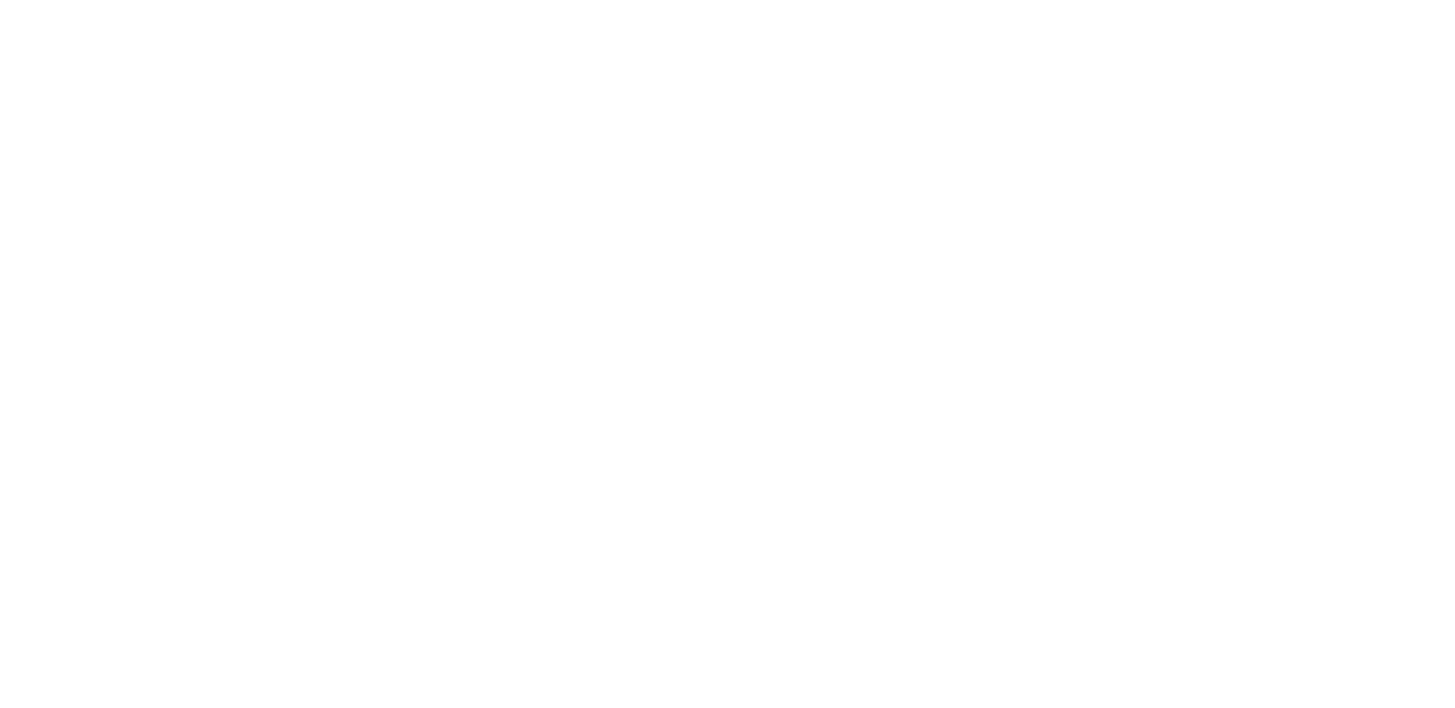scroll, scrollTop: 0, scrollLeft: 0, axis: both 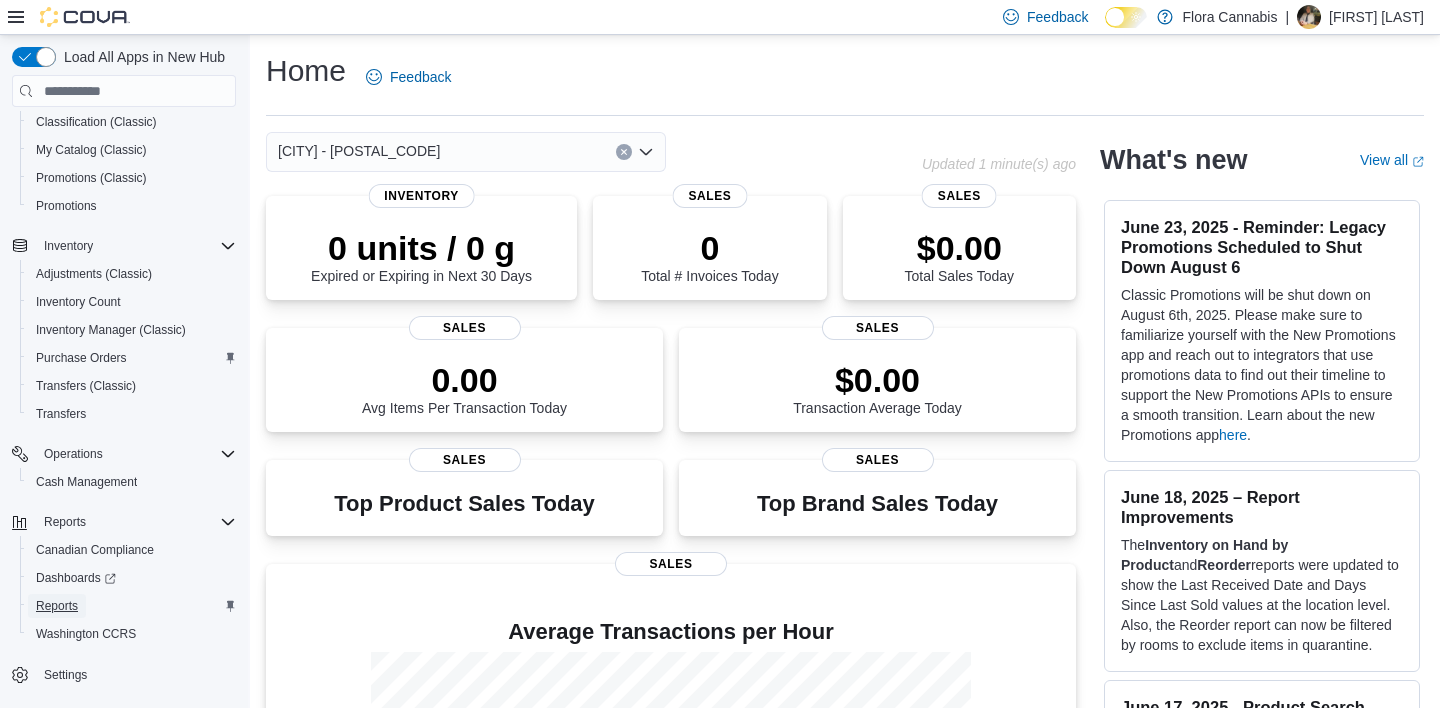 click on "Reports" at bounding box center [57, 606] 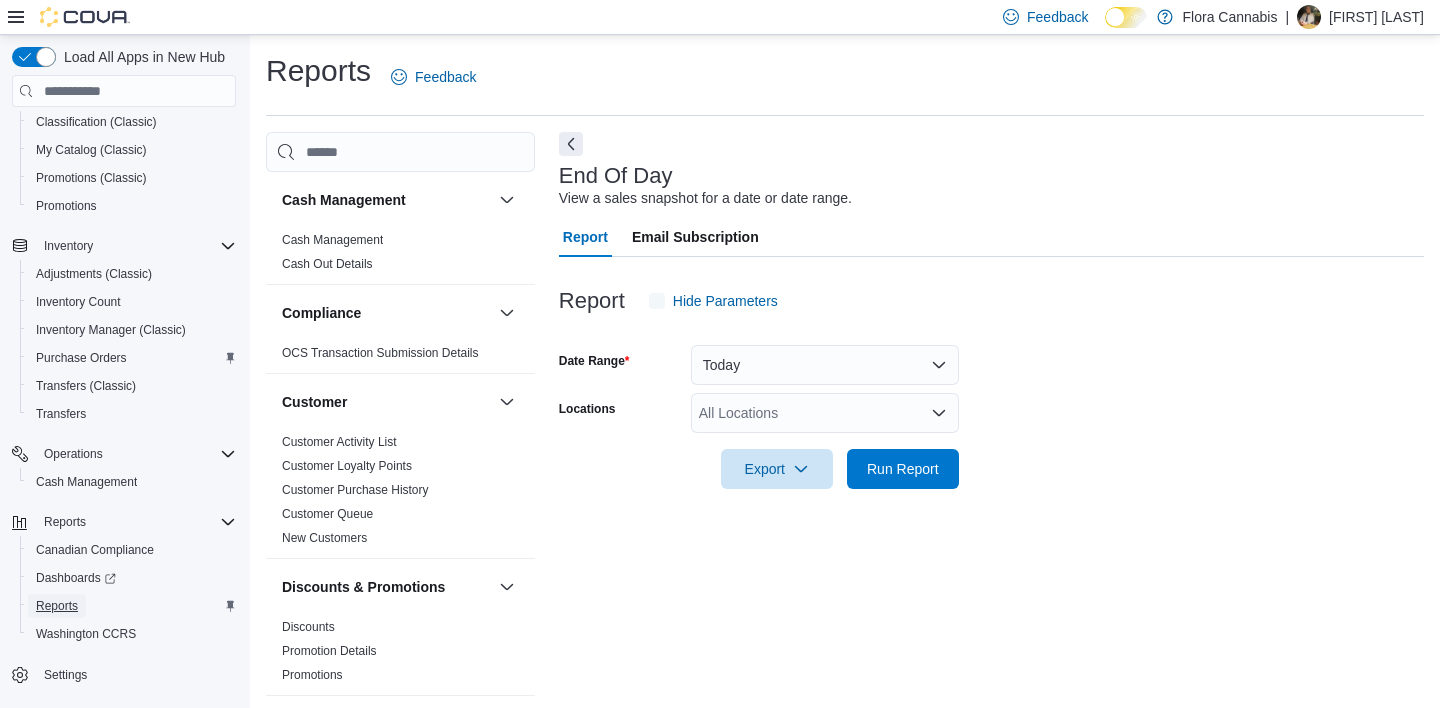 scroll, scrollTop: 569, scrollLeft: 0, axis: vertical 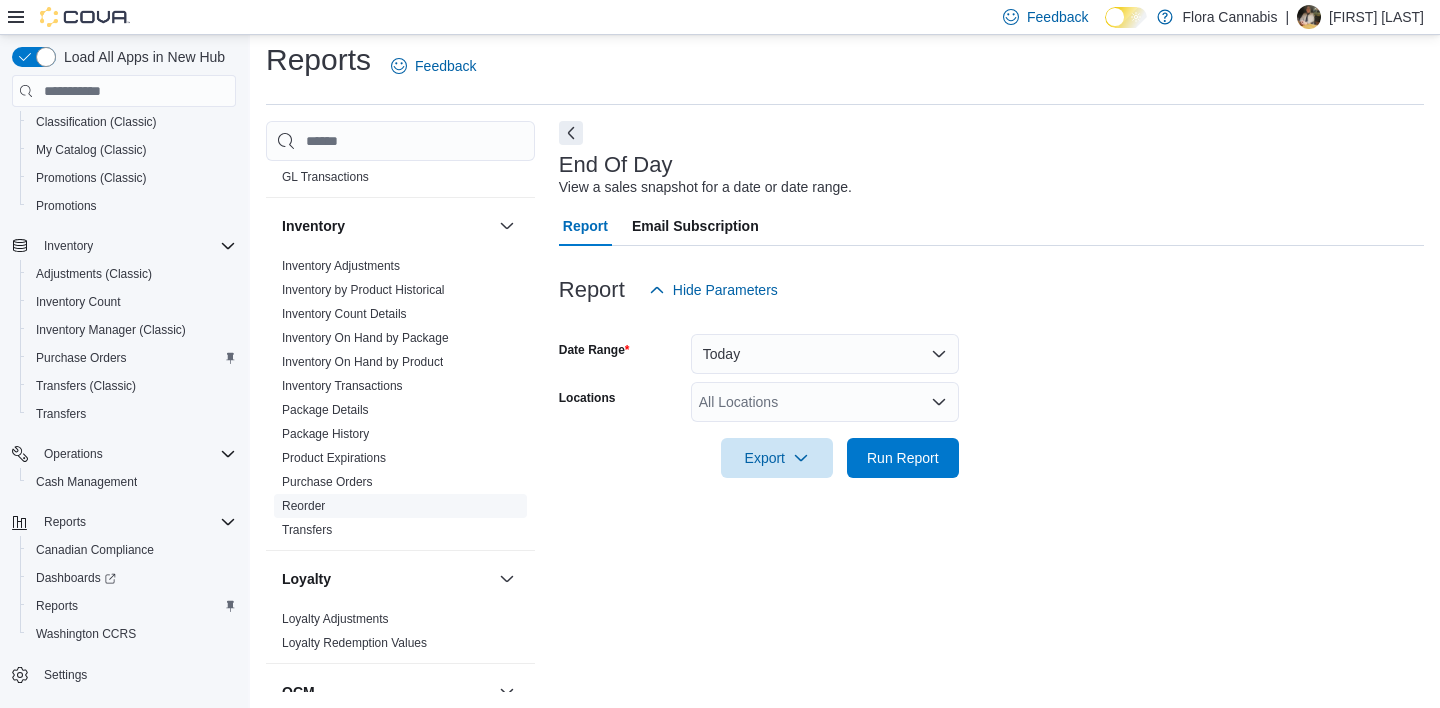 click on "Reorder" at bounding box center [303, 506] 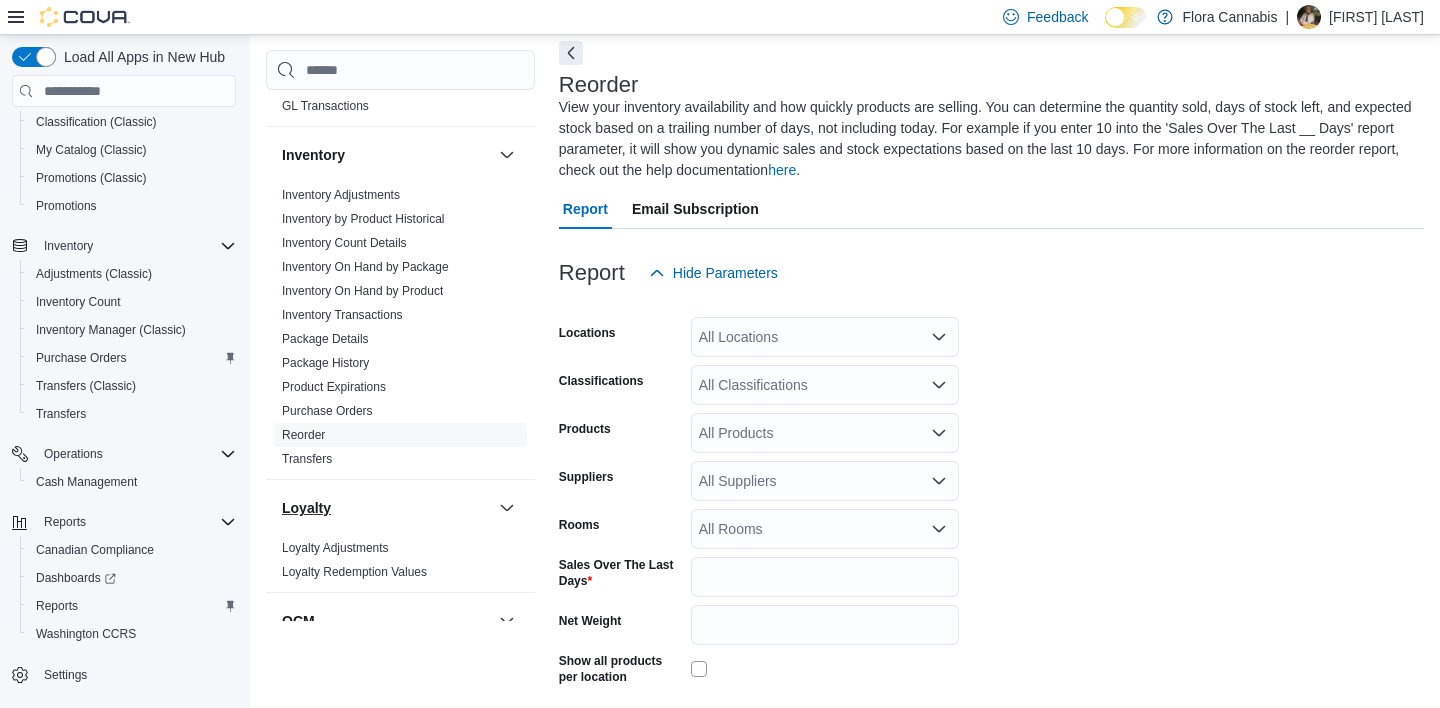 scroll, scrollTop: 109, scrollLeft: 0, axis: vertical 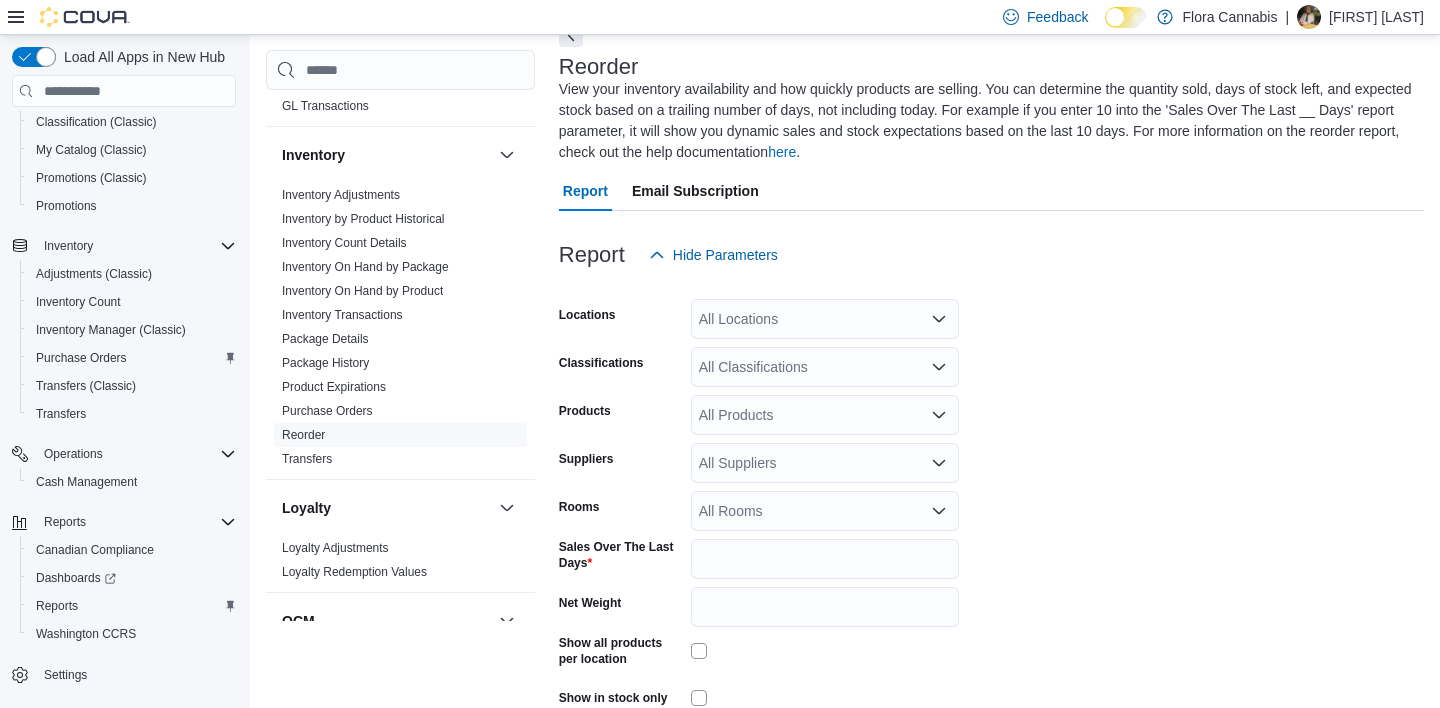 click on "All Locations" at bounding box center [825, 319] 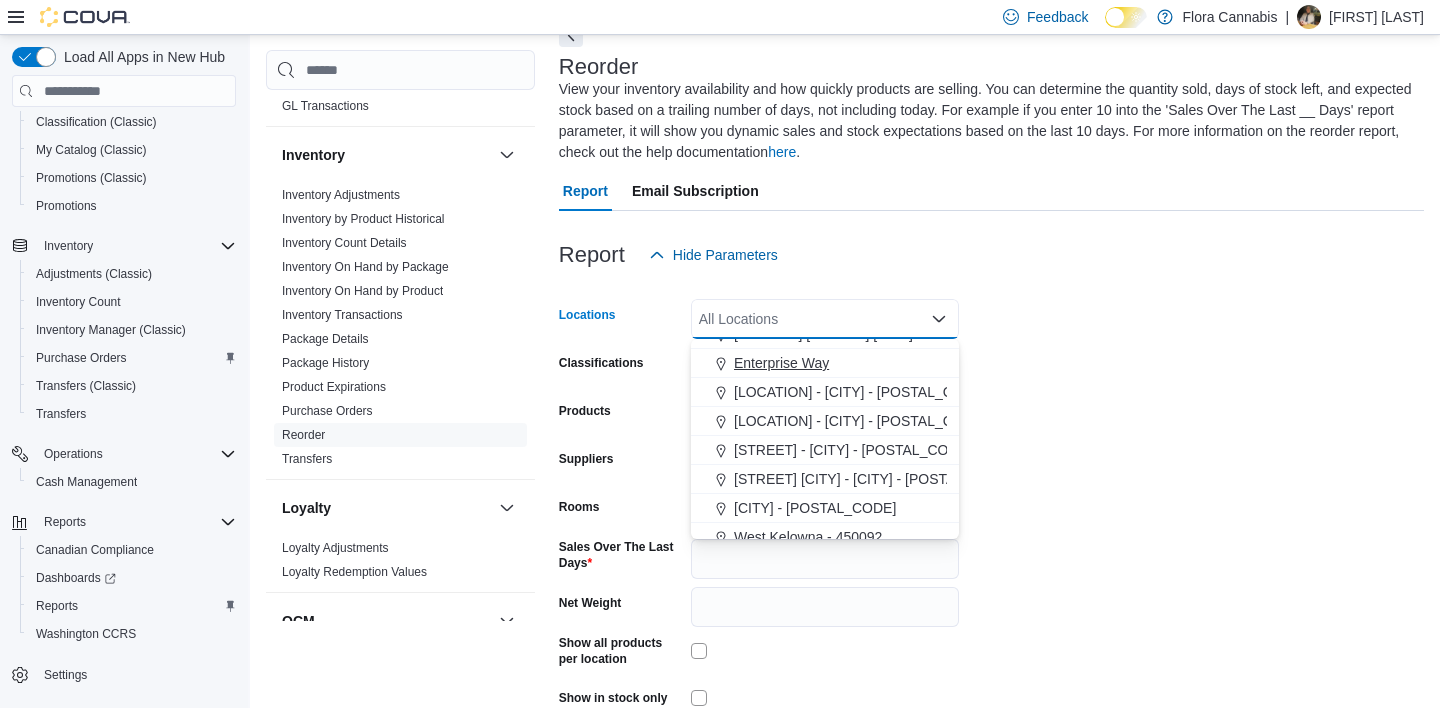 scroll, scrollTop: 61, scrollLeft: 0, axis: vertical 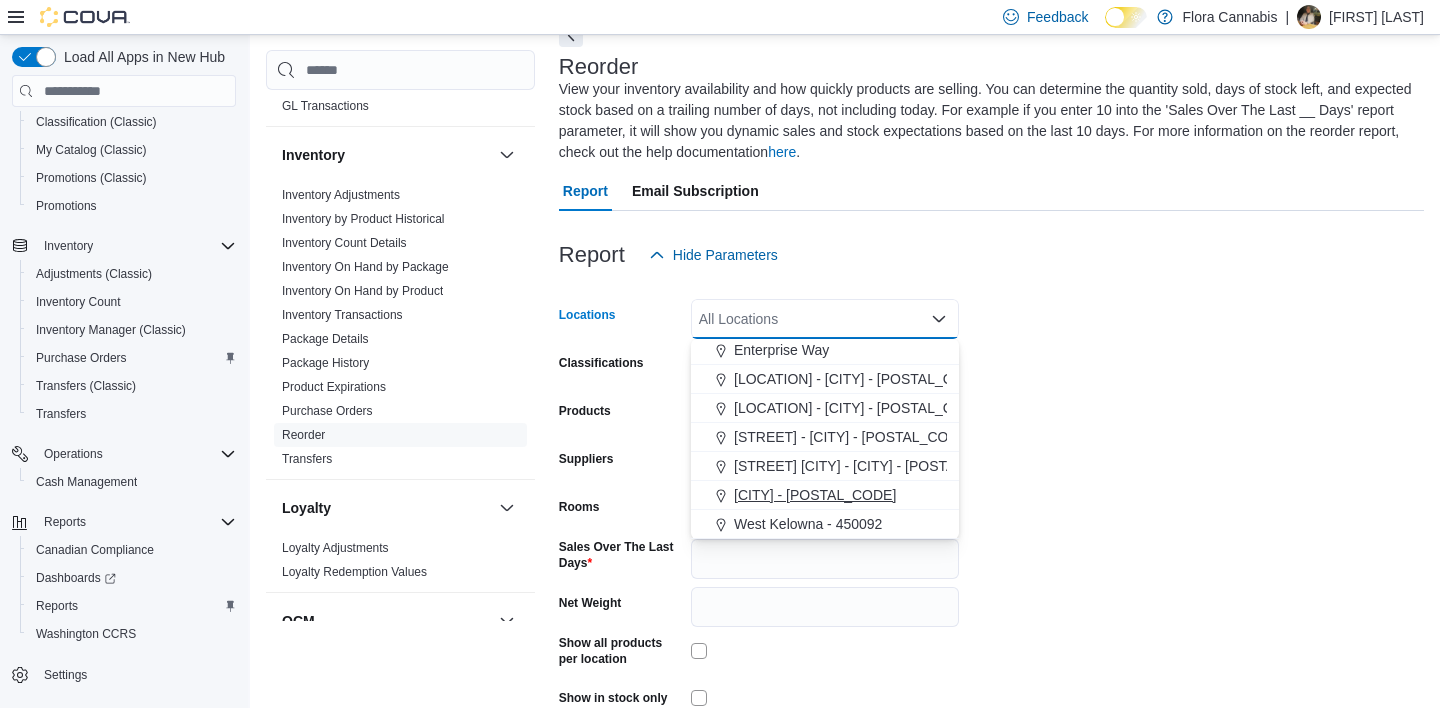 click on "[CITY] - [NUMBER]" at bounding box center [815, 495] 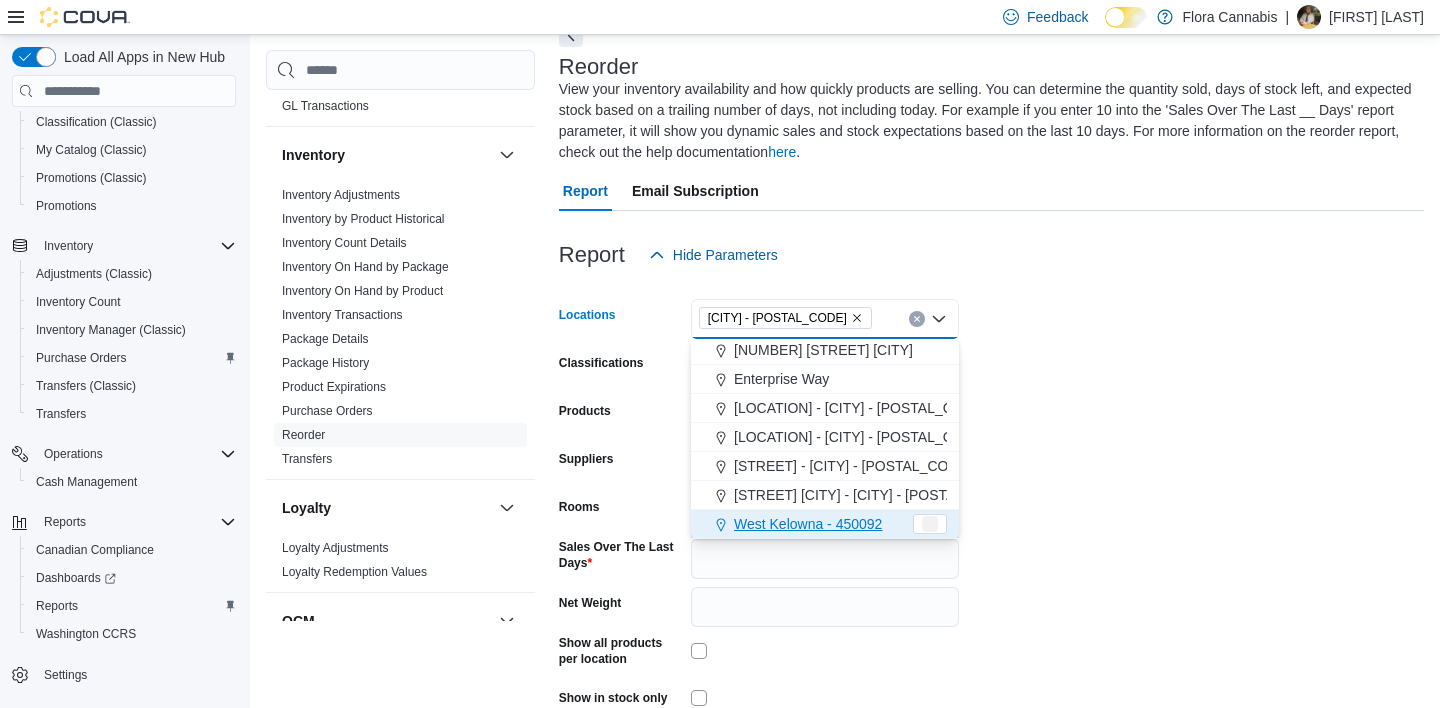 scroll, scrollTop: 32, scrollLeft: 0, axis: vertical 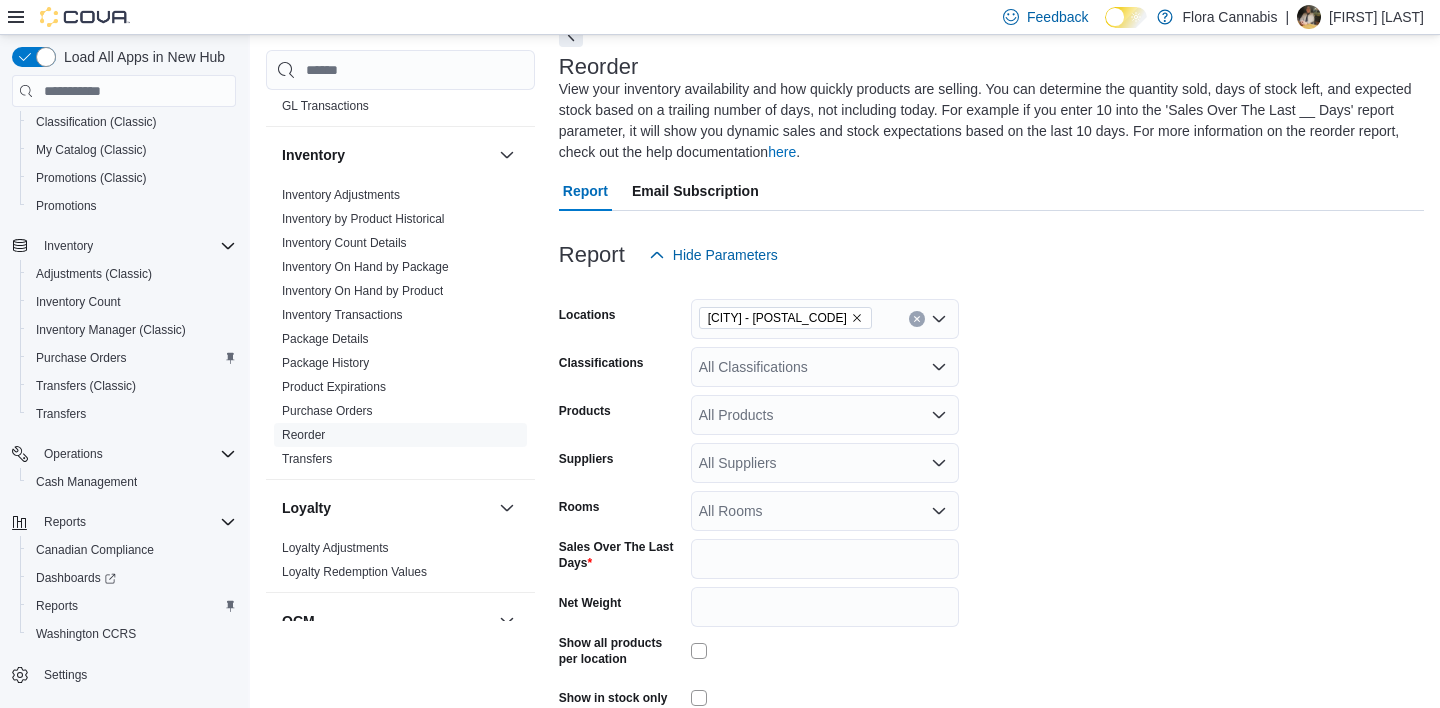 click on "Locations Vernon - 450076 Classifications All Classifications Products All Products Suppliers All Suppliers Rooms All Rooms Sales Over The Last Days * Net Weight Show all products per location Show in stock only Export  Run Report" at bounding box center [991, 522] 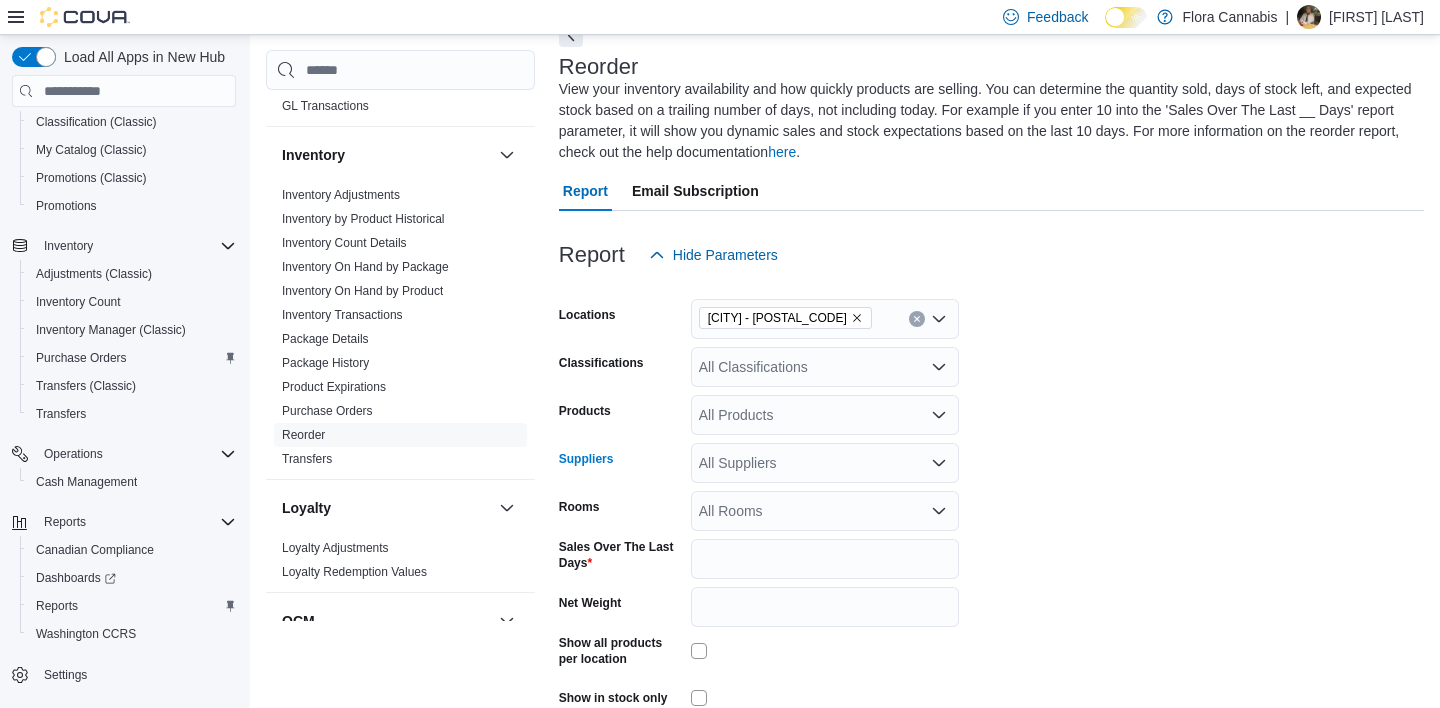 click on "All Suppliers" at bounding box center (825, 463) 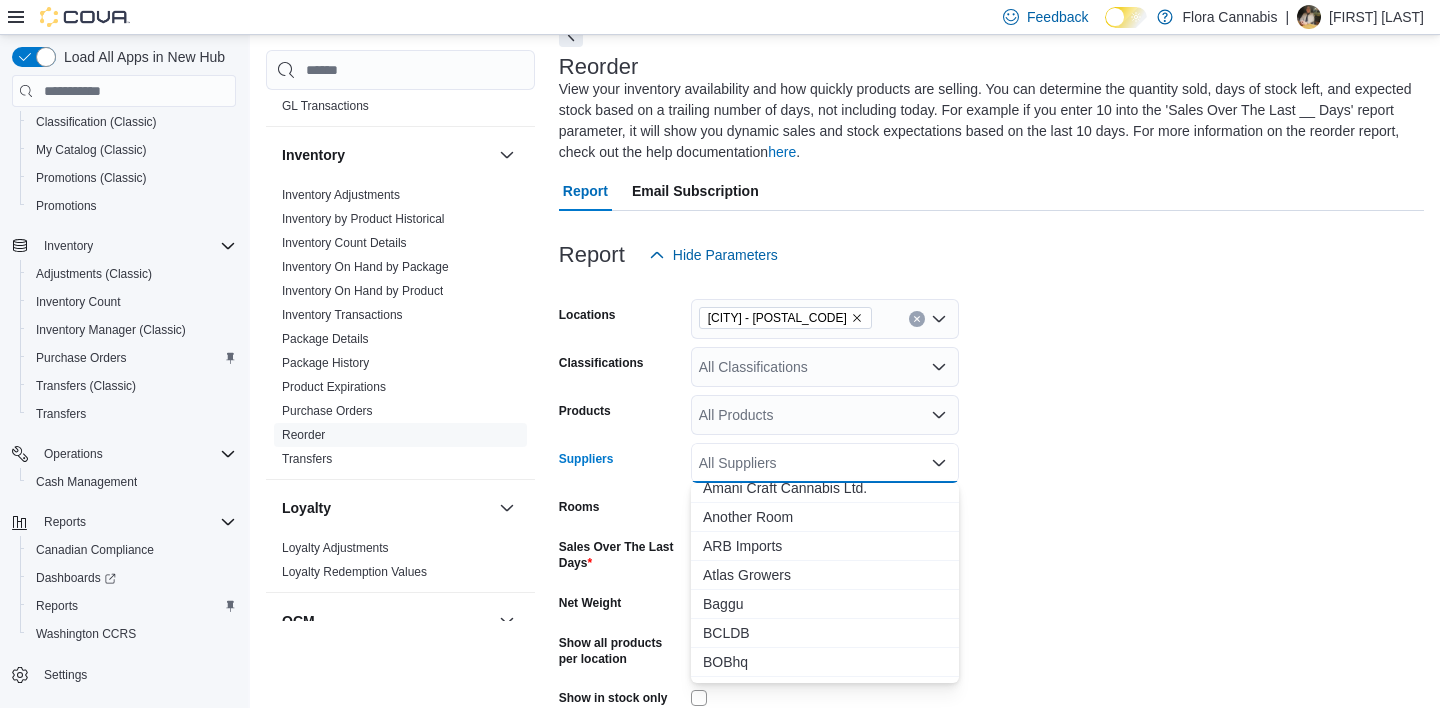 scroll, scrollTop: 100, scrollLeft: 0, axis: vertical 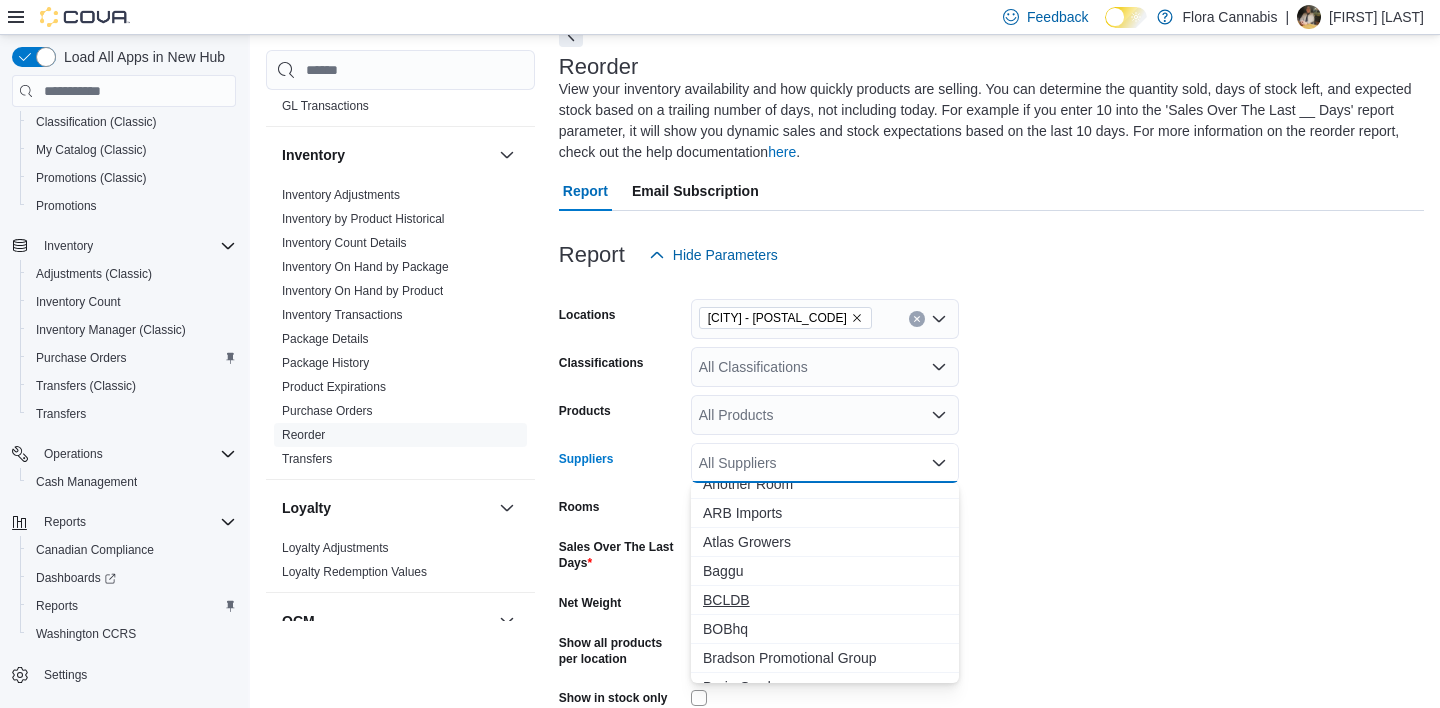 click on "BCLDB" at bounding box center (825, 600) 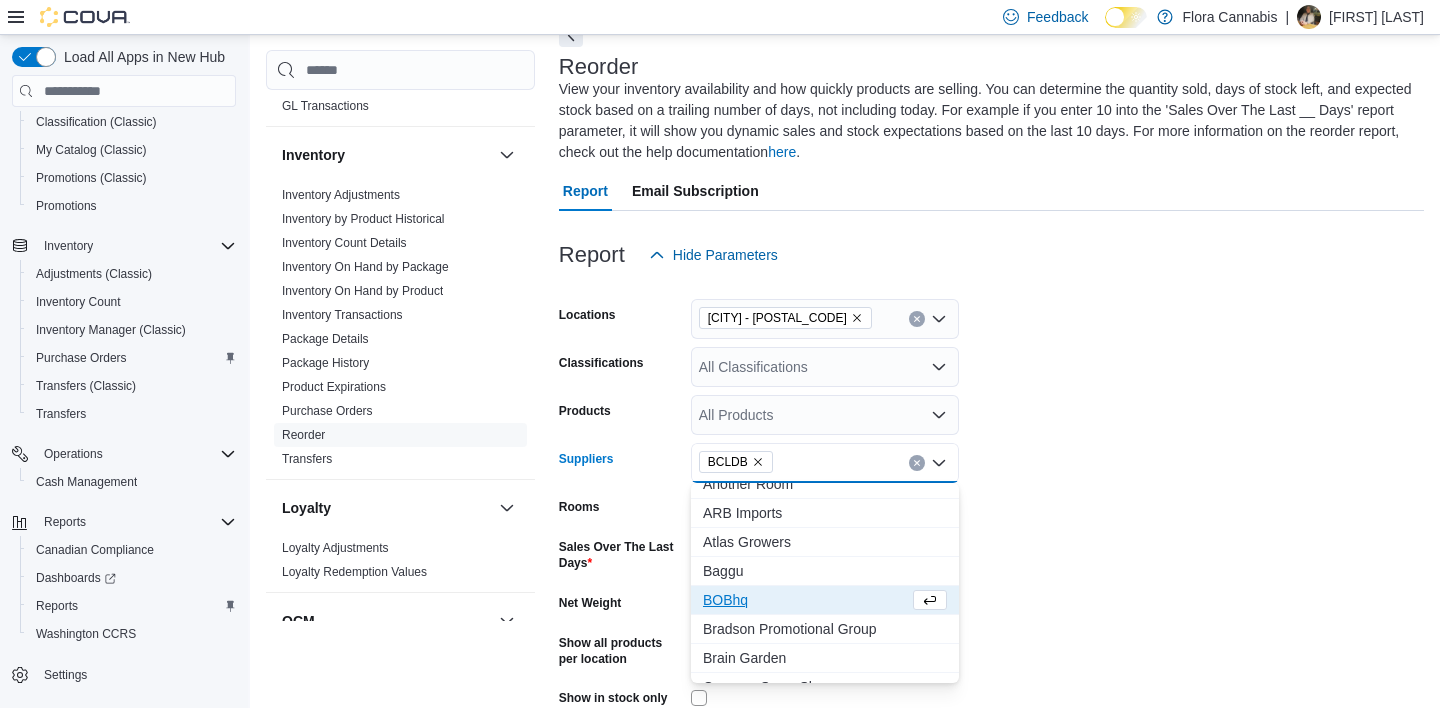 click on "Locations Vernon - 450076 Classifications All Classifications Products All Products Suppliers BCLDB Combo box. Selected. BCLDB. Press Backspace to delete BCLDB. Combo box input. All Suppliers. Type some text or, to display a list of choices, press Down Arrow. To exit the list of choices, press Escape. Rooms All Rooms Sales Over The Last Days * Net Weight Show all products per location Show in stock only Export  Run Report" at bounding box center [991, 522] 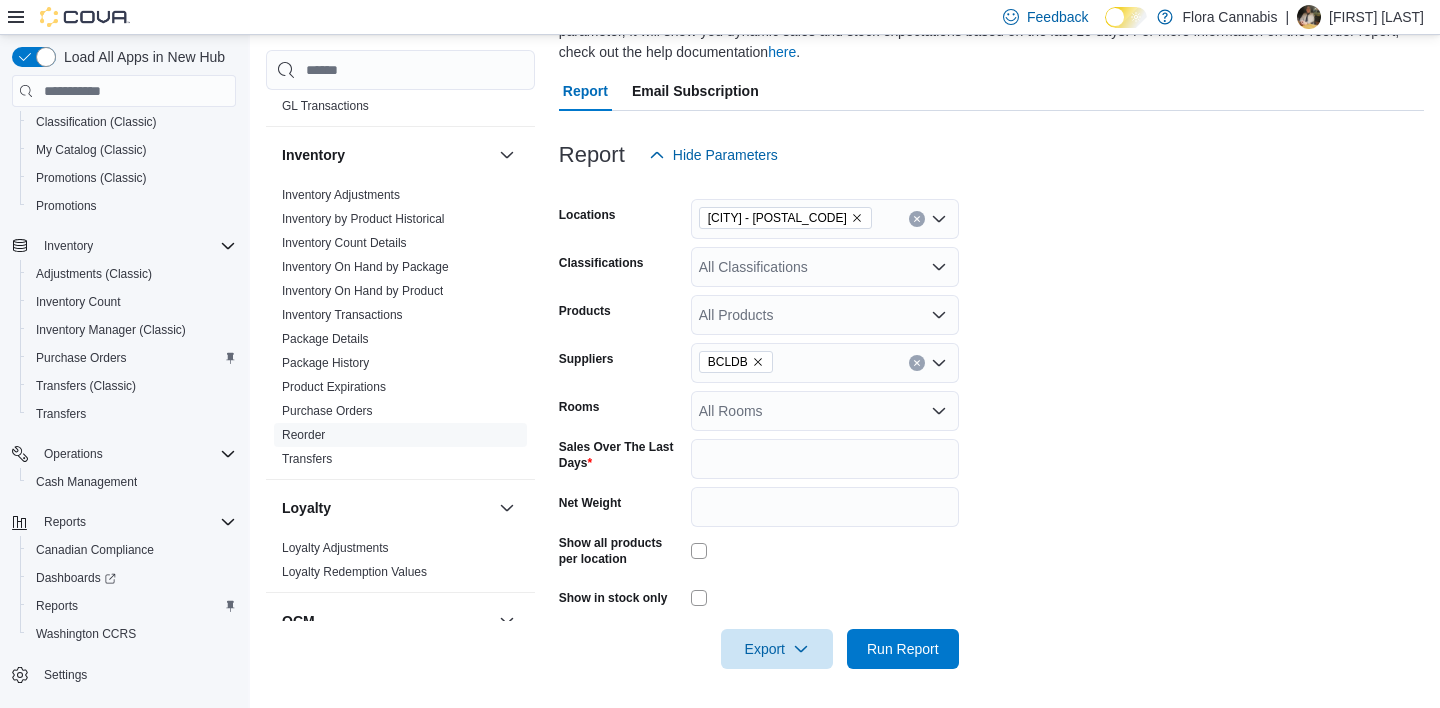scroll, scrollTop: 210, scrollLeft: 0, axis: vertical 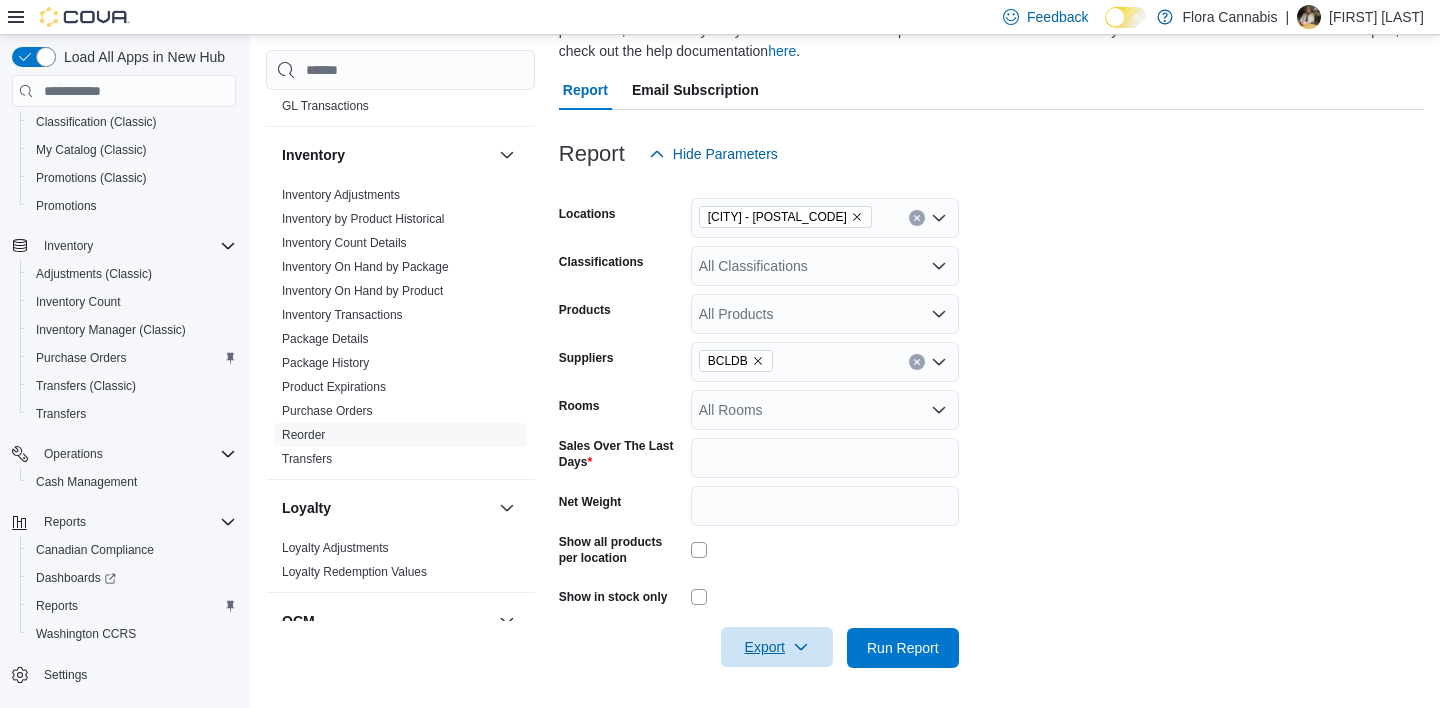 click on "Export" at bounding box center [777, 647] 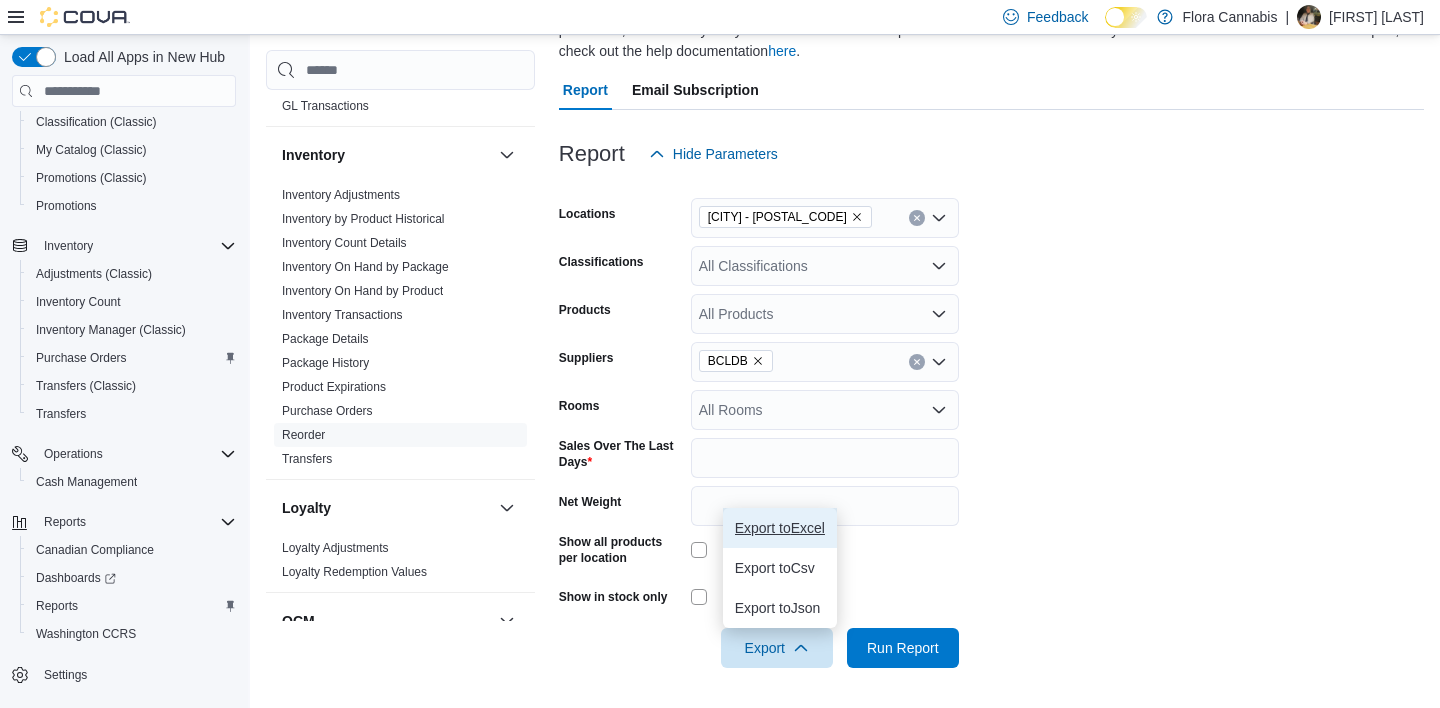 click on "Export to  Excel" at bounding box center [780, 528] 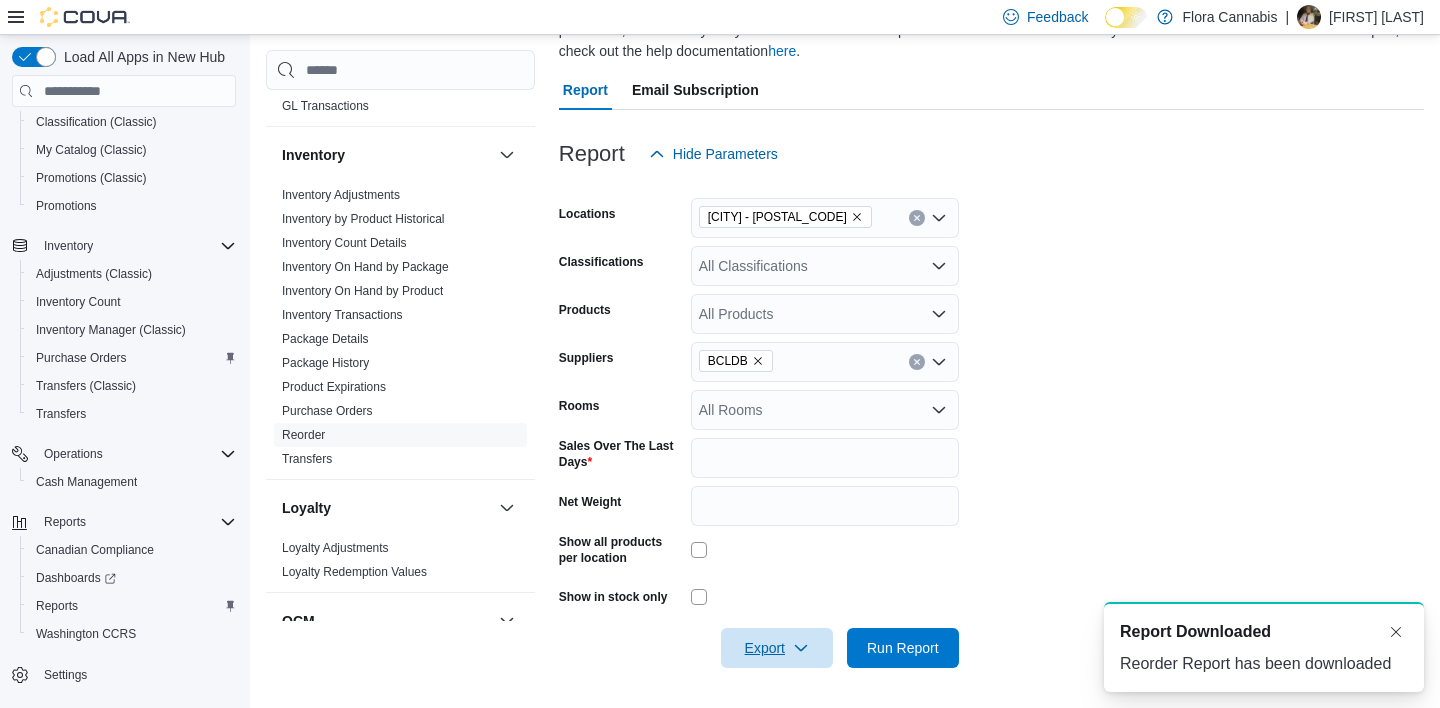 scroll, scrollTop: 0, scrollLeft: 0, axis: both 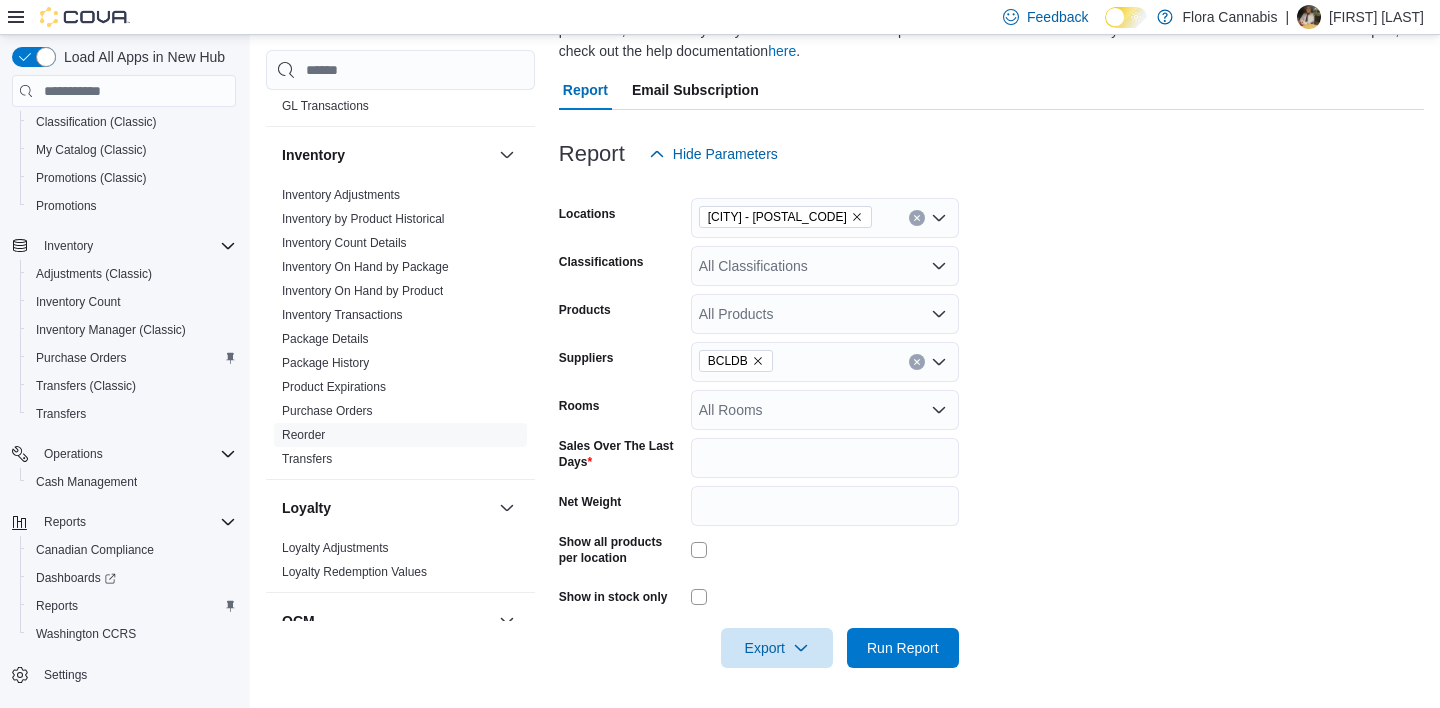 click at bounding box center [991, 186] 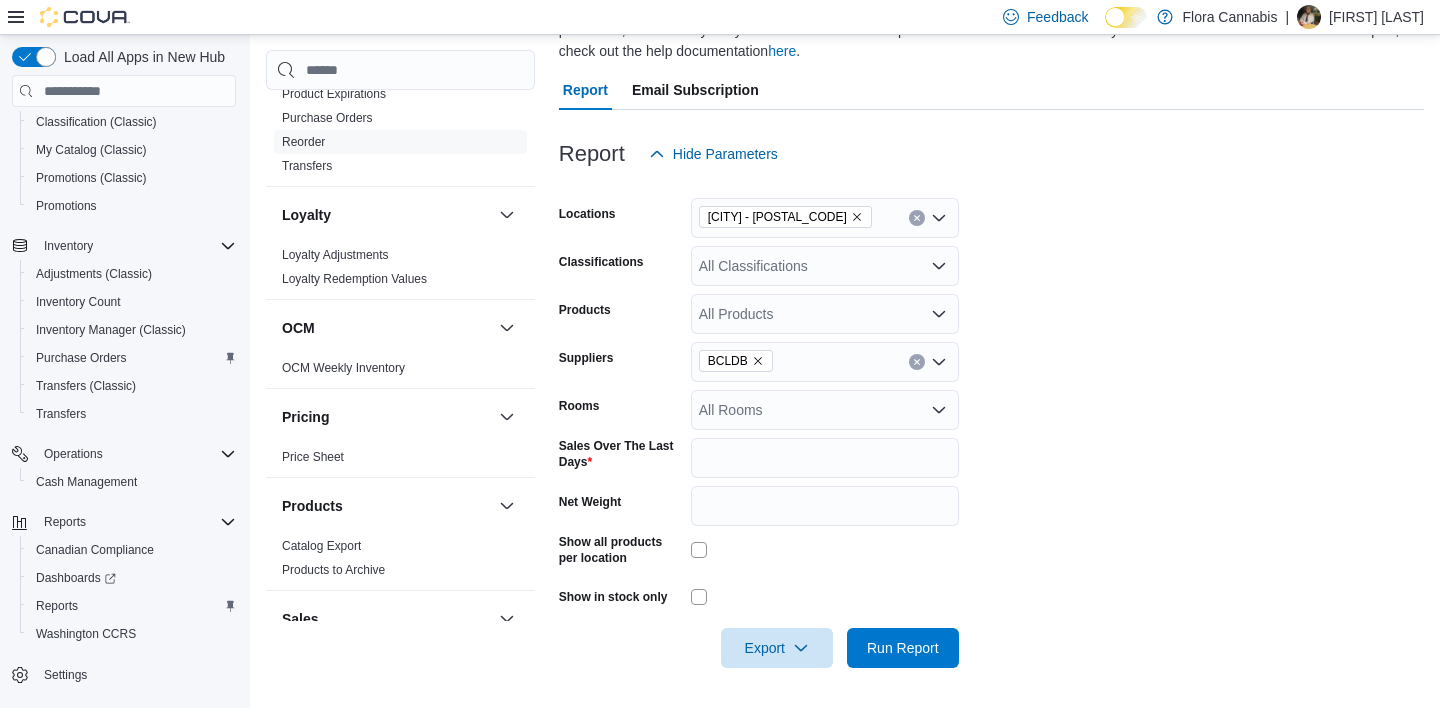 scroll, scrollTop: 1000, scrollLeft: 0, axis: vertical 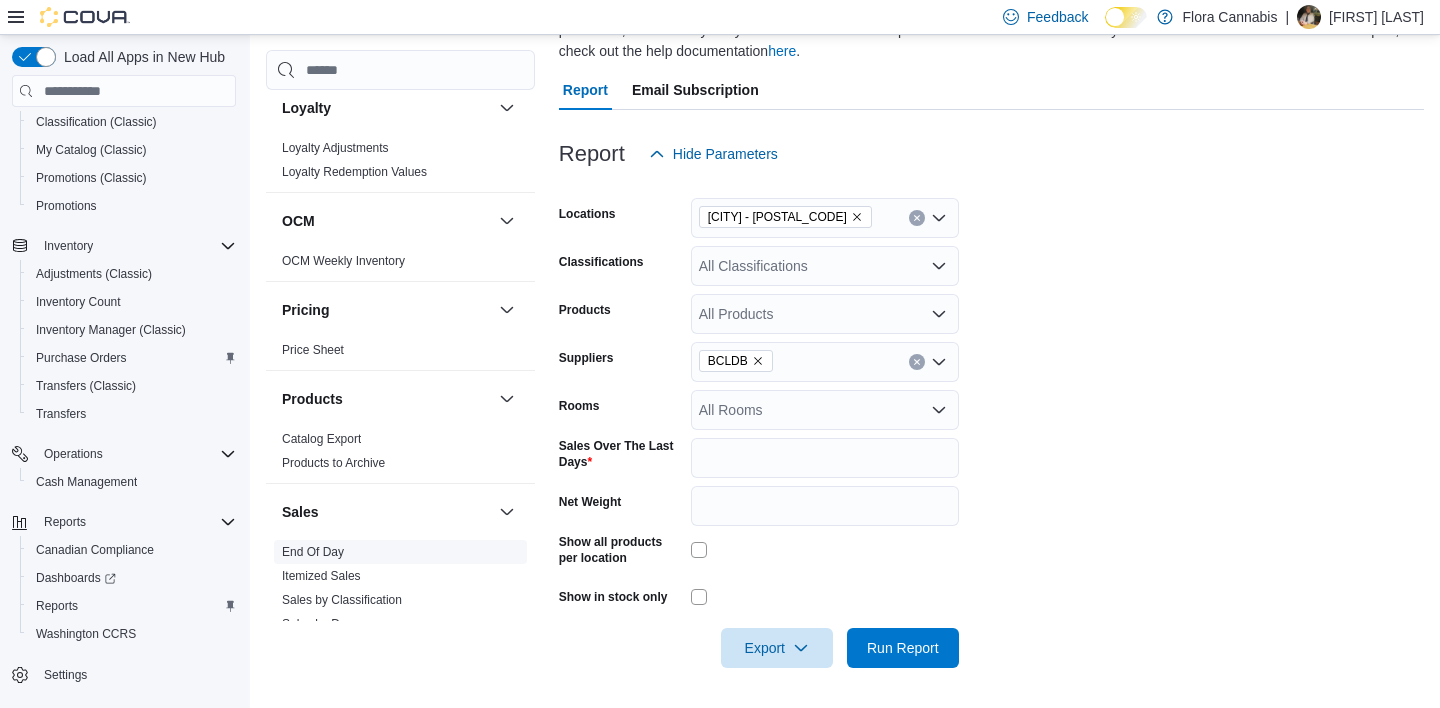 click on "End Of Day" at bounding box center [313, 552] 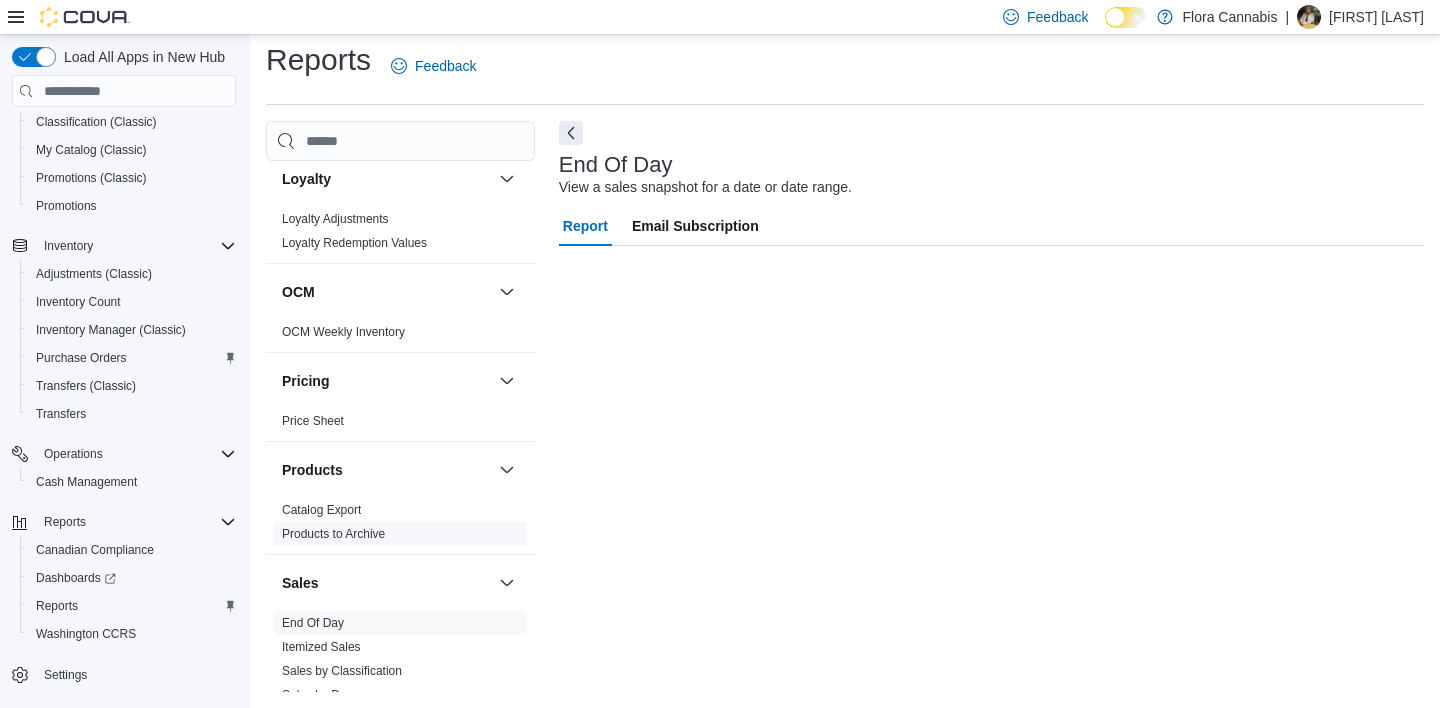 scroll, scrollTop: 11, scrollLeft: 0, axis: vertical 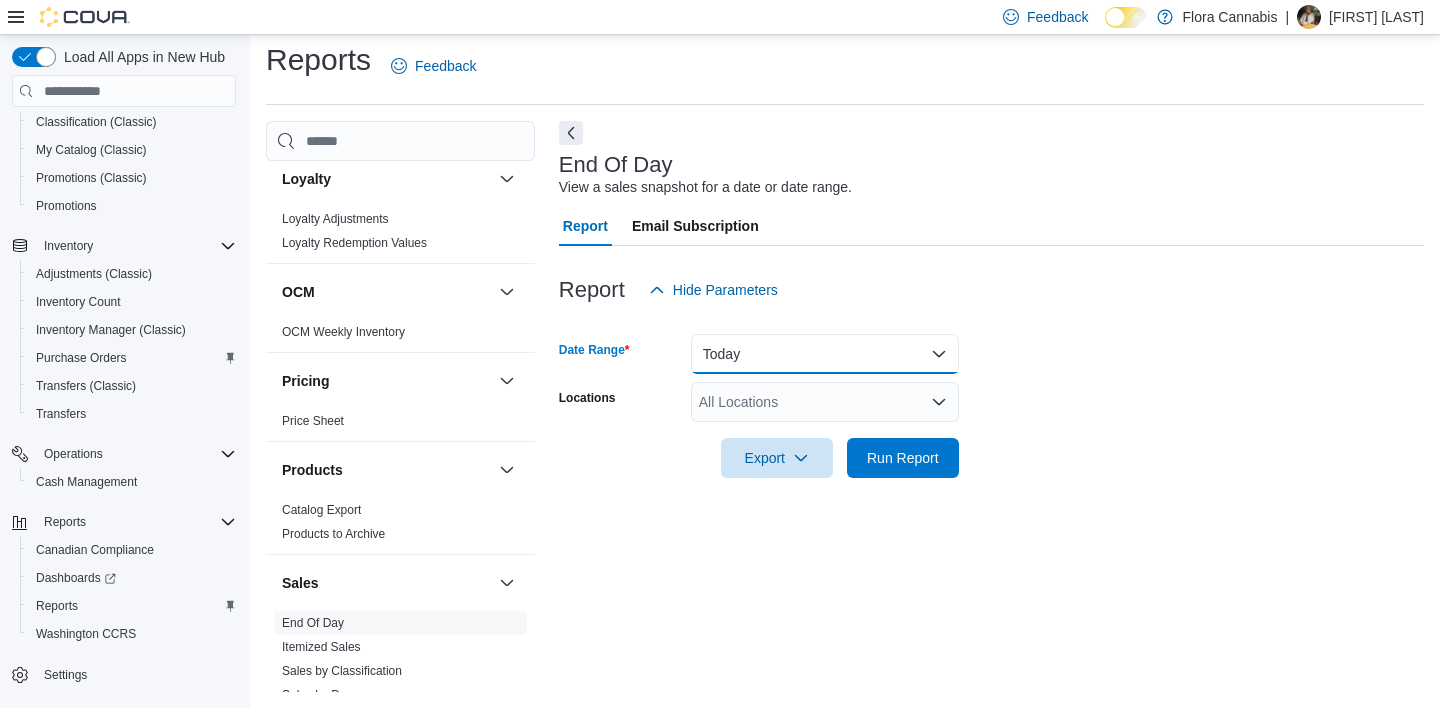 click on "Today" at bounding box center [825, 354] 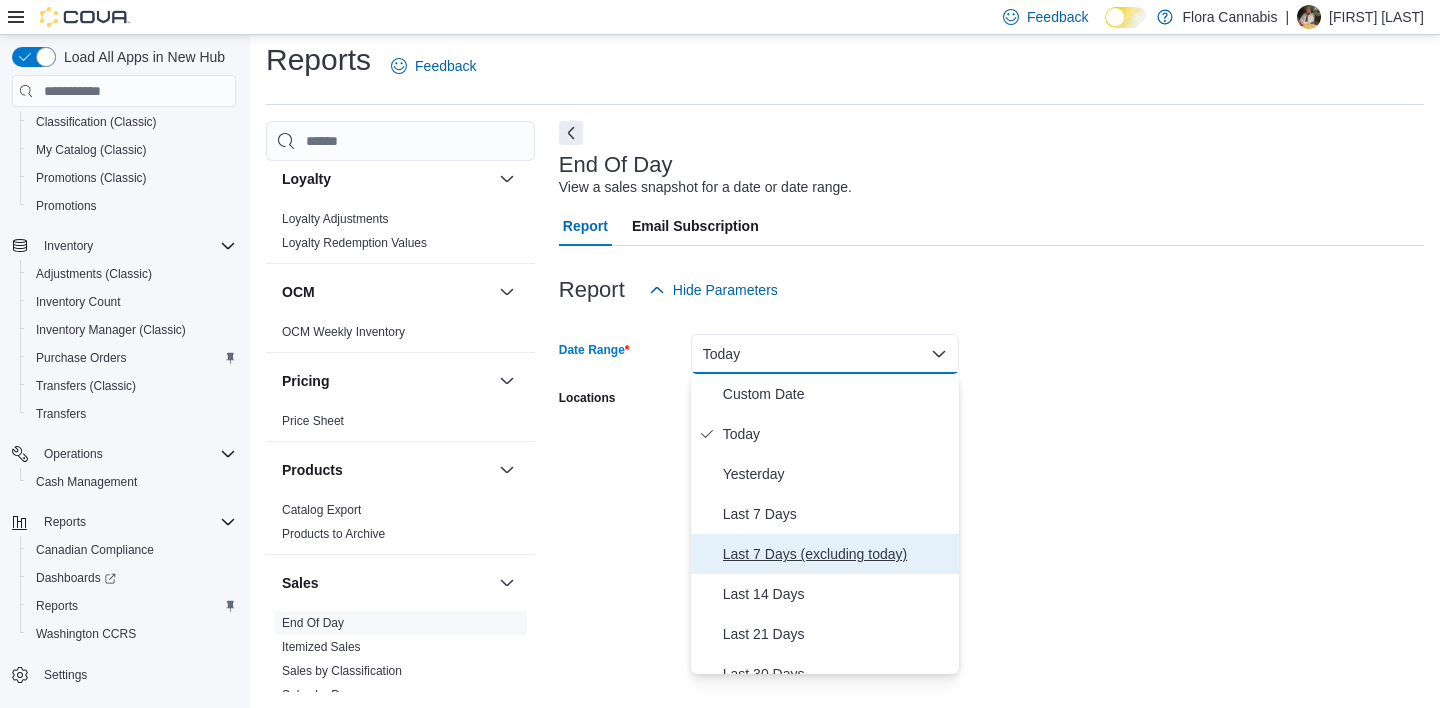 click on "Last 7 Days (excluding today)" at bounding box center (837, 554) 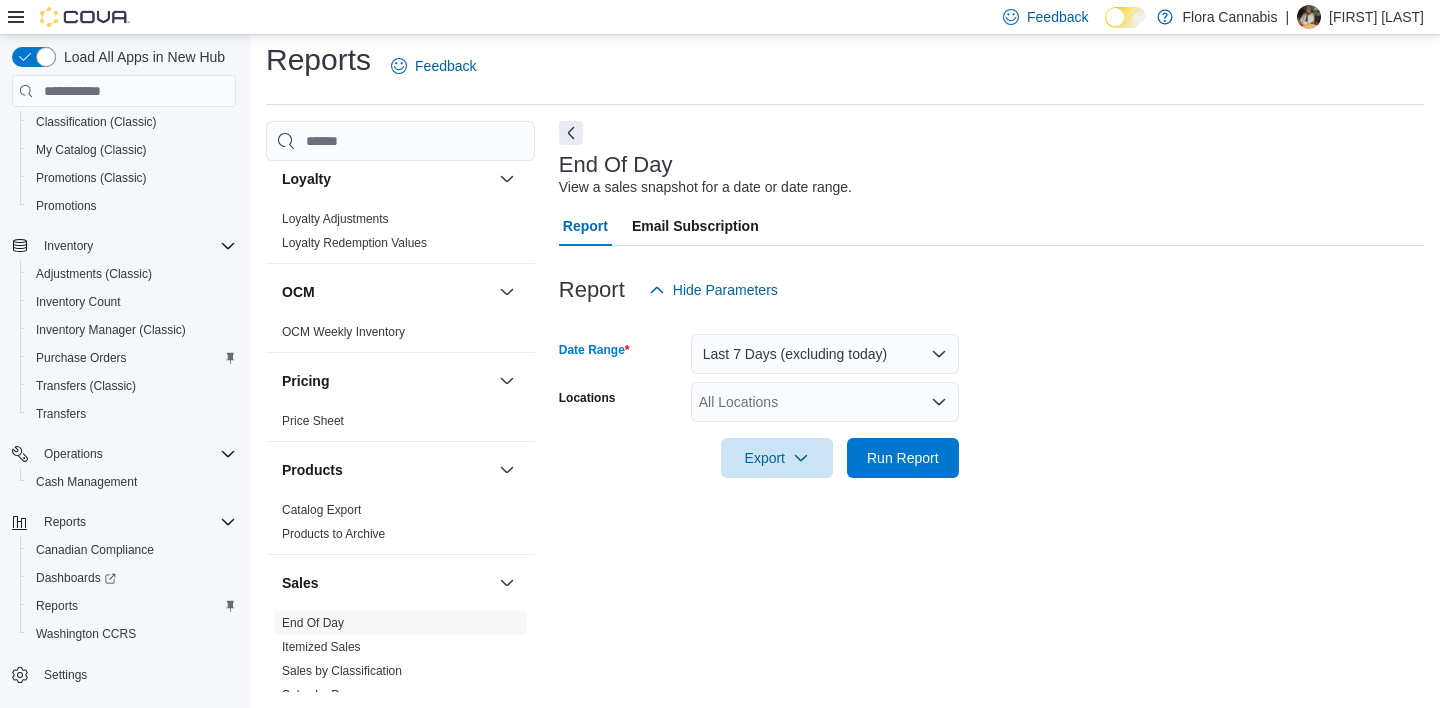 click on "All Locations" at bounding box center (825, 402) 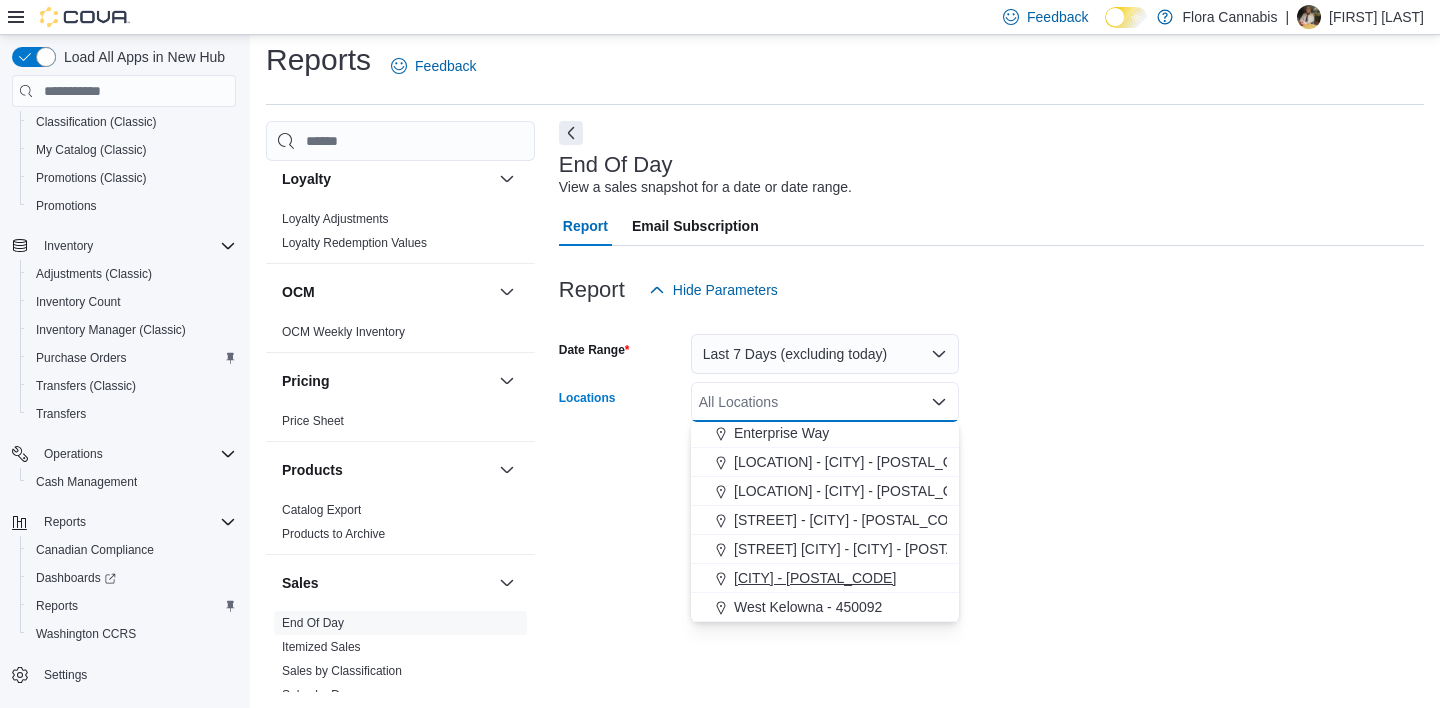 click on "[CITY] - [NUMBER]" at bounding box center [825, 578] 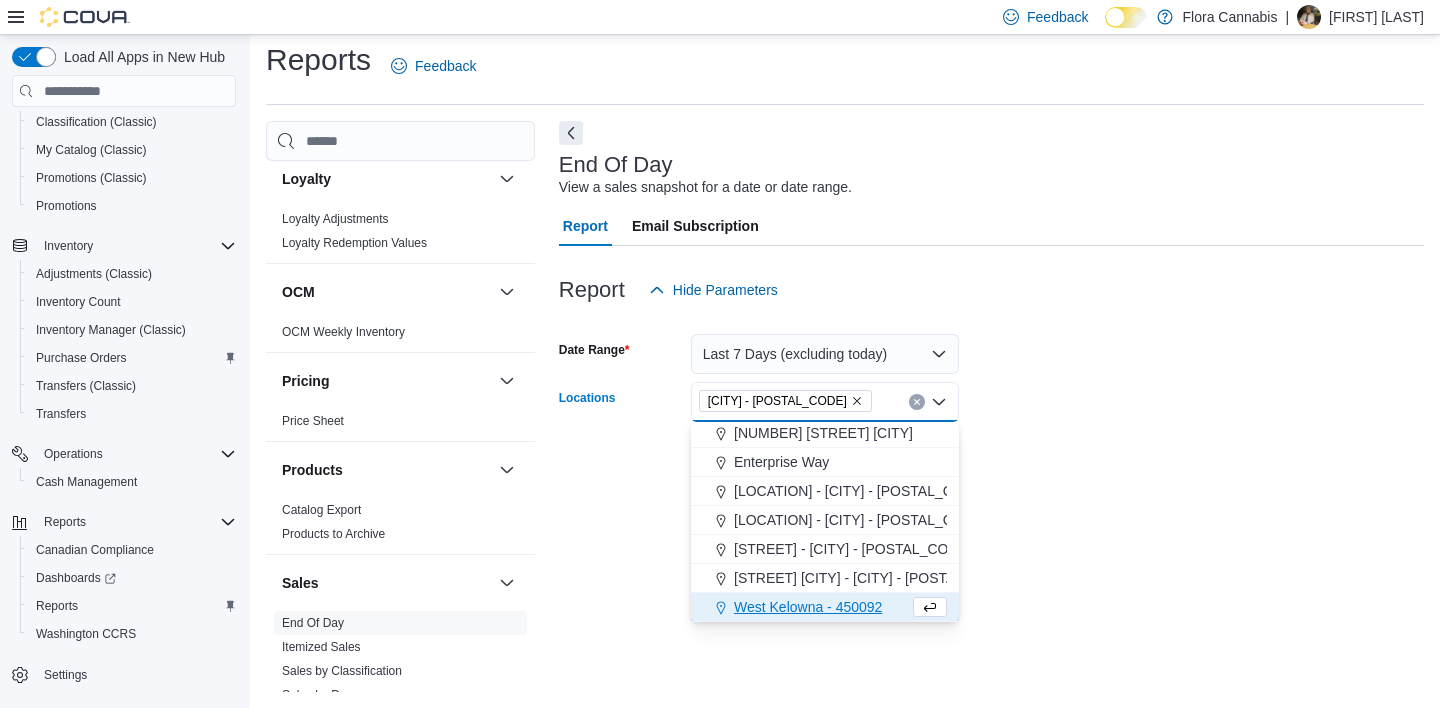 scroll, scrollTop: 32, scrollLeft: 0, axis: vertical 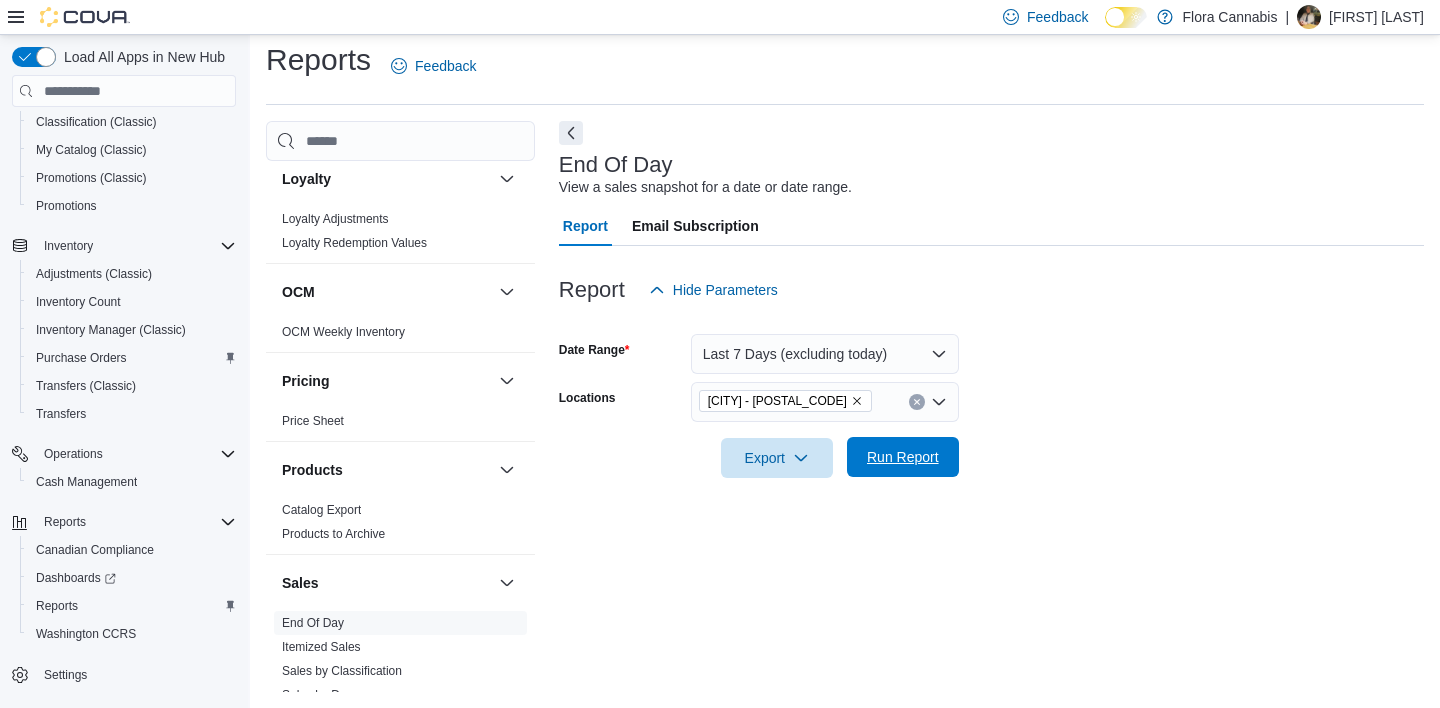 click on "Run Report" at bounding box center (903, 457) 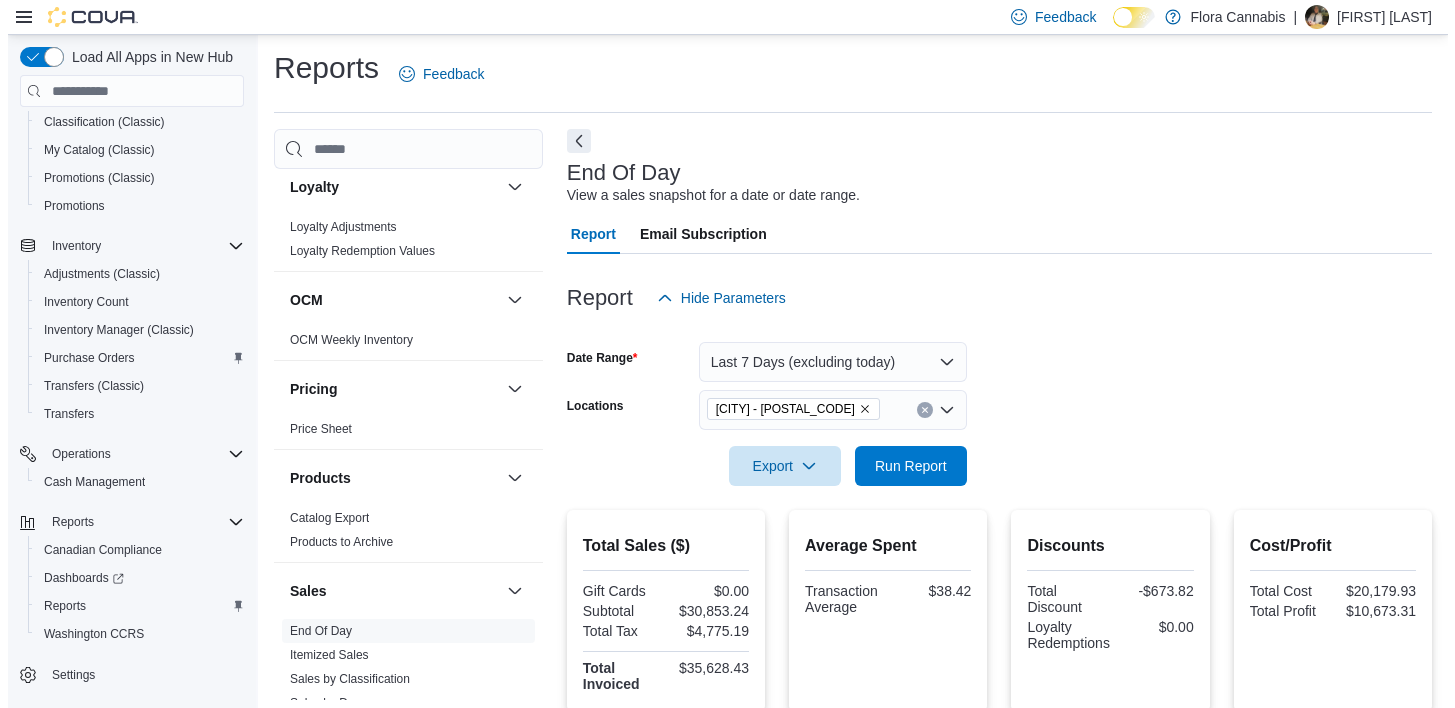 scroll, scrollTop: 0, scrollLeft: 0, axis: both 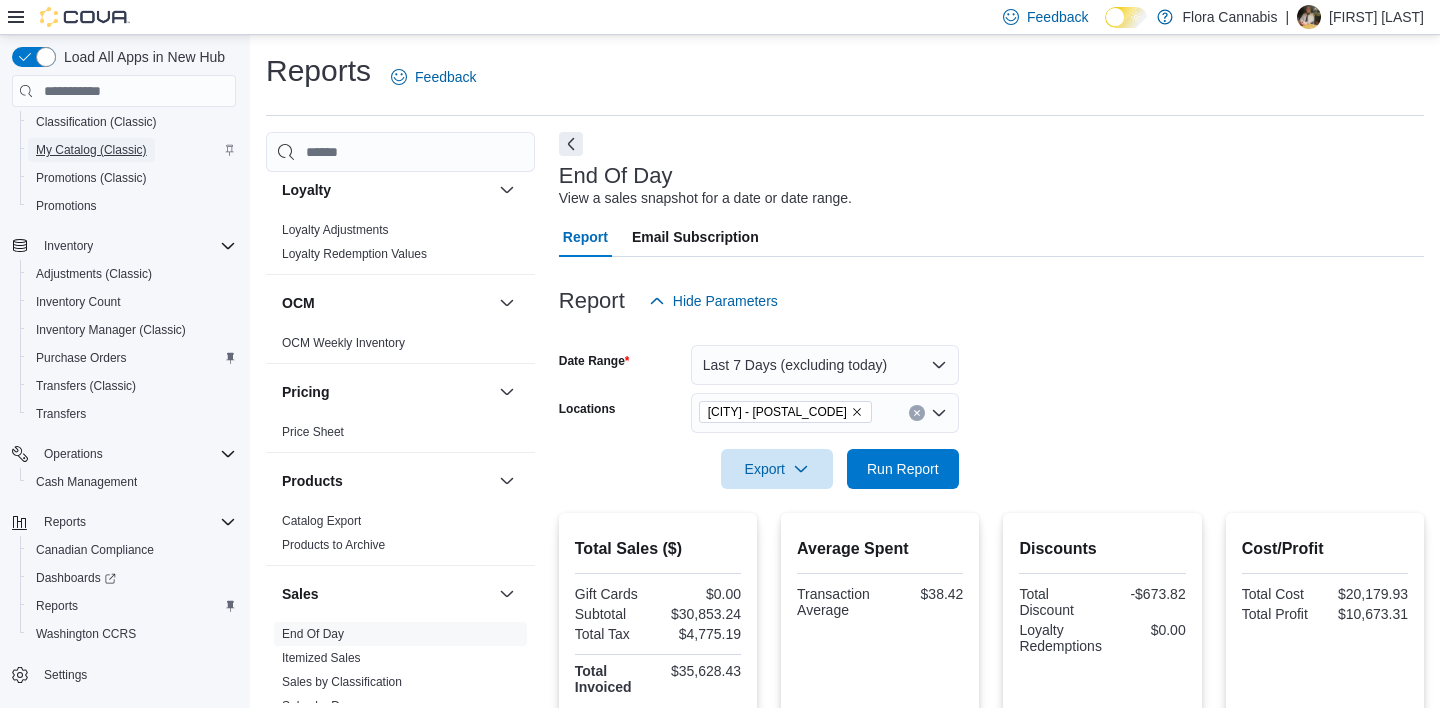 click on "My Catalog (Classic)" at bounding box center [91, 150] 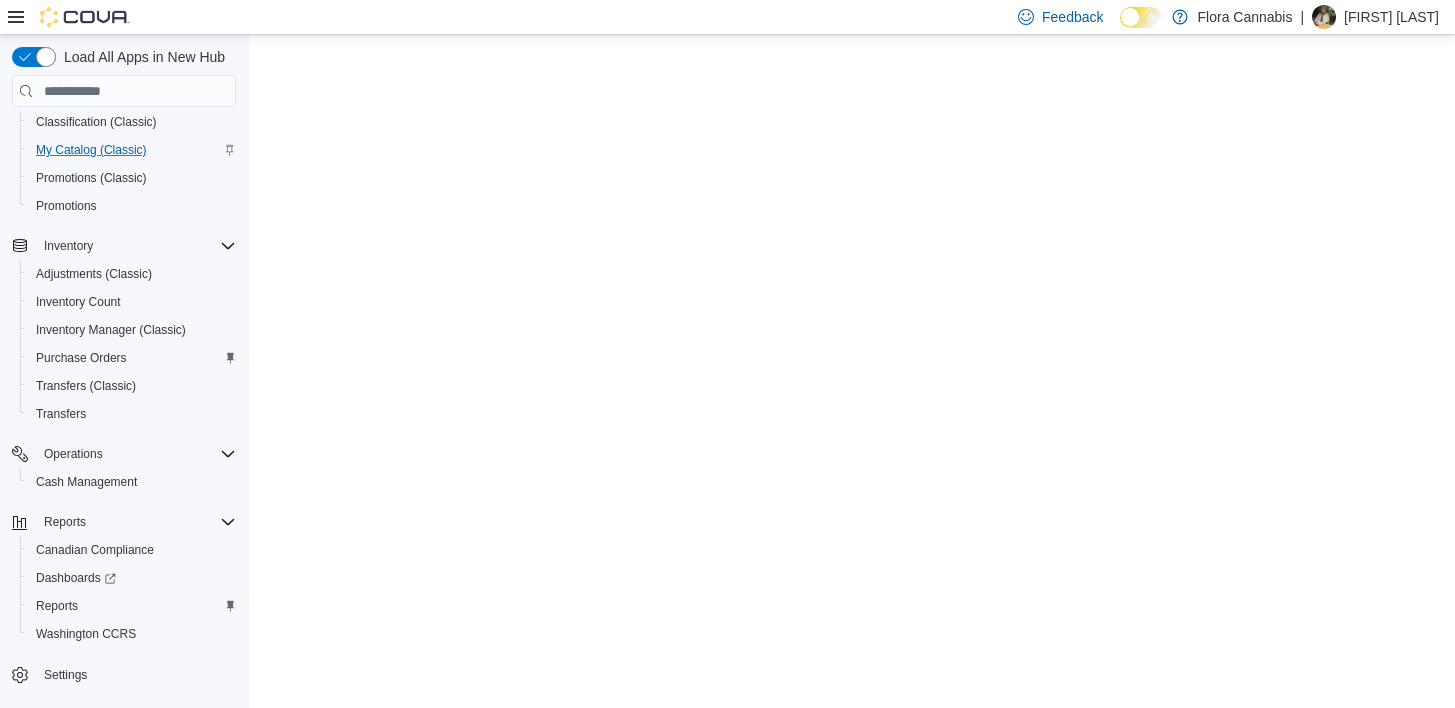 scroll, scrollTop: 217, scrollLeft: 0, axis: vertical 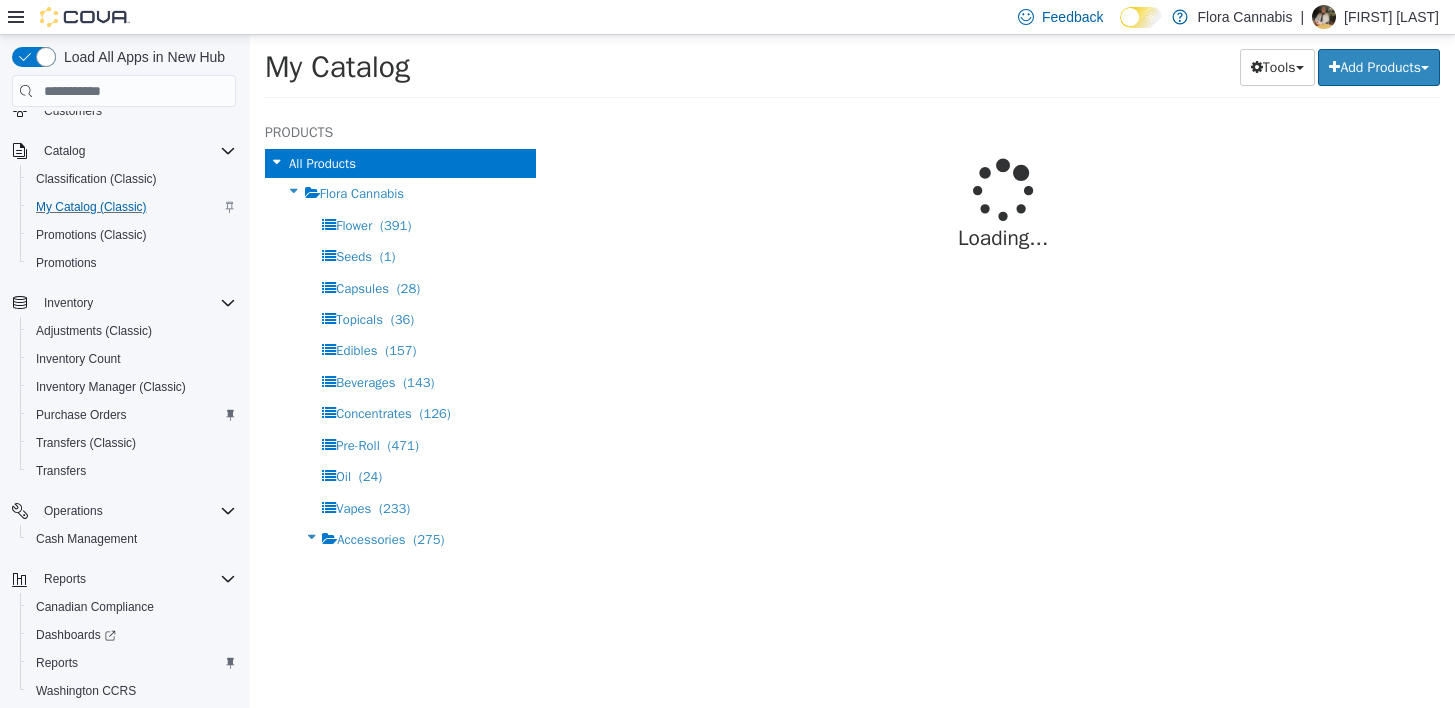select on "**********" 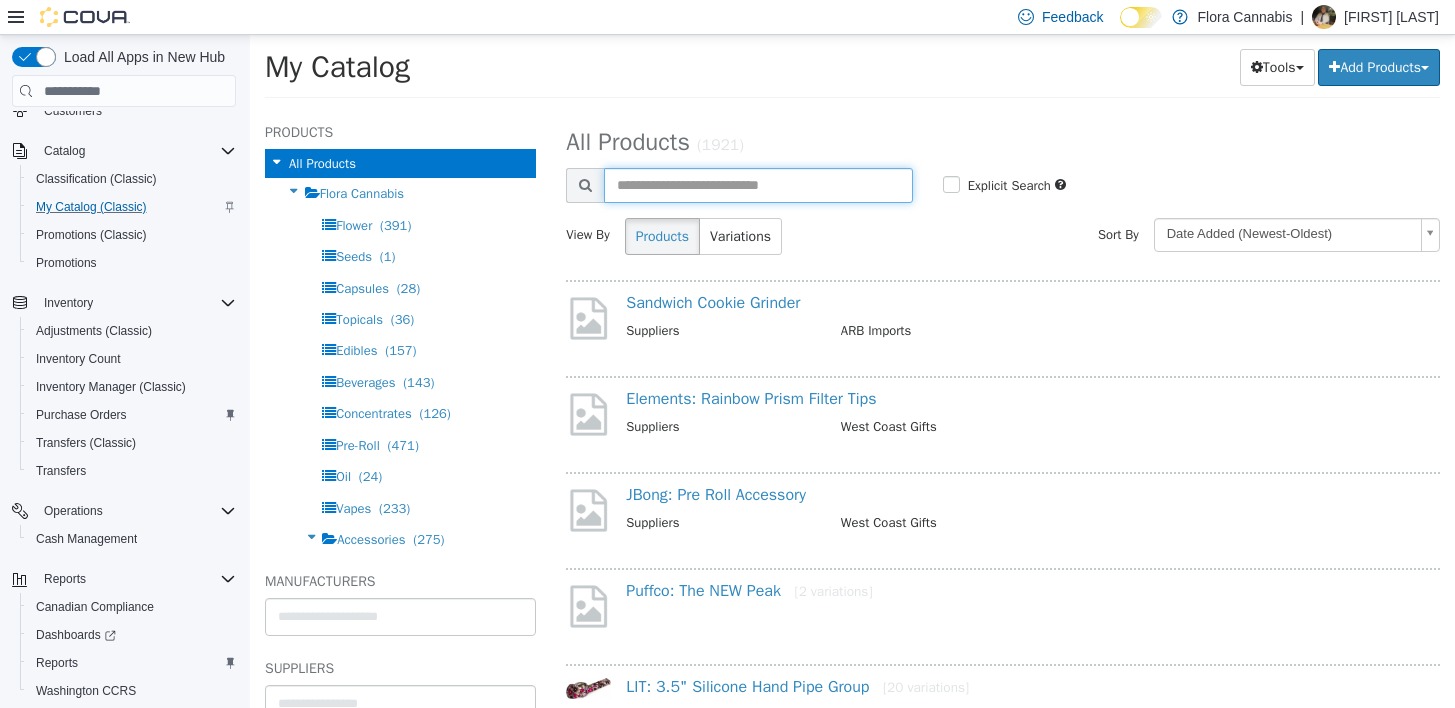 click at bounding box center (758, 185) 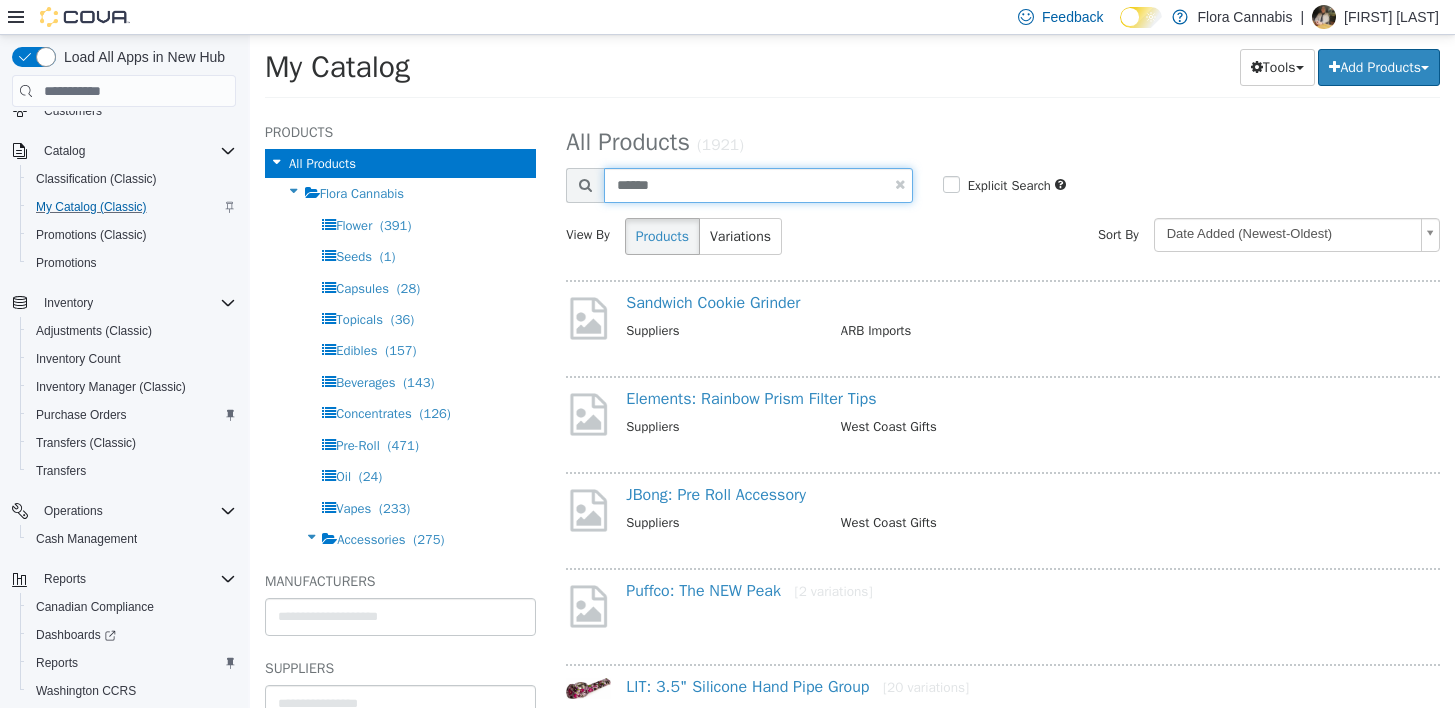 type on "******" 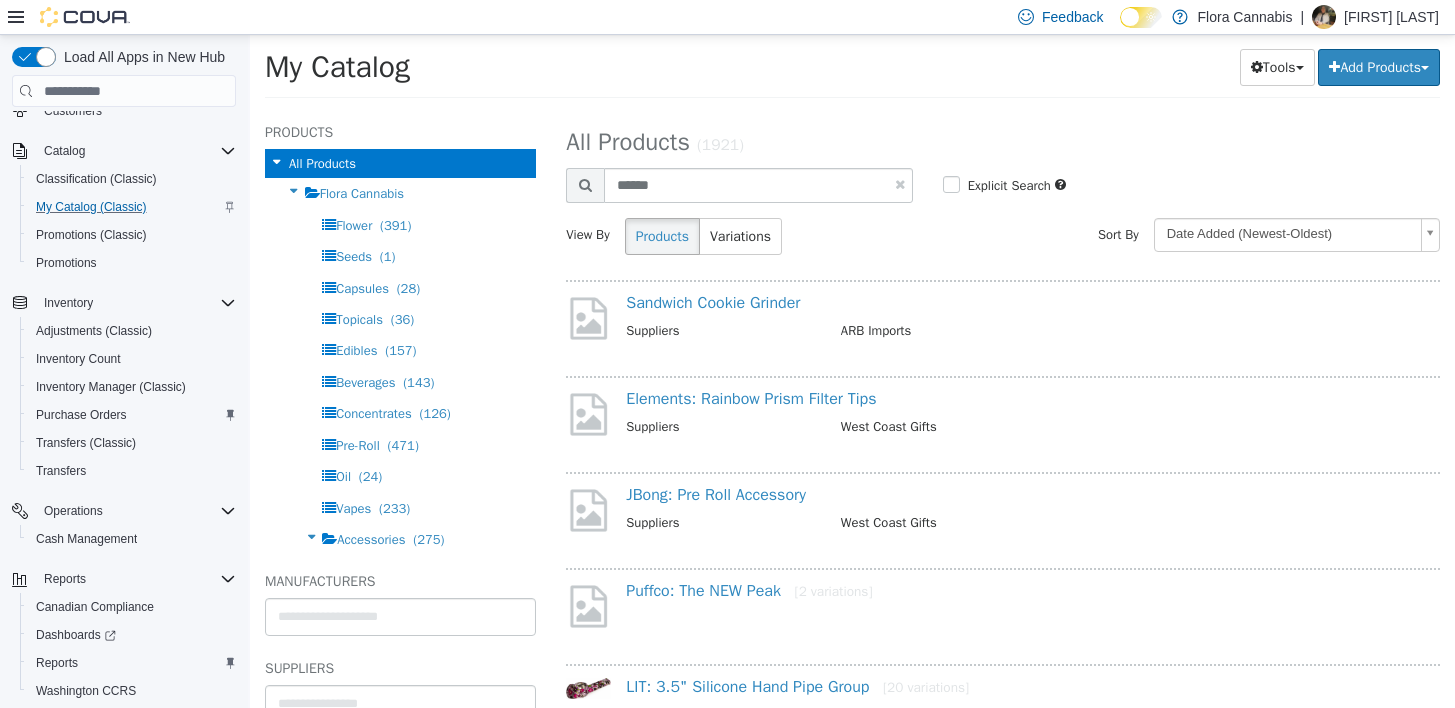 select on "**********" 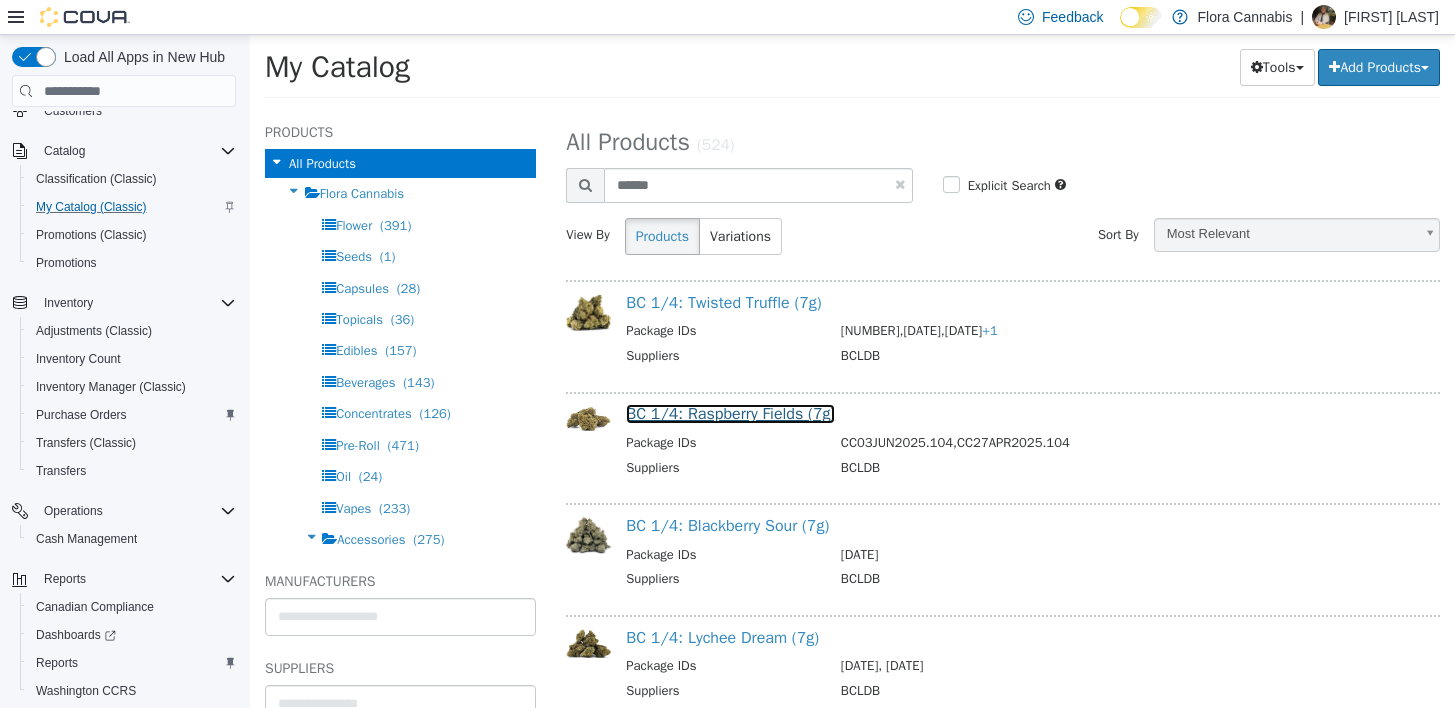 click on "BC 1/4: Raspberry Fields (7g)" at bounding box center (730, 414) 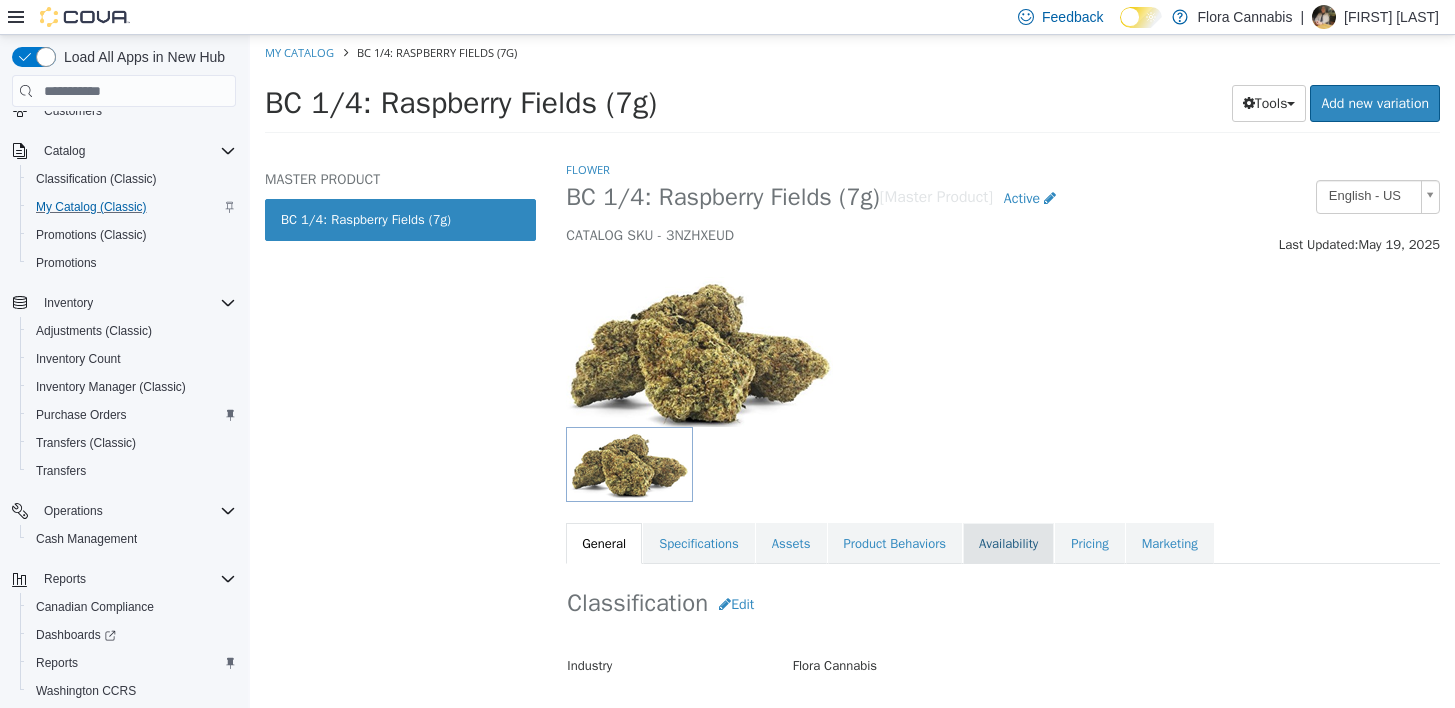 click on "Availability" at bounding box center [1008, 544] 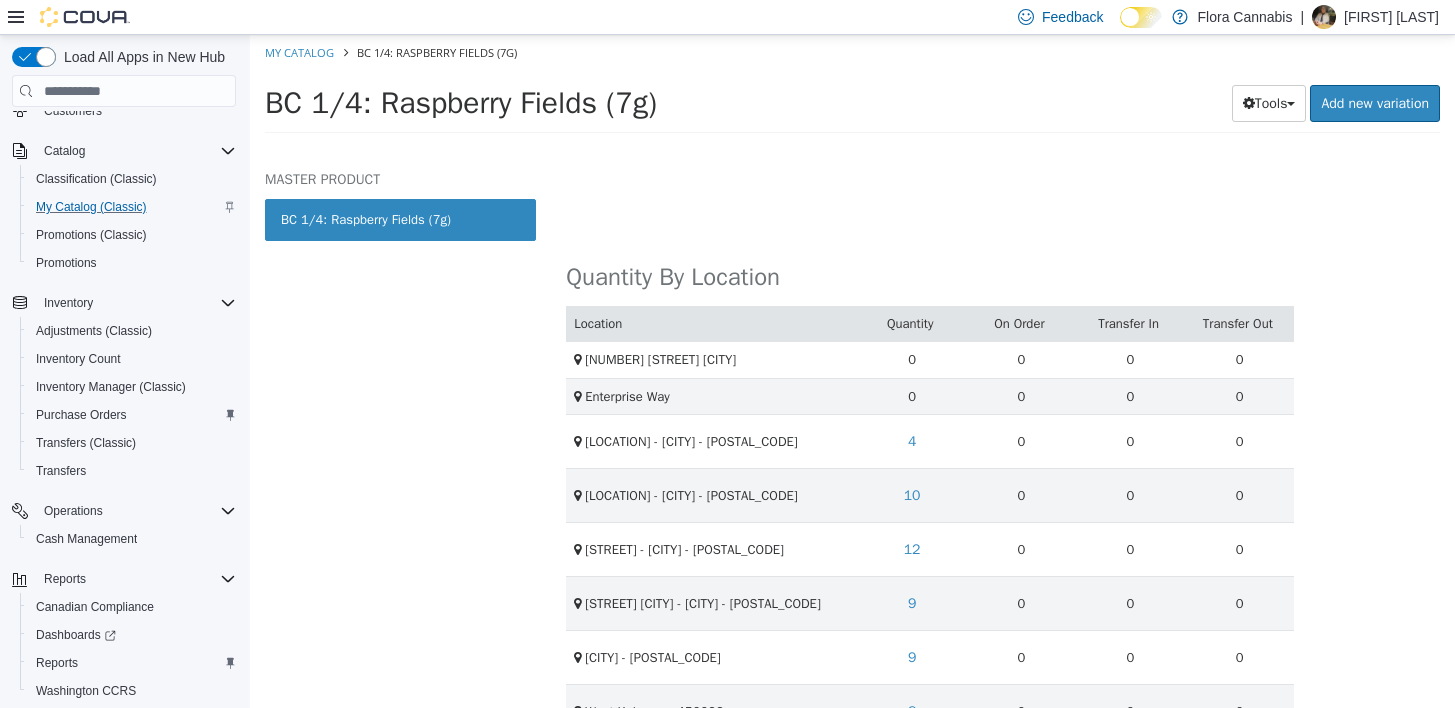 scroll, scrollTop: 600, scrollLeft: 0, axis: vertical 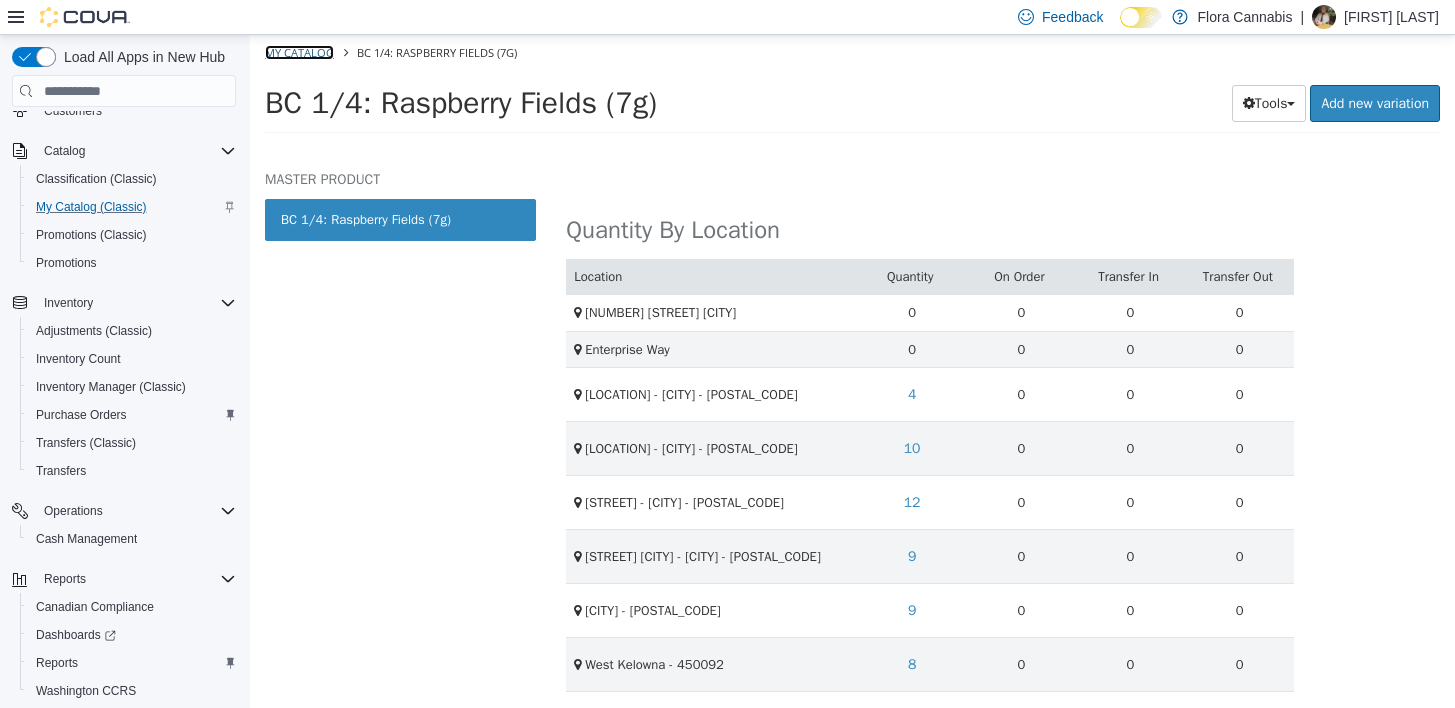 click on "My Catalog" at bounding box center [299, 52] 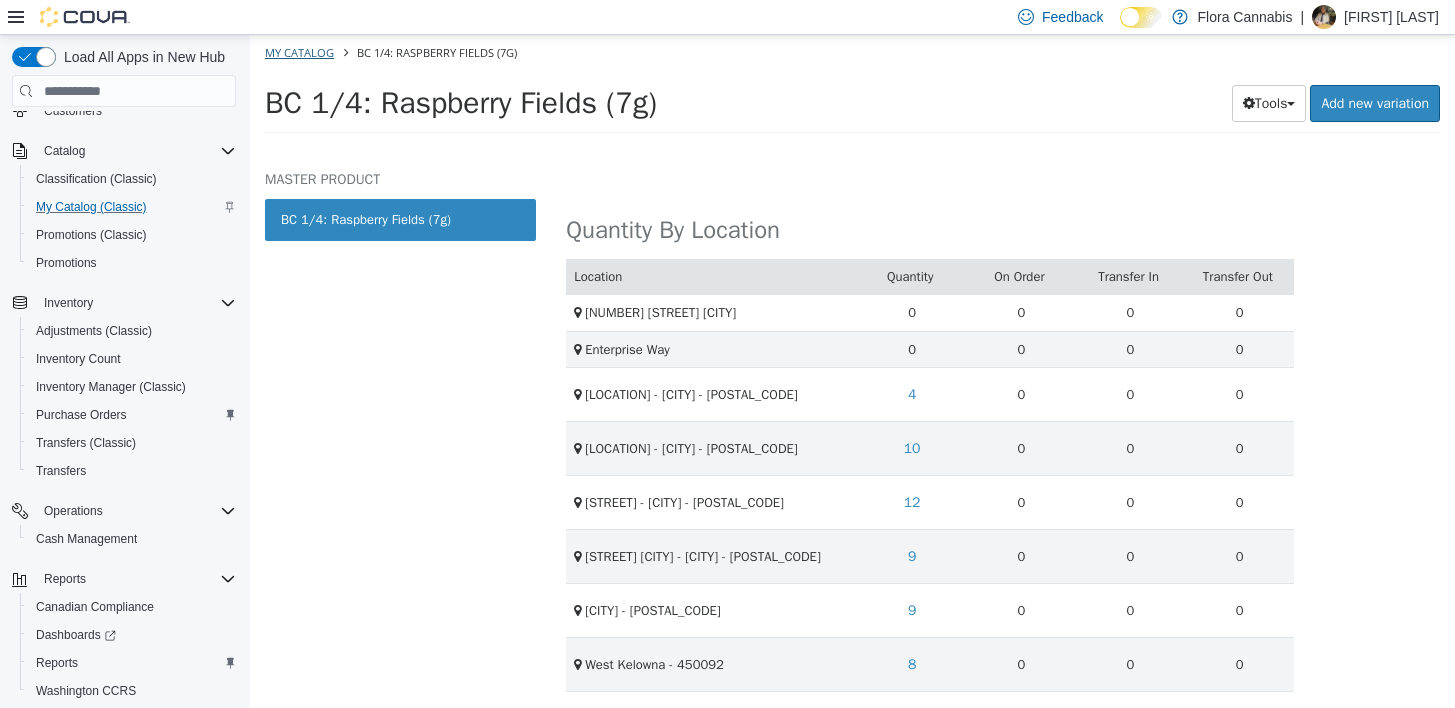 select on "**********" 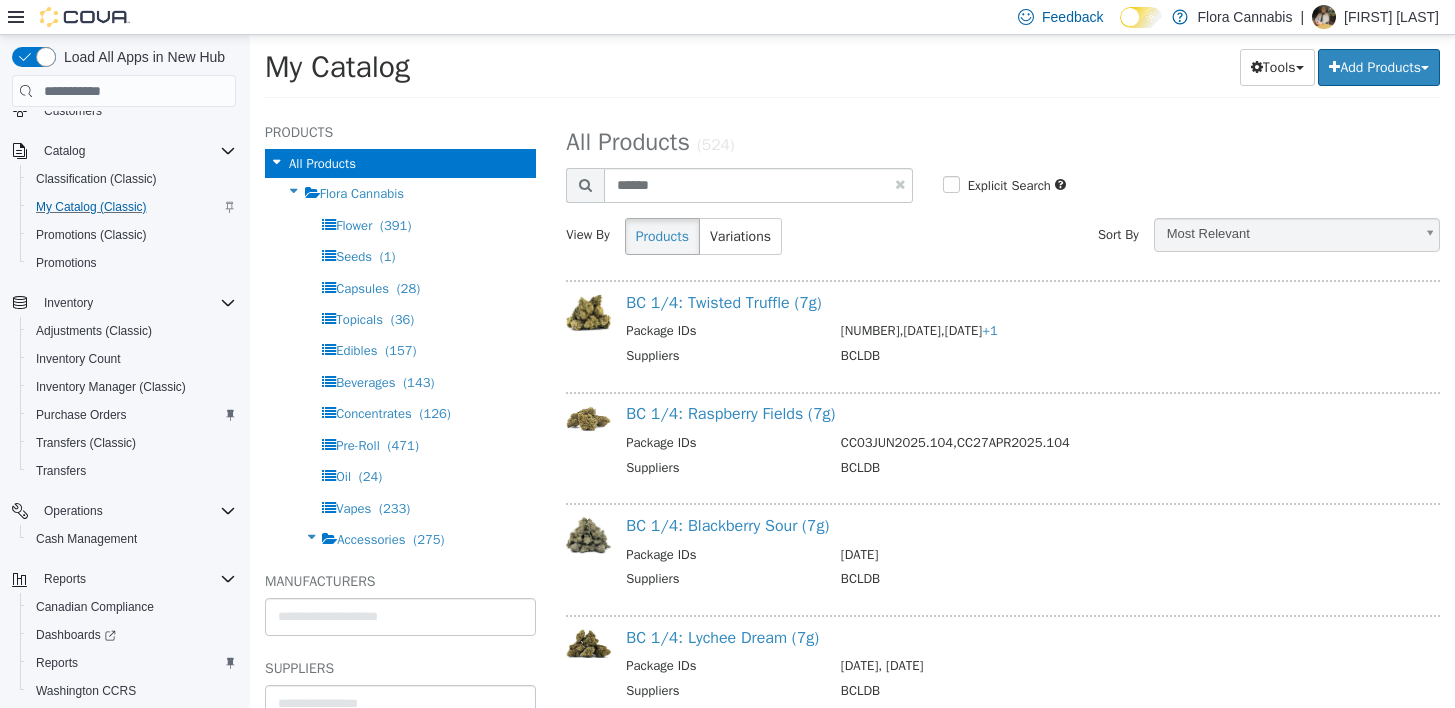 drag, startPoint x: 1220, startPoint y: 157, endPoint x: 1178, endPoint y: 137, distance: 46.518814 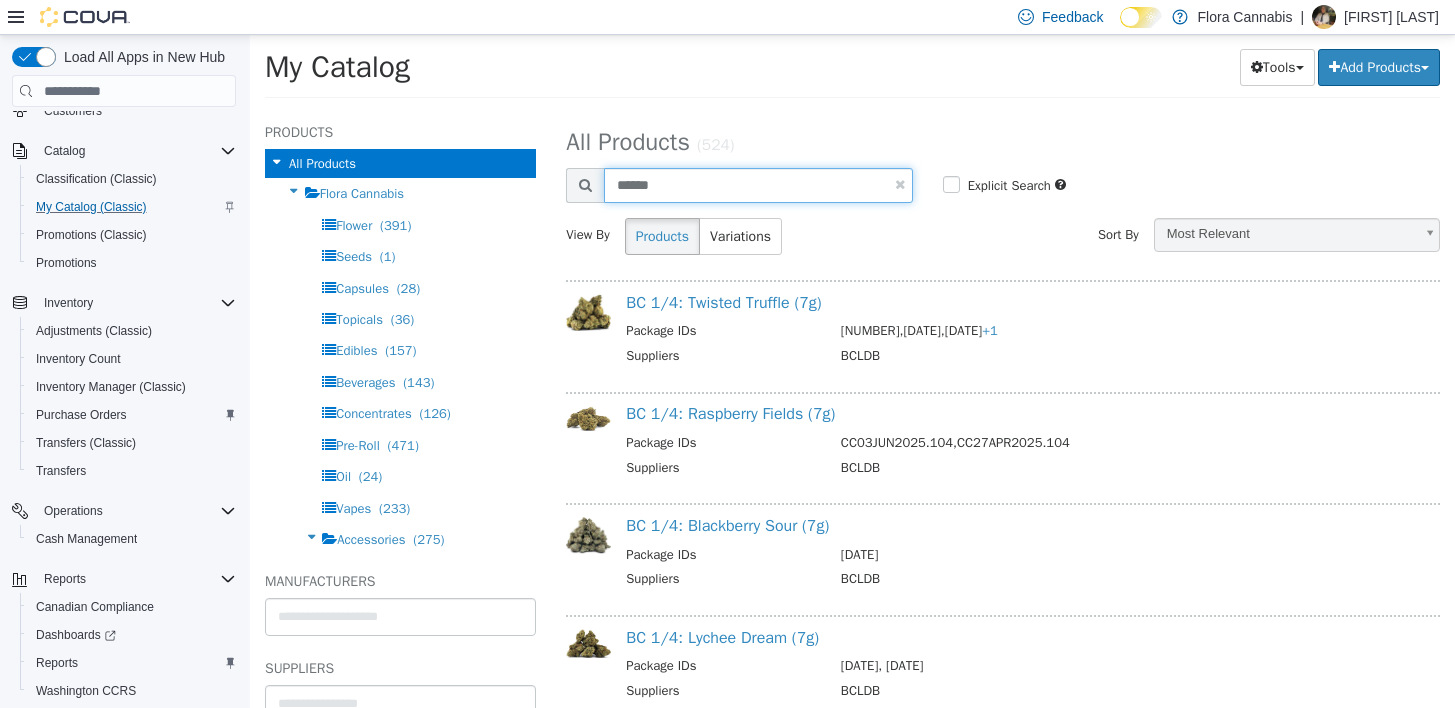 click on "******" at bounding box center [758, 185] 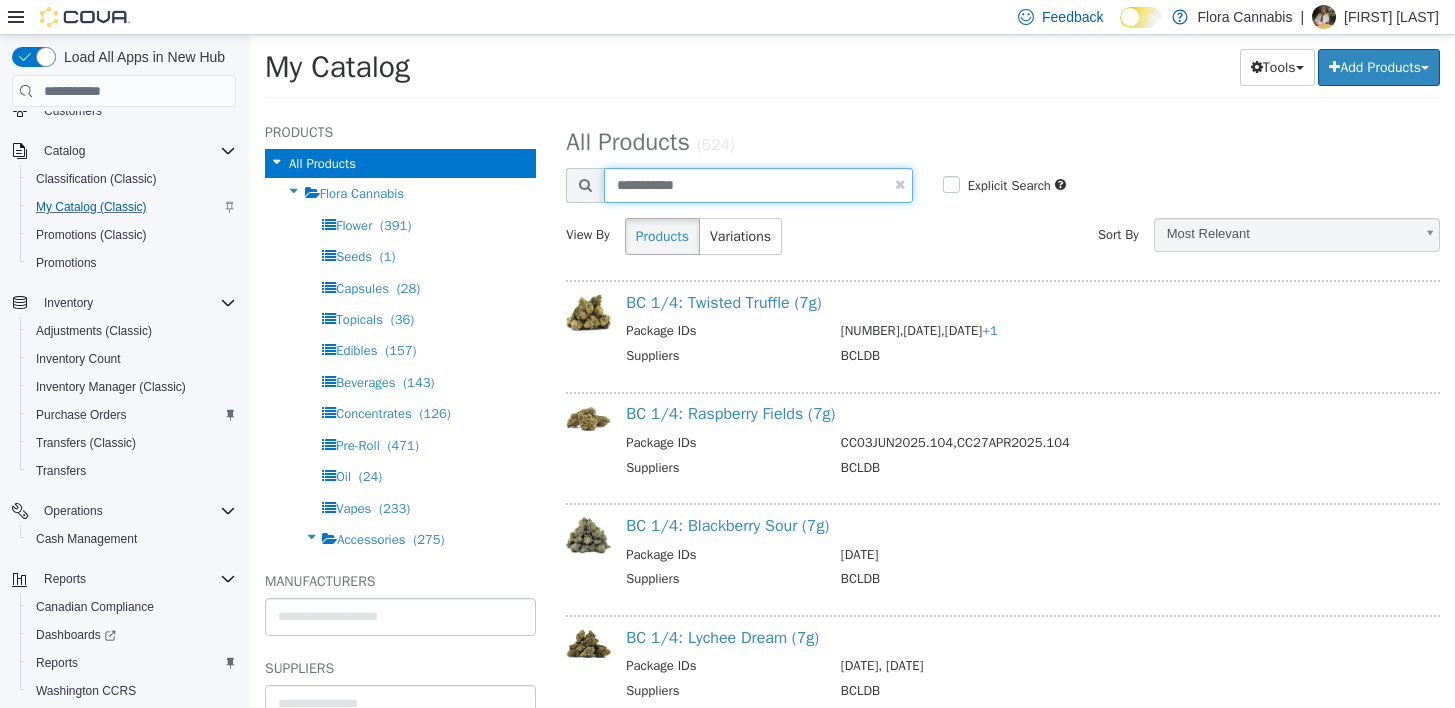 type on "**********" 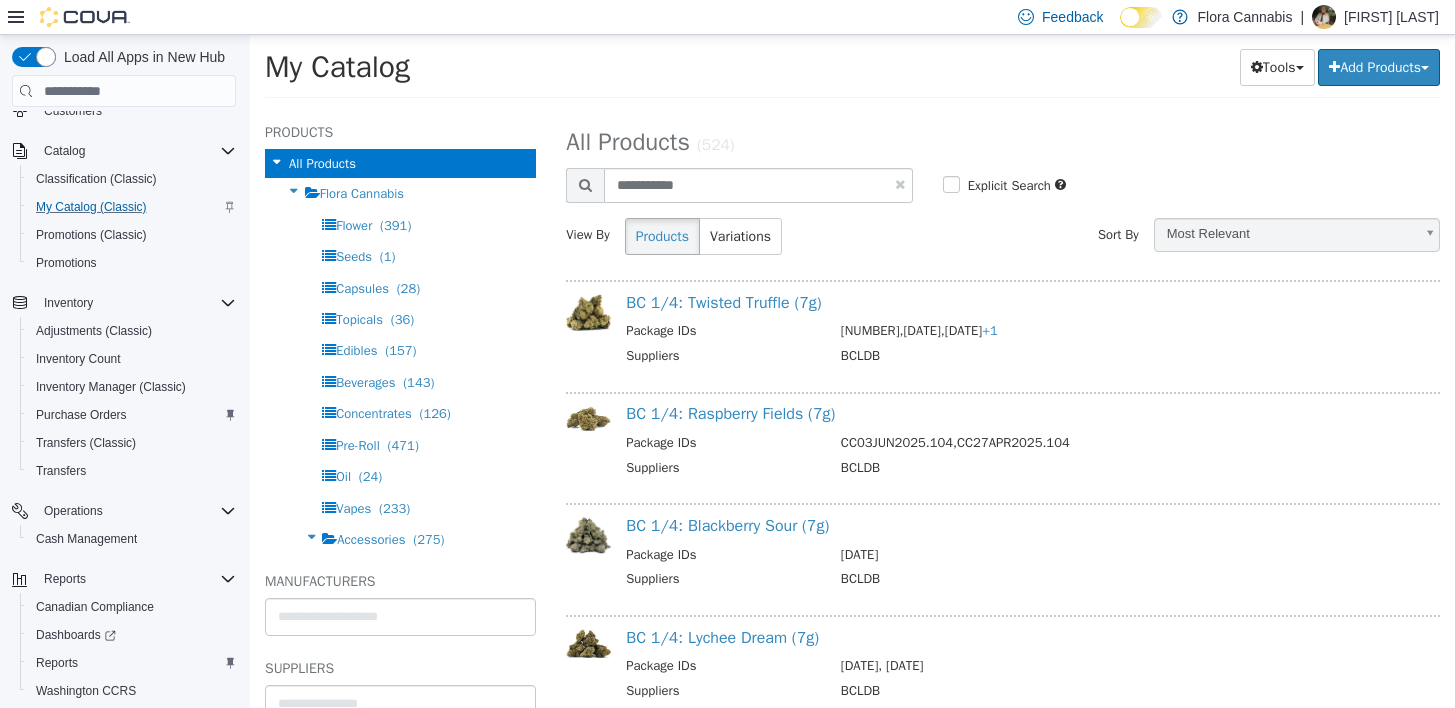 select on "**********" 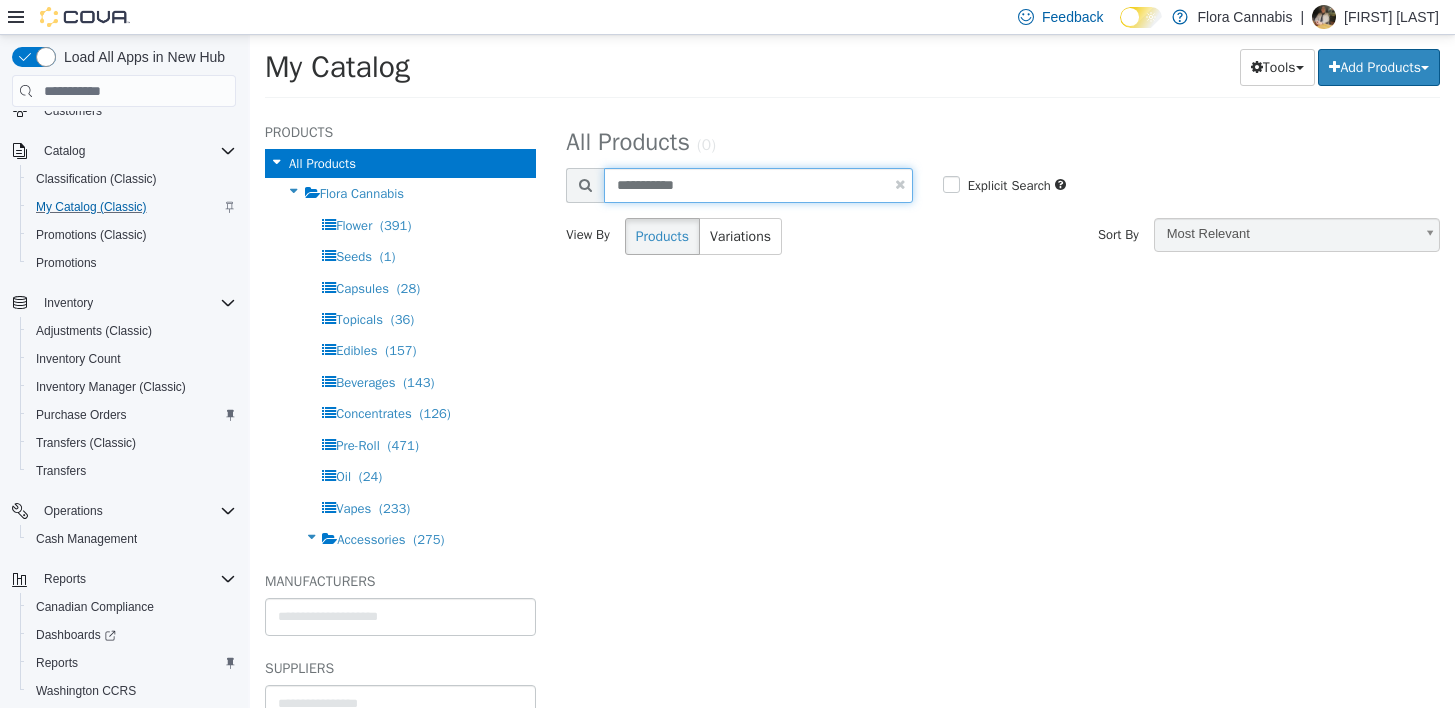 click on "**********" at bounding box center [758, 185] 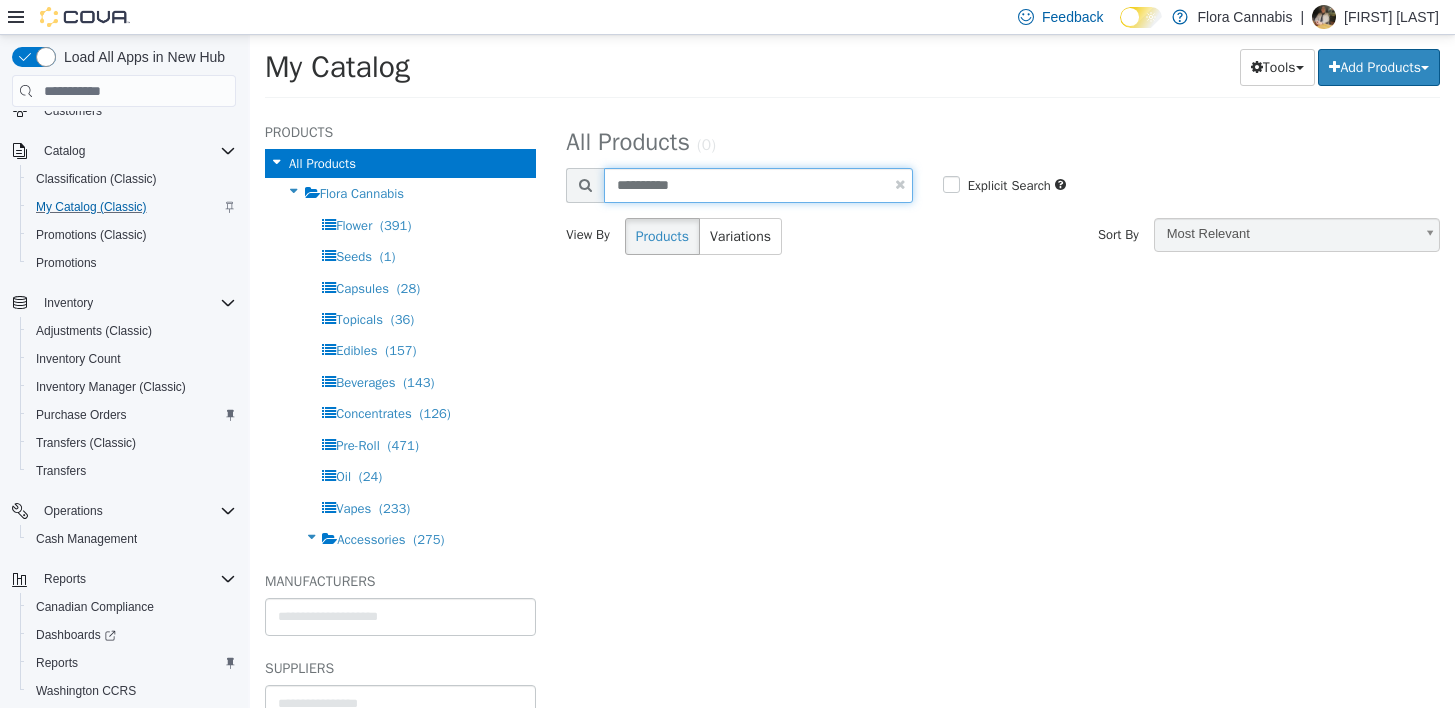 type on "**********" 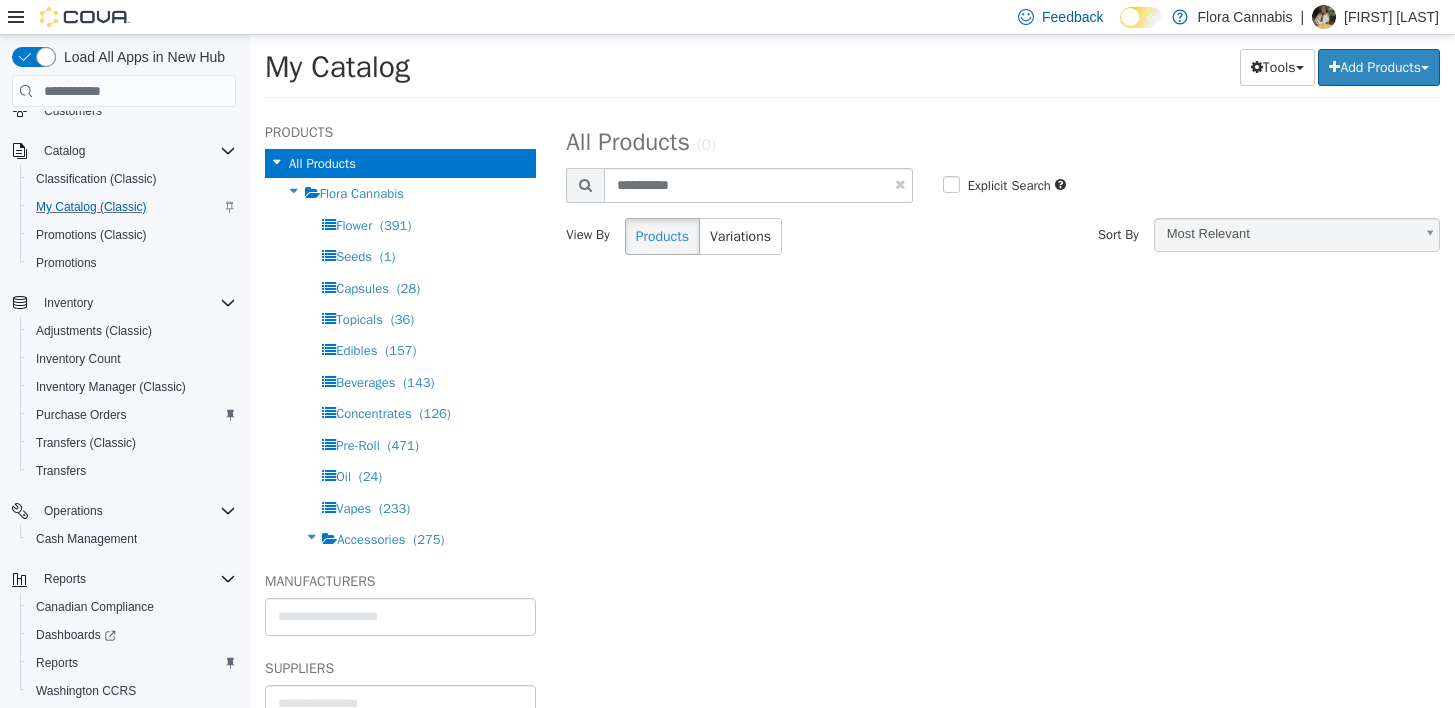 select on "**********" 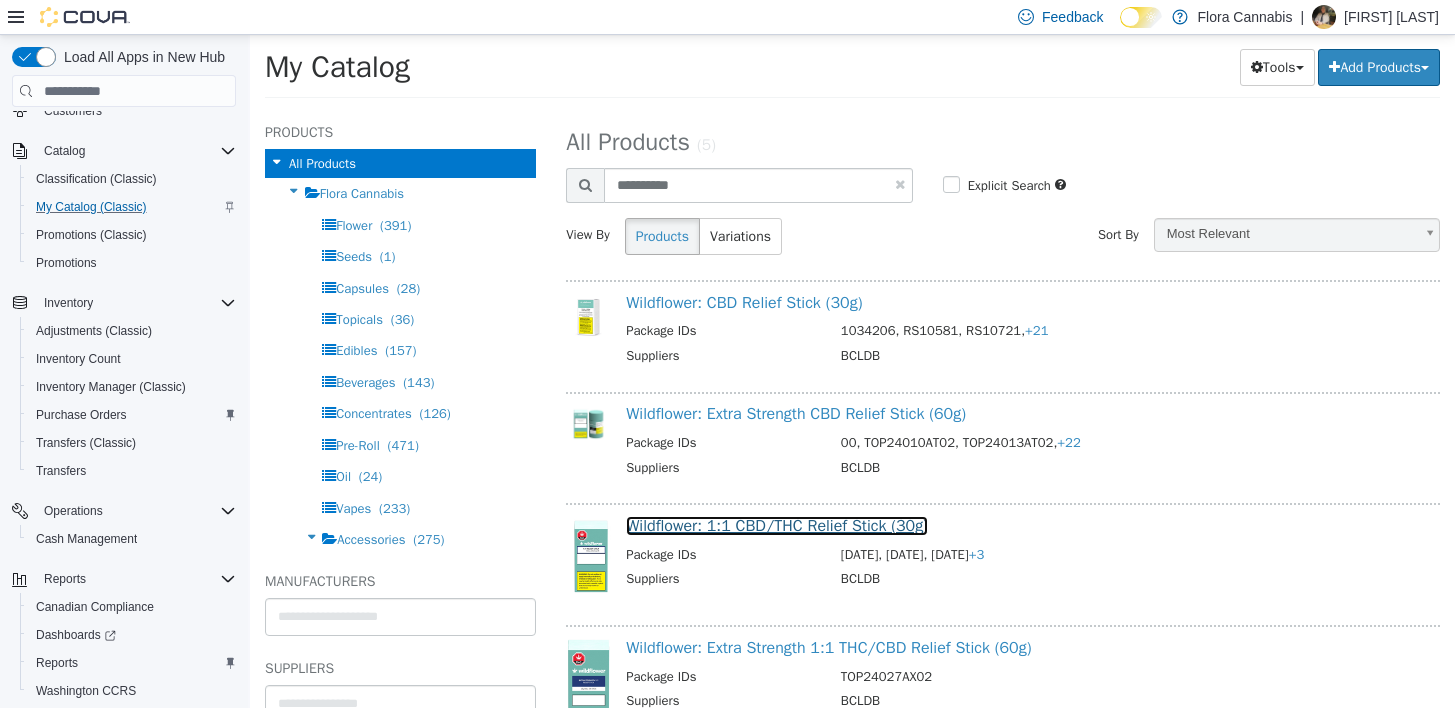 click on "Wildflower: 1:1 CBD/THC Relief Stick (30g)" at bounding box center [777, 526] 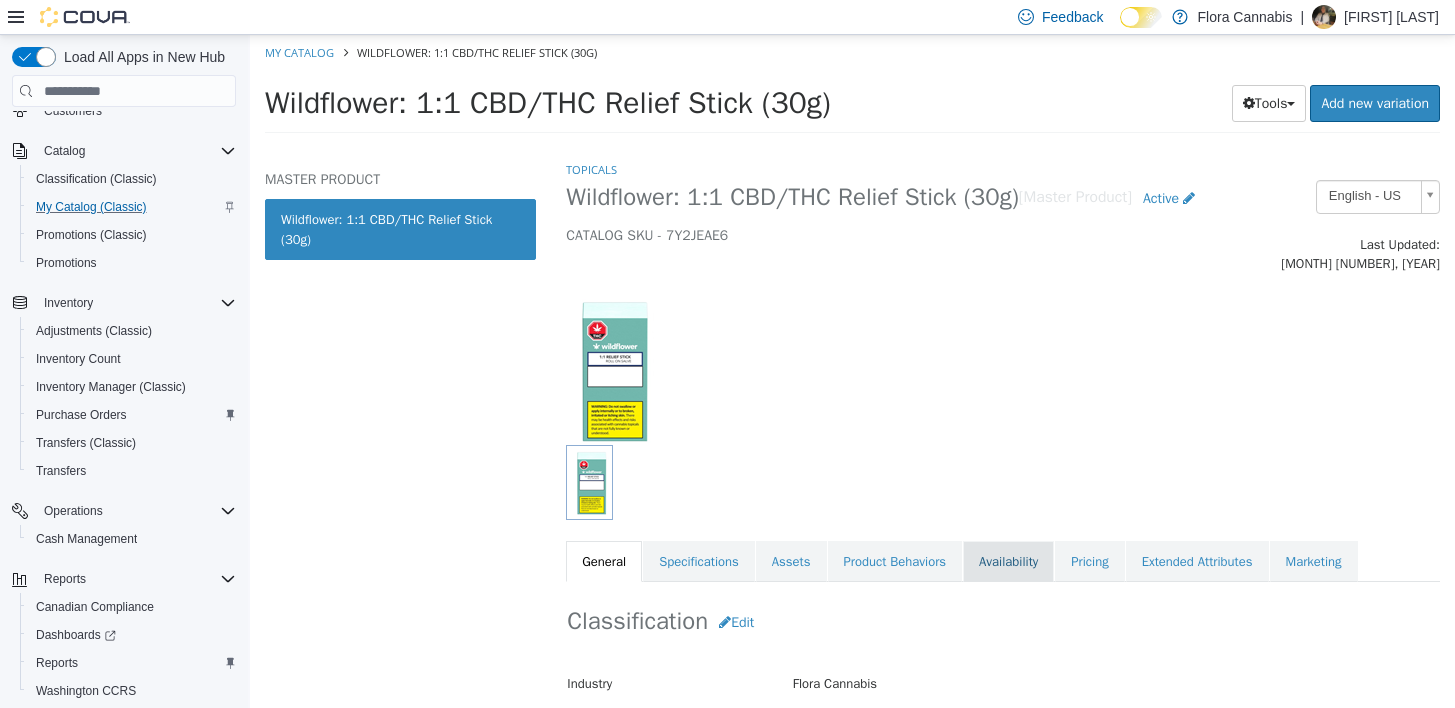 click on "Availability" at bounding box center [1008, 562] 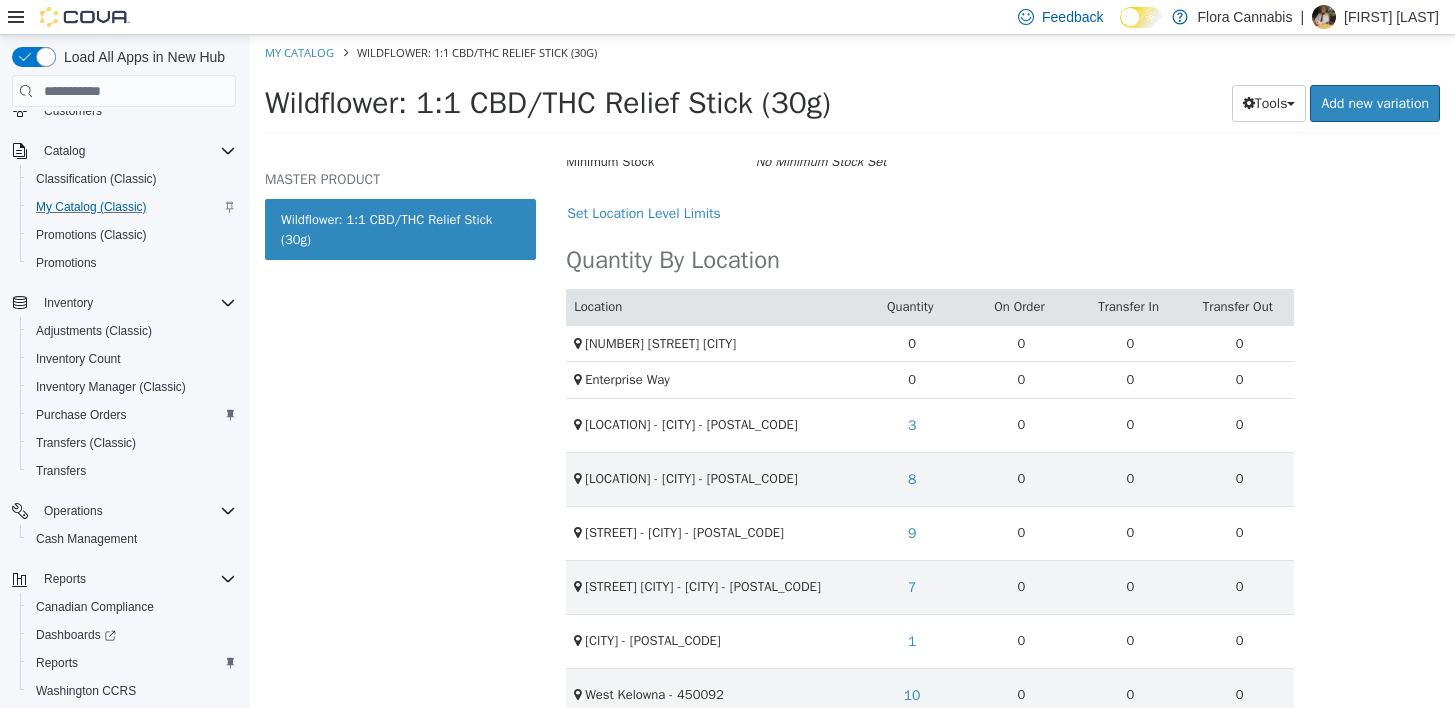 scroll, scrollTop: 0, scrollLeft: 0, axis: both 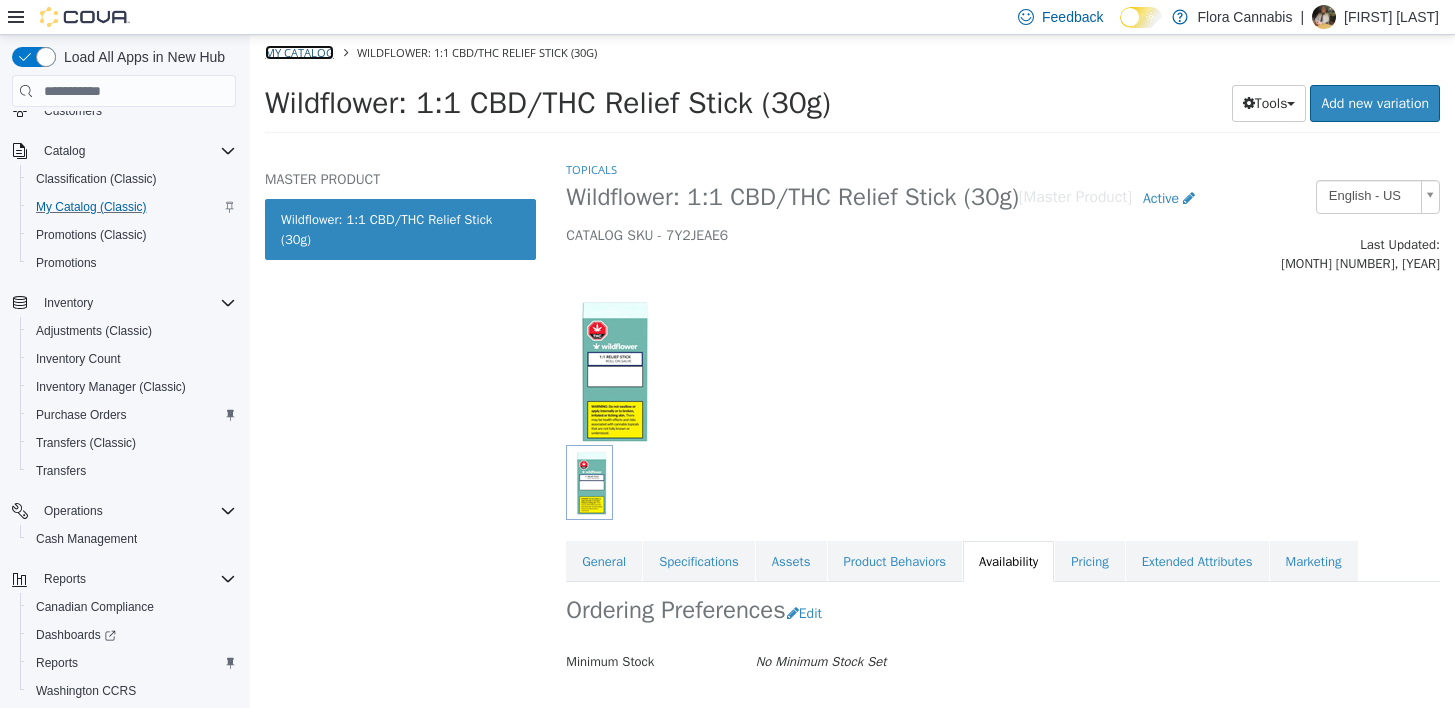 click on "My Catalog" at bounding box center [299, 52] 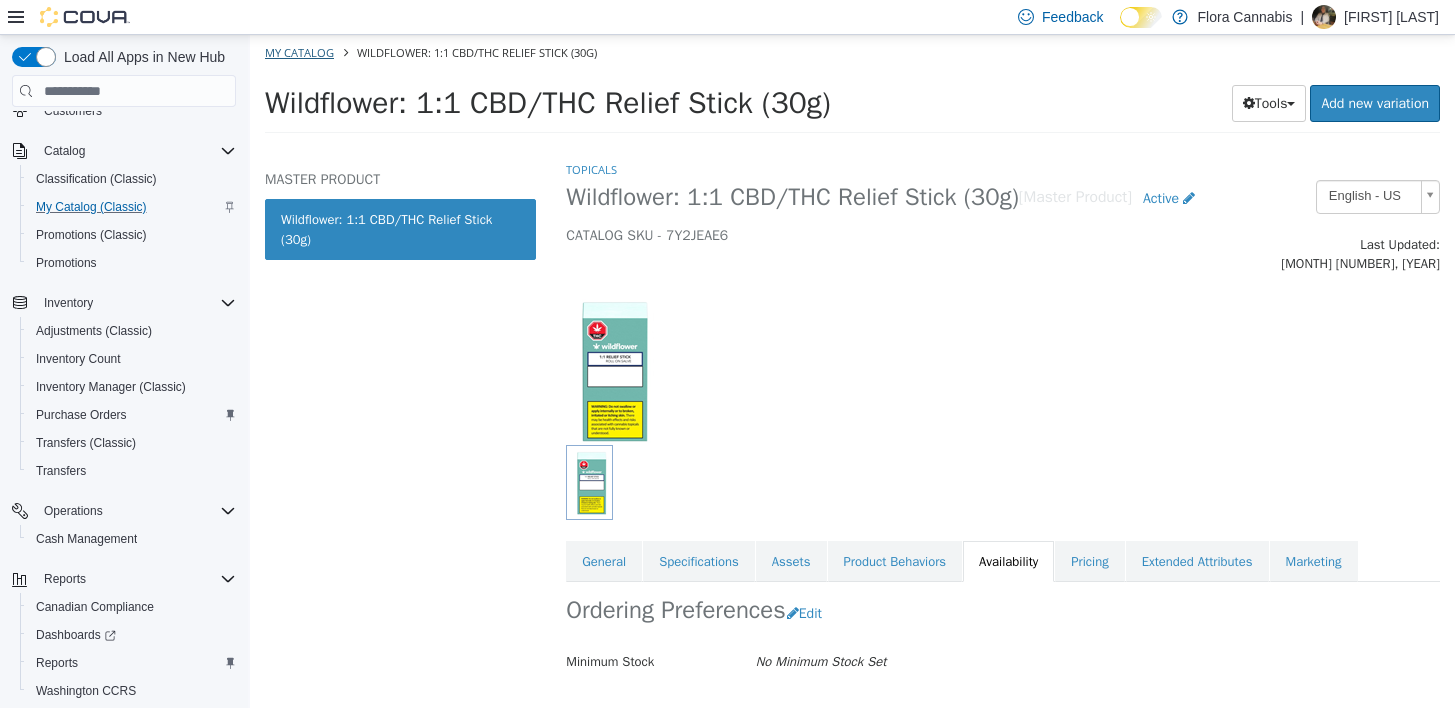 select on "**********" 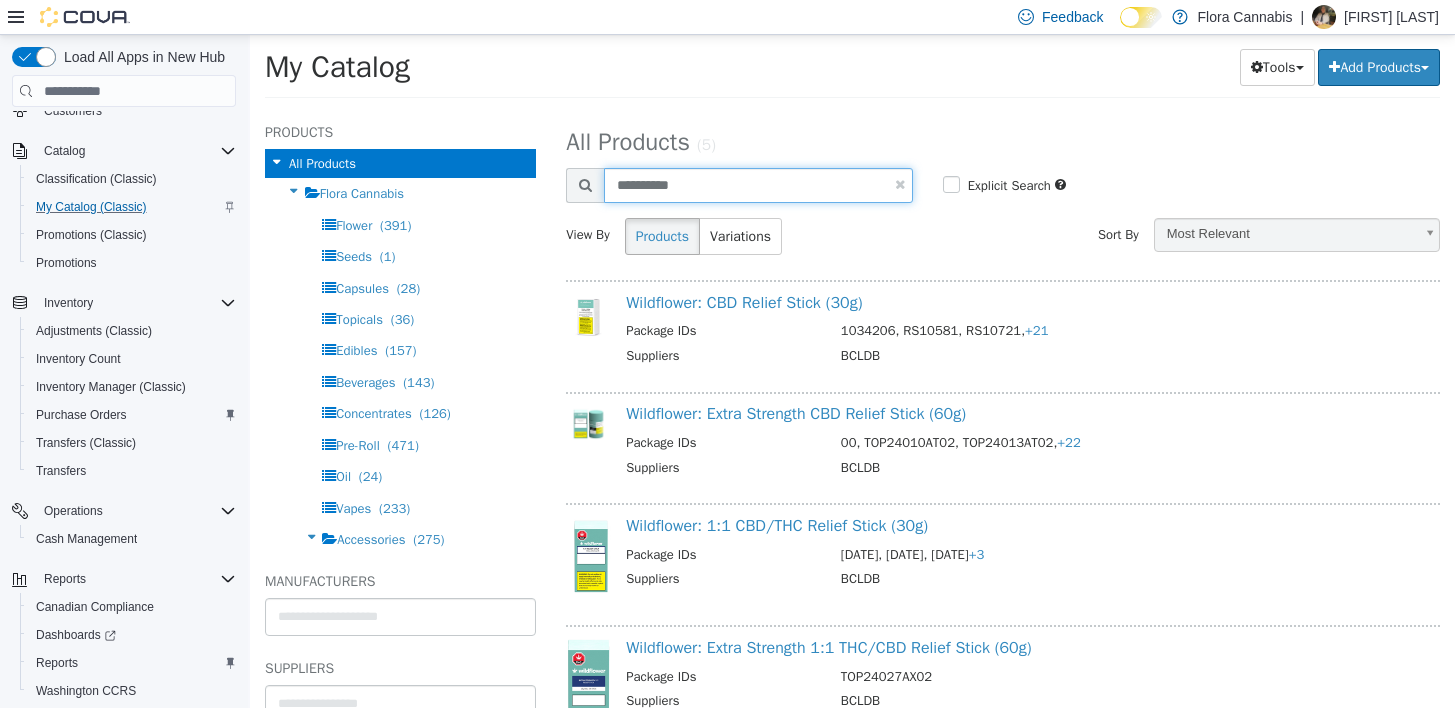 click on "**********" at bounding box center (758, 185) 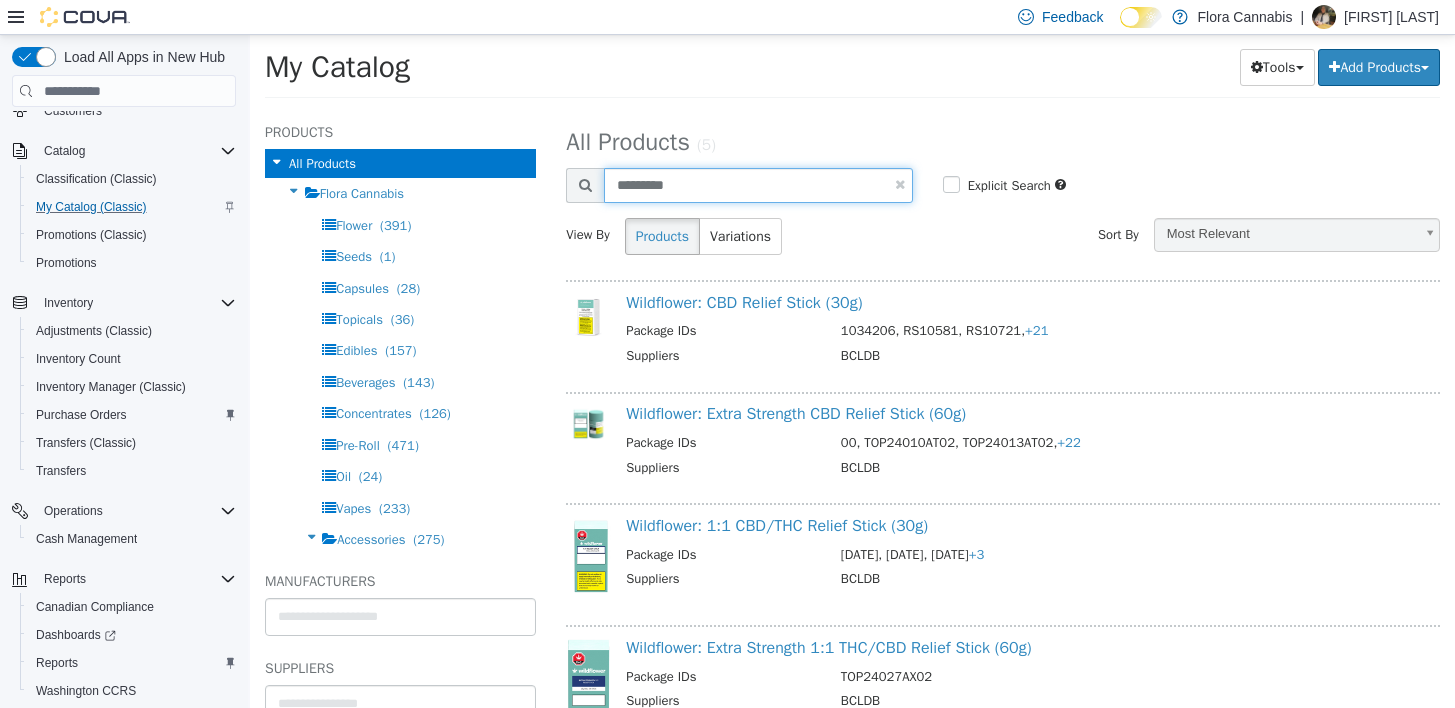 type on "*********" 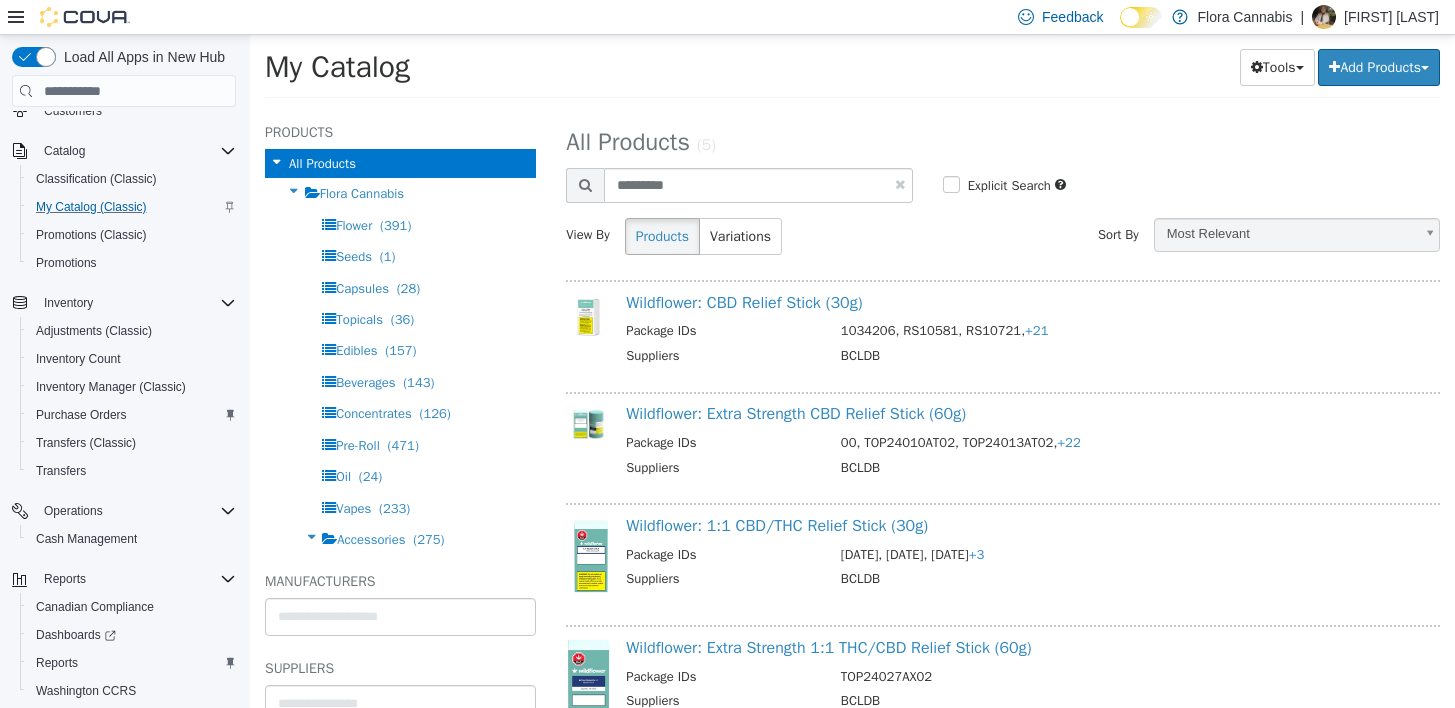select on "**********" 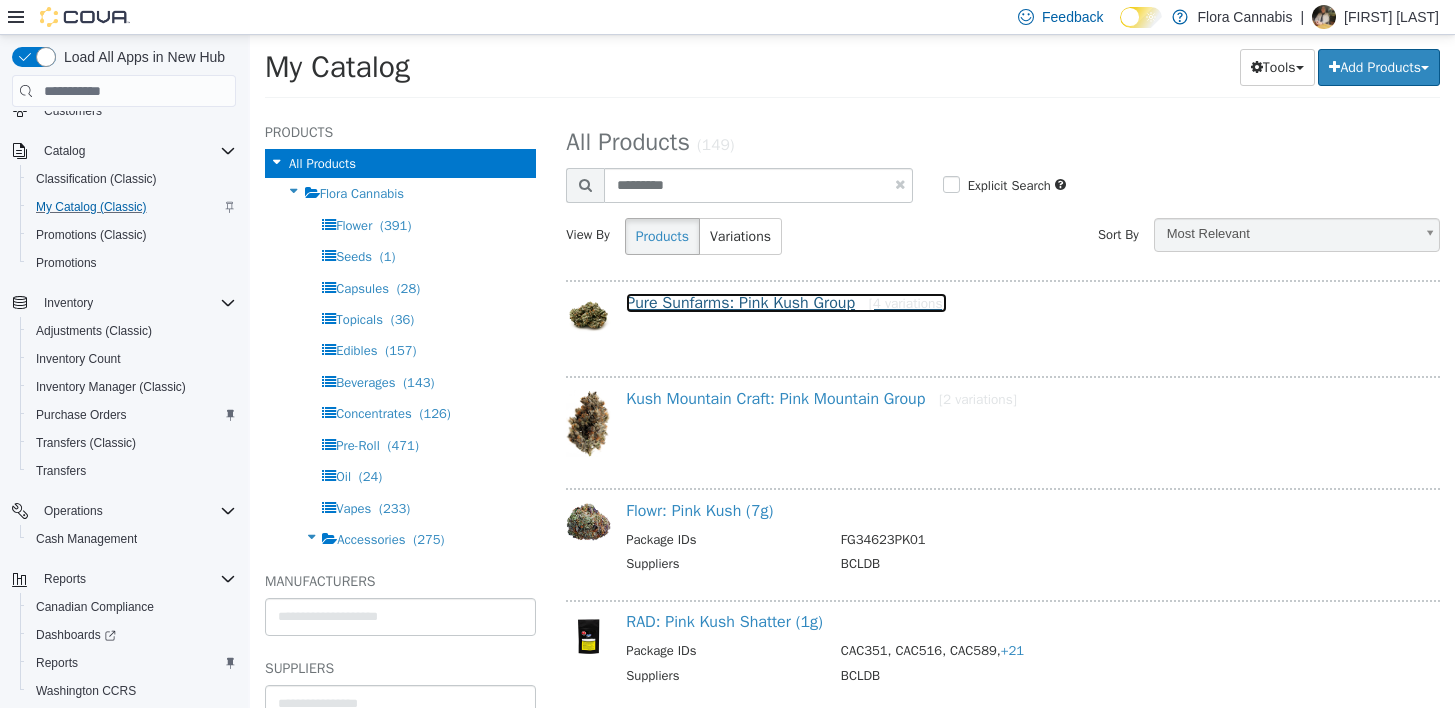 click on "Pure Sunfarms: Pink Kush Group
[4 variations]" at bounding box center [786, 303] 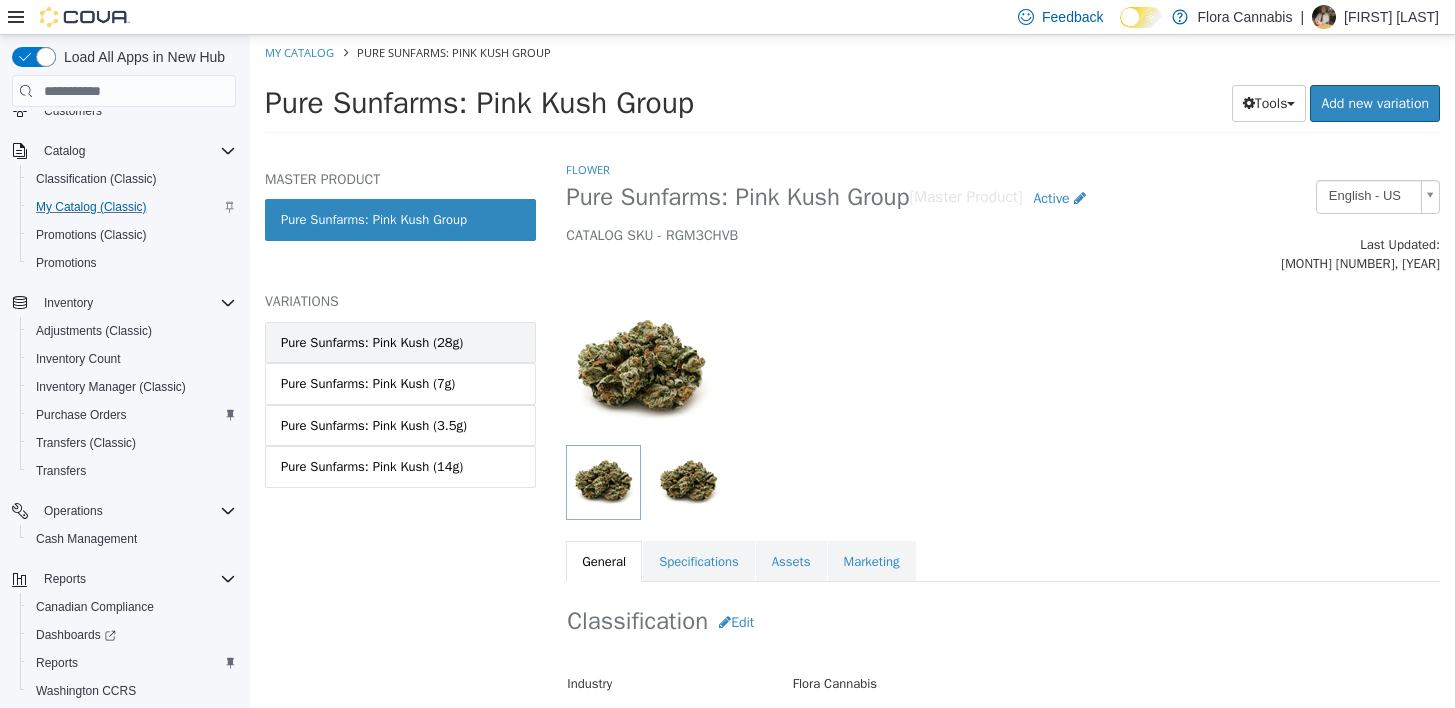 click on "Pure Sunfarms: Pink Kush (28g)" at bounding box center (372, 343) 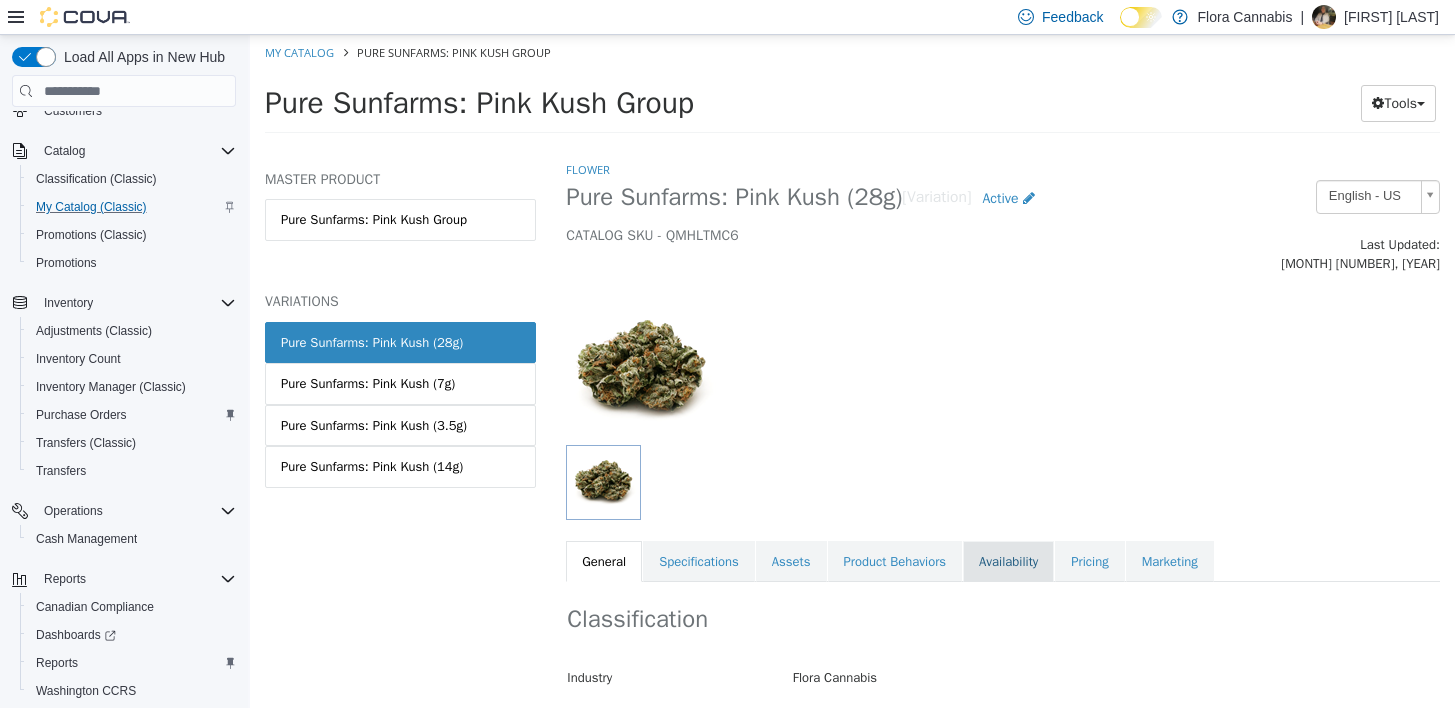 click on "Availability" at bounding box center [1008, 562] 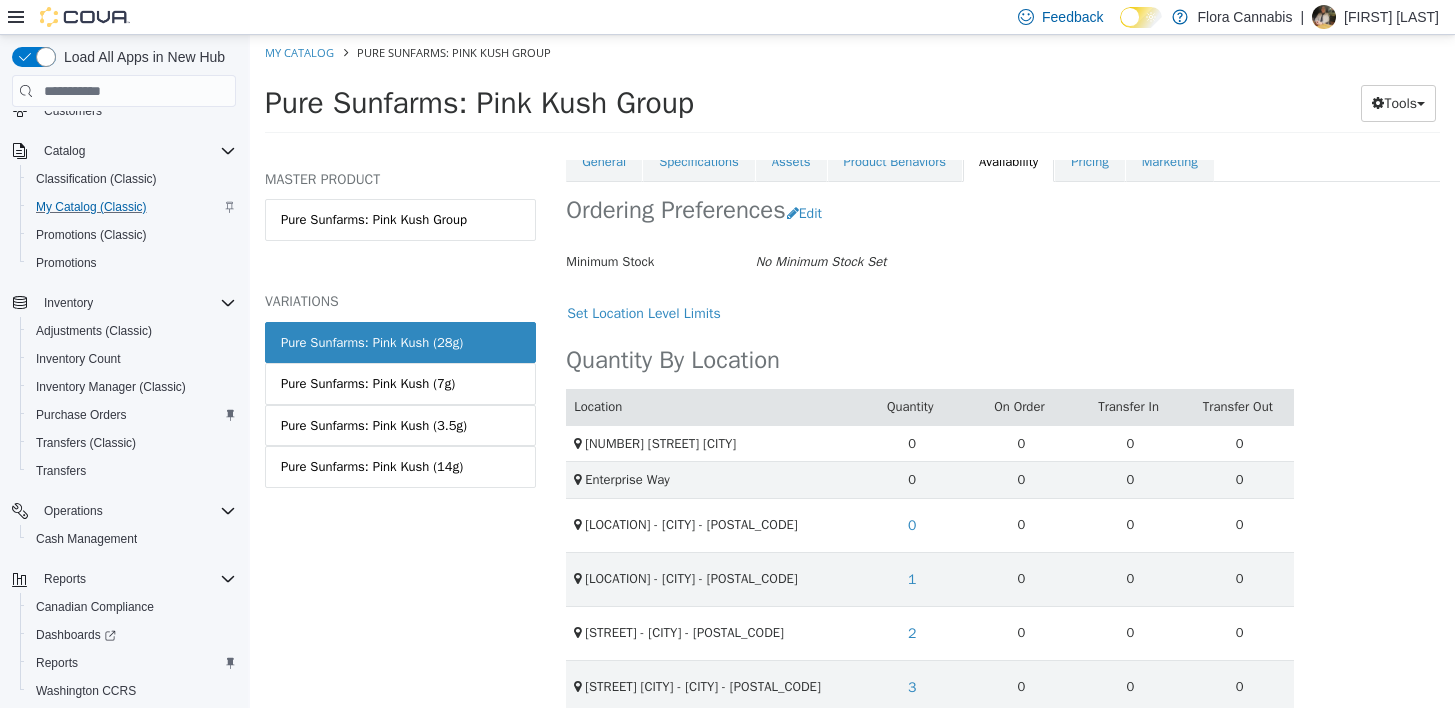 scroll, scrollTop: 500, scrollLeft: 0, axis: vertical 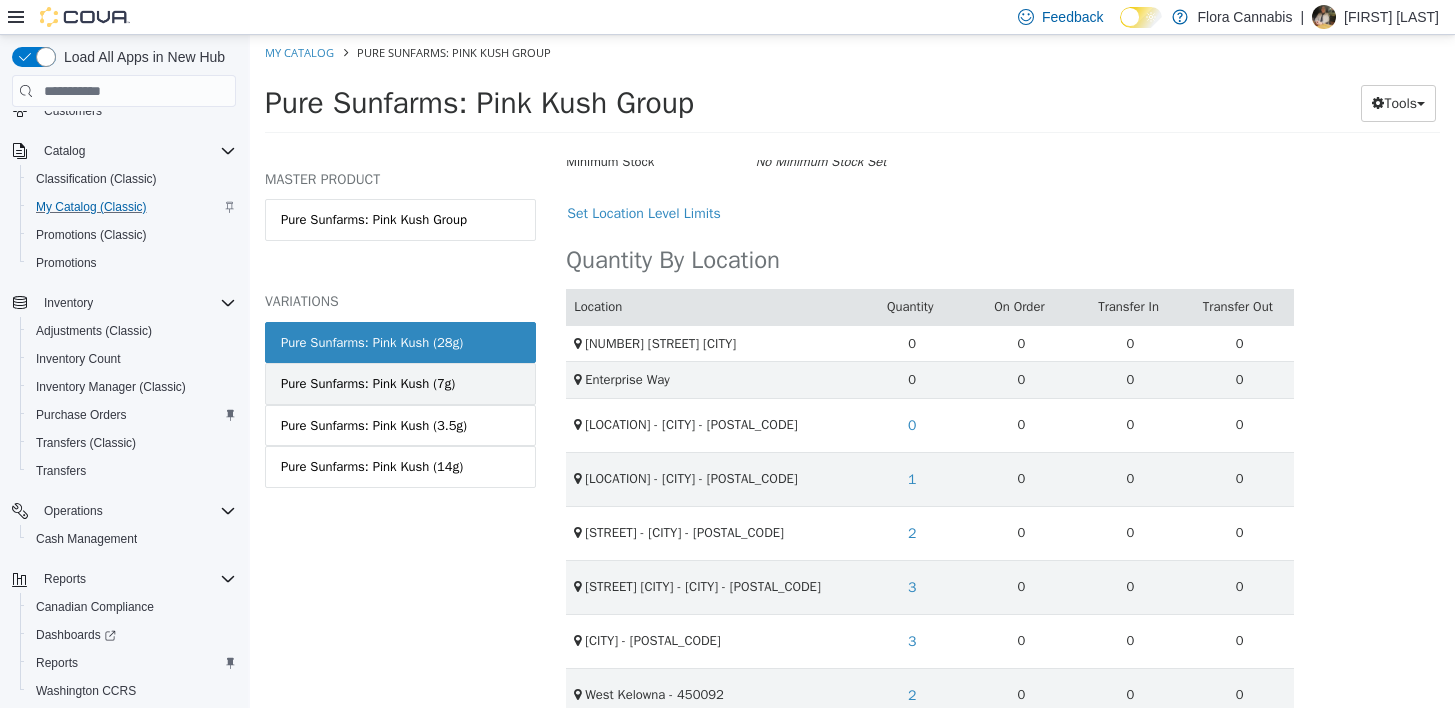 click on "Pure Sunfarms: Pink Kush (7g)" at bounding box center (368, 384) 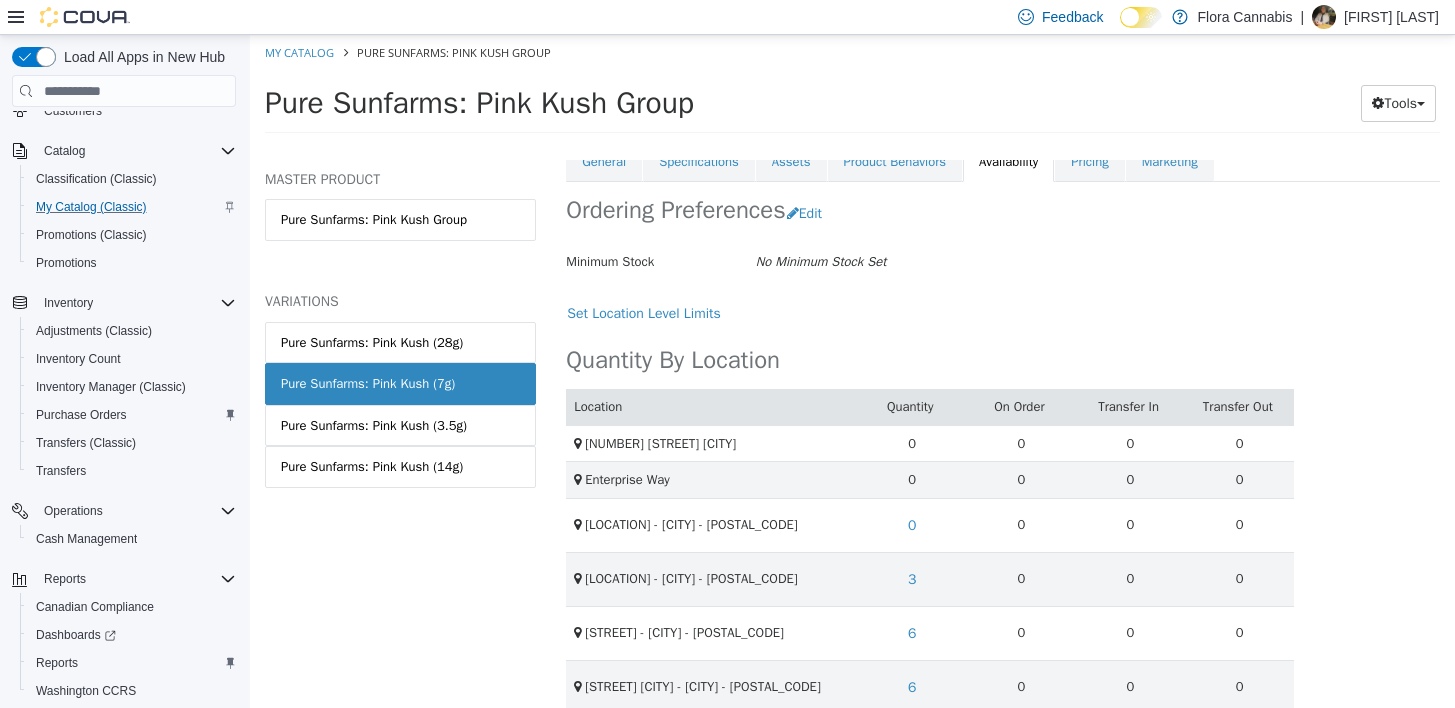 scroll, scrollTop: 500, scrollLeft: 0, axis: vertical 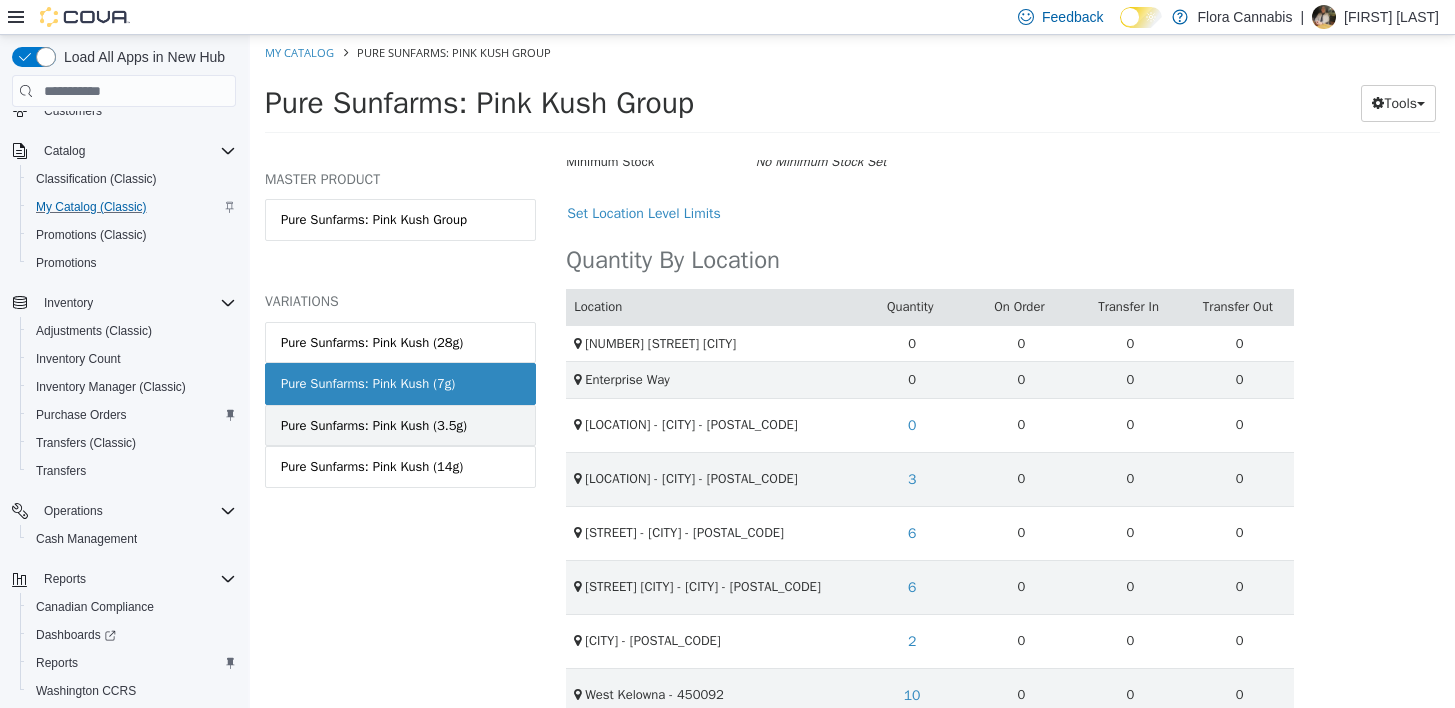 click on "Pure Sunfarms: Pink Kush (3.5g)" at bounding box center (374, 426) 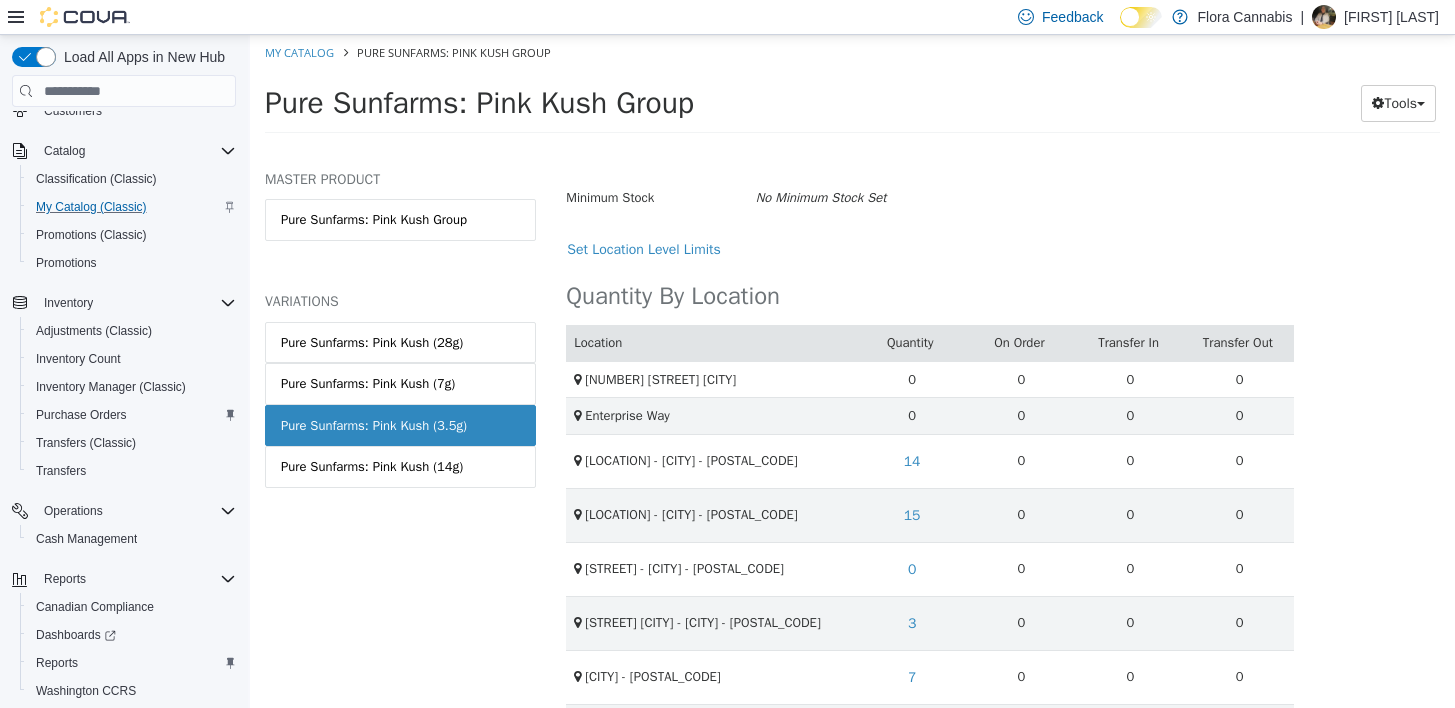 scroll, scrollTop: 500, scrollLeft: 0, axis: vertical 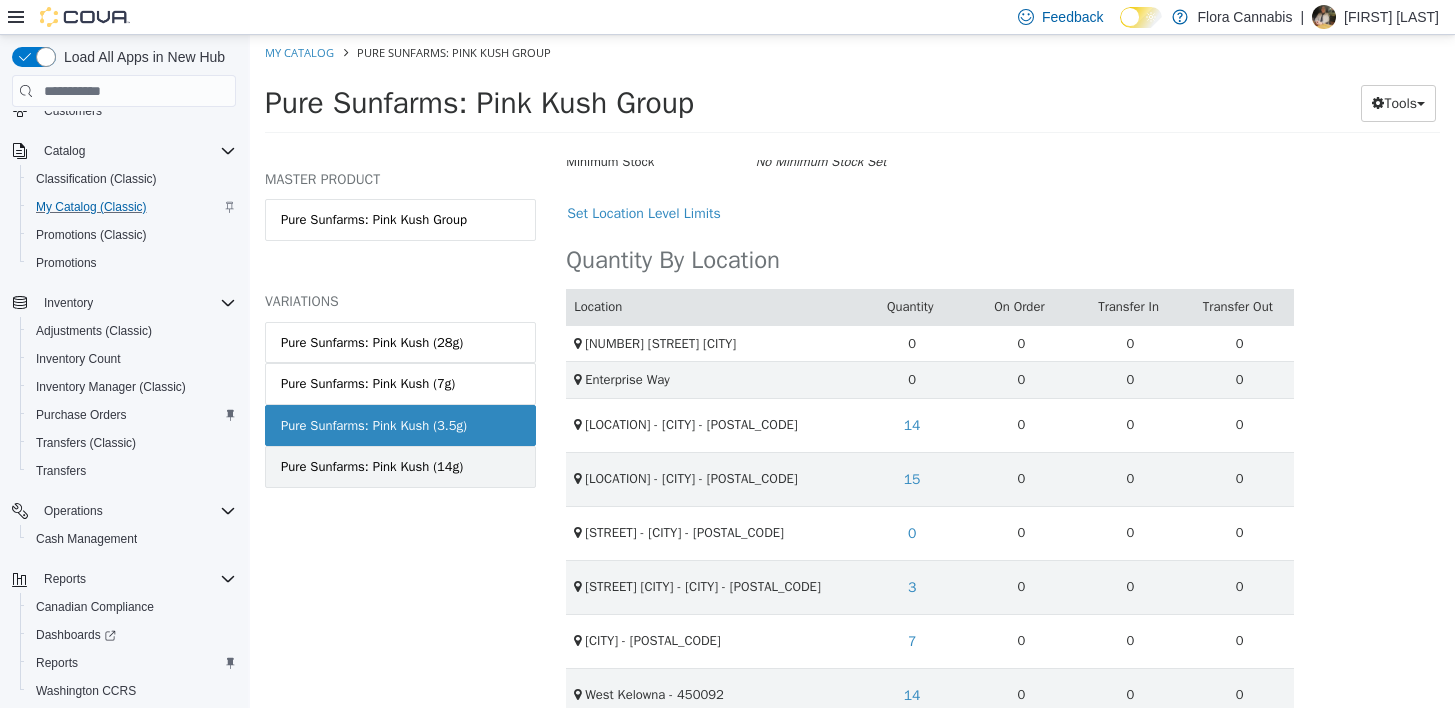 click on "Pure Sunfarms: Pink Kush (14g)" at bounding box center [372, 467] 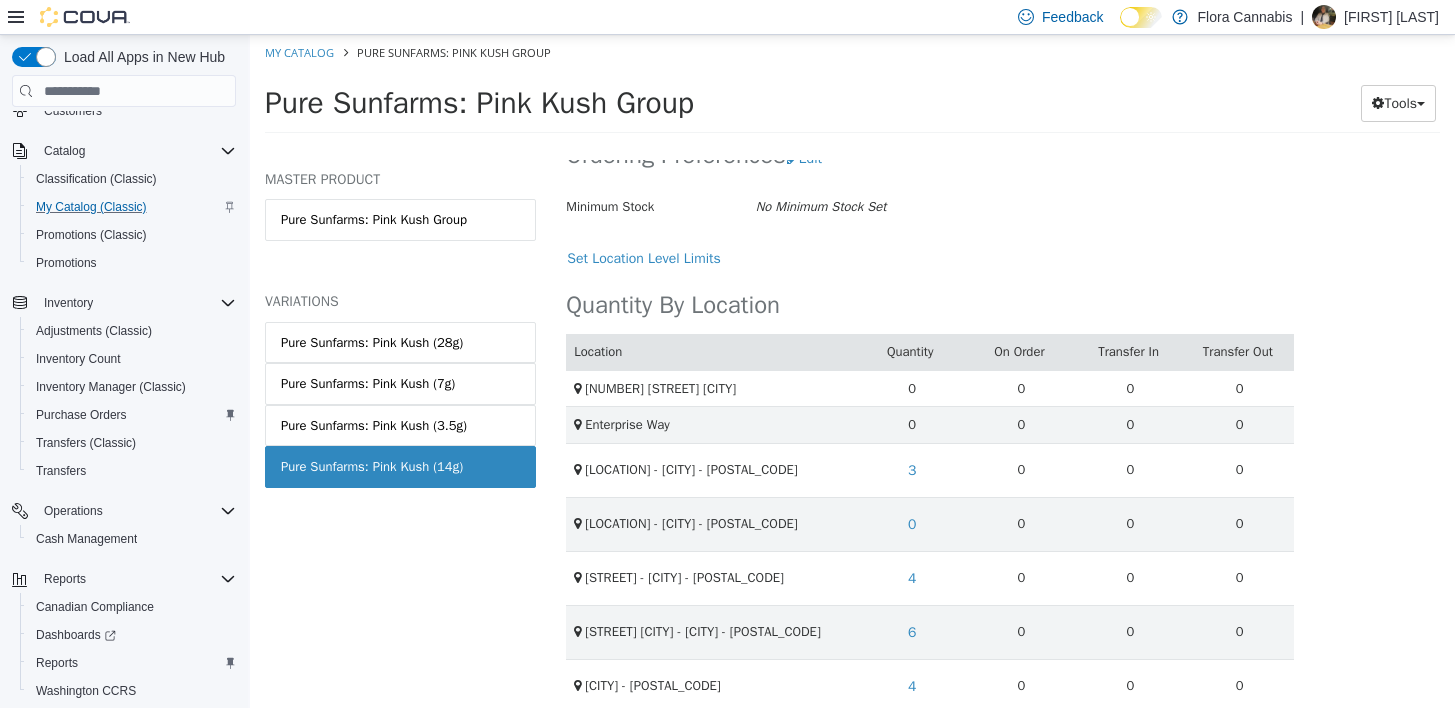 scroll, scrollTop: 500, scrollLeft: 0, axis: vertical 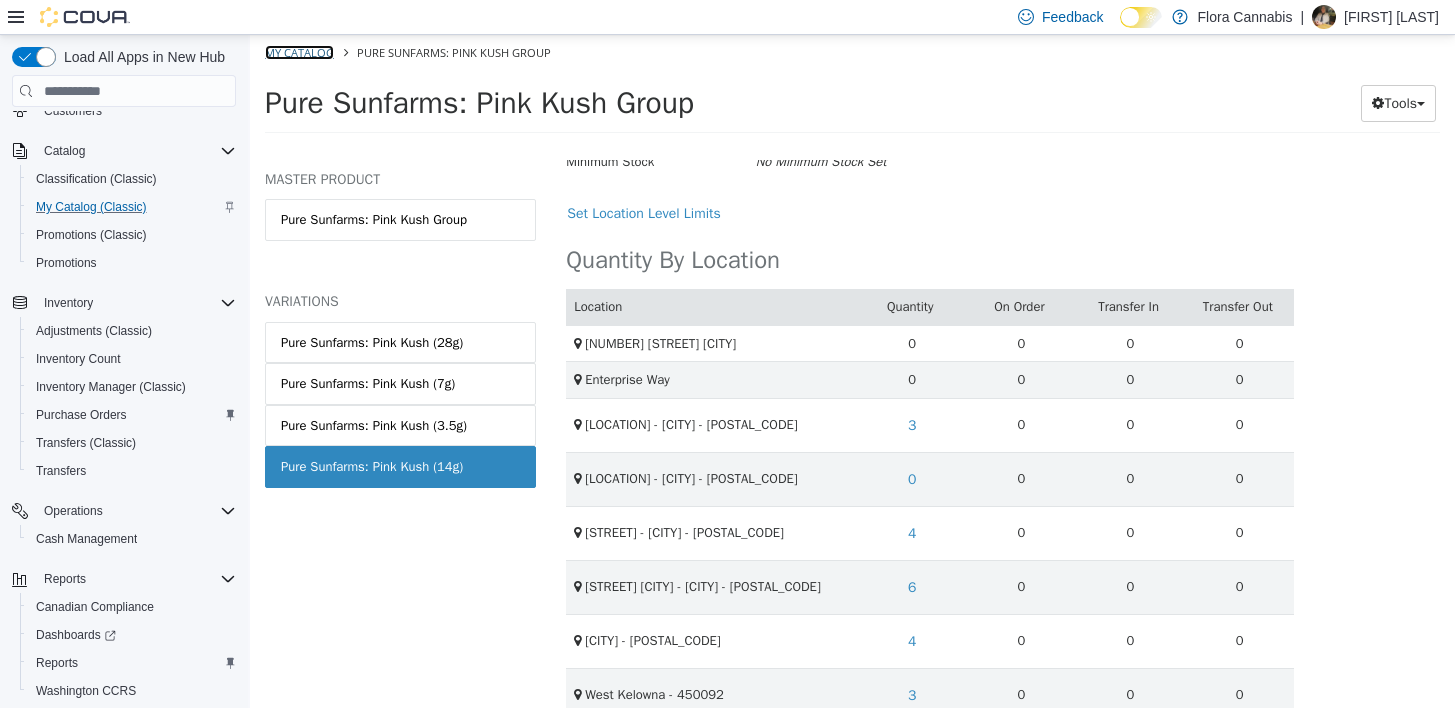 click on "My Catalog" at bounding box center (299, 52) 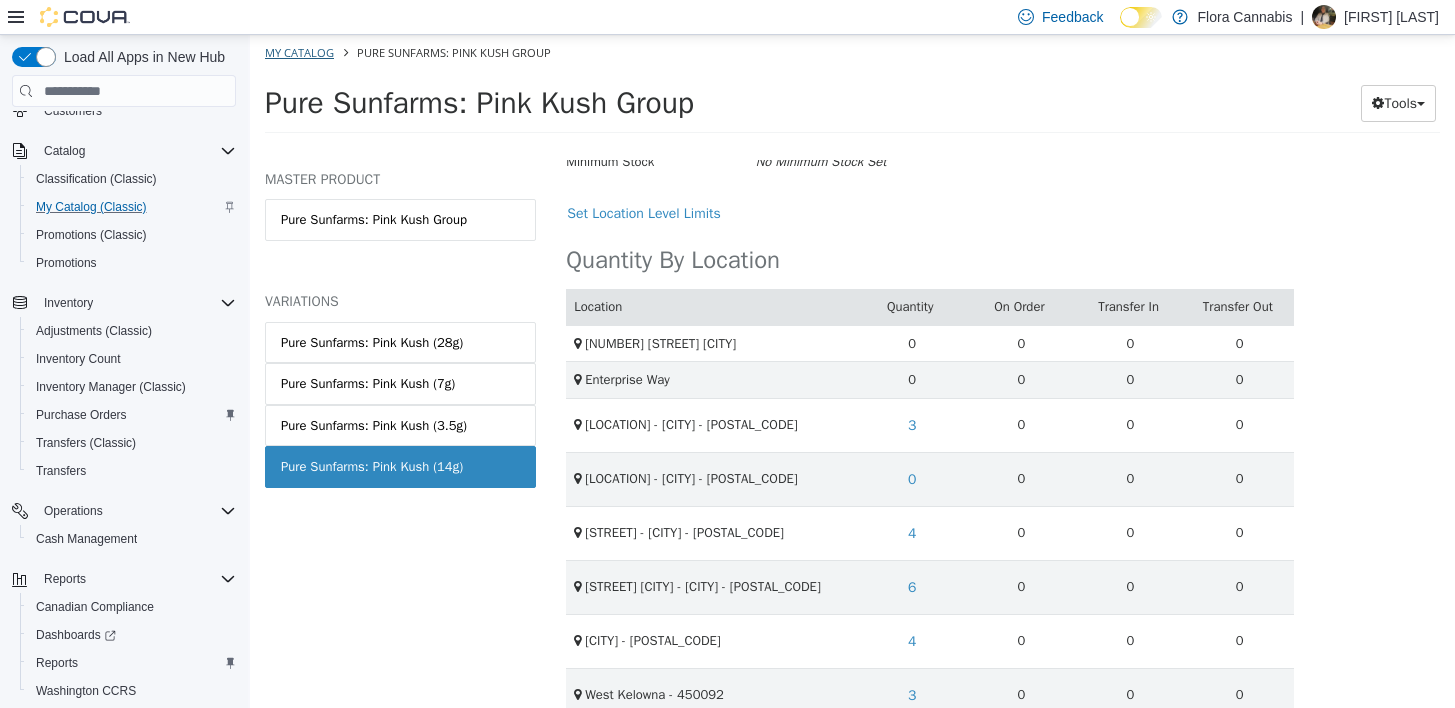 select on "**********" 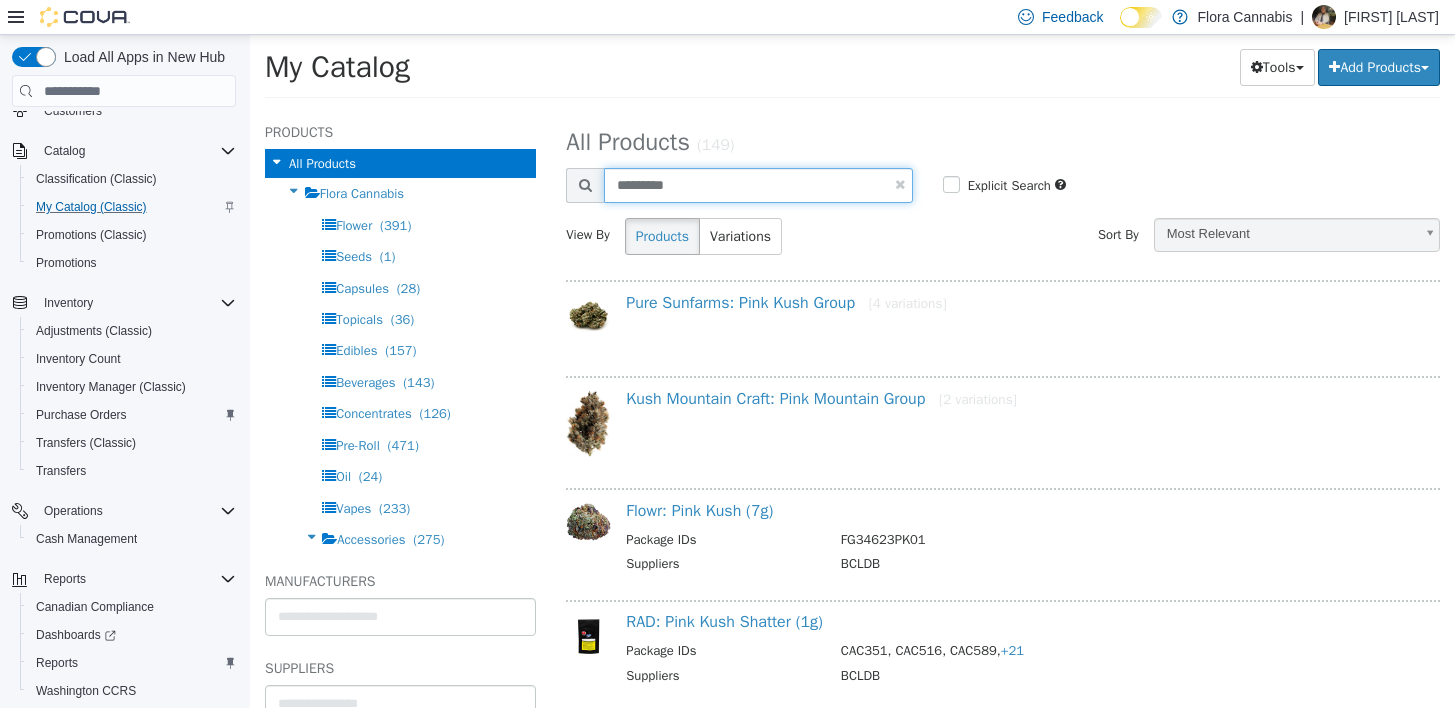 click on "*********" at bounding box center (758, 185) 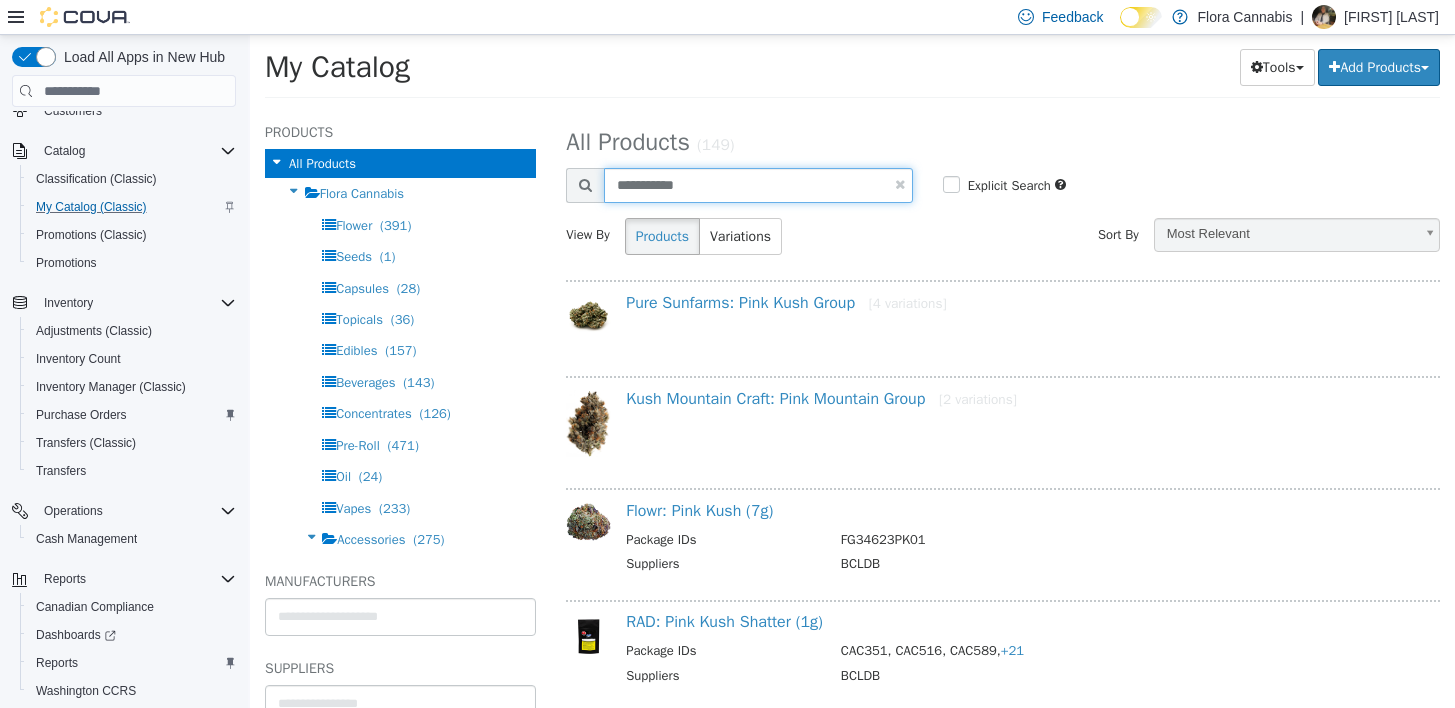type on "**********" 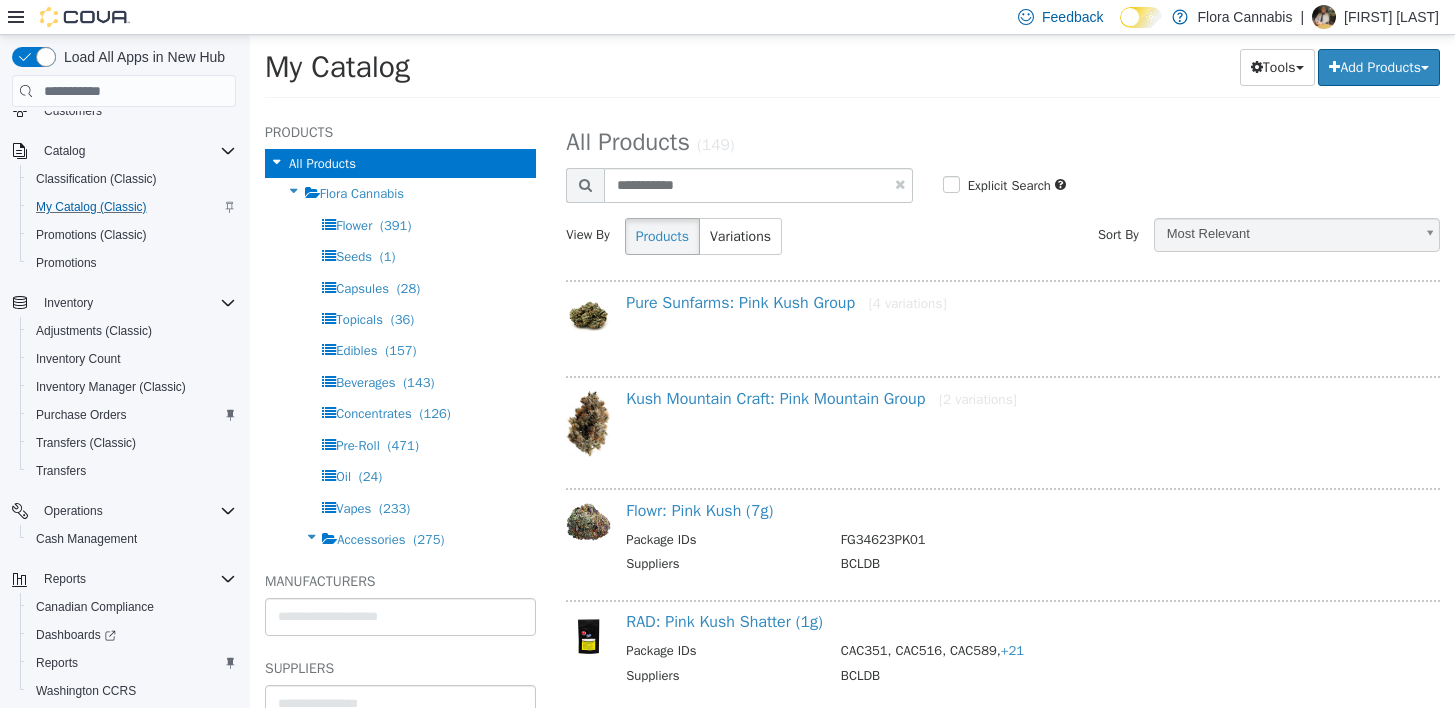 select on "**********" 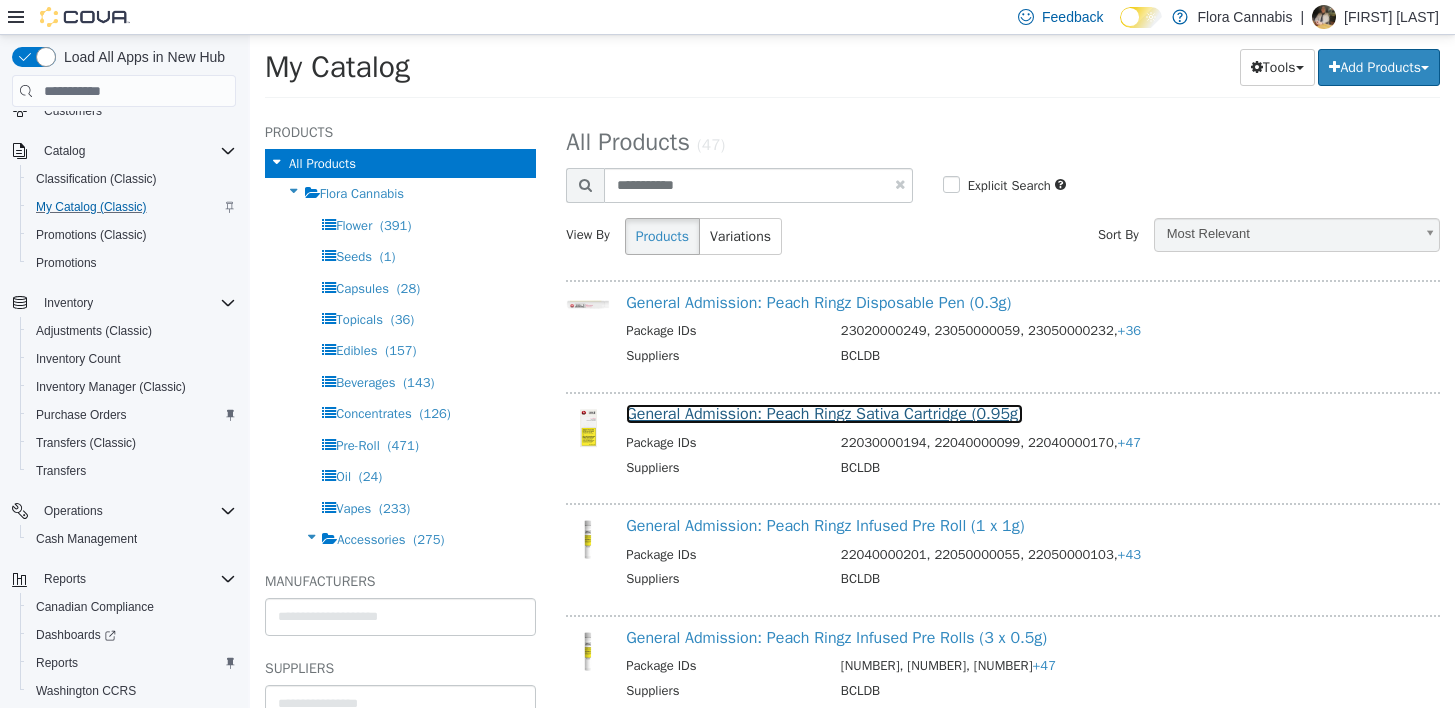 click on "General Admission: Peach Ringz Sativa Cartridge (0.95g)" at bounding box center [824, 414] 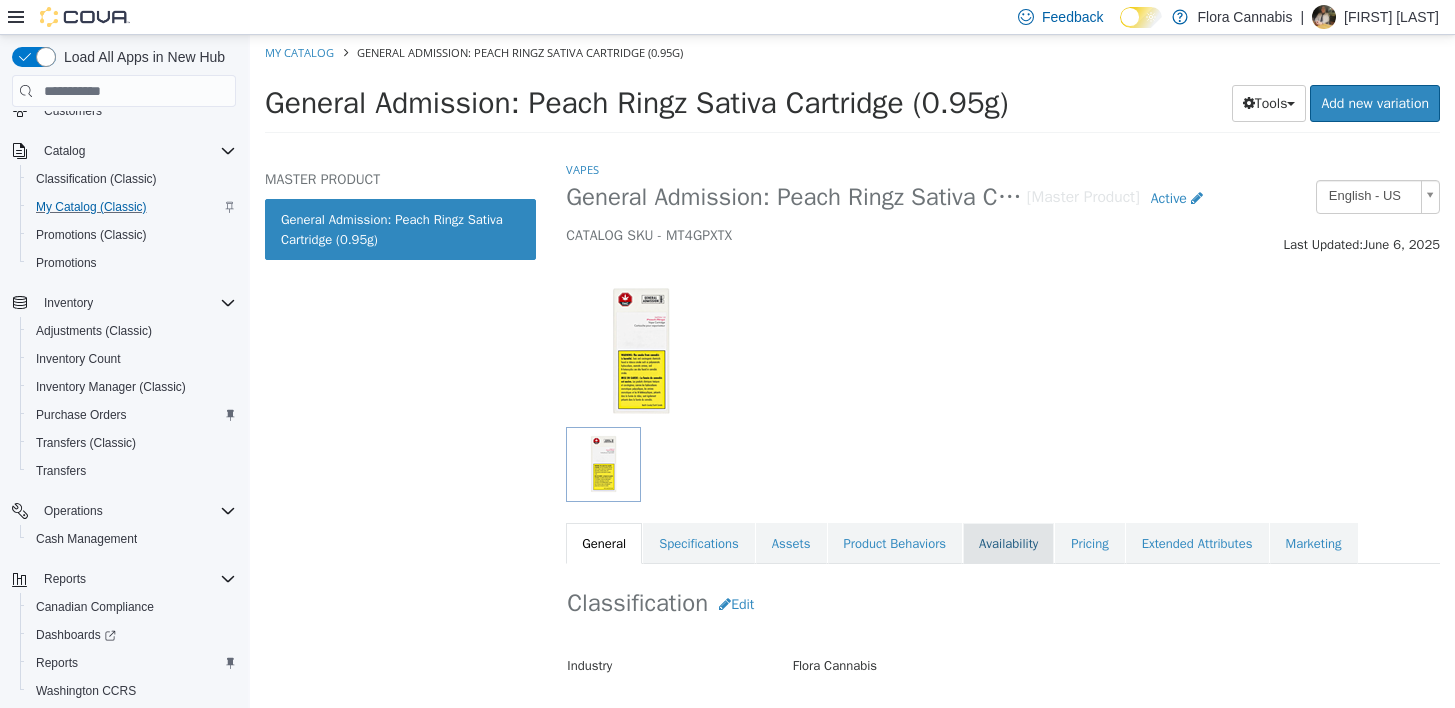 click on "Availability" at bounding box center (1008, 544) 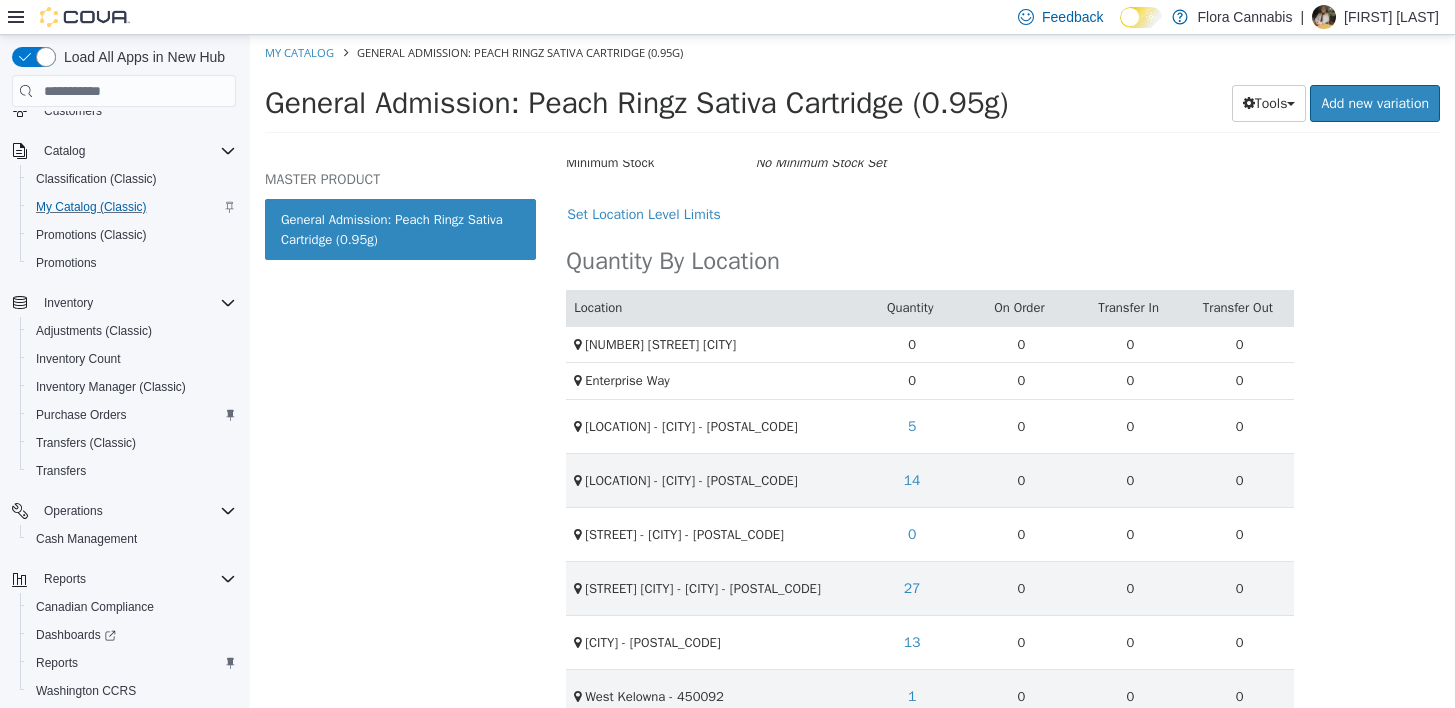 scroll, scrollTop: 483, scrollLeft: 0, axis: vertical 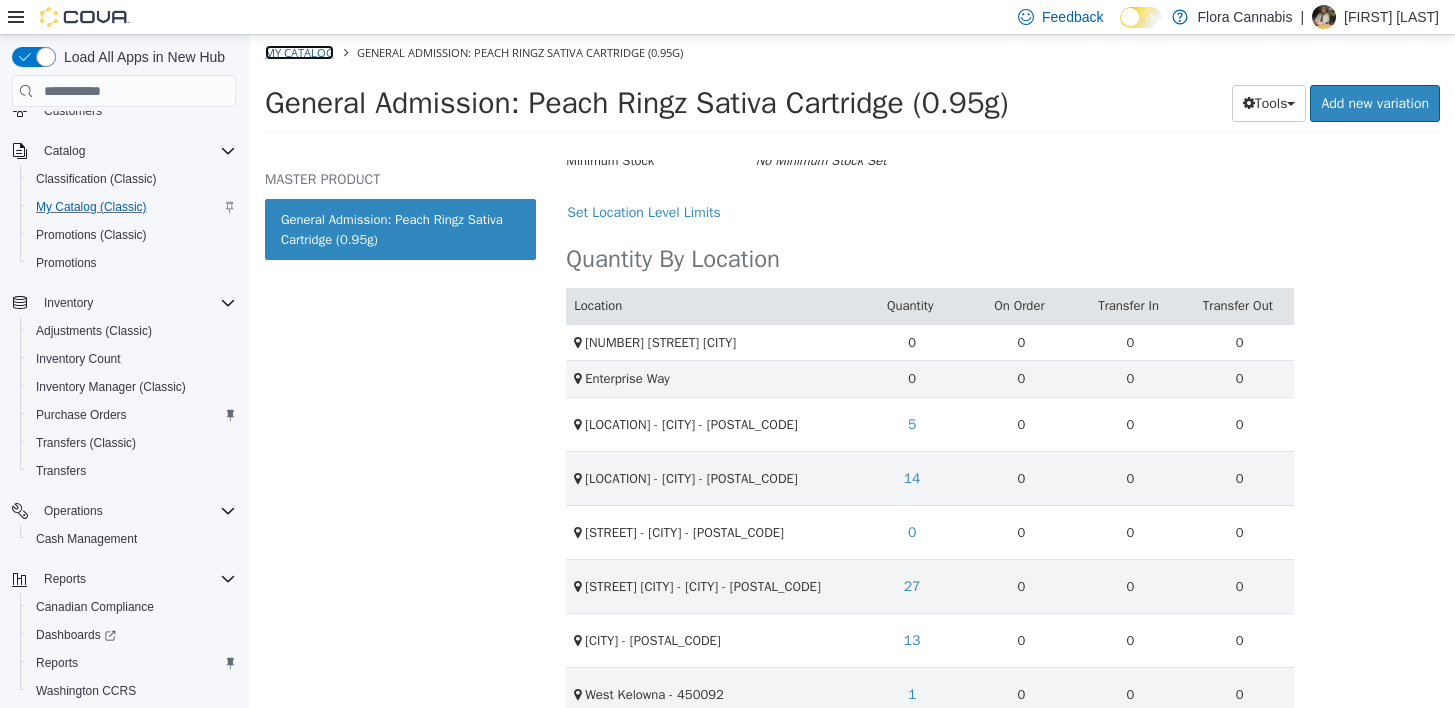 click on "My Catalog" at bounding box center (299, 52) 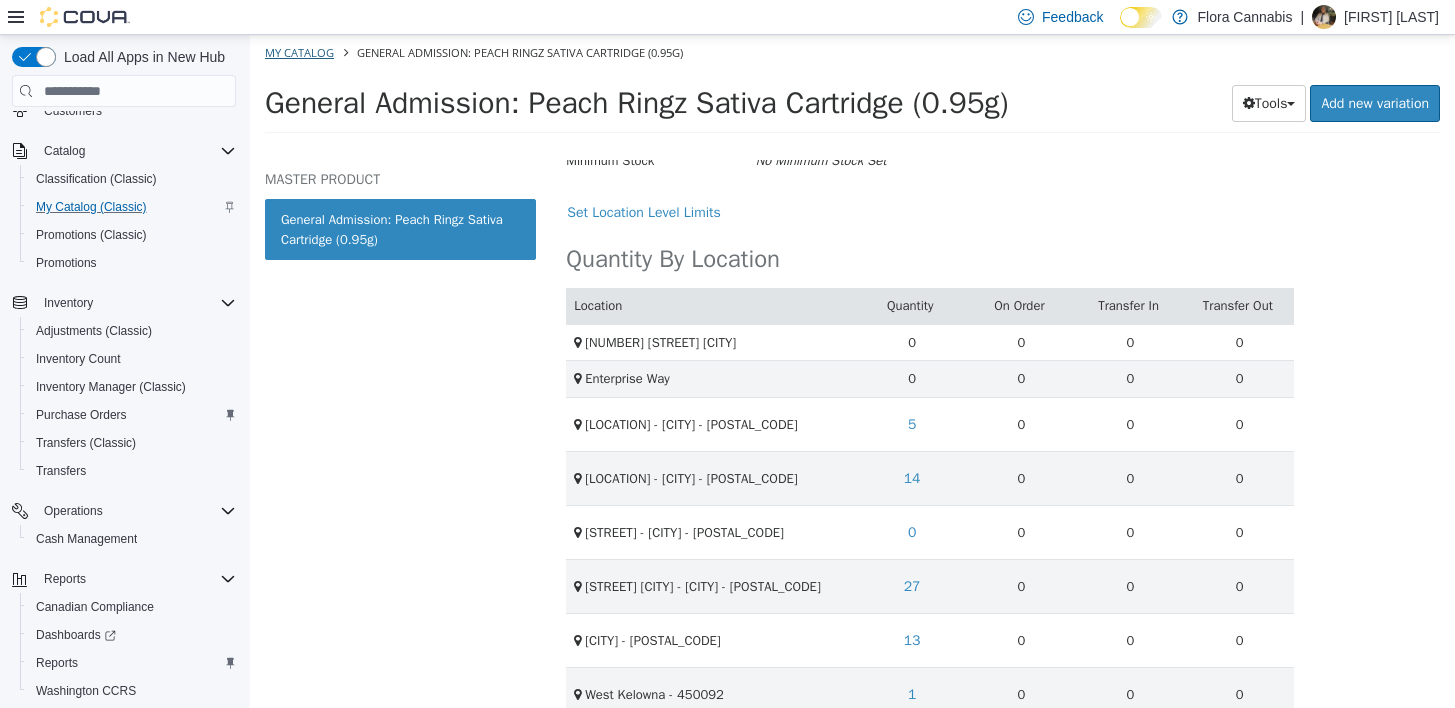select on "**********" 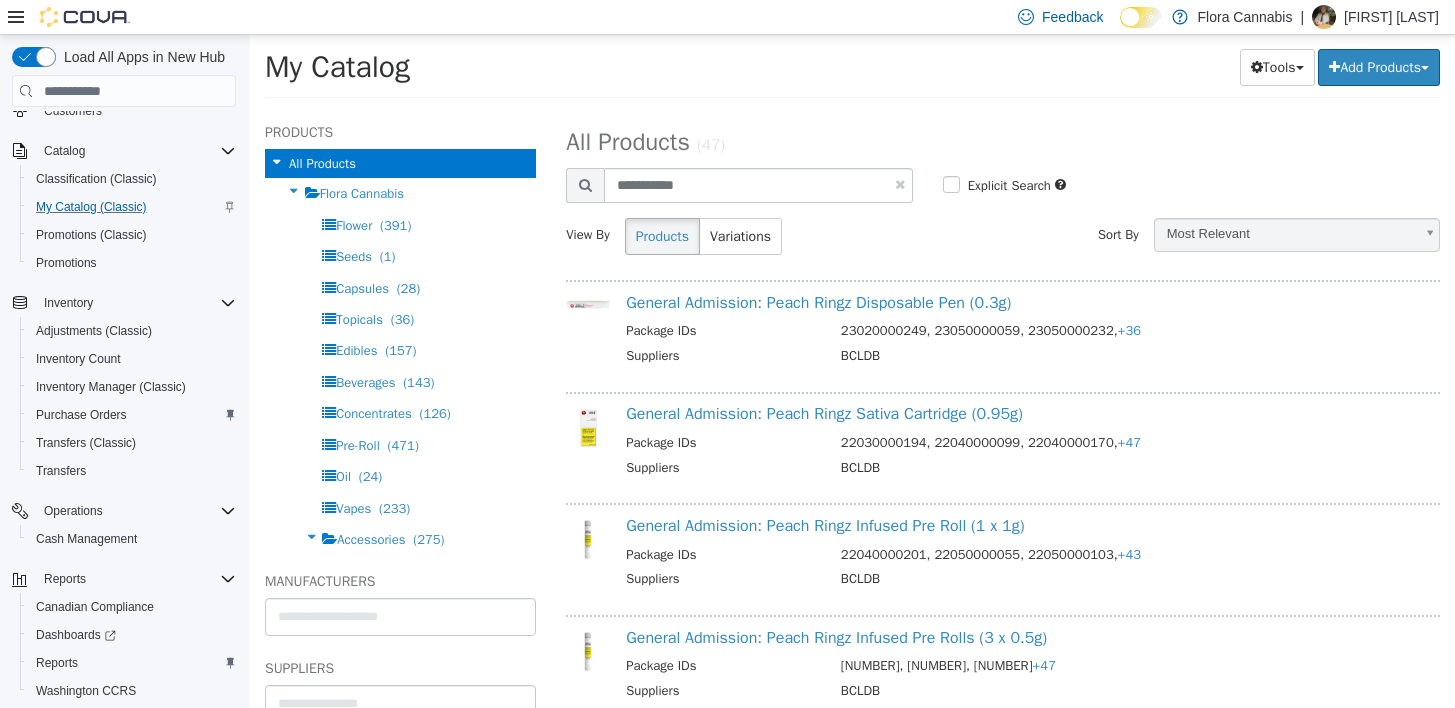 click on "**********" at bounding box center (1003, 195) 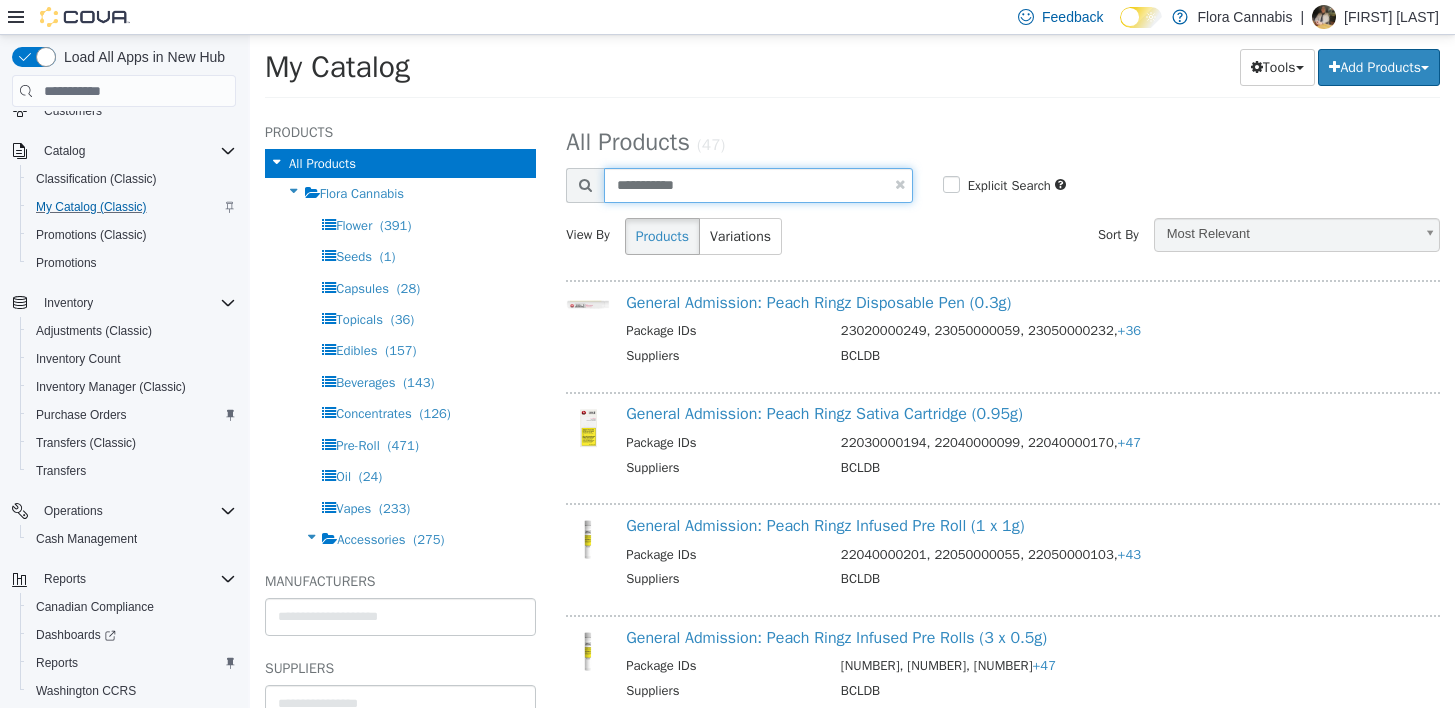 click on "**********" at bounding box center (758, 185) 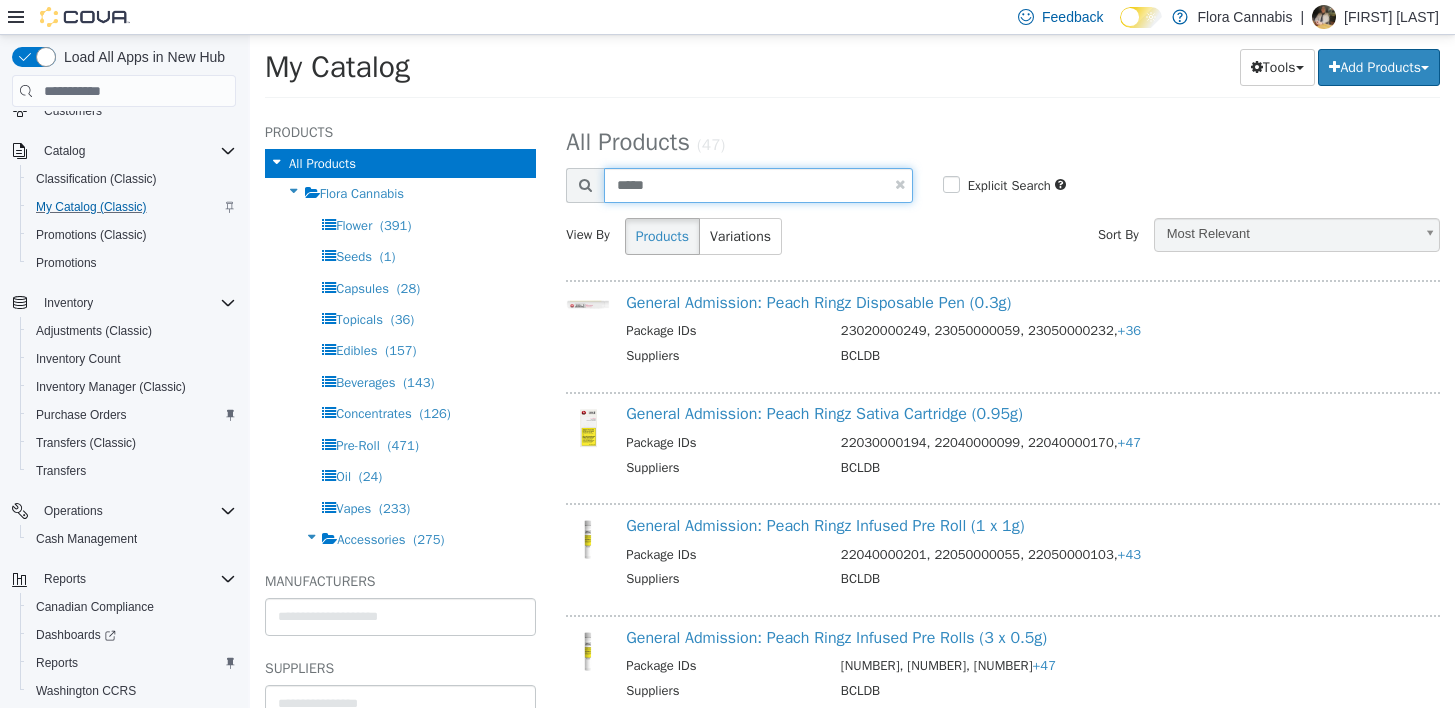 type on "*****" 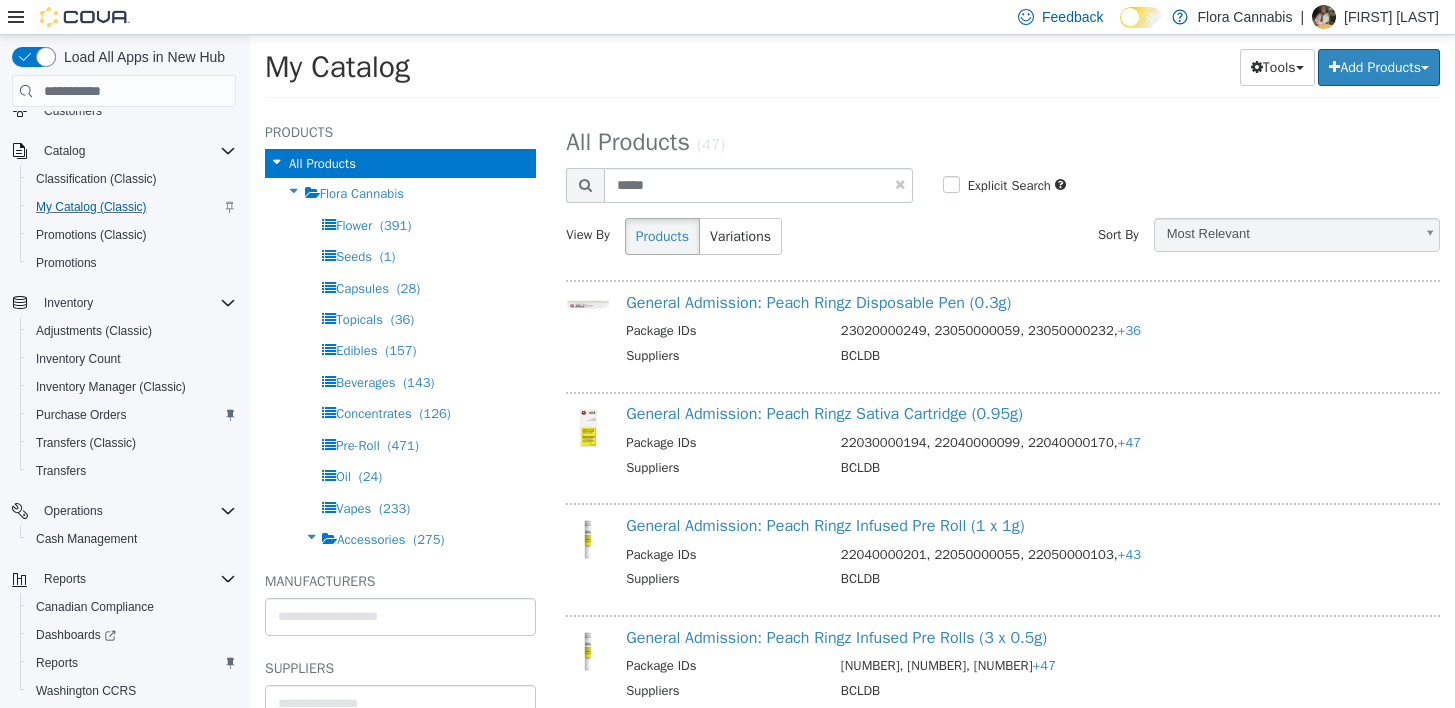 select on "**********" 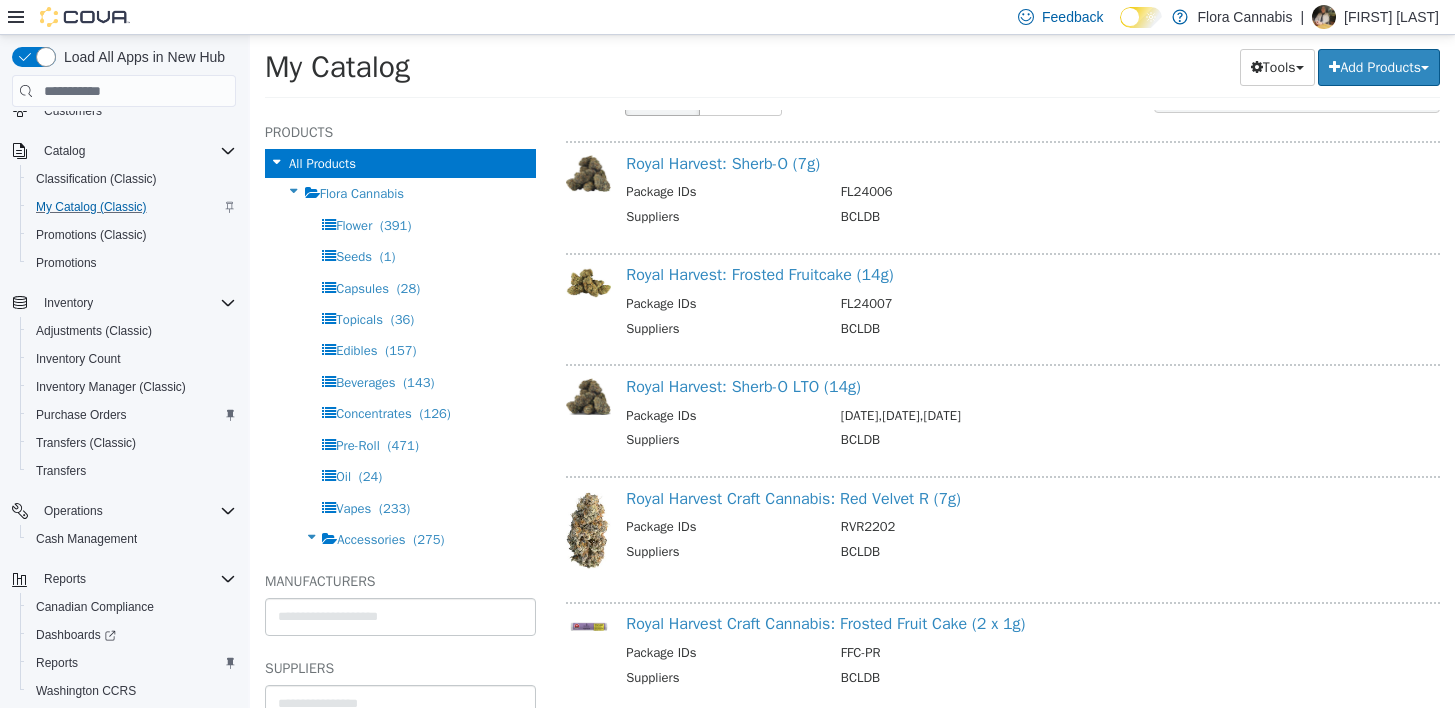 scroll, scrollTop: 293, scrollLeft: 0, axis: vertical 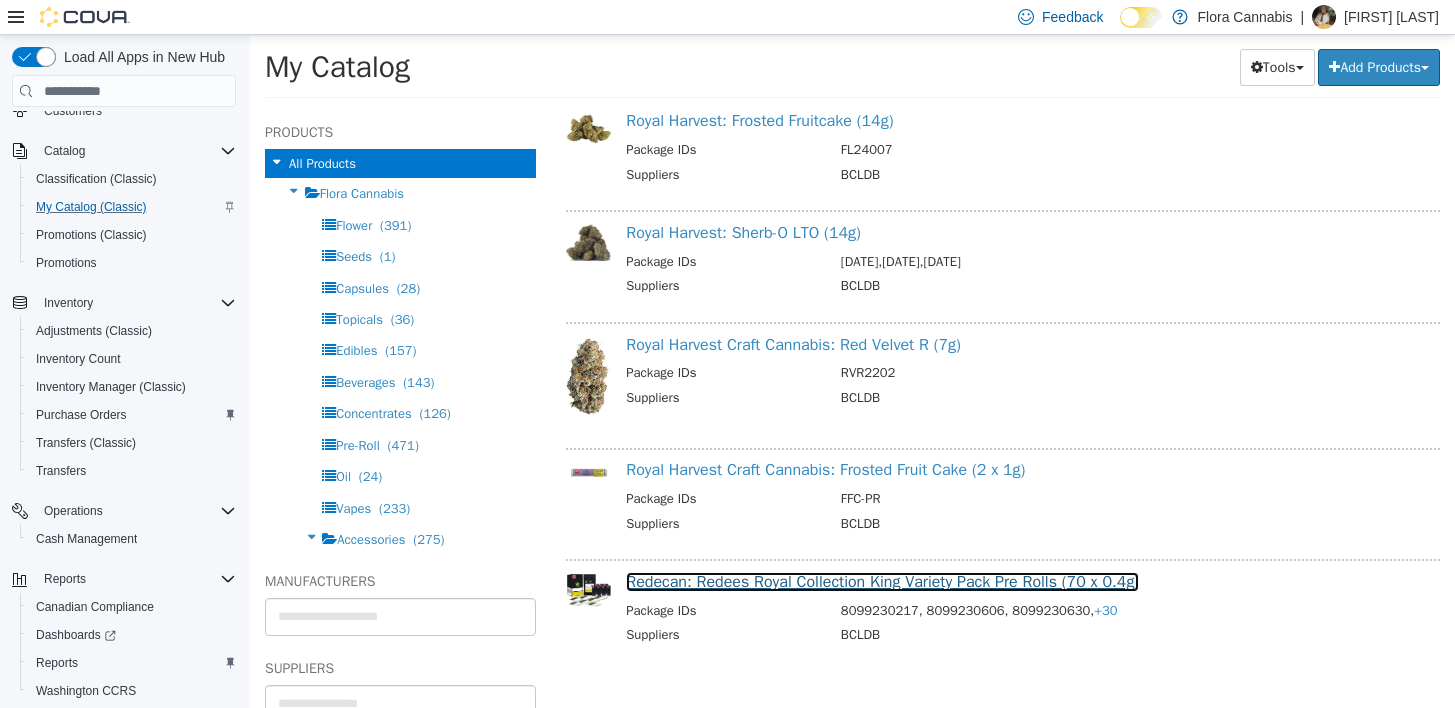 click on "Redecan: Redees Royal Collection King Variety Pack Pre Rolls (70 x 0.4g)" at bounding box center [882, 582] 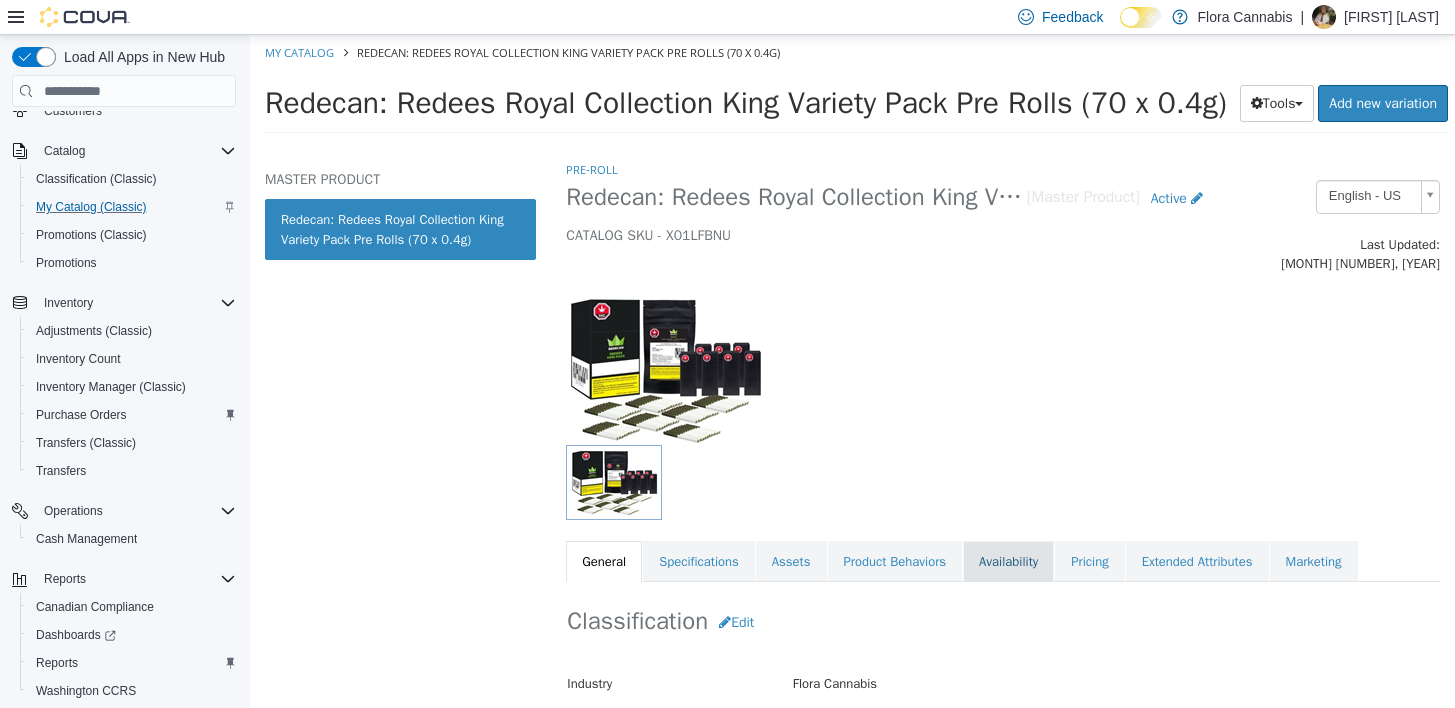 click on "Availability" at bounding box center (1008, 562) 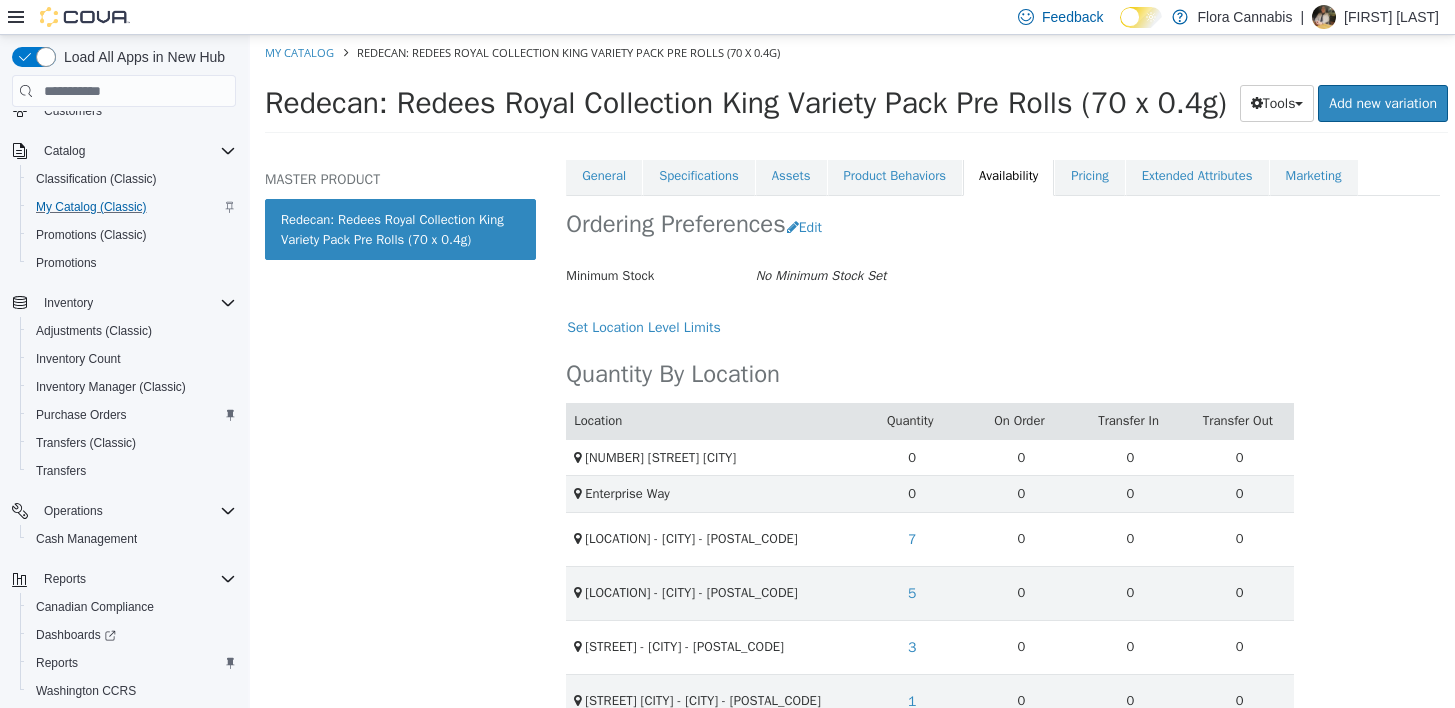 scroll, scrollTop: 500, scrollLeft: 0, axis: vertical 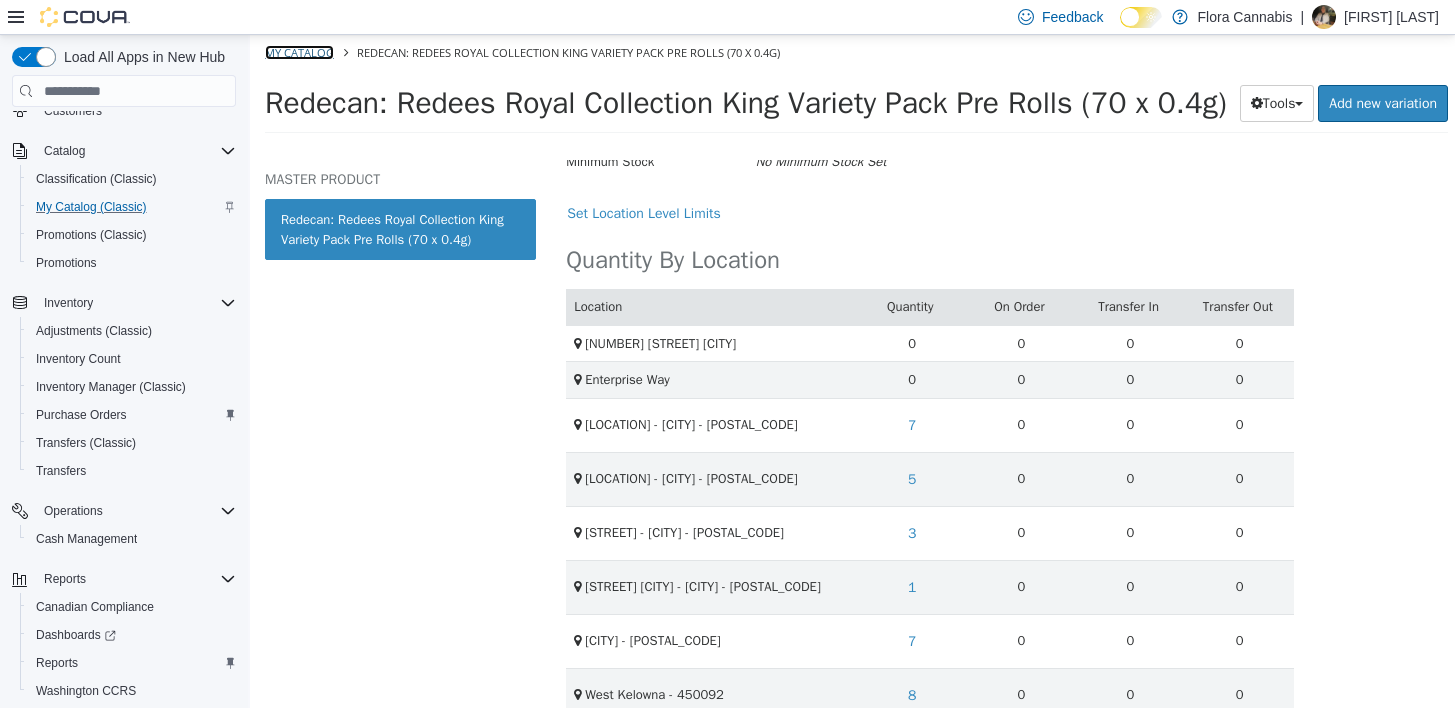 click on "My Catalog" at bounding box center [299, 52] 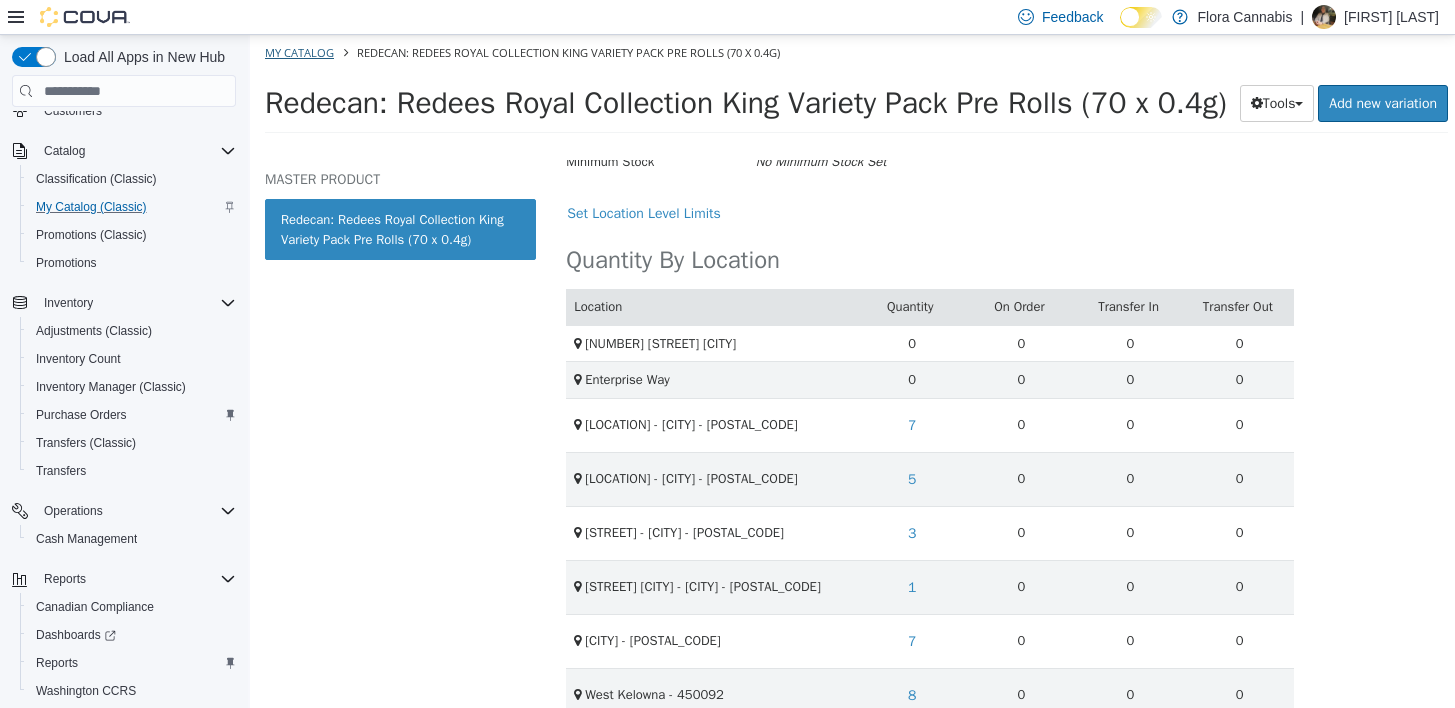 select on "**********" 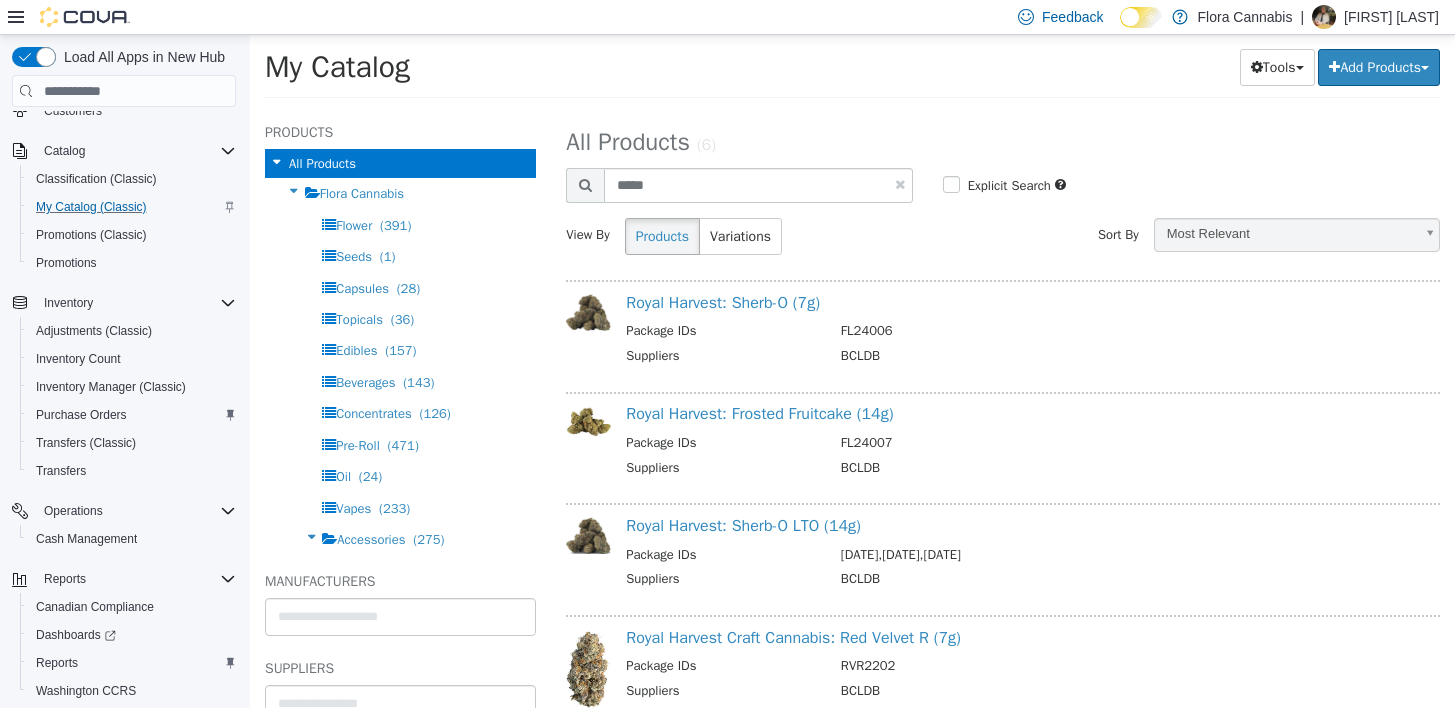 click at bounding box center [900, 184] 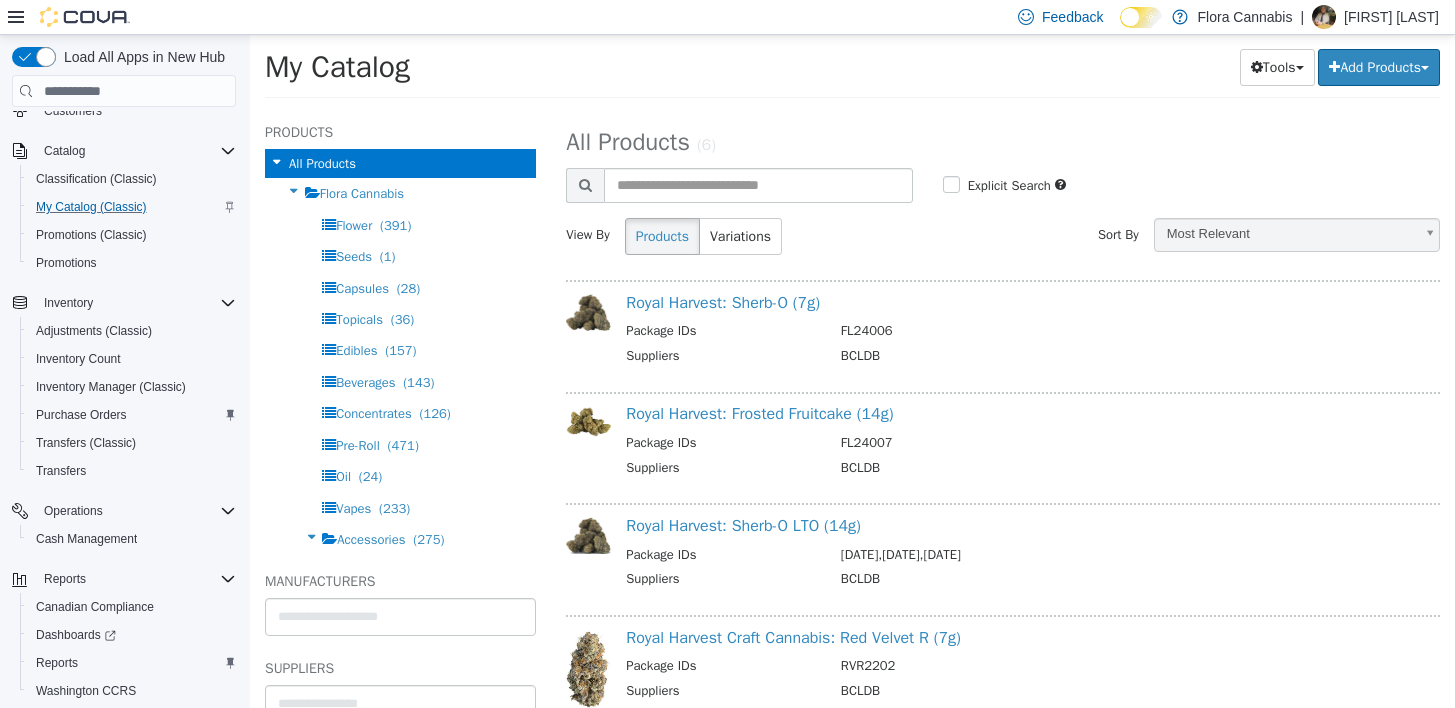 select on "**********" 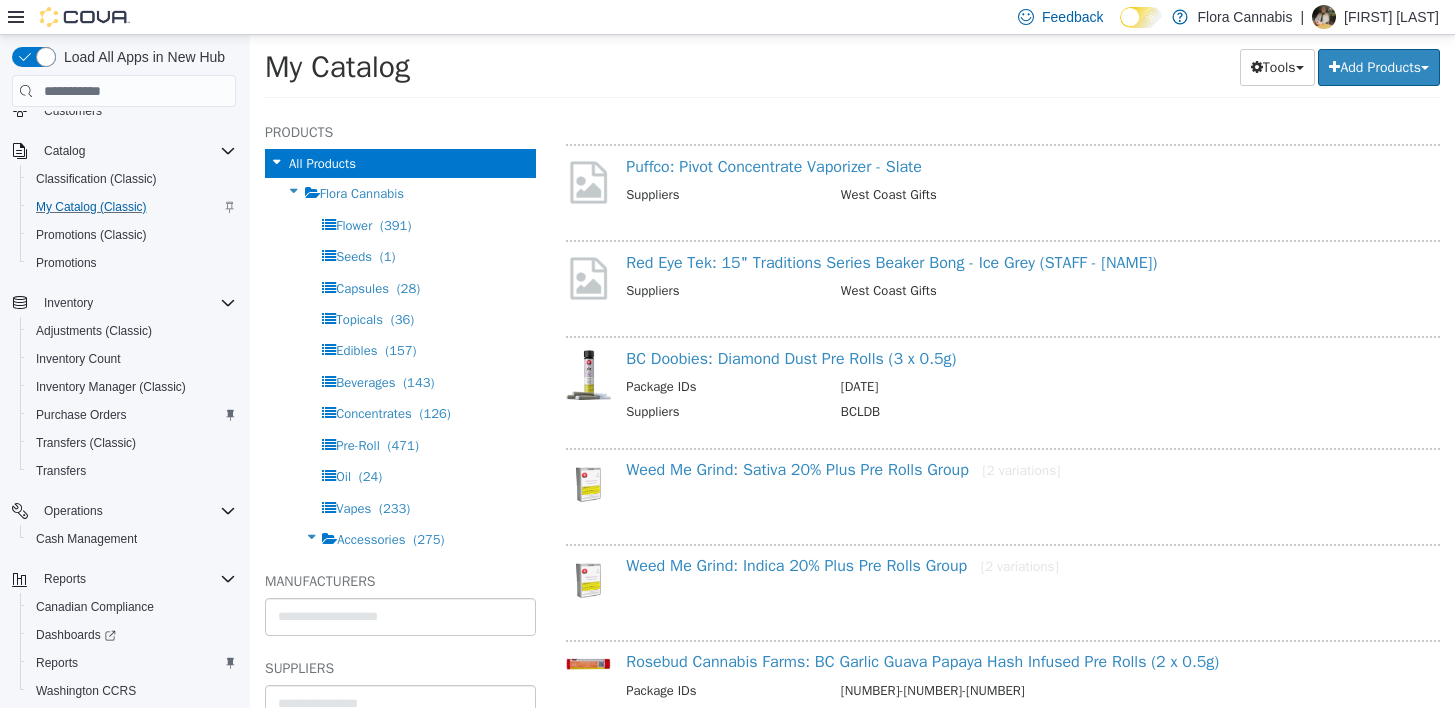 scroll, scrollTop: 900, scrollLeft: 0, axis: vertical 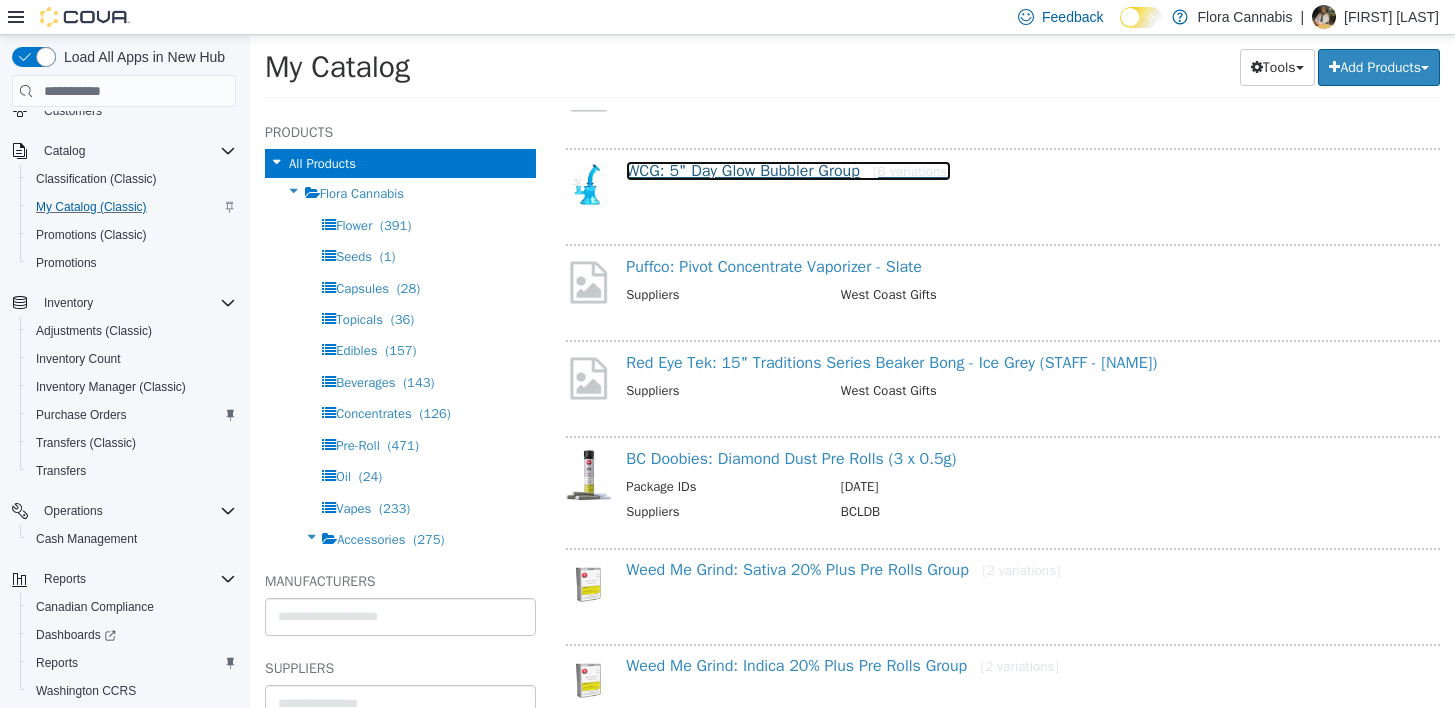 click on "WCG: 5" Day Glow Bubbler Group
[6 variations]" at bounding box center [788, 171] 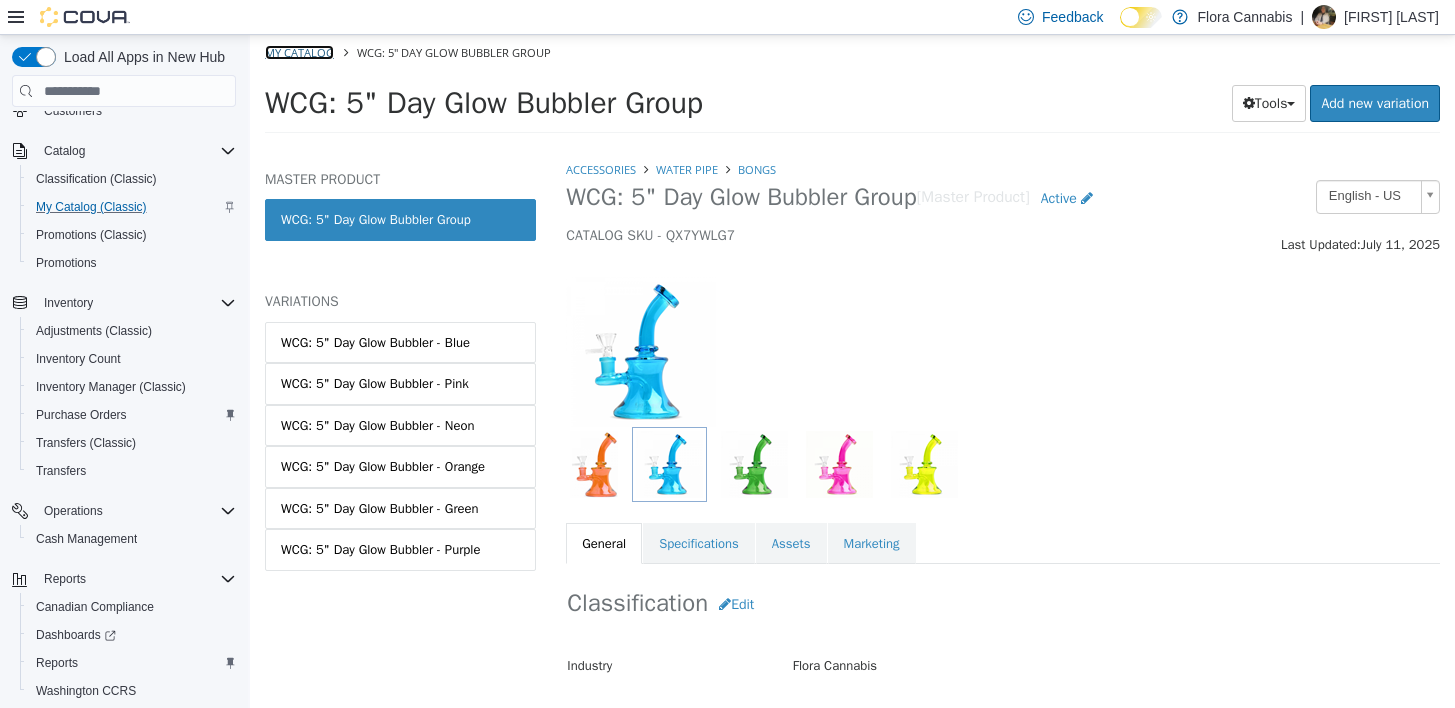 click on "My Catalog" at bounding box center (299, 52) 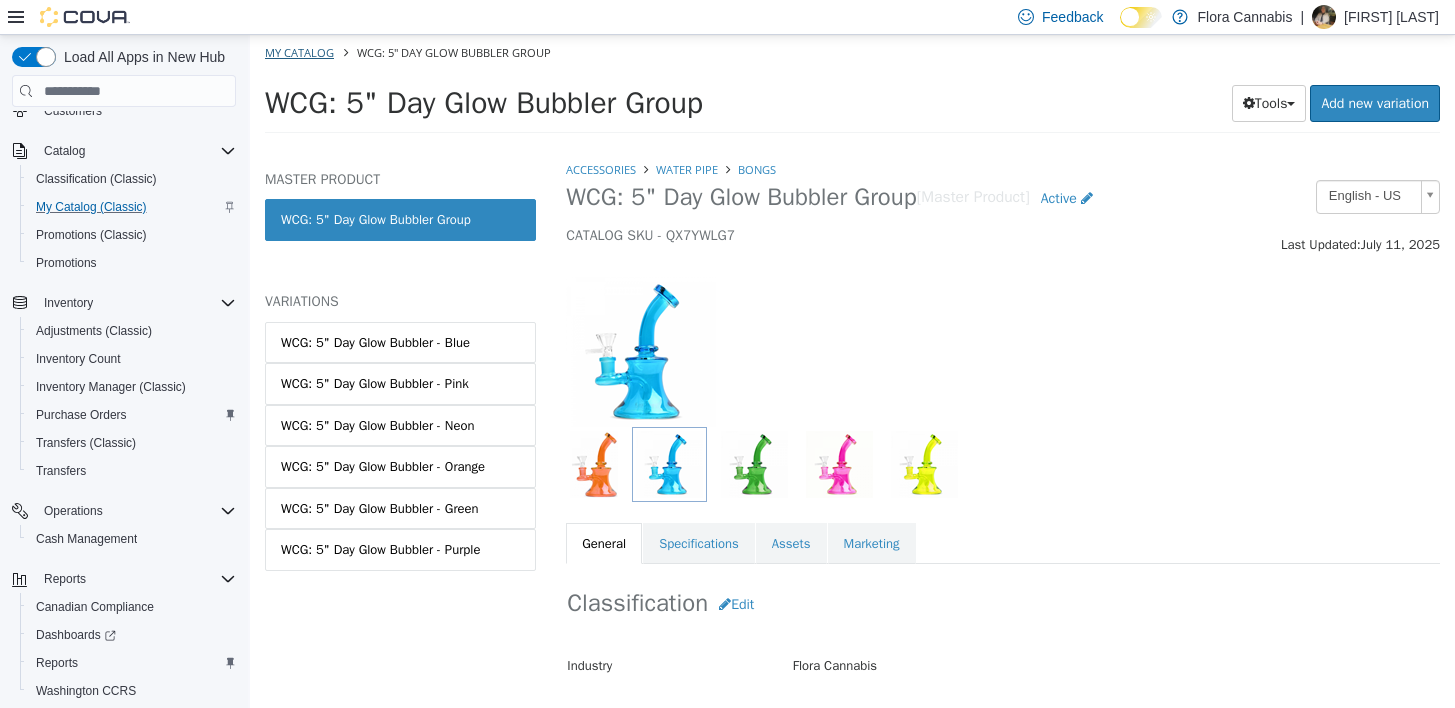 select on "**********" 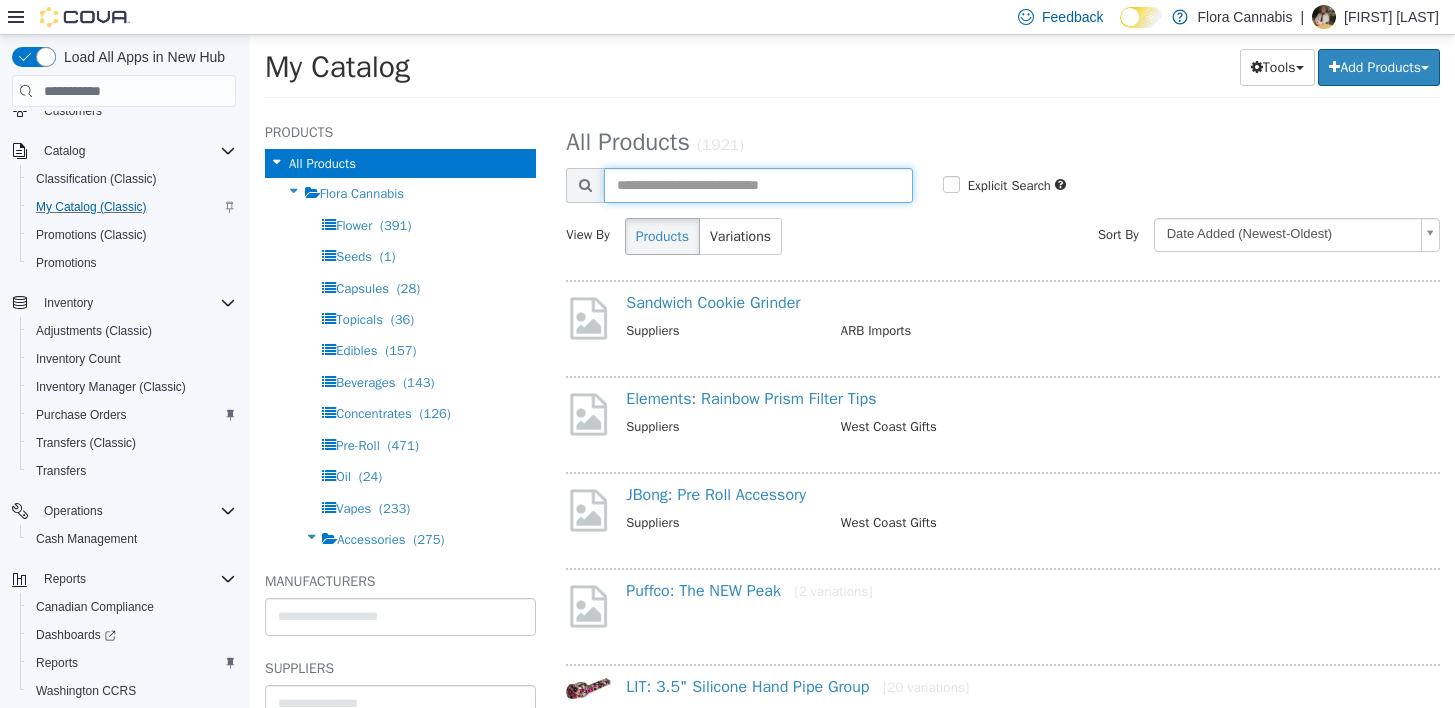 click at bounding box center [758, 185] 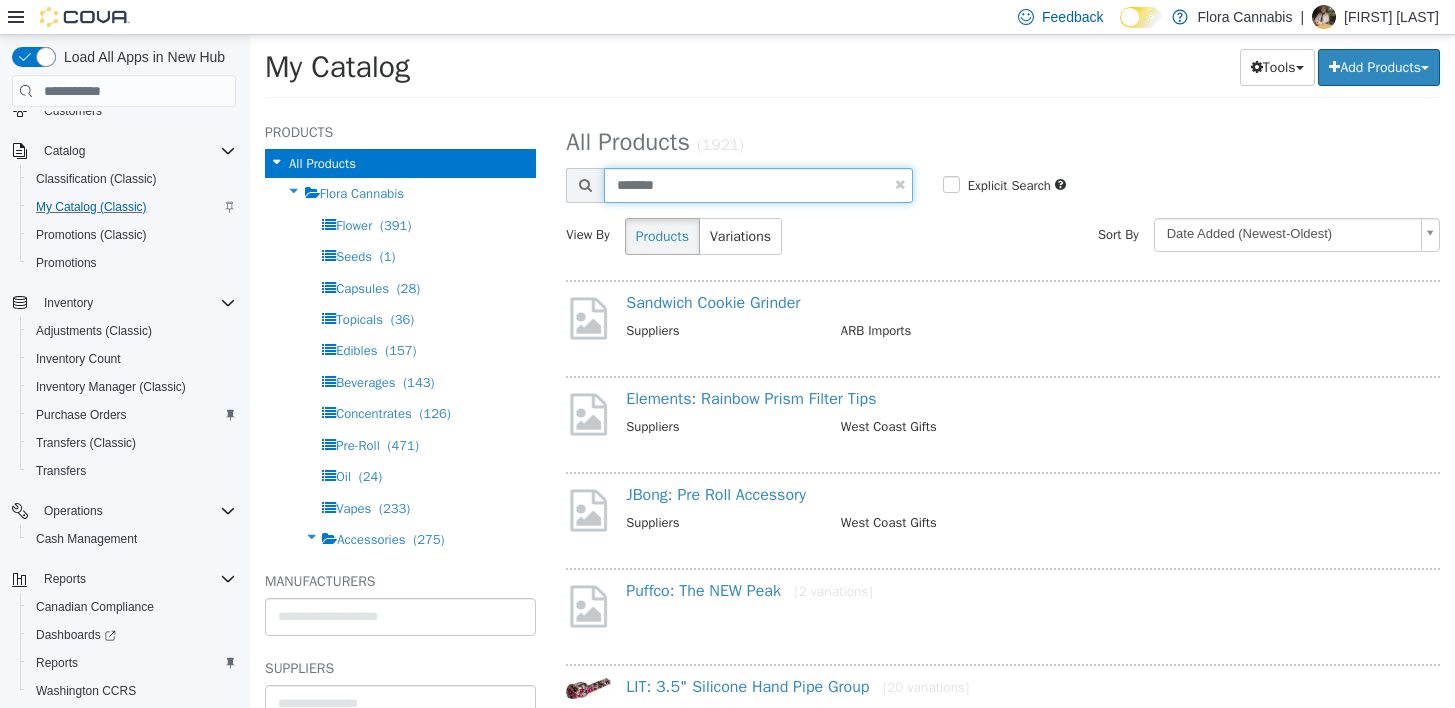 type on "*******" 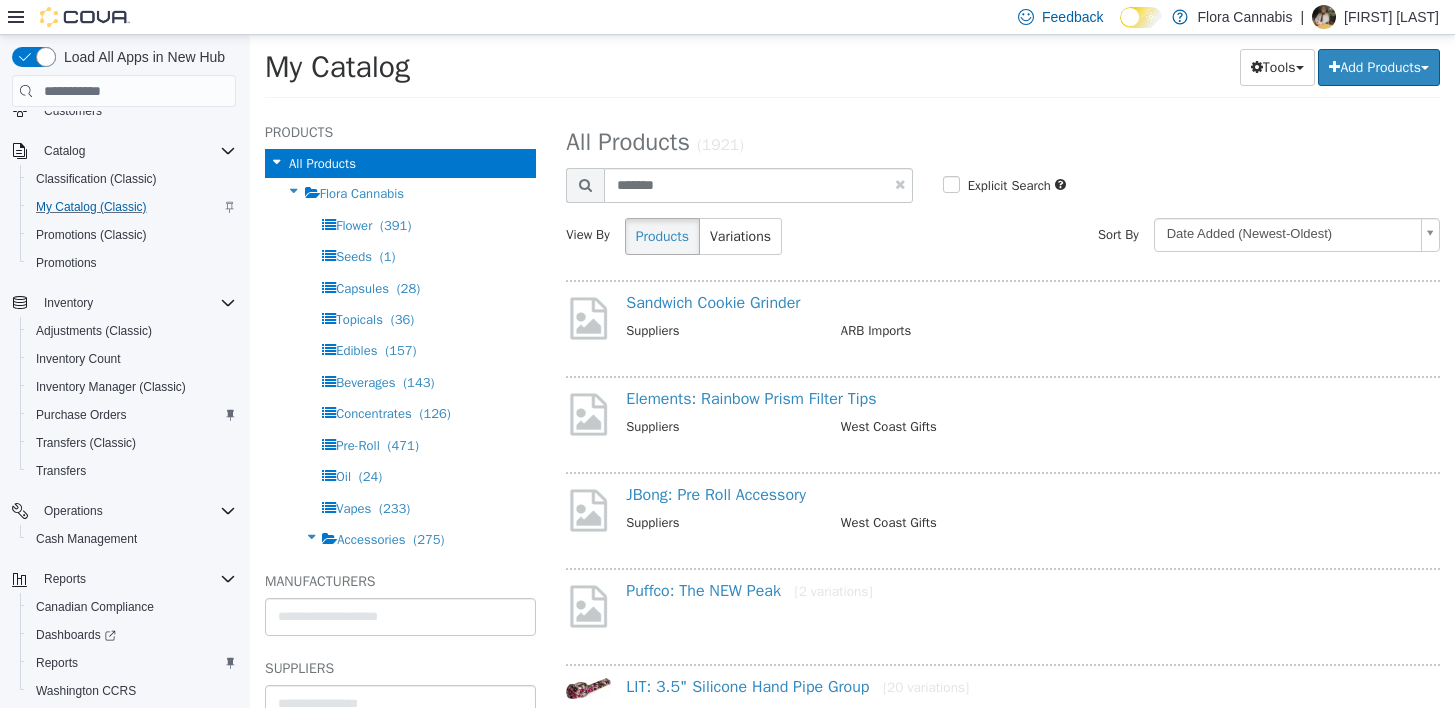 select on "**********" 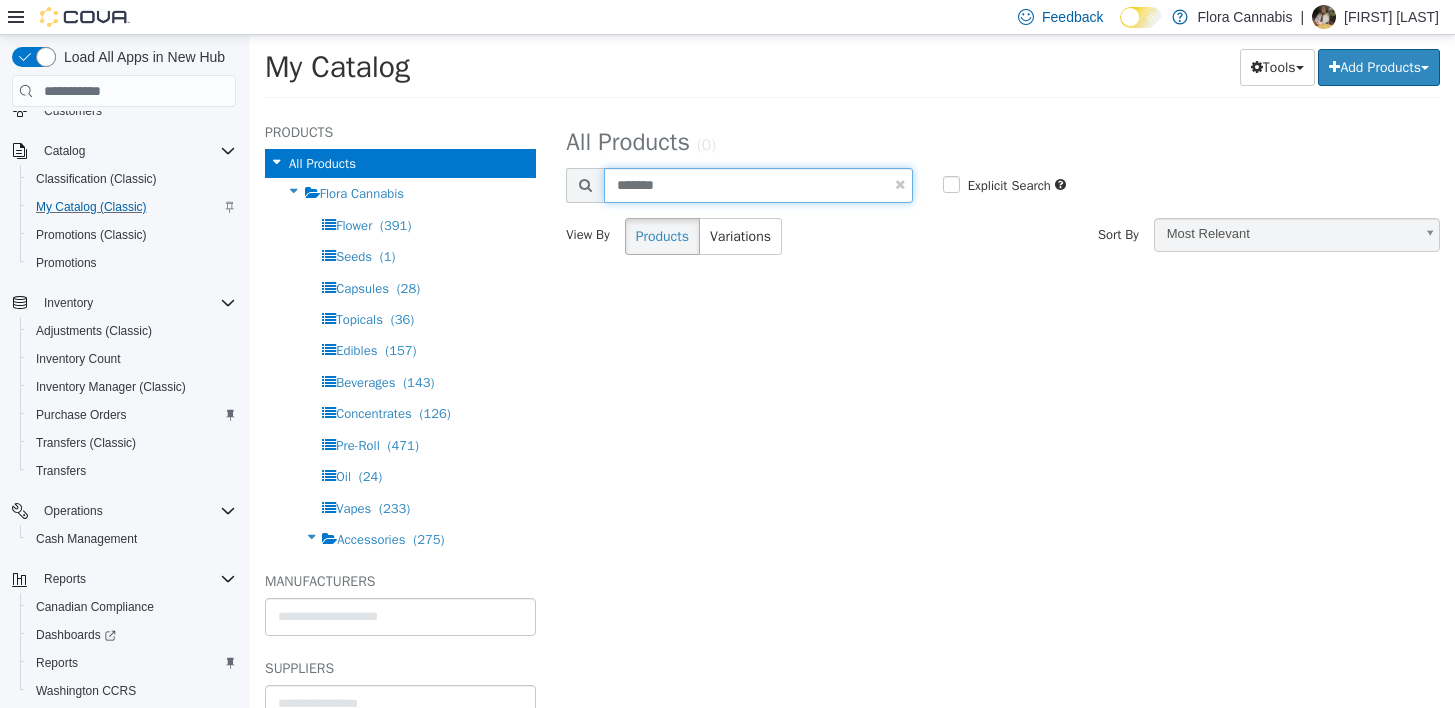 click on "*******" at bounding box center [758, 185] 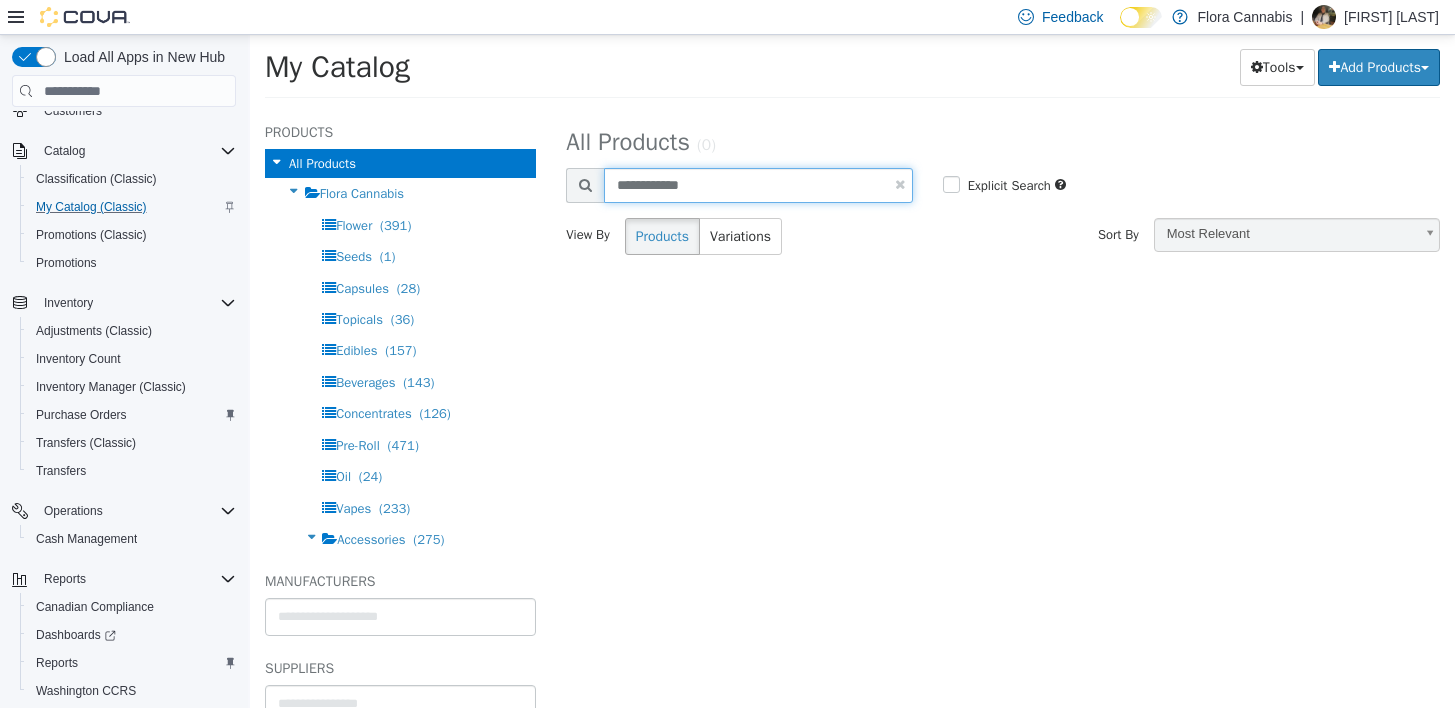 type on "**********" 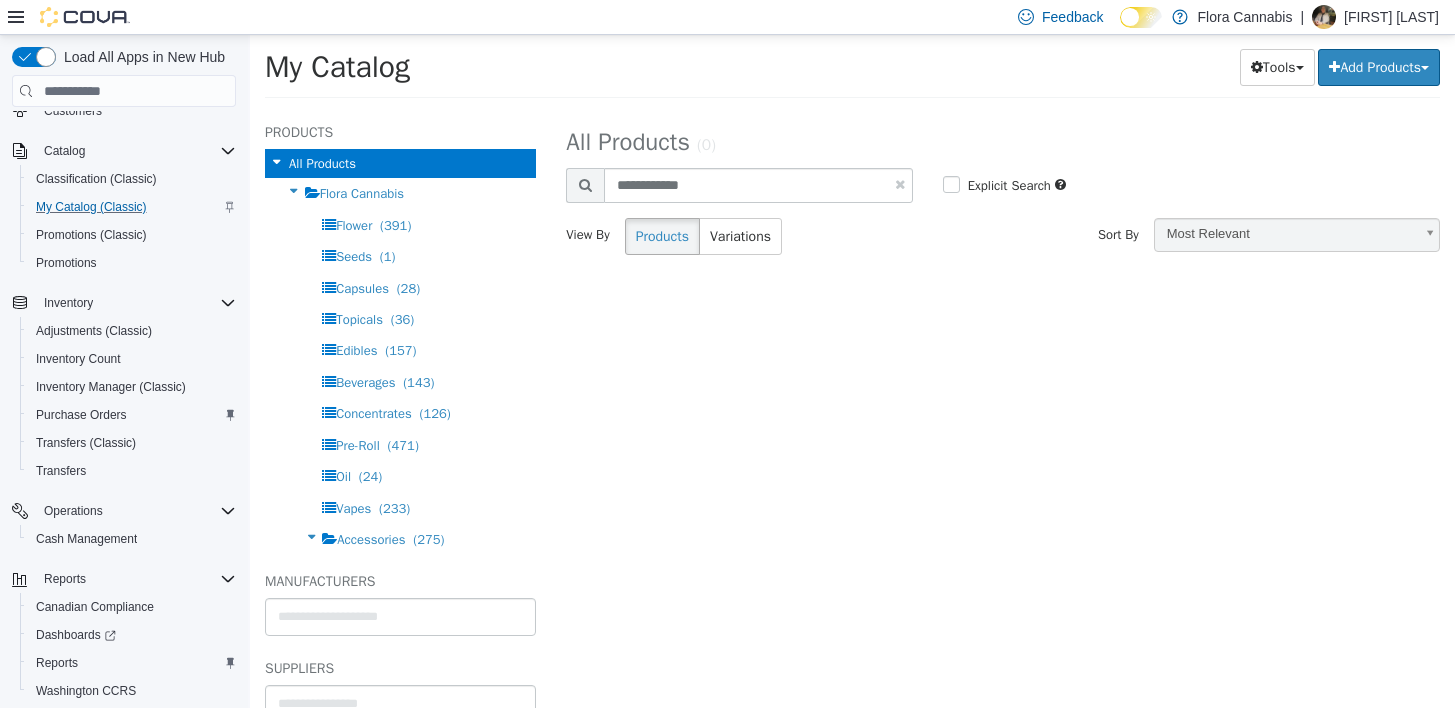 select on "**********" 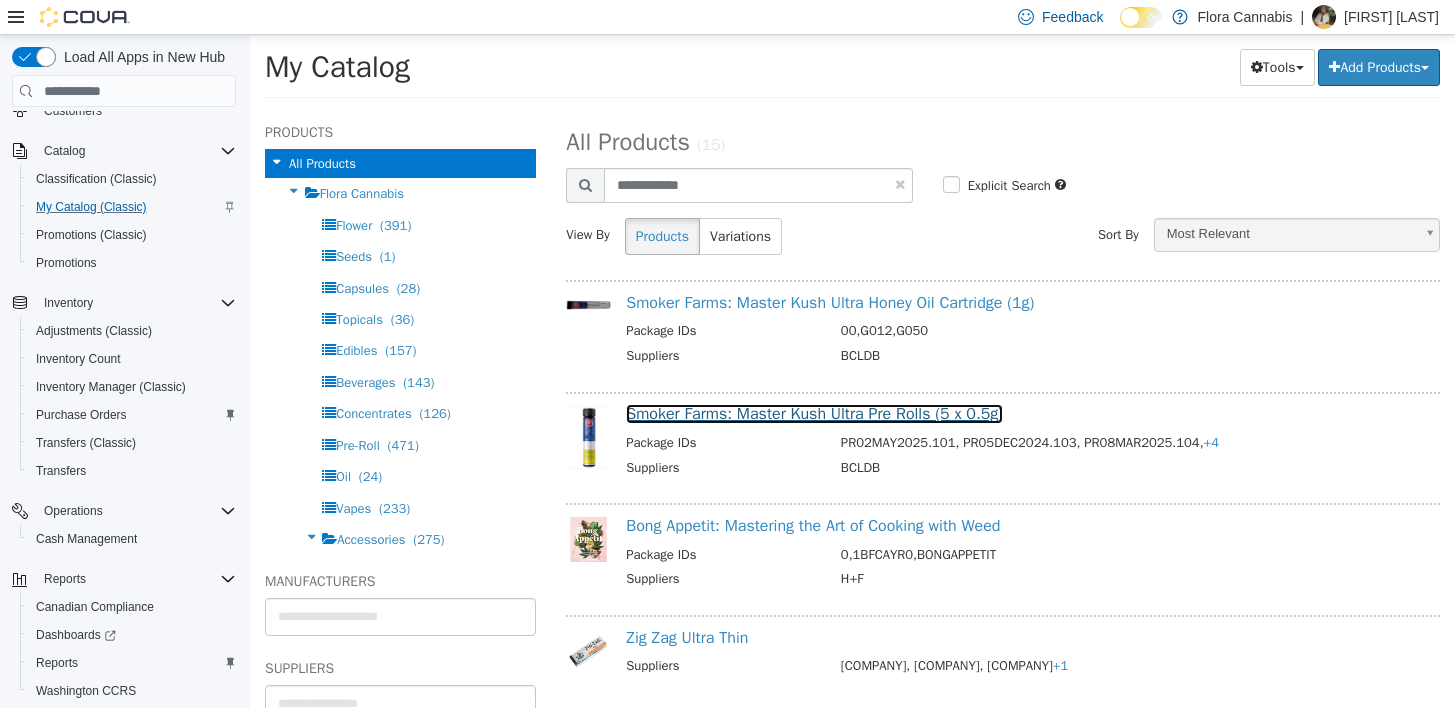 click on "Smoker Farms: Master Kush Ultra Pre Rolls (5 x 0.5g)" at bounding box center [814, 414] 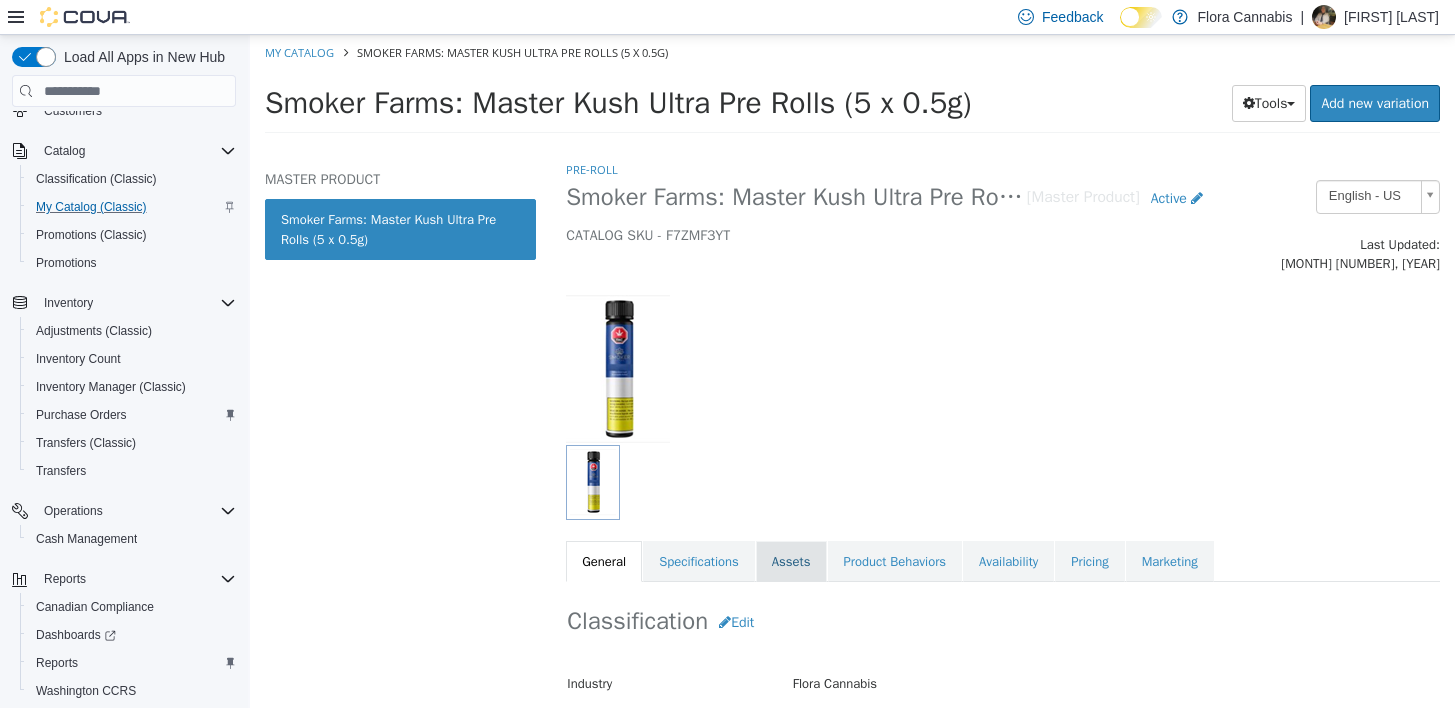 click on "Assets" at bounding box center (791, 562) 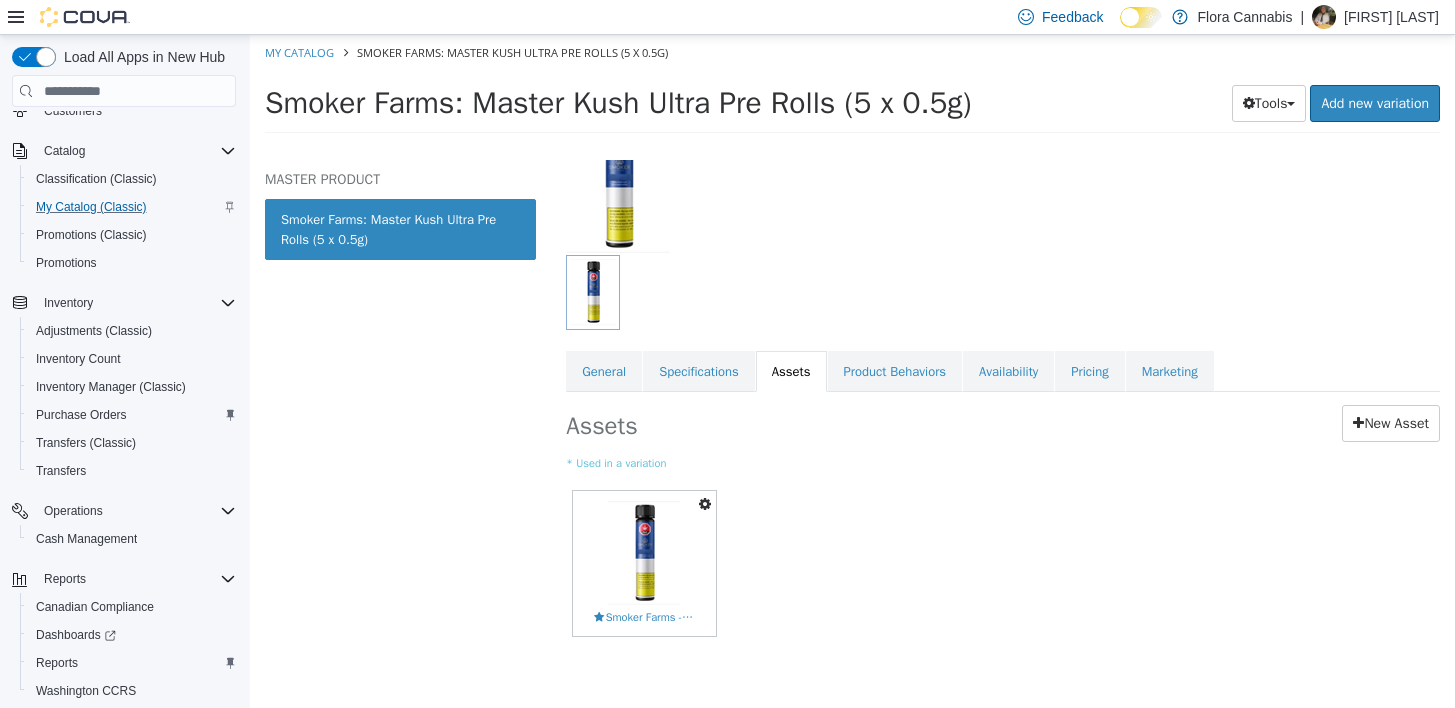scroll, scrollTop: 191, scrollLeft: 0, axis: vertical 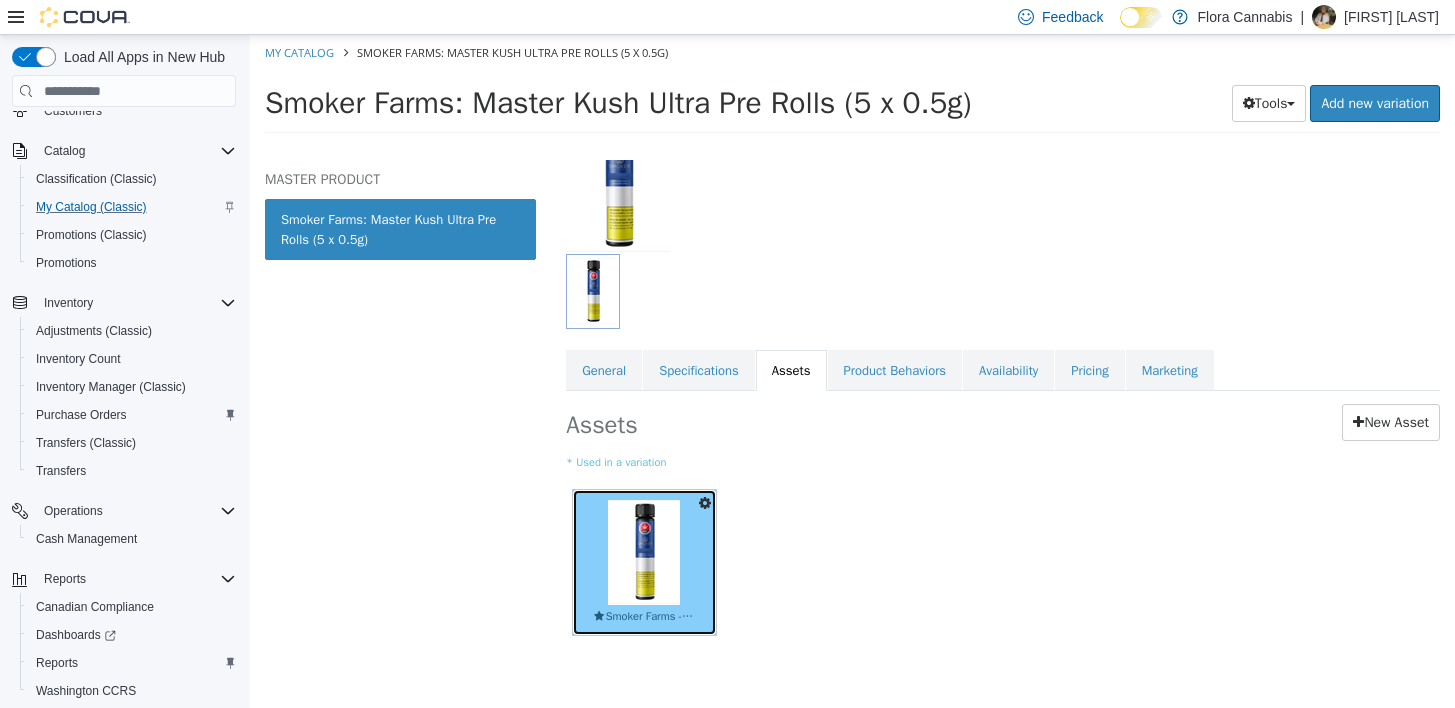 click at bounding box center [644, 552] 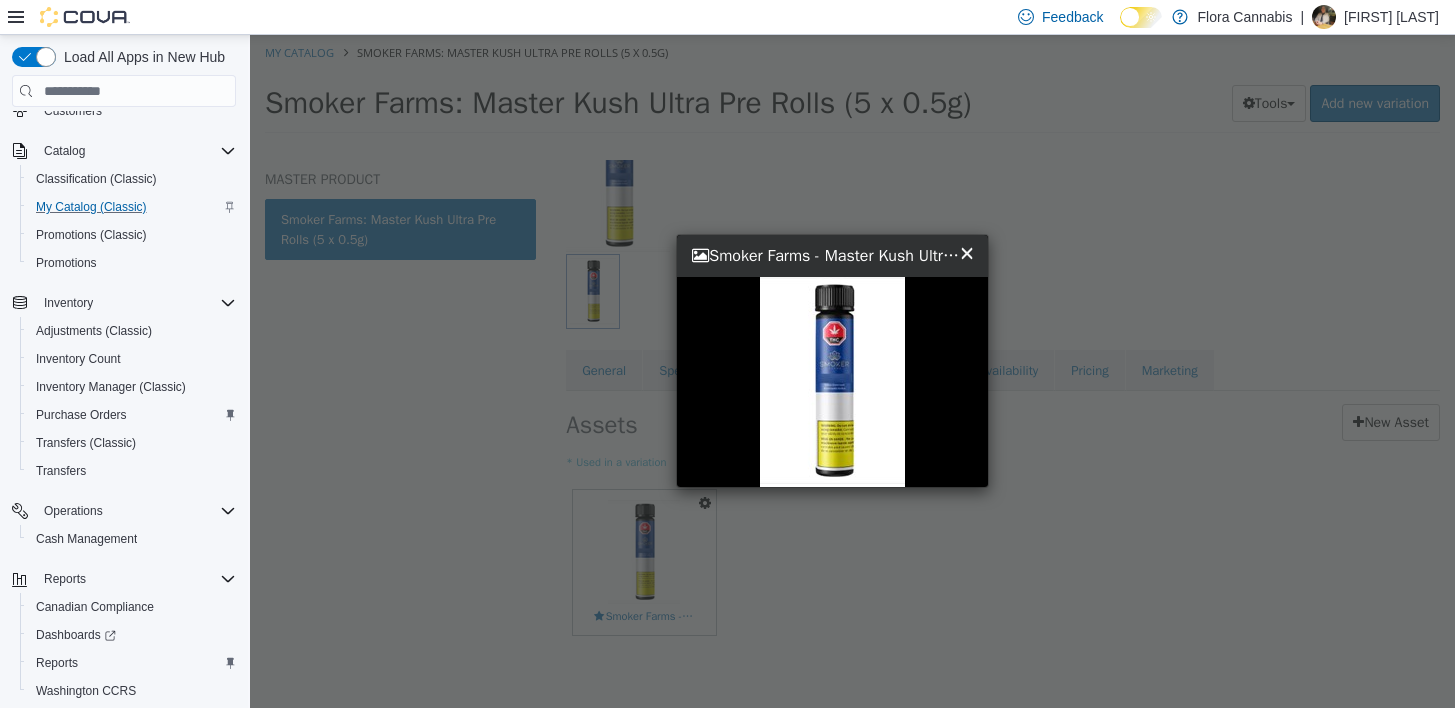 click on "×" at bounding box center (967, 252) 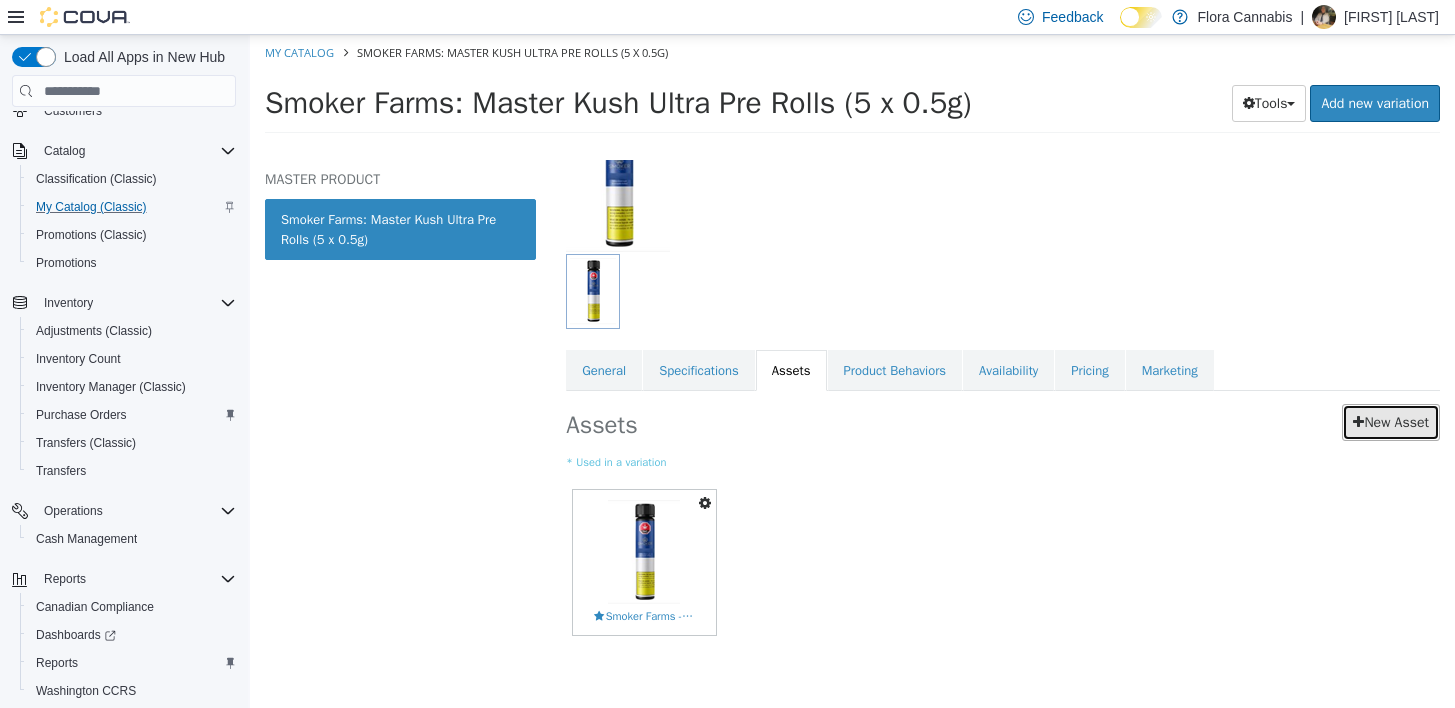 click on "New Asset" at bounding box center (1391, 422) 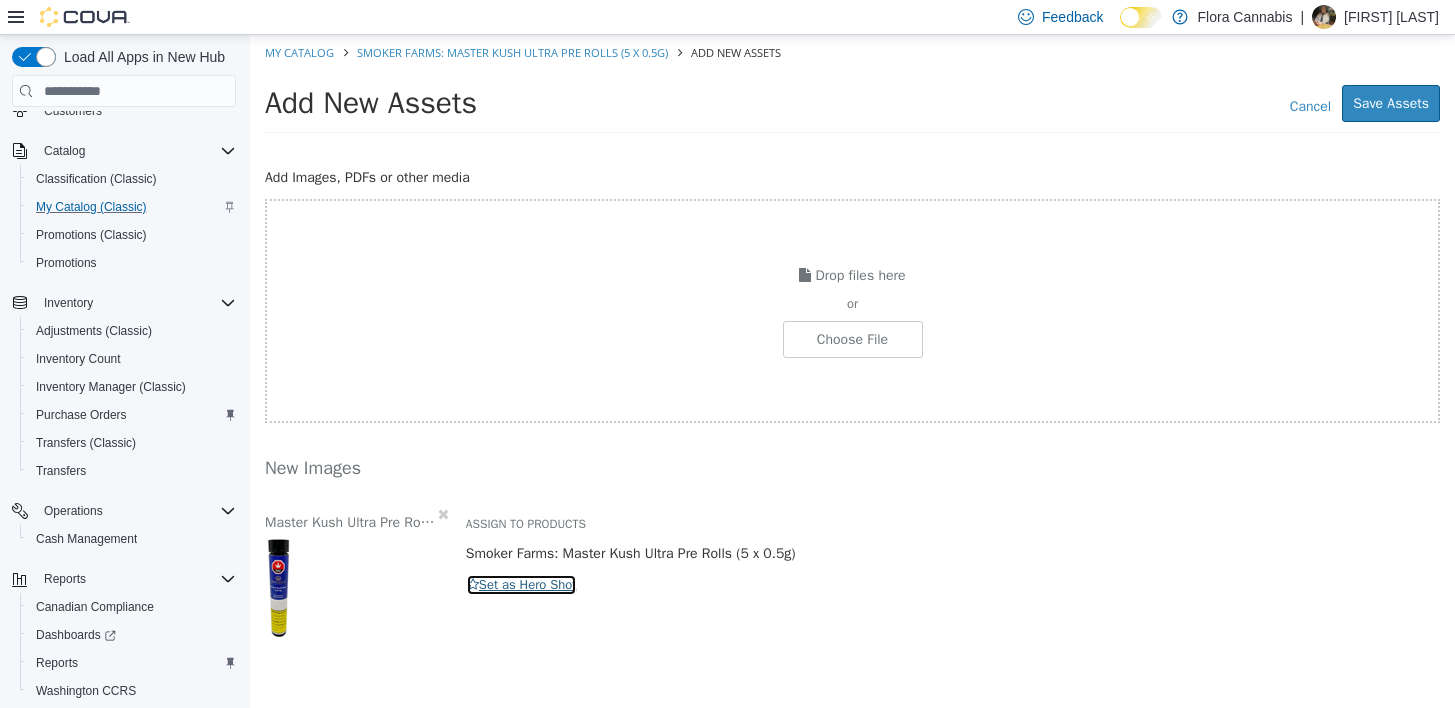 click on "Set as Hero Shot" at bounding box center [522, 585] 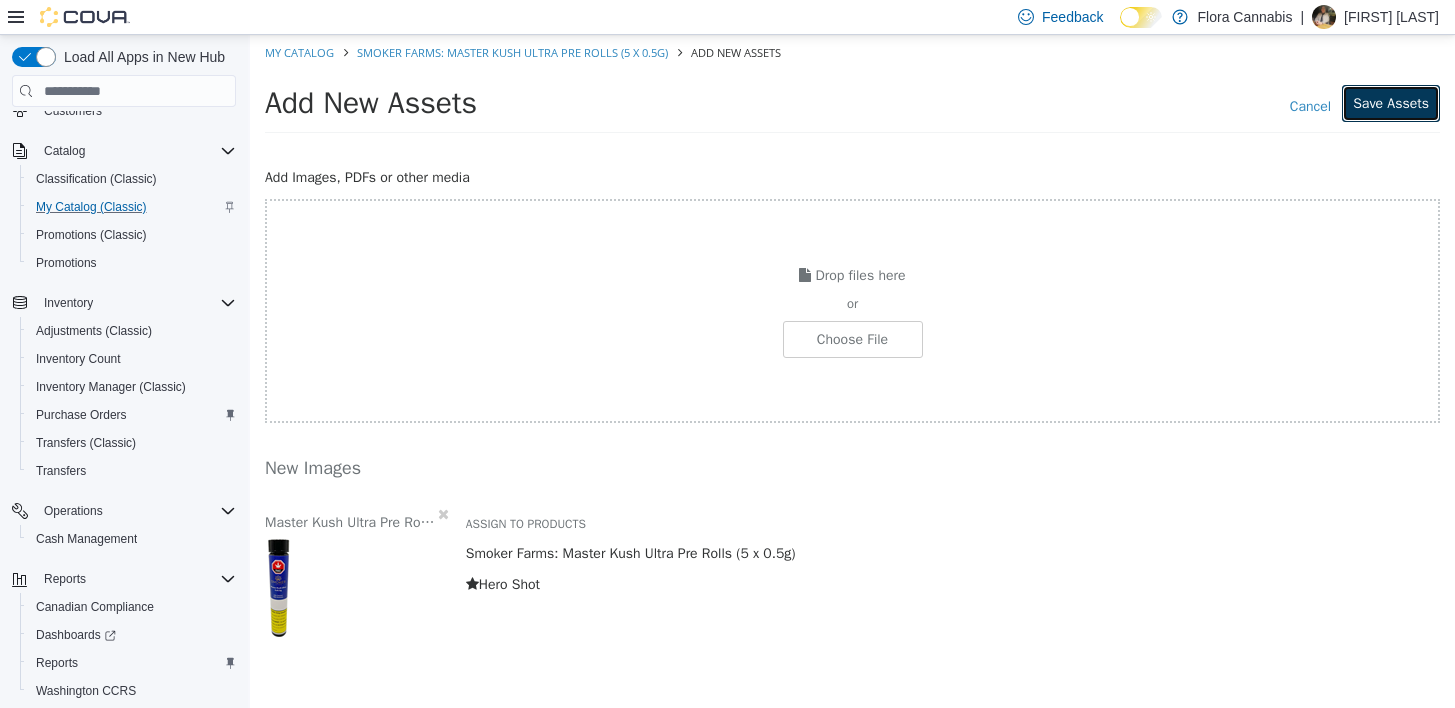 click on "Save Assets" at bounding box center (1391, 103) 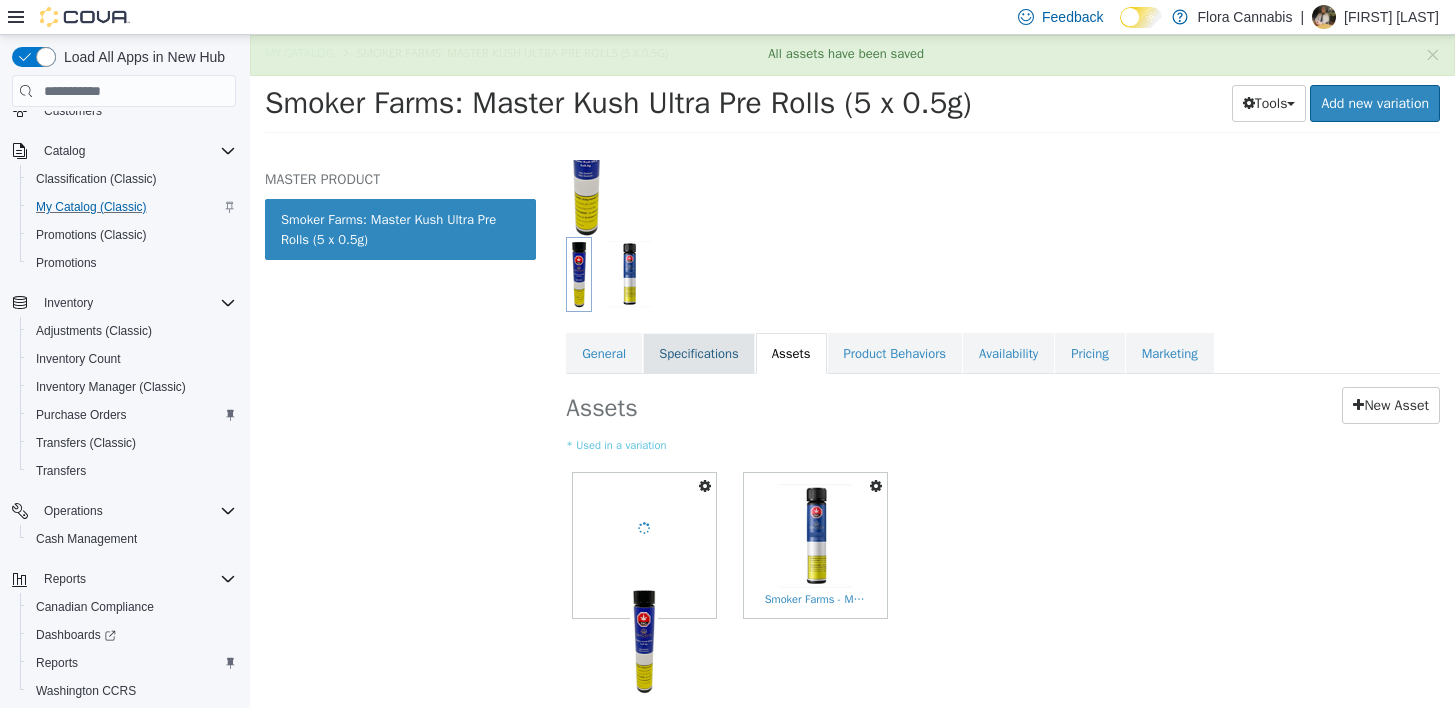 scroll, scrollTop: 191, scrollLeft: 0, axis: vertical 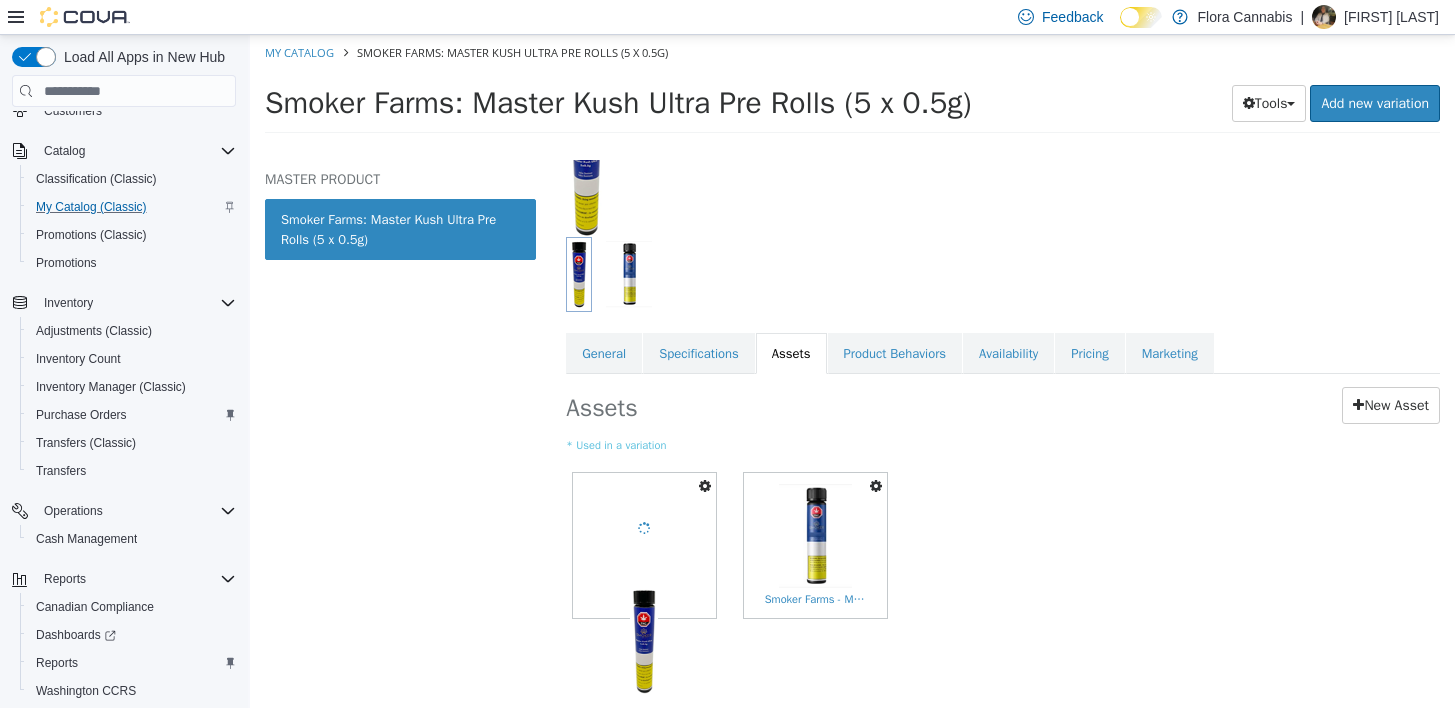 click at bounding box center [876, 486] 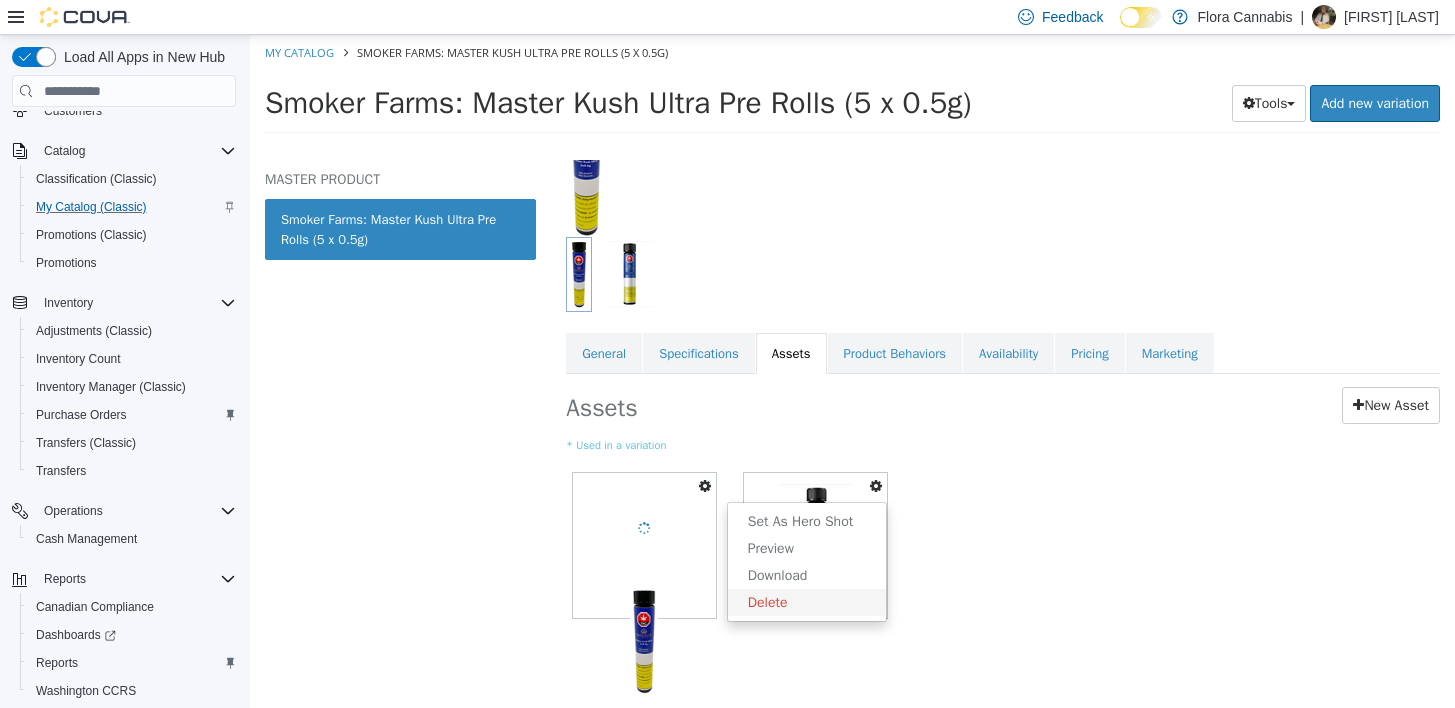 click on "Delete" at bounding box center (807, 602) 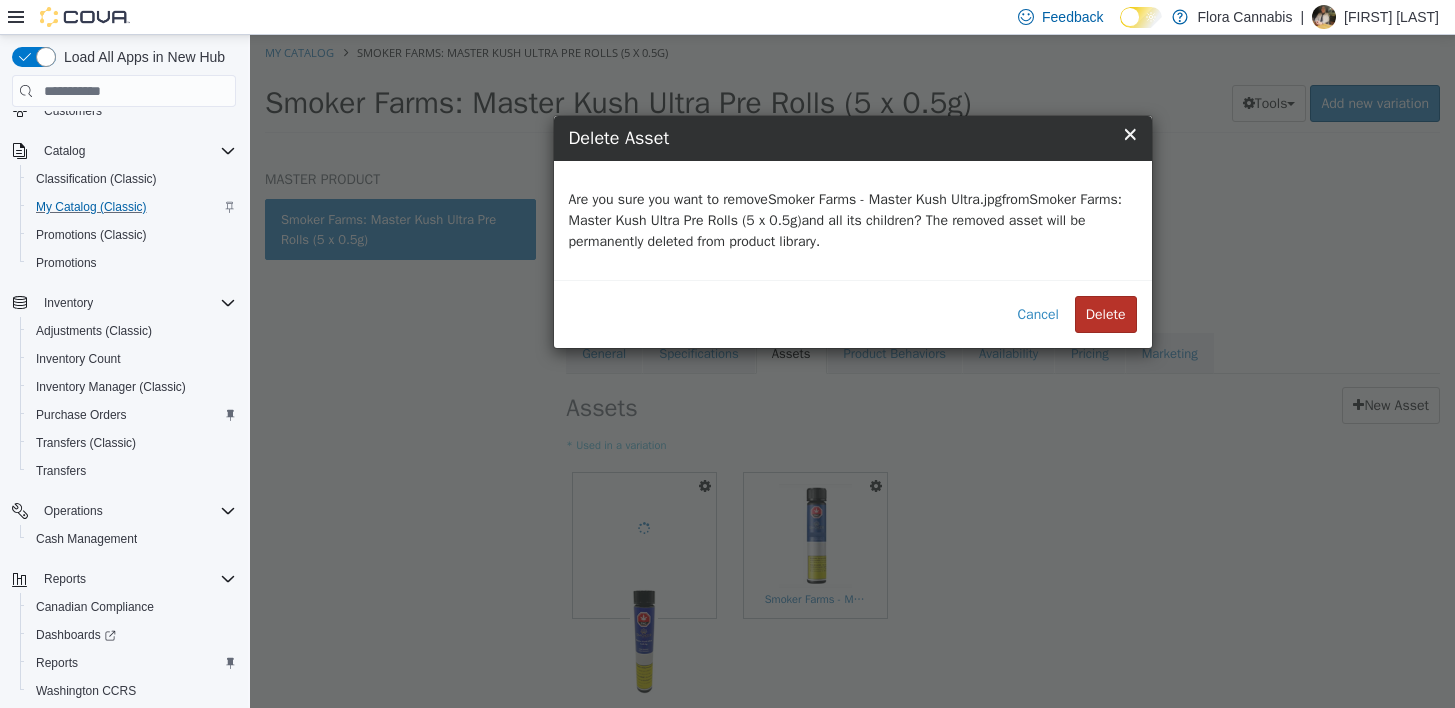 click on "Delete" at bounding box center (1106, 314) 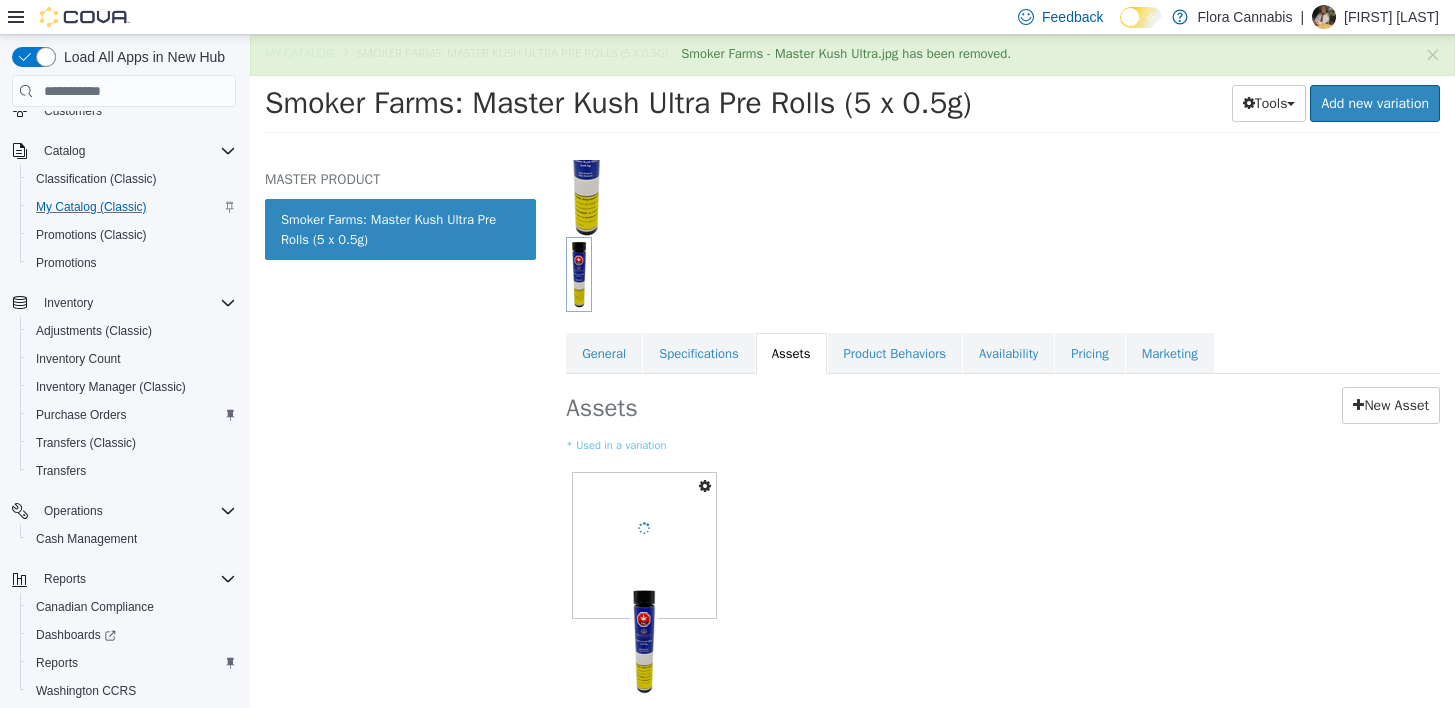 scroll, scrollTop: 0, scrollLeft: 0, axis: both 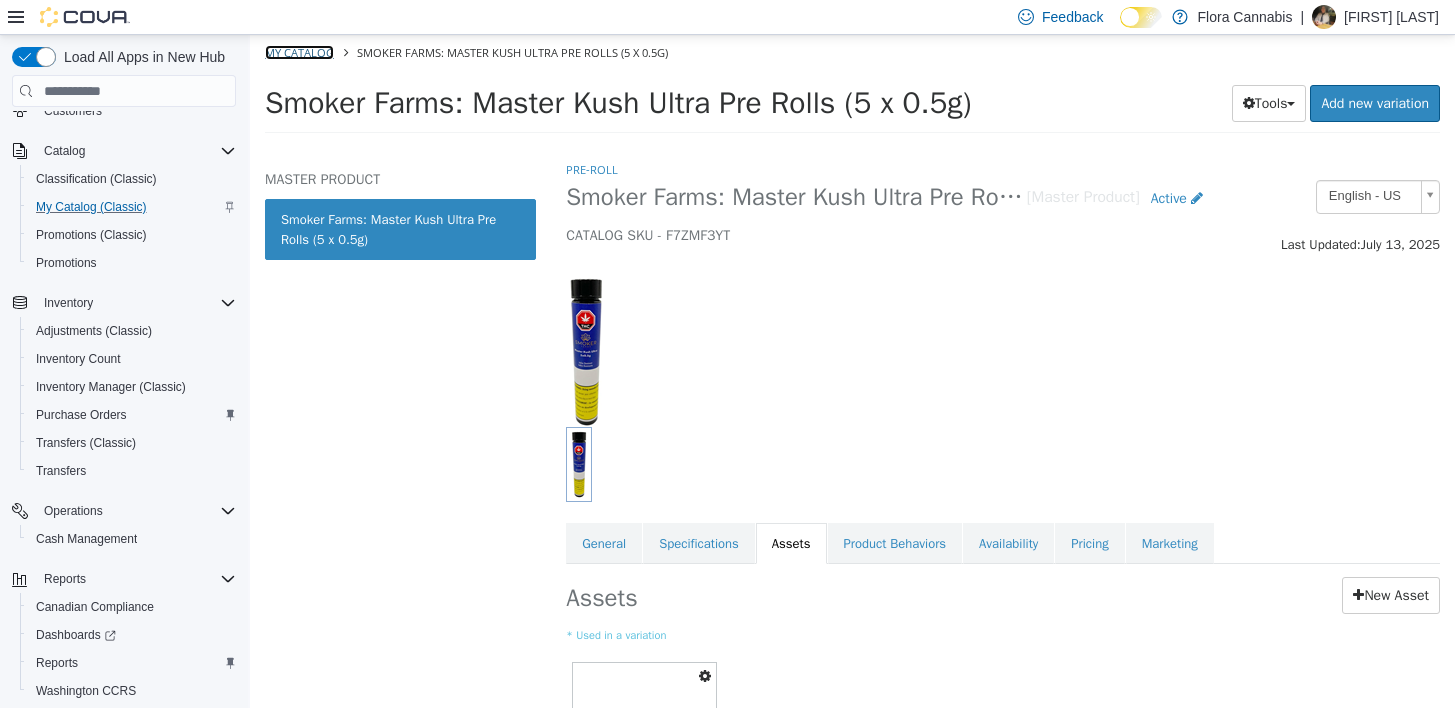 click on "My Catalog" at bounding box center [299, 52] 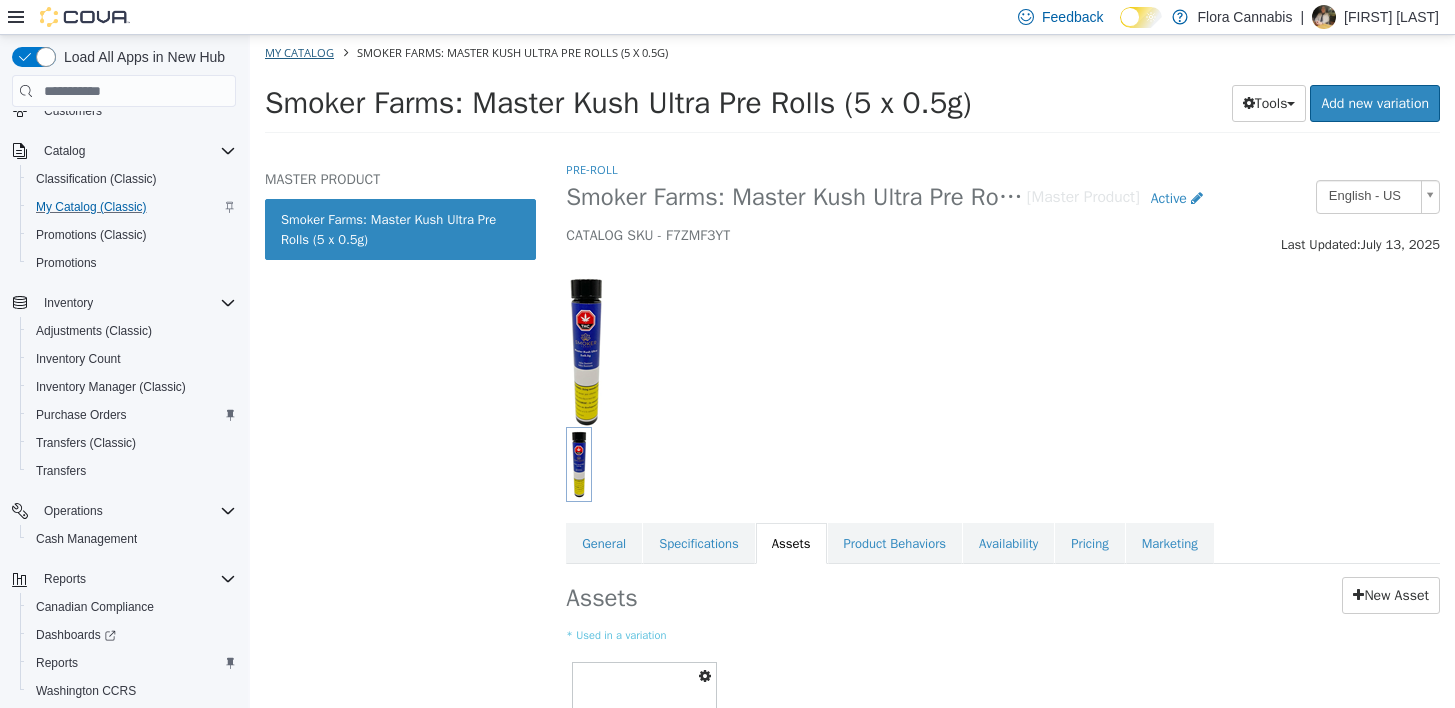select on "**********" 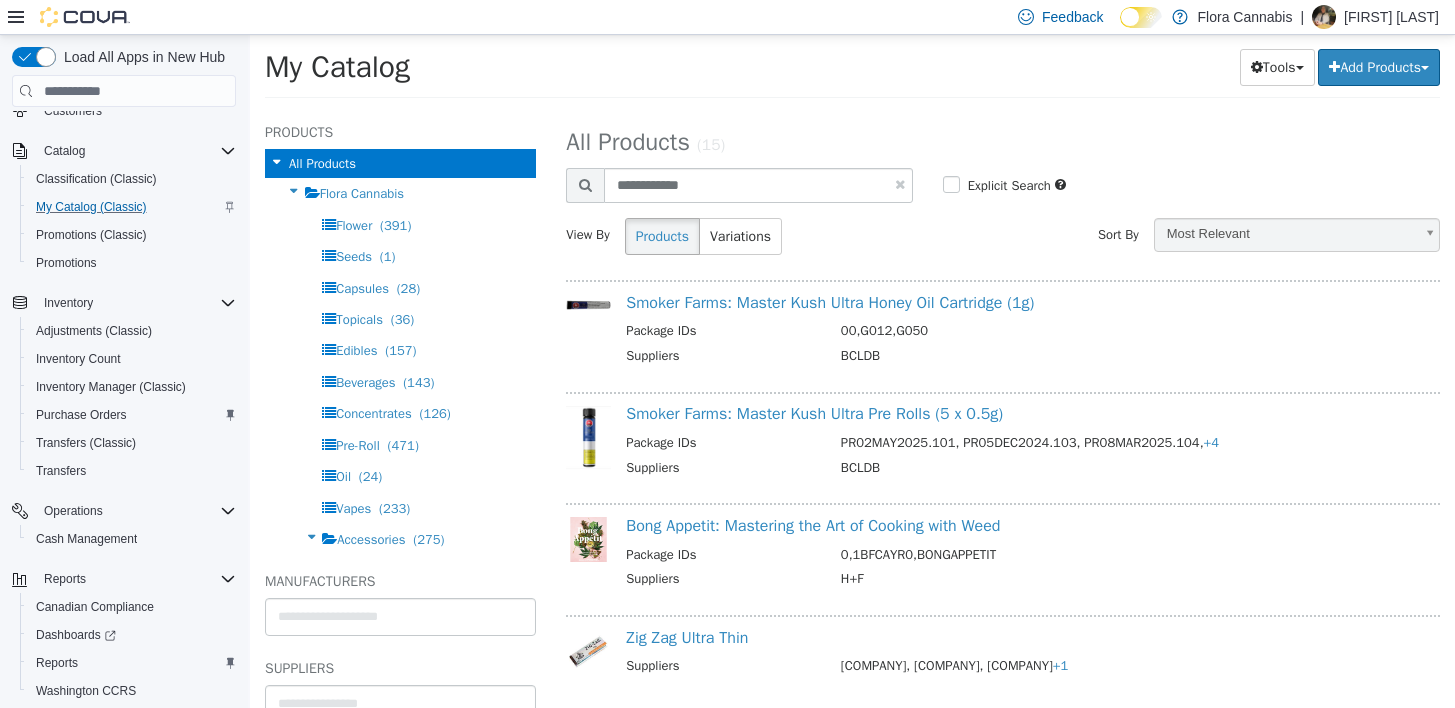 click at bounding box center (900, 184) 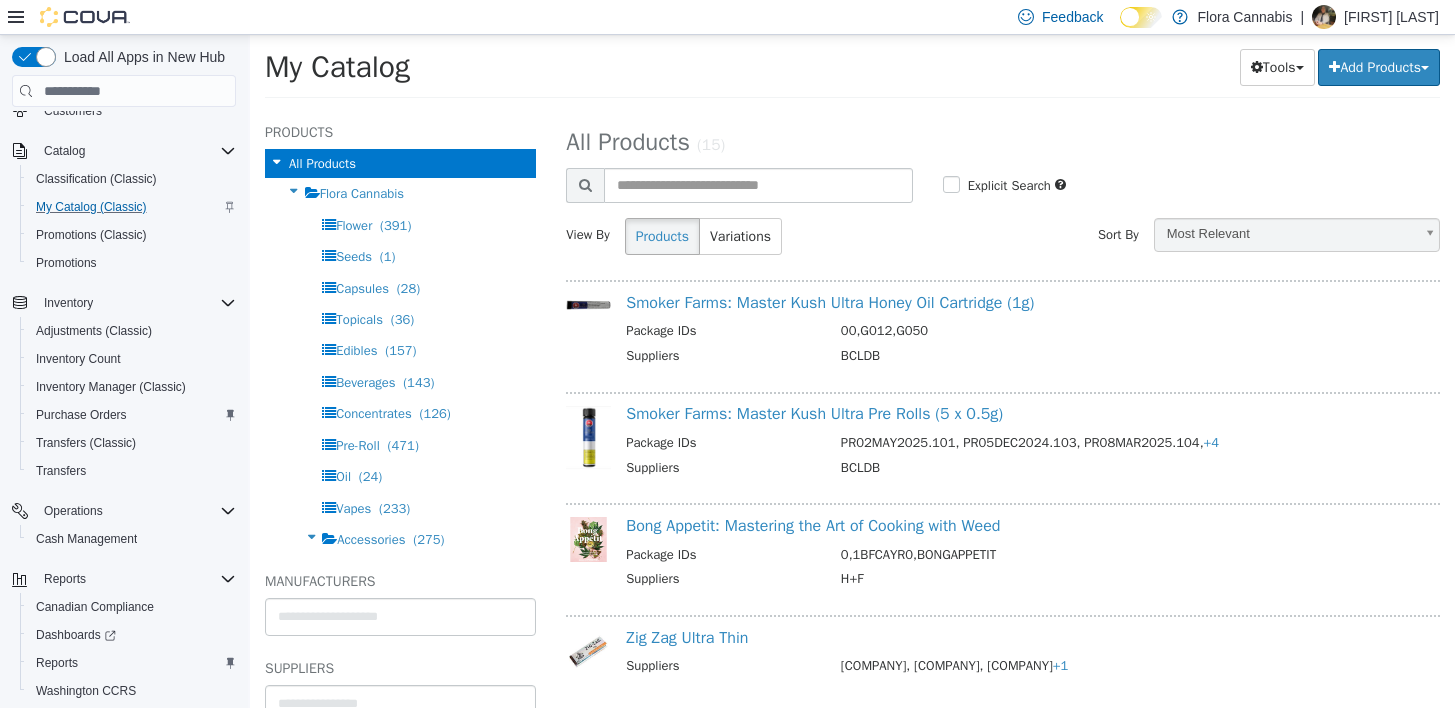 select on "**********" 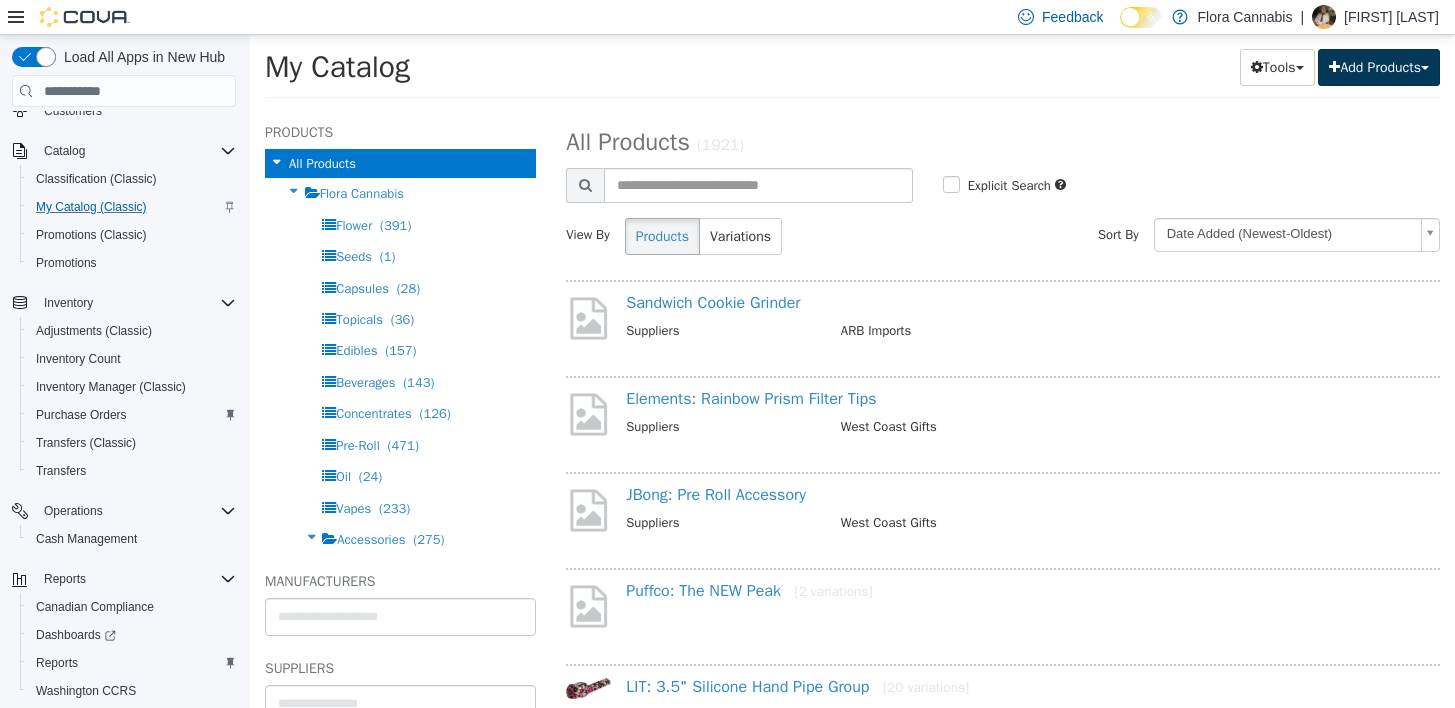 click on "Add Products" at bounding box center (1379, 67) 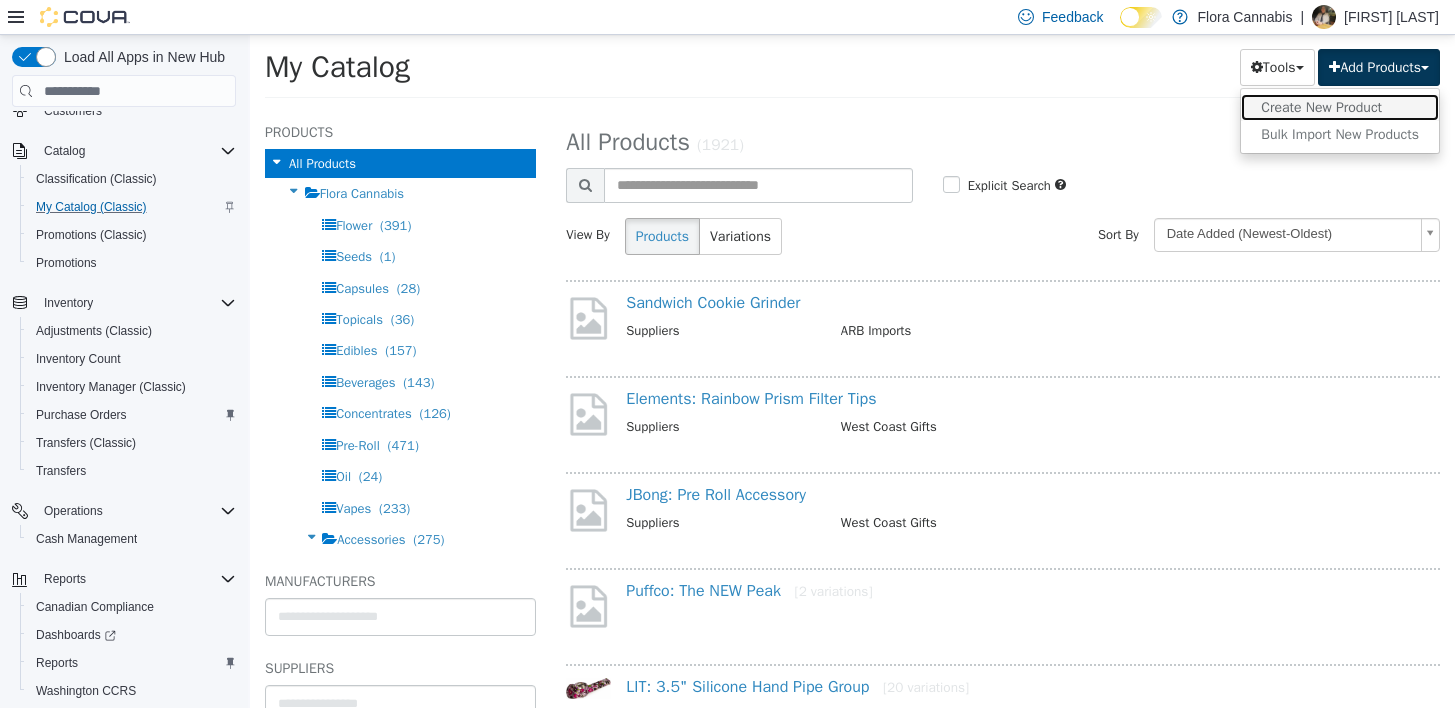 click on "Create New Product" at bounding box center (1340, 107) 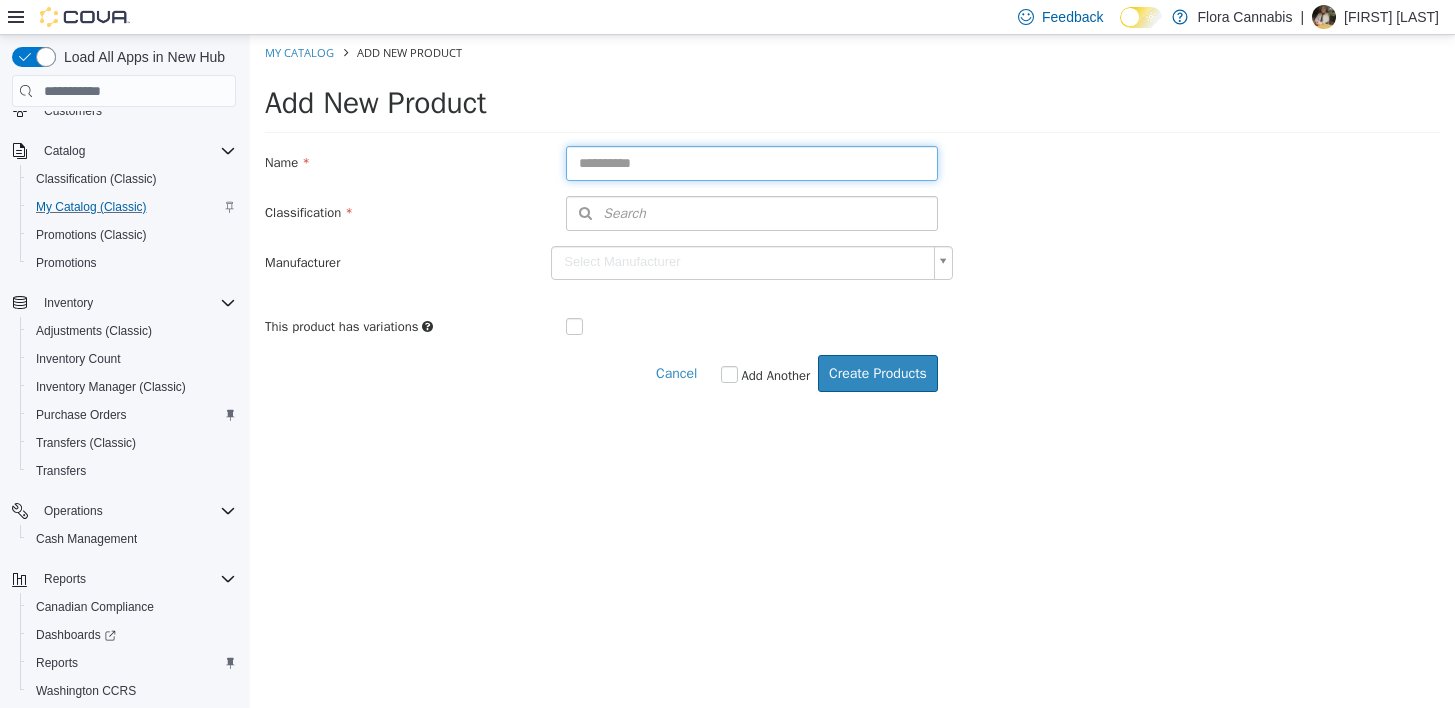 click at bounding box center (752, 163) 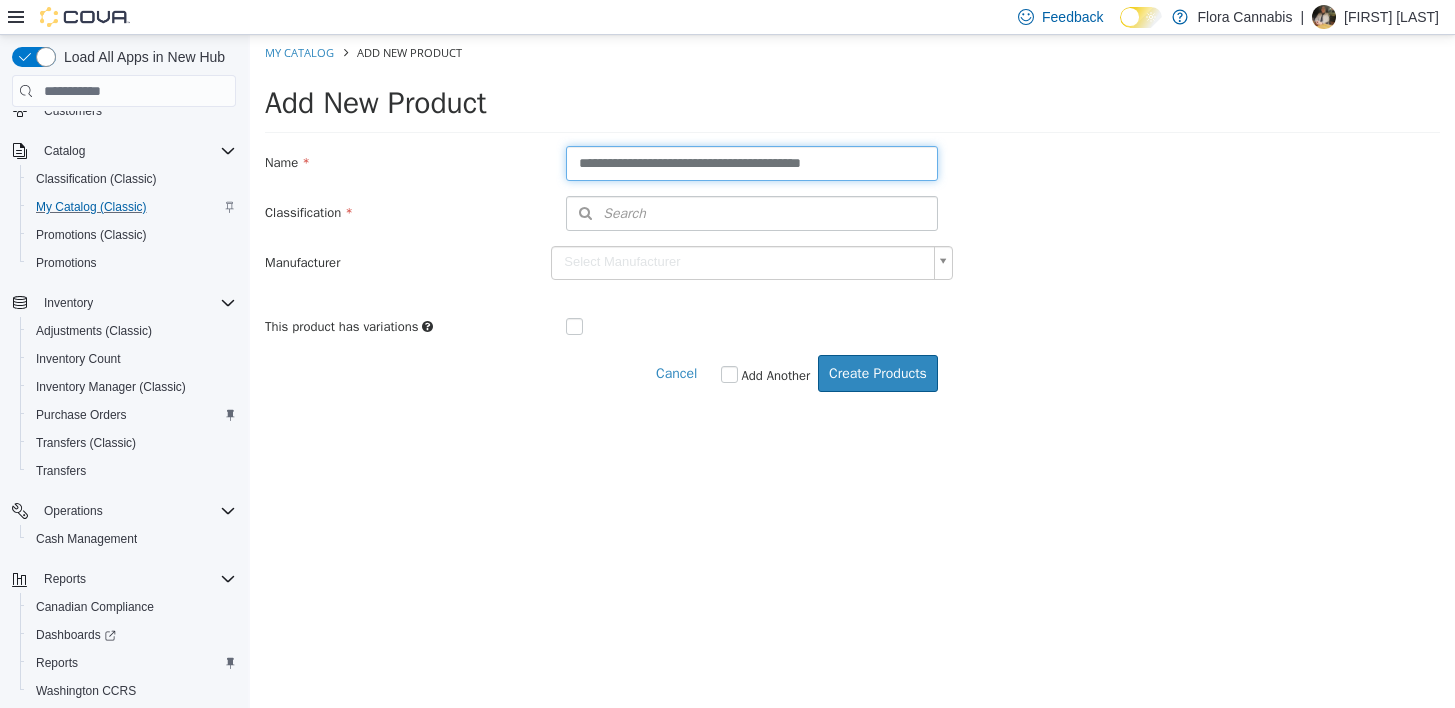 type on "**********" 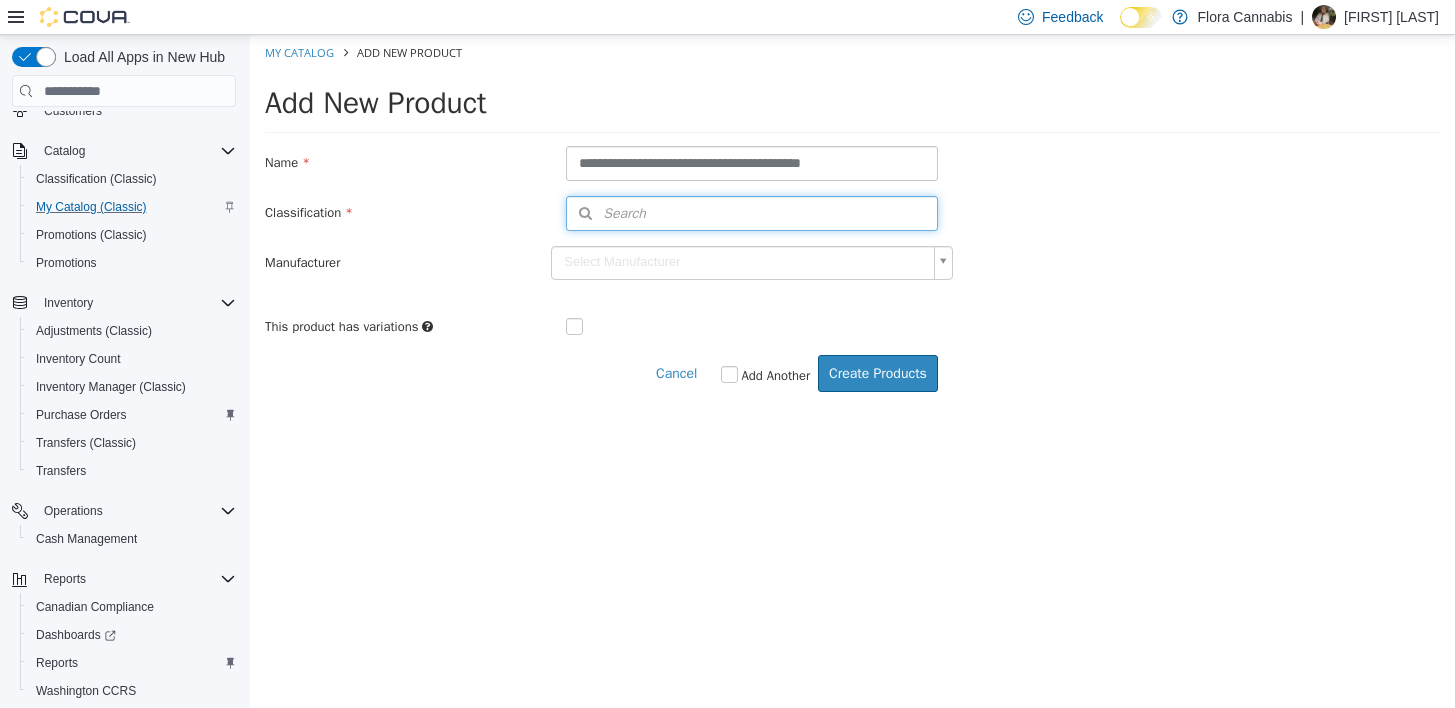 click on "Search" at bounding box center [752, 213] 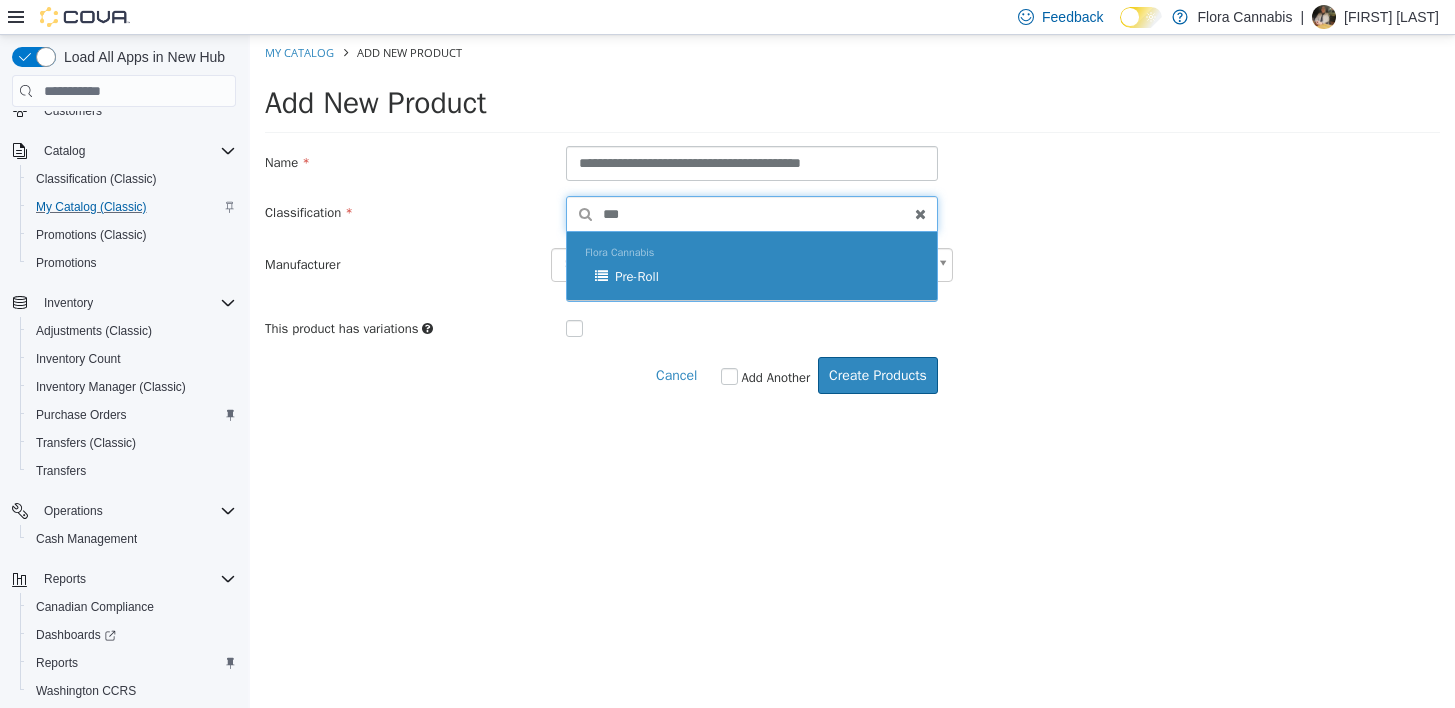 type on "***" 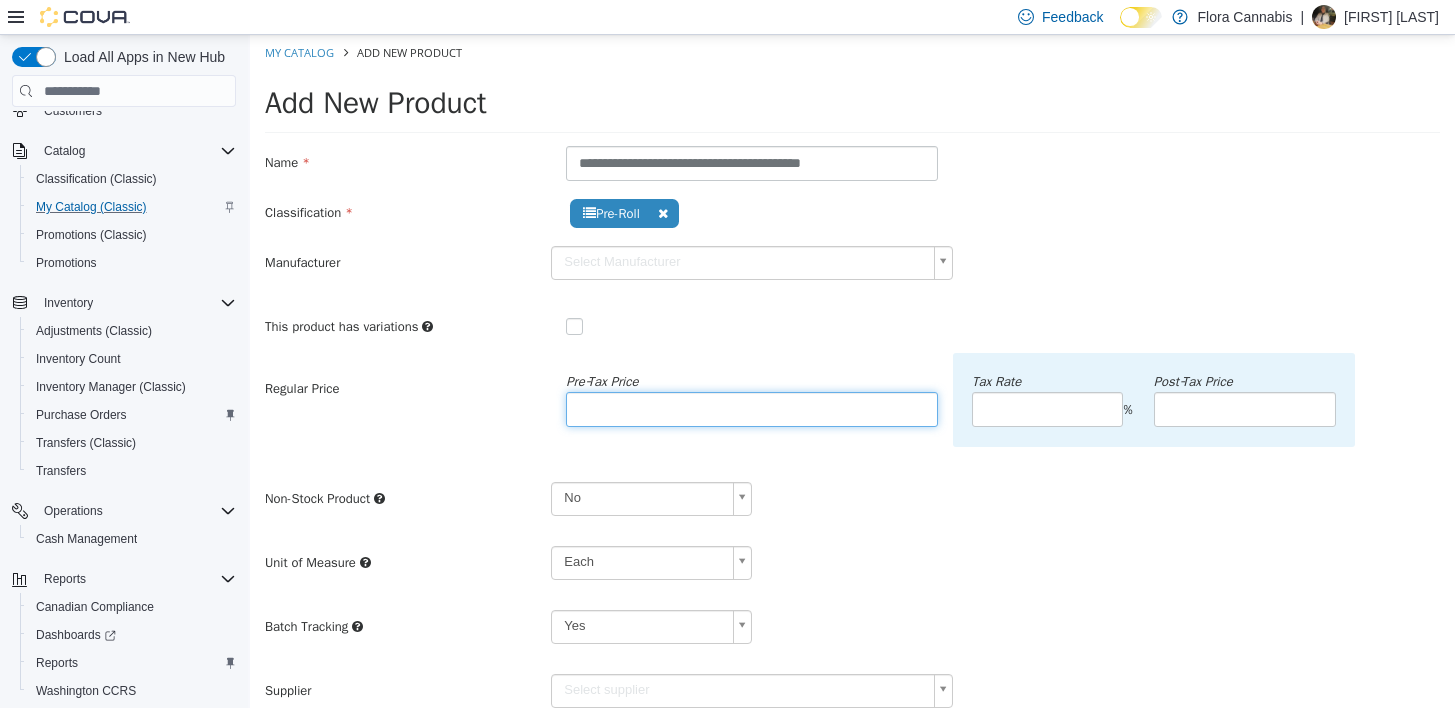 click at bounding box center (752, 409) 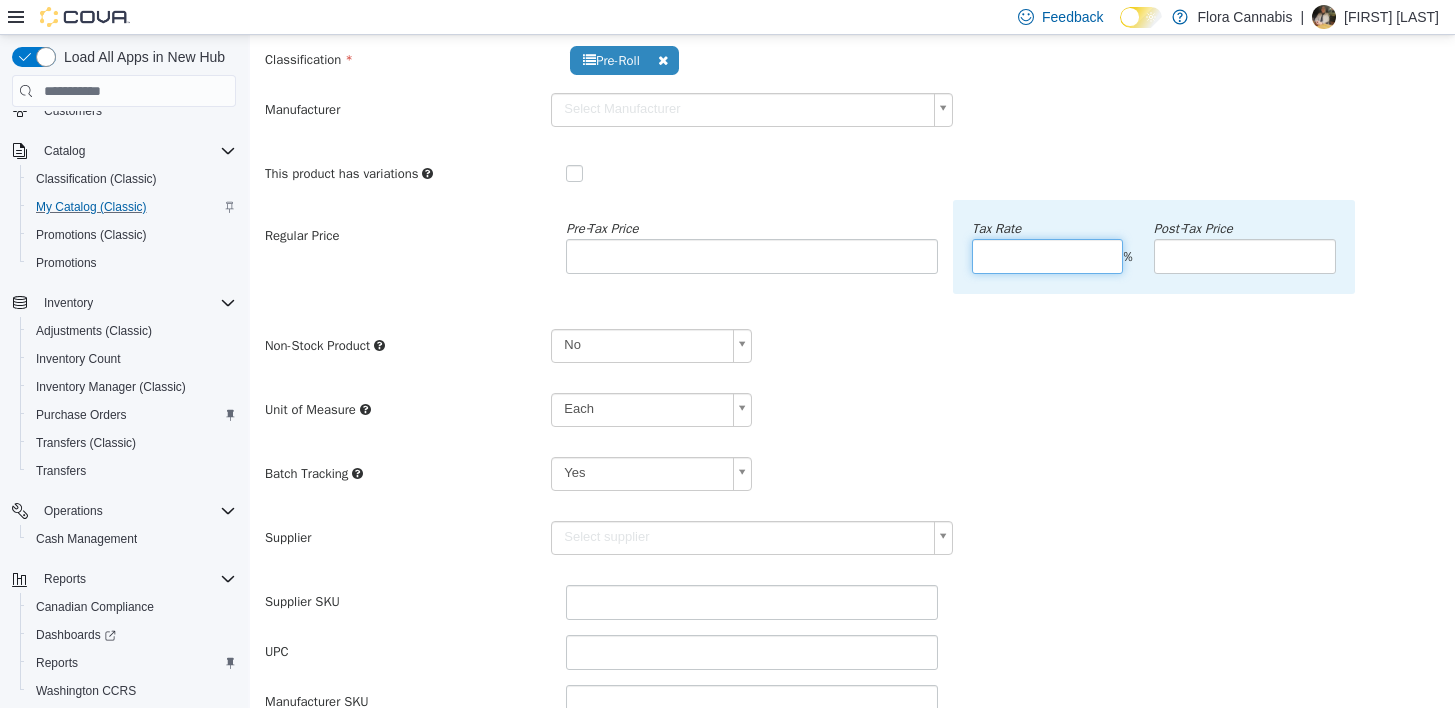 scroll, scrollTop: 200, scrollLeft: 0, axis: vertical 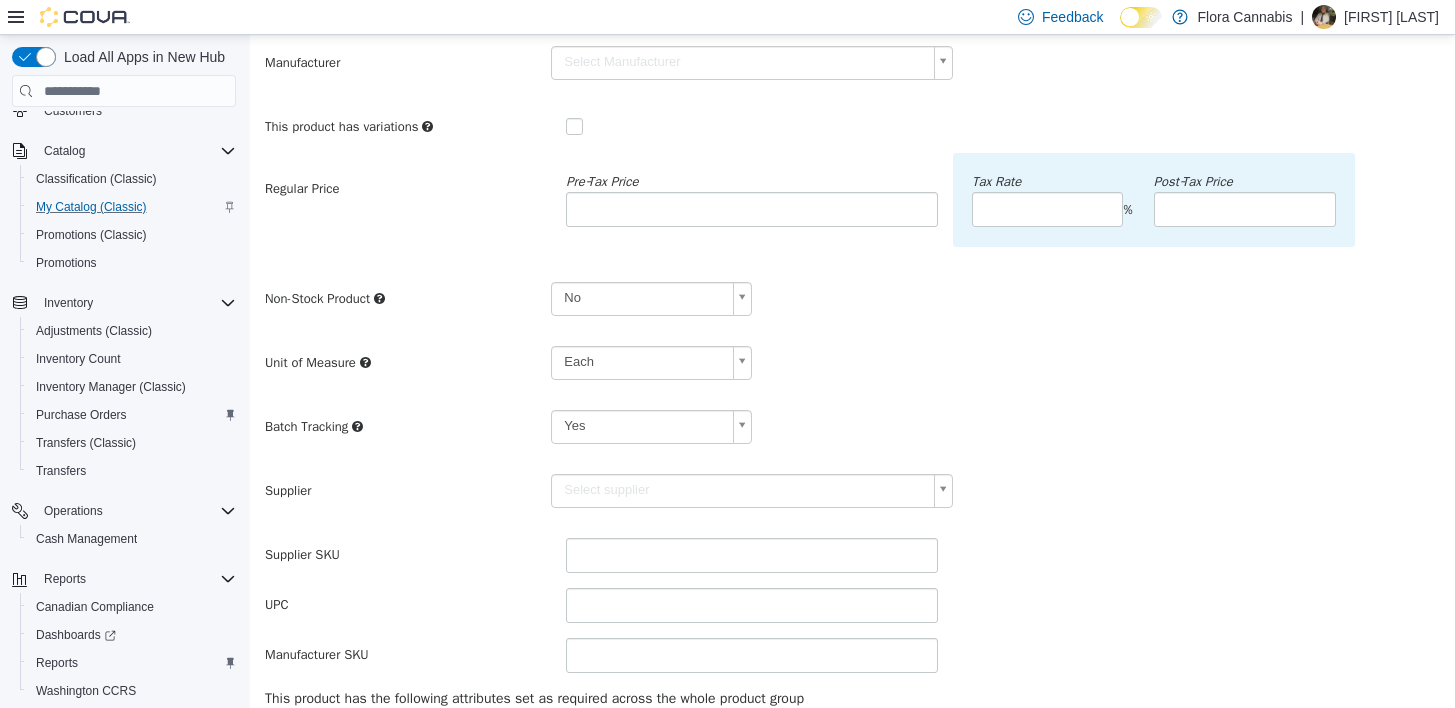 click on "**********" at bounding box center [852, 433] 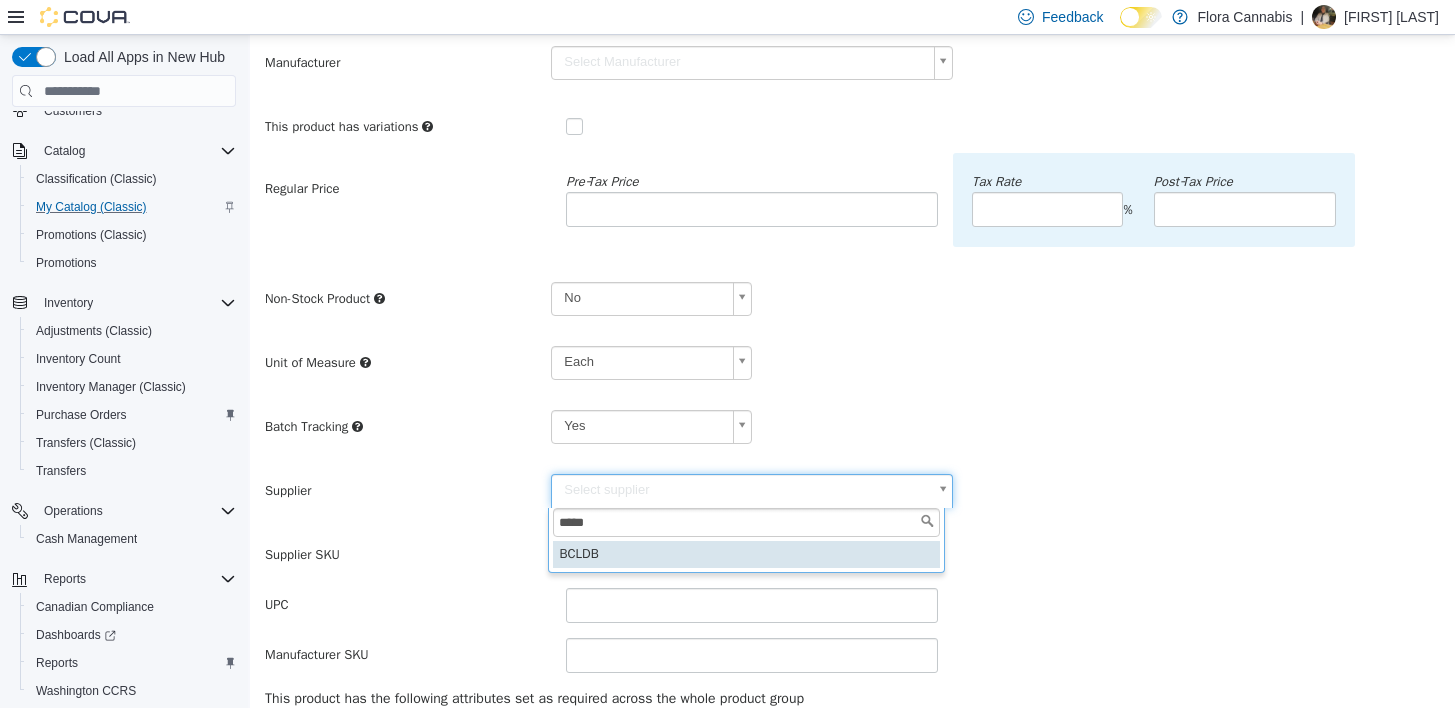 type on "*****" 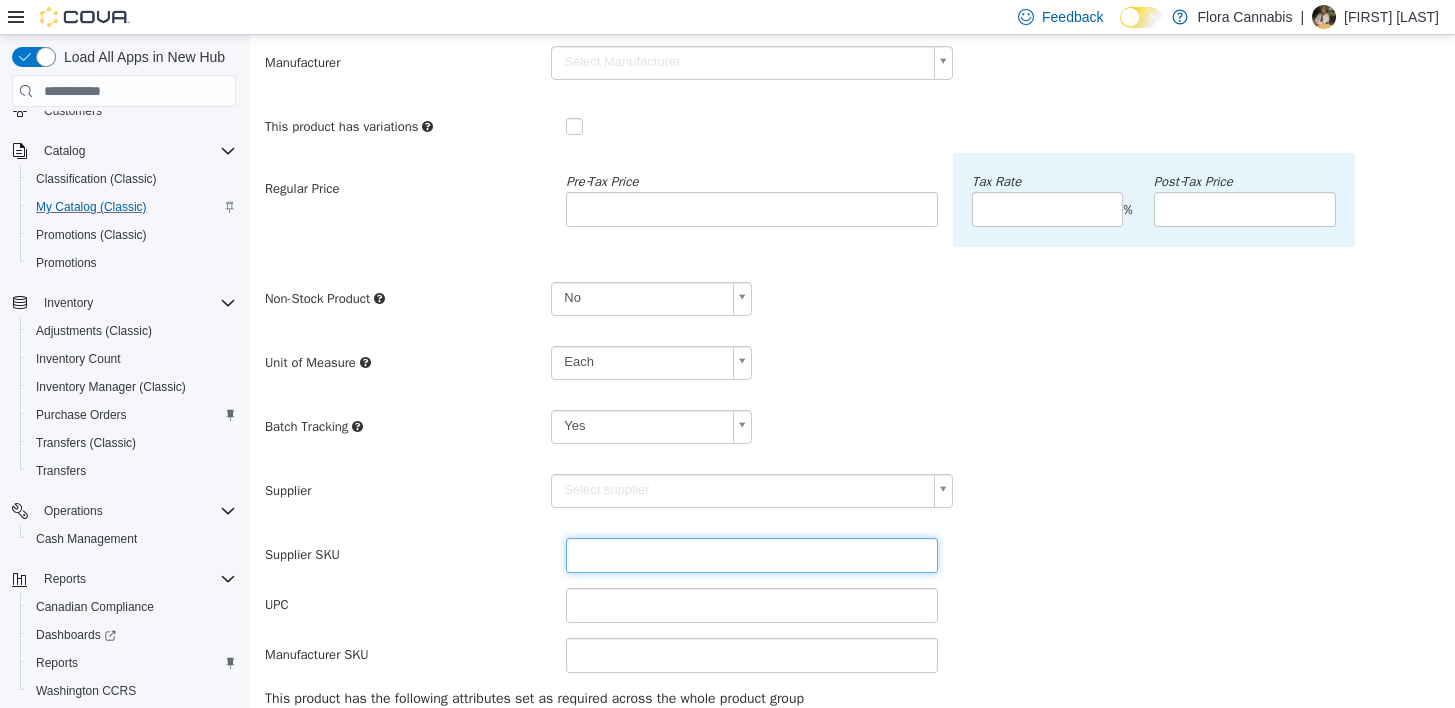 click at bounding box center [752, 555] 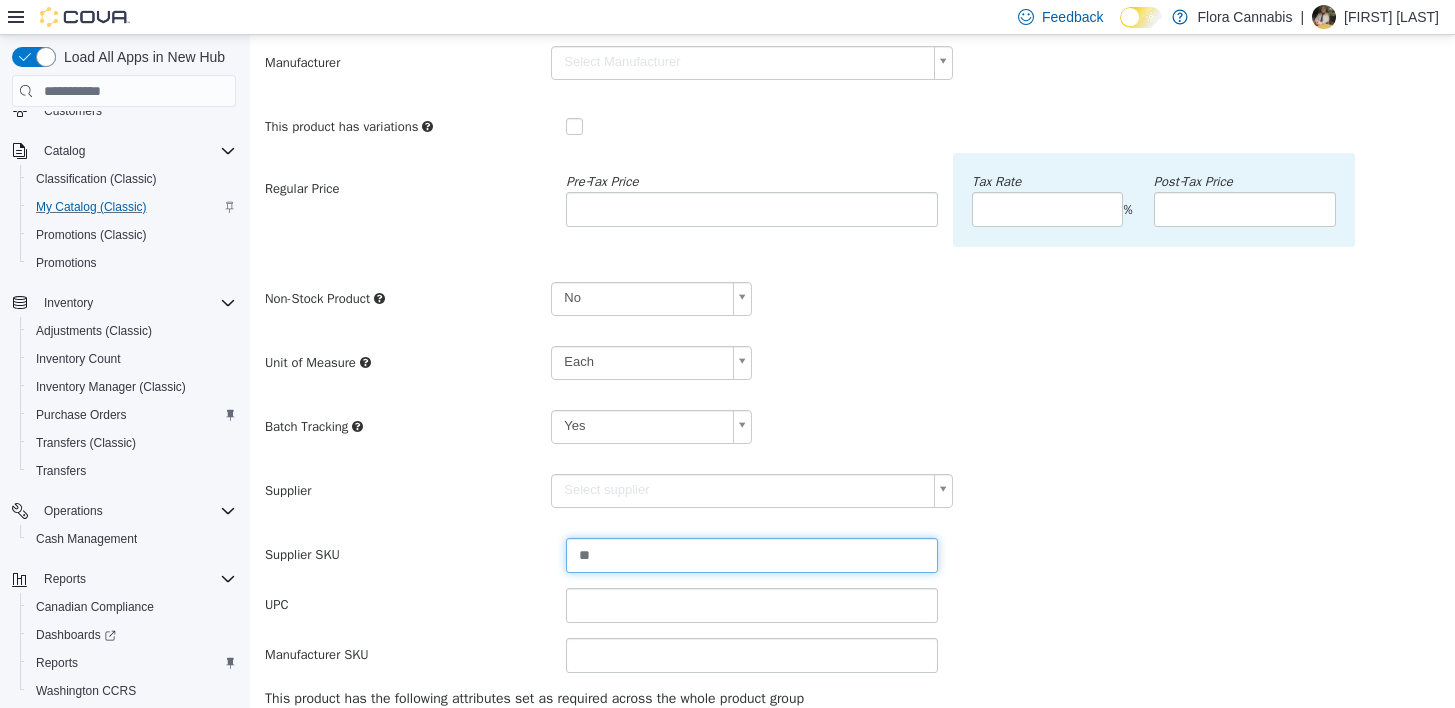 type on "***" 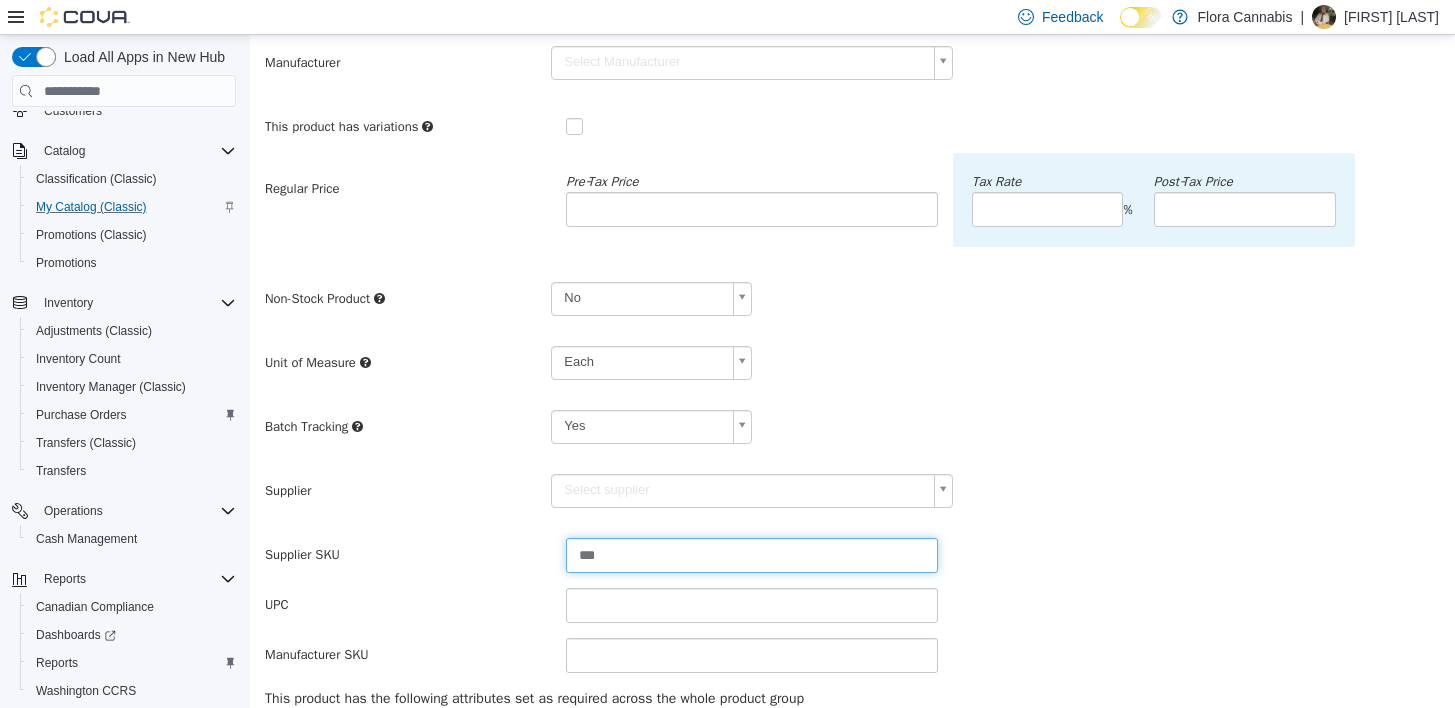 type on "******" 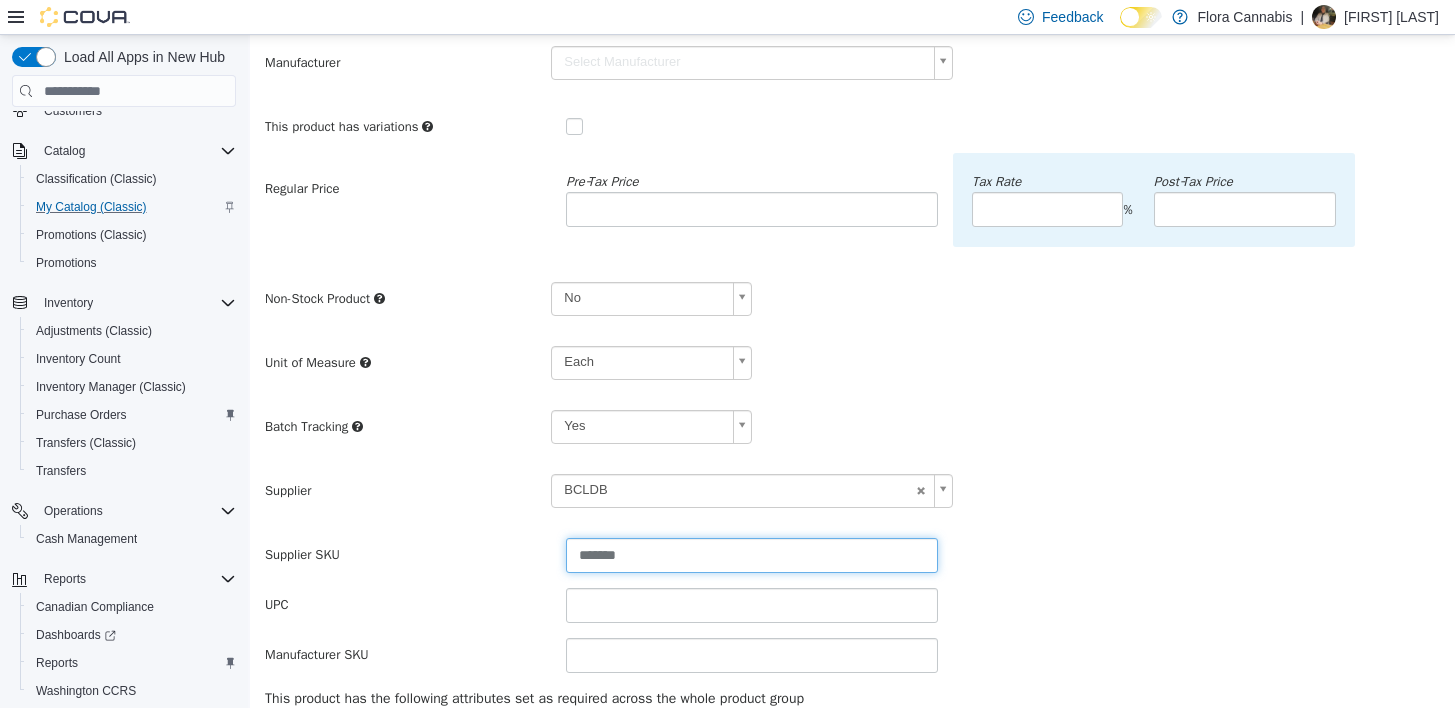 type on "*******" 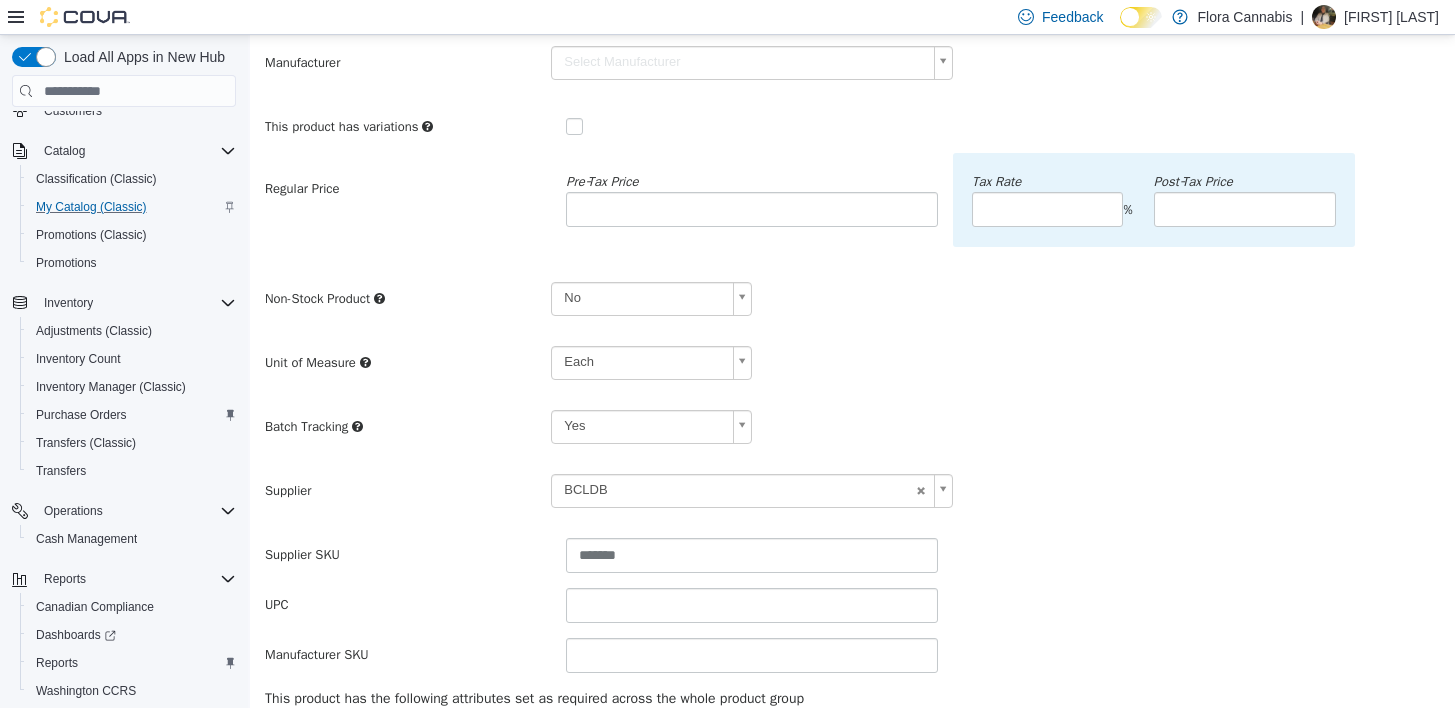 click on "Supplier     BCLDB                             ******" at bounding box center [852, 498] 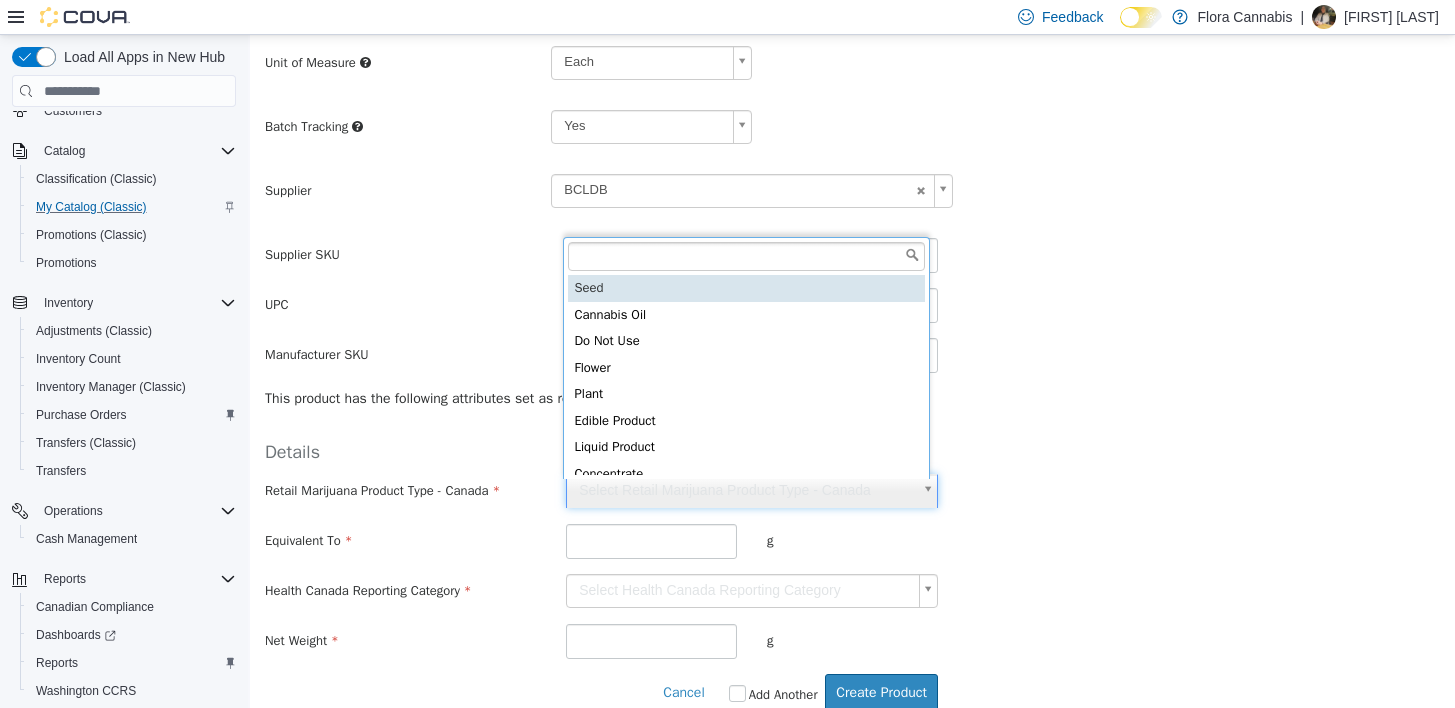 click on "**********" at bounding box center [852, 133] 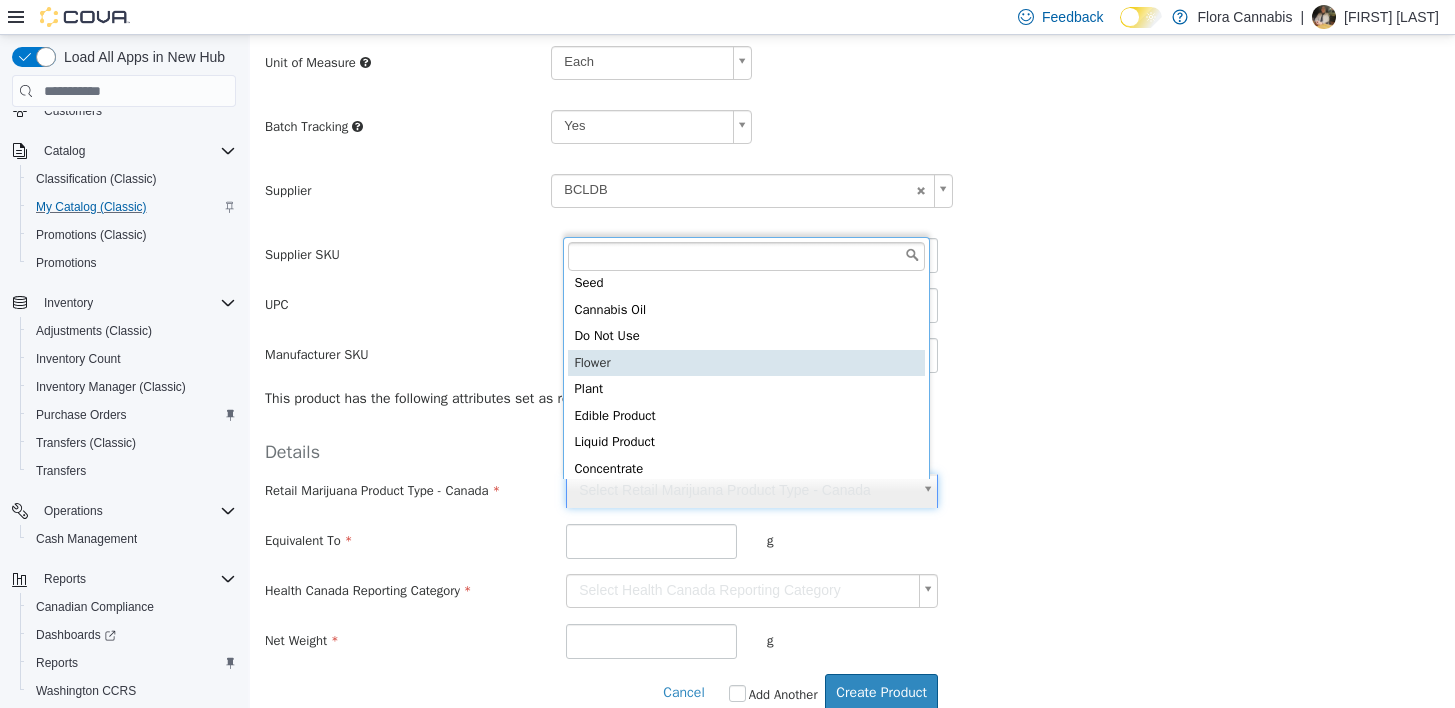 type on "******" 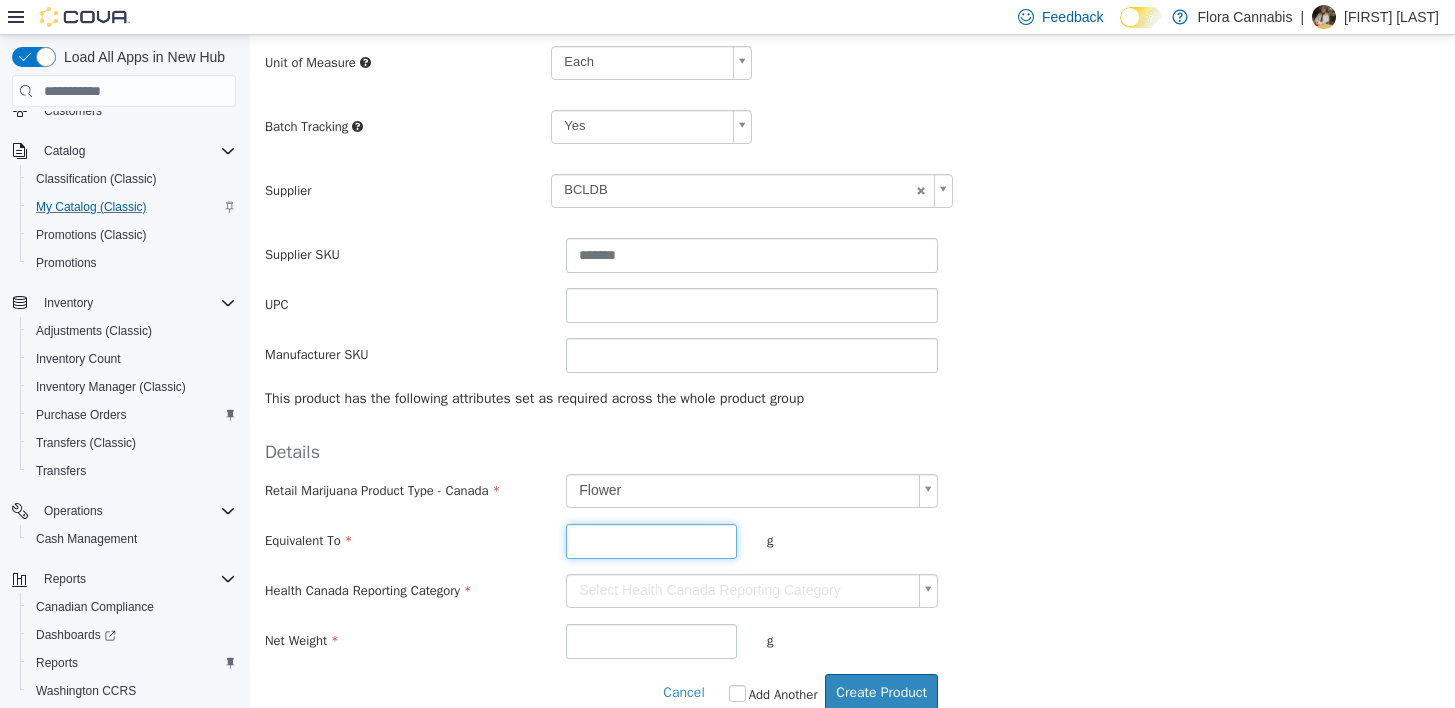 click at bounding box center (651, 541) 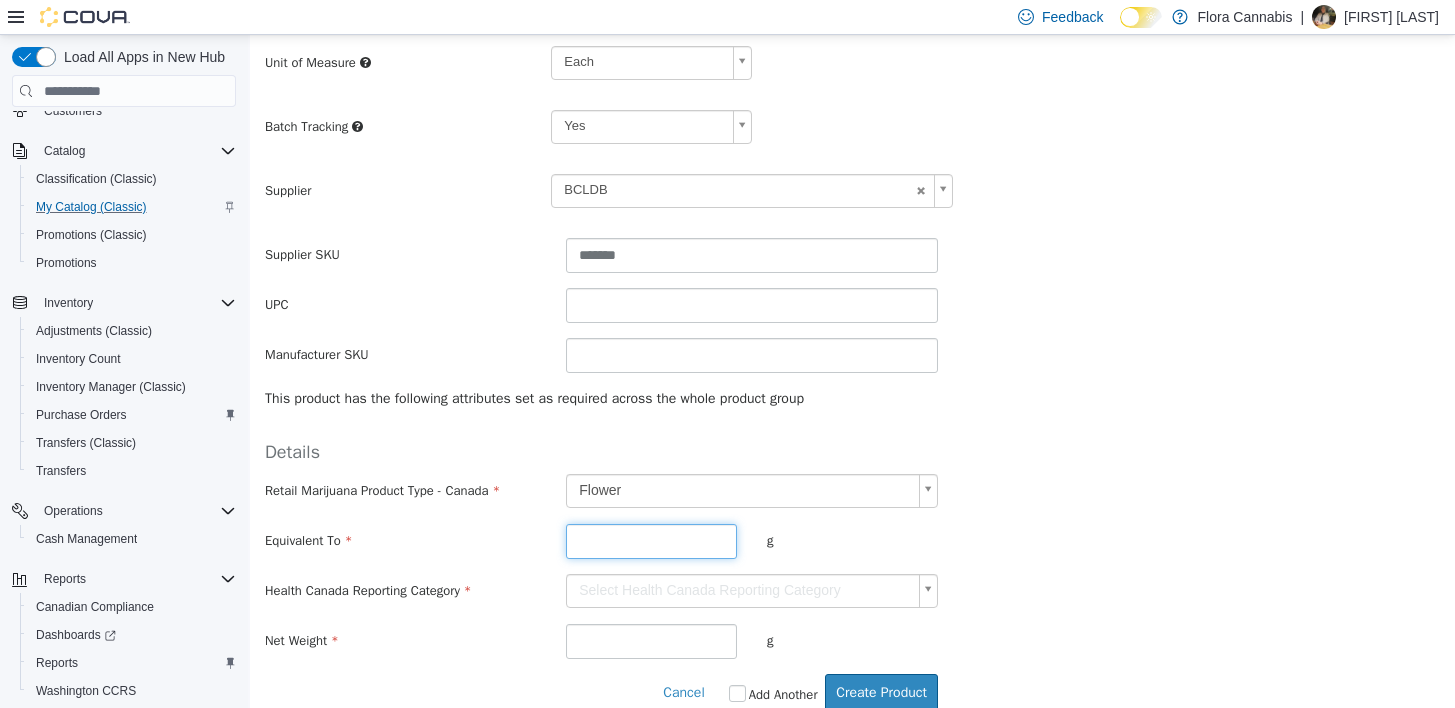 type on "***" 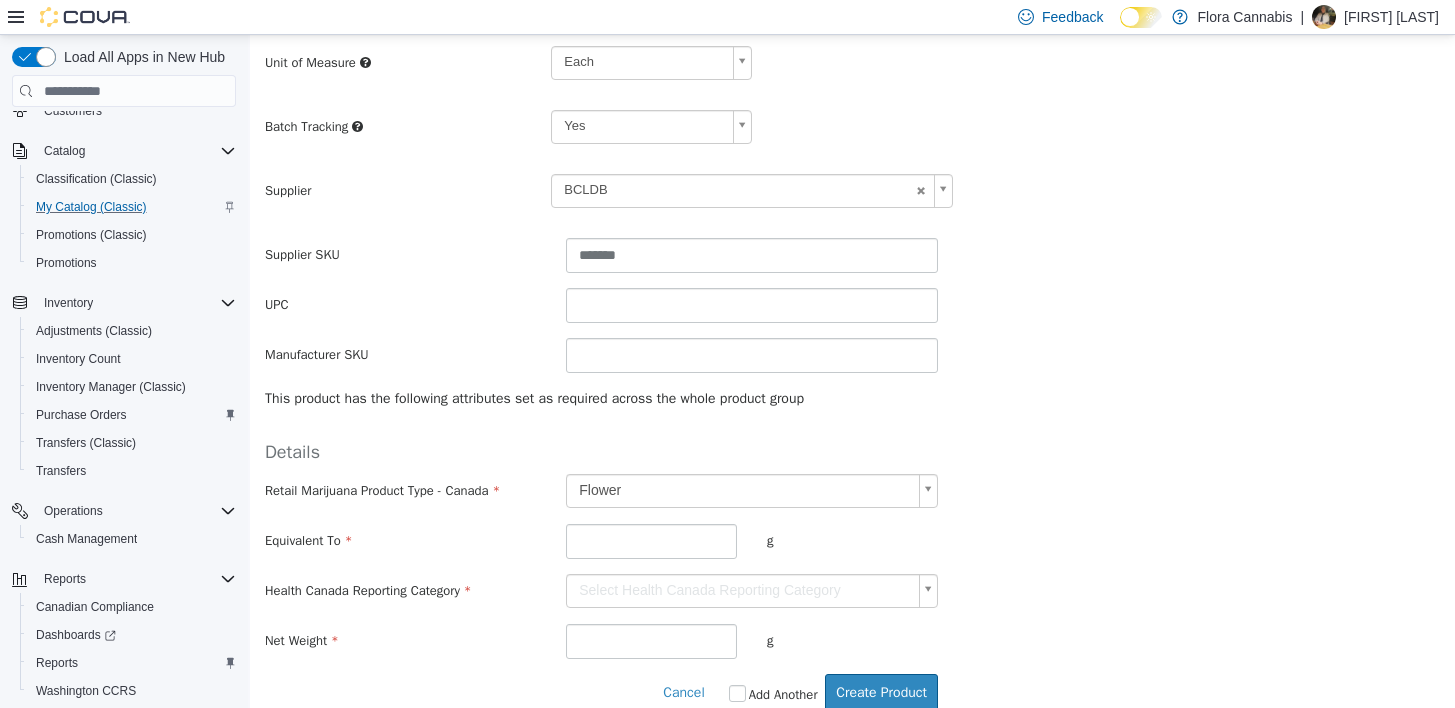 click on "**********" at bounding box center (852, 133) 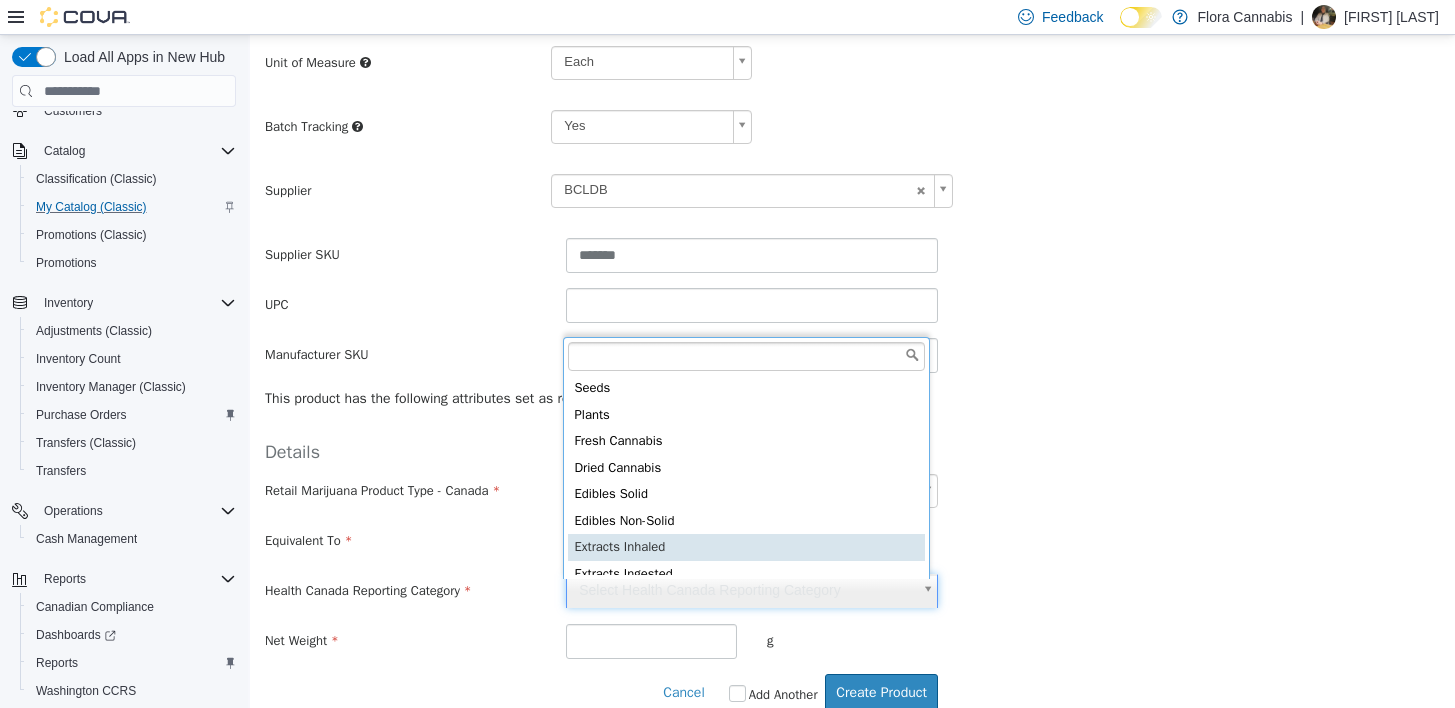 scroll, scrollTop: 5, scrollLeft: 0, axis: vertical 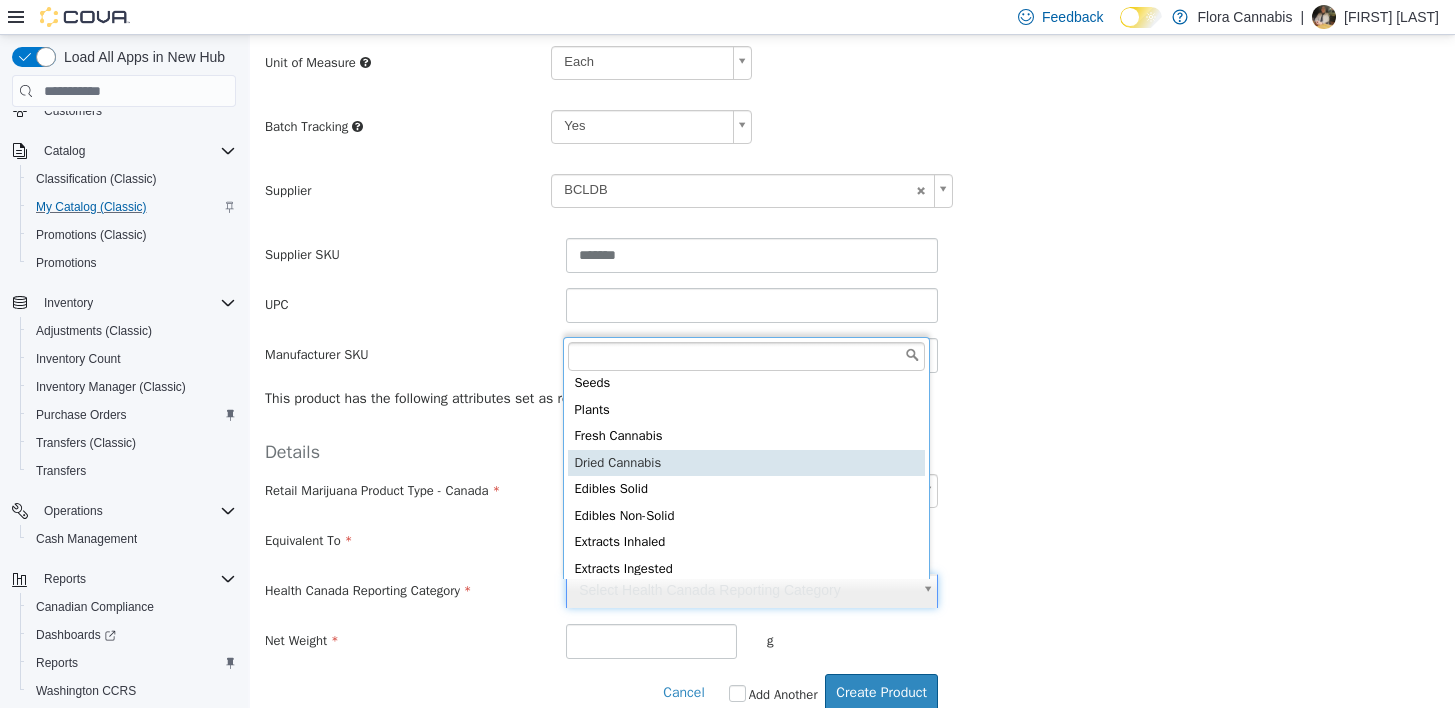 type on "**********" 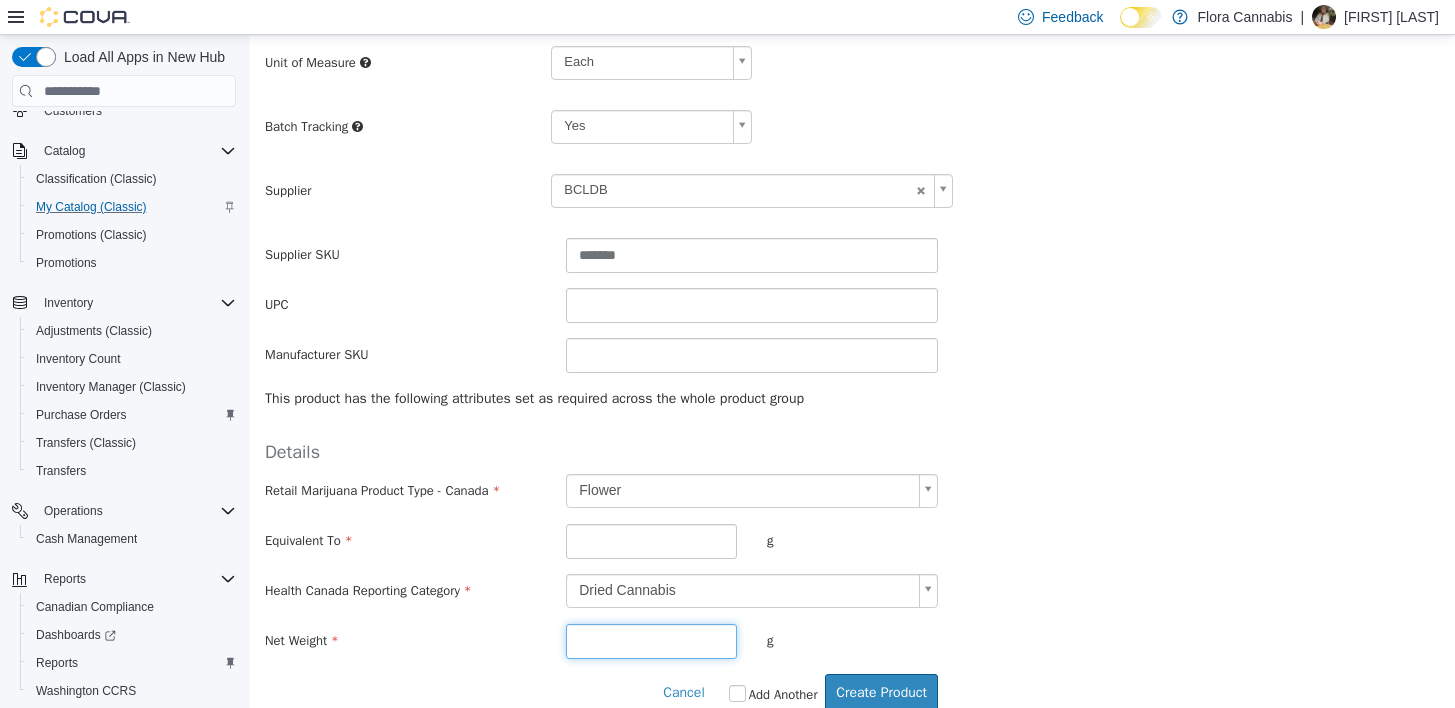 click at bounding box center [651, 641] 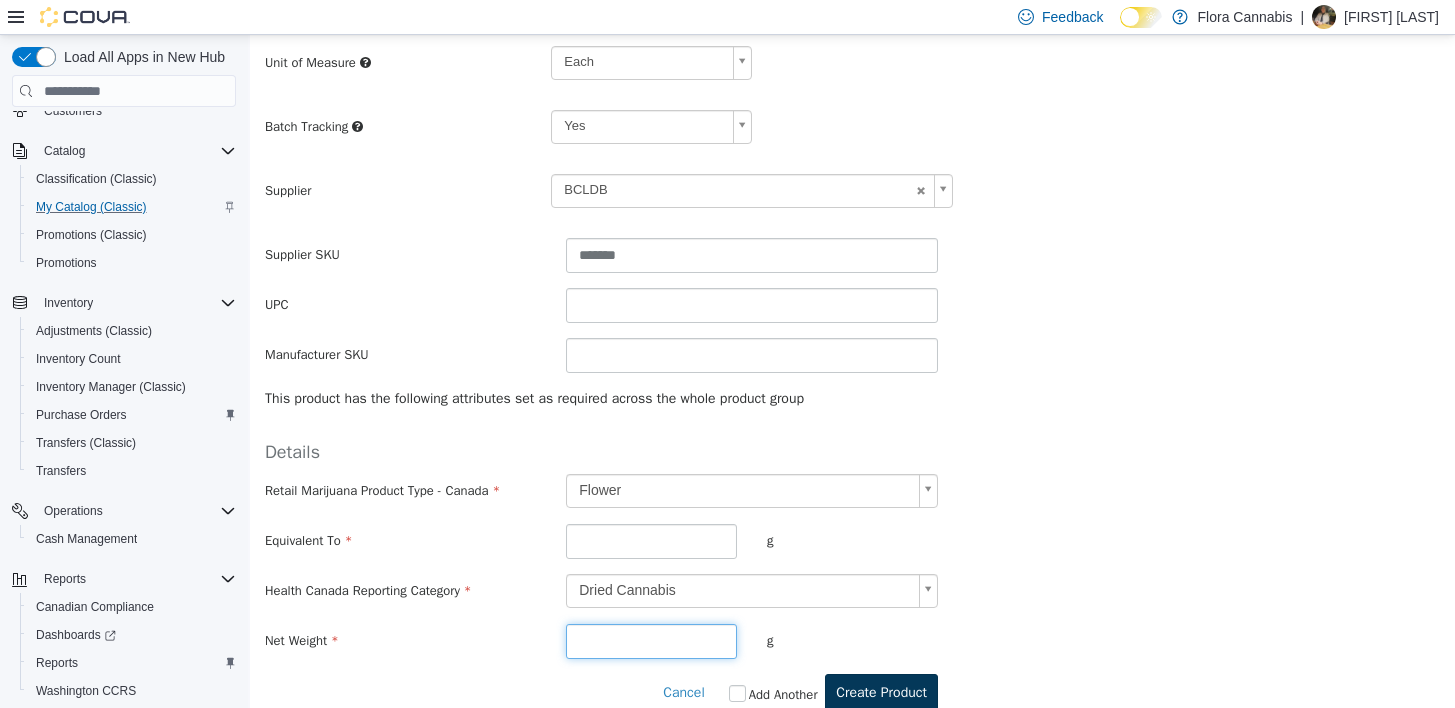 type on "***" 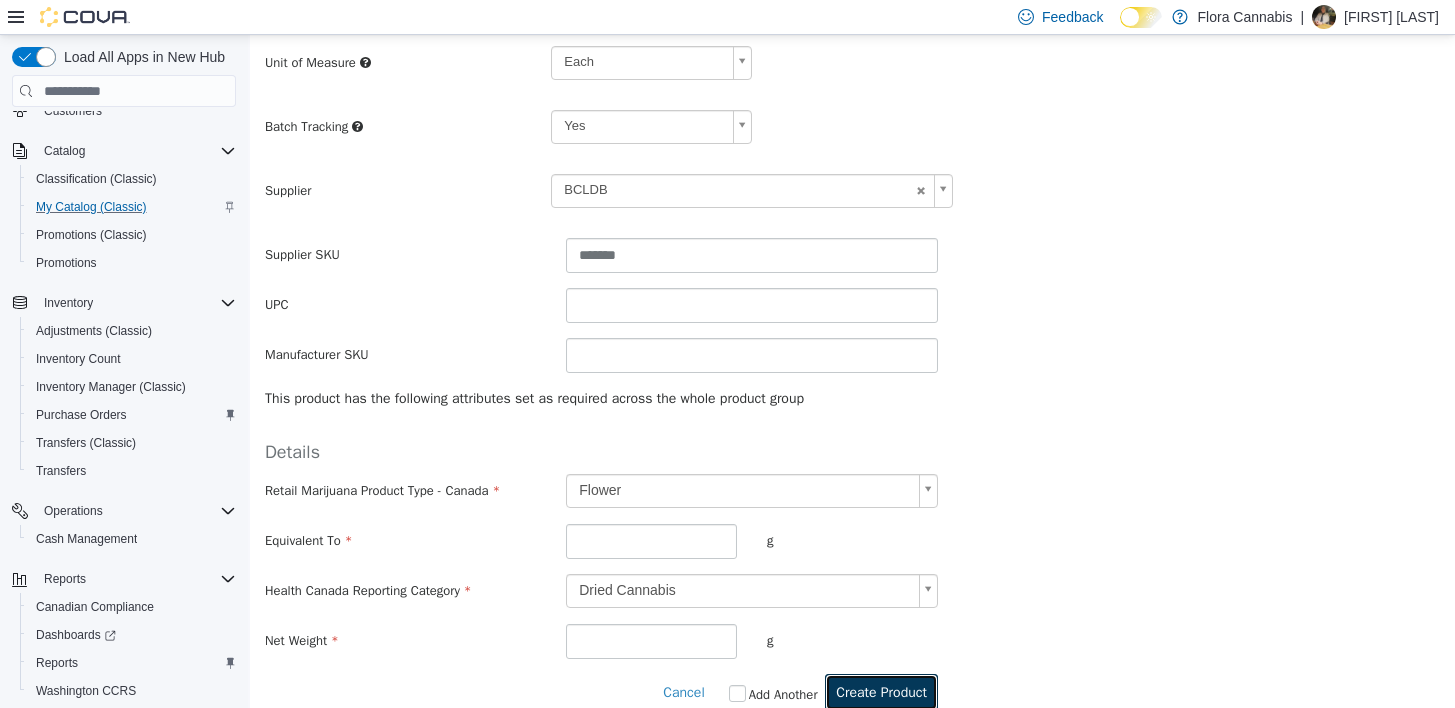 click on "Create Product" at bounding box center (881, 692) 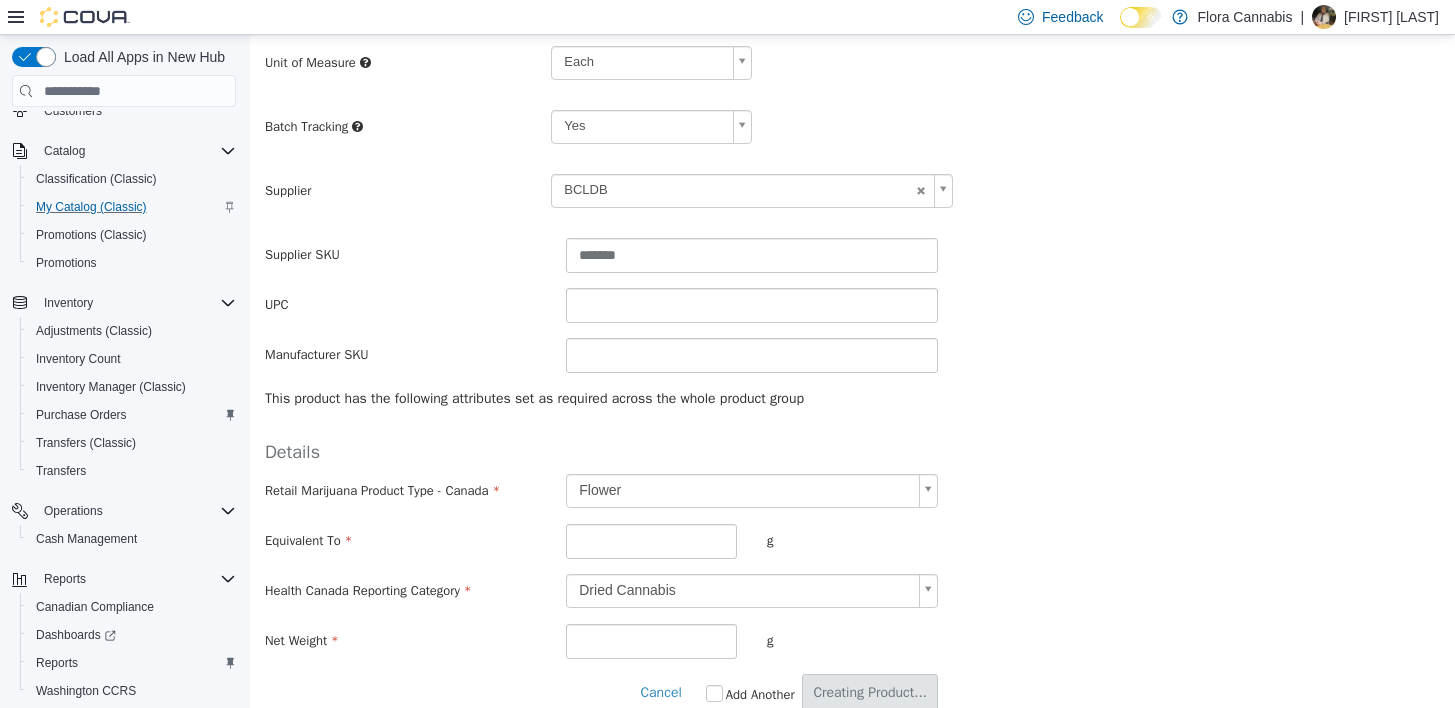 scroll, scrollTop: 0, scrollLeft: 0, axis: both 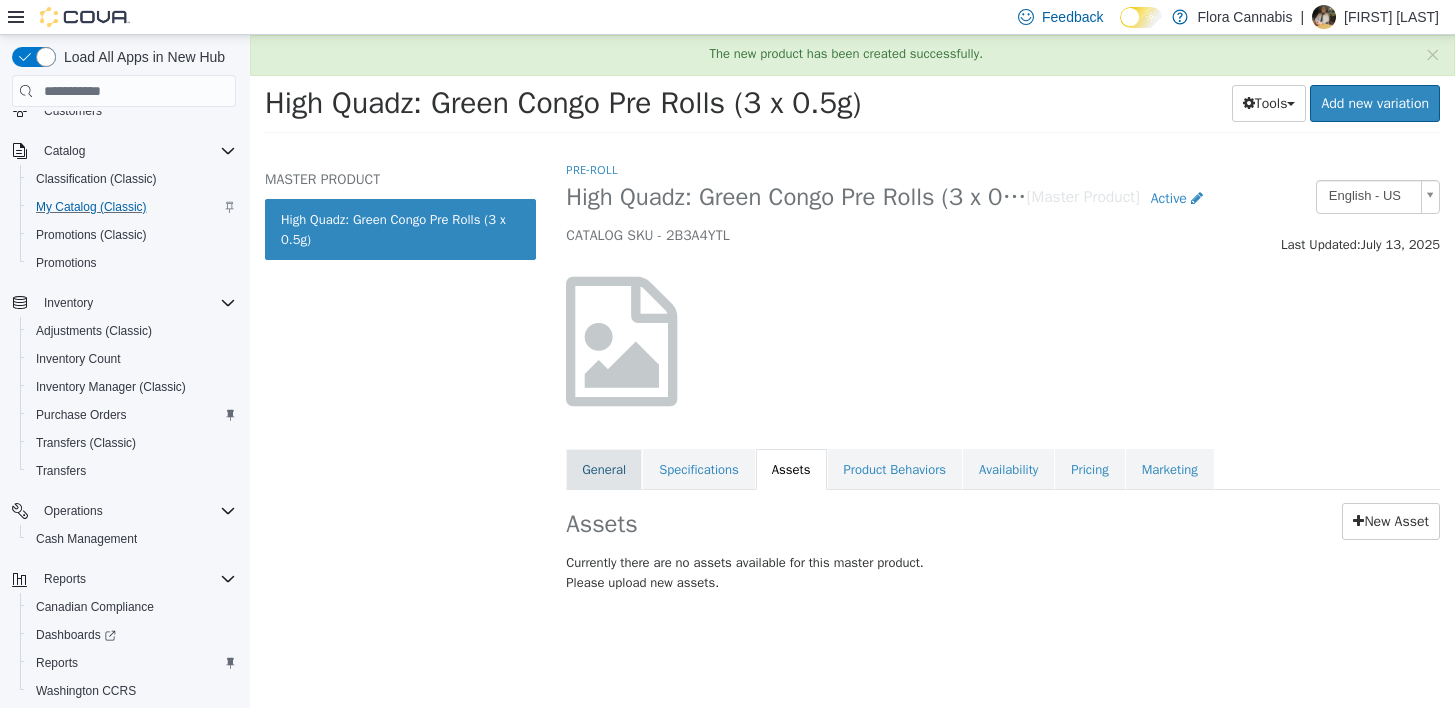 drag, startPoint x: 642, startPoint y: 434, endPoint x: 616, endPoint y: 462, distance: 38.209946 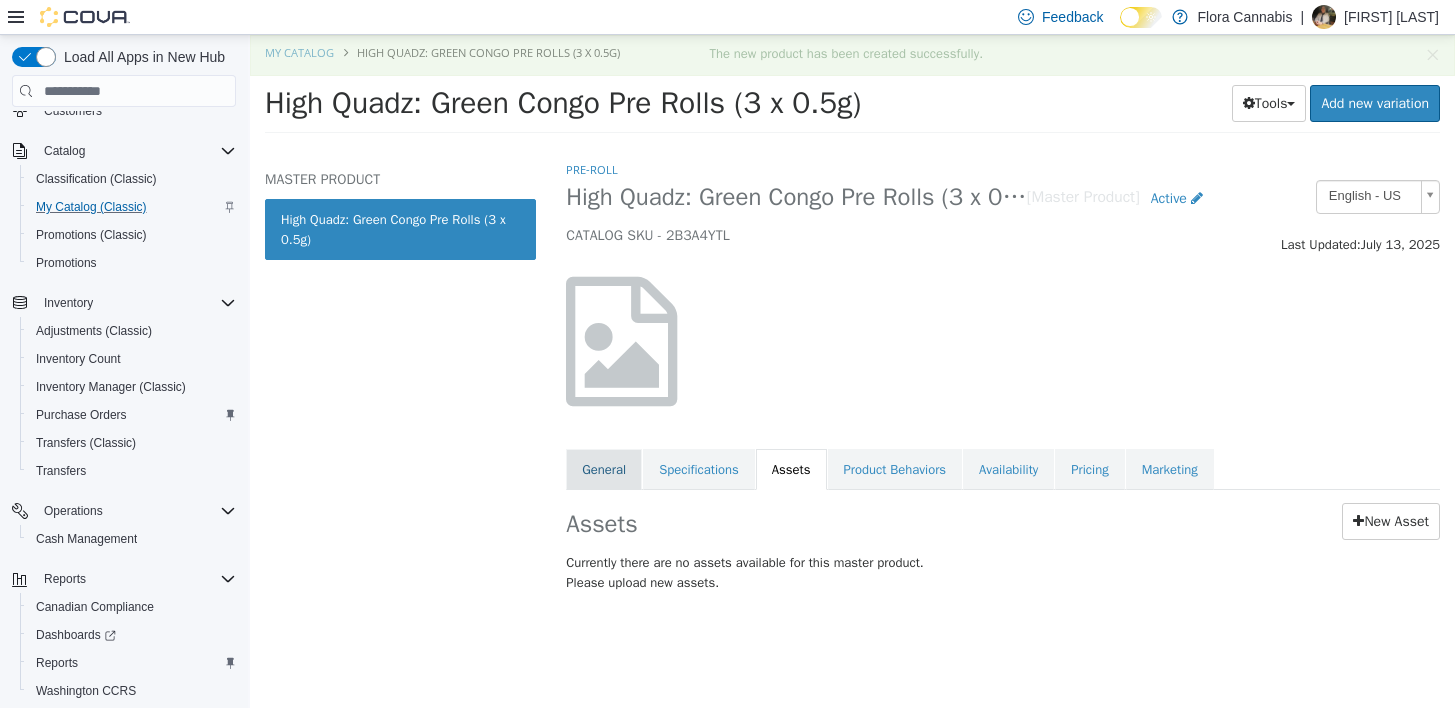 click on "General" at bounding box center (604, 470) 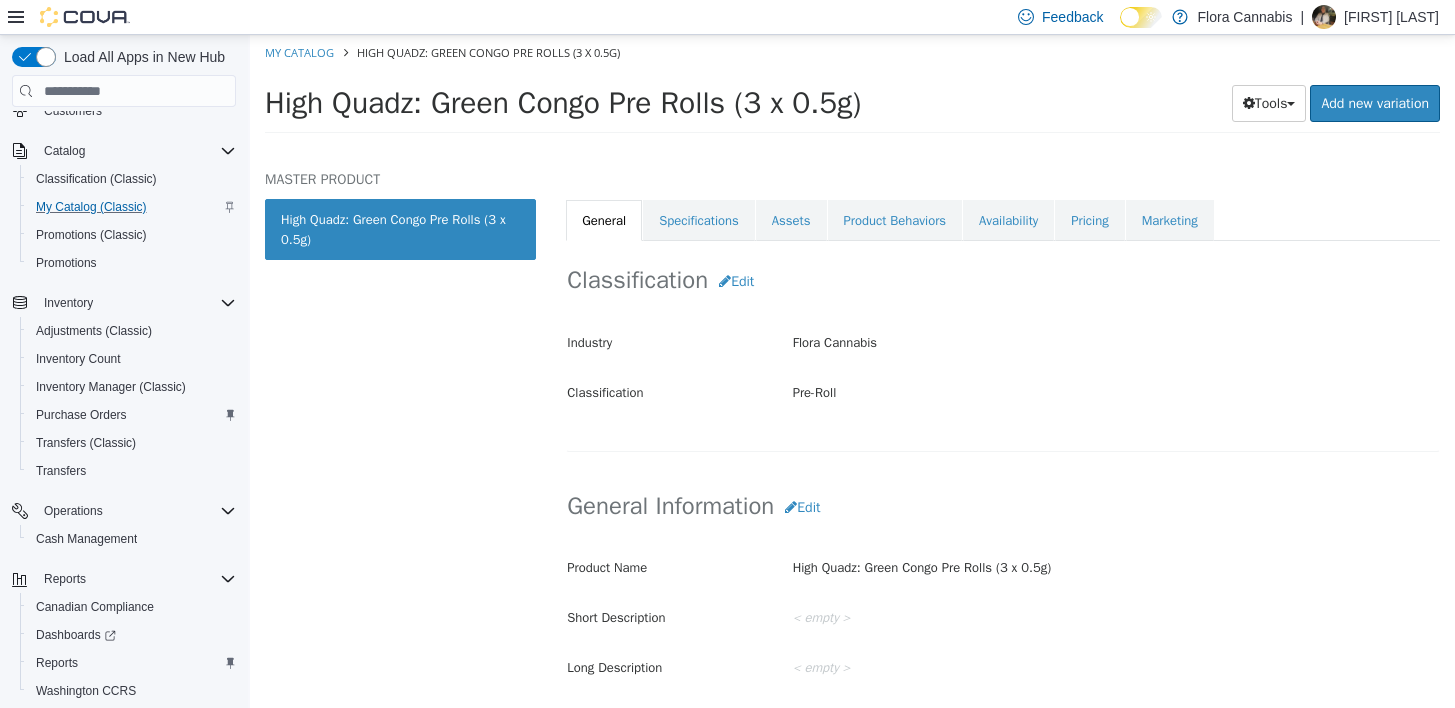 scroll, scrollTop: 300, scrollLeft: 0, axis: vertical 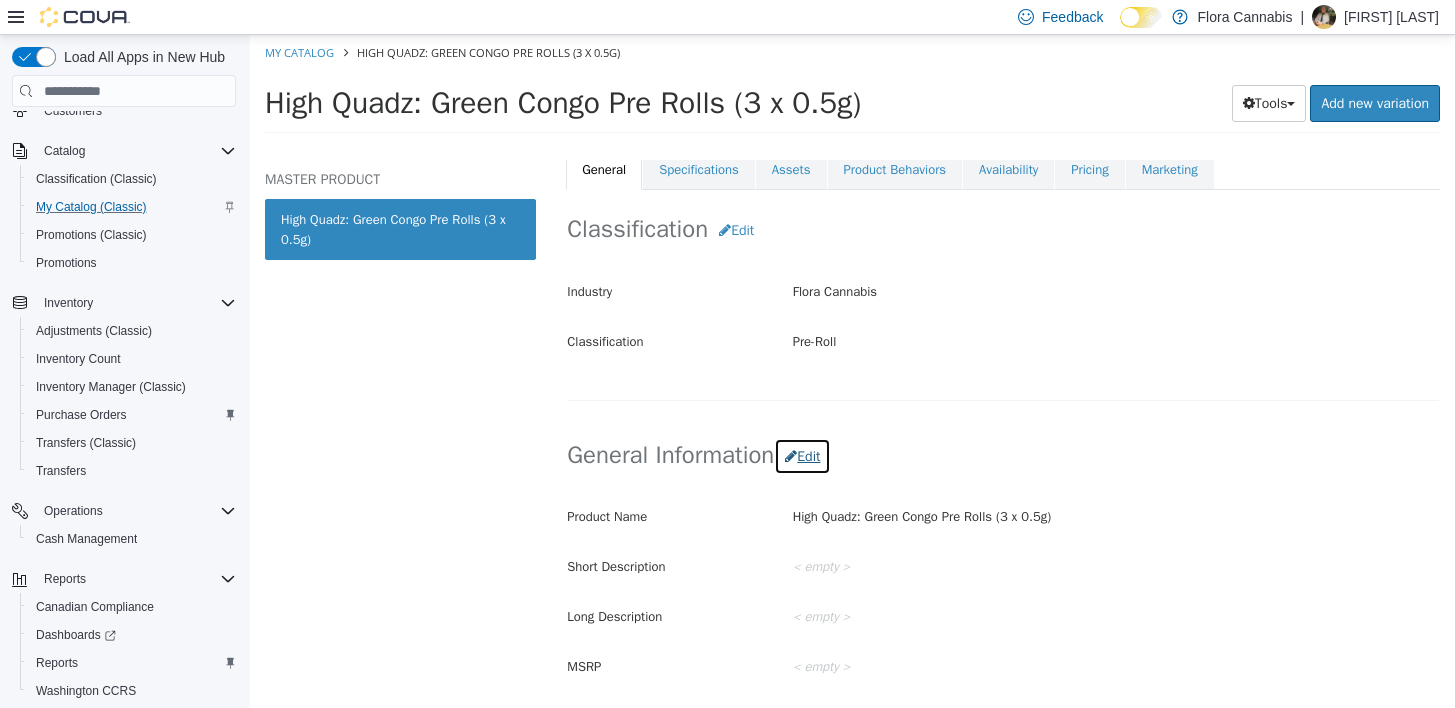 click on "Edit" at bounding box center (802, 456) 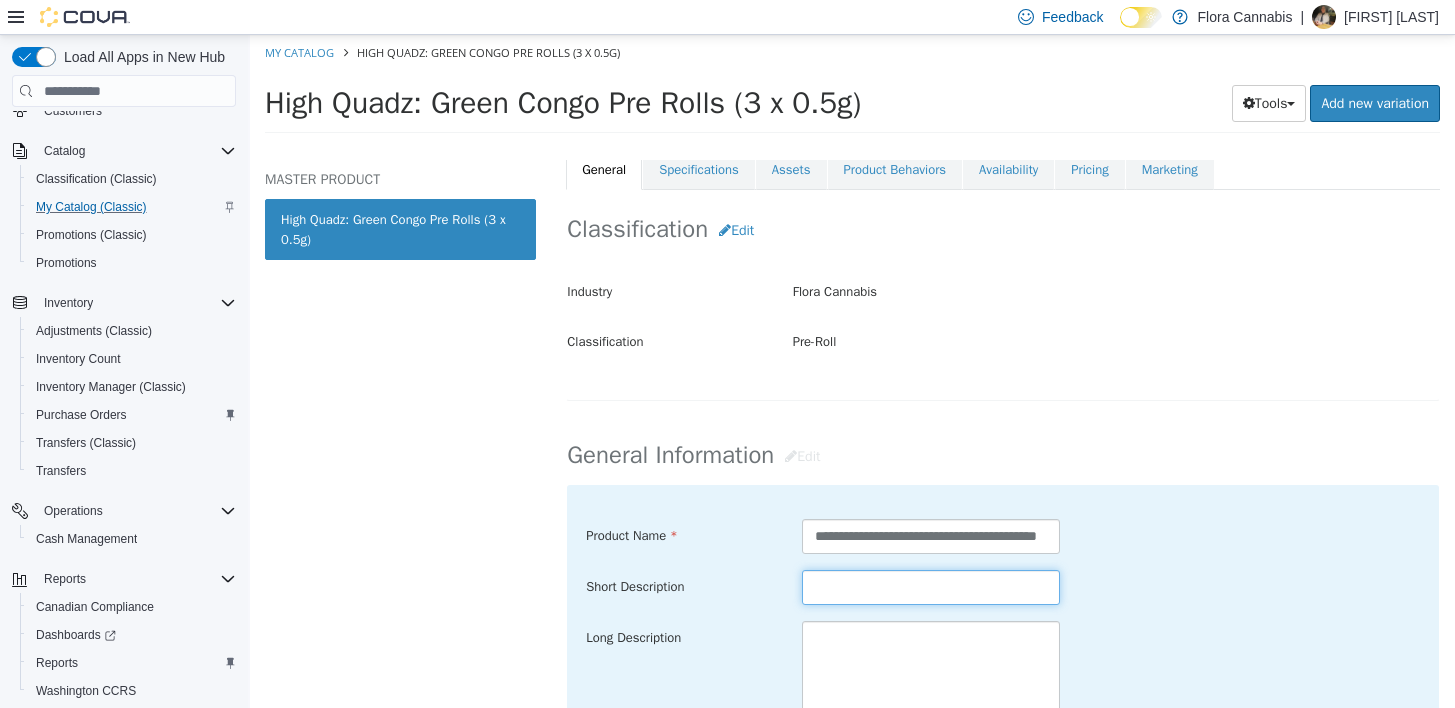 paste on "**********" 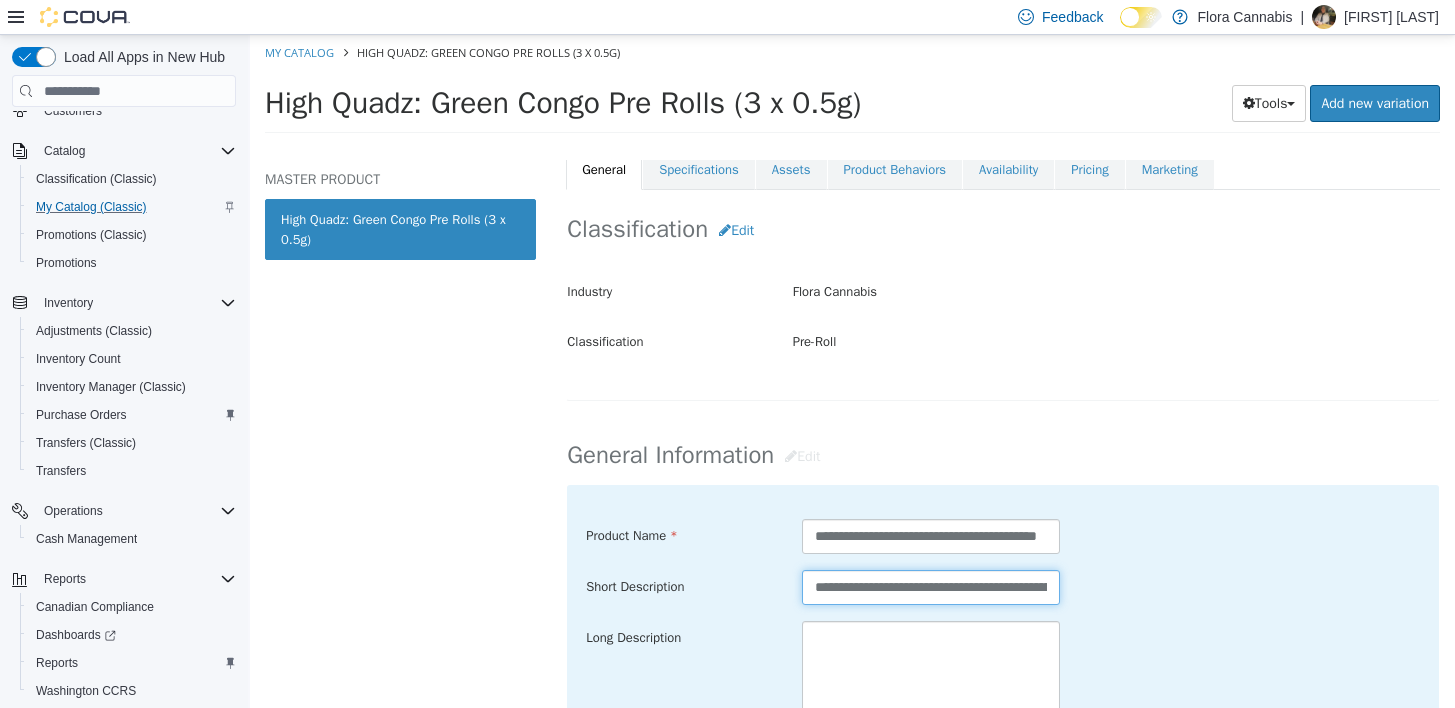 scroll, scrollTop: 0, scrollLeft: 388, axis: horizontal 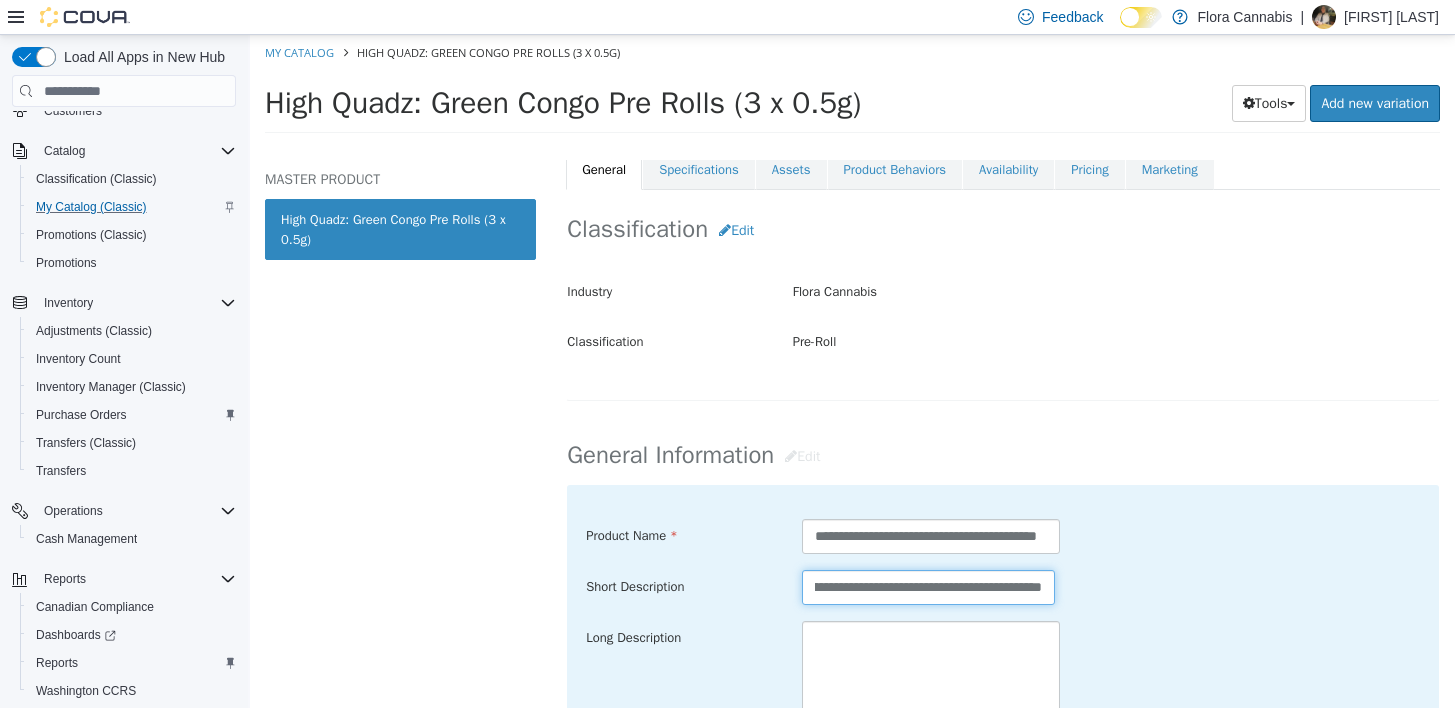 type on "**********" 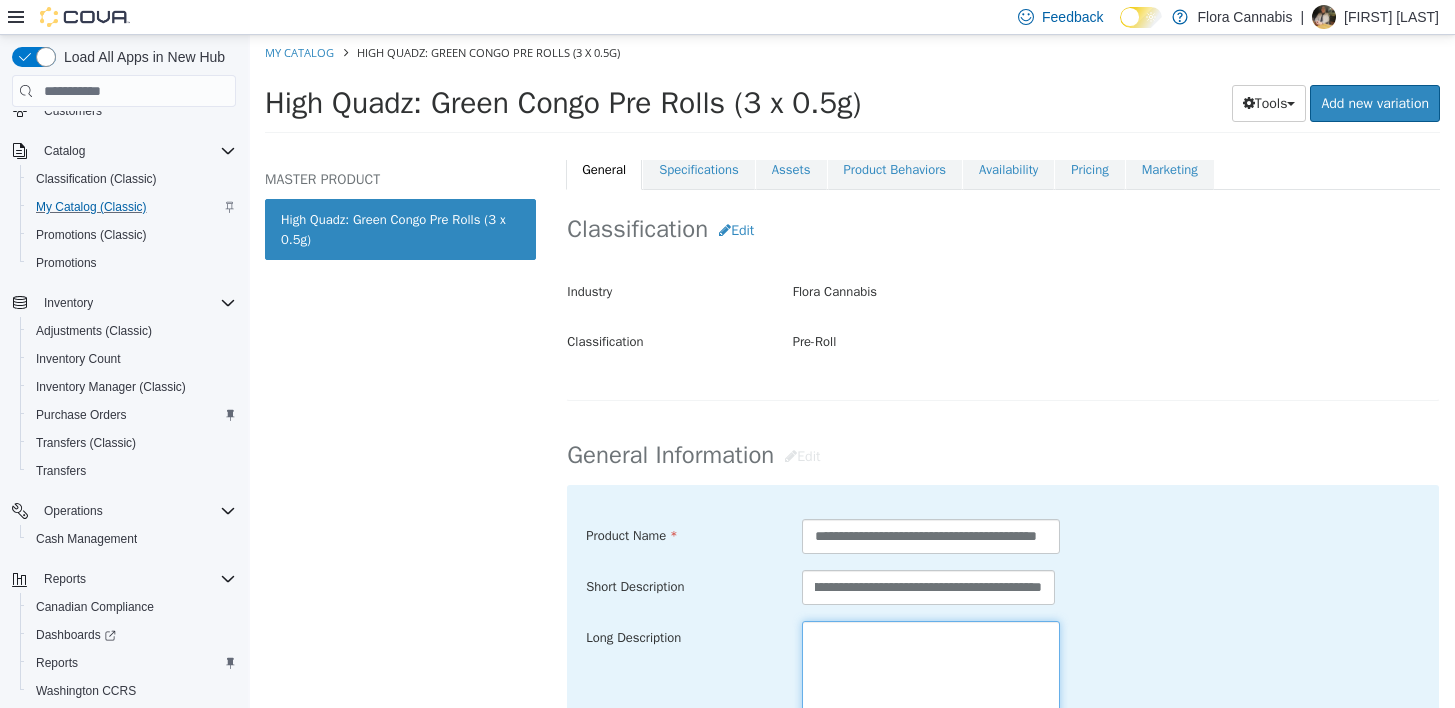 click at bounding box center [931, 733] 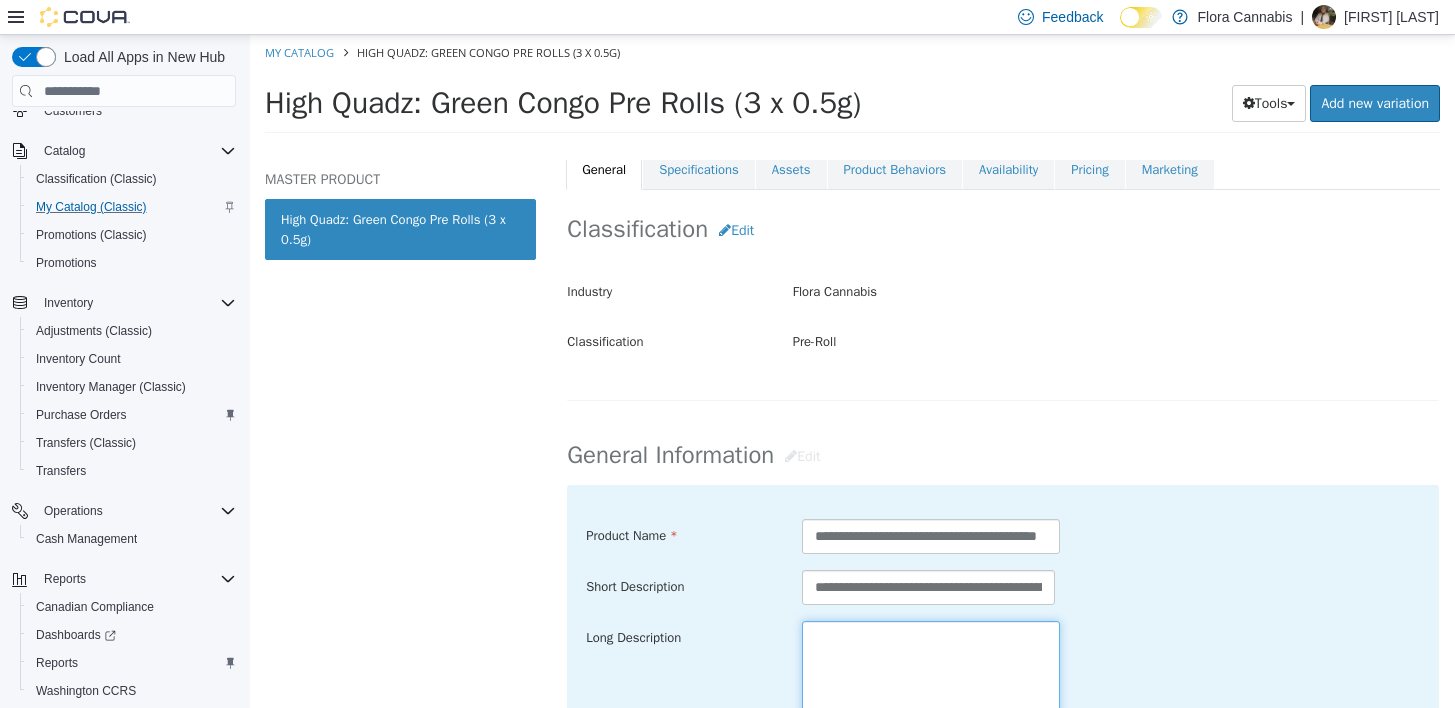 paste on "**********" 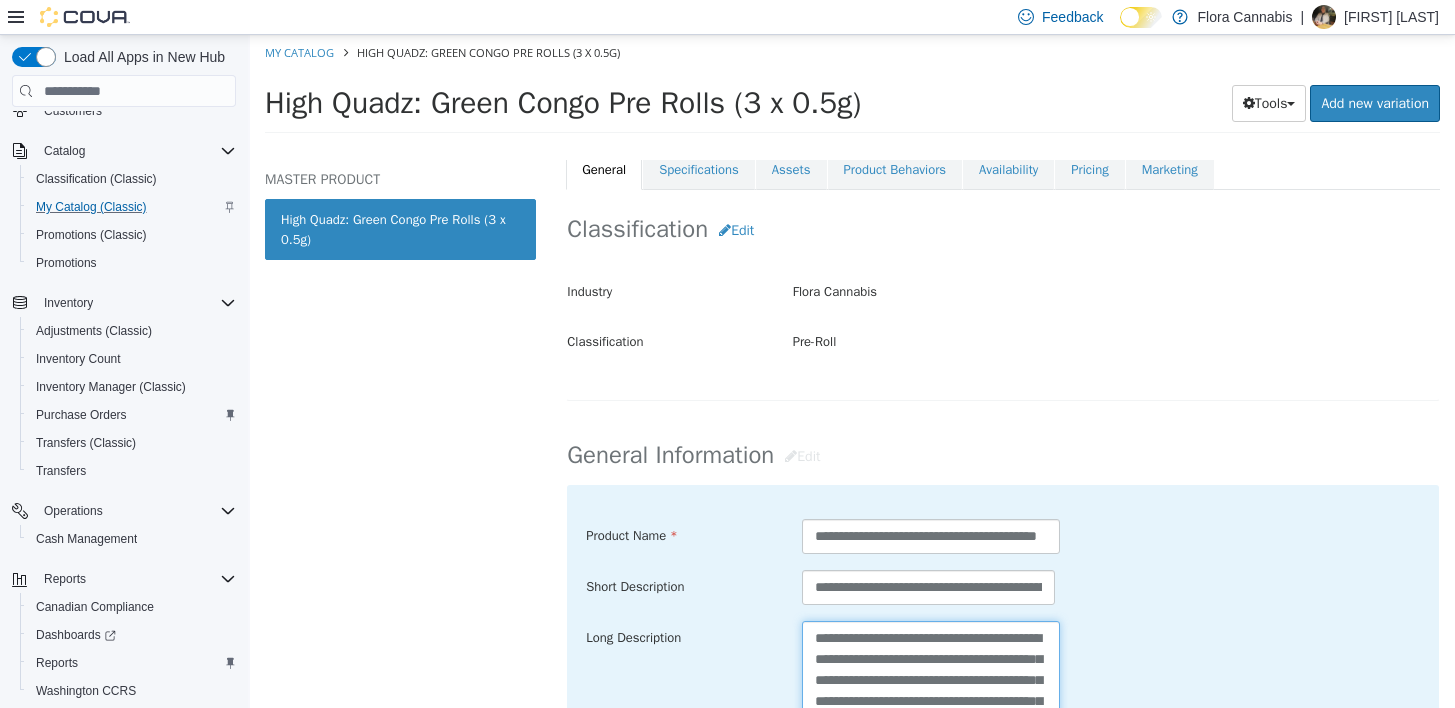 scroll, scrollTop: 98, scrollLeft: 0, axis: vertical 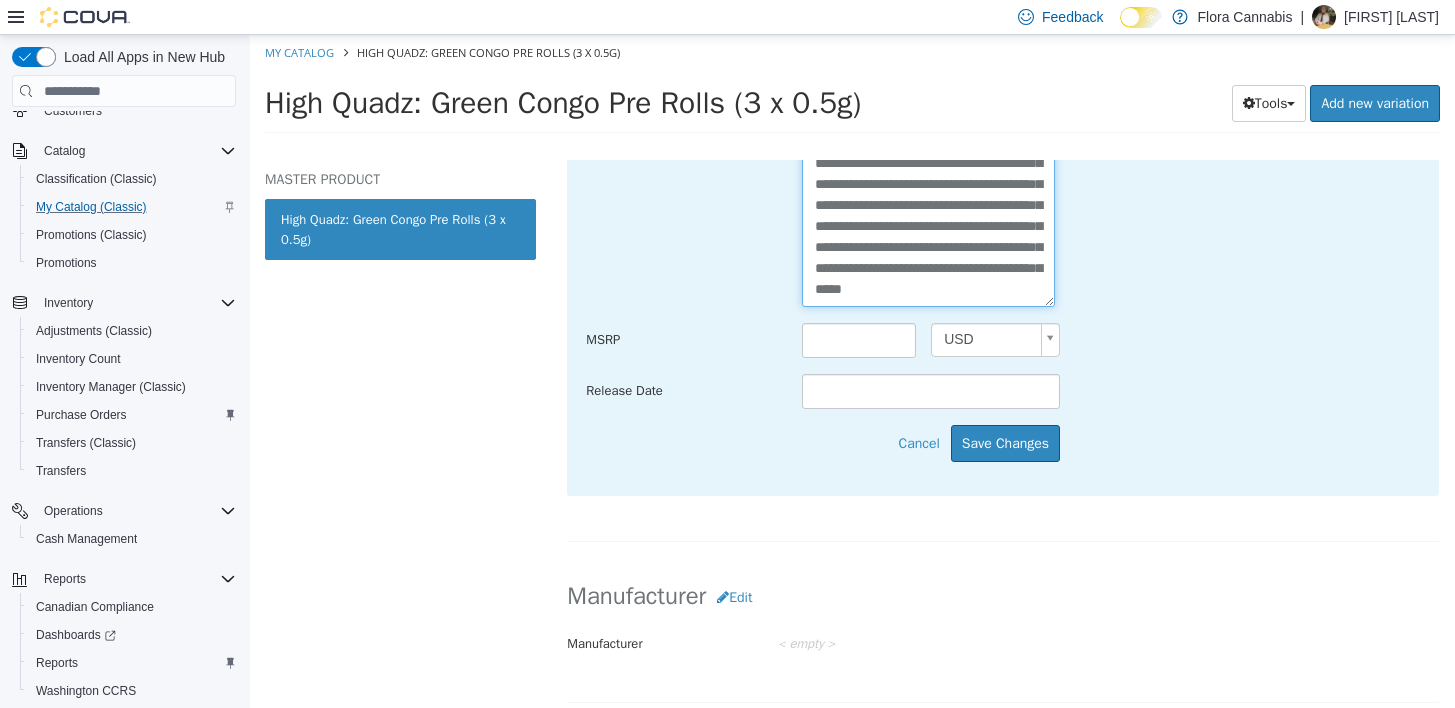 type on "**********" 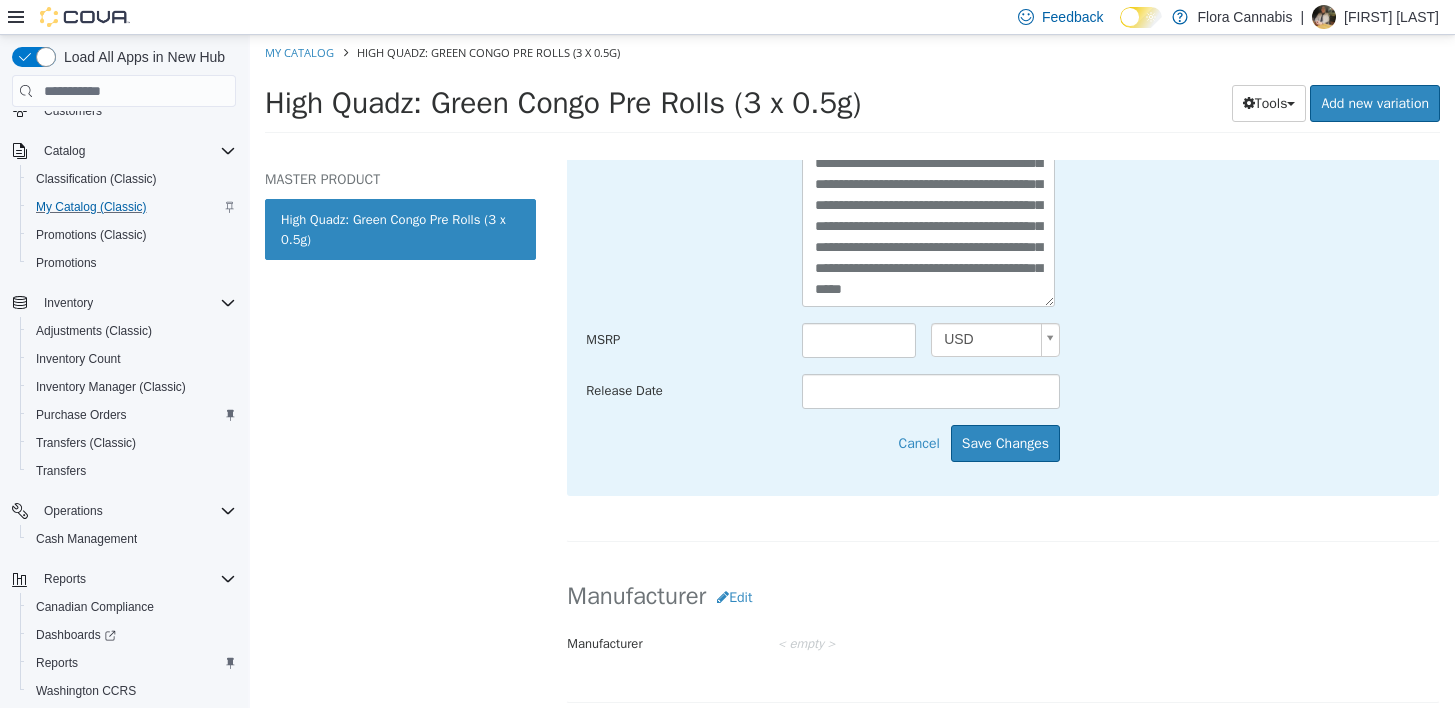 click on "**********" at bounding box center [1003, 221] 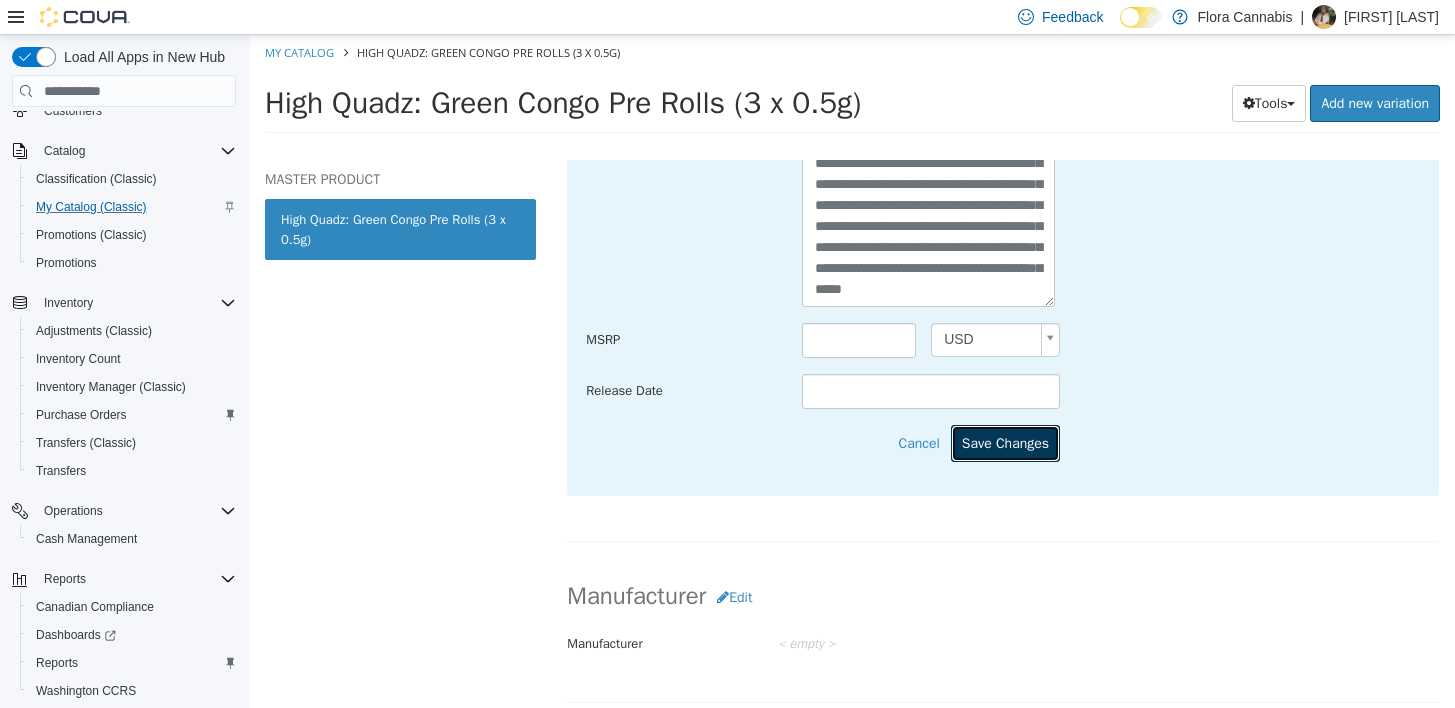 click on "Save Changes" at bounding box center (1005, 443) 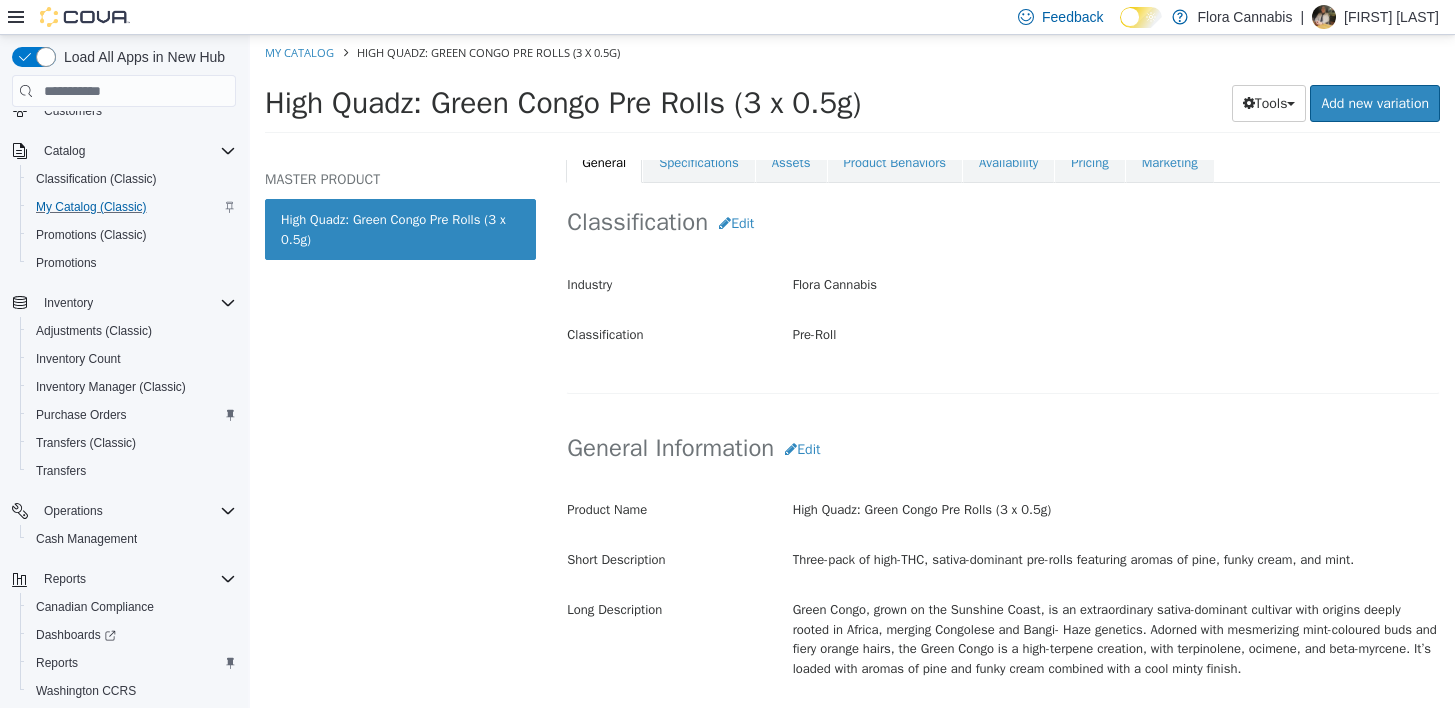 scroll, scrollTop: 238, scrollLeft: 0, axis: vertical 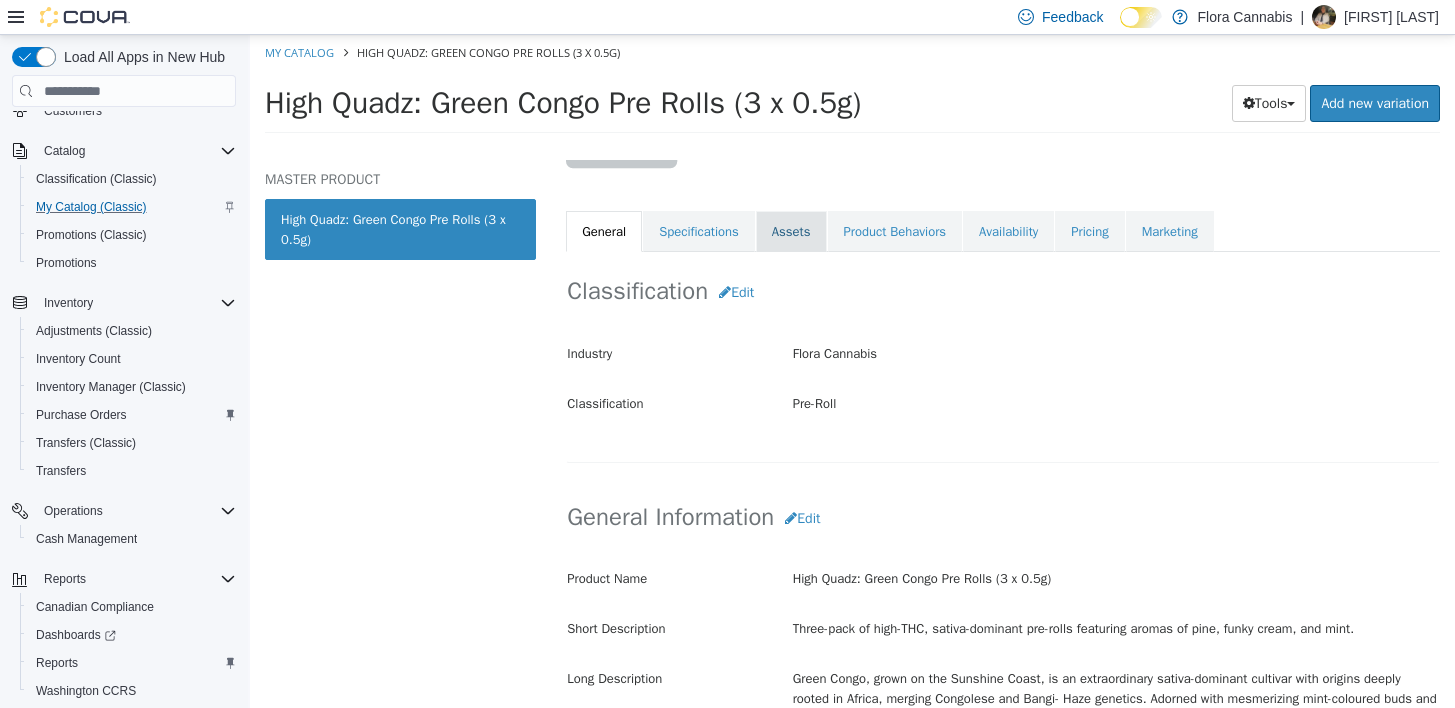 click on "Assets" at bounding box center (791, 232) 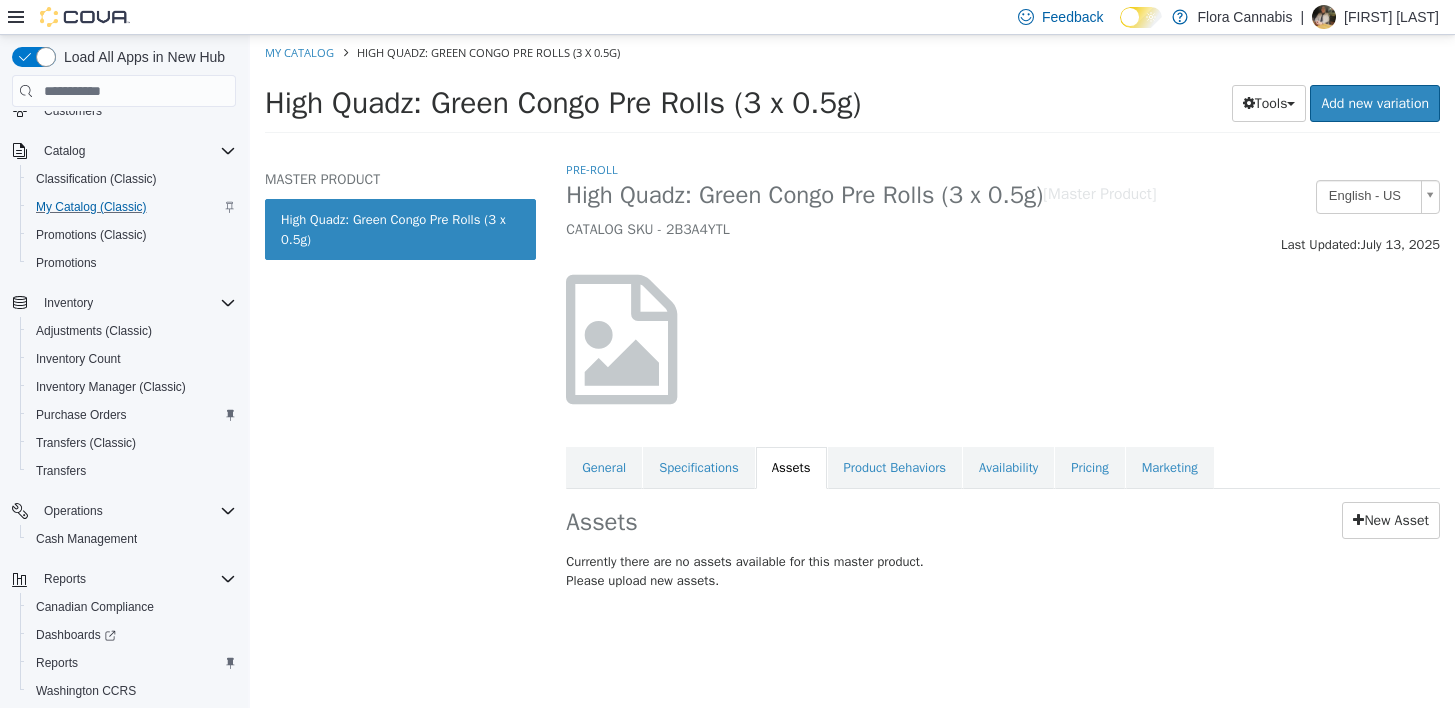 scroll, scrollTop: 0, scrollLeft: 0, axis: both 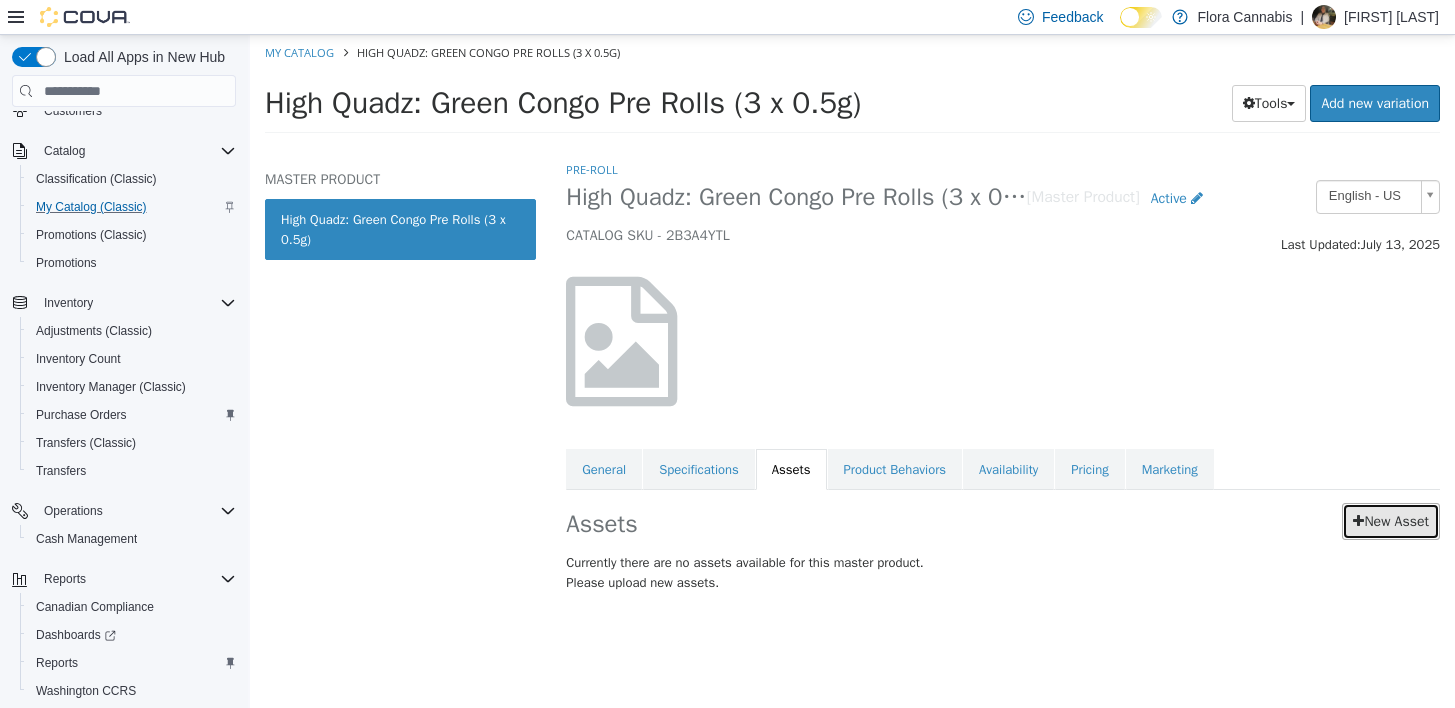 click on "New Asset" at bounding box center (1391, 521) 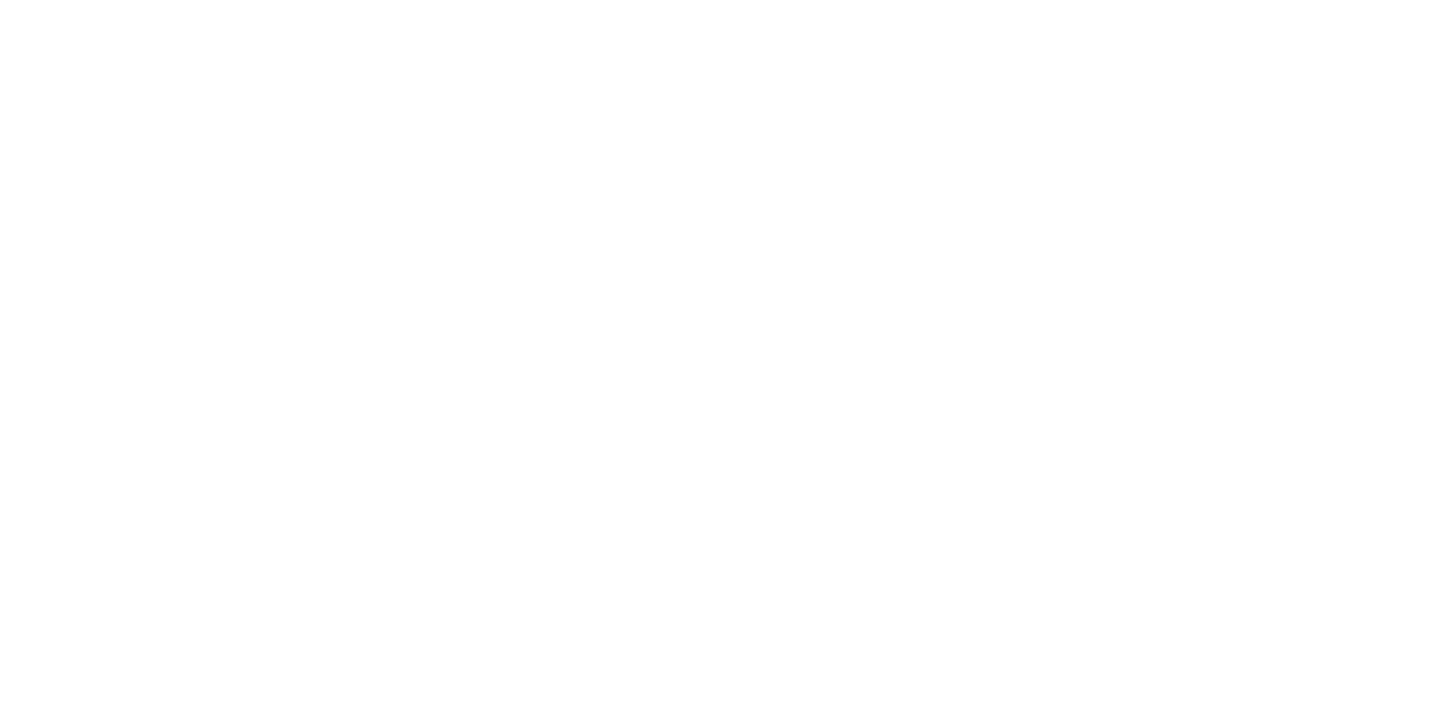 scroll, scrollTop: 0, scrollLeft: 0, axis: both 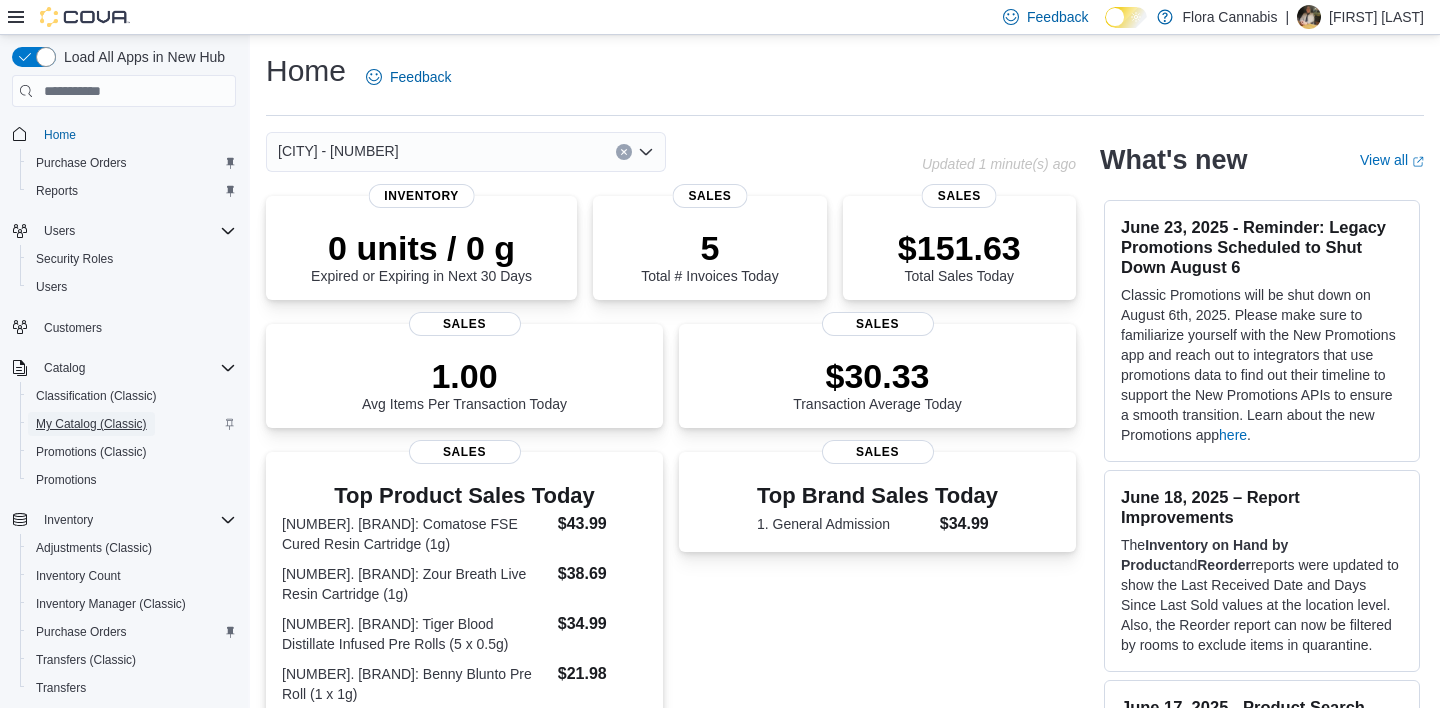 click on "My Catalog (Classic)" at bounding box center (91, 424) 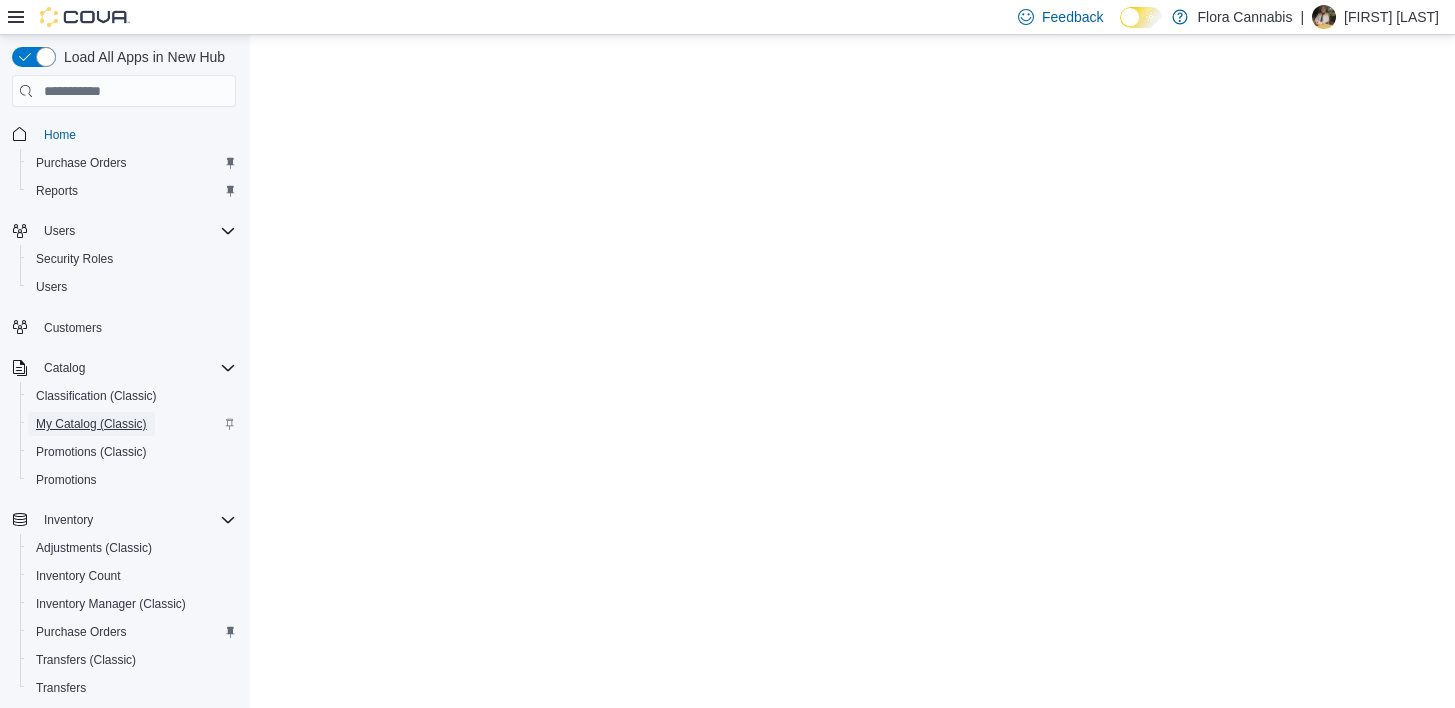 scroll, scrollTop: 0, scrollLeft: 0, axis: both 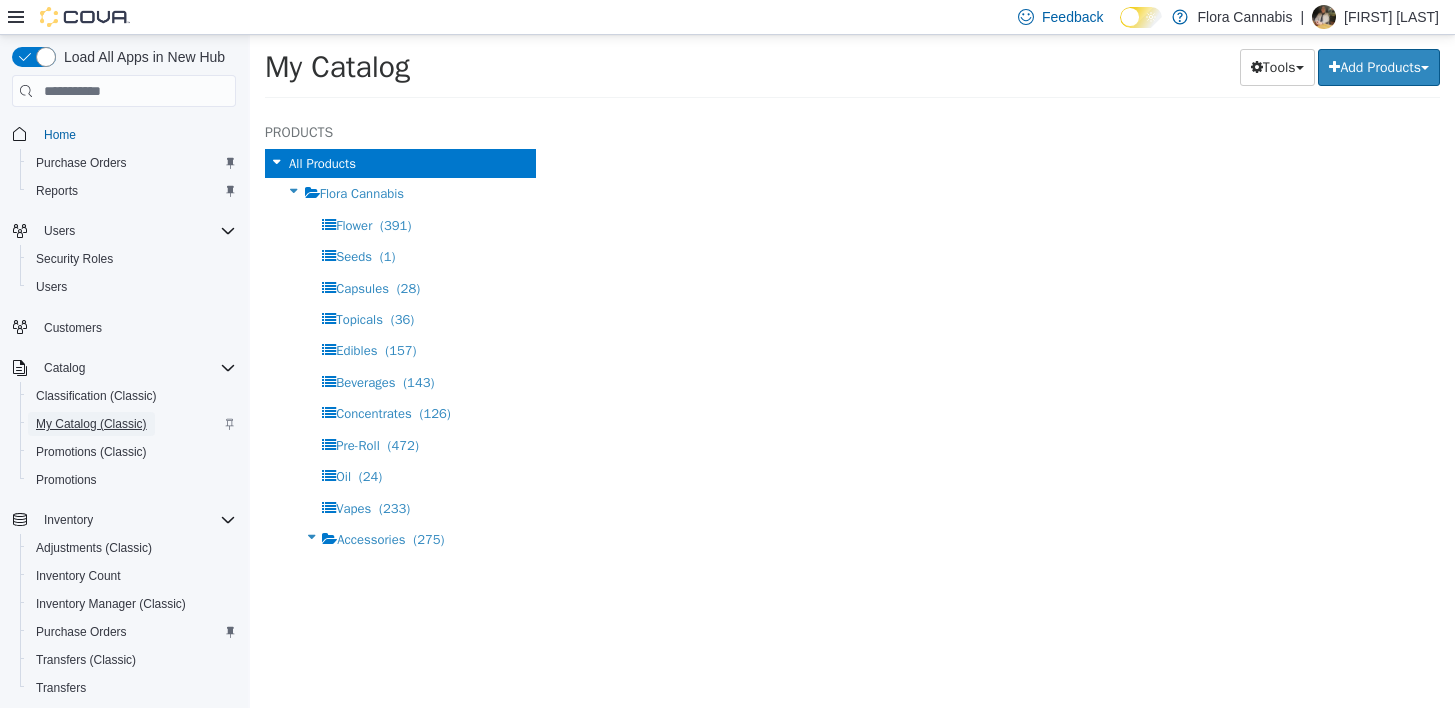 select on "**********" 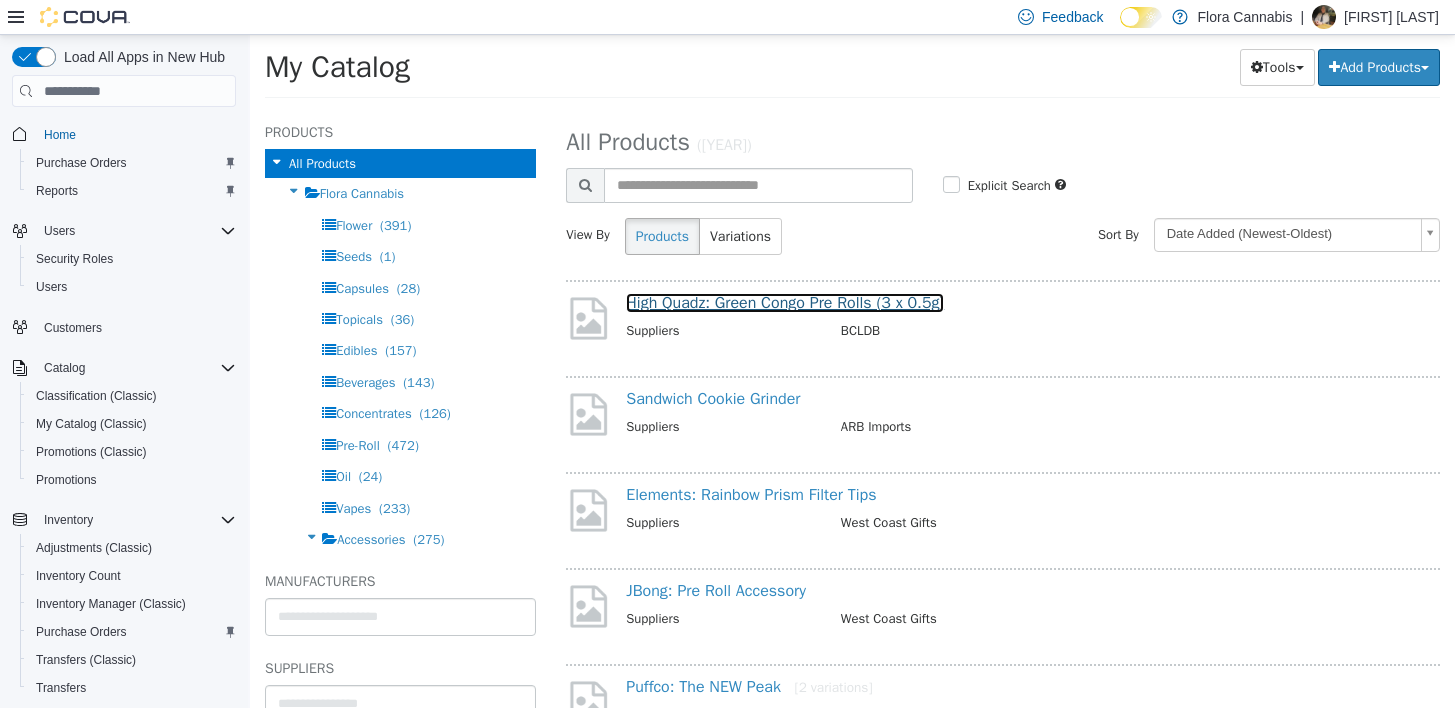 click on "High Quadz: Green Congo Pre Rolls (3 x 0.5g)" at bounding box center (785, 303) 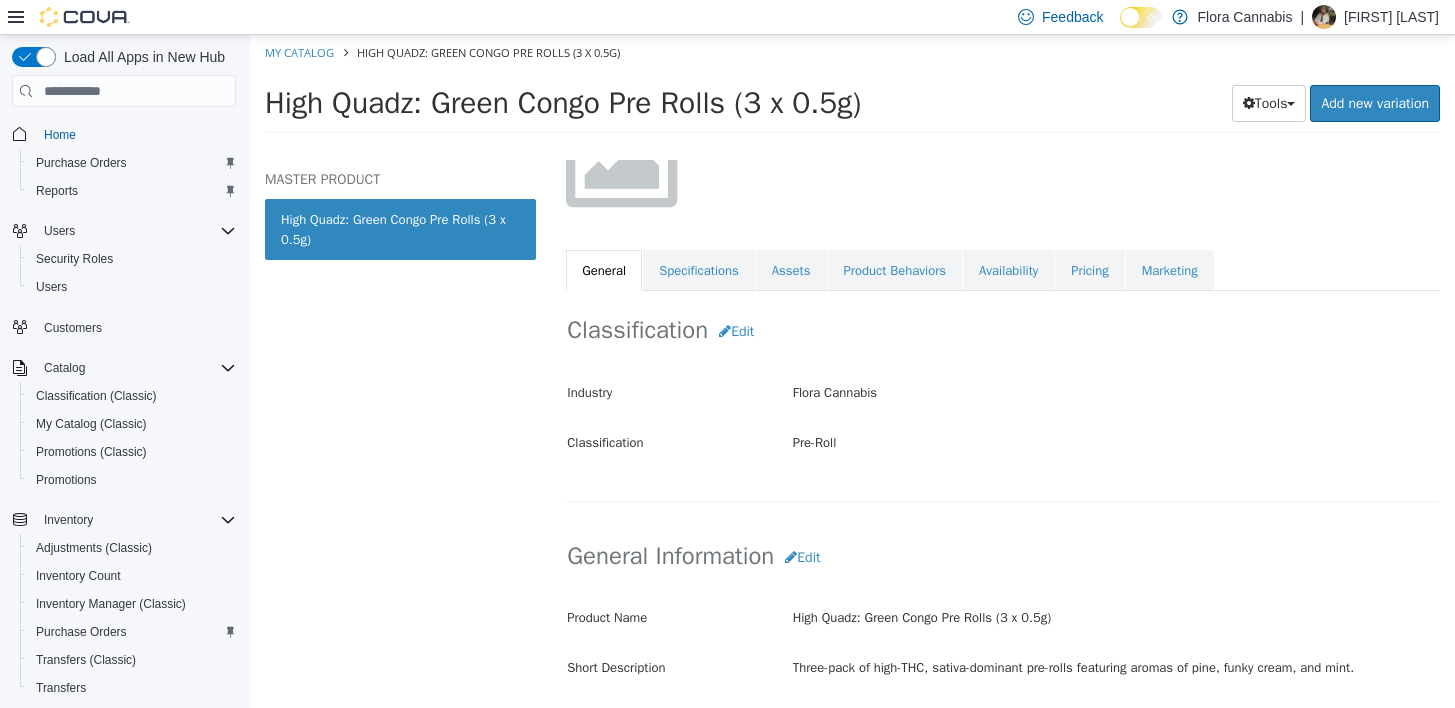 scroll, scrollTop: 200, scrollLeft: 0, axis: vertical 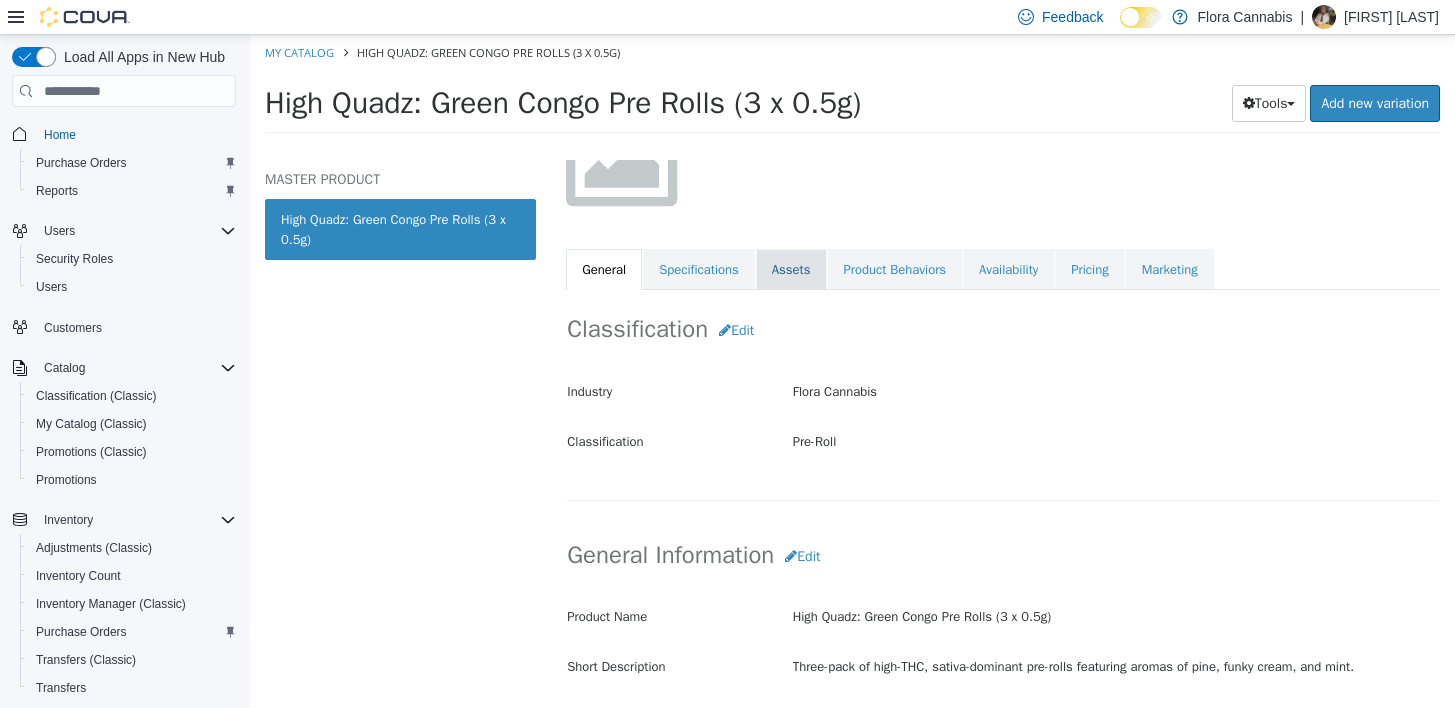 click on "Assets" at bounding box center (791, 270) 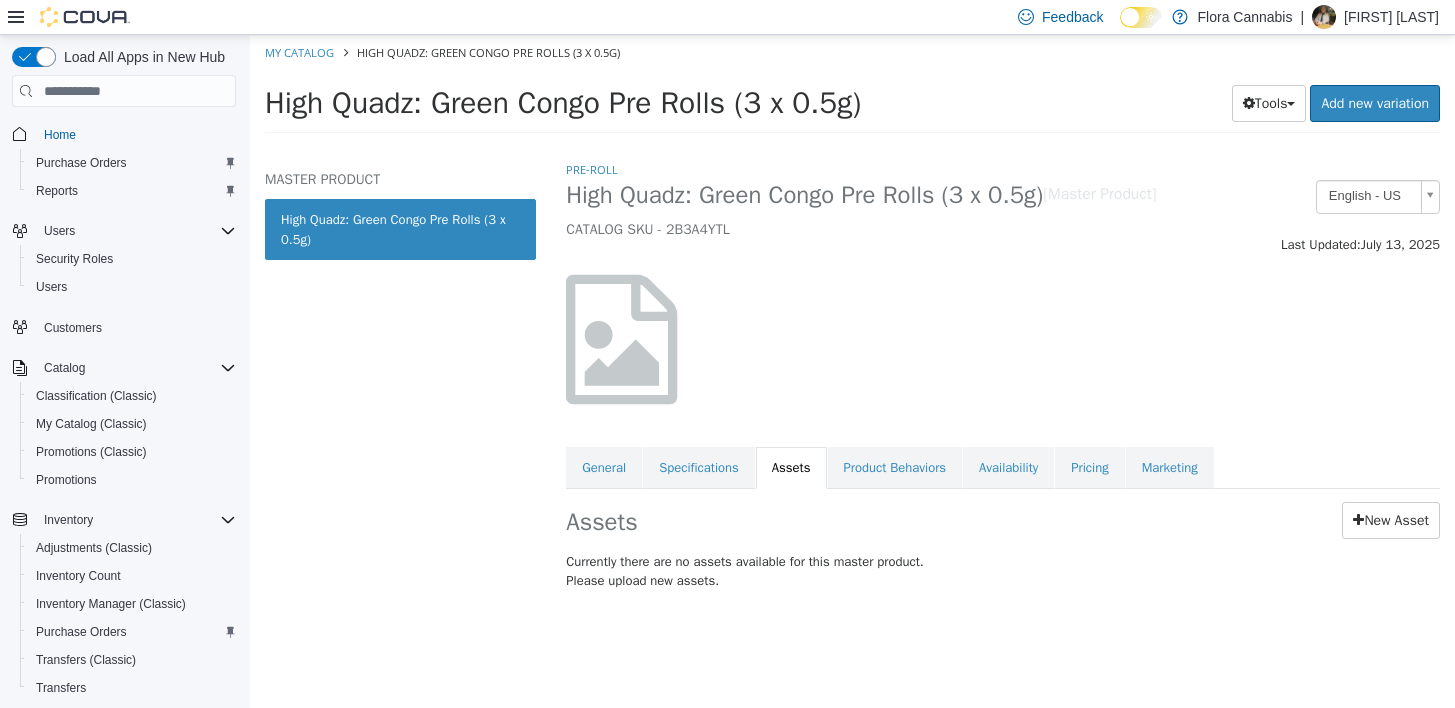 scroll, scrollTop: 0, scrollLeft: 0, axis: both 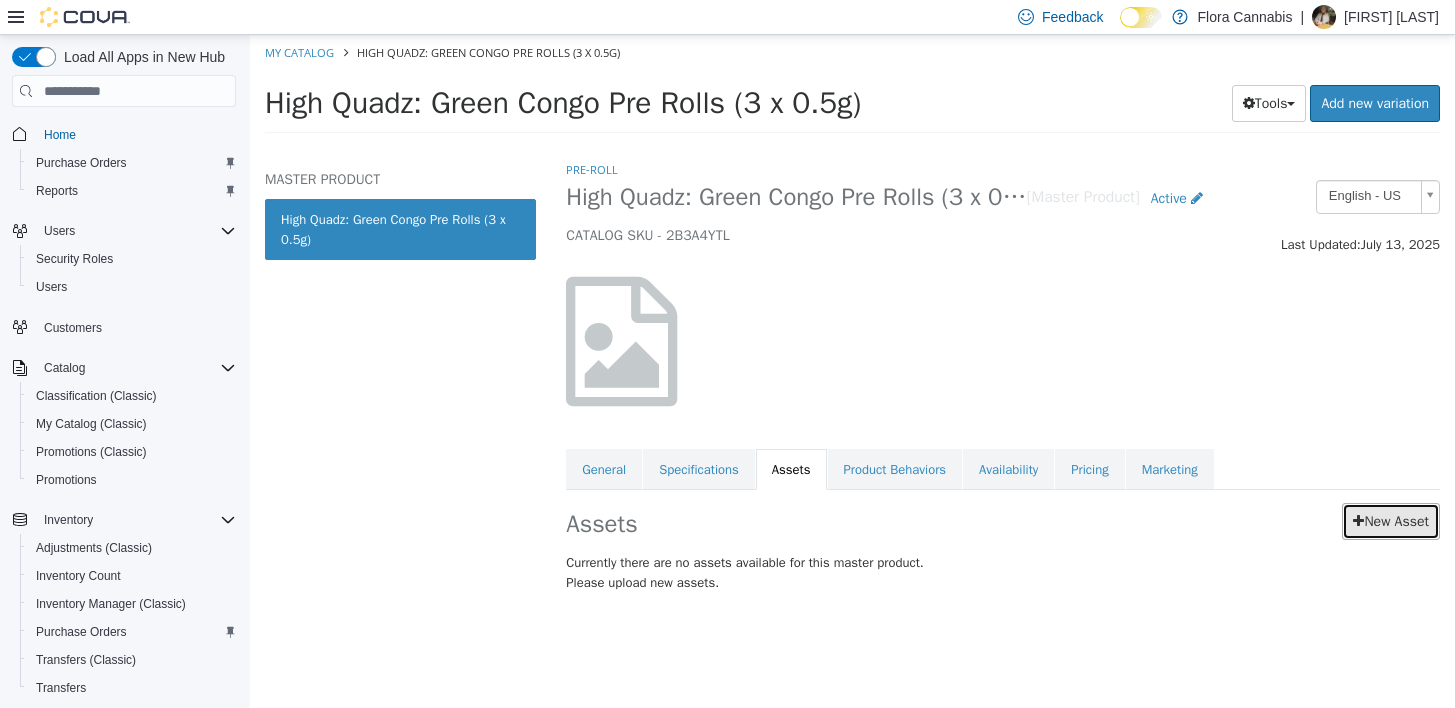 click on "New Asset" at bounding box center [1391, 521] 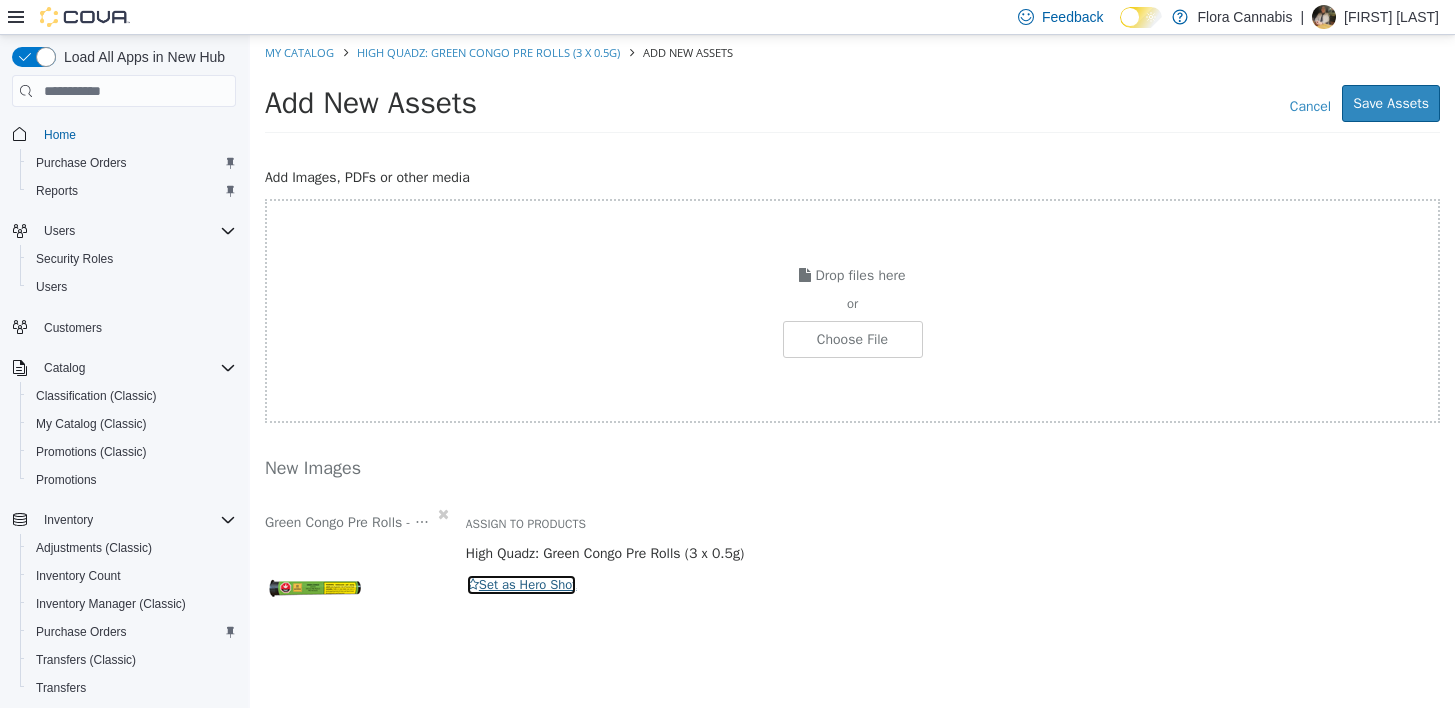 click on "Set as Hero Shot" at bounding box center [522, 585] 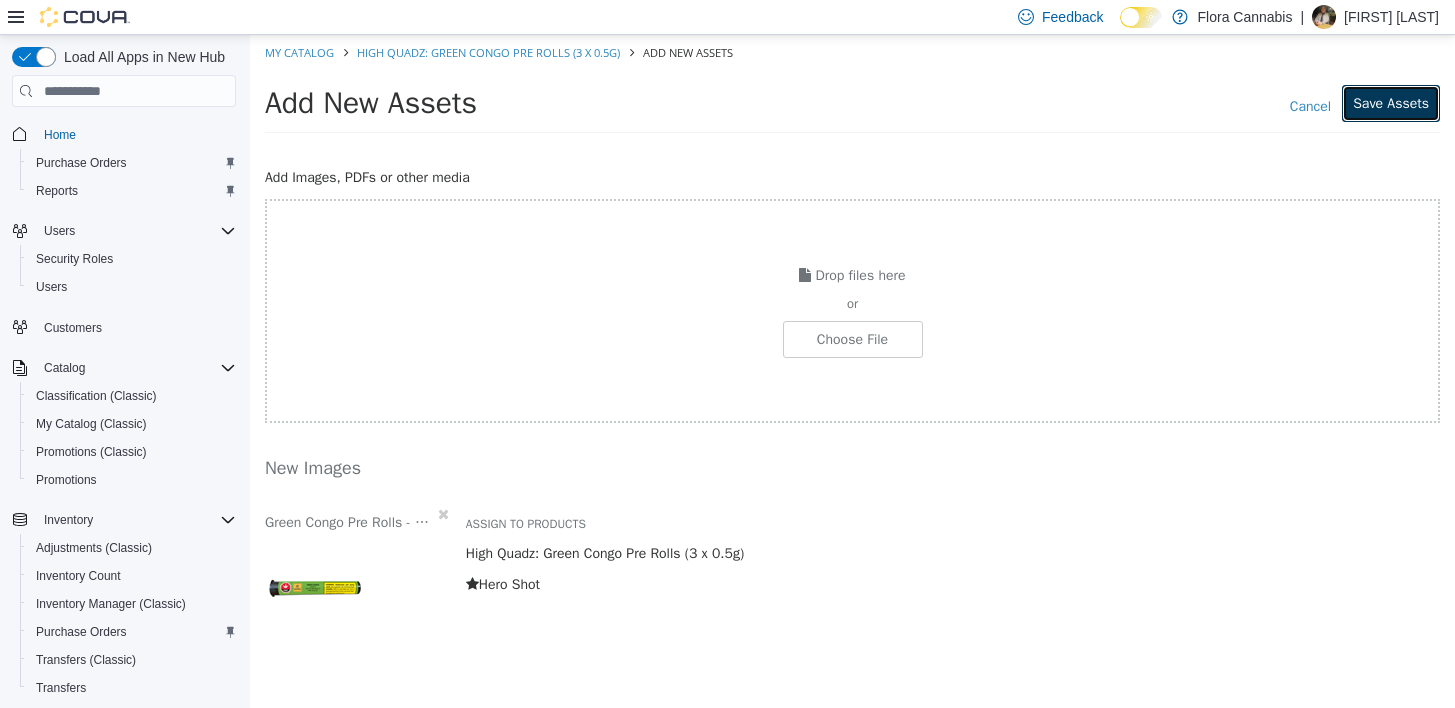 click on "Save Assets" at bounding box center (1391, 103) 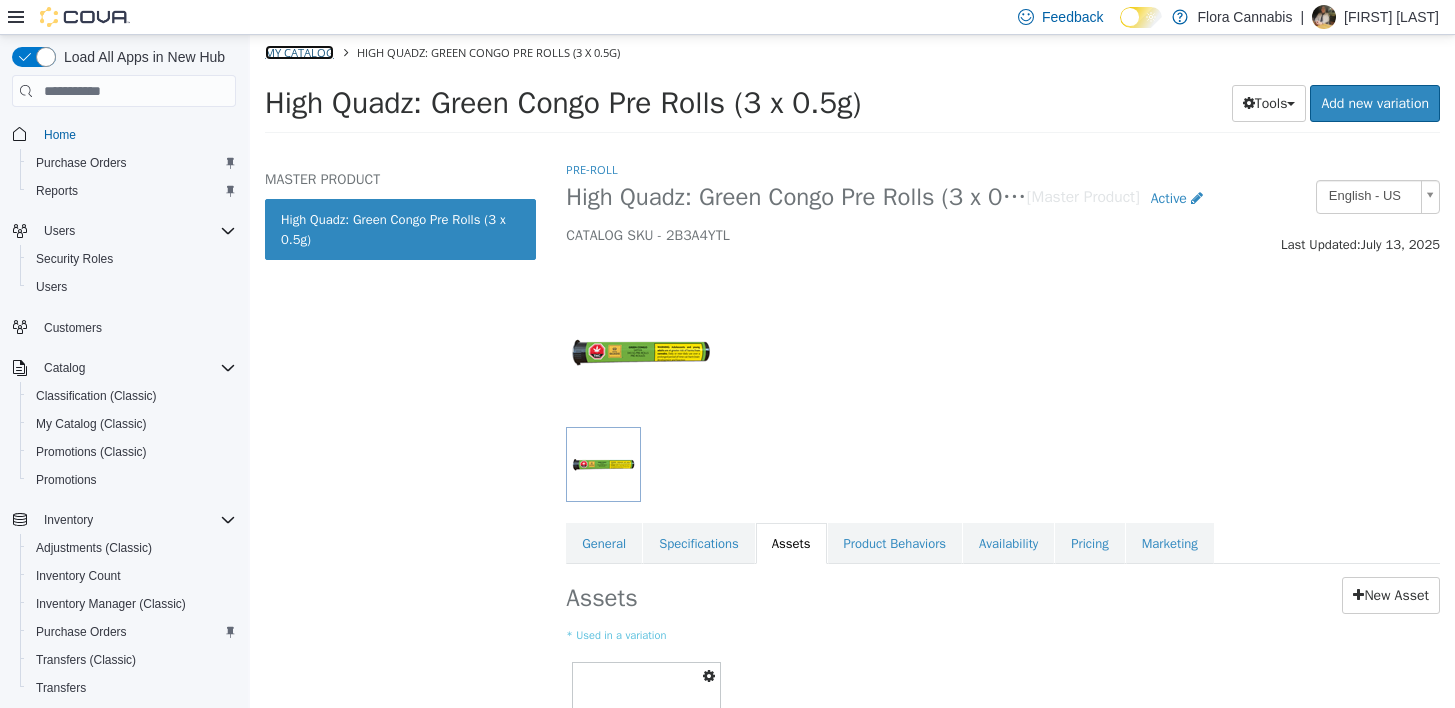 click on "My Catalog" at bounding box center [299, 52] 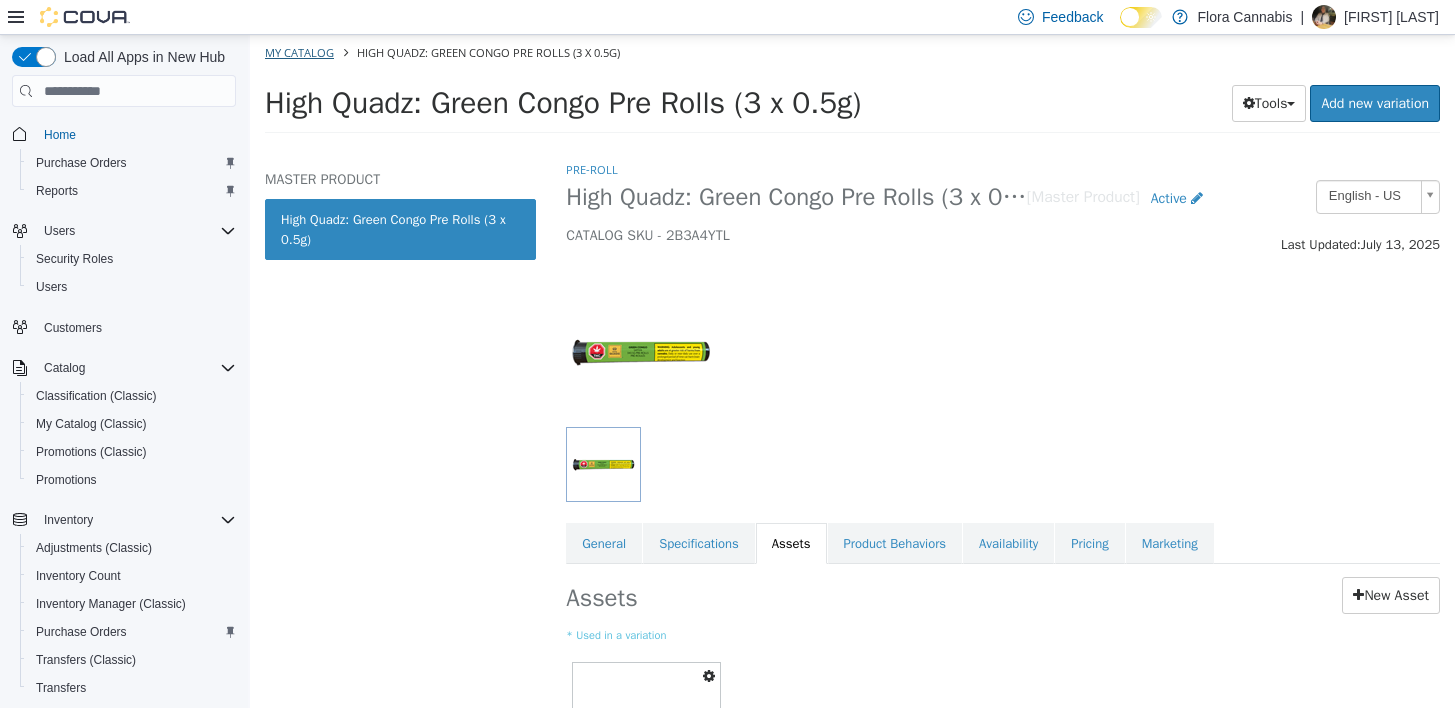 select on "**********" 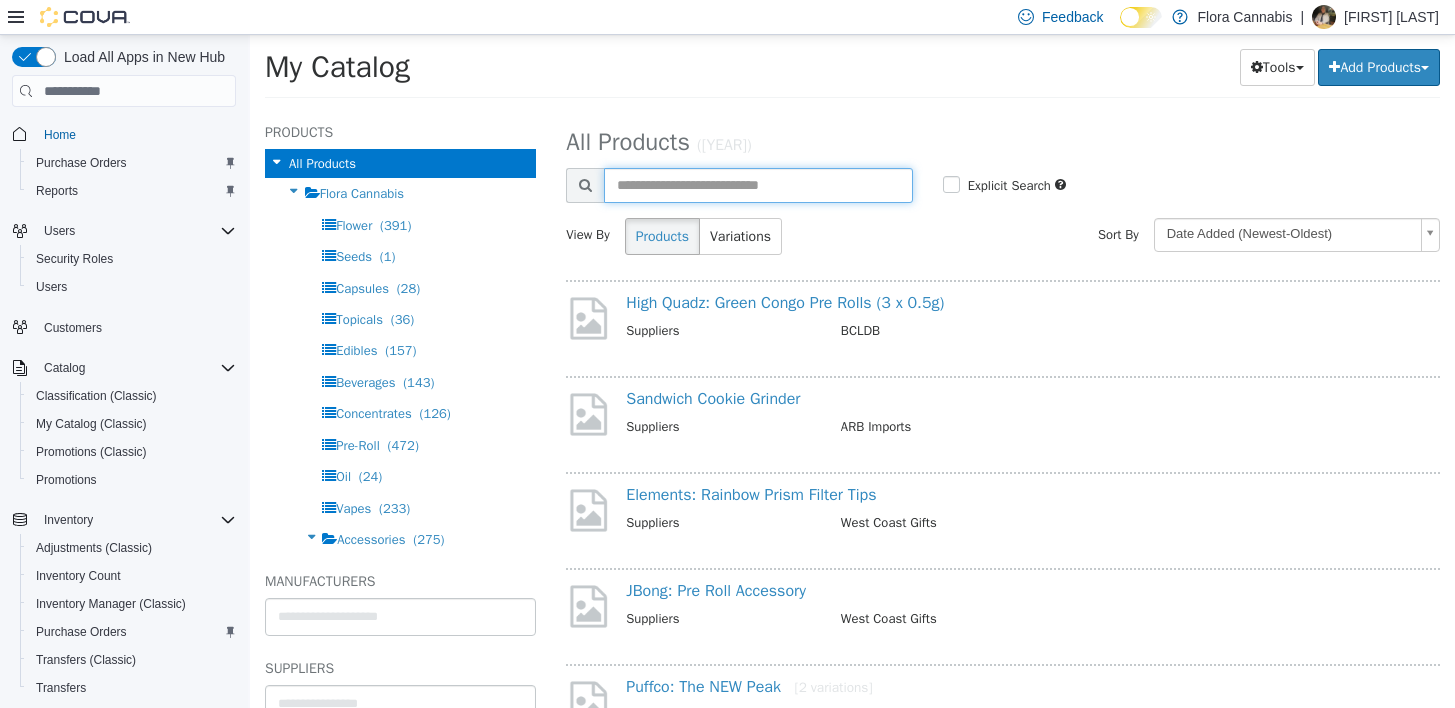 click at bounding box center (758, 185) 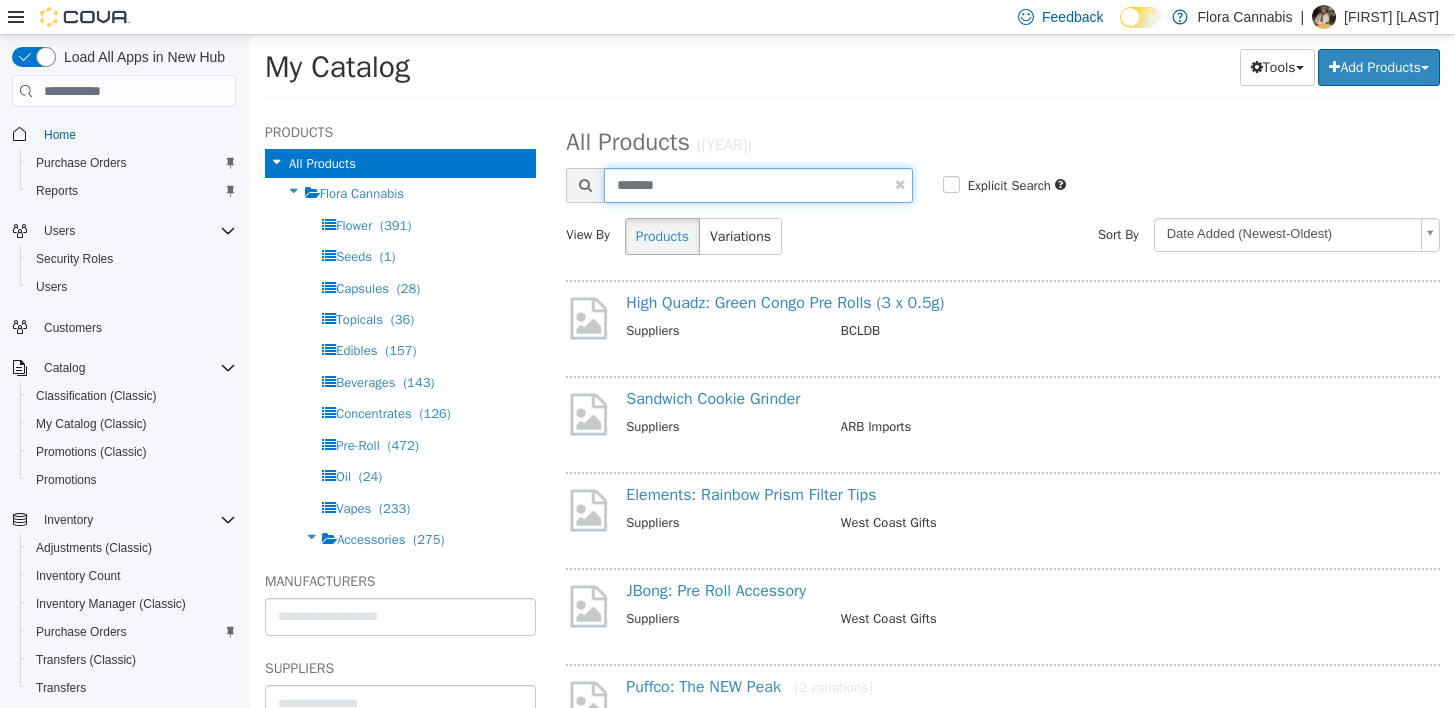 type on "*******" 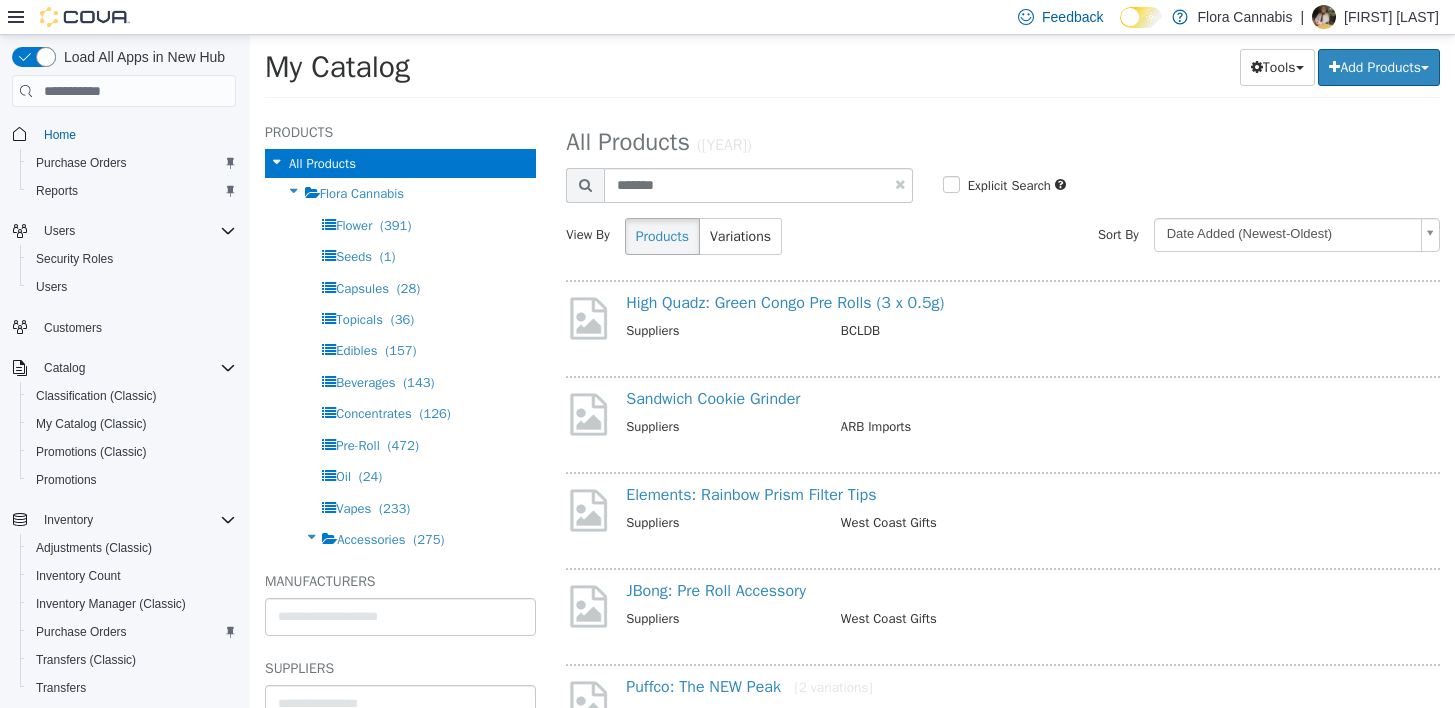 select on "**********" 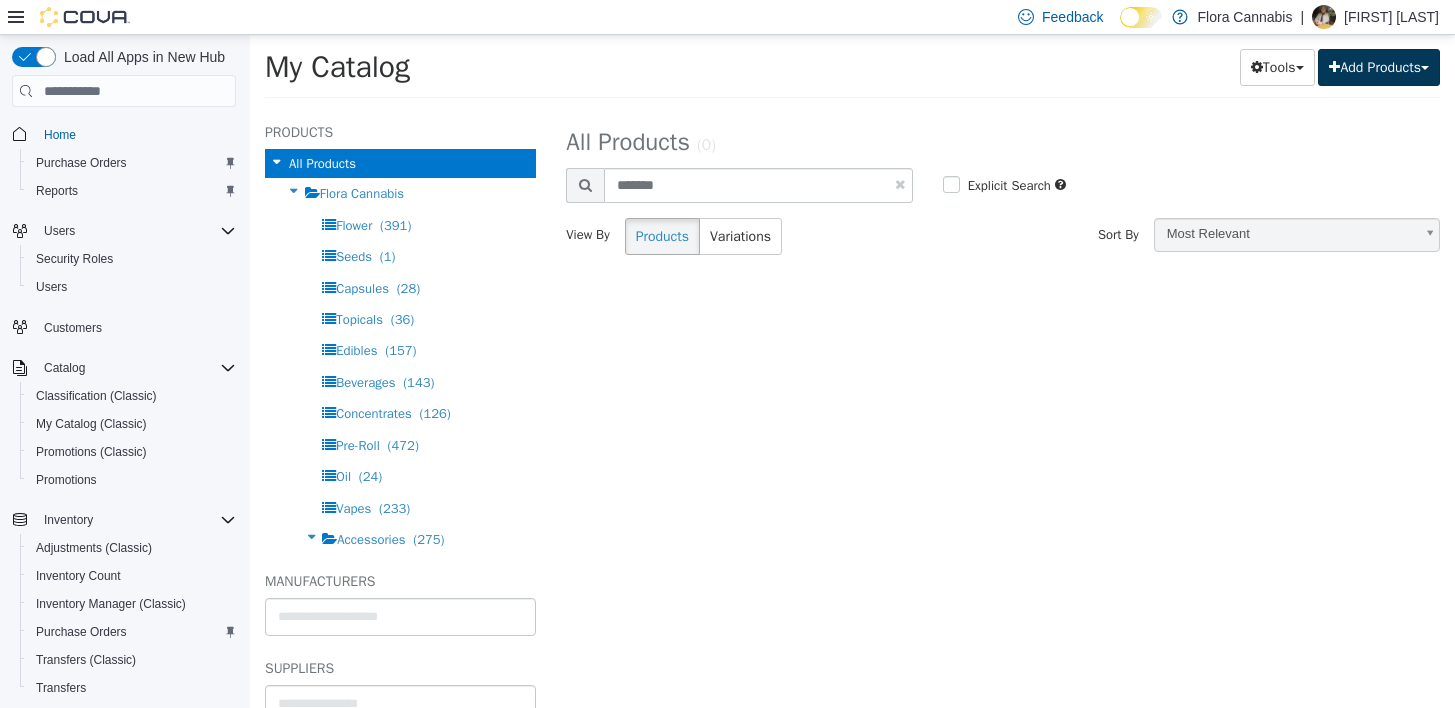 click on "Add Products" at bounding box center (1379, 67) 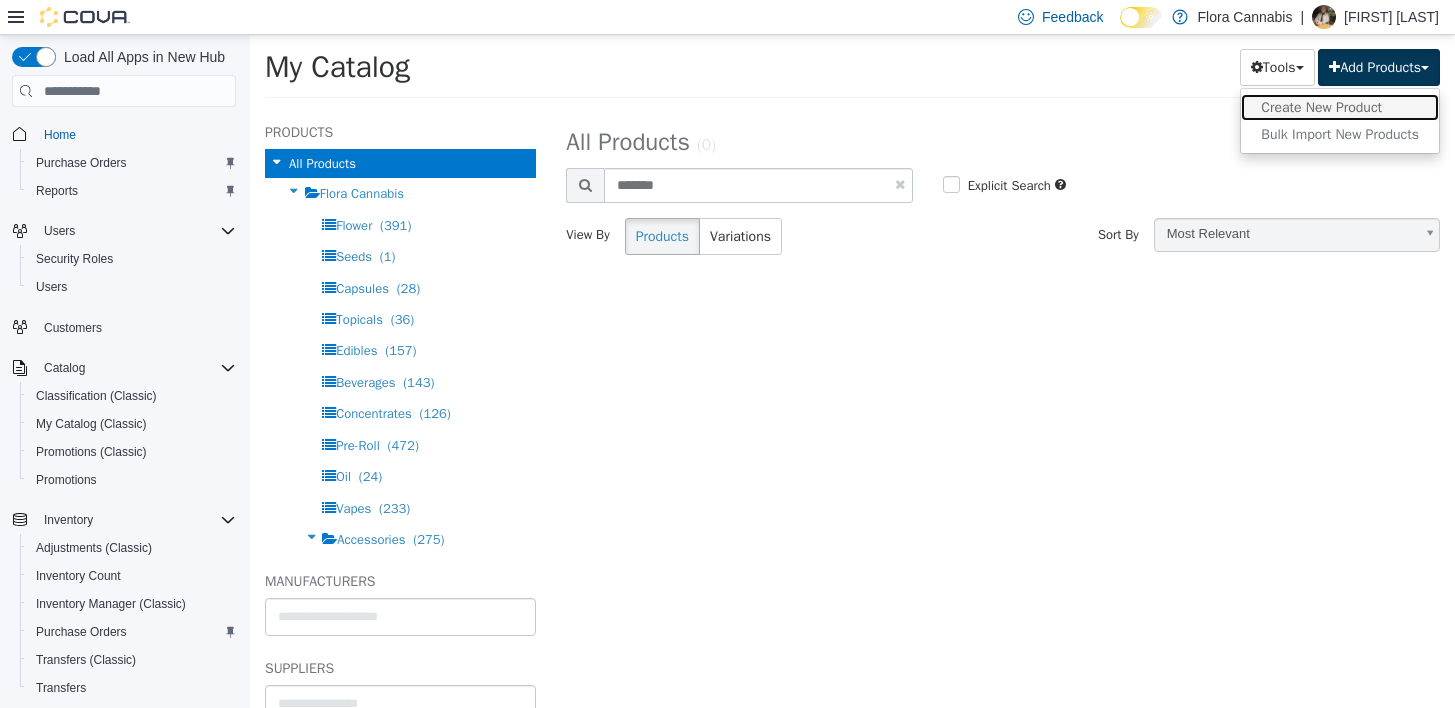 click on "Create New Product" at bounding box center [1340, 107] 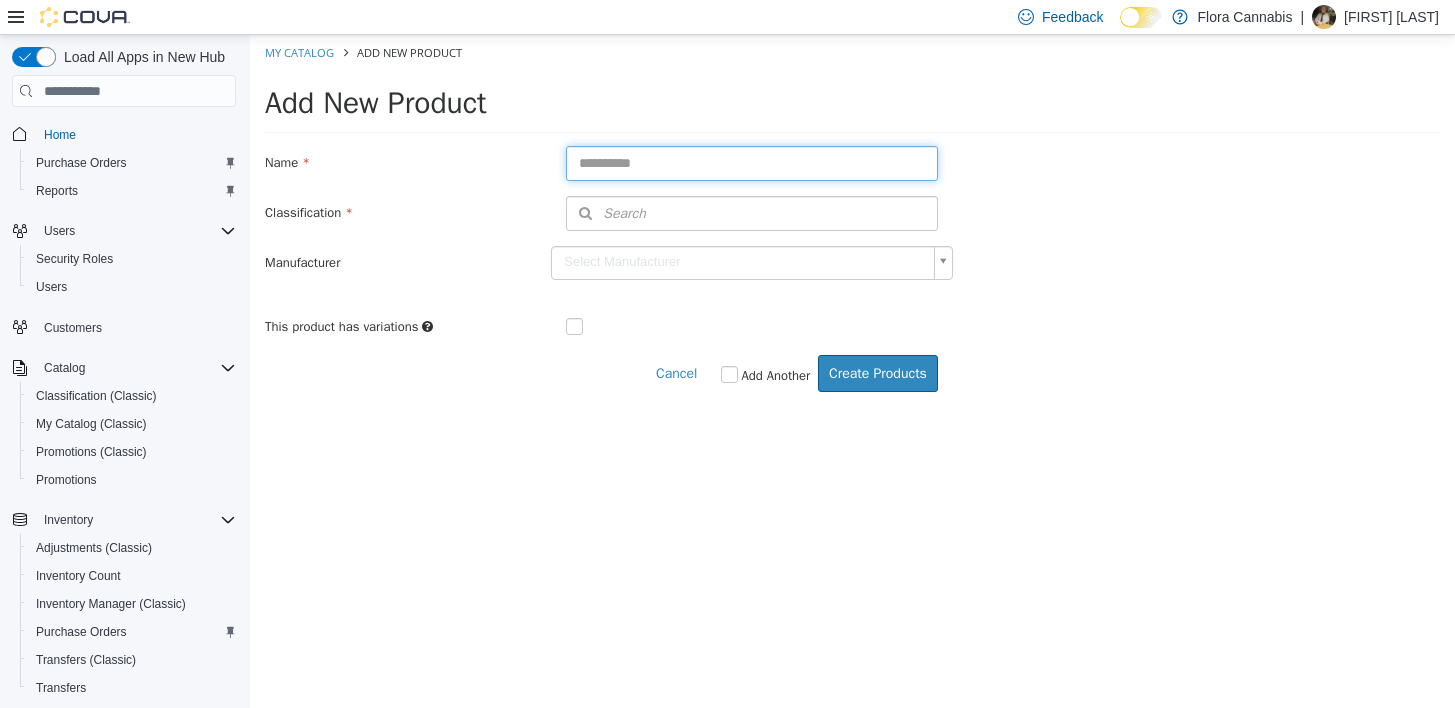 click at bounding box center [752, 163] 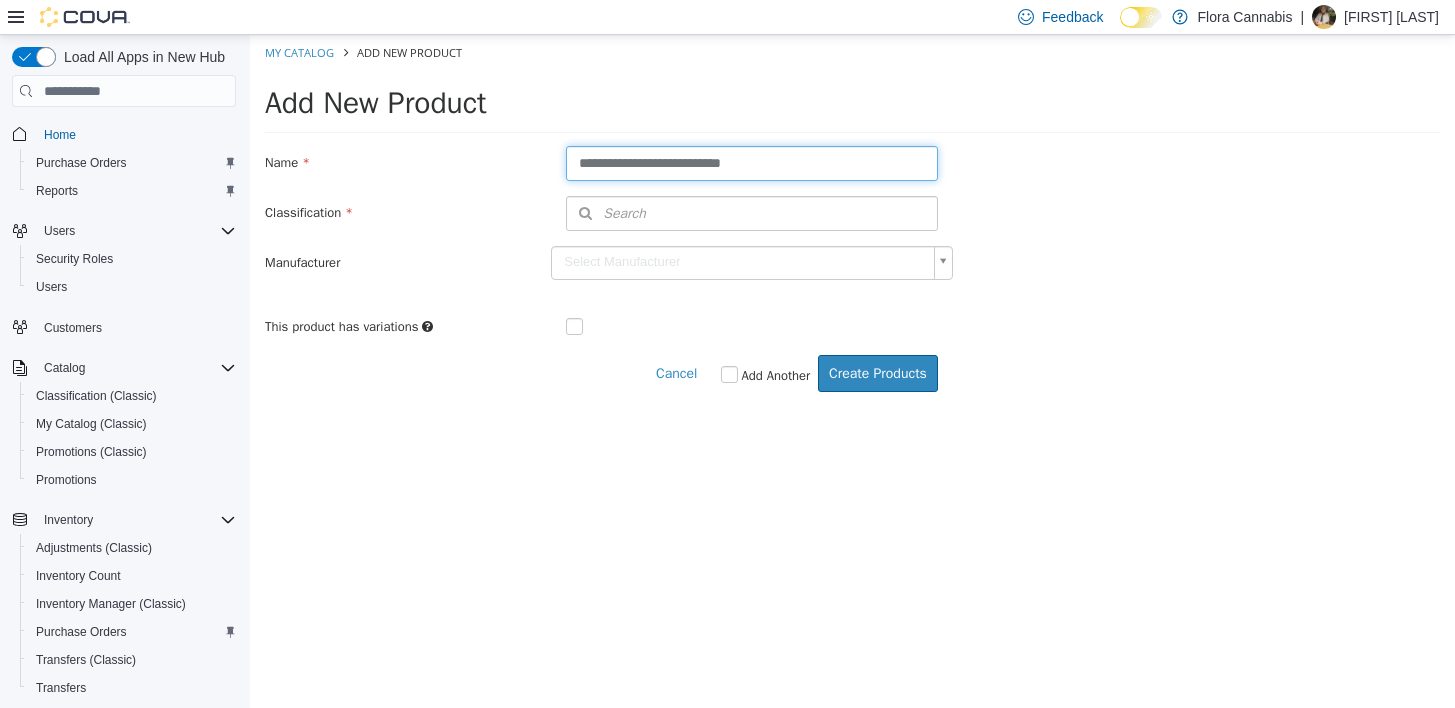 type on "**********" 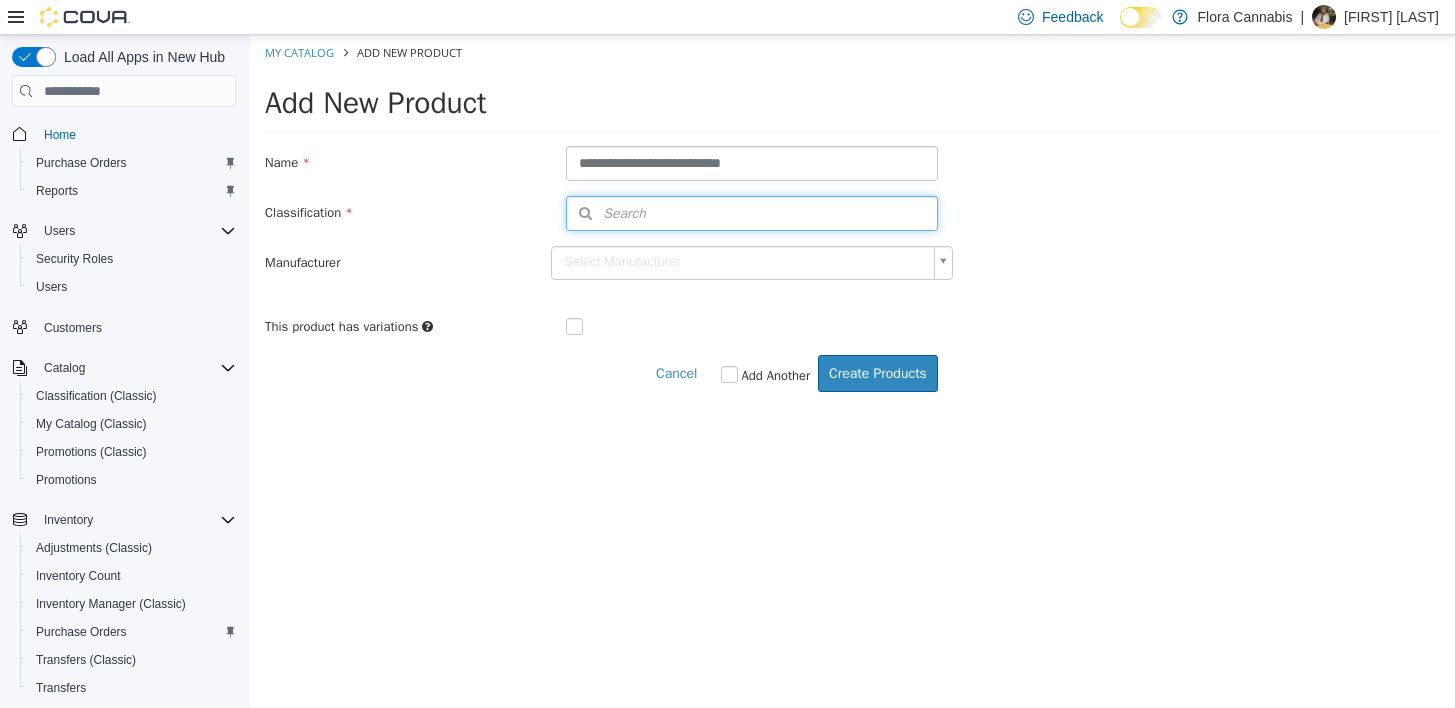 click on "Search" at bounding box center [752, 213] 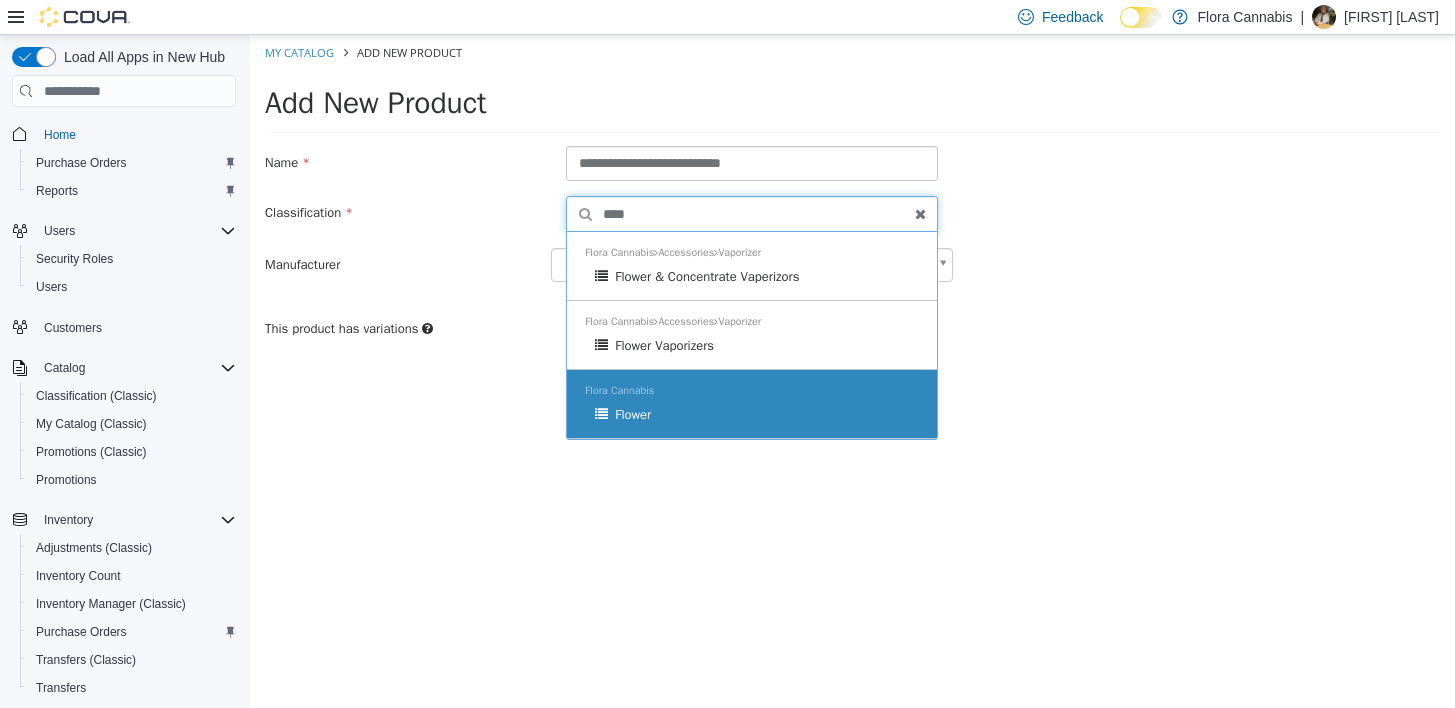 type on "****" 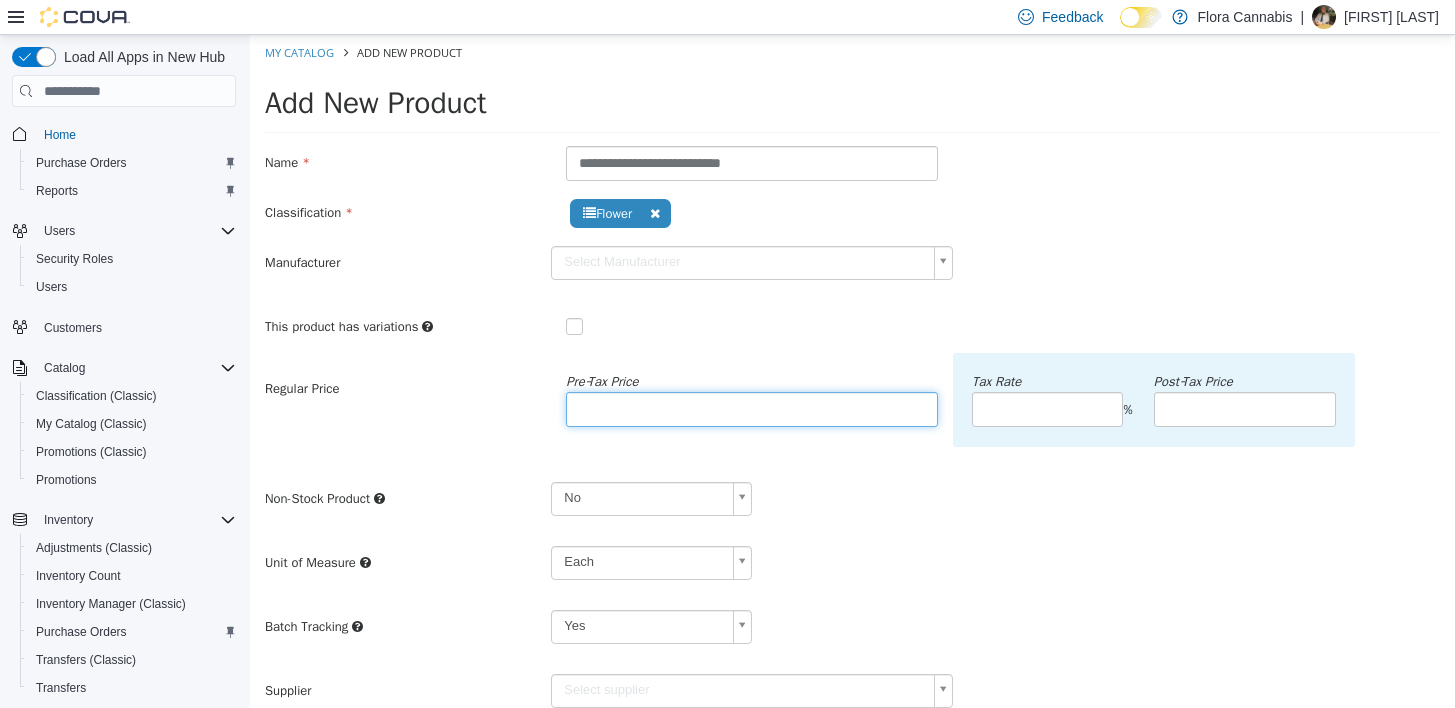 click at bounding box center [752, 409] 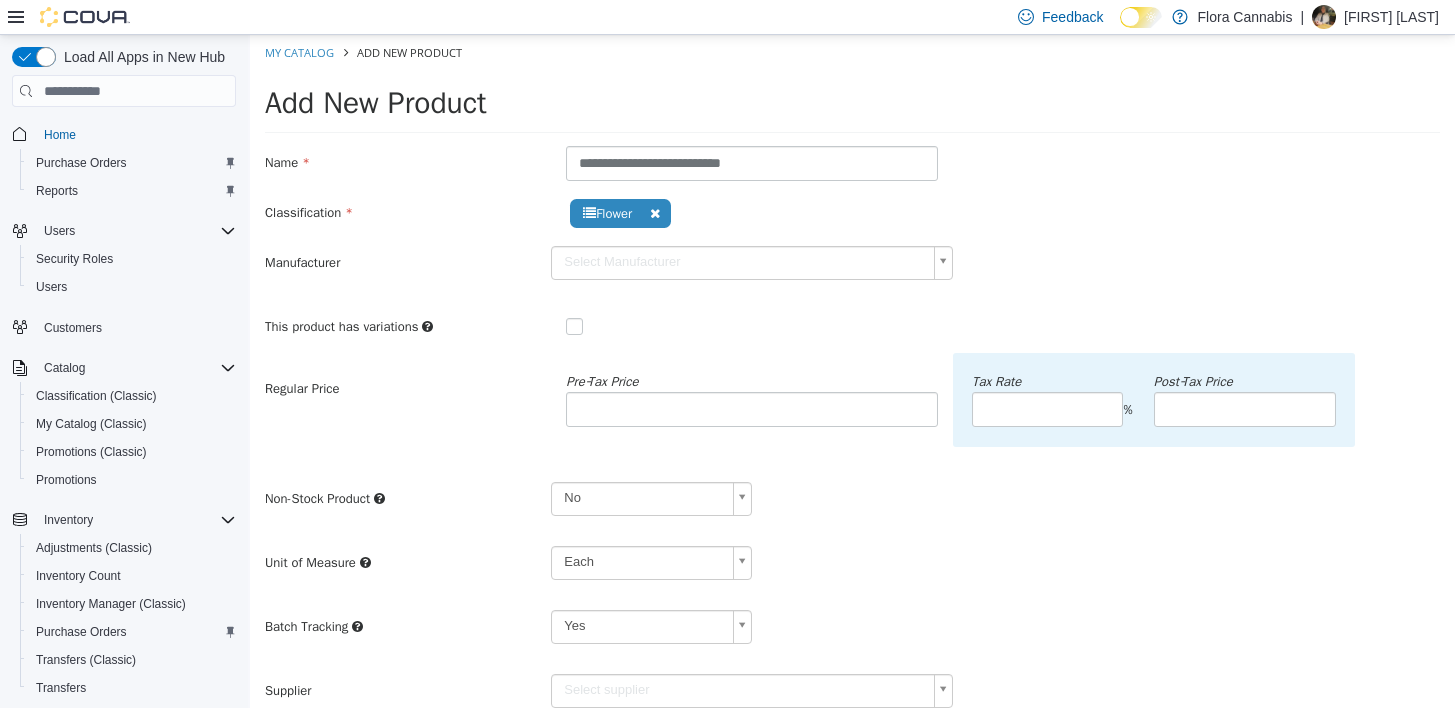 click on "Non-Stock Product       No                             **" at bounding box center (852, 506) 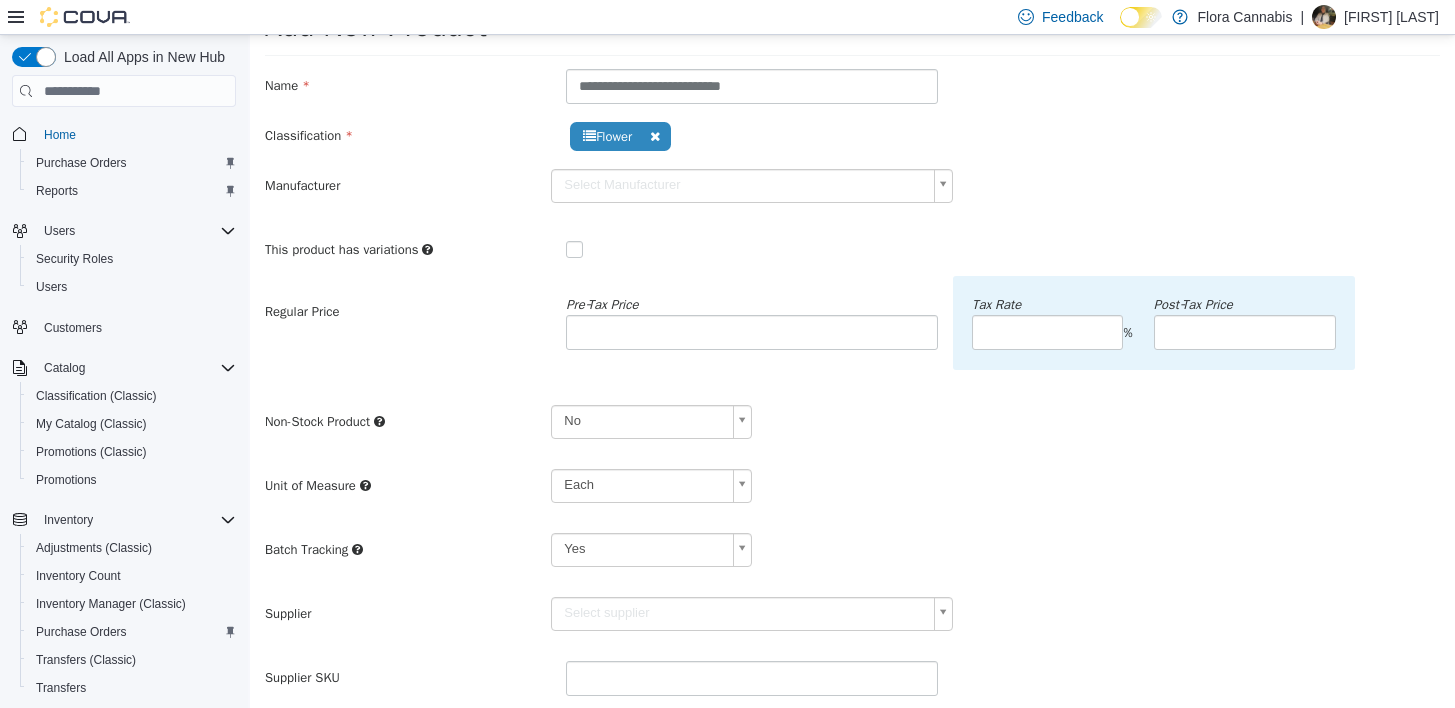 scroll, scrollTop: 200, scrollLeft: 0, axis: vertical 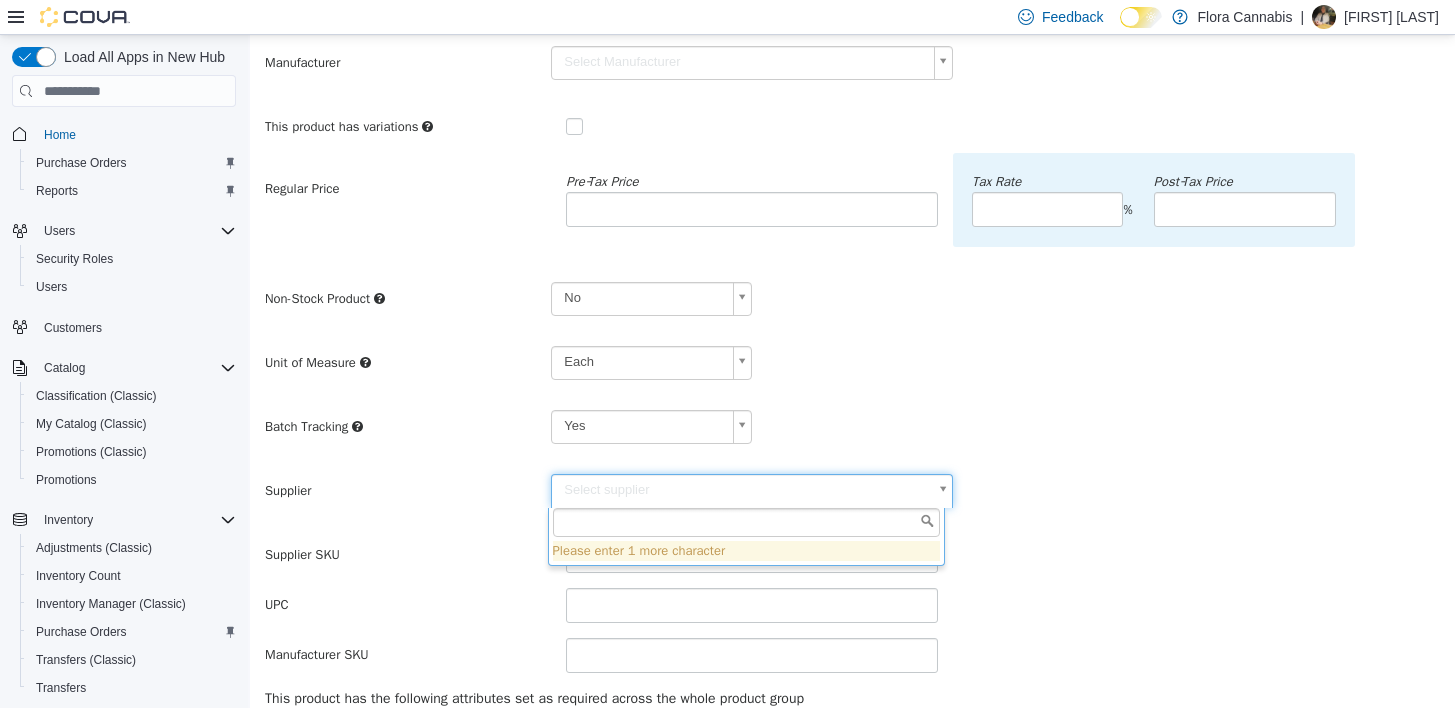 click on "**********" at bounding box center [852, 433] 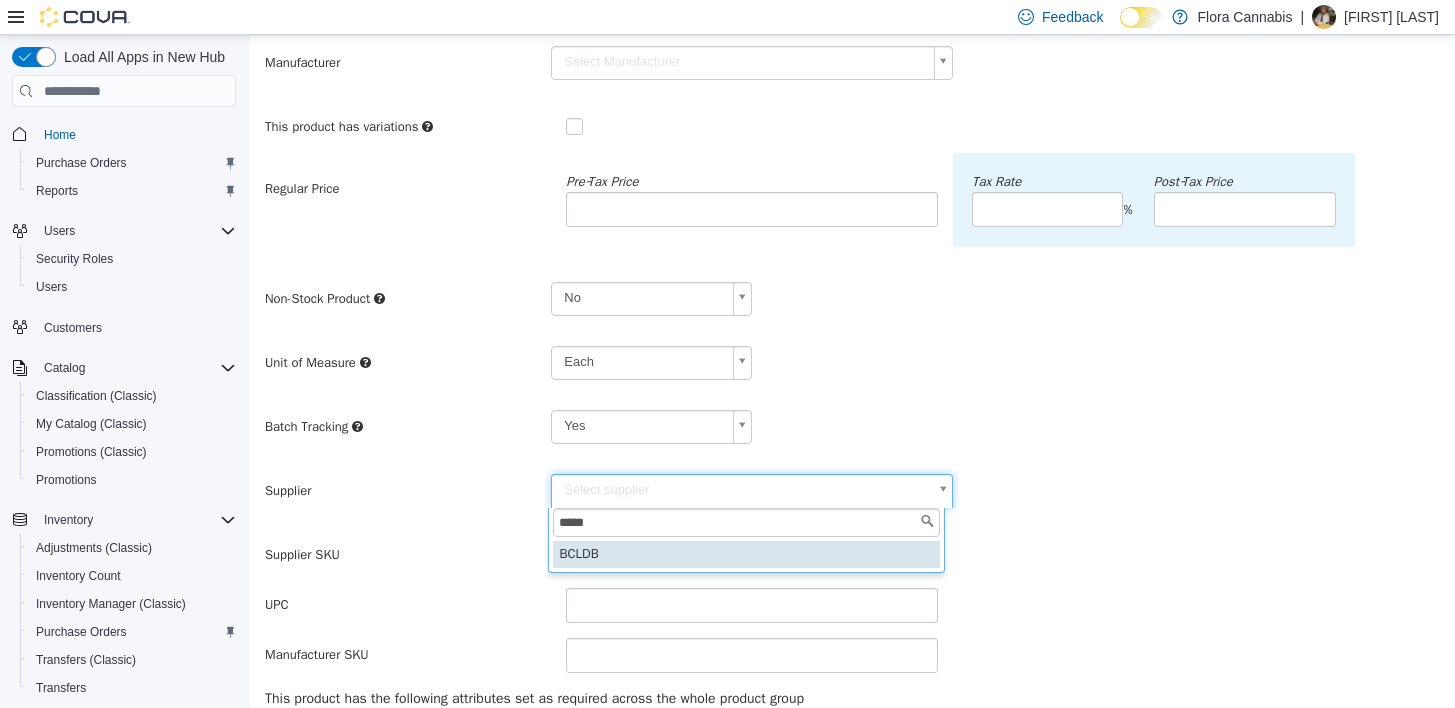 type on "*****" 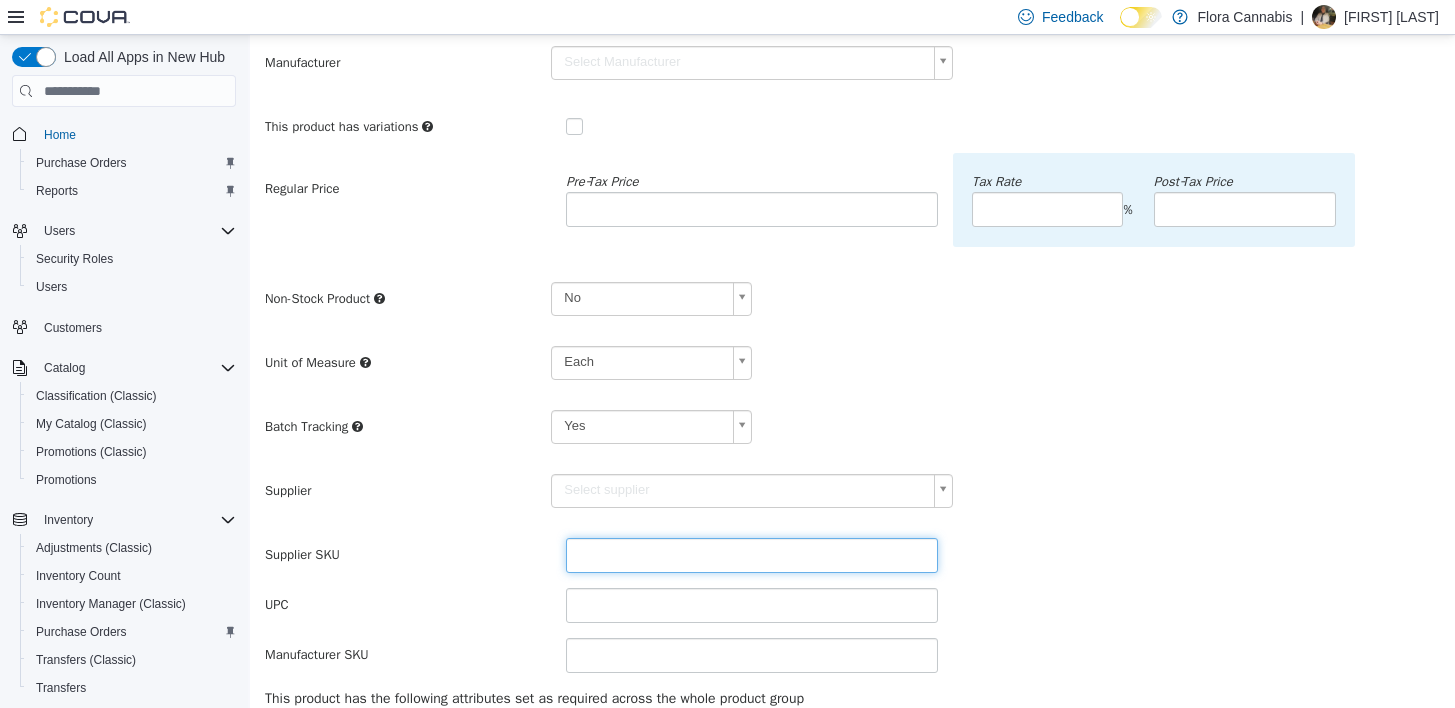 drag, startPoint x: 602, startPoint y: 558, endPoint x: 589, endPoint y: 549, distance: 15.811388 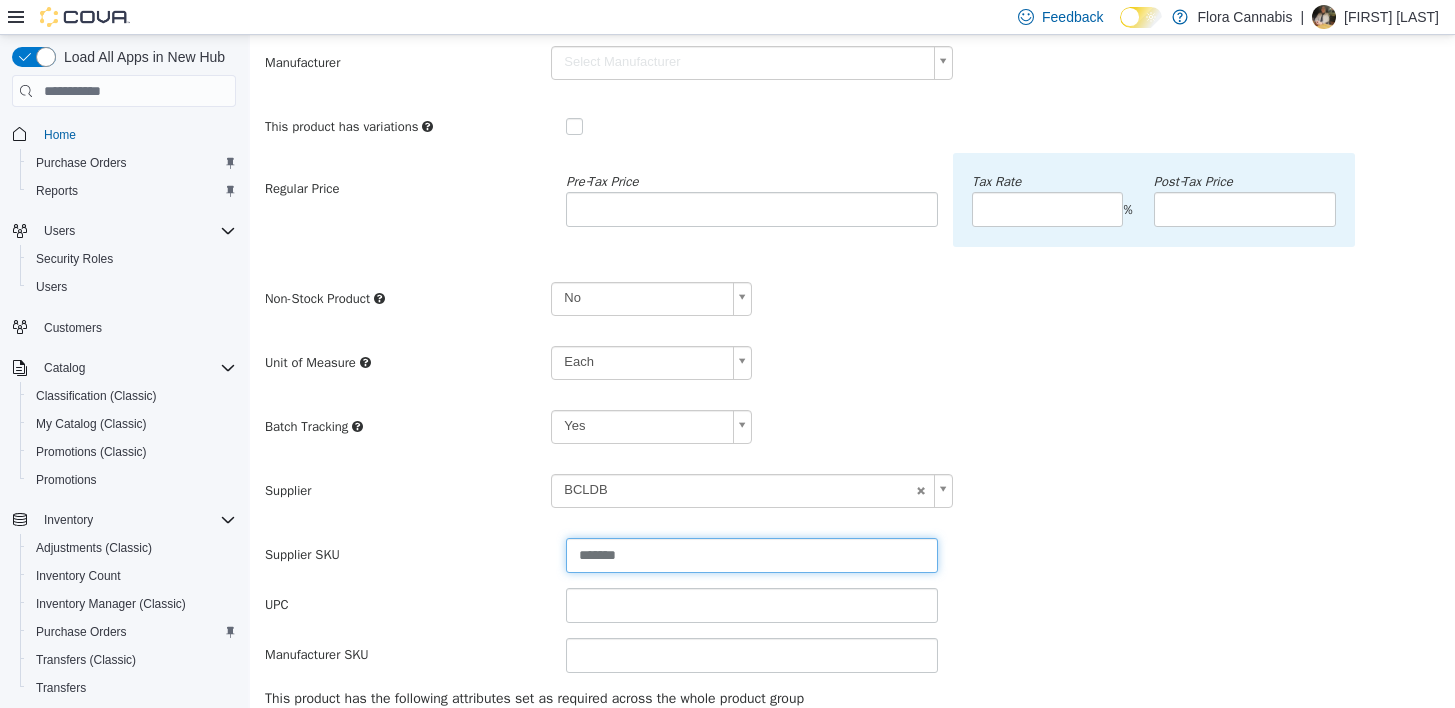 type on "*******" 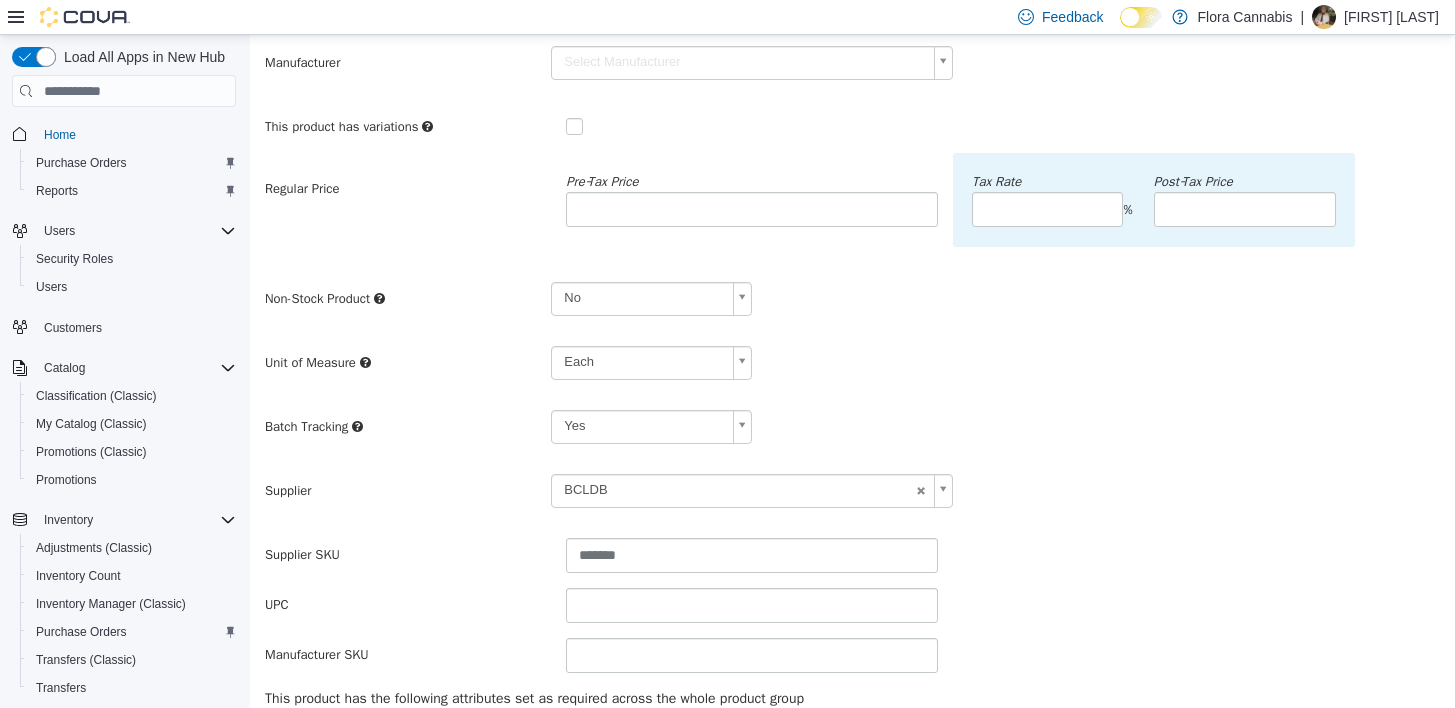 click on "Batch Tracking       Yes                             ***" at bounding box center [852, 434] 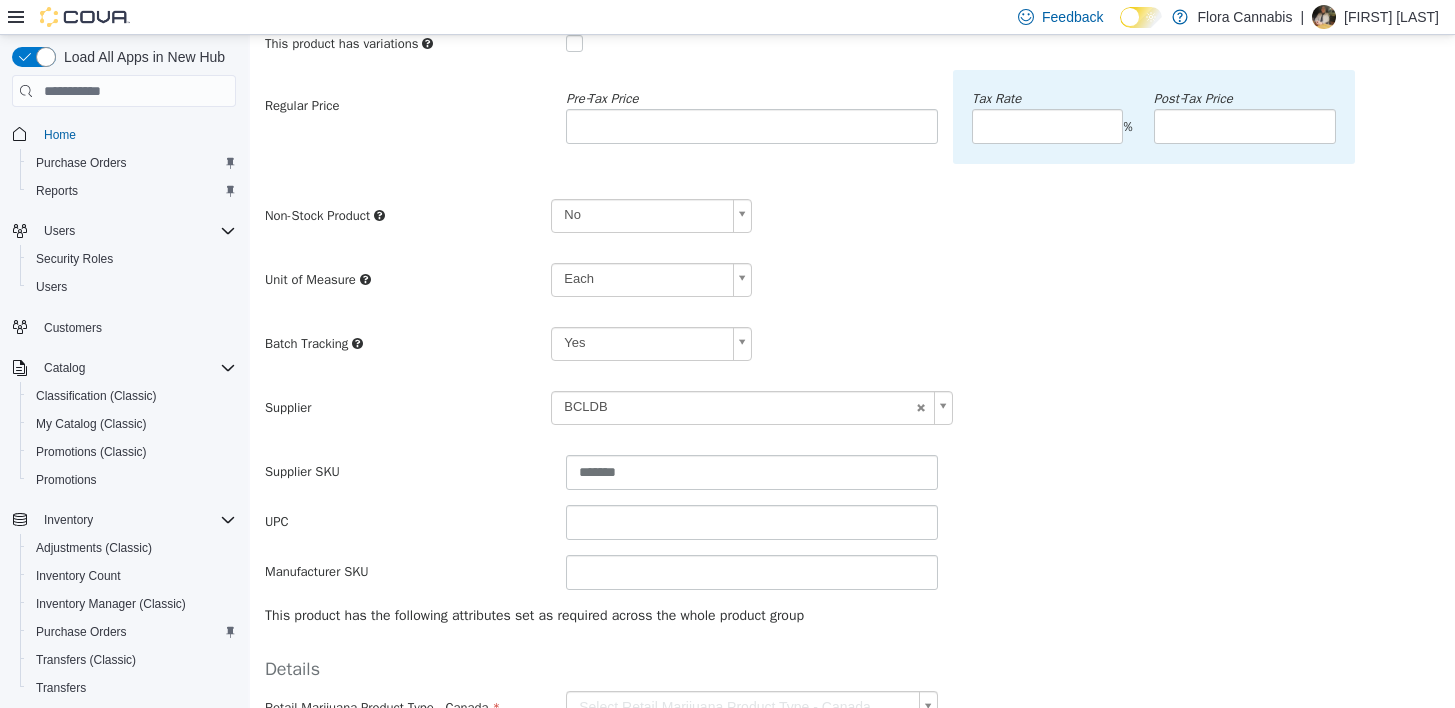 scroll, scrollTop: 400, scrollLeft: 0, axis: vertical 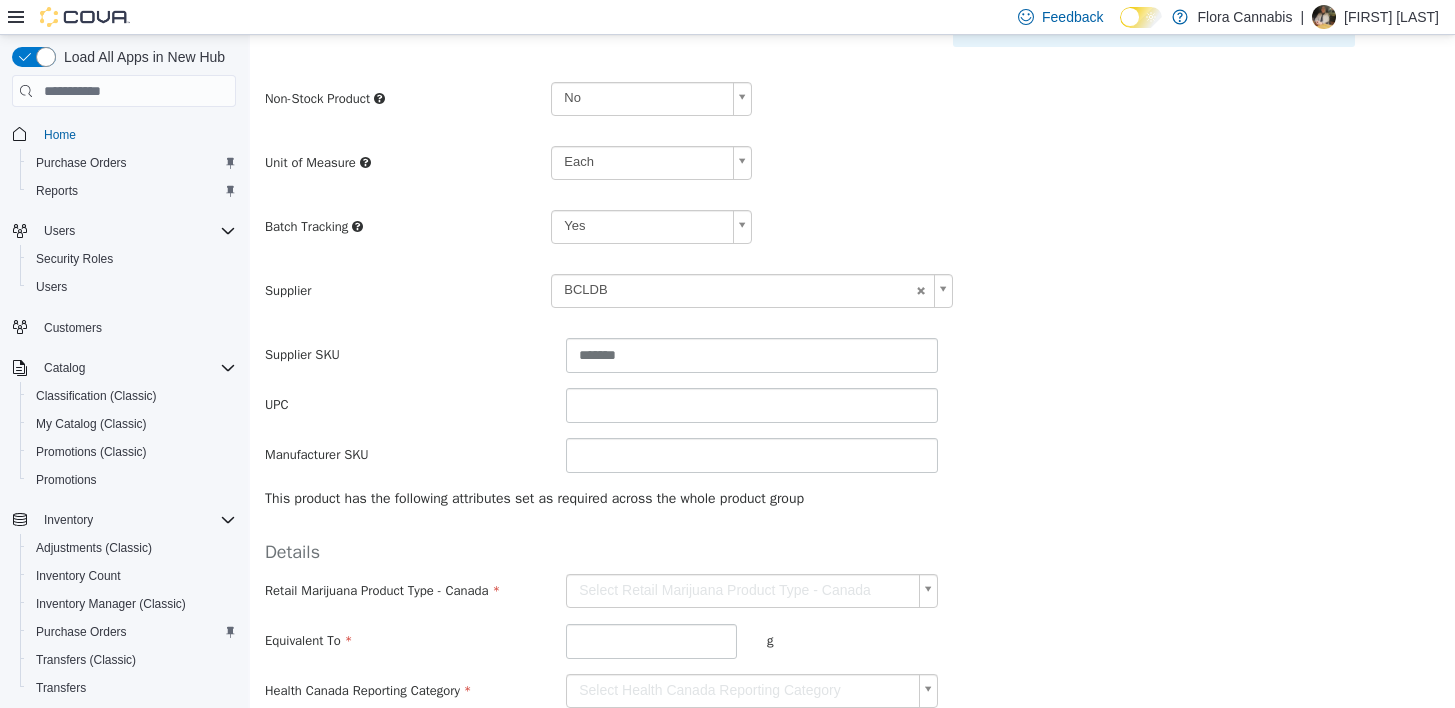 click on "**********" at bounding box center (852, 233) 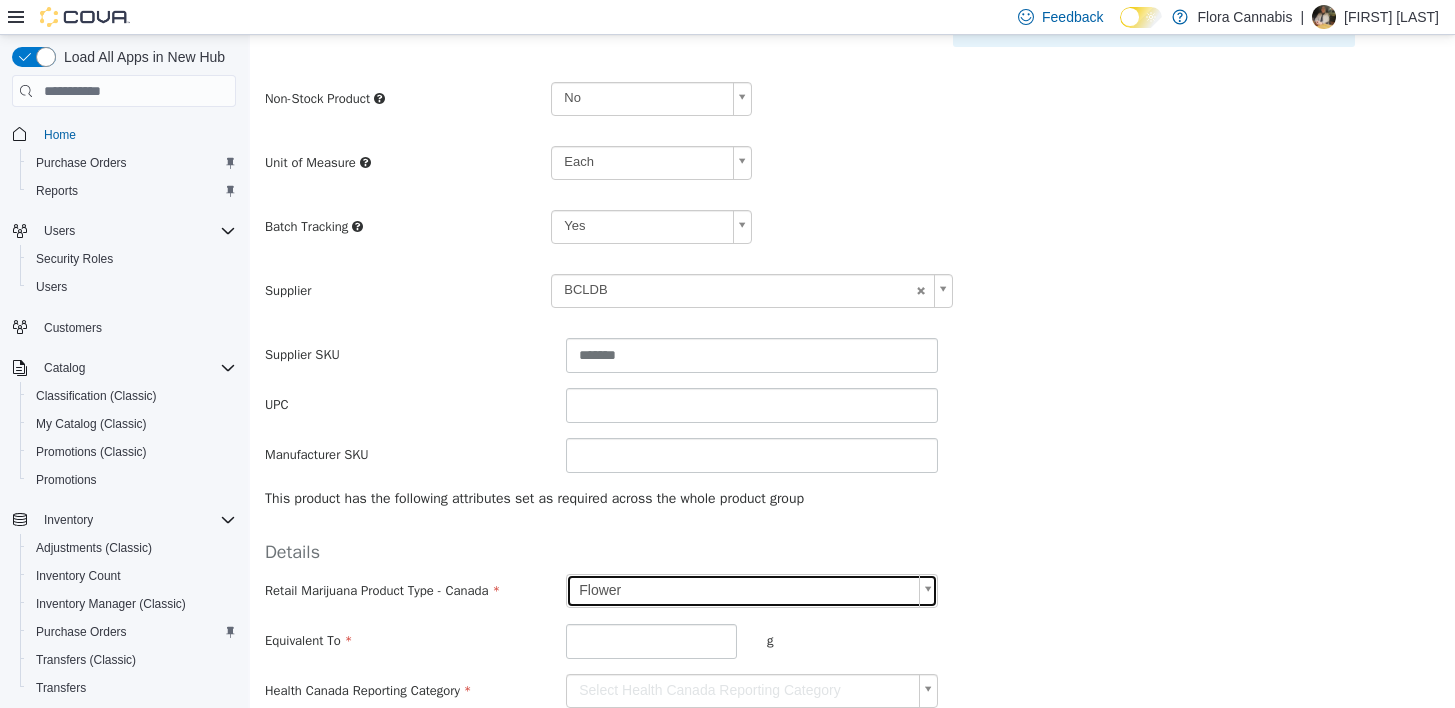 type on "******" 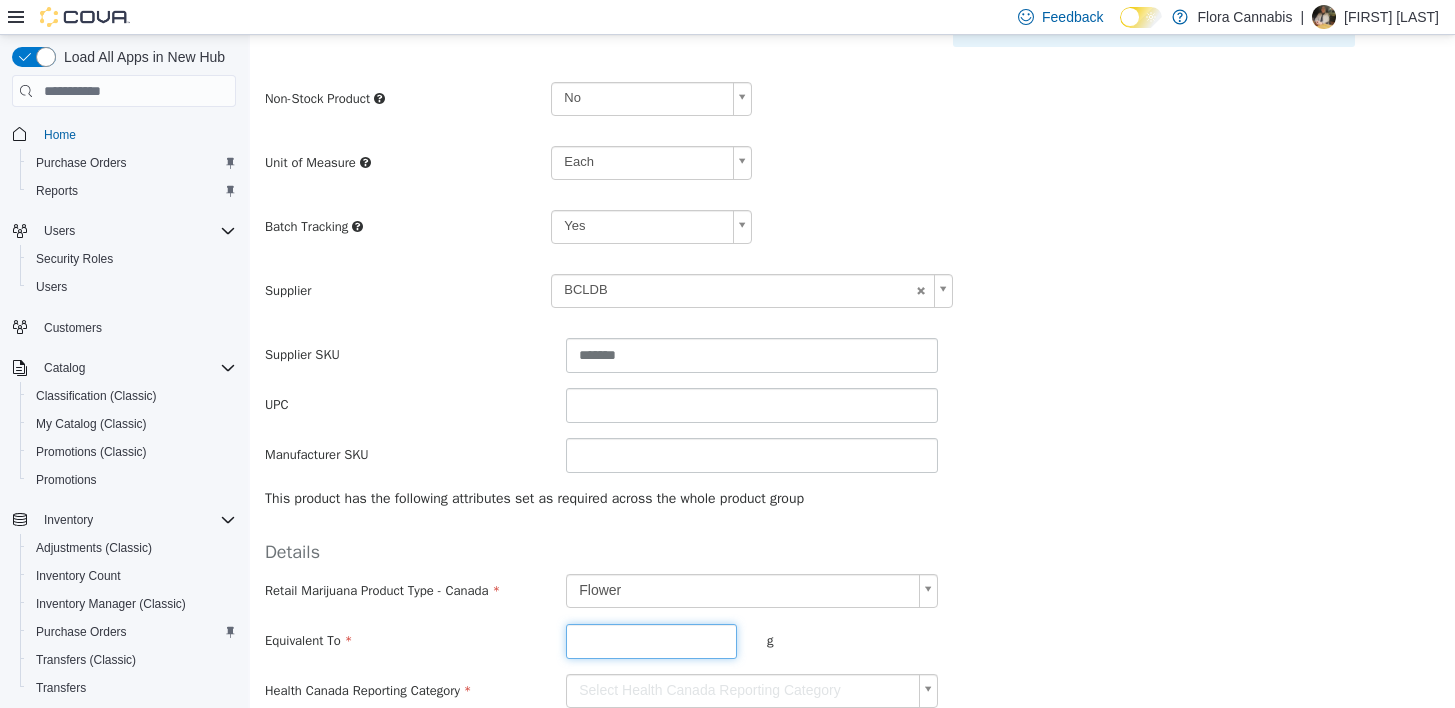 click at bounding box center (651, 641) 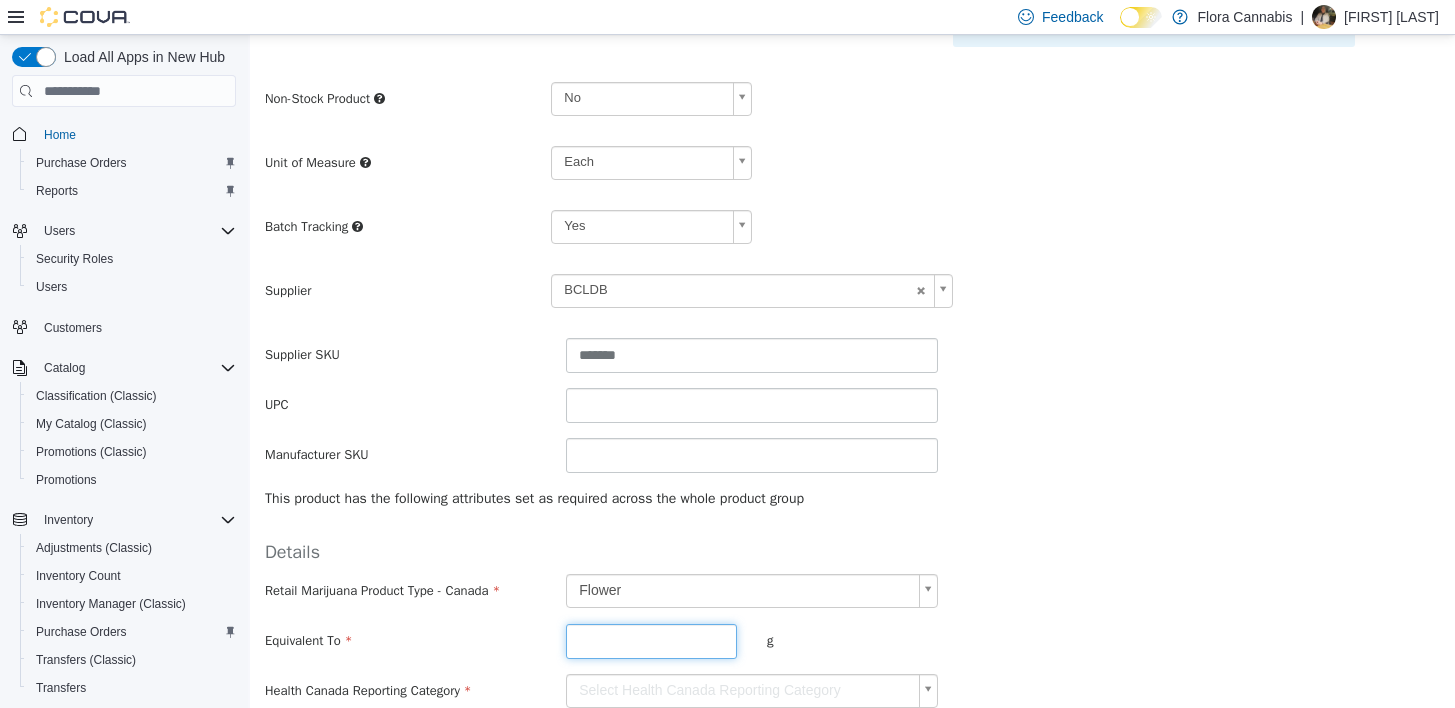 type on "***" 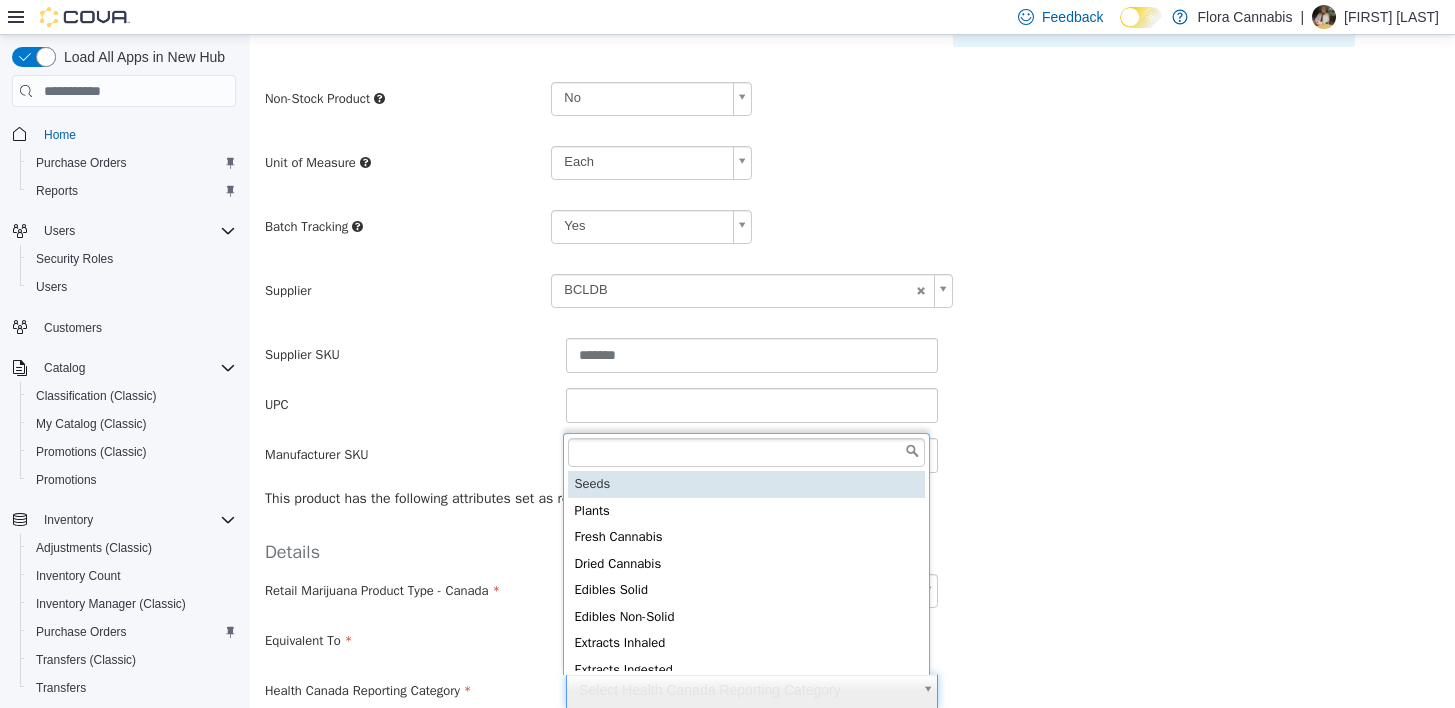 click on "**********" at bounding box center [852, 233] 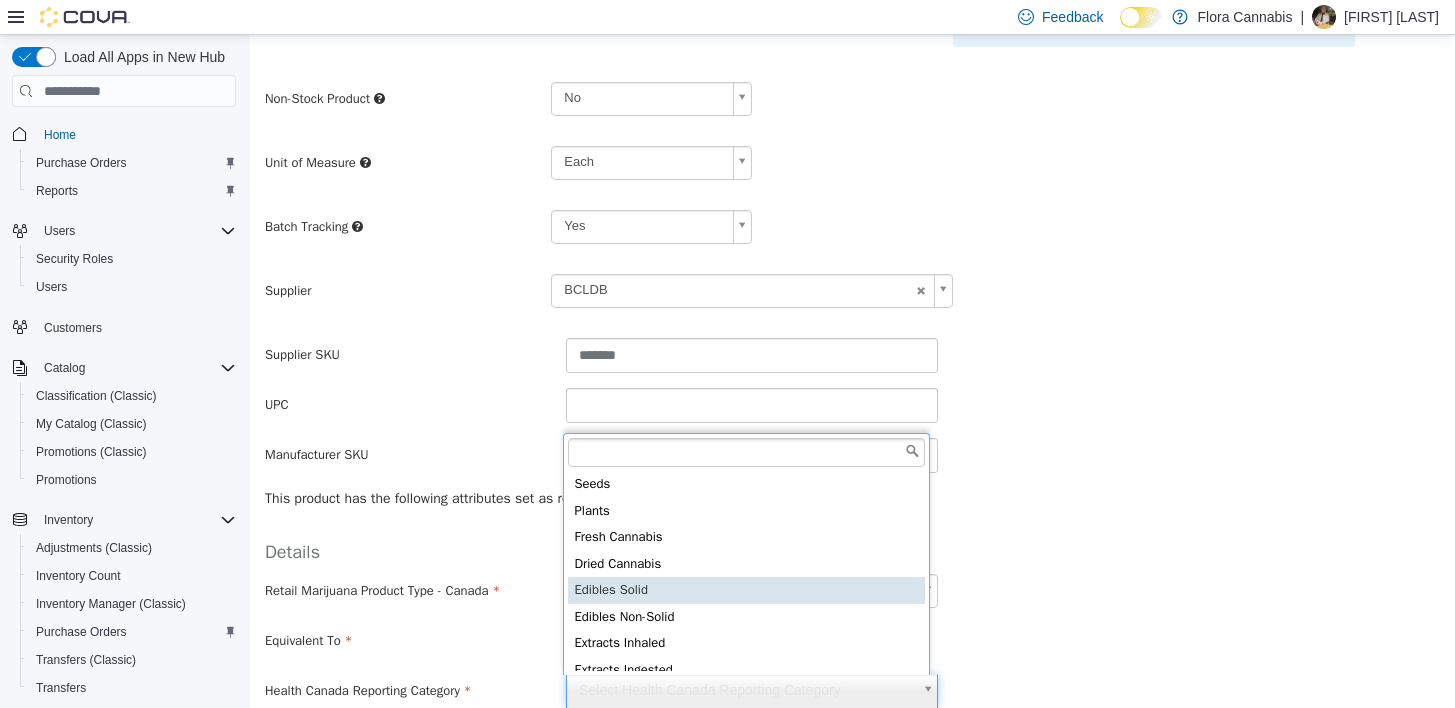scroll, scrollTop: 5, scrollLeft: 0, axis: vertical 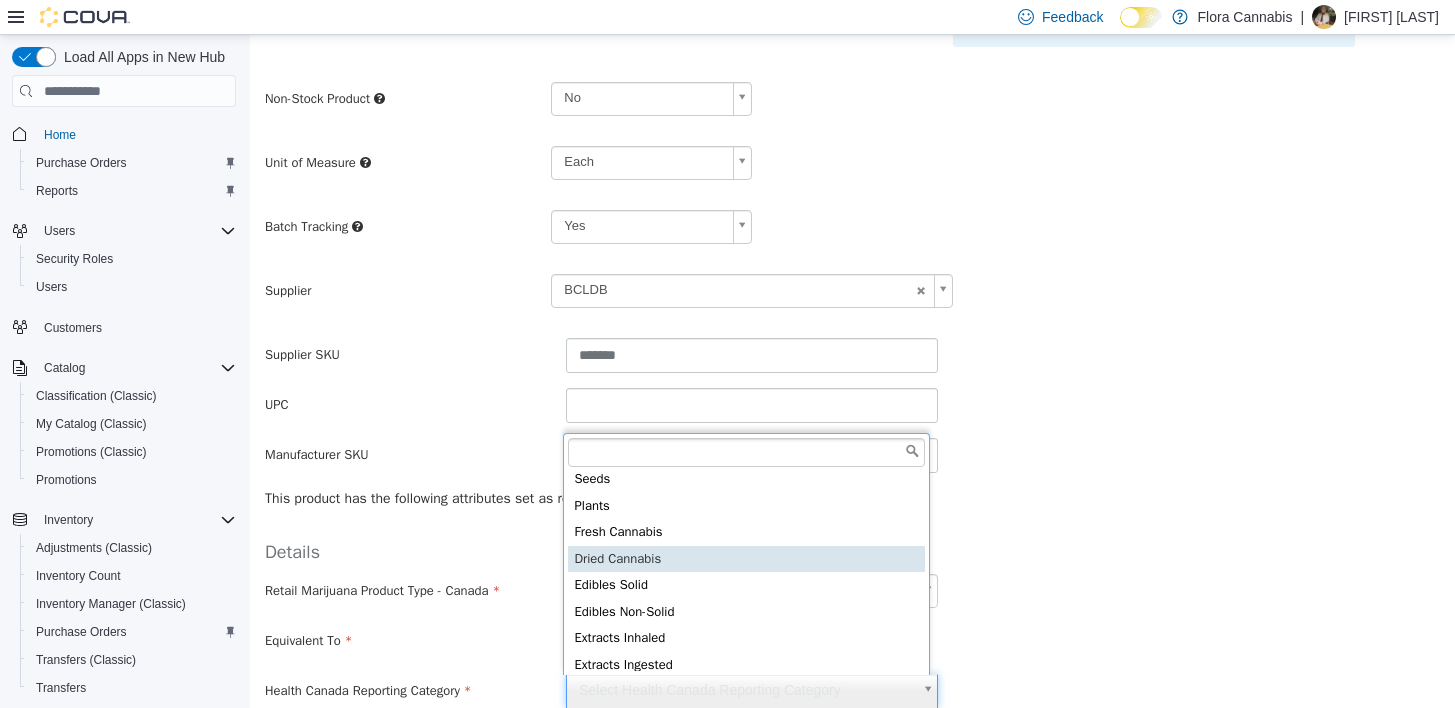 type on "**********" 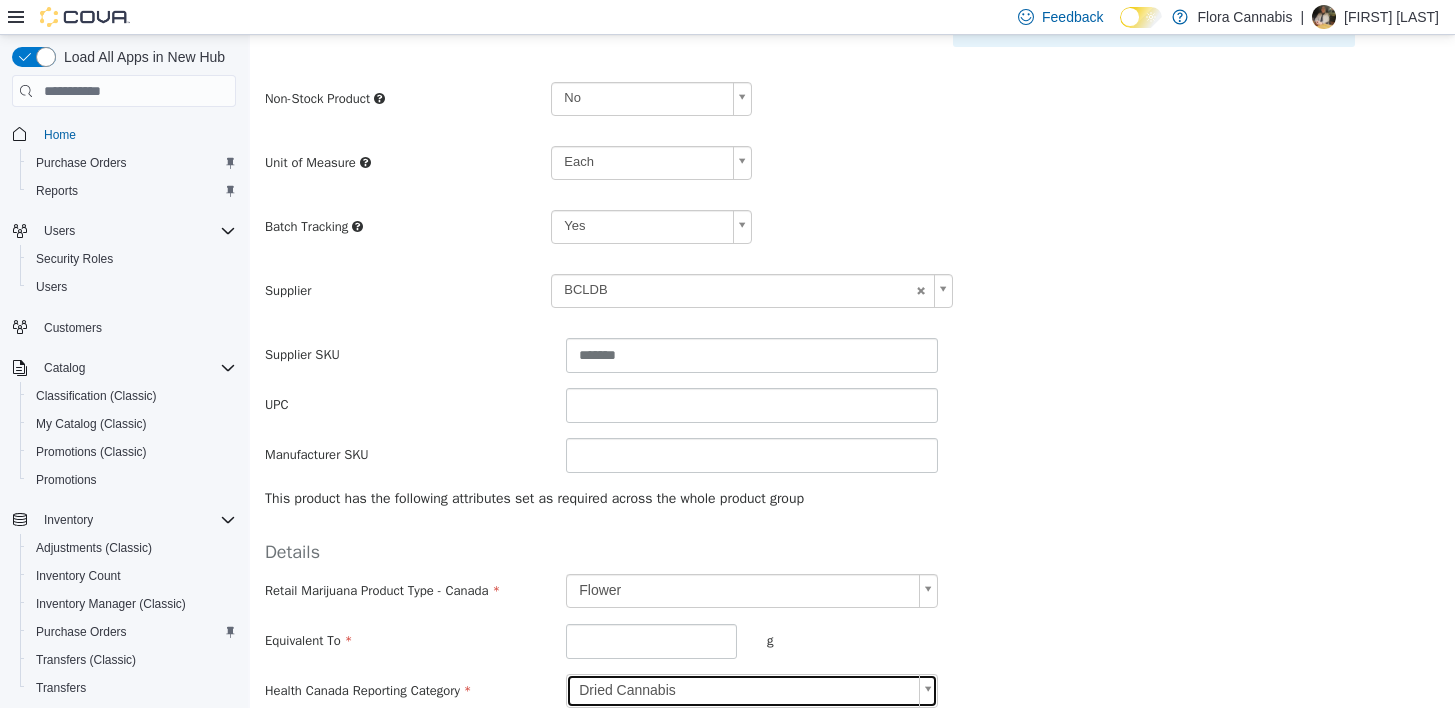 scroll, scrollTop: 525, scrollLeft: 0, axis: vertical 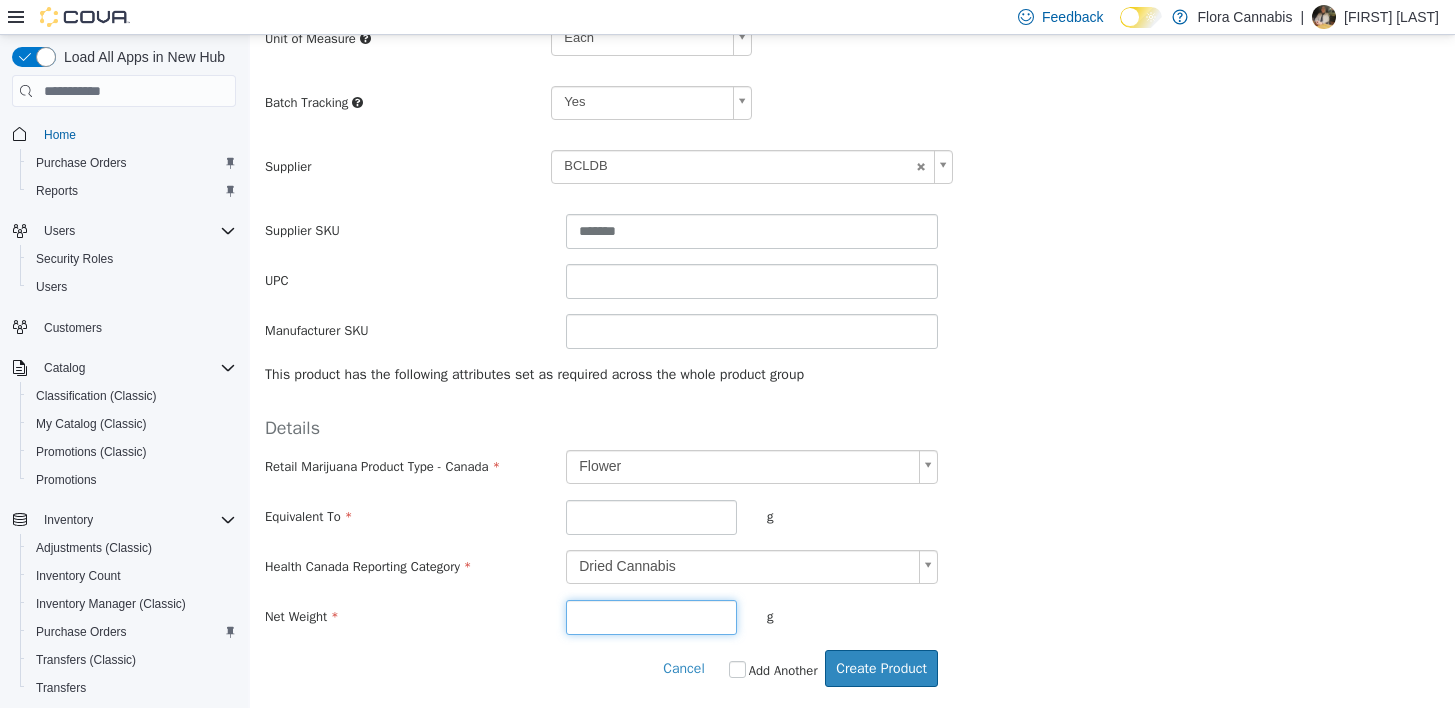 click at bounding box center (651, 617) 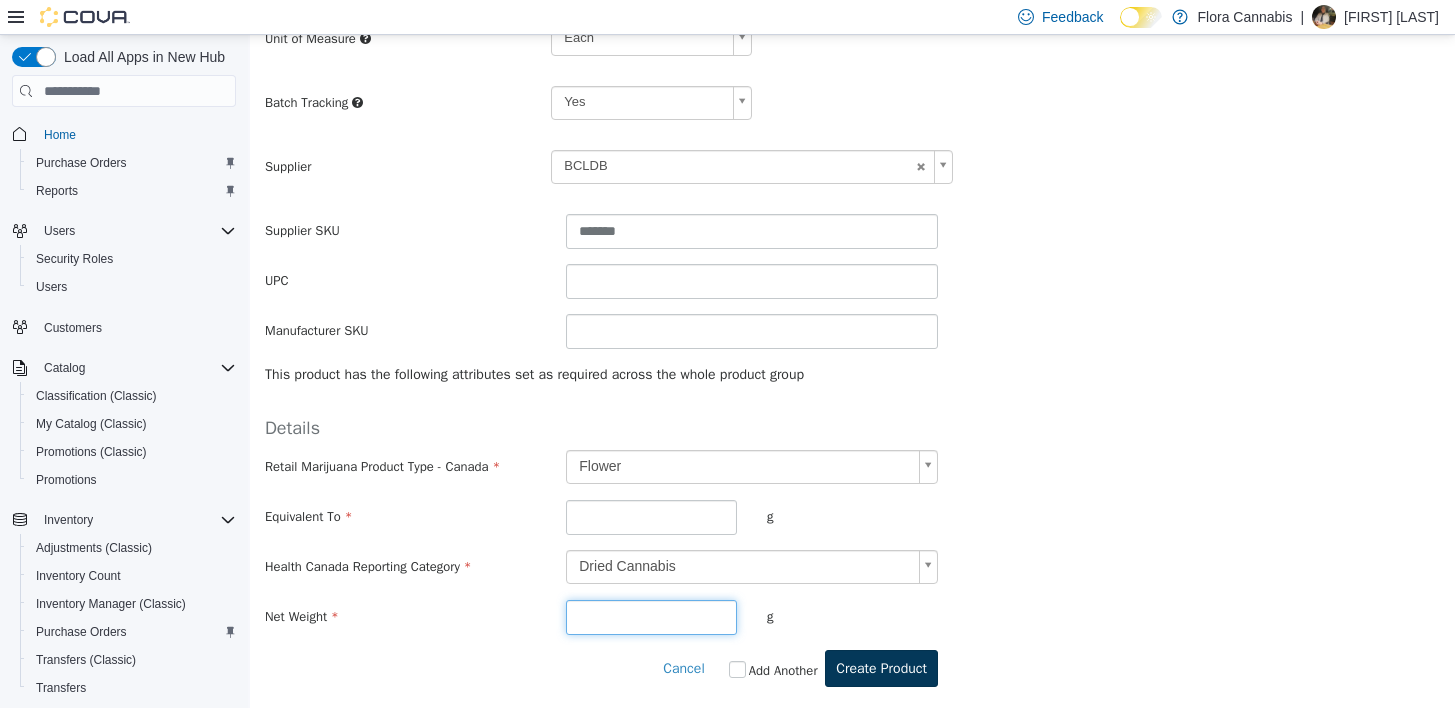type on "***" 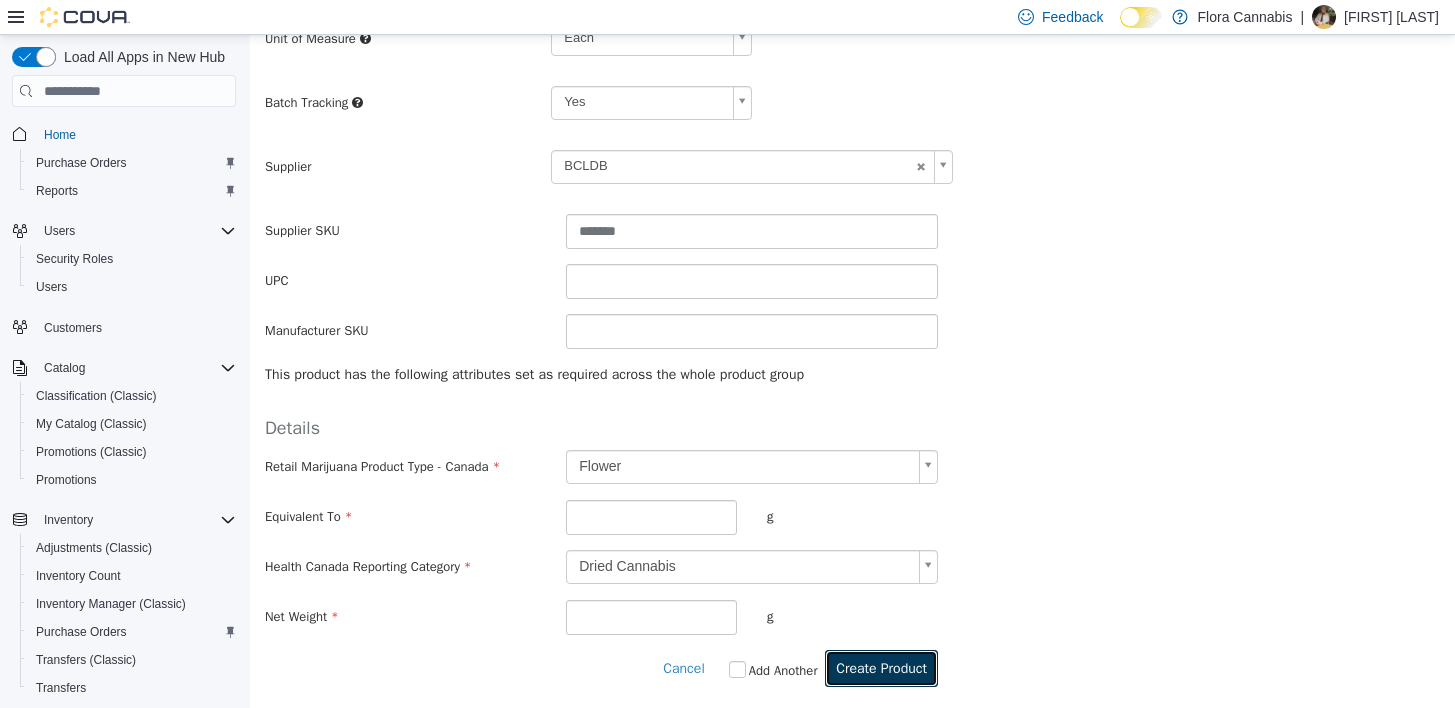 click on "Create Product" at bounding box center [881, 668] 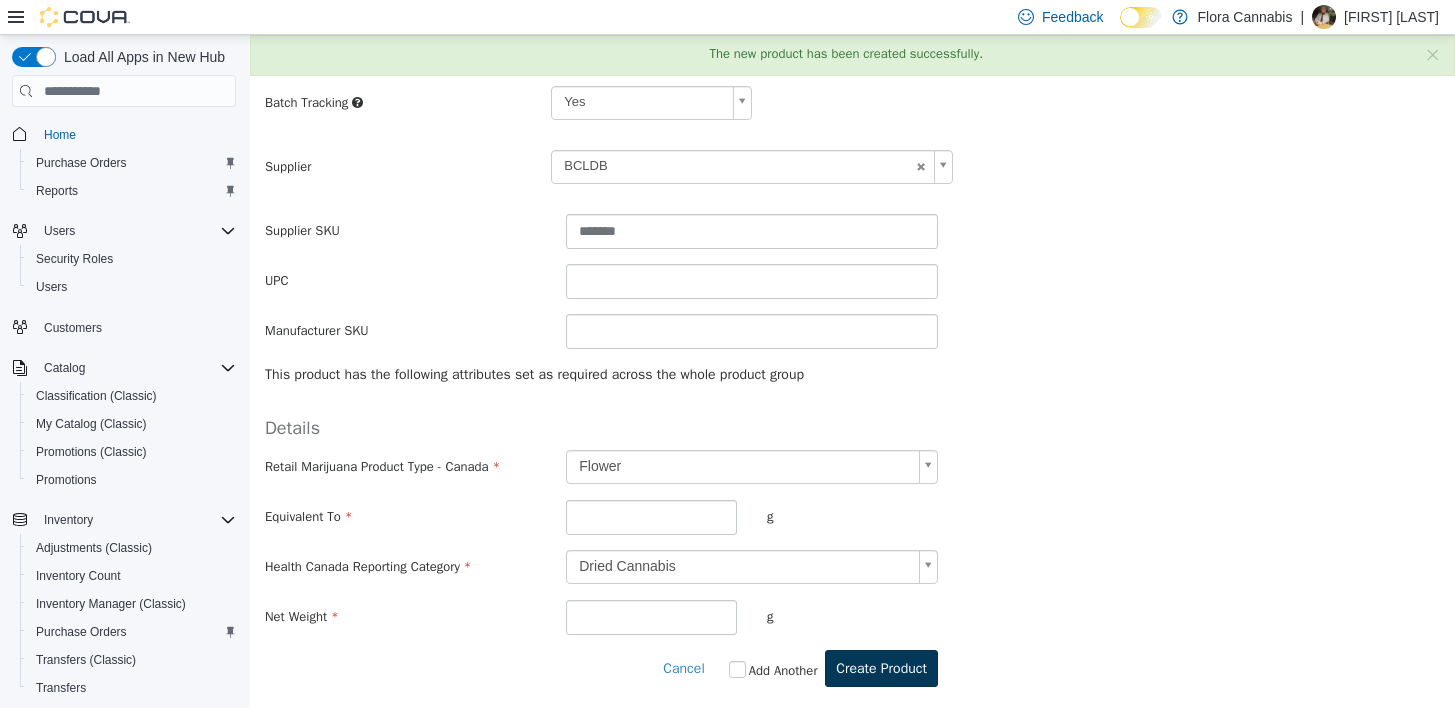 scroll, scrollTop: 0, scrollLeft: 0, axis: both 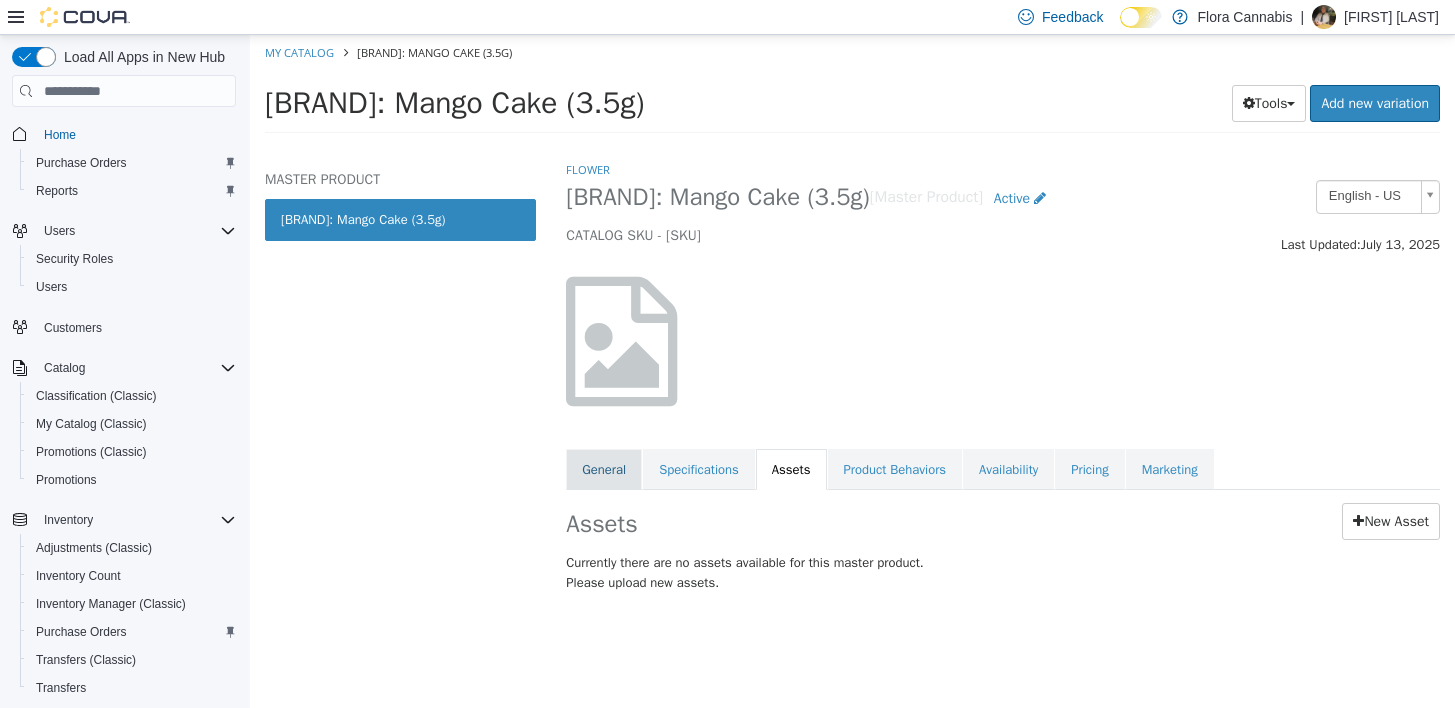 click on "General" at bounding box center (604, 470) 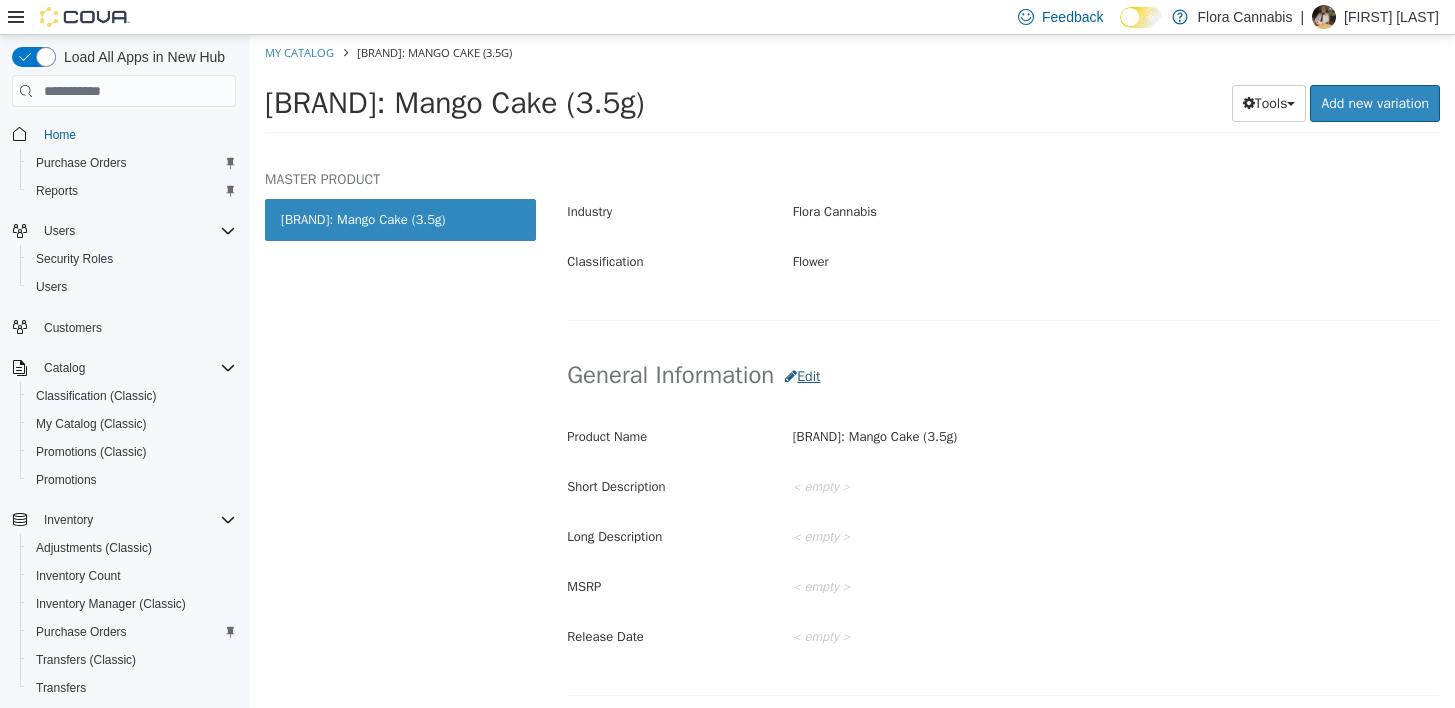 scroll, scrollTop: 400, scrollLeft: 0, axis: vertical 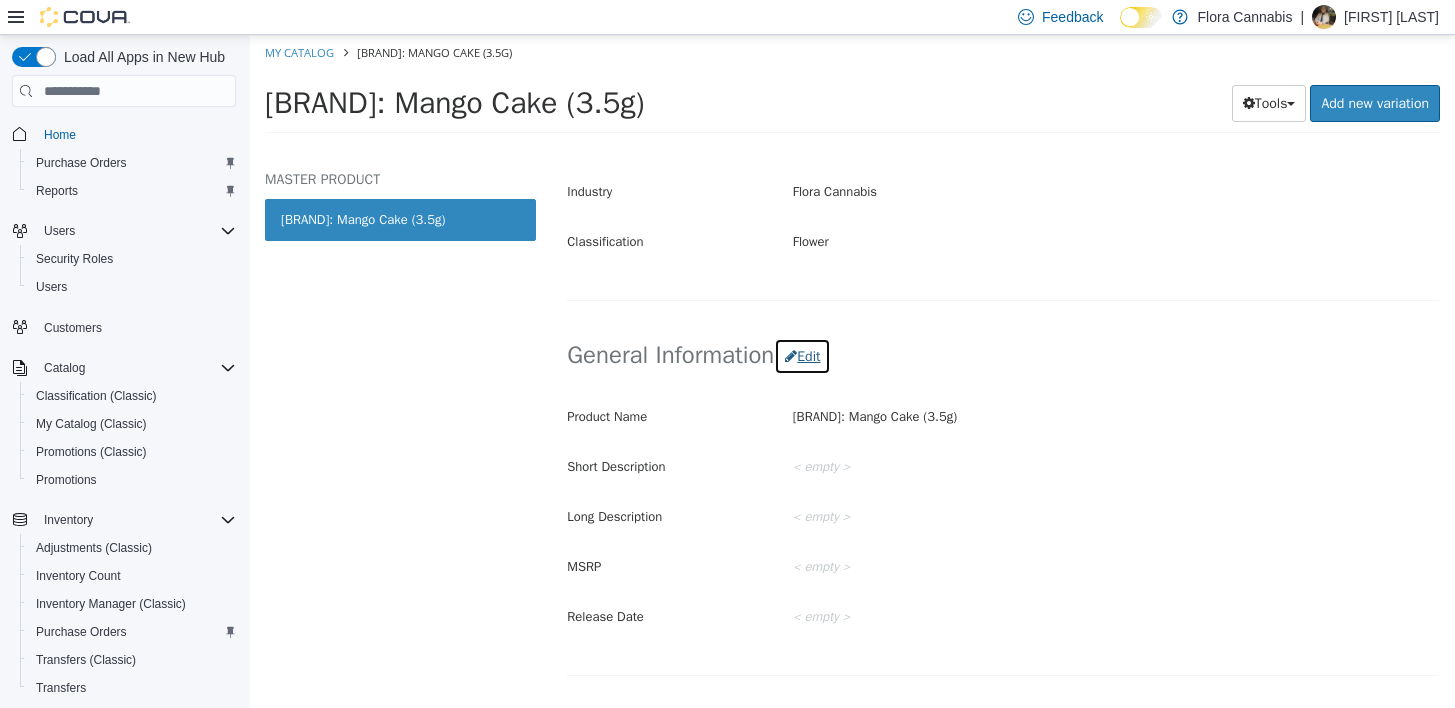 click on "Edit" at bounding box center [802, 356] 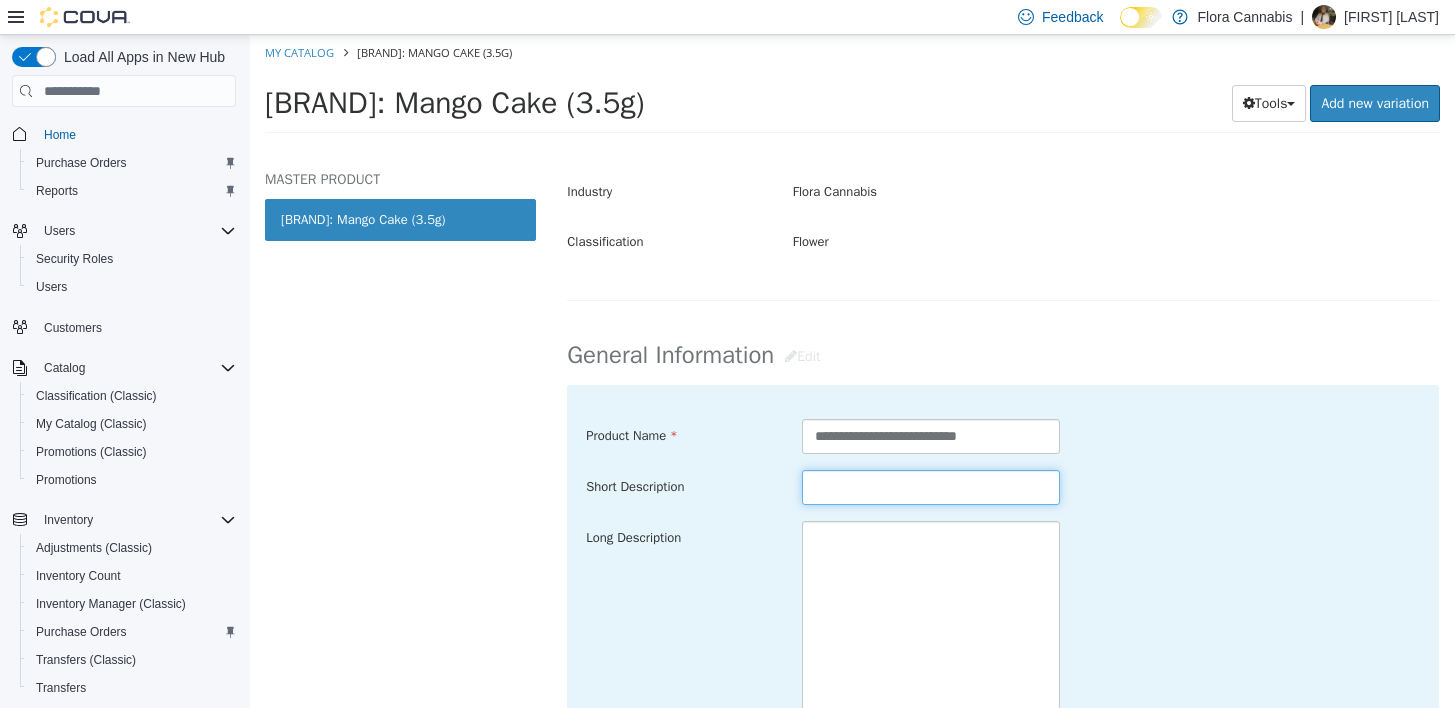 paste on "**********" 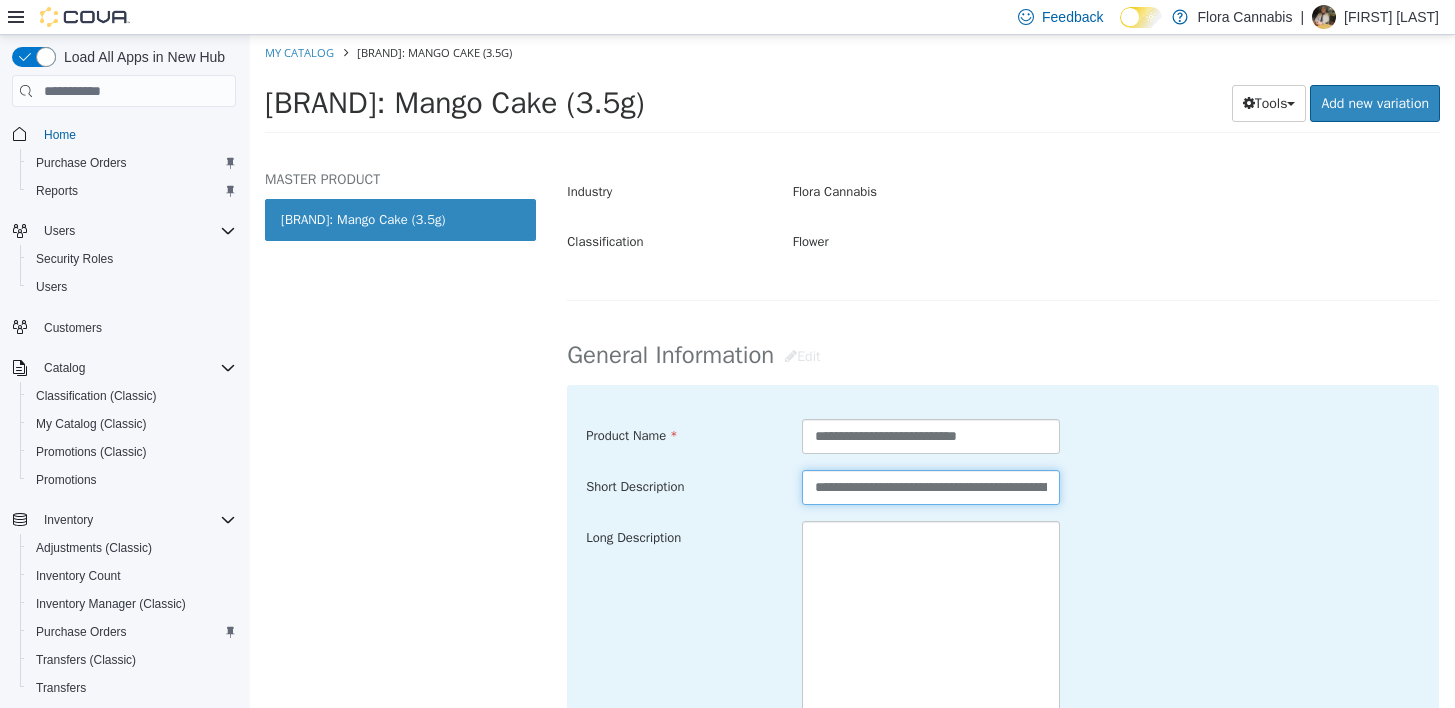 scroll, scrollTop: 0, scrollLeft: 374, axis: horizontal 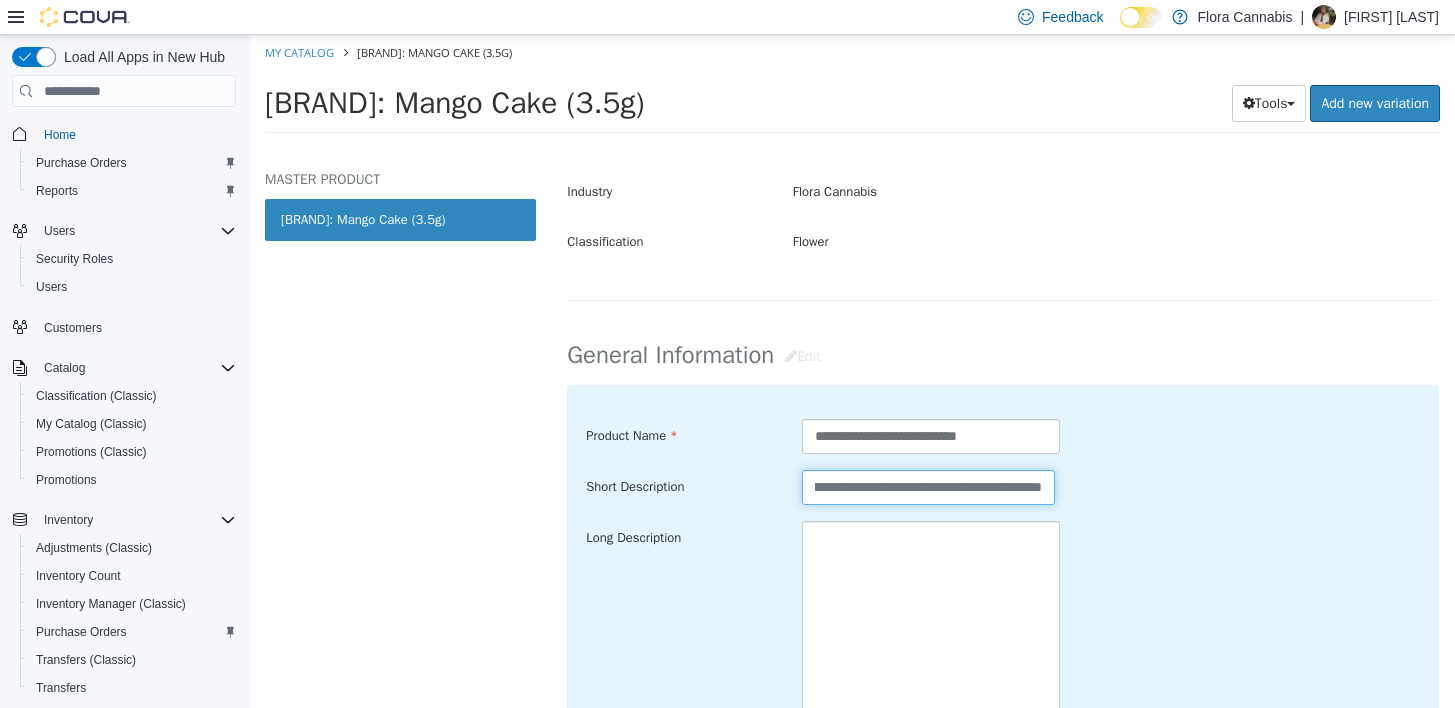 type on "**********" 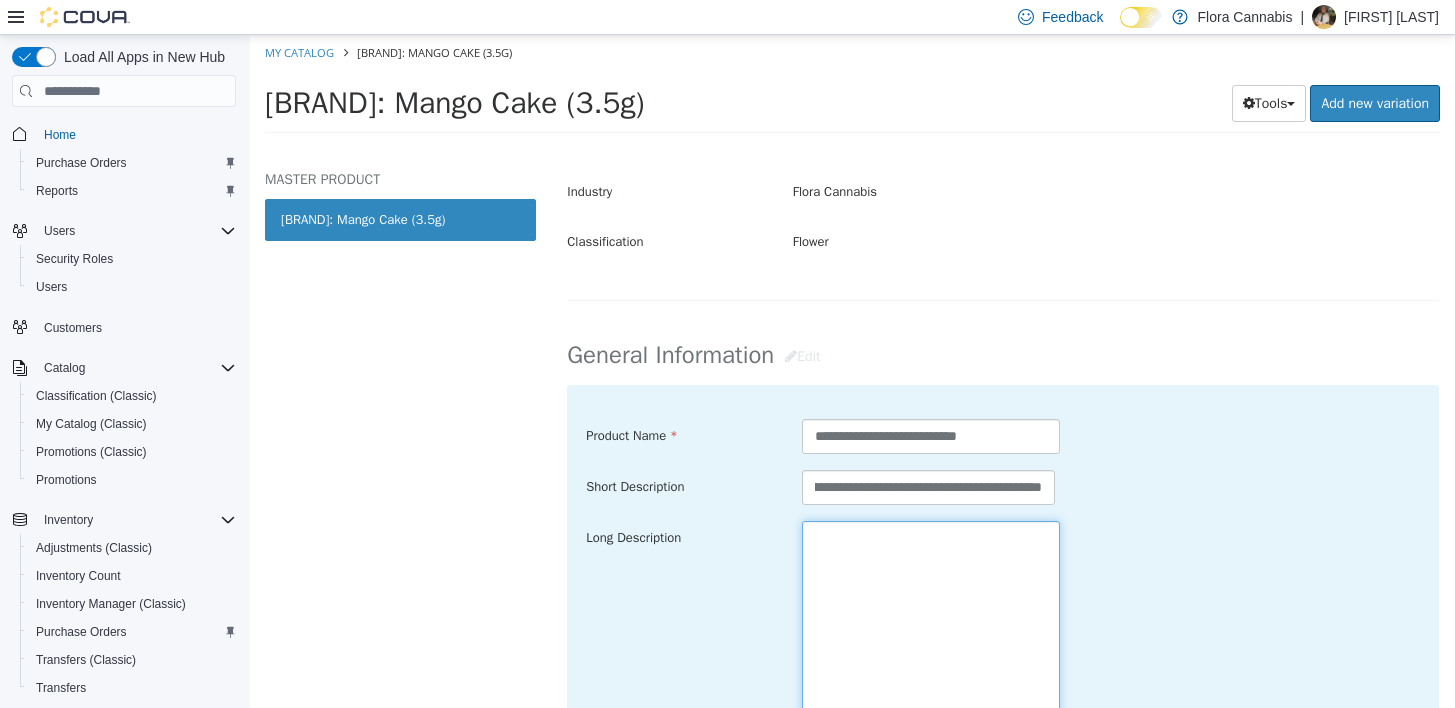 click at bounding box center [931, 633] 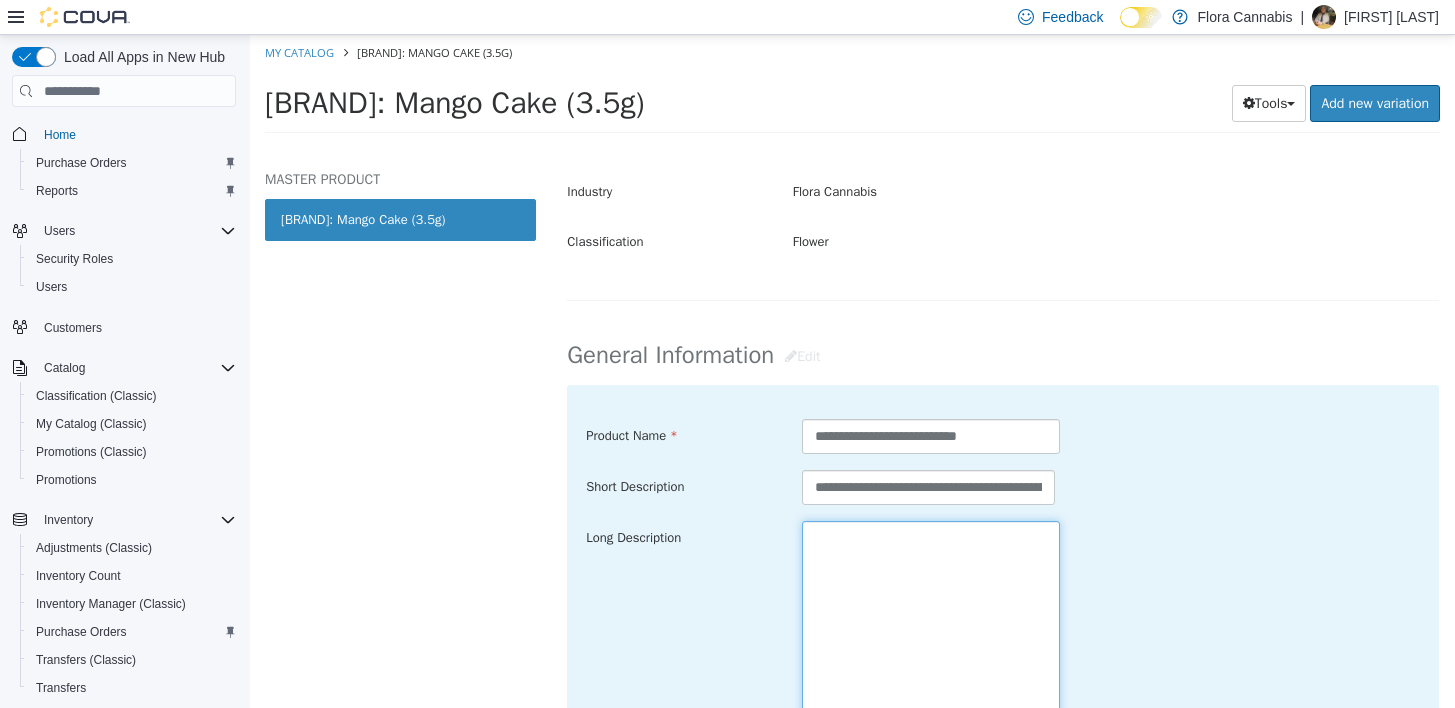 paste on "**********" 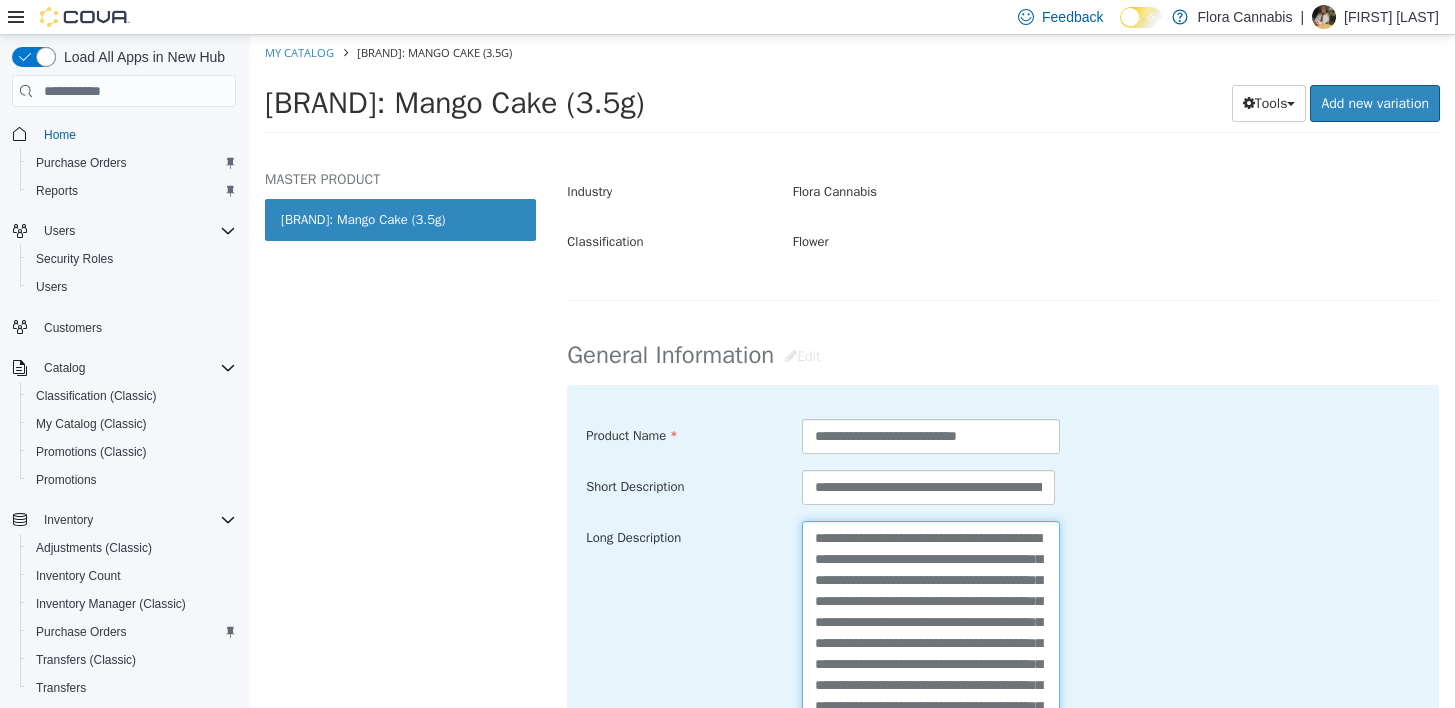 scroll, scrollTop: 224, scrollLeft: 0, axis: vertical 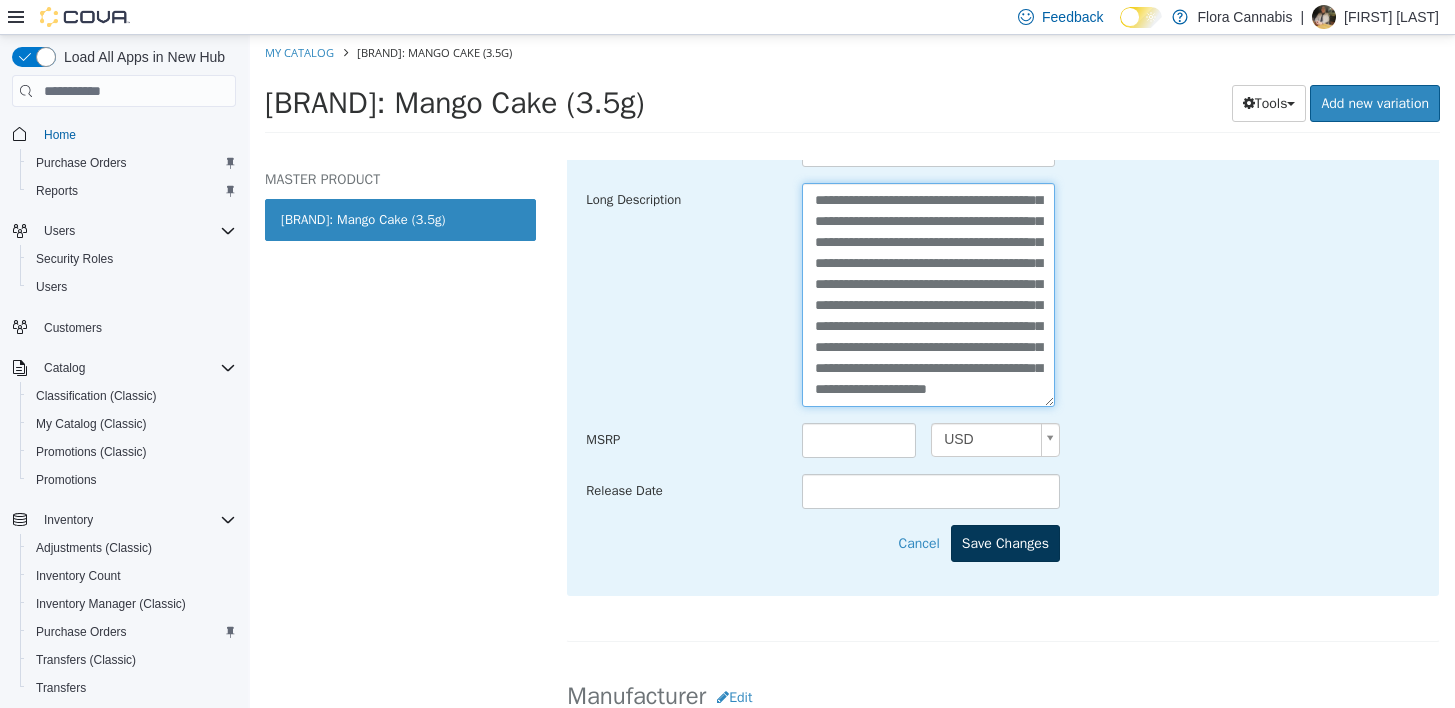 type on "**********" 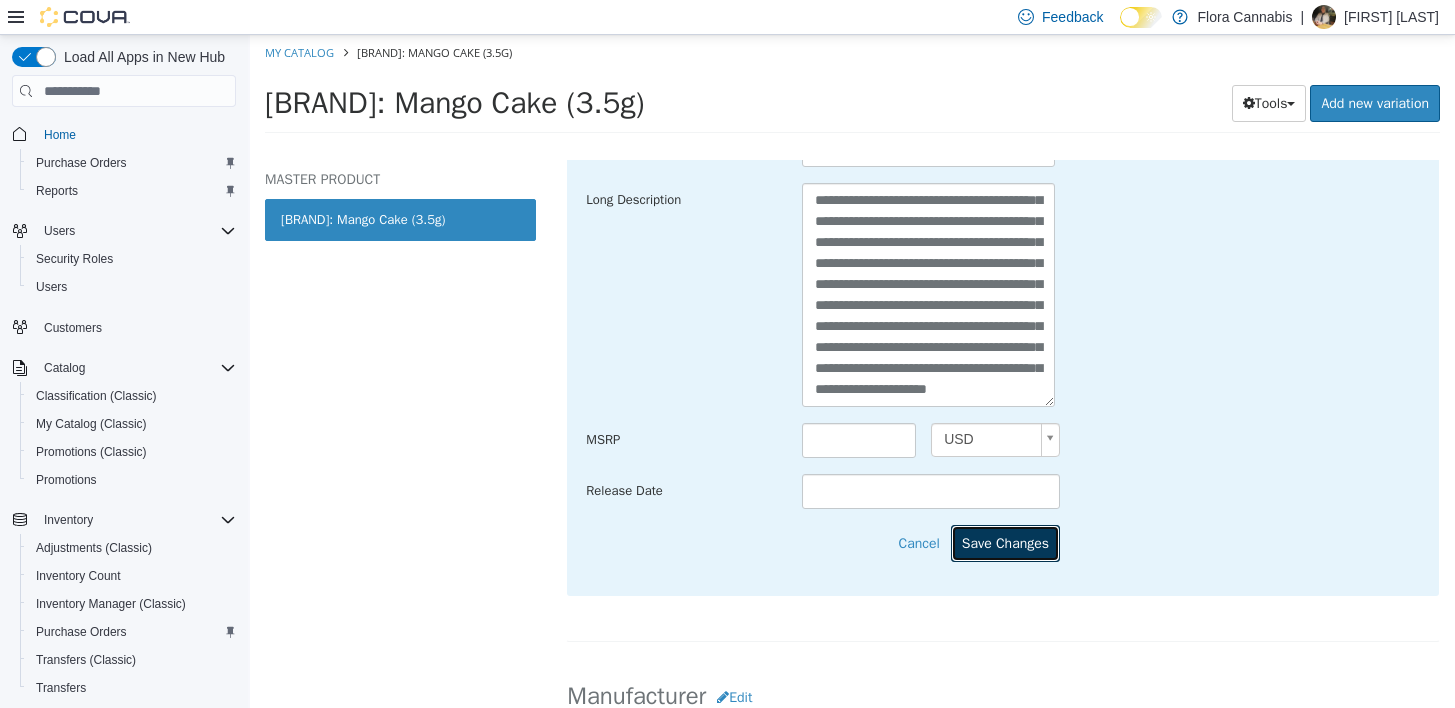 click on "Save Changes" at bounding box center [1005, 543] 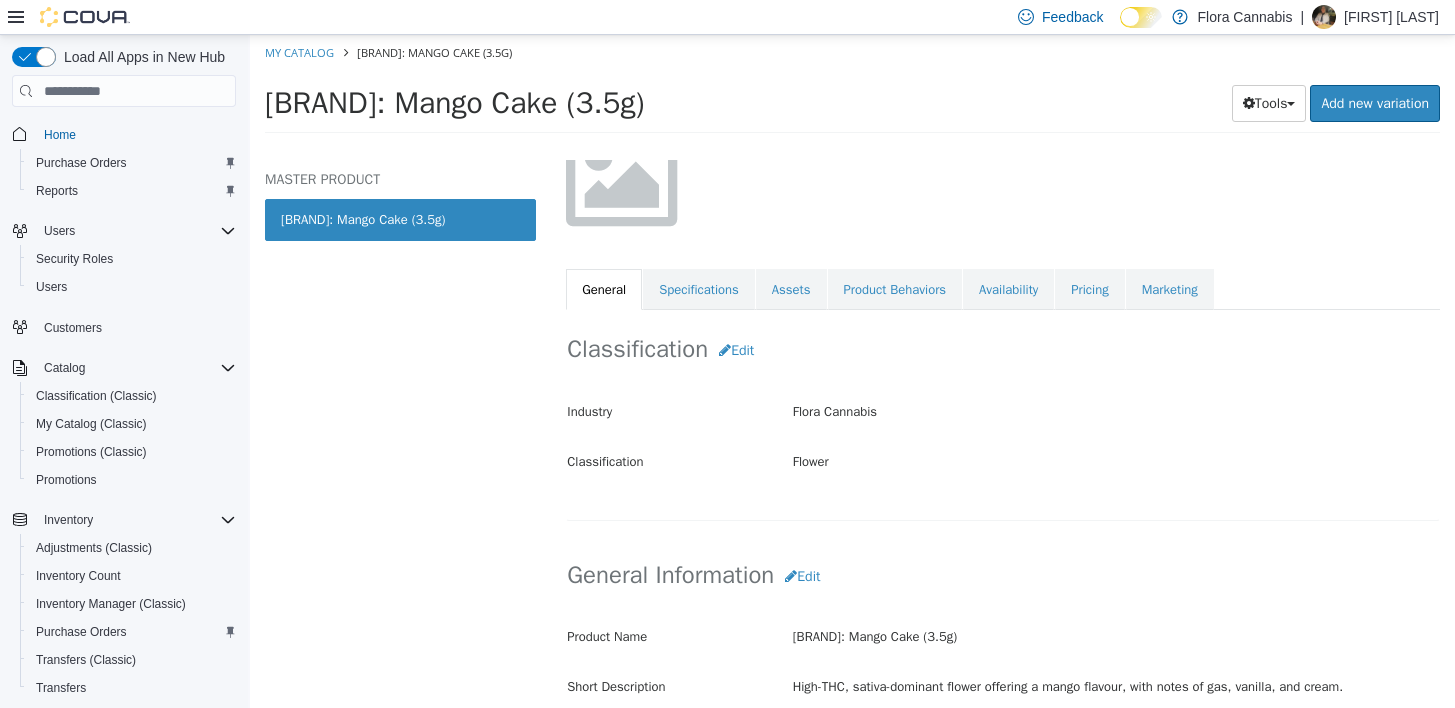 scroll, scrollTop: 138, scrollLeft: 0, axis: vertical 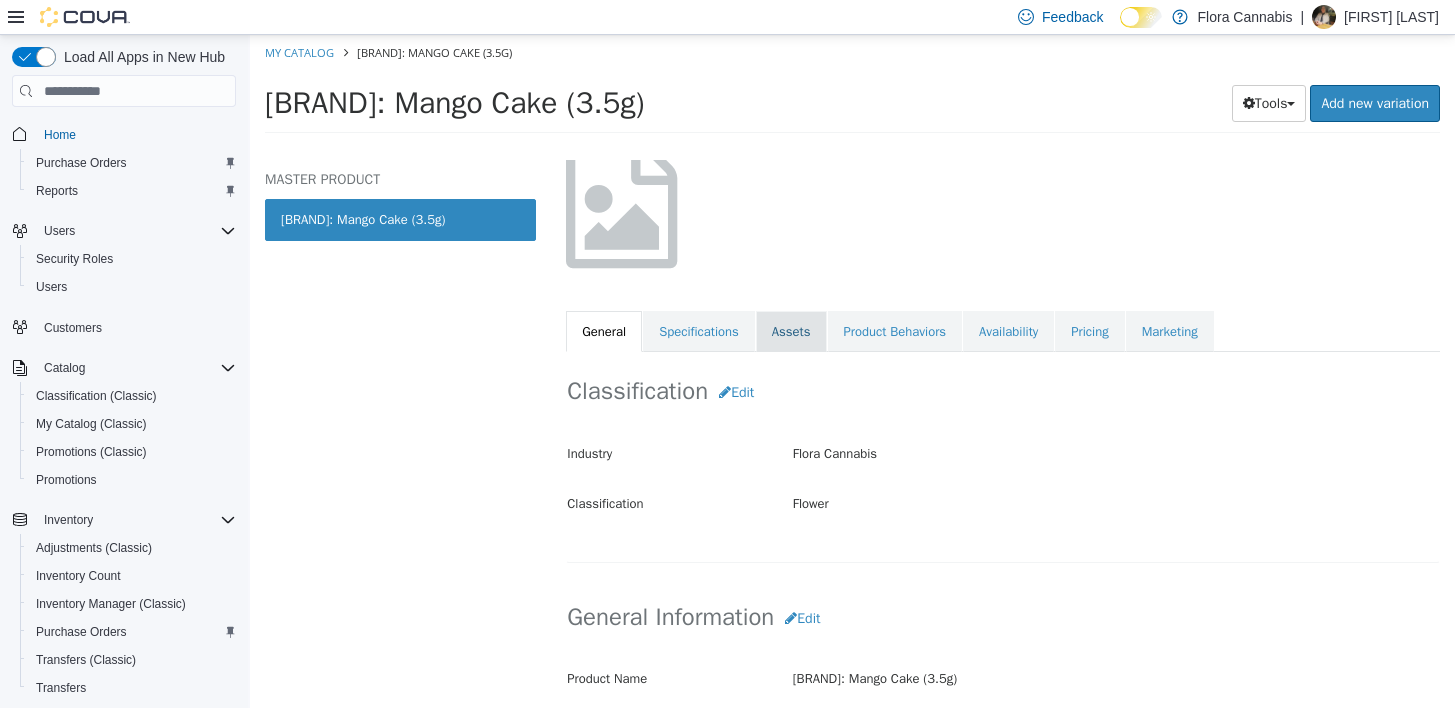 click on "Assets" at bounding box center [791, 332] 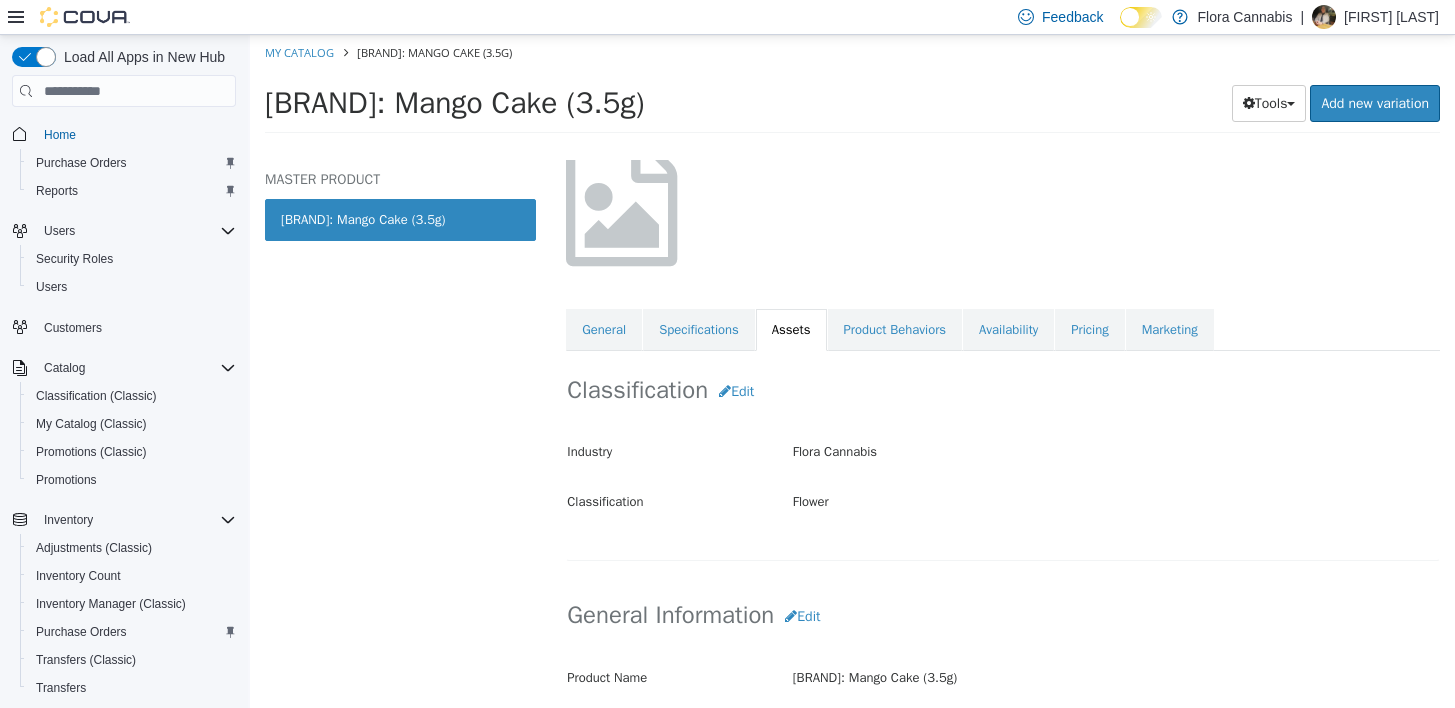 scroll, scrollTop: 0, scrollLeft: 0, axis: both 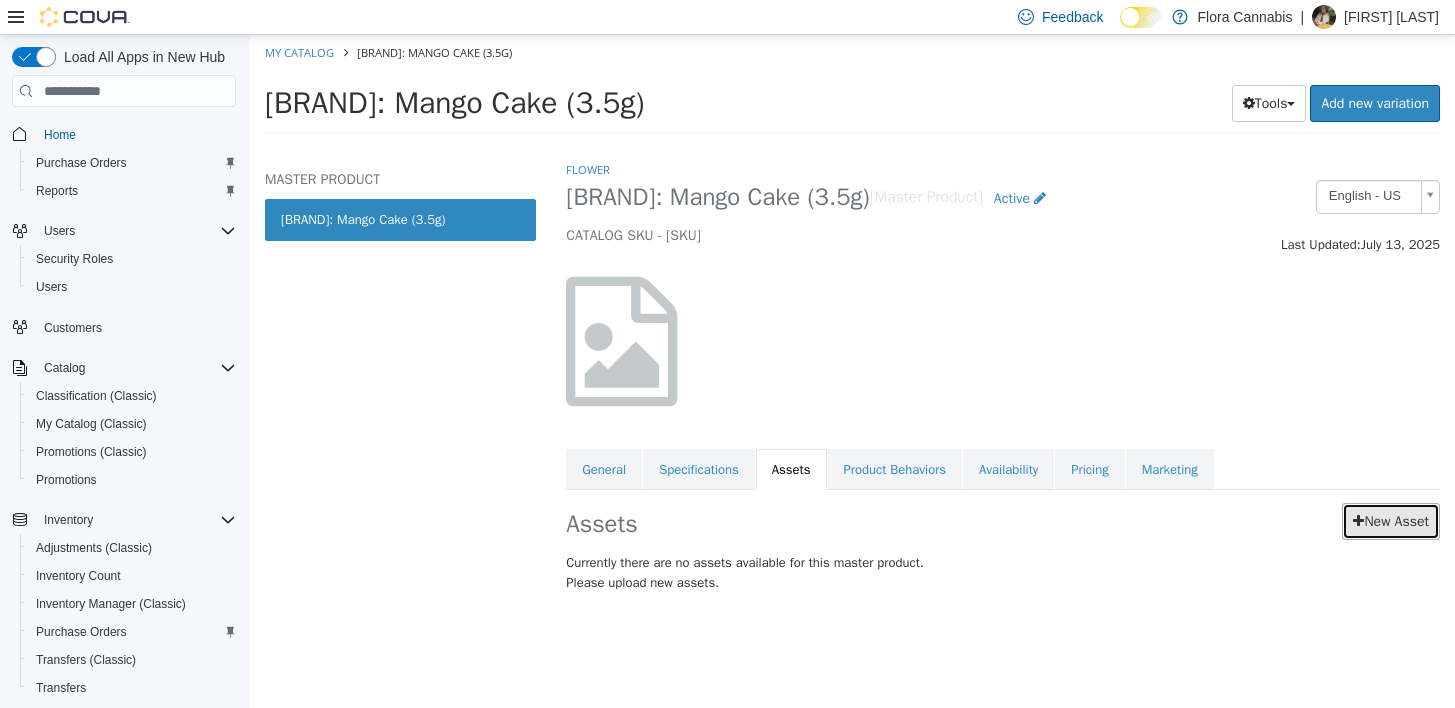 click on "New Asset" at bounding box center (1391, 521) 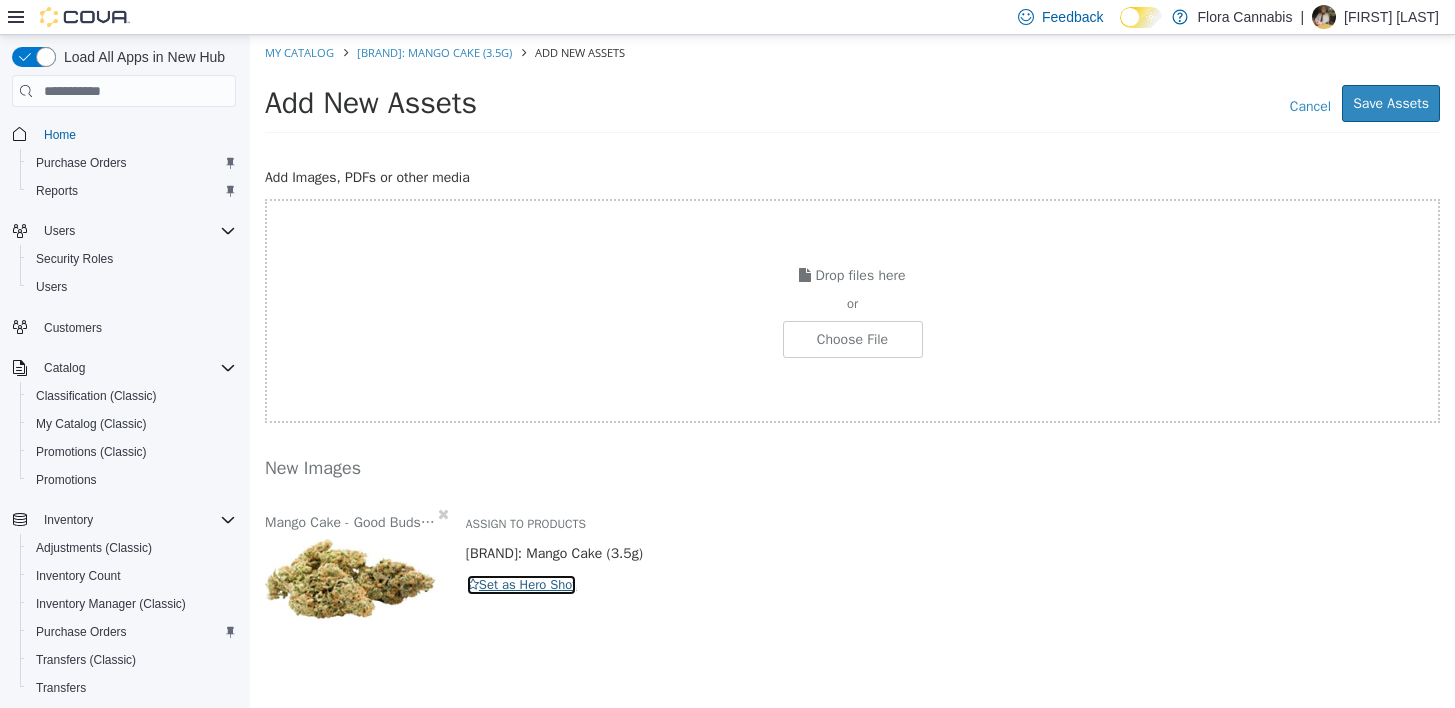 click on "Set as Hero Shot" at bounding box center [522, 585] 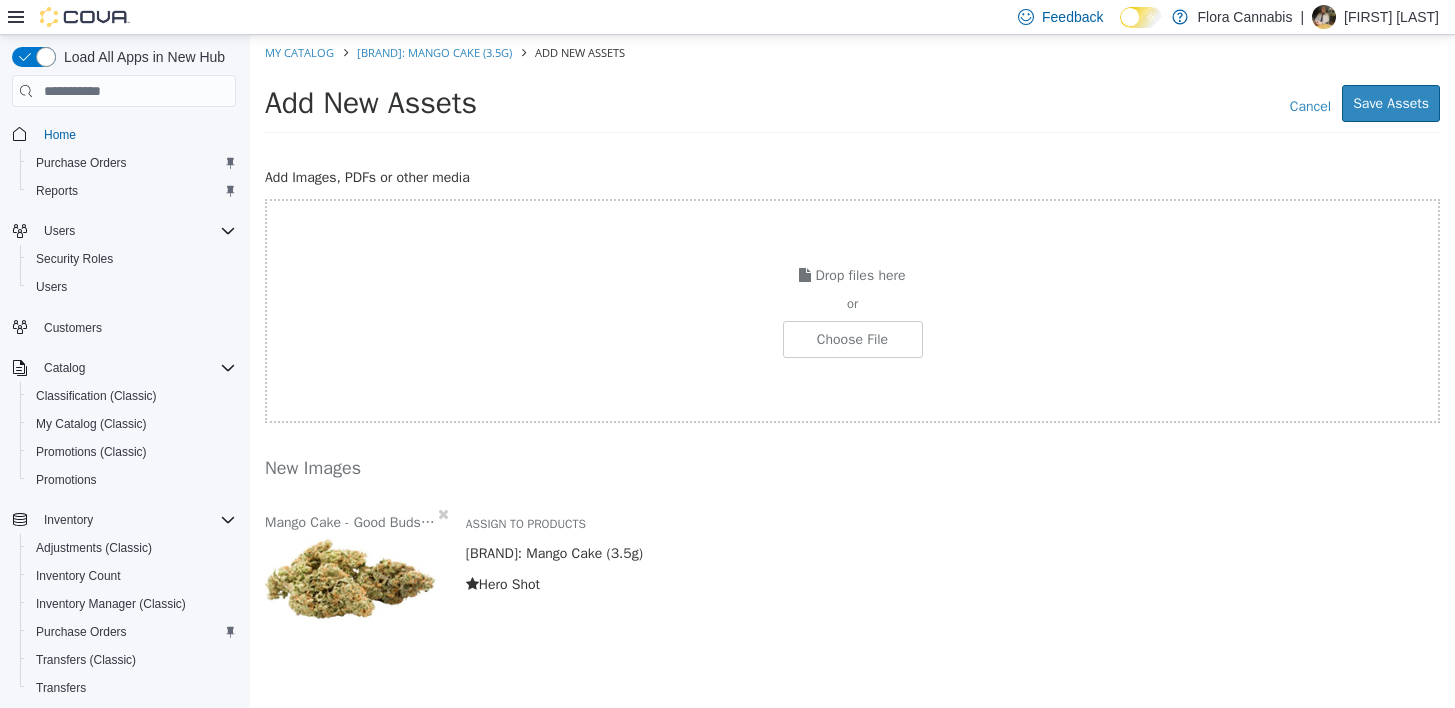click on "Add New Assets
Cancel Save Assets" at bounding box center (852, 109) 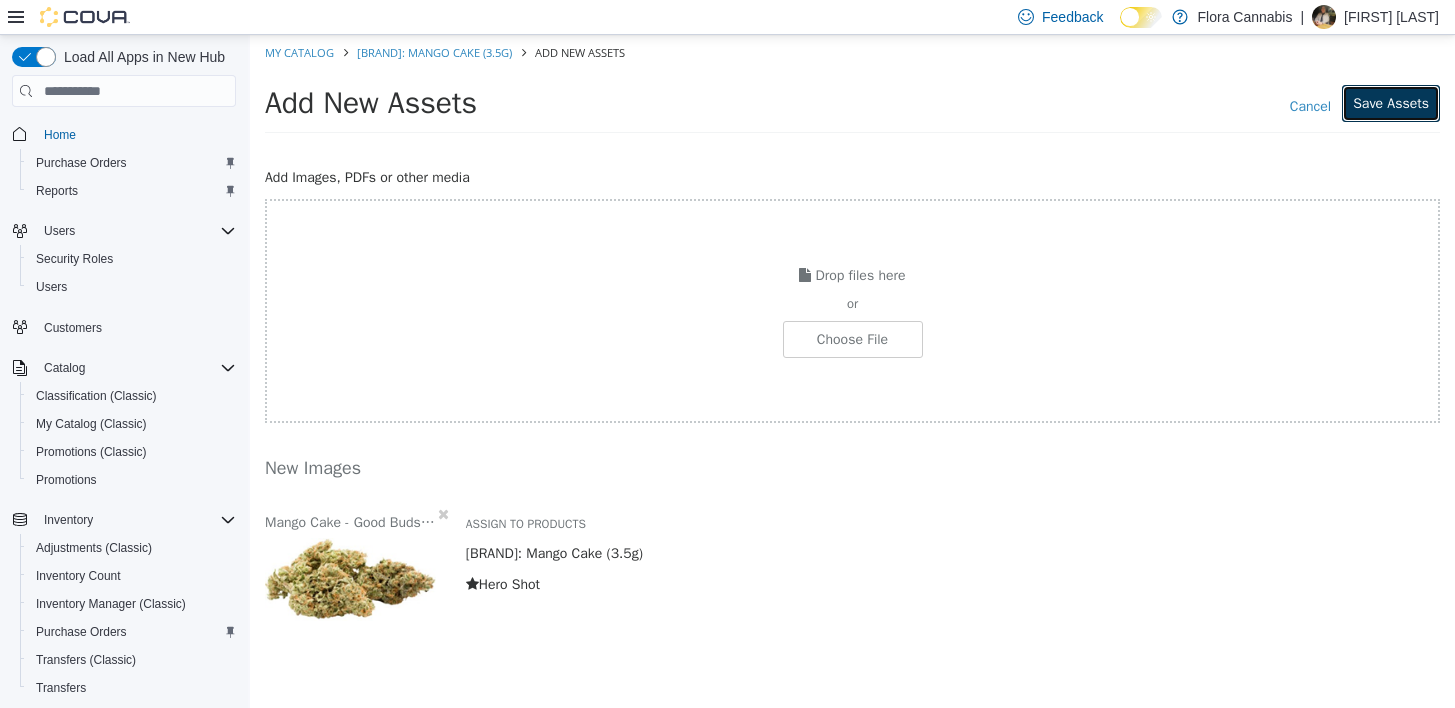 click on "Save Assets" at bounding box center (1391, 103) 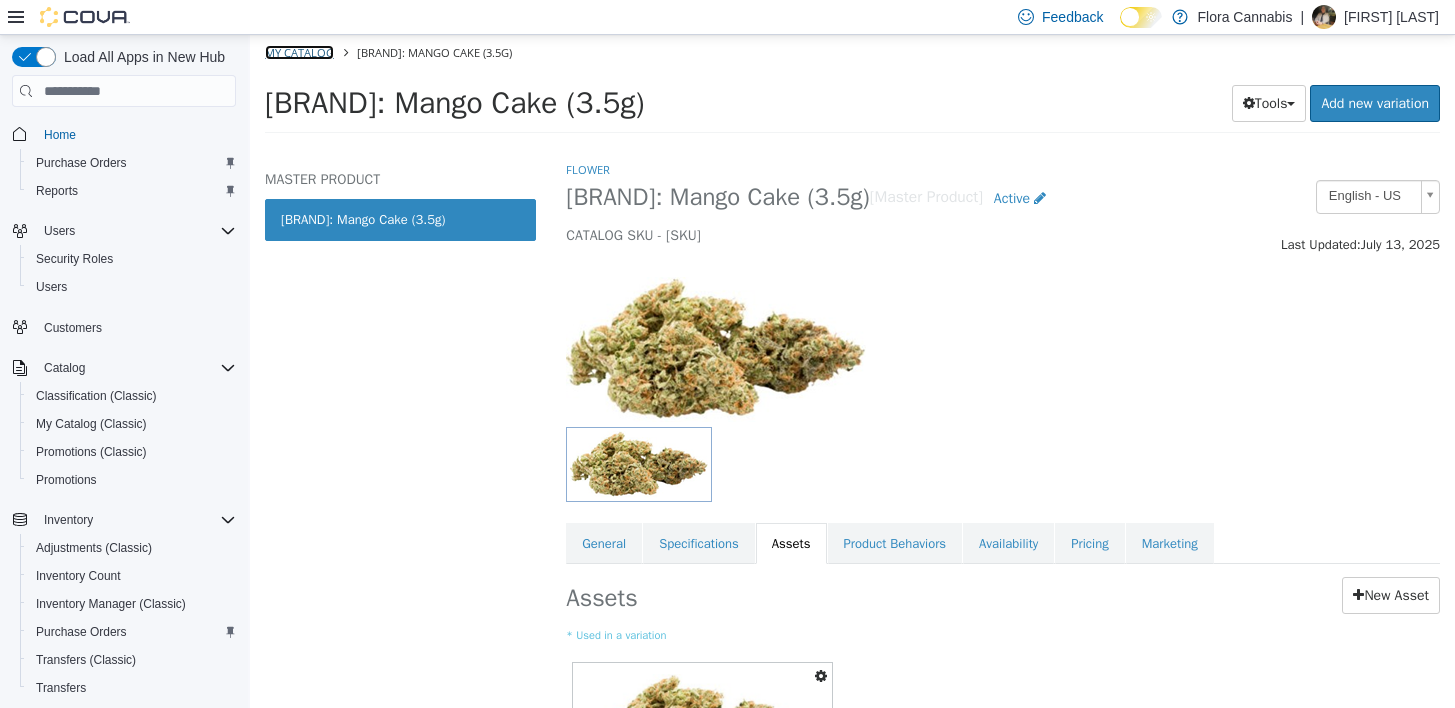 click on "My Catalog" at bounding box center (299, 52) 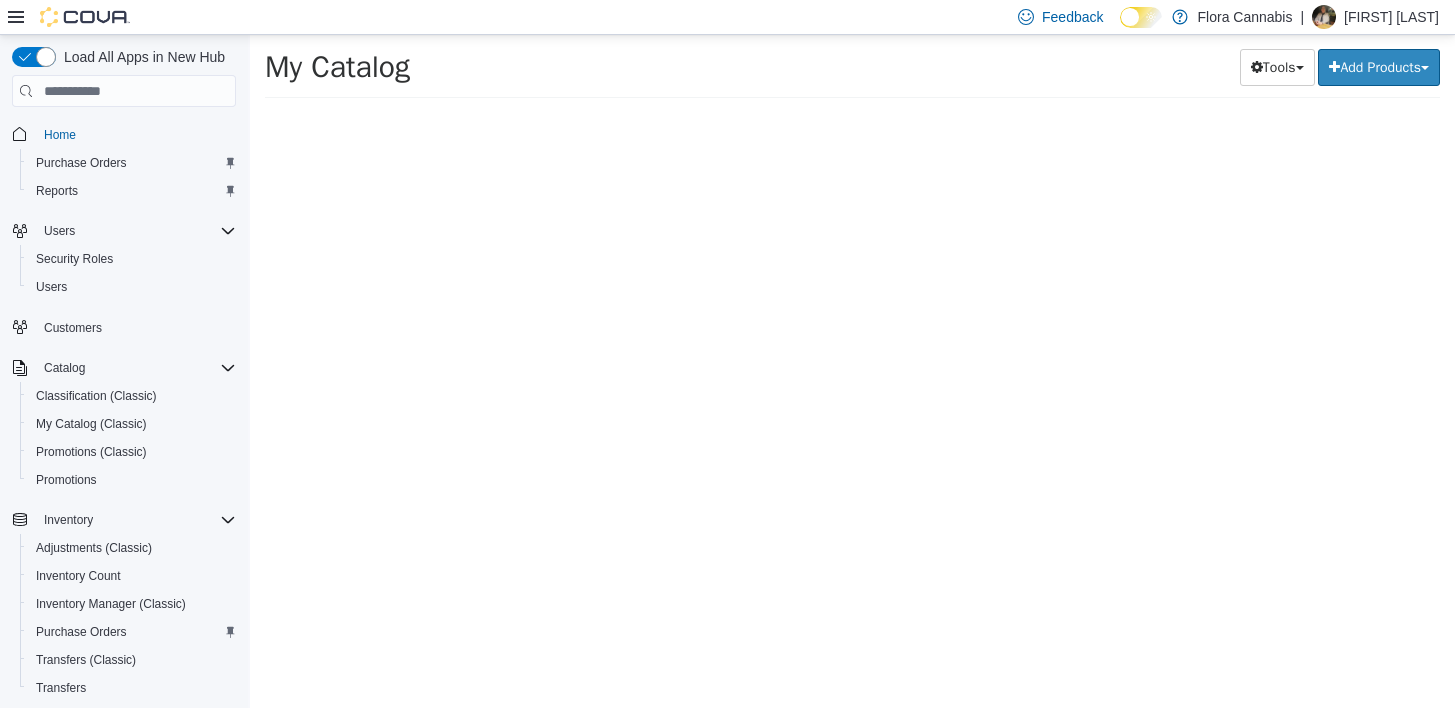 select on "**********" 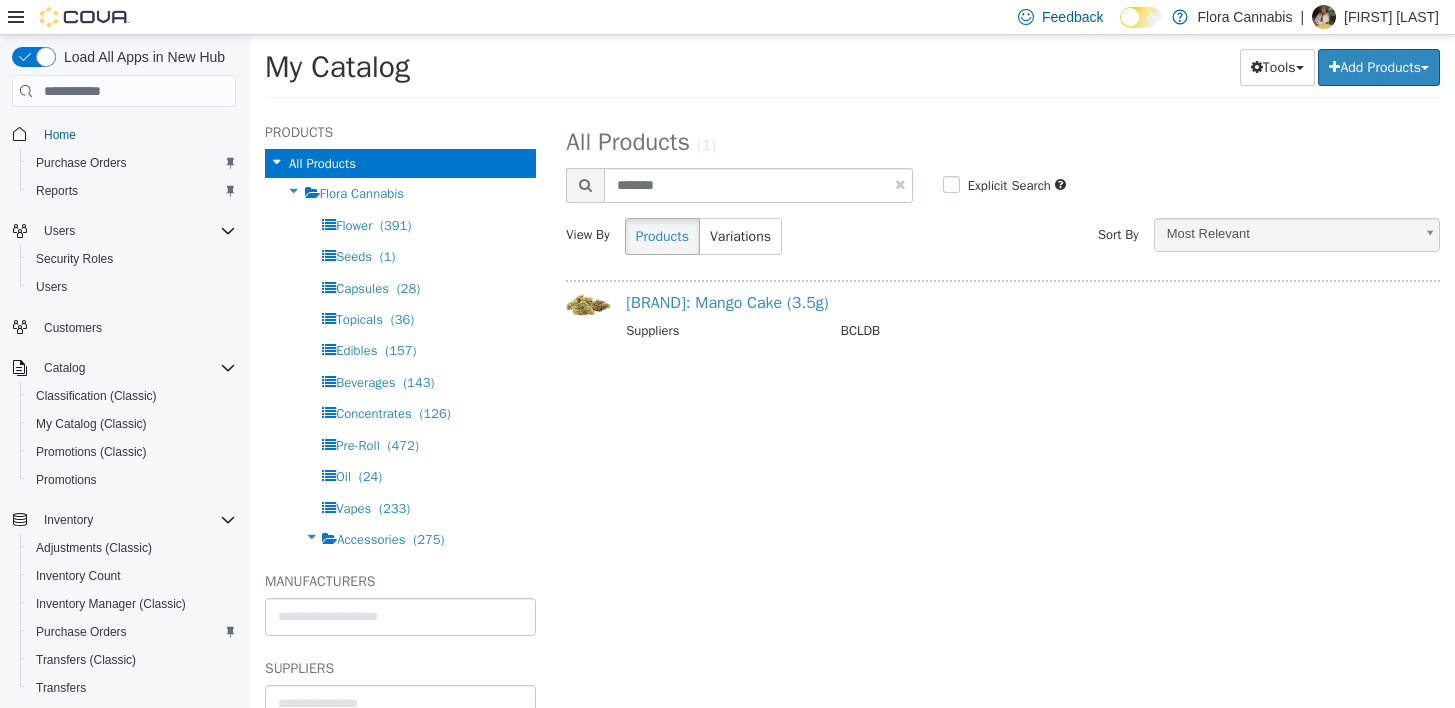click at bounding box center [900, 184] 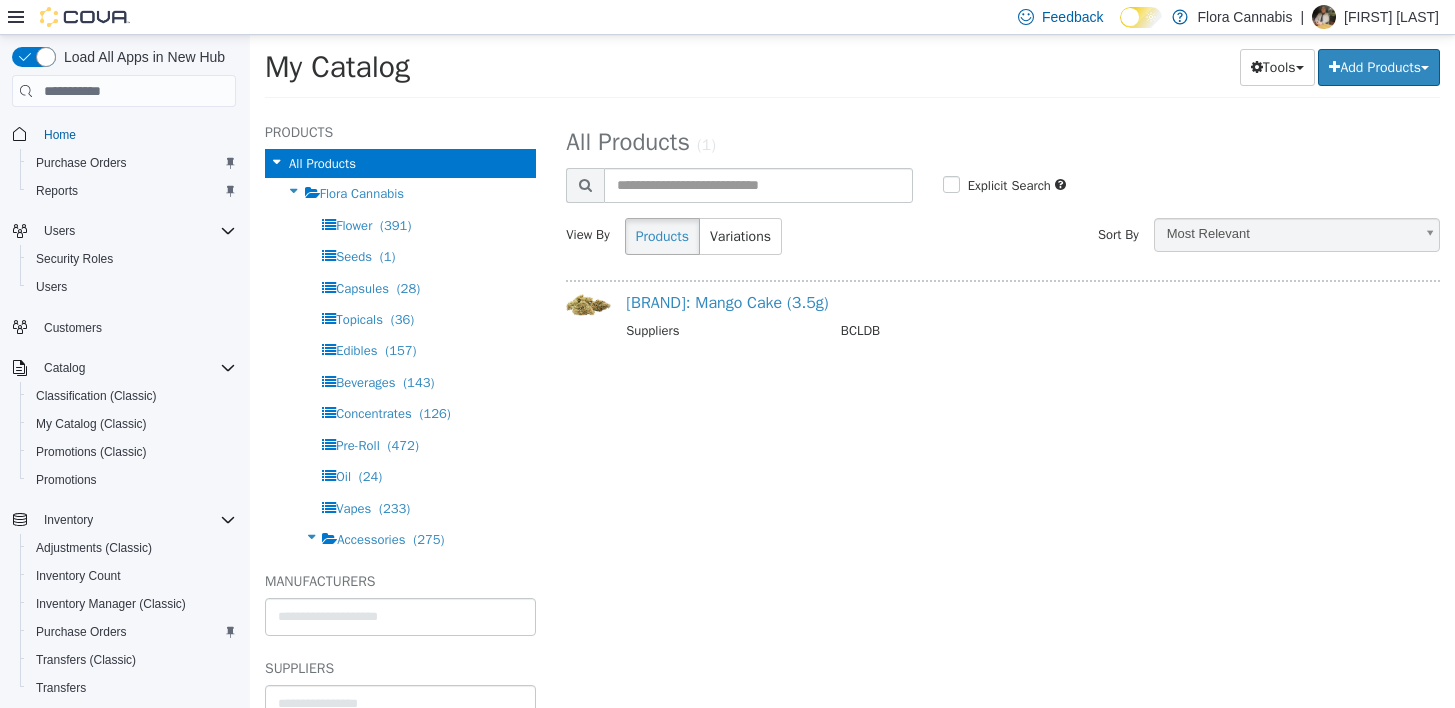 select on "**********" 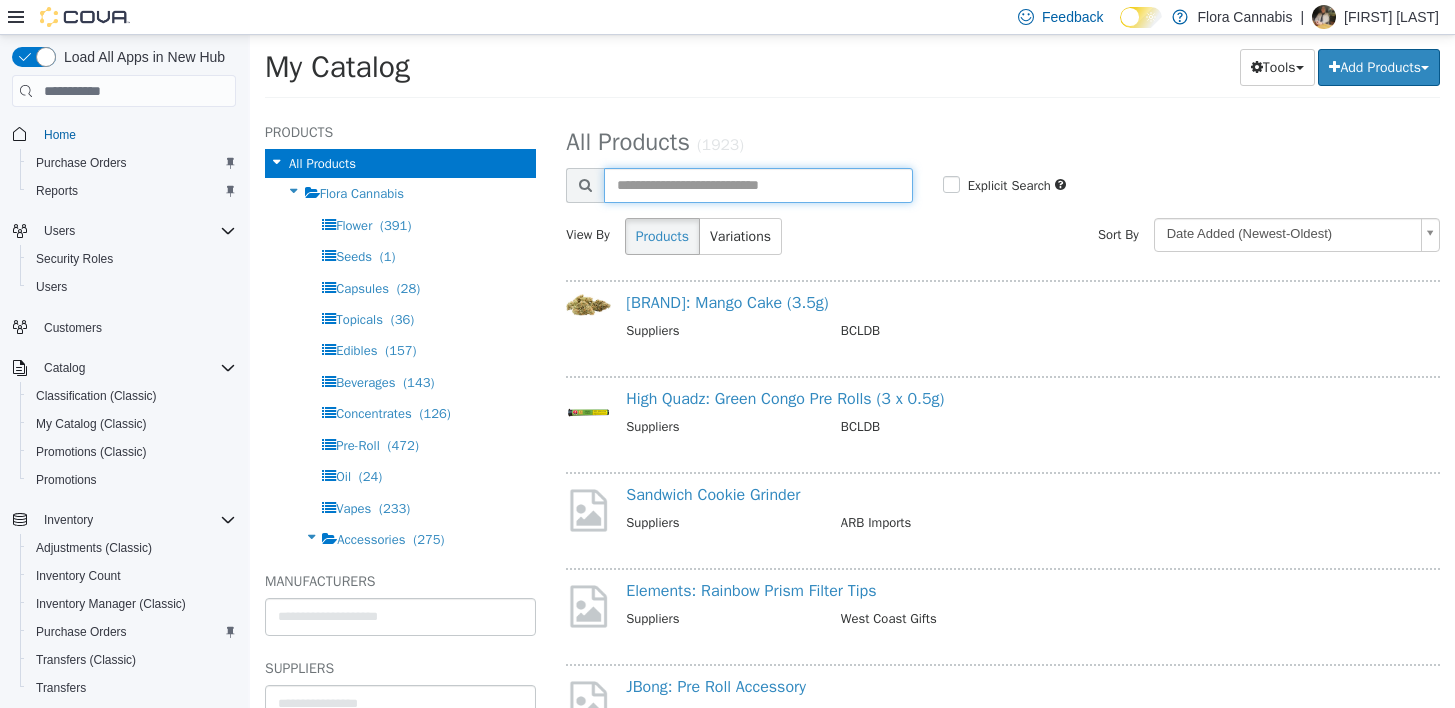 click at bounding box center [758, 185] 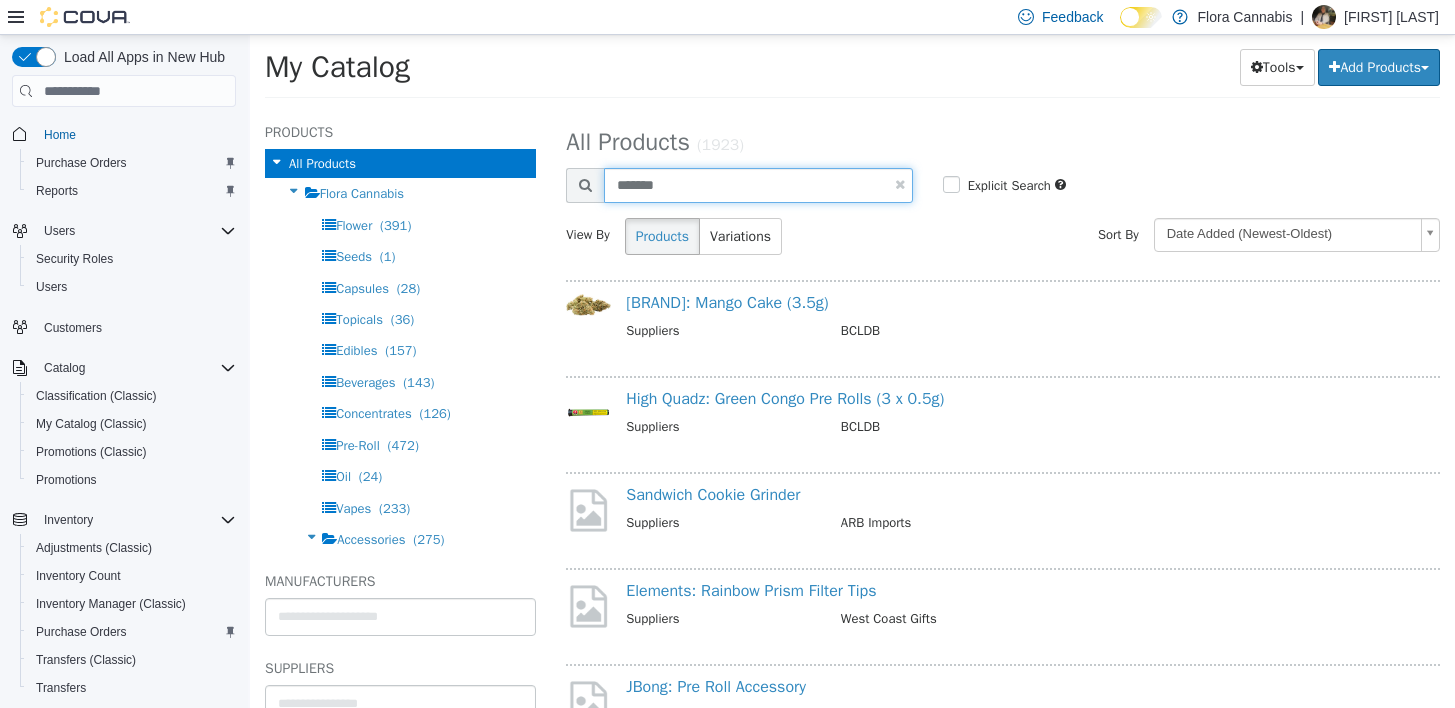 type on "*******" 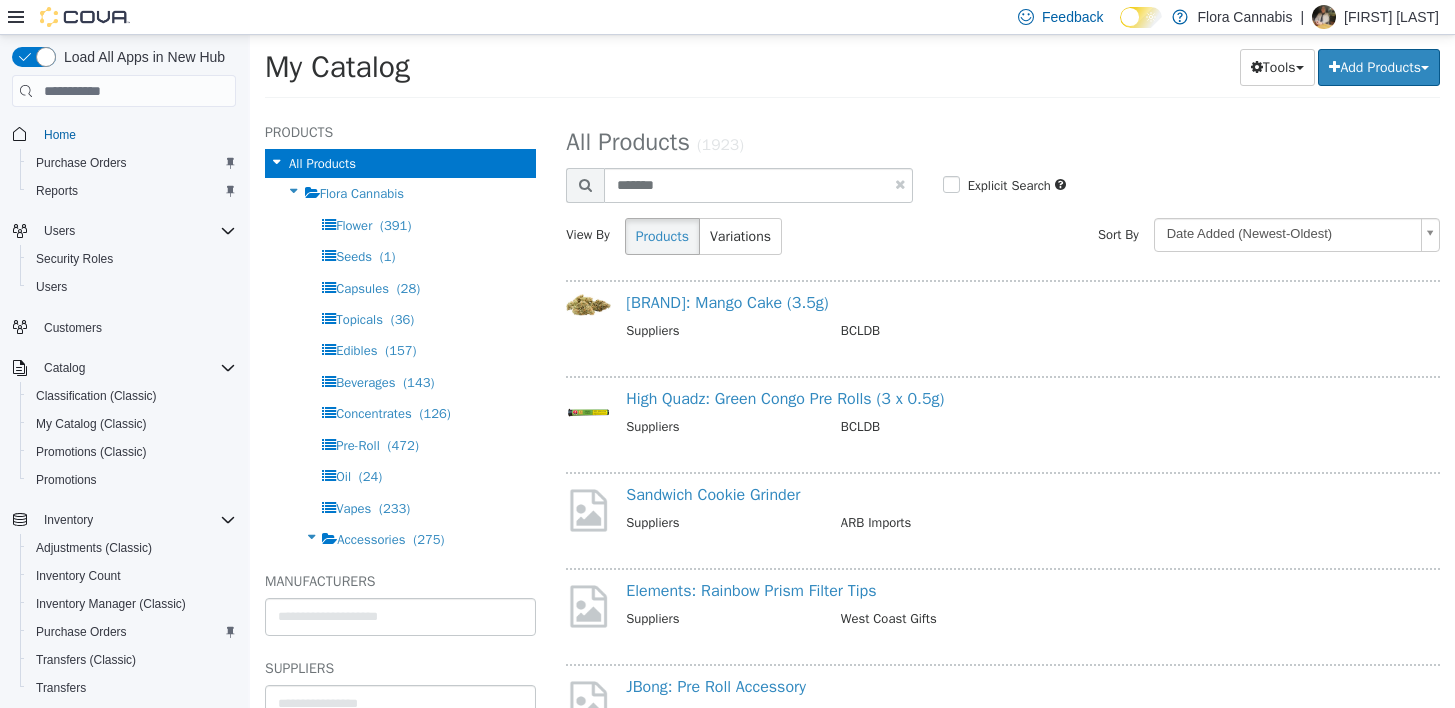 select on "**********" 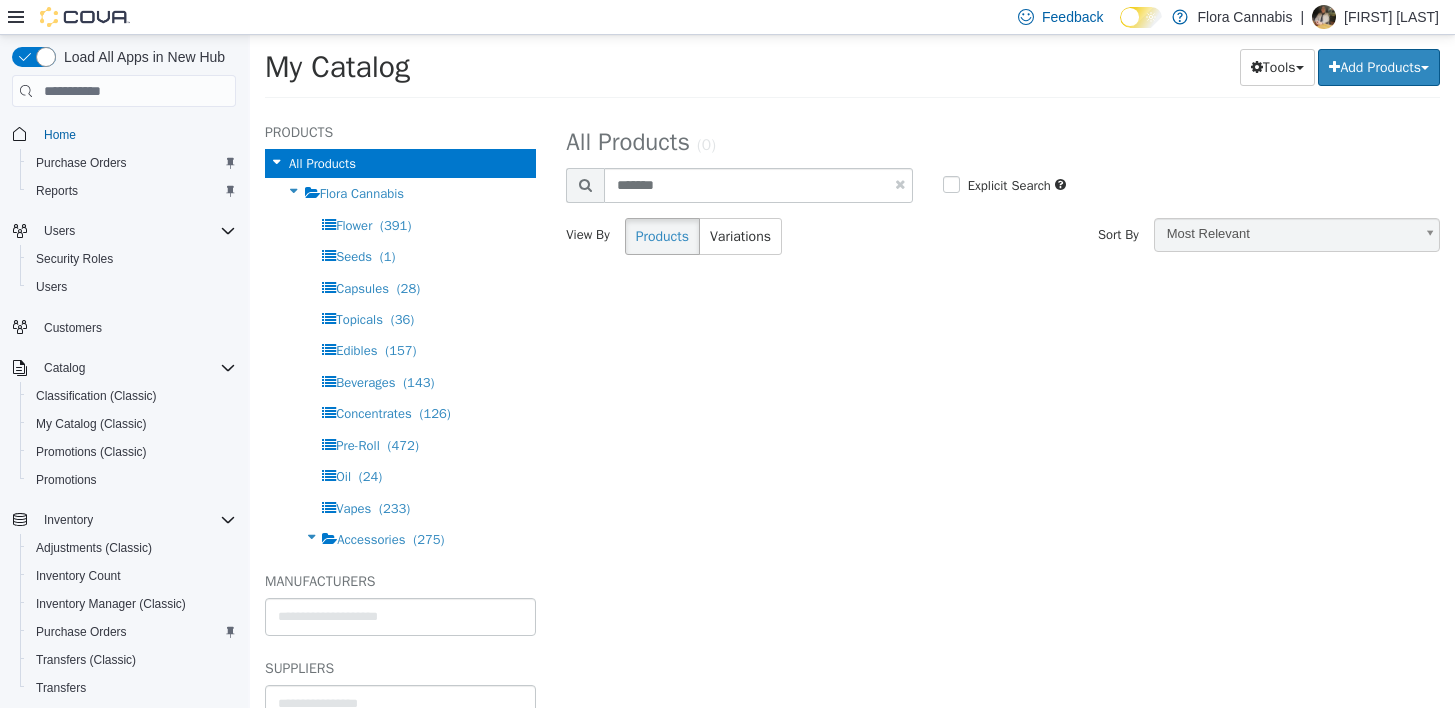 click at bounding box center [900, 184] 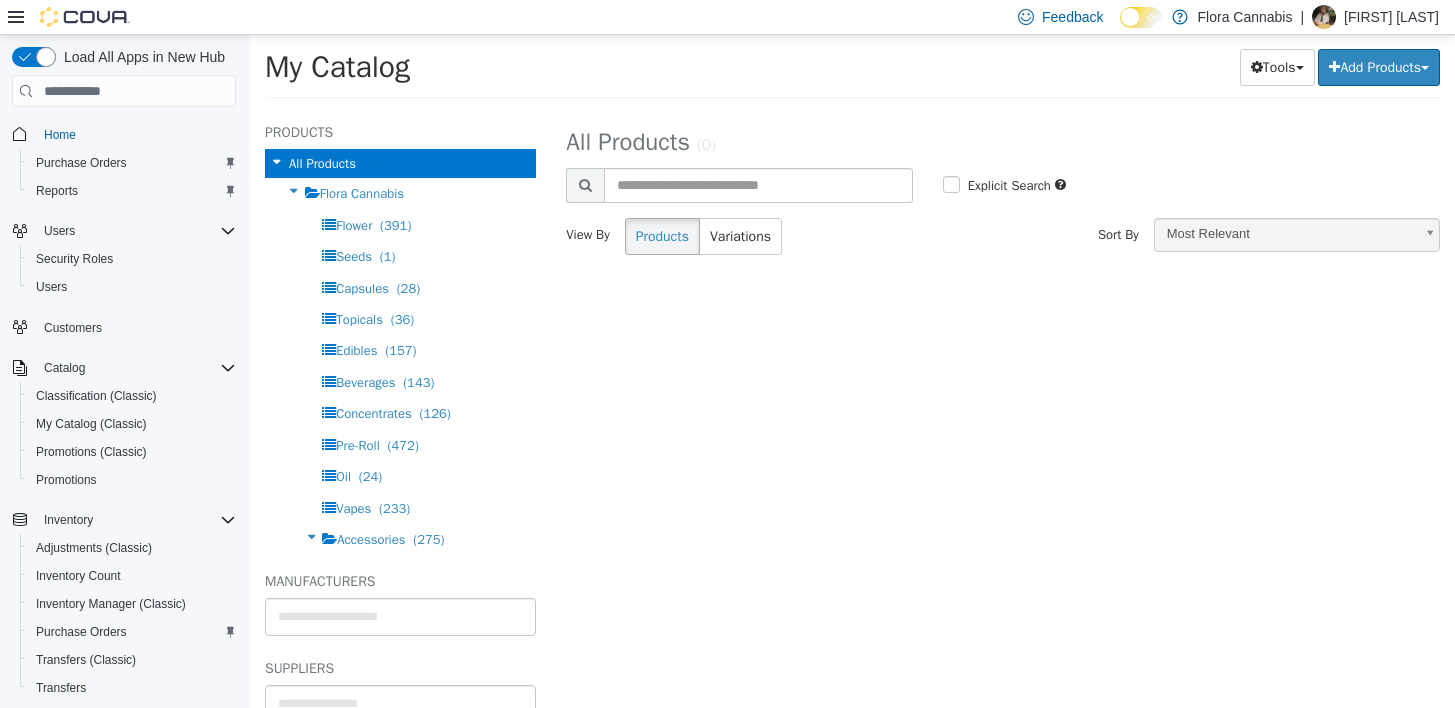 select on "**********" 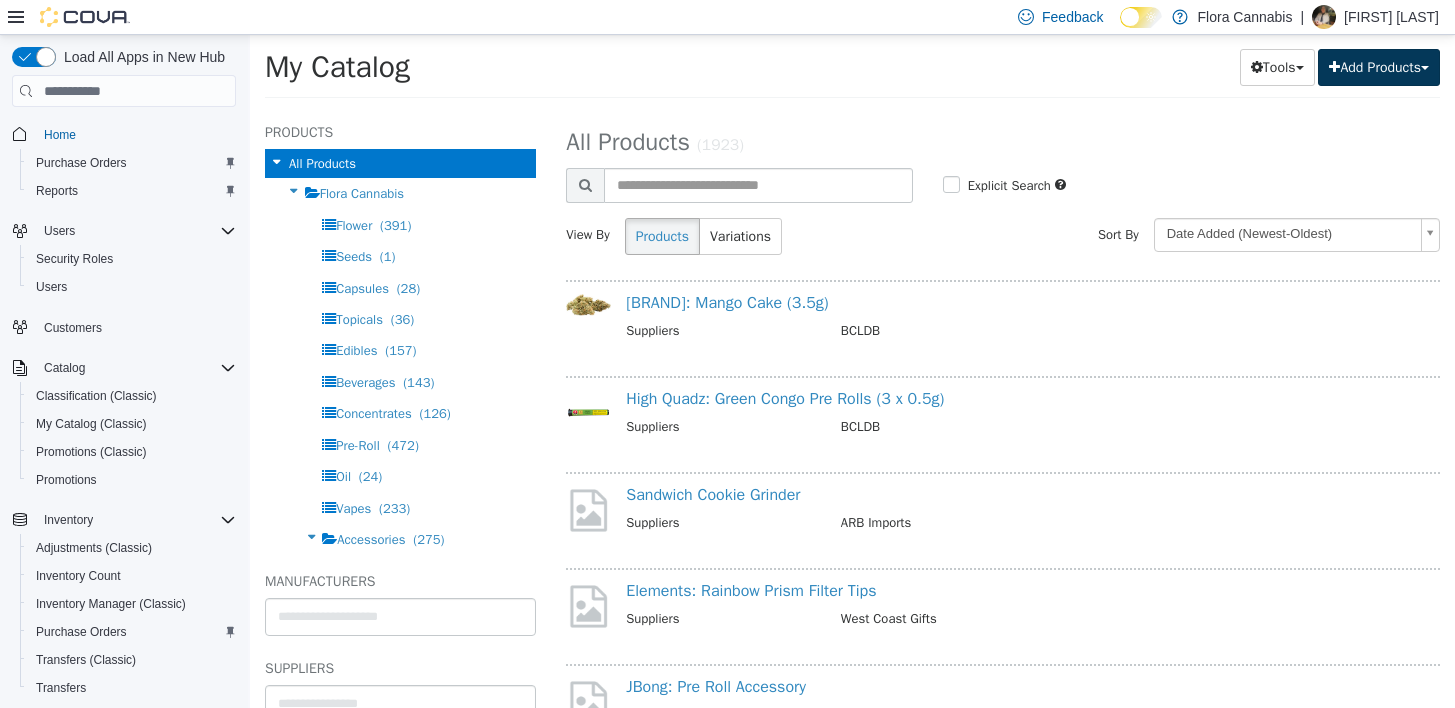 click on "Add Products" at bounding box center (1379, 67) 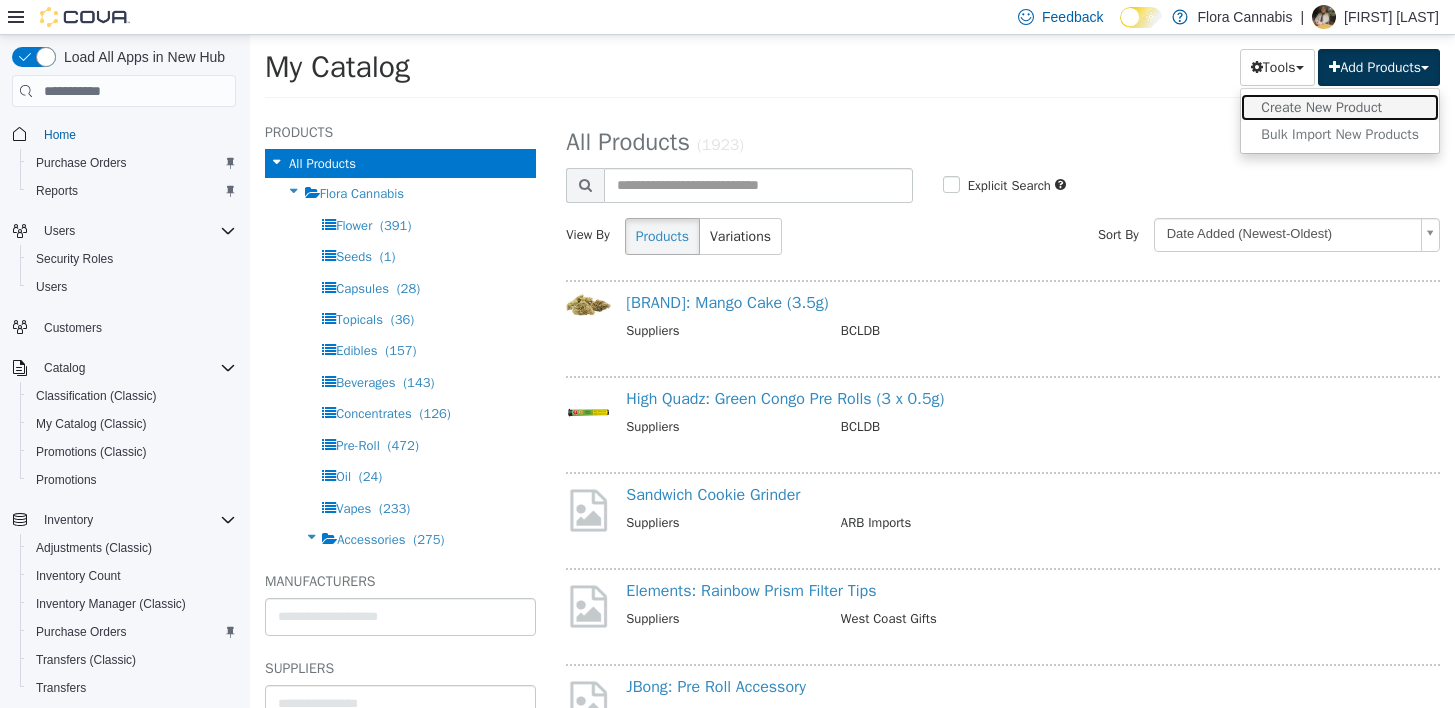 click on "Create New Product" at bounding box center [1340, 107] 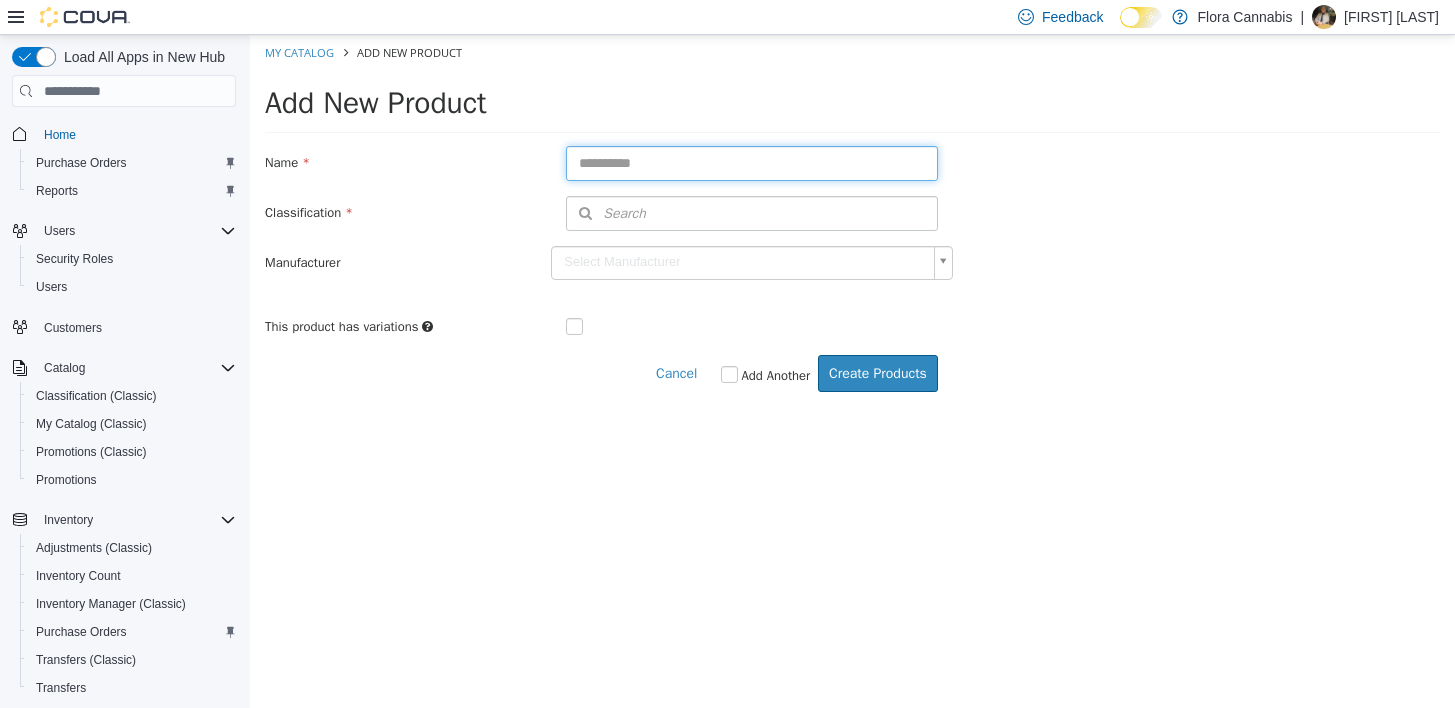 click at bounding box center [752, 163] 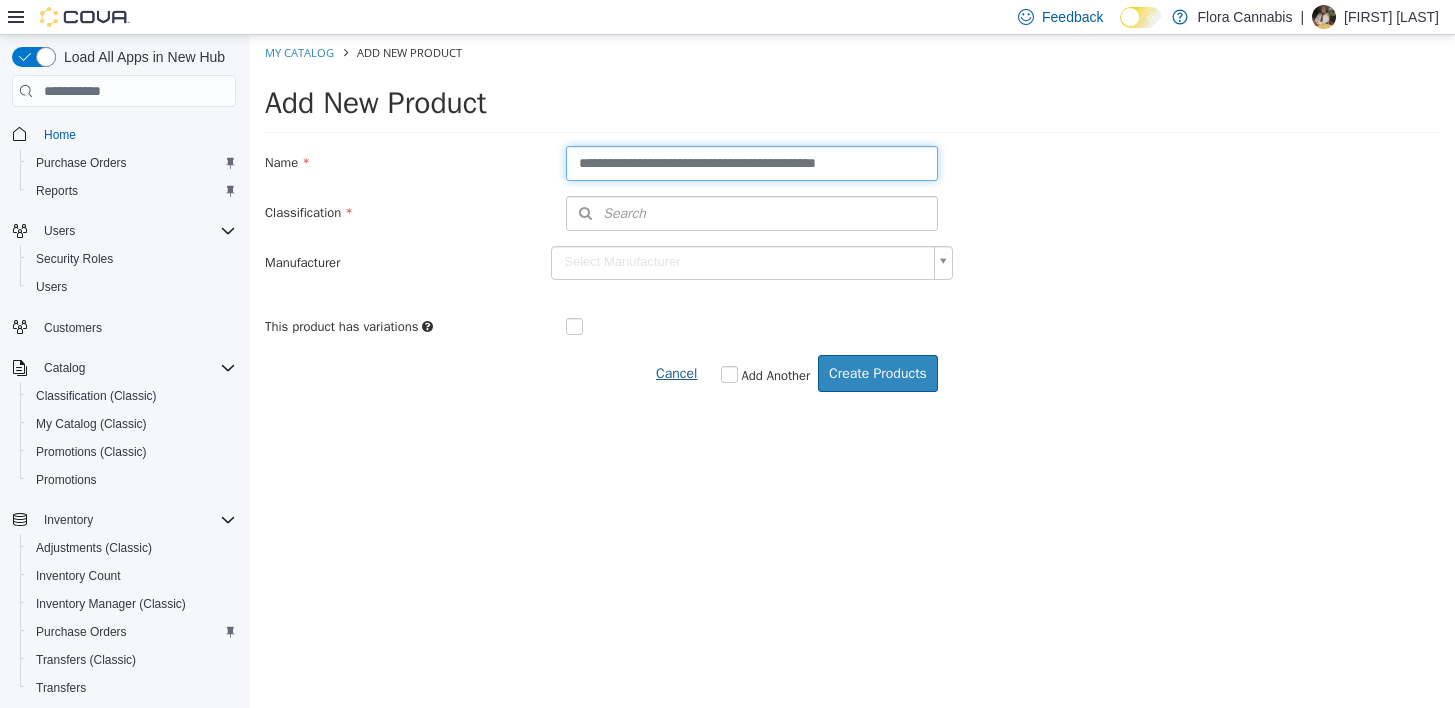 type on "**********" 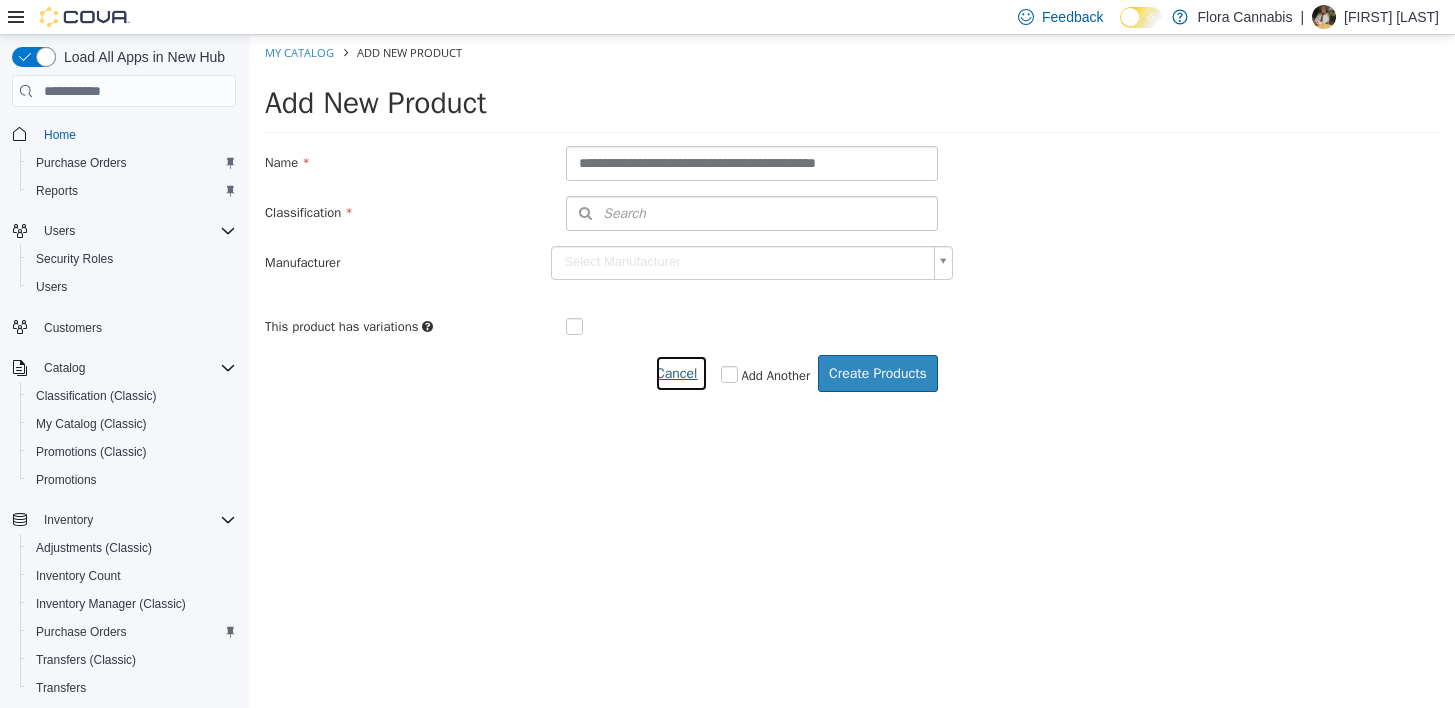 click on "Cancel" at bounding box center (681, 373) 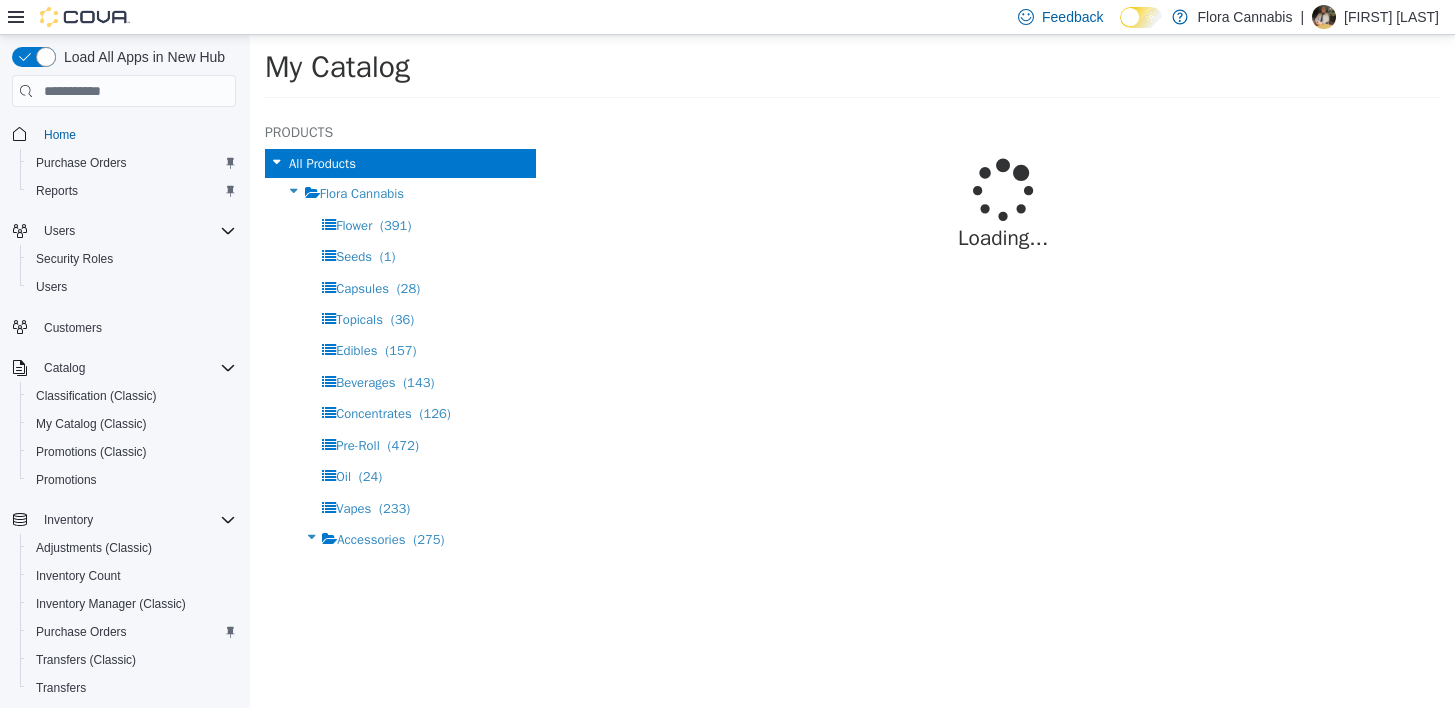 select on "**********" 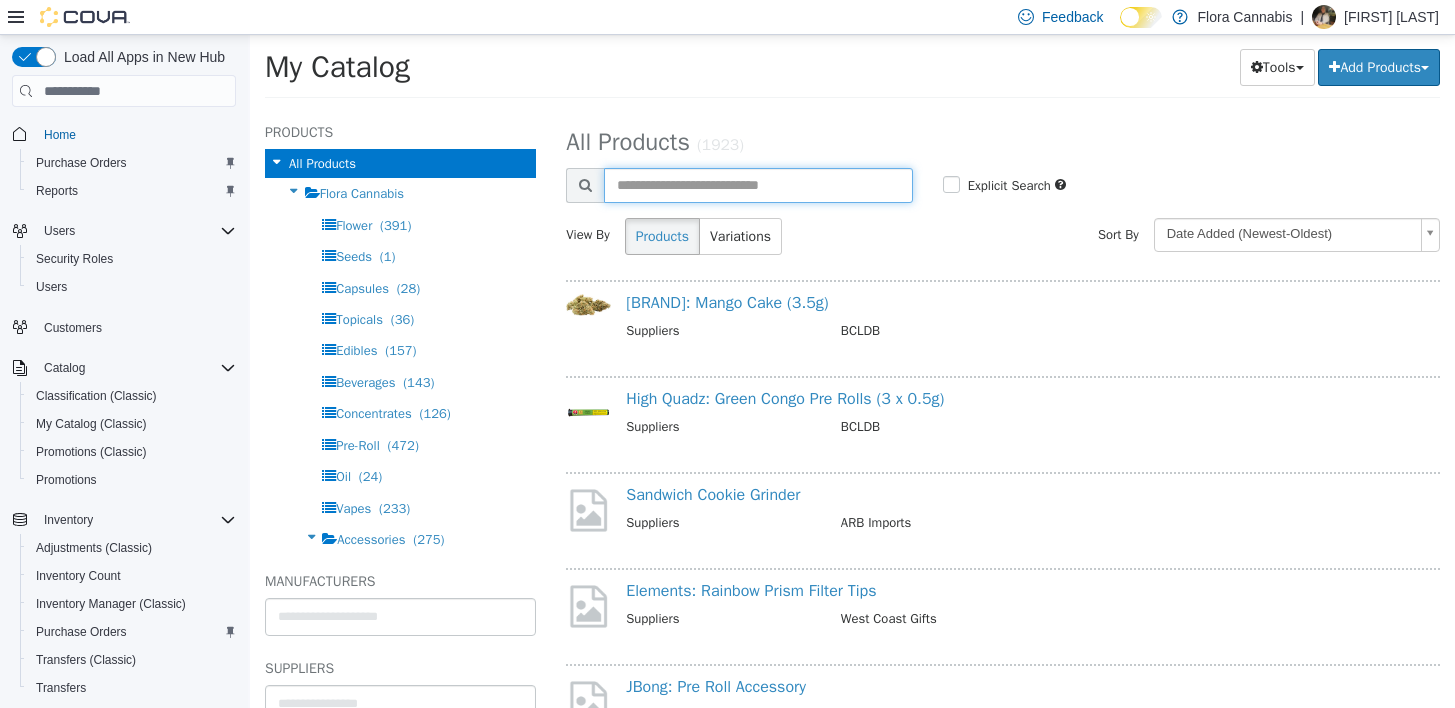 click at bounding box center [758, 185] 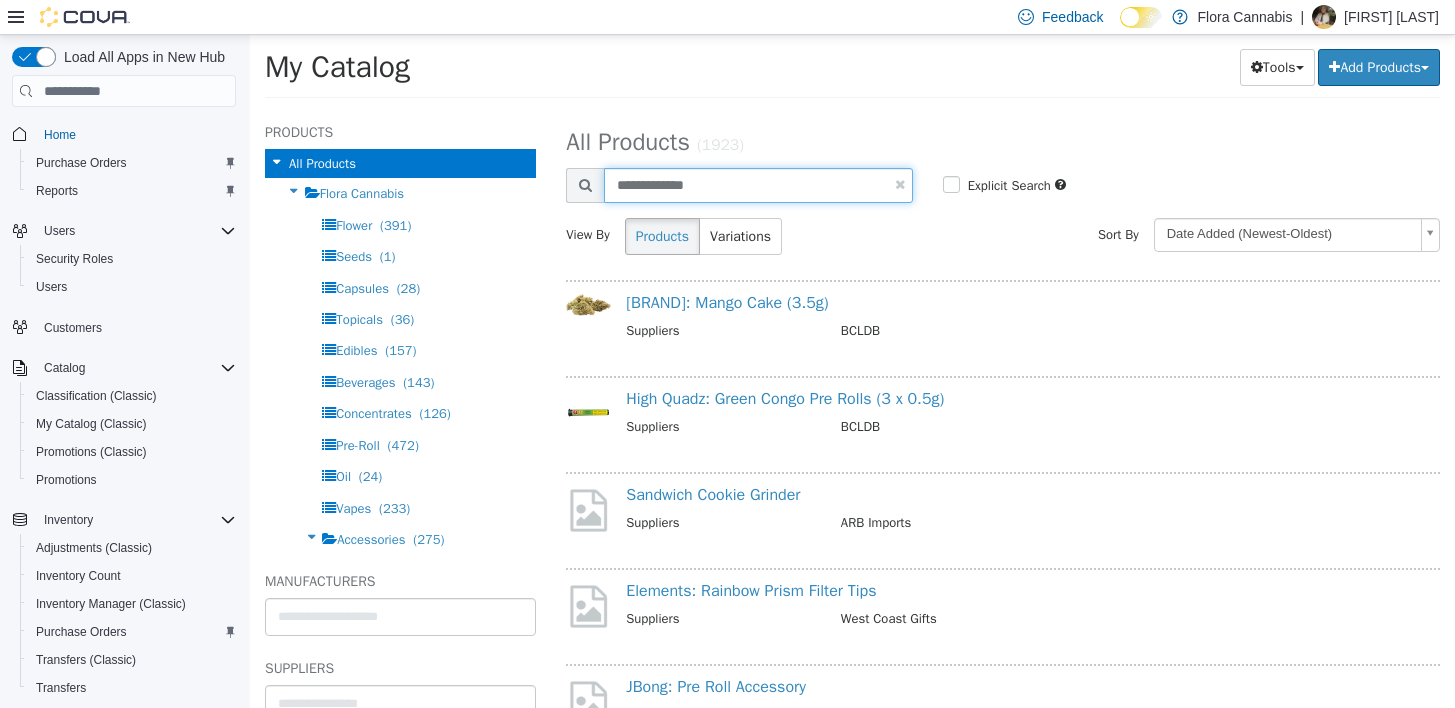 type on "**********" 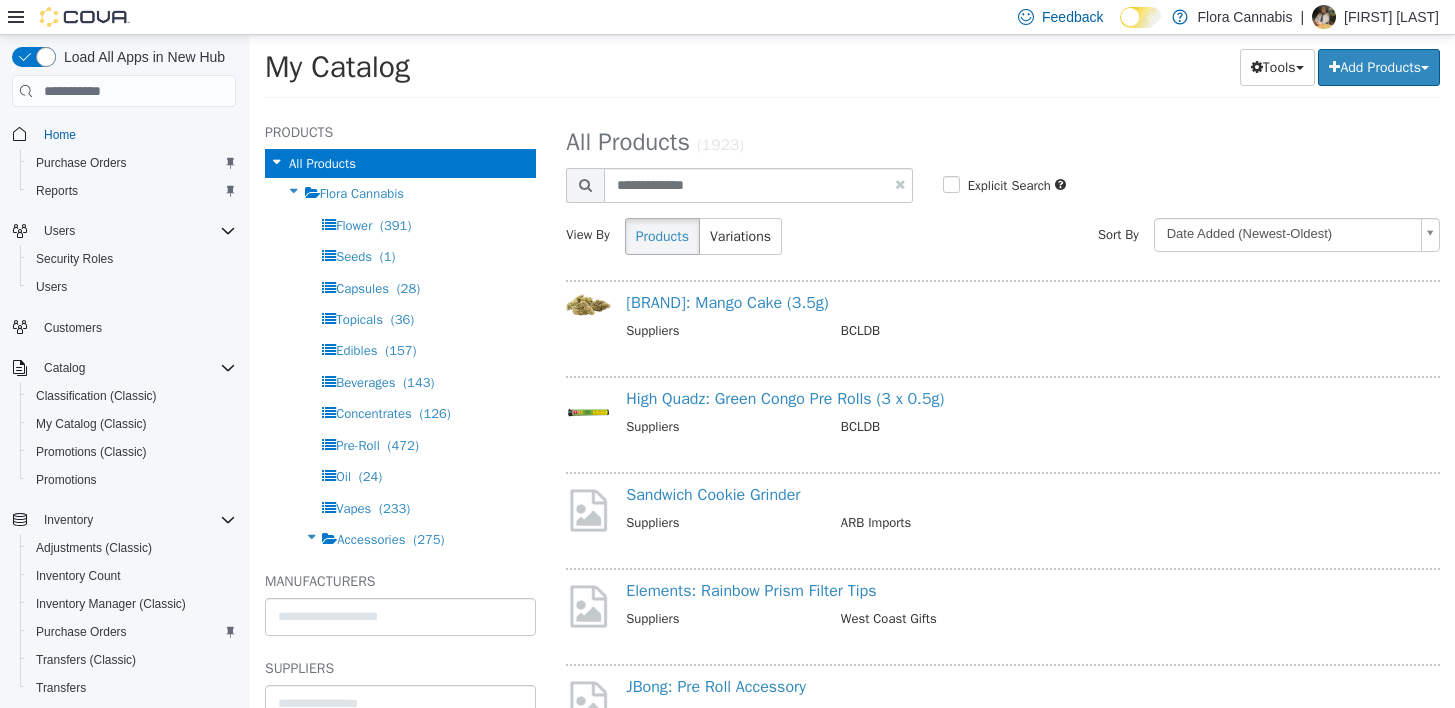 select on "**********" 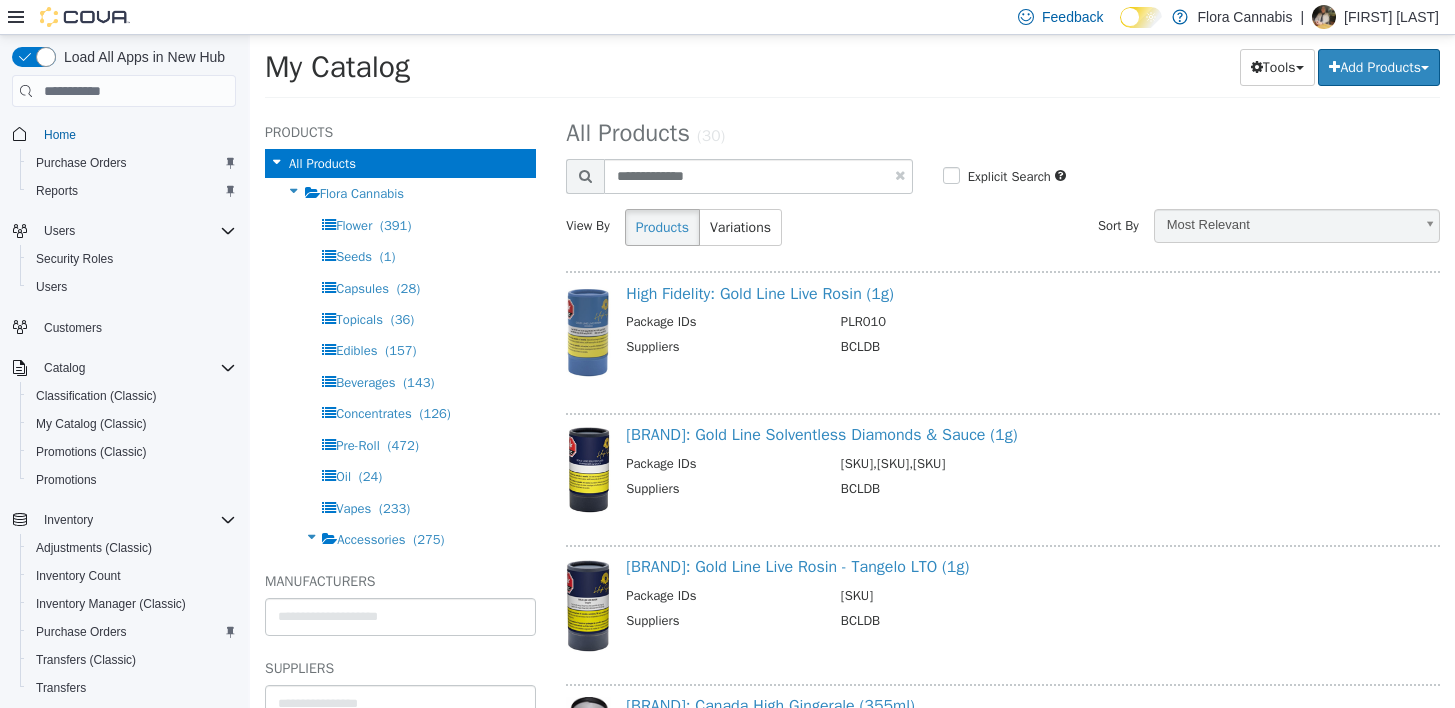 scroll, scrollTop: 0, scrollLeft: 0, axis: both 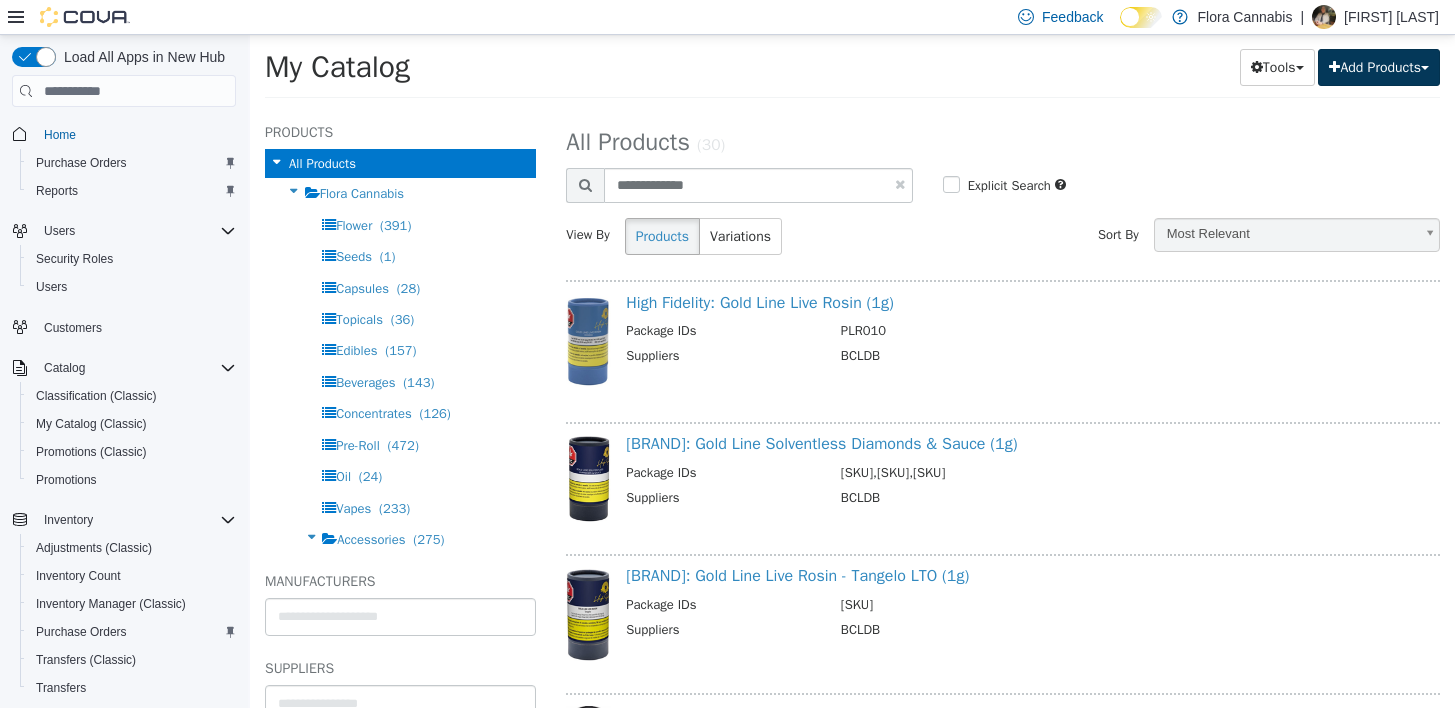 click on "Add Products" at bounding box center (1379, 67) 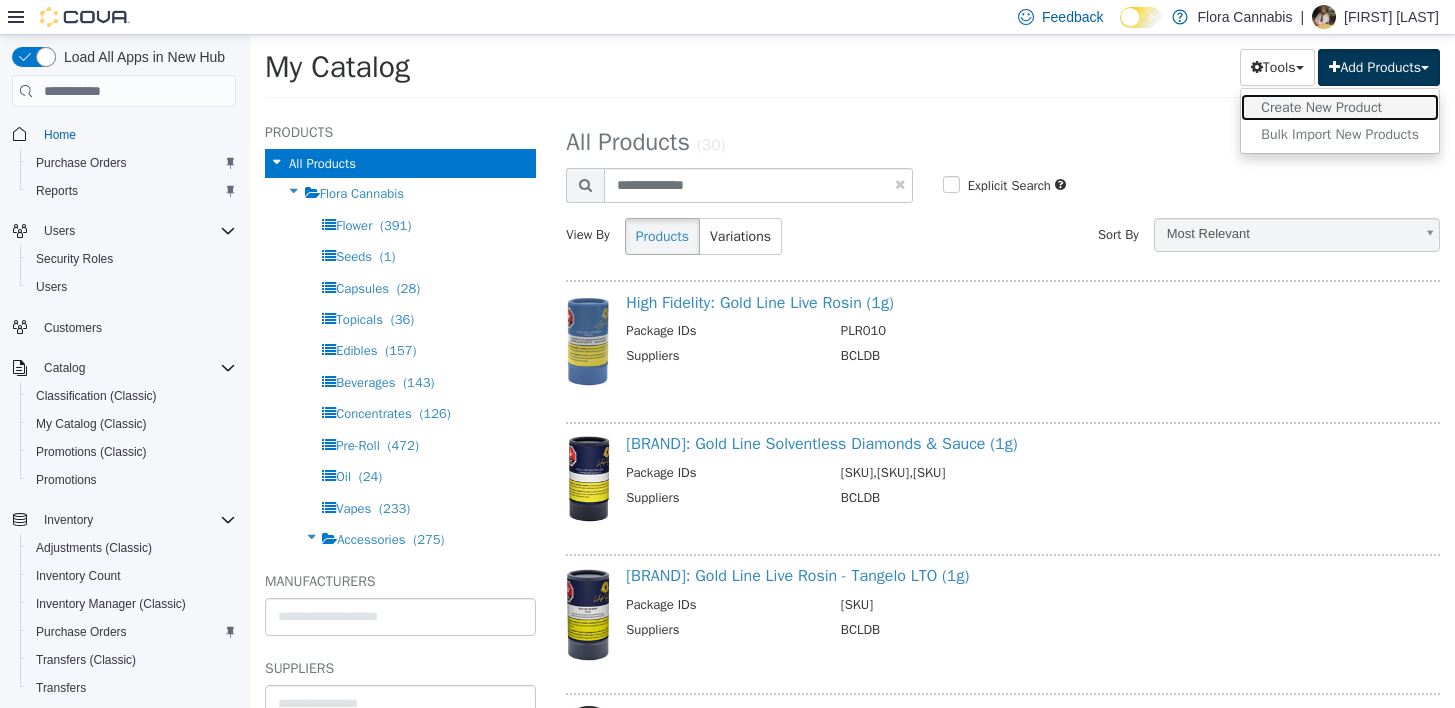 click on "Create New Product" at bounding box center [1340, 107] 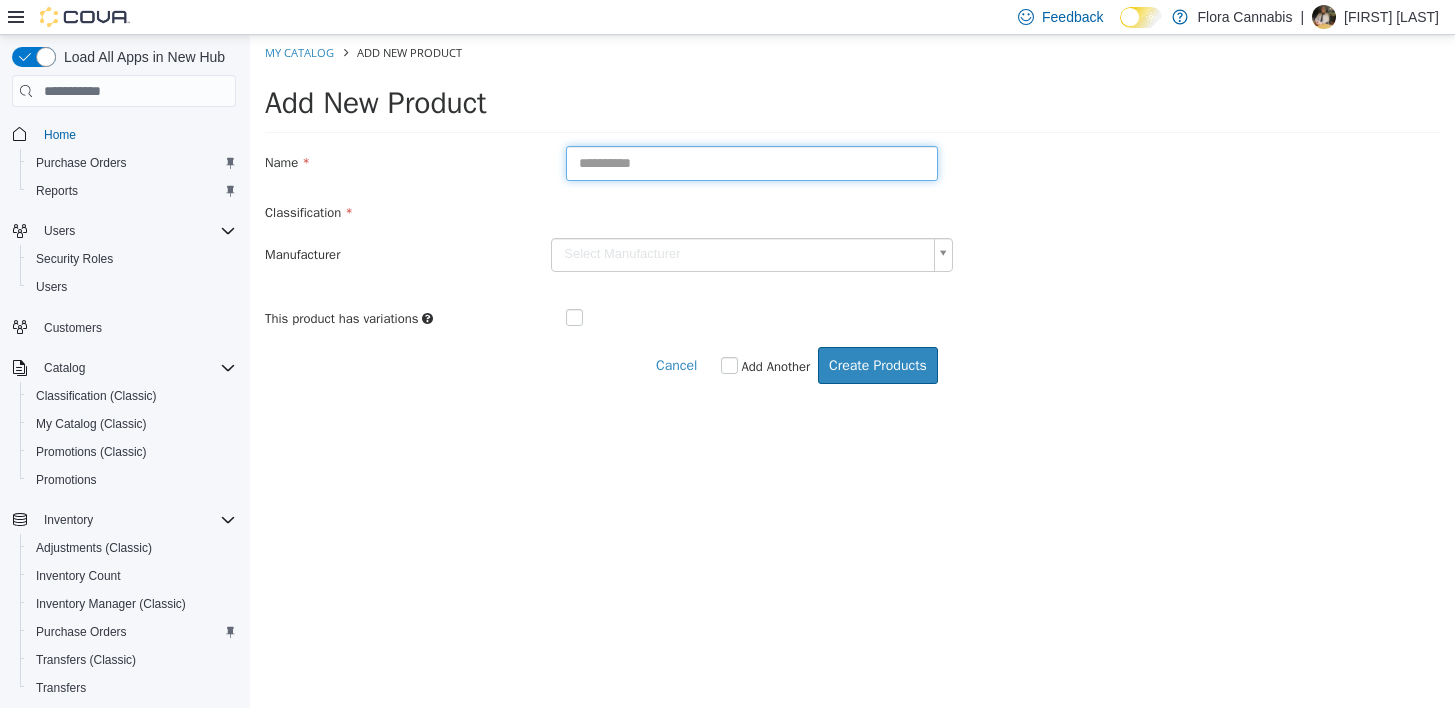 click at bounding box center (752, 163) 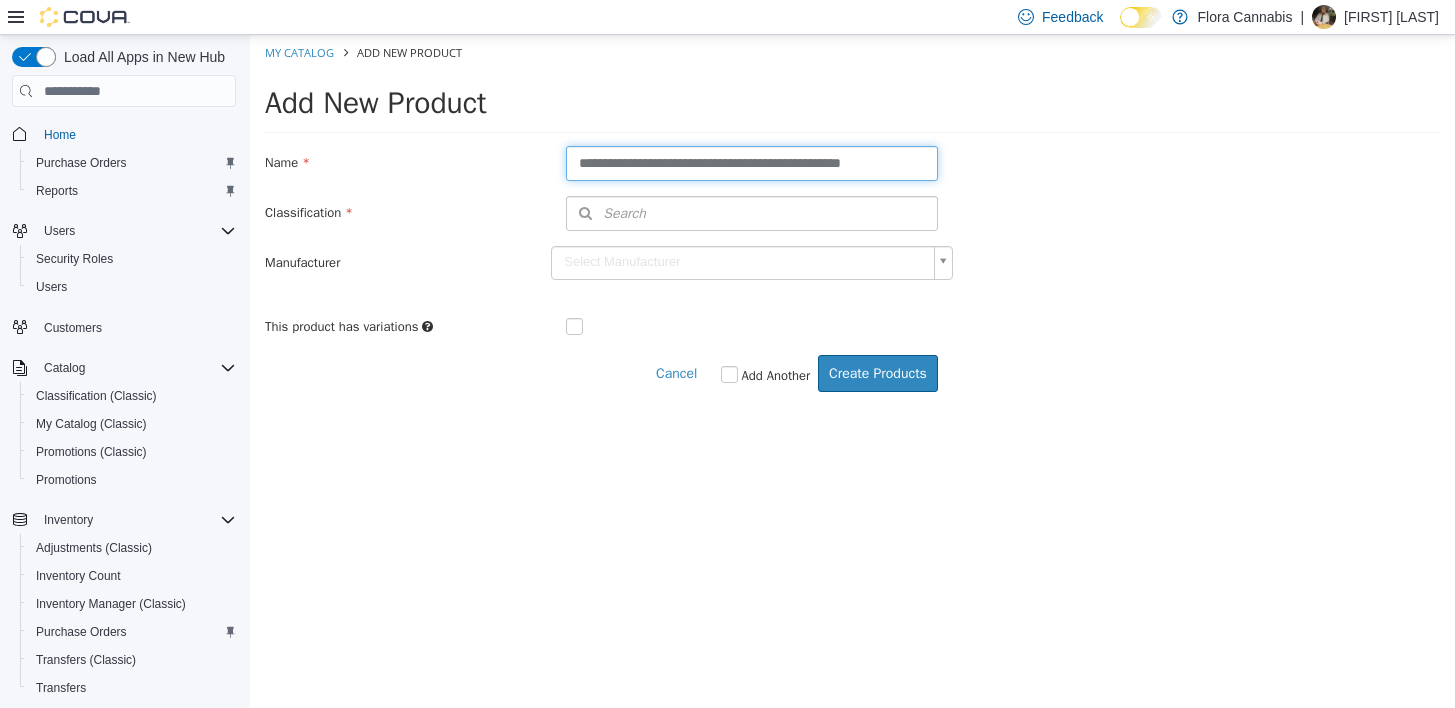 type on "**********" 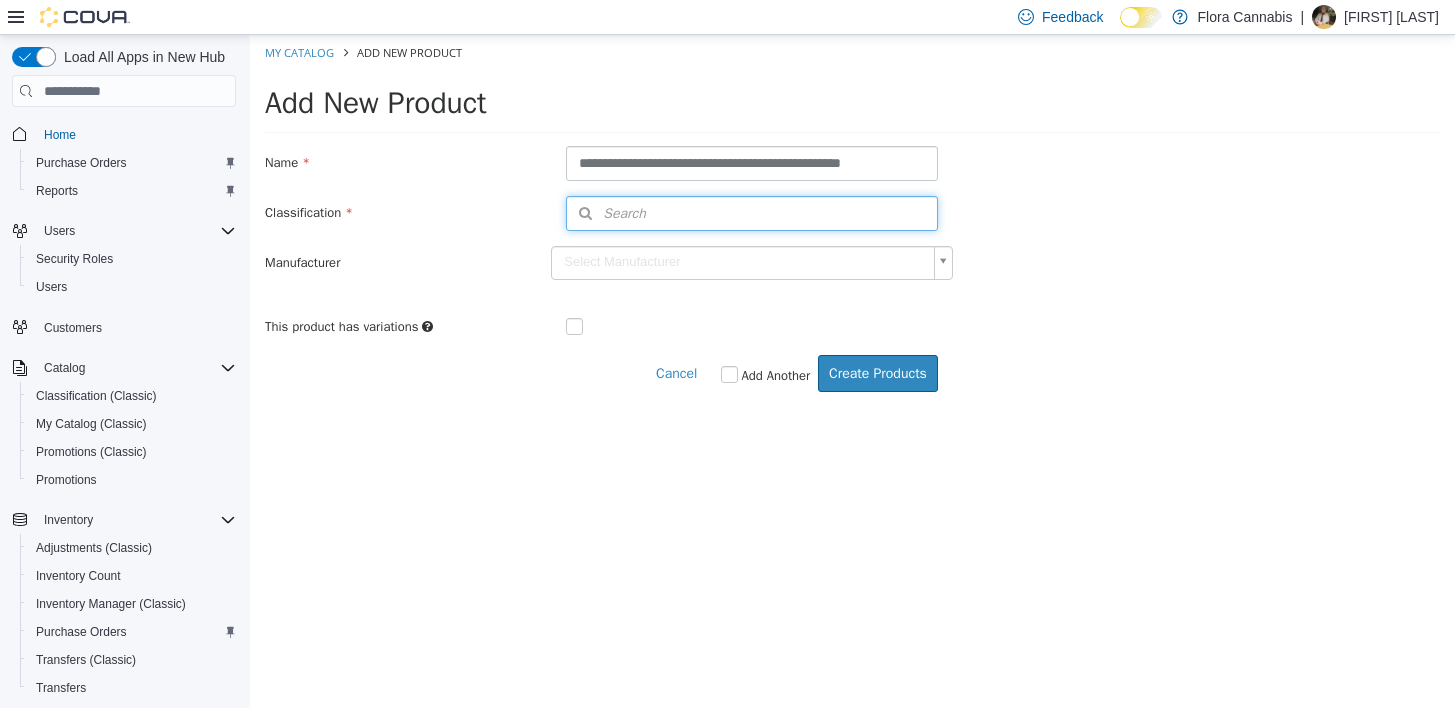 click on "Search" at bounding box center (752, 213) 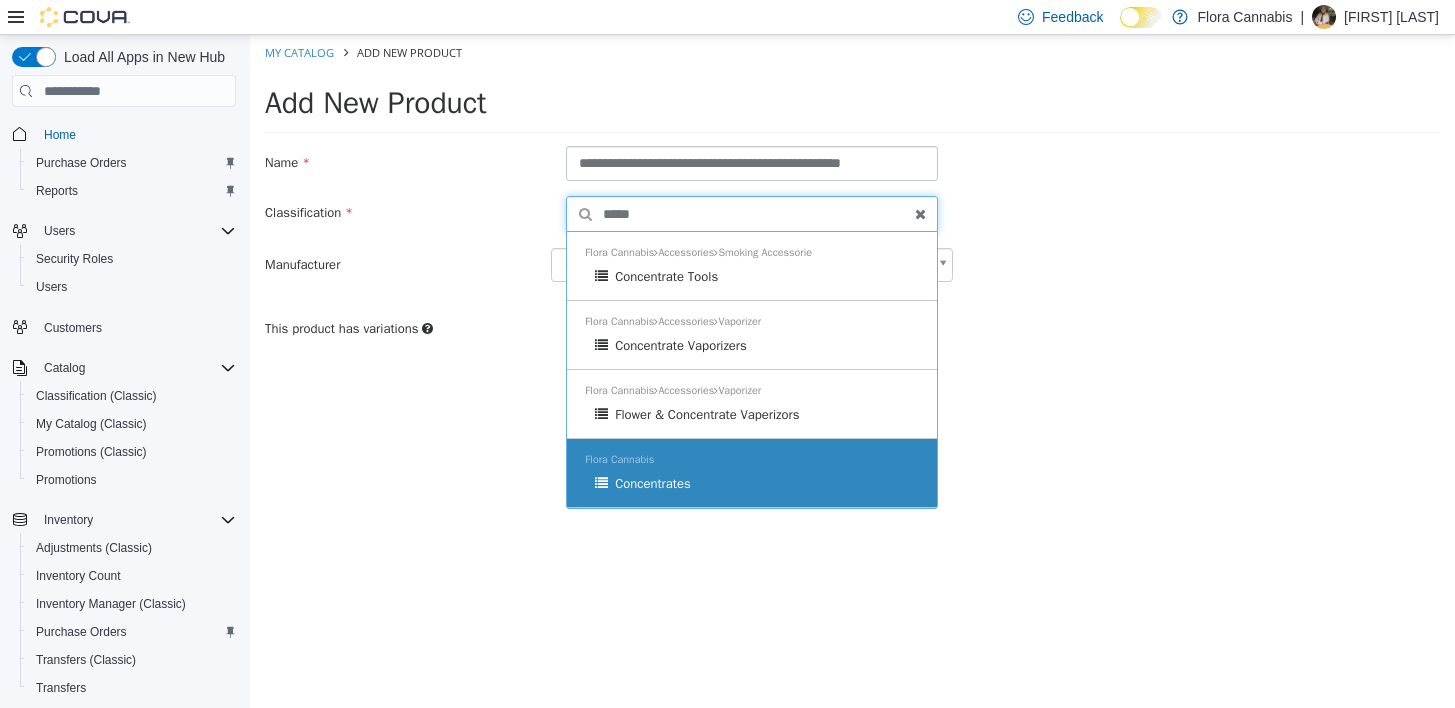 type on "*****" 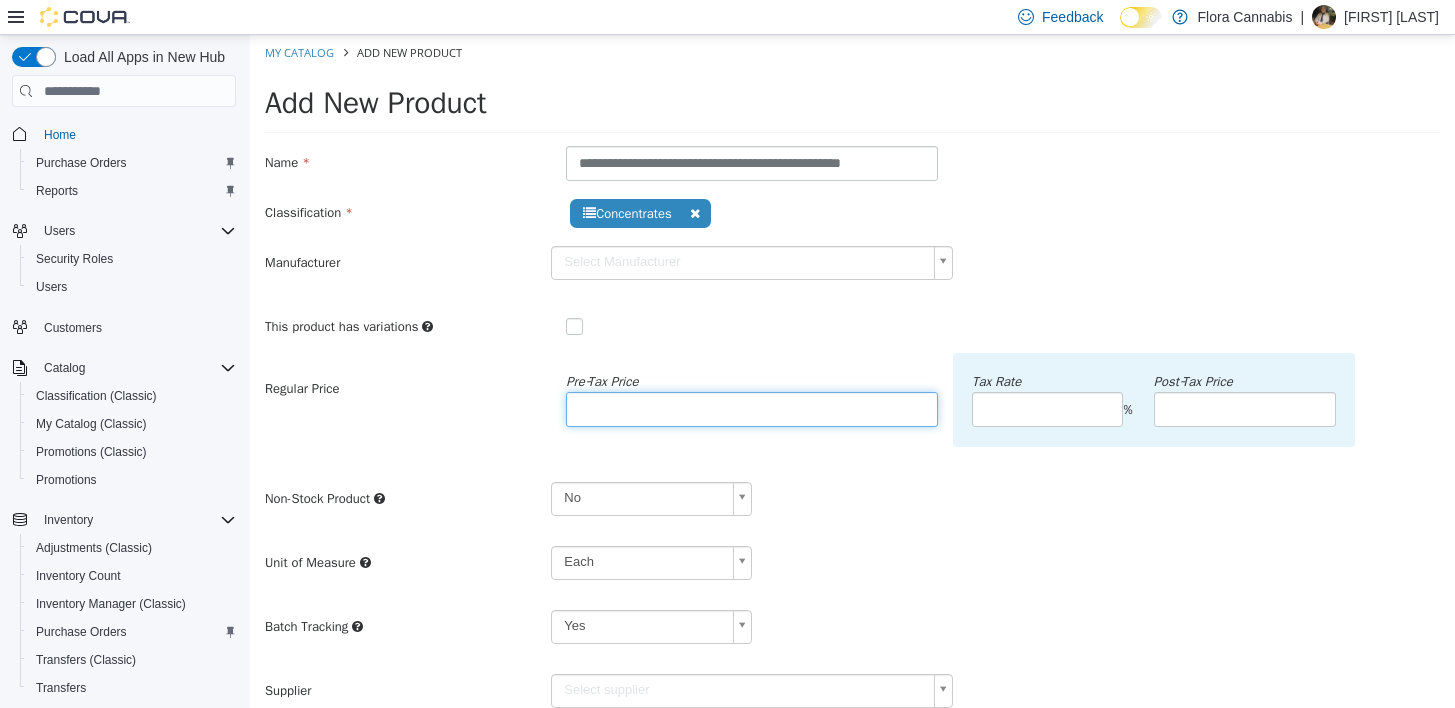 click at bounding box center (752, 409) 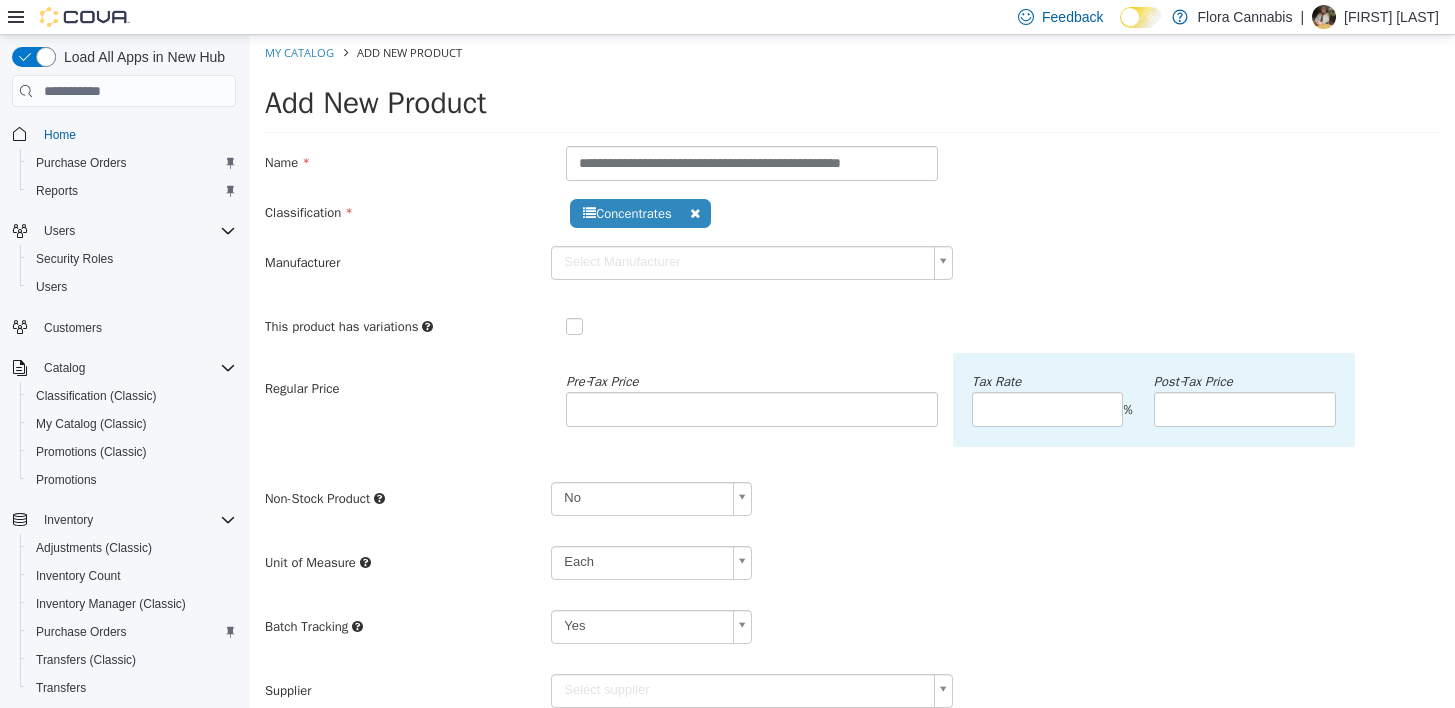 drag, startPoint x: 915, startPoint y: 522, endPoint x: 898, endPoint y: 512, distance: 19.723083 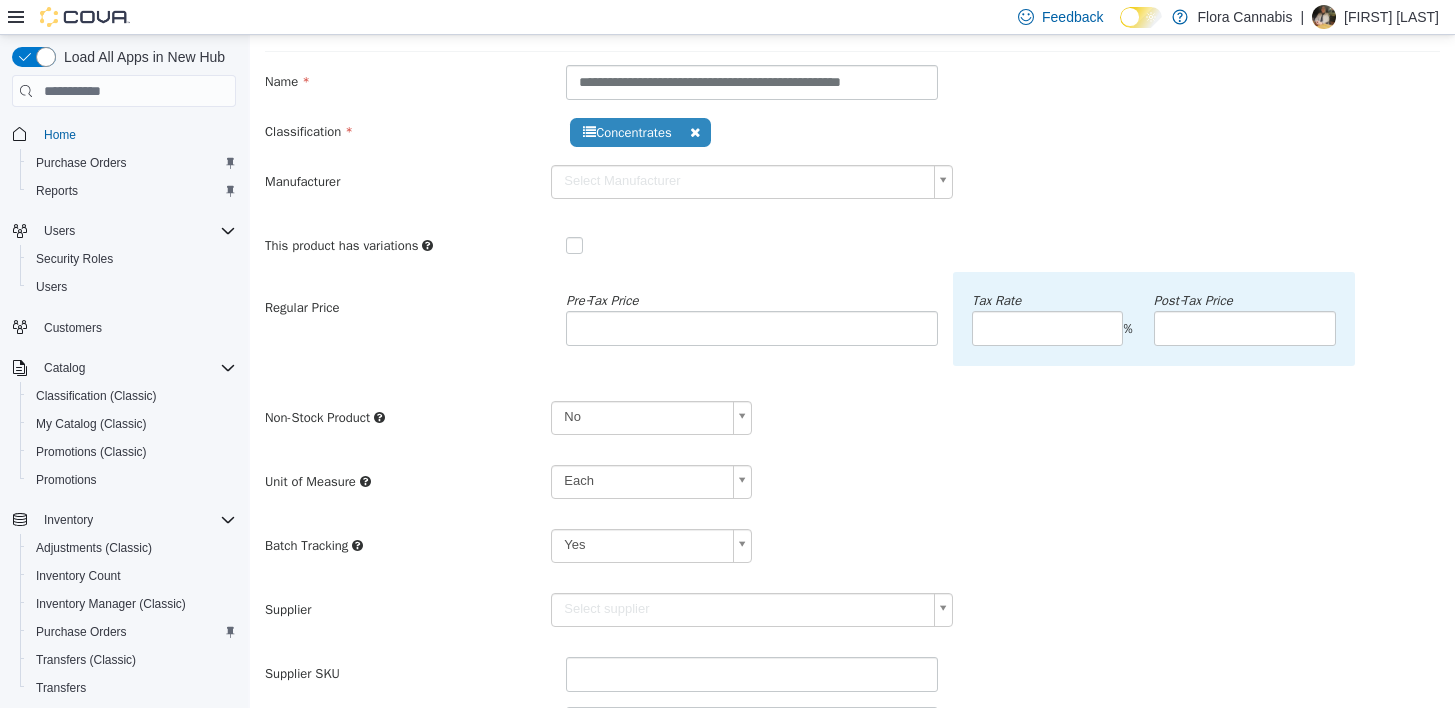 scroll, scrollTop: 100, scrollLeft: 0, axis: vertical 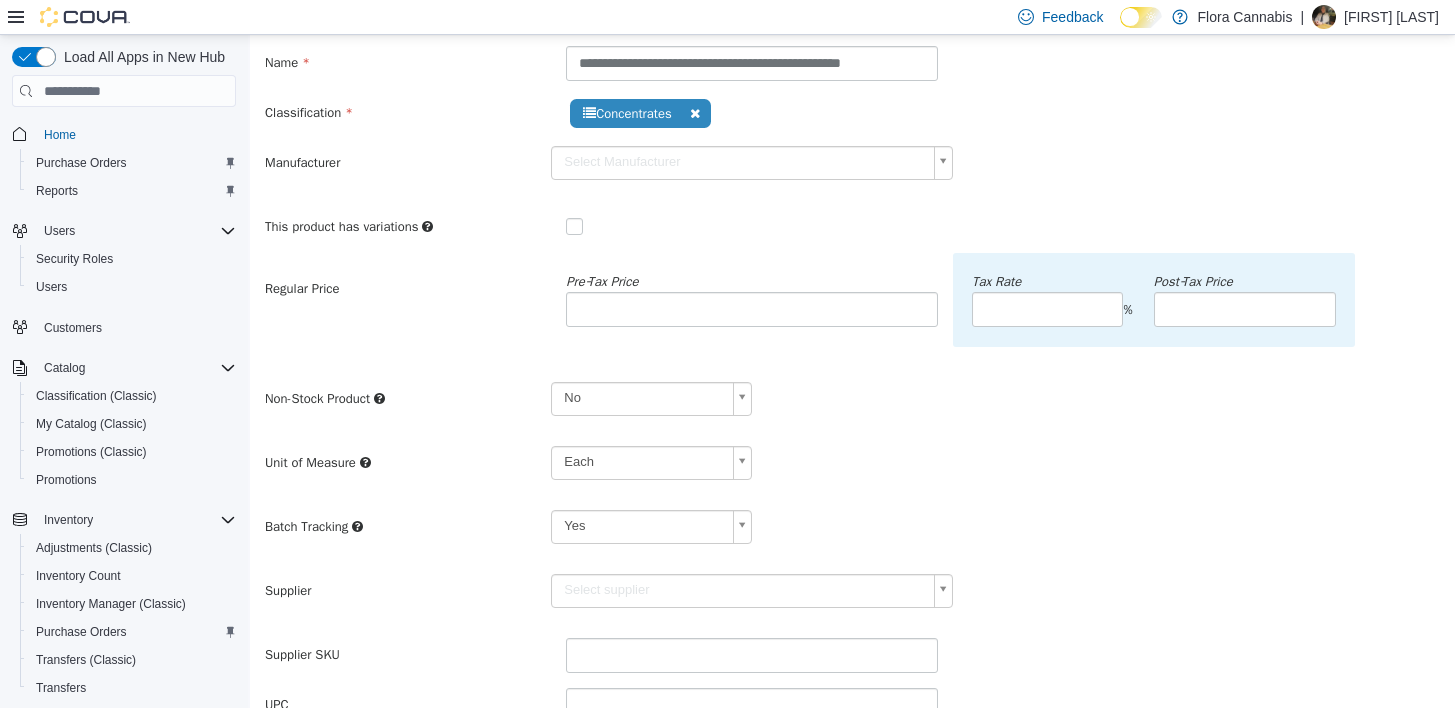 click on "**********" at bounding box center (852, 533) 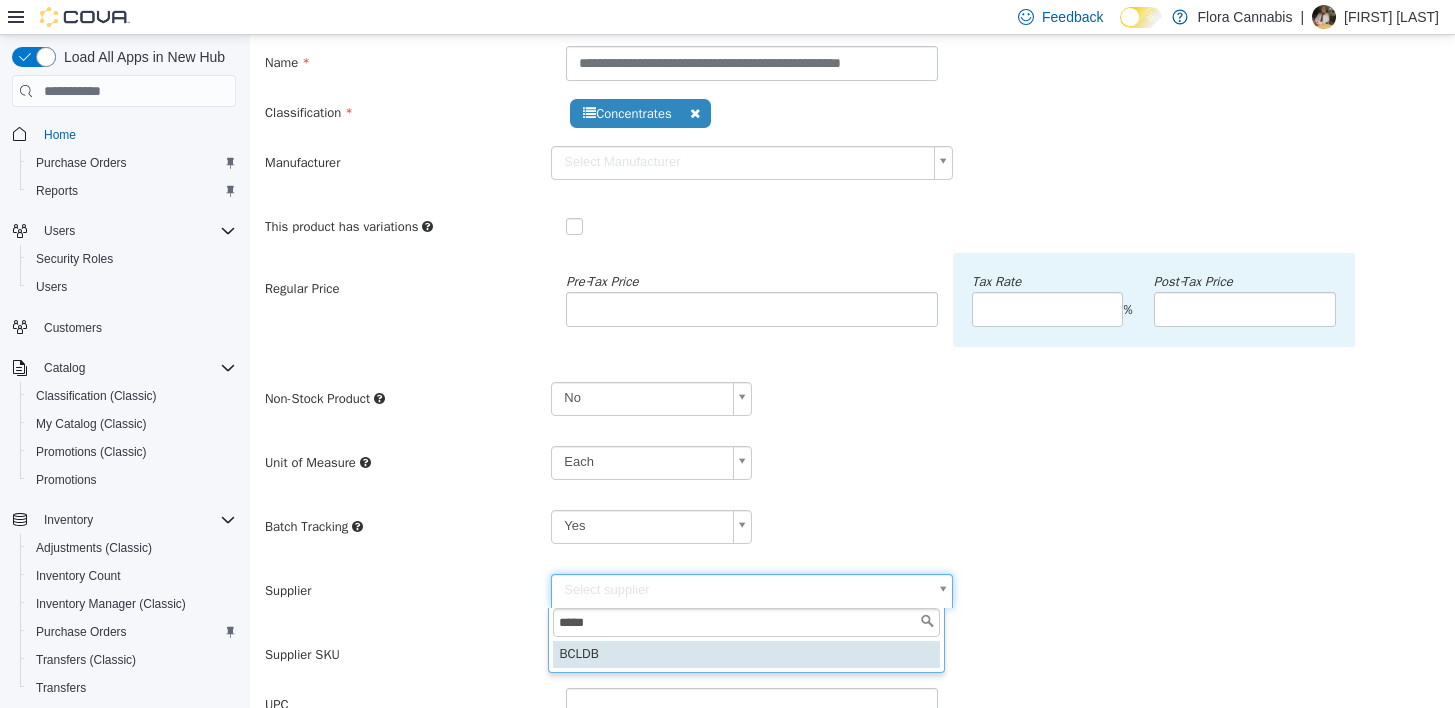 click on "*****" at bounding box center [746, 623] 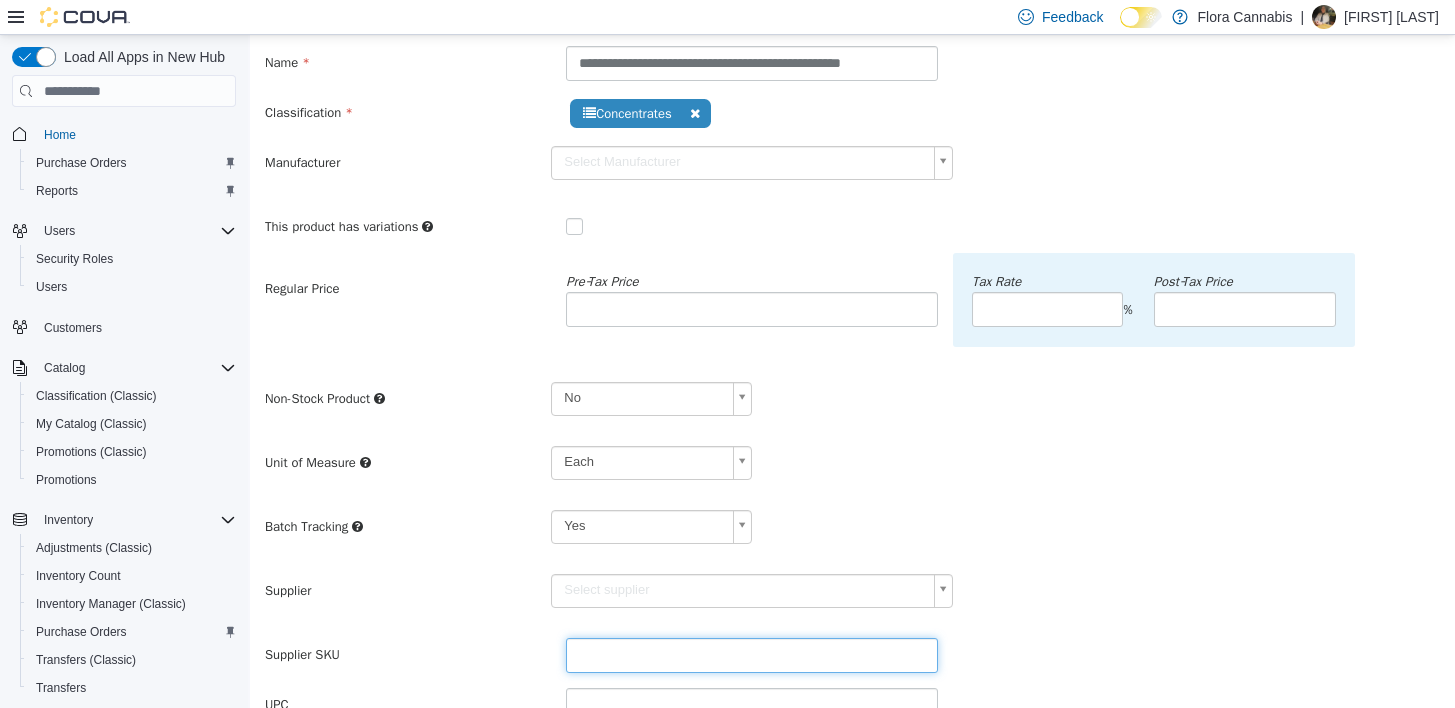 click at bounding box center (752, 655) 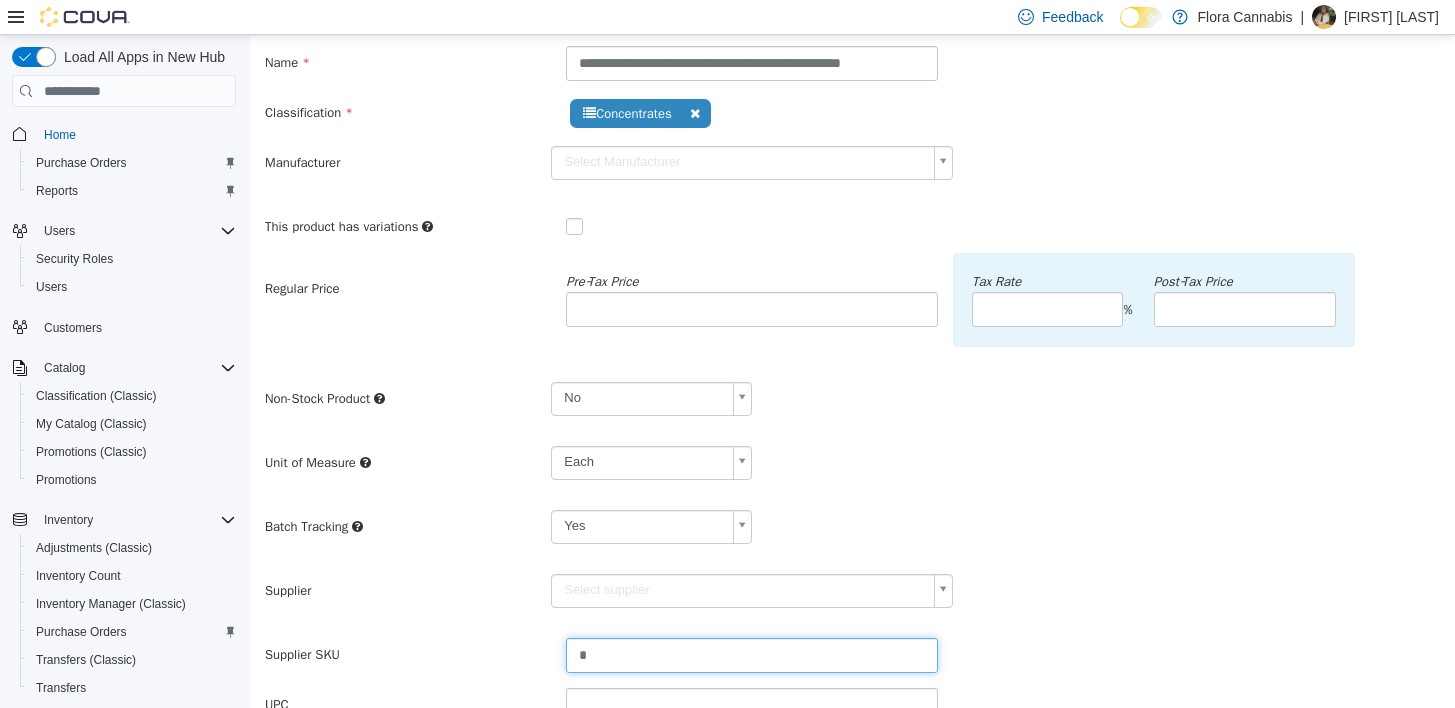 type on "******" 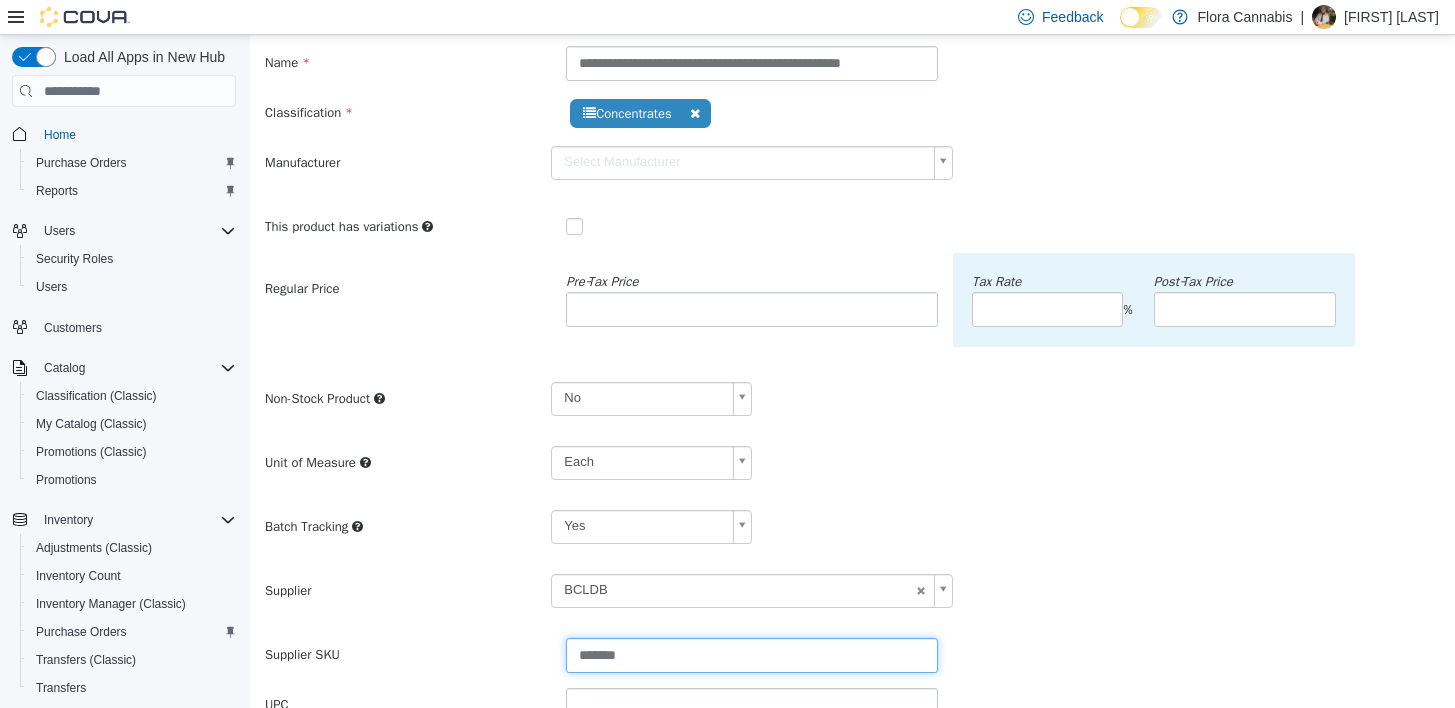 type on "*******" 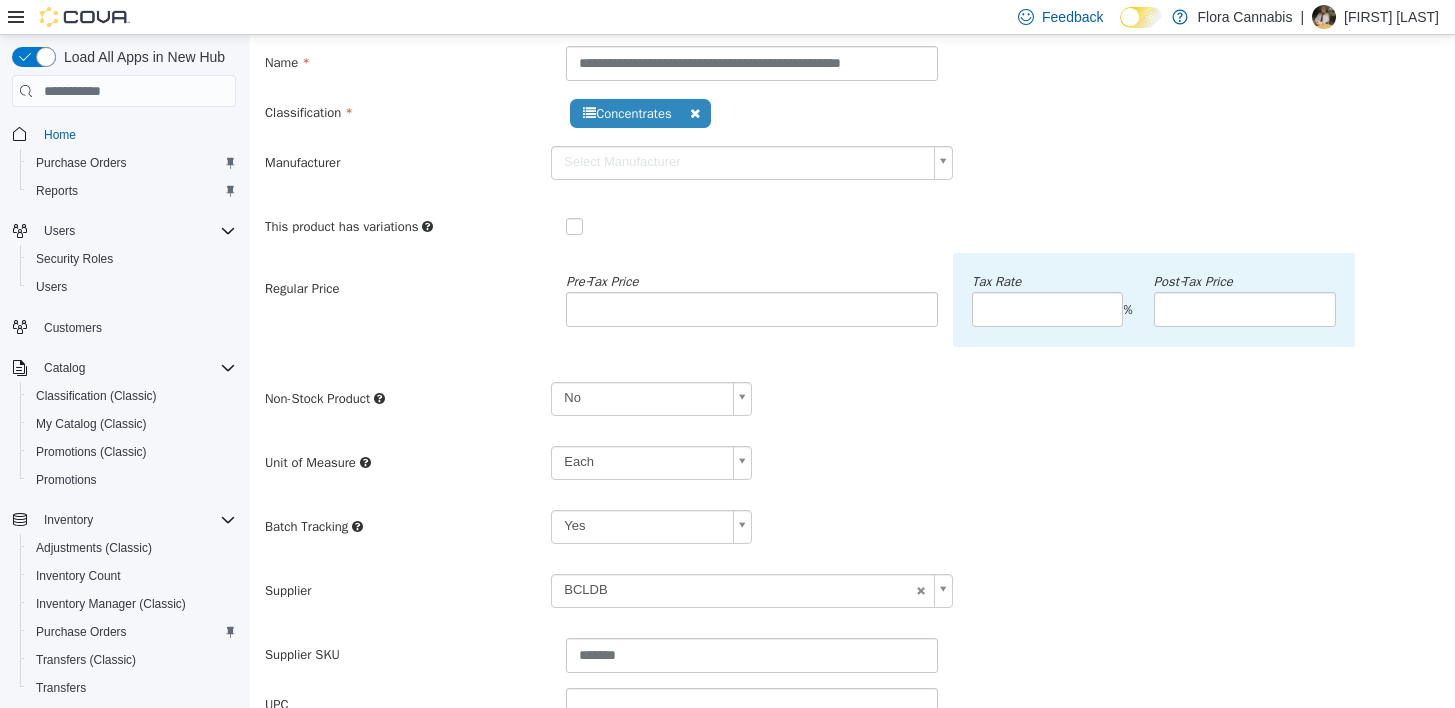 click on "Batch Tracking       Yes                             ***" at bounding box center [852, 534] 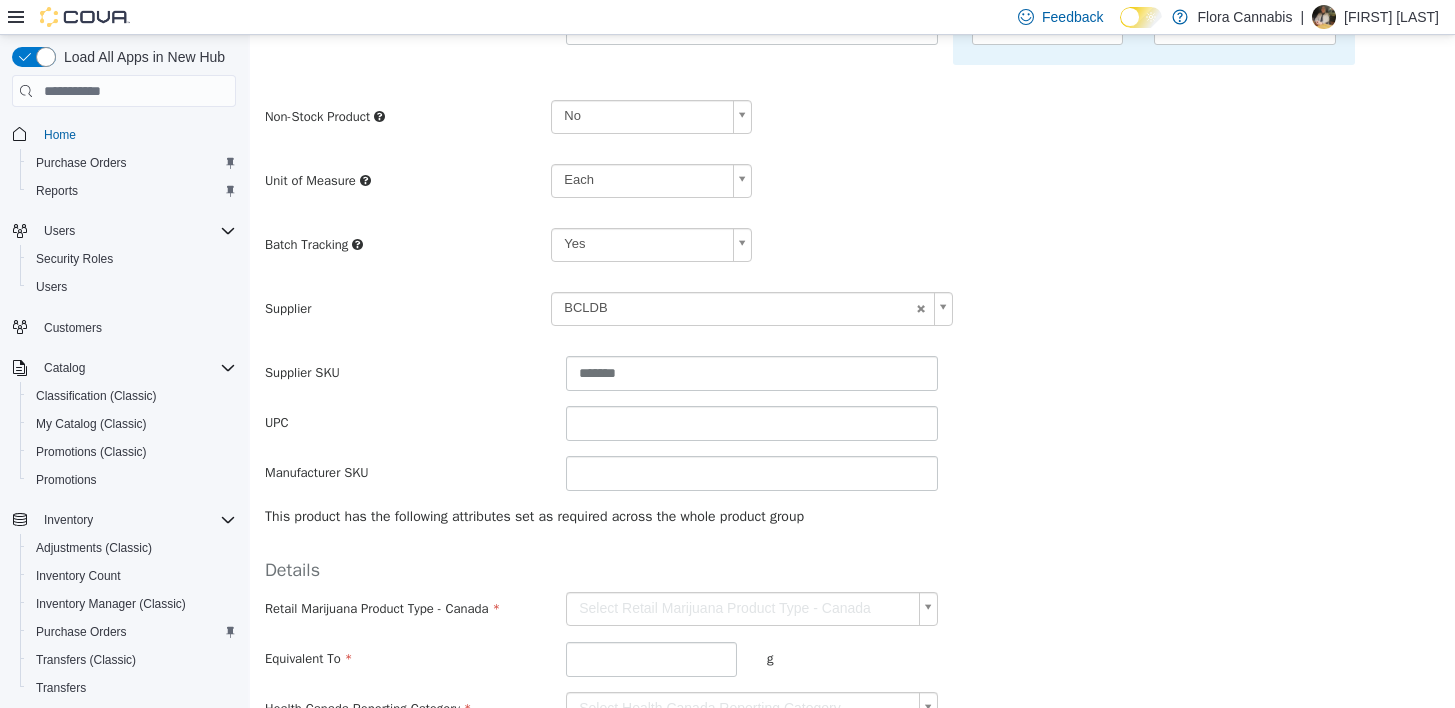 scroll, scrollTop: 400, scrollLeft: 0, axis: vertical 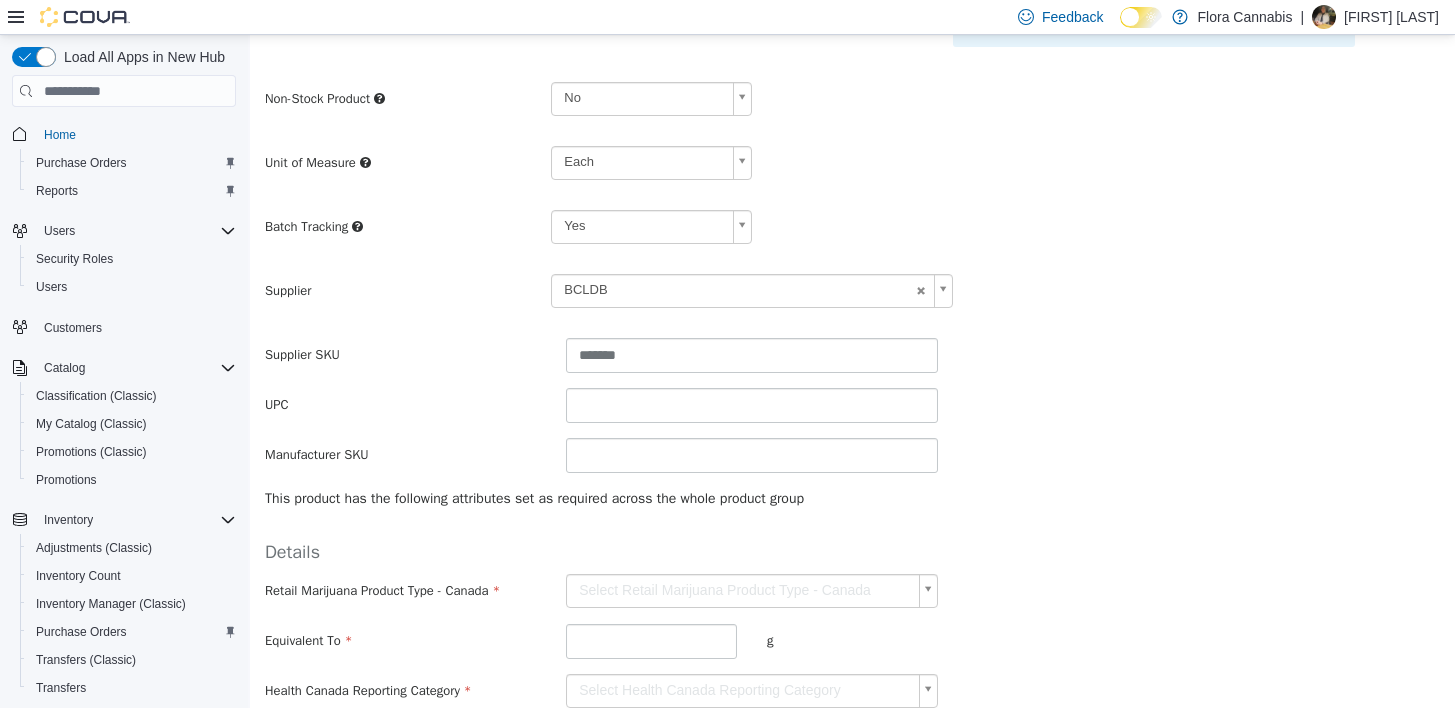 click on "**********" at bounding box center (852, 233) 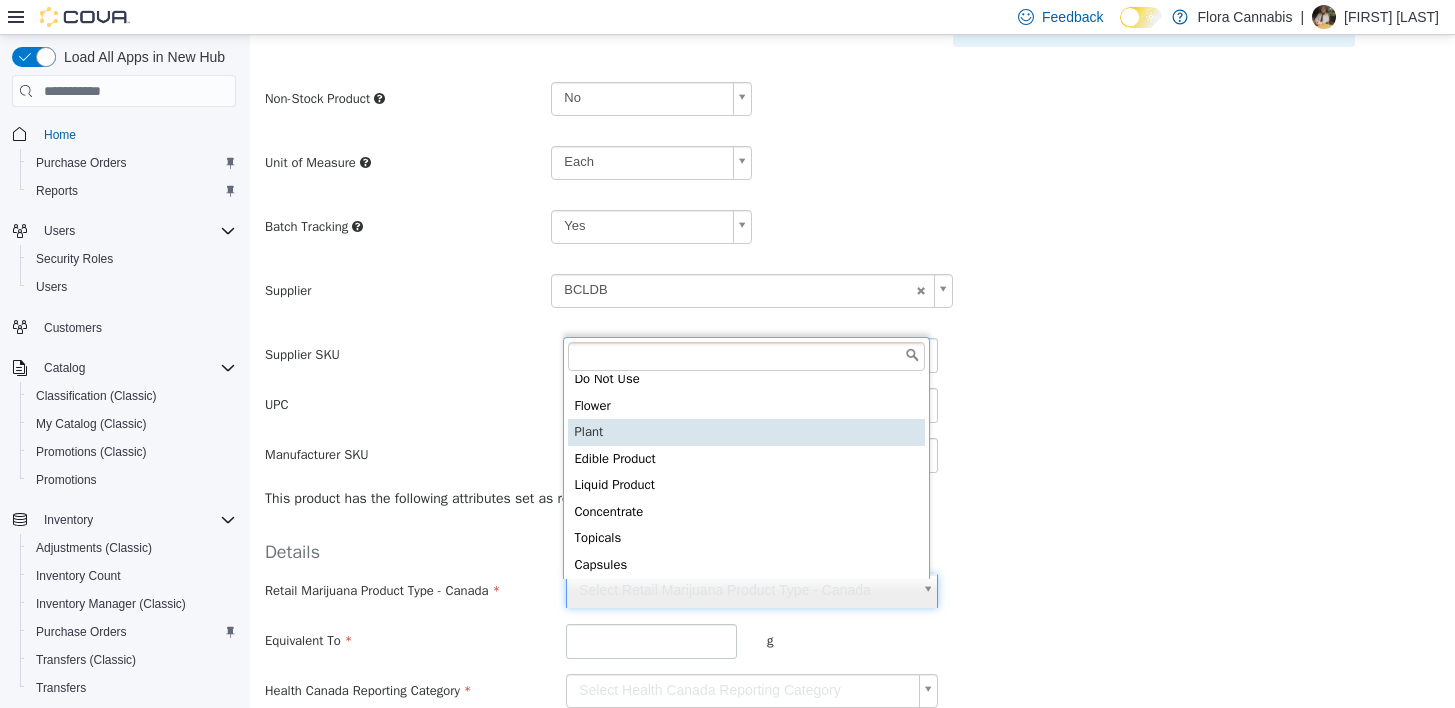 scroll, scrollTop: 65, scrollLeft: 0, axis: vertical 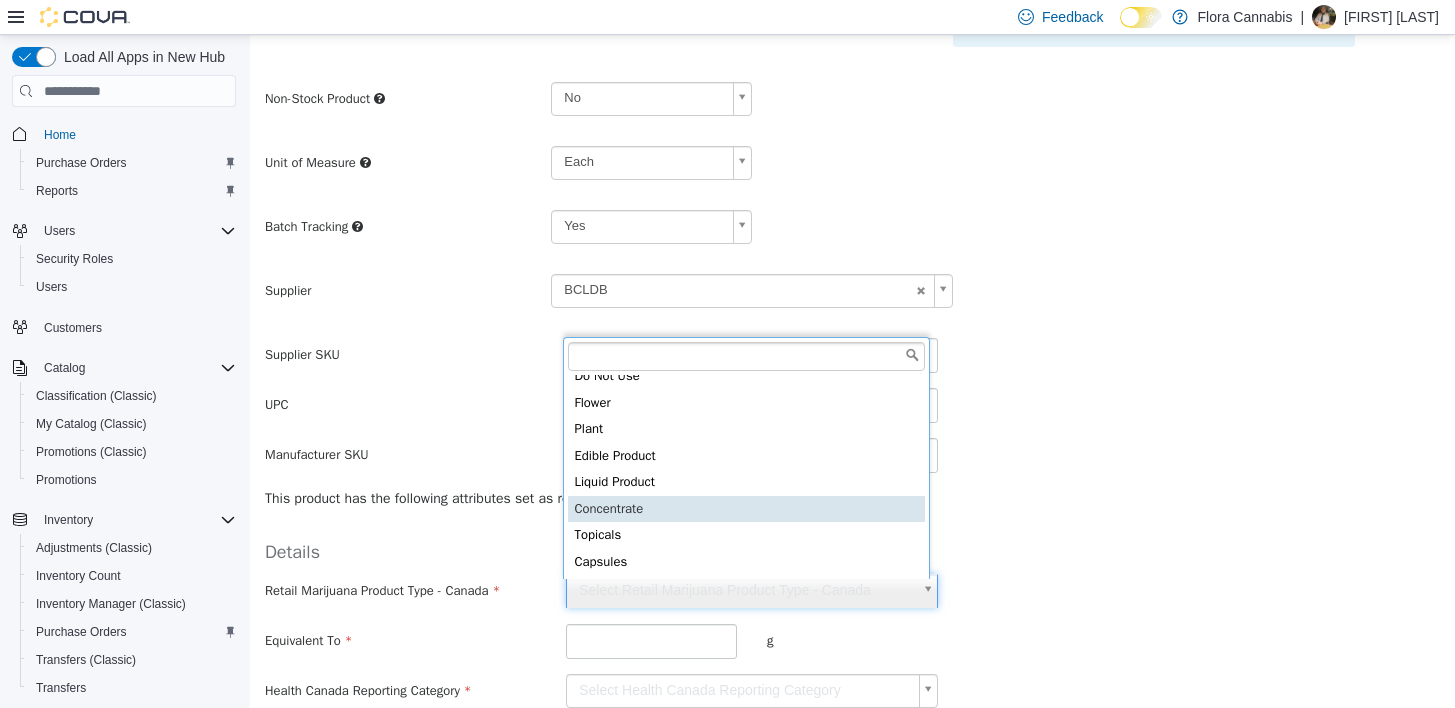 type on "**********" 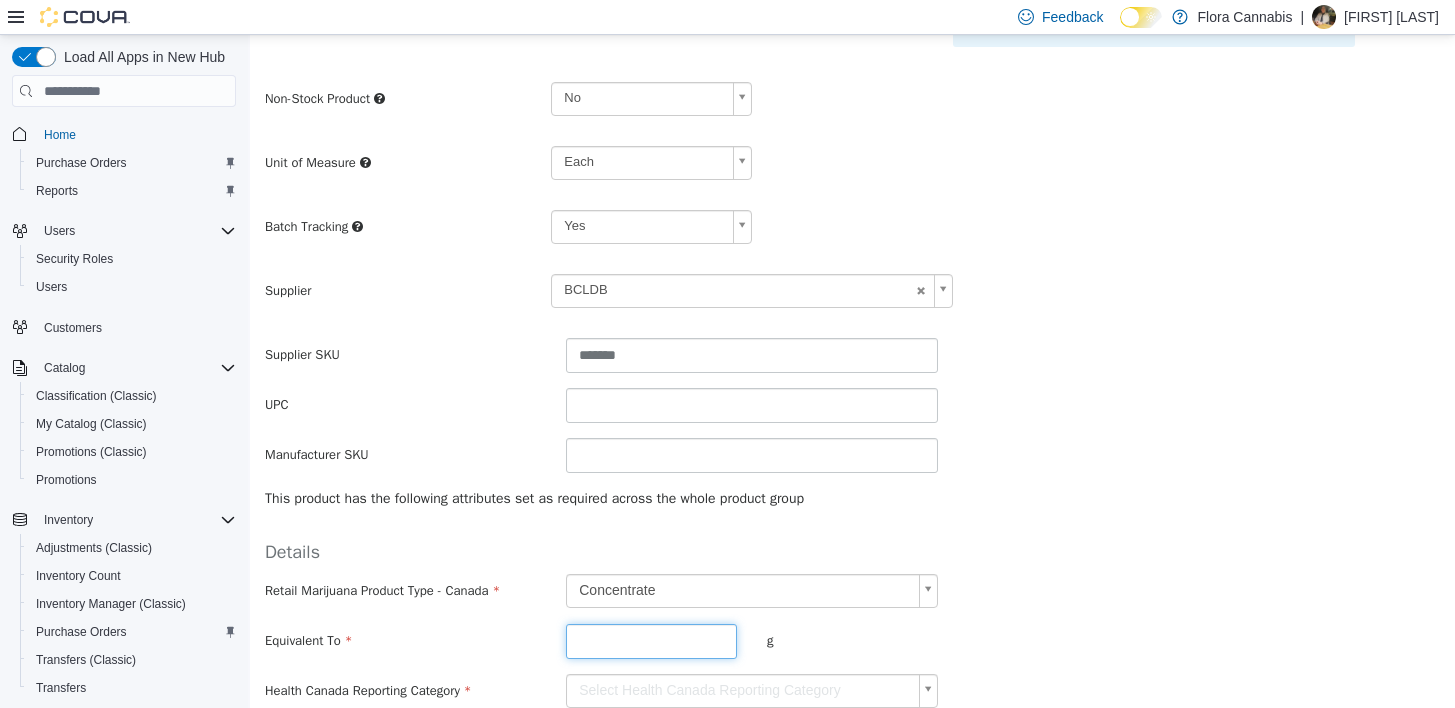 click at bounding box center [651, 641] 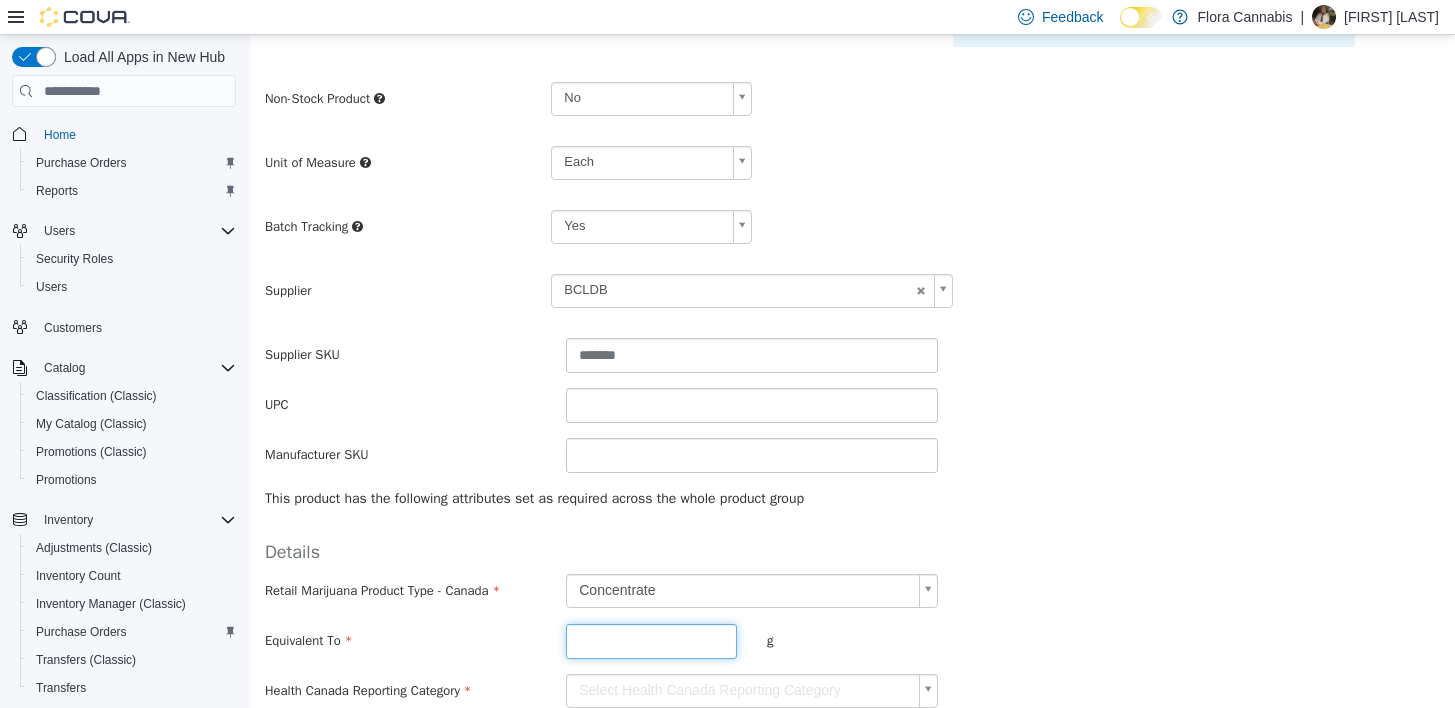 type on "*" 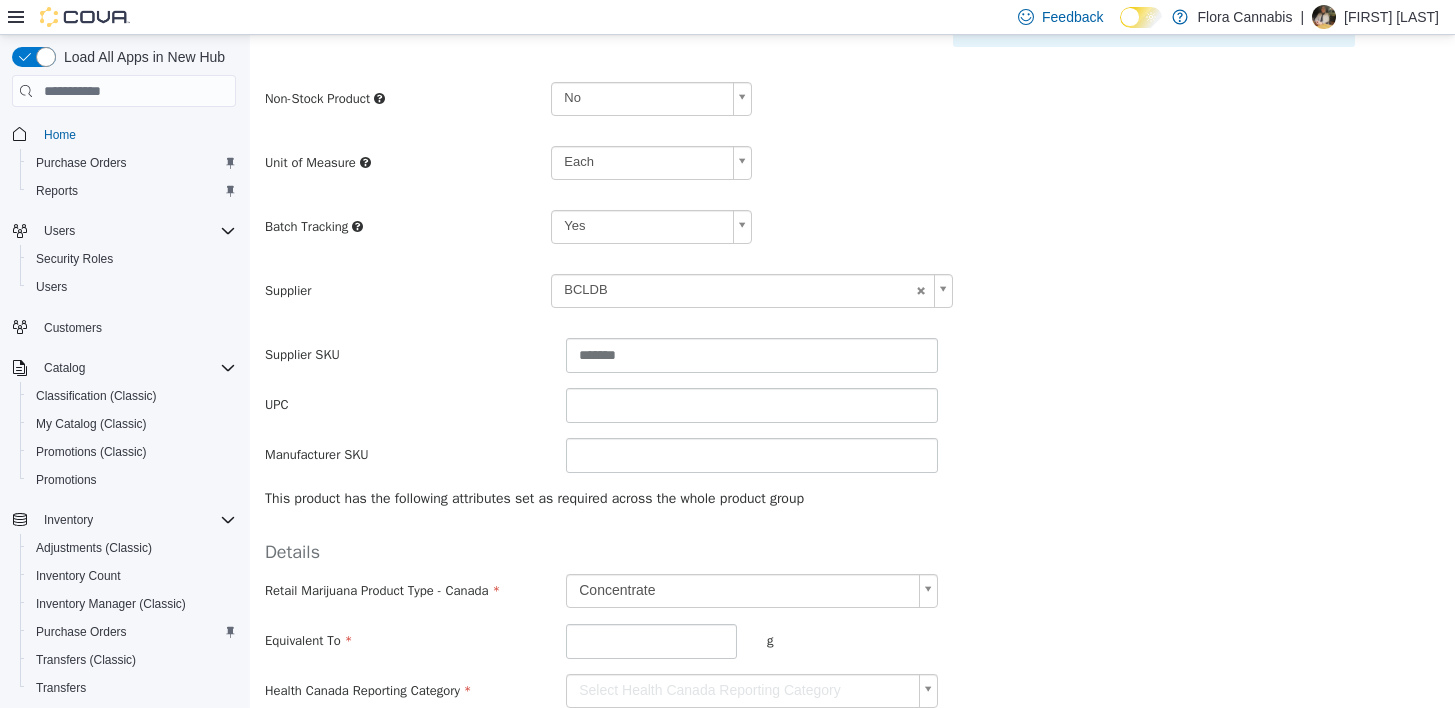 click on "**********" at bounding box center (852, 233) 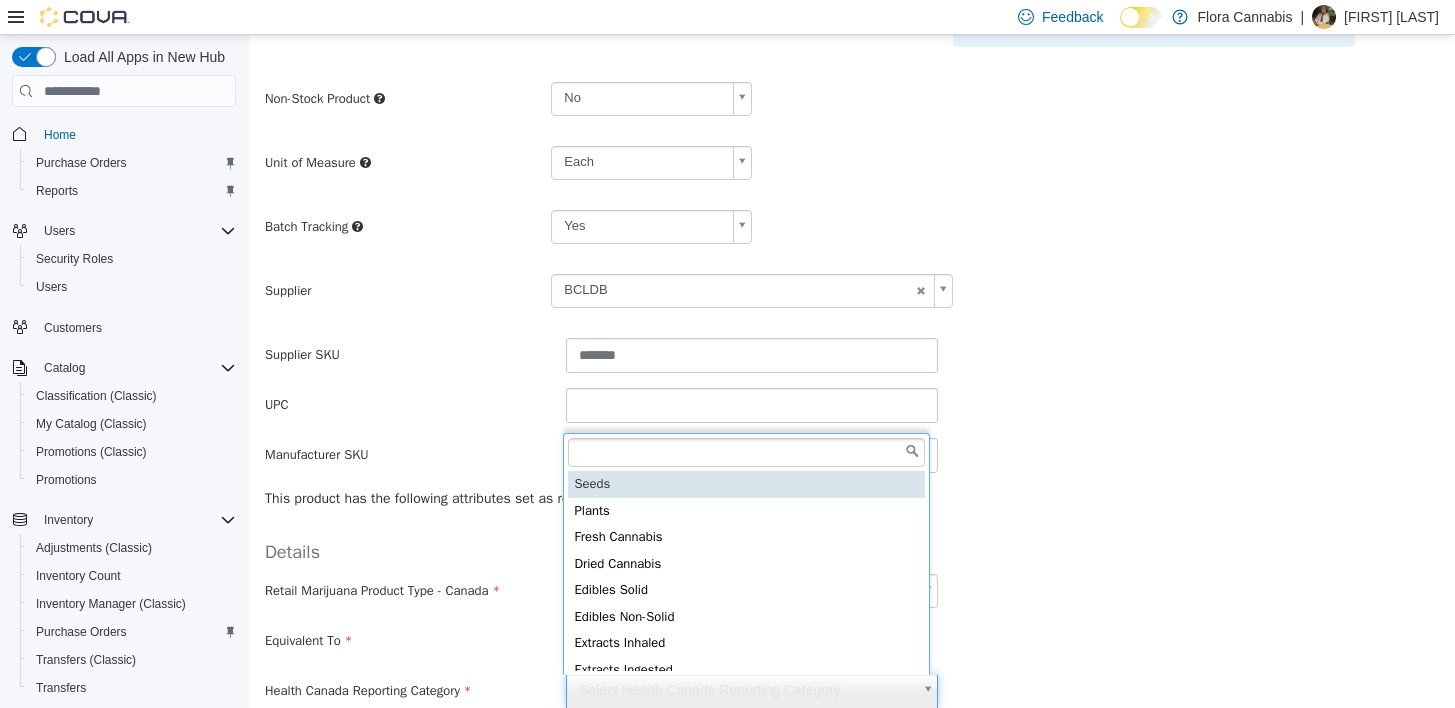 scroll, scrollTop: 5, scrollLeft: 0, axis: vertical 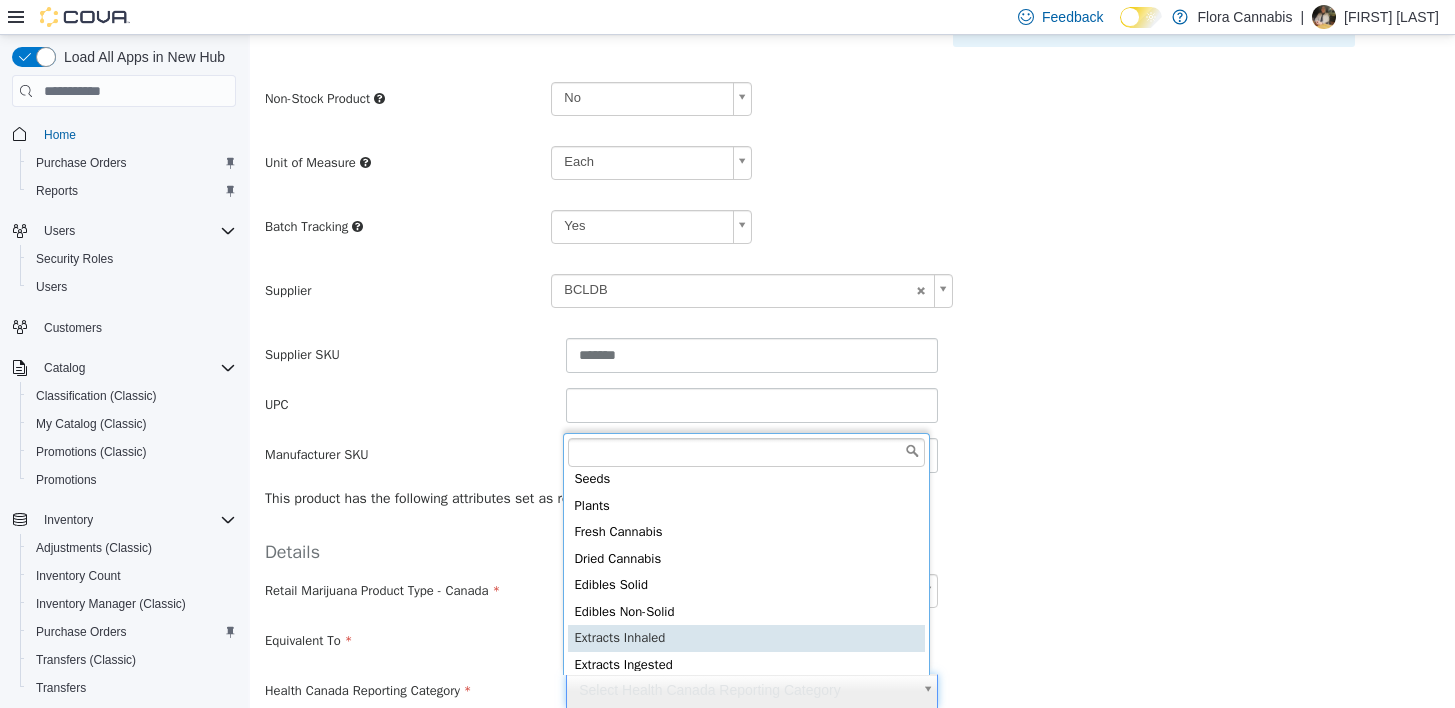 type on "**********" 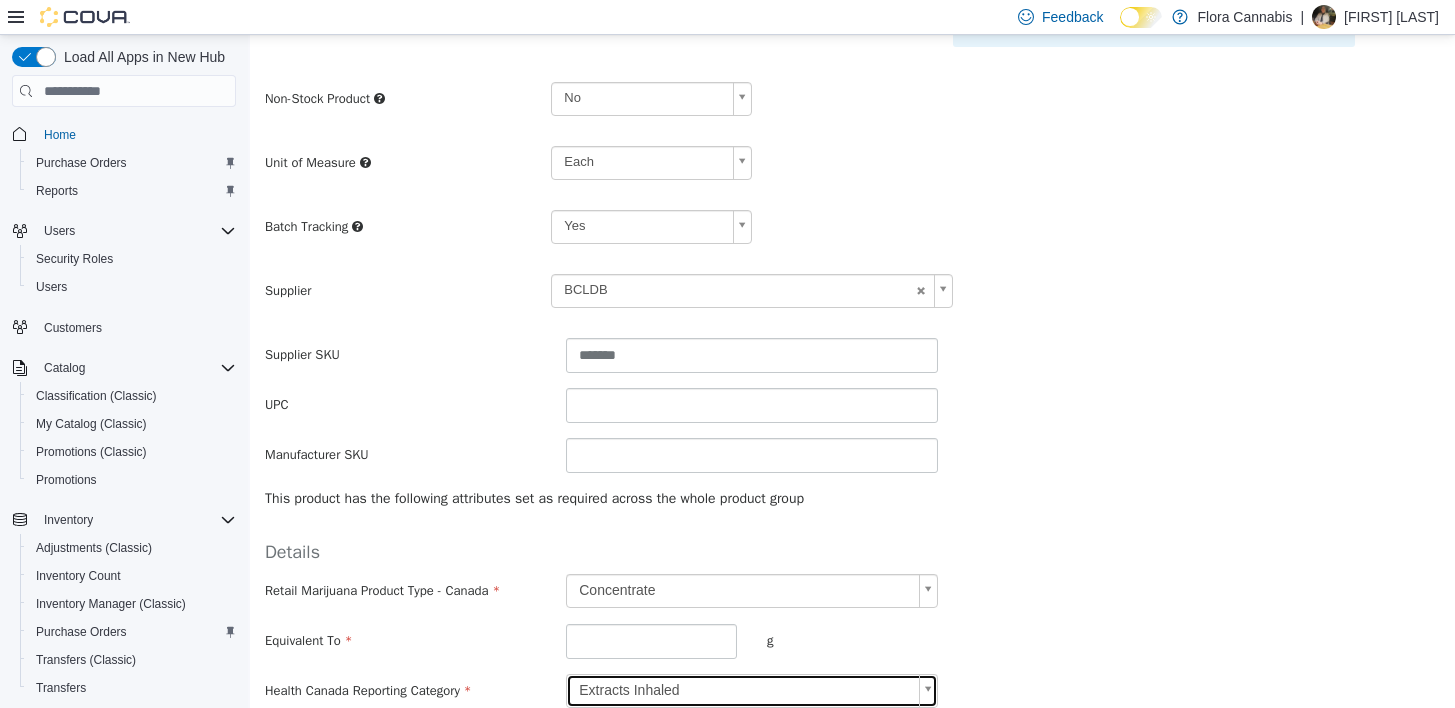 scroll, scrollTop: 525, scrollLeft: 0, axis: vertical 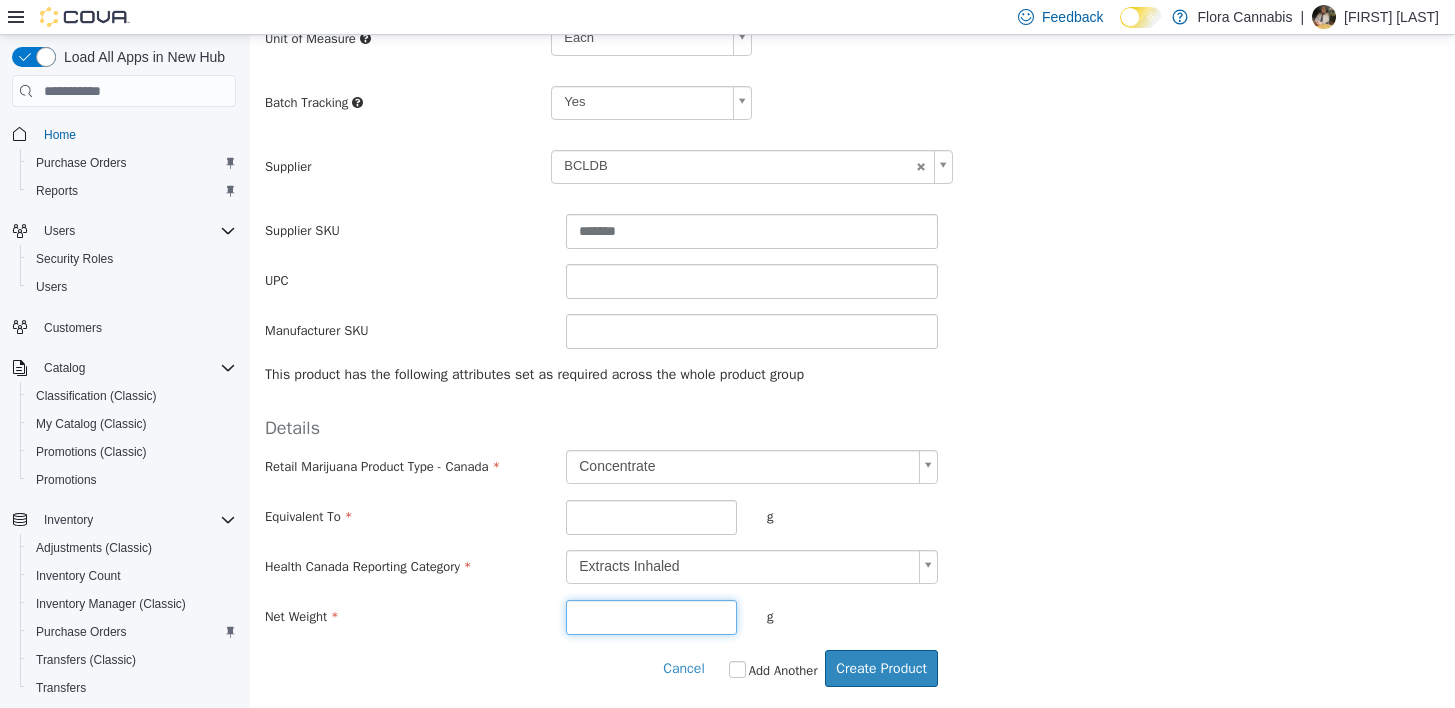 click at bounding box center [651, 617] 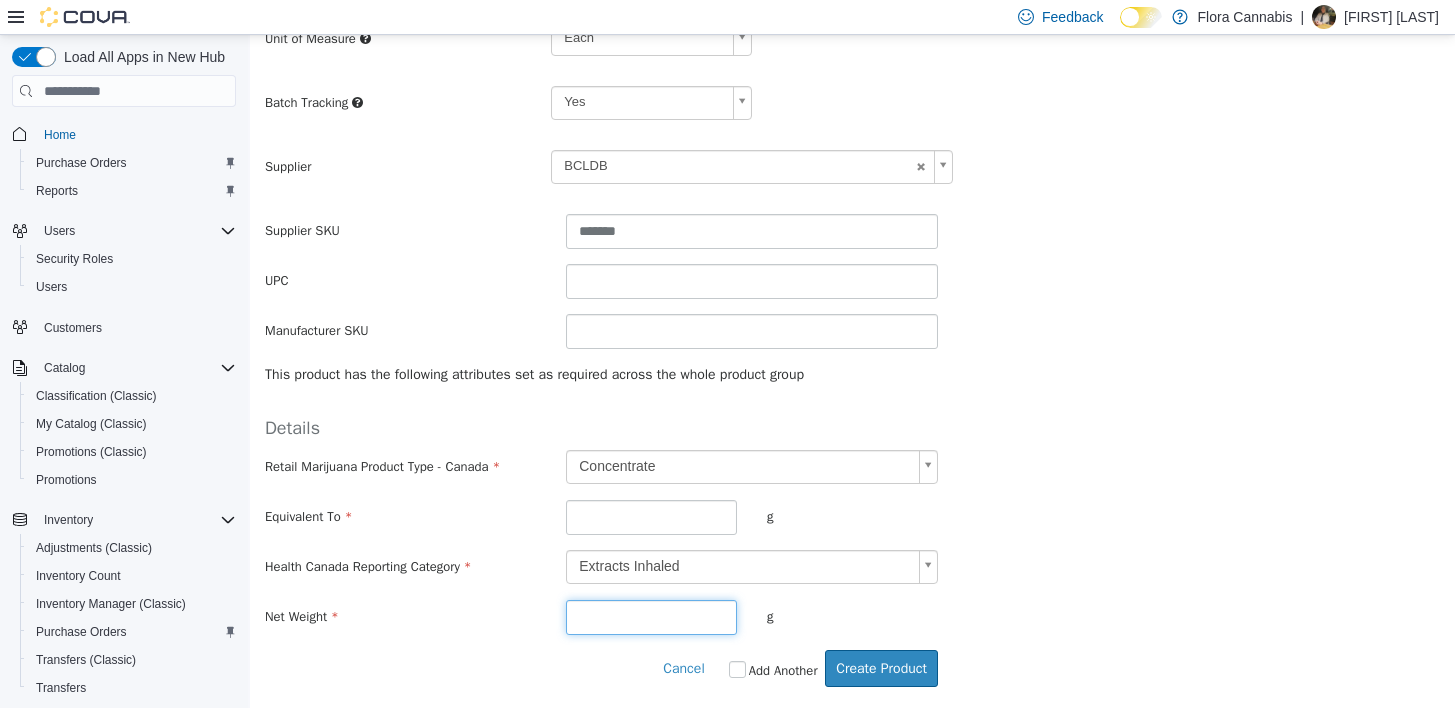 type on "*" 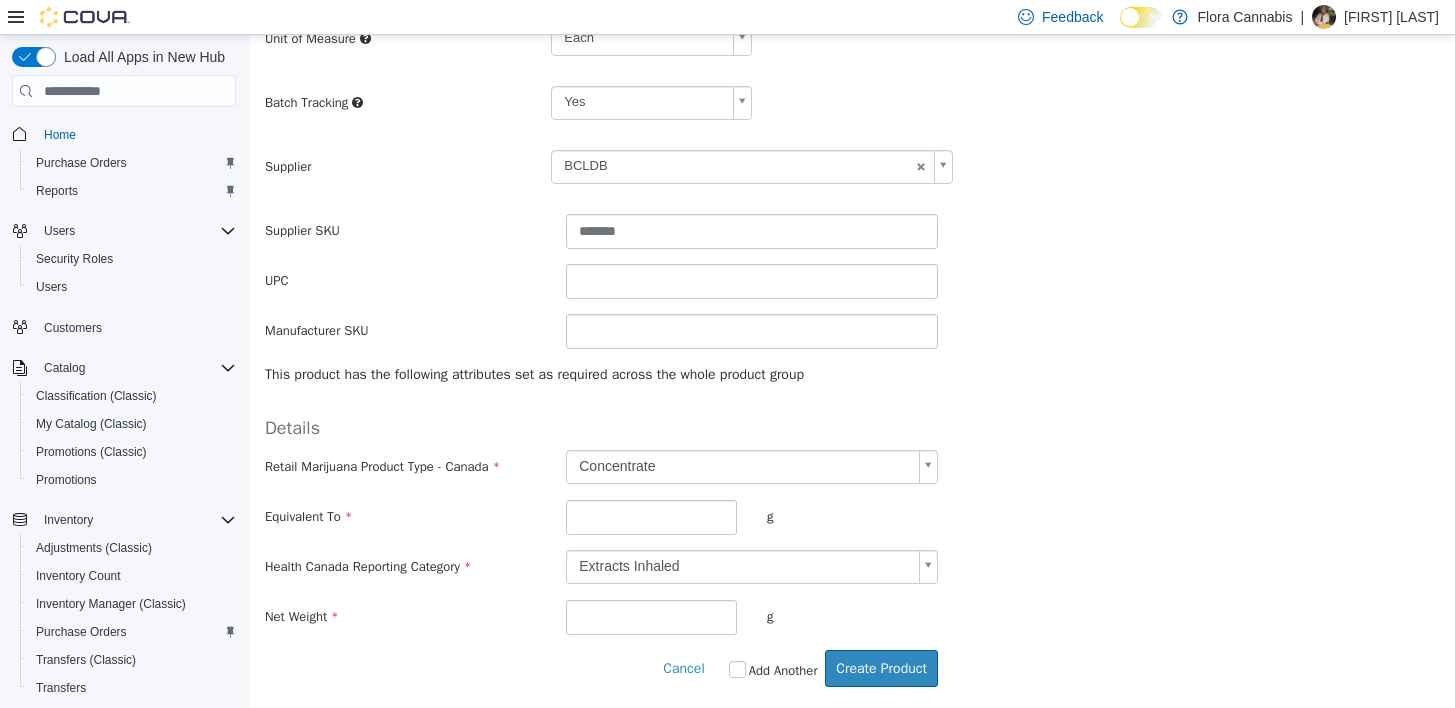 click on "Cancel Add Another    Create Product" at bounding box center (601, 668) 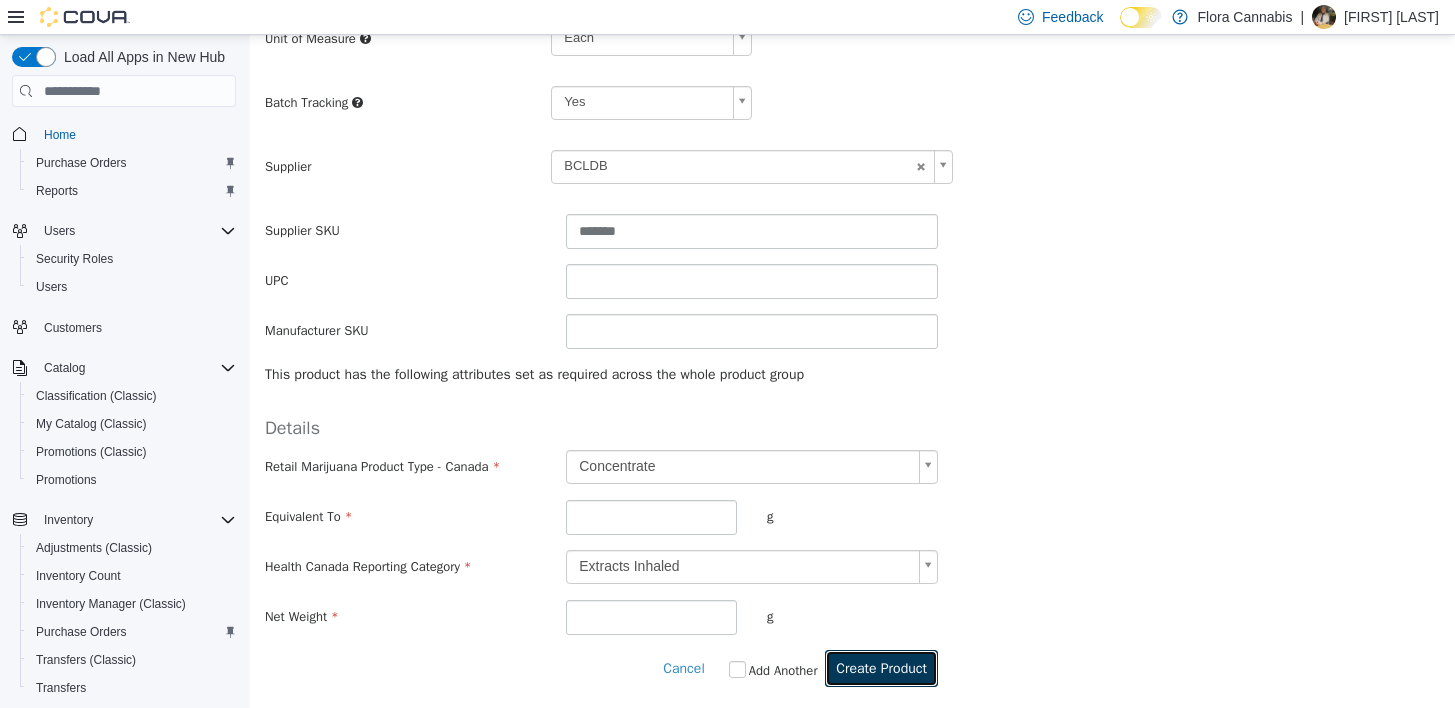 click on "Create Product" at bounding box center (881, 668) 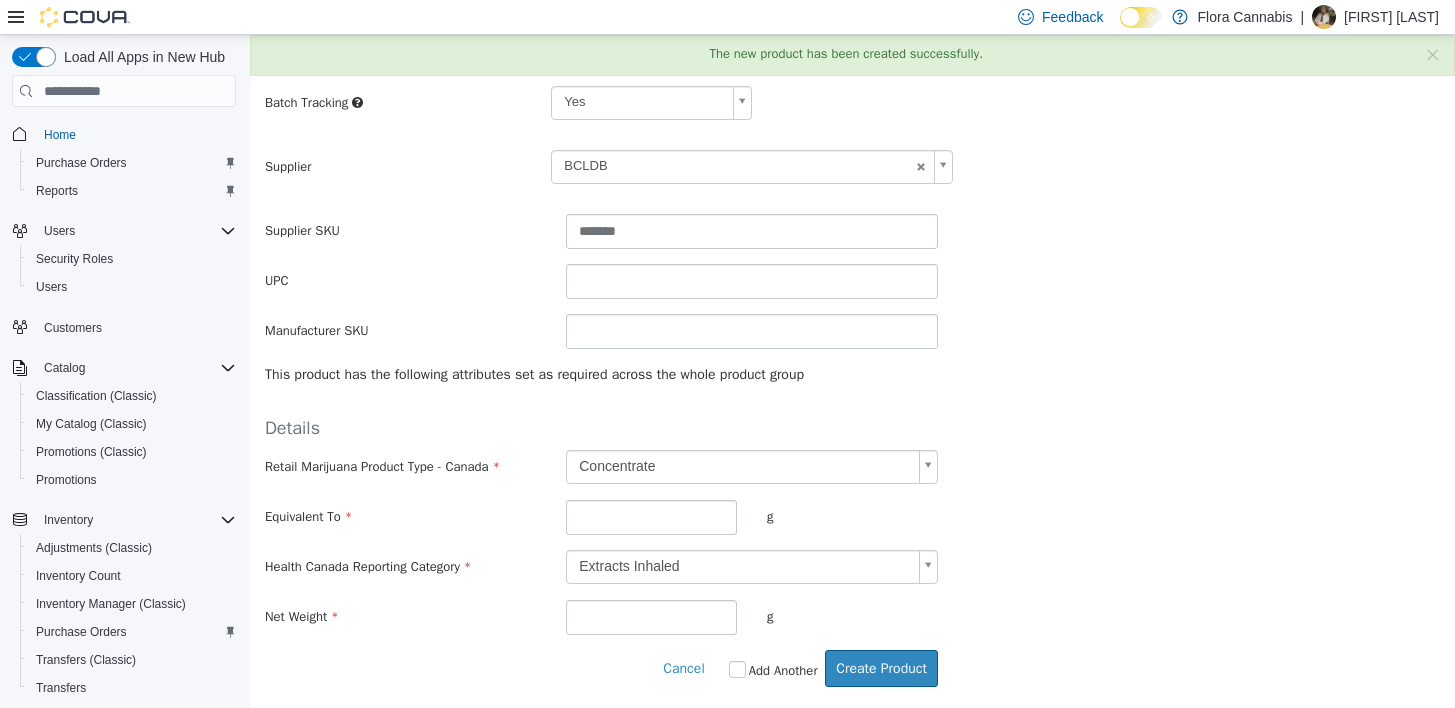 scroll, scrollTop: 0, scrollLeft: 0, axis: both 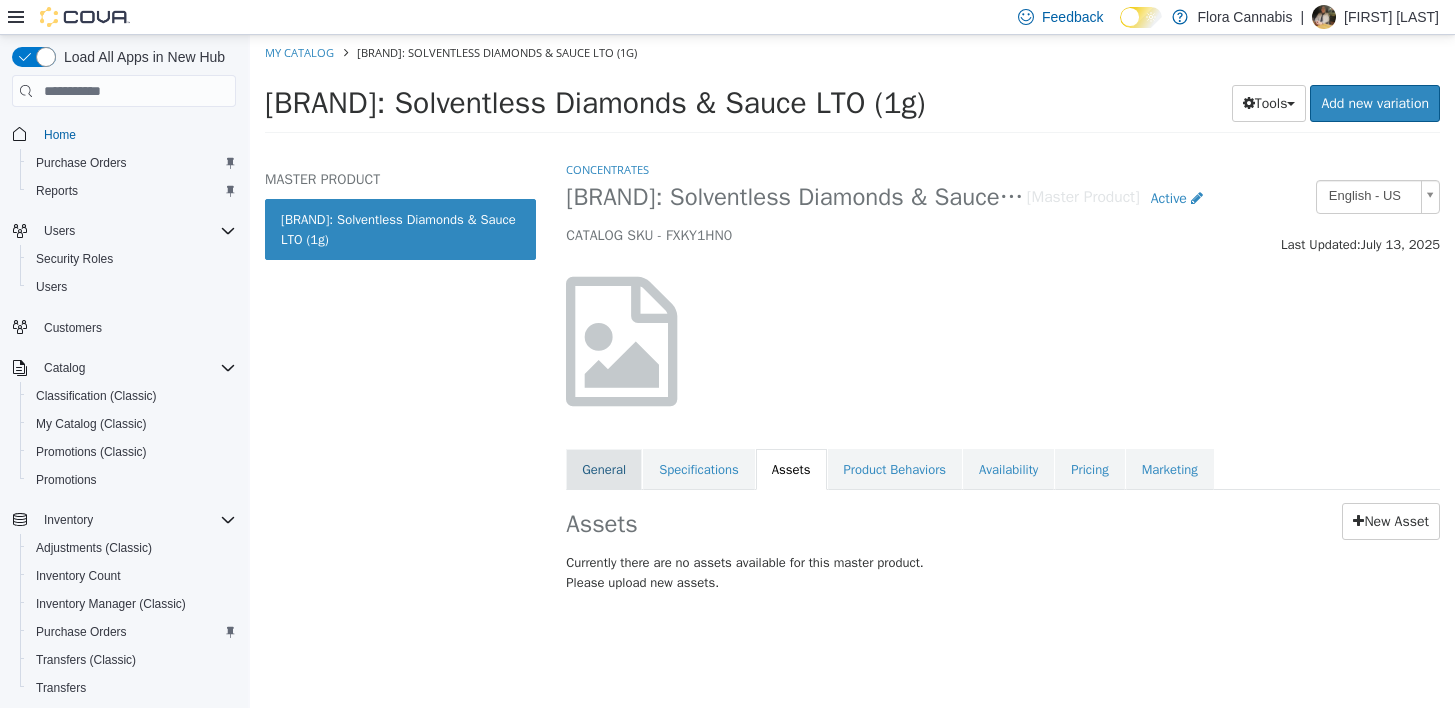 click on "General" at bounding box center (604, 470) 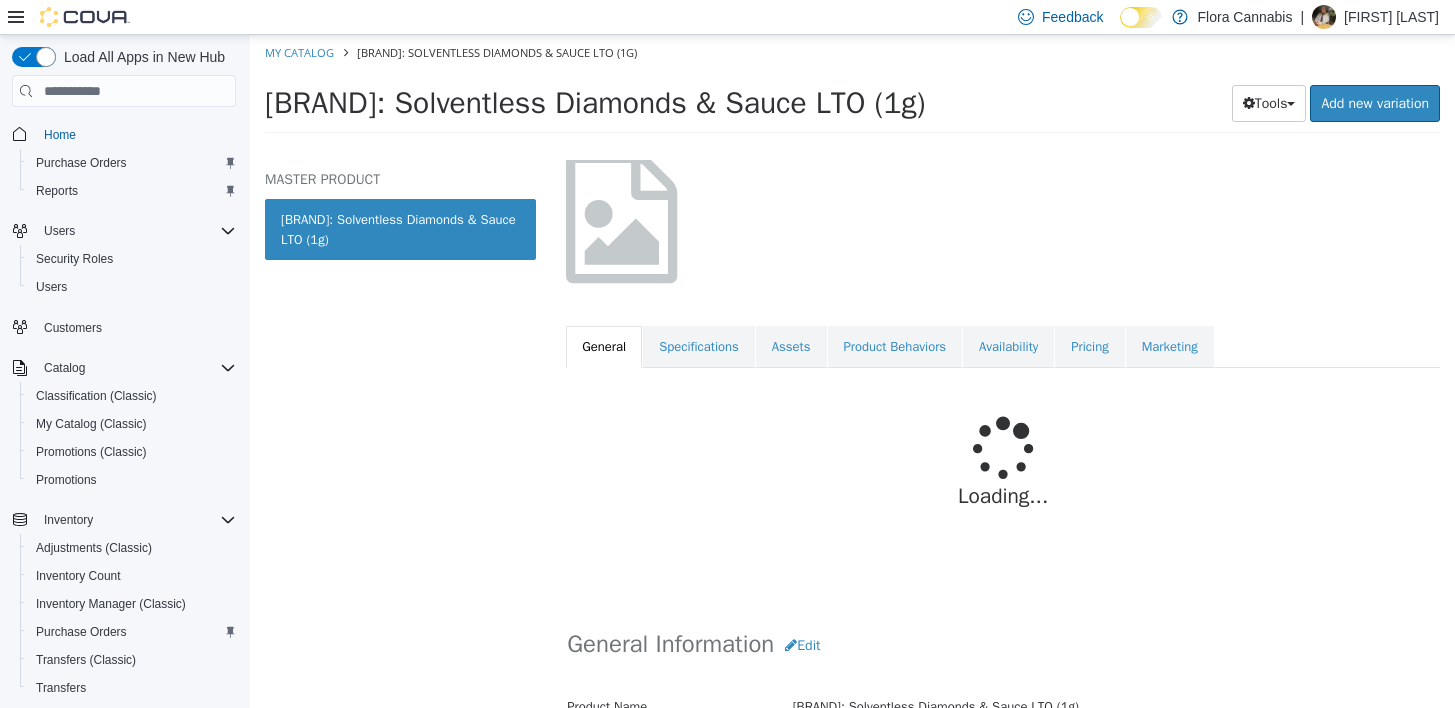 scroll, scrollTop: 302, scrollLeft: 0, axis: vertical 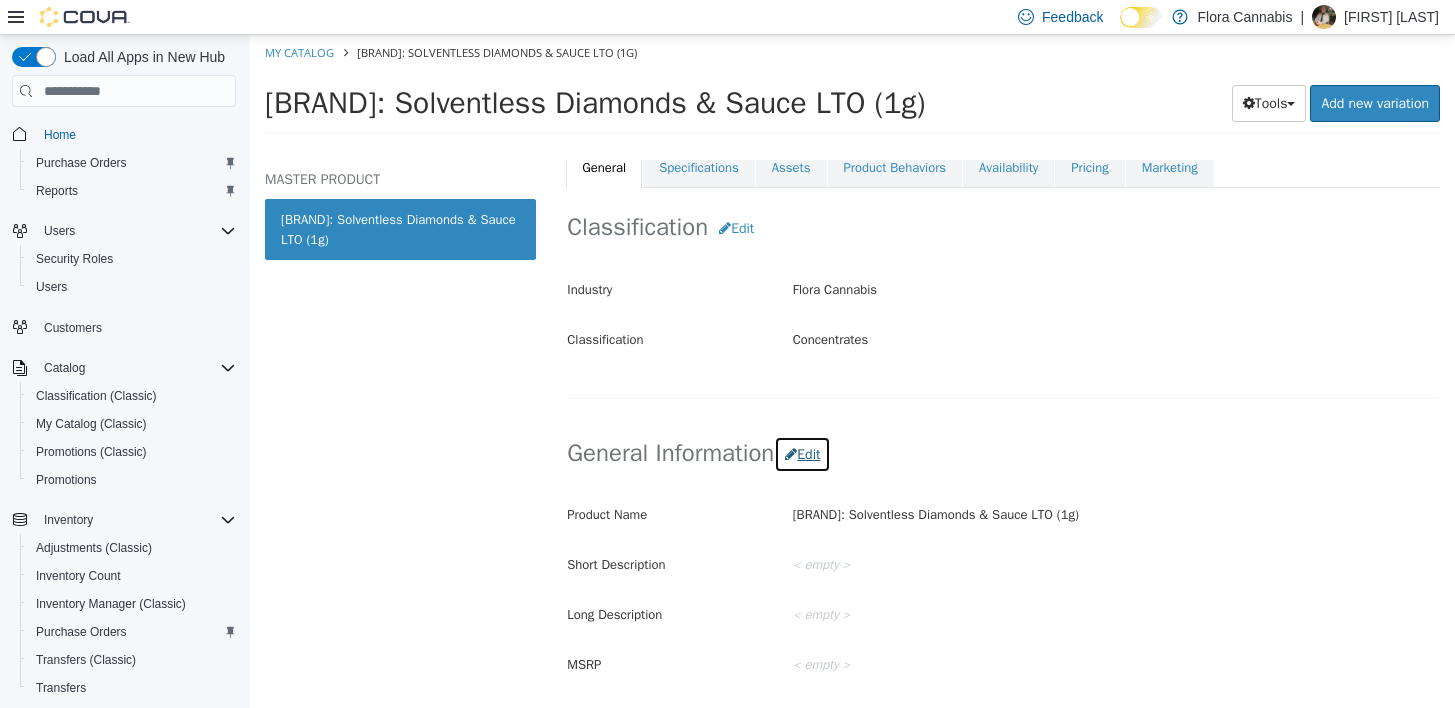click on "Edit" at bounding box center [802, 454] 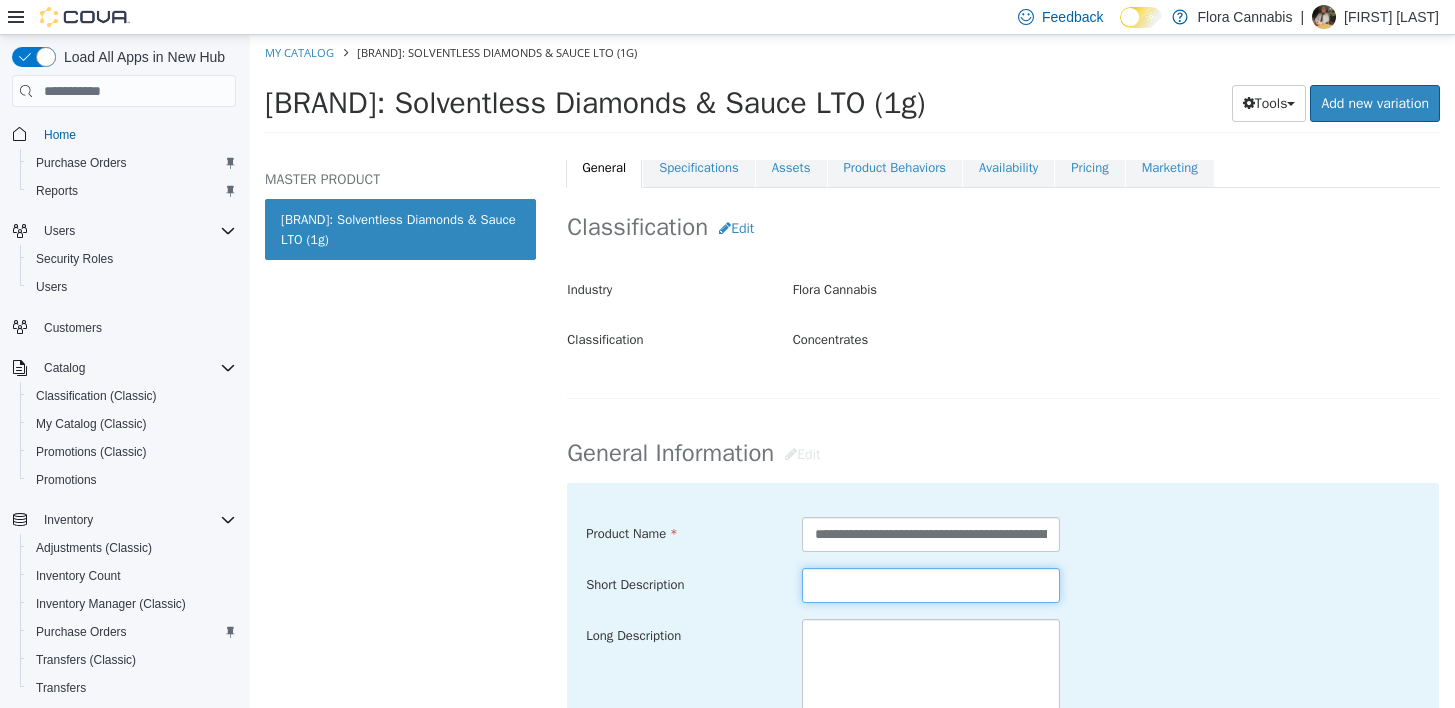 paste on "**********" 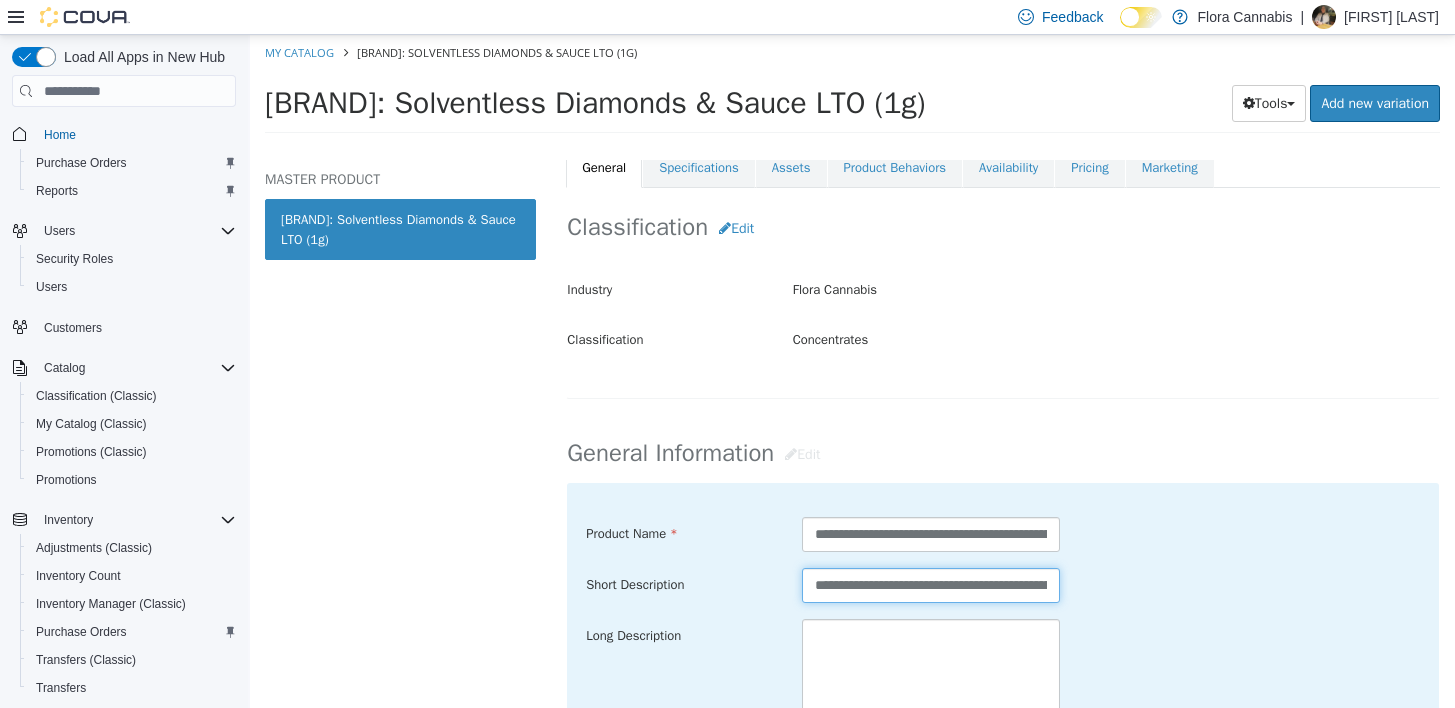 scroll, scrollTop: 0, scrollLeft: 331, axis: horizontal 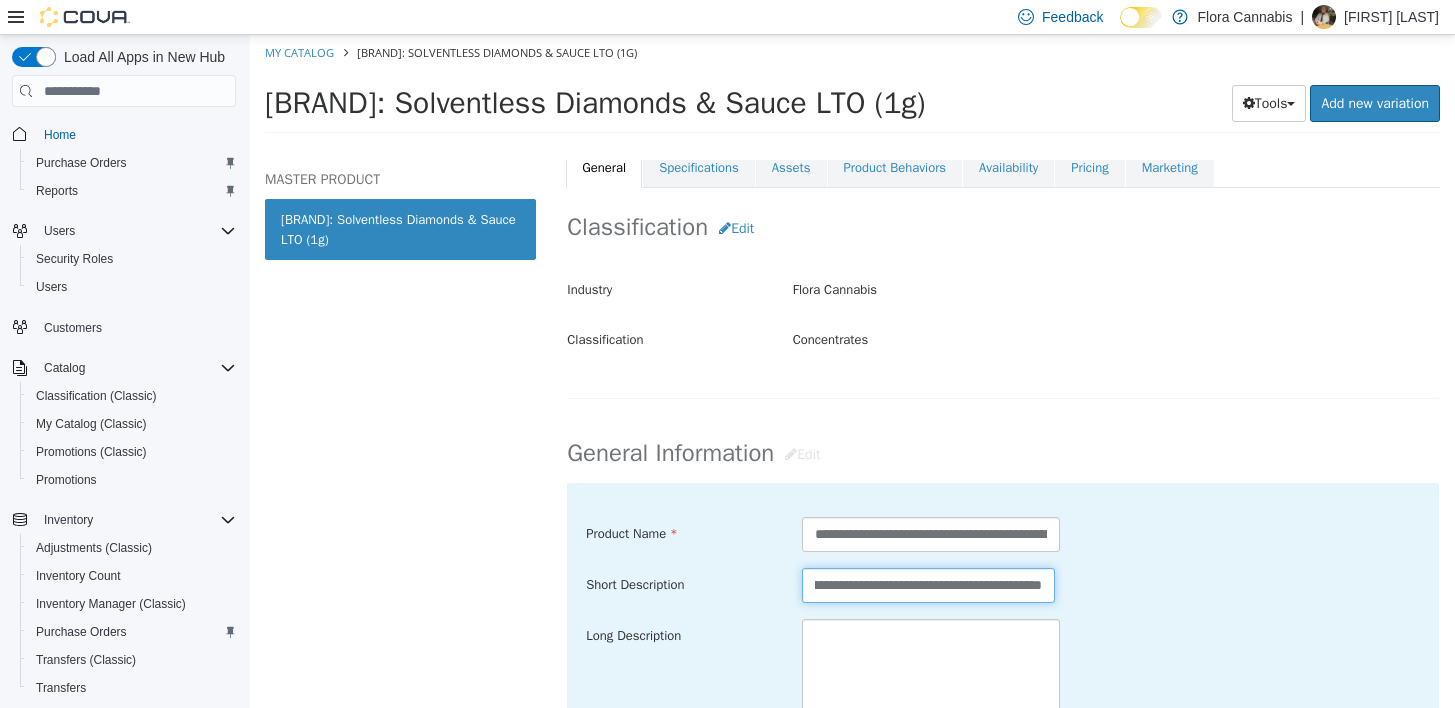 type on "**********" 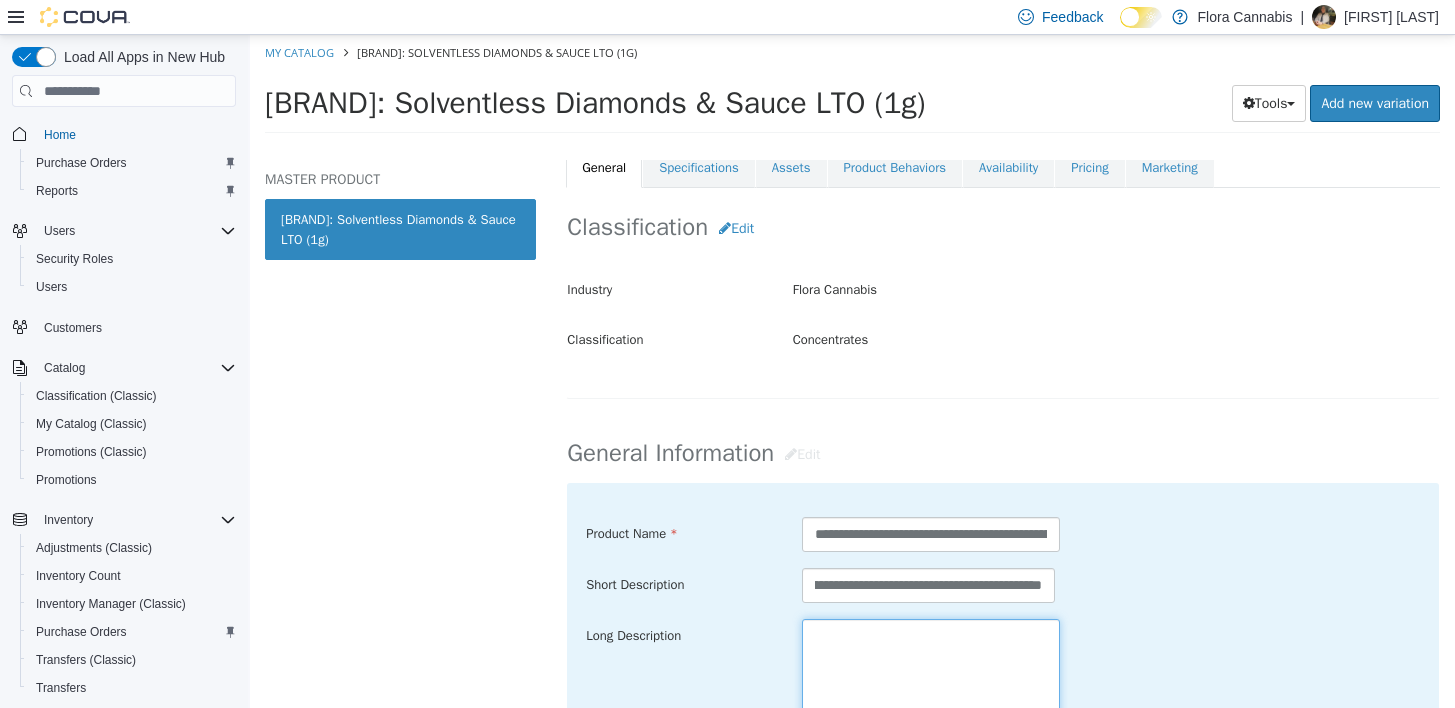click at bounding box center [931, 731] 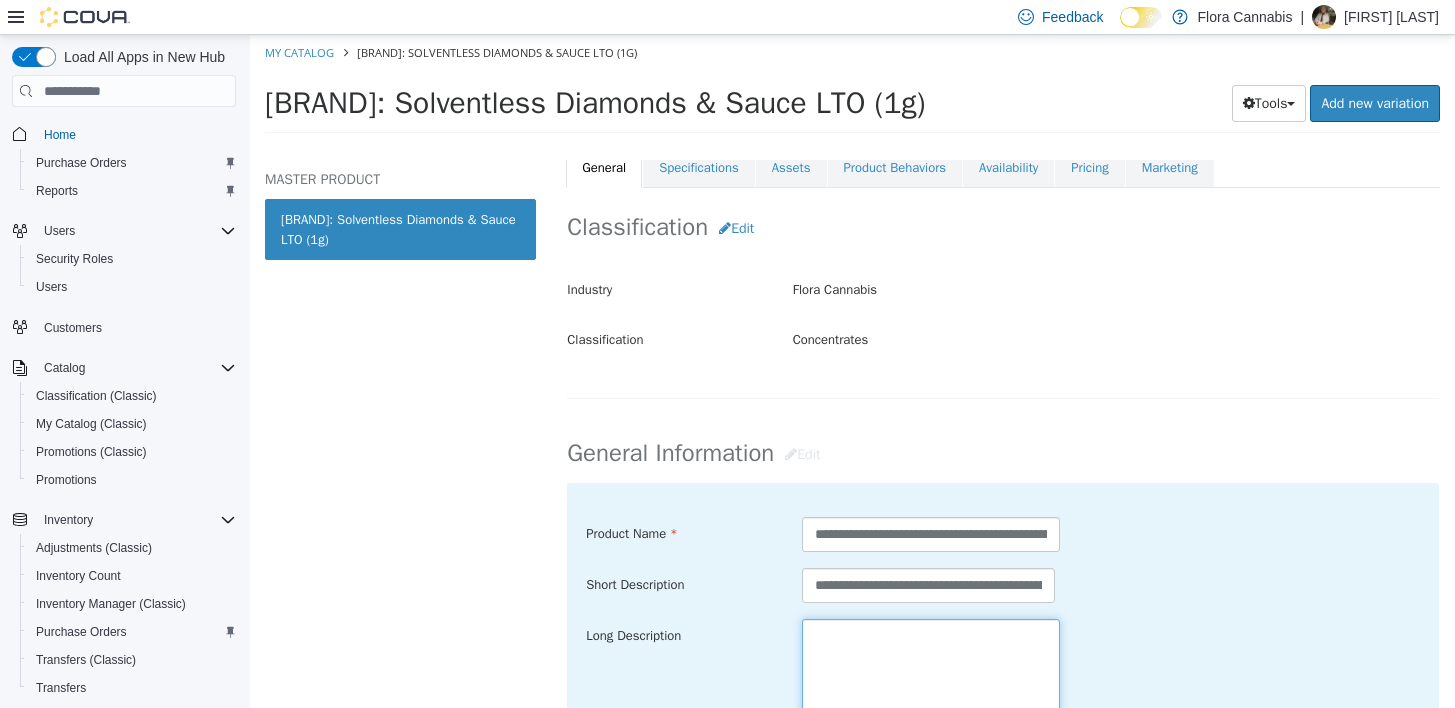 paste on "**********" 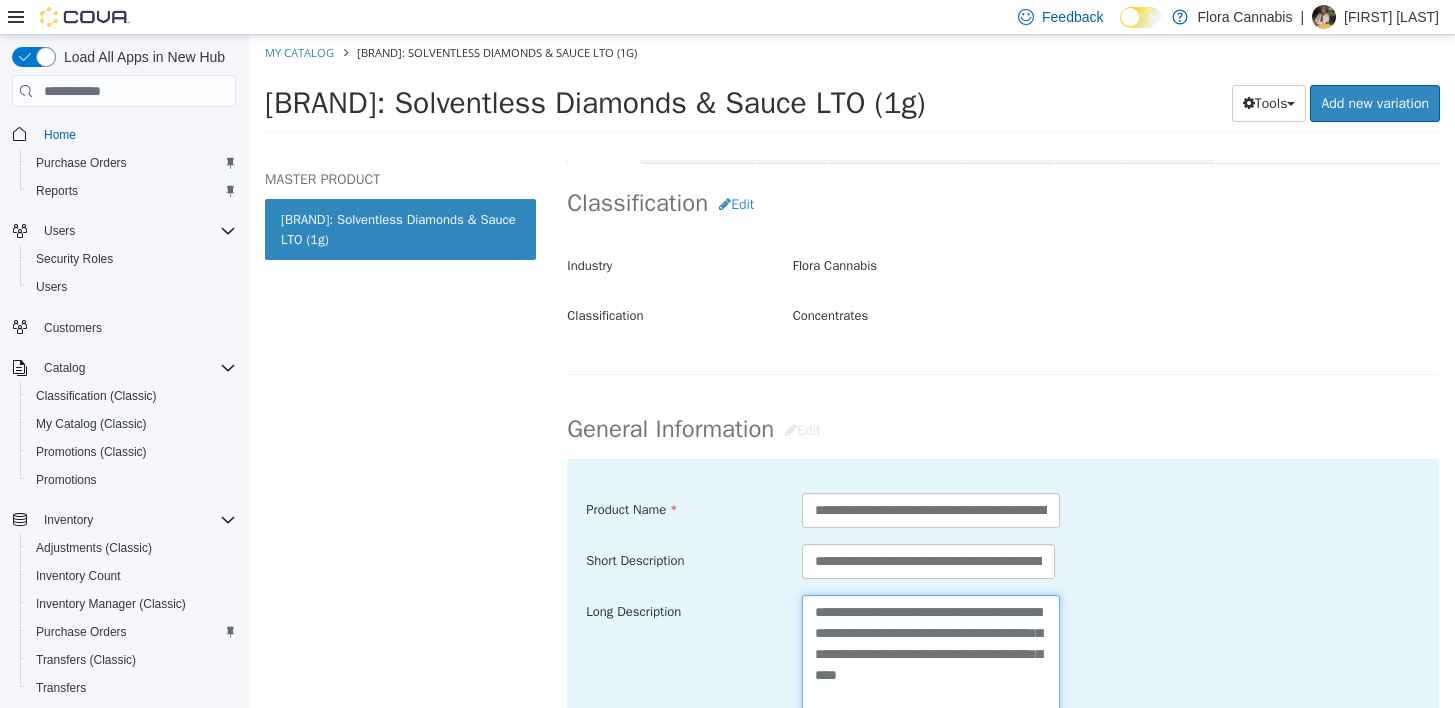 type on "**********" 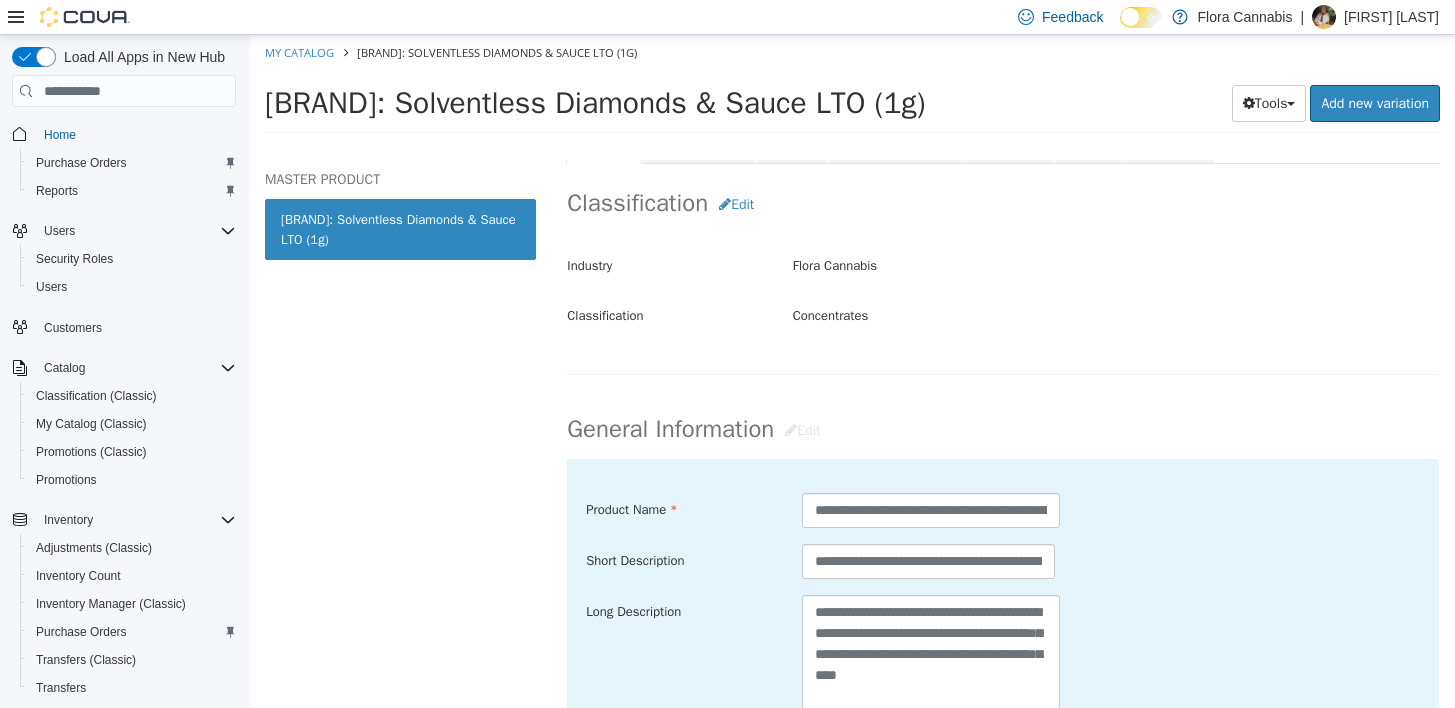 click on "General Information  Edit" at bounding box center [1003, 430] 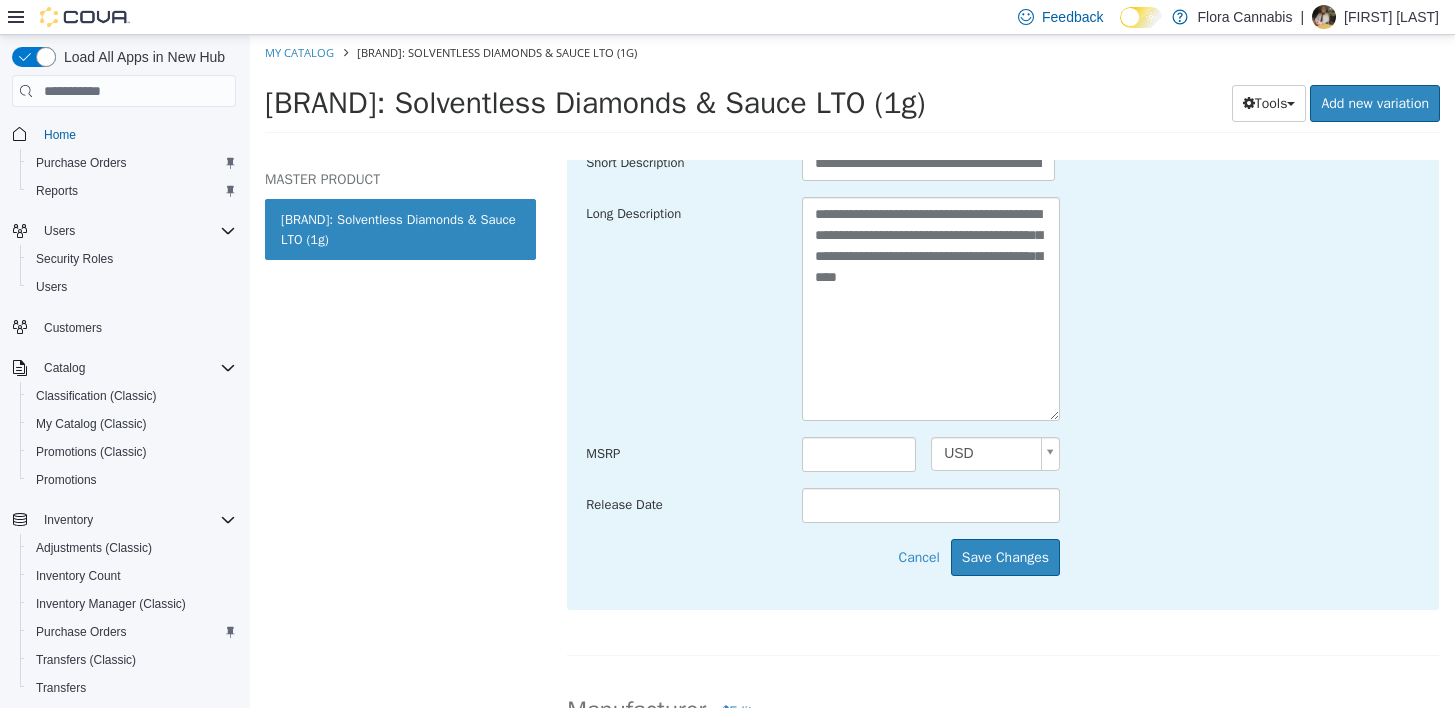 scroll, scrollTop: 726, scrollLeft: 0, axis: vertical 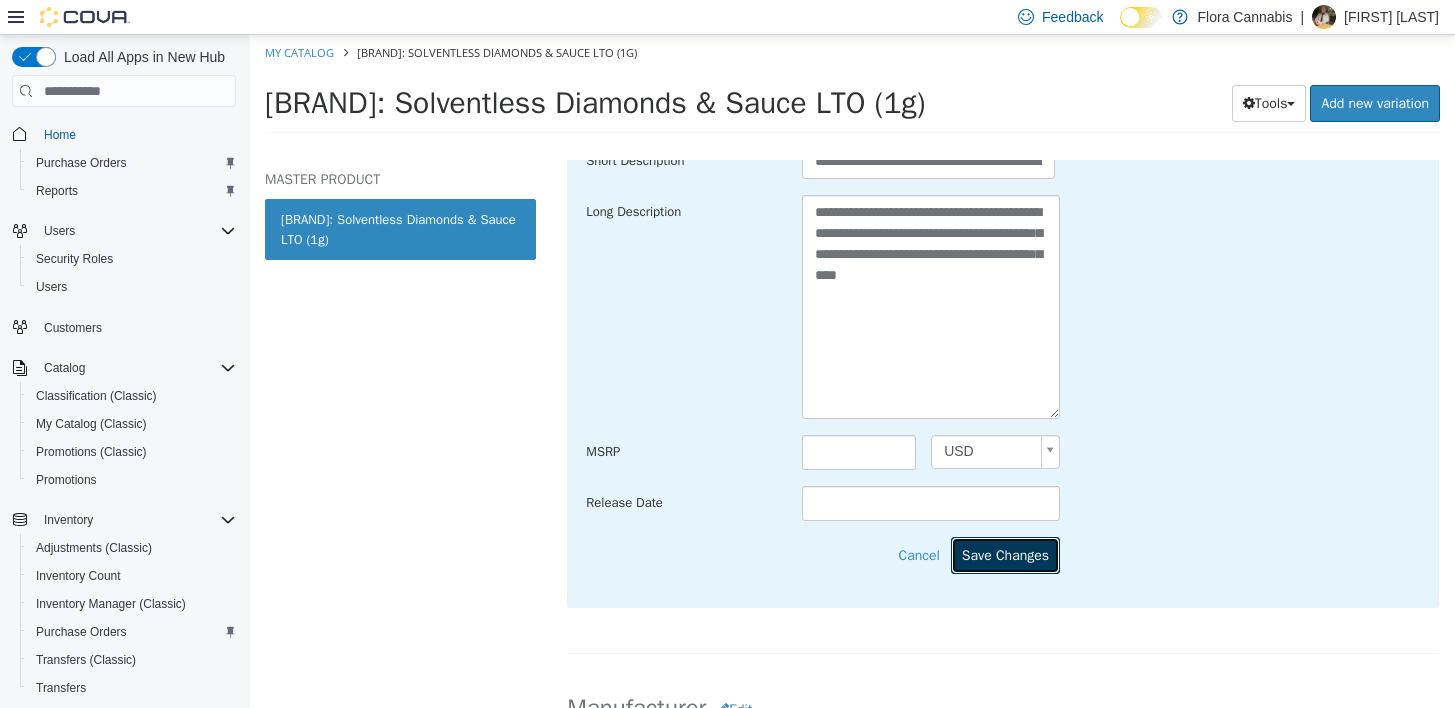 click on "Save Changes" at bounding box center (1005, 555) 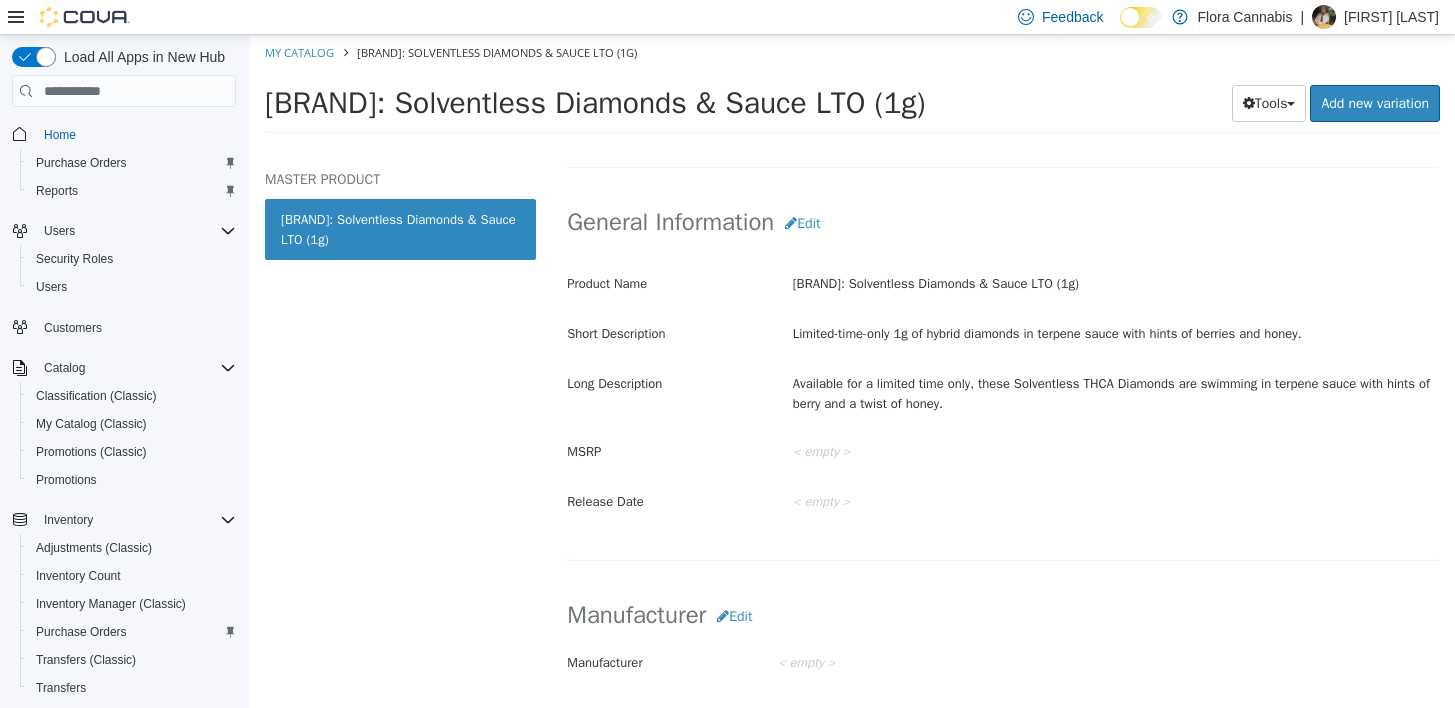 scroll, scrollTop: 0, scrollLeft: 0, axis: both 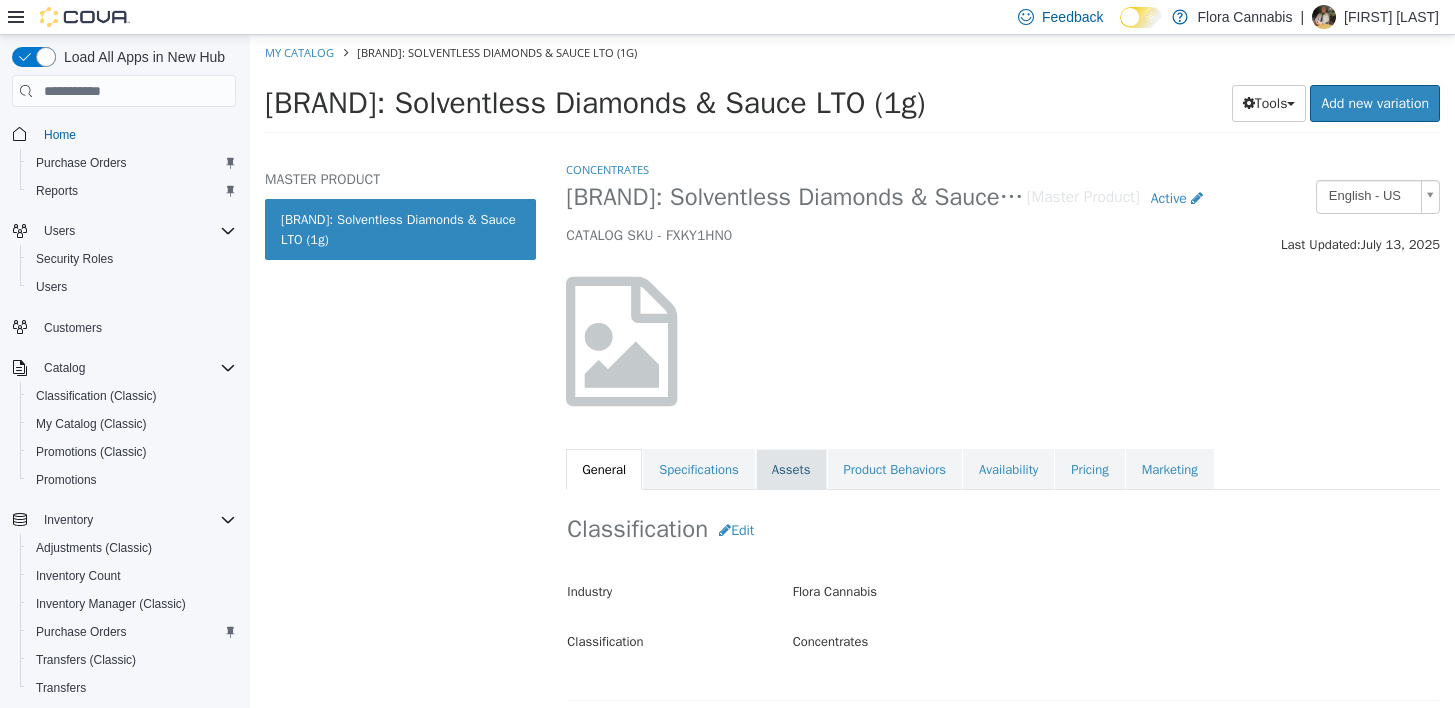 click on "Assets" at bounding box center (791, 470) 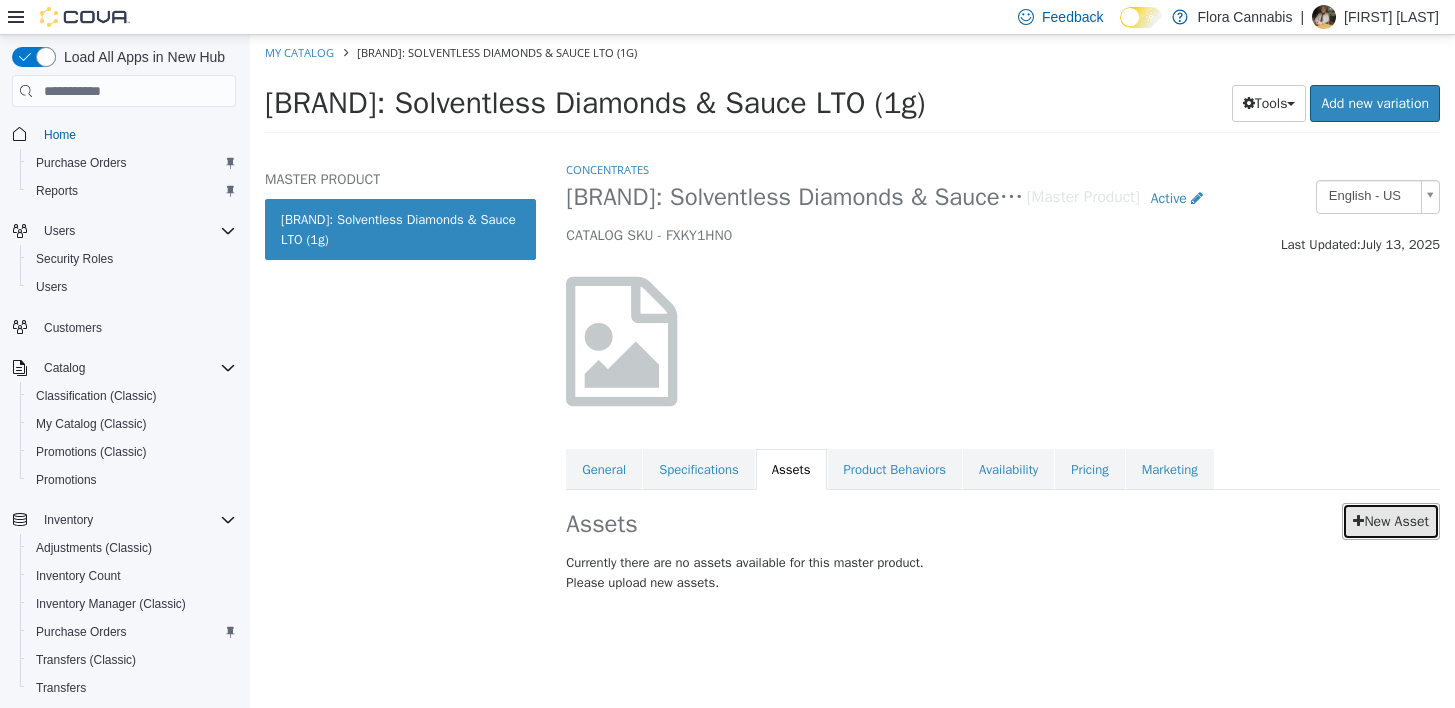 click on "New Asset" at bounding box center (1391, 521) 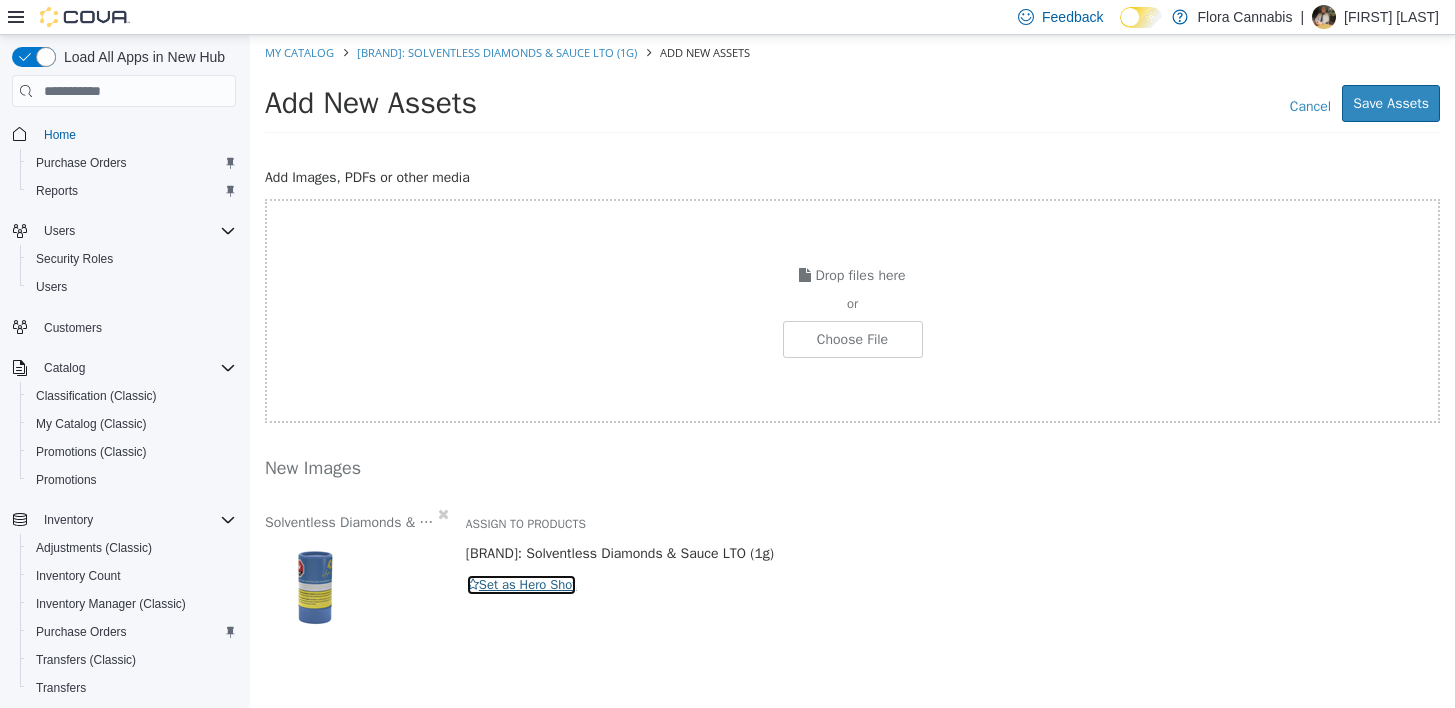click on "Set as Hero Shot" at bounding box center [522, 585] 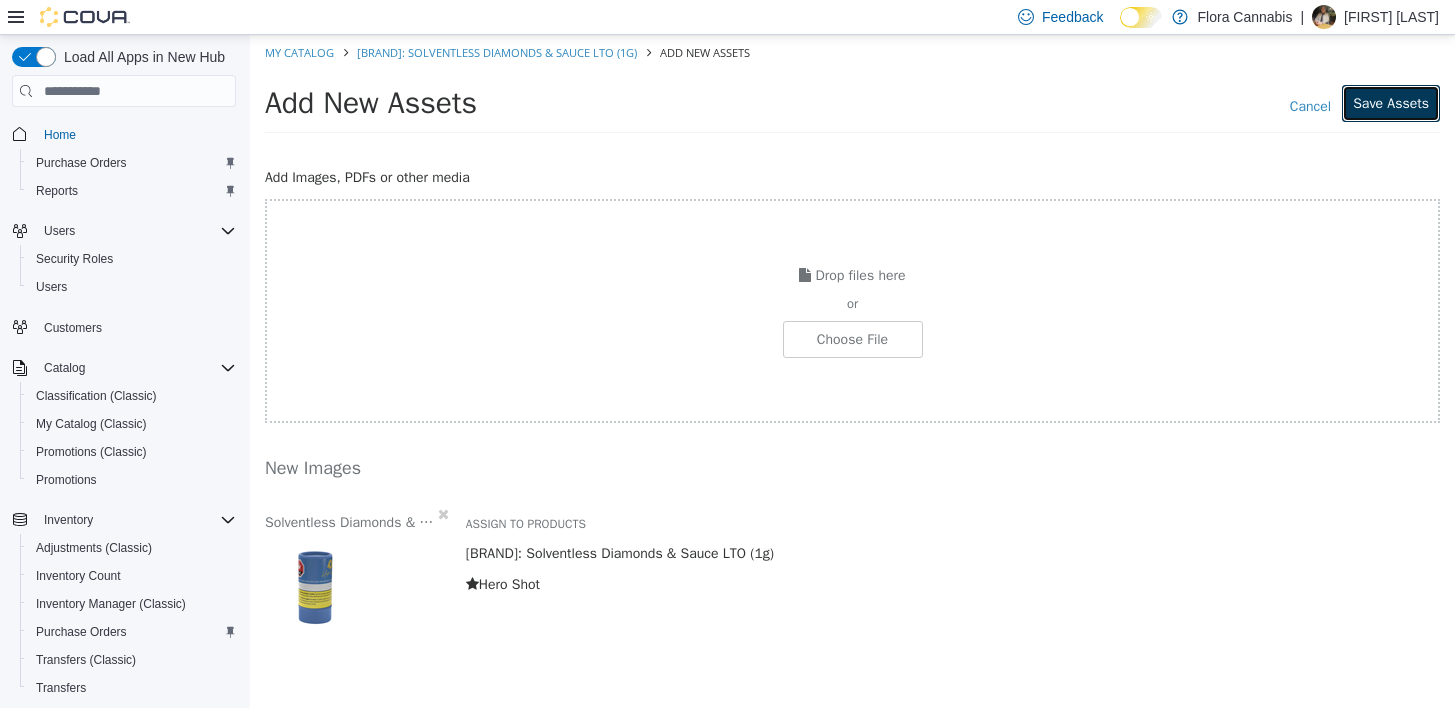 click on "Save Assets" at bounding box center [1391, 103] 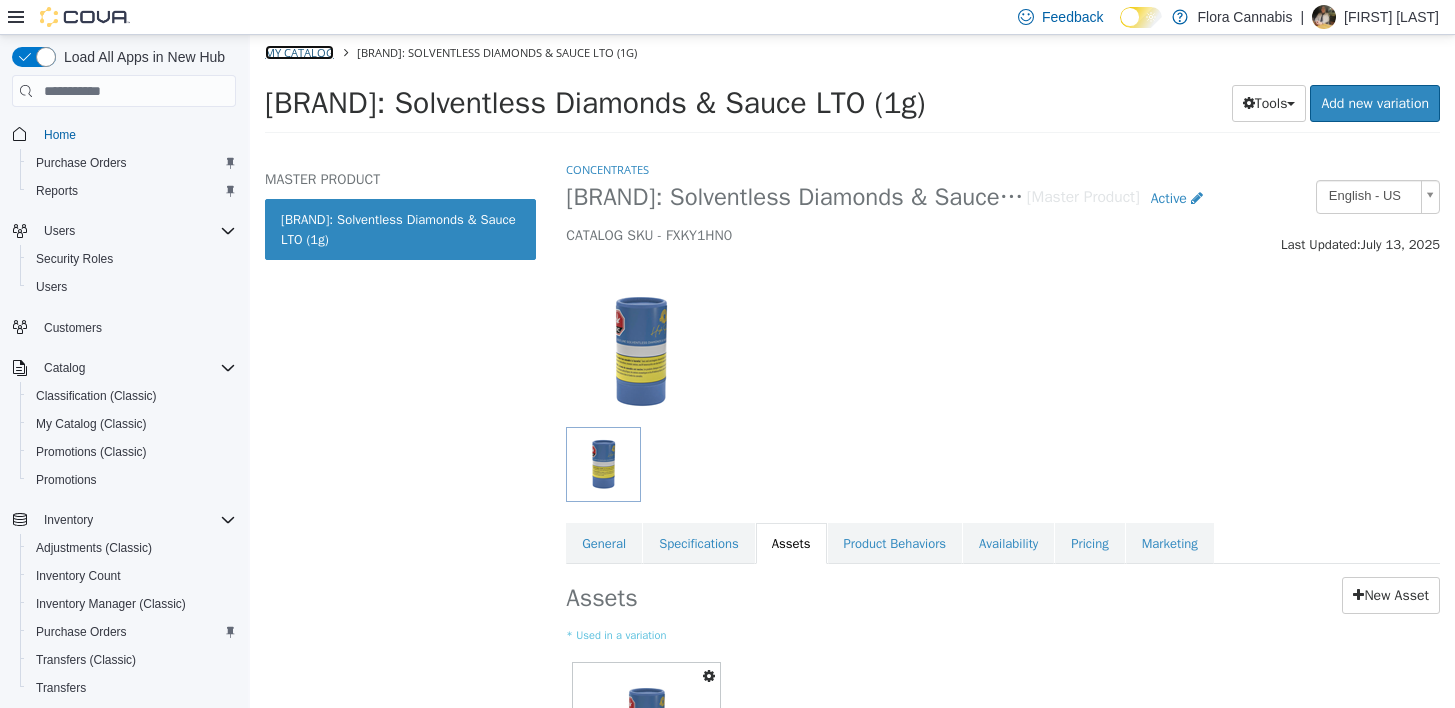 click on "My Catalog" at bounding box center [299, 52] 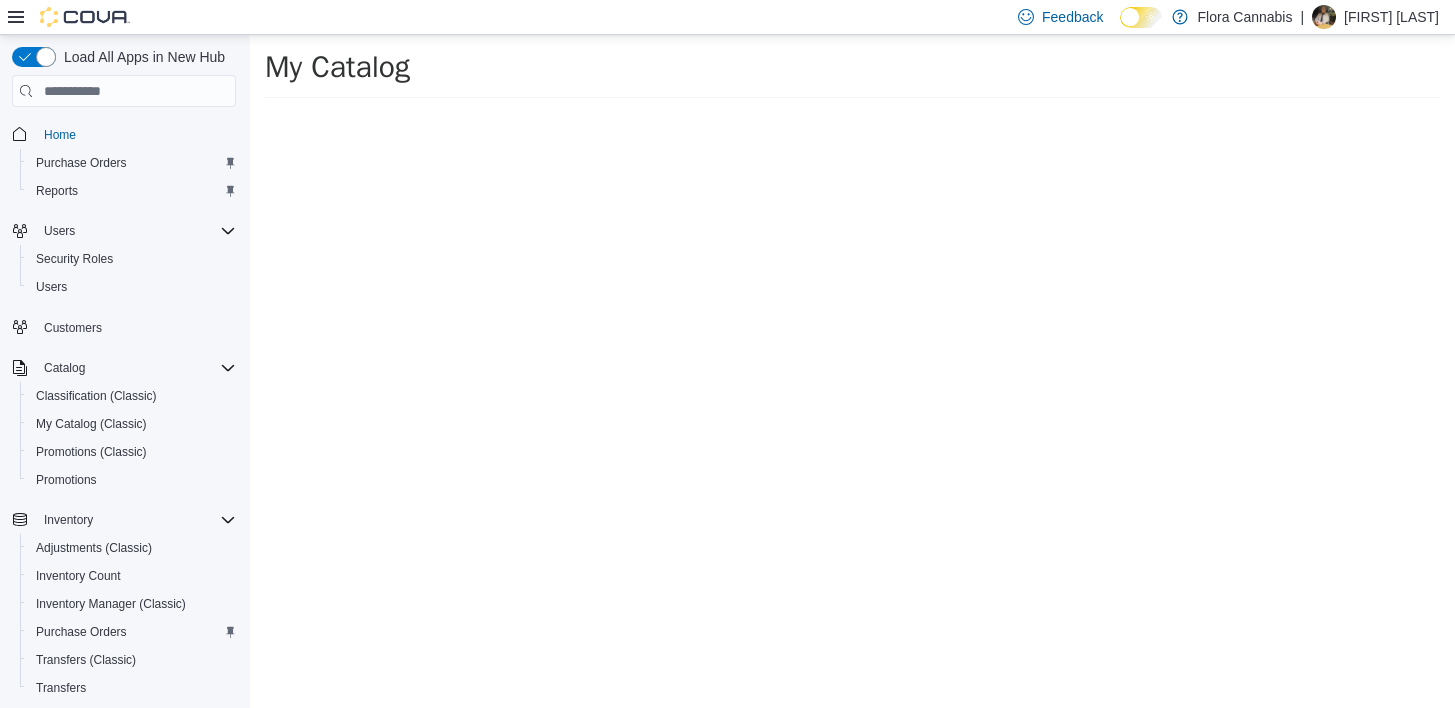 select on "**********" 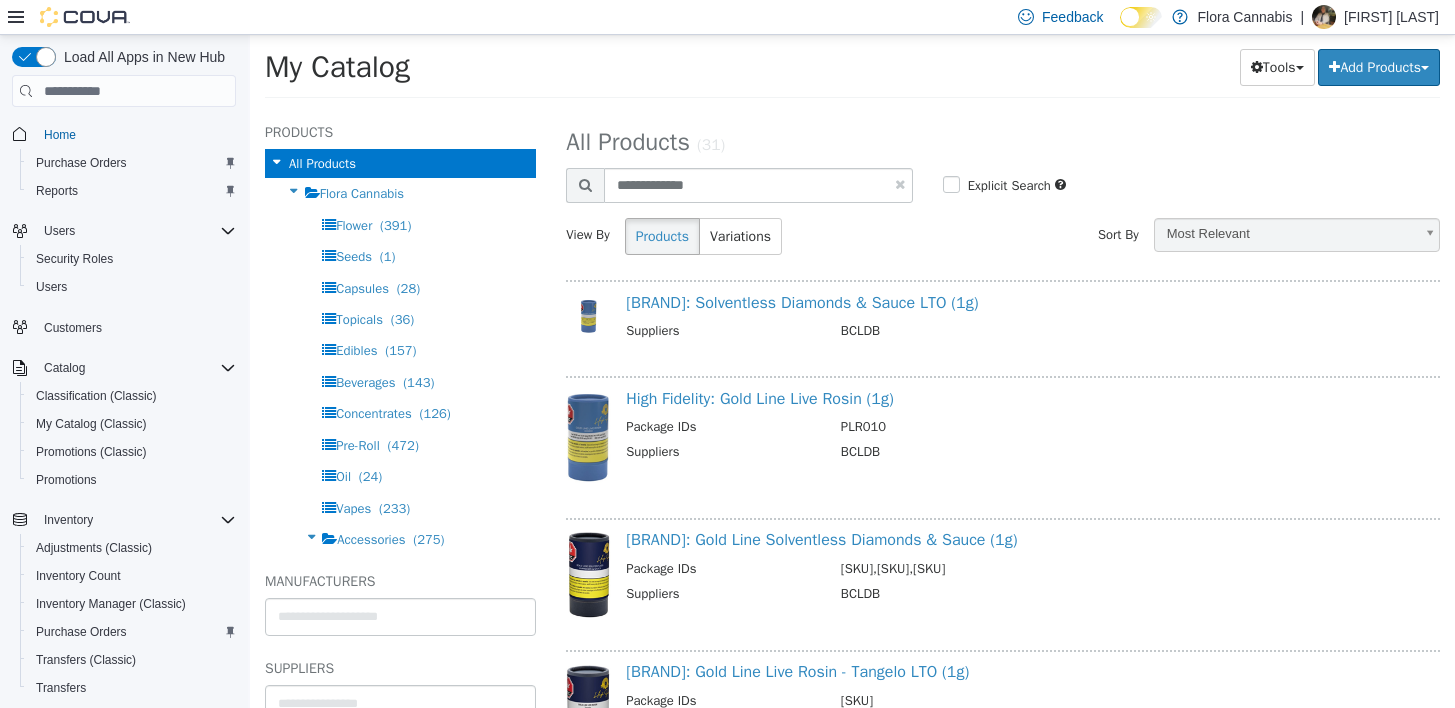 click at bounding box center (900, 184) 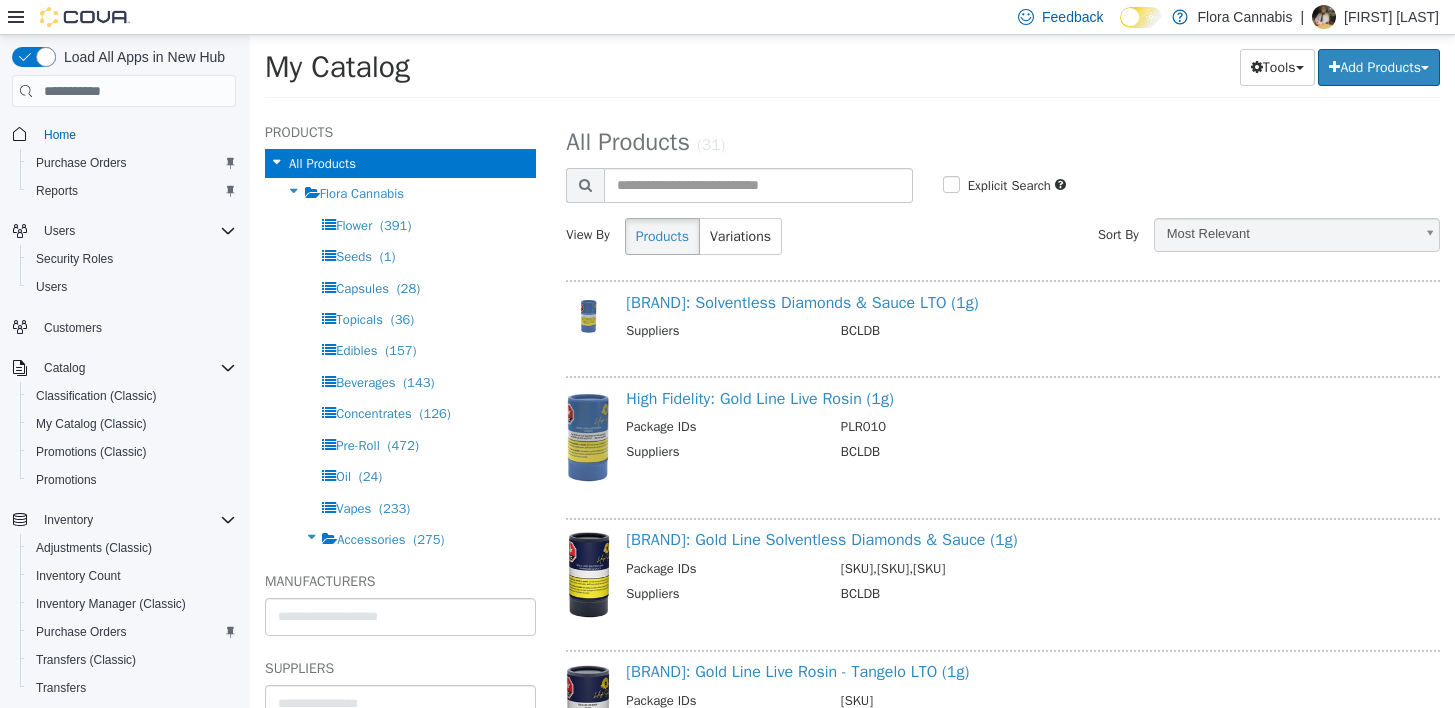 select on "**********" 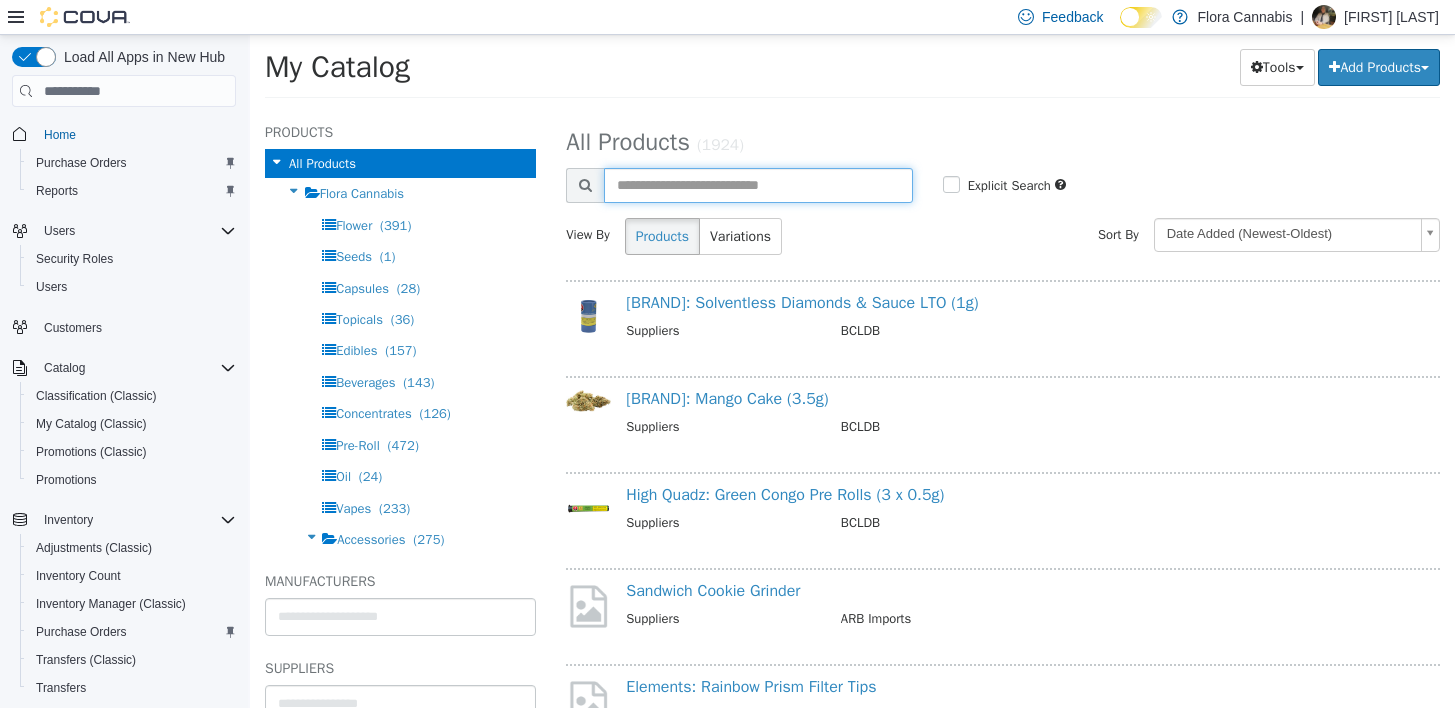 click at bounding box center [758, 185] 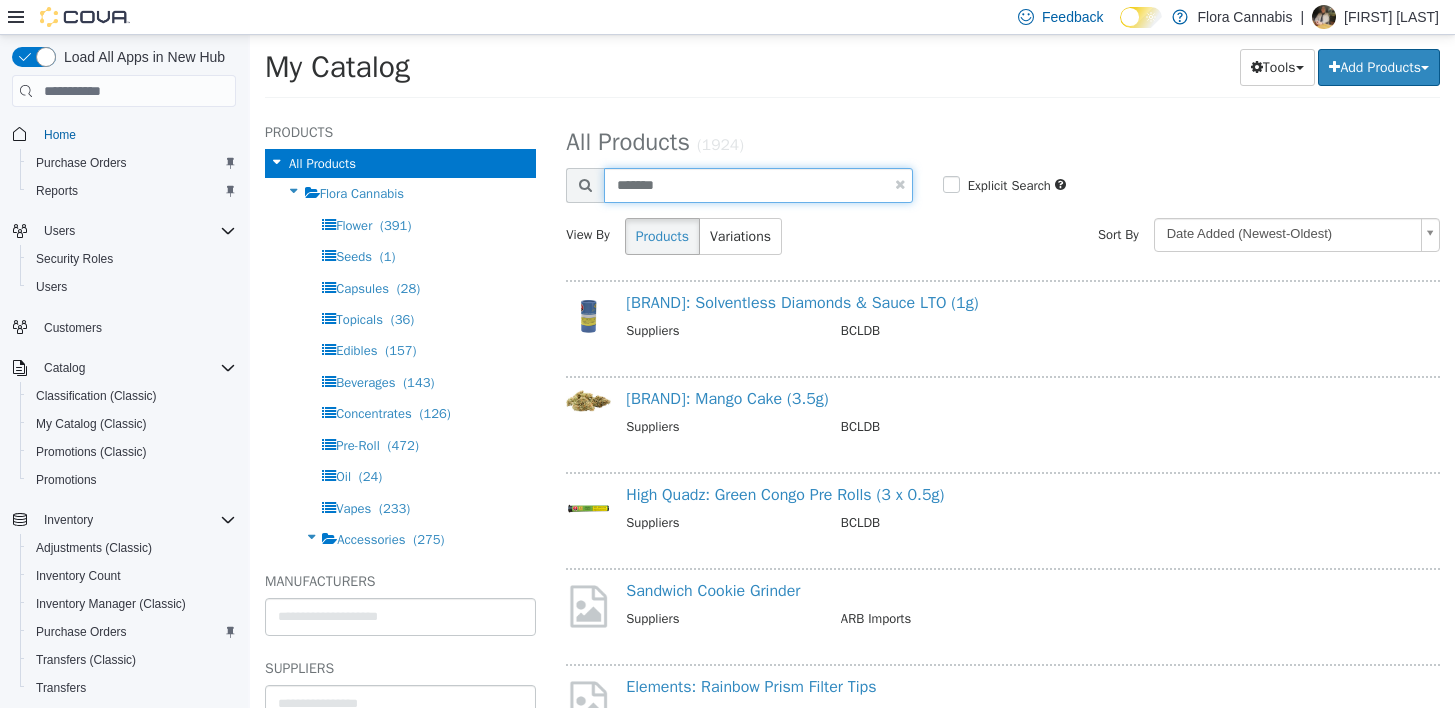 type on "*******" 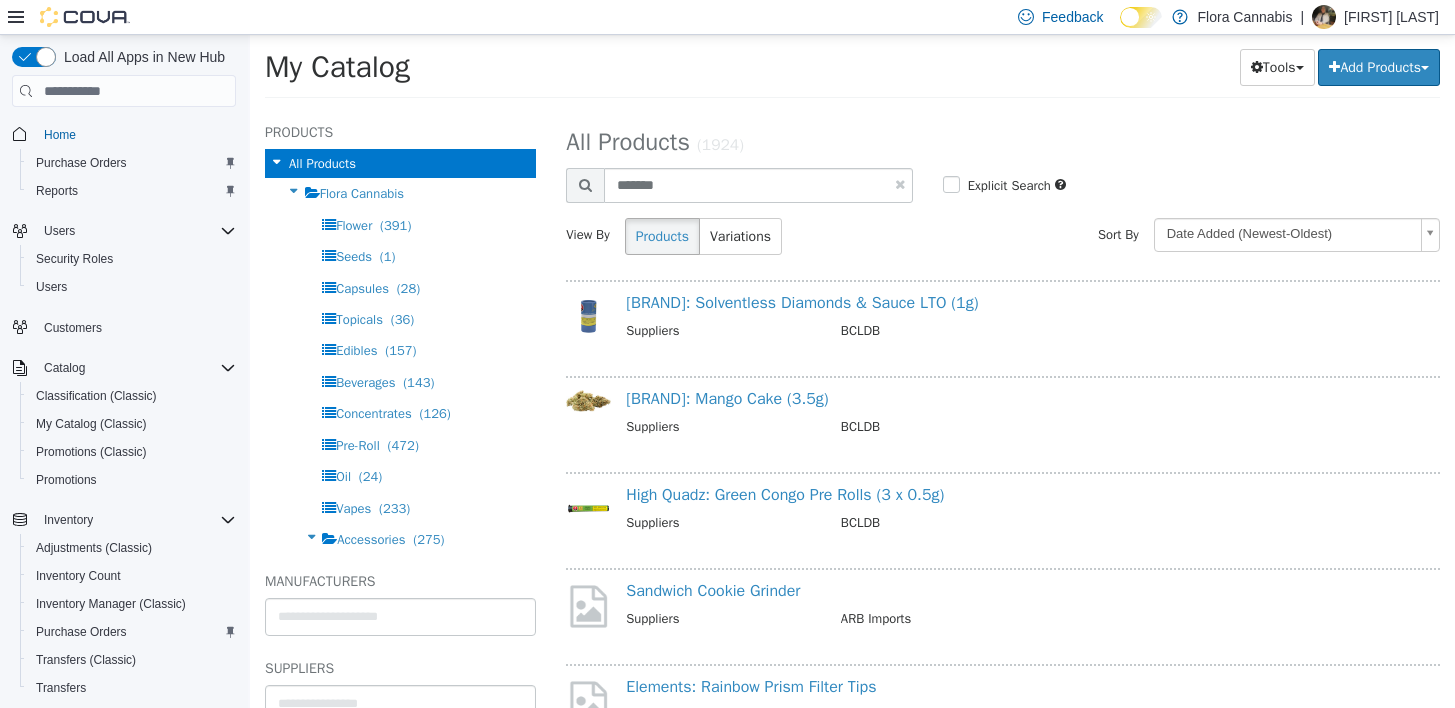 select on "**********" 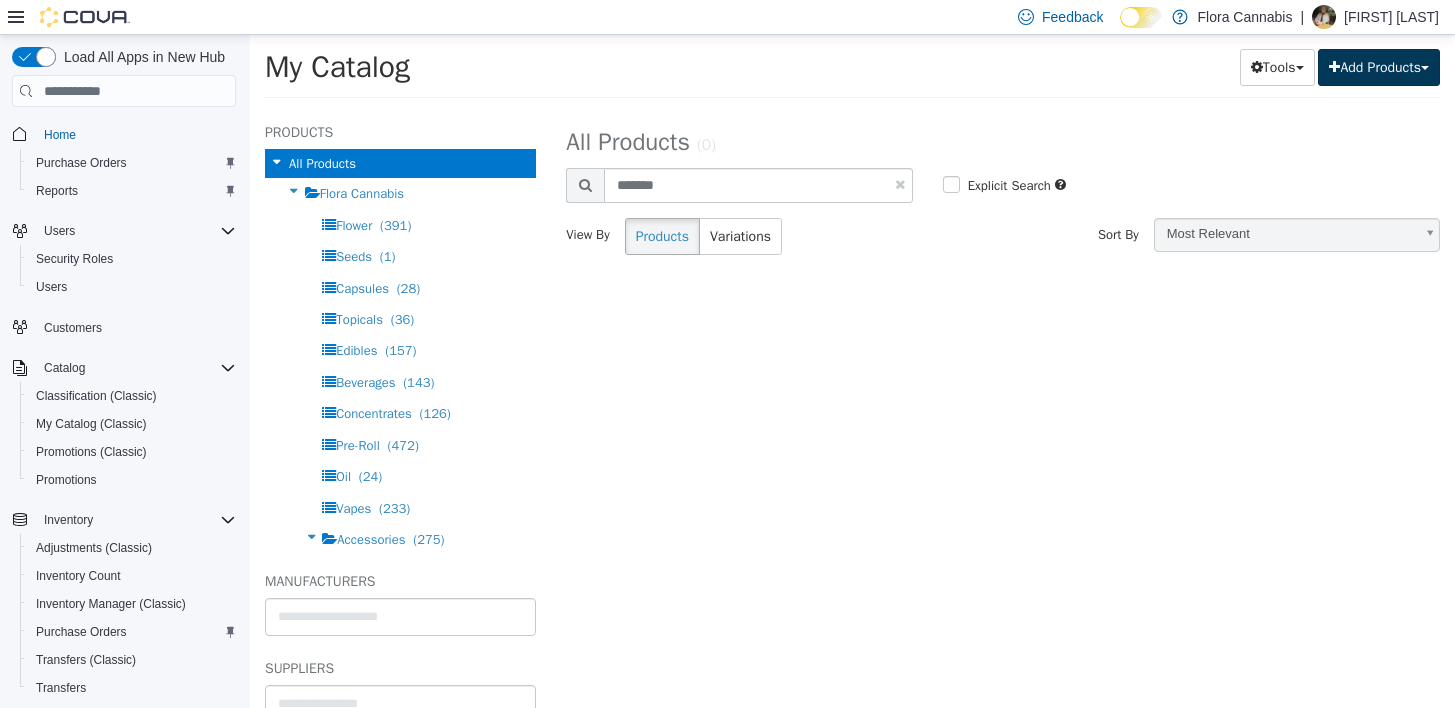 click on "Add Products" at bounding box center (1379, 67) 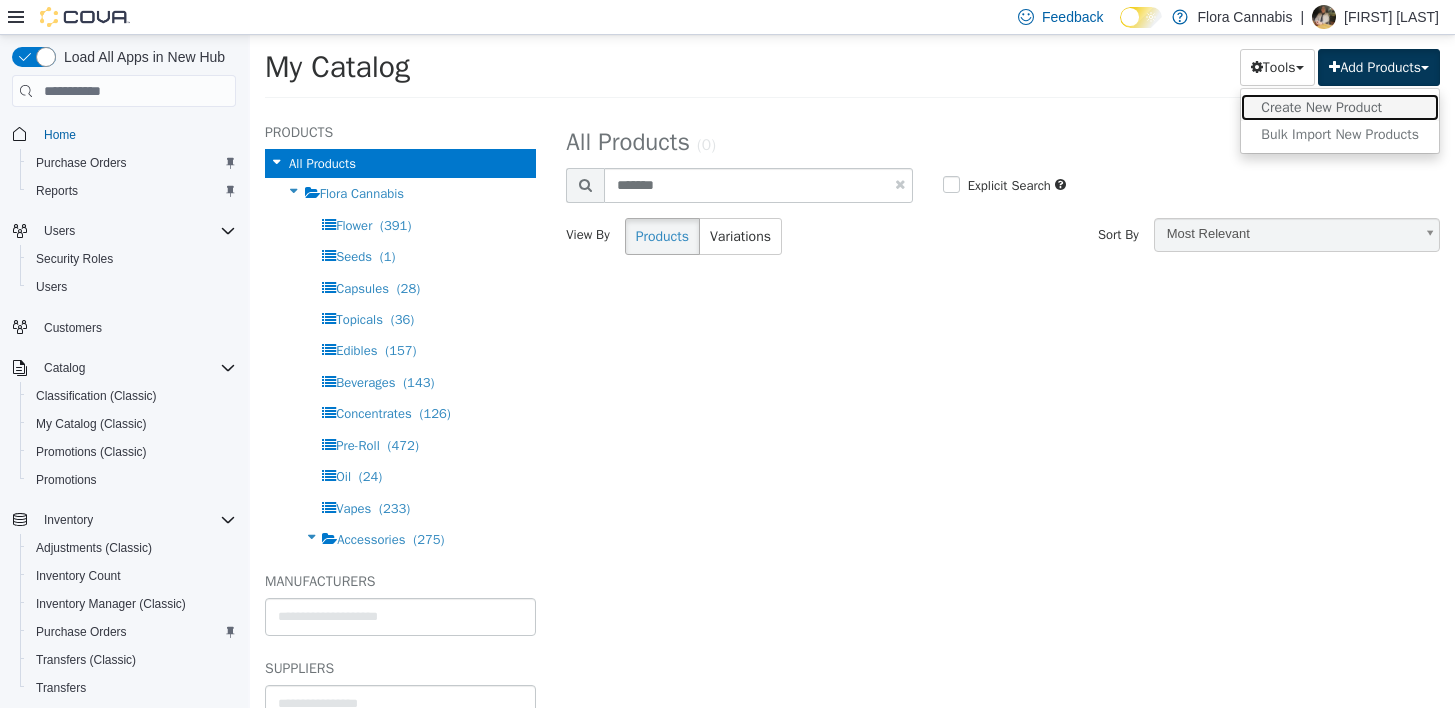 click on "Create New Product" at bounding box center (1340, 107) 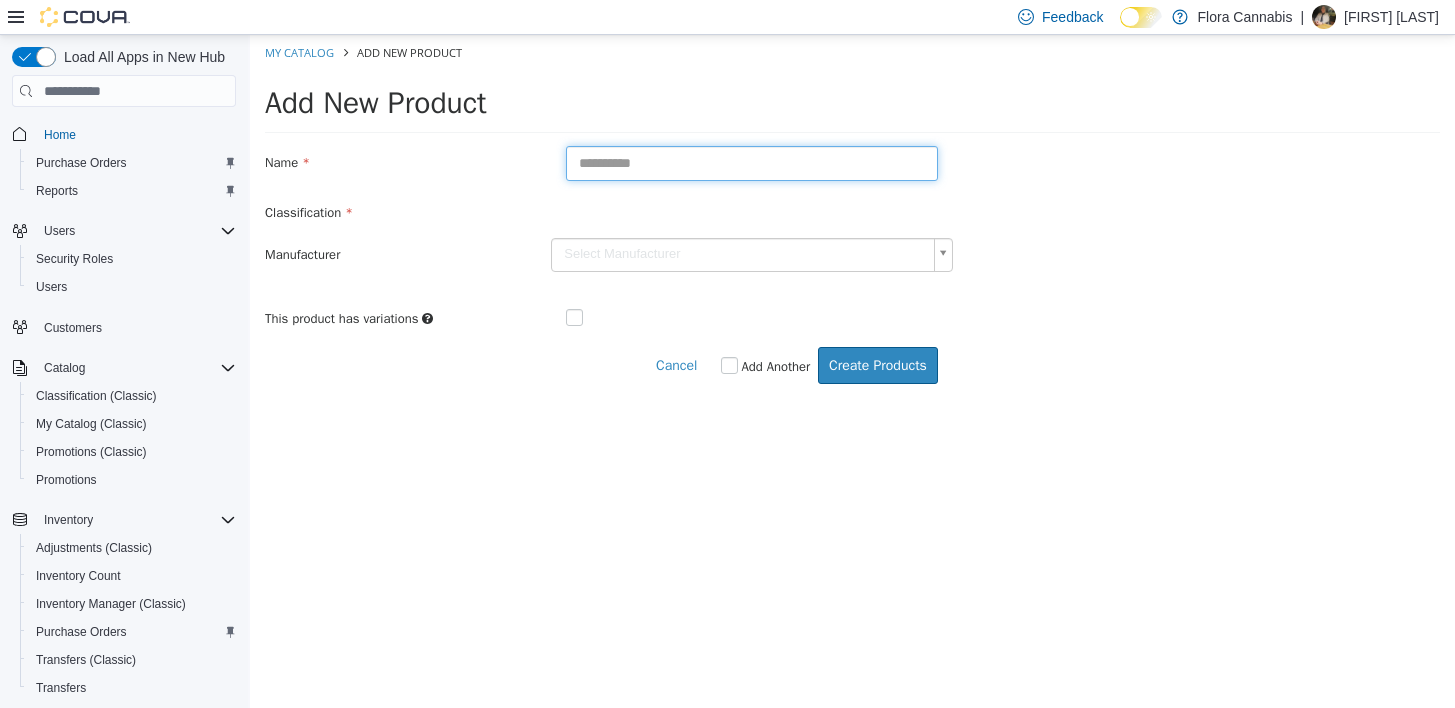click at bounding box center (752, 163) 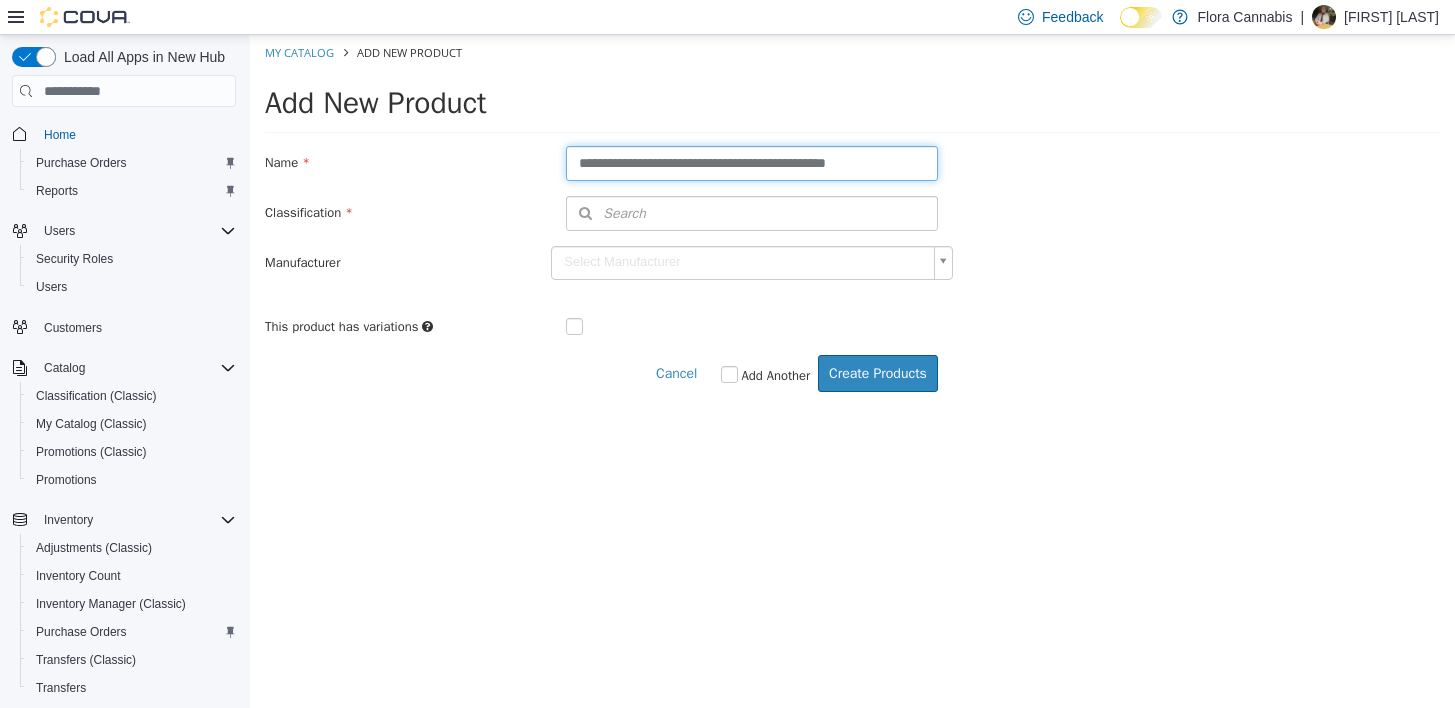 type on "**********" 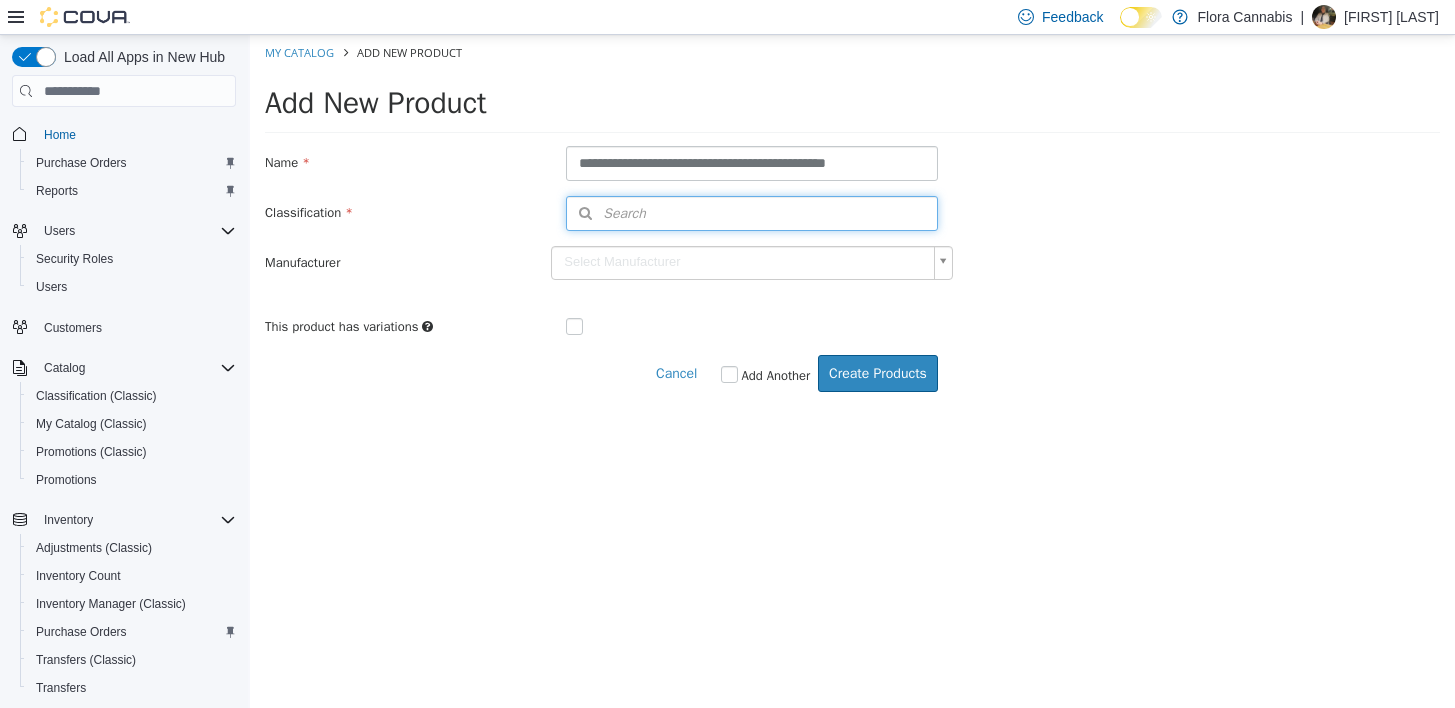 click on "Search" at bounding box center [752, 213] 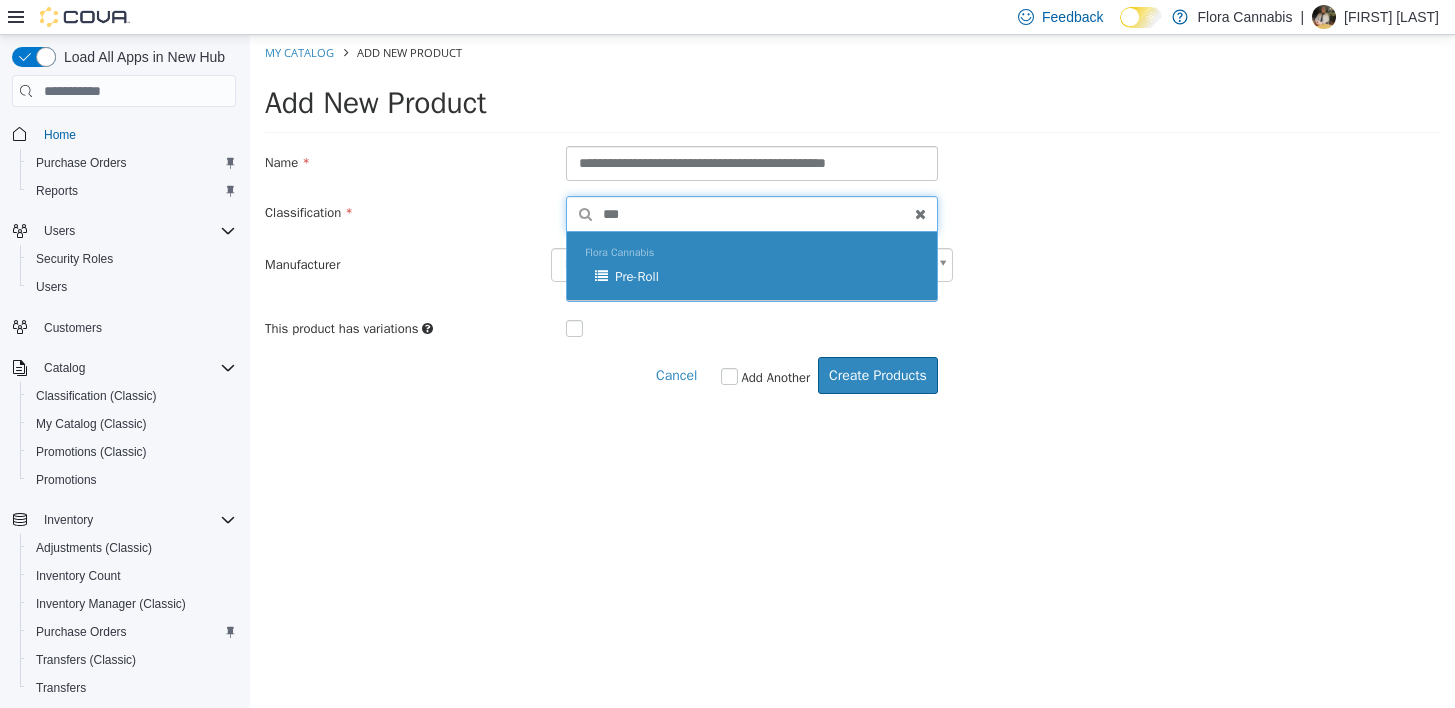 type on "***" 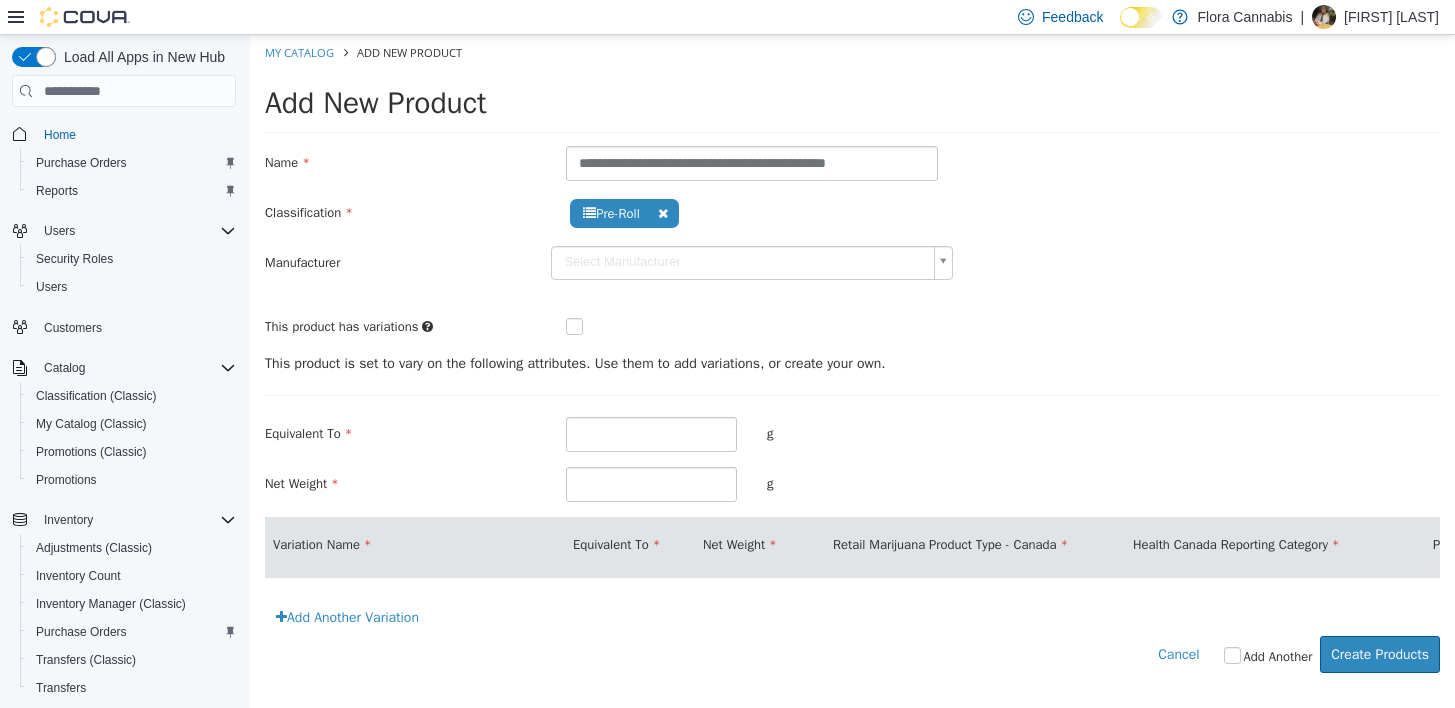 click at bounding box center (651, 324) 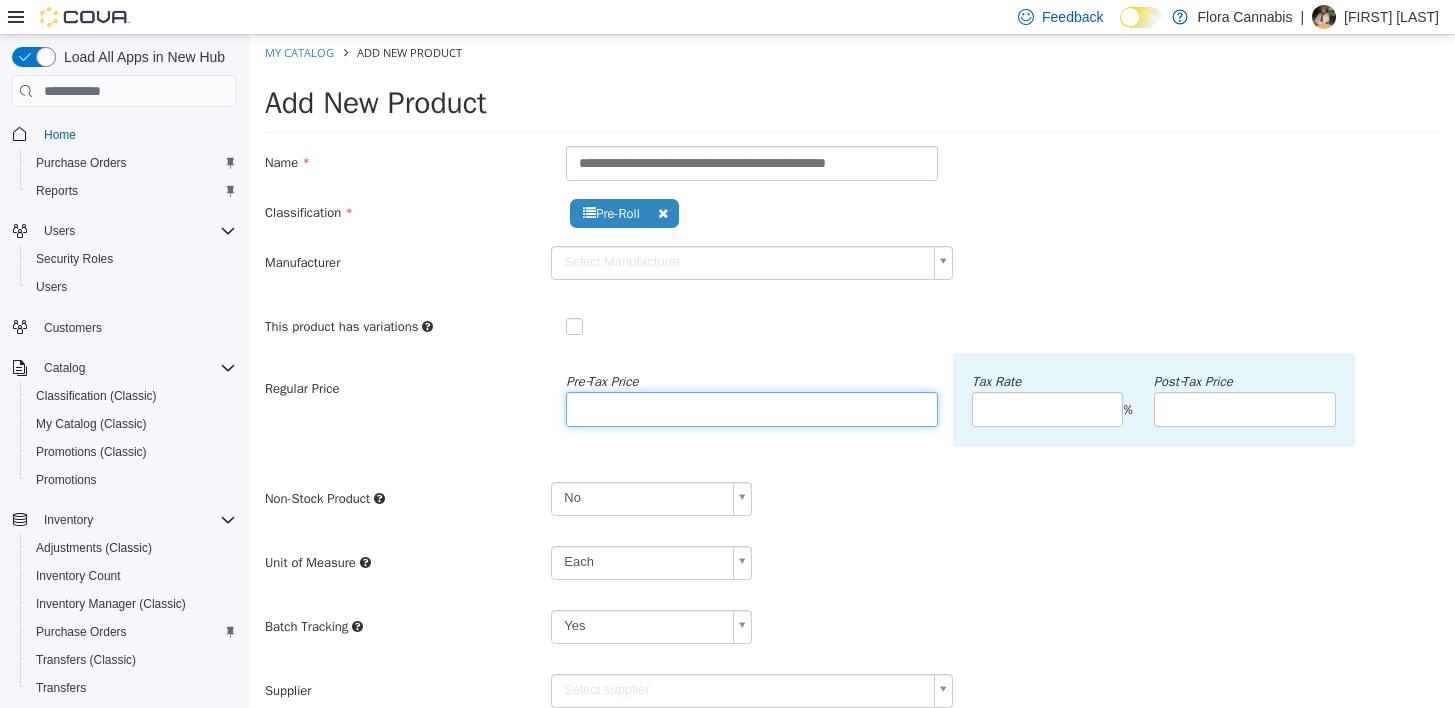 click at bounding box center [752, 409] 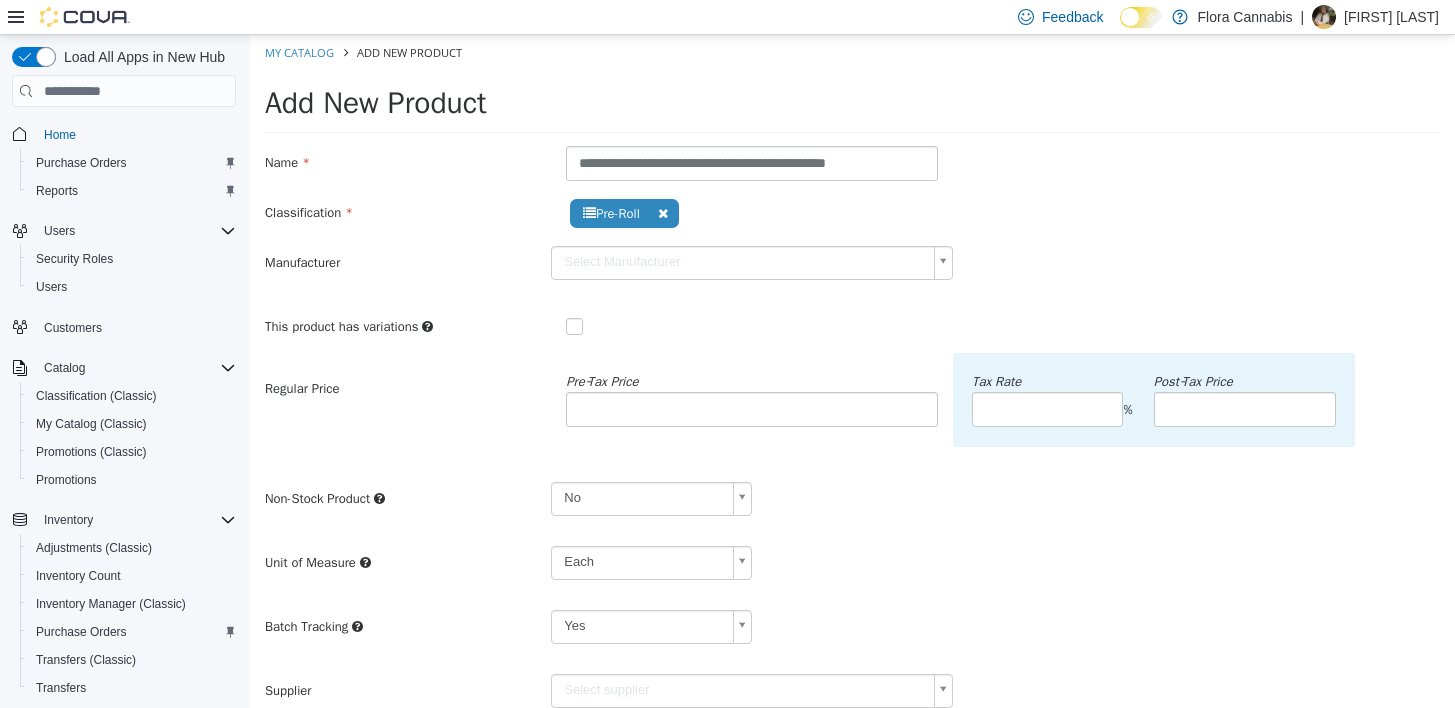 drag, startPoint x: 971, startPoint y: 553, endPoint x: 947, endPoint y: 528, distance: 34.655445 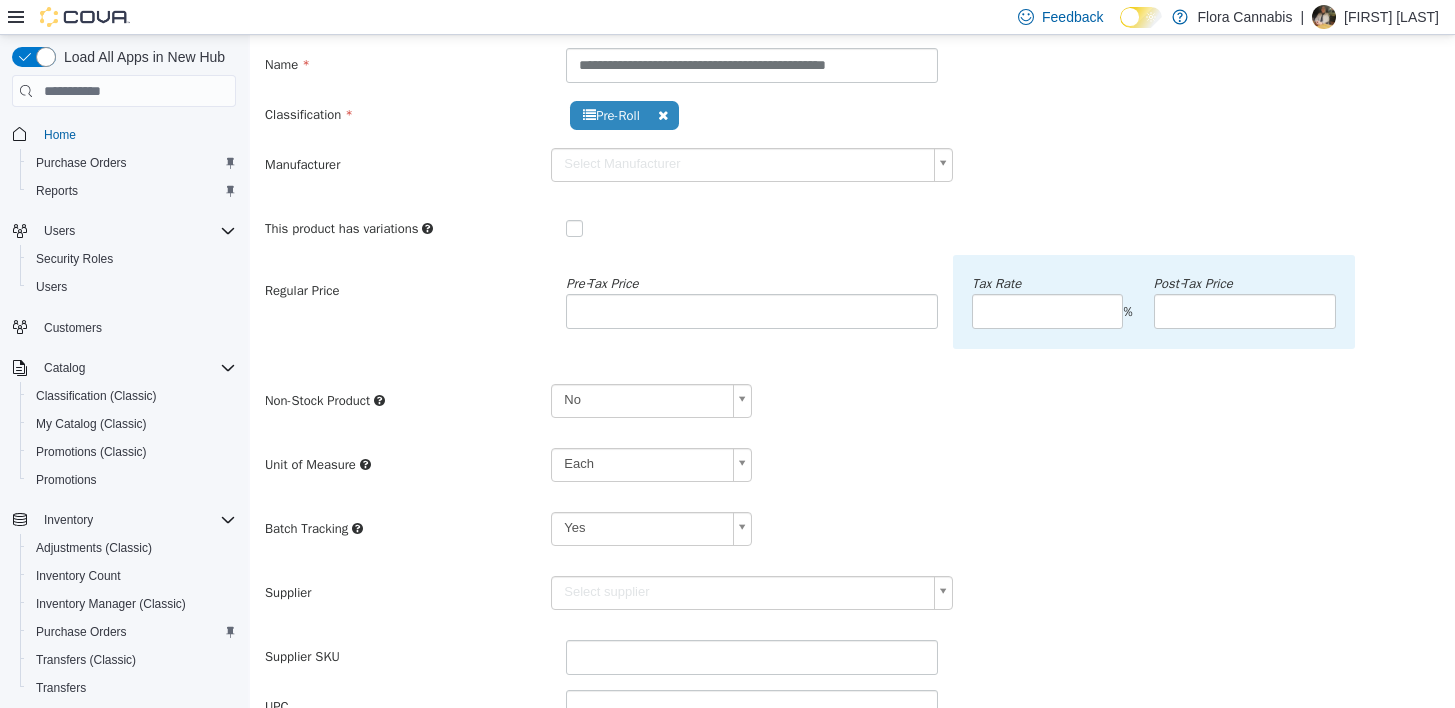 scroll, scrollTop: 200, scrollLeft: 0, axis: vertical 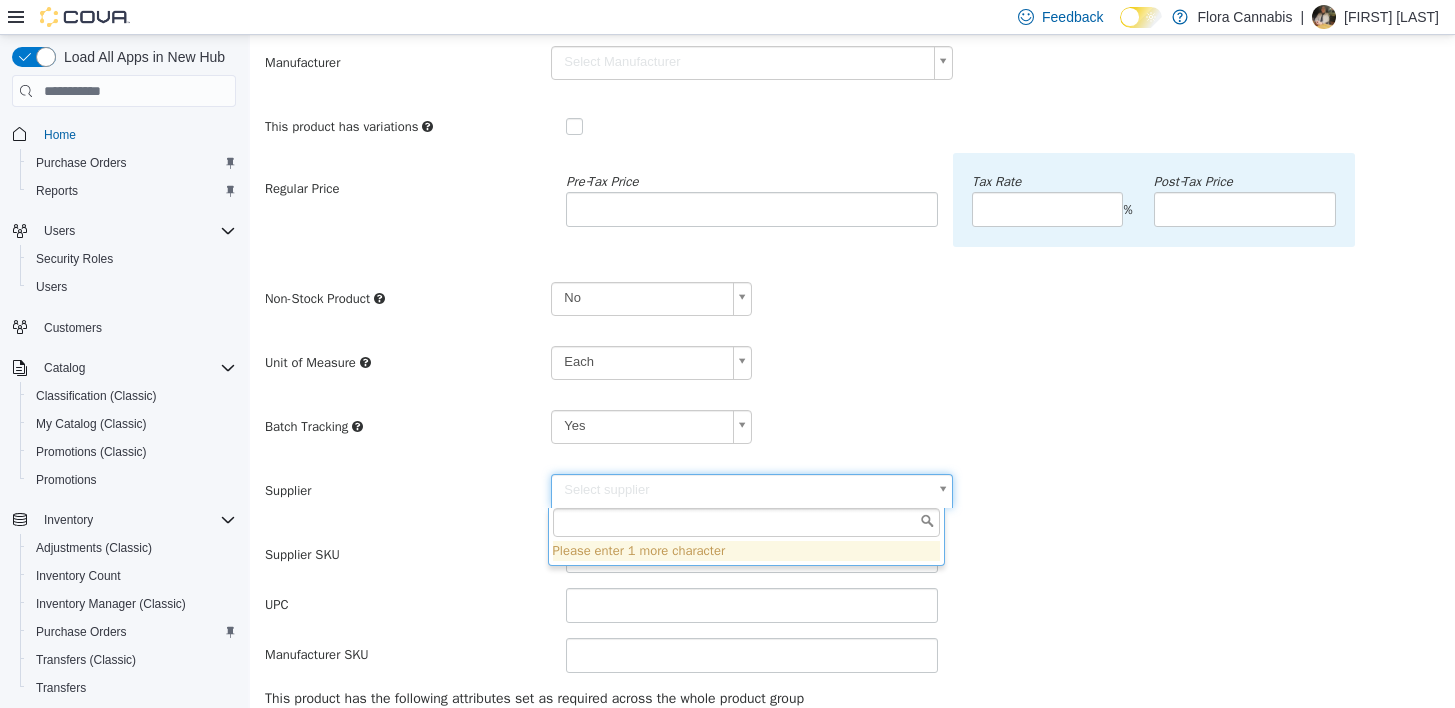 click on "**********" at bounding box center (852, 433) 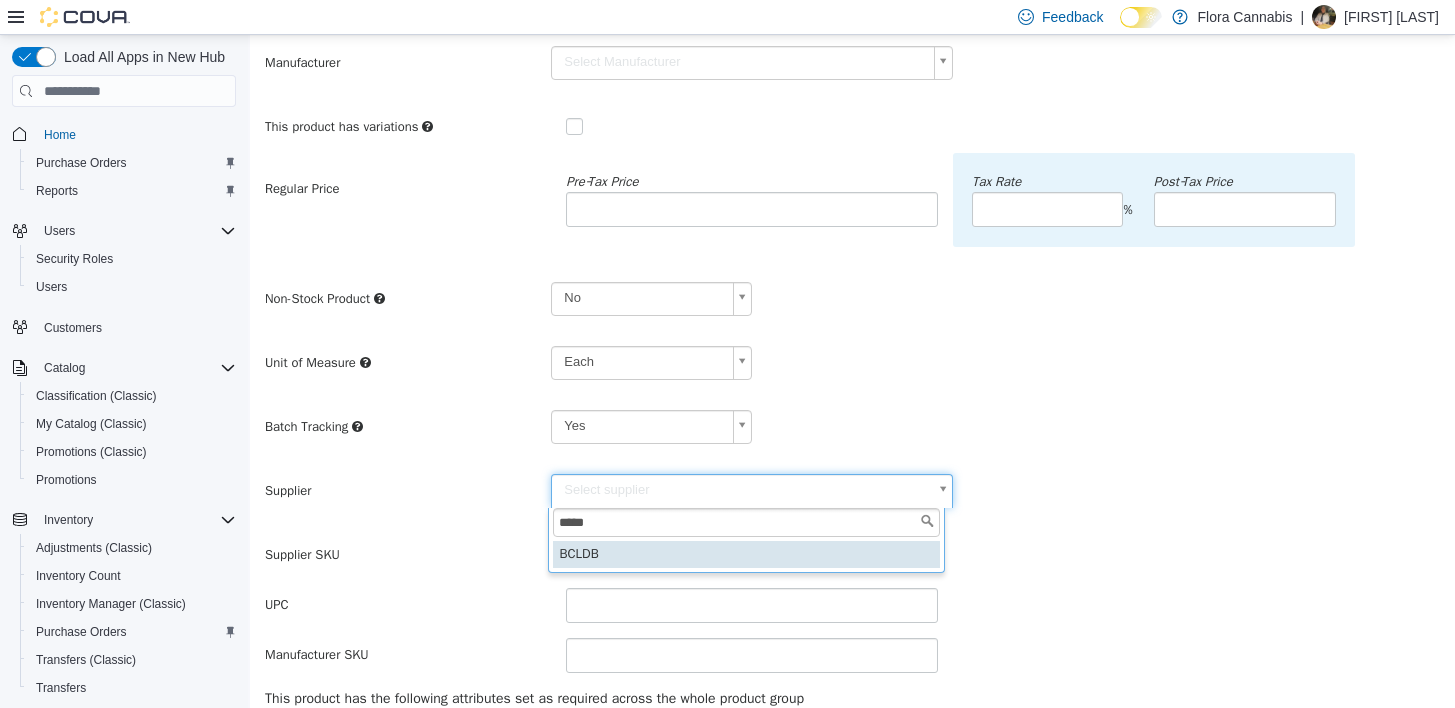 type on "*****" 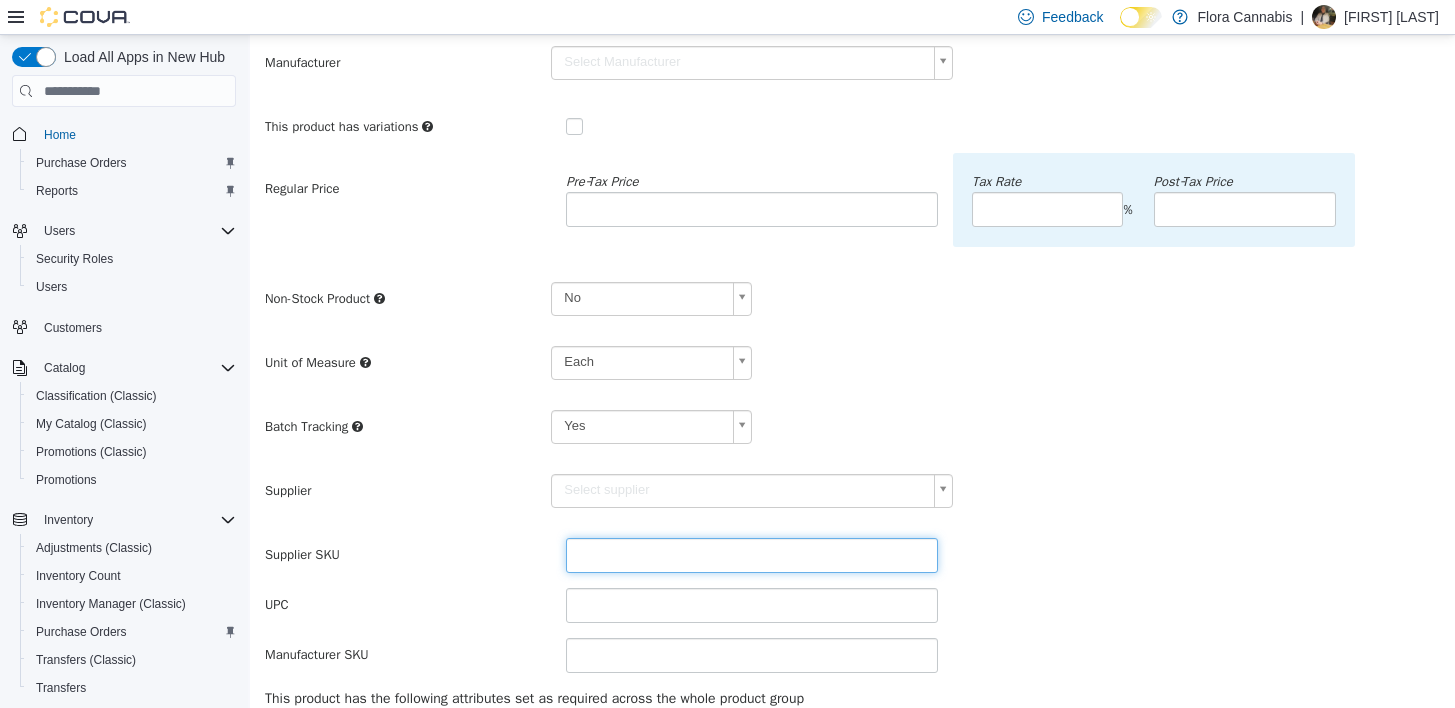 click at bounding box center [752, 555] 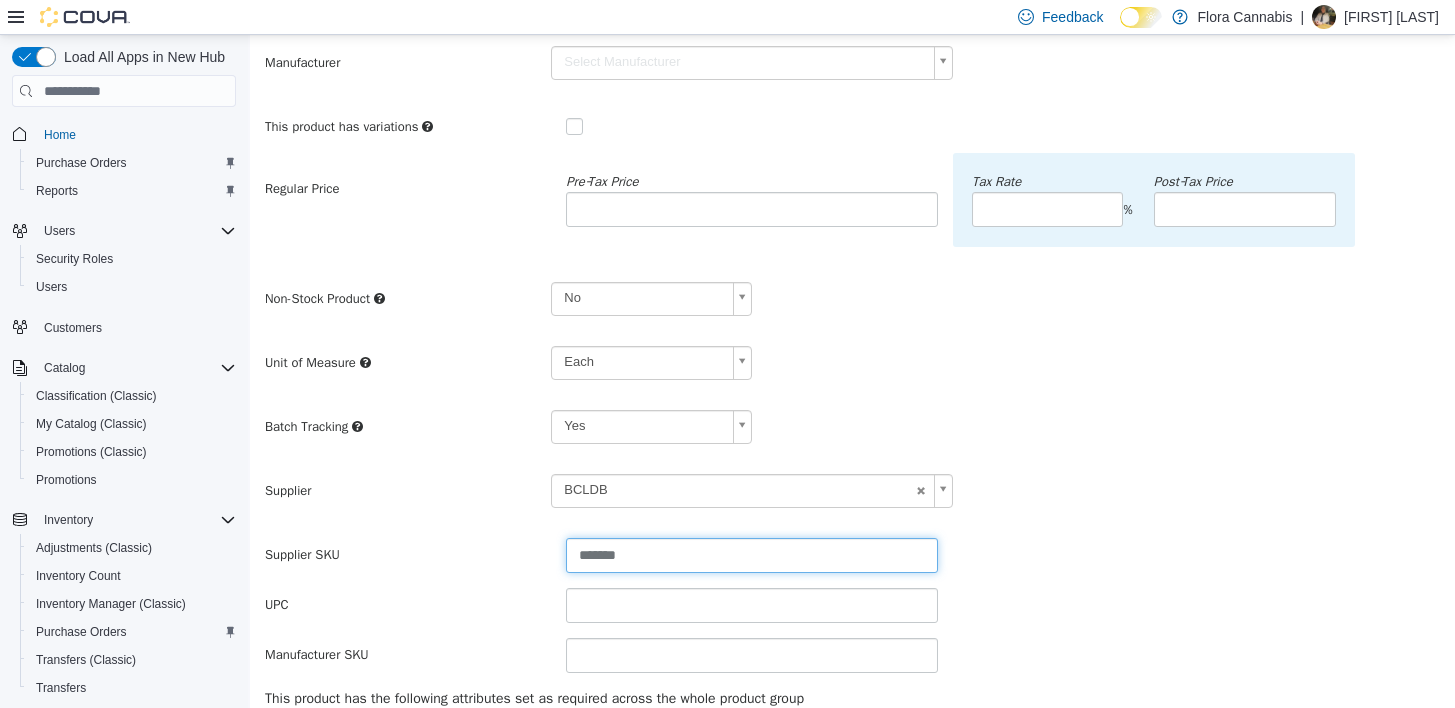 type on "*******" 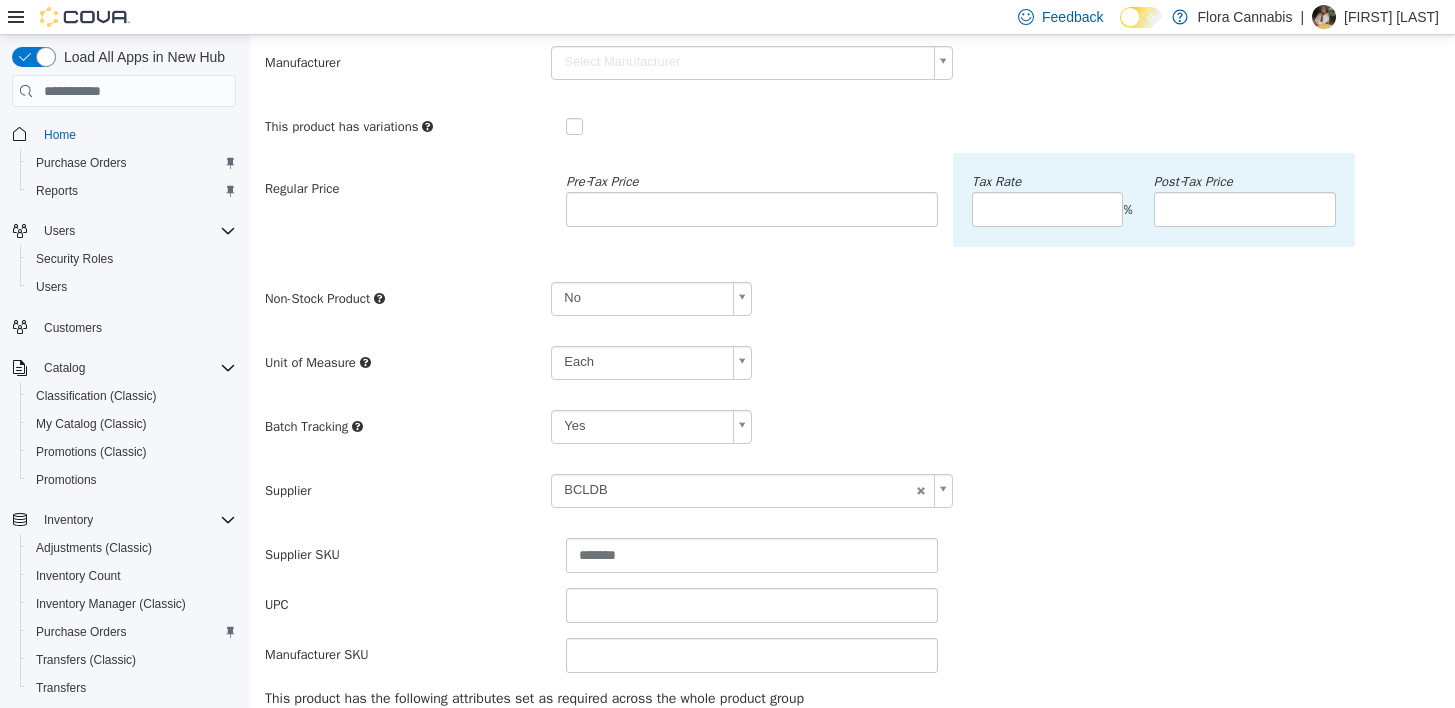 click on "Regular Price Pre‑Tax Price ***** Tax Rate % Post‑Tax Price
Non-Stock Product       No                             **
Unit of Measure       Each                             ****** Supplier     BCLDB                             ****** Supplier SKU ******* UPC Manufacturer SKU" at bounding box center [852, 413] 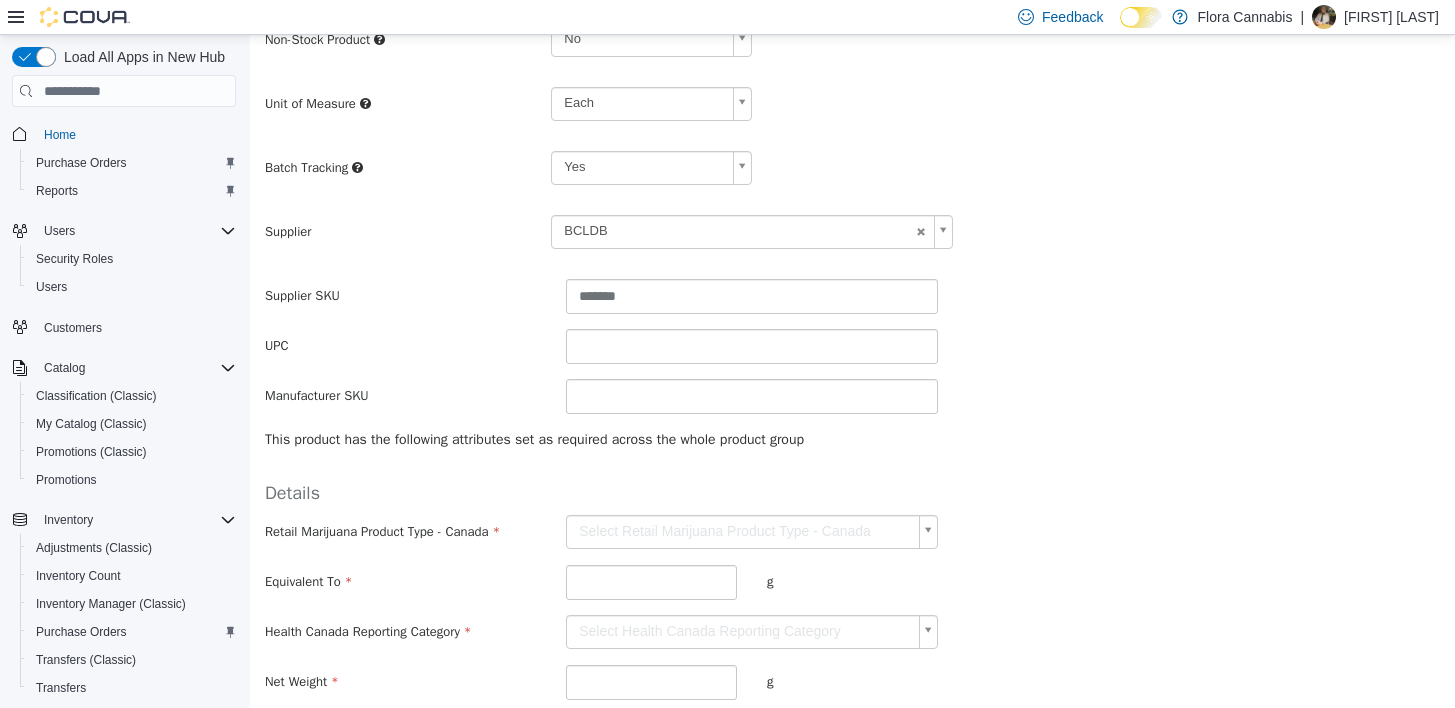 scroll, scrollTop: 500, scrollLeft: 0, axis: vertical 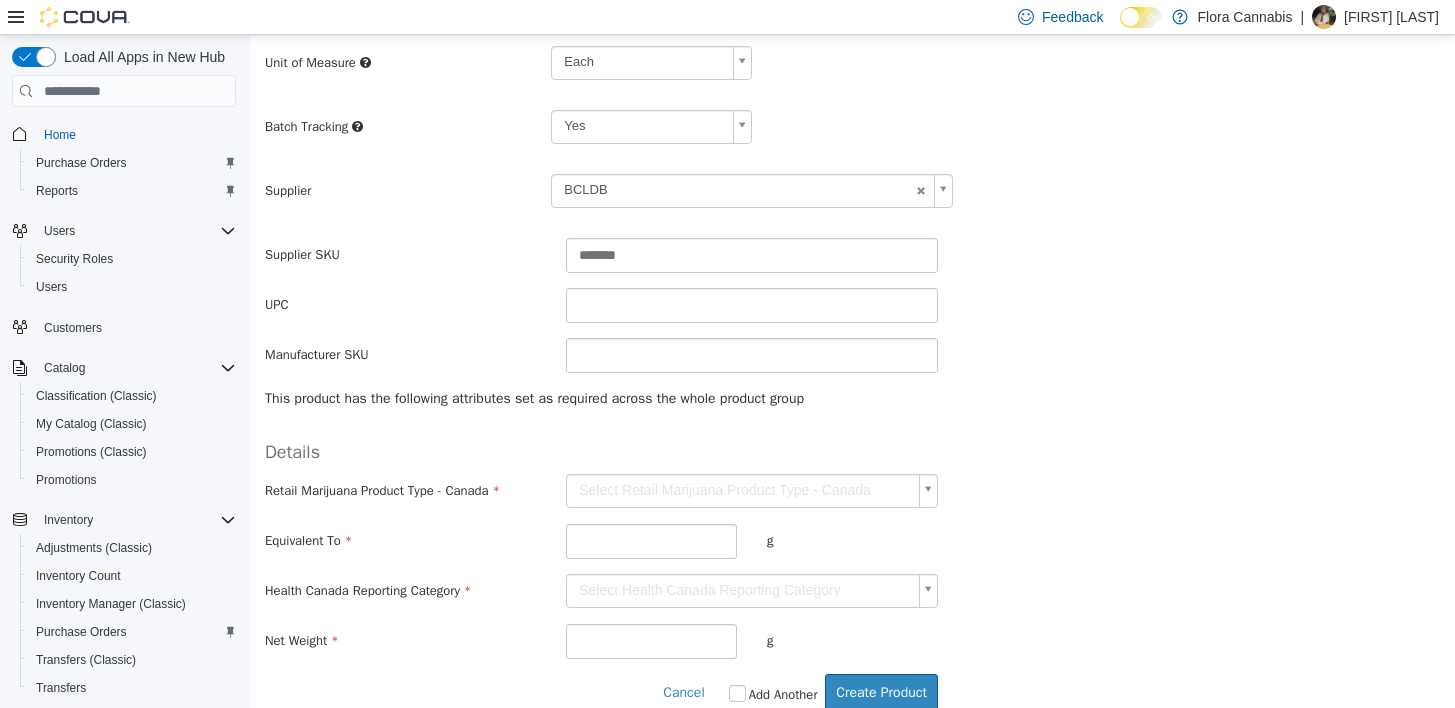 click on "**********" at bounding box center [852, 133] 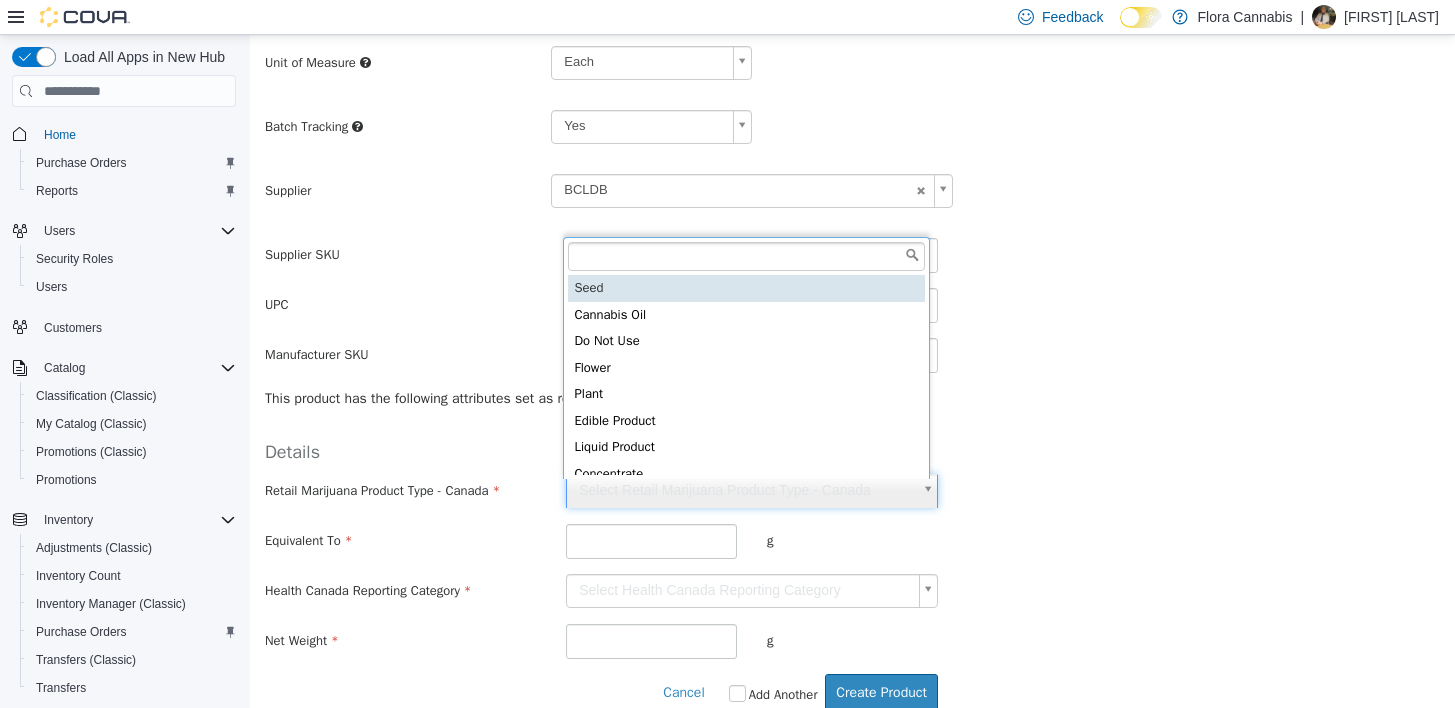 scroll, scrollTop: 5, scrollLeft: 0, axis: vertical 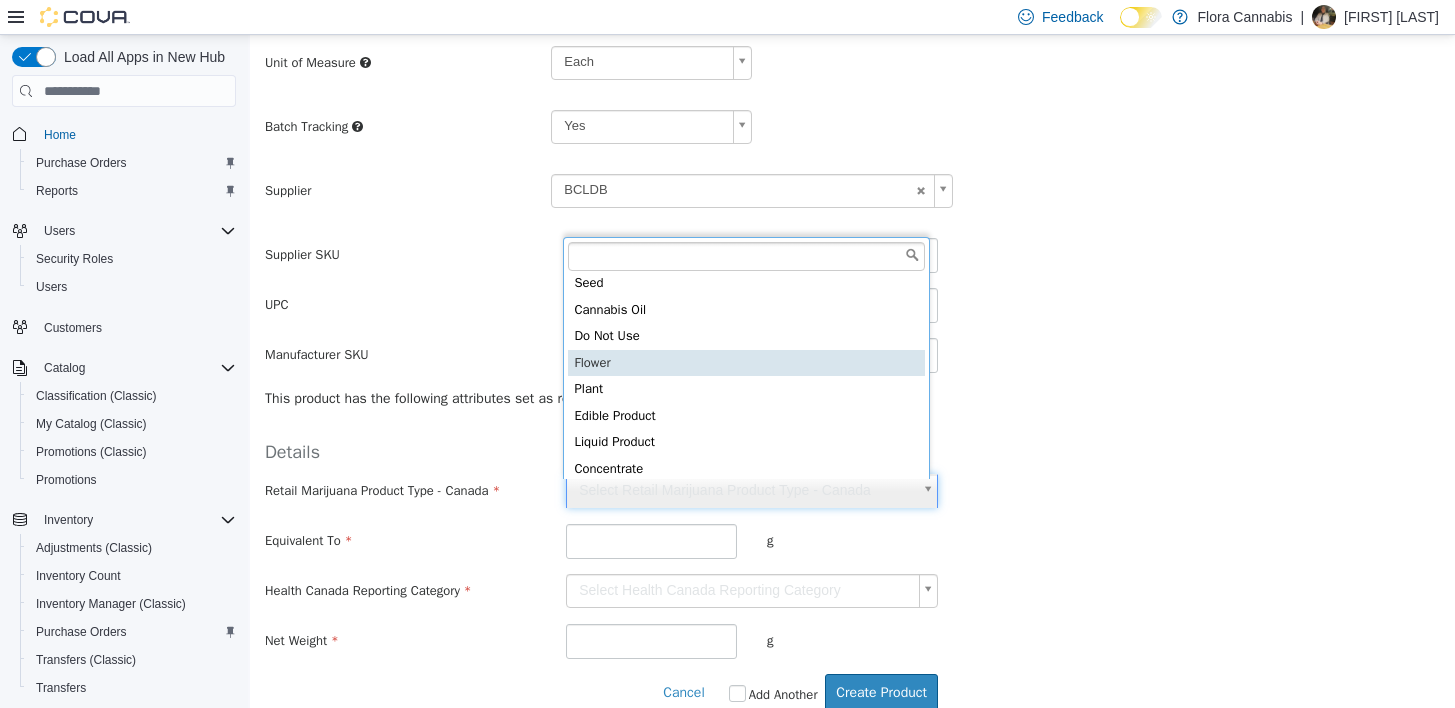 type on "******" 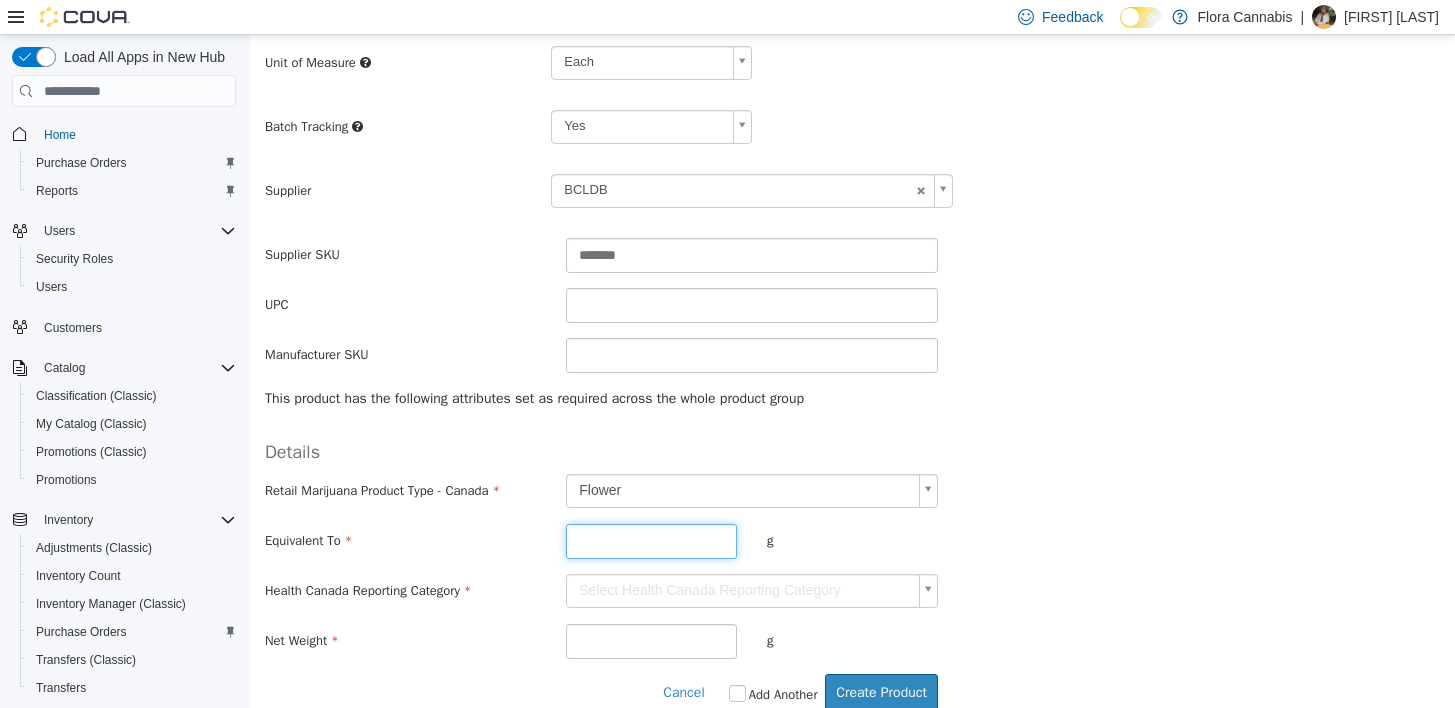 click at bounding box center (651, 541) 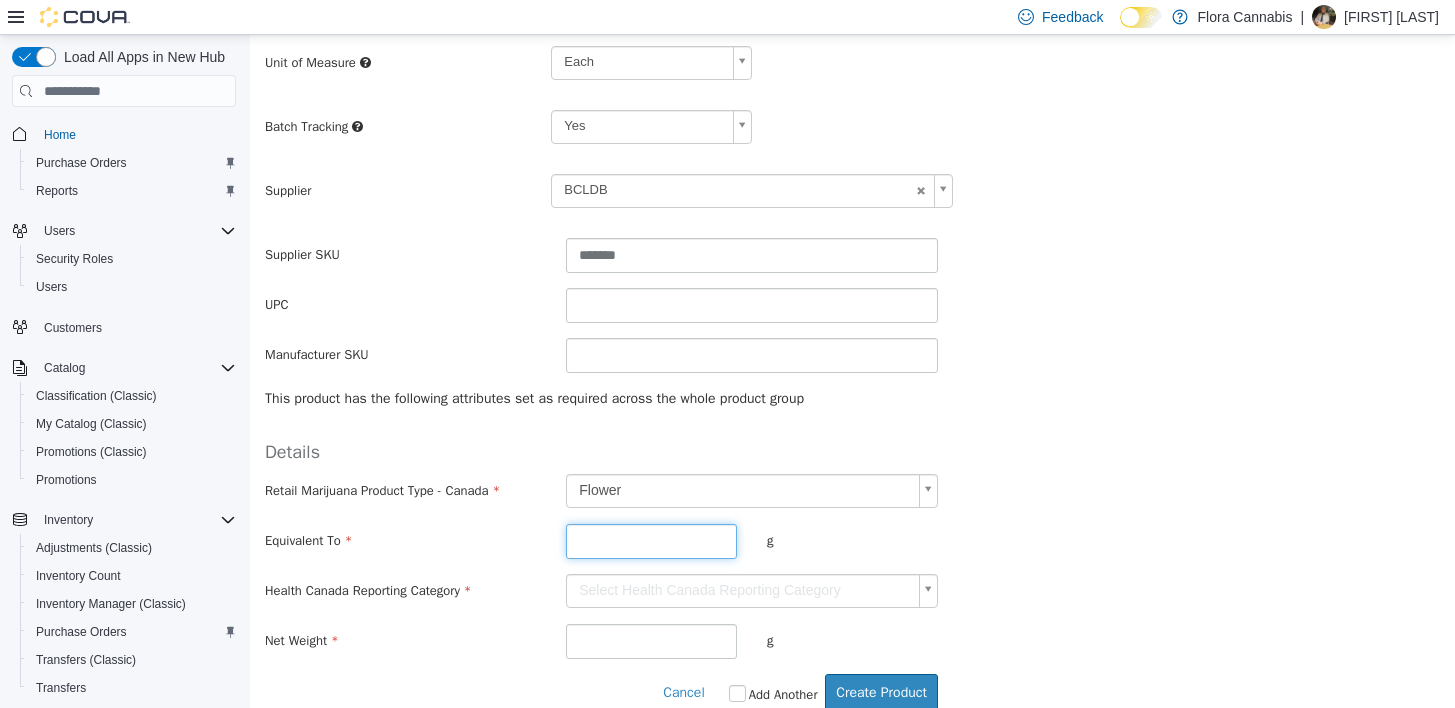 type on "*" 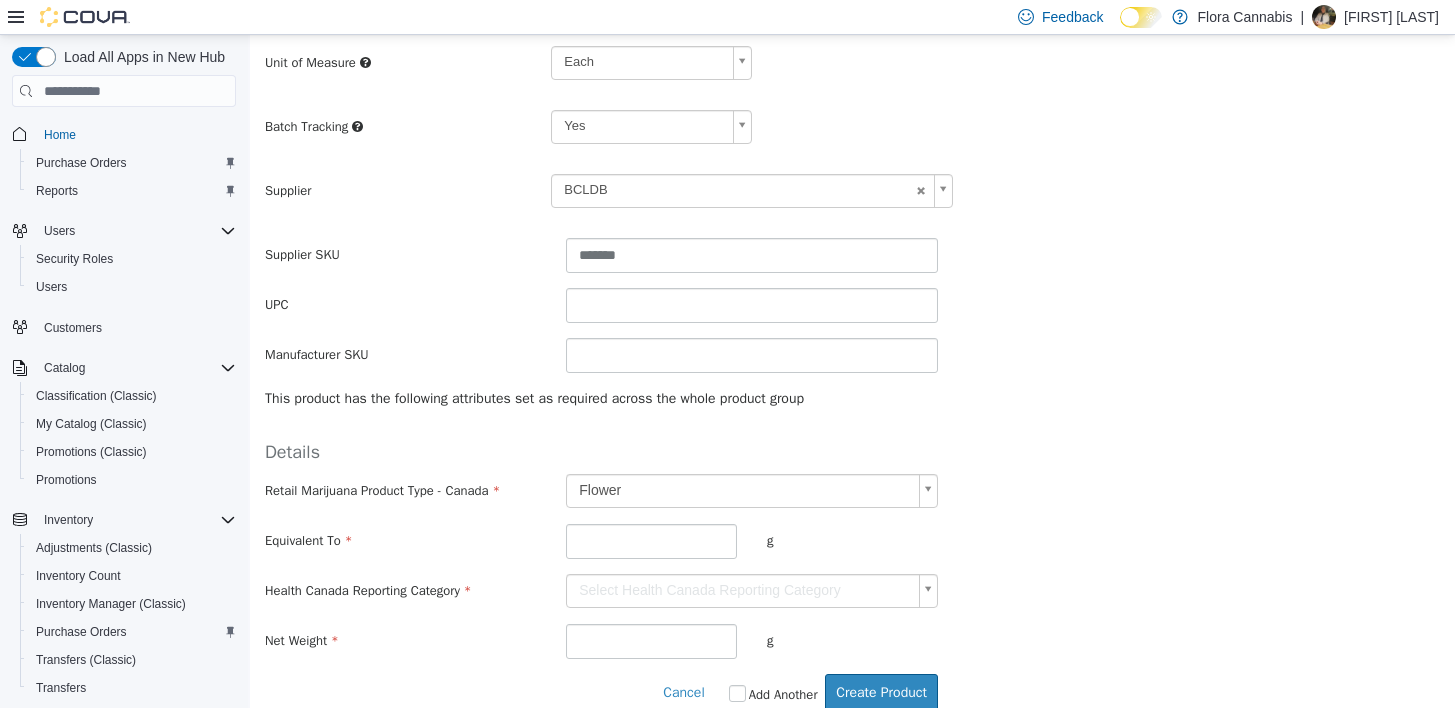 click on "**********" at bounding box center [852, 133] 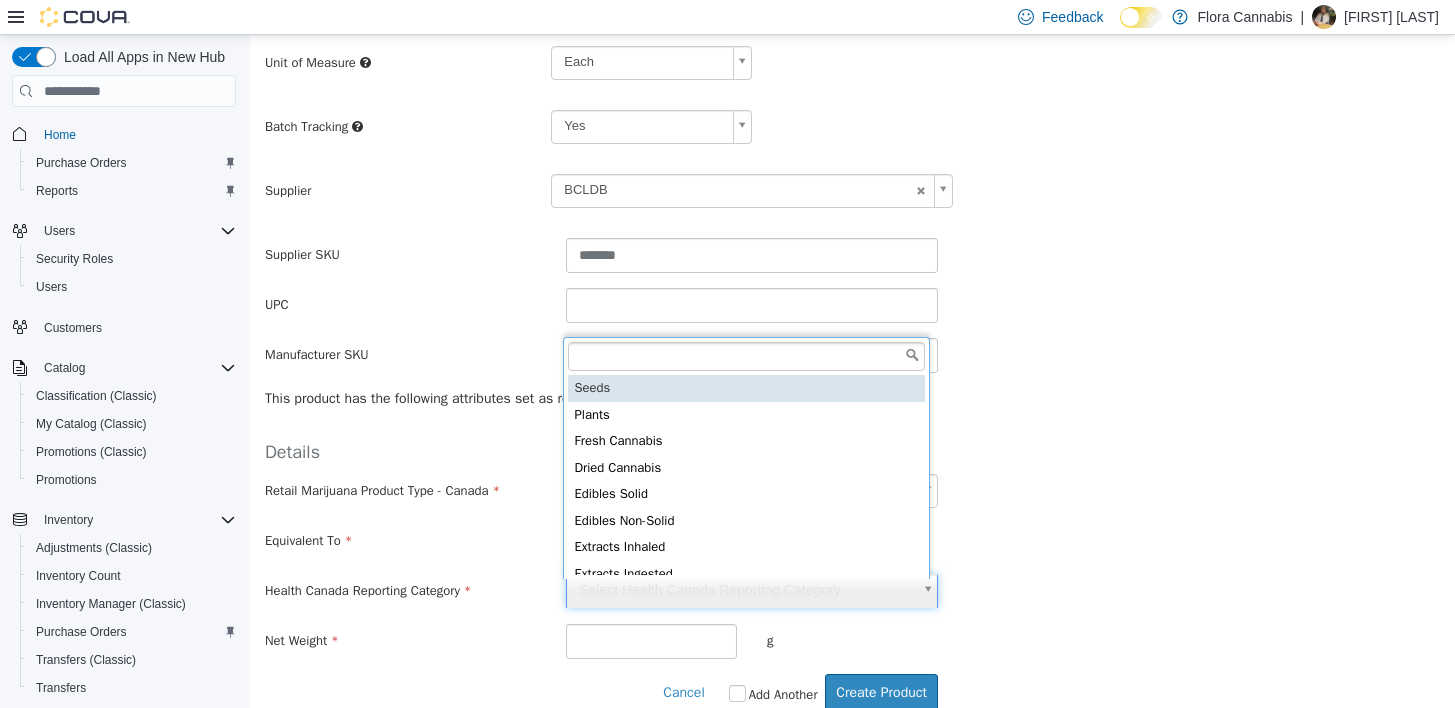 scroll, scrollTop: 5, scrollLeft: 0, axis: vertical 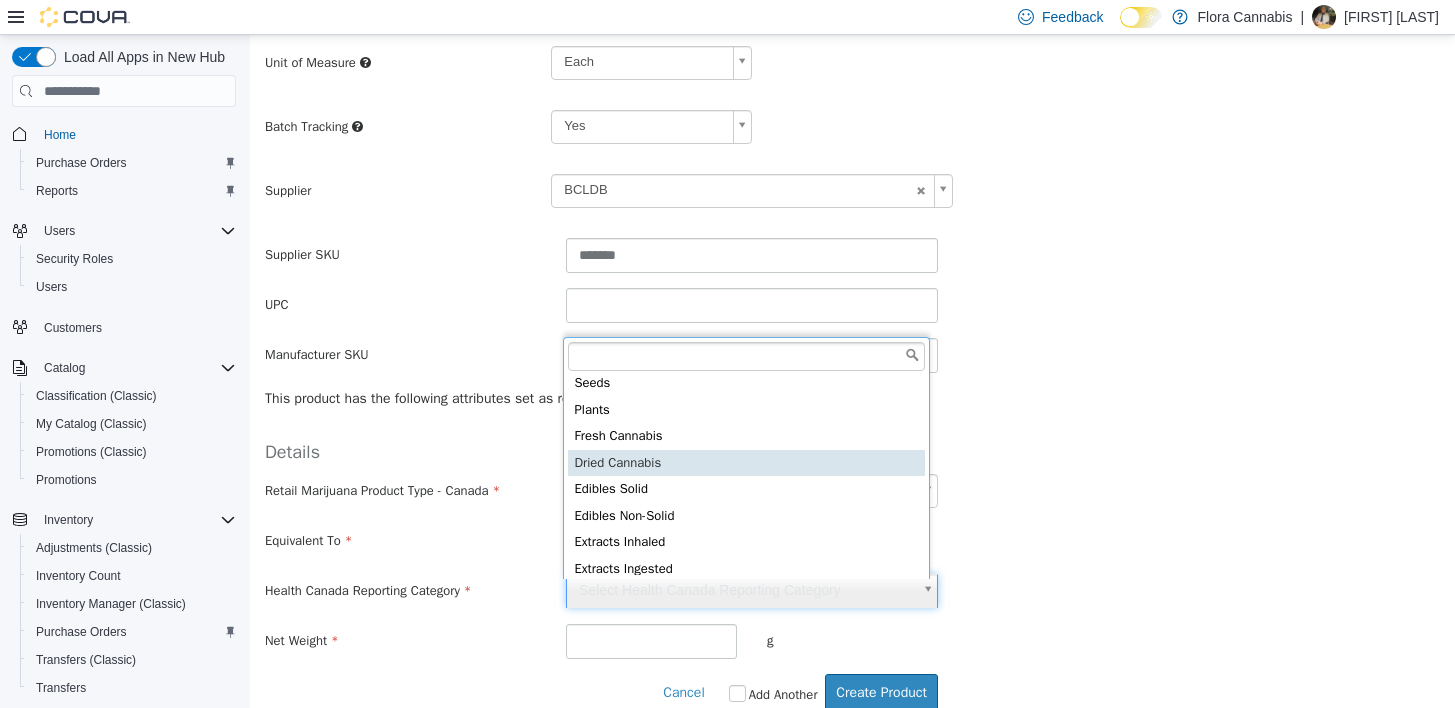 type on "**********" 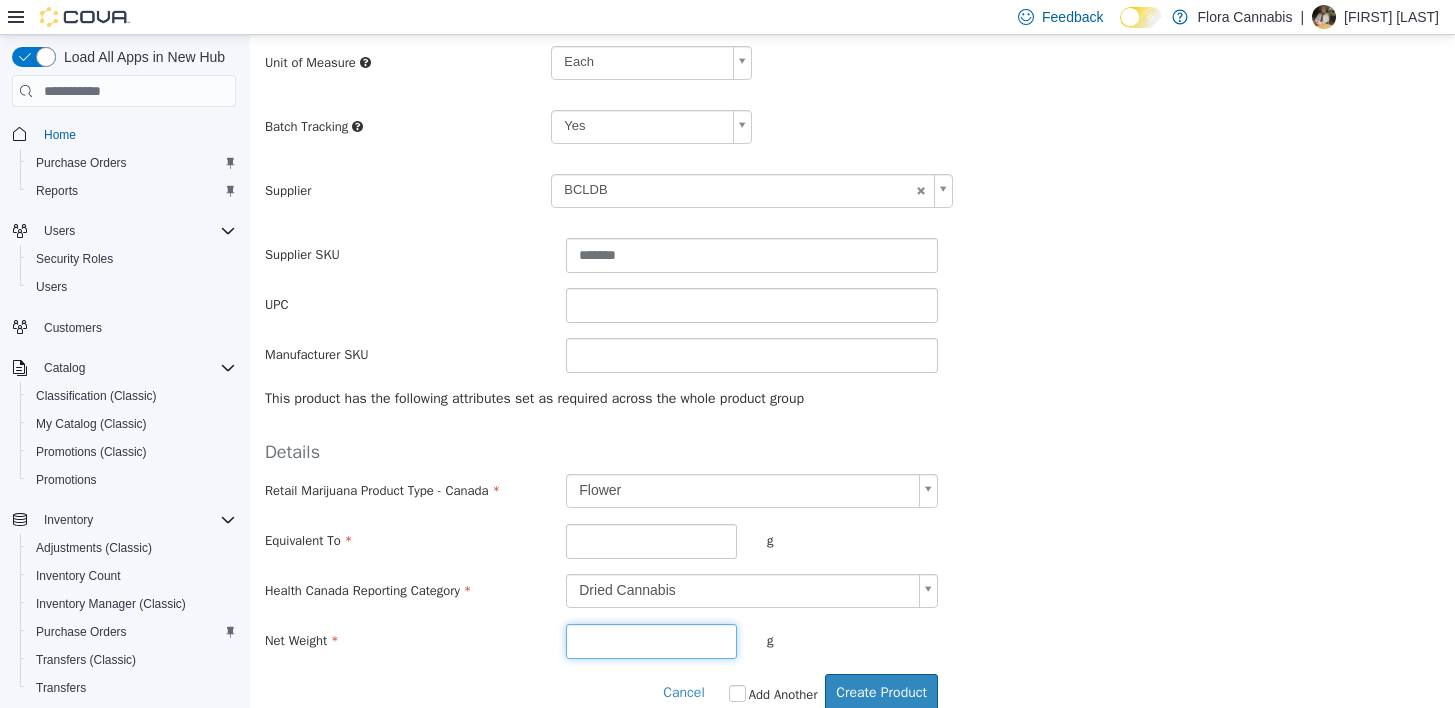 click at bounding box center [651, 641] 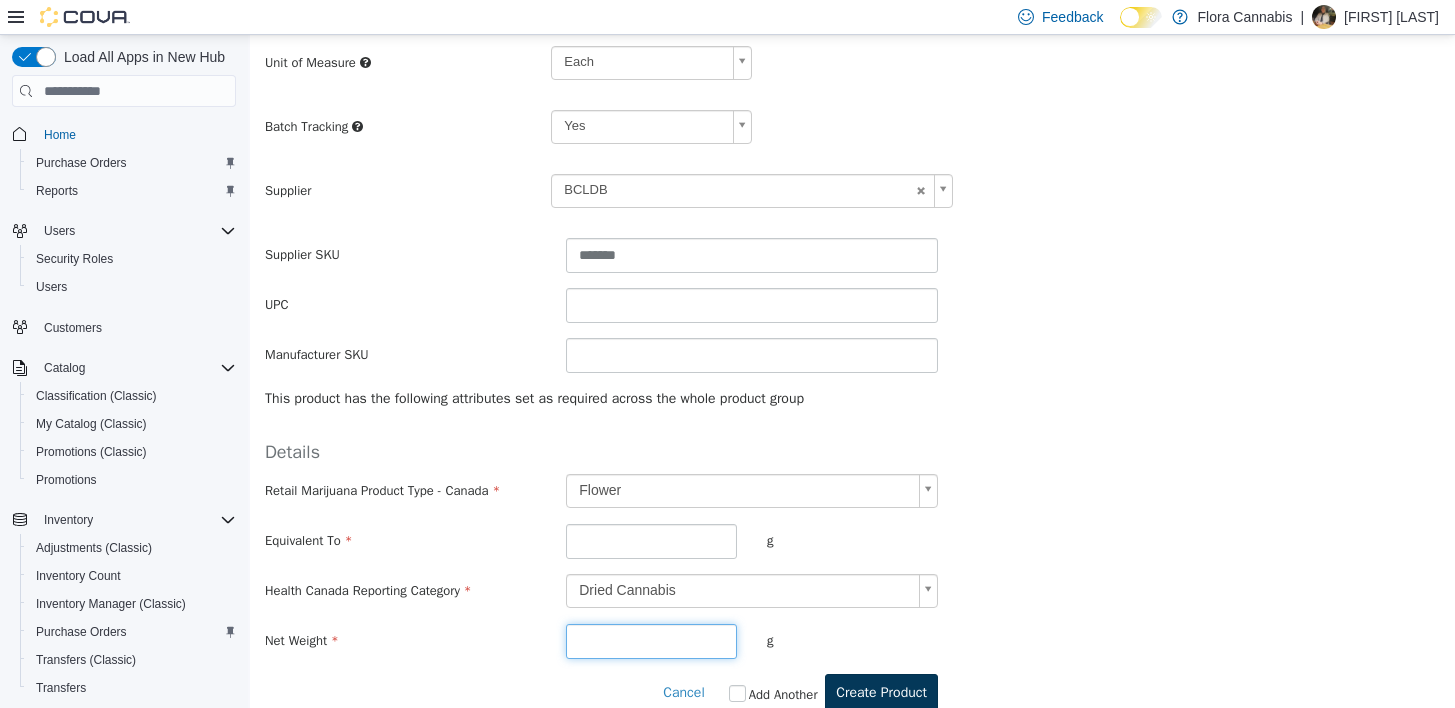type on "*" 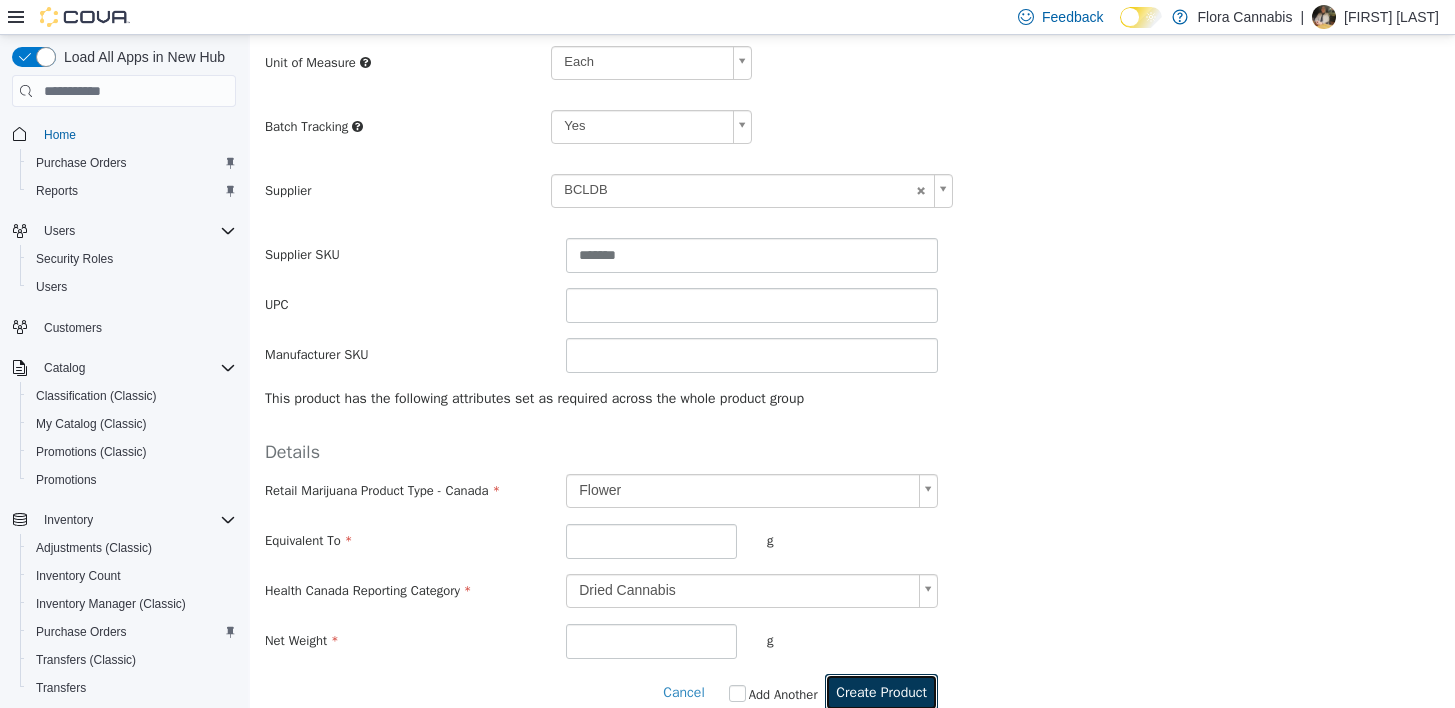 click on "Create Product" at bounding box center [881, 692] 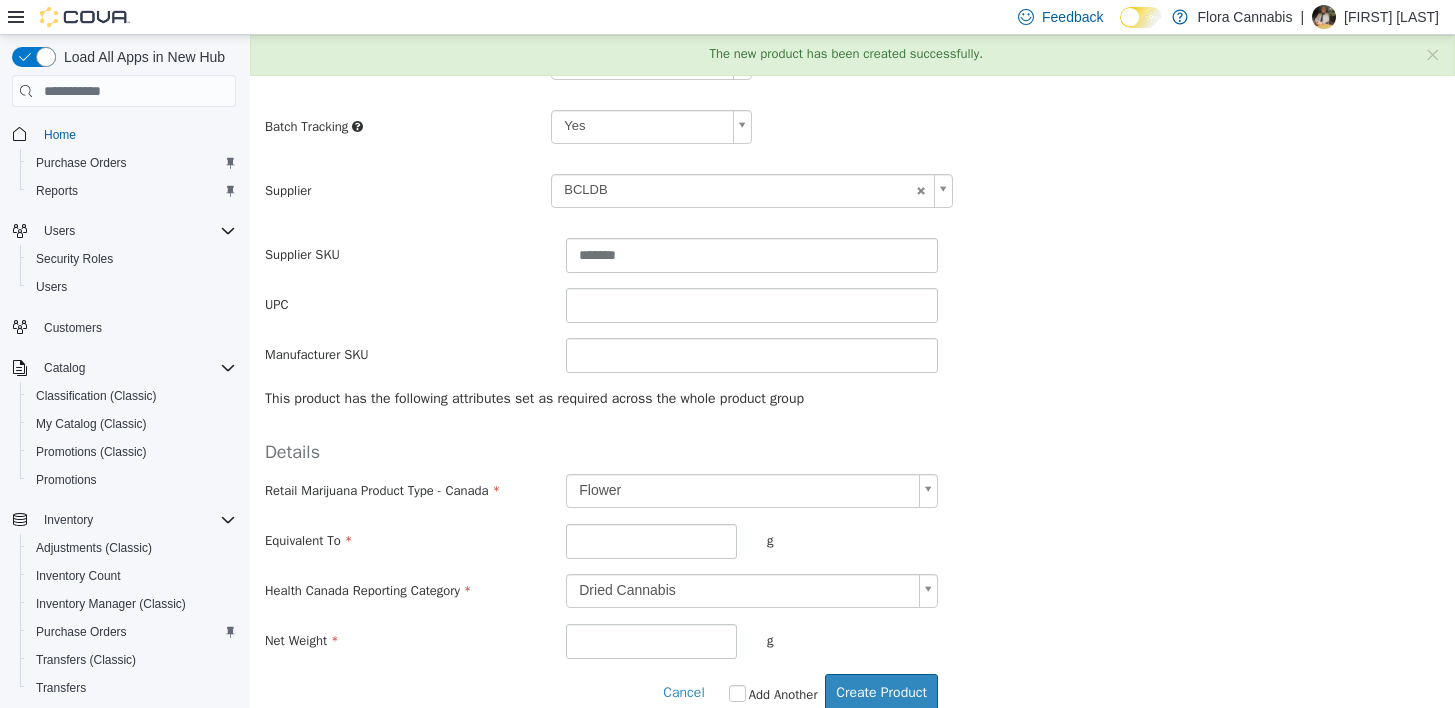 scroll, scrollTop: 0, scrollLeft: 0, axis: both 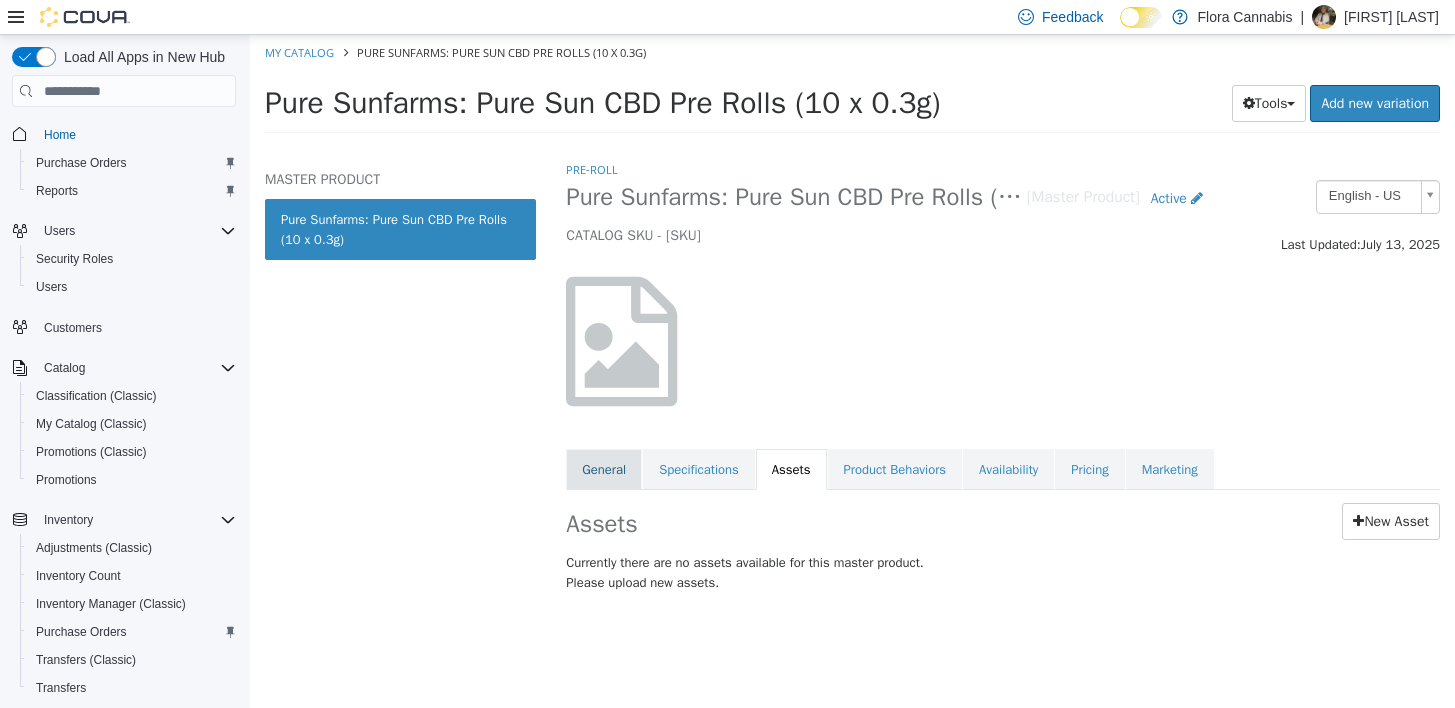 click on "General" at bounding box center (604, 470) 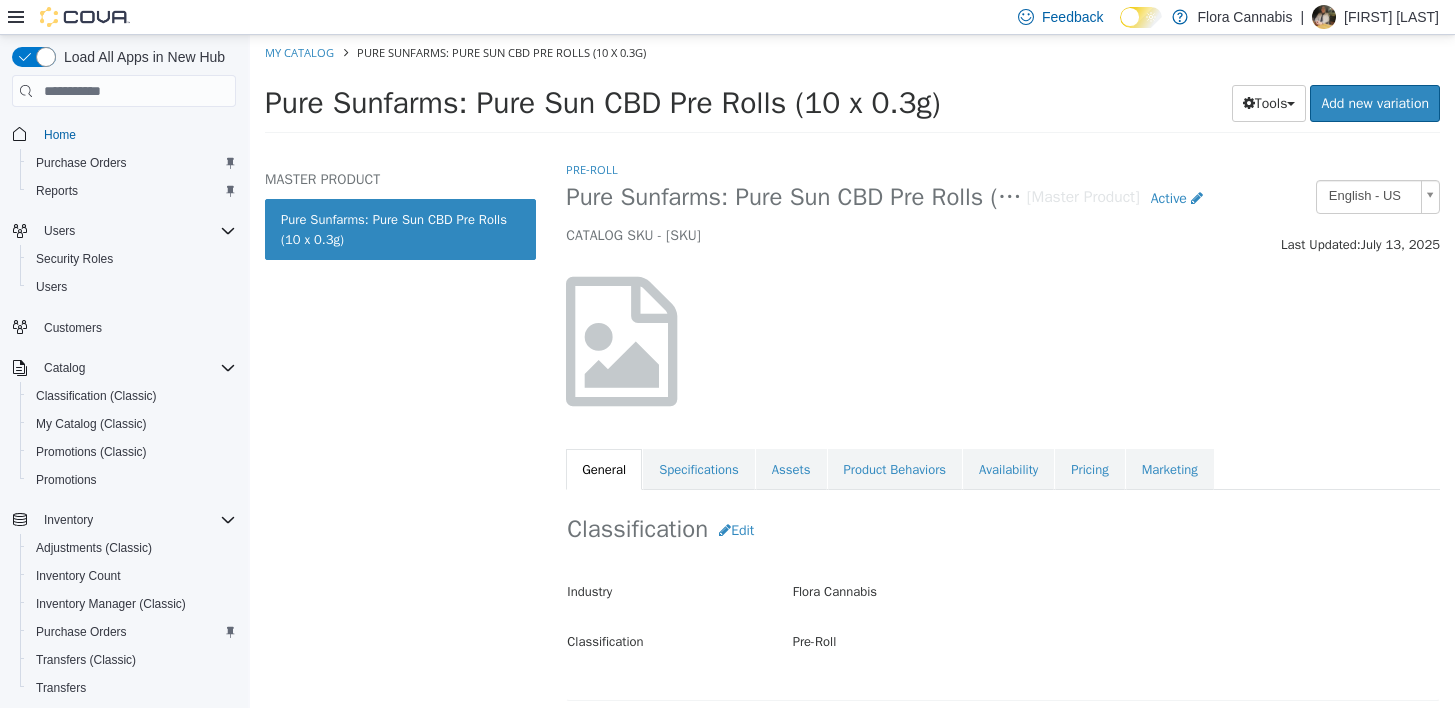 scroll, scrollTop: 500, scrollLeft: 0, axis: vertical 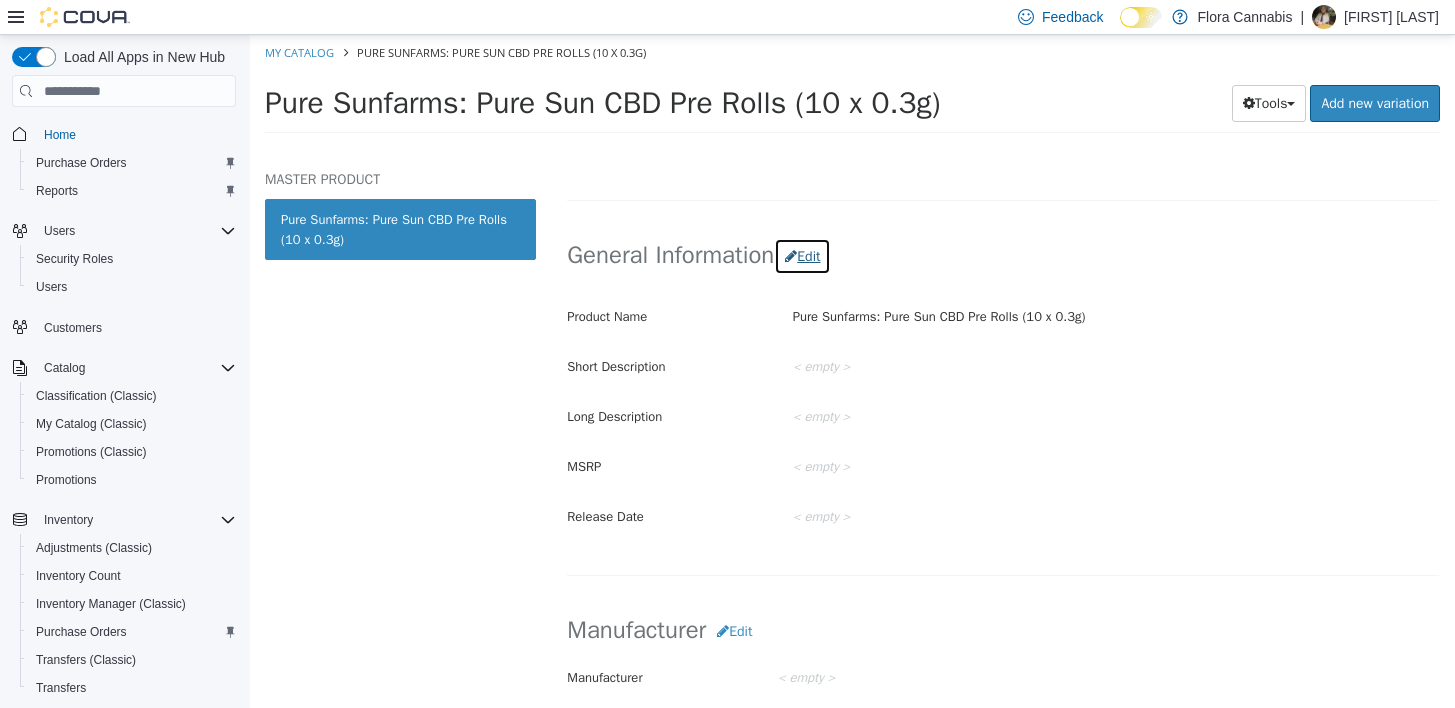 click on "Edit" at bounding box center [802, 256] 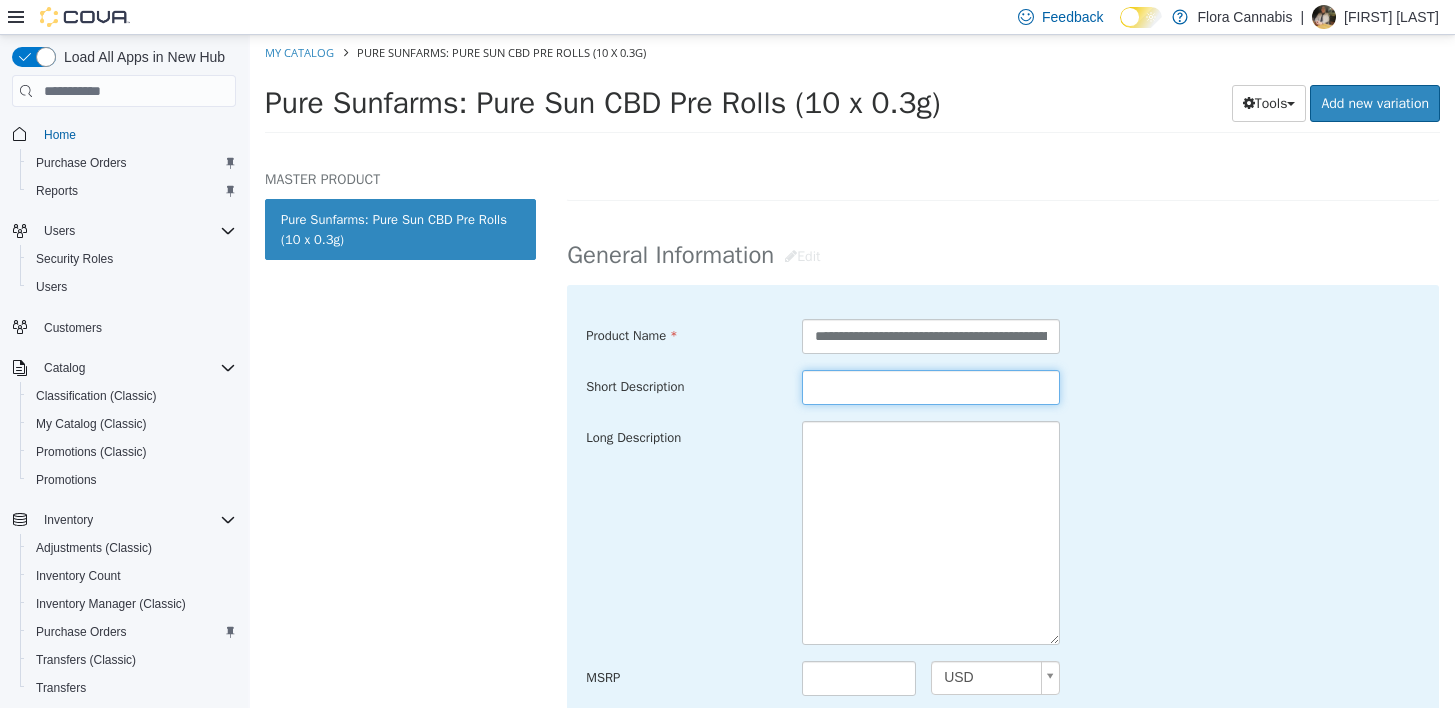 paste on "**********" 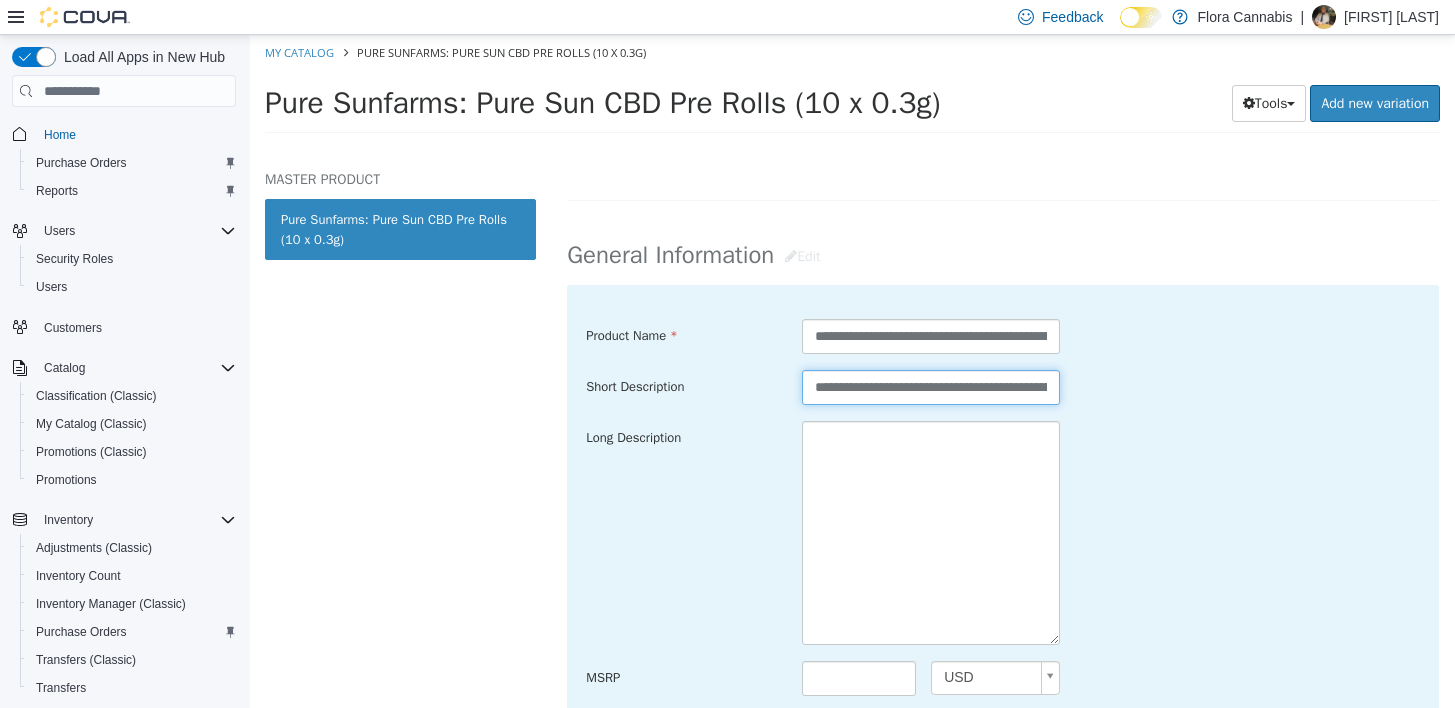 scroll, scrollTop: 0, scrollLeft: 429, axis: horizontal 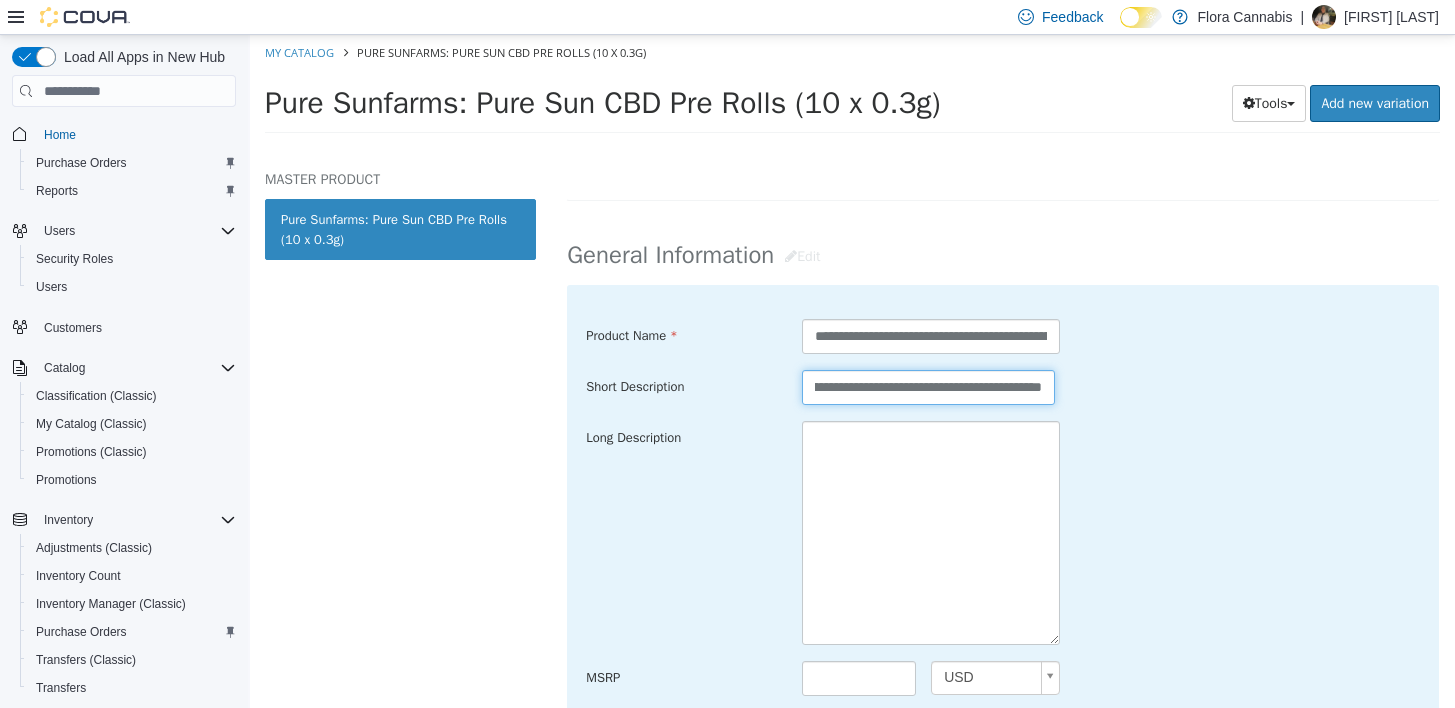 type on "**********" 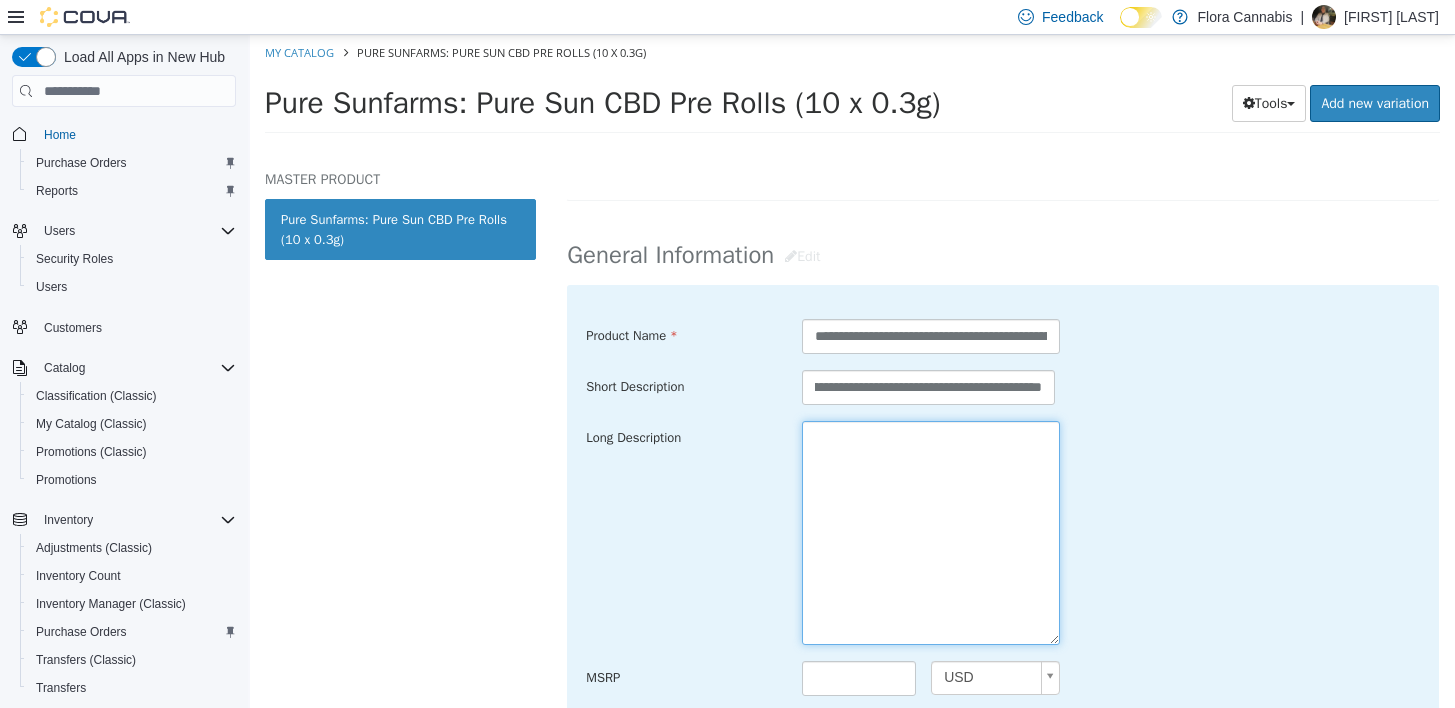 click at bounding box center [931, 533] 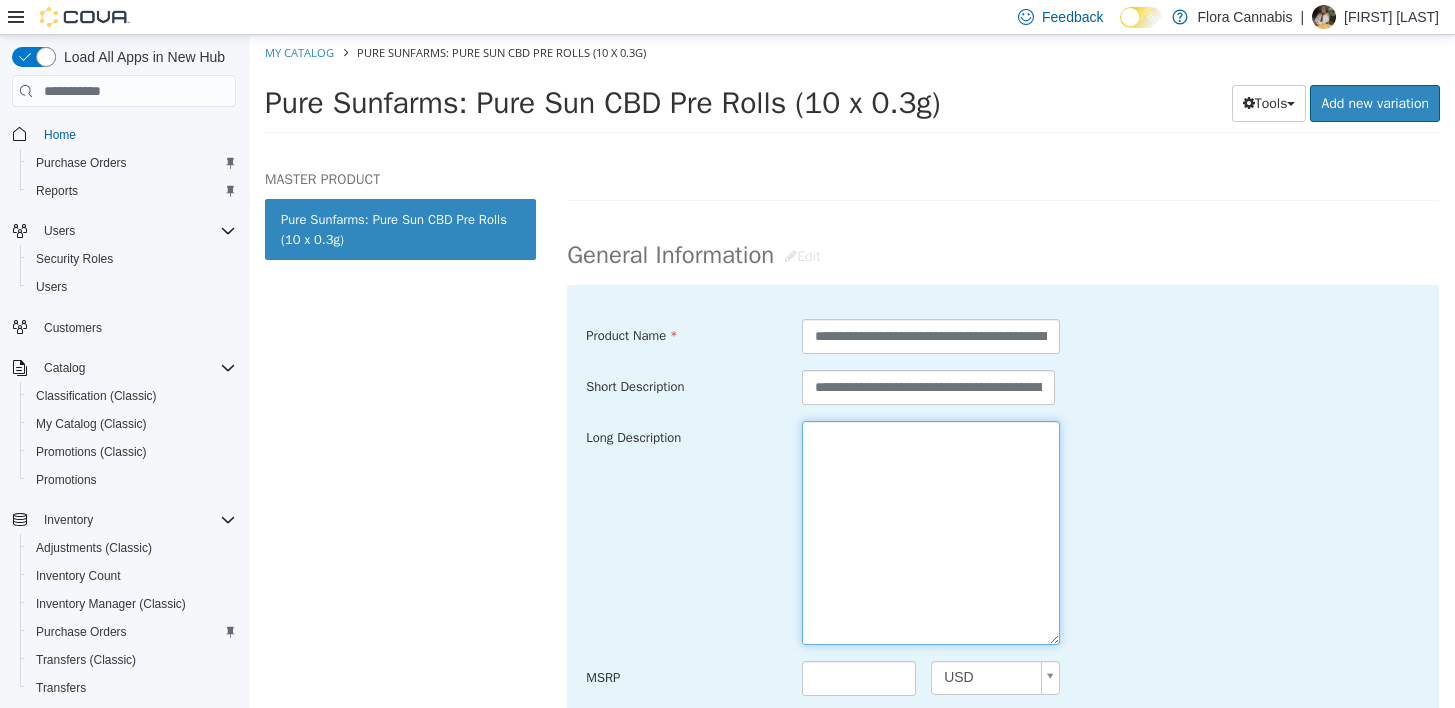 paste on "**********" 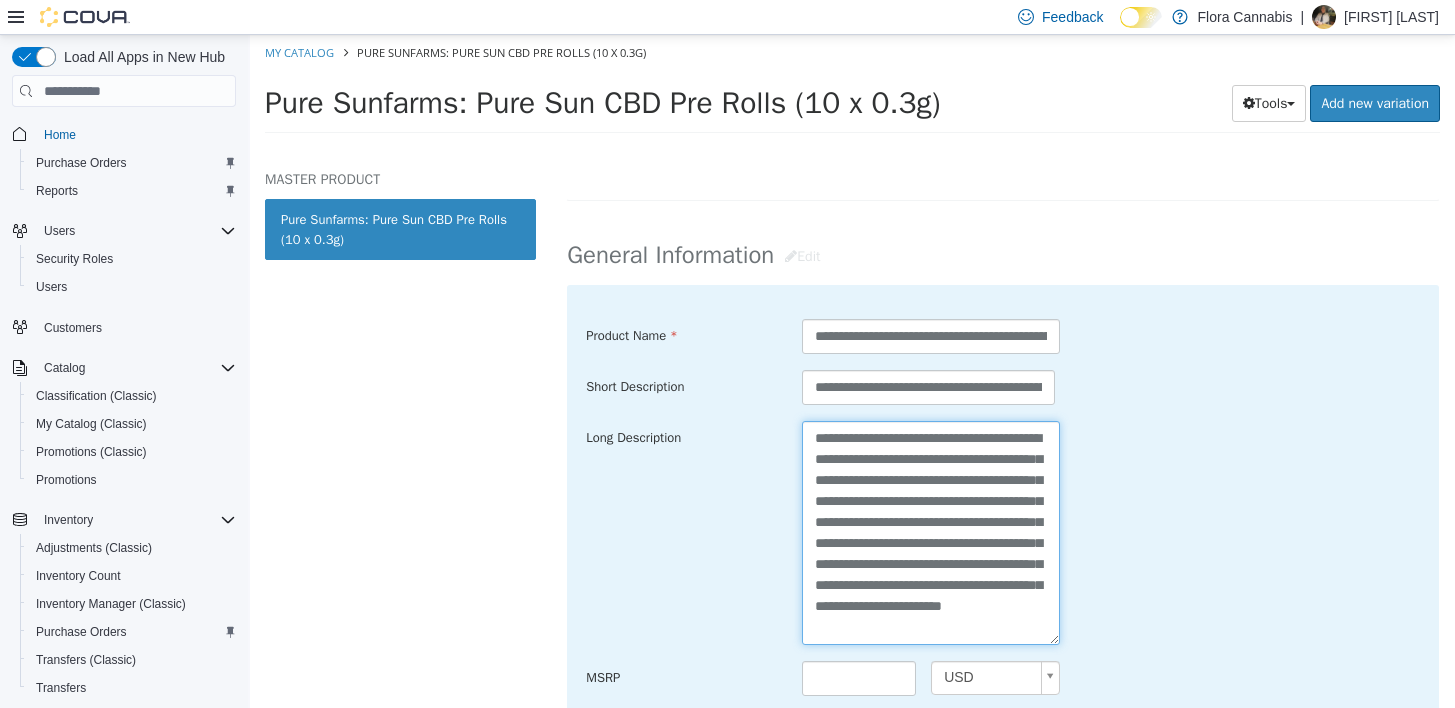 scroll, scrollTop: 56, scrollLeft: 0, axis: vertical 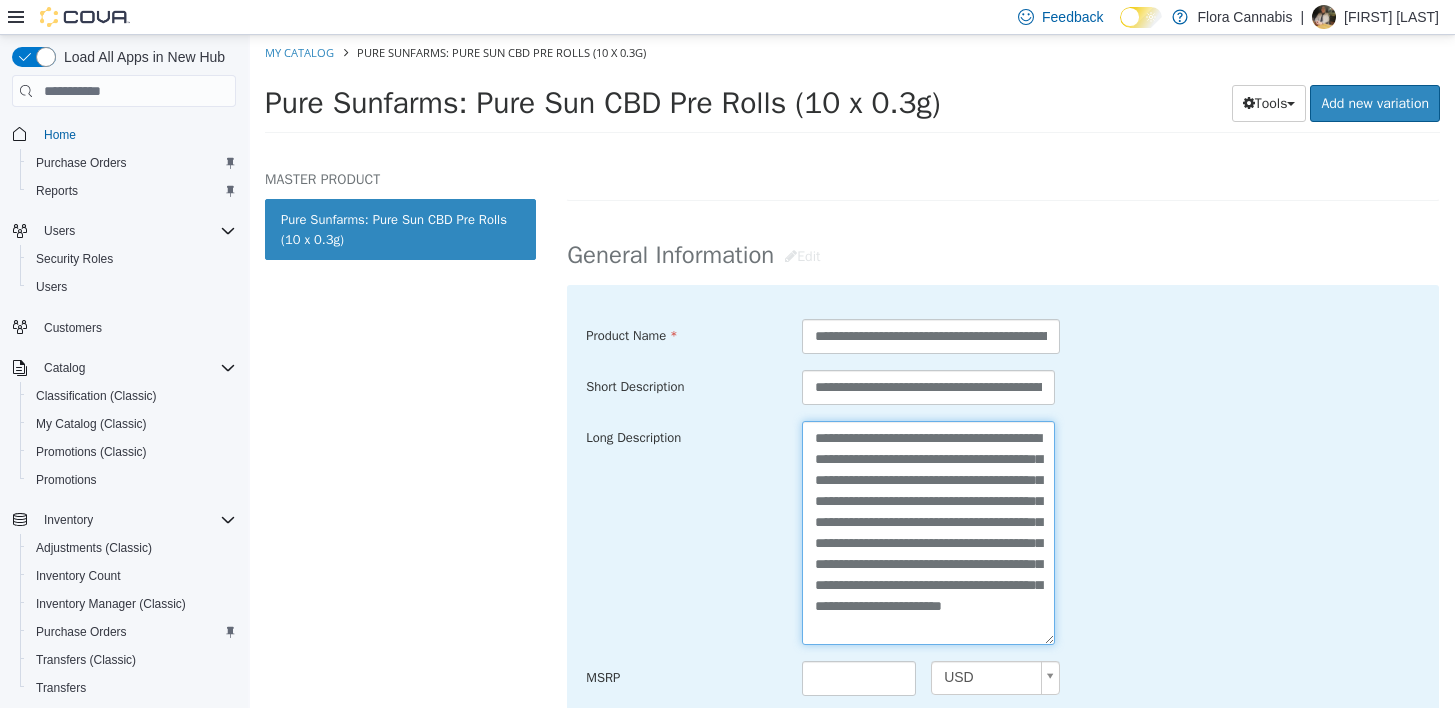 type on "**********" 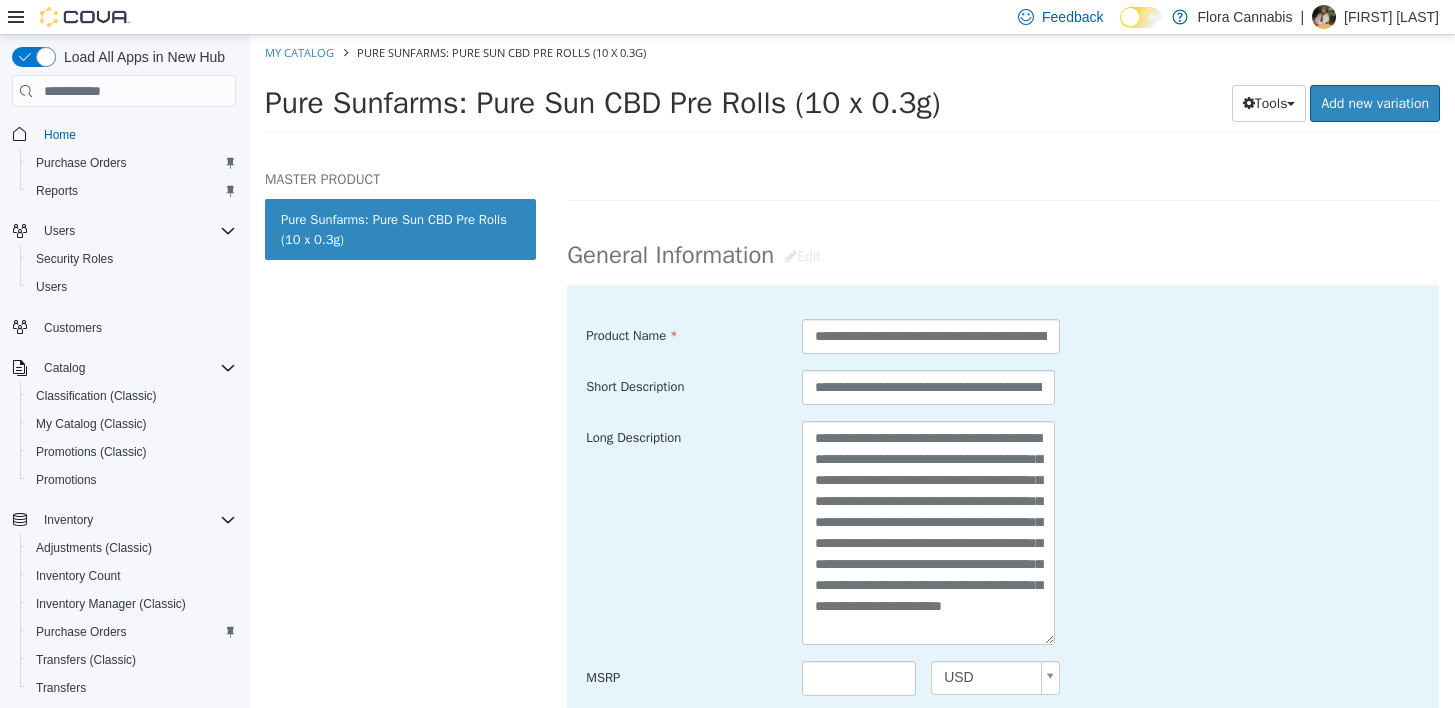 click on "**********" at bounding box center [1003, 533] 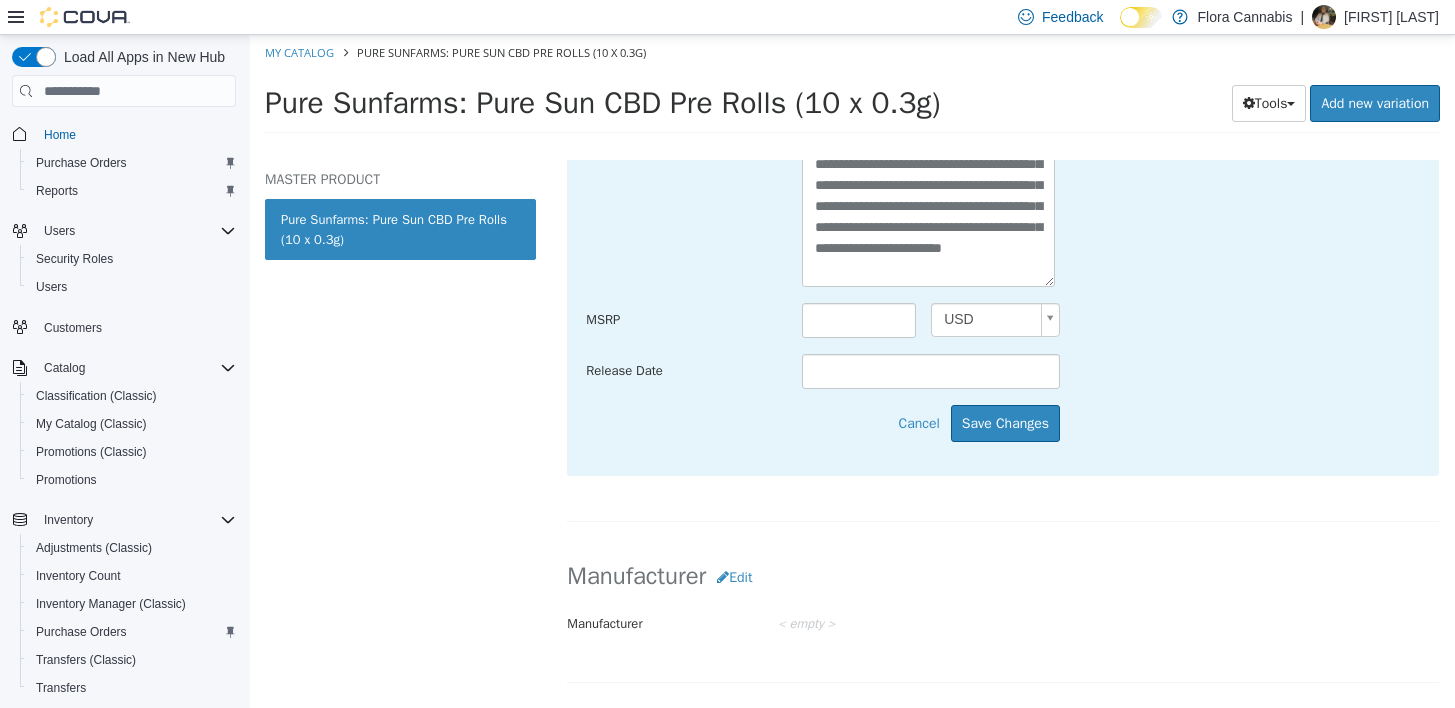 scroll, scrollTop: 900, scrollLeft: 0, axis: vertical 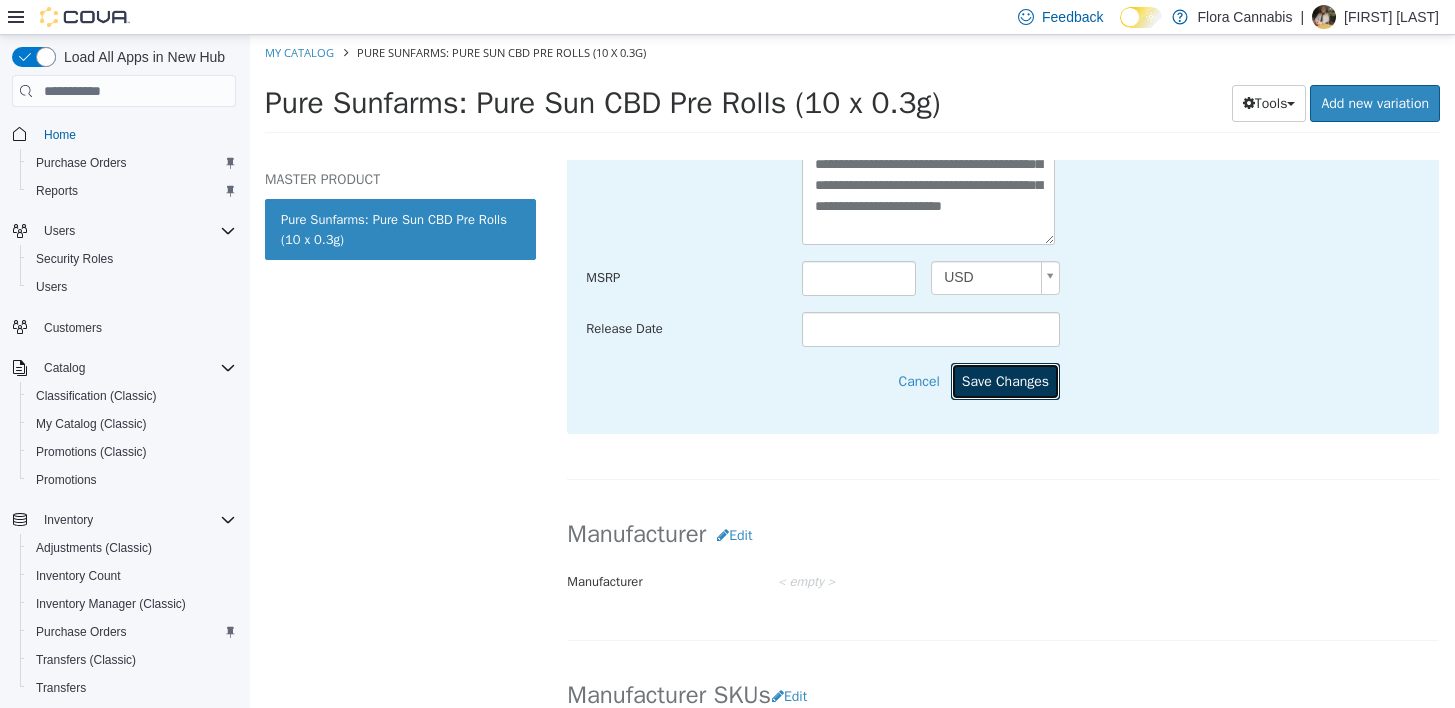 click on "Save Changes" at bounding box center (1005, 381) 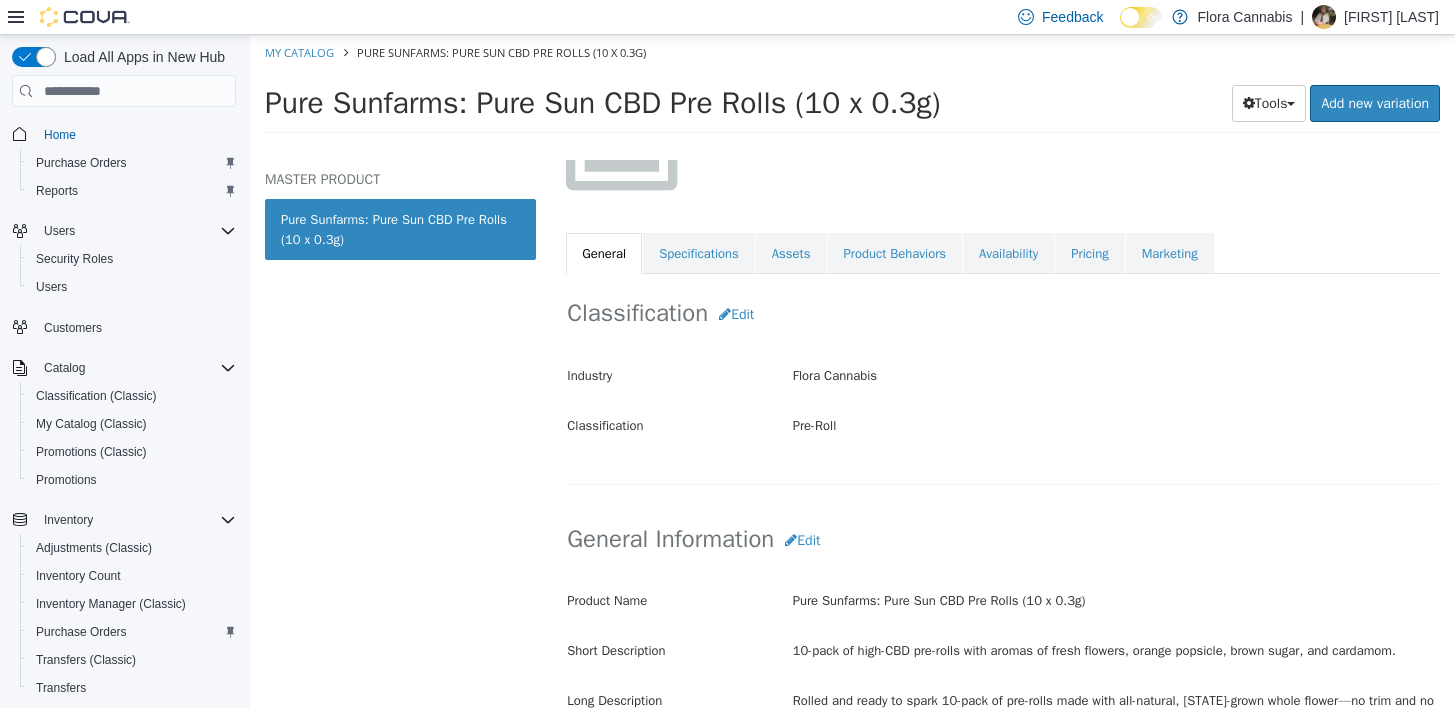 scroll, scrollTop: 100, scrollLeft: 0, axis: vertical 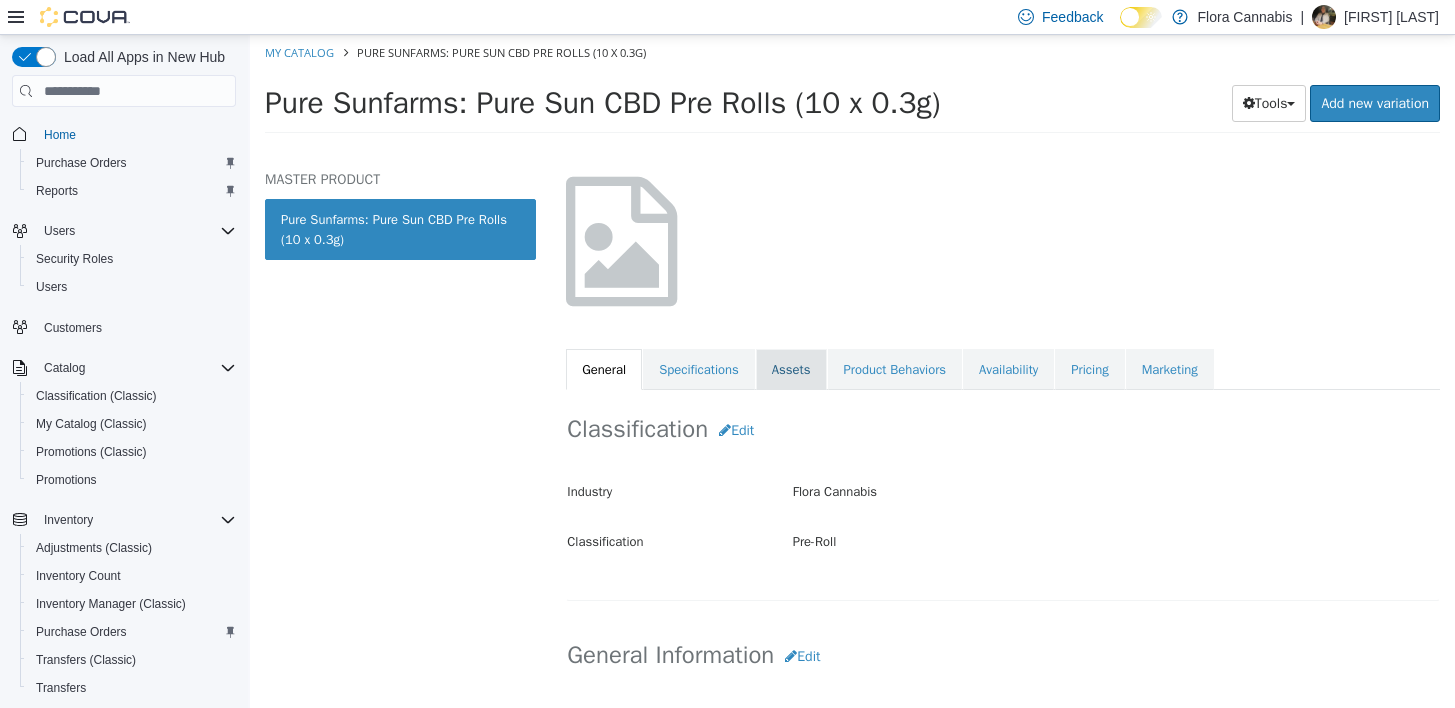 click on "Assets" at bounding box center [791, 370] 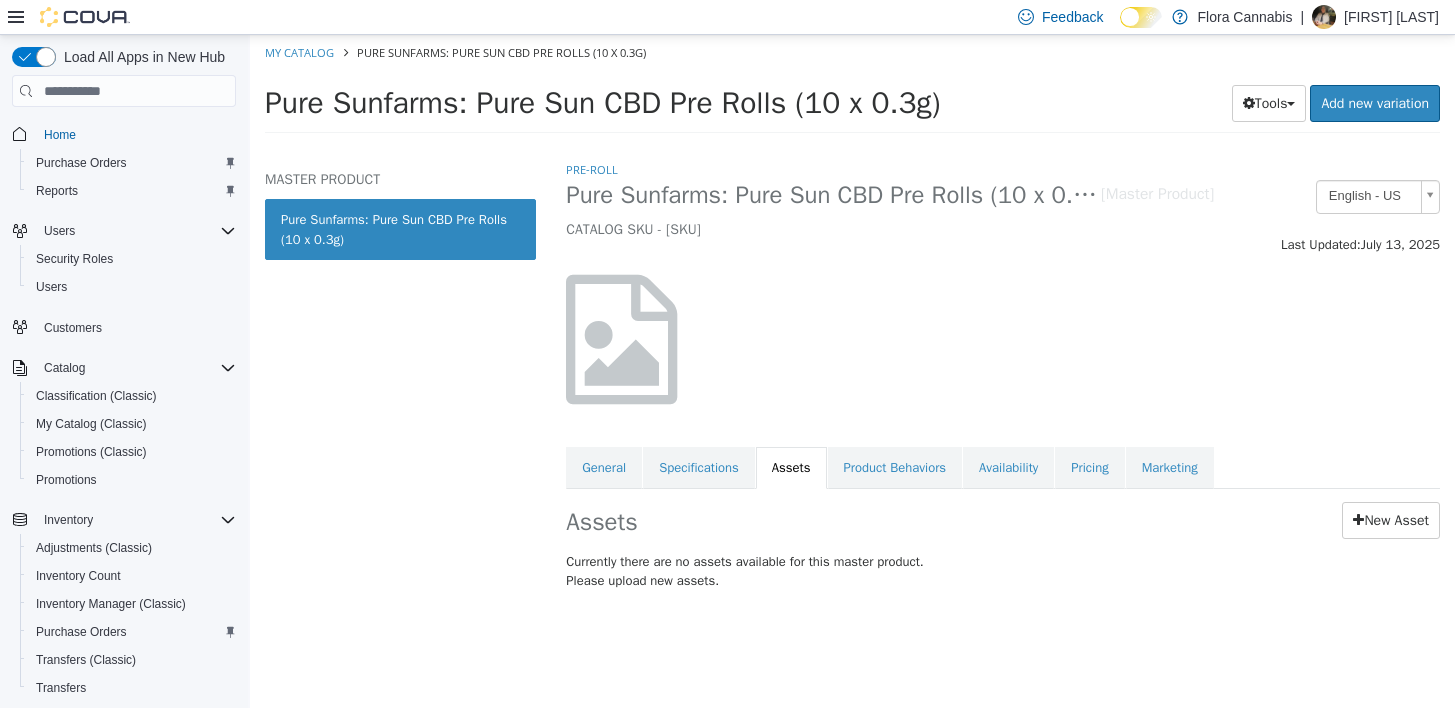 scroll, scrollTop: 0, scrollLeft: 0, axis: both 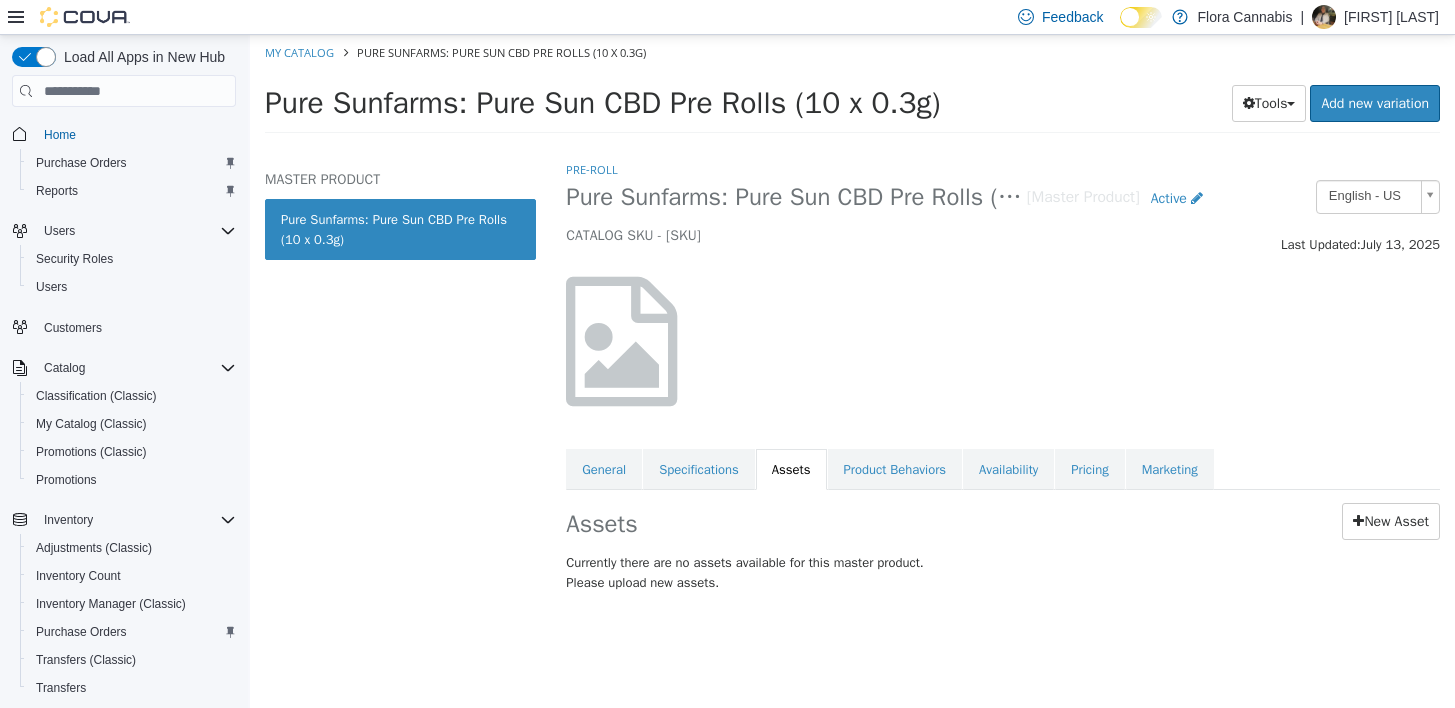 click on "My Catalog
Pure Sunfarms: Pure Sun CBD Pre Rolls (10 x 0.3g)" at bounding box center (852, 53) 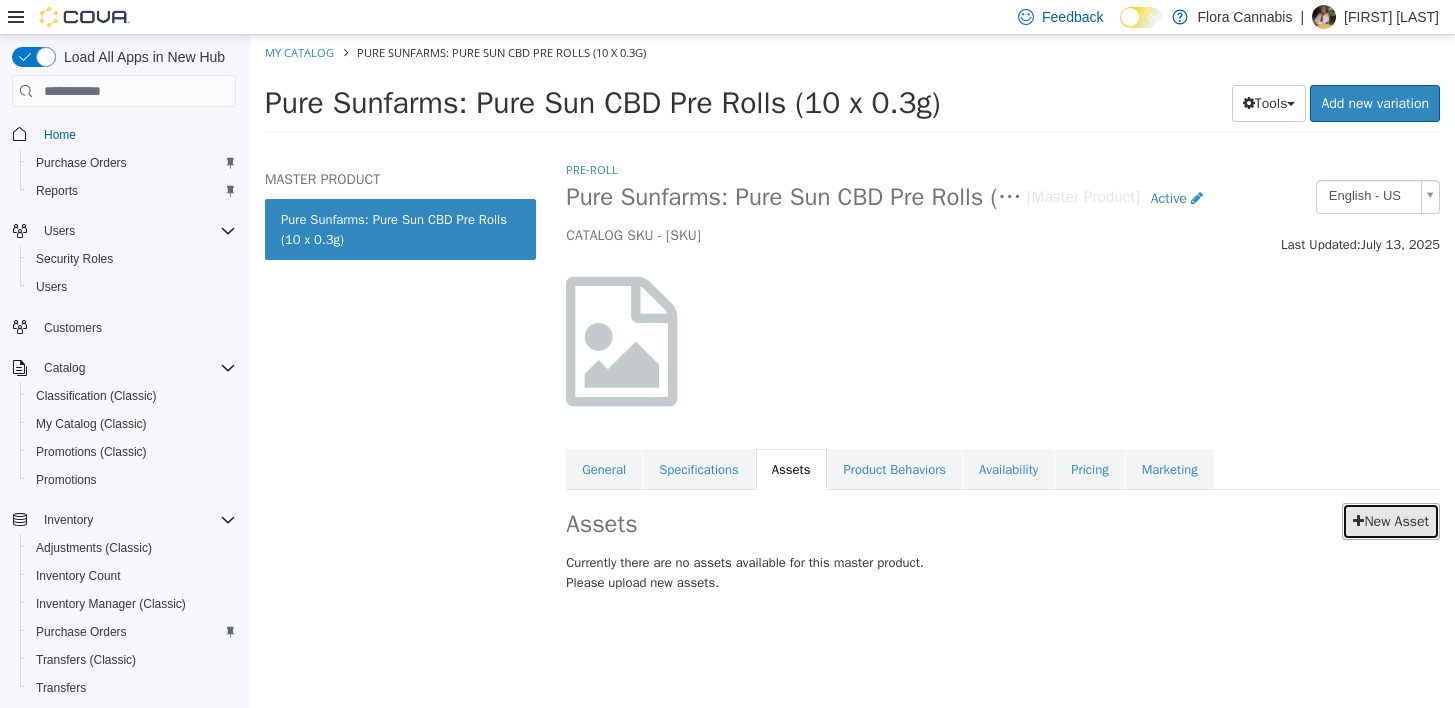 click on "New Asset" at bounding box center (1391, 521) 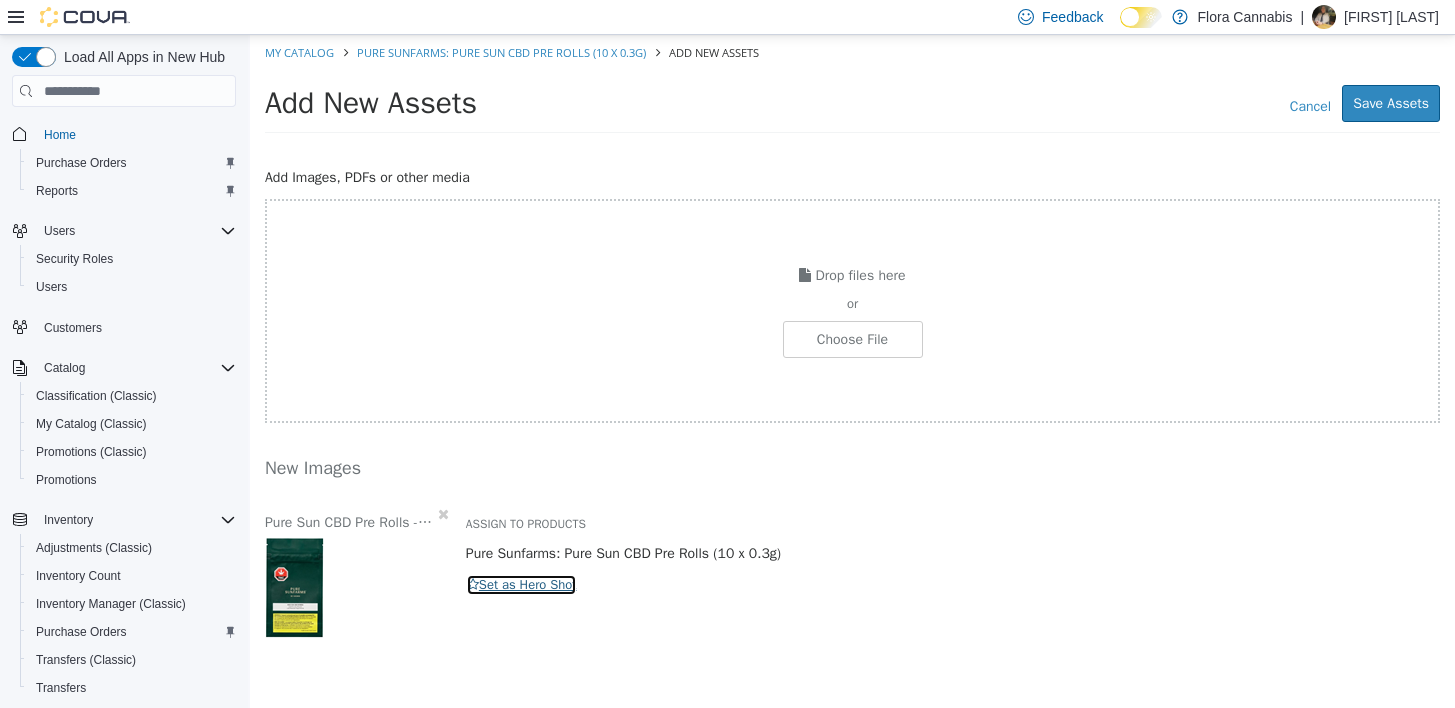 click on "Set as Hero Shot" at bounding box center [522, 585] 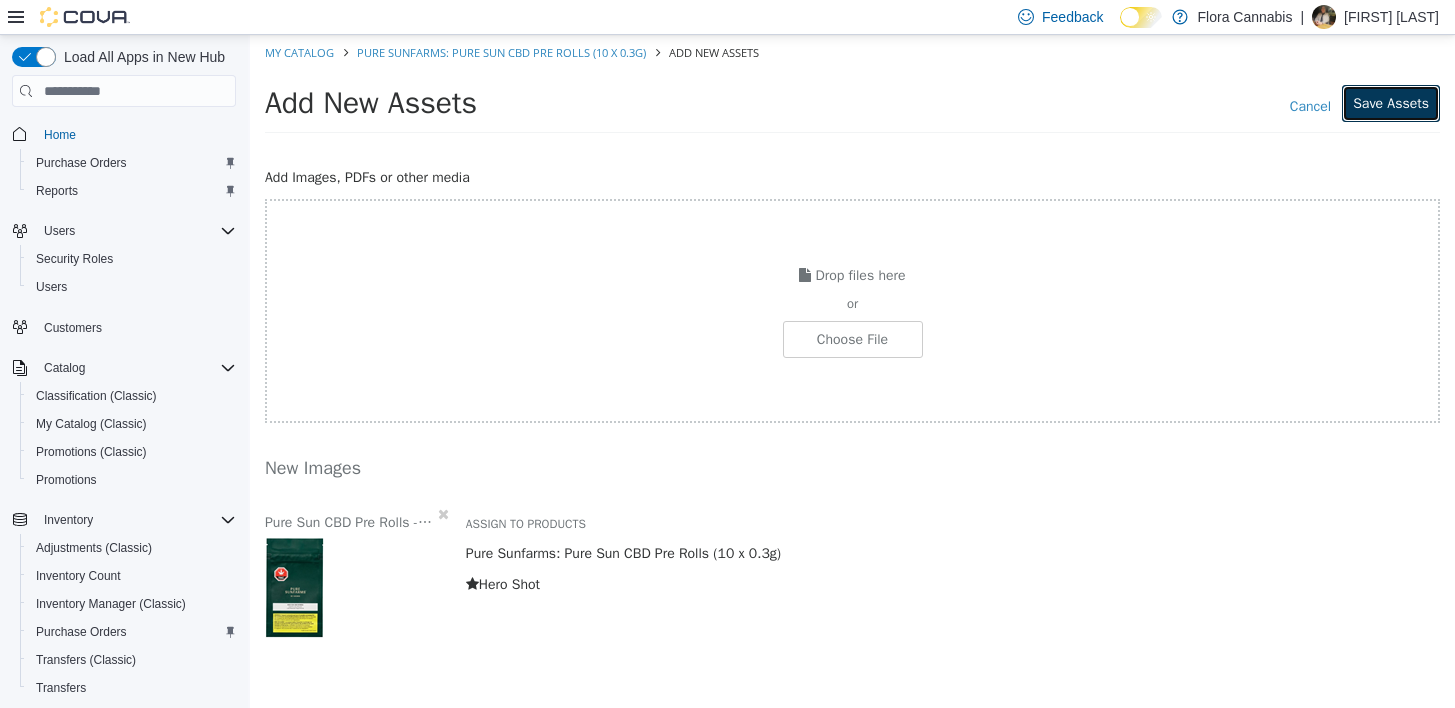 click on "Save Assets" at bounding box center [1391, 103] 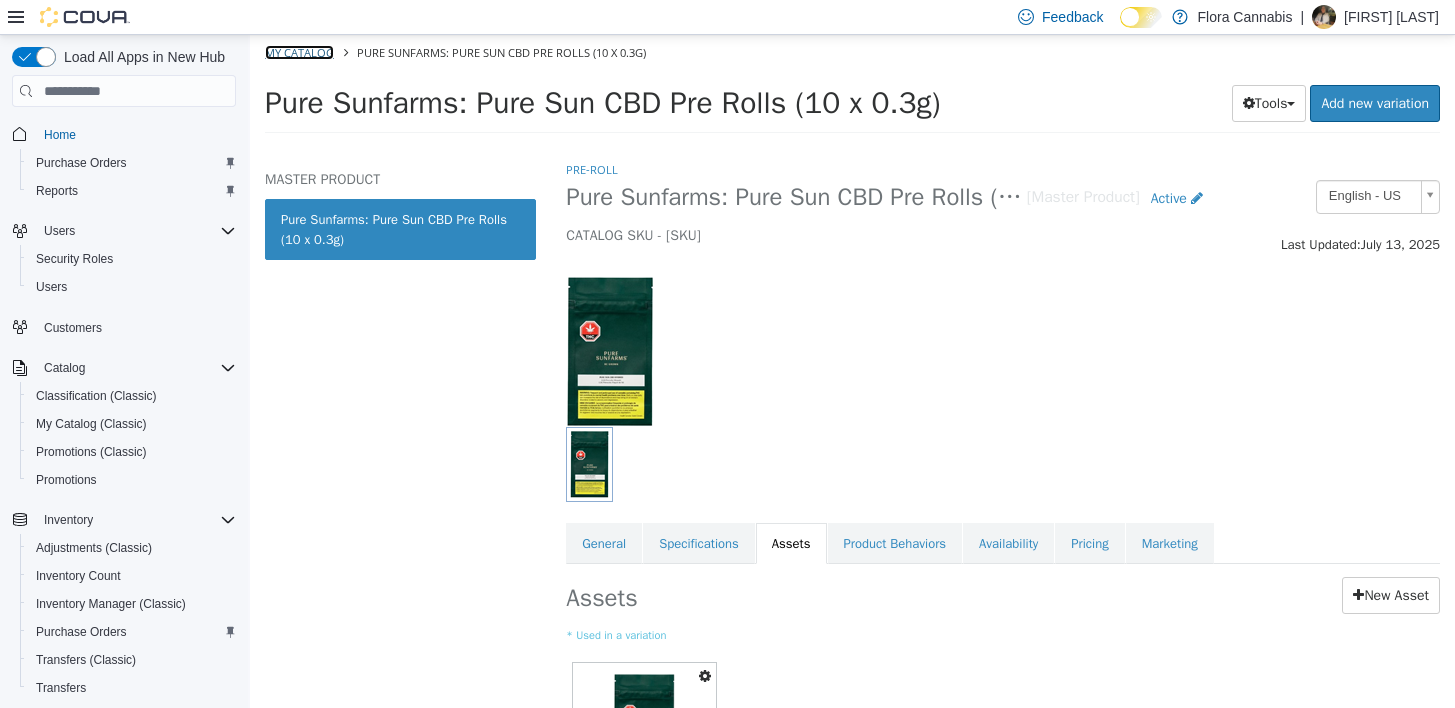 click on "My Catalog" at bounding box center [299, 52] 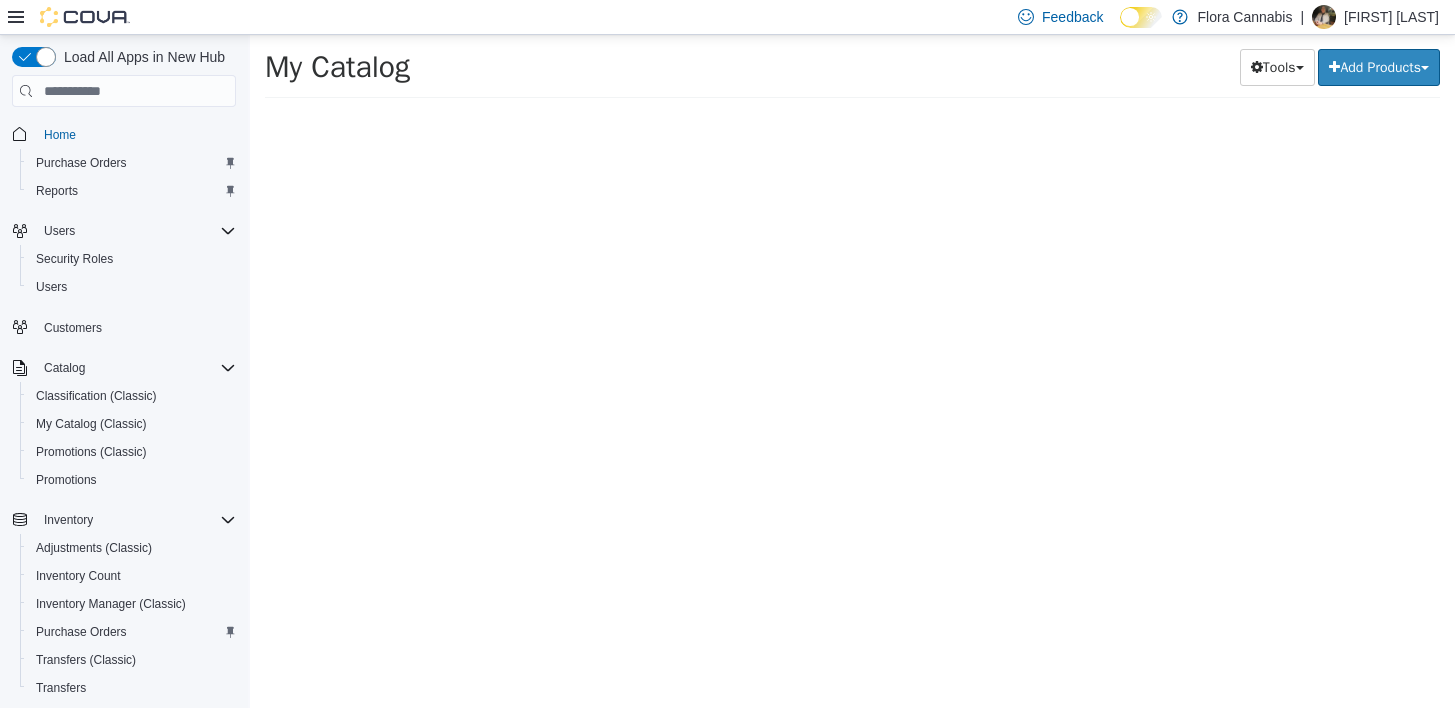 select on "**********" 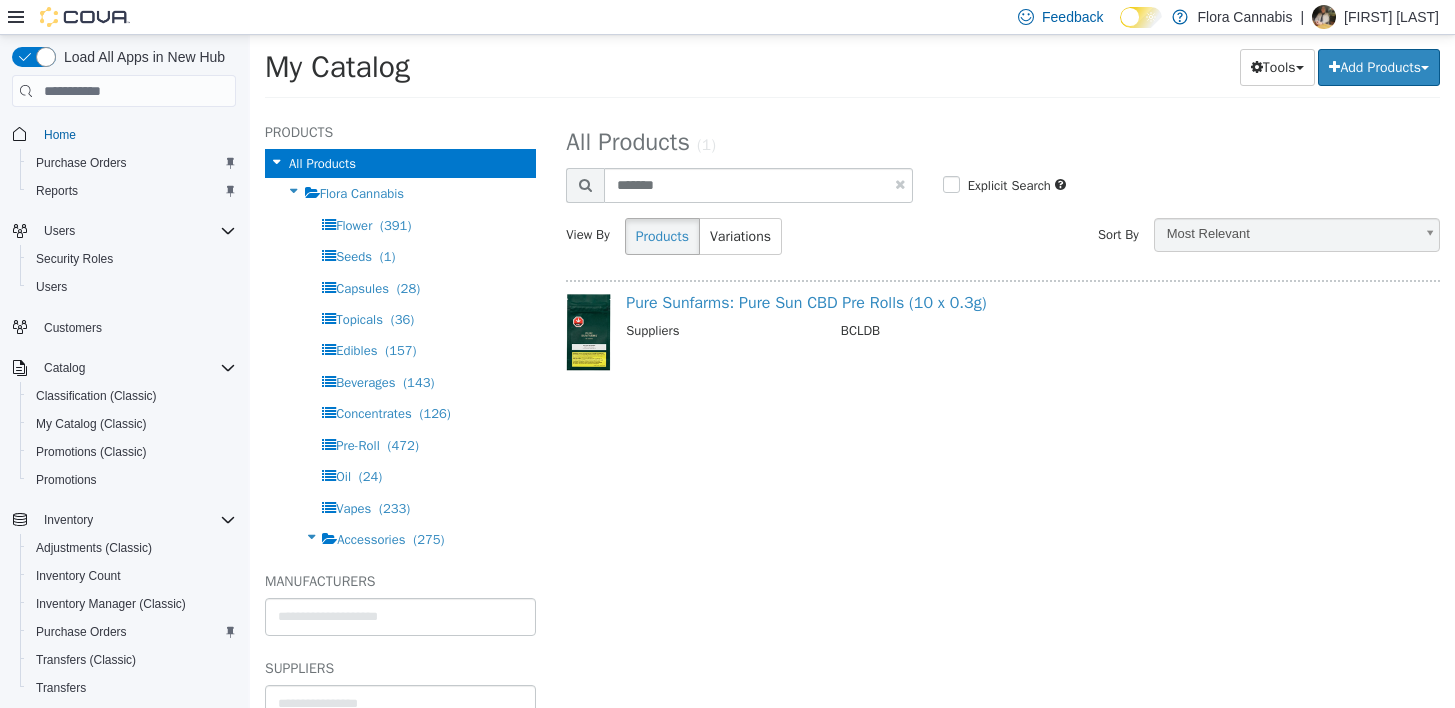 click at bounding box center (900, 184) 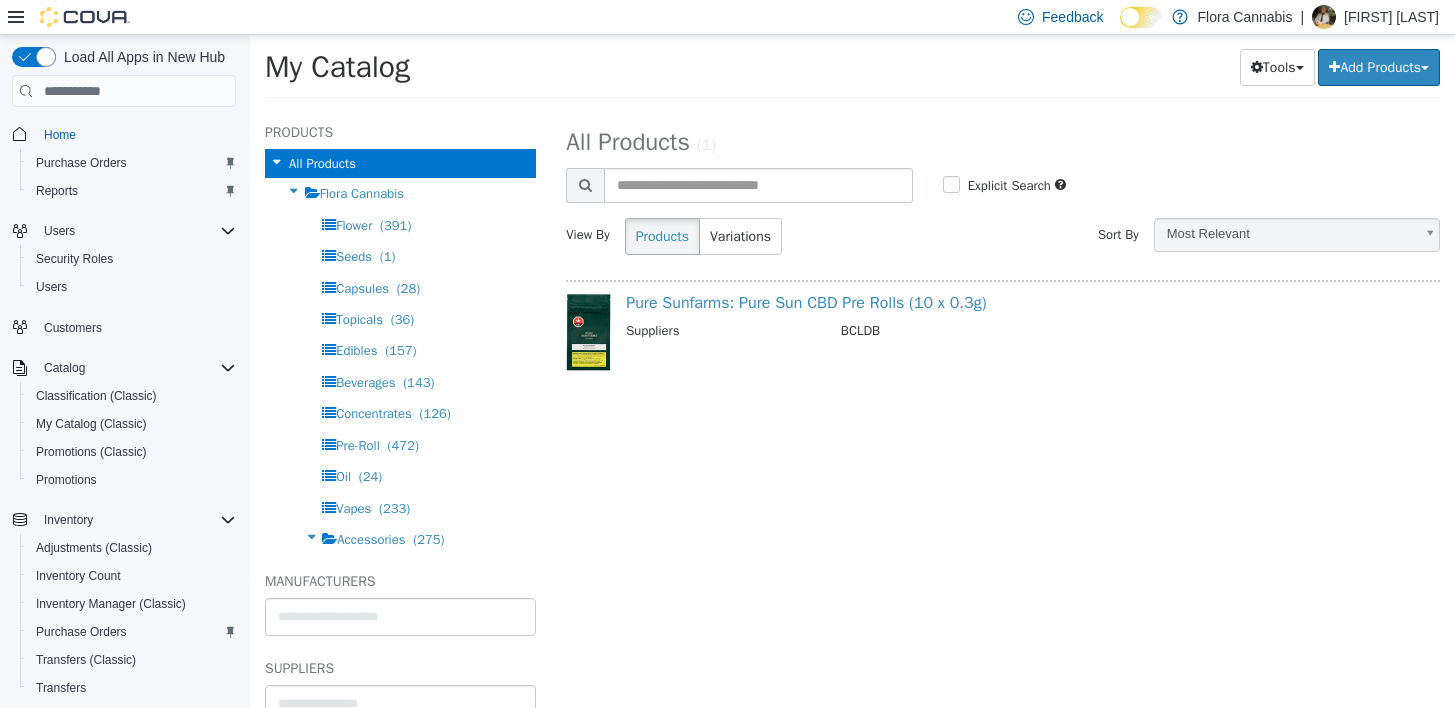 select on "**********" 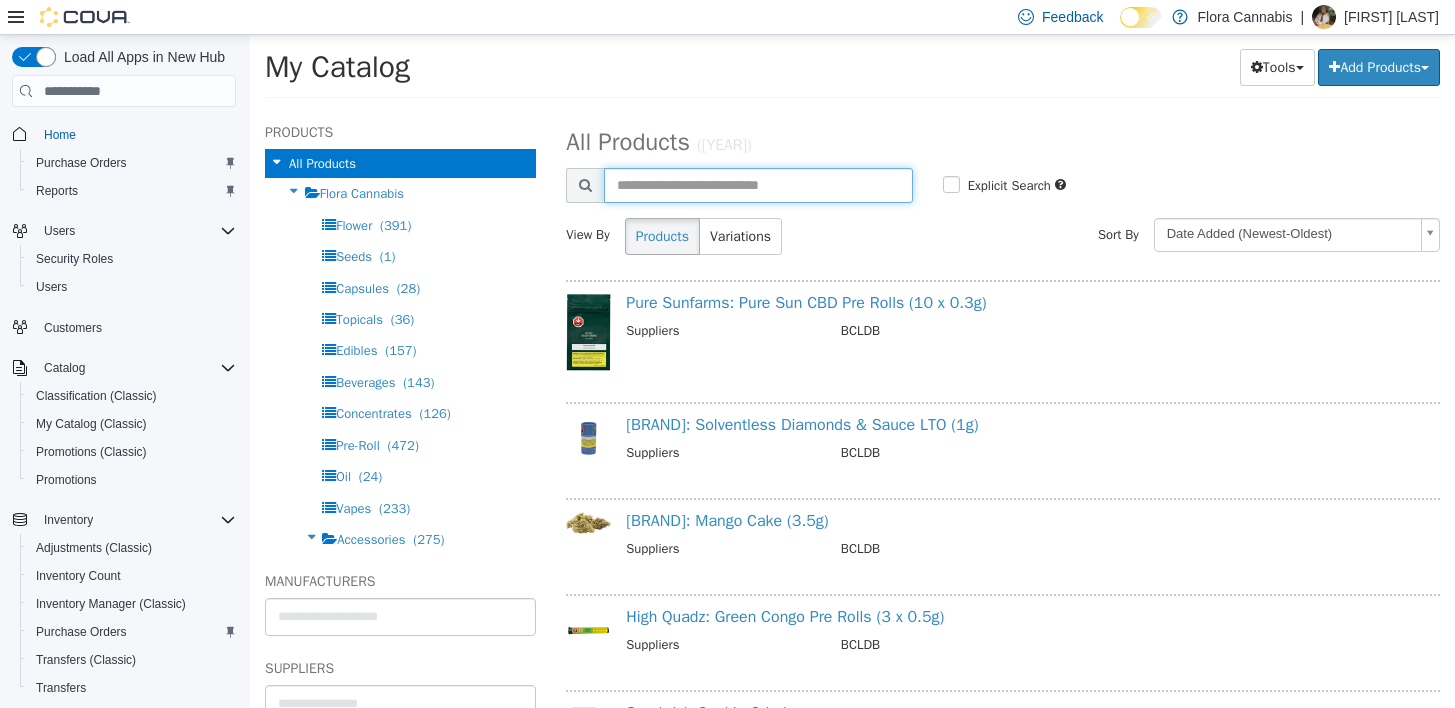click at bounding box center (758, 185) 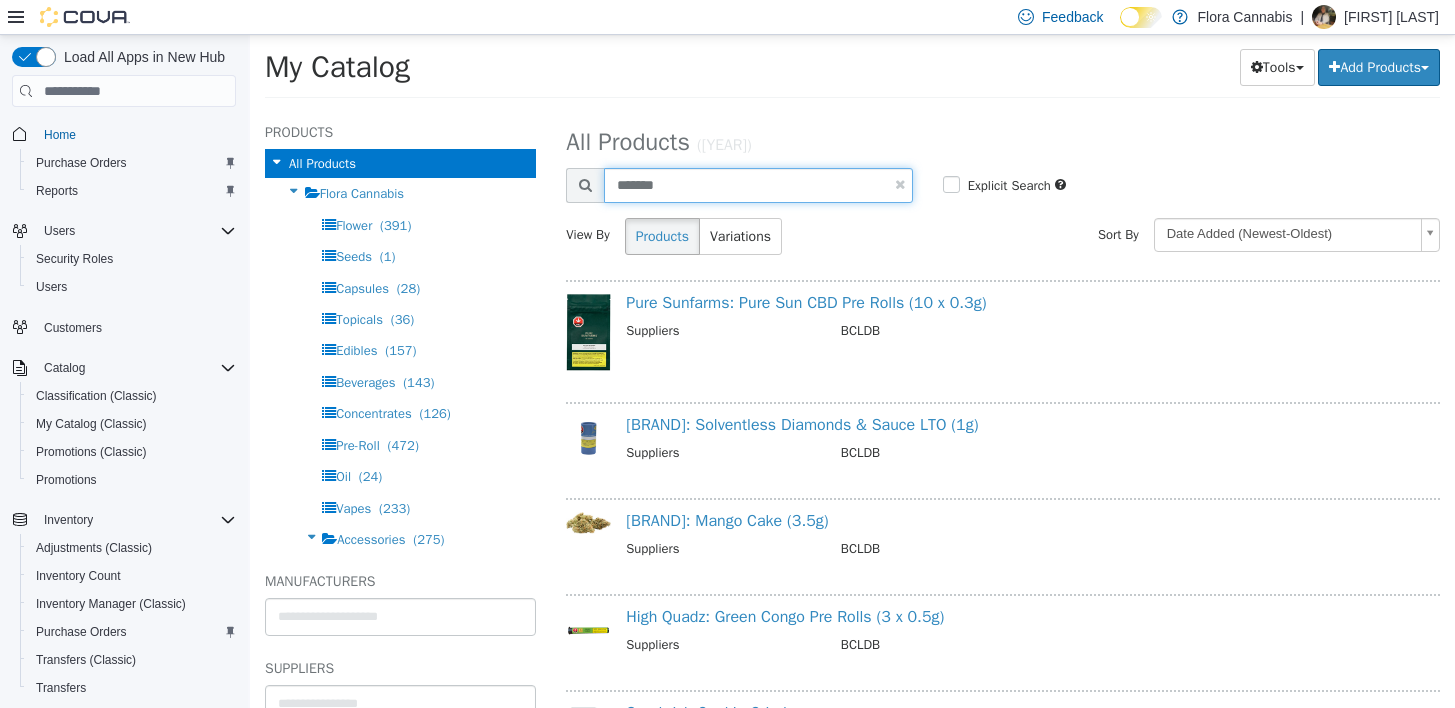 type on "*******" 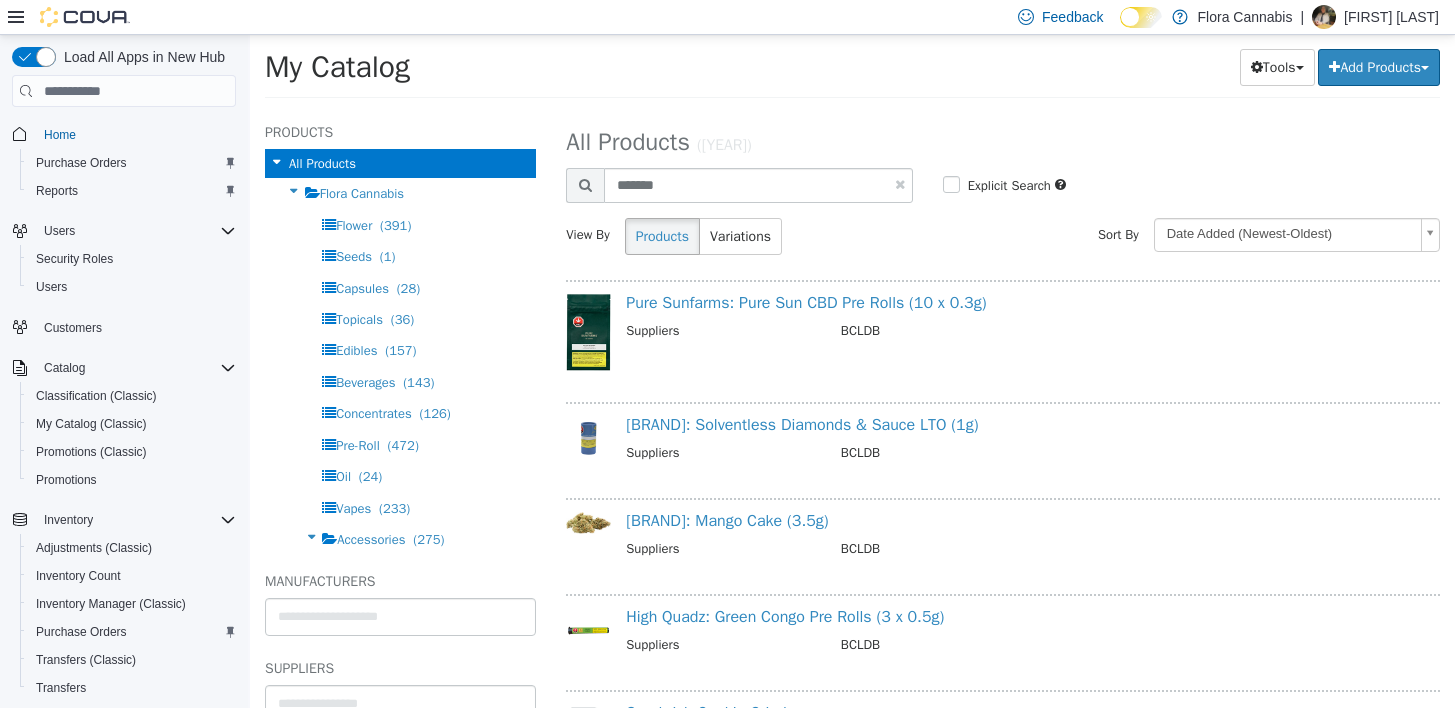 select on "**********" 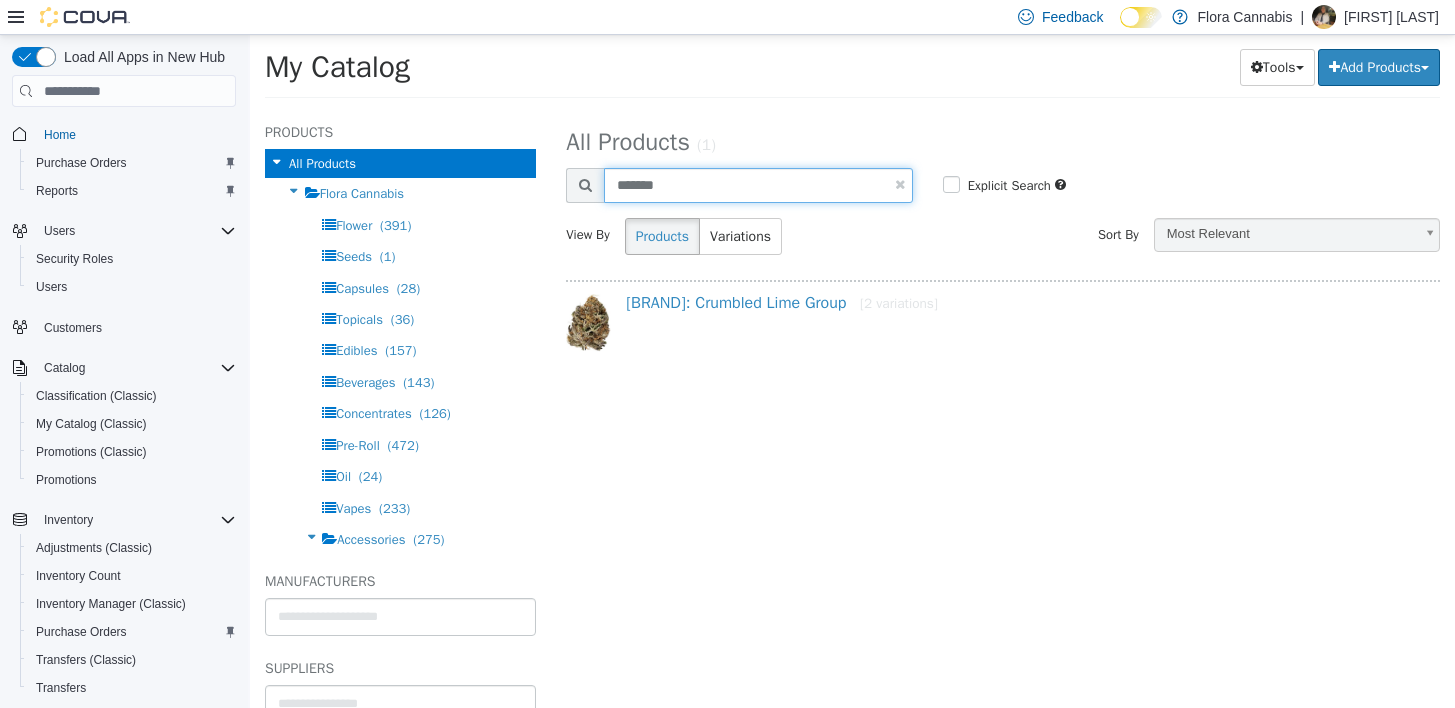 click on "*******" at bounding box center (758, 185) 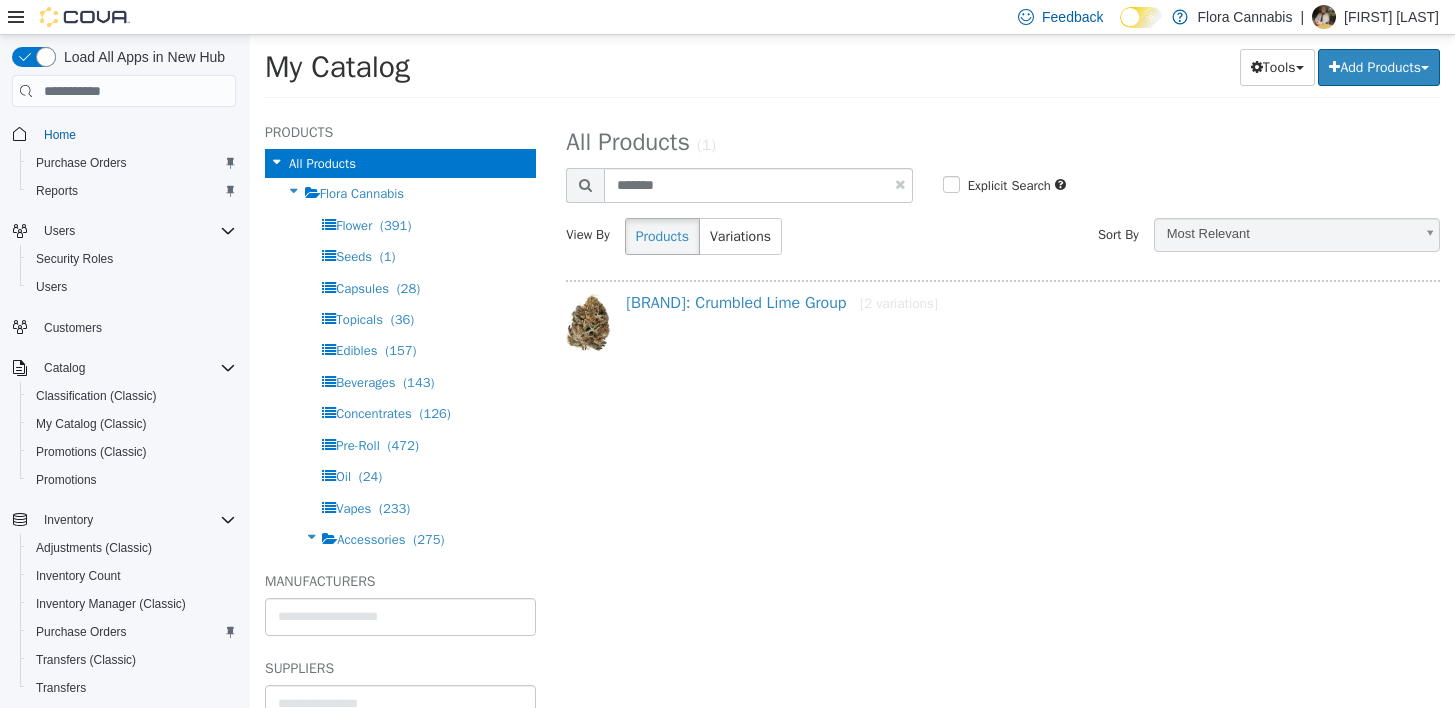 select on "**********" 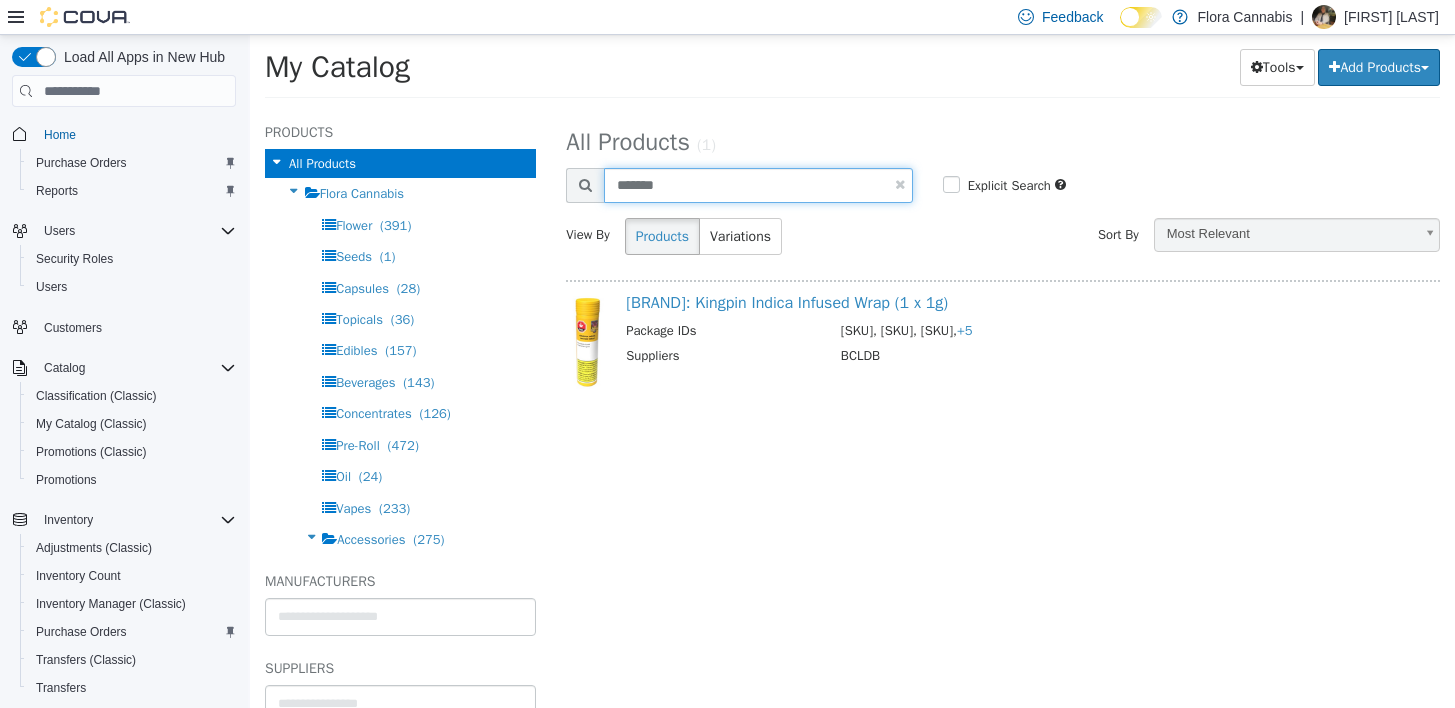 click on "*******" at bounding box center (758, 185) 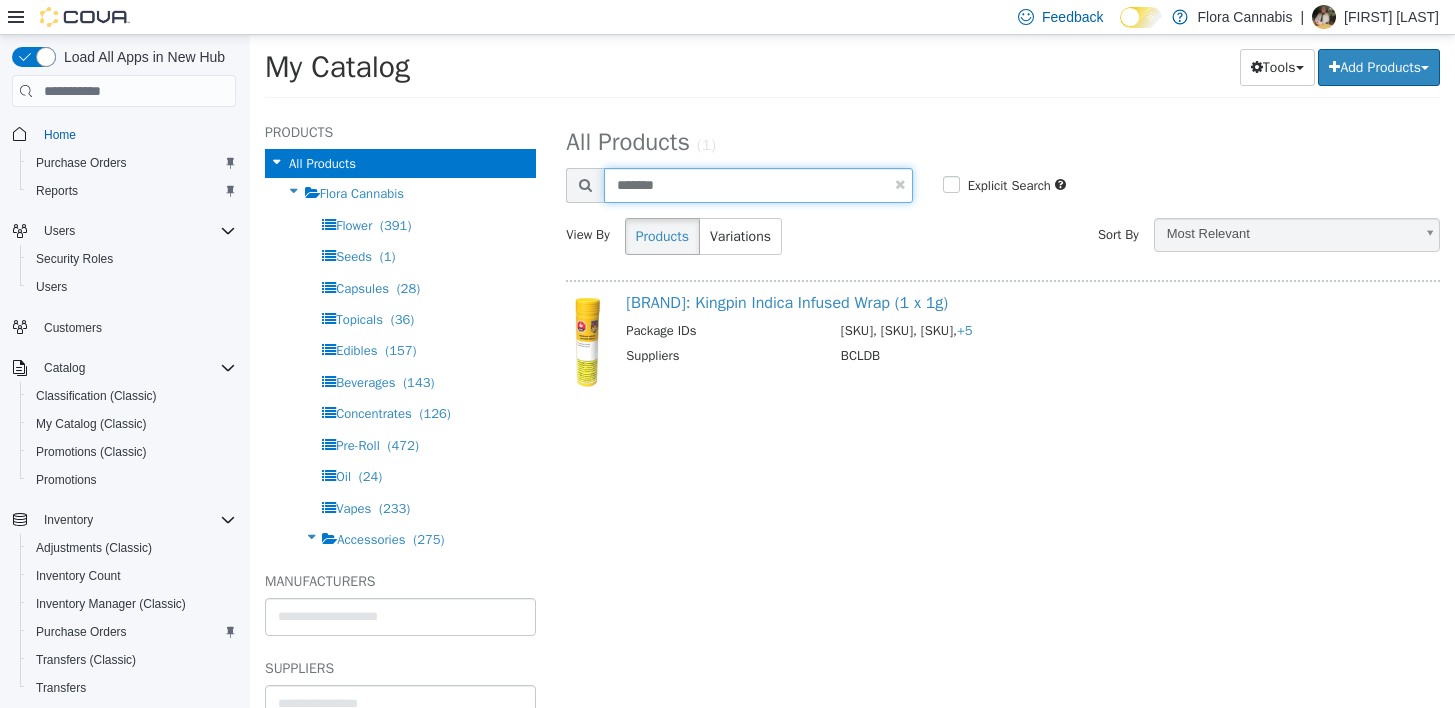 type on "*******" 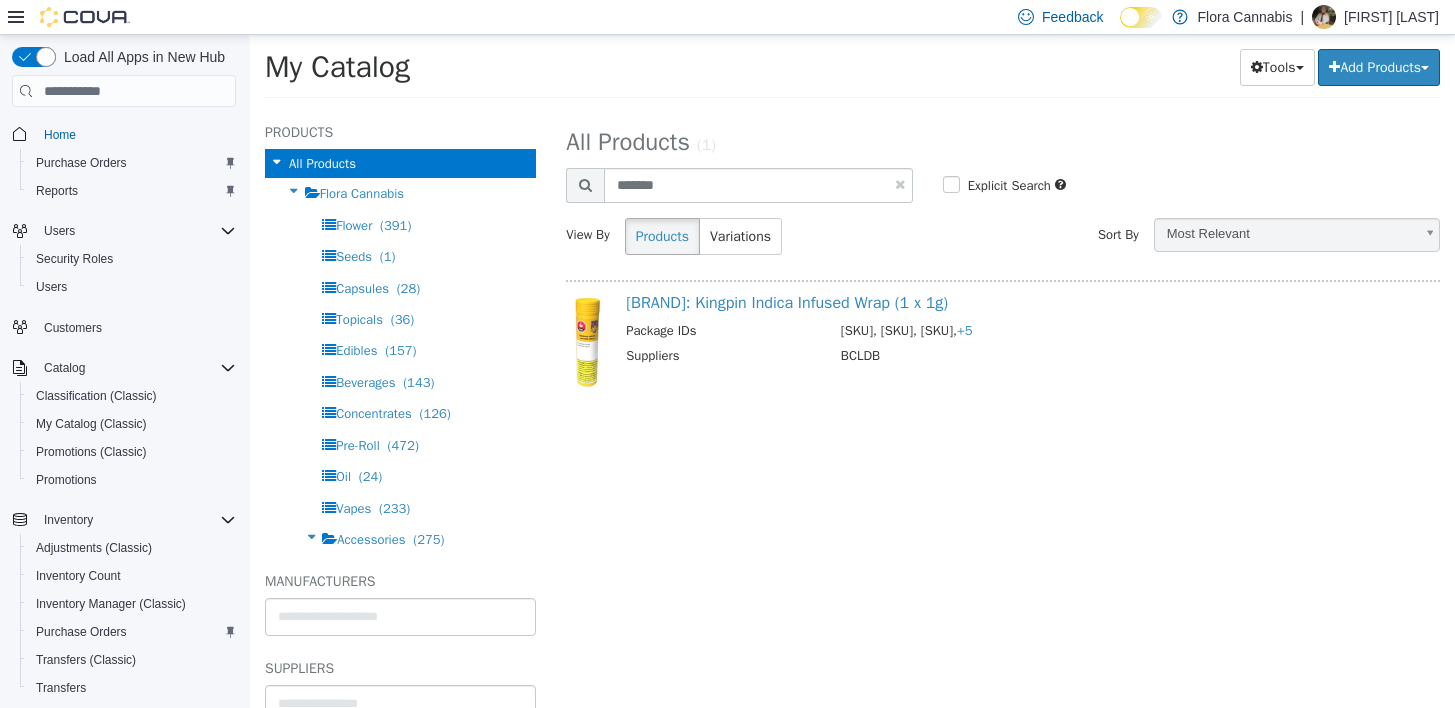select on "**********" 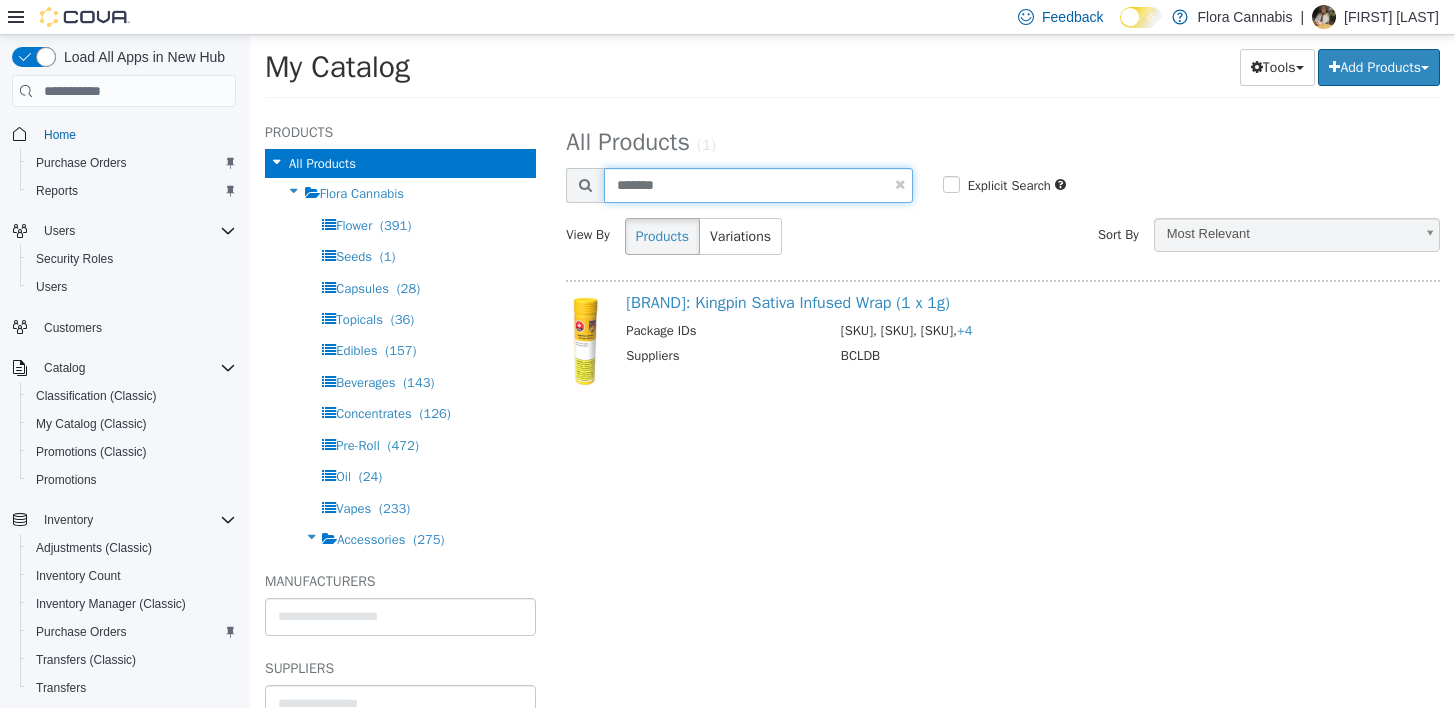 click on "*******" at bounding box center [758, 185] 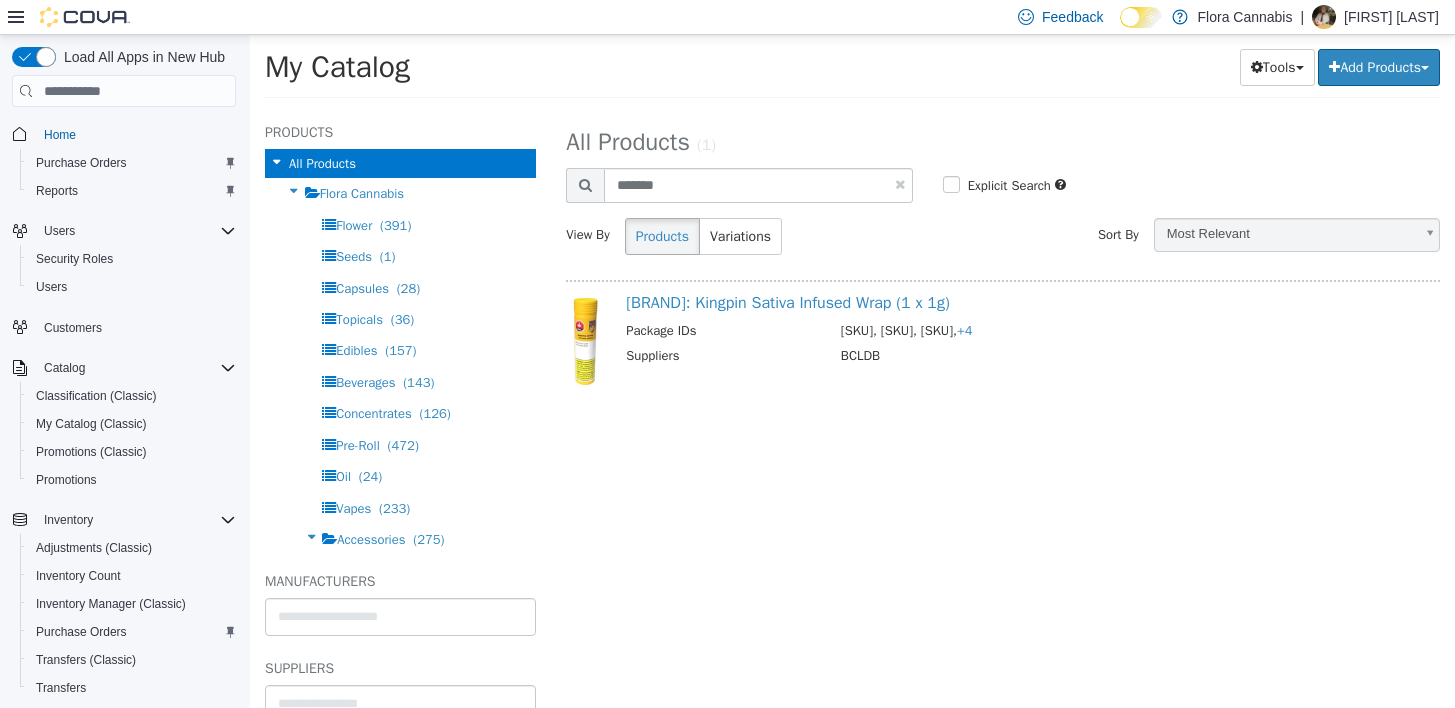 select on "**********" 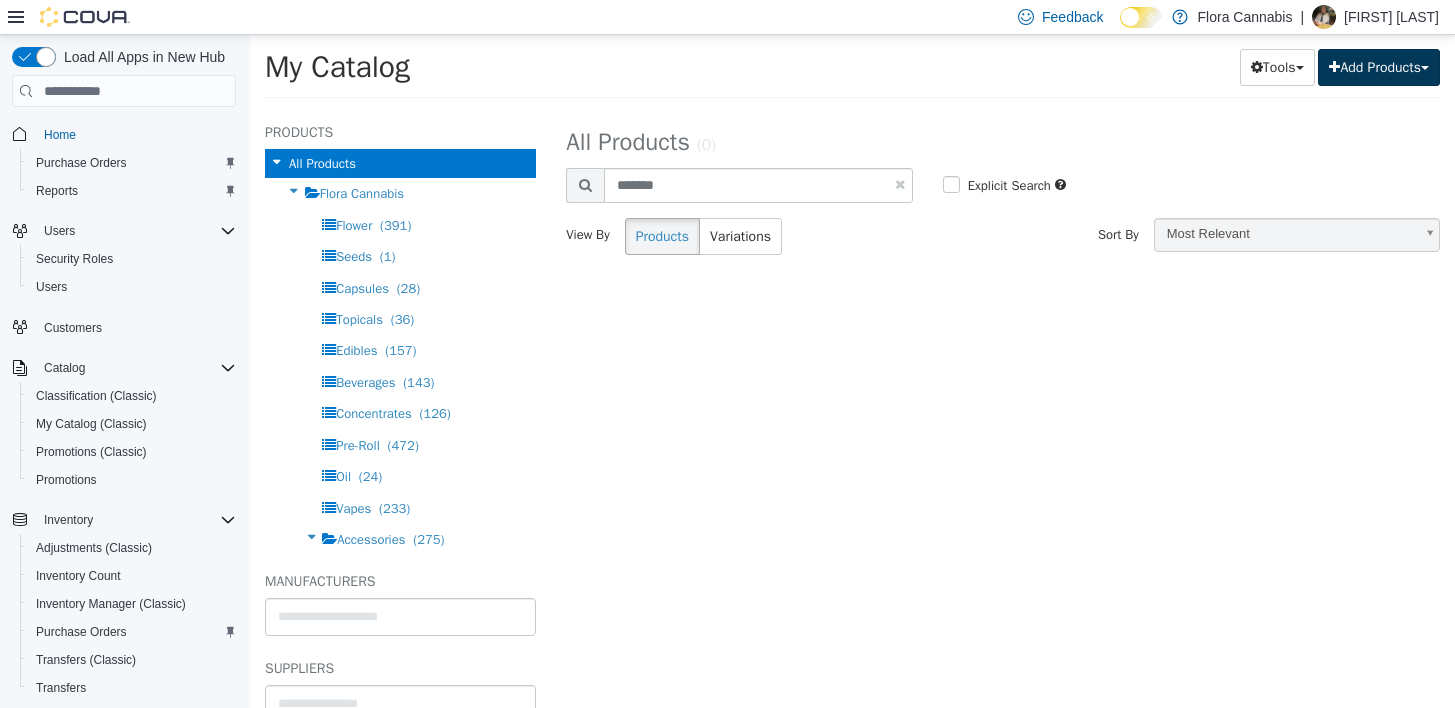 click on "Add Products" at bounding box center (1379, 67) 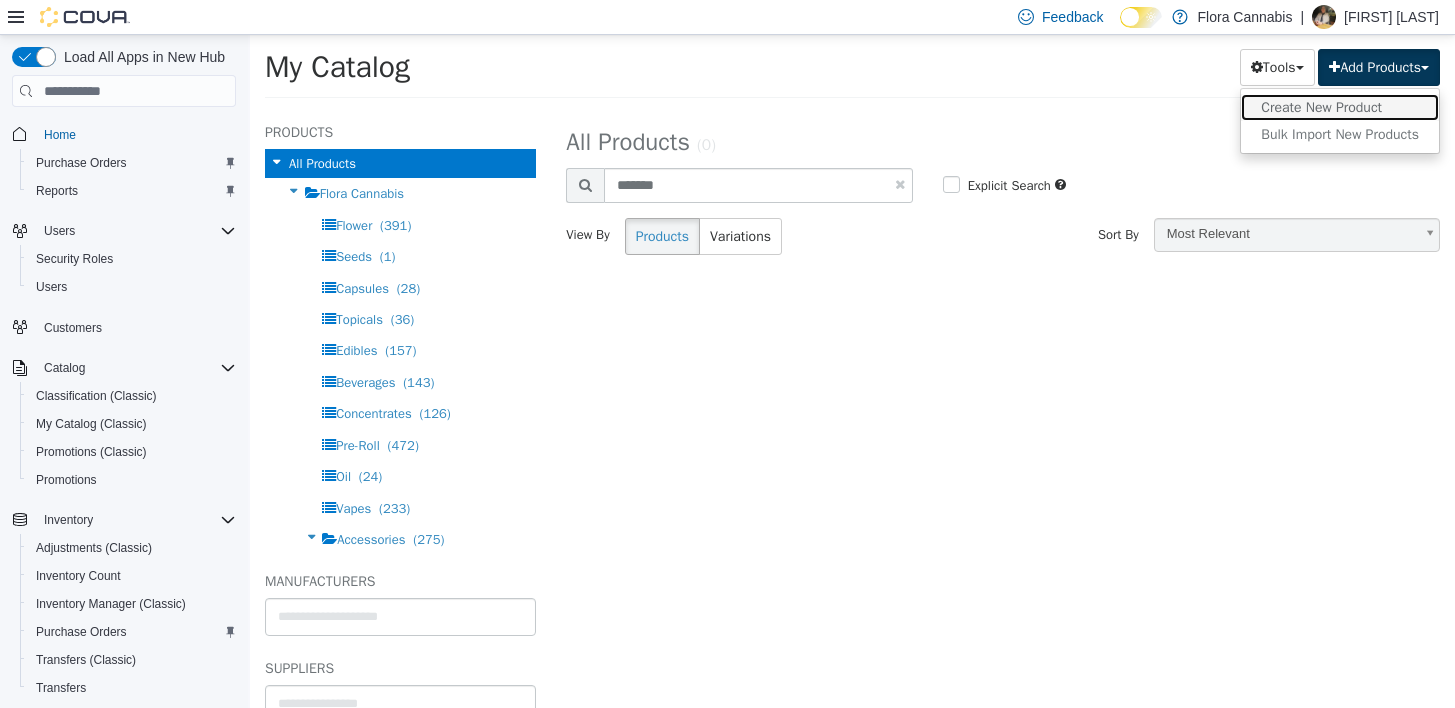 click on "Create New Product" at bounding box center [1340, 107] 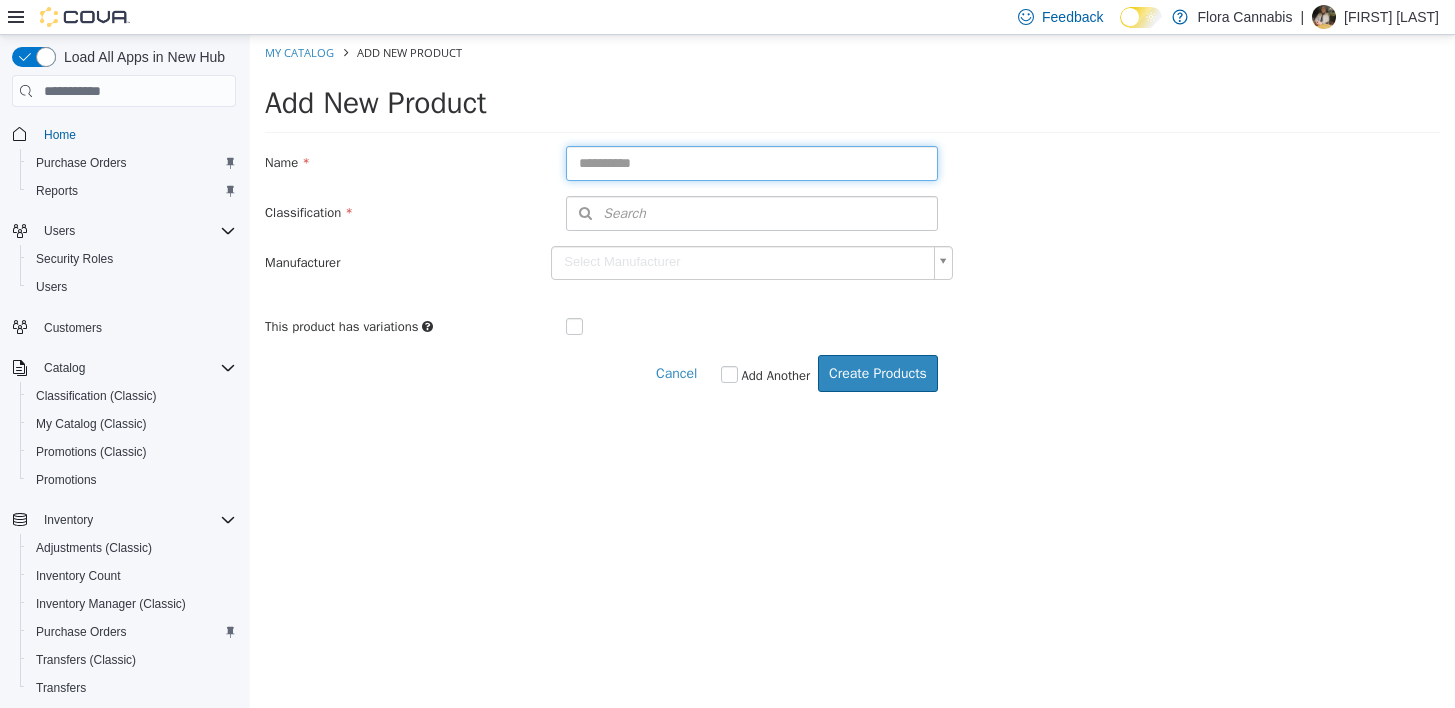 click at bounding box center (752, 163) 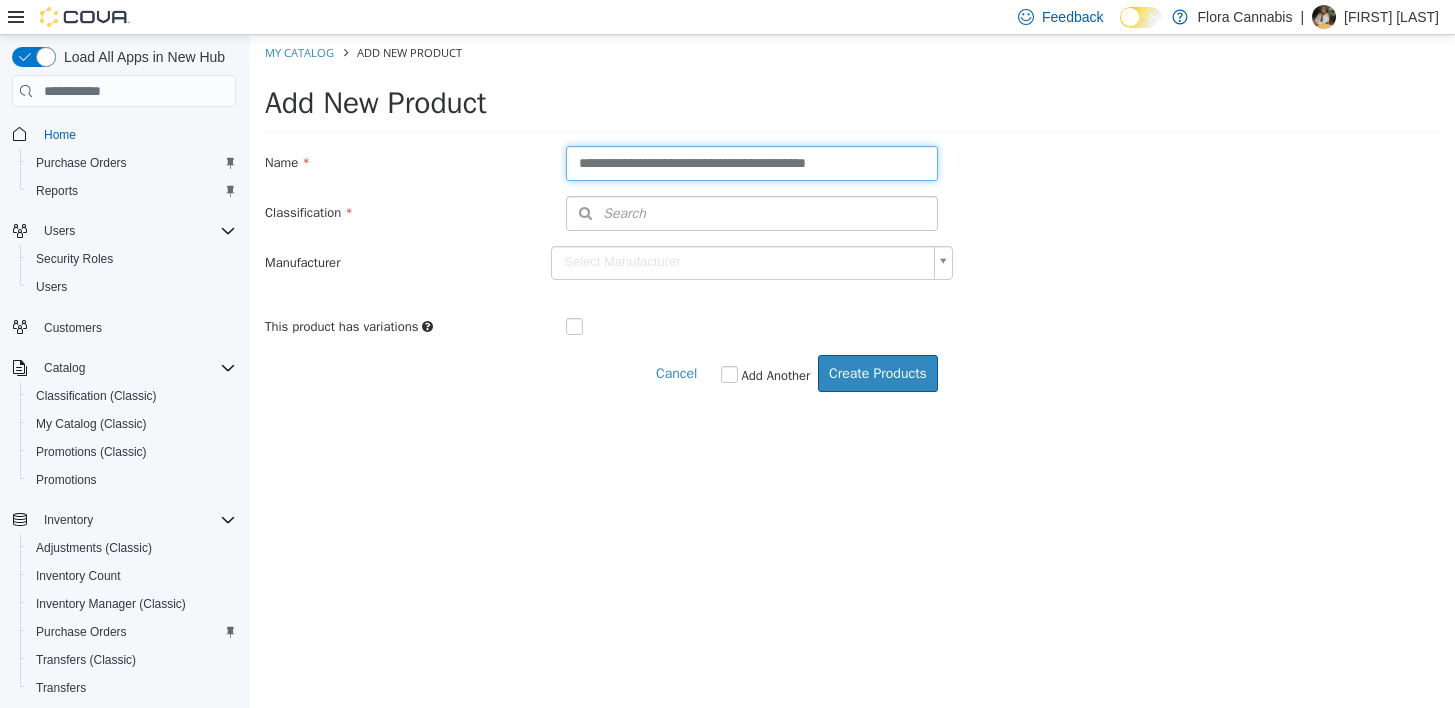 type on "**********" 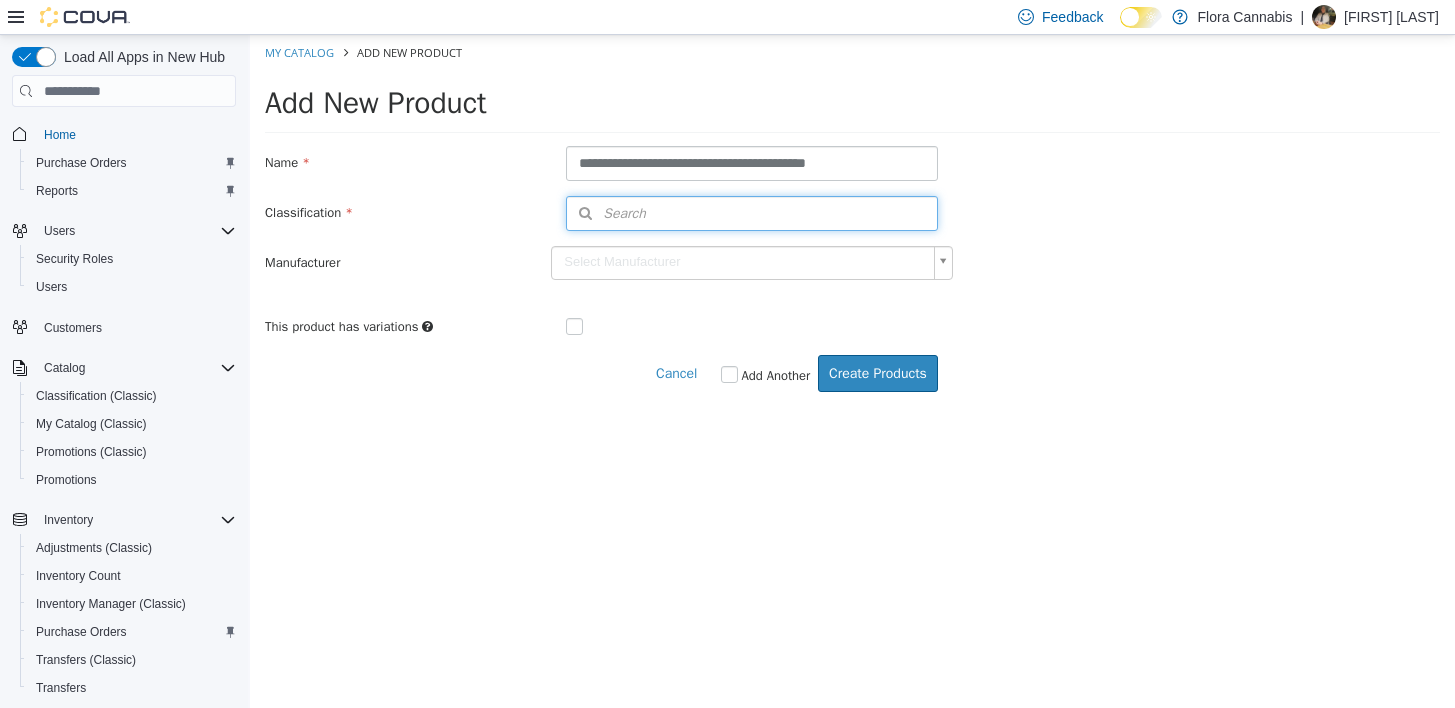 click on "Search" at bounding box center [606, 213] 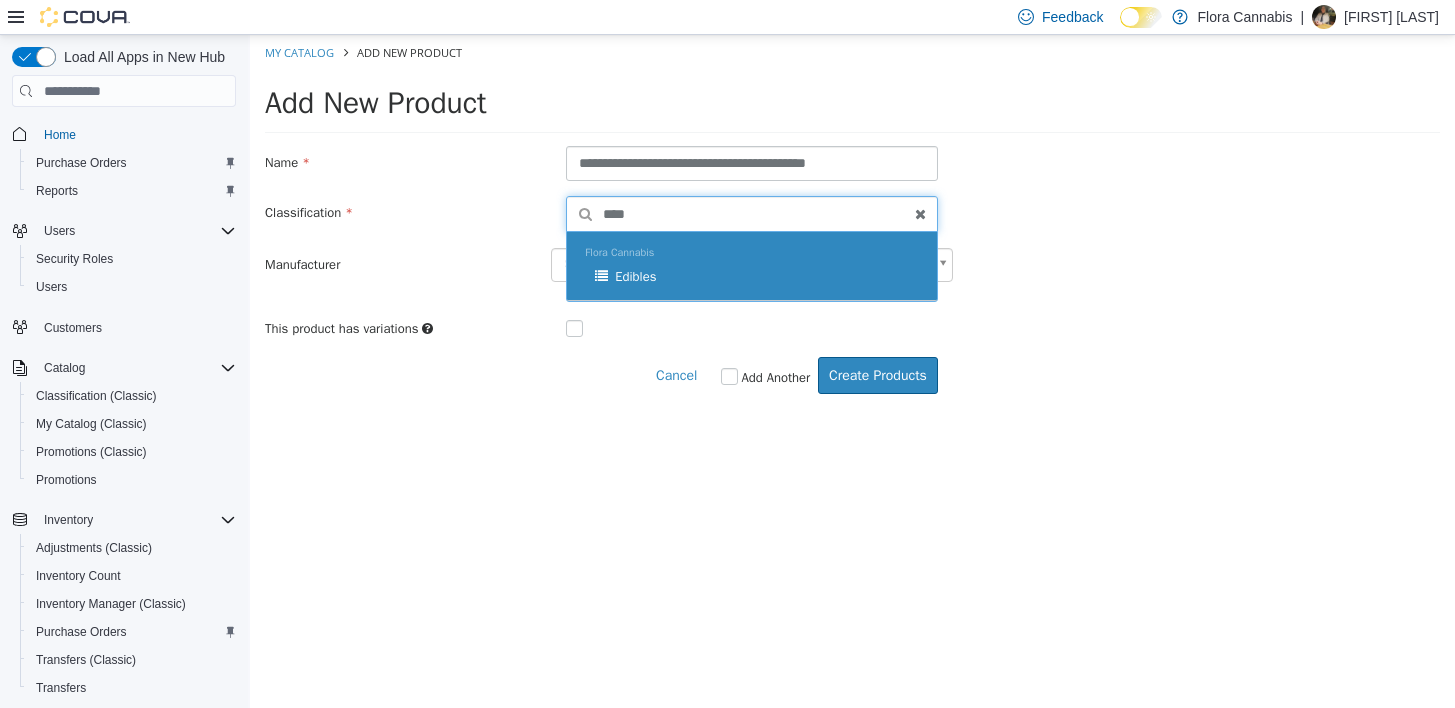 type on "****" 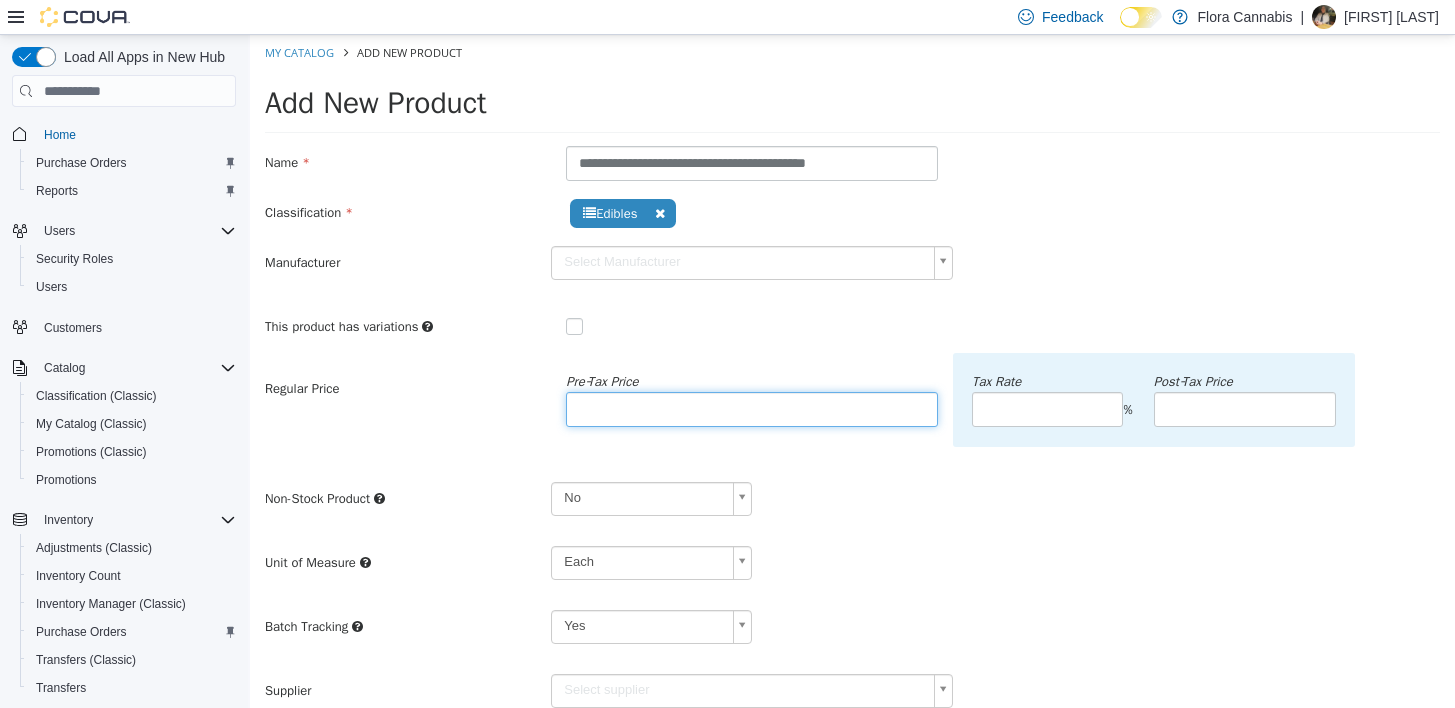 click at bounding box center (752, 409) 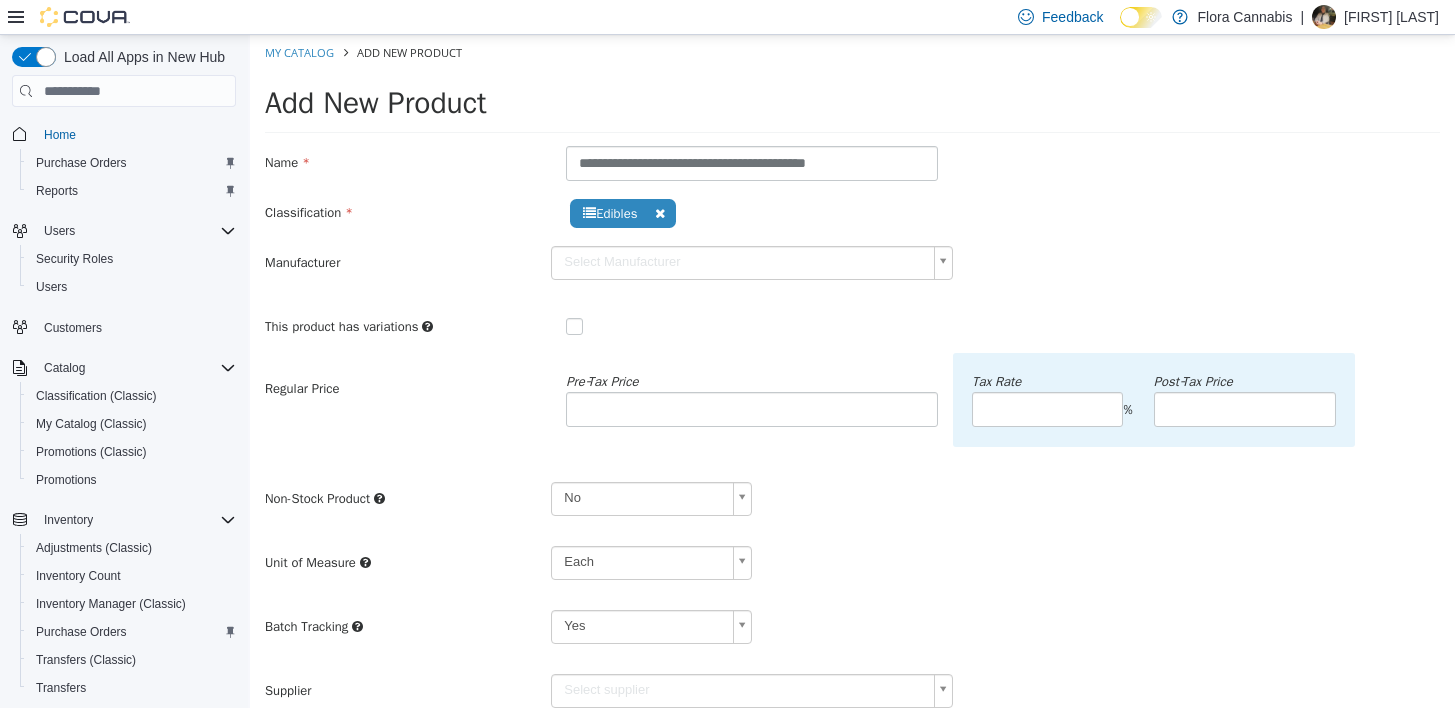 click on "Non-Stock Product       No                             **" at bounding box center [852, 506] 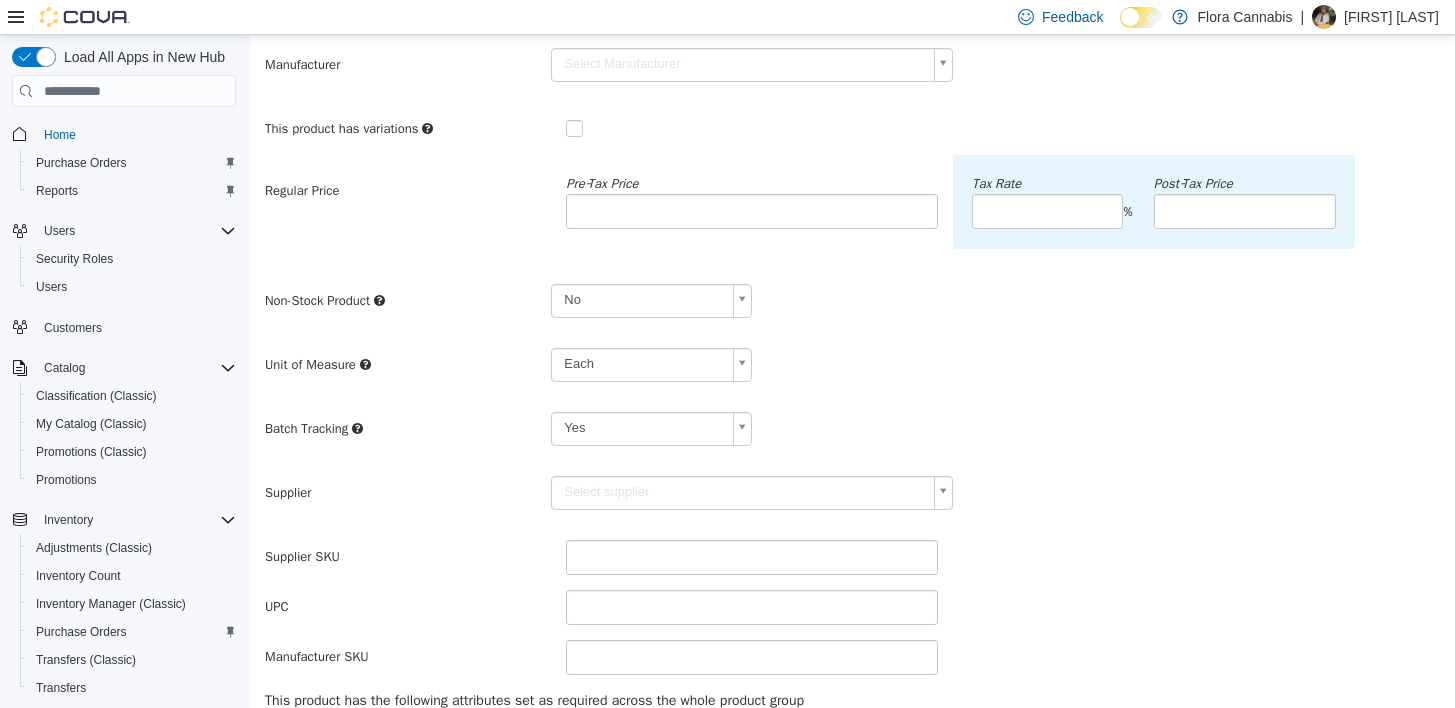 scroll, scrollTop: 200, scrollLeft: 0, axis: vertical 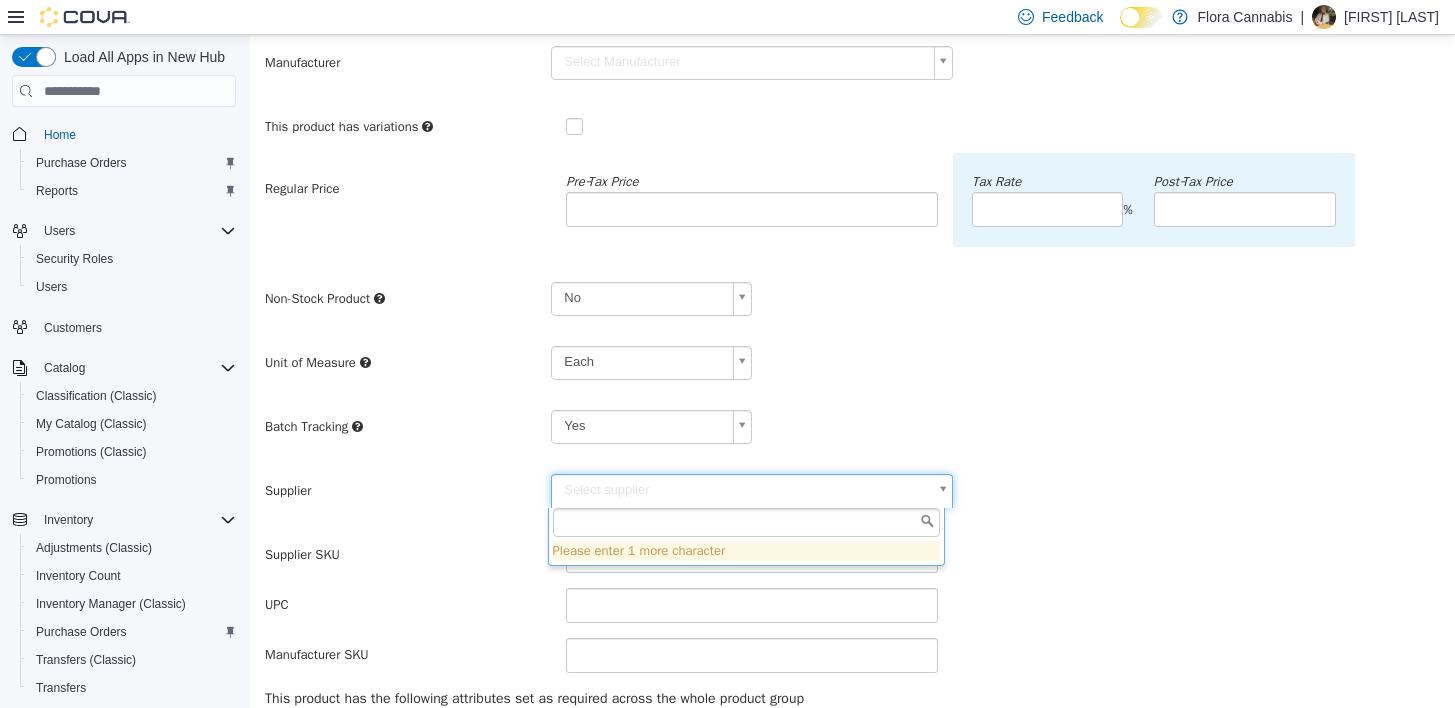 click on "**********" at bounding box center (852, 433) 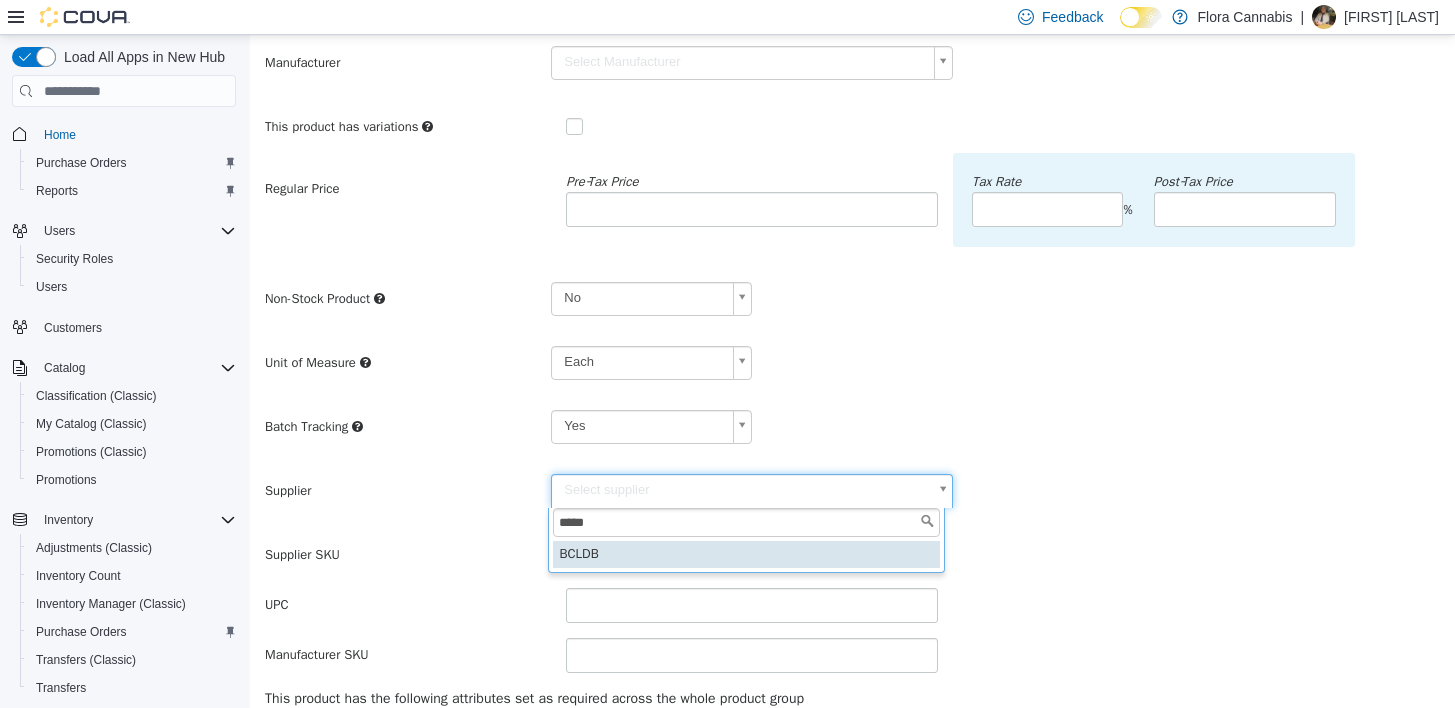 type on "*****" 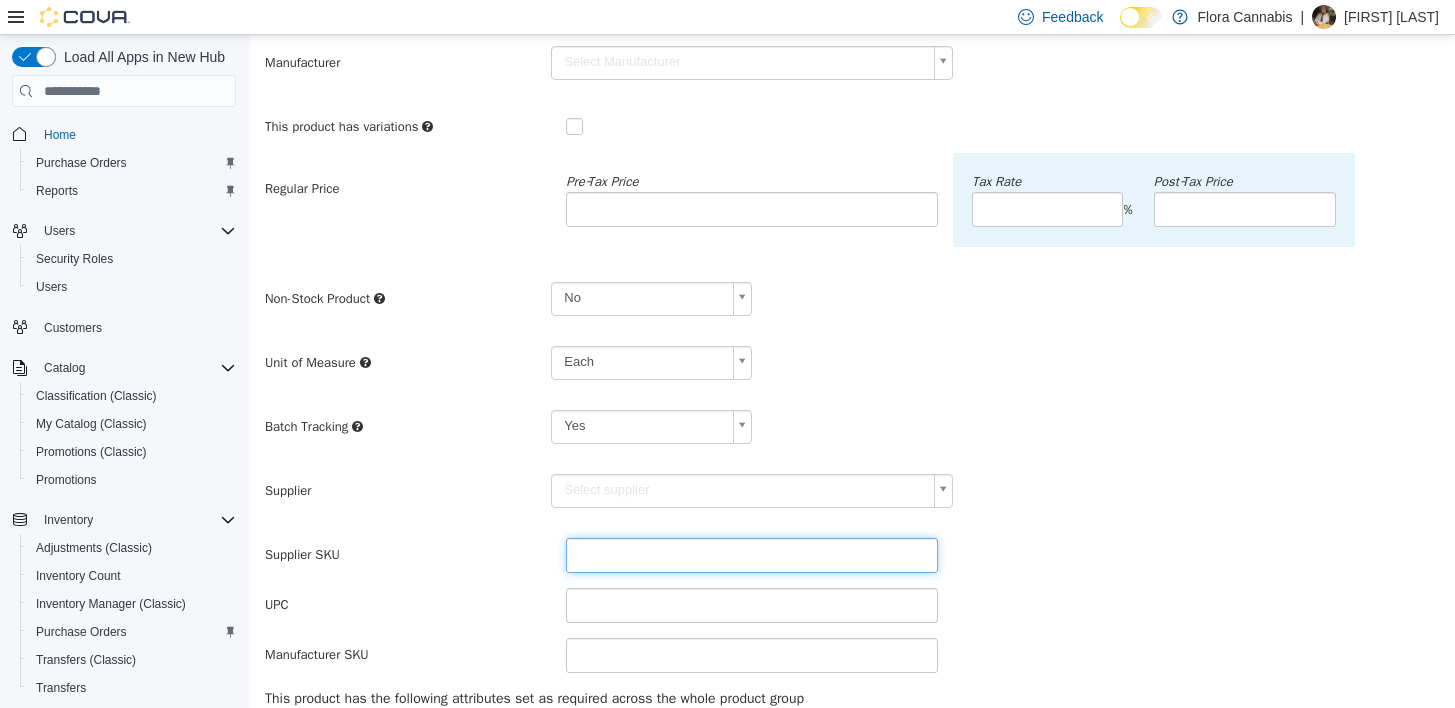 click at bounding box center [752, 555] 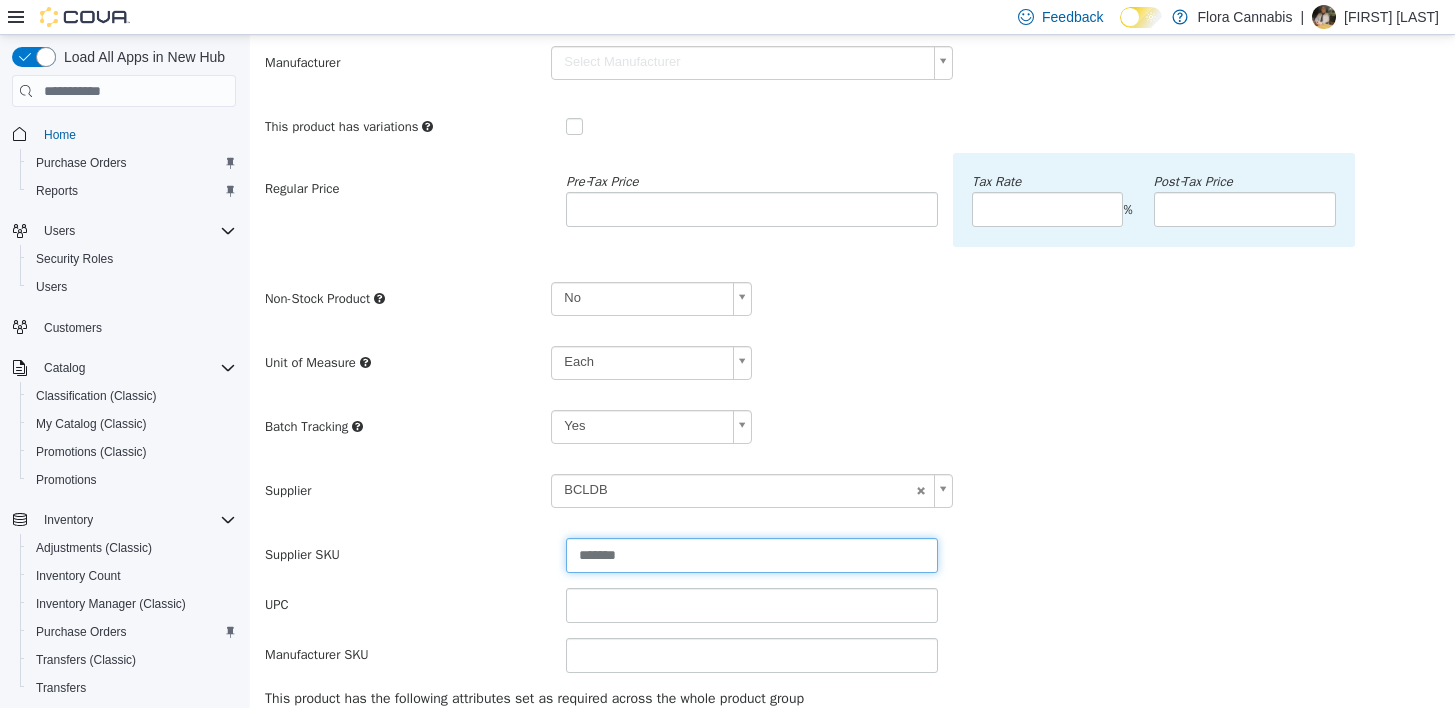 type on "*******" 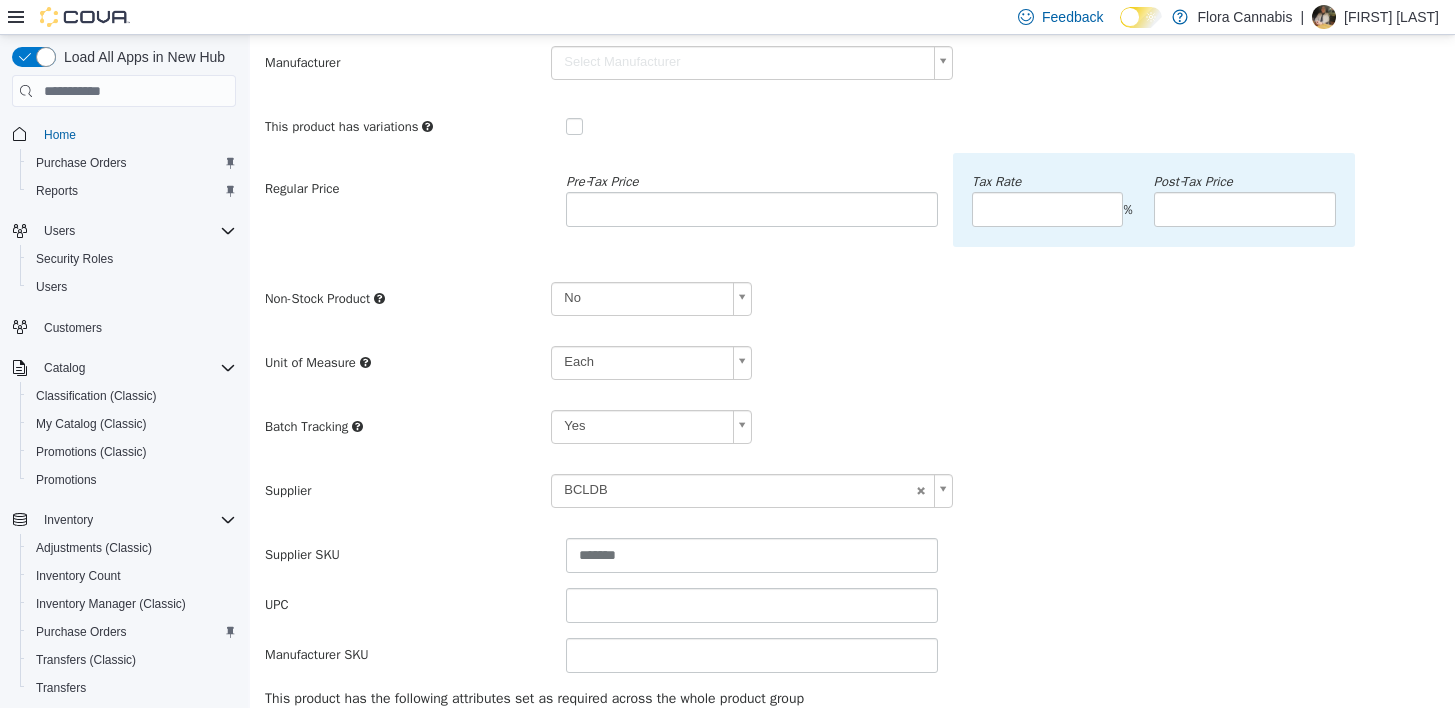 click on "Supplier SKU *******" at bounding box center [852, 555] 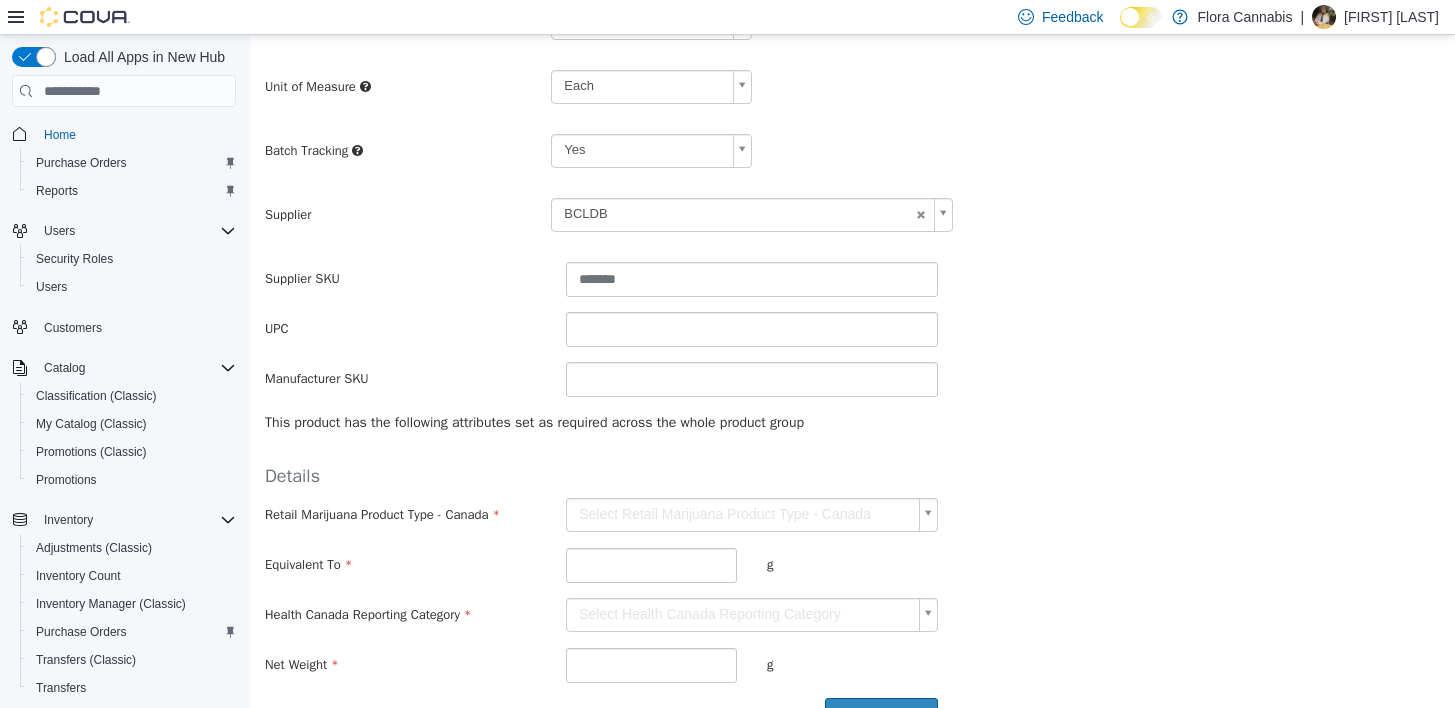 scroll, scrollTop: 500, scrollLeft: 0, axis: vertical 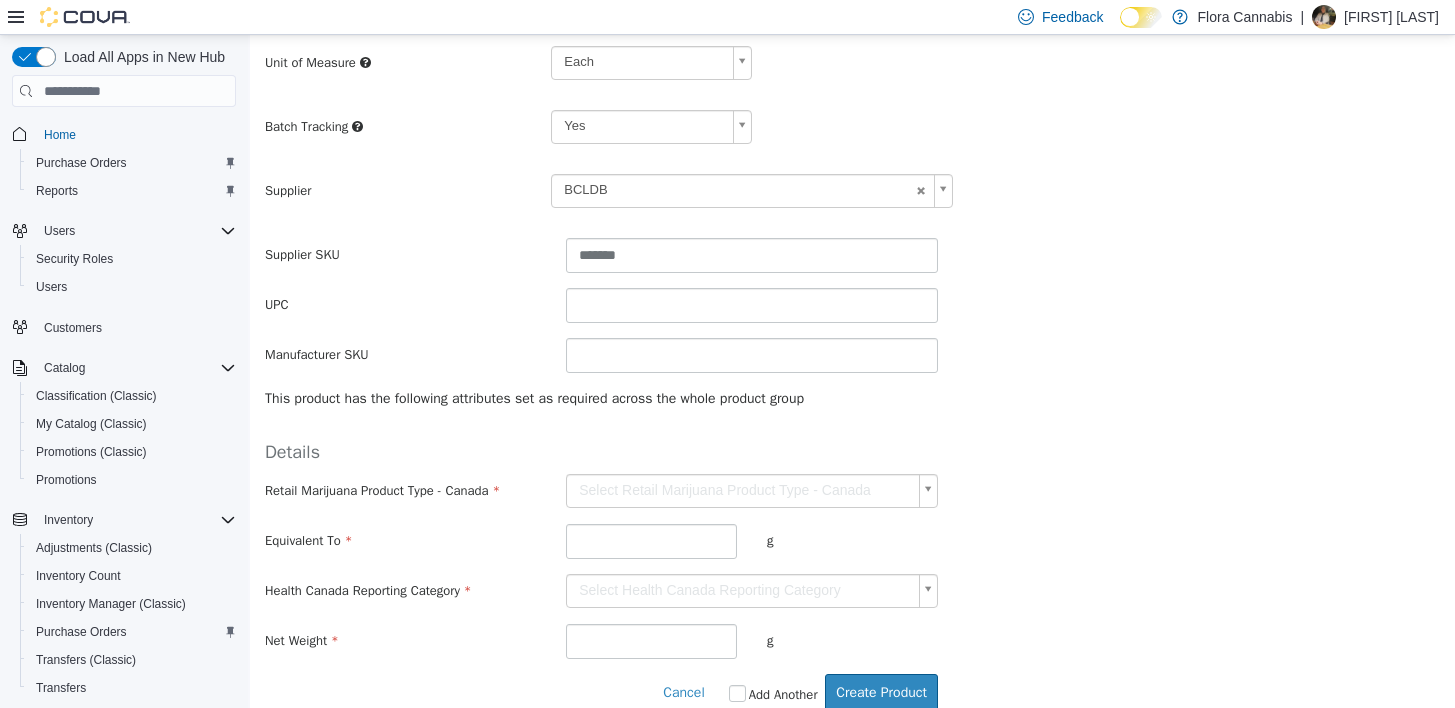 click on "**********" at bounding box center (852, 133) 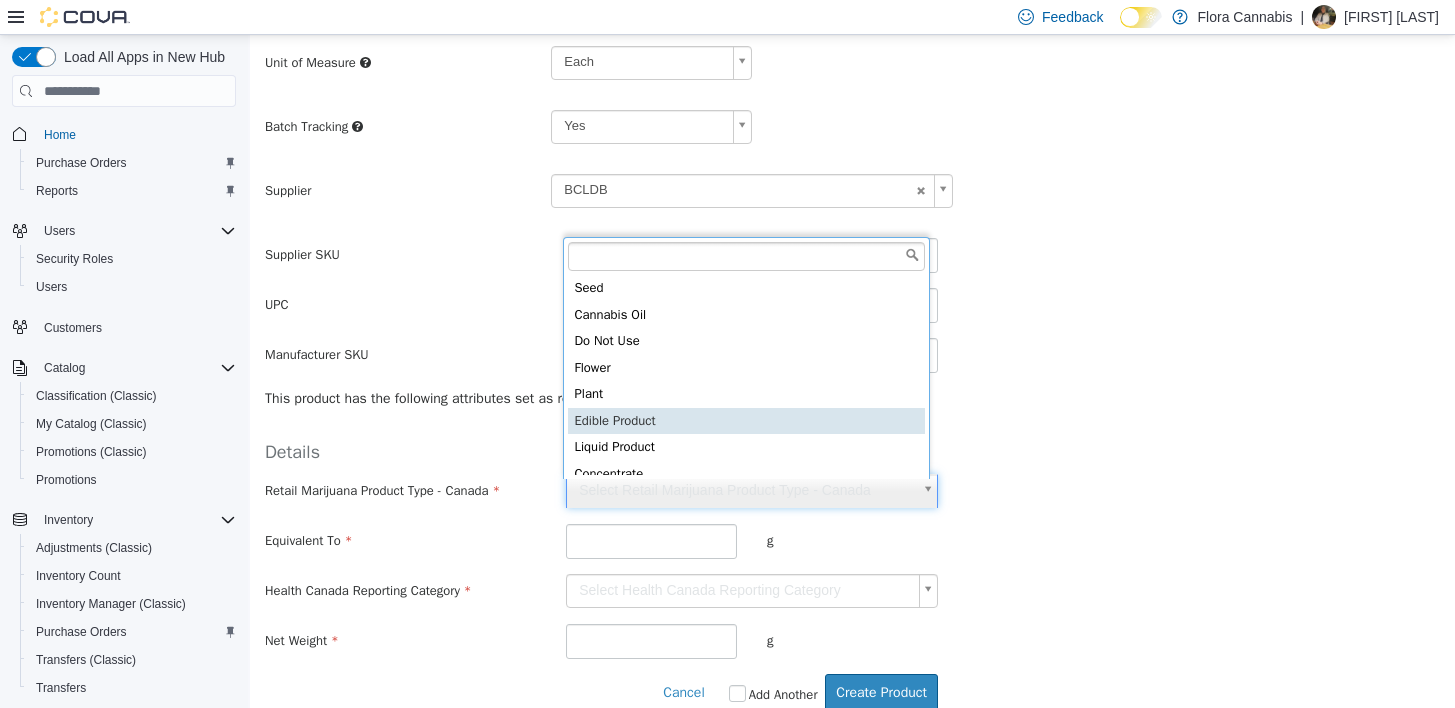 scroll, scrollTop: 5, scrollLeft: 0, axis: vertical 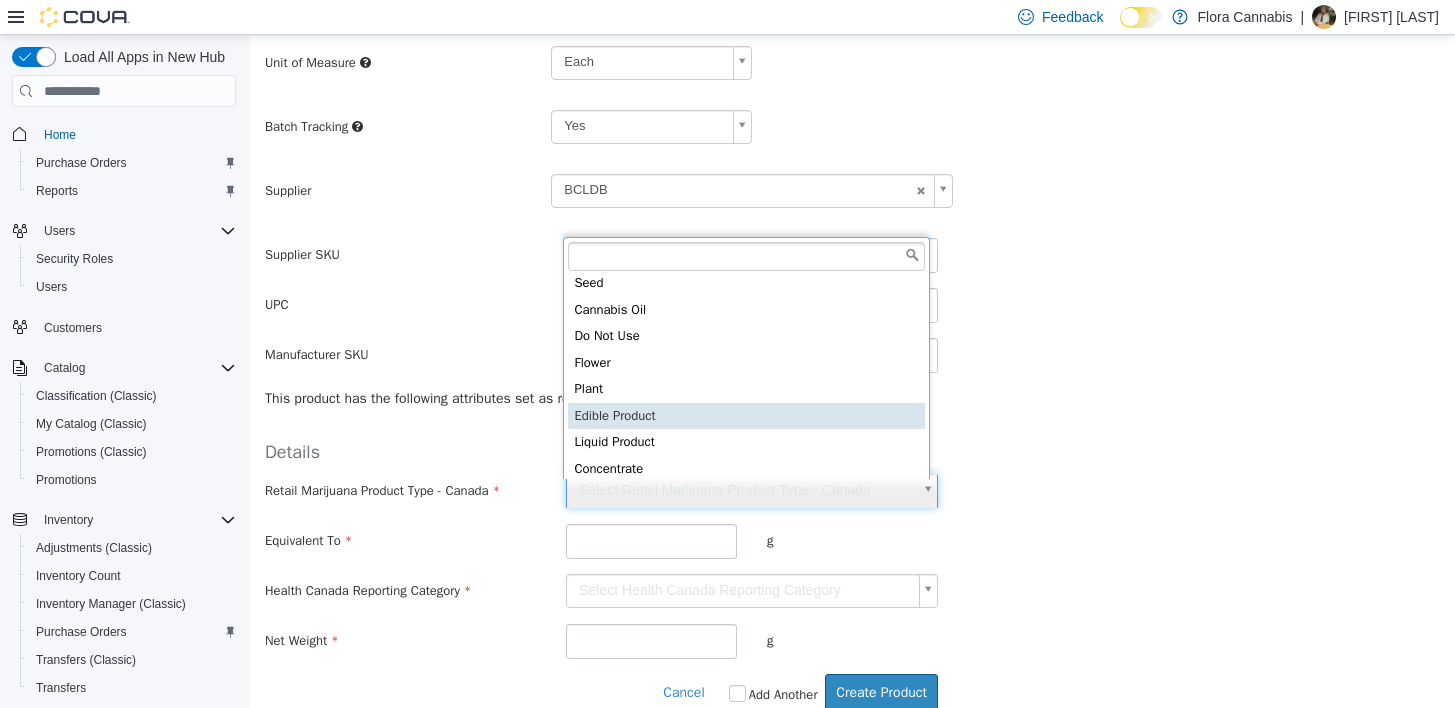 type on "**********" 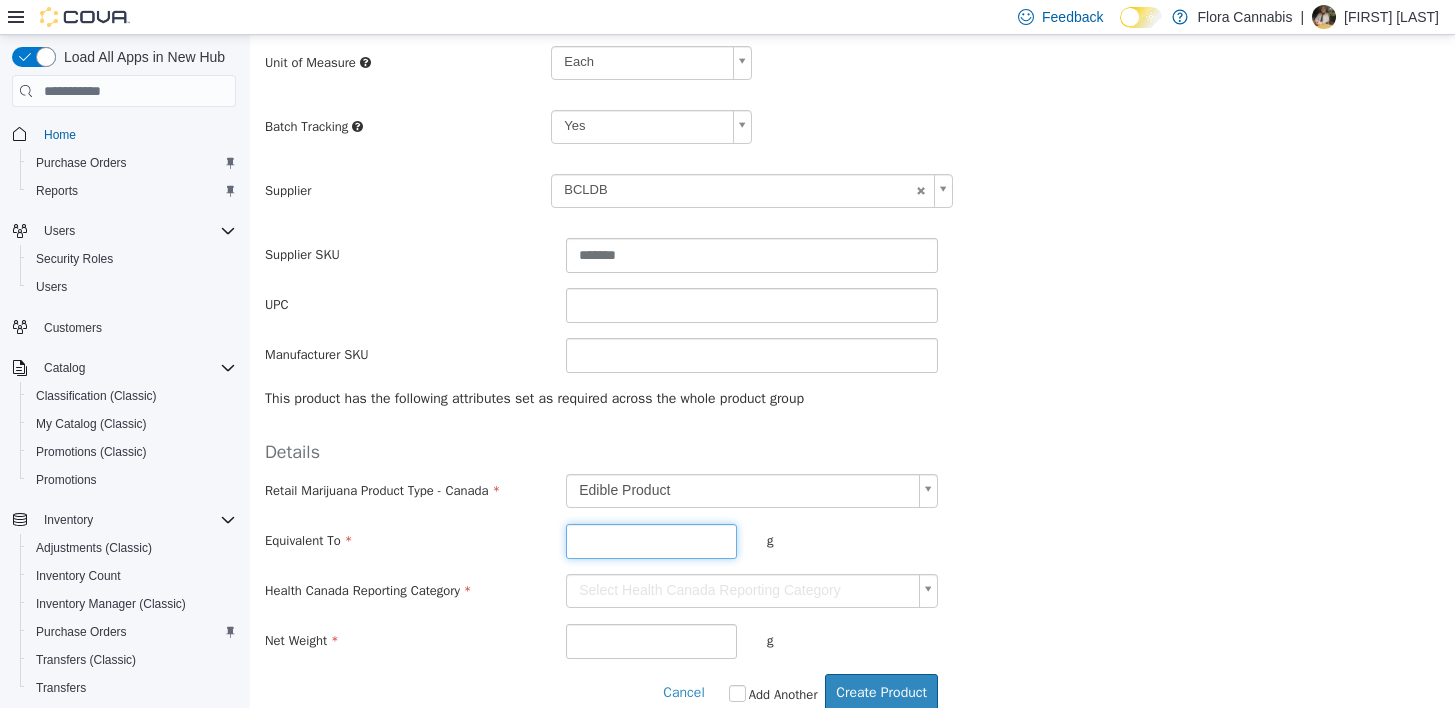 click at bounding box center (651, 541) 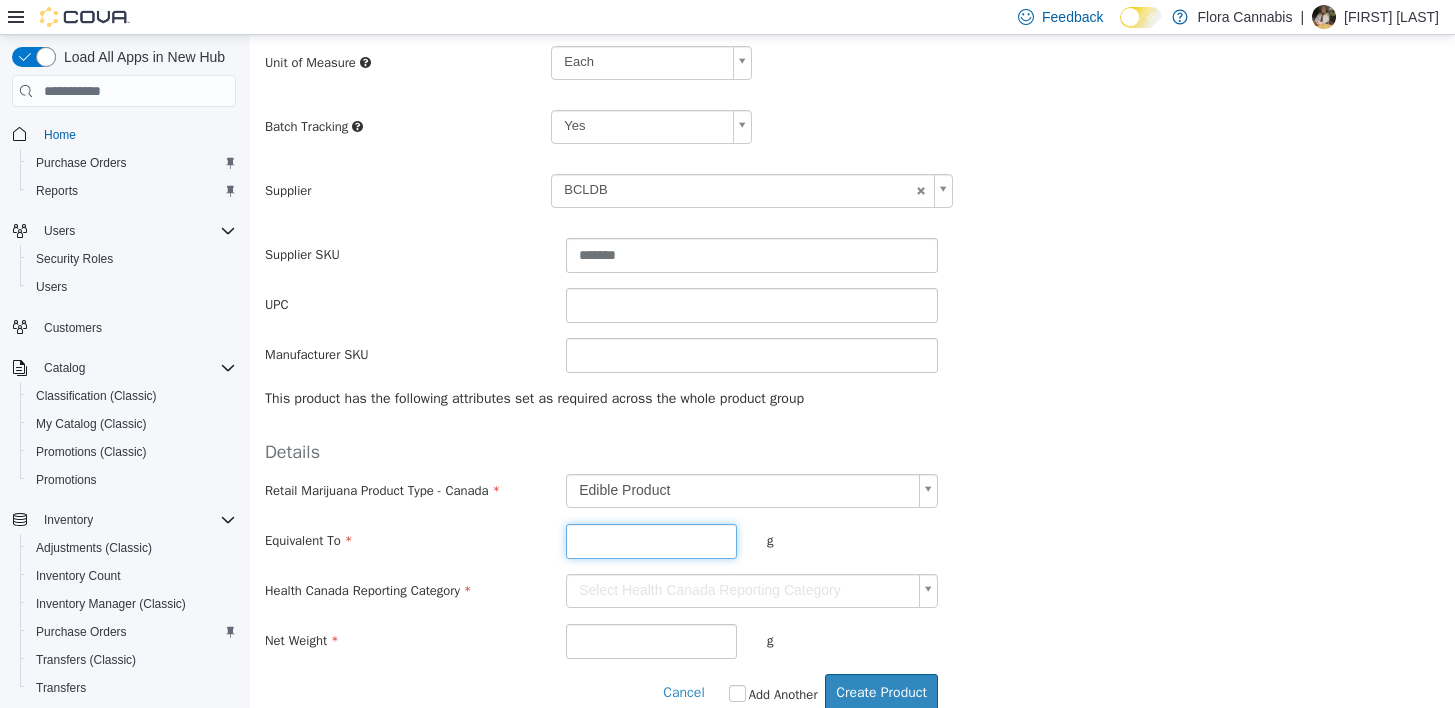 type on "***" 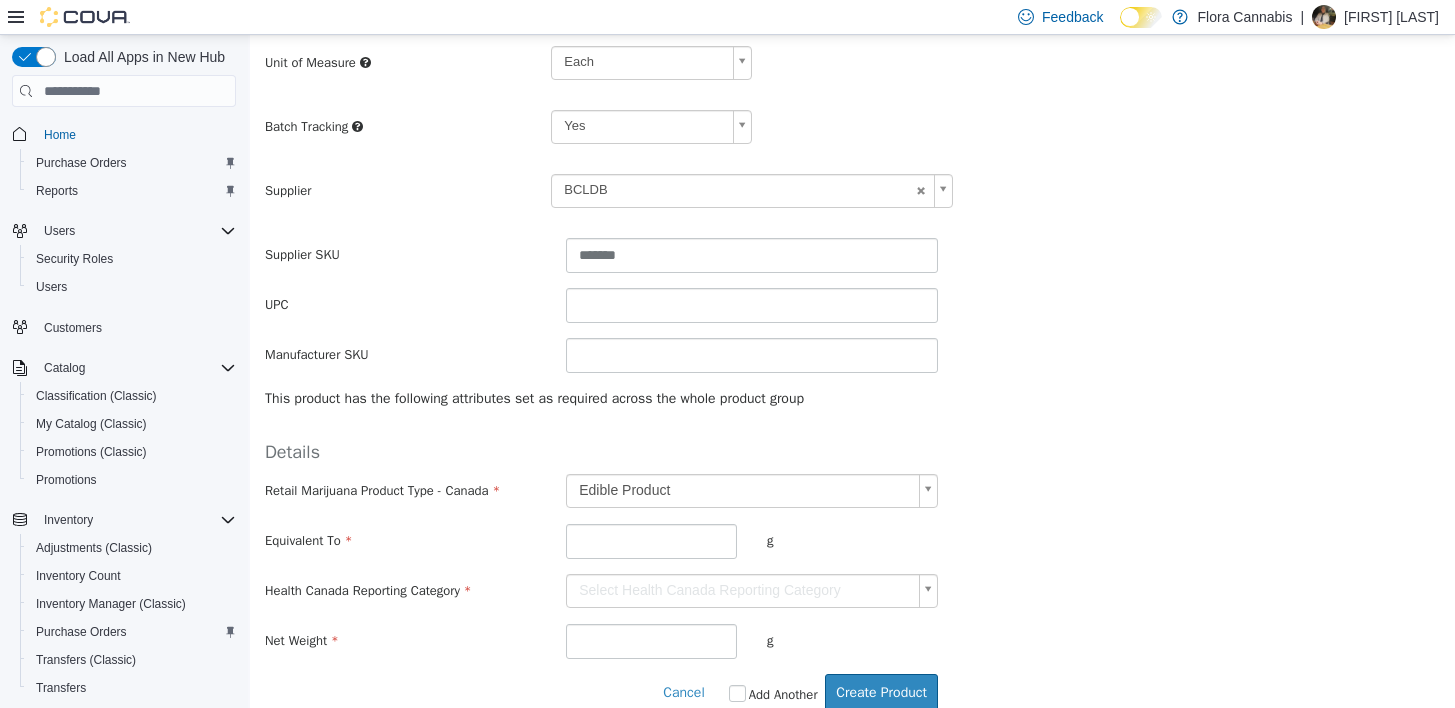 click on "**********" at bounding box center (852, 566) 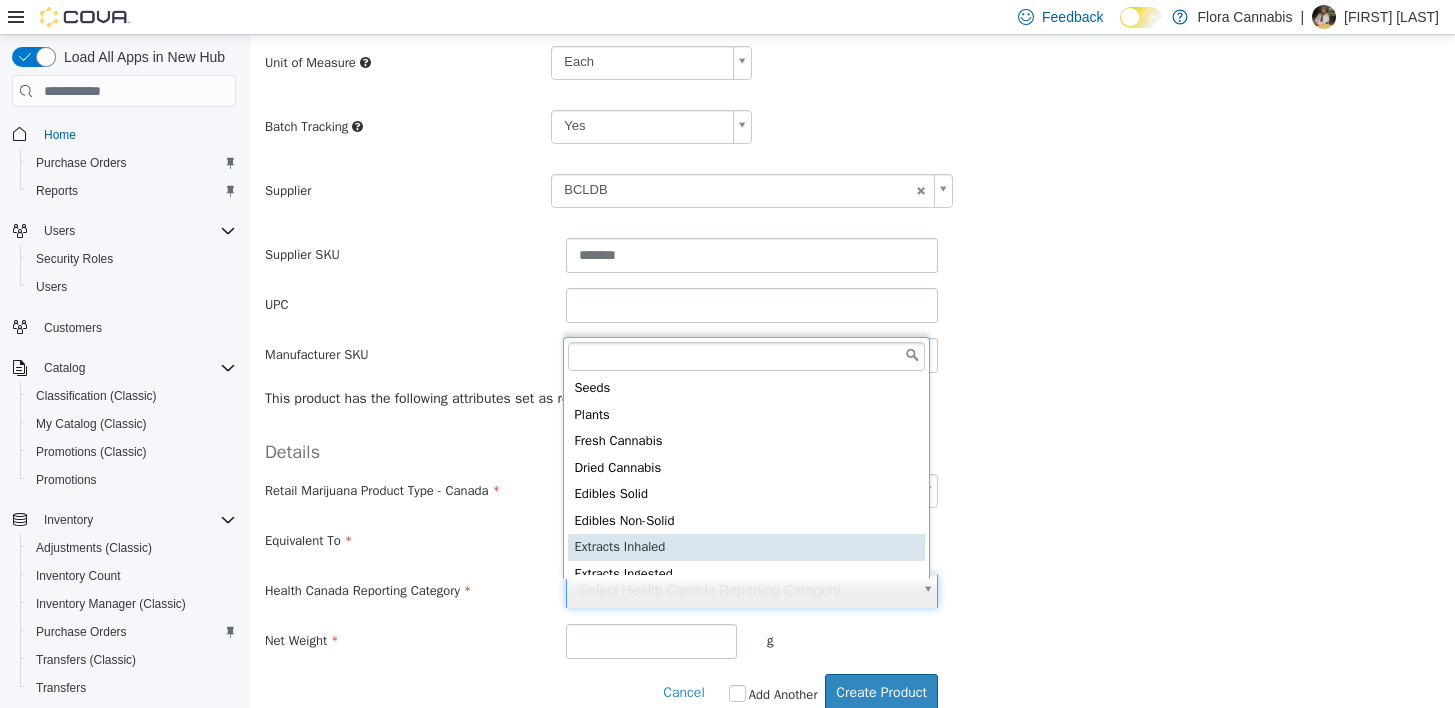 scroll, scrollTop: 5, scrollLeft: 0, axis: vertical 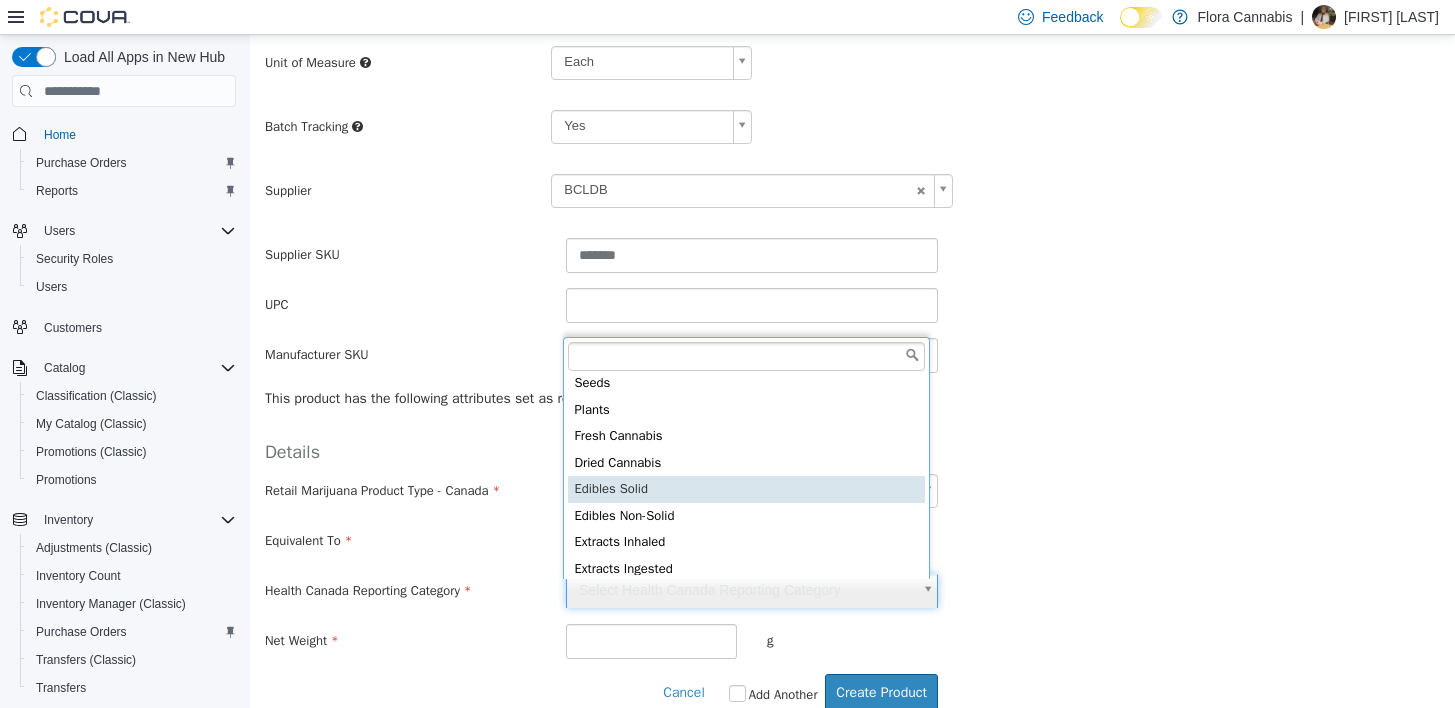 type on "**********" 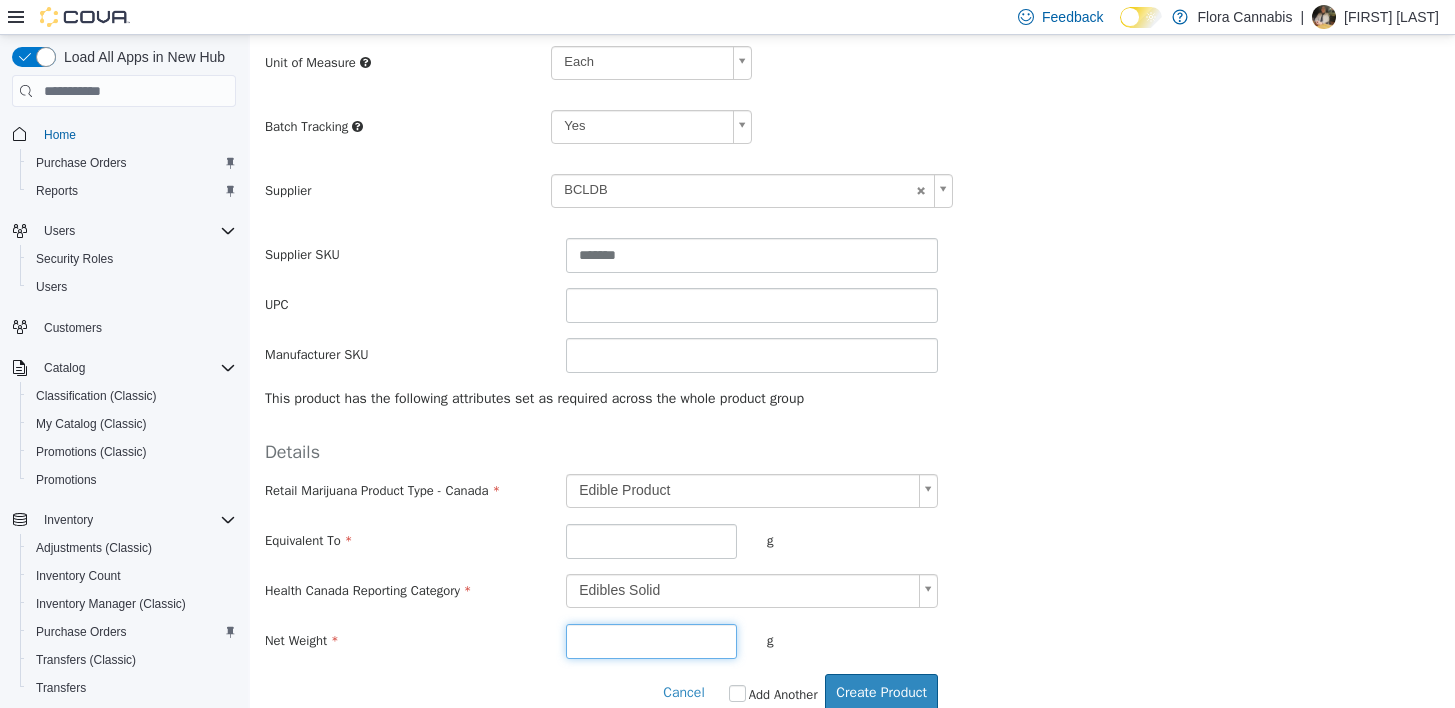 click at bounding box center (651, 641) 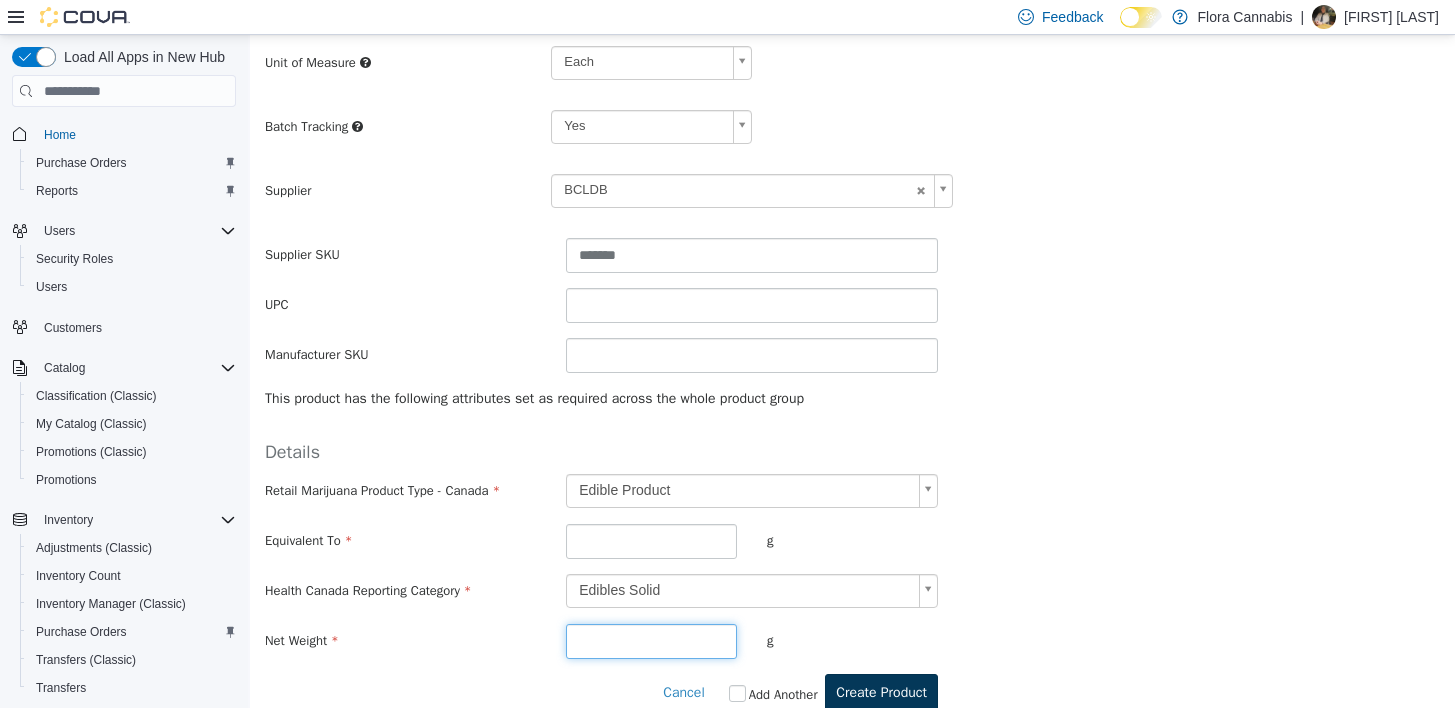 type on "**" 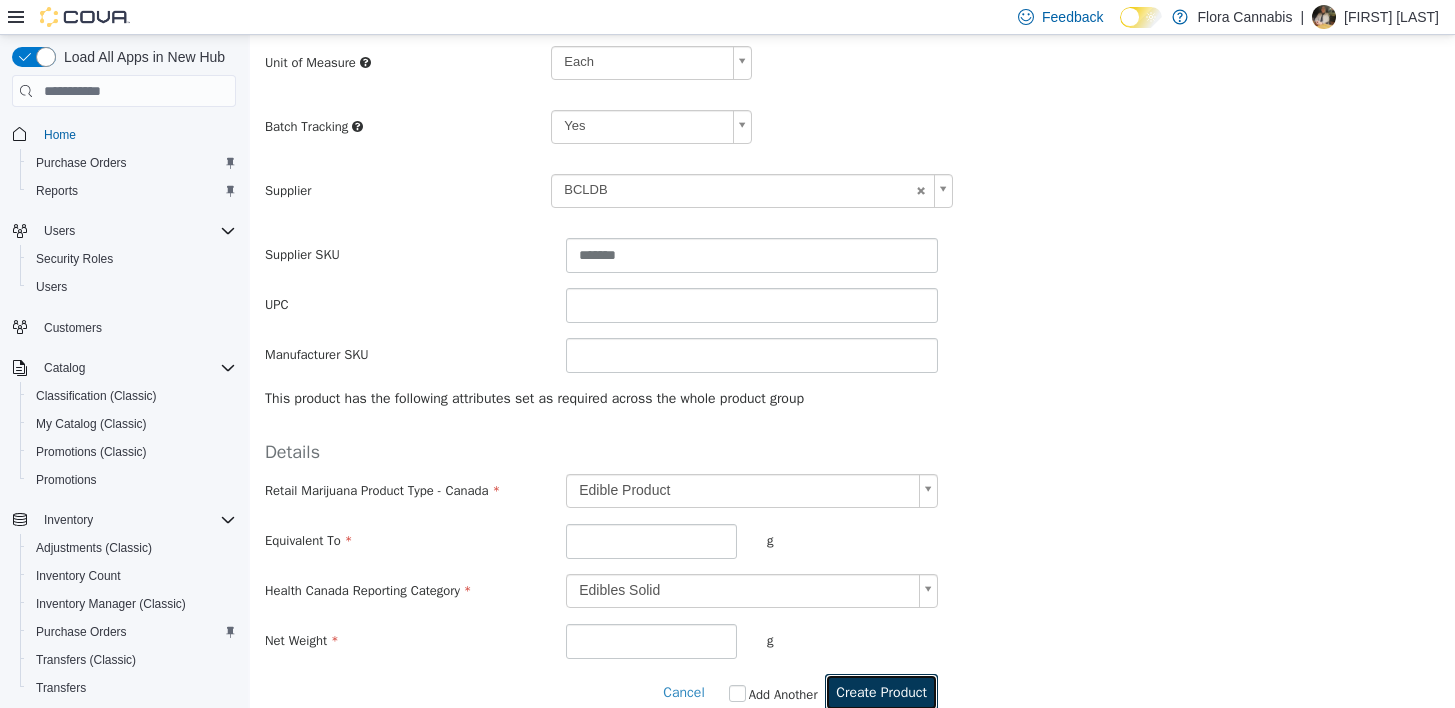 click on "Create Product" at bounding box center [881, 692] 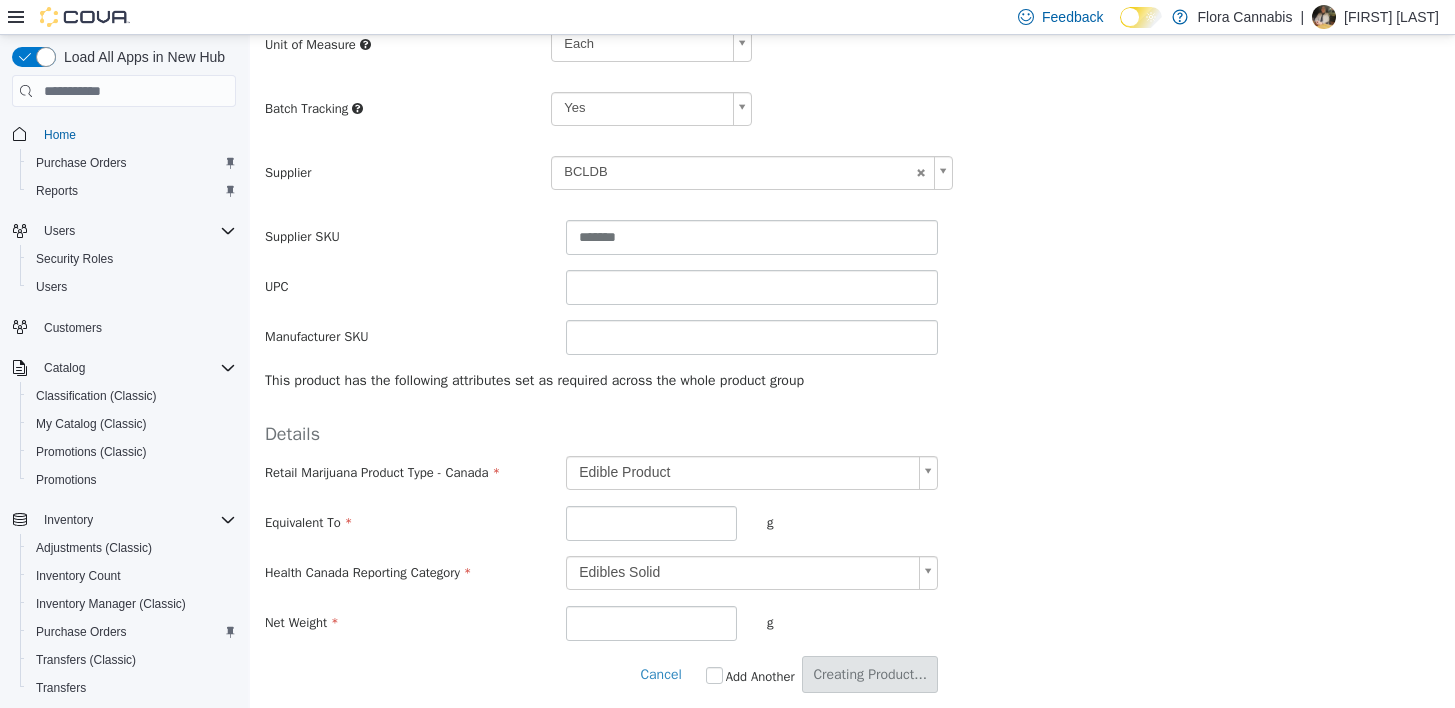 scroll, scrollTop: 525, scrollLeft: 0, axis: vertical 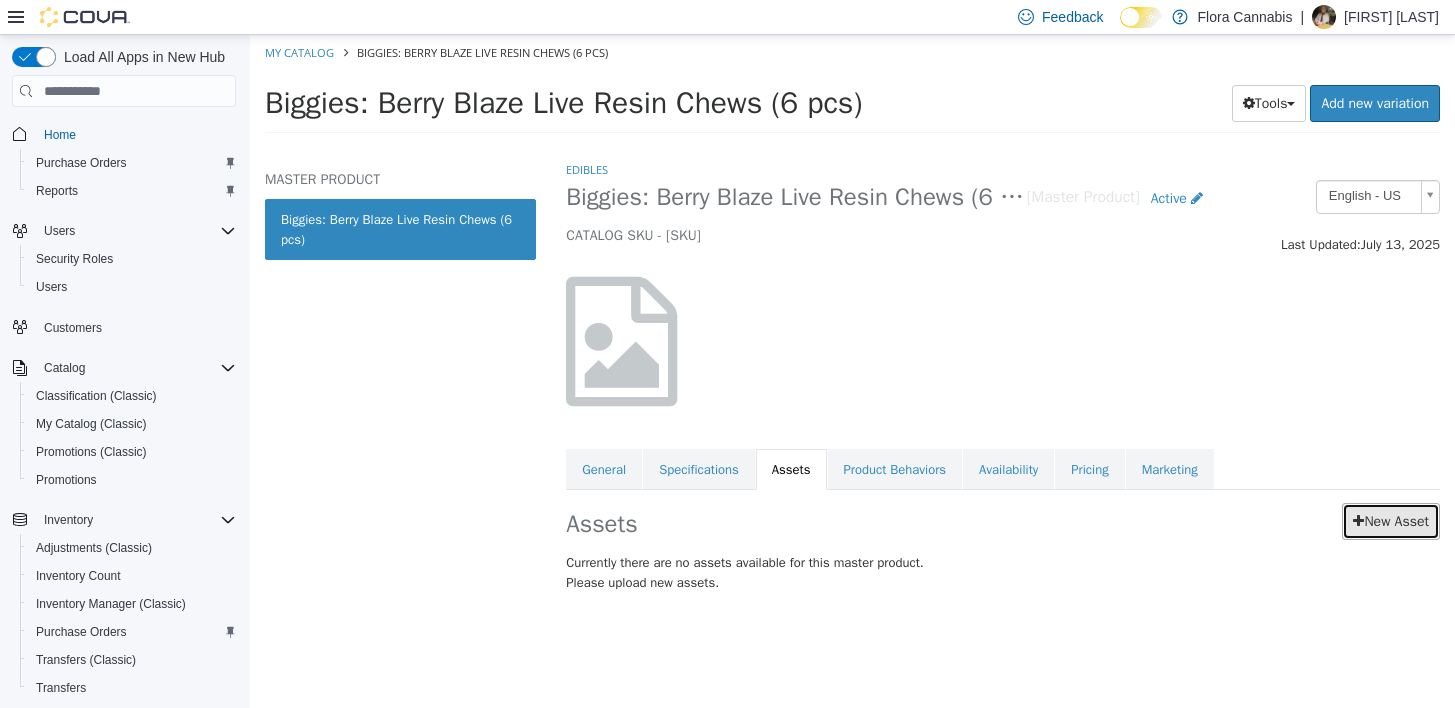 click on "New Asset" at bounding box center (1391, 521) 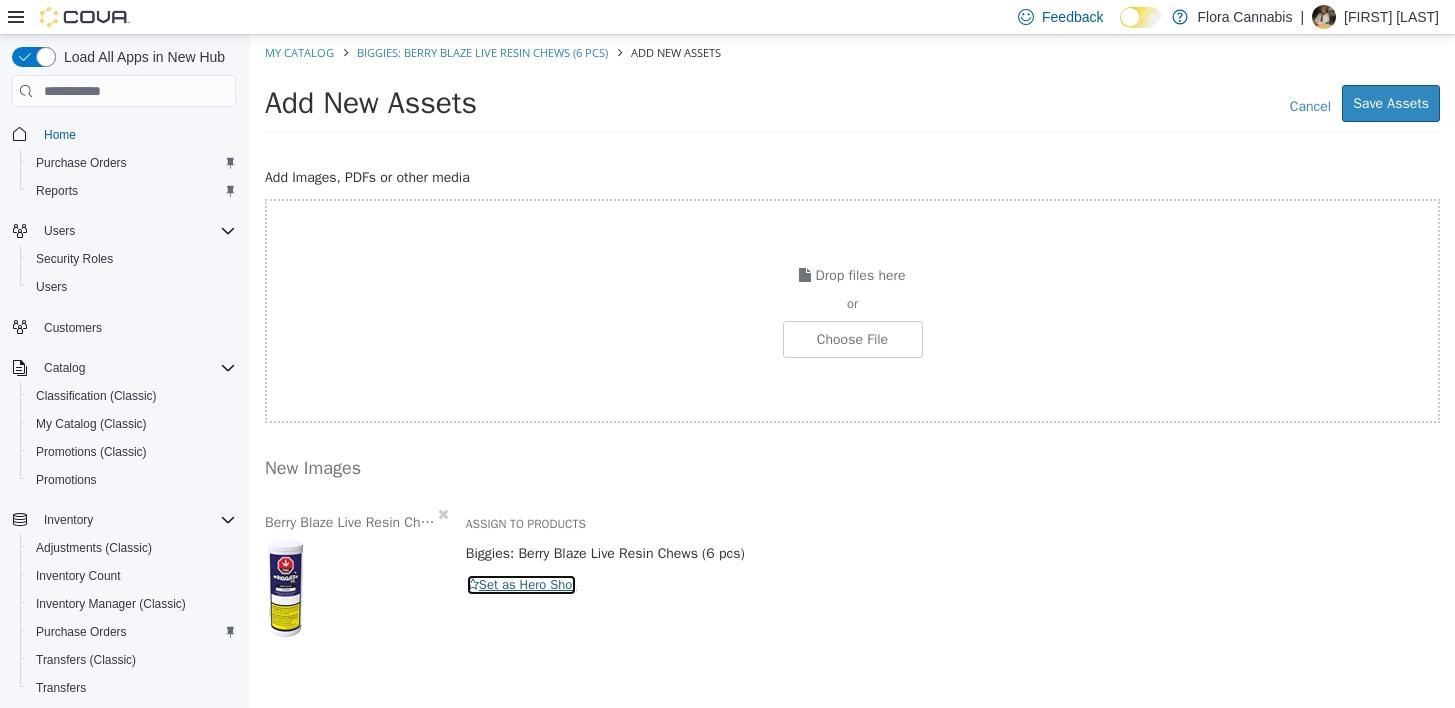 click on "Set as Hero Shot" at bounding box center [522, 585] 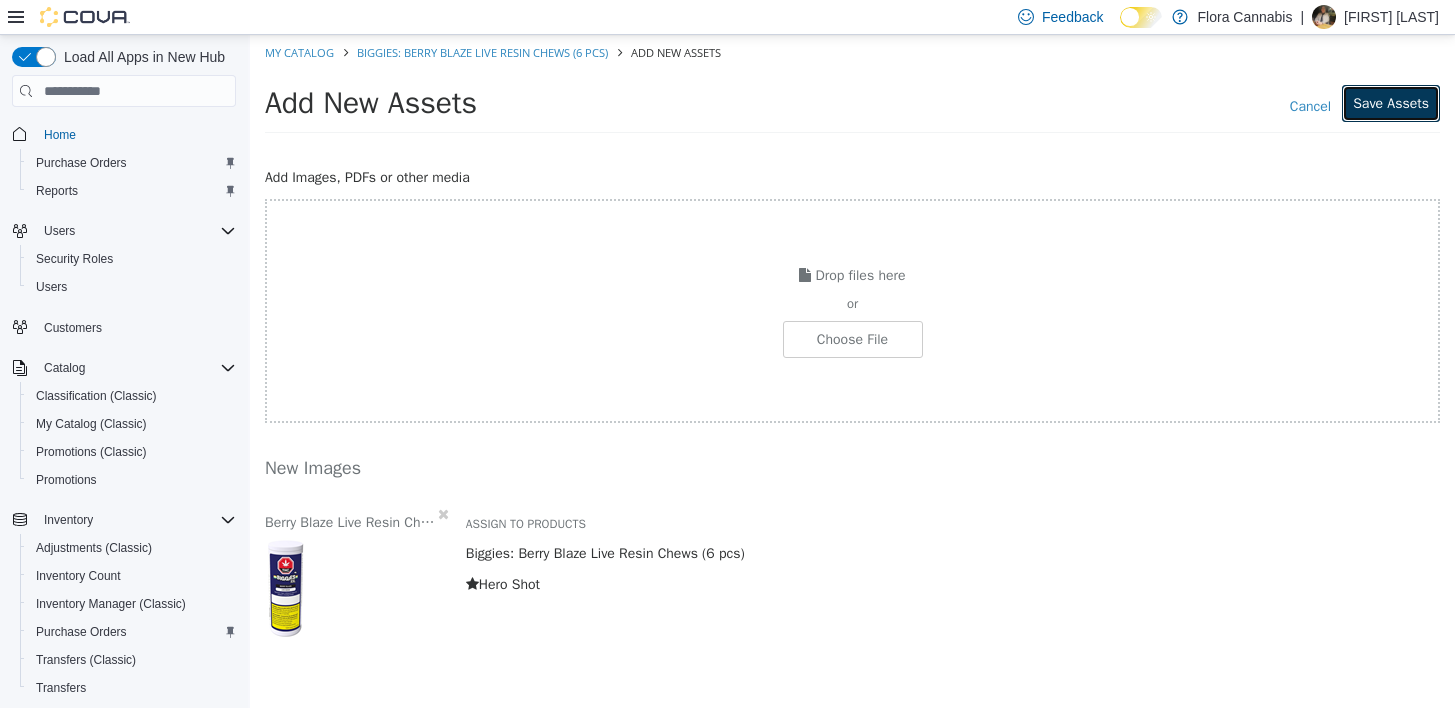 click on "Save Assets" at bounding box center [1391, 103] 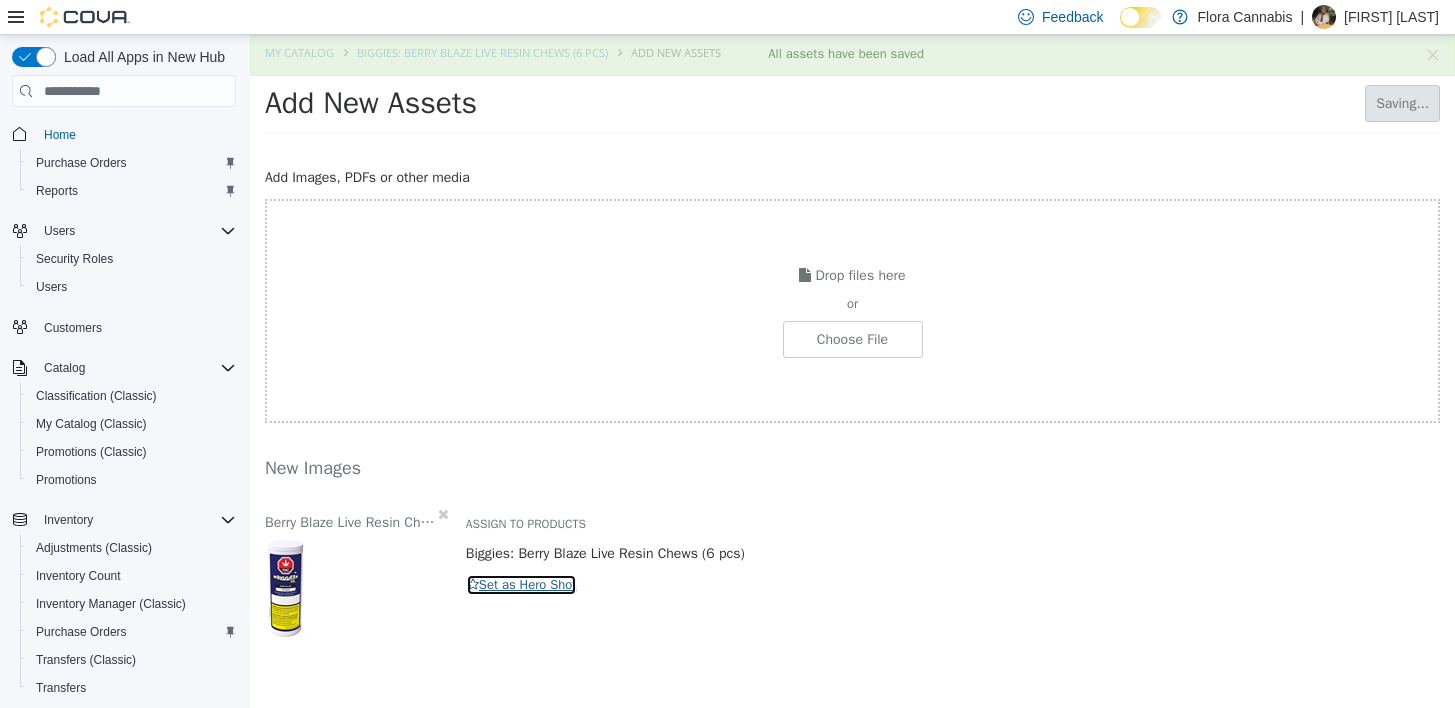click on "Set as Hero Shot" at bounding box center (522, 585) 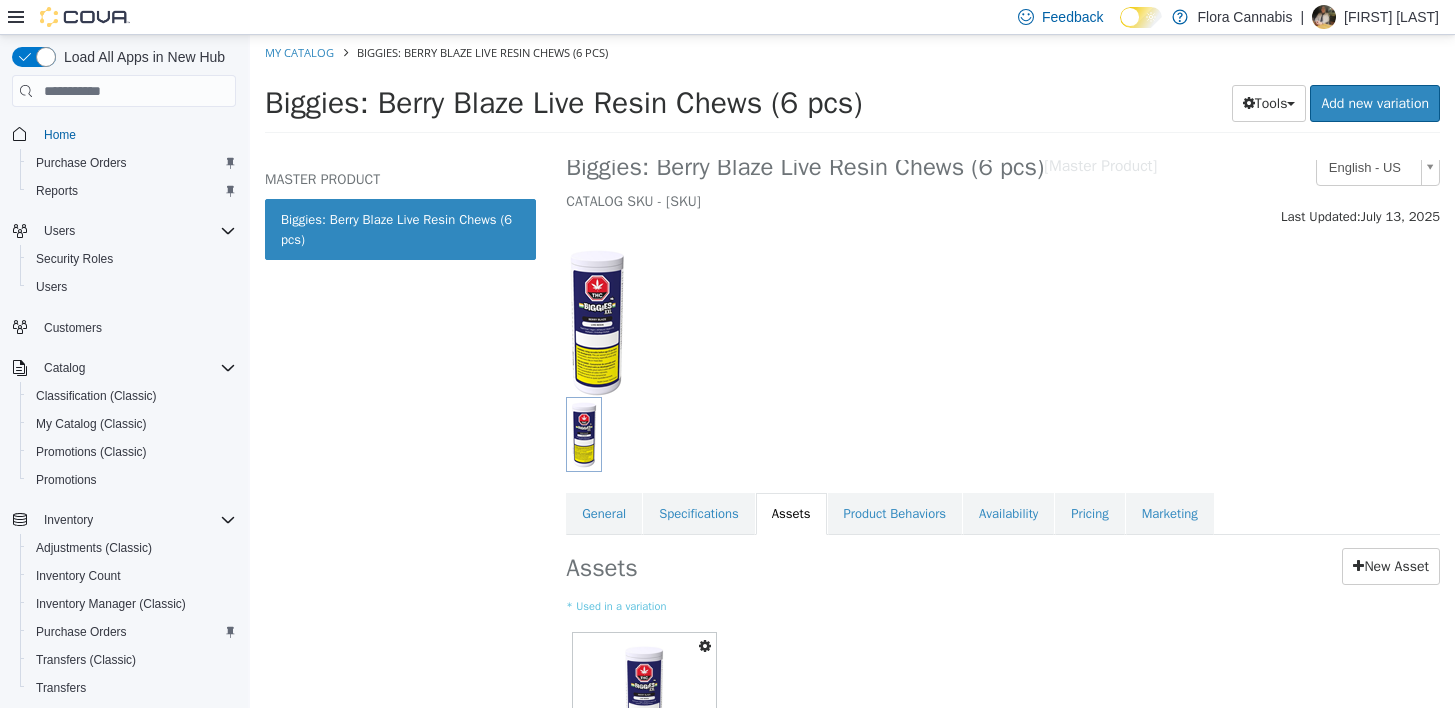 scroll, scrollTop: 0, scrollLeft: 0, axis: both 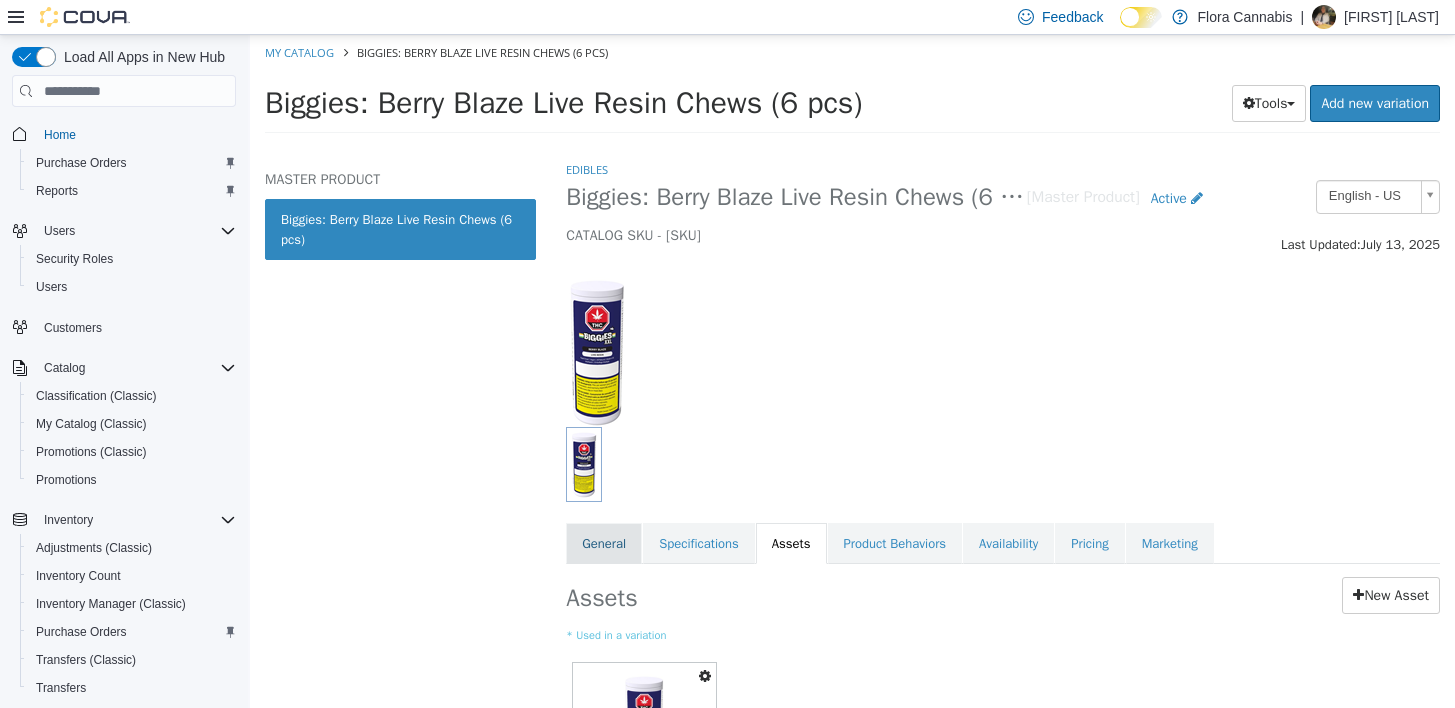 click on "General" at bounding box center [604, 544] 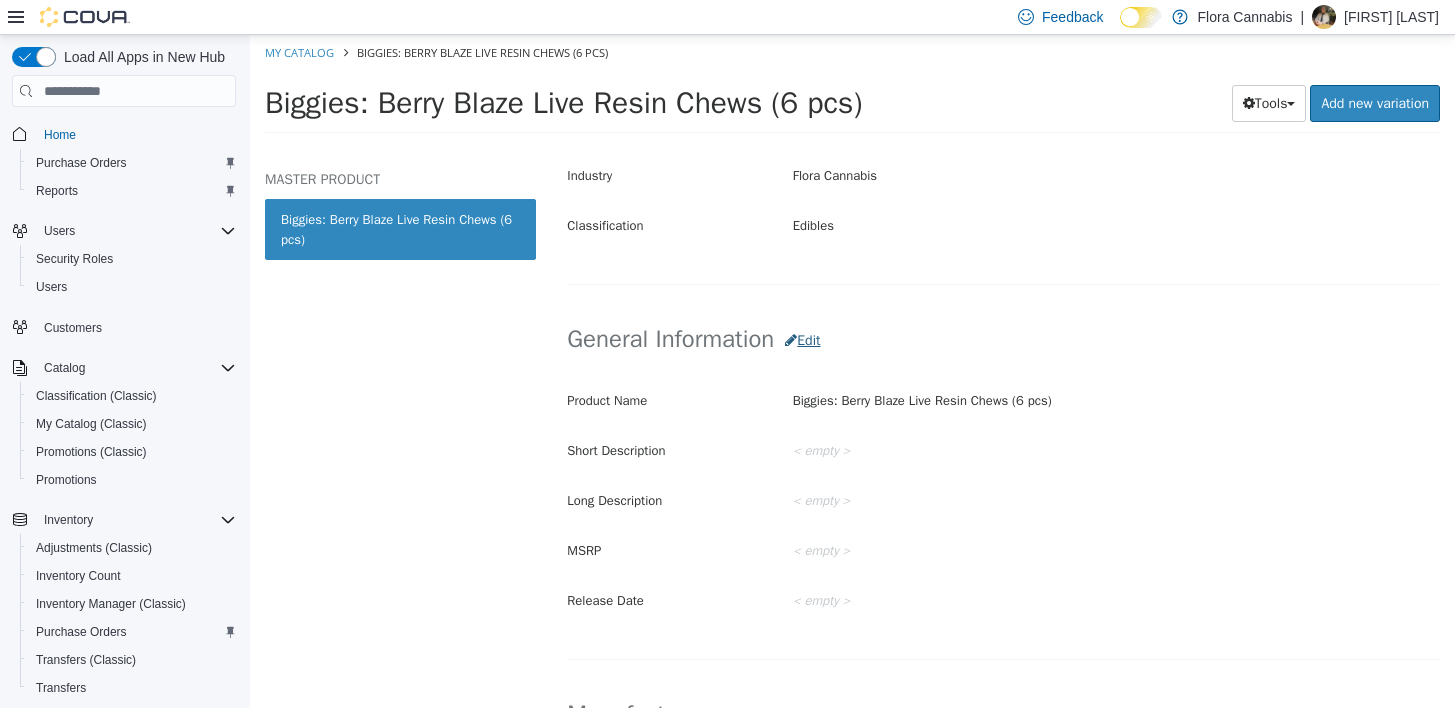 scroll, scrollTop: 491, scrollLeft: 0, axis: vertical 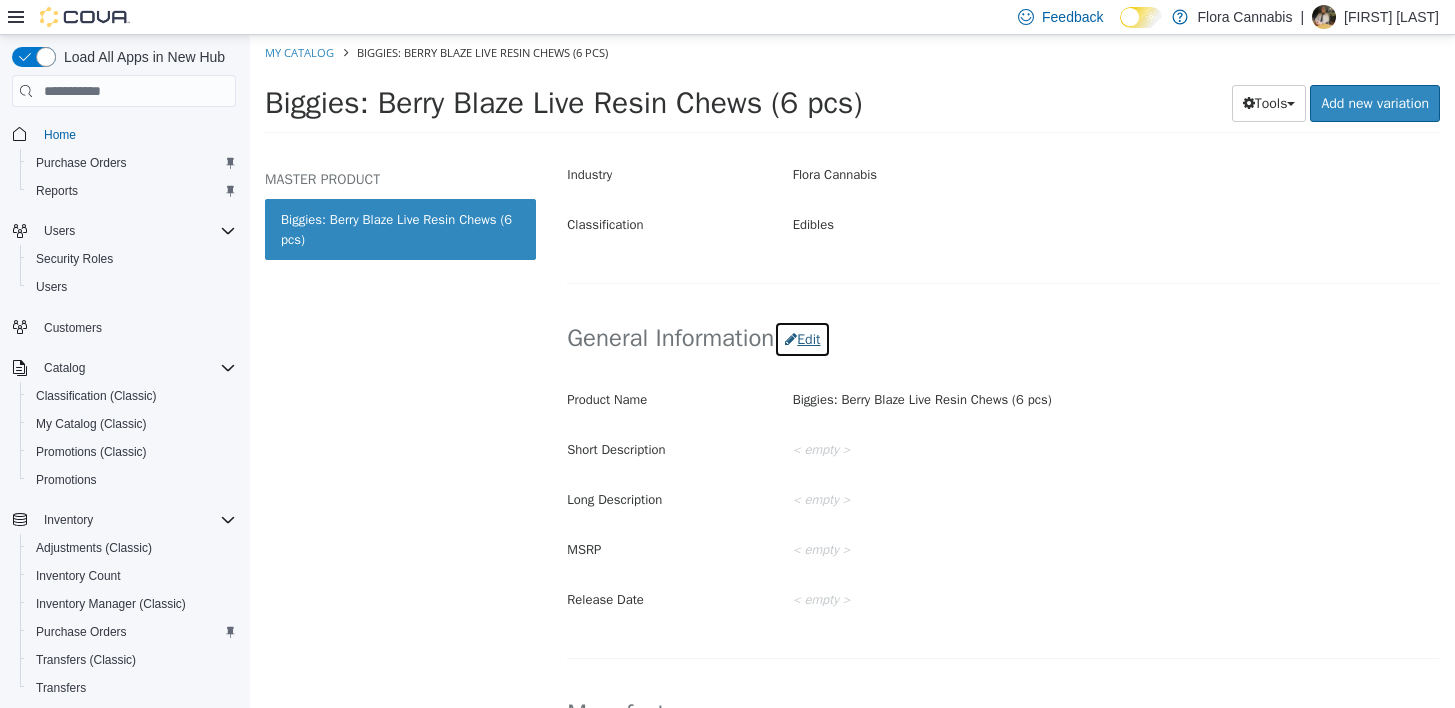 click on "Edit" at bounding box center (802, 339) 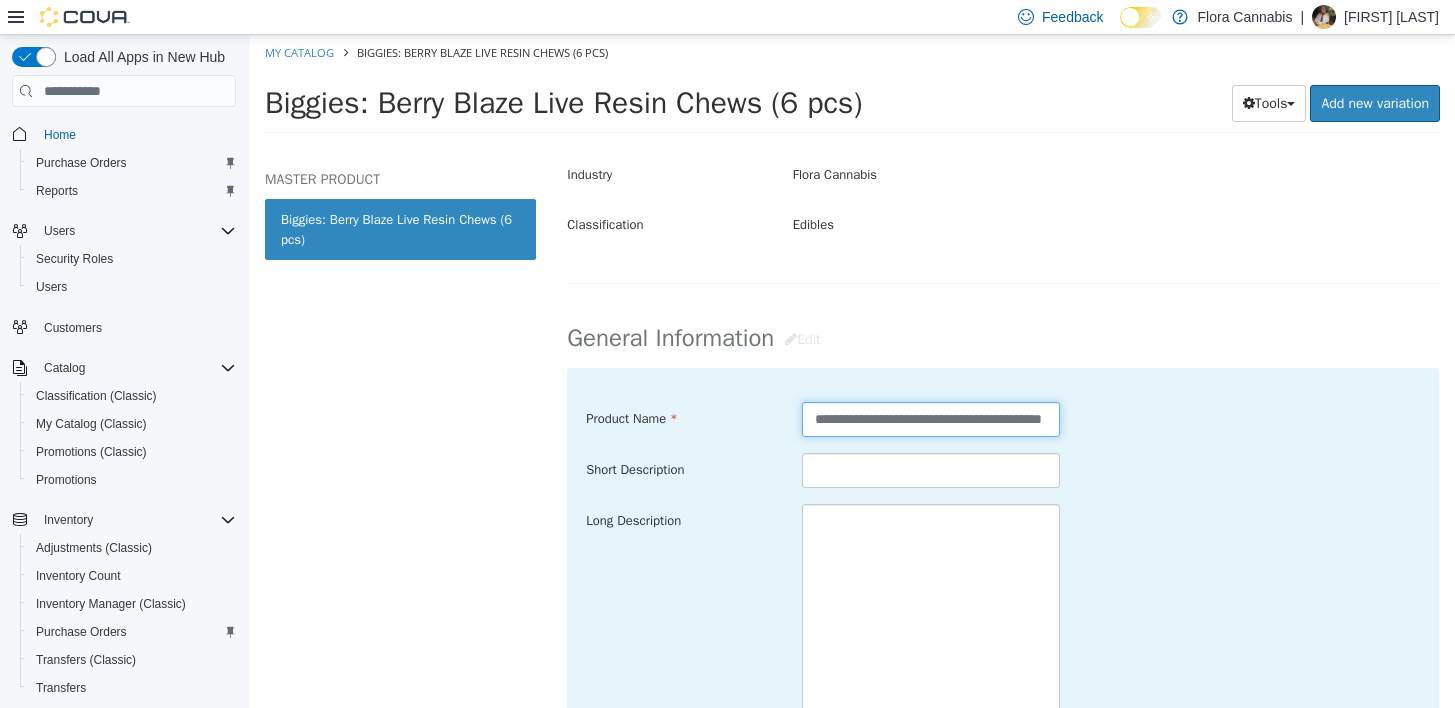 click on "**********" at bounding box center (931, 419) 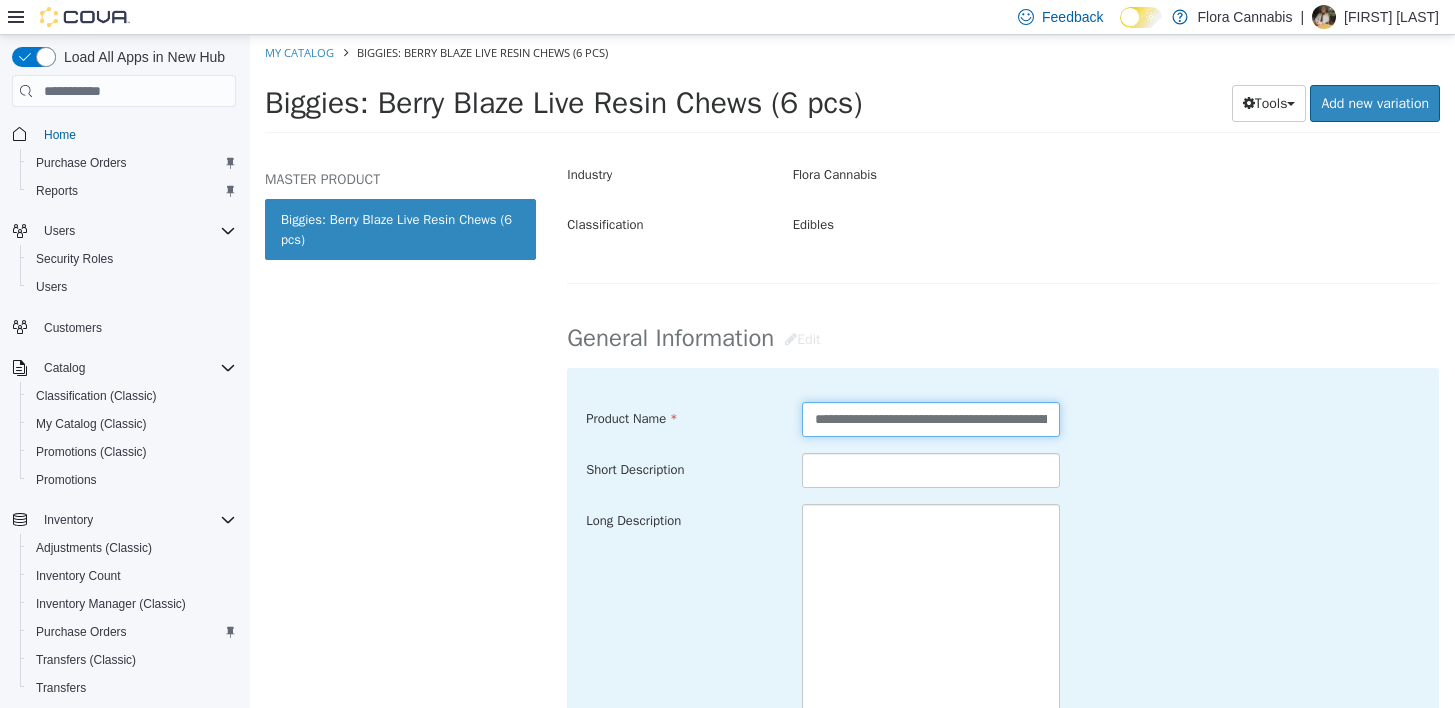 type on "**********" 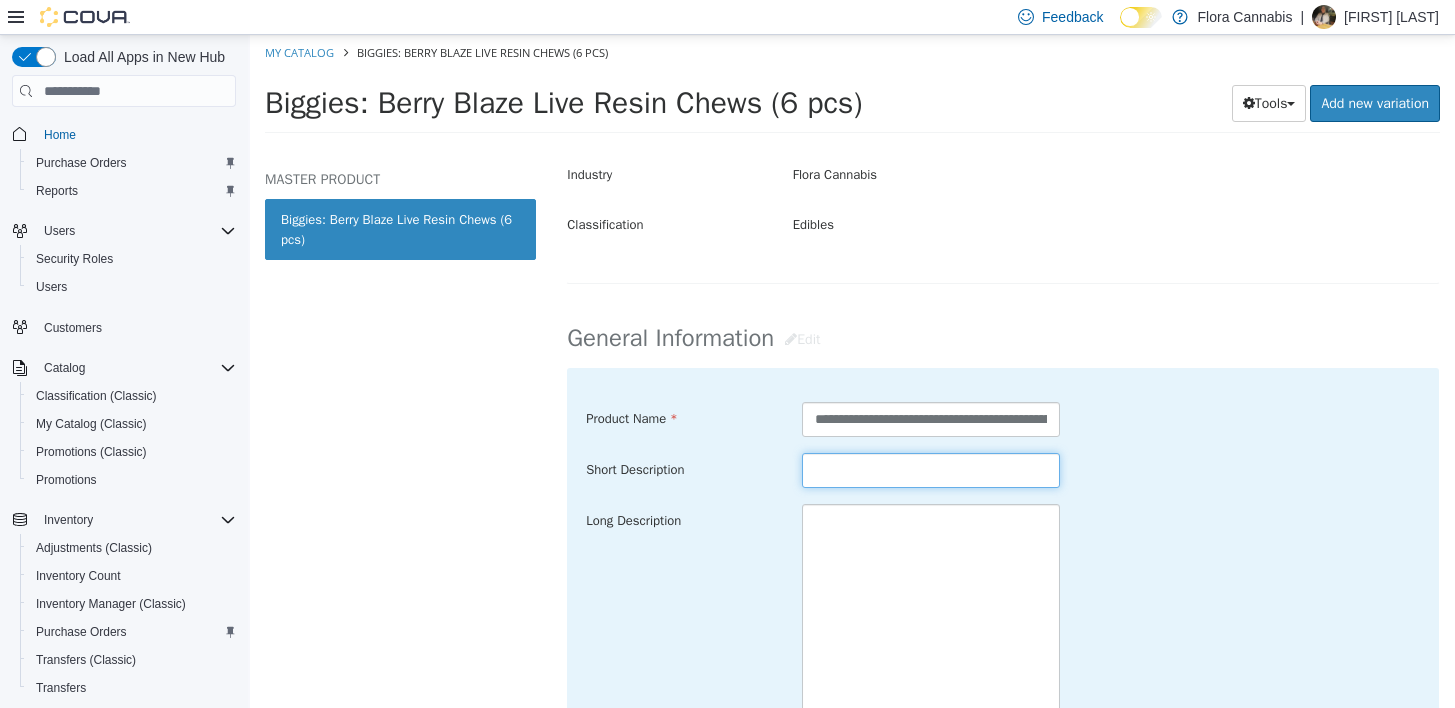 paste on "**********" 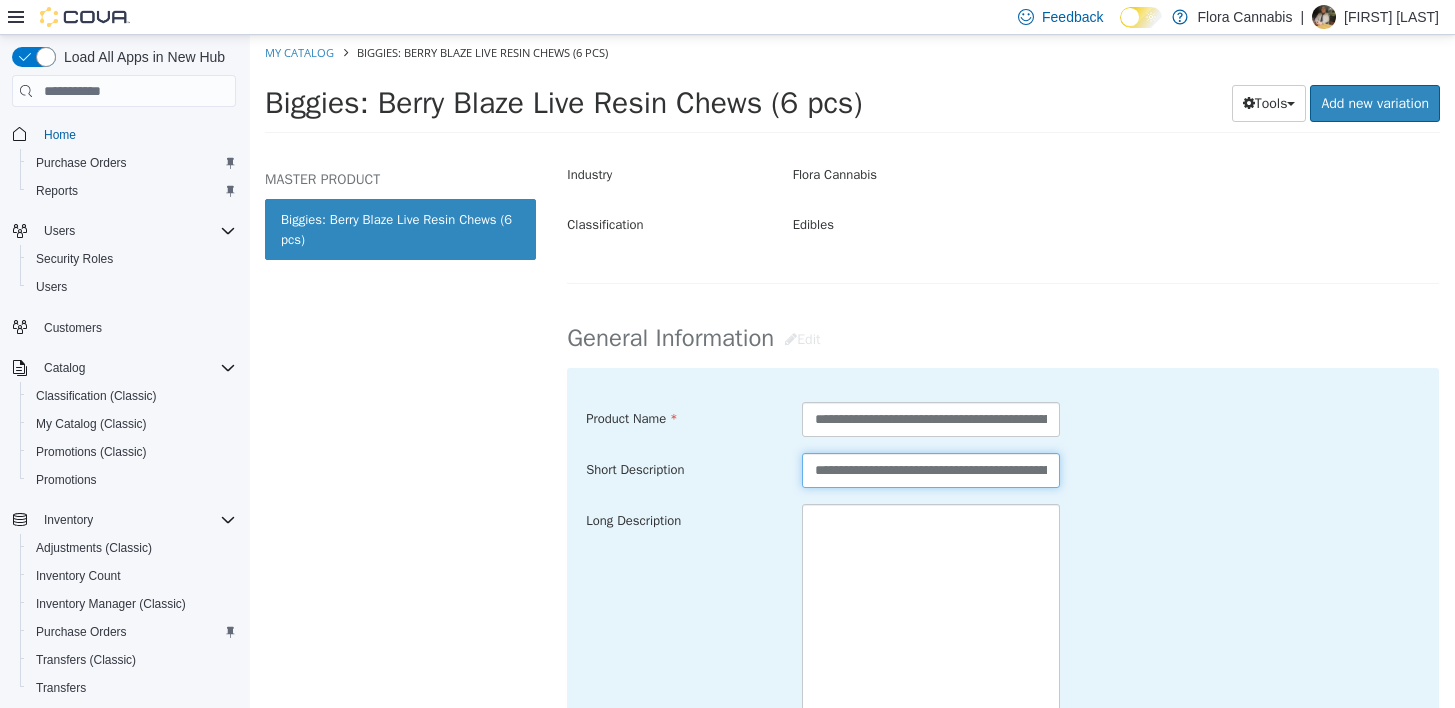 scroll, scrollTop: 0, scrollLeft: 367, axis: horizontal 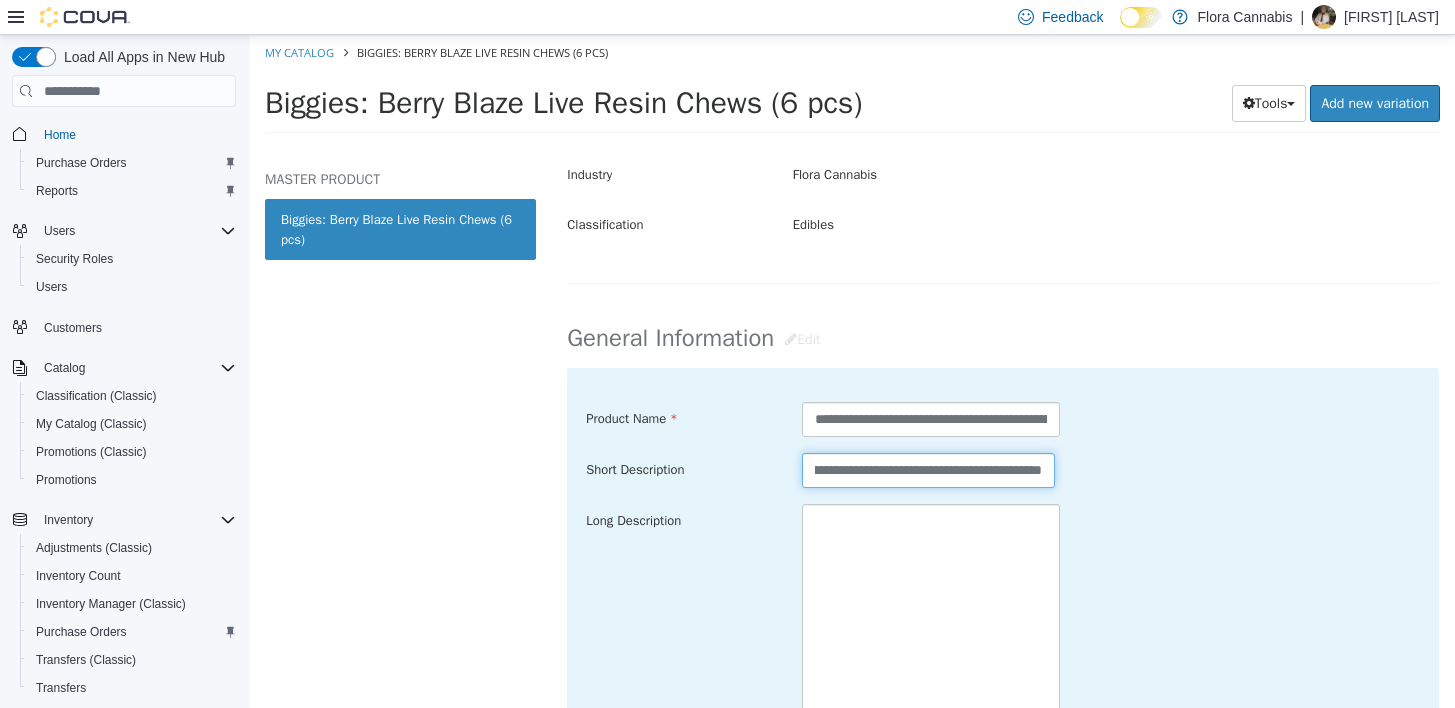 type on "**********" 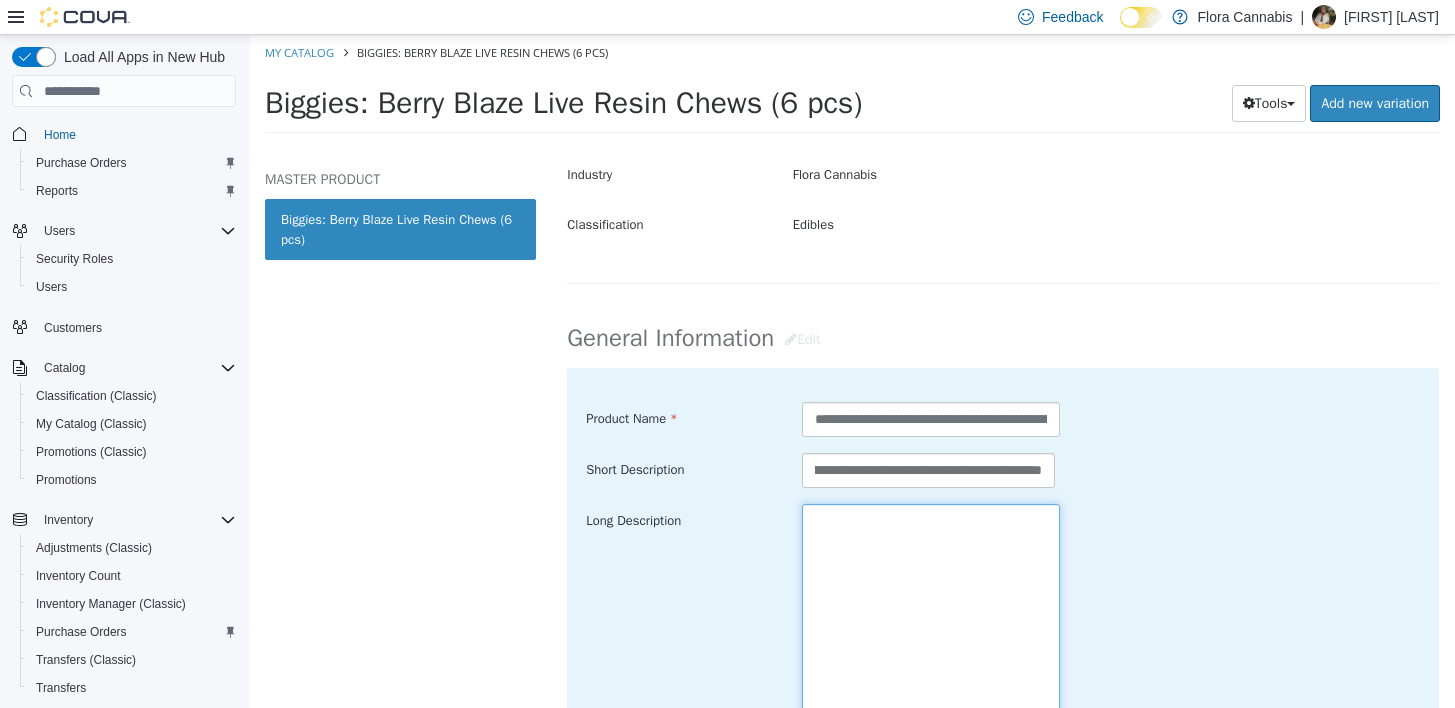 click at bounding box center (931, 616) 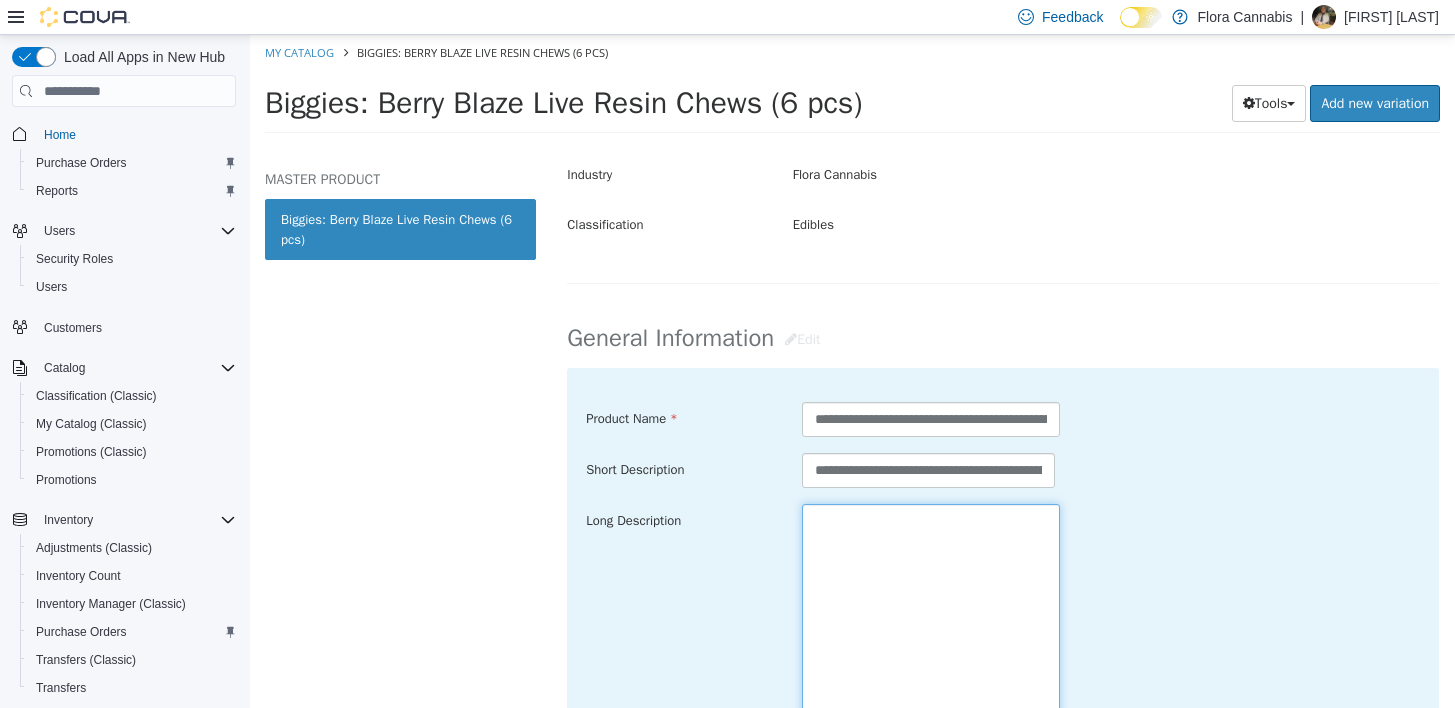 paste on "**********" 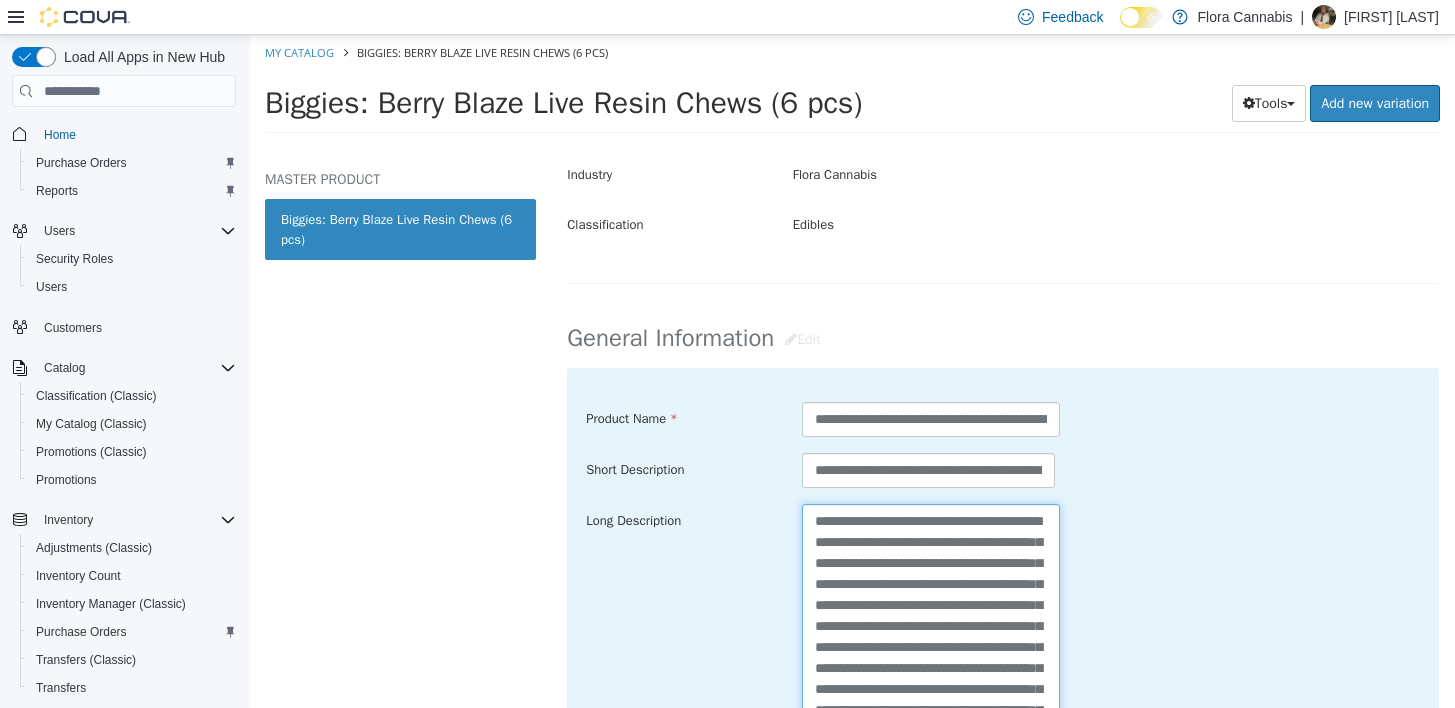 scroll, scrollTop: 224, scrollLeft: 0, axis: vertical 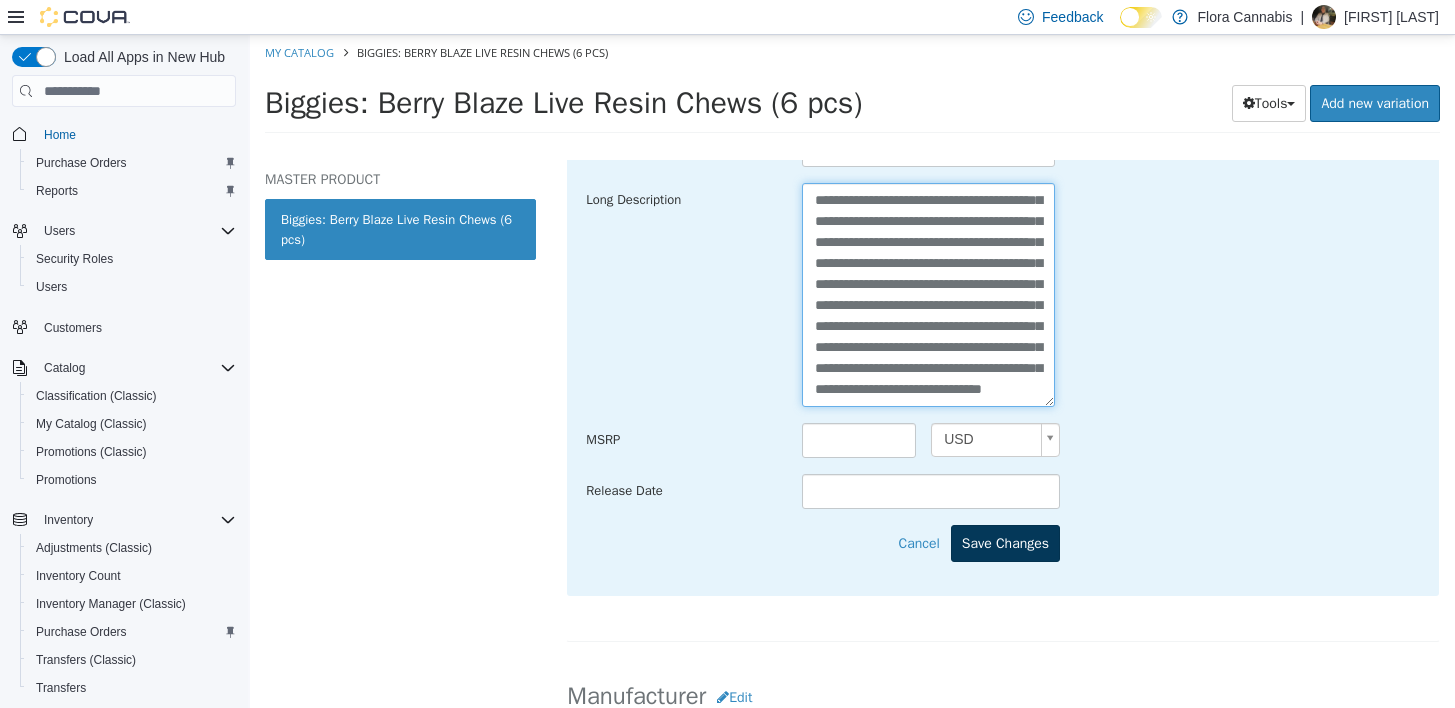 type on "**********" 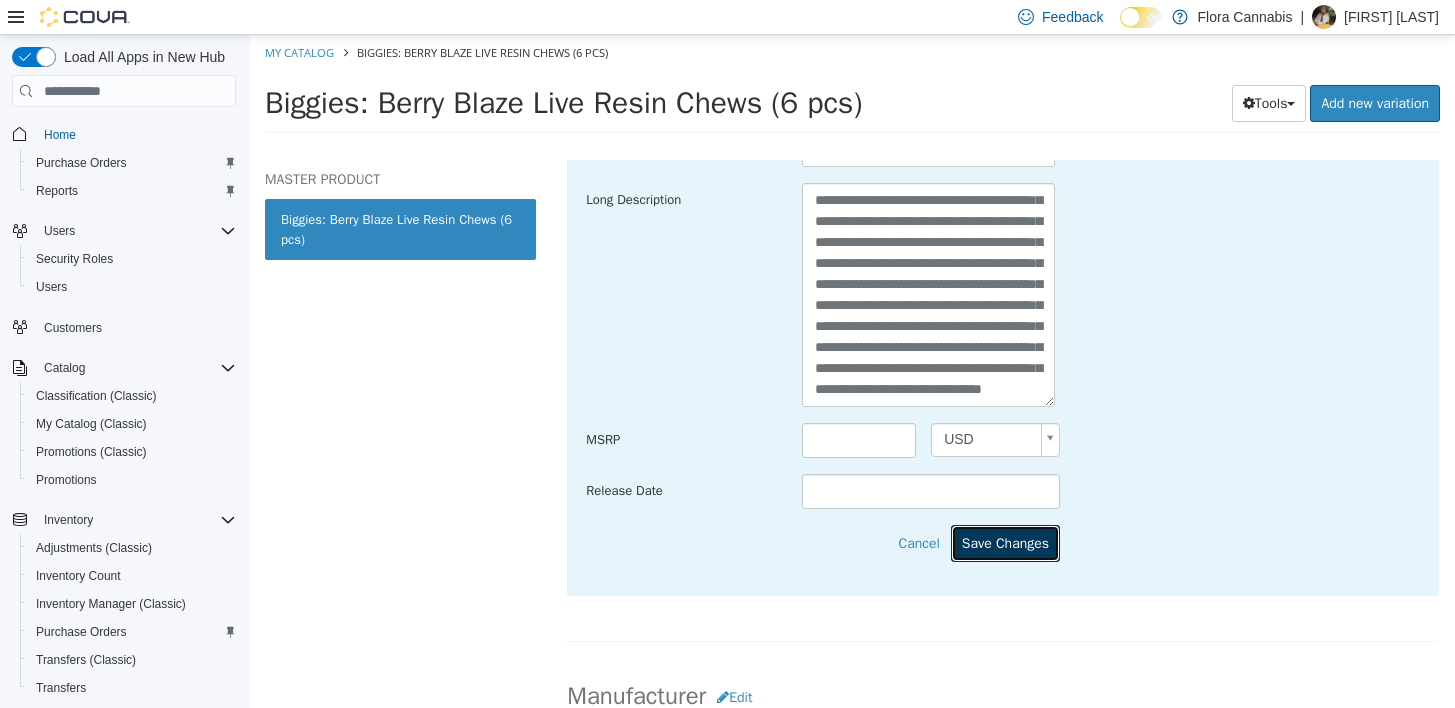 click on "Save Changes" at bounding box center (1005, 543) 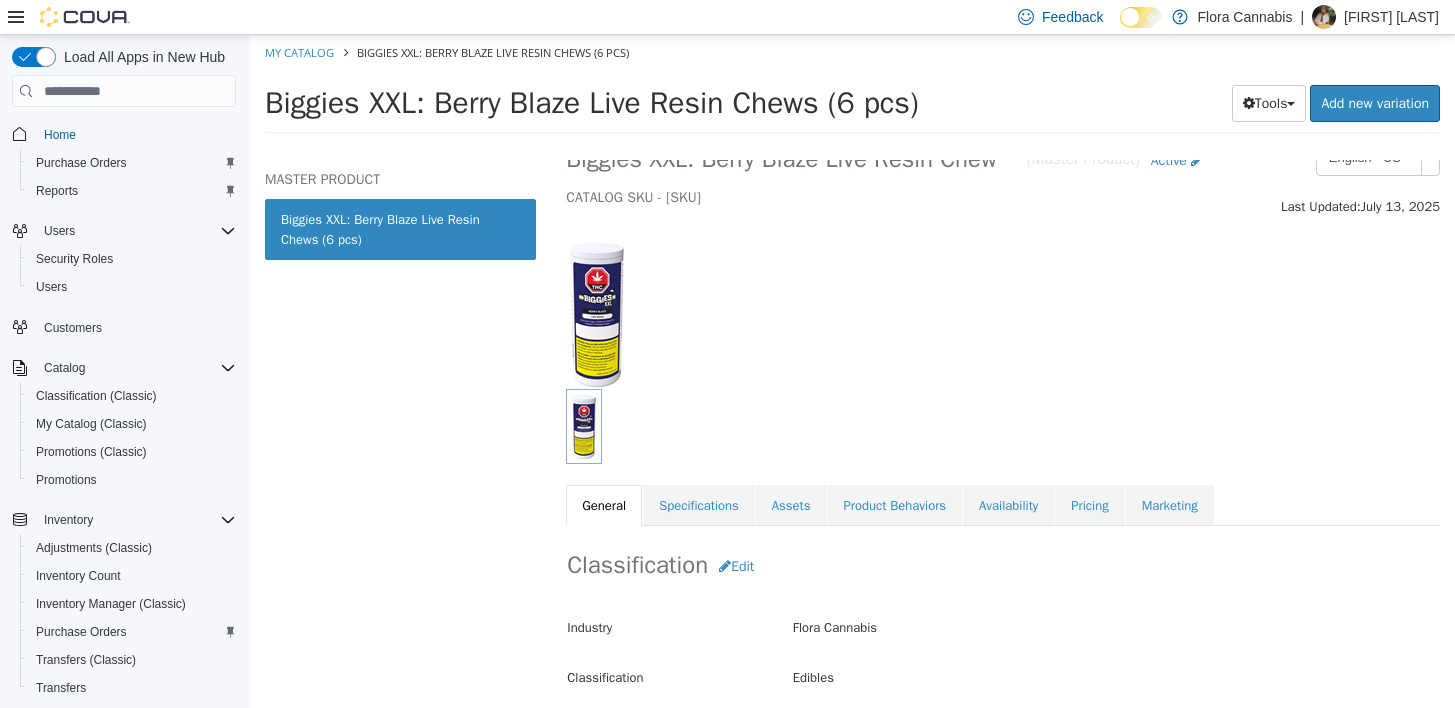 scroll, scrollTop: 12, scrollLeft: 0, axis: vertical 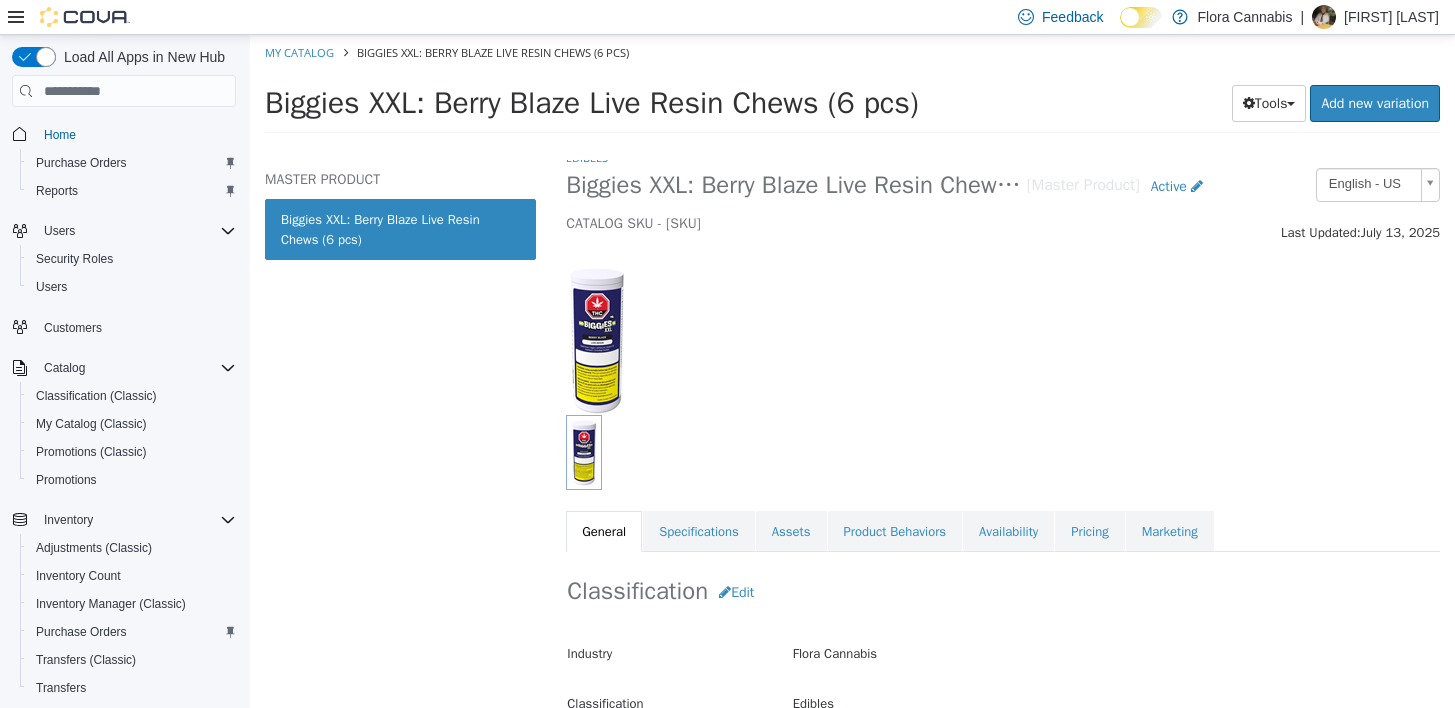 click on "My Catalog" at bounding box center (301, 52) 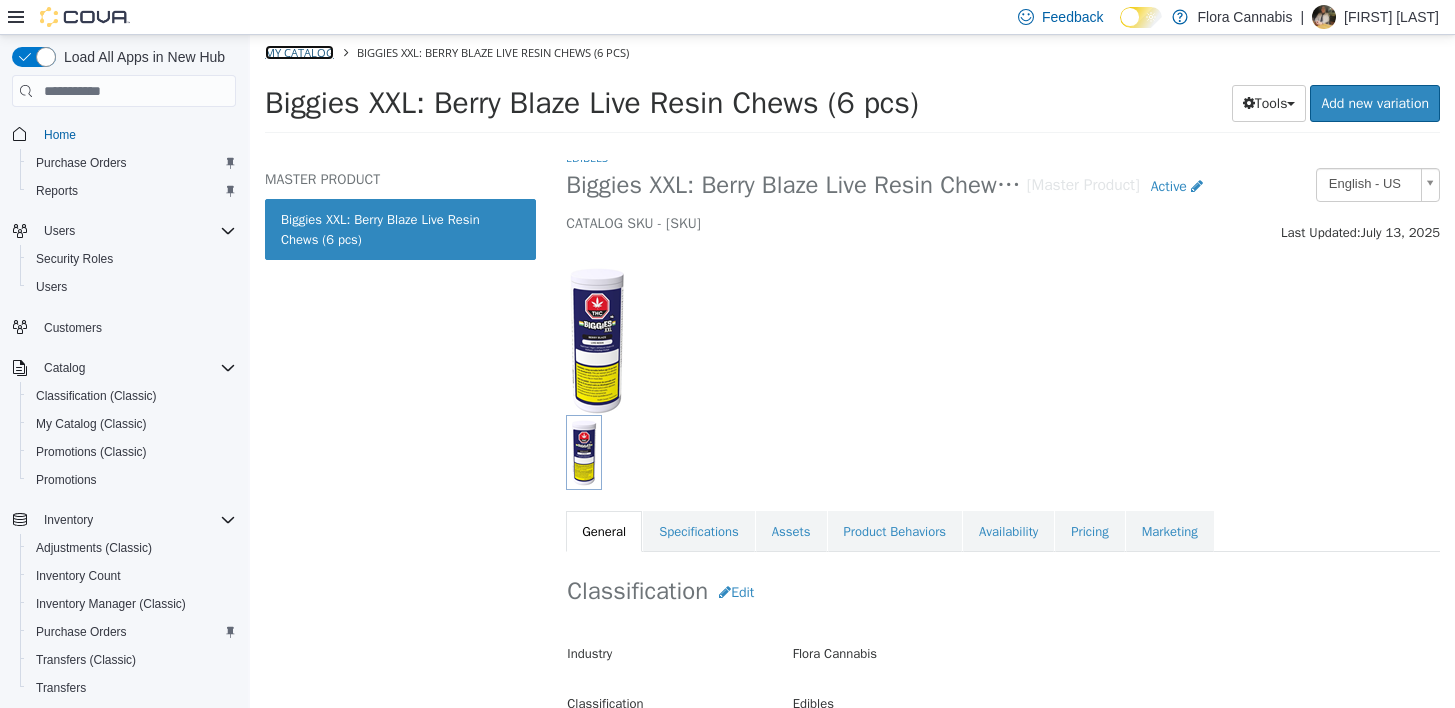 click on "My Catalog" at bounding box center (299, 52) 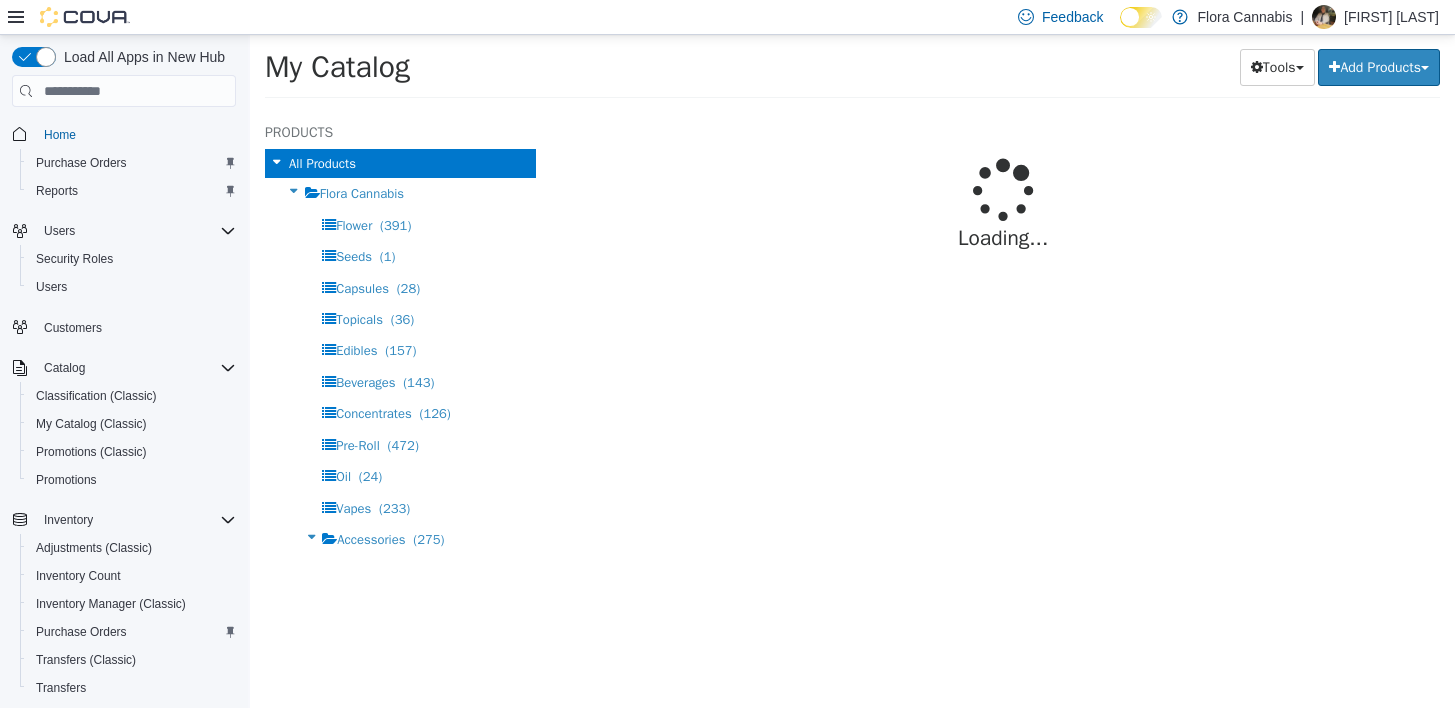 select on "**********" 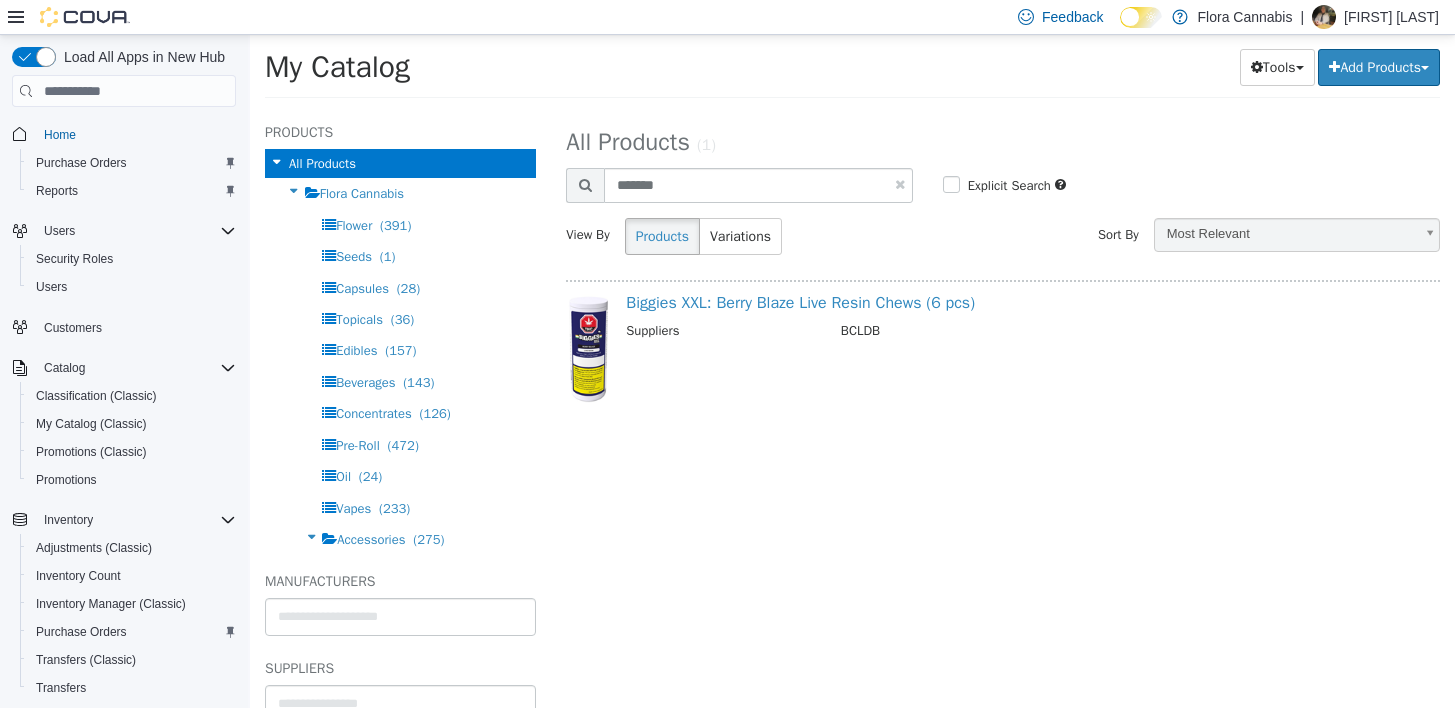 click at bounding box center [900, 184] 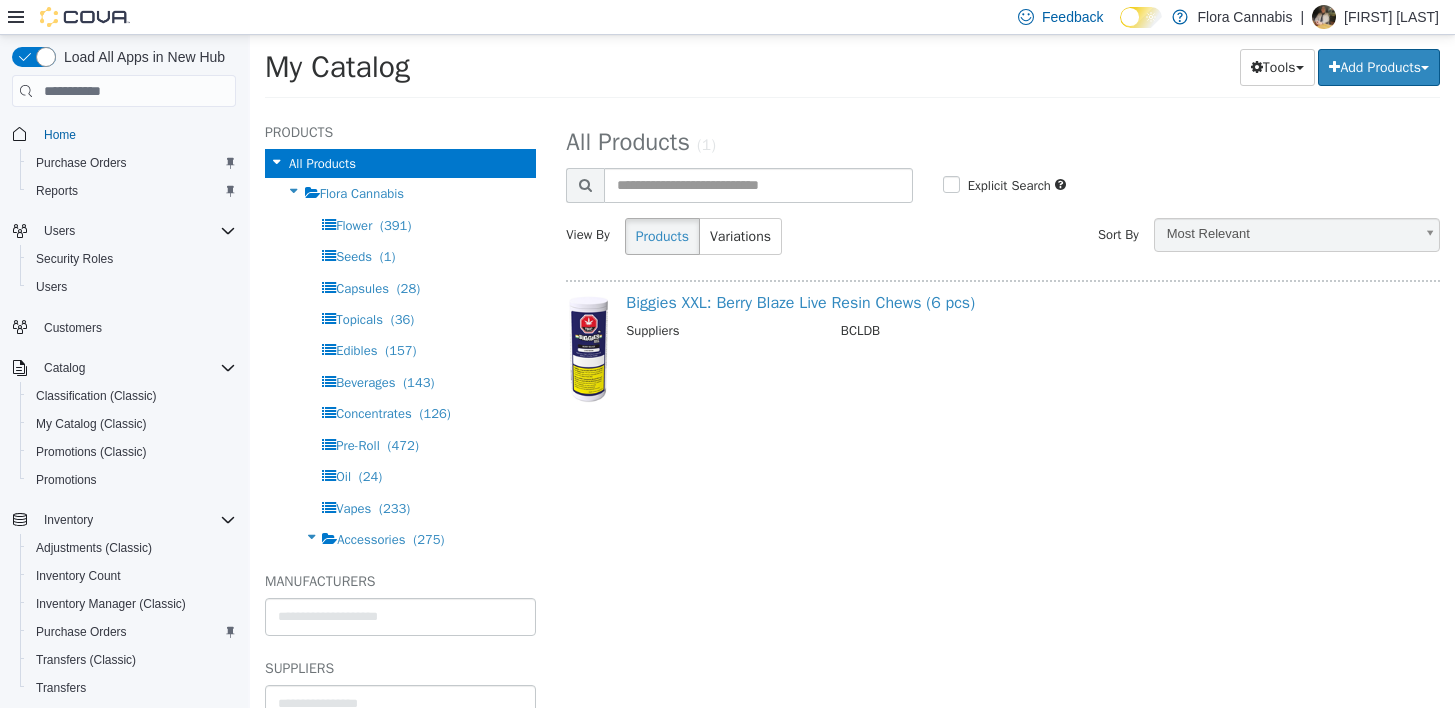select on "**********" 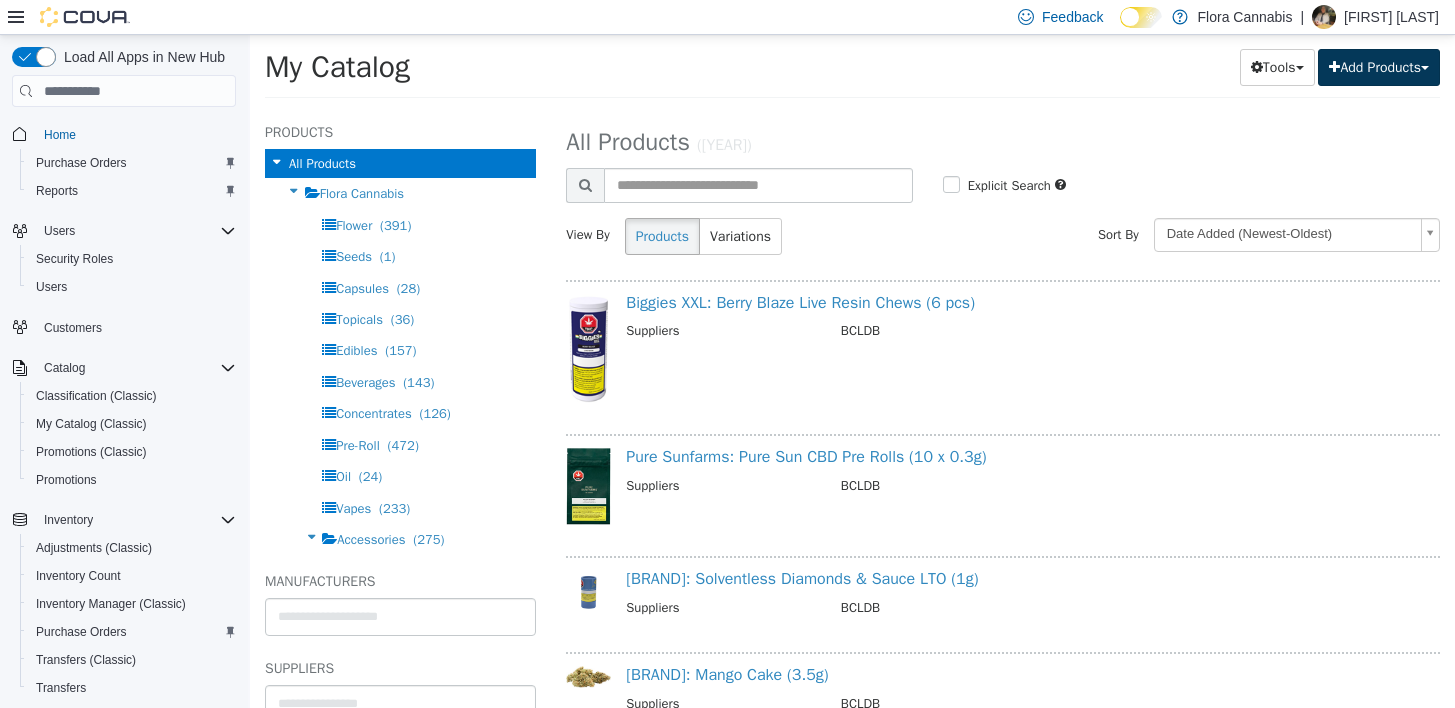 click on "Add Products" at bounding box center [1379, 67] 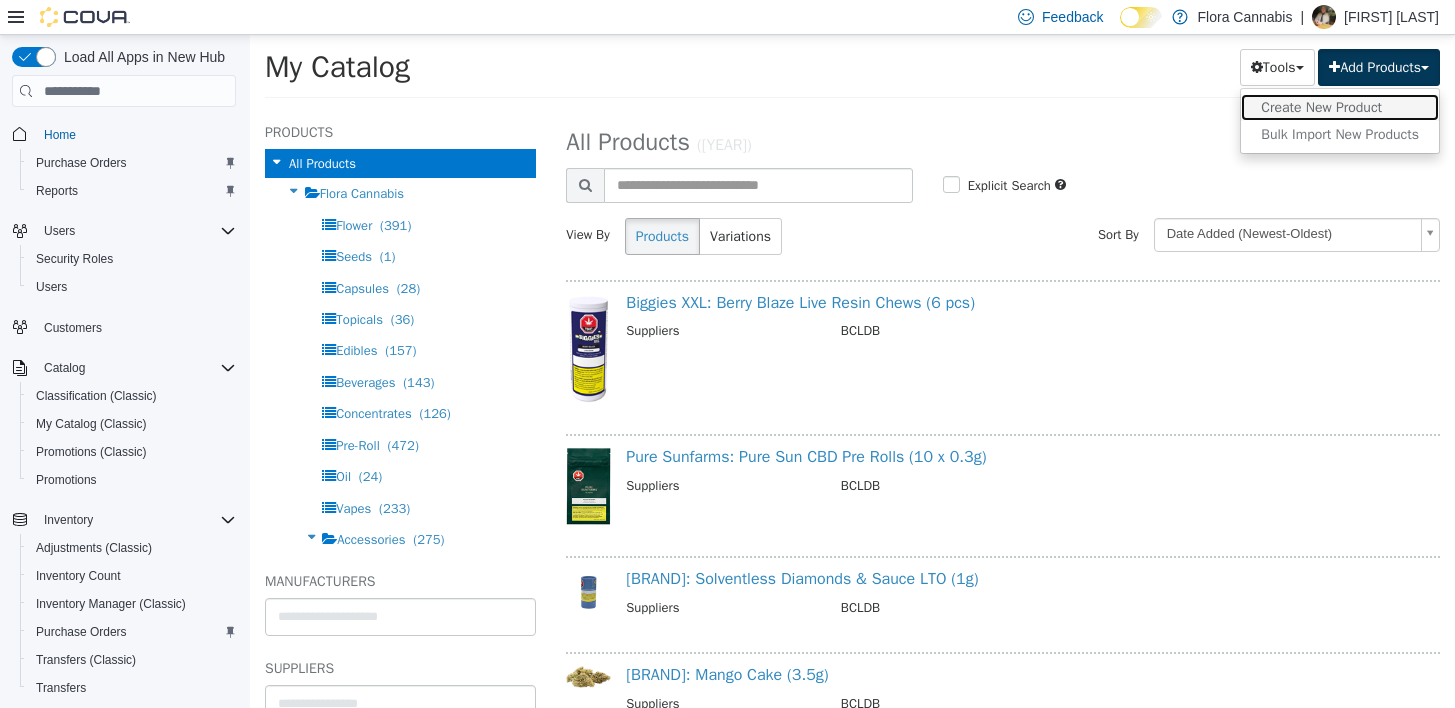 click on "Create New Product" at bounding box center [1340, 107] 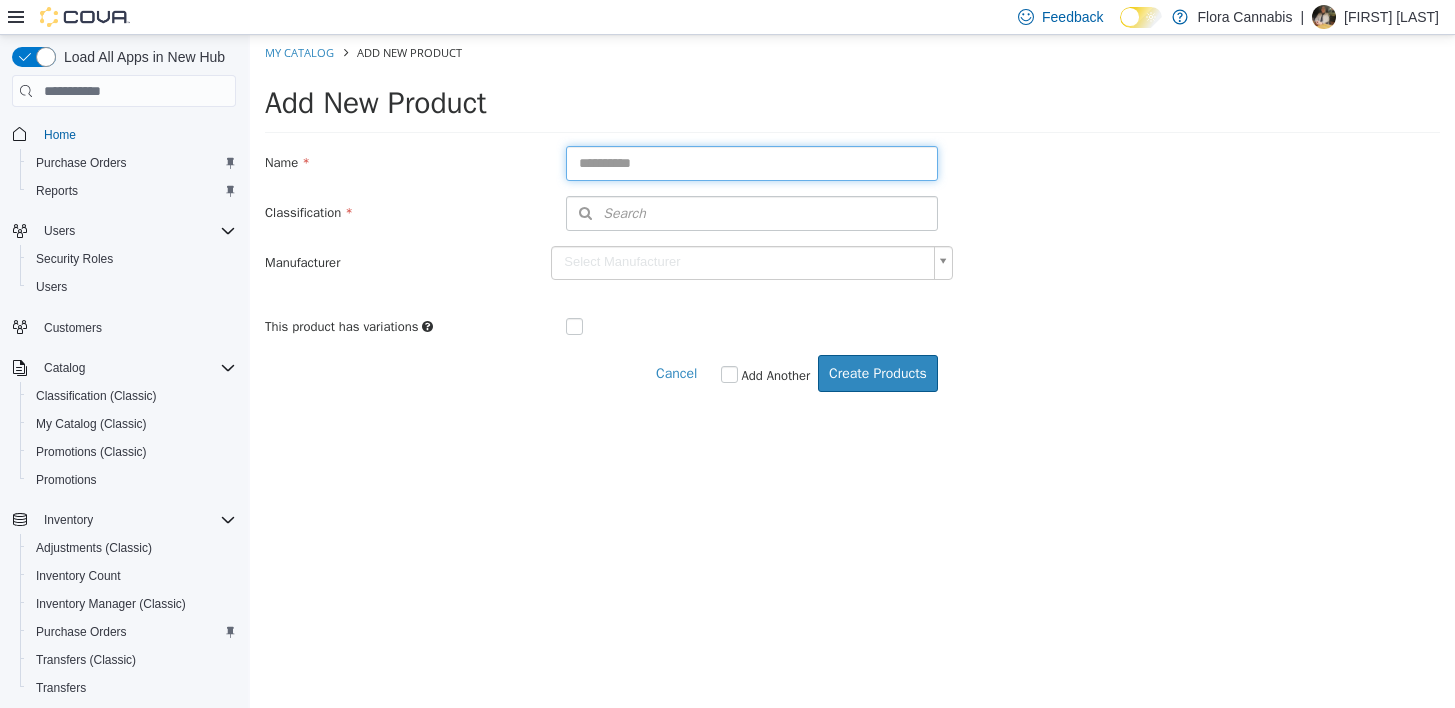 click at bounding box center (752, 163) 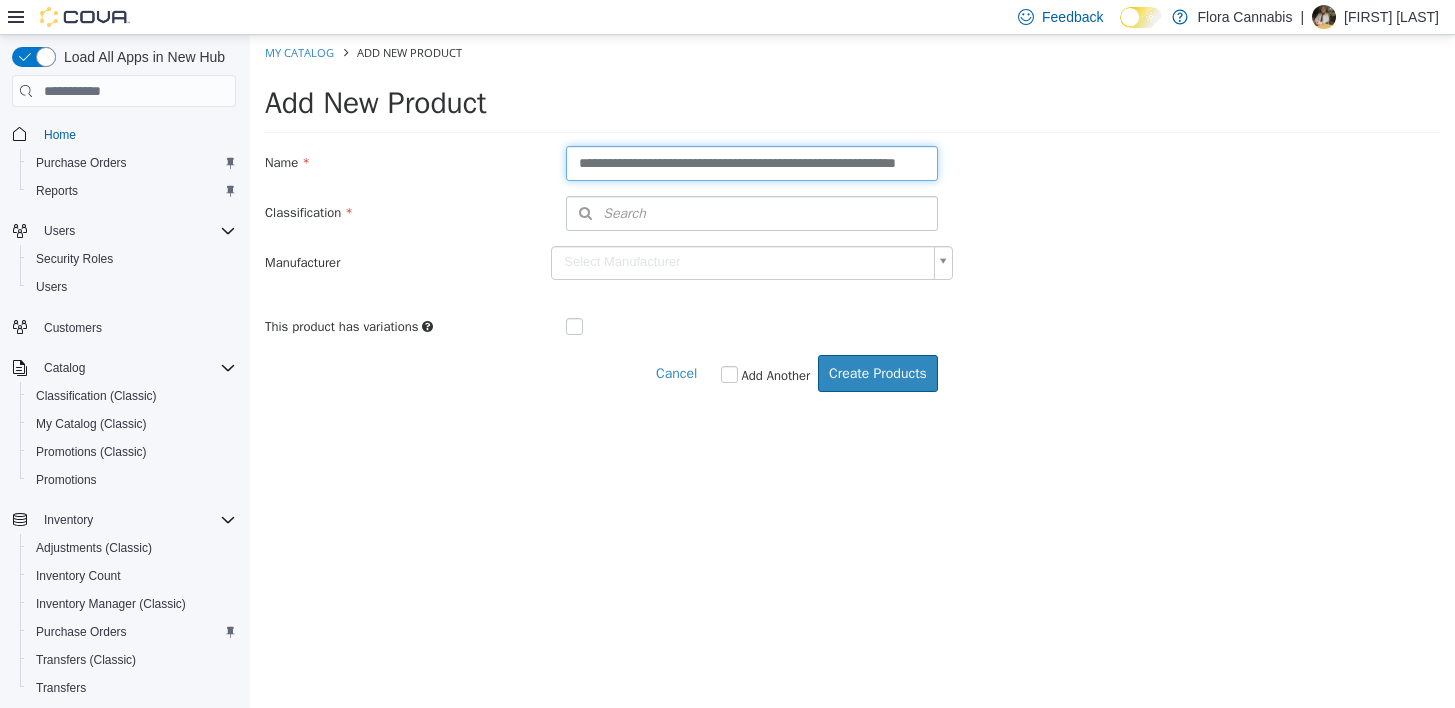 scroll, scrollTop: 0, scrollLeft: 57, axis: horizontal 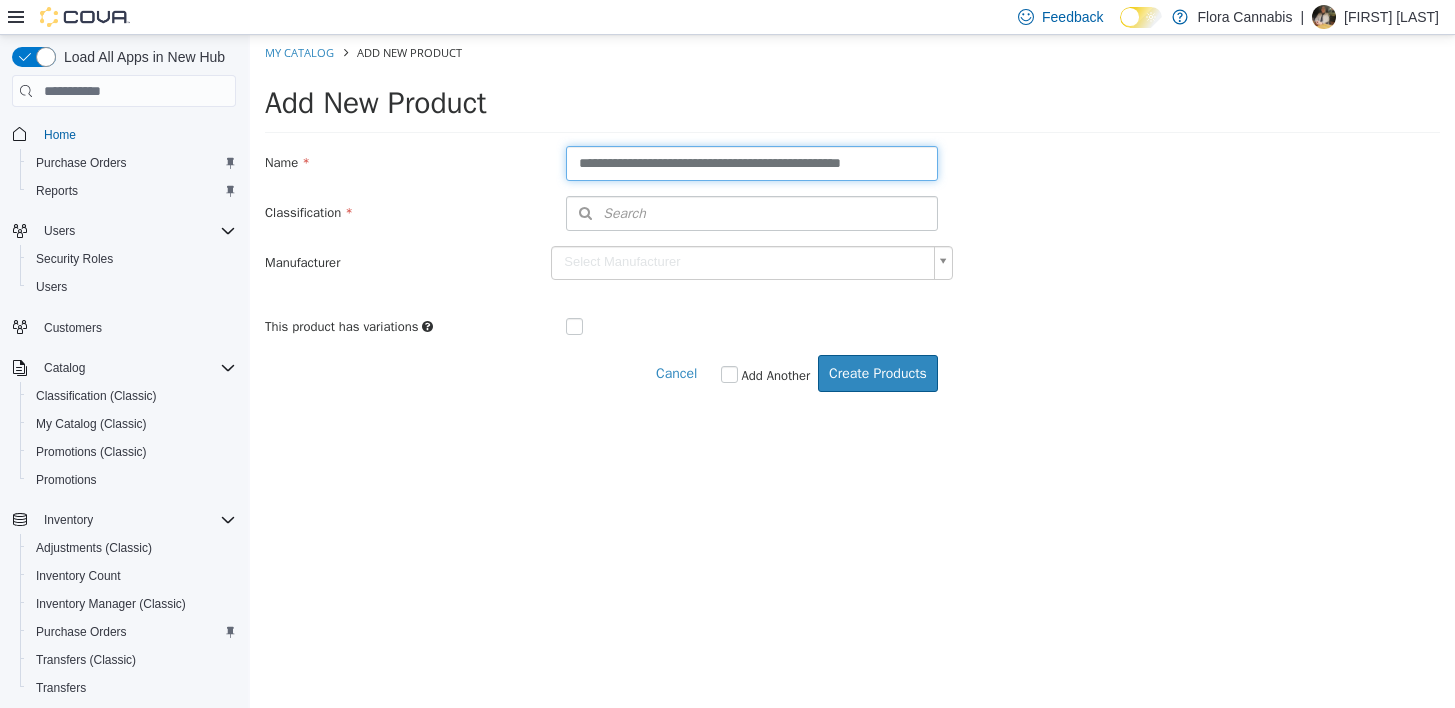 click on "**********" at bounding box center [752, 163] 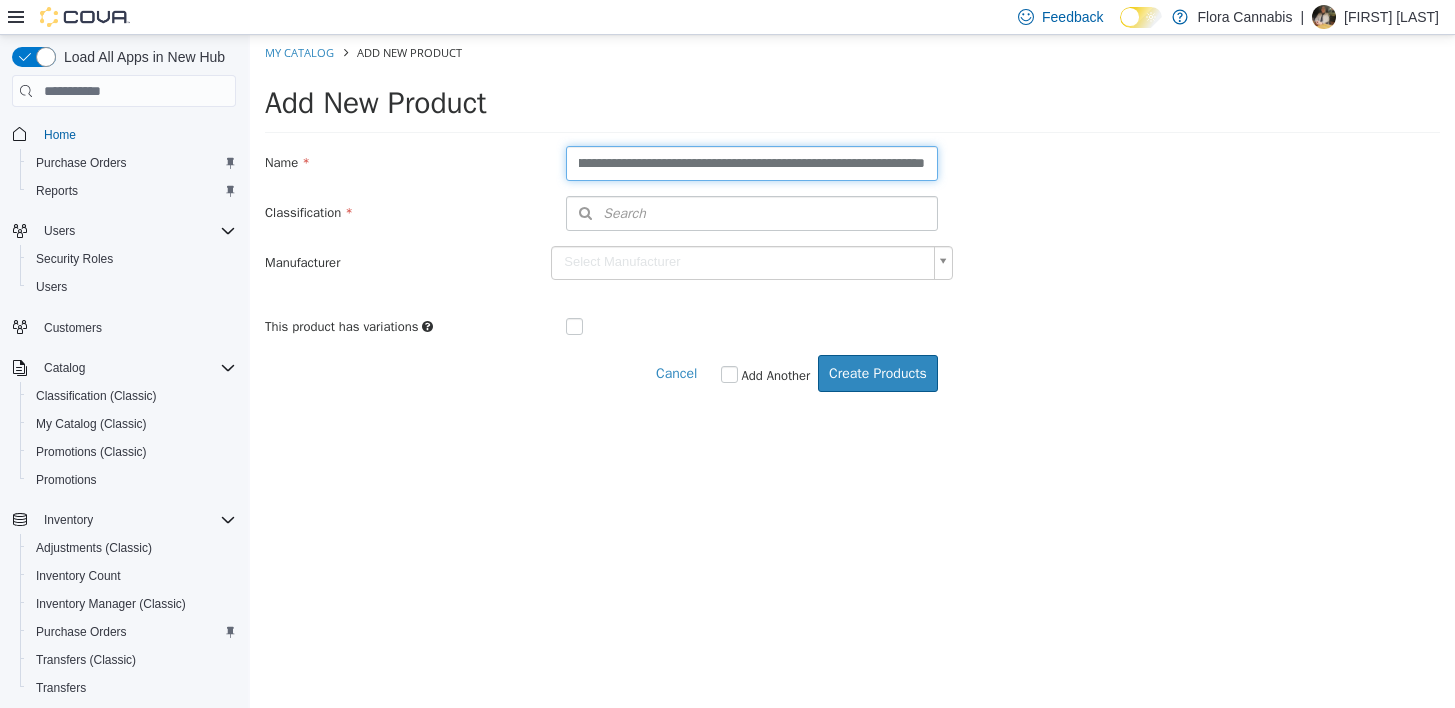 scroll, scrollTop: 0, scrollLeft: 141, axis: horizontal 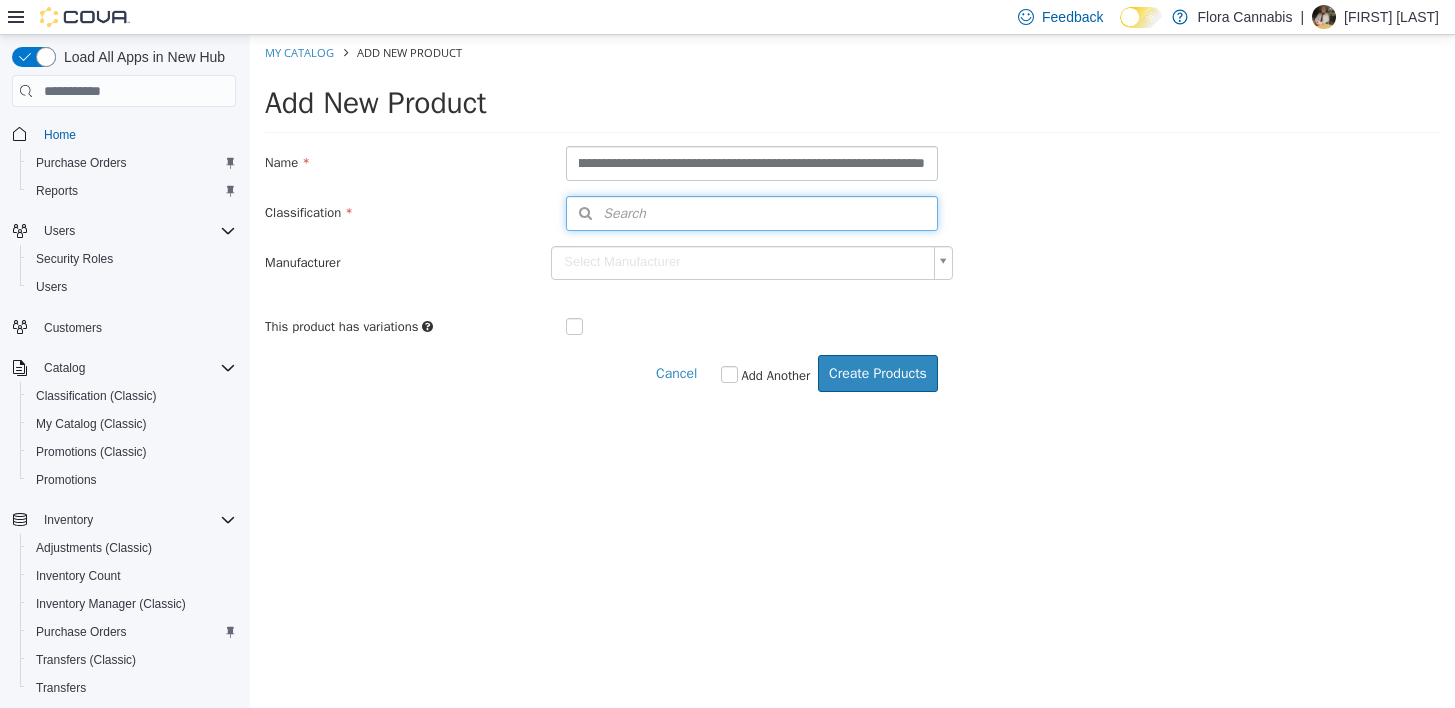 click on "Search" at bounding box center (752, 213) 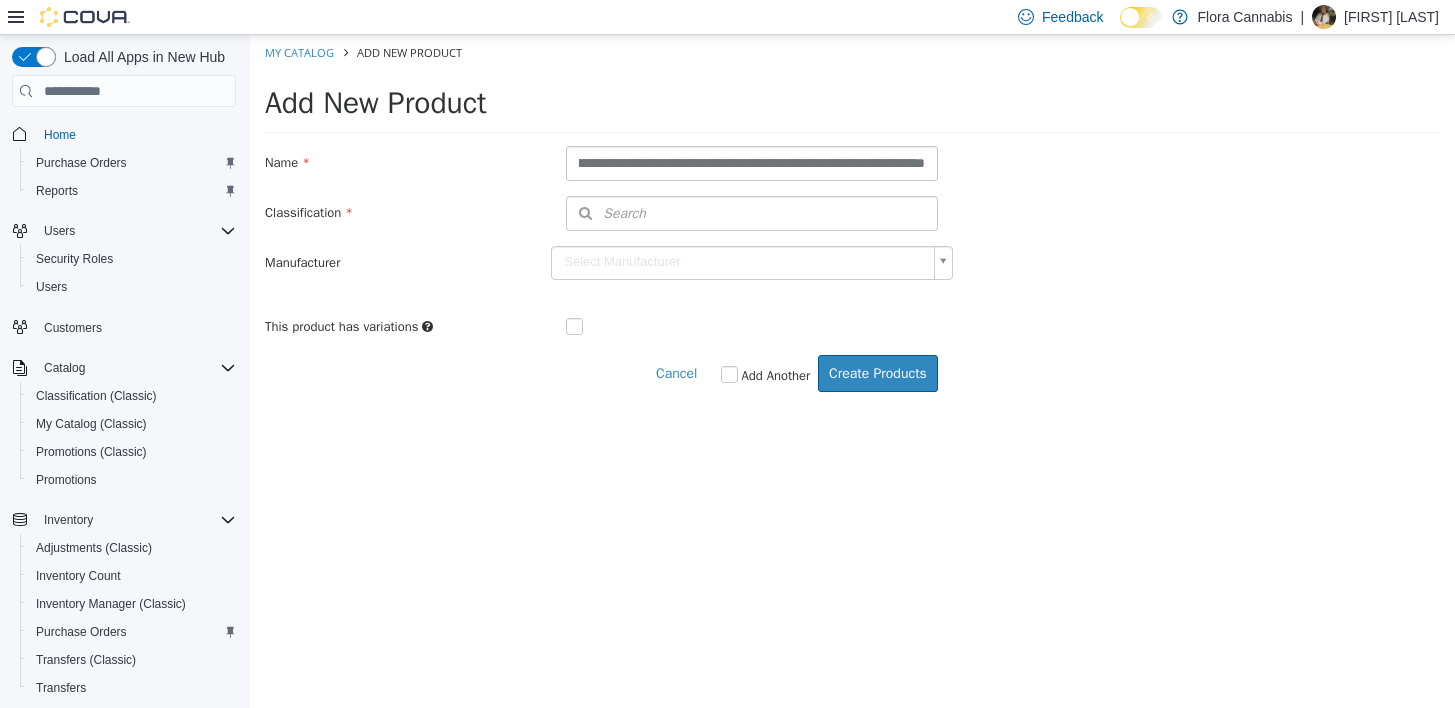 scroll, scrollTop: 0, scrollLeft: 0, axis: both 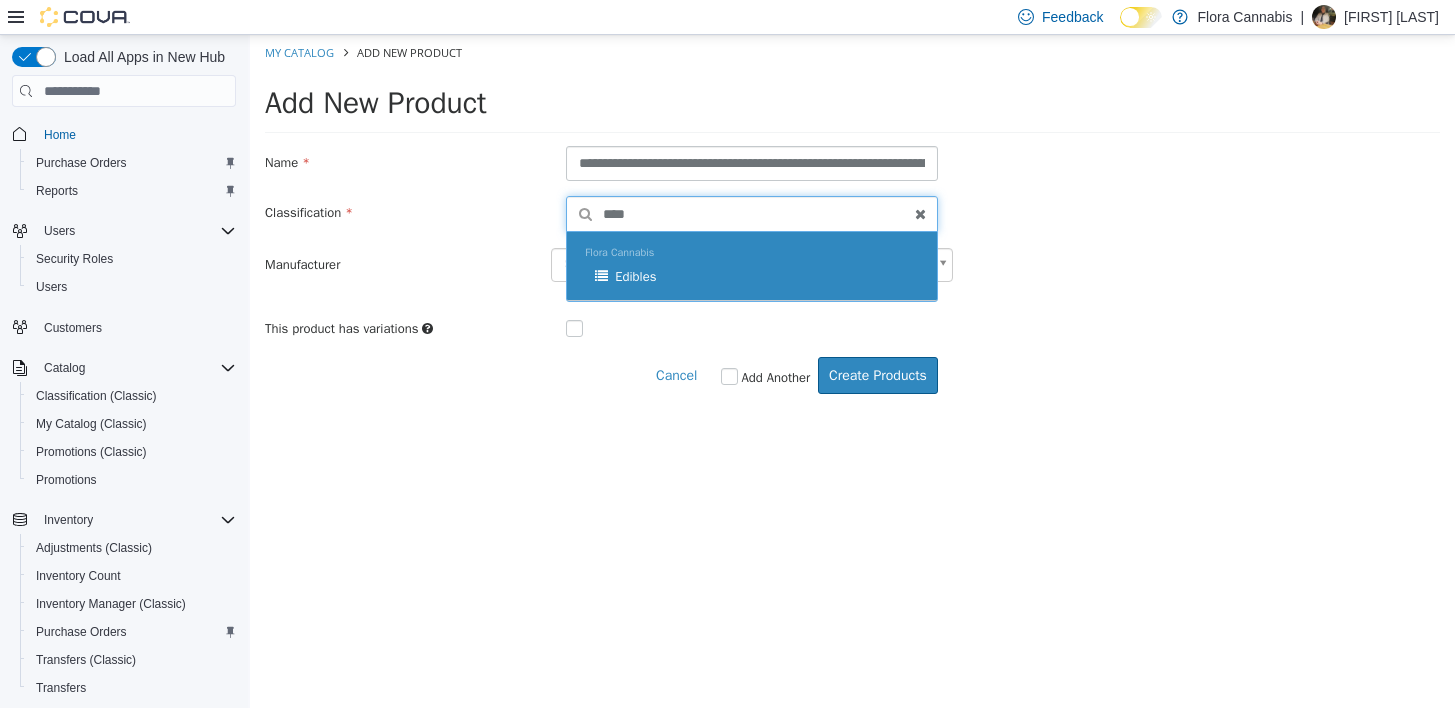 type on "****" 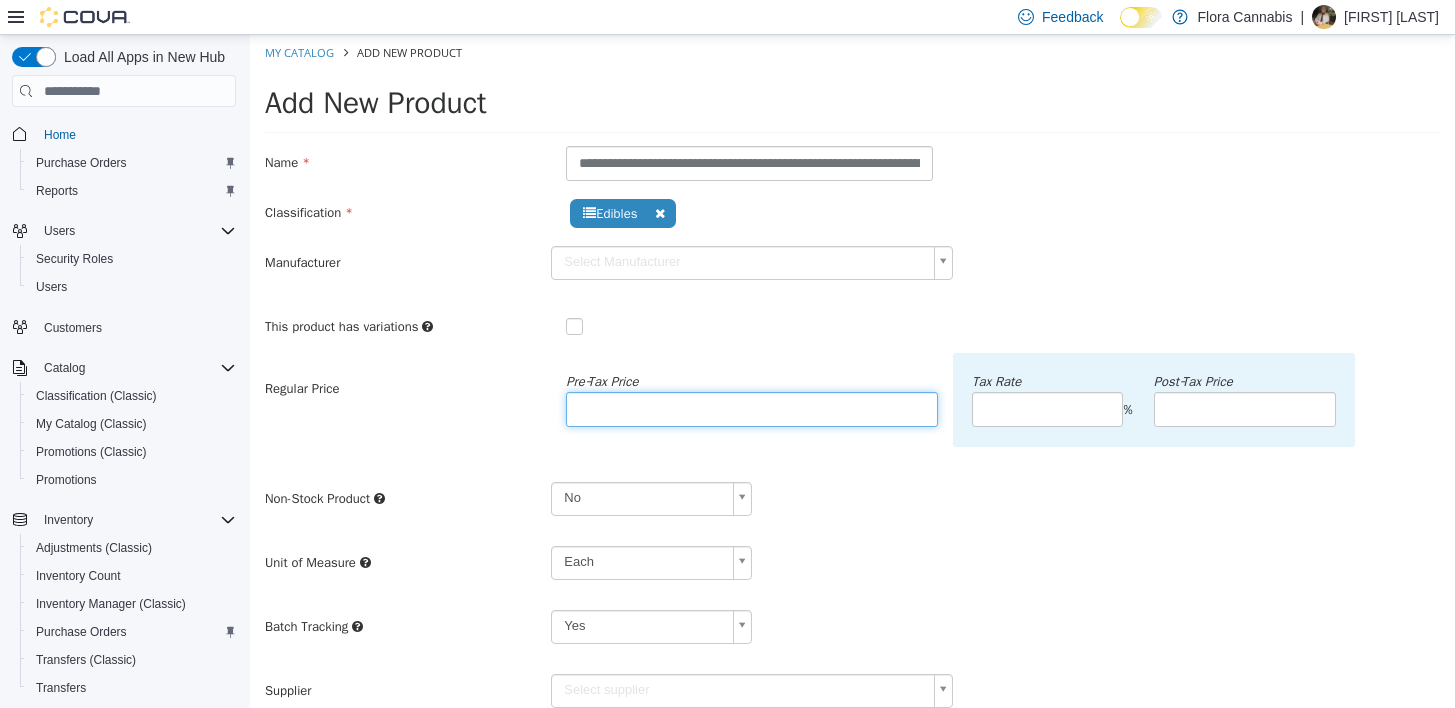 click at bounding box center (752, 409) 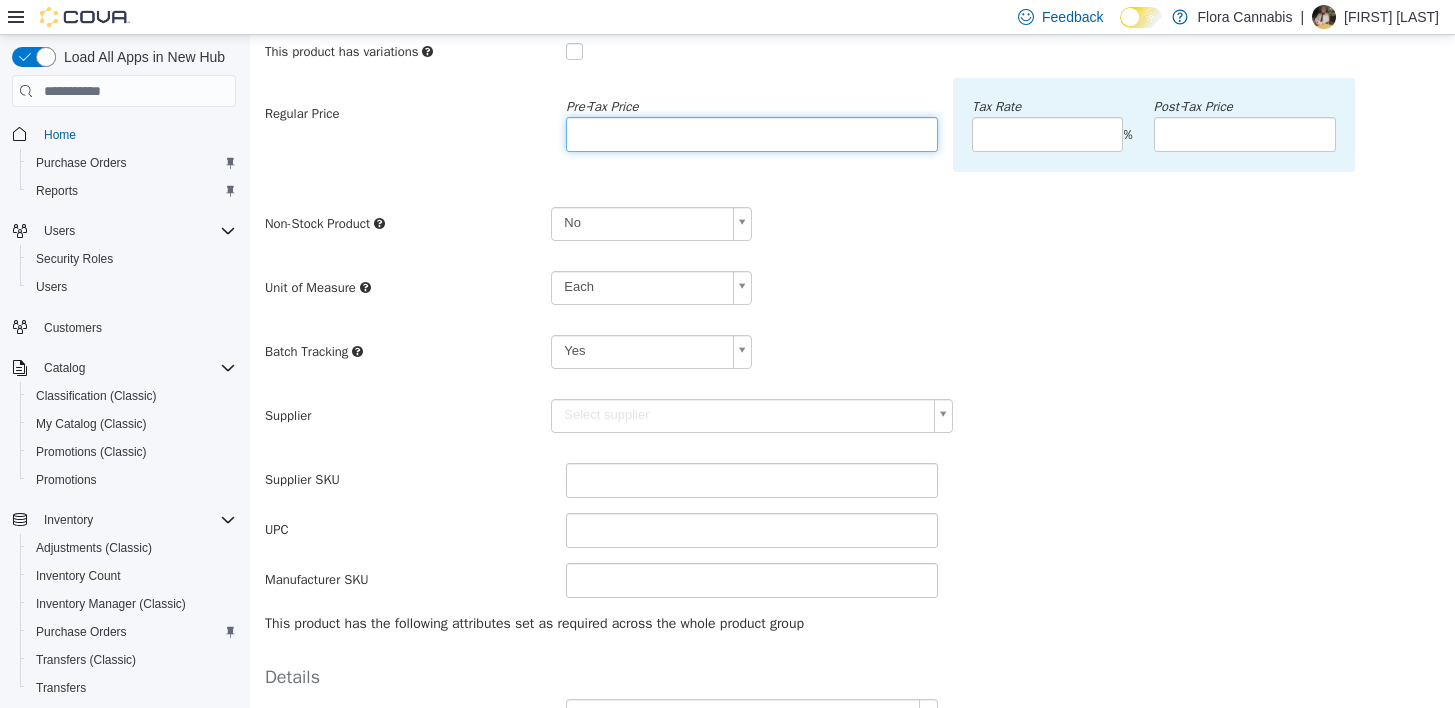 scroll, scrollTop: 300, scrollLeft: 0, axis: vertical 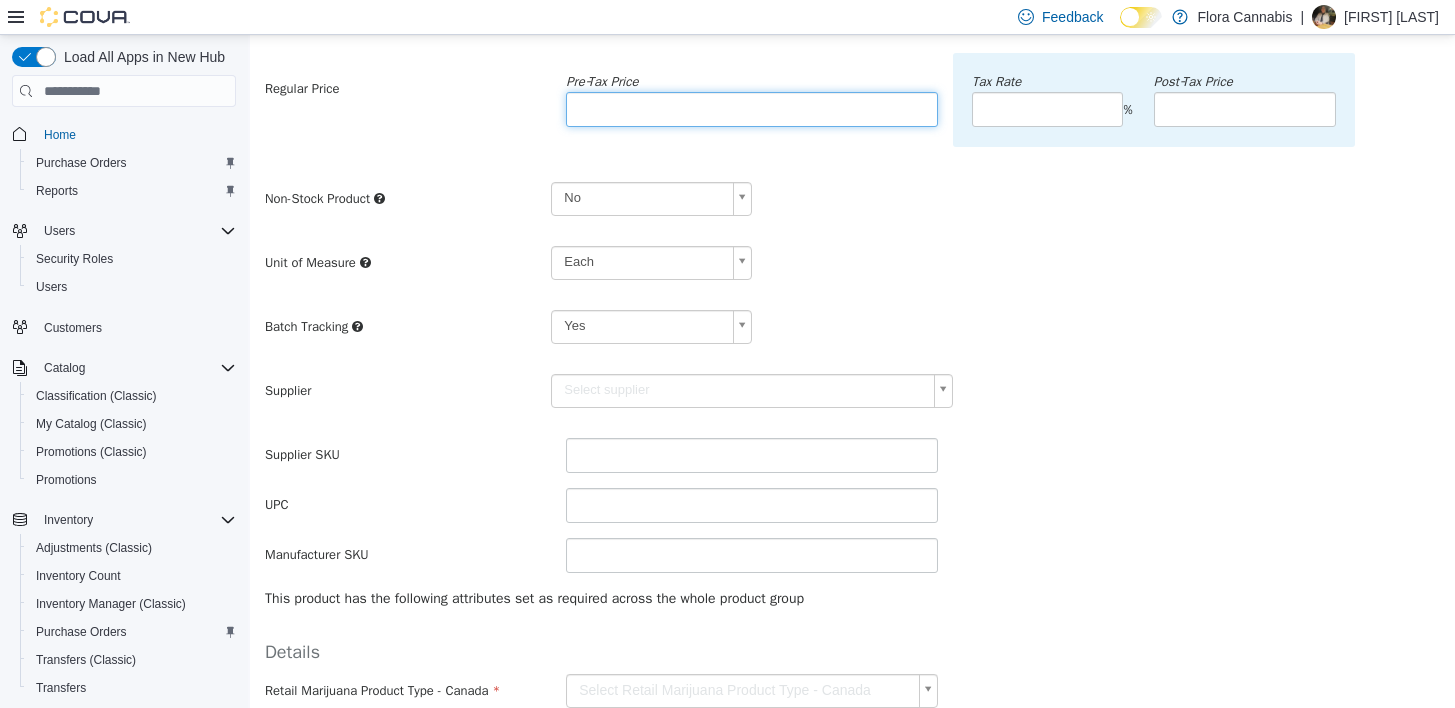 type on "*****" 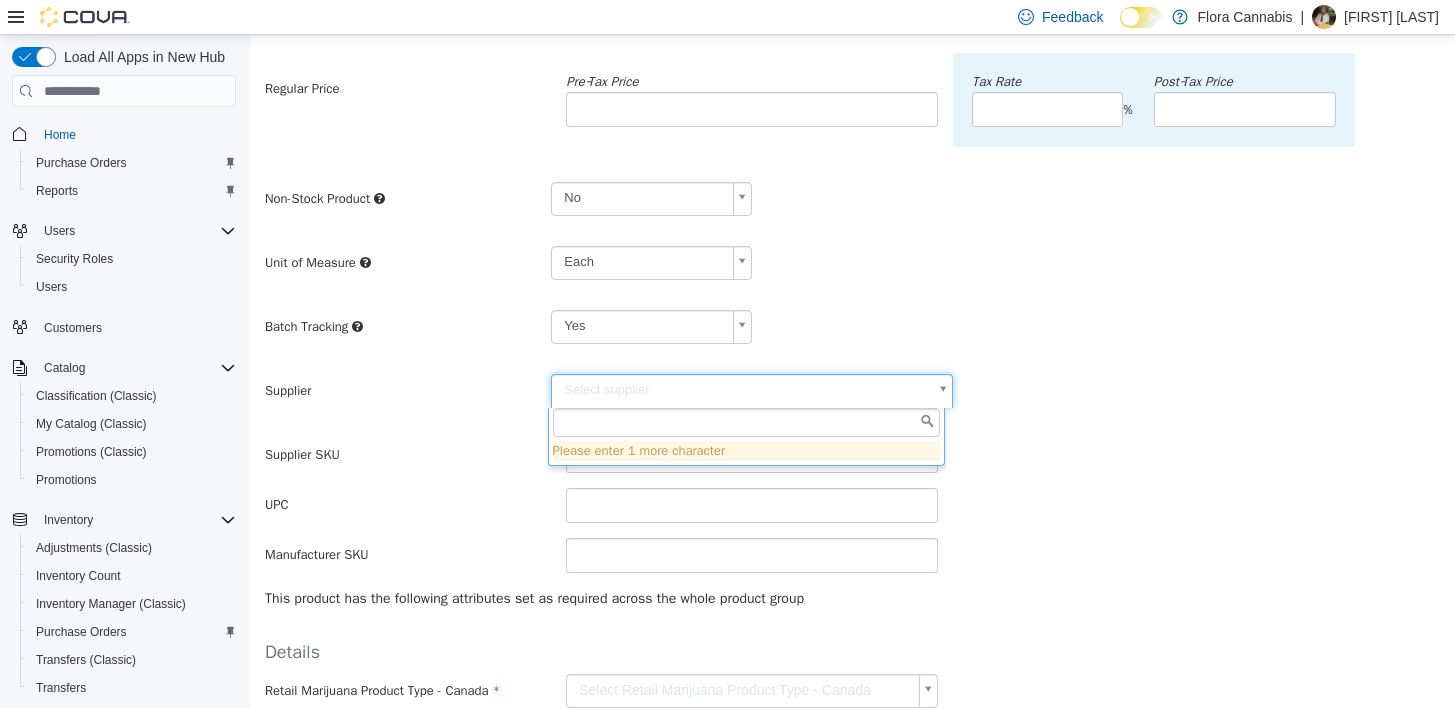 click on "**********" at bounding box center (852, 333) 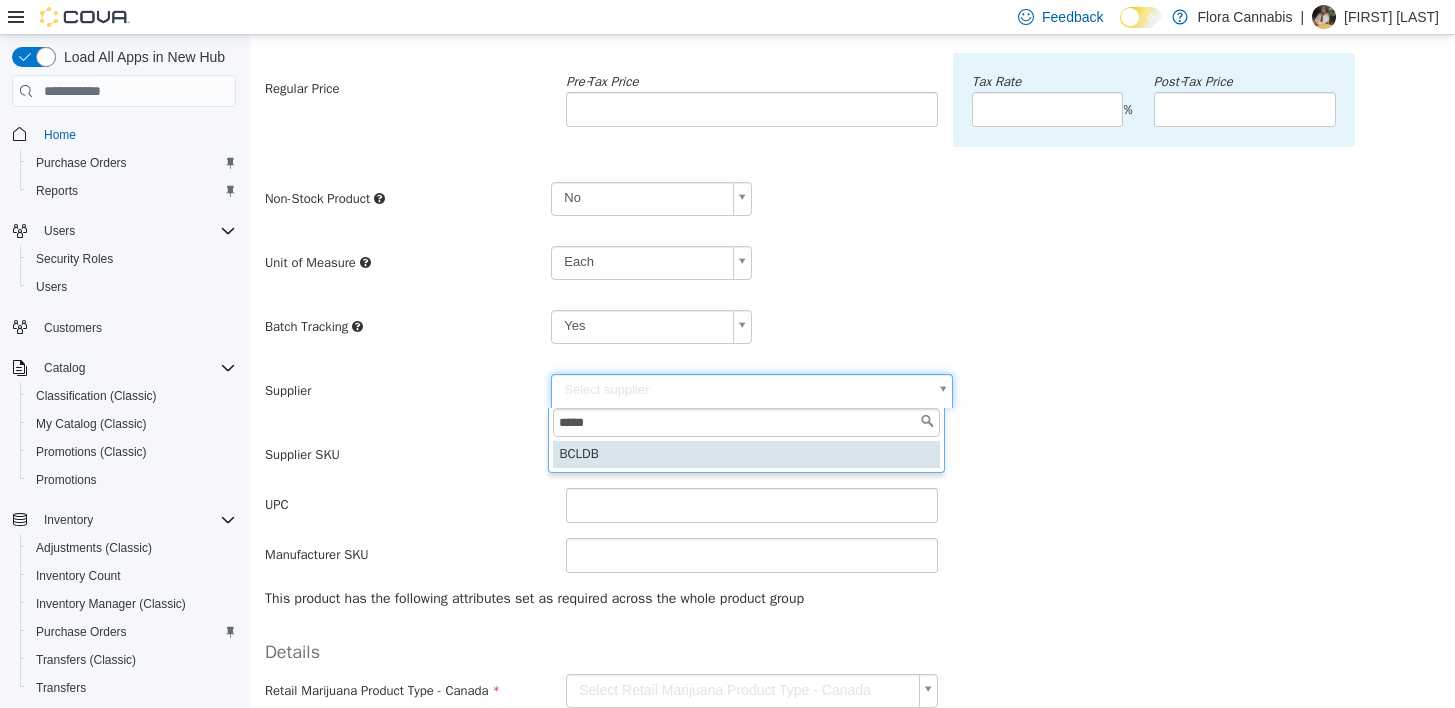 type on "*****" 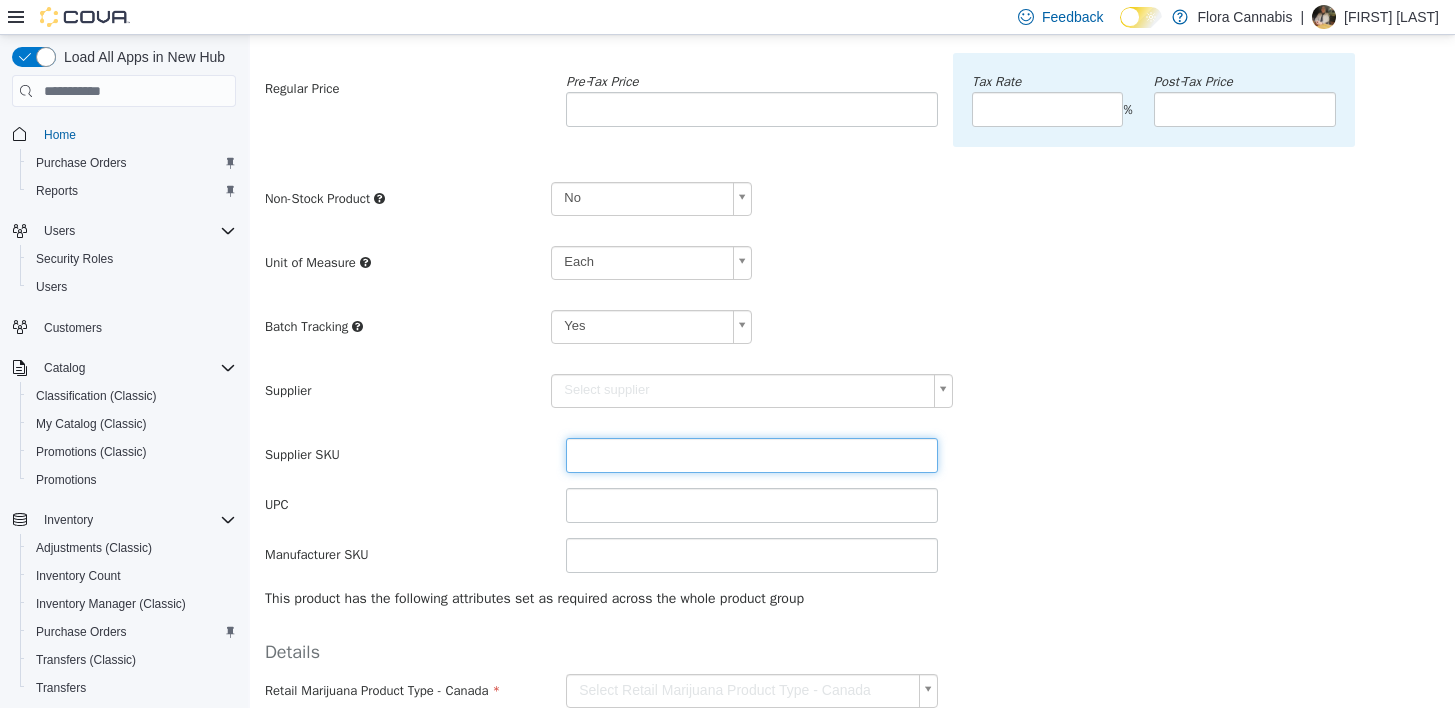 click at bounding box center [752, 455] 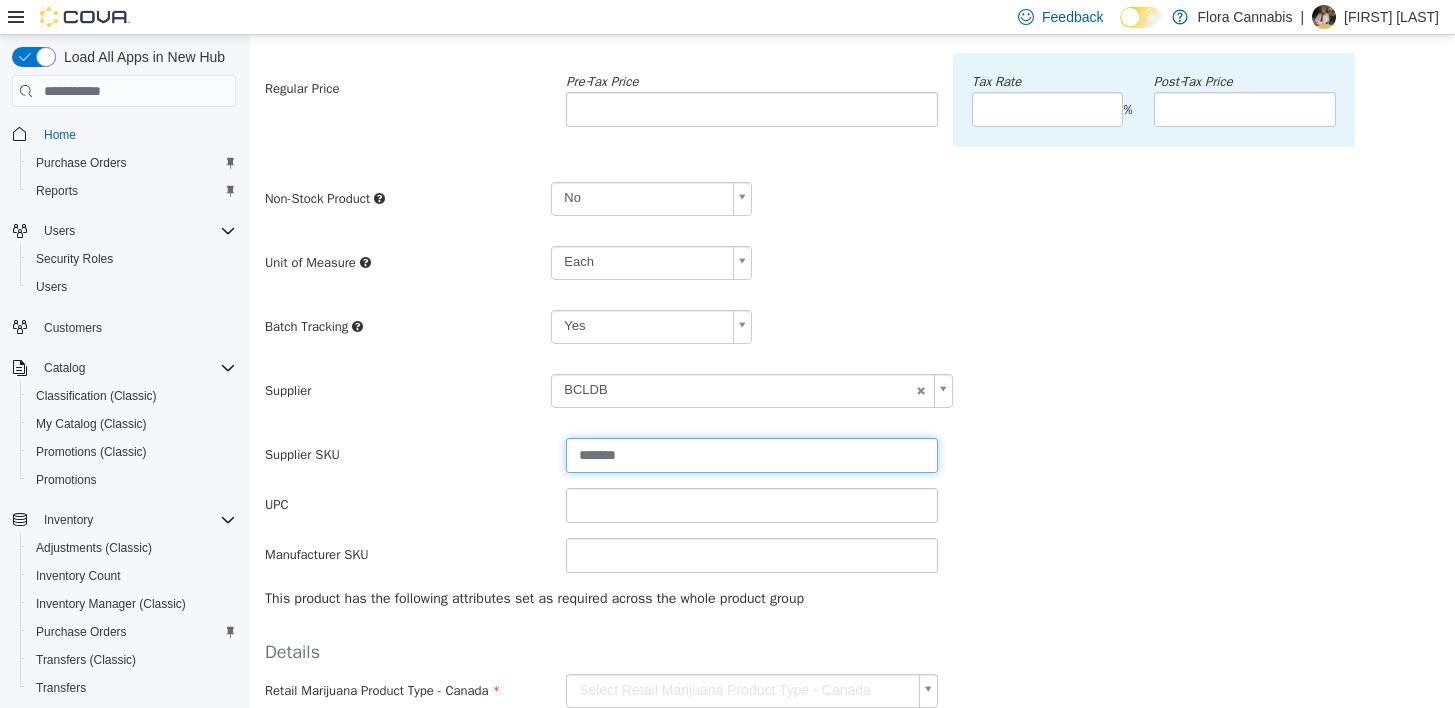 type on "*******" 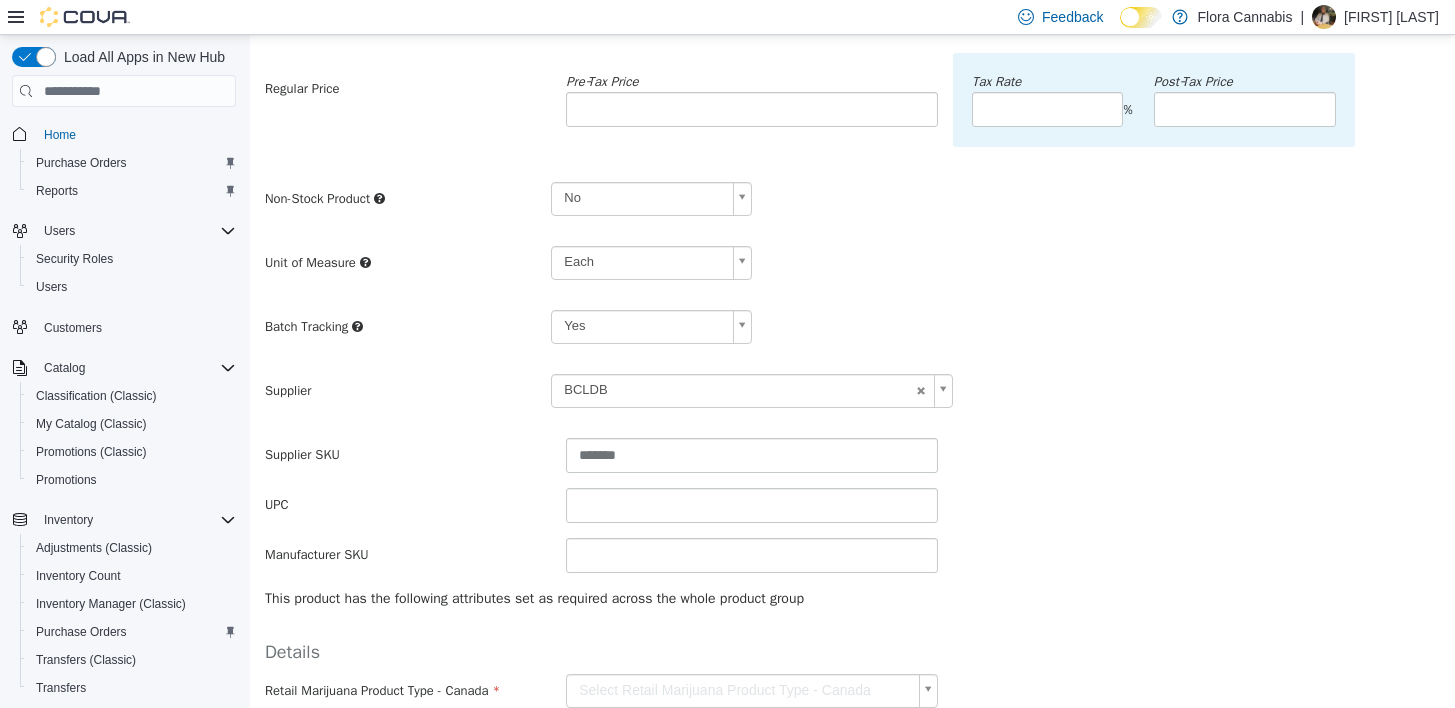 click on "Supplier     BCLDB                             ******" at bounding box center [852, 398] 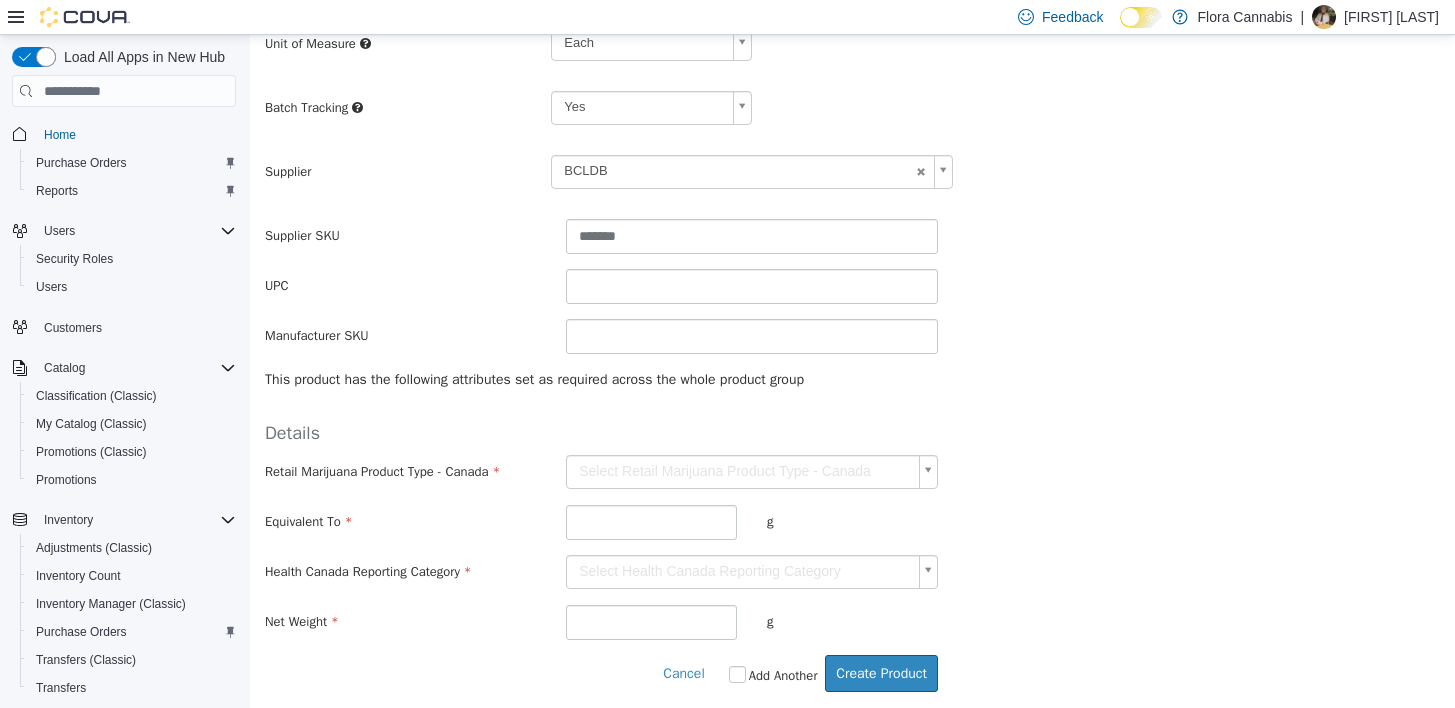 scroll, scrollTop: 525, scrollLeft: 0, axis: vertical 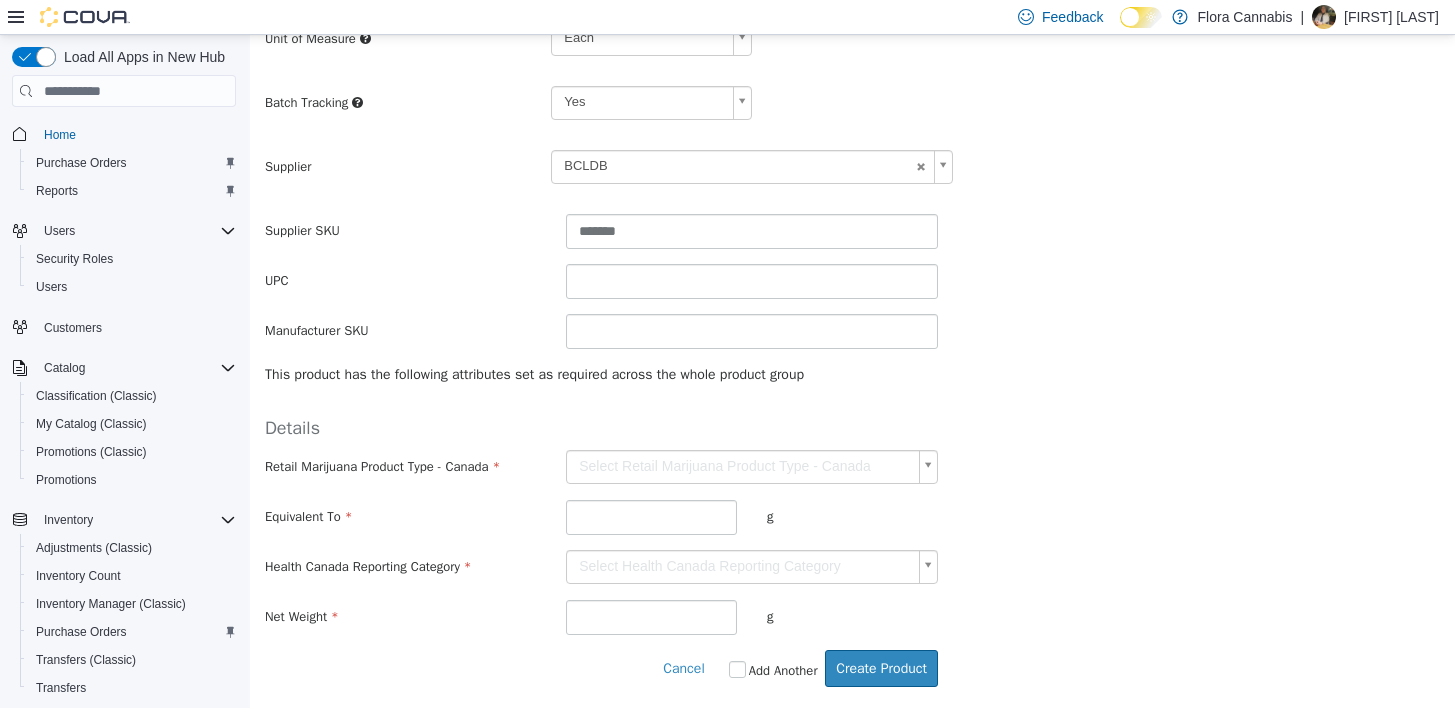 click on "**********" at bounding box center [852, 109] 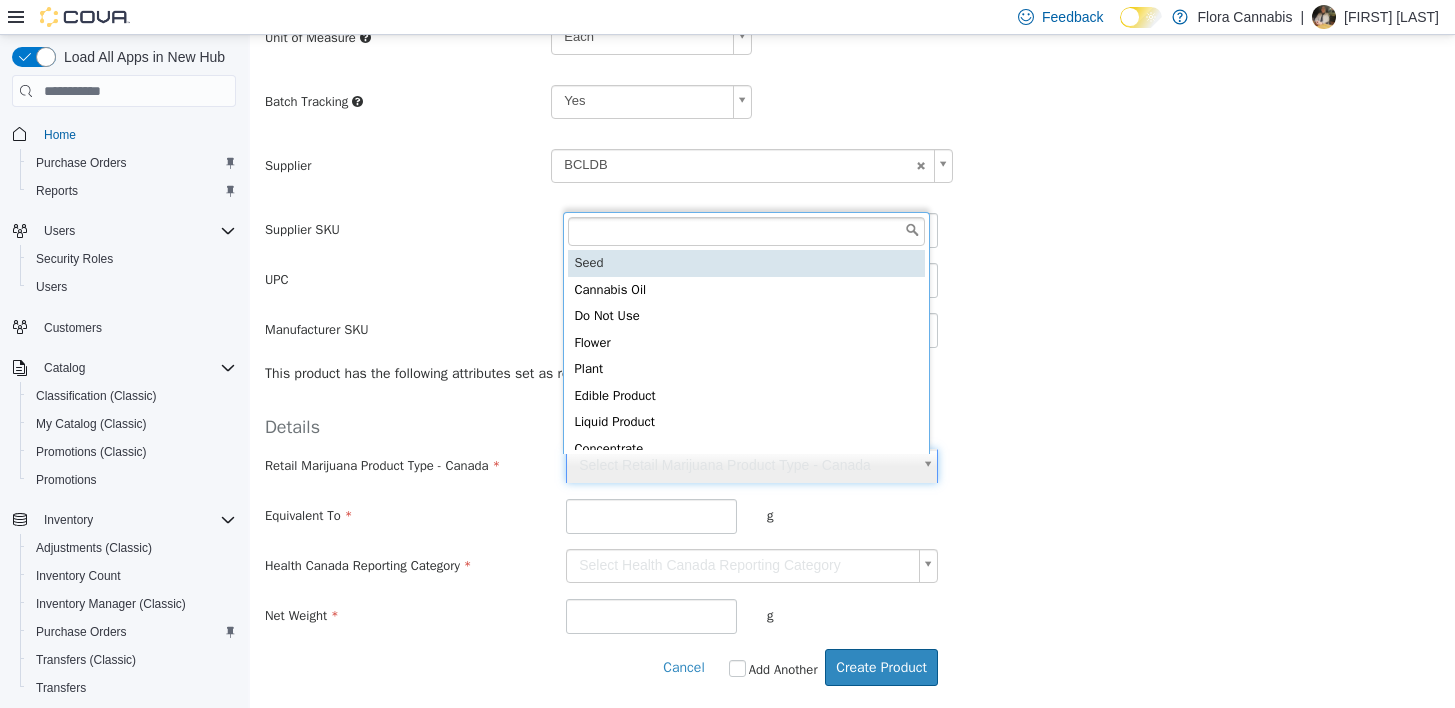 scroll, scrollTop: 5, scrollLeft: 0, axis: vertical 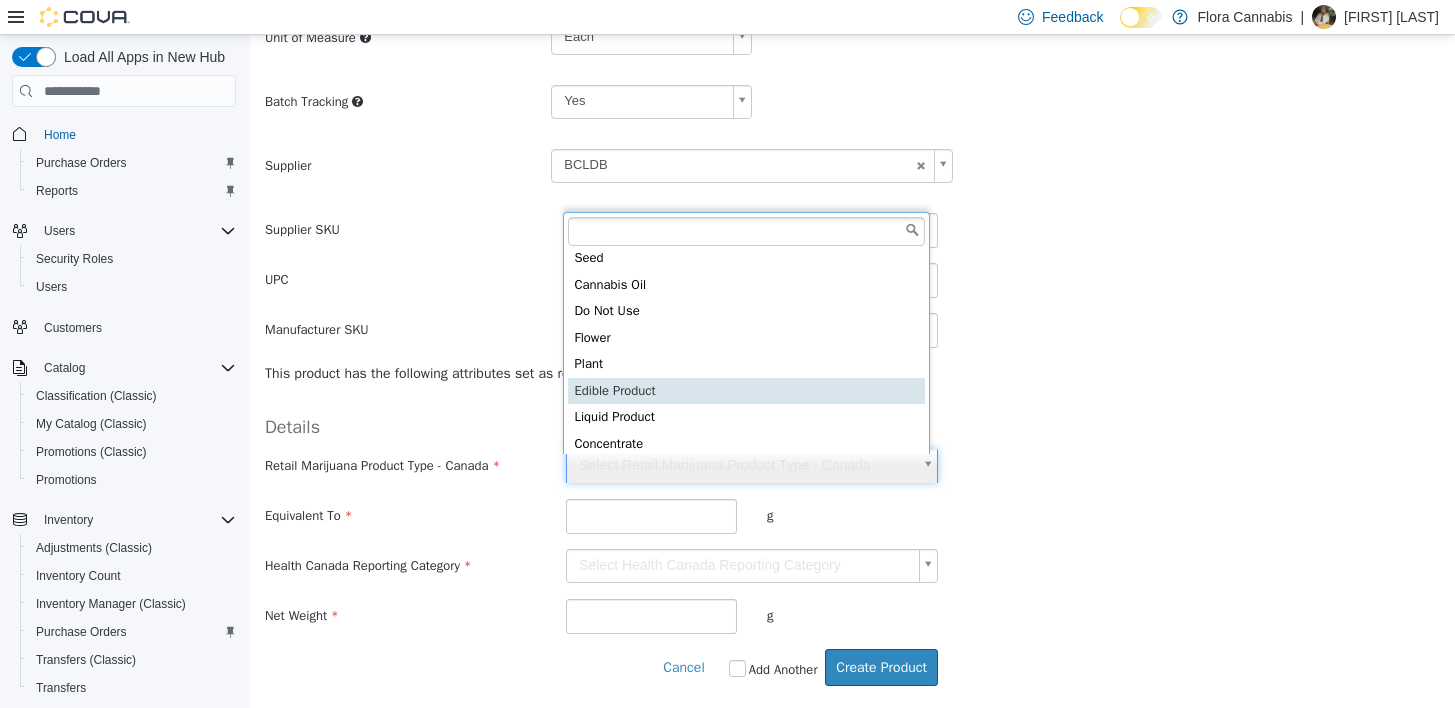 type on "**********" 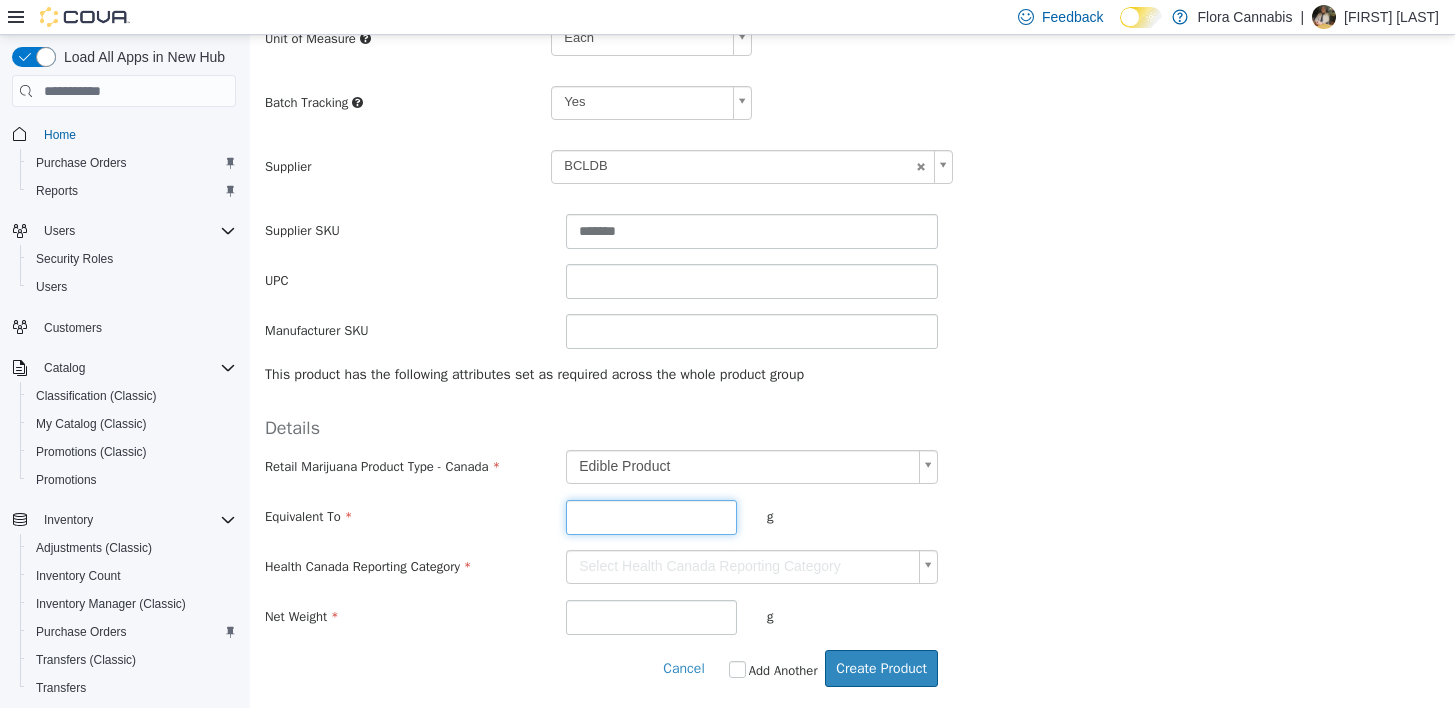 click at bounding box center [651, 517] 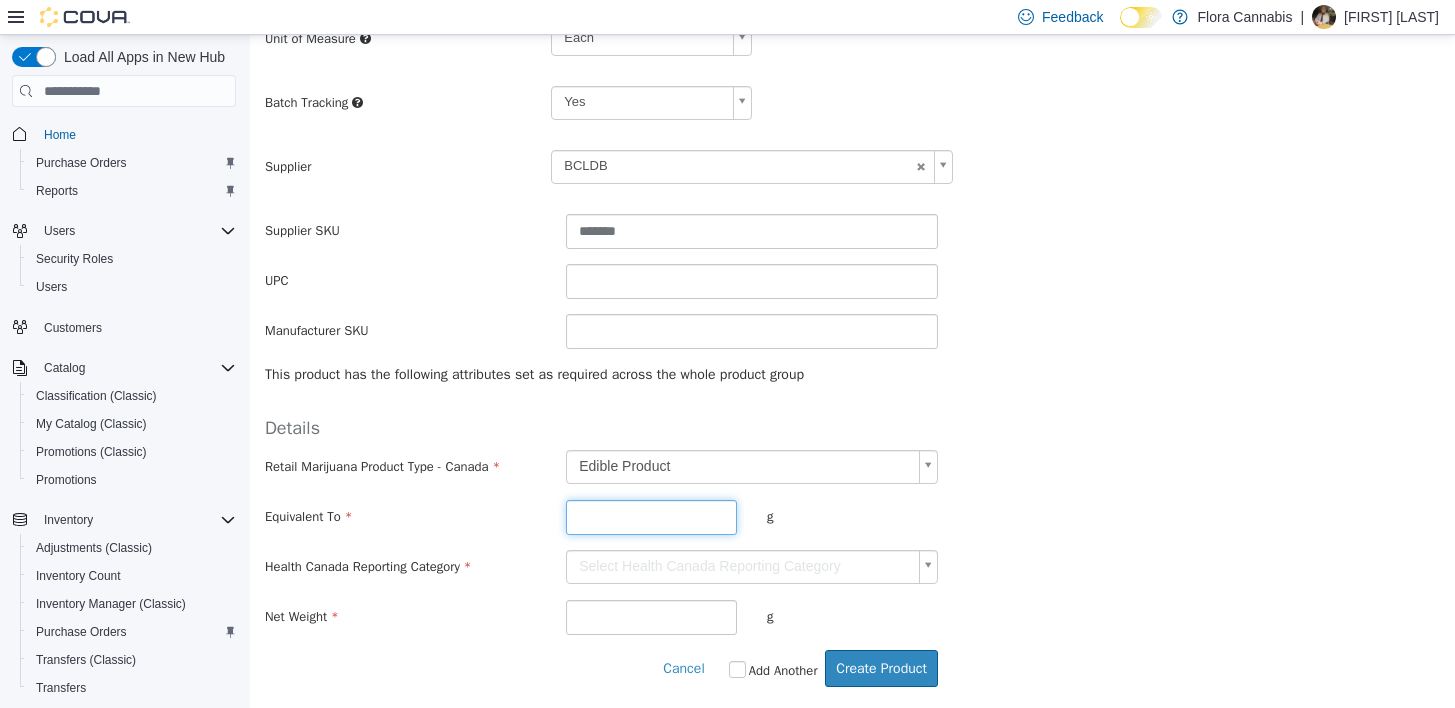 type on "***" 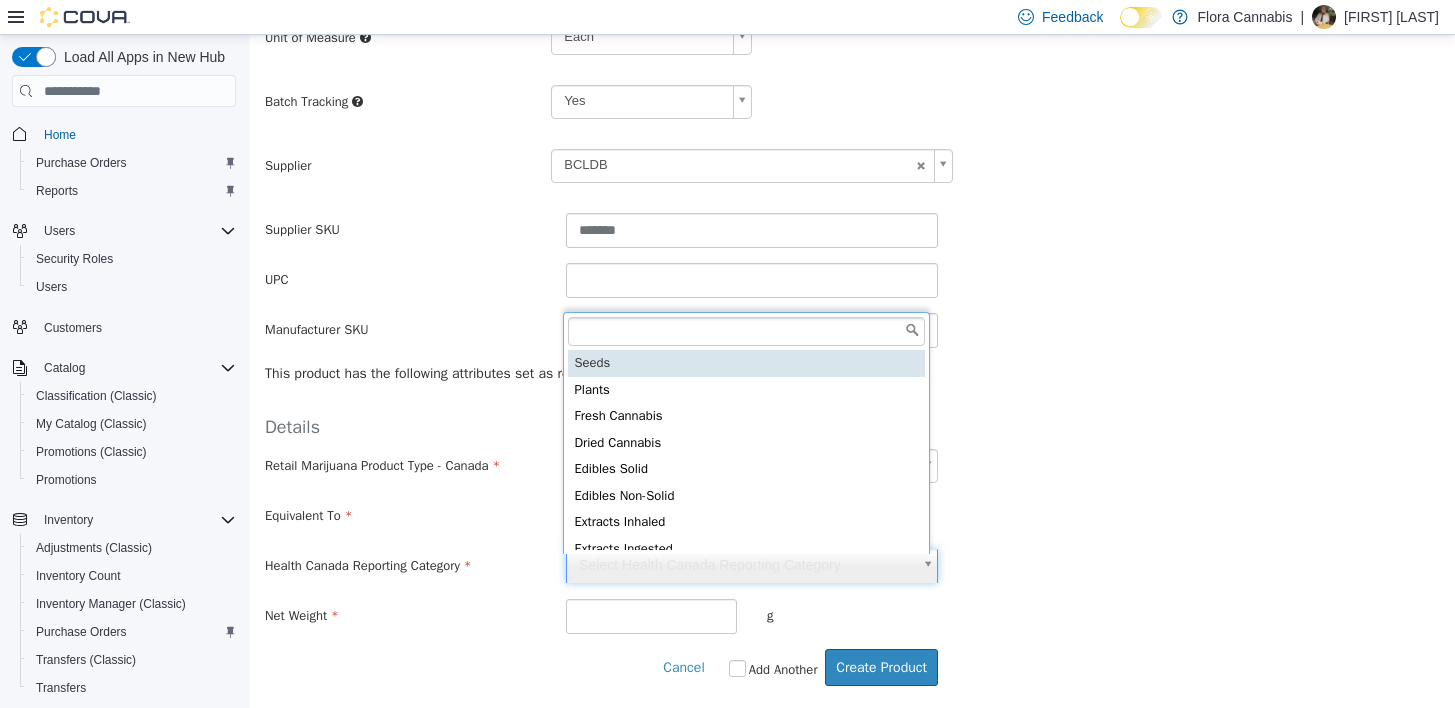 click on "**********" at bounding box center (852, 108) 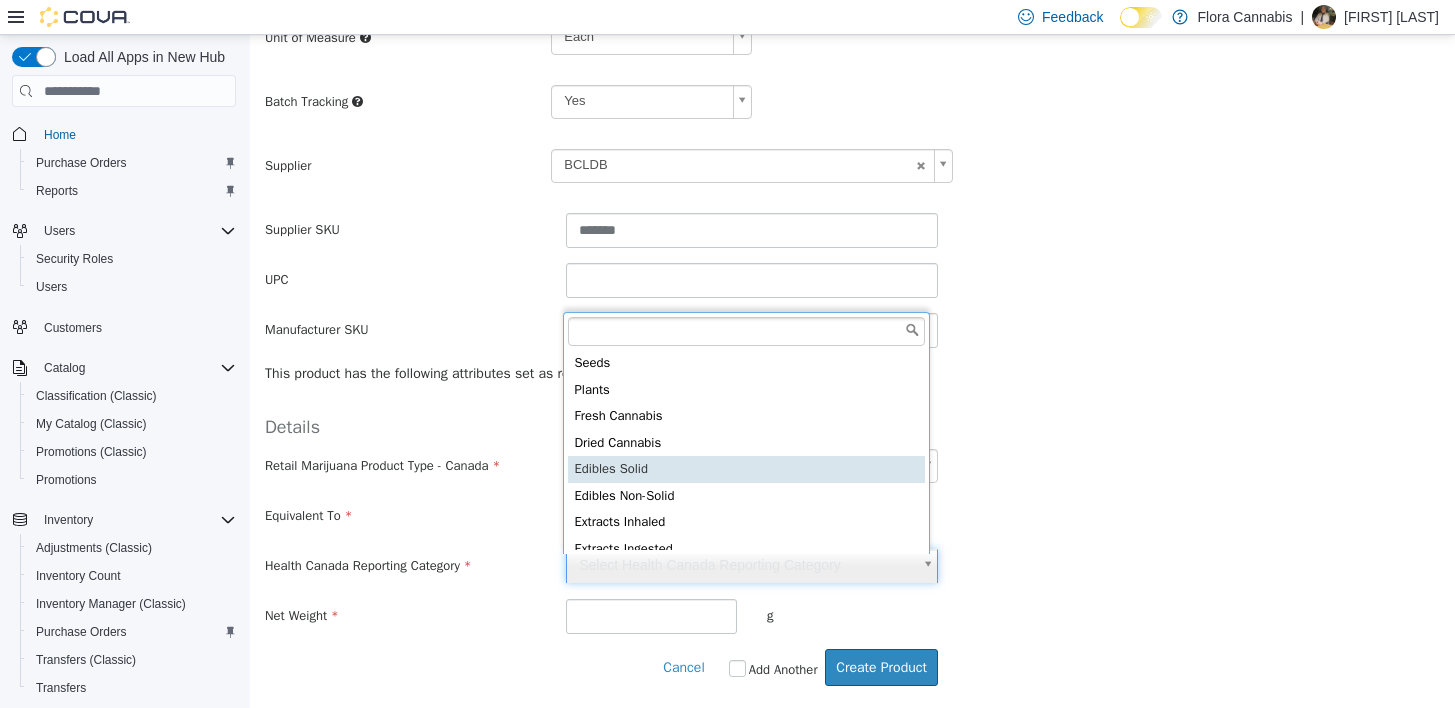 type on "**********" 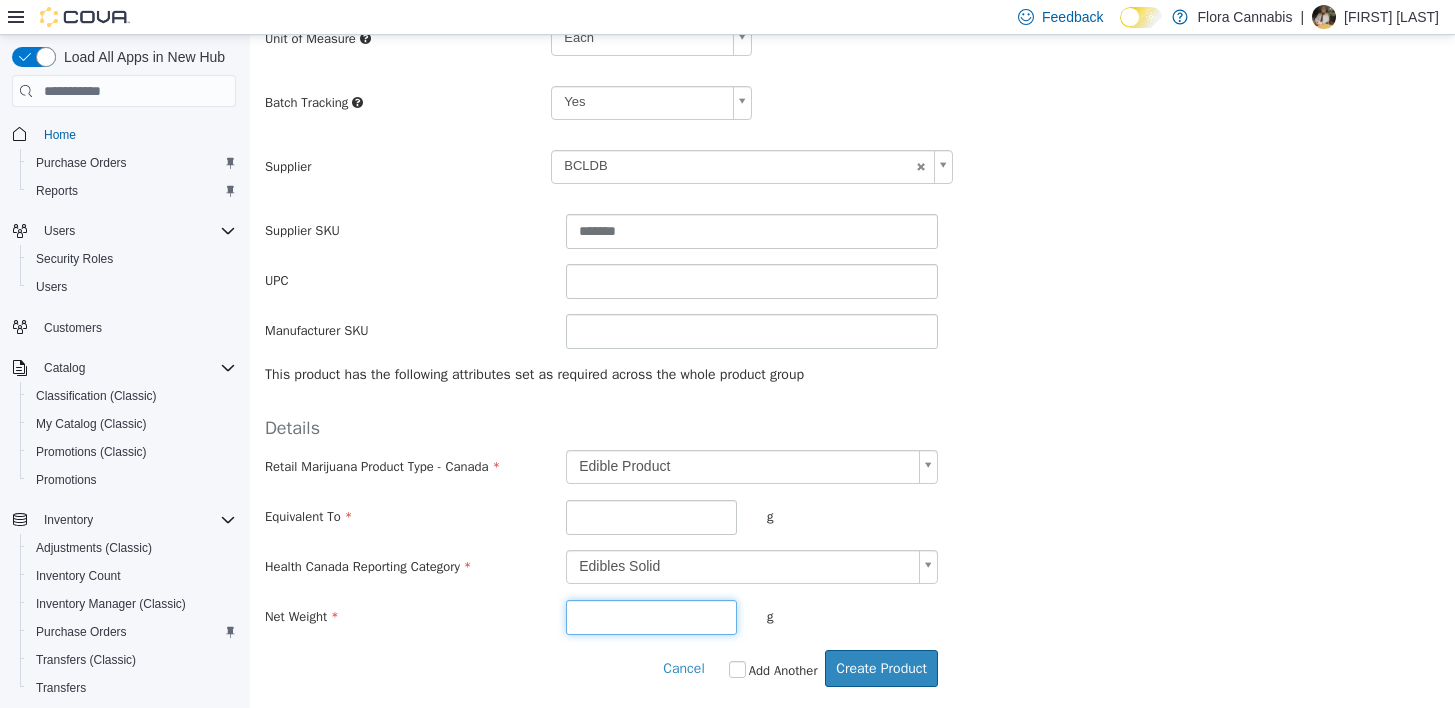 click at bounding box center [651, 617] 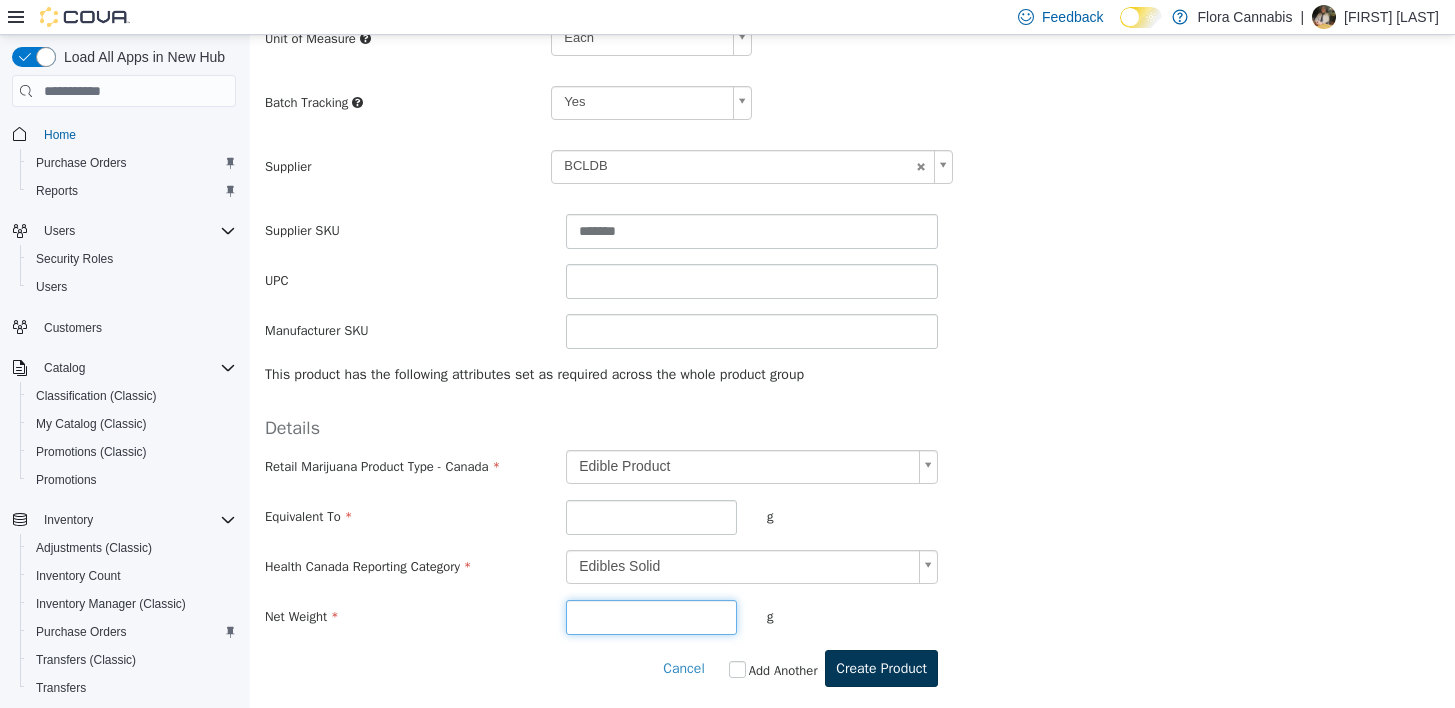 type on "**" 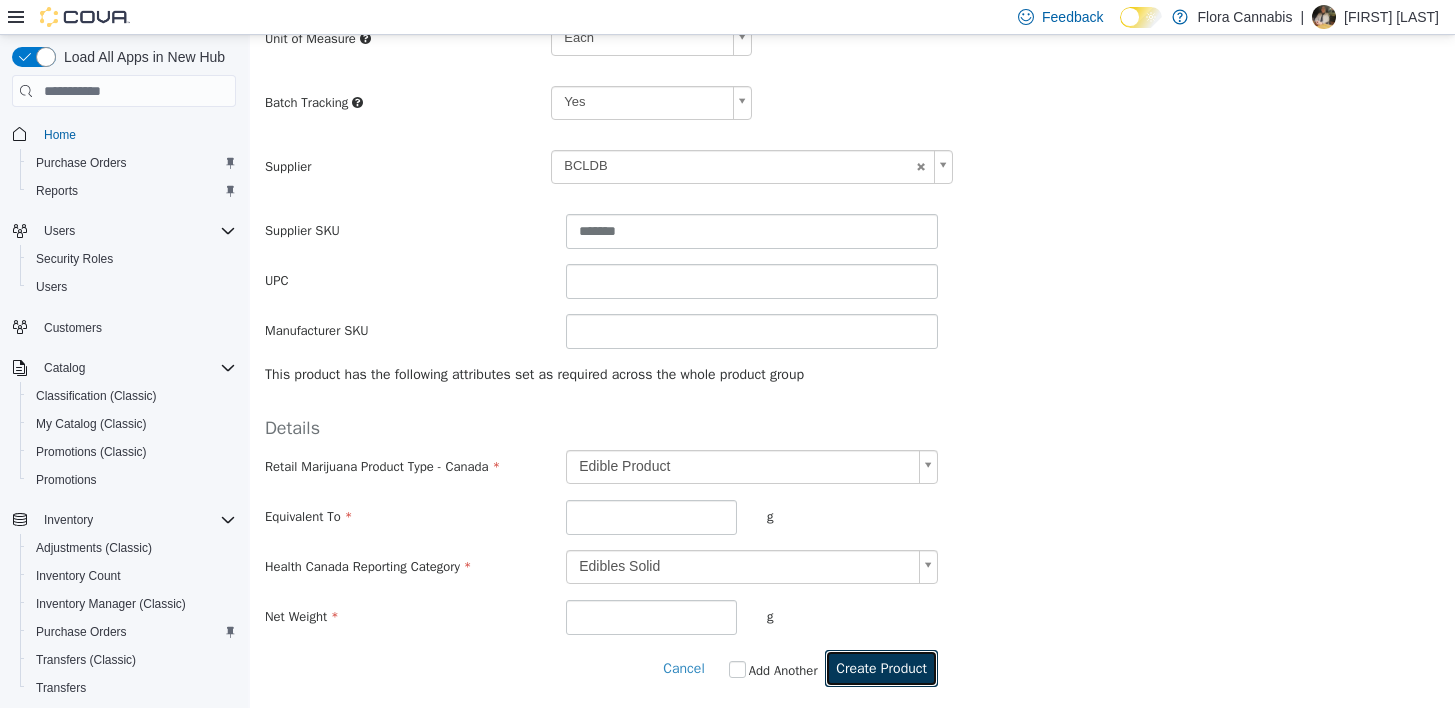 click on "Create Product" at bounding box center (881, 668) 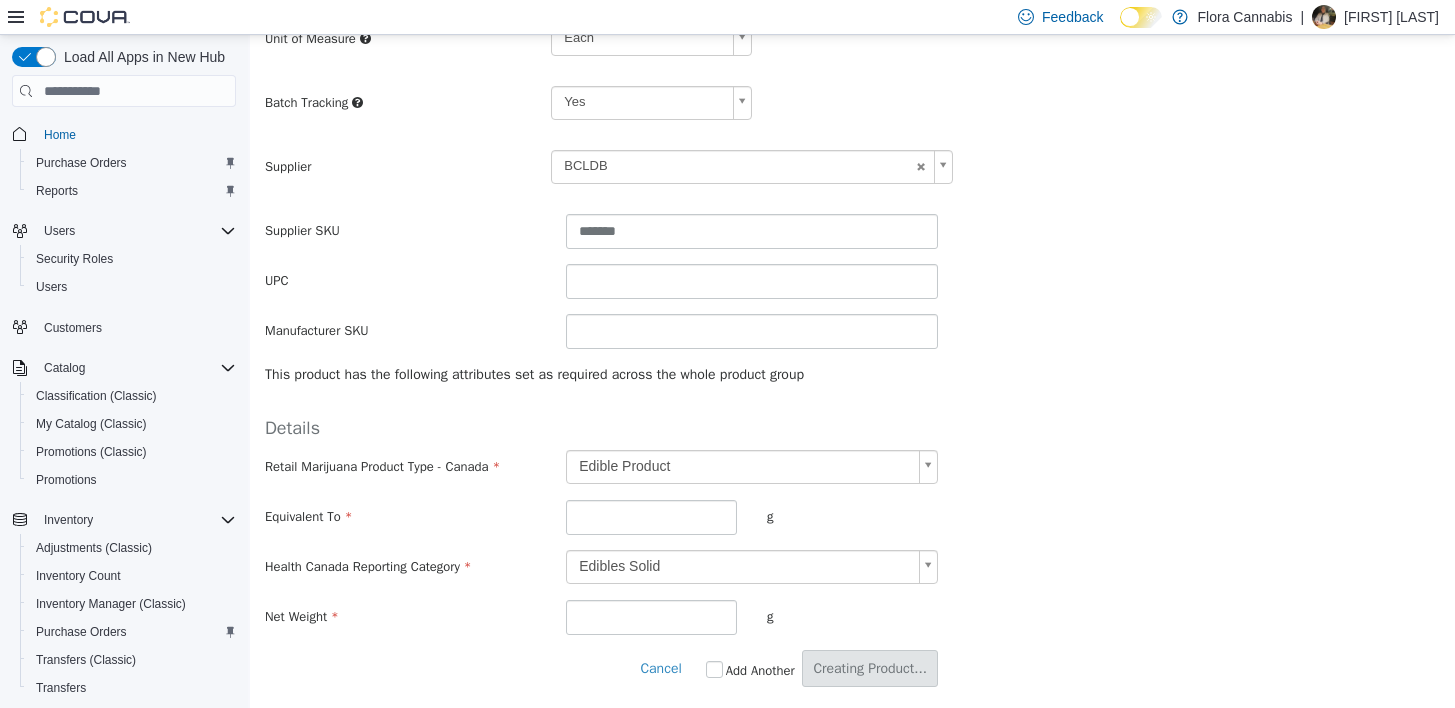 scroll, scrollTop: 0, scrollLeft: 0, axis: both 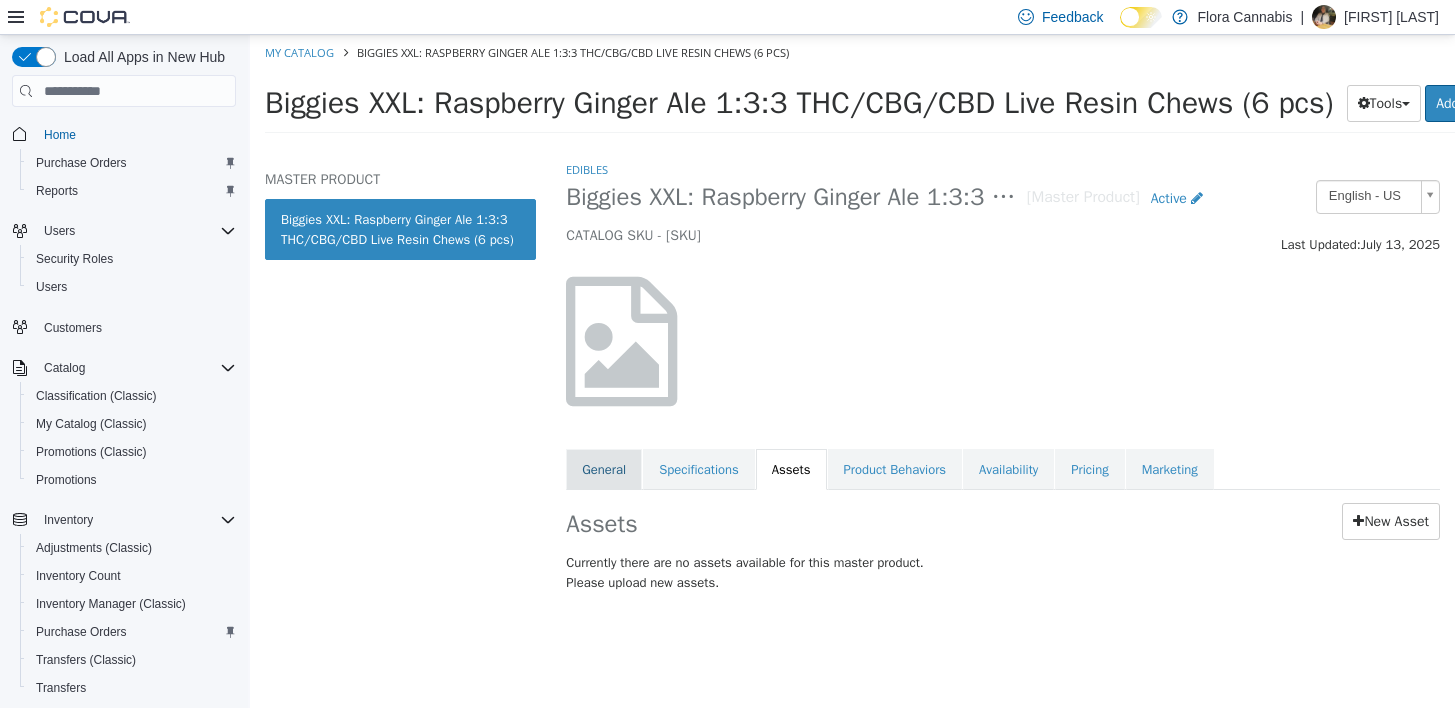 click on "General" at bounding box center [604, 470] 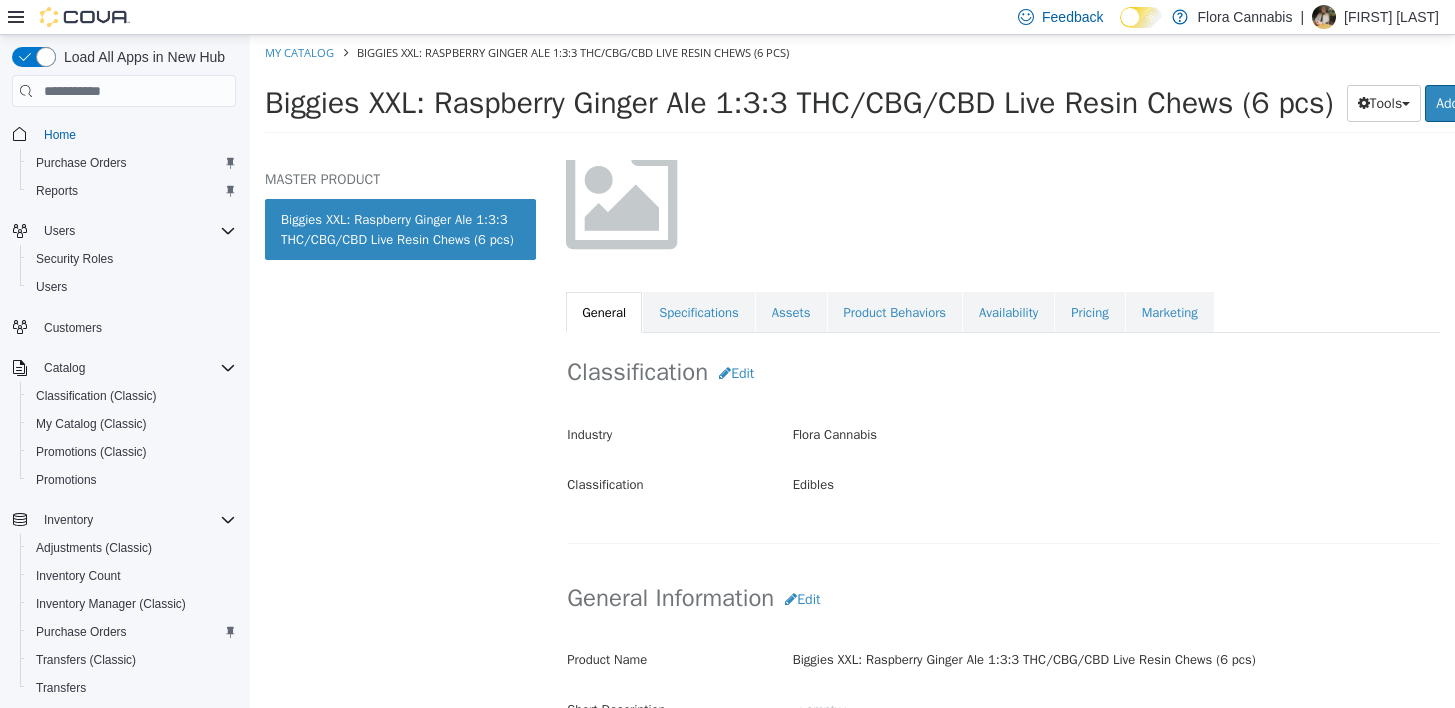 scroll, scrollTop: 300, scrollLeft: 0, axis: vertical 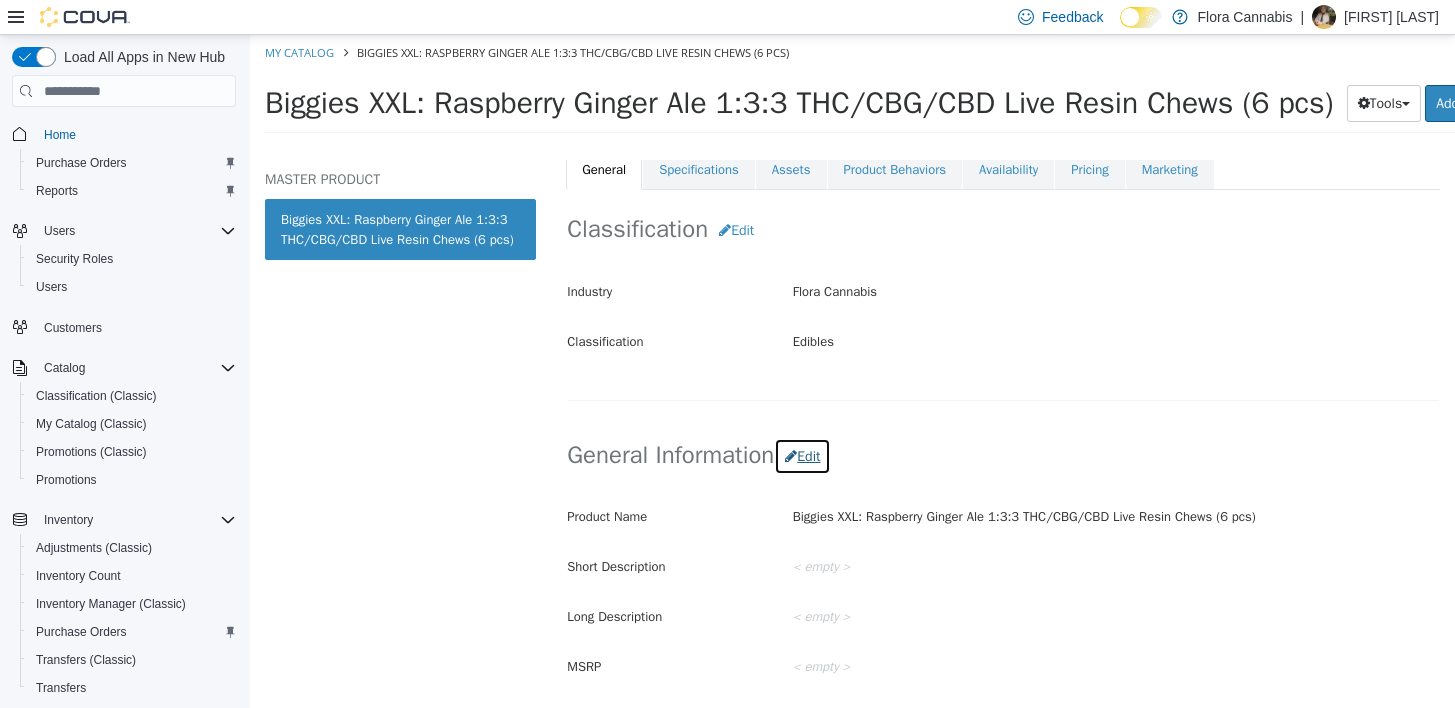 click on "Edit" at bounding box center [802, 456] 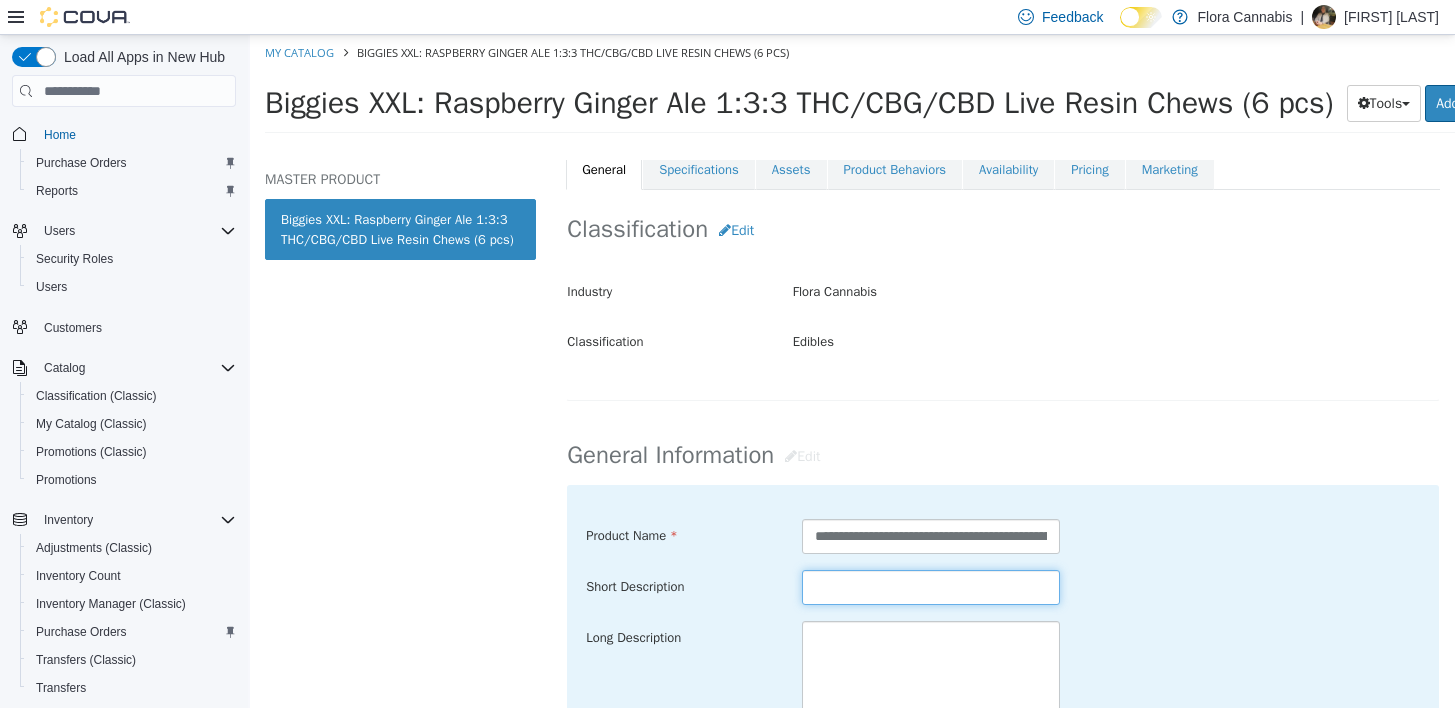 paste on "**********" 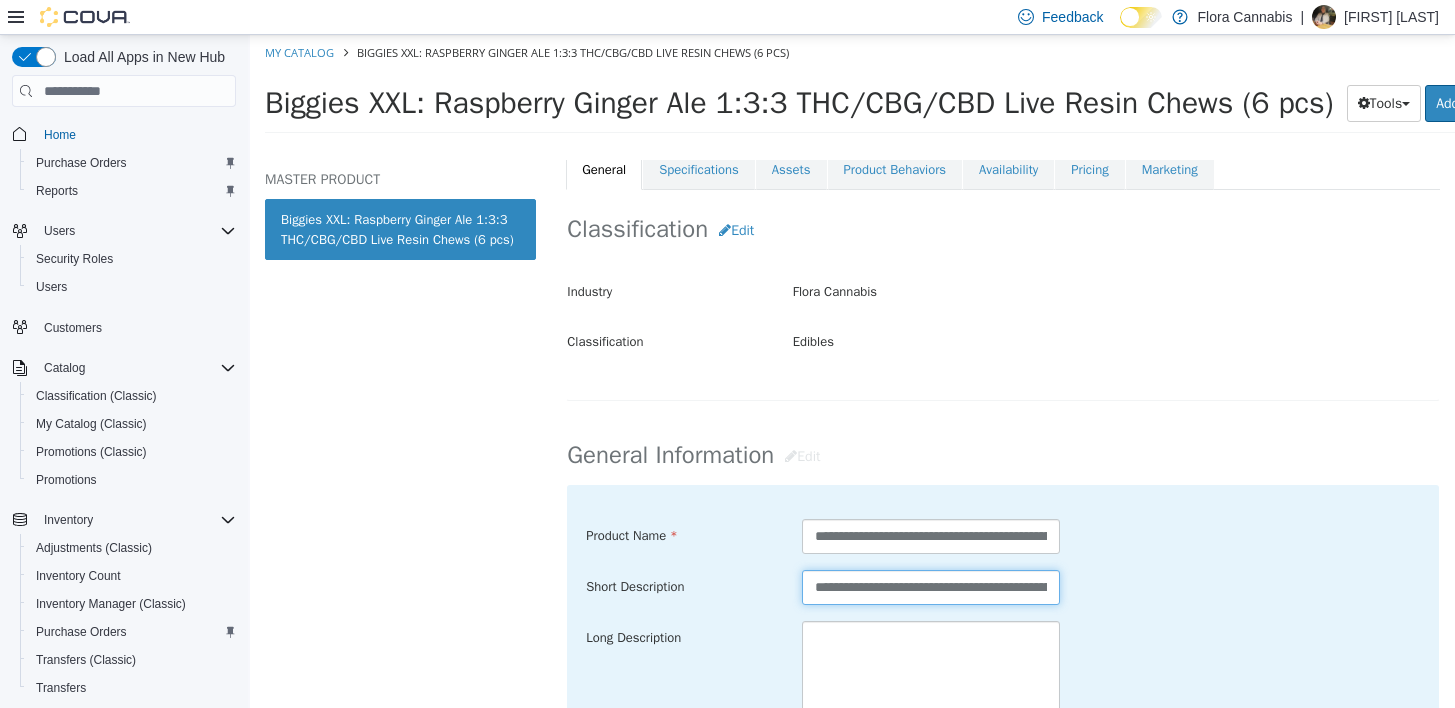 scroll, scrollTop: 0, scrollLeft: 523, axis: horizontal 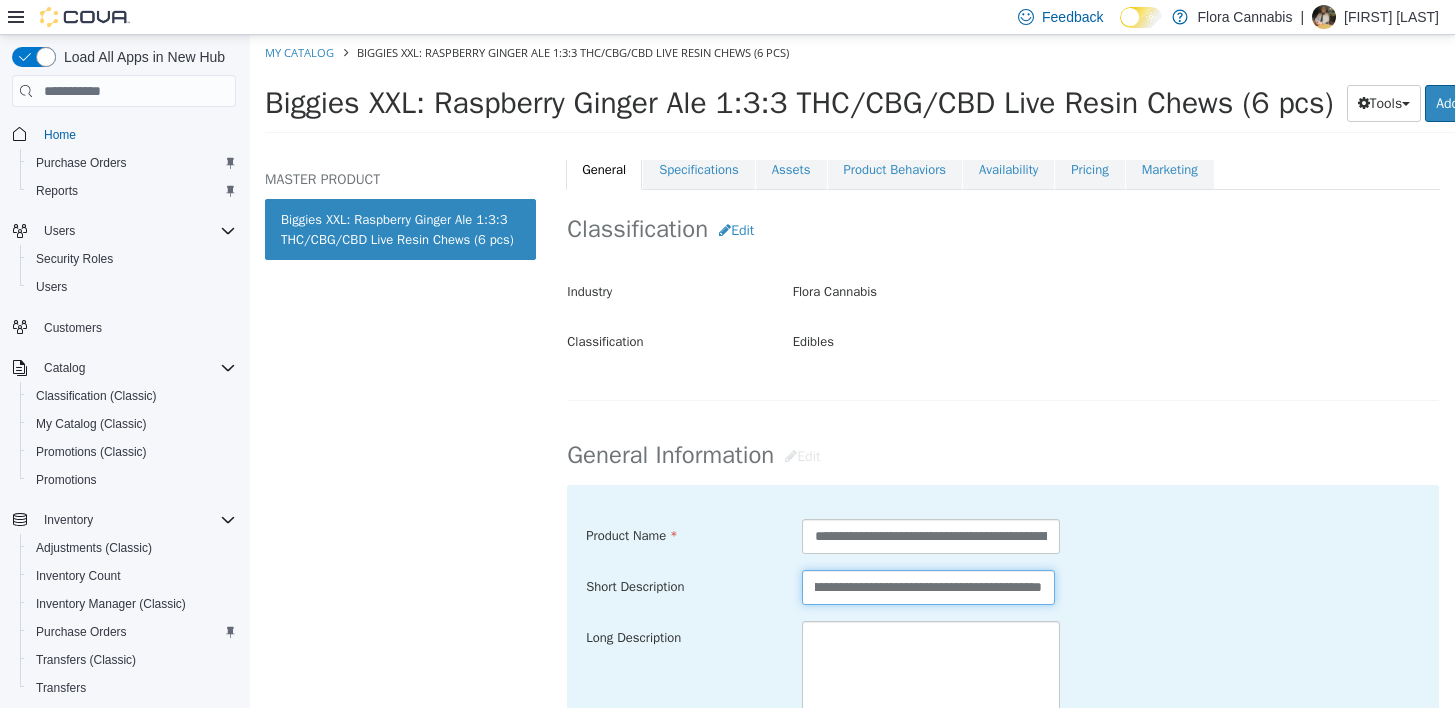 click on "**********" at bounding box center [928, 587] 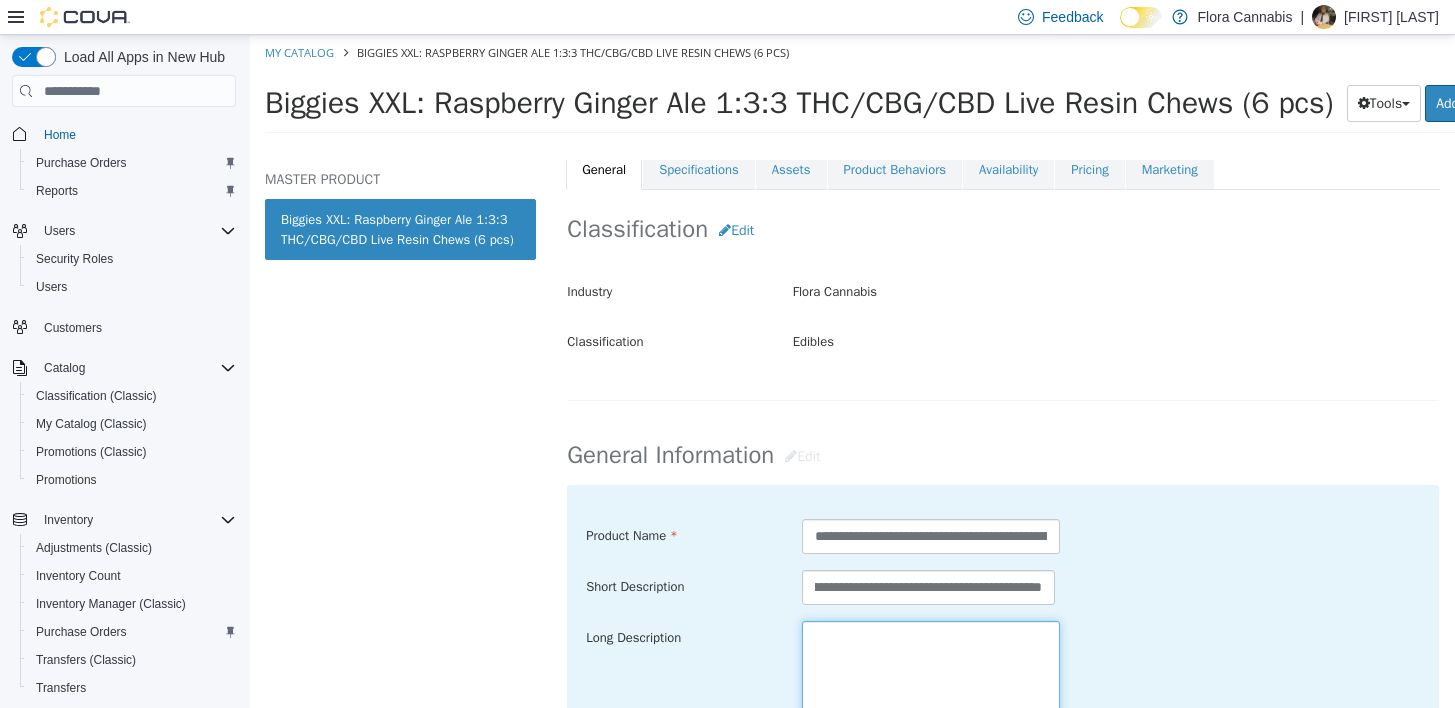 click at bounding box center [931, 733] 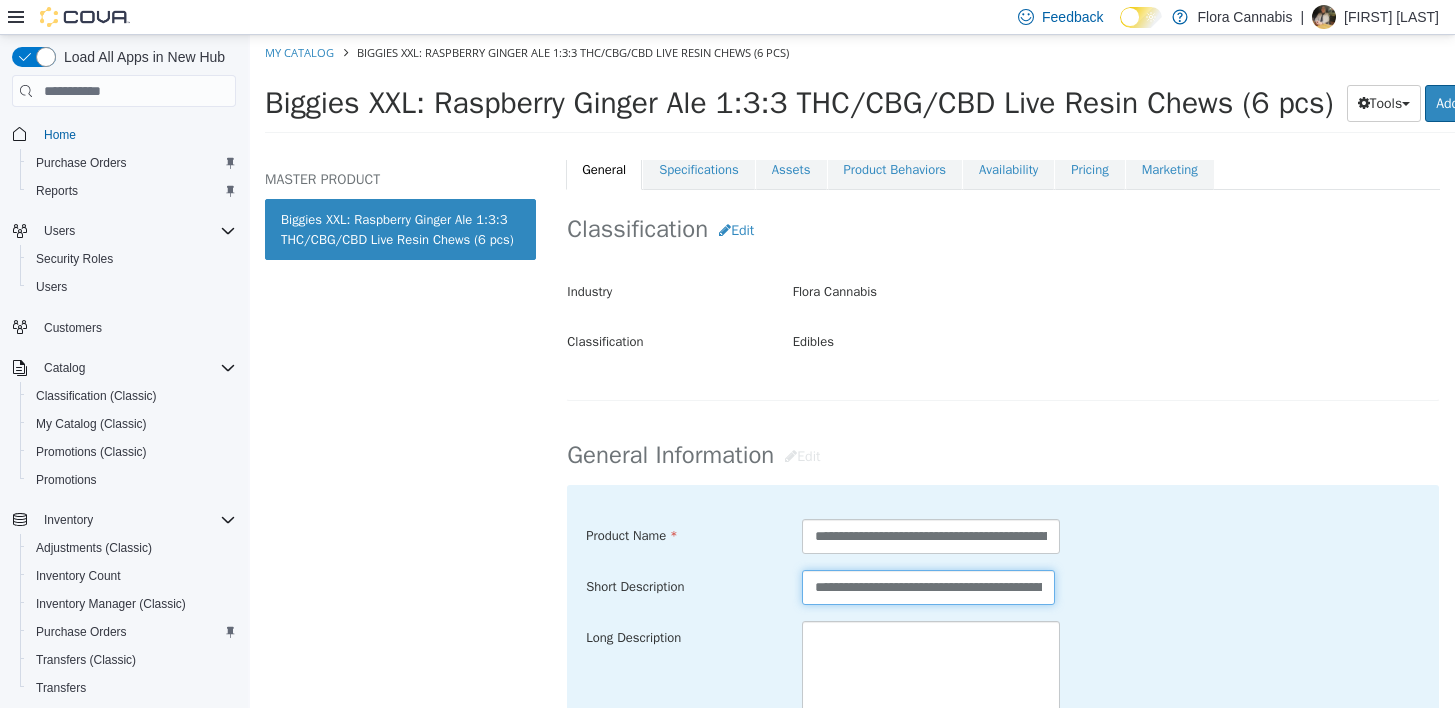 click on "**********" at bounding box center (928, 587) 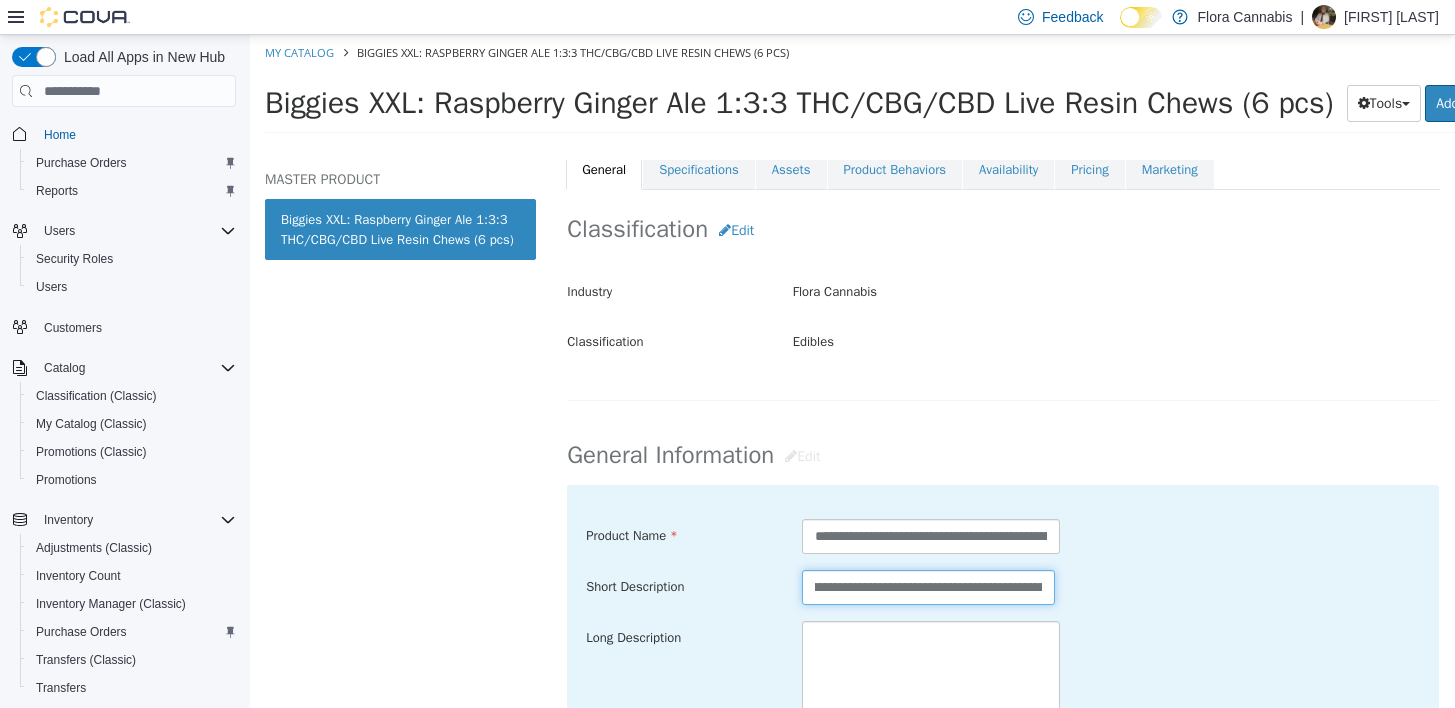 scroll, scrollTop: 0, scrollLeft: 258, axis: horizontal 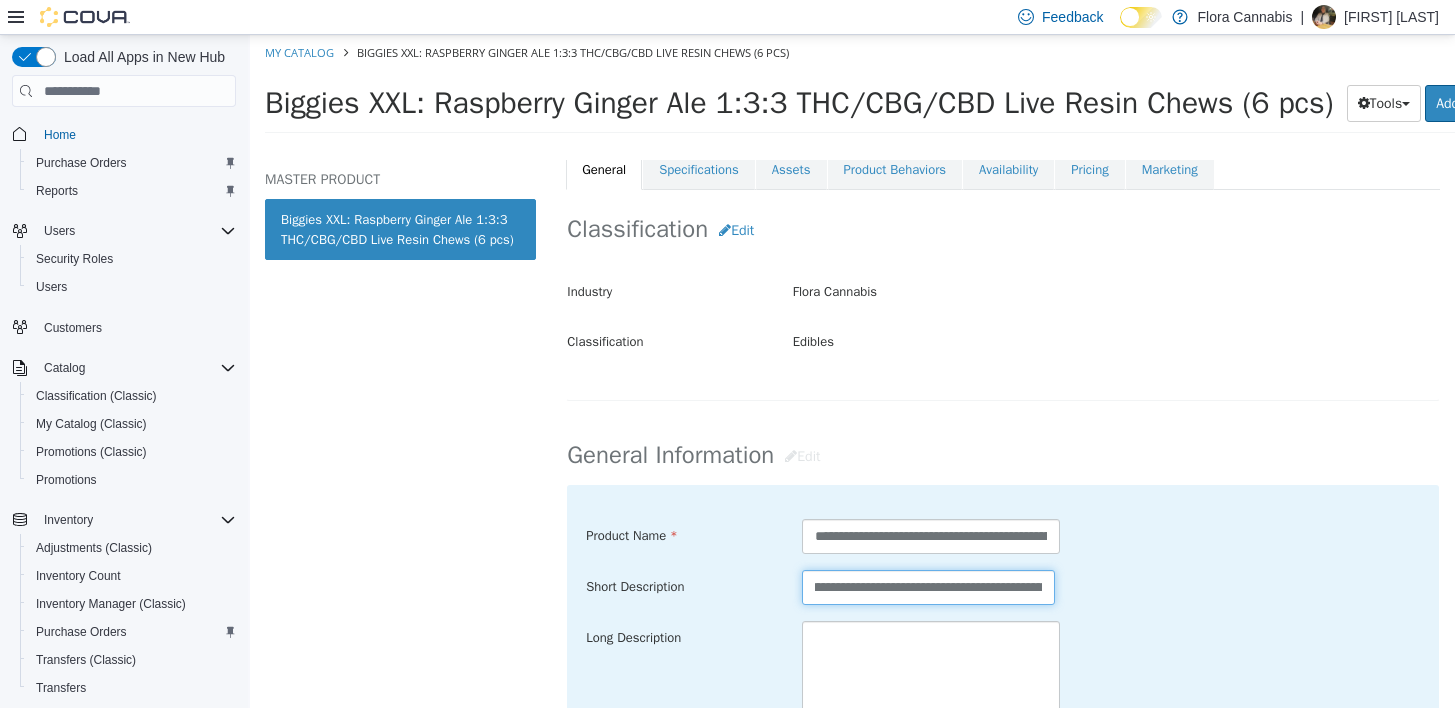 type on "**********" 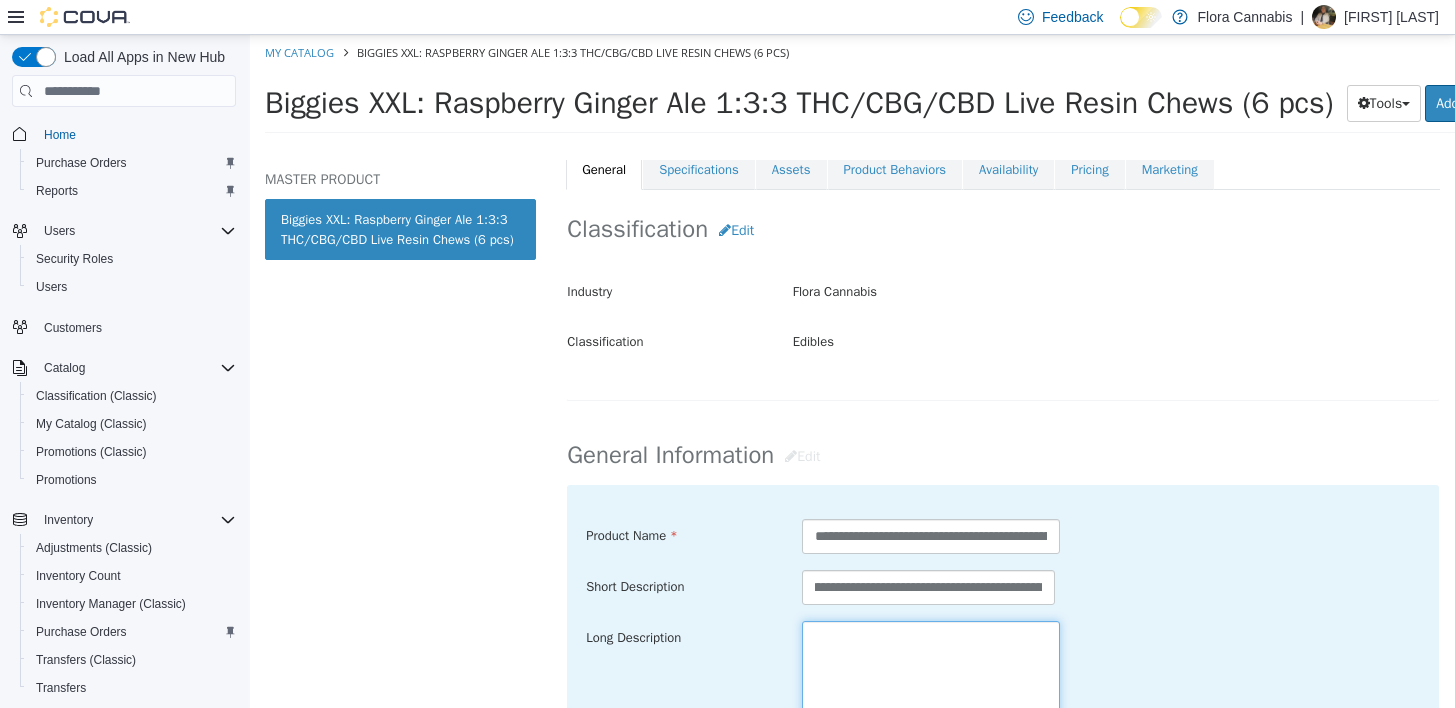 scroll, scrollTop: 0, scrollLeft: 0, axis: both 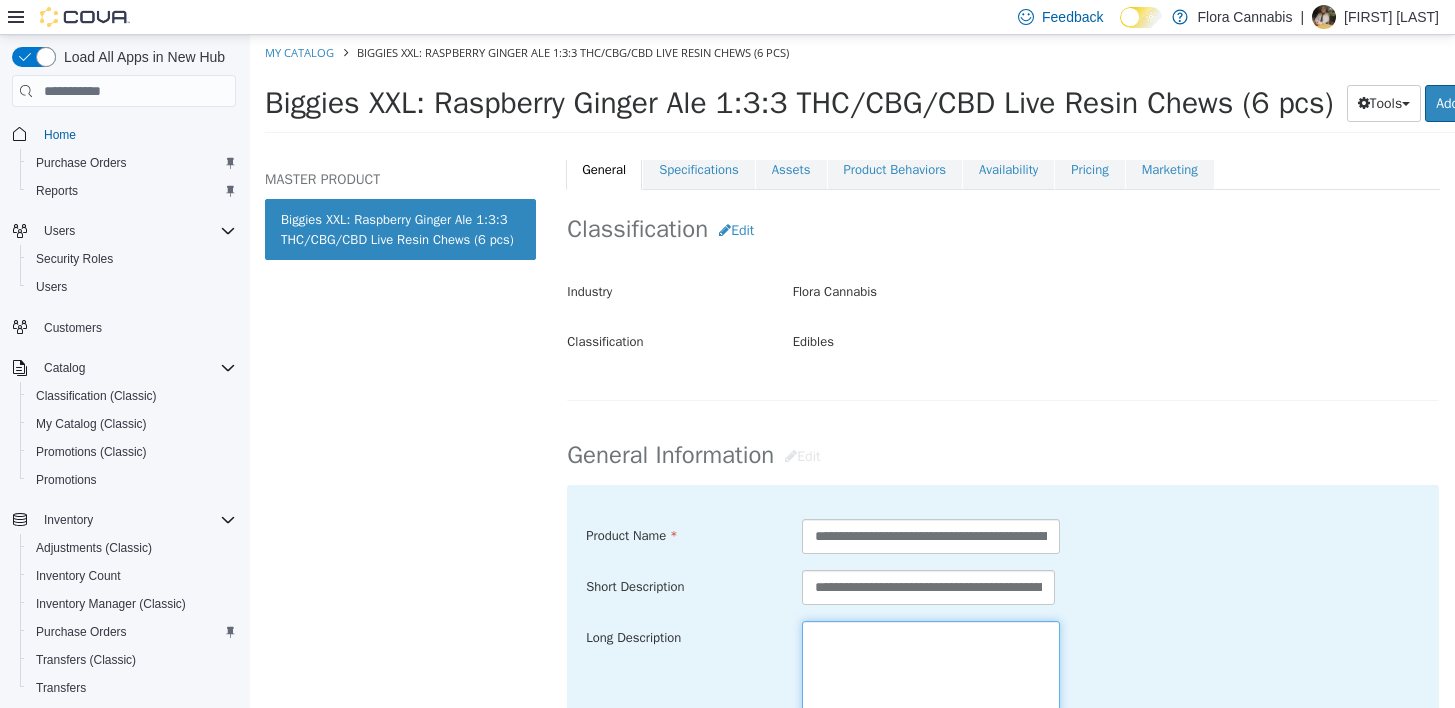 paste on "**********" 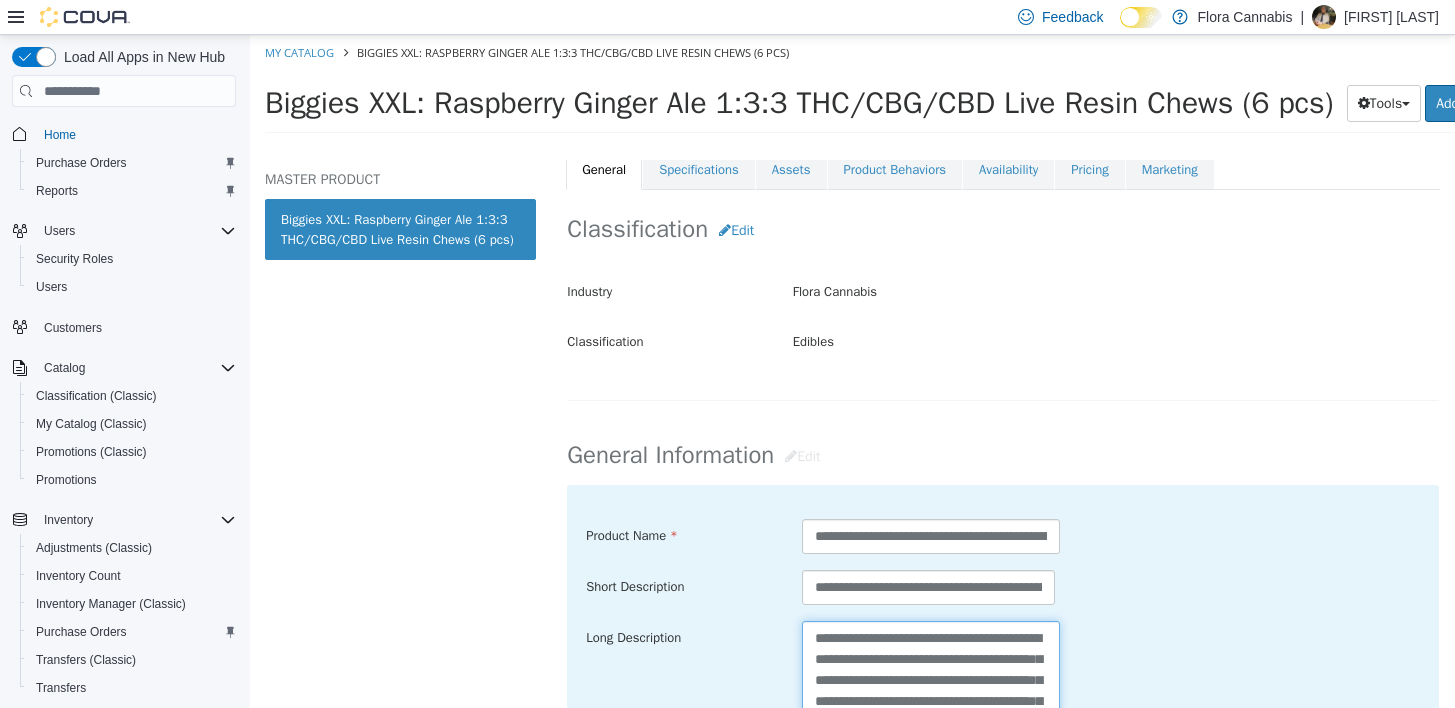 scroll, scrollTop: 266, scrollLeft: 0, axis: vertical 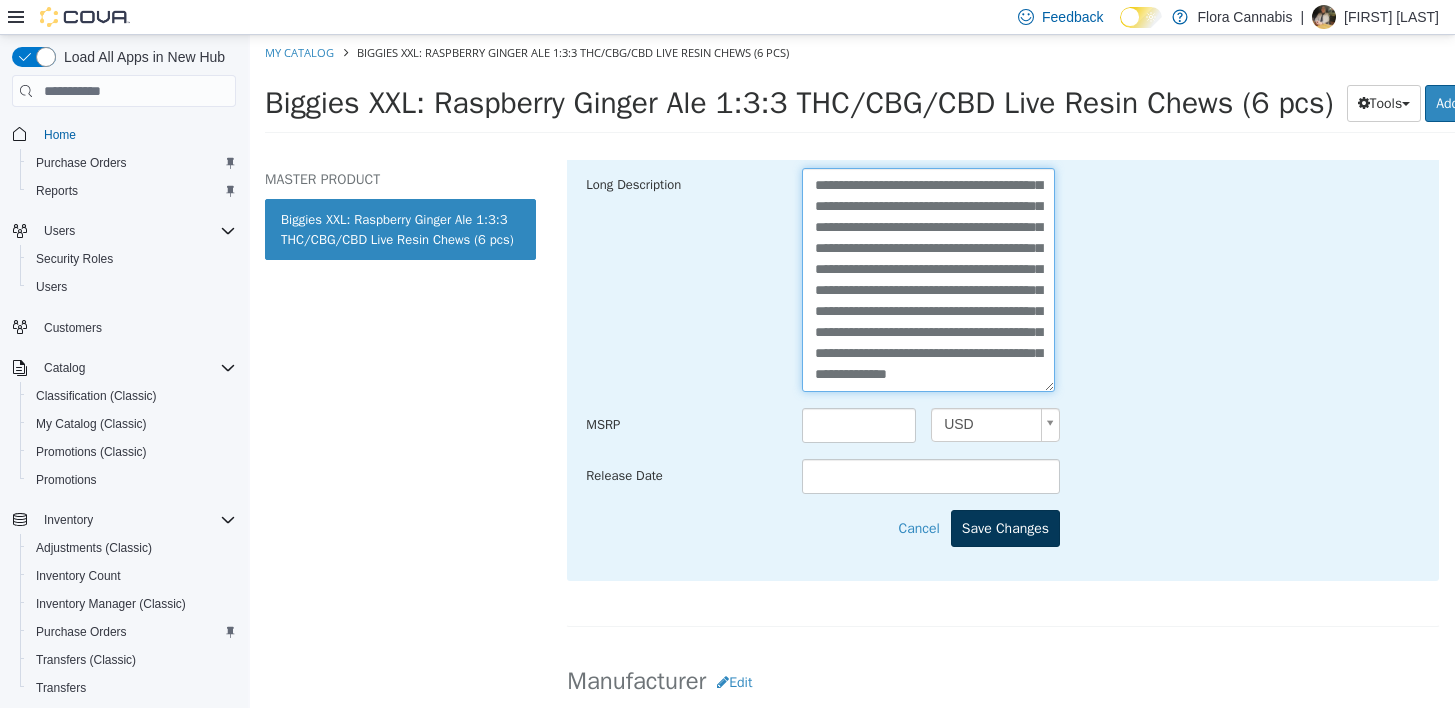 type on "**********" 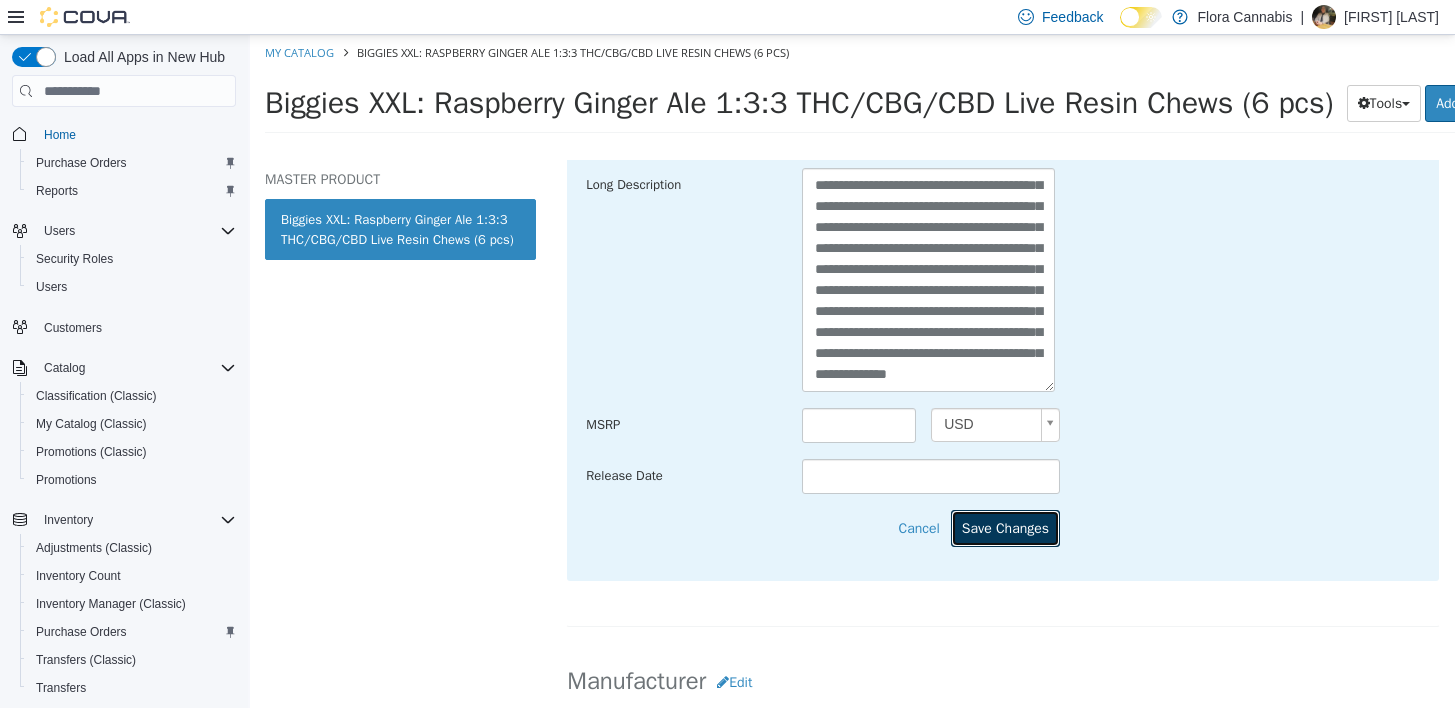 click on "Save Changes" at bounding box center [1005, 528] 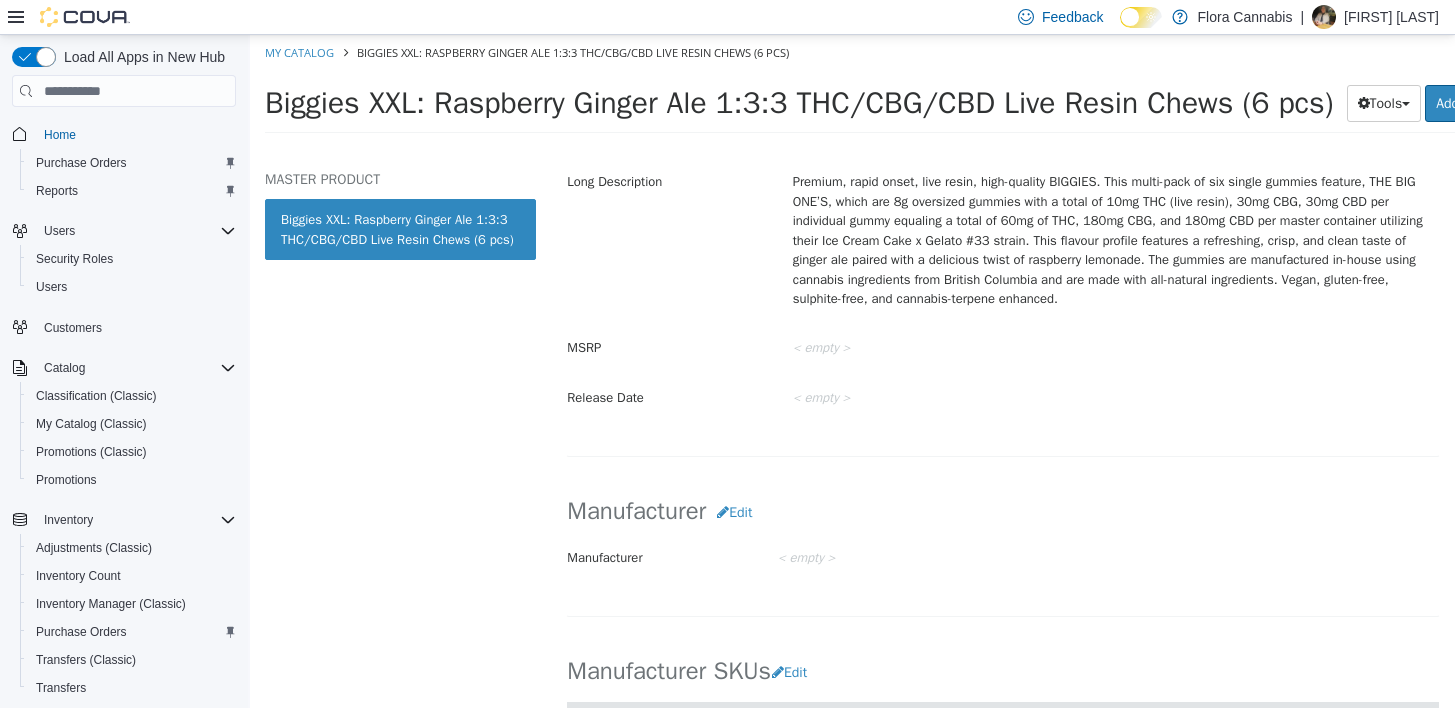 scroll, scrollTop: 153, scrollLeft: 0, axis: vertical 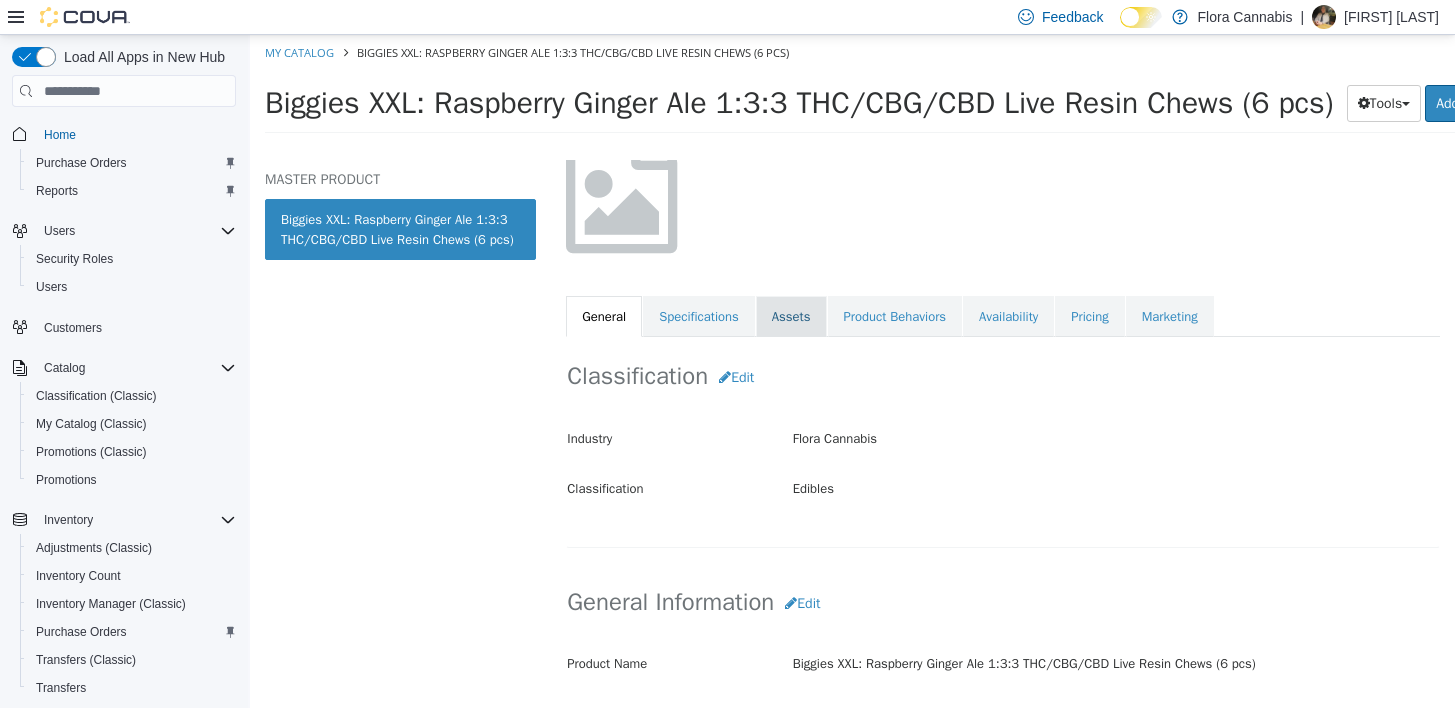 click on "Assets" at bounding box center [791, 317] 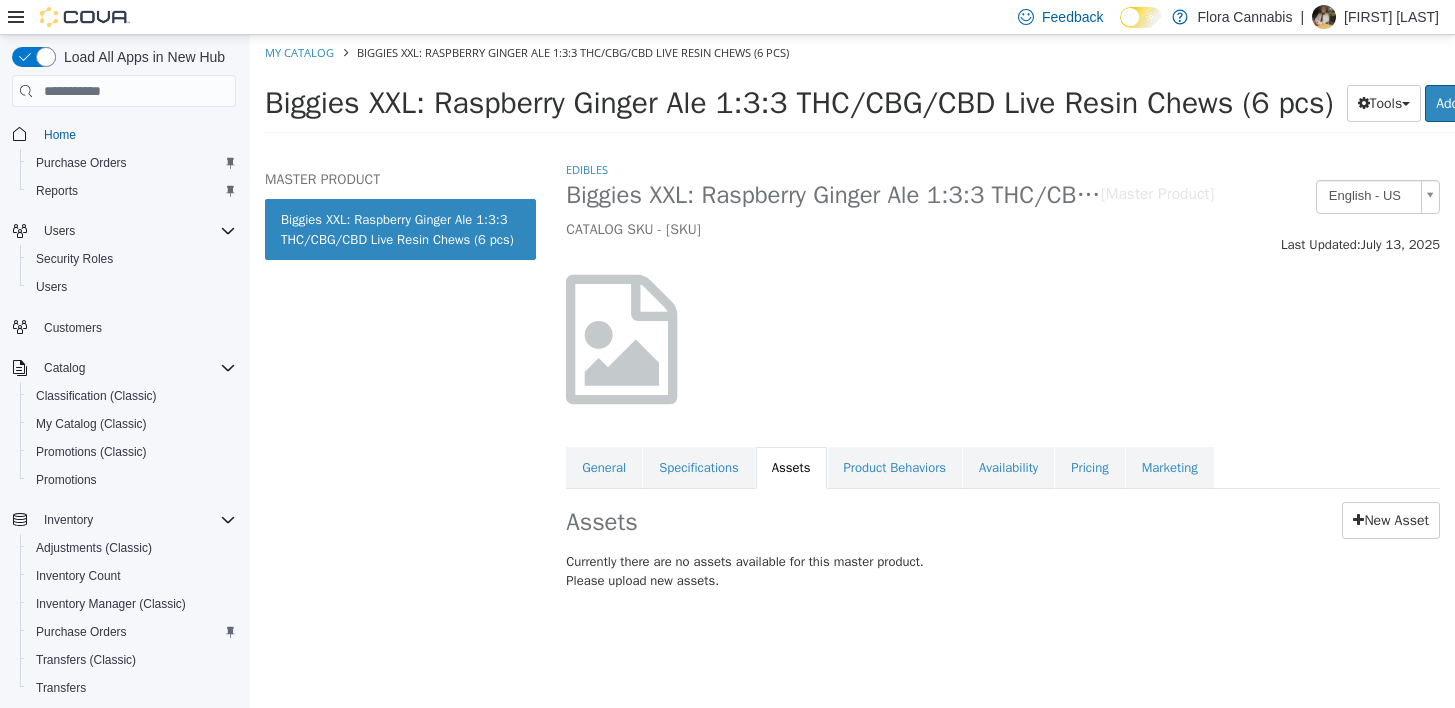 scroll, scrollTop: 0, scrollLeft: 0, axis: both 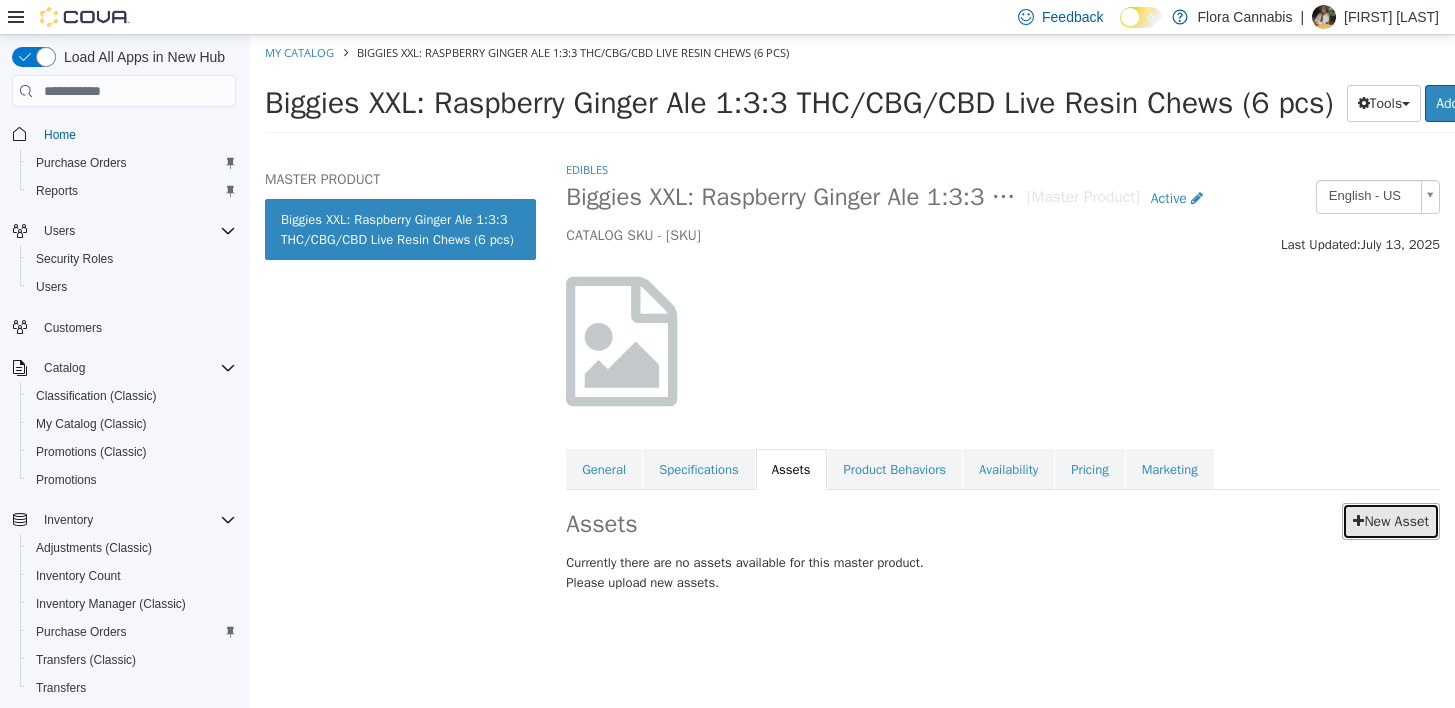 click at bounding box center [1358, 521] 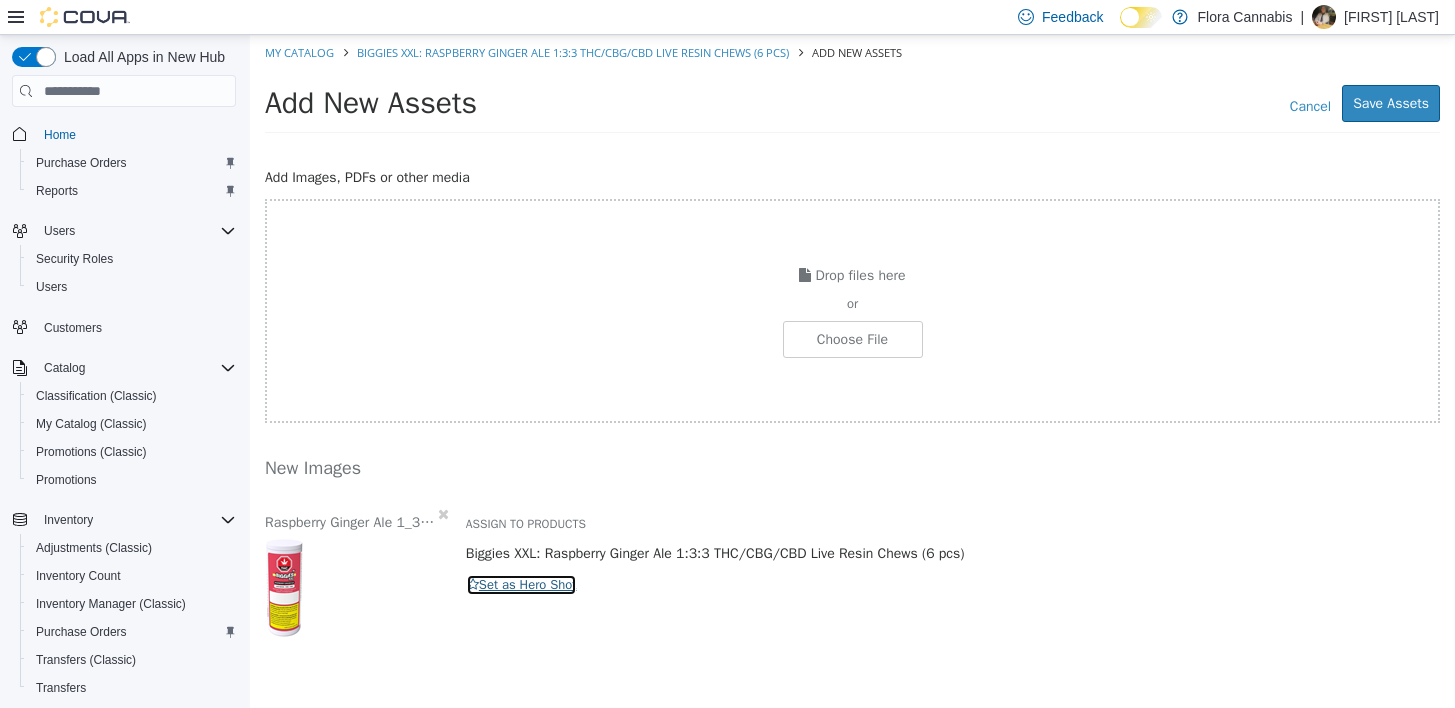 click on "Set as Hero Shot" at bounding box center (522, 585) 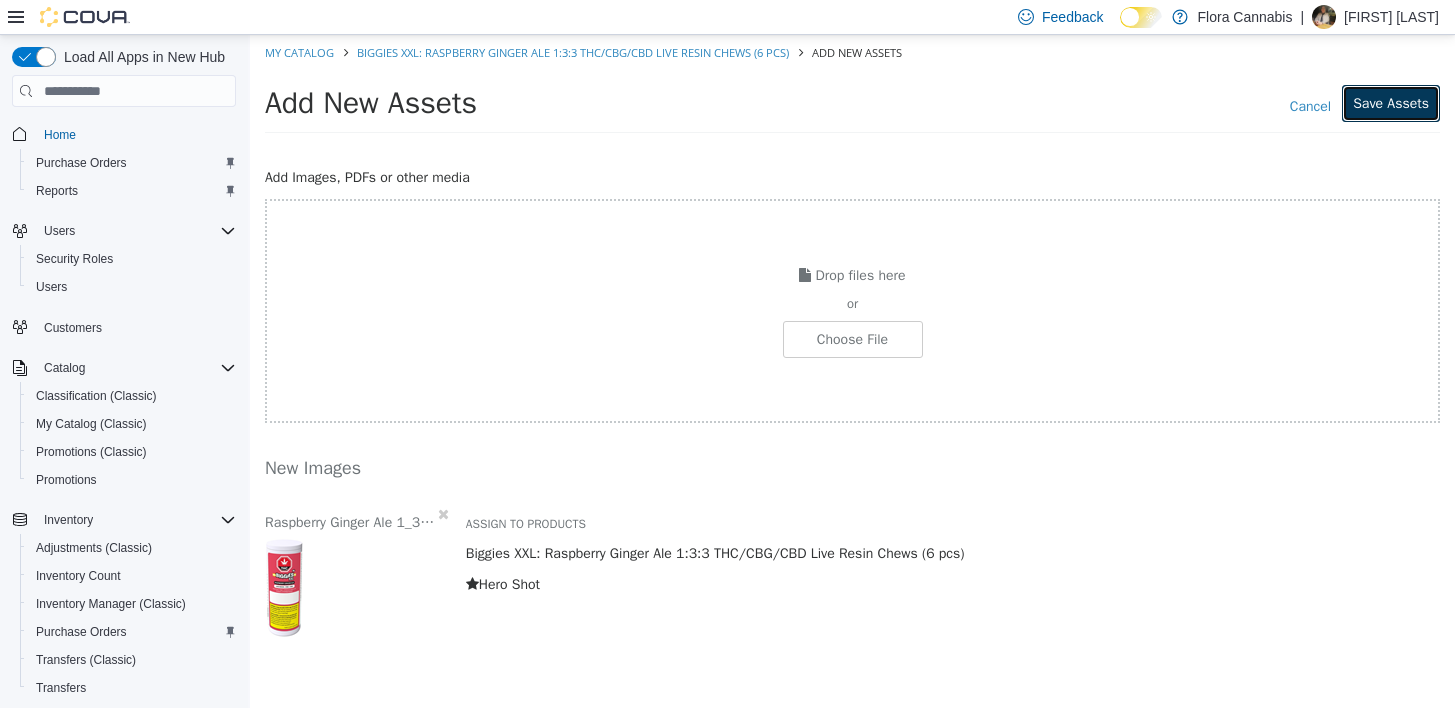 click on "Save Assets" at bounding box center [1391, 103] 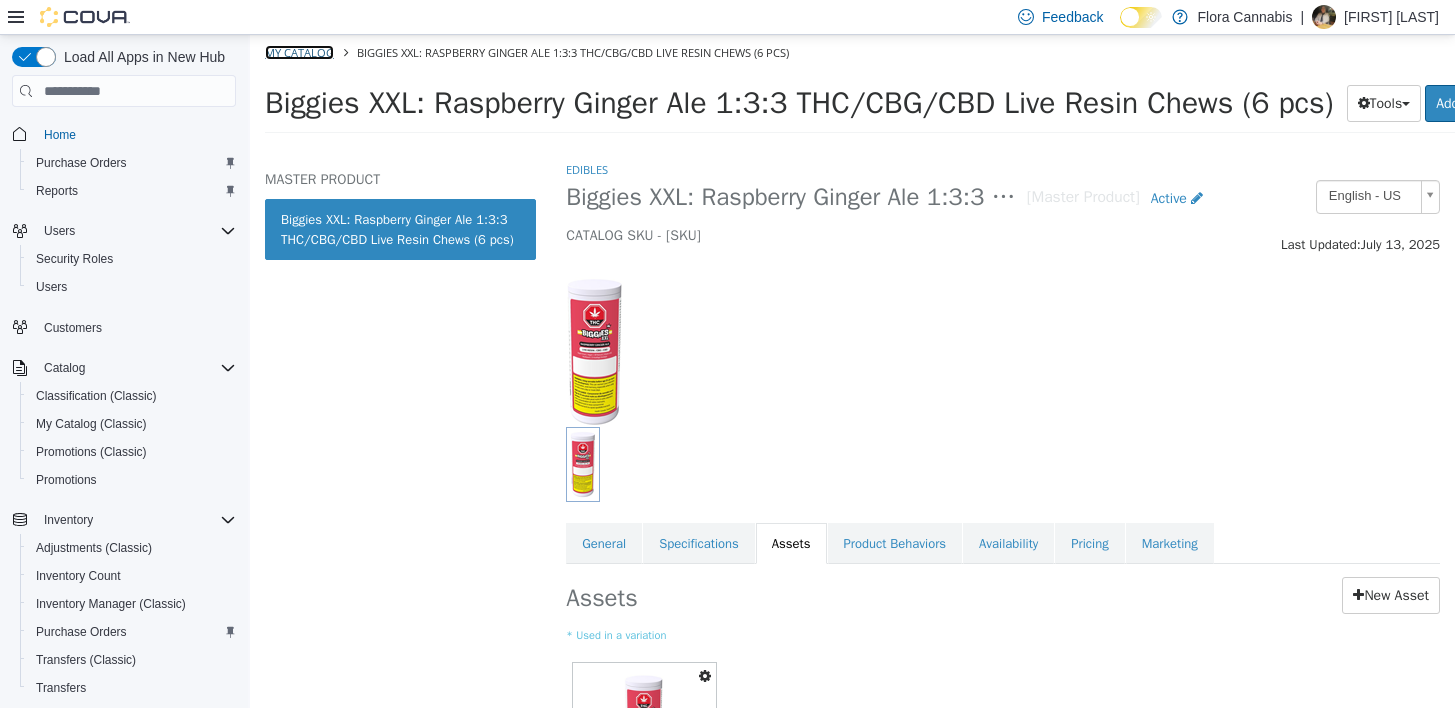 click on "My Catalog" at bounding box center (299, 52) 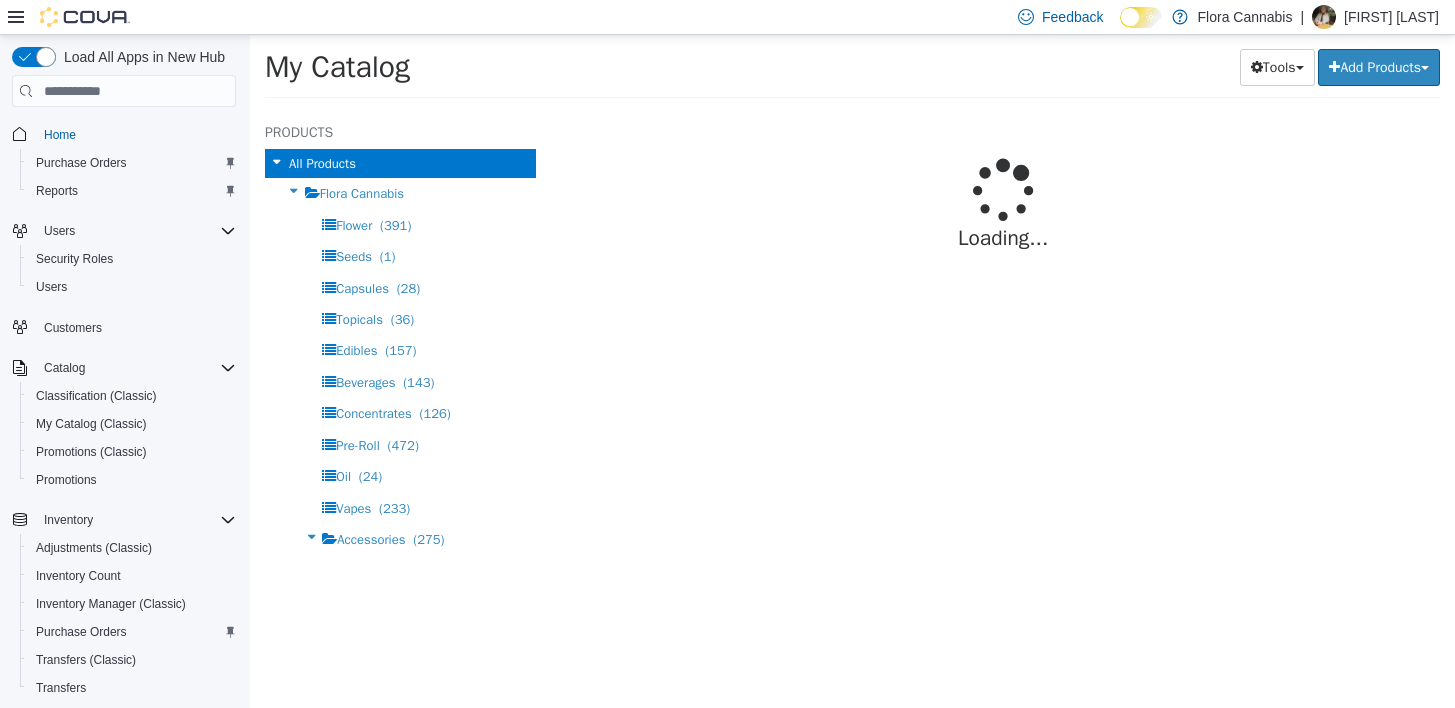 select on "**********" 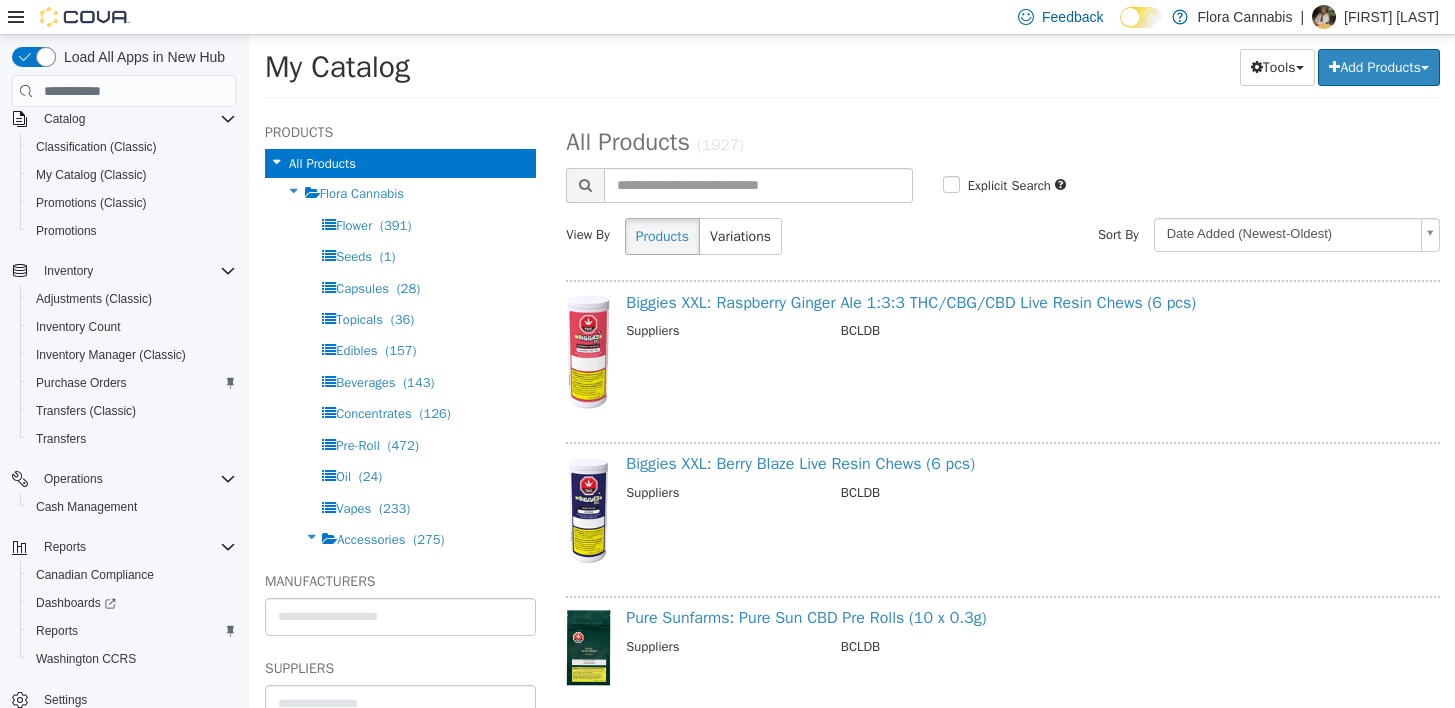 scroll, scrollTop: 274, scrollLeft: 0, axis: vertical 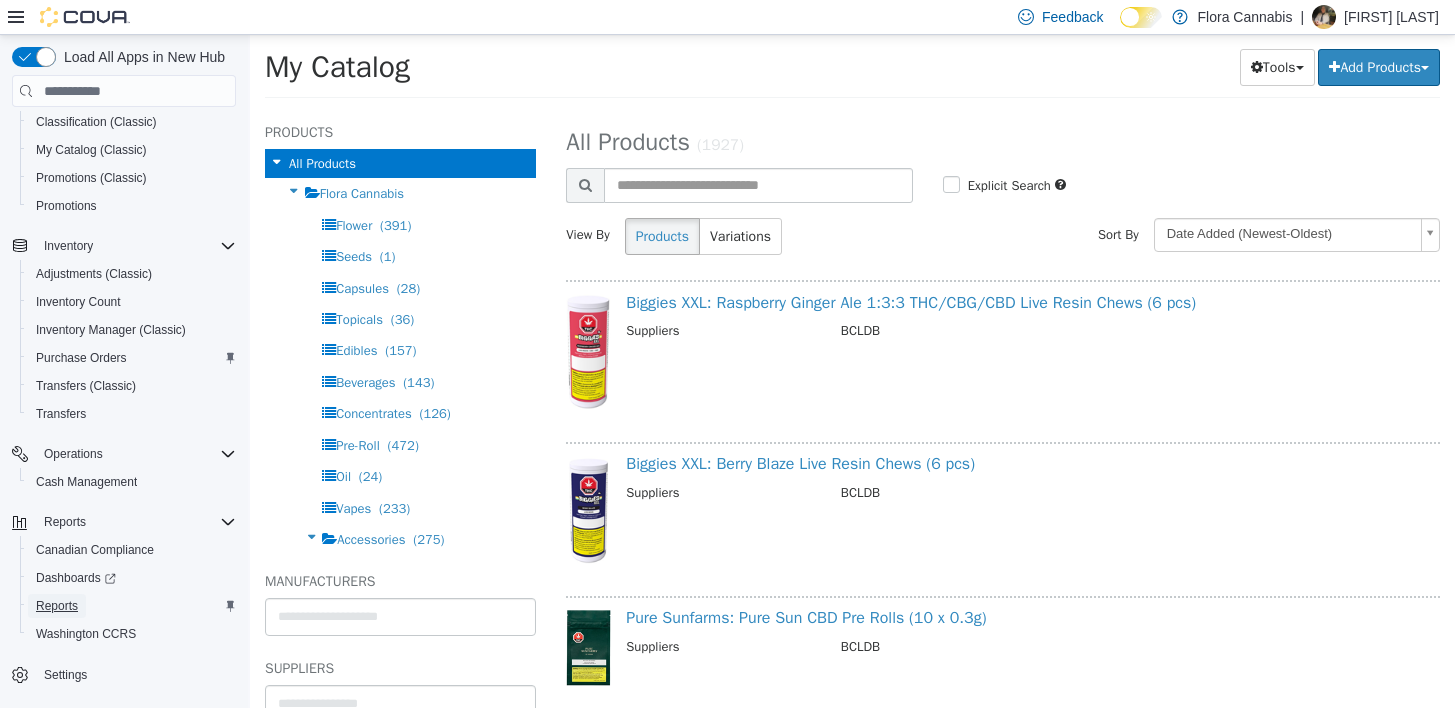 click on "Reports" at bounding box center [57, 606] 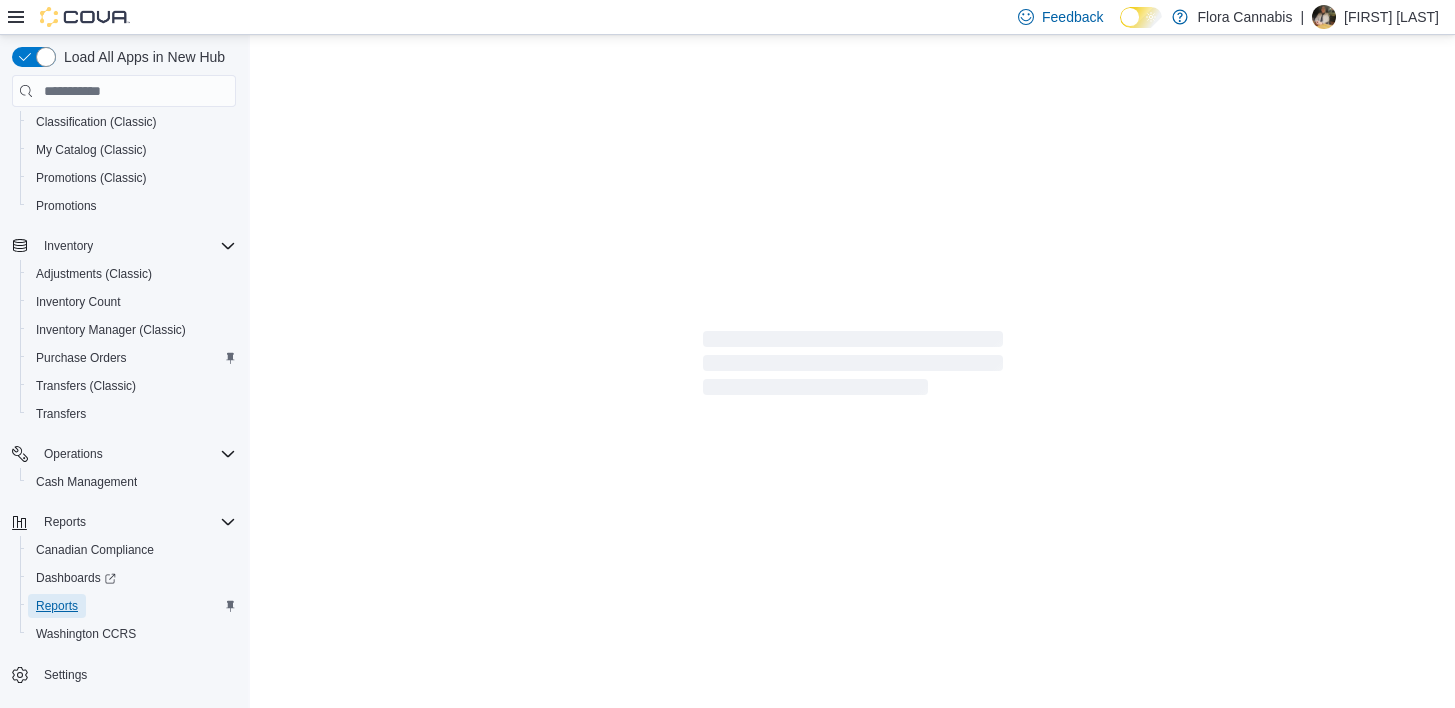 click on "Reports" at bounding box center (57, 606) 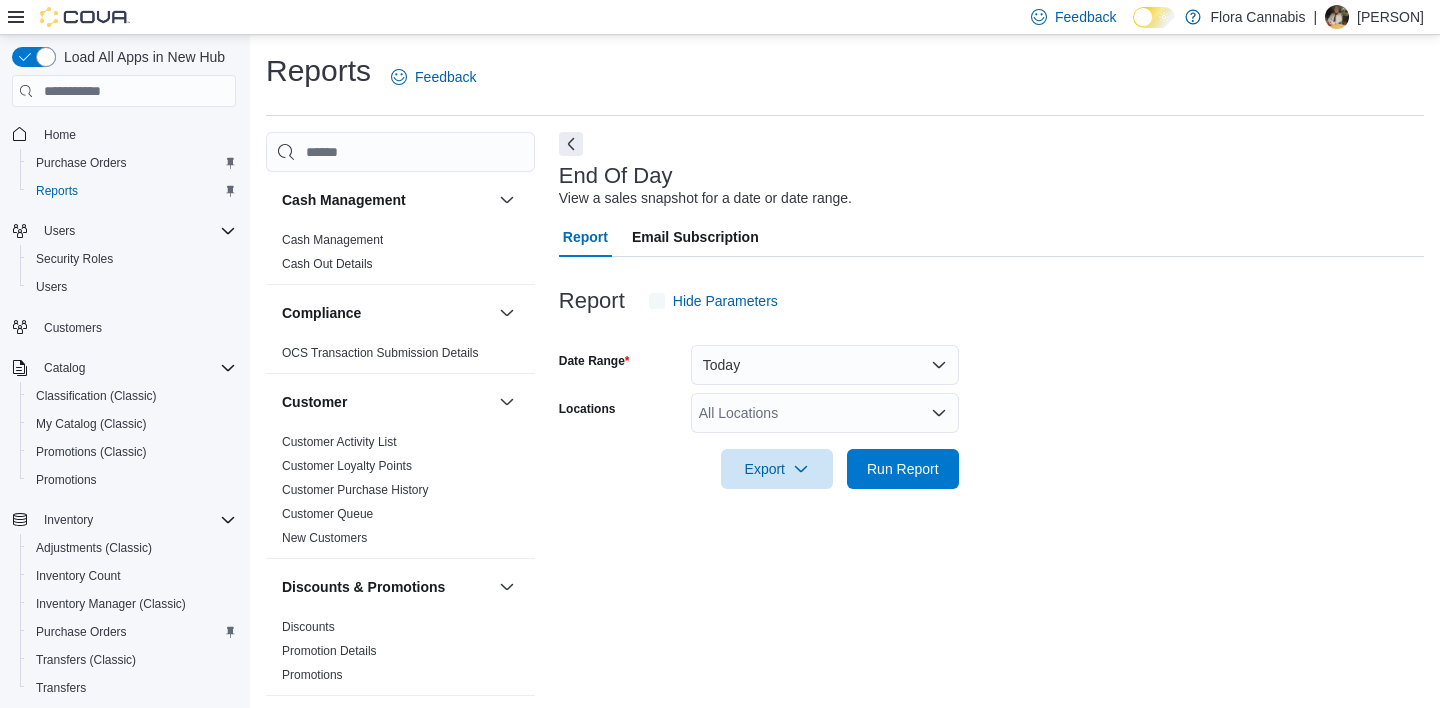 scroll, scrollTop: 11, scrollLeft: 0, axis: vertical 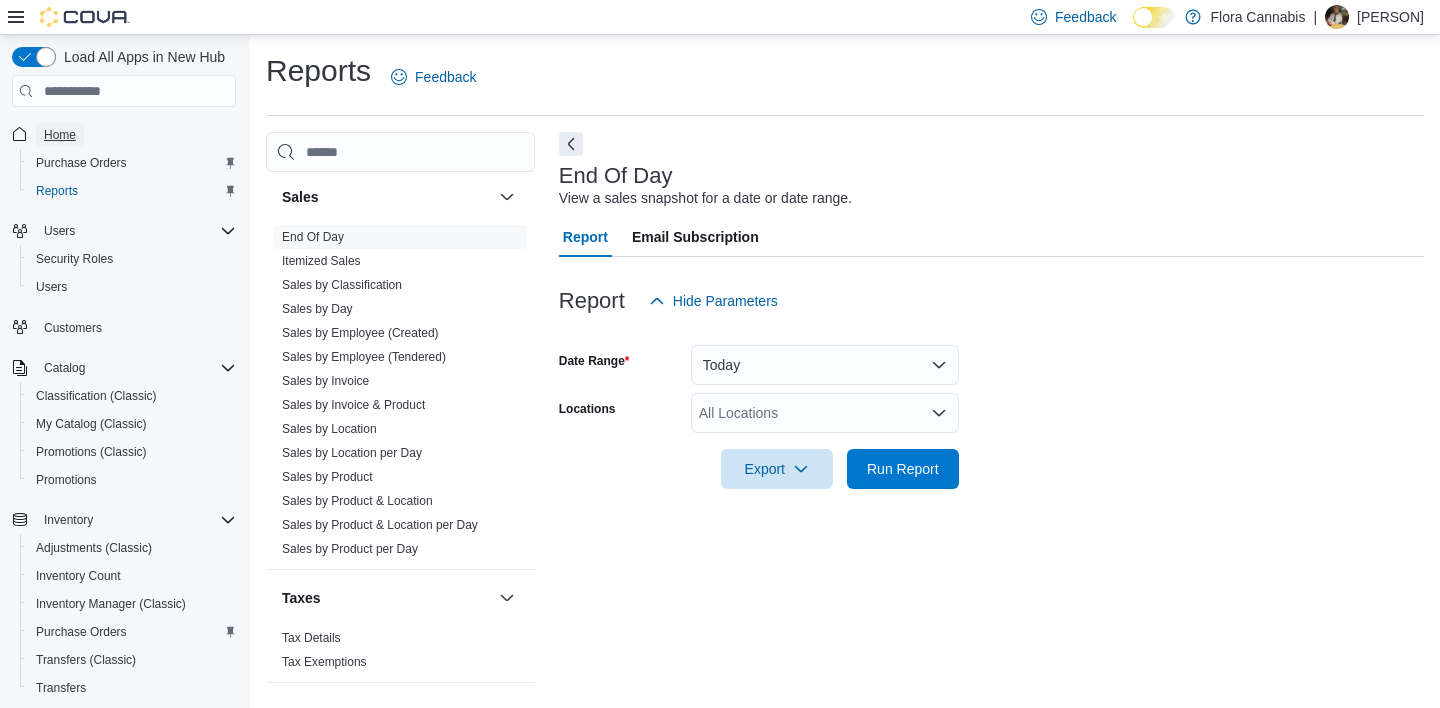 click on "Home" at bounding box center (60, 135) 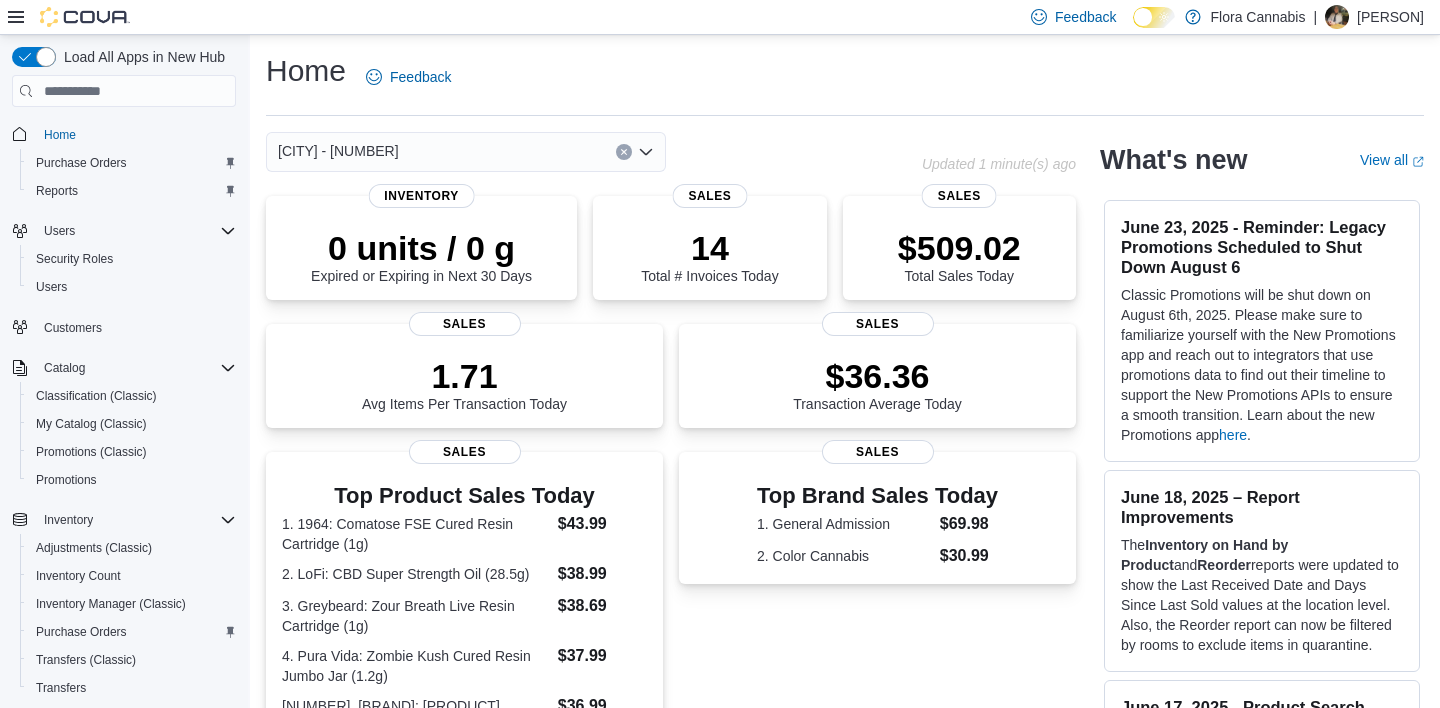 click on "[CITY] - [NUMBER]" at bounding box center [466, 152] 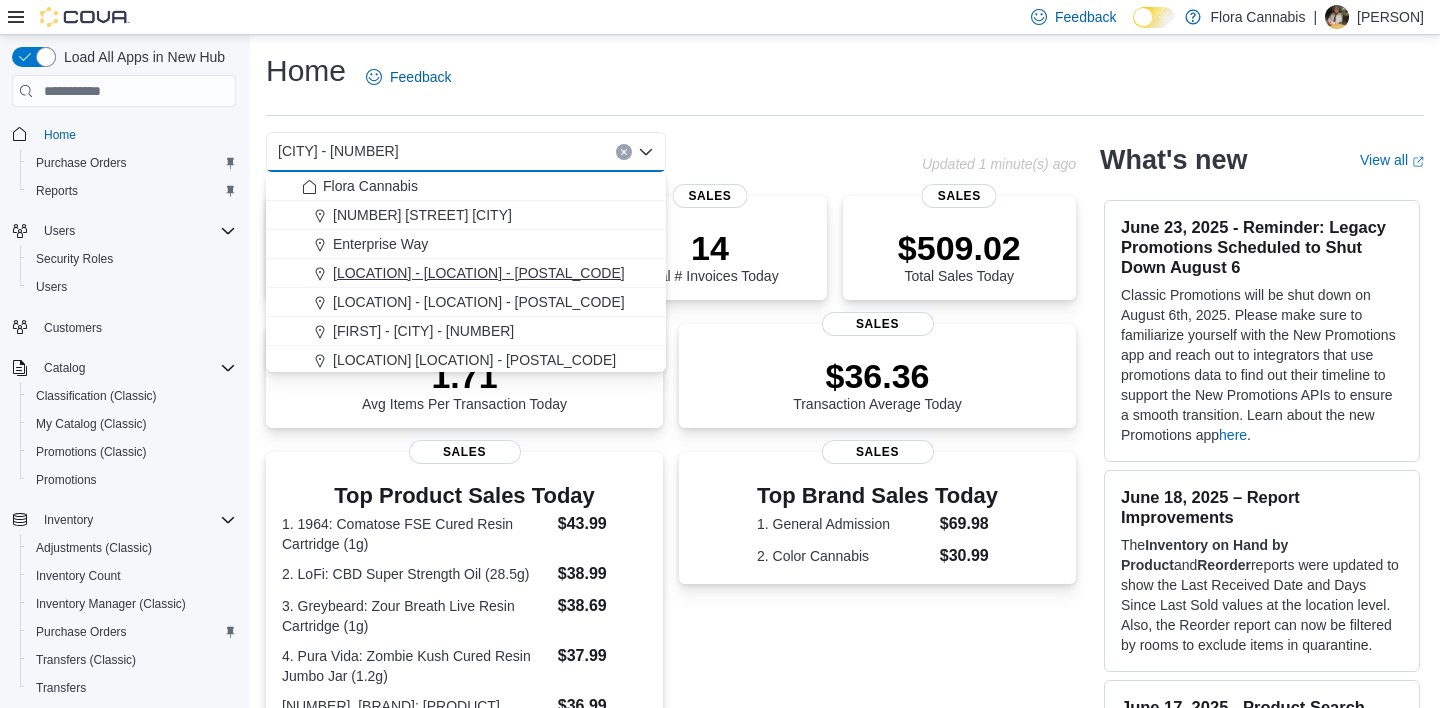 click on "Glenmore -  Kelowna - 450374" at bounding box center [479, 273] 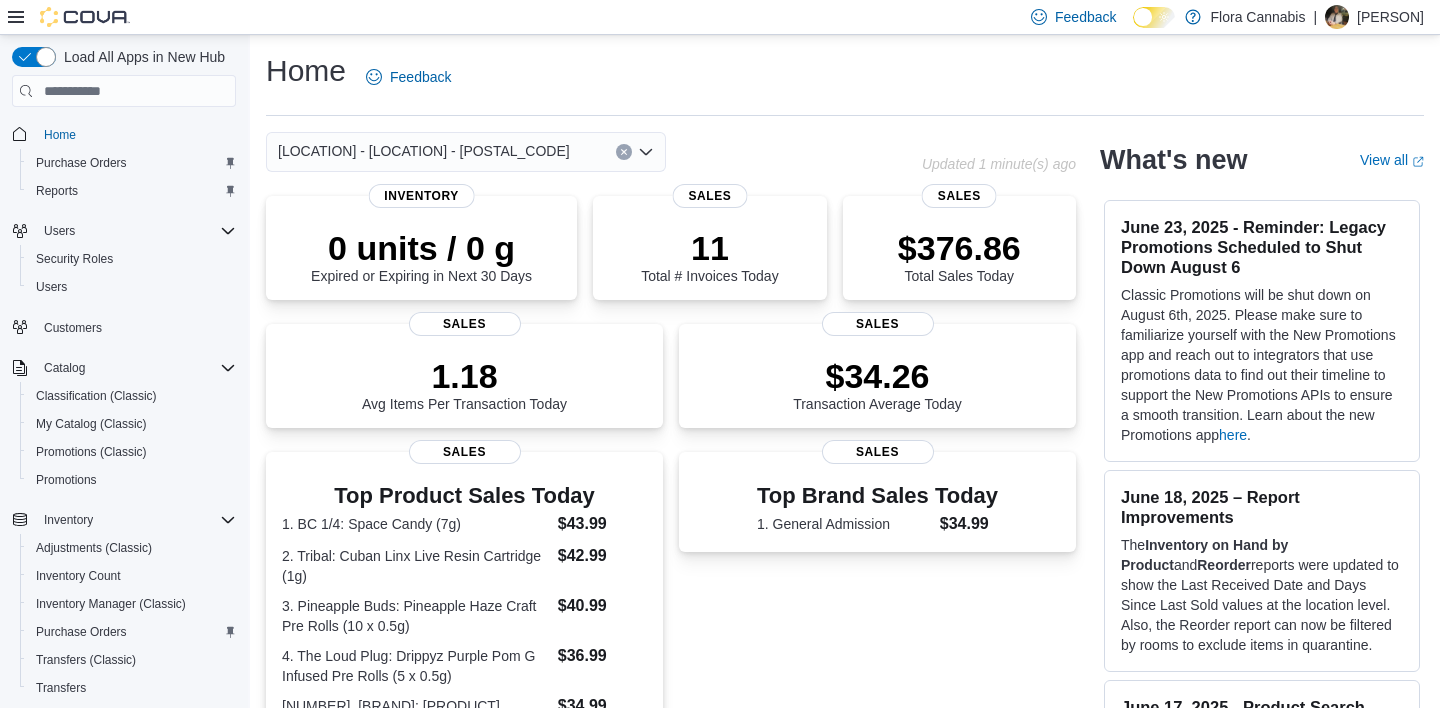 click on "Glenmore -  Kelowna - 450374" at bounding box center [424, 151] 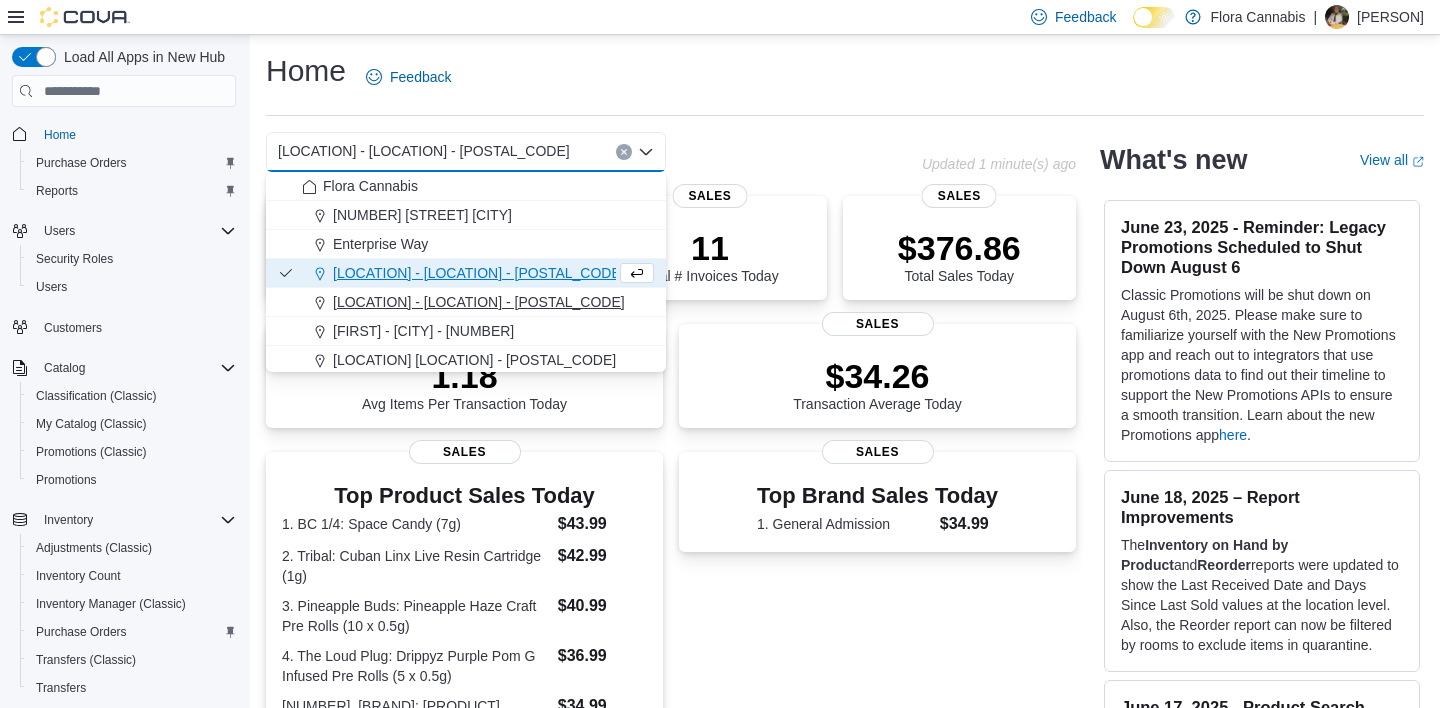 click on "Lakeshore - Kelowna - 450372" at bounding box center [479, 302] 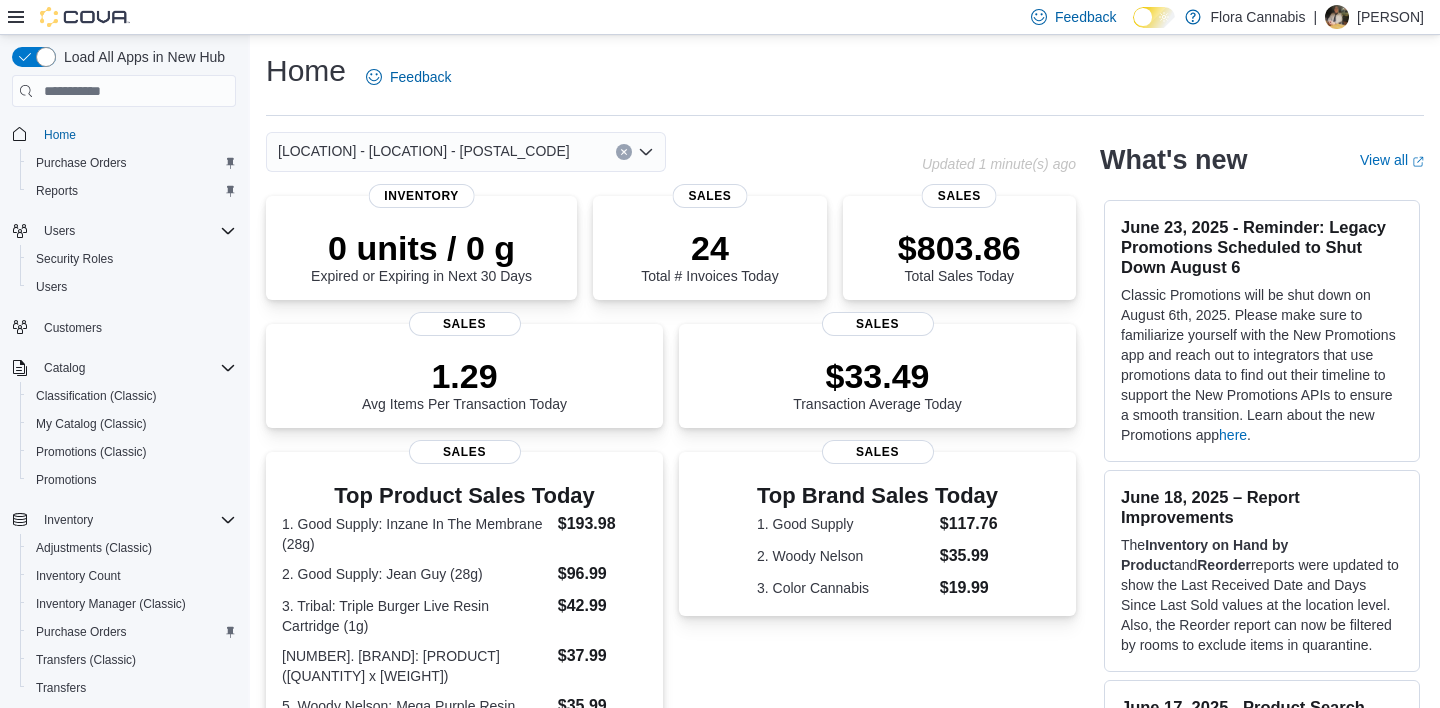 click on "Lakeshore - Kelowna - 450372" at bounding box center (424, 151) 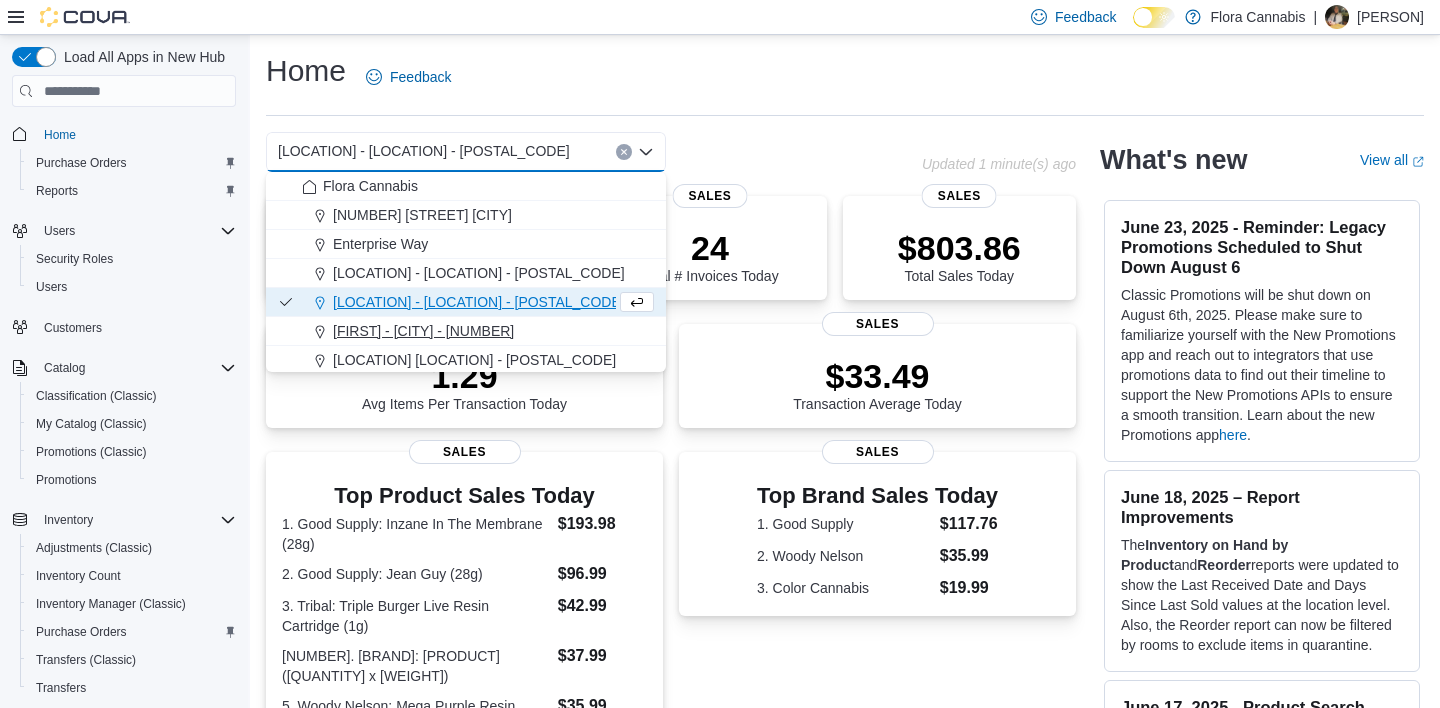 click on "Lawrence - Kelowna - 450212" at bounding box center (423, 331) 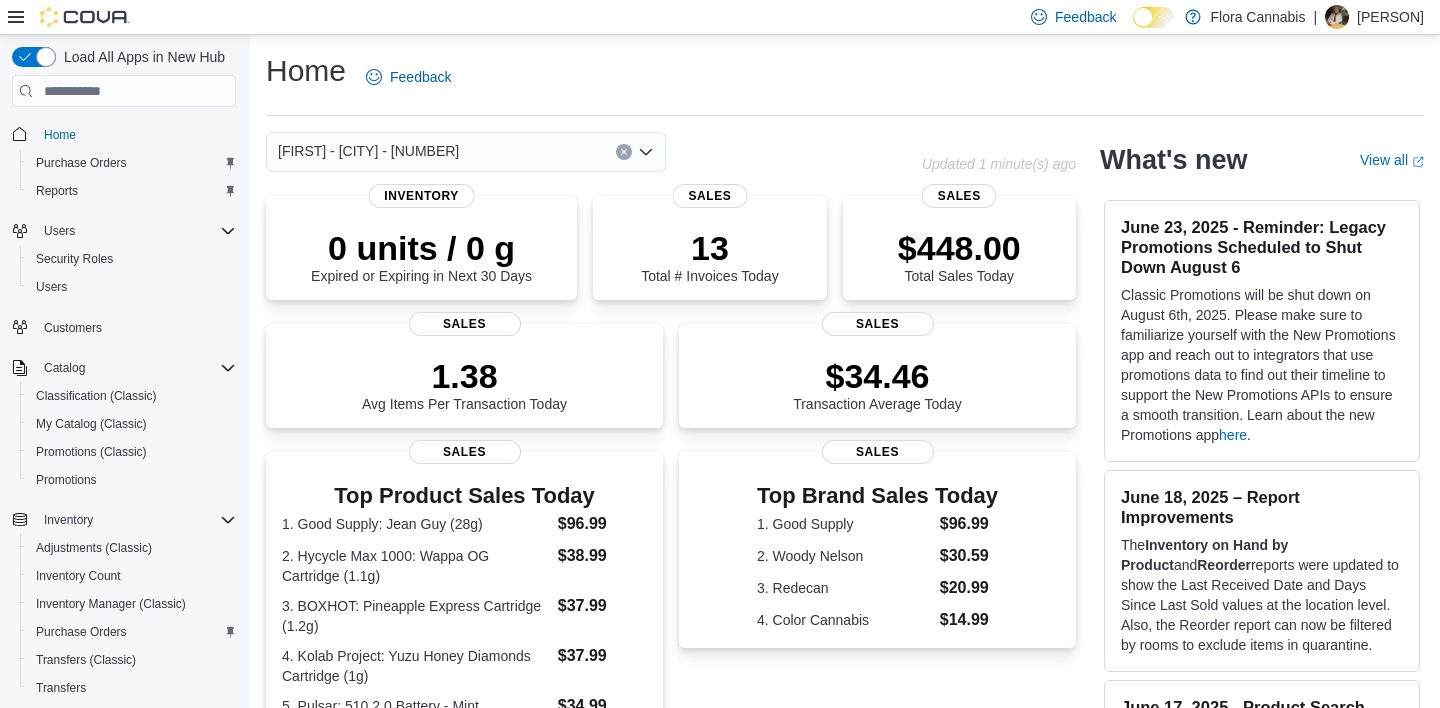 click on "Lawrence - Kelowna - 450212 Combo box. Selected. Lawrence - Kelowna - 450212. Press Backspace to delete Lawrence - Kelowna - 450212. Combo box input. Select a Location. Type some text or, to display a list of choices, press Down Arrow. To exit the list of choices, press Escape." at bounding box center (466, 152) 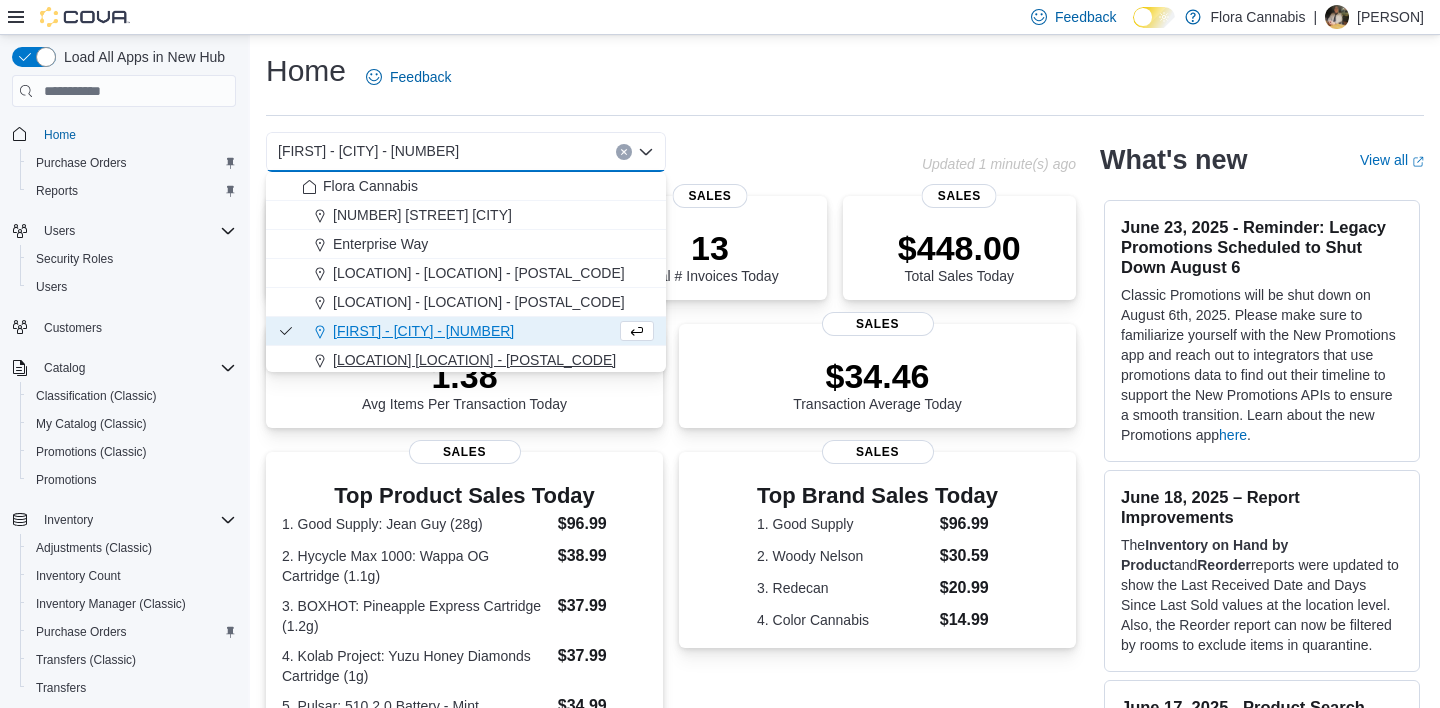 click on "Massy Dr - Prince George - 450075" at bounding box center [474, 360] 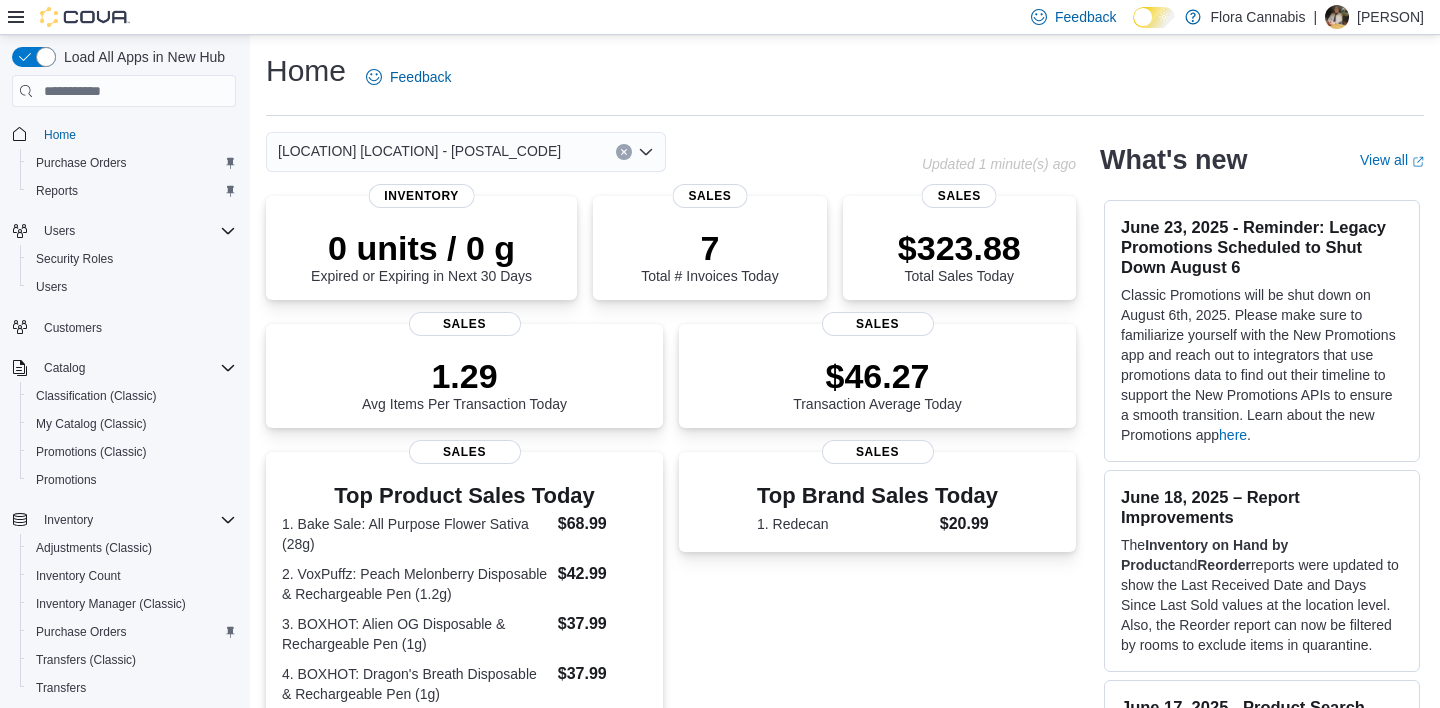 click on "Massy Dr - Prince George - 450075" at bounding box center (419, 151) 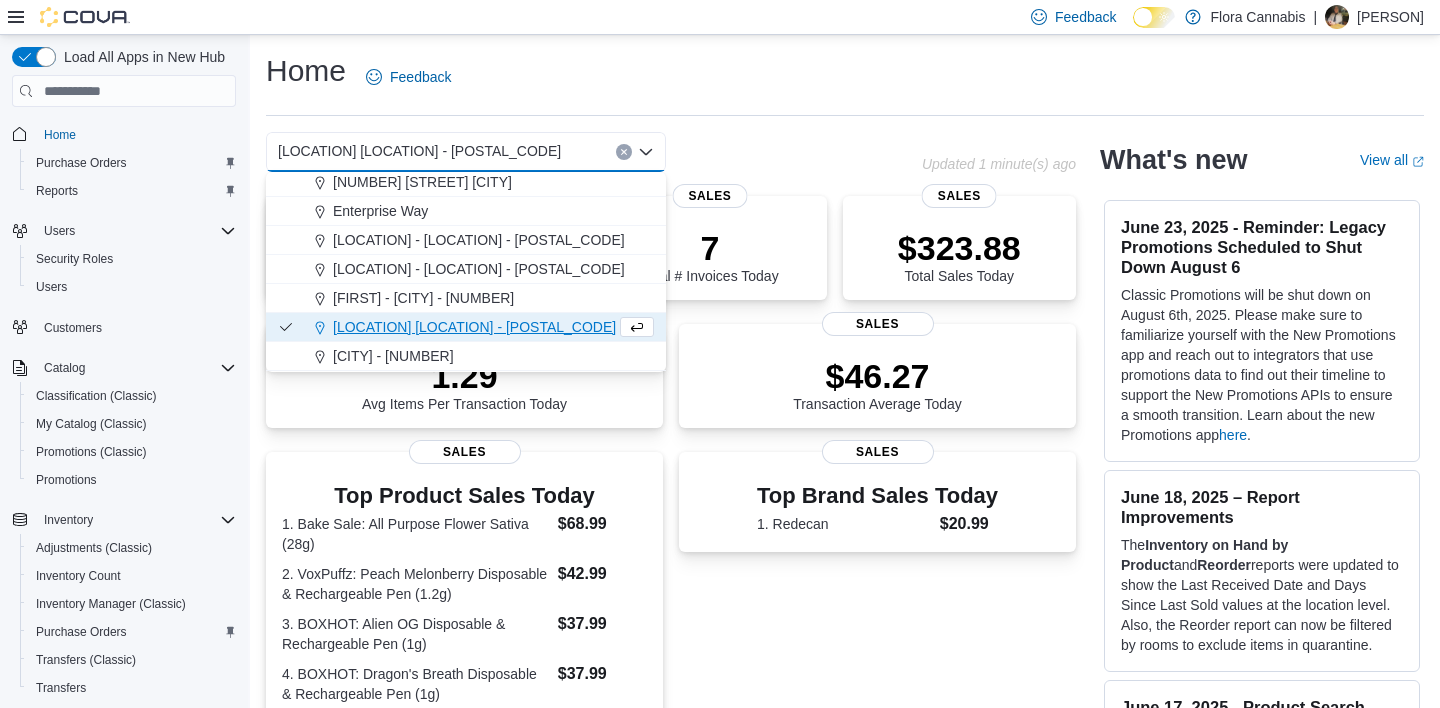 scroll, scrollTop: 61, scrollLeft: 0, axis: vertical 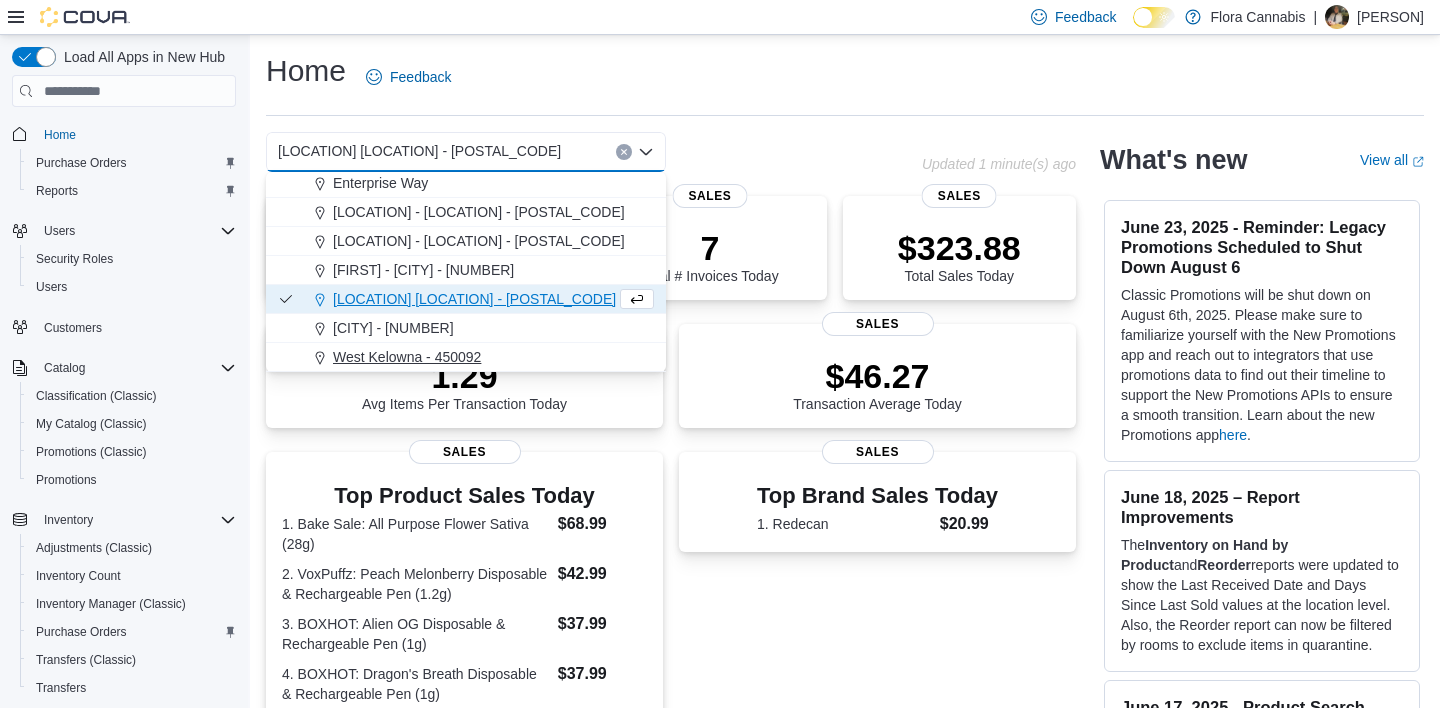 click on "West Kelowna - 450092" at bounding box center [407, 357] 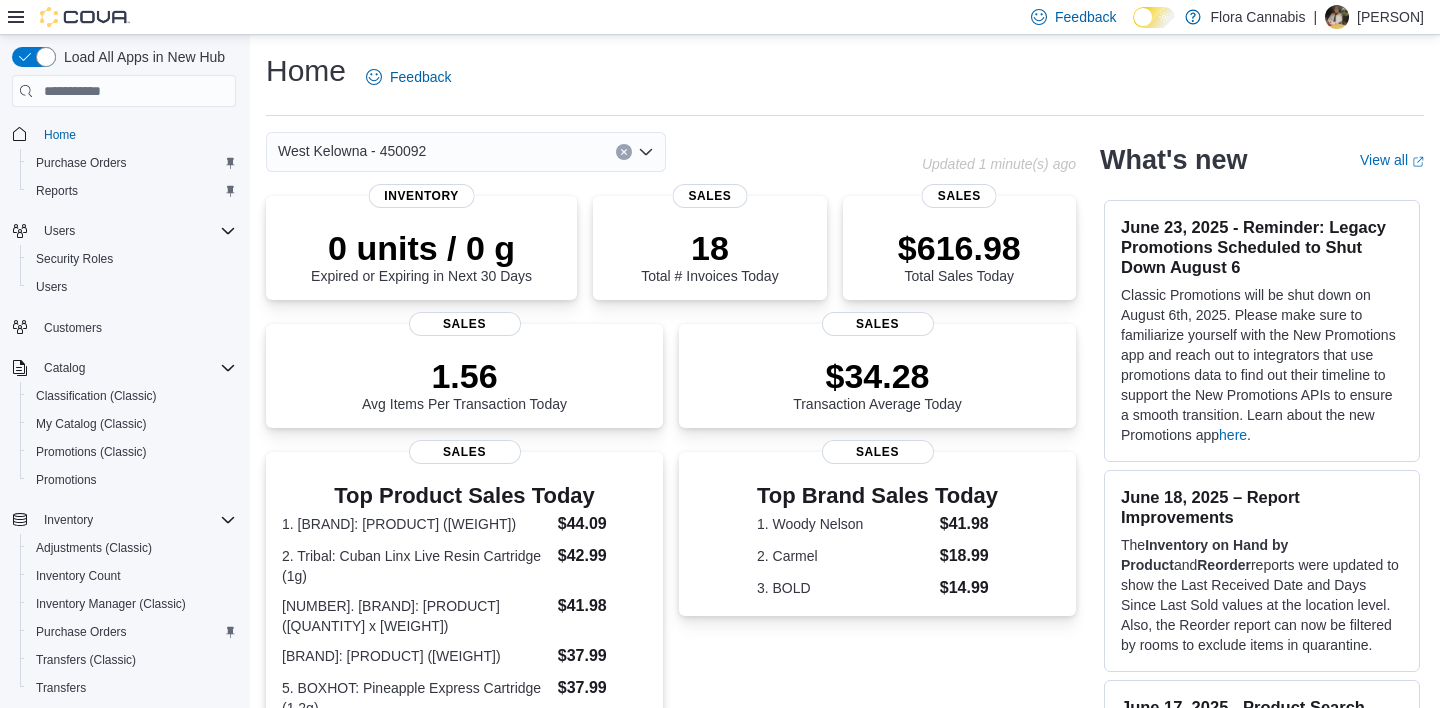 click on "West Kelowna - 450092" at bounding box center [466, 152] 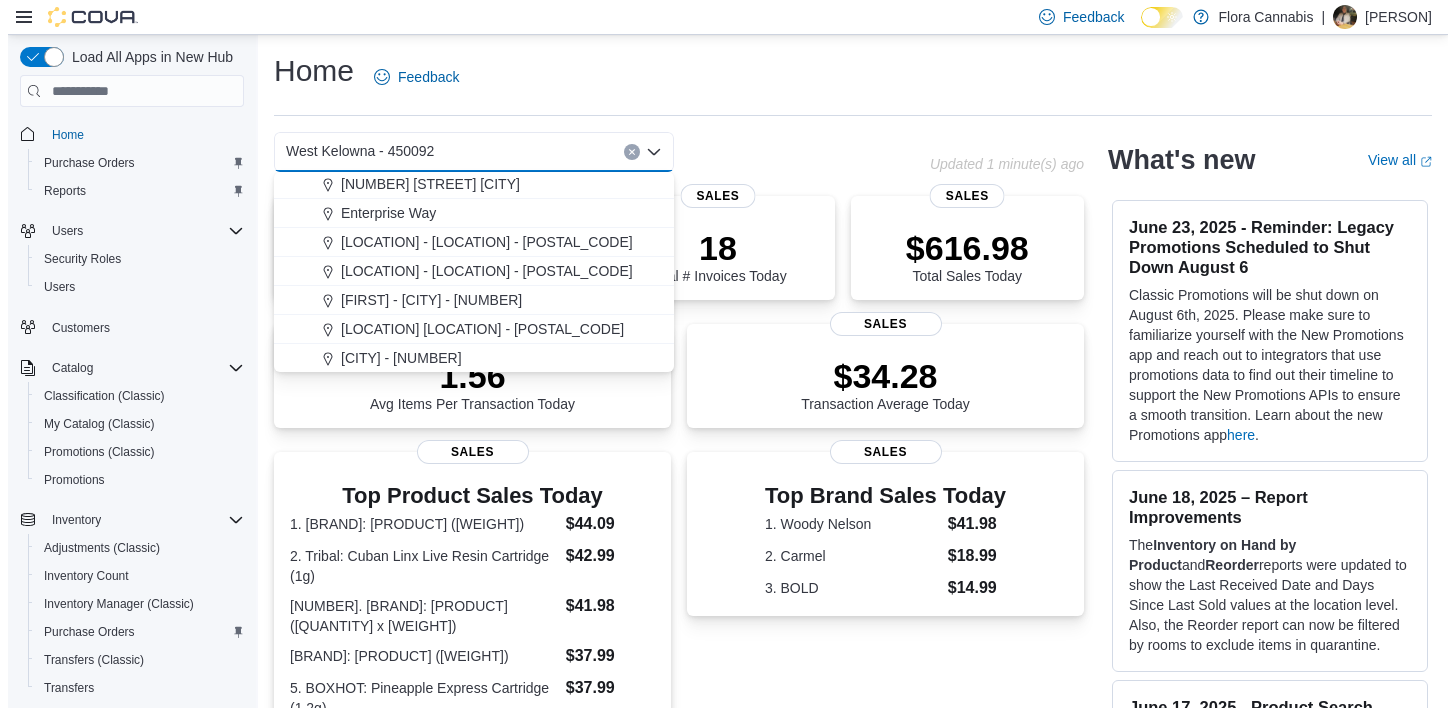 scroll, scrollTop: 61, scrollLeft: 0, axis: vertical 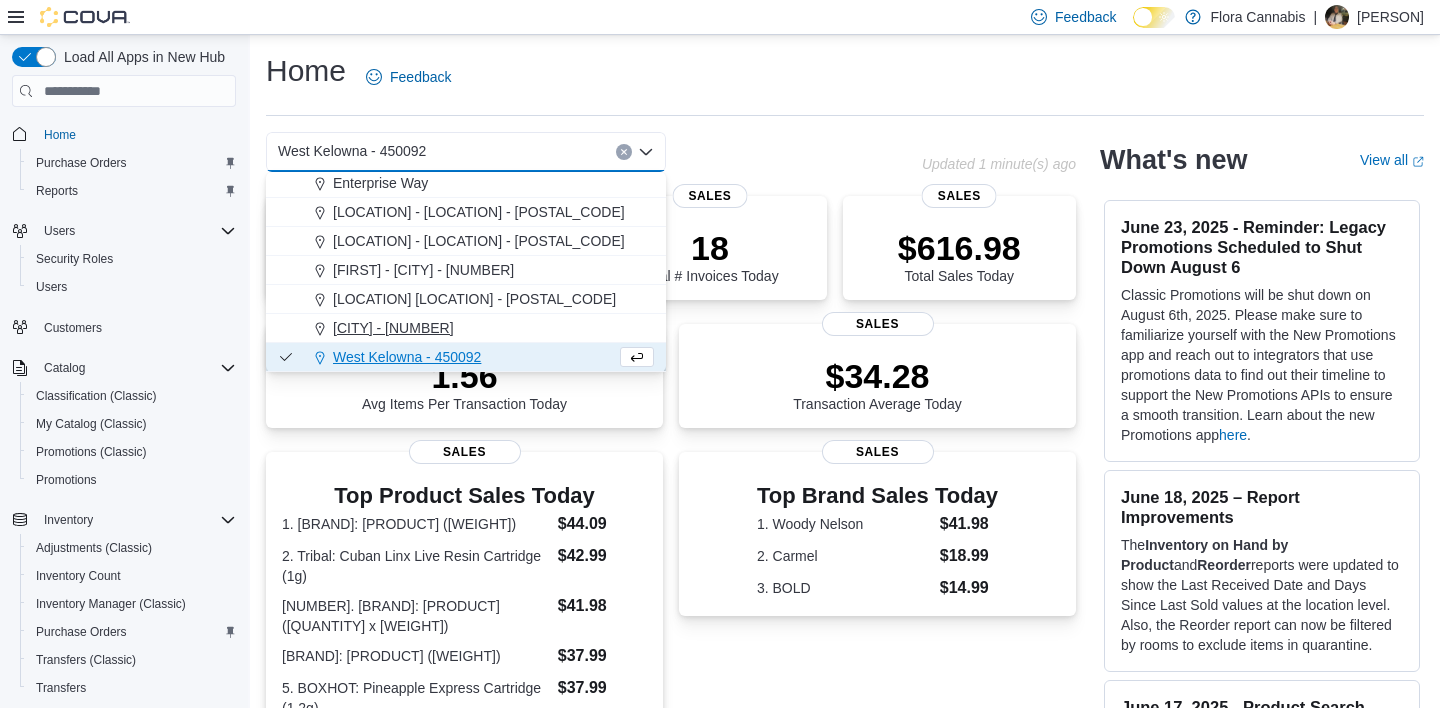 click on "[CITY] - [NUMBER]" at bounding box center (393, 328) 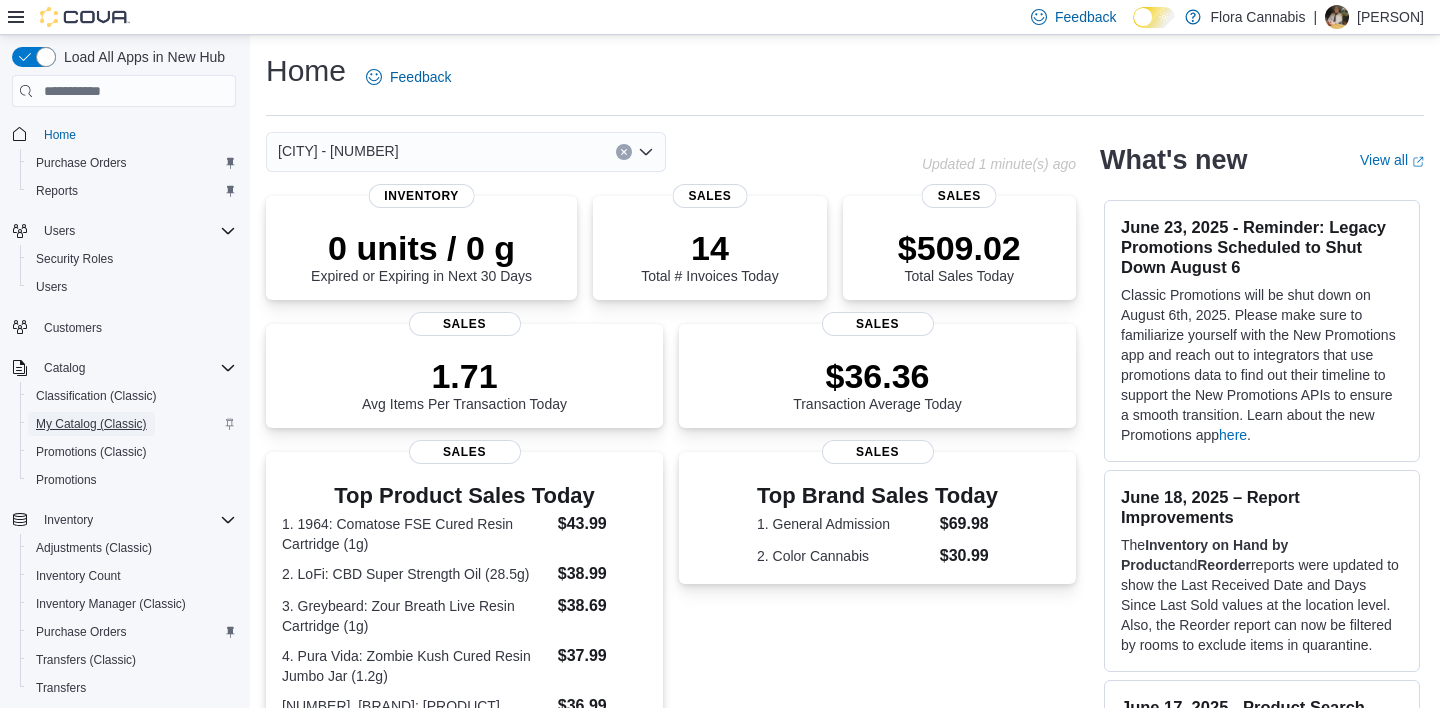click on "My Catalog (Classic)" at bounding box center (91, 424) 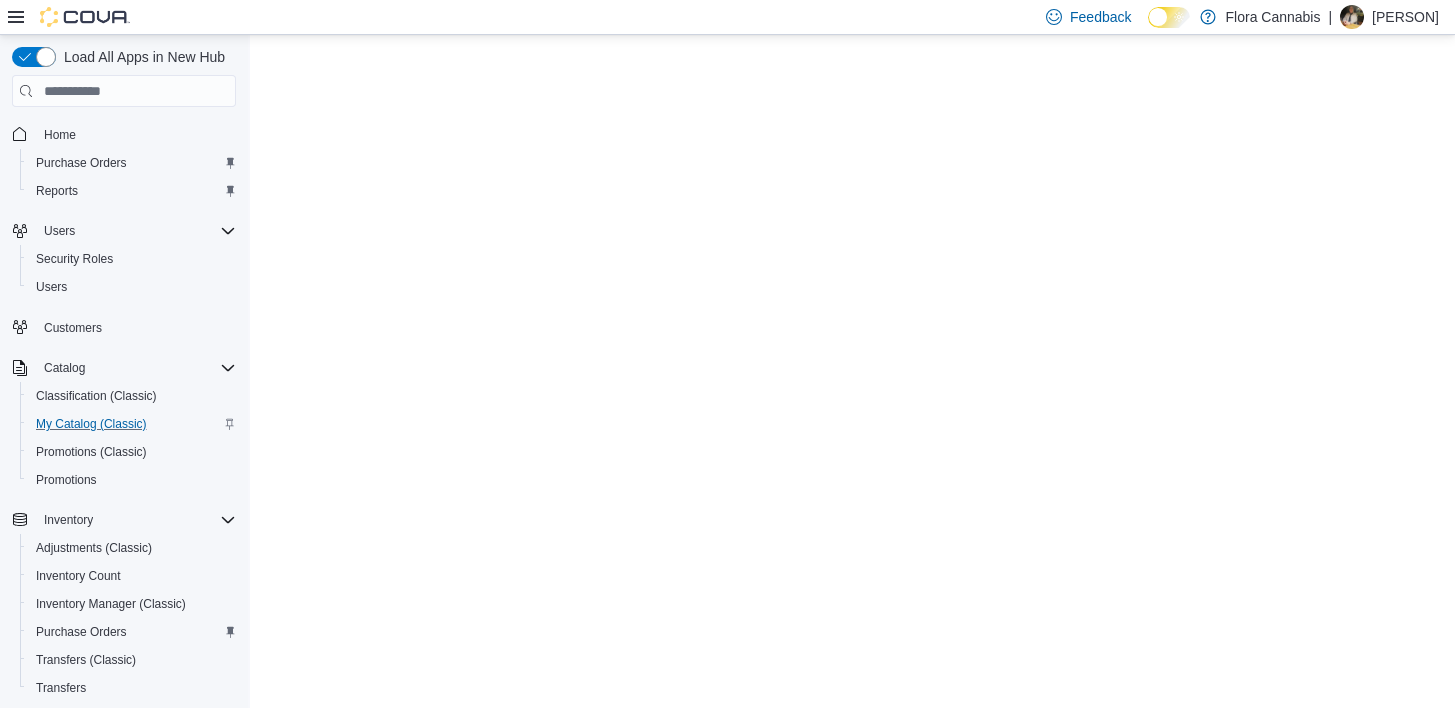 scroll, scrollTop: 0, scrollLeft: 0, axis: both 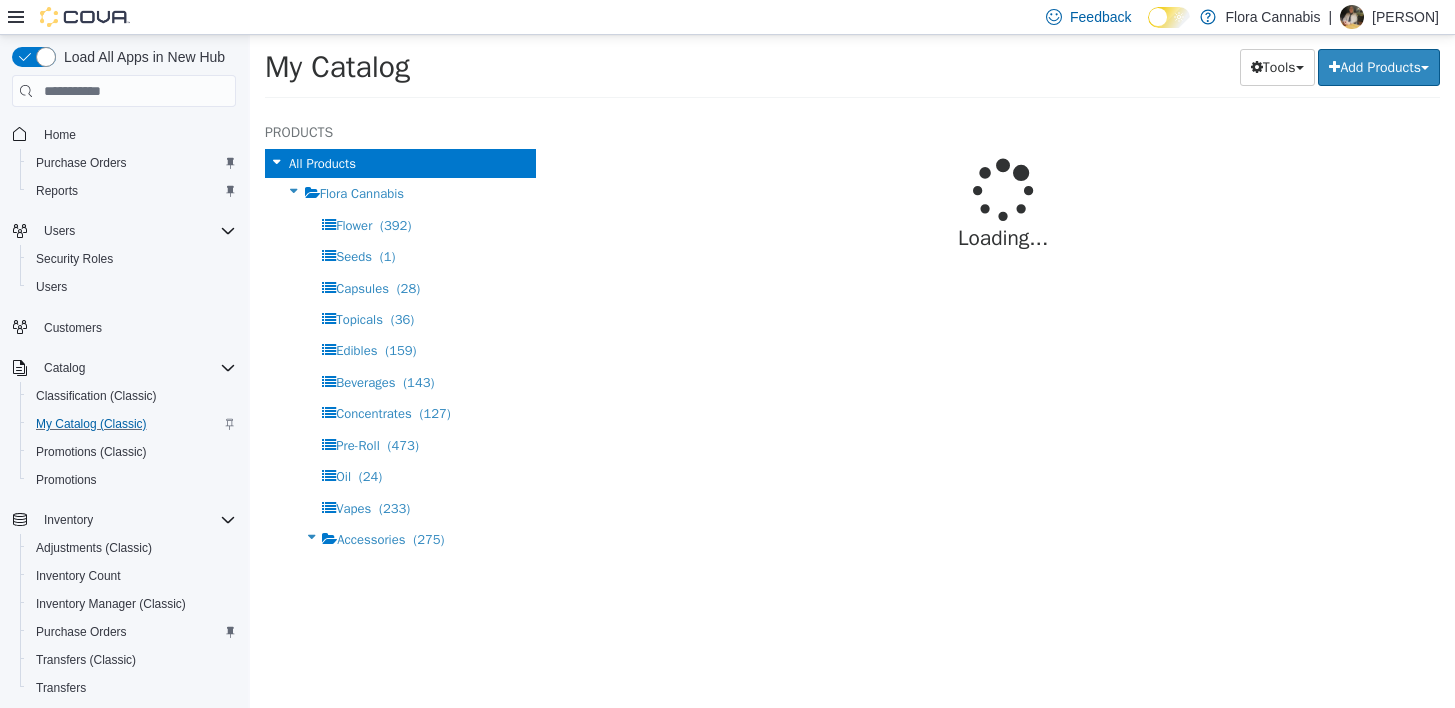 select on "**********" 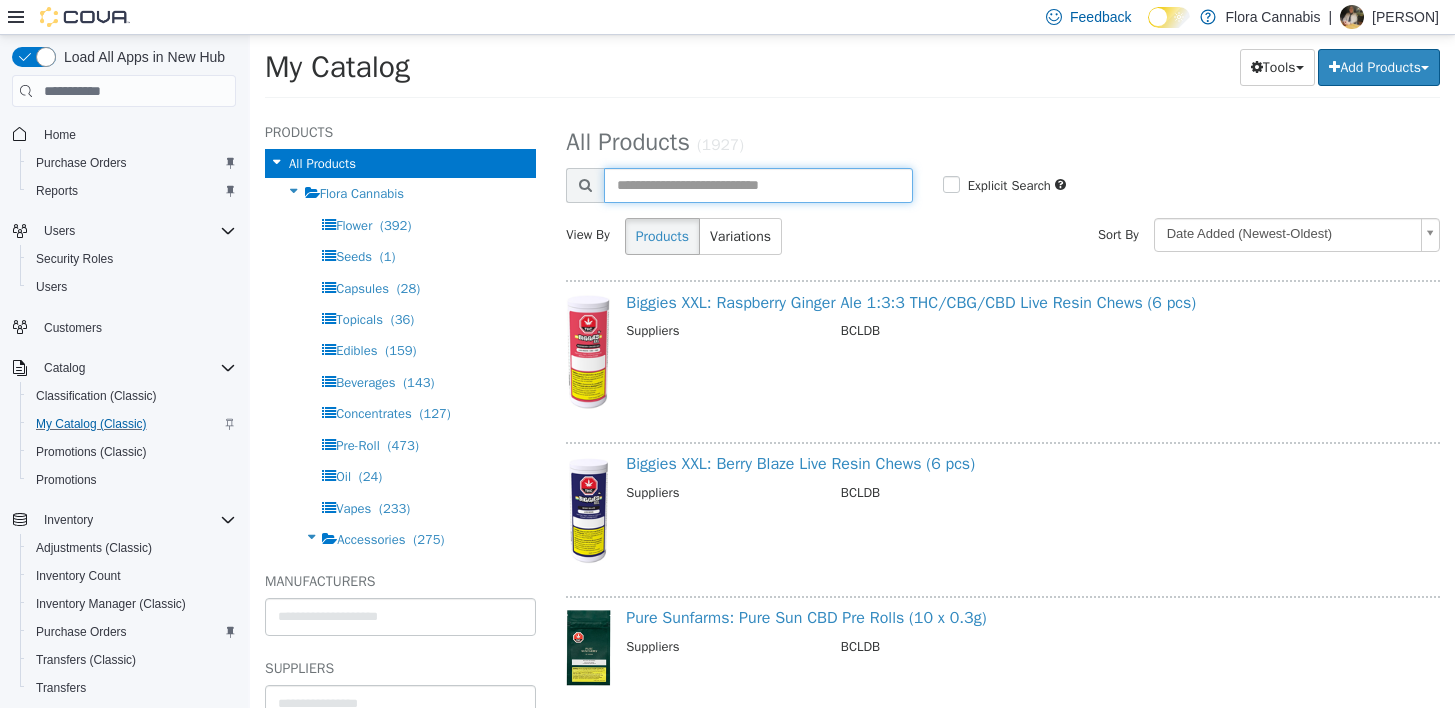 click at bounding box center (758, 185) 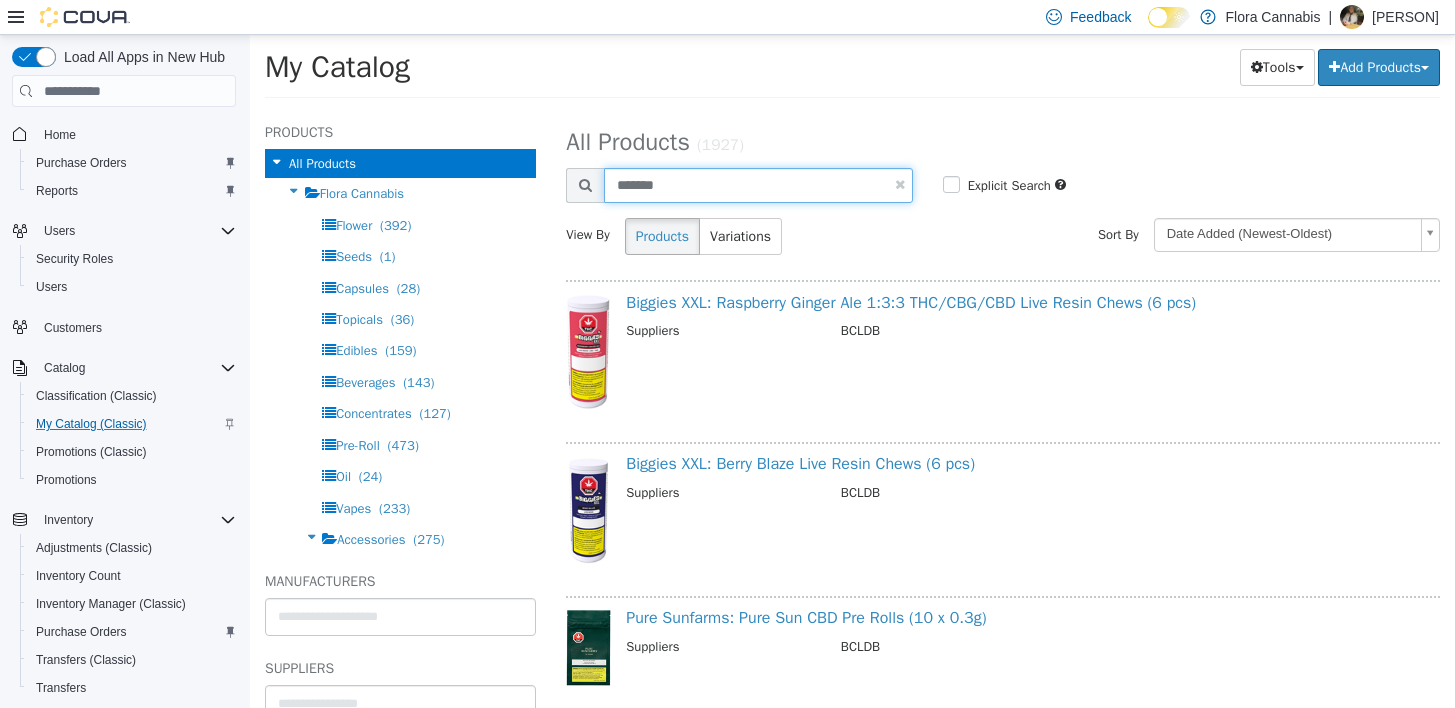 type on "*******" 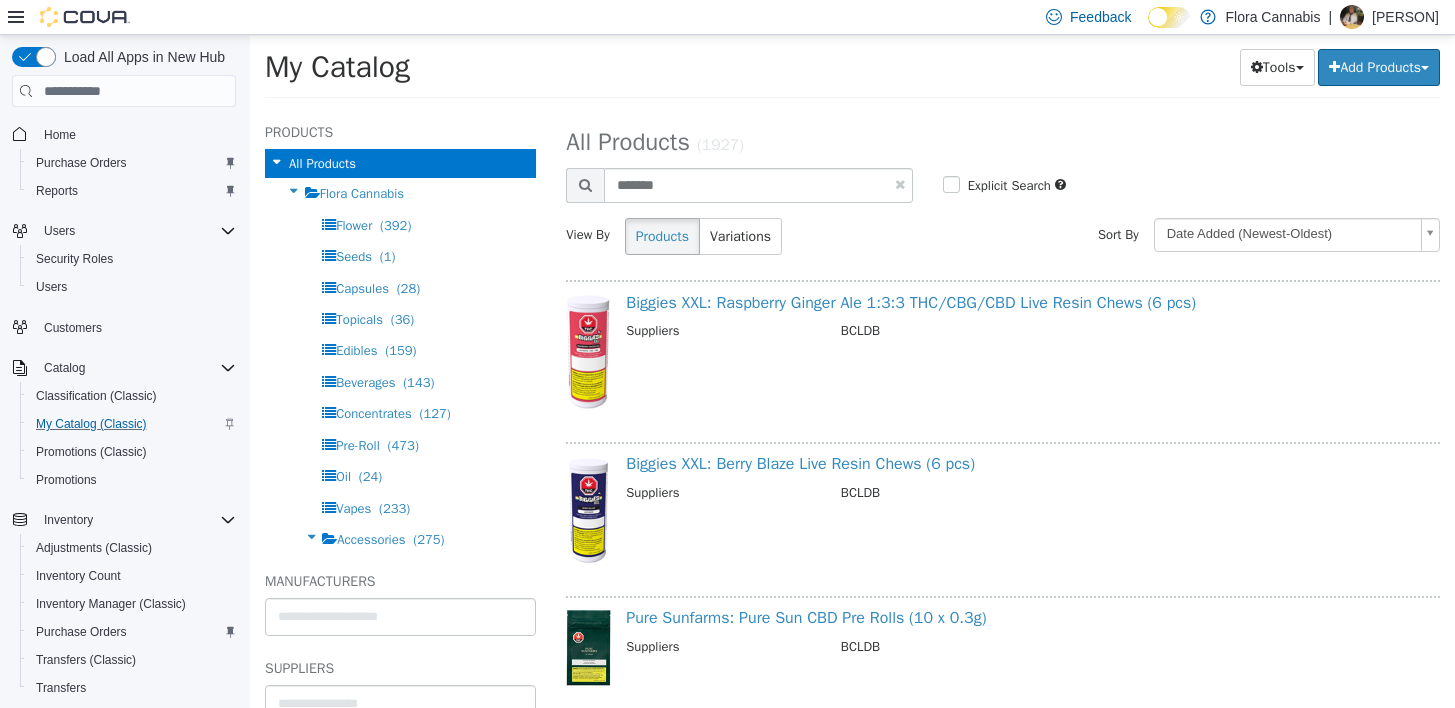 select on "**********" 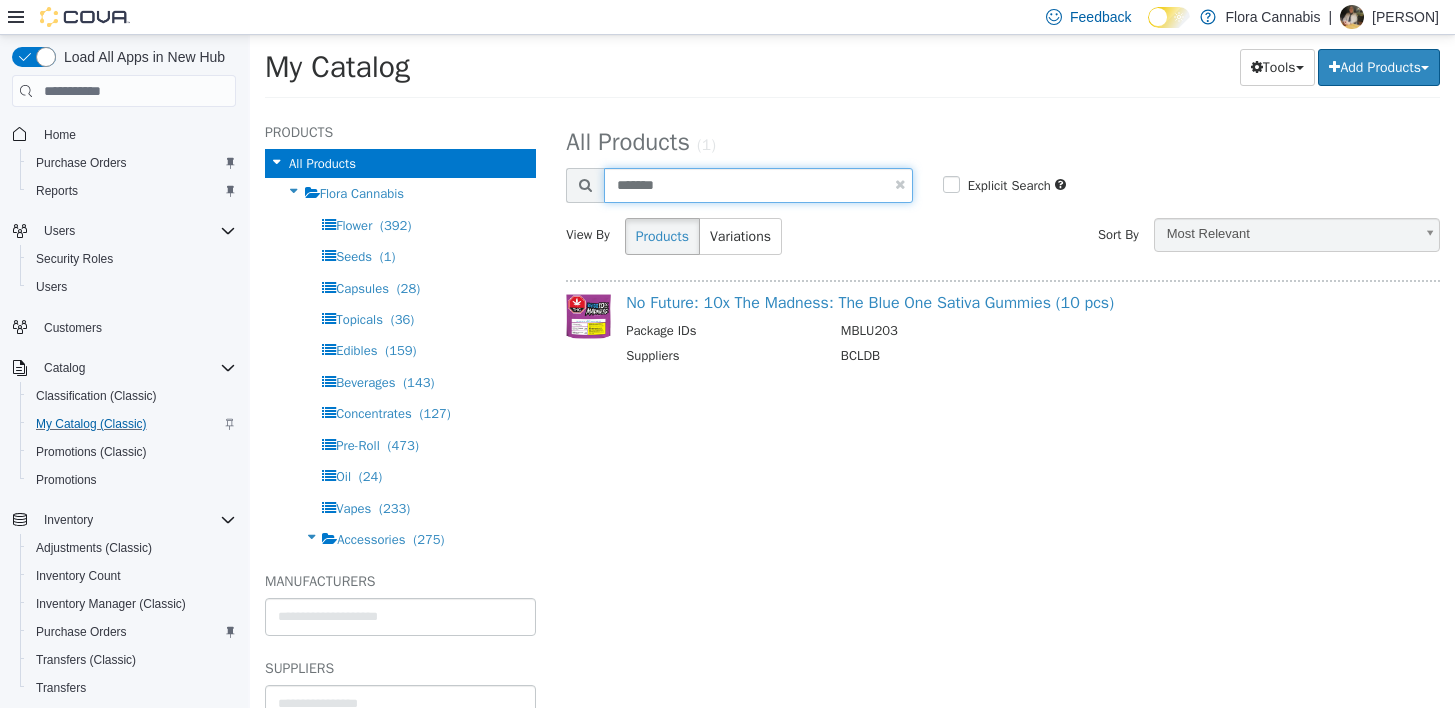 click on "*******" at bounding box center (758, 185) 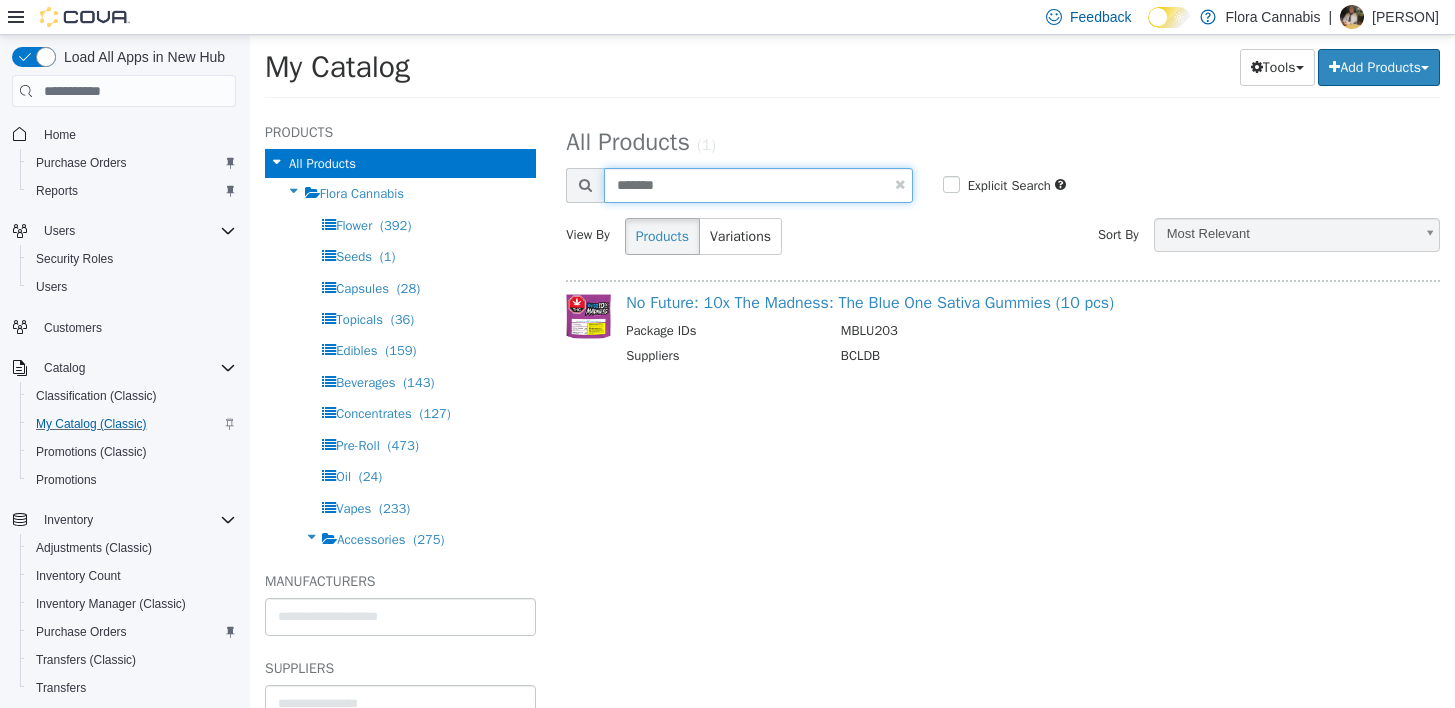 type on "*******" 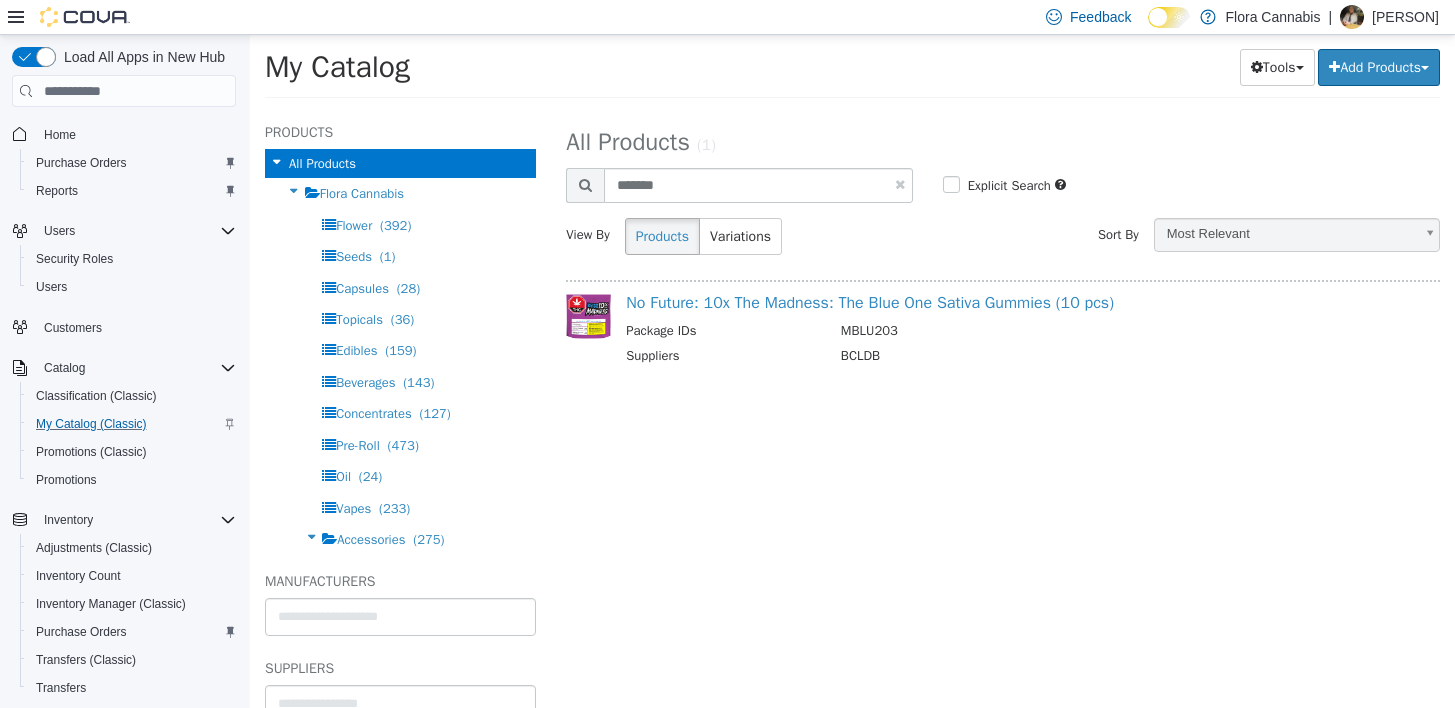 select on "**********" 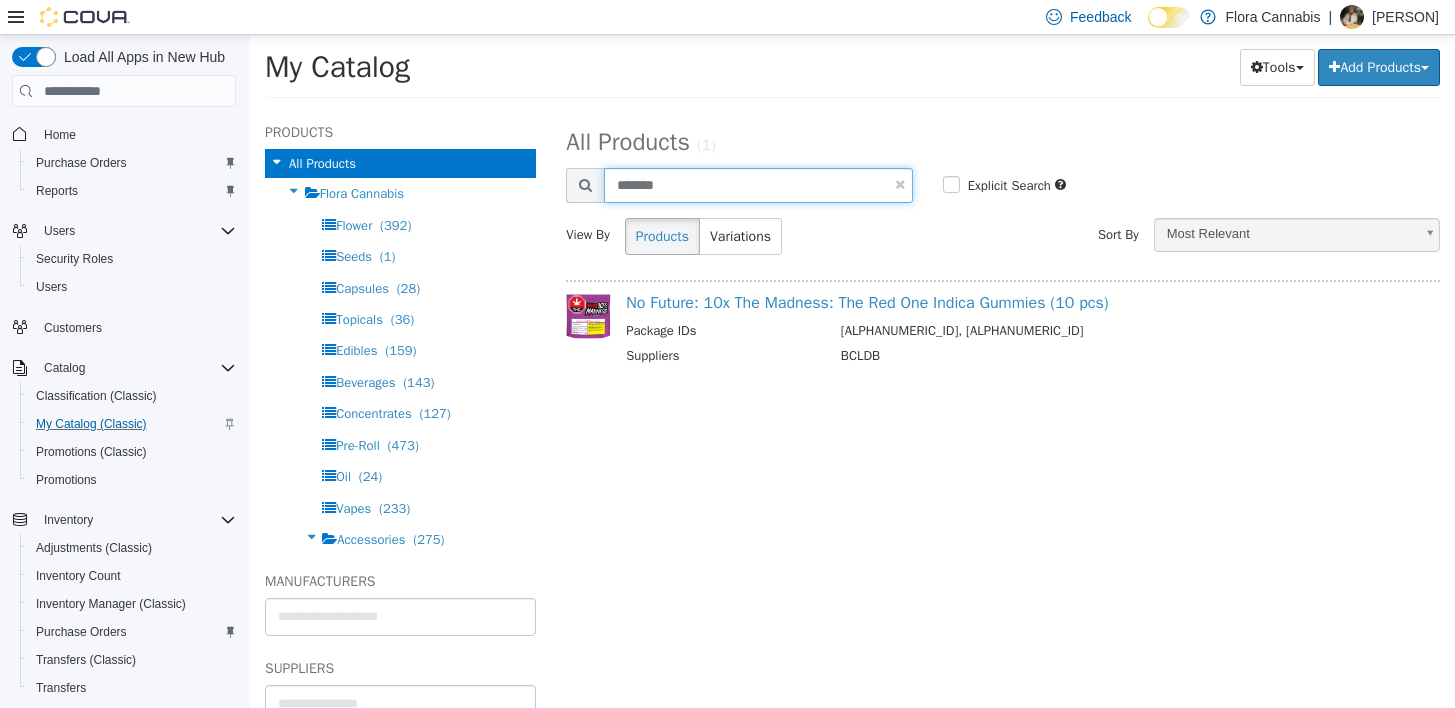 click on "*******" at bounding box center [758, 185] 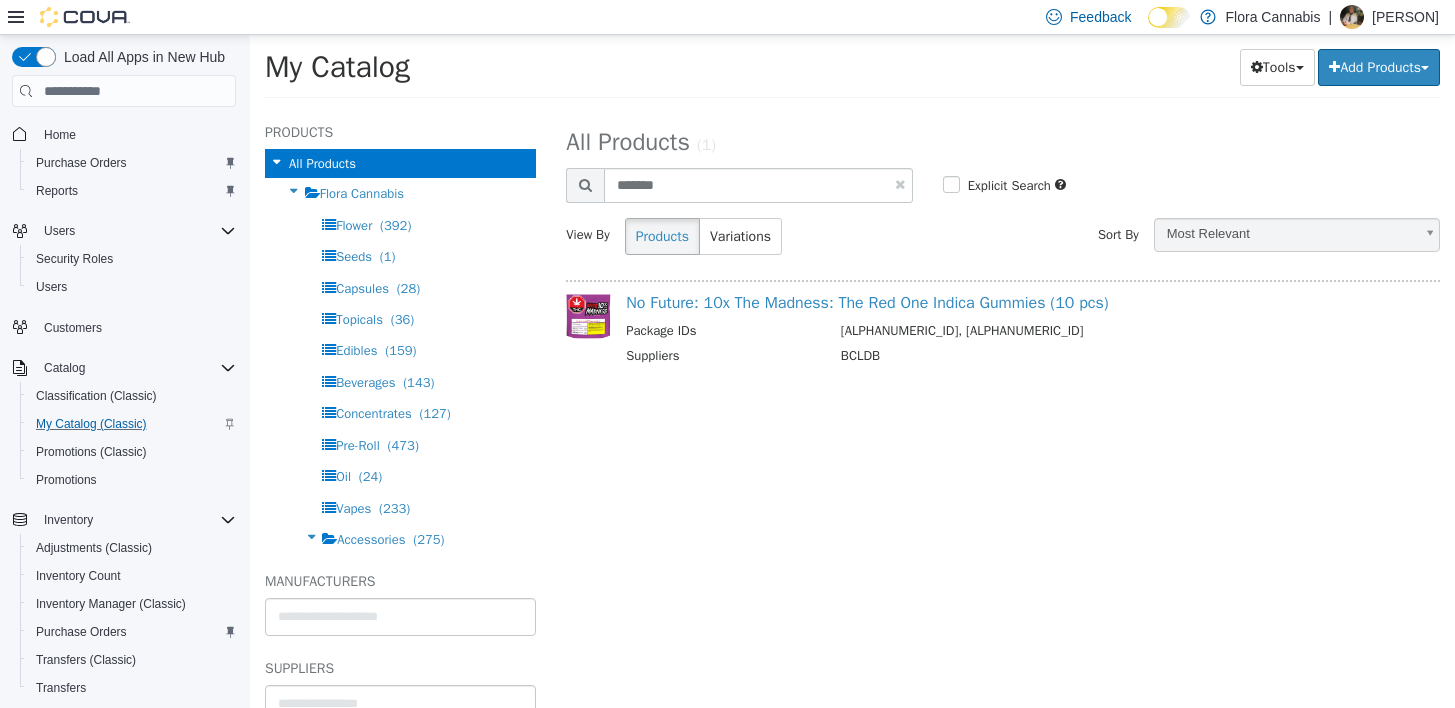 select on "**********" 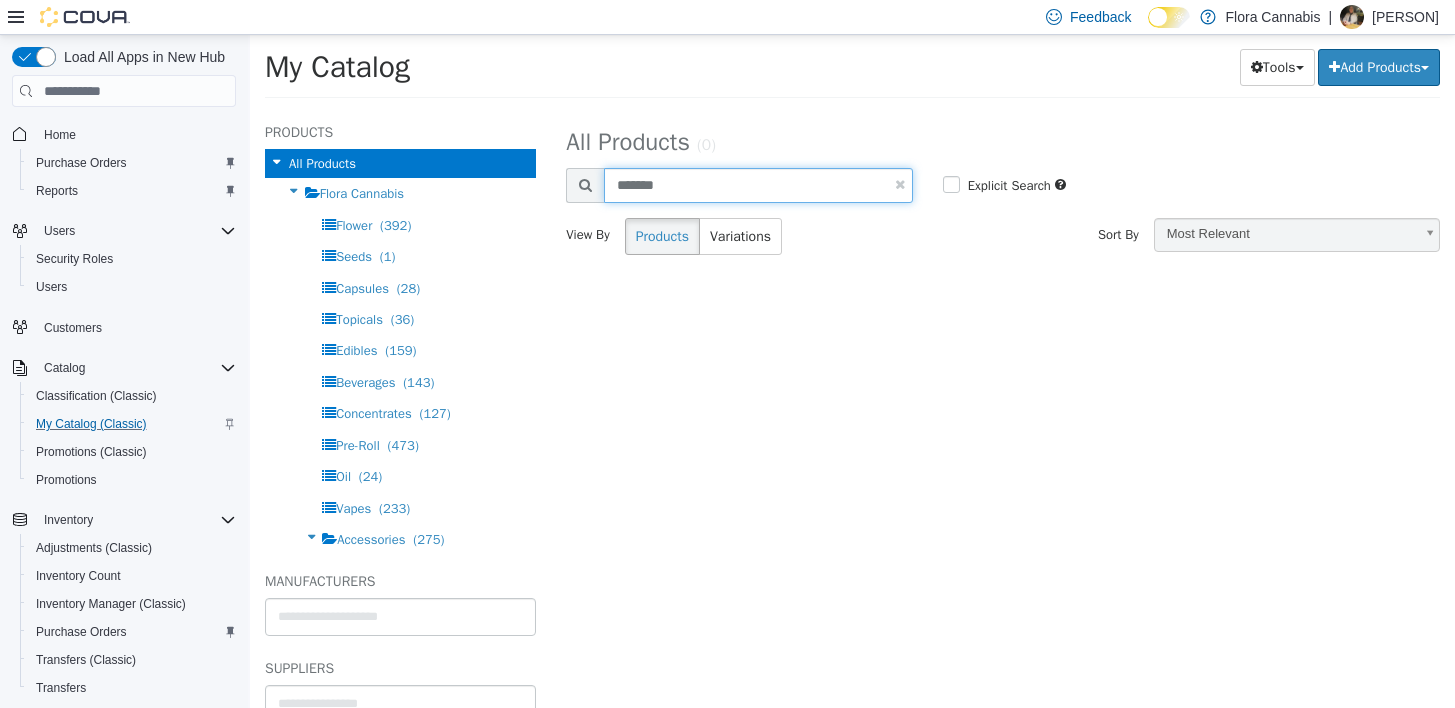 click on "*******" at bounding box center [758, 185] 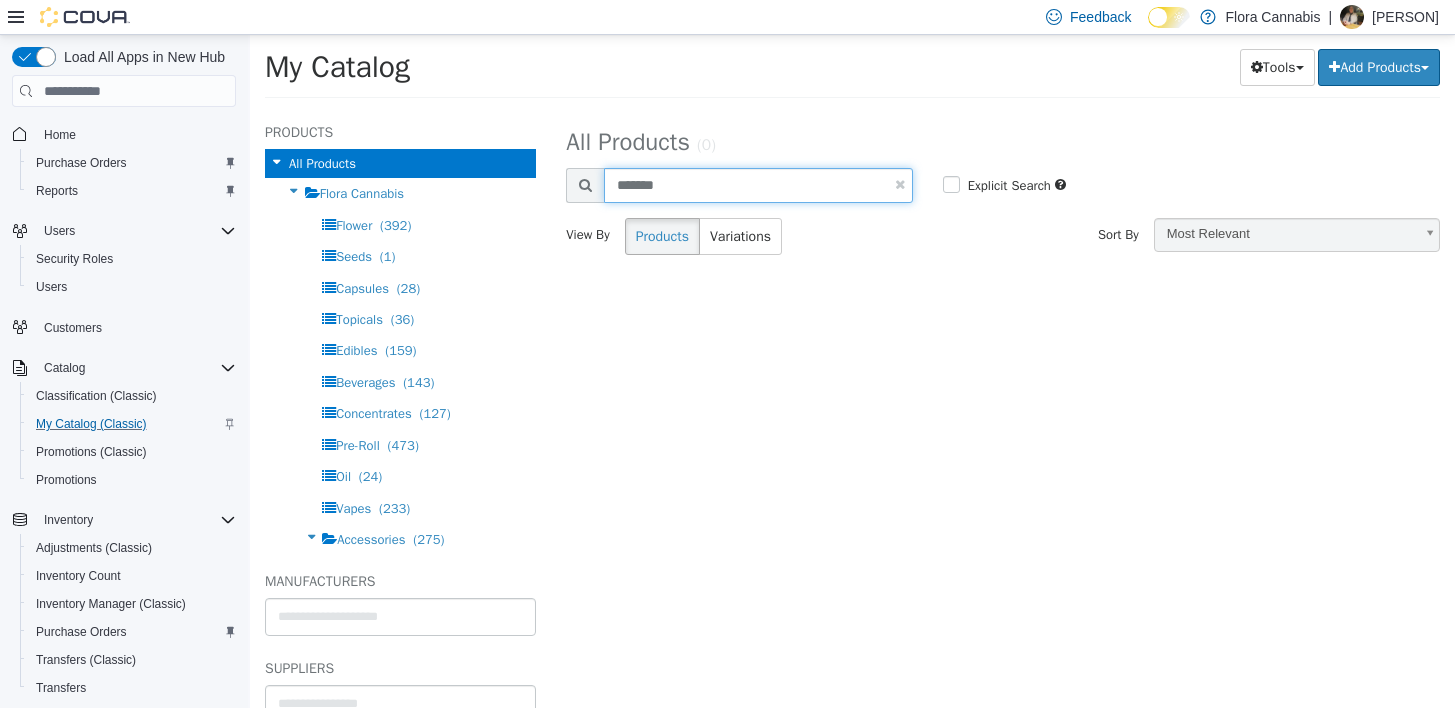 type on "*******" 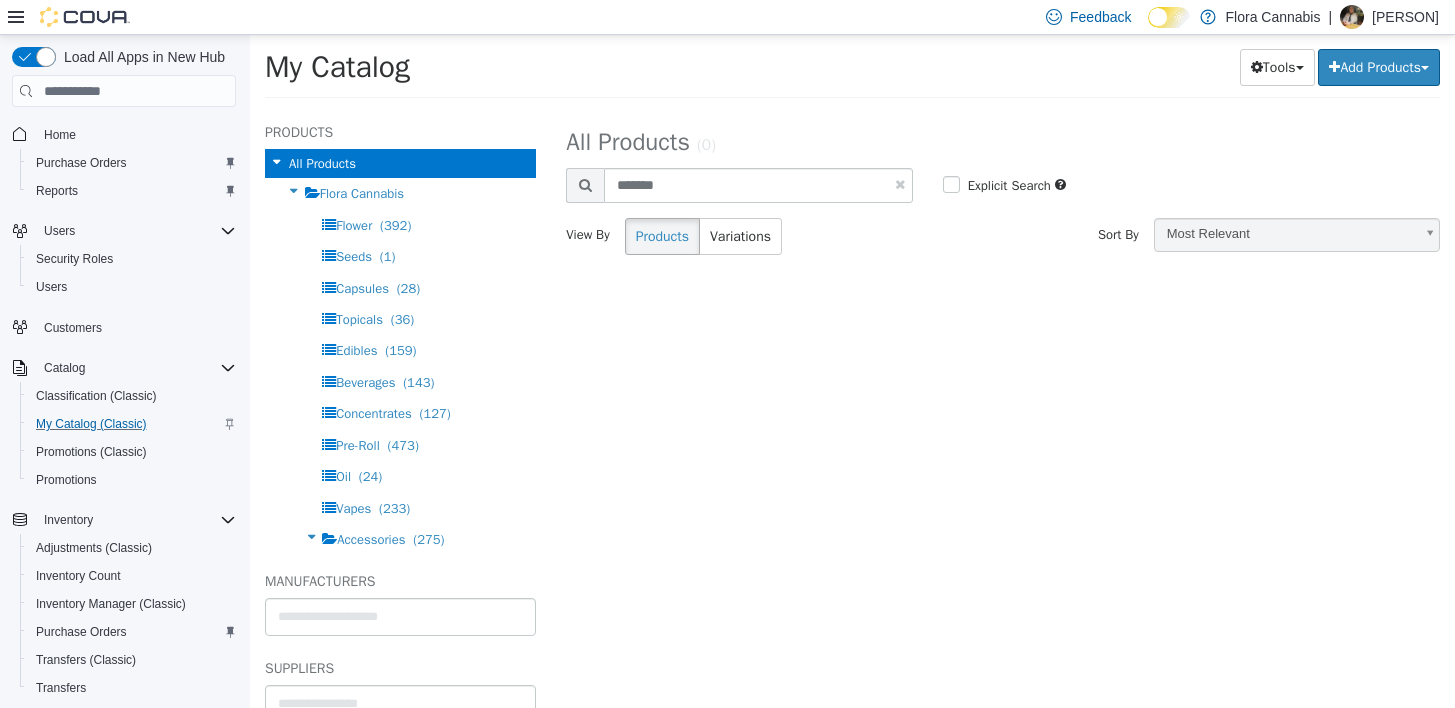 select on "**********" 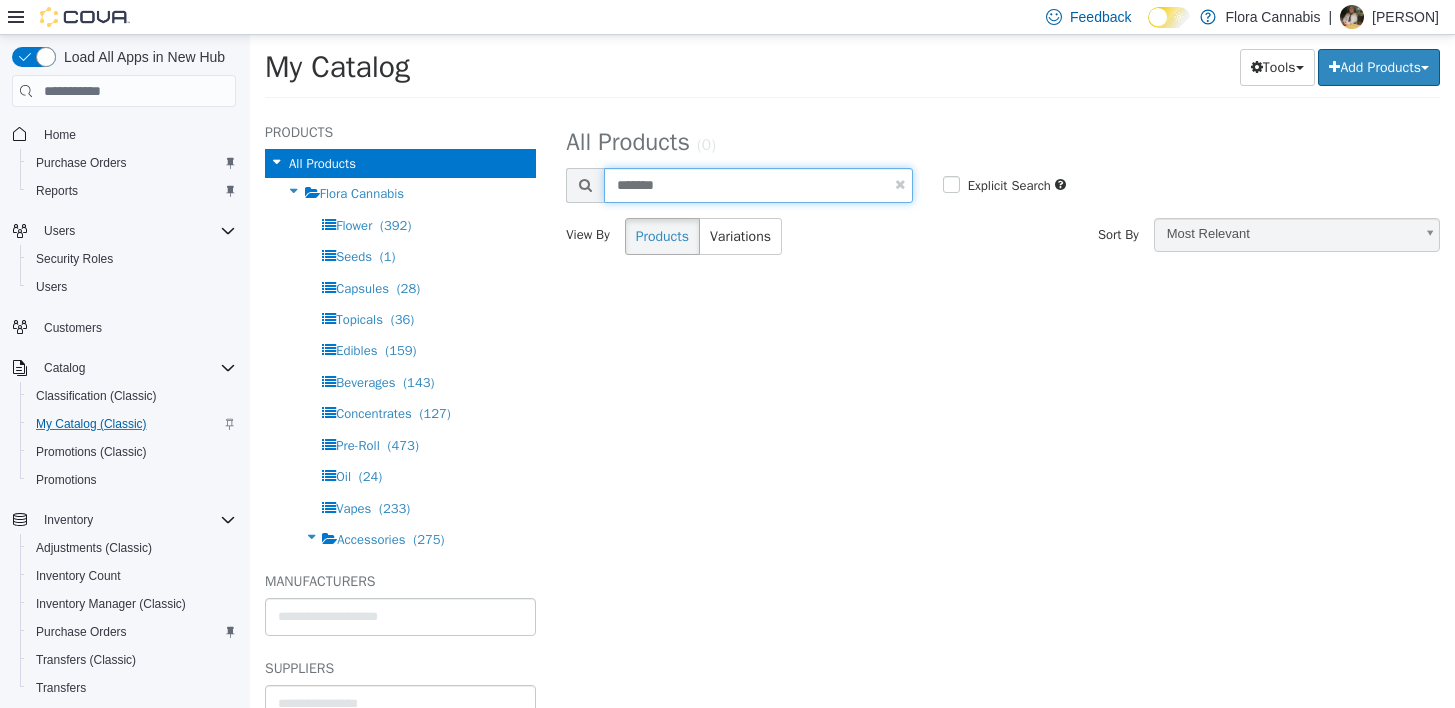 click on "*******" at bounding box center [758, 185] 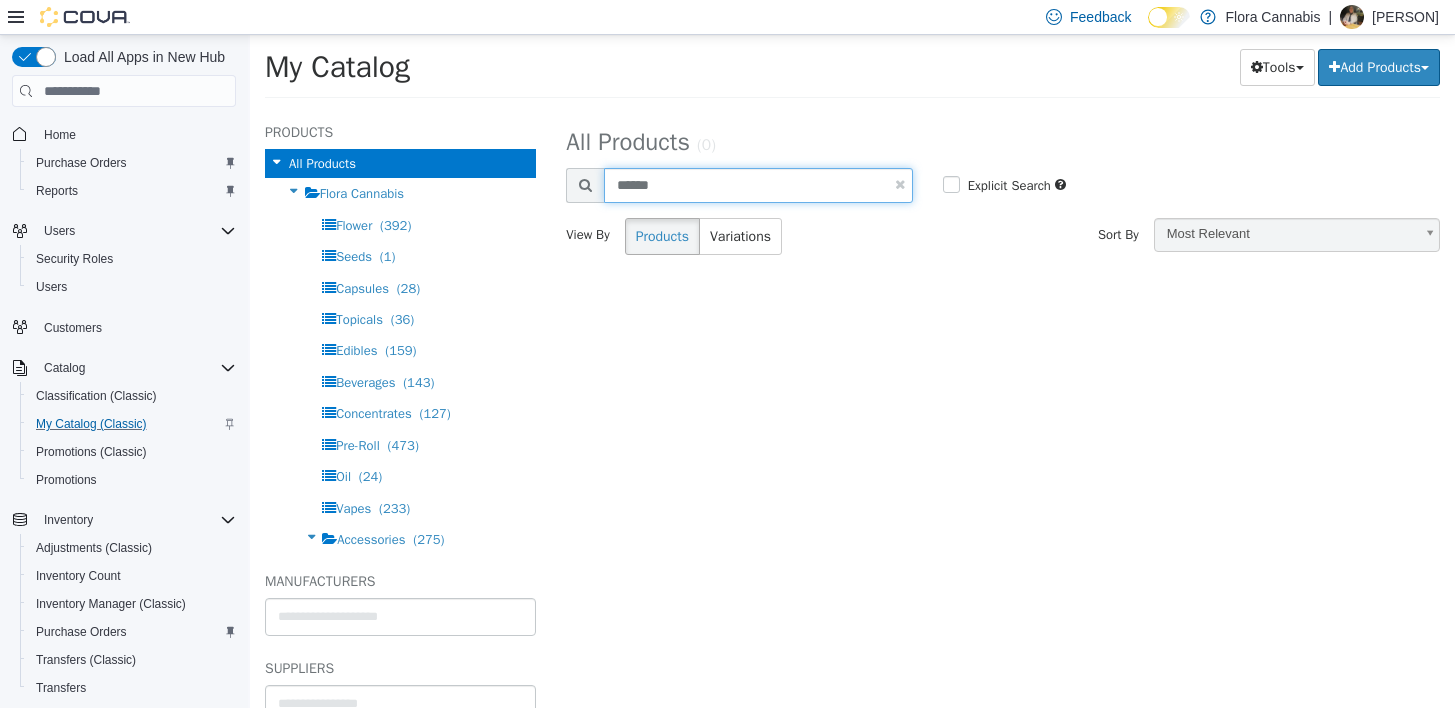 type on "******" 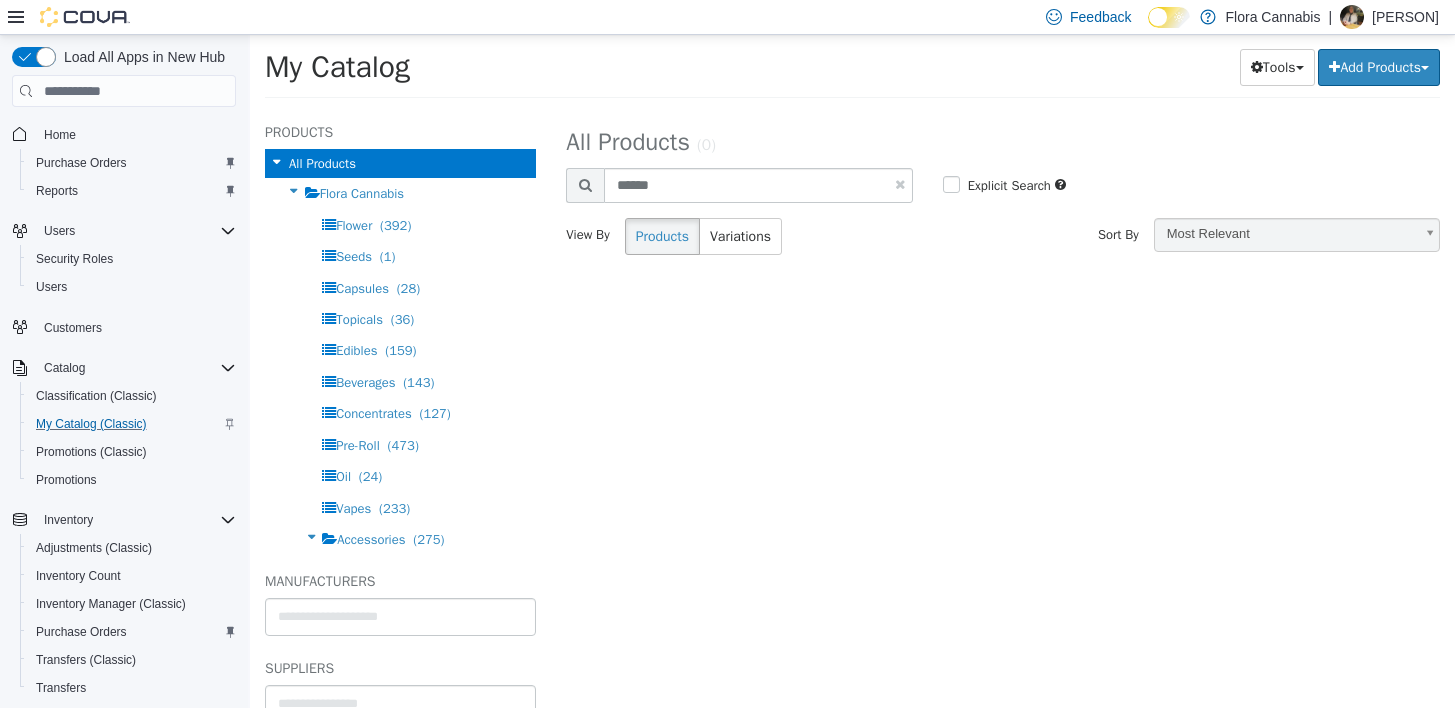 select on "**********" 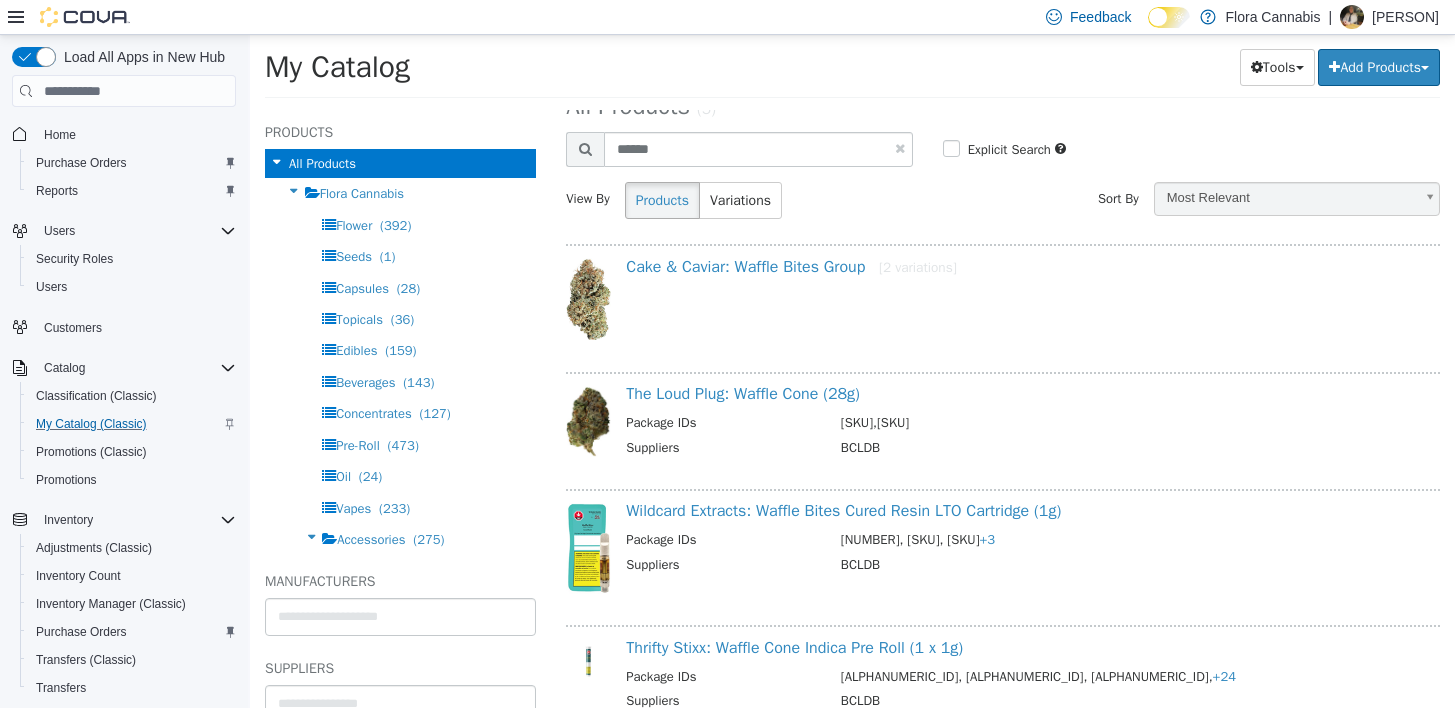 scroll, scrollTop: 100, scrollLeft: 0, axis: vertical 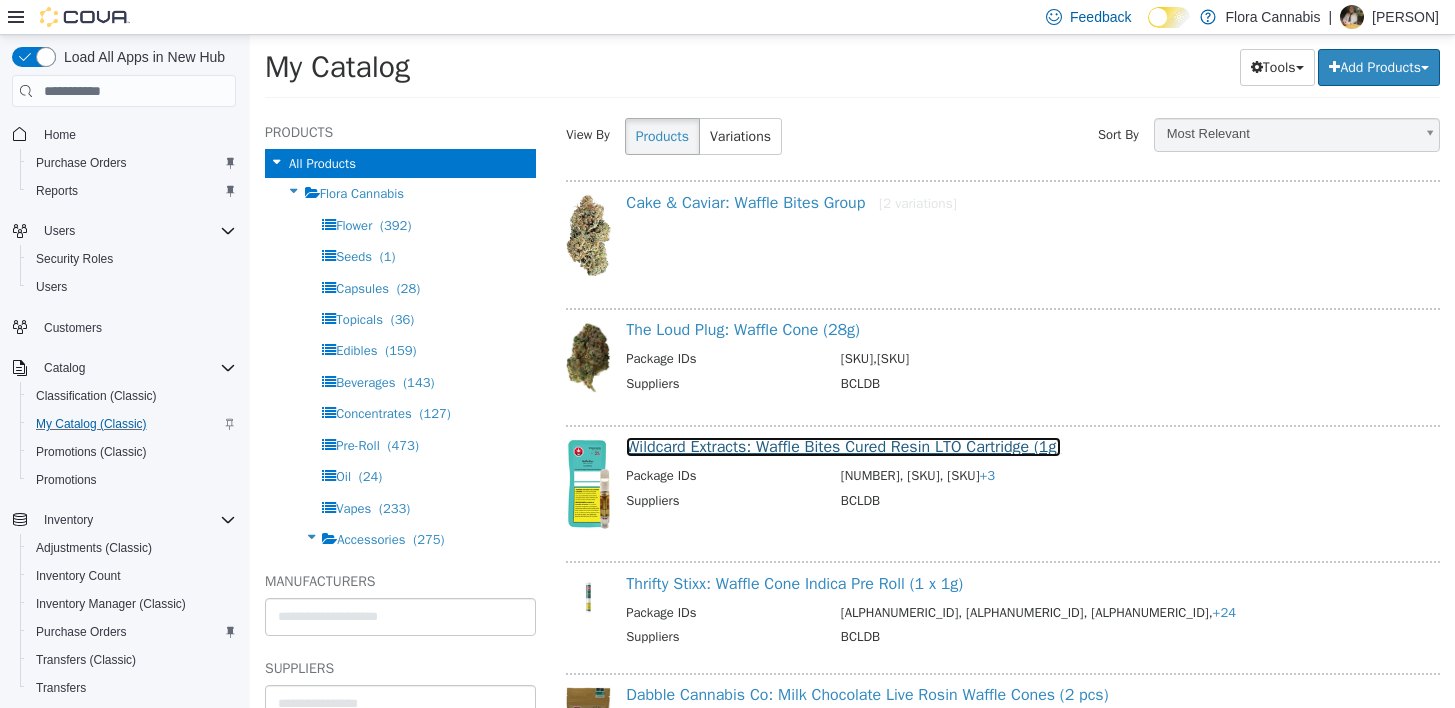 click on "Wildcard Extracts: Waffle Bites Cured Resin LTO Cartridge (1g)" at bounding box center (843, 447) 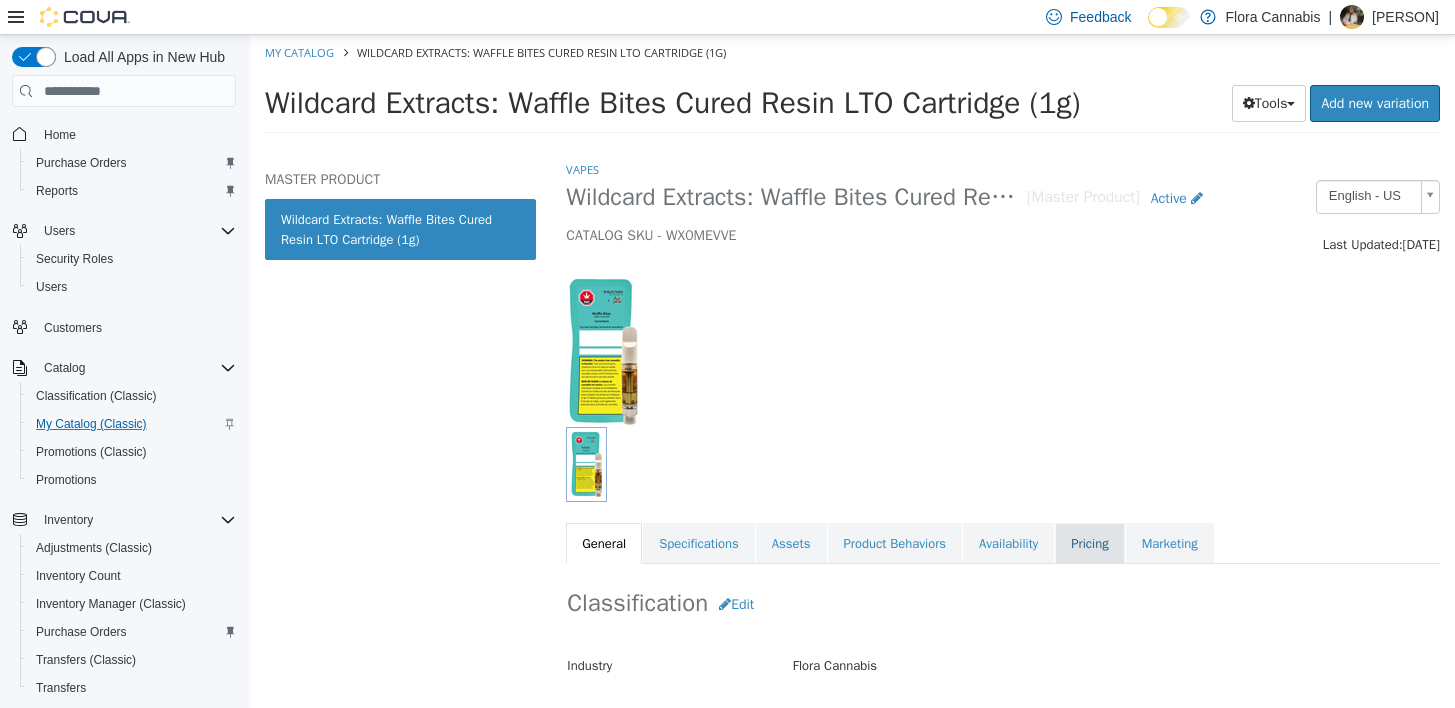 click on "Pricing" at bounding box center [1089, 544] 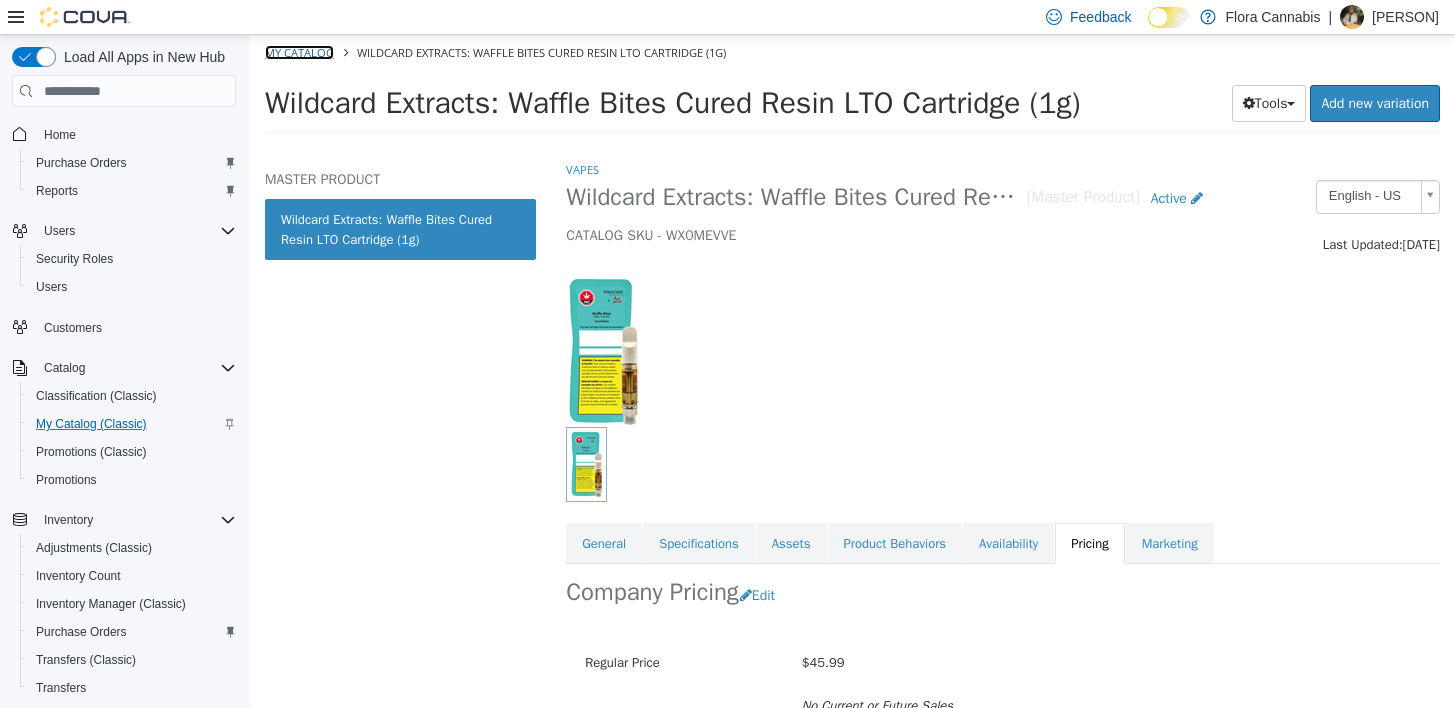 click on "My Catalog" at bounding box center (299, 52) 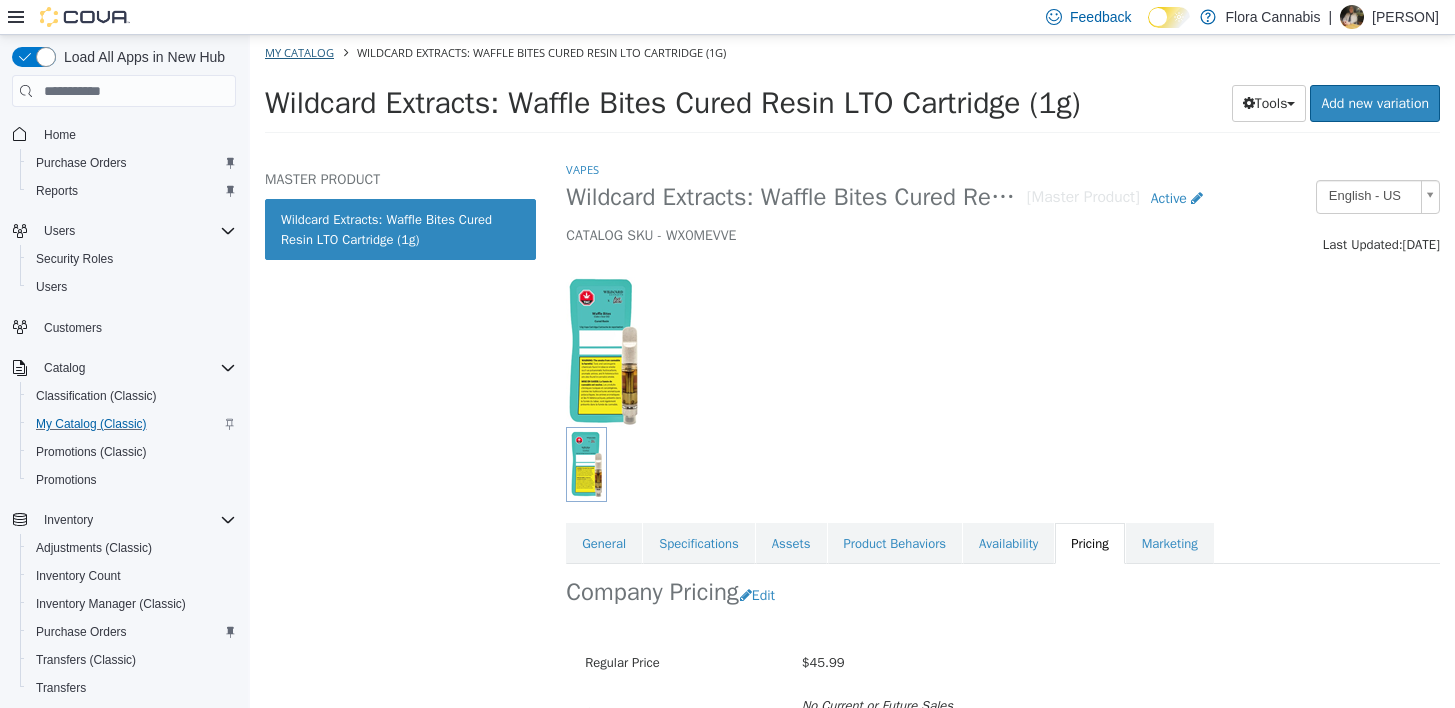 select on "**********" 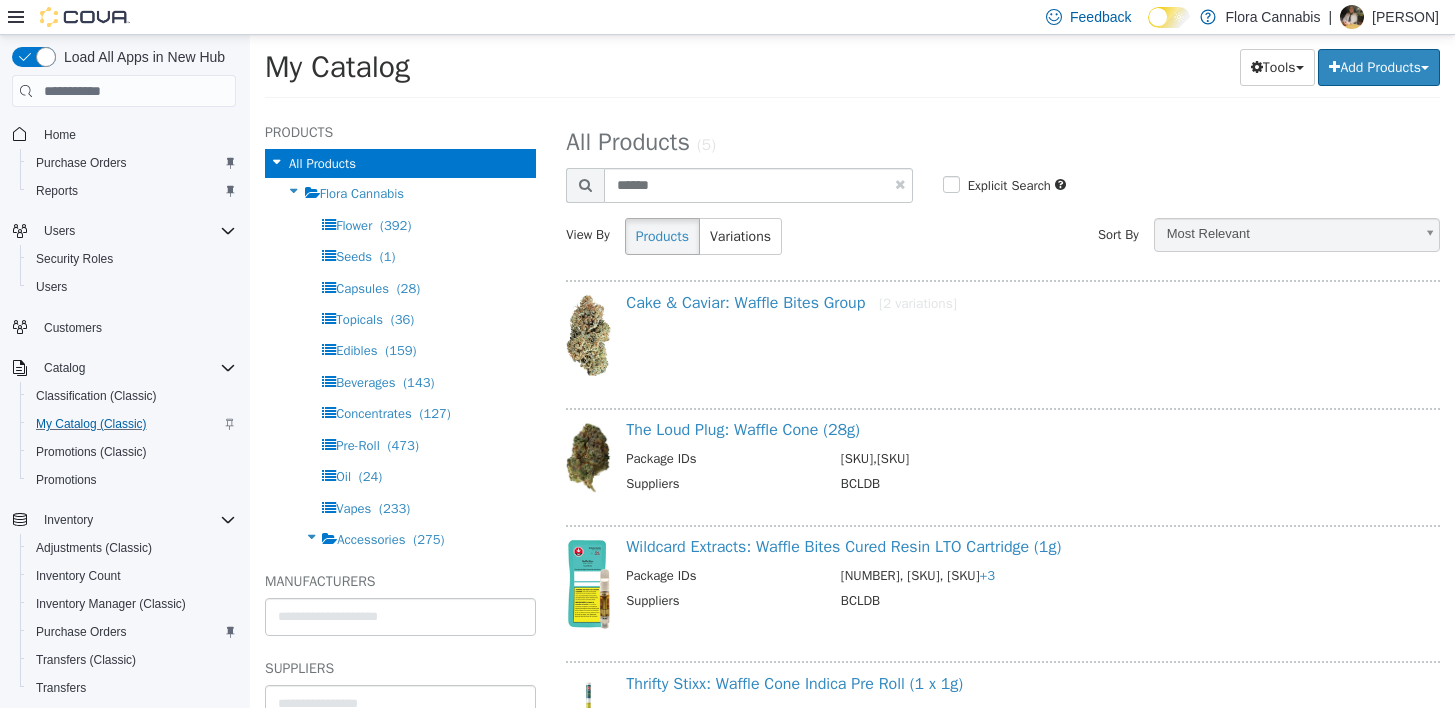 click at bounding box center [900, 184] 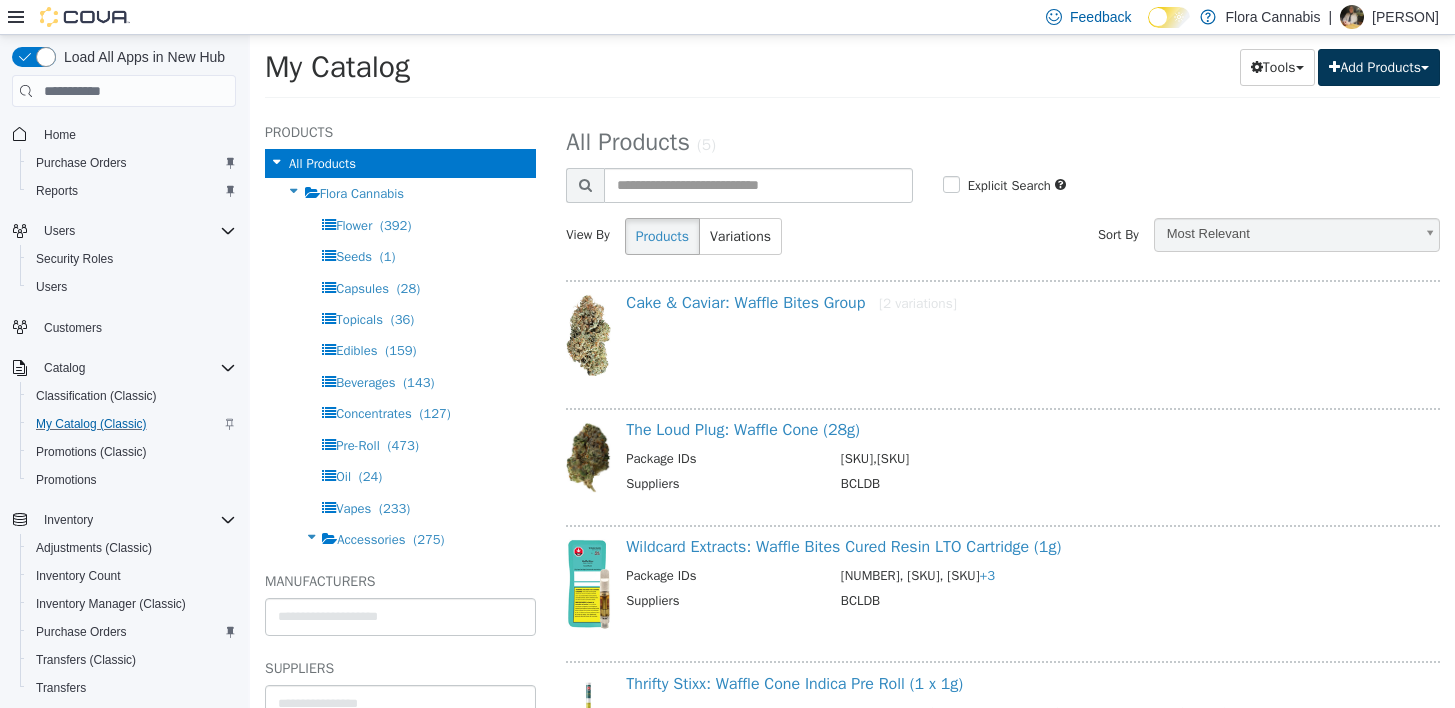 click on "Add Products" at bounding box center (1379, 67) 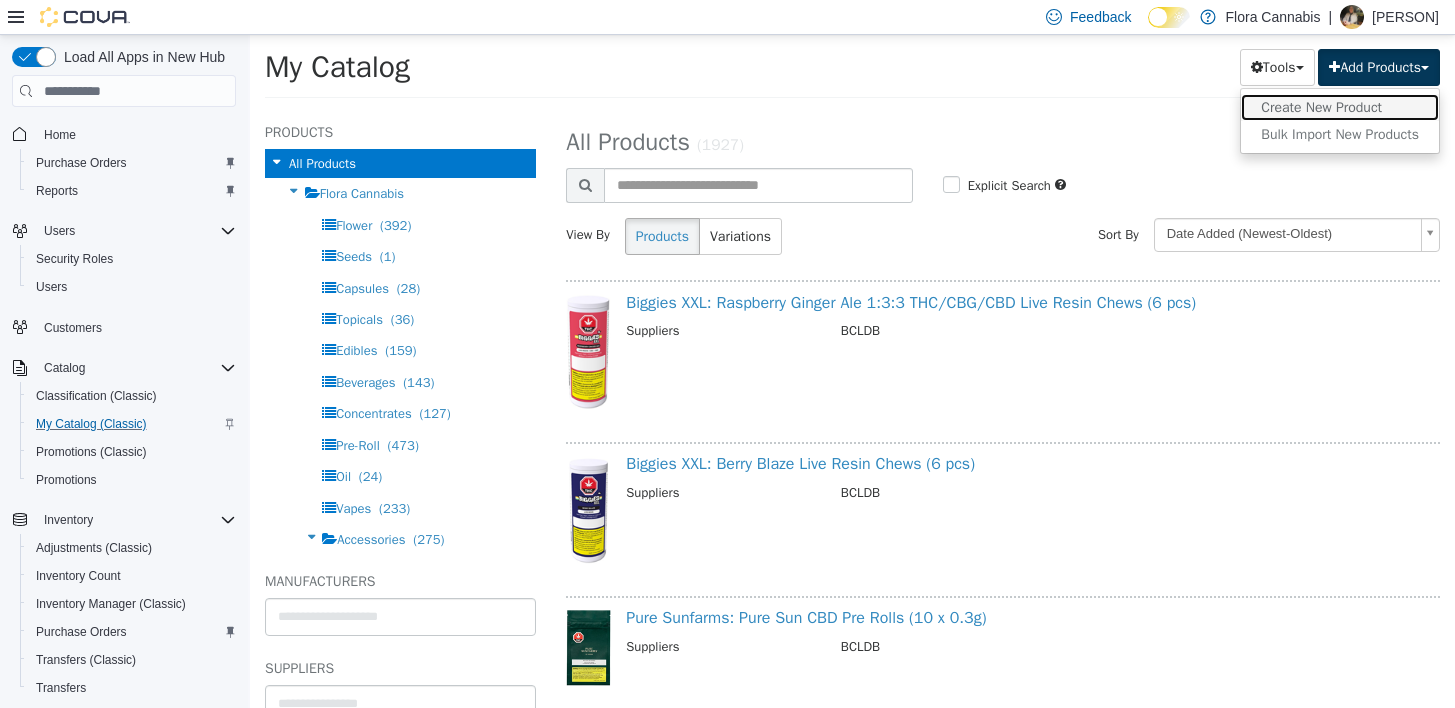 click on "Create New Product" at bounding box center [1340, 107] 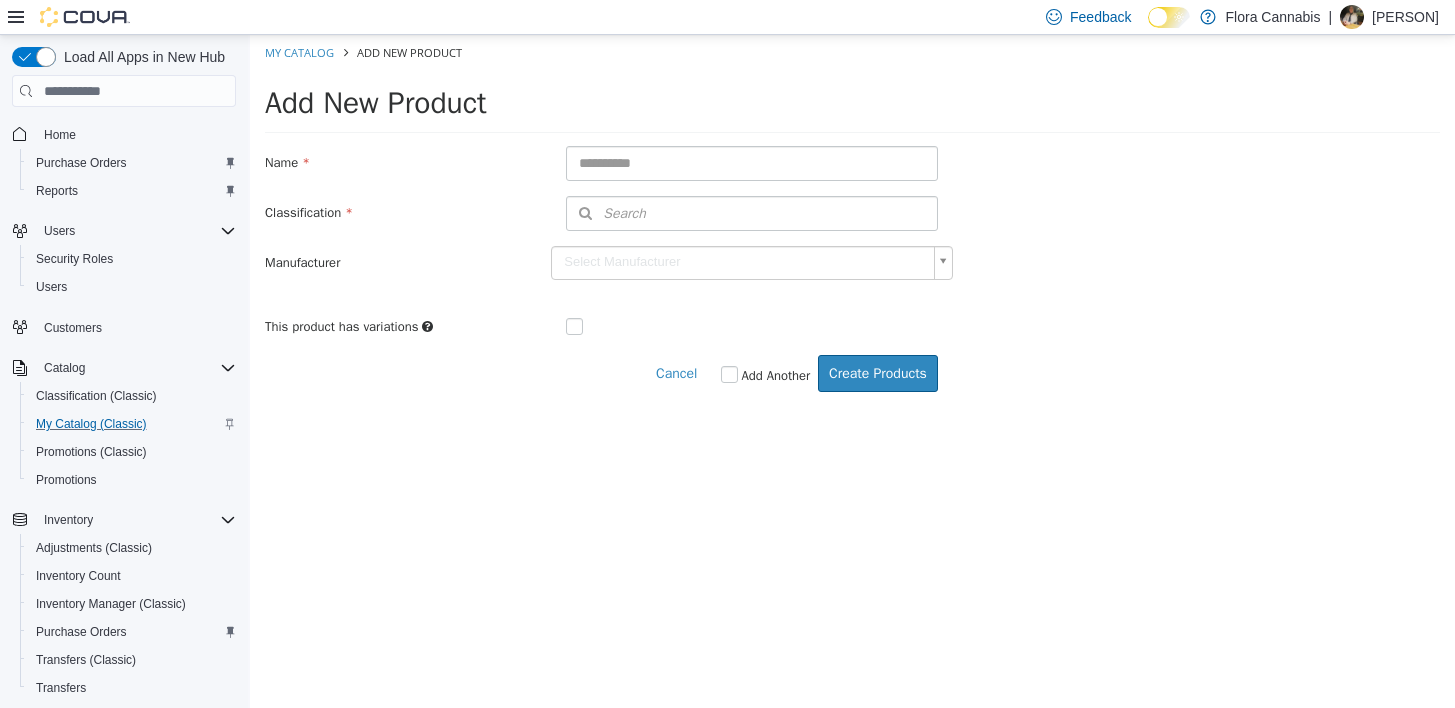click on "Add New Product" at bounding box center [852, 109] 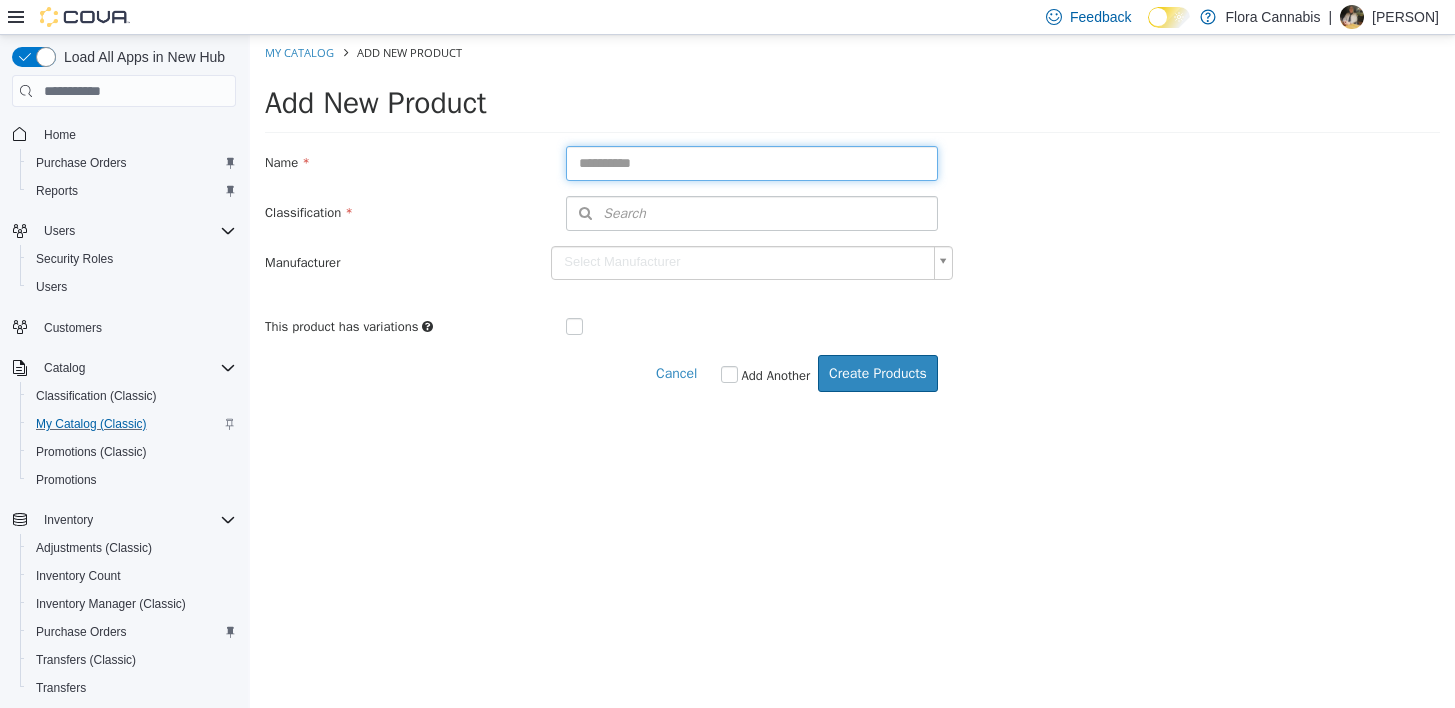 click at bounding box center [752, 163] 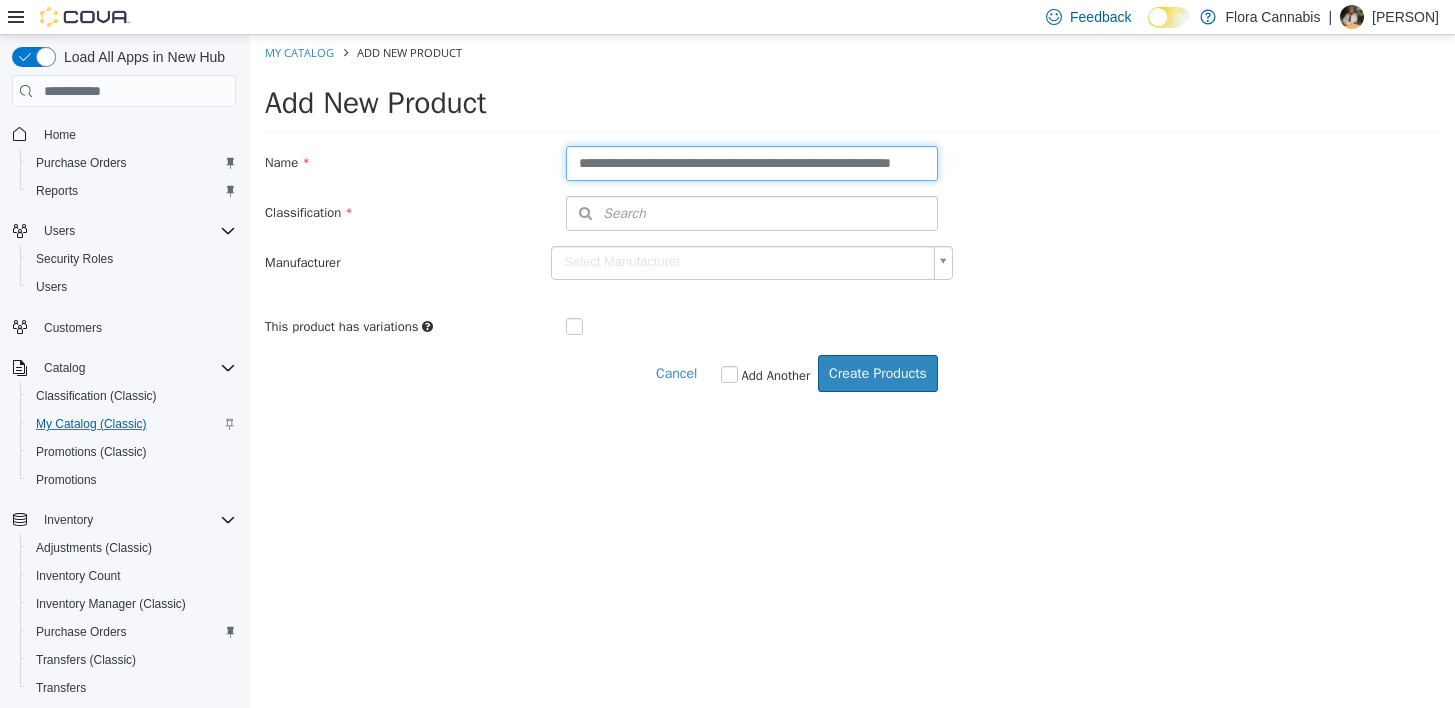 scroll, scrollTop: 0, scrollLeft: 41, axis: horizontal 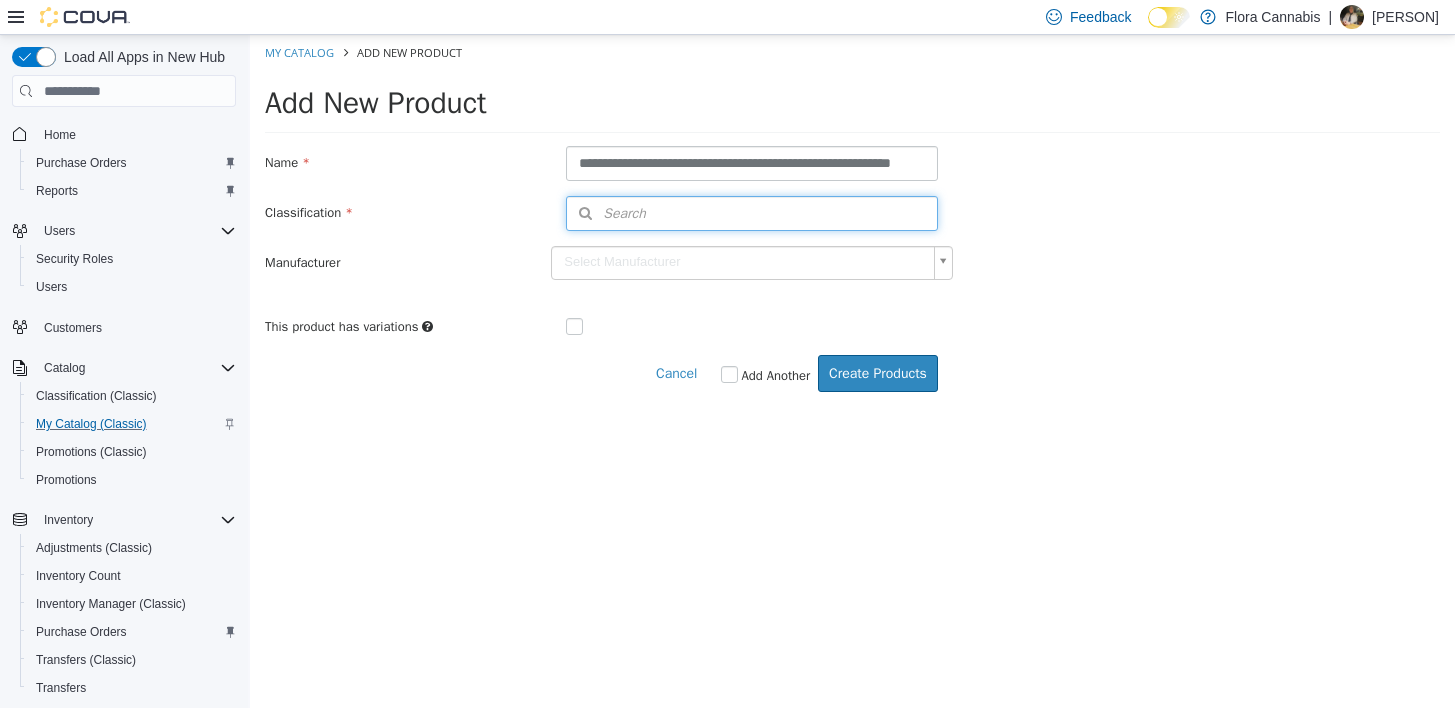 type 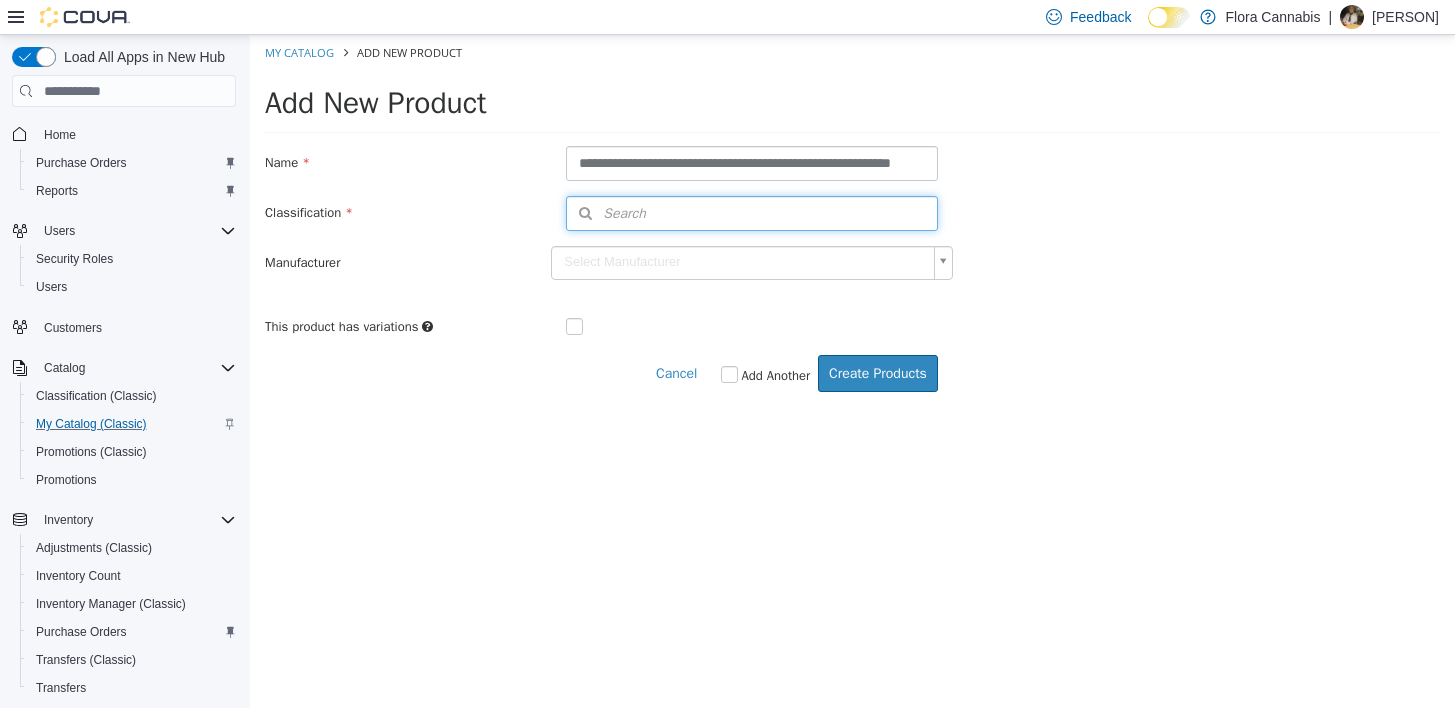 click on "Search" at bounding box center [752, 213] 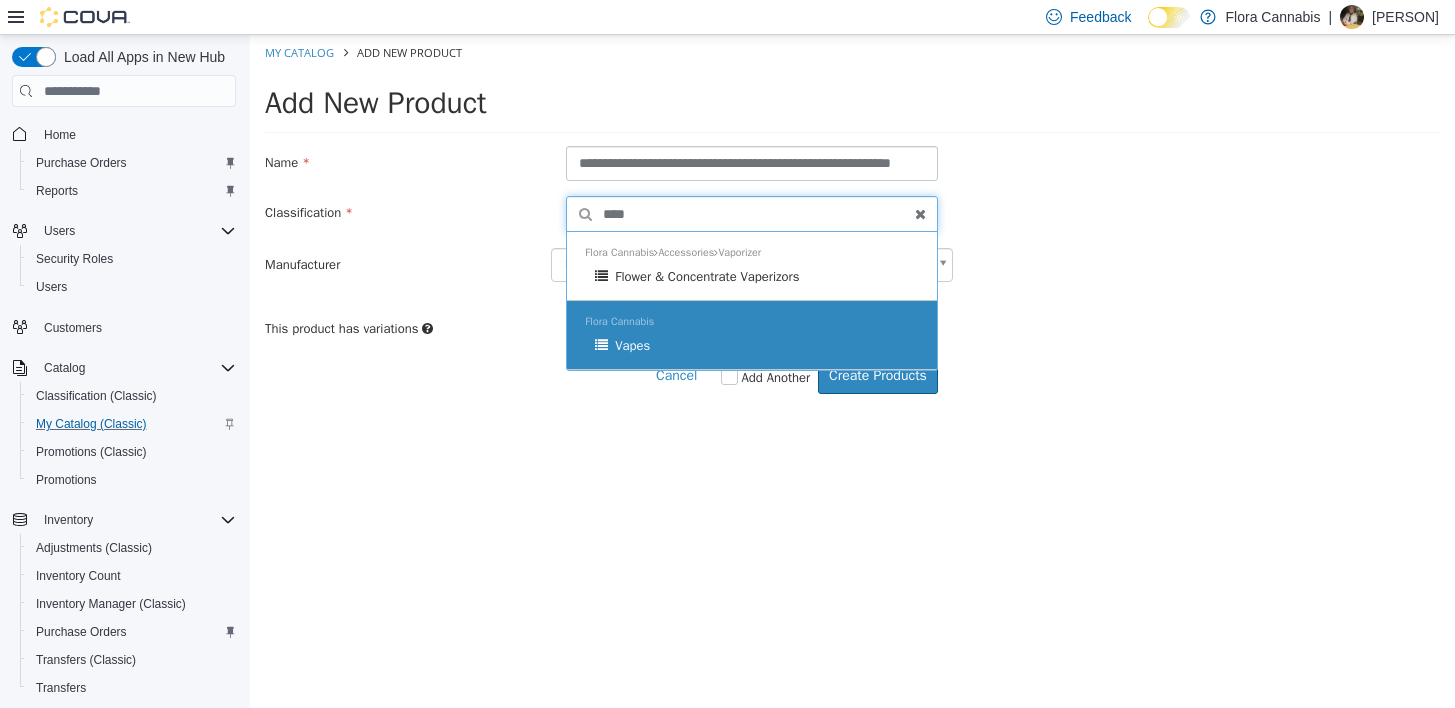 type on "****" 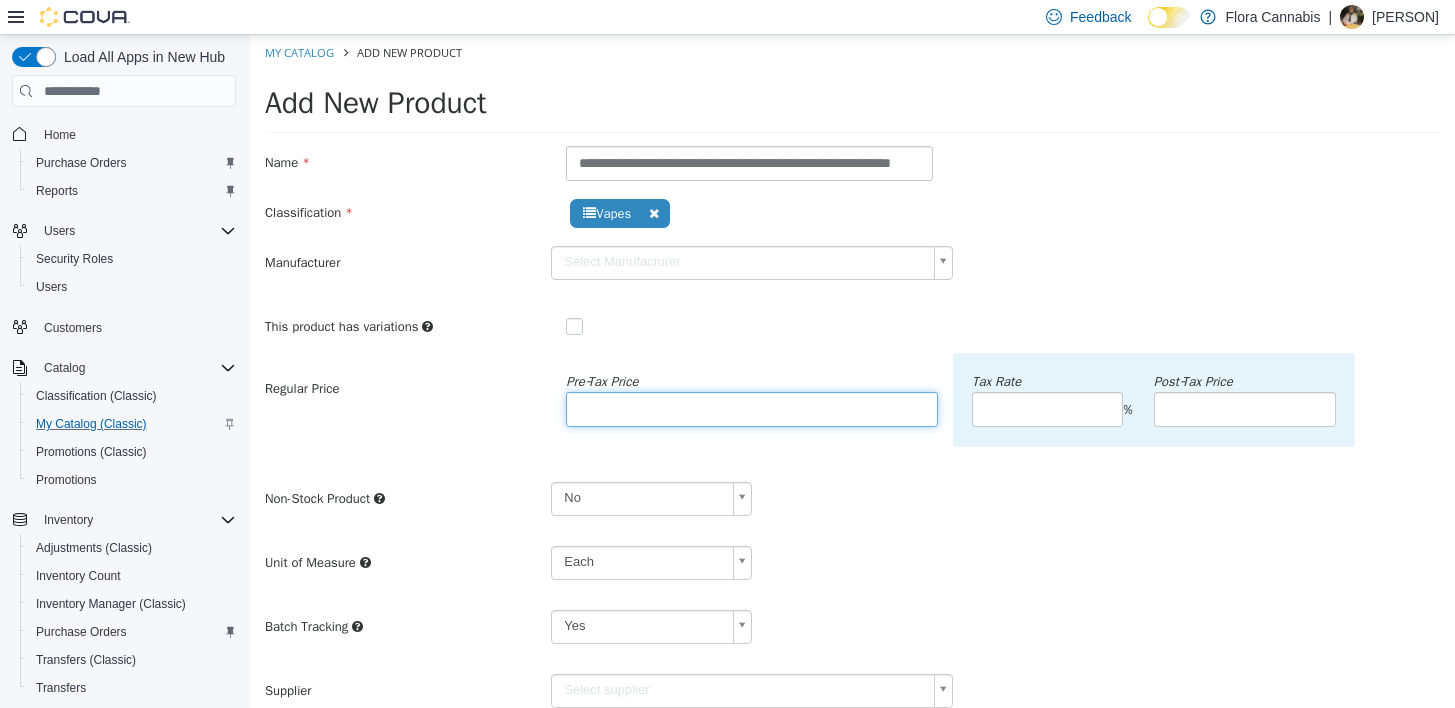 click at bounding box center (752, 409) 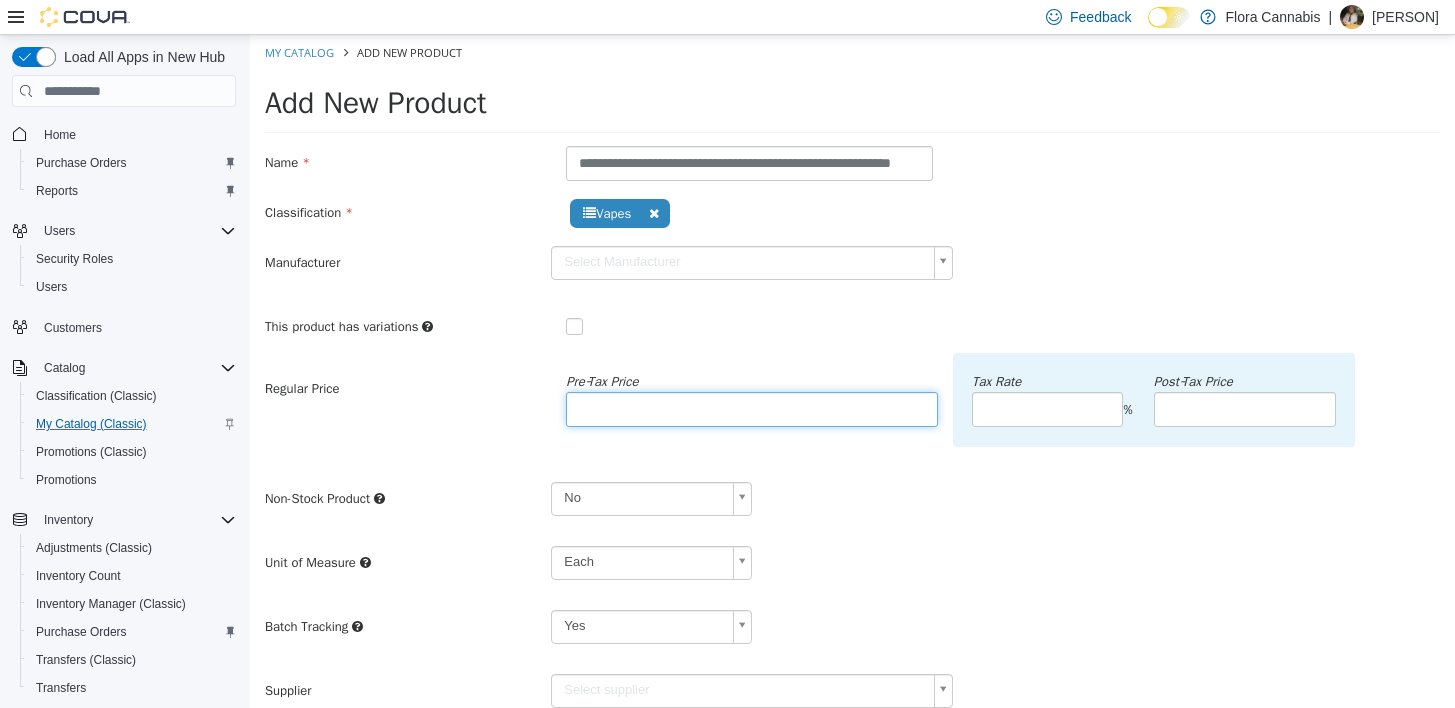 type on "*****" 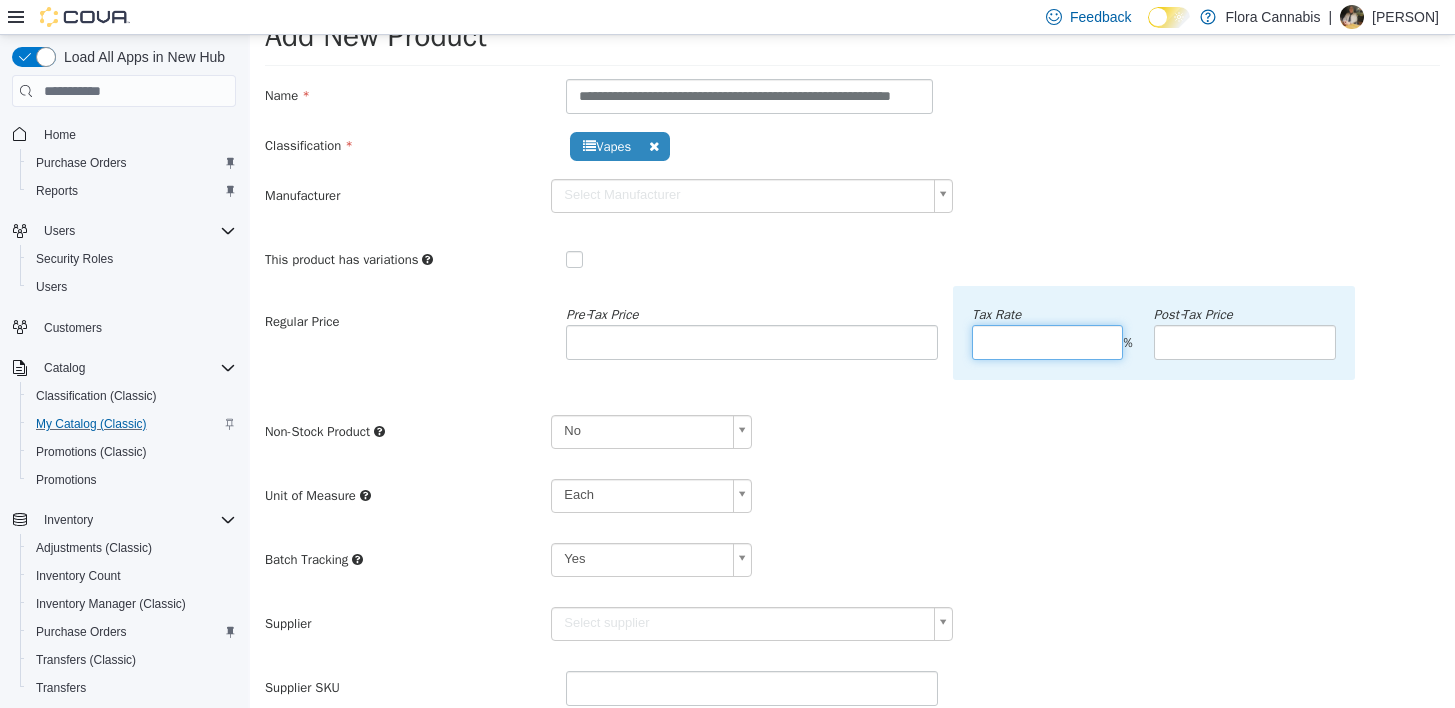 scroll, scrollTop: 200, scrollLeft: 0, axis: vertical 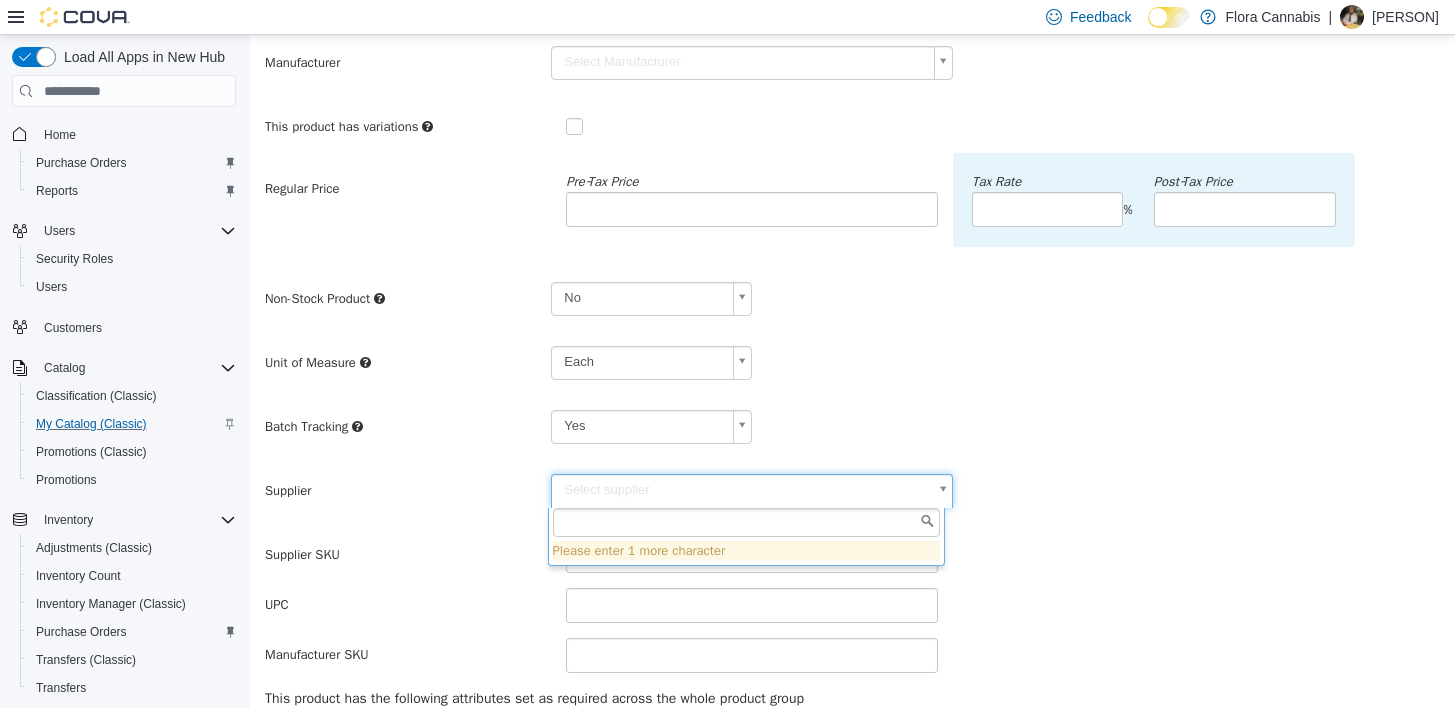 click on "**********" at bounding box center (852, 433) 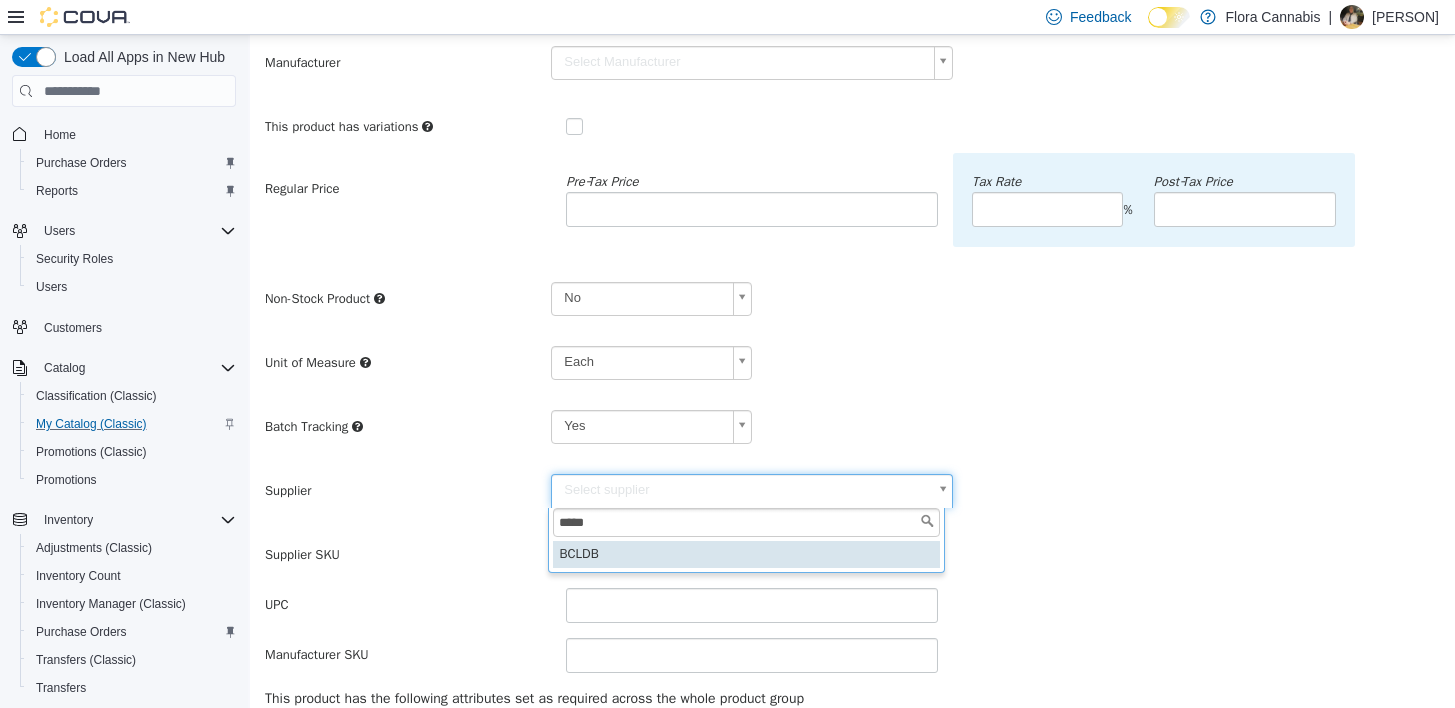 type on "*****" 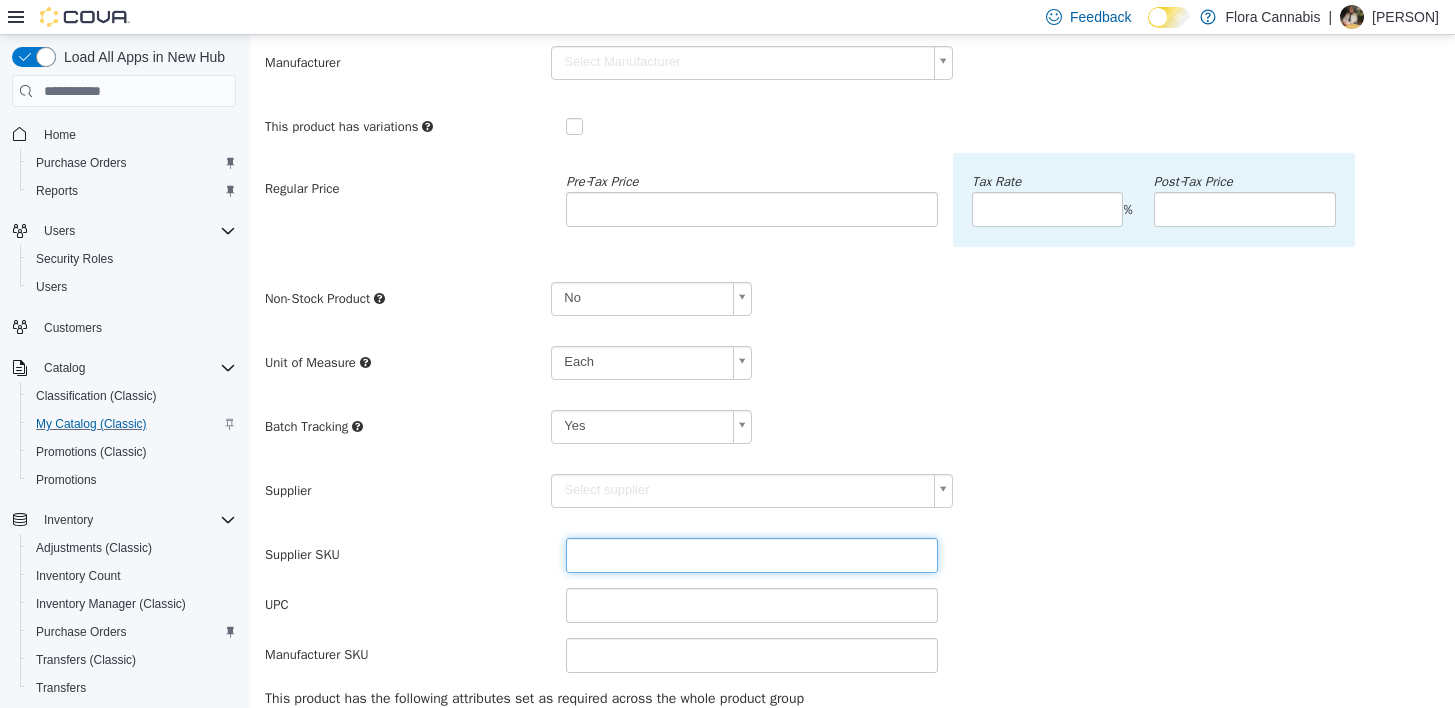 click at bounding box center (752, 555) 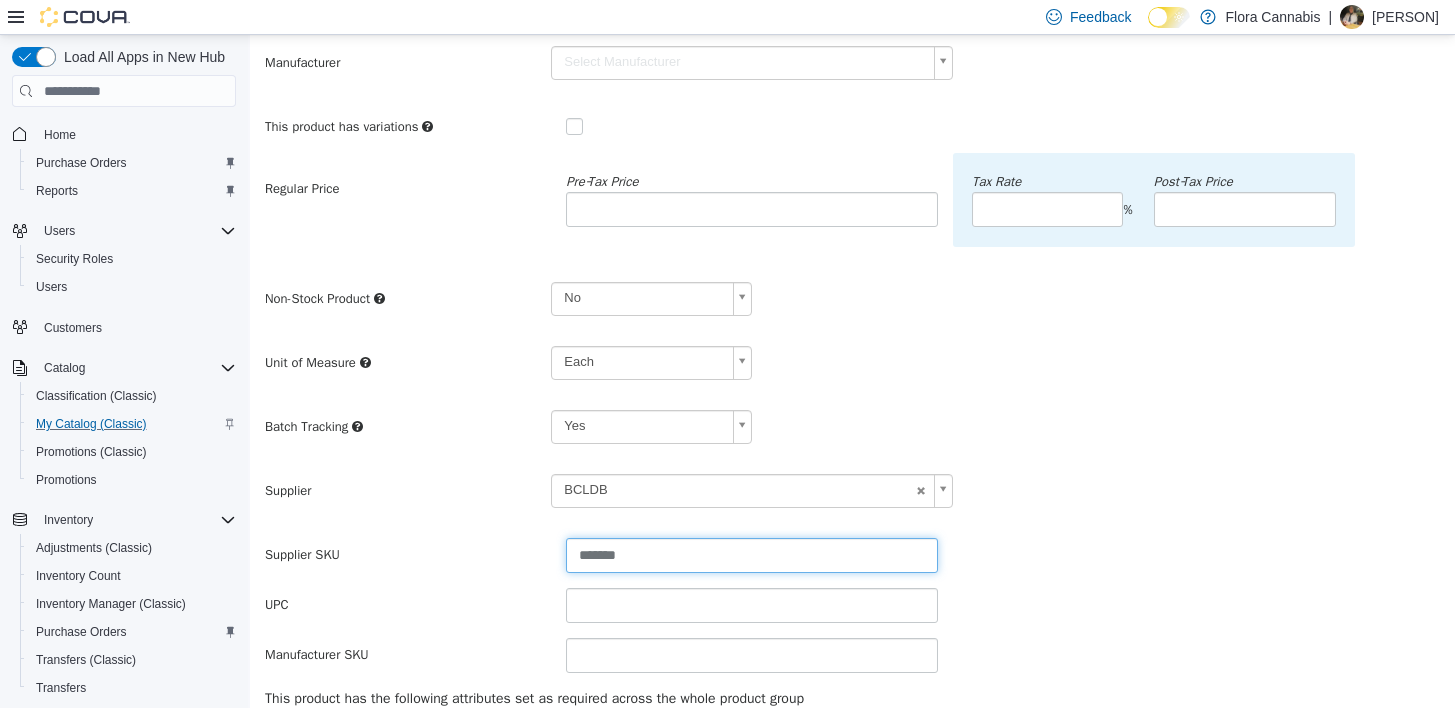 type on "*******" 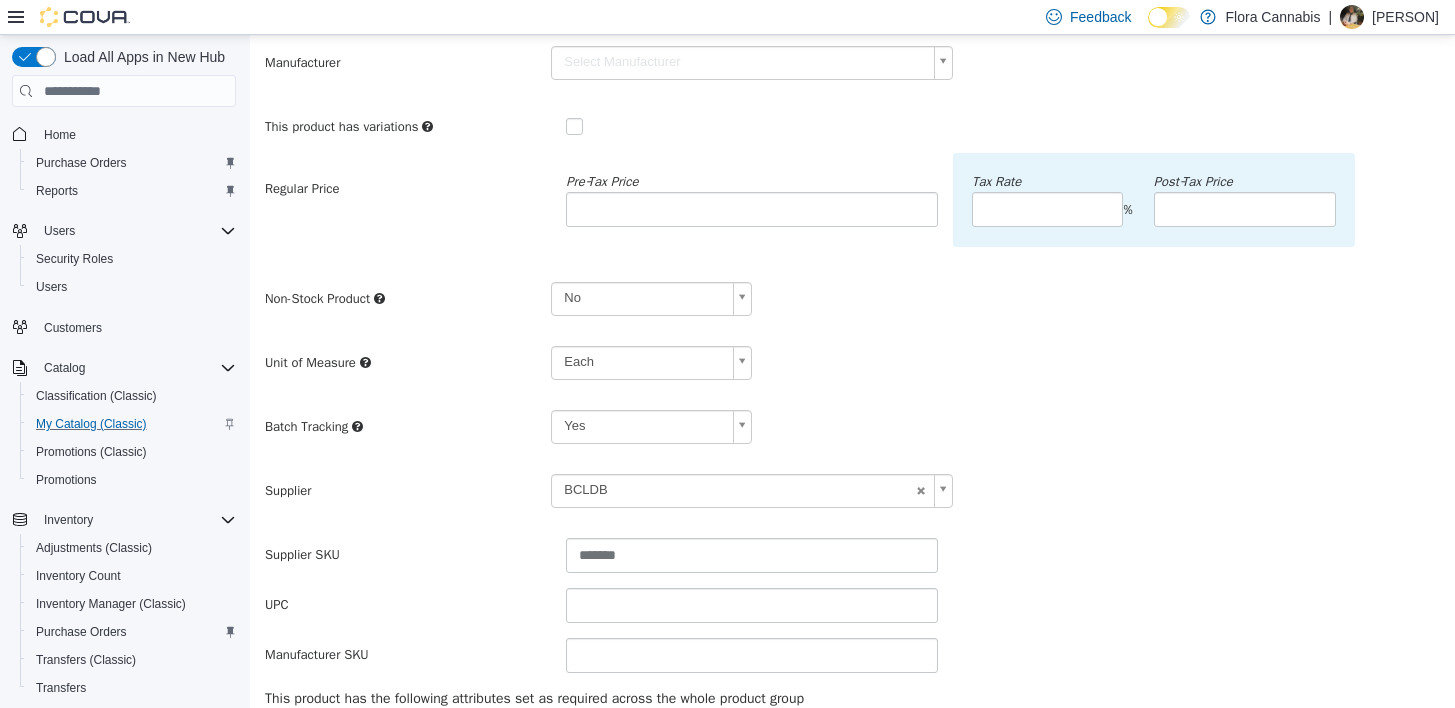 click on "Batch Tracking       Yes                             ***" at bounding box center (852, 434) 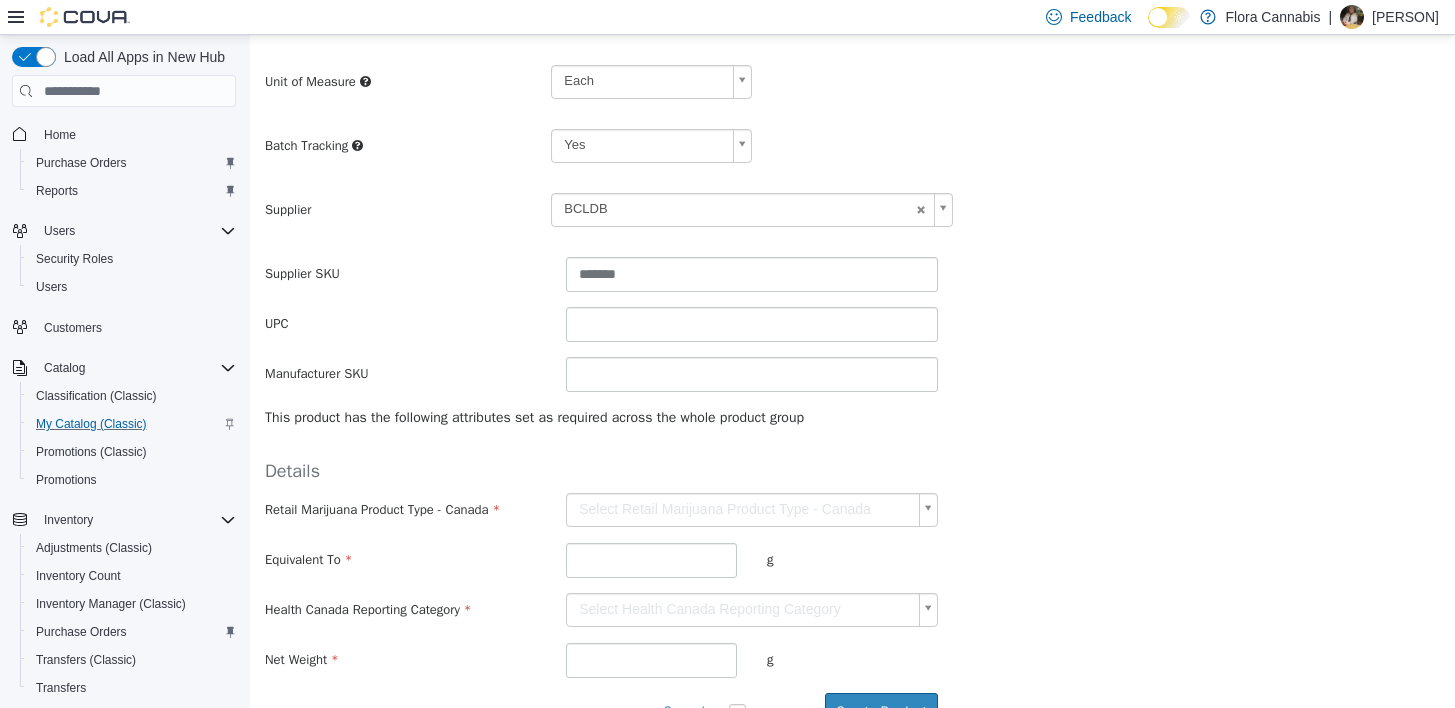 scroll, scrollTop: 525, scrollLeft: 0, axis: vertical 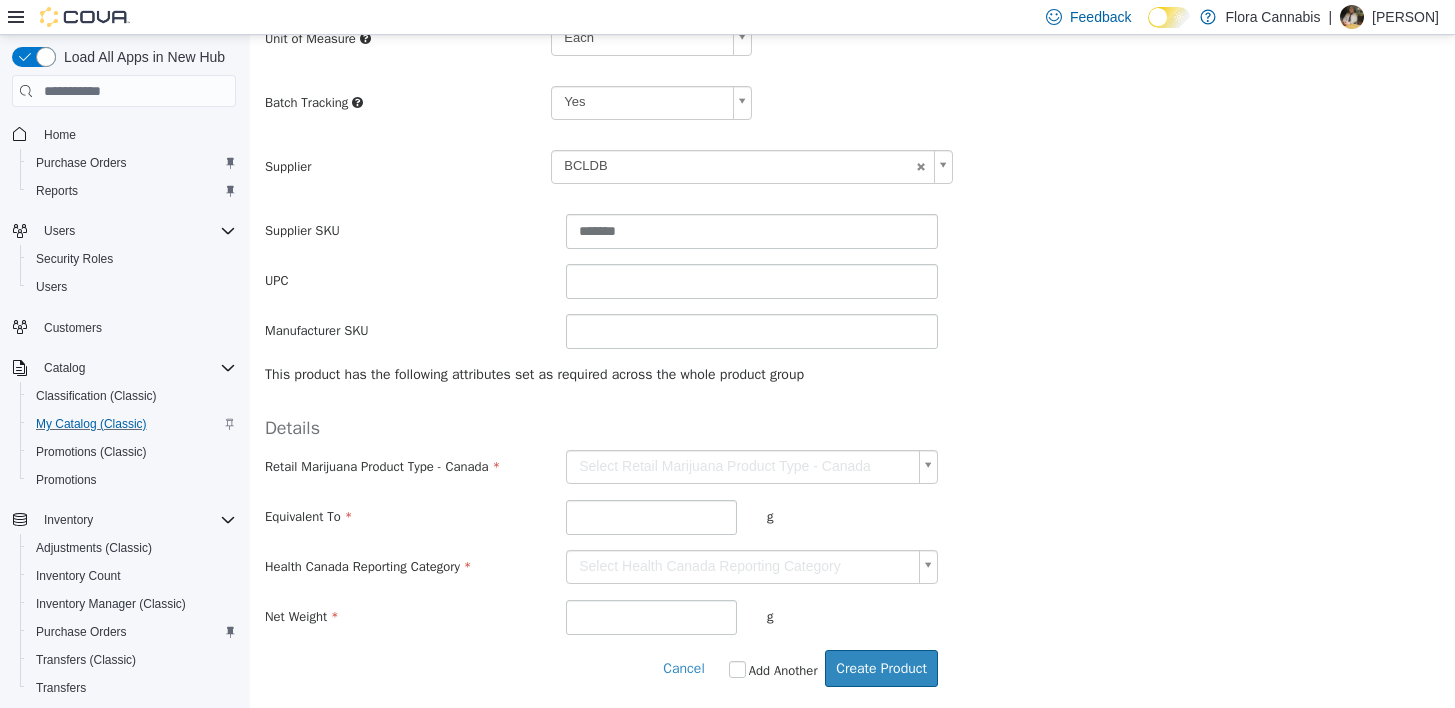 click on "**********" at bounding box center (852, 109) 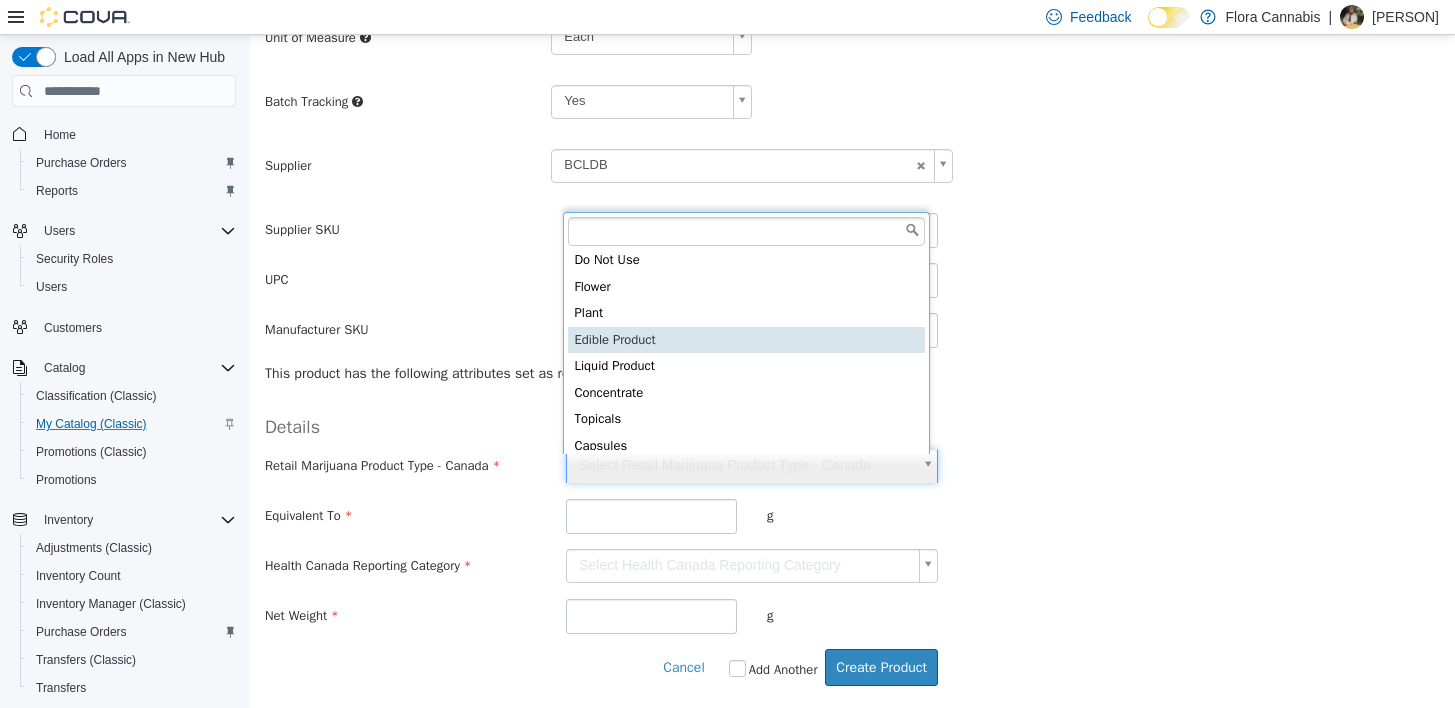 scroll, scrollTop: 65, scrollLeft: 0, axis: vertical 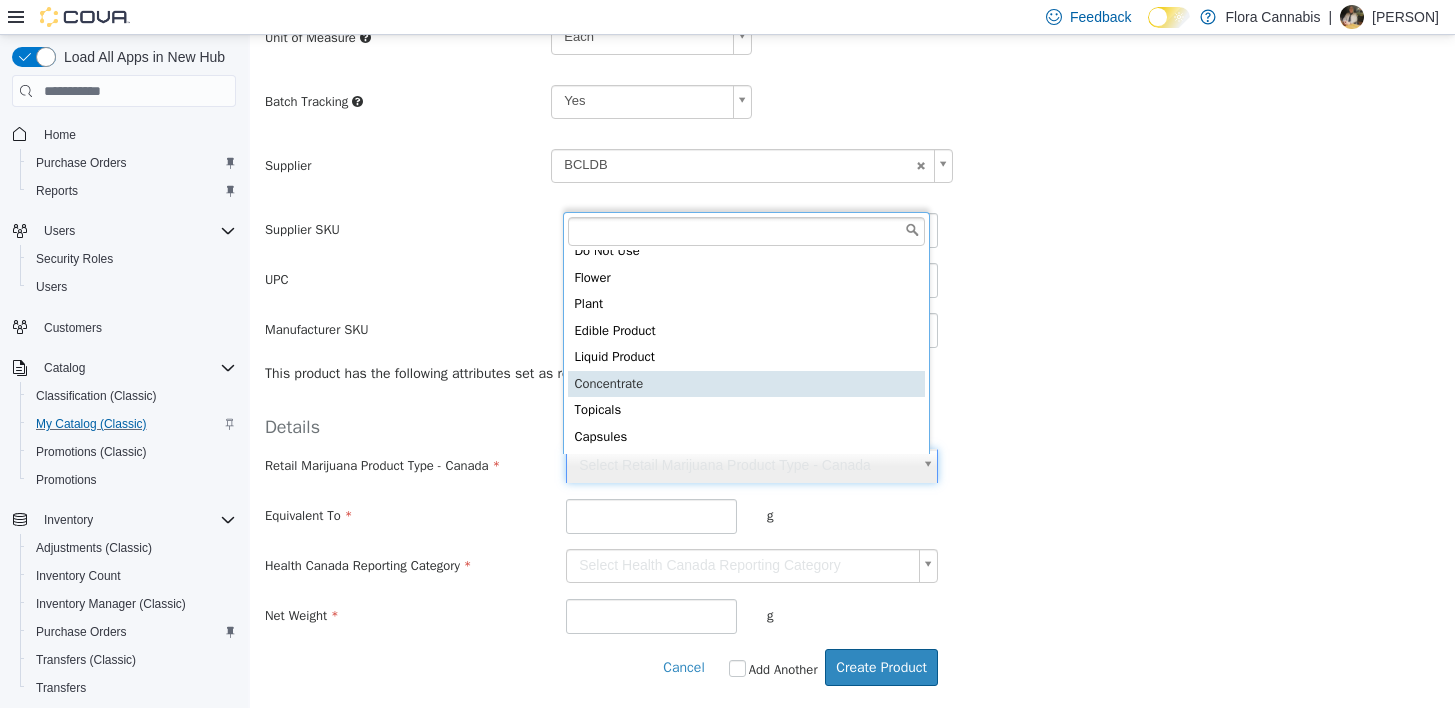 type on "**********" 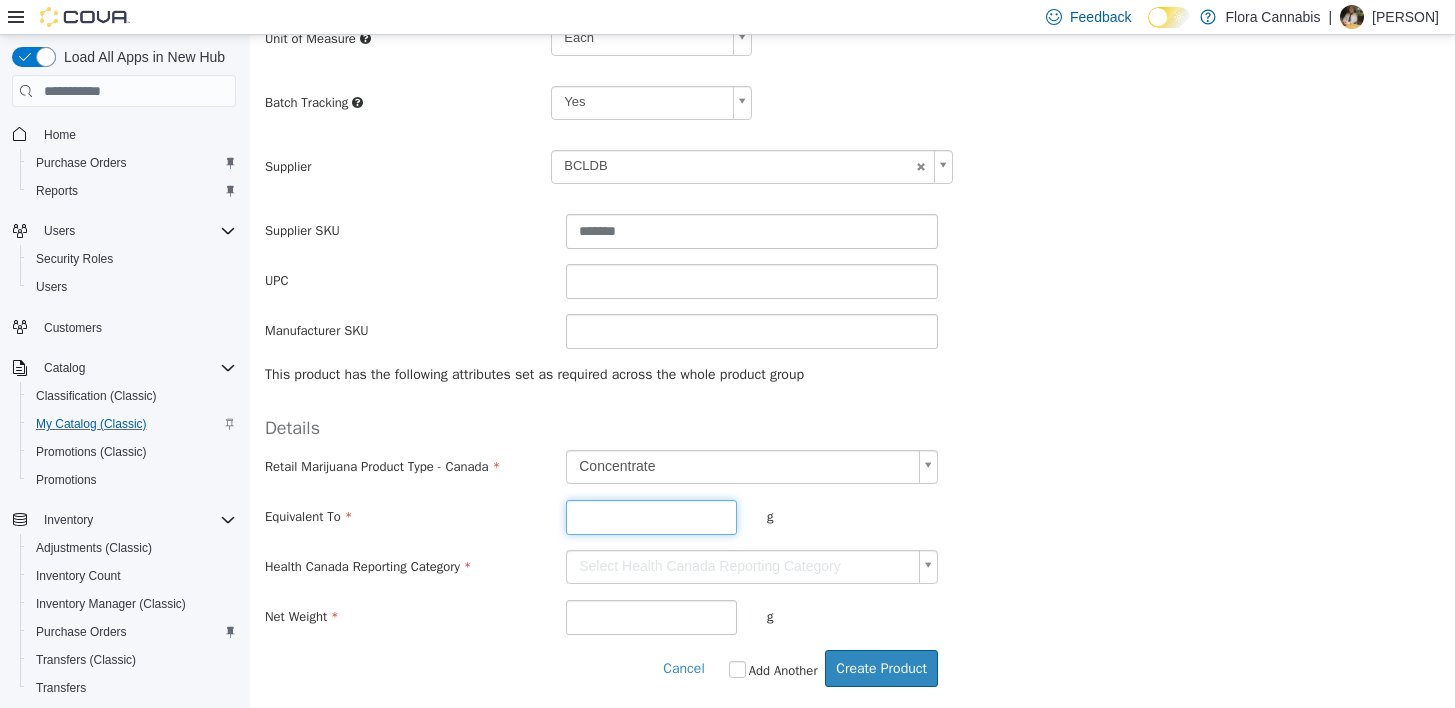 click at bounding box center (651, 517) 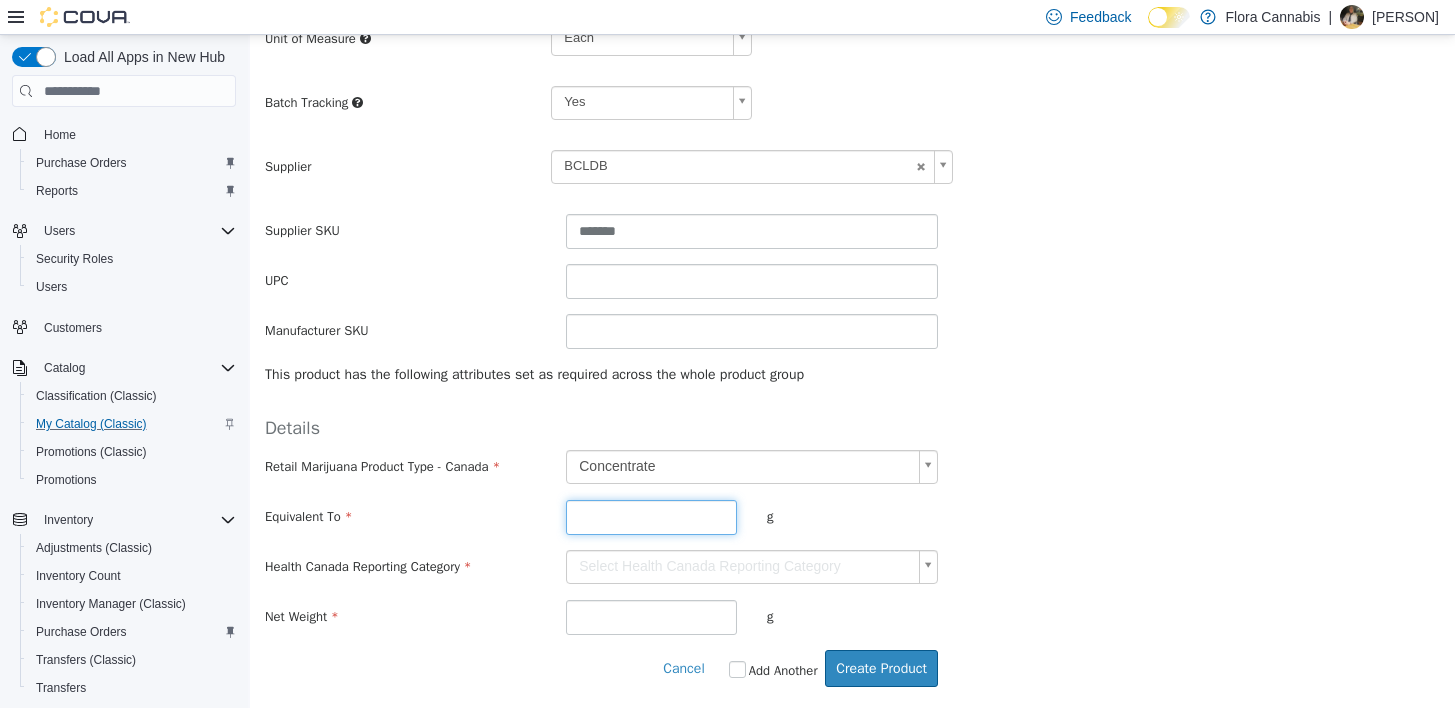 type on "*" 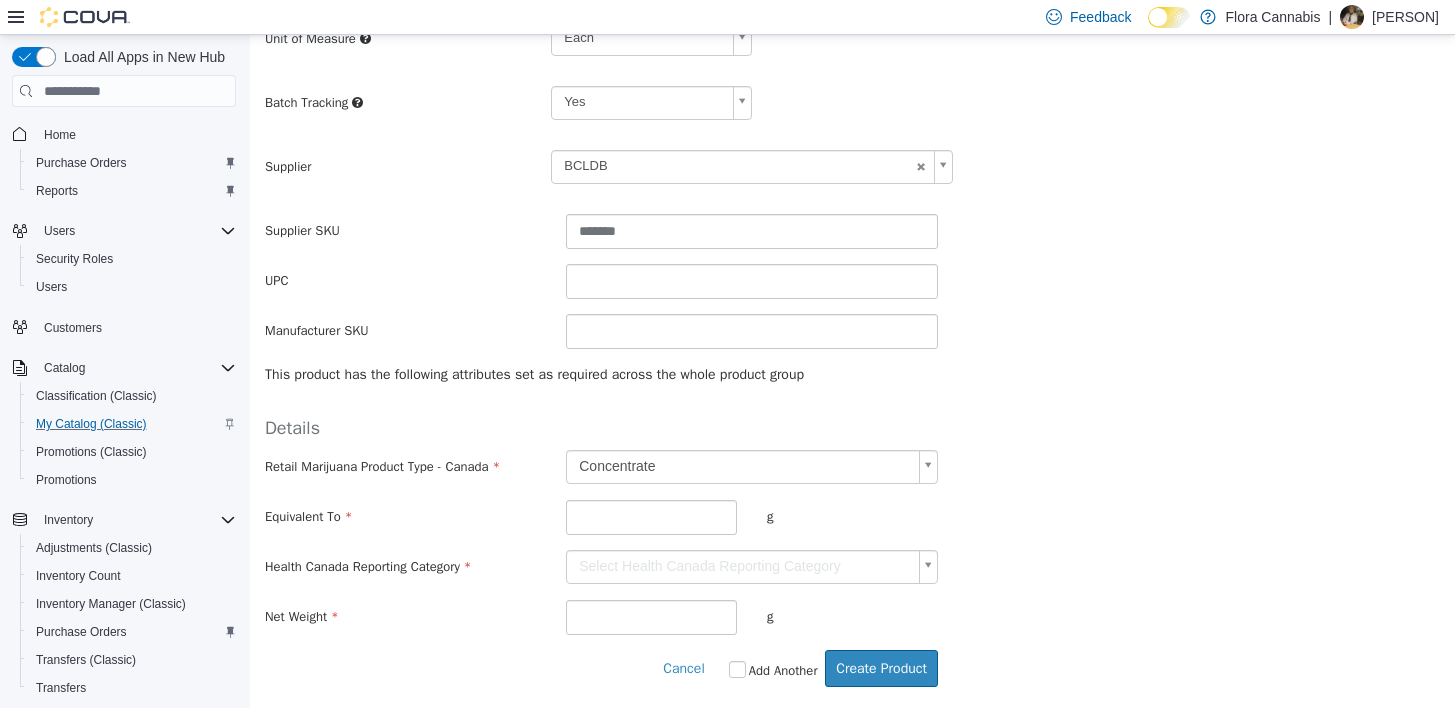 click on "**********" at bounding box center [852, 109] 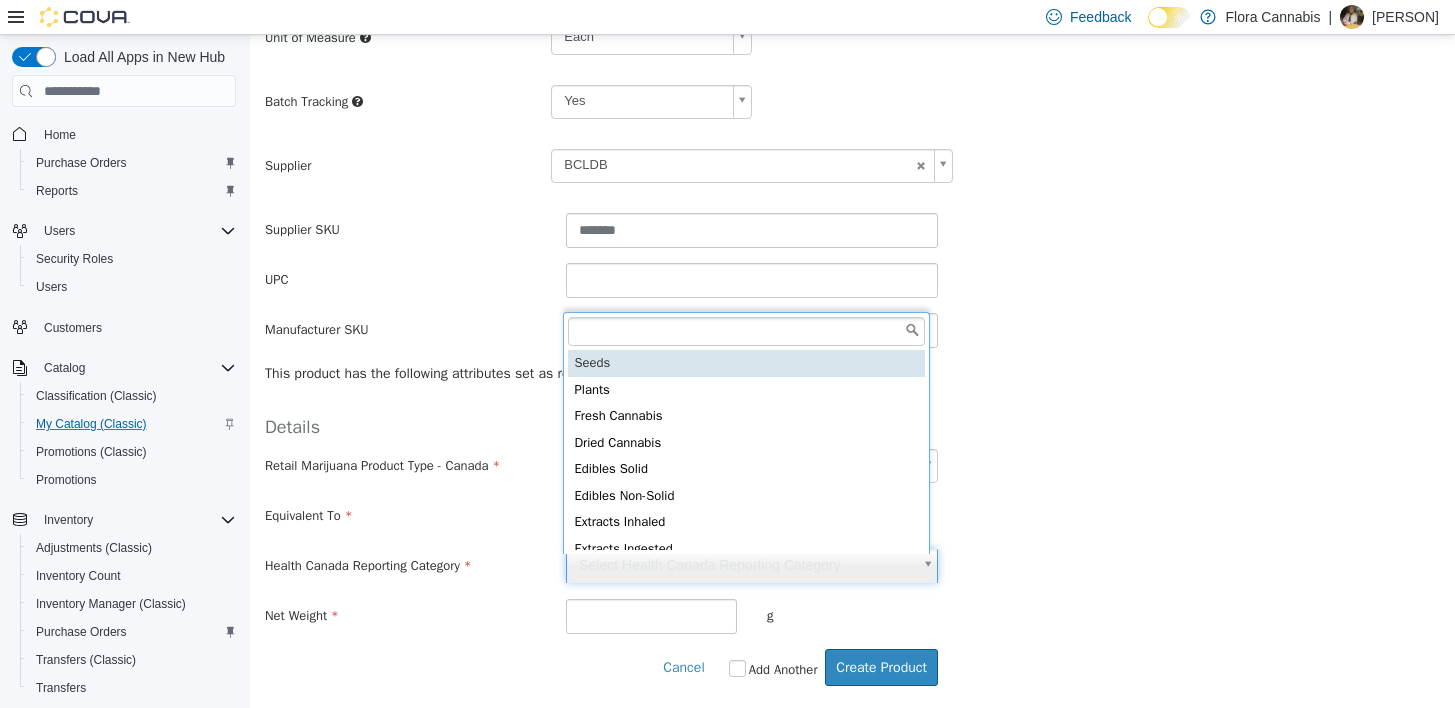 scroll, scrollTop: 5, scrollLeft: 0, axis: vertical 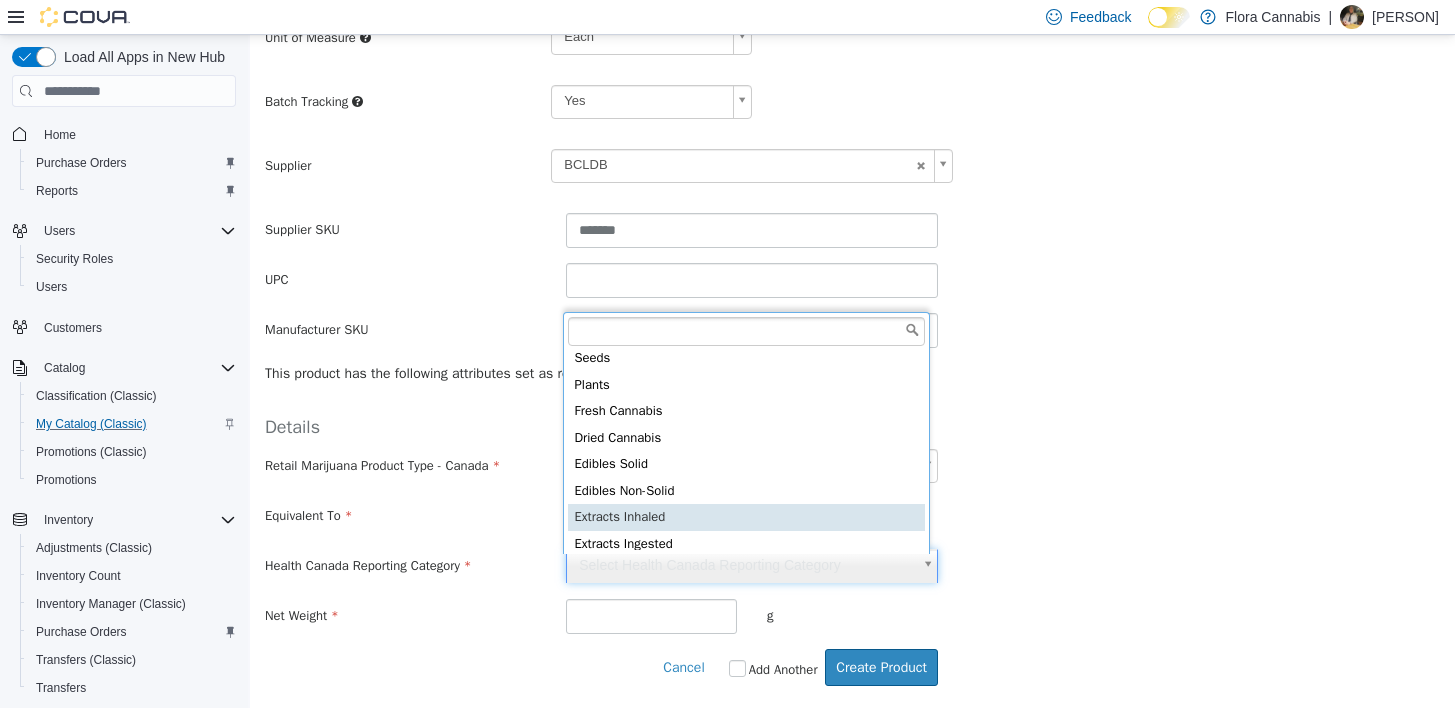 type on "**********" 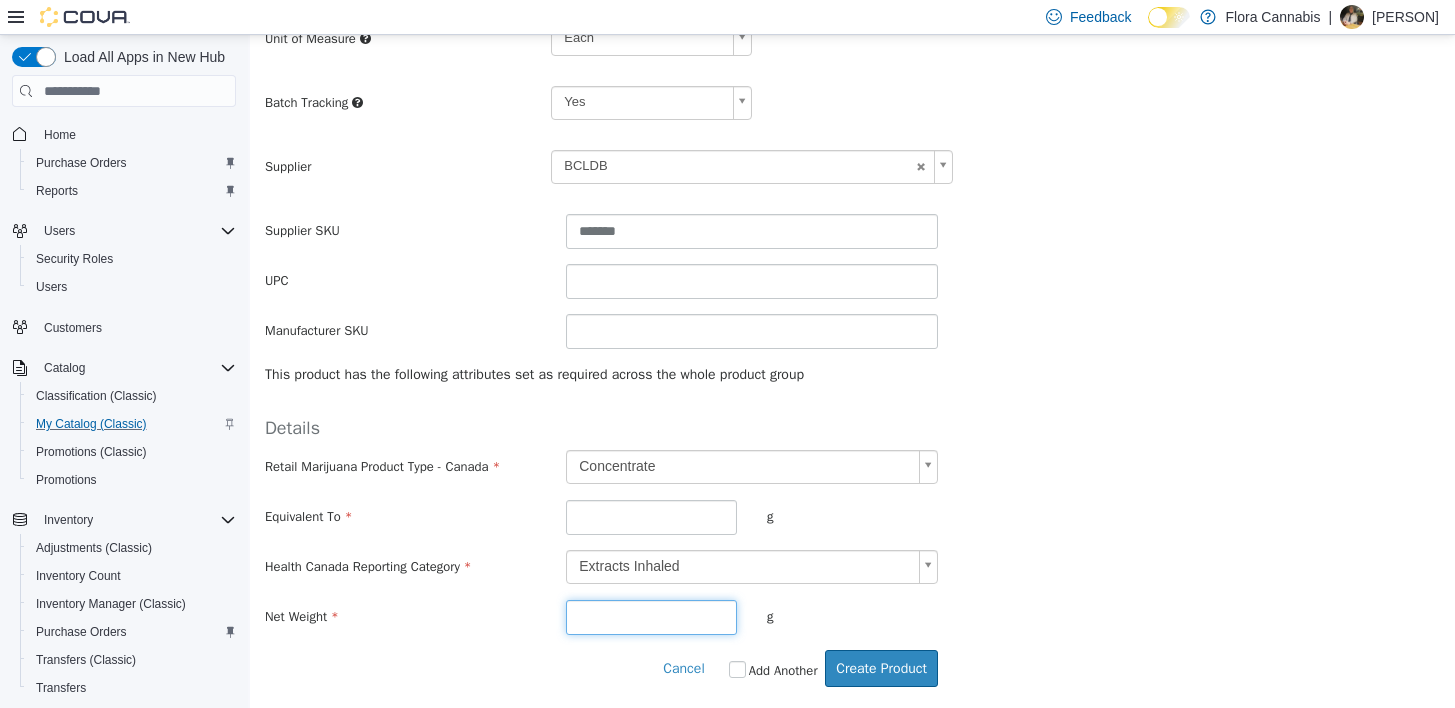click at bounding box center [651, 617] 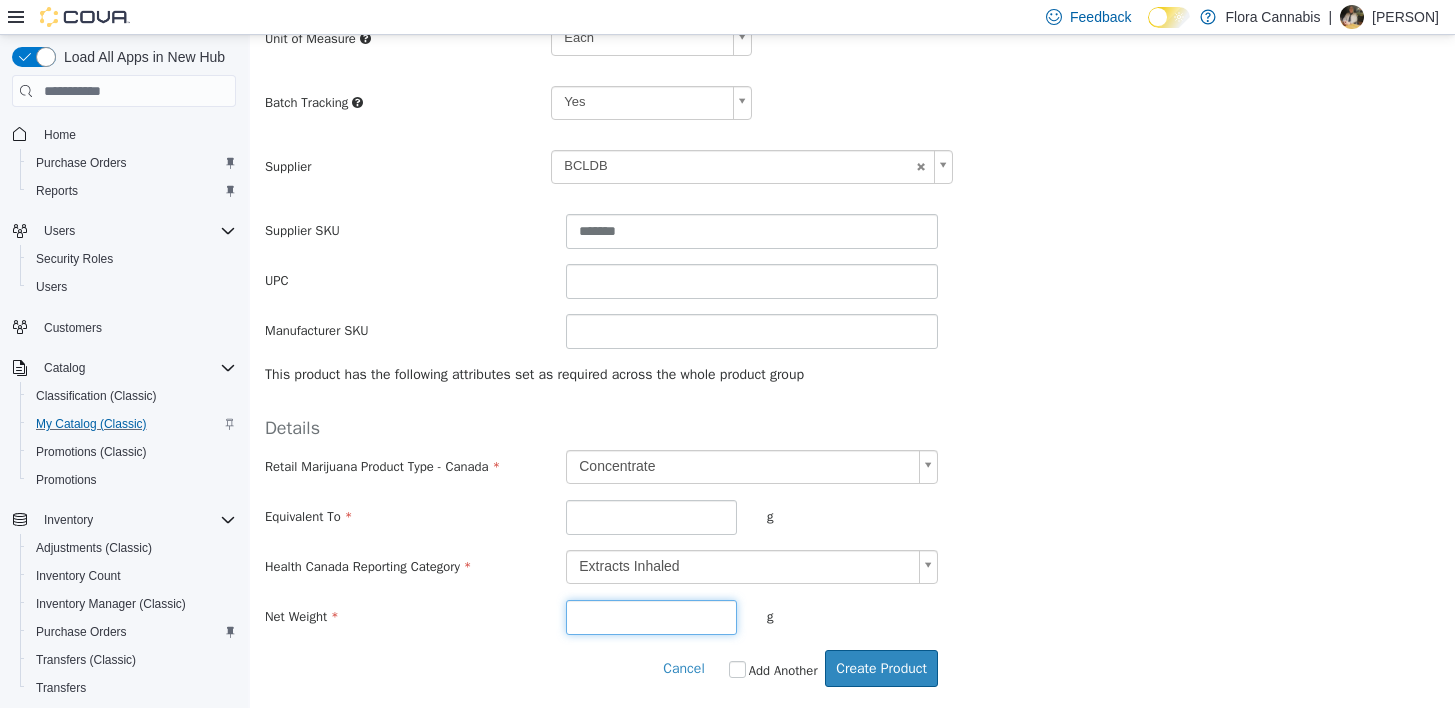 type on "*" 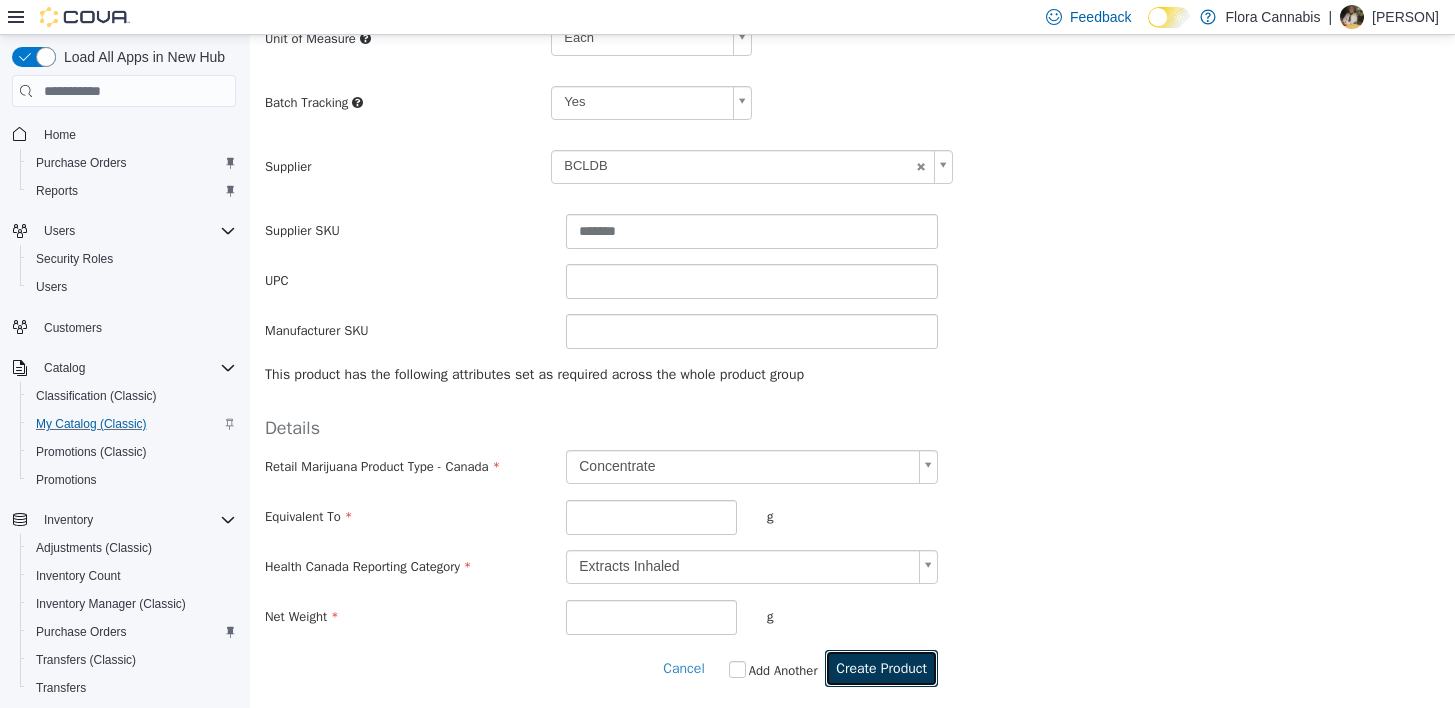 click on "Create Product" at bounding box center (881, 668) 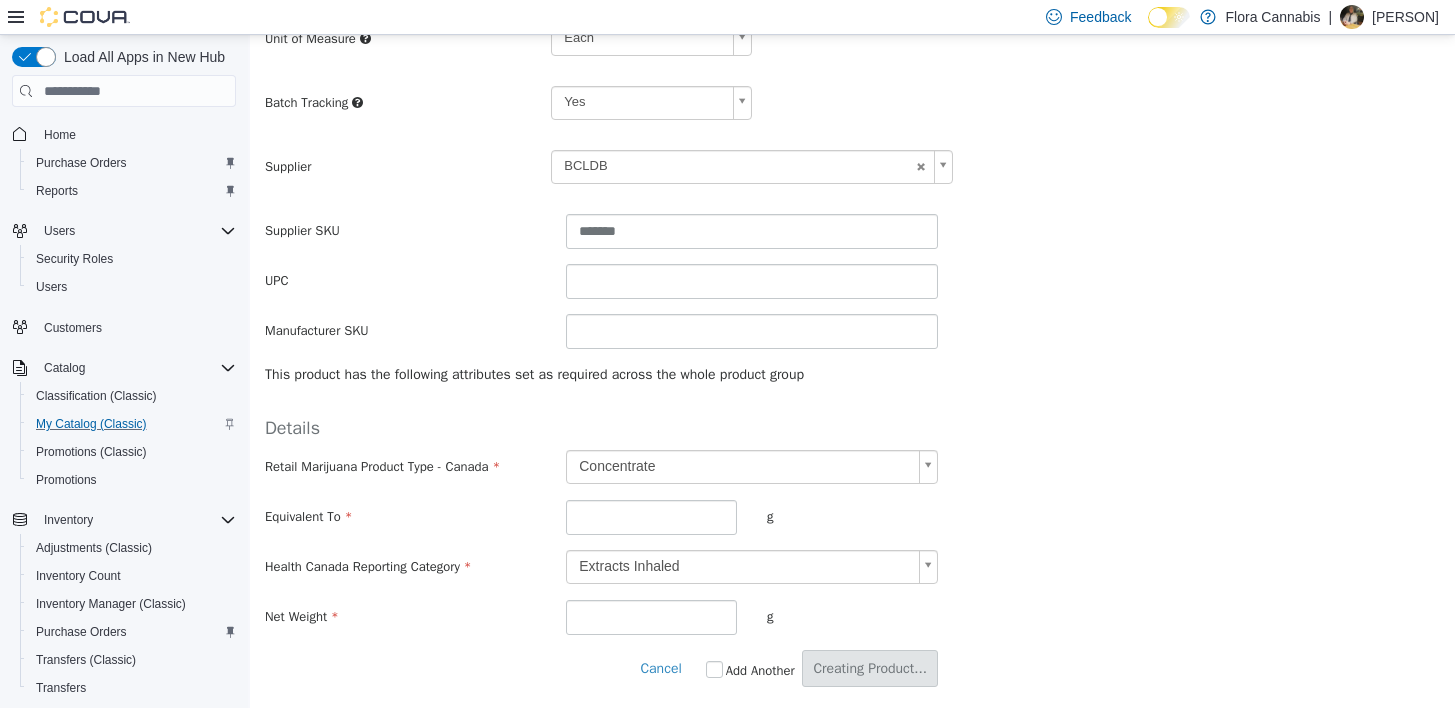scroll, scrollTop: 0, scrollLeft: 0, axis: both 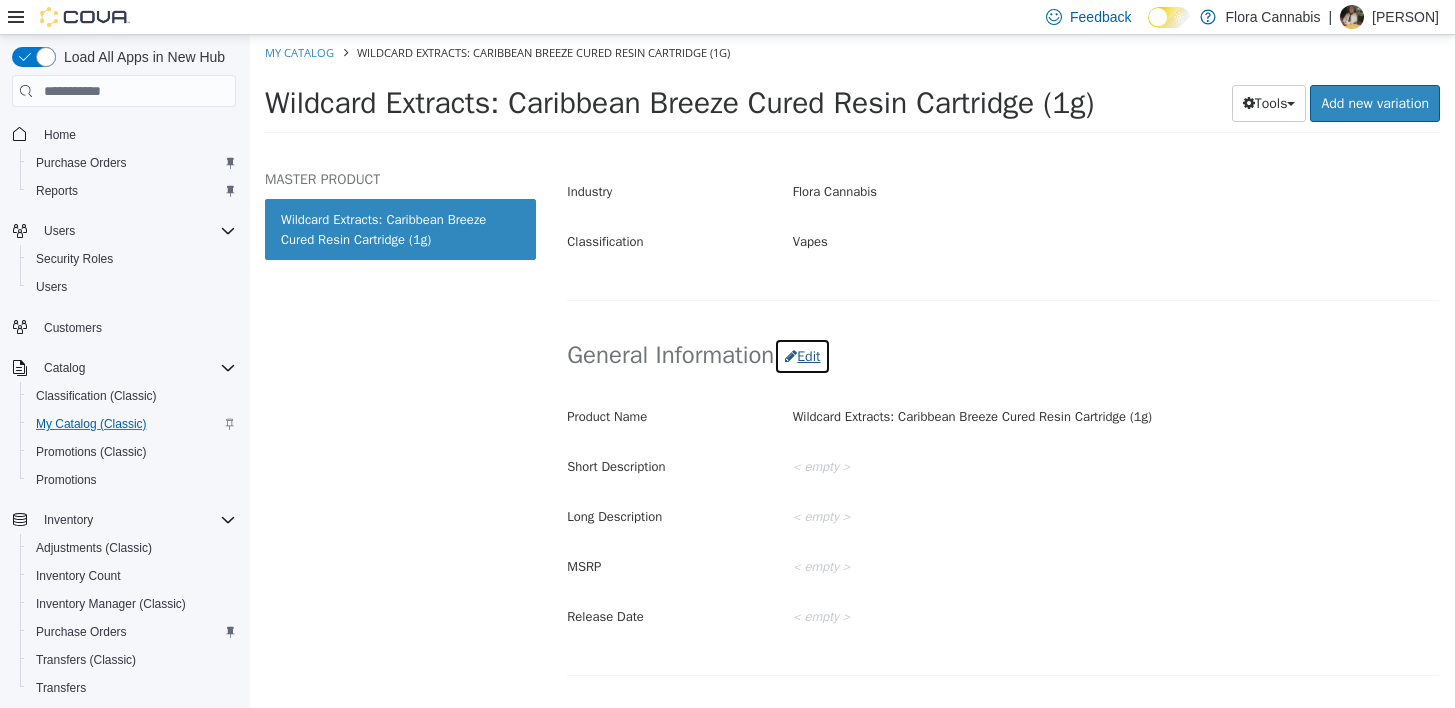 click on "Edit" at bounding box center (802, 356) 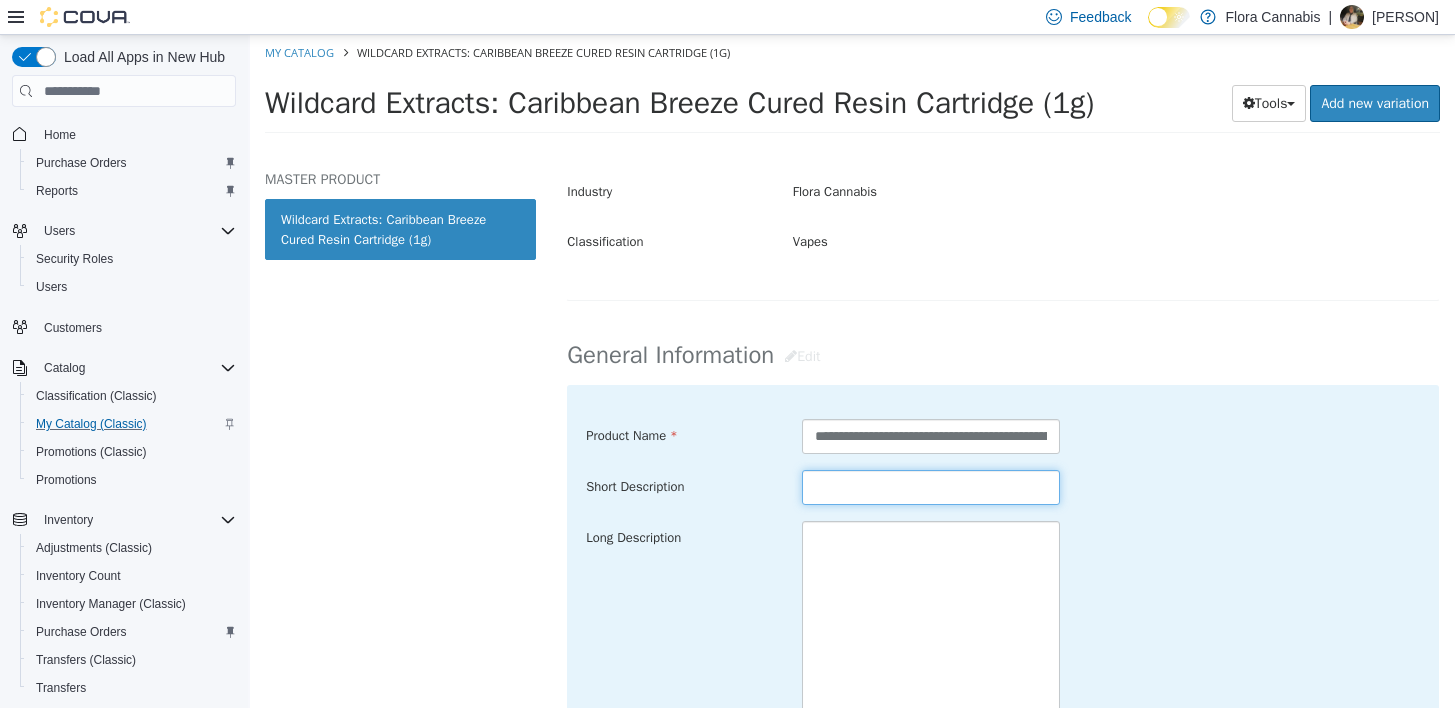 paste on "**********" 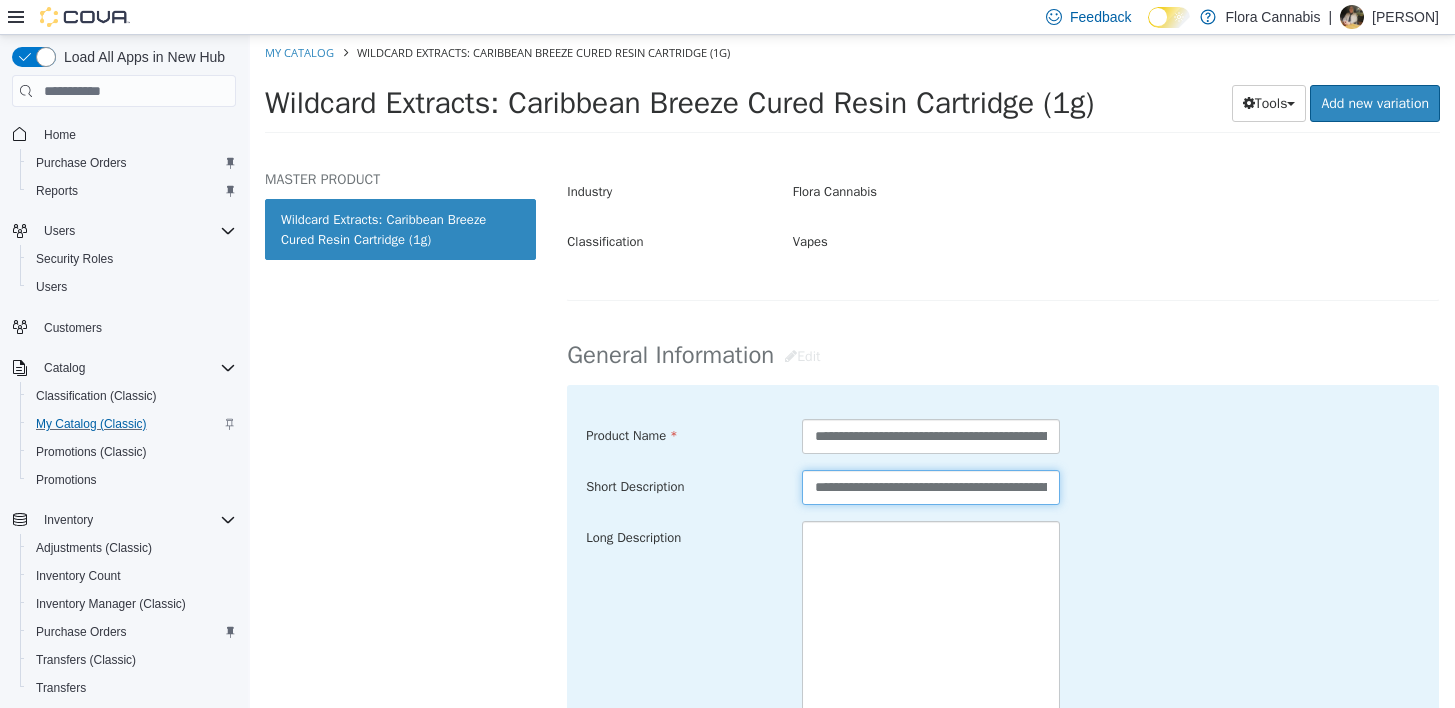 scroll, scrollTop: 0, scrollLeft: 395, axis: horizontal 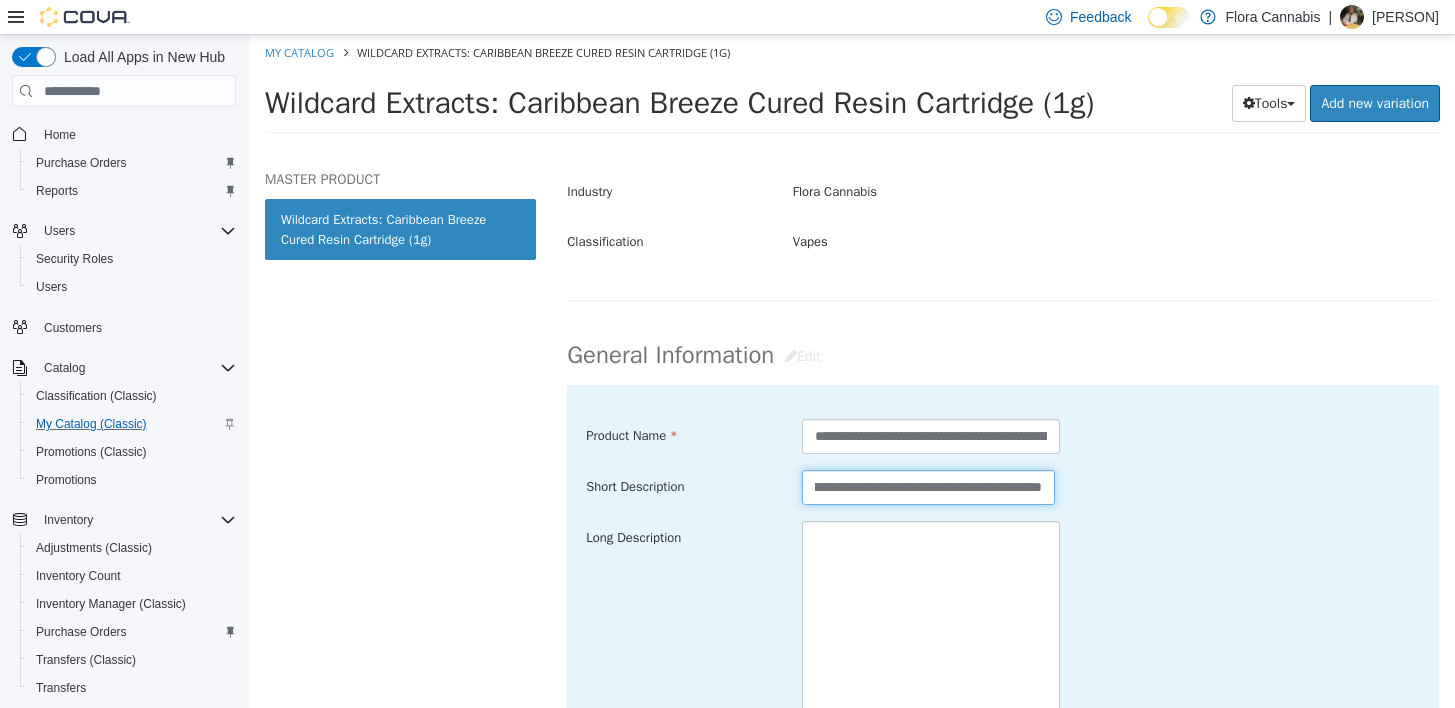 type on "**********" 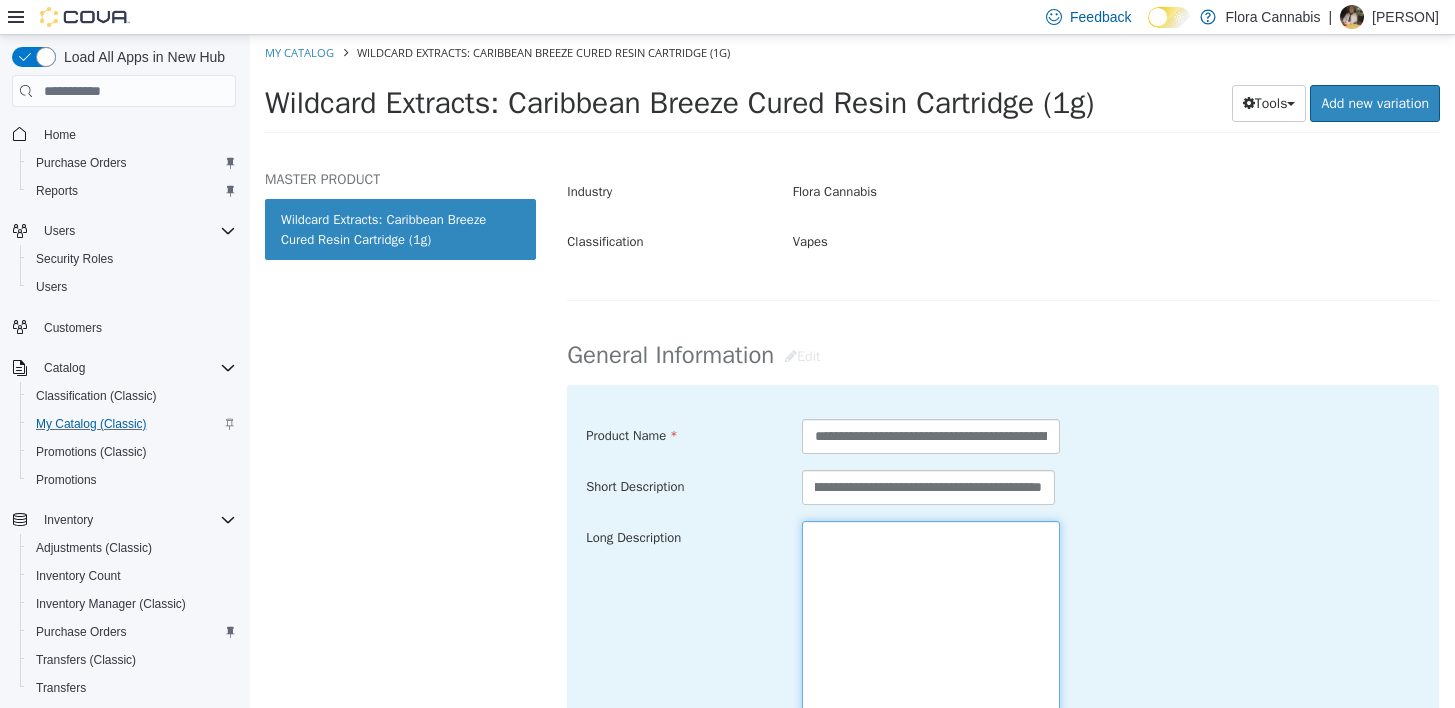 click at bounding box center [931, 633] 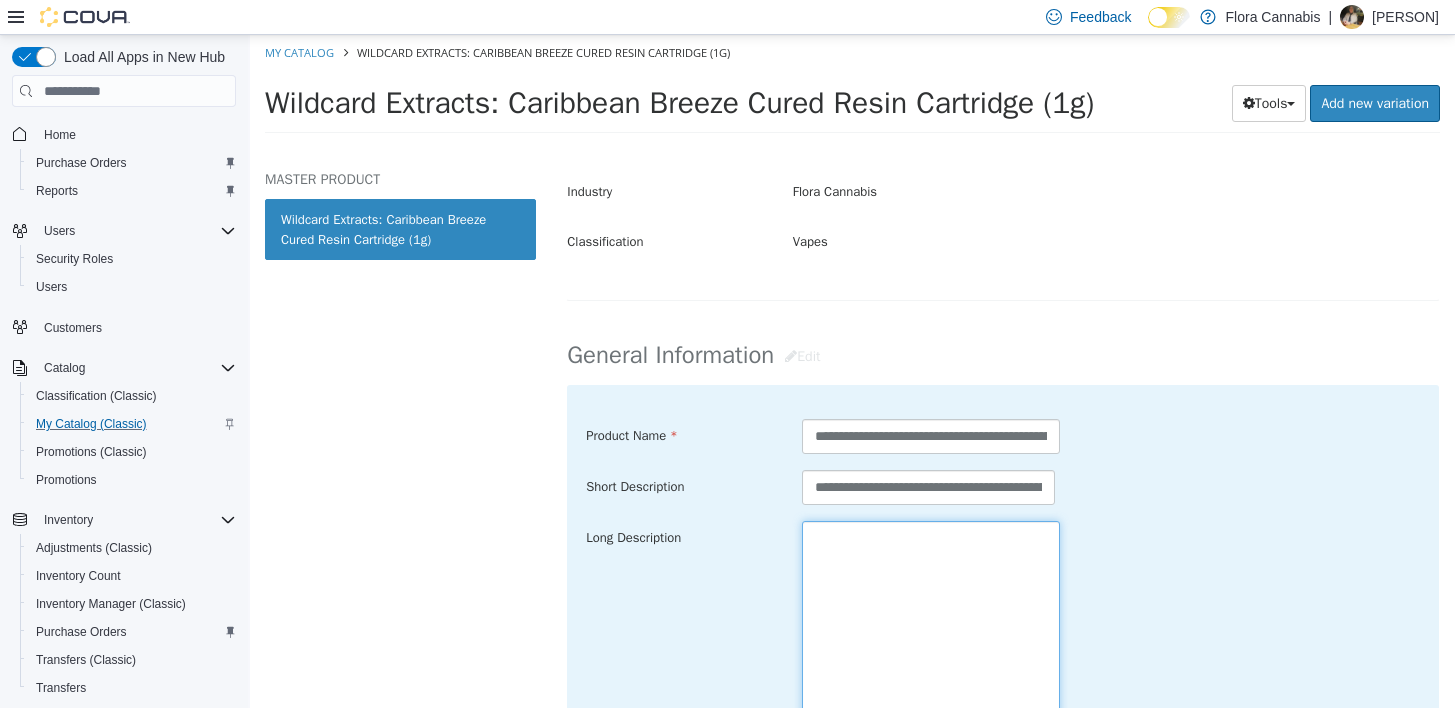 paste on "**********" 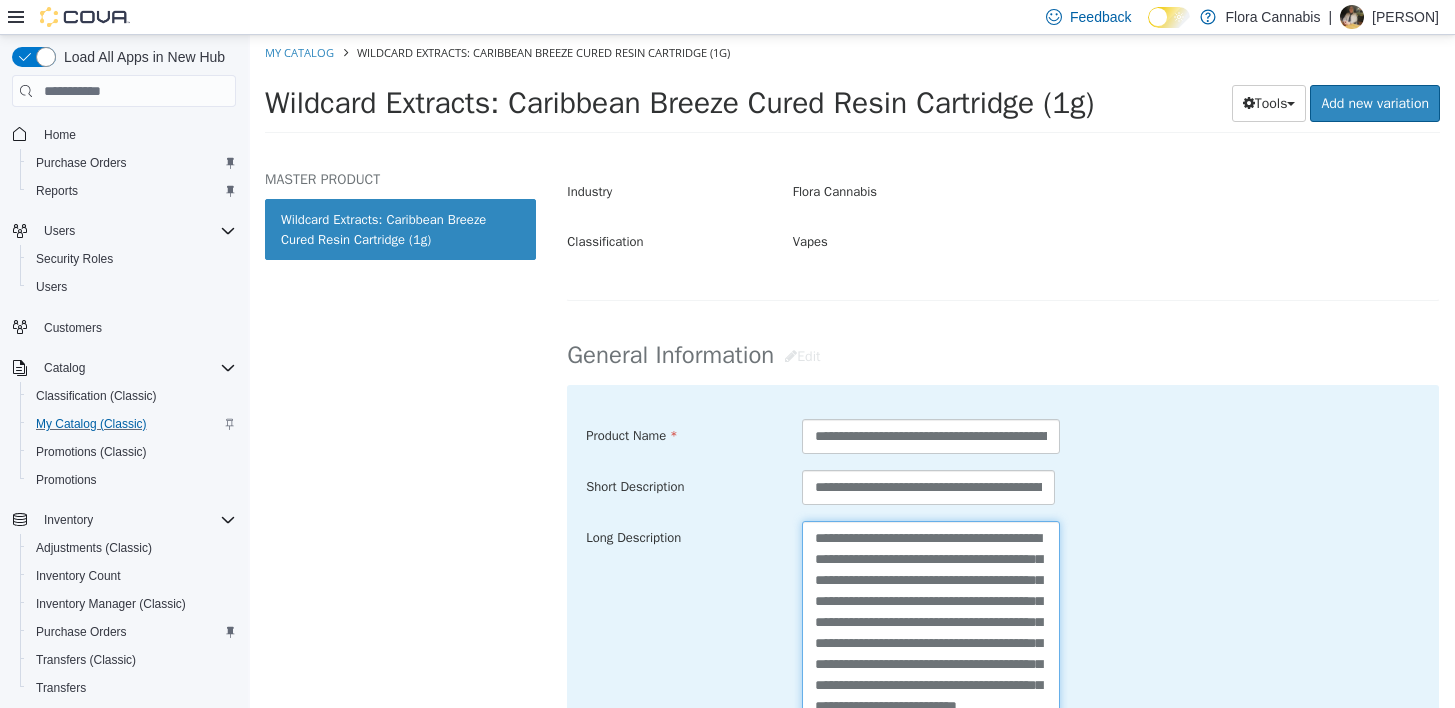 scroll, scrollTop: 77, scrollLeft: 0, axis: vertical 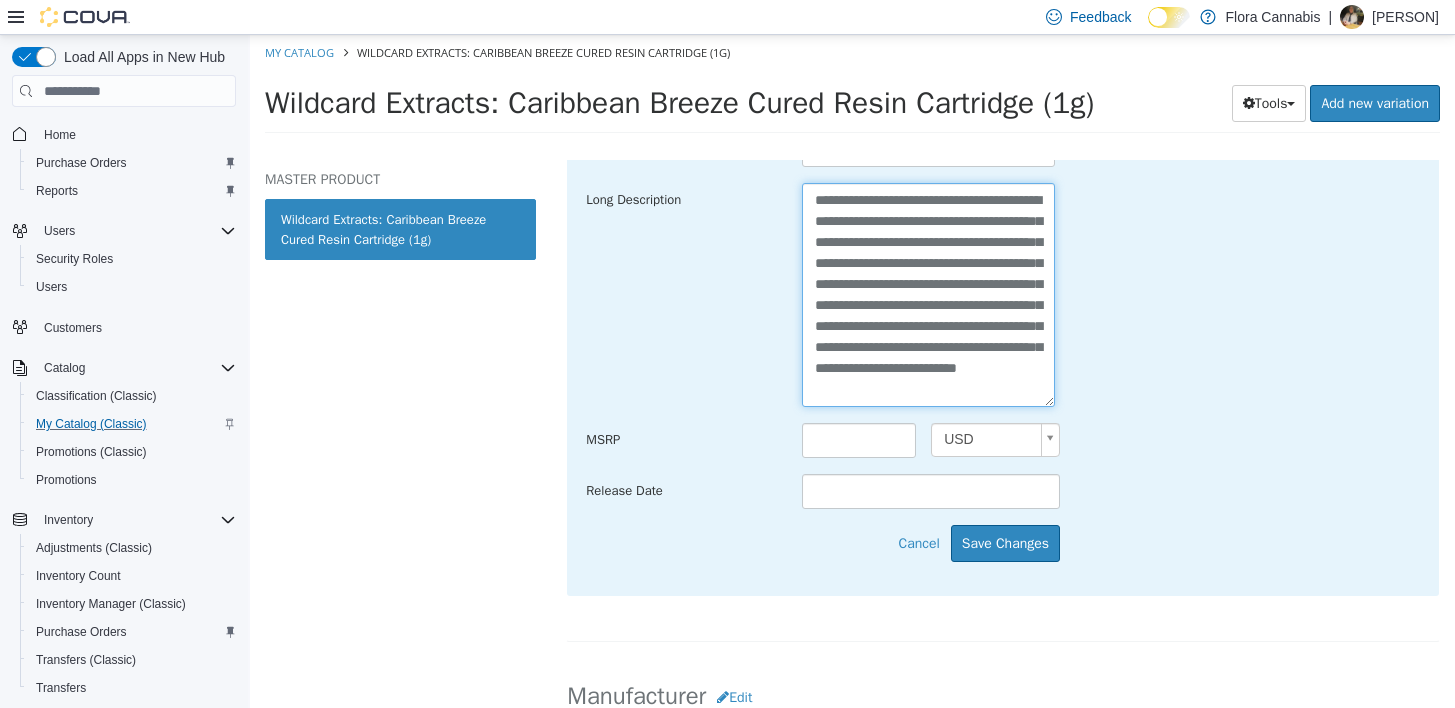 type on "**********" 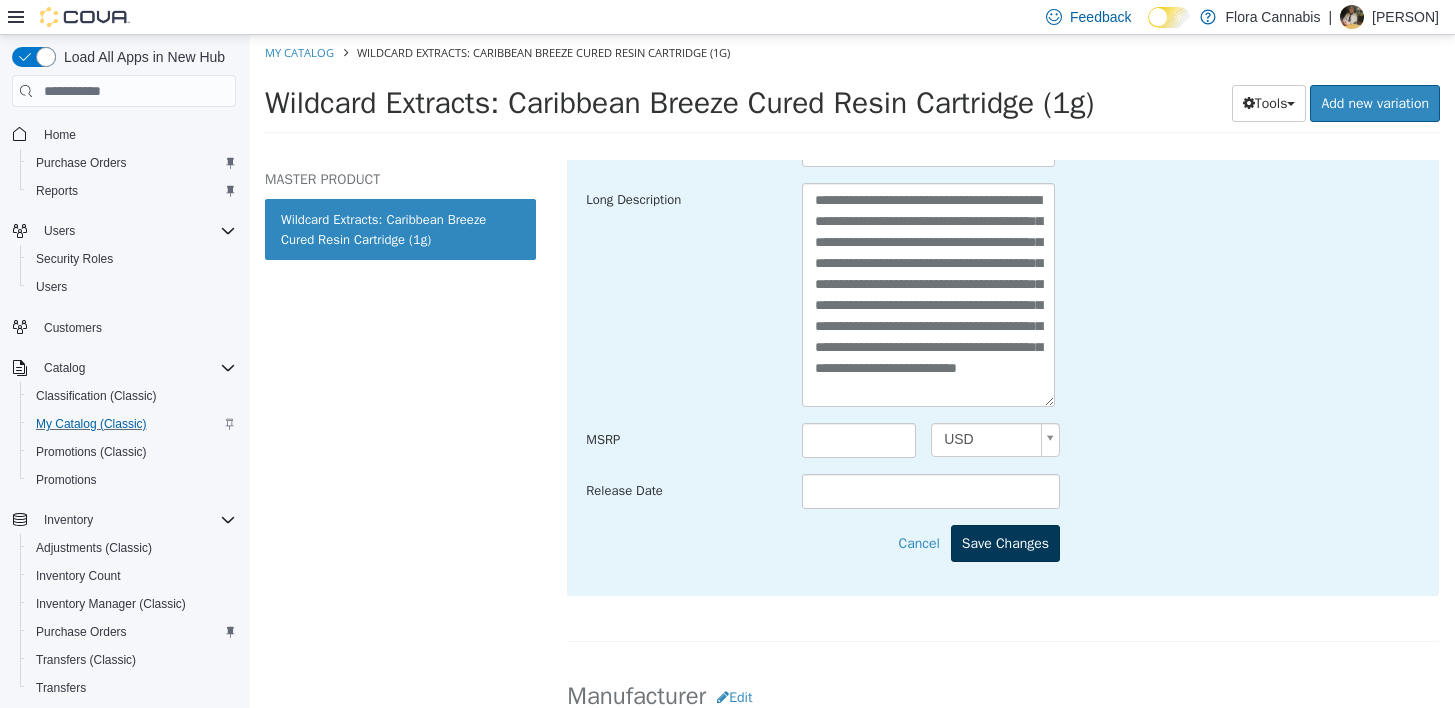 click on "**********" at bounding box center (1003, 321) 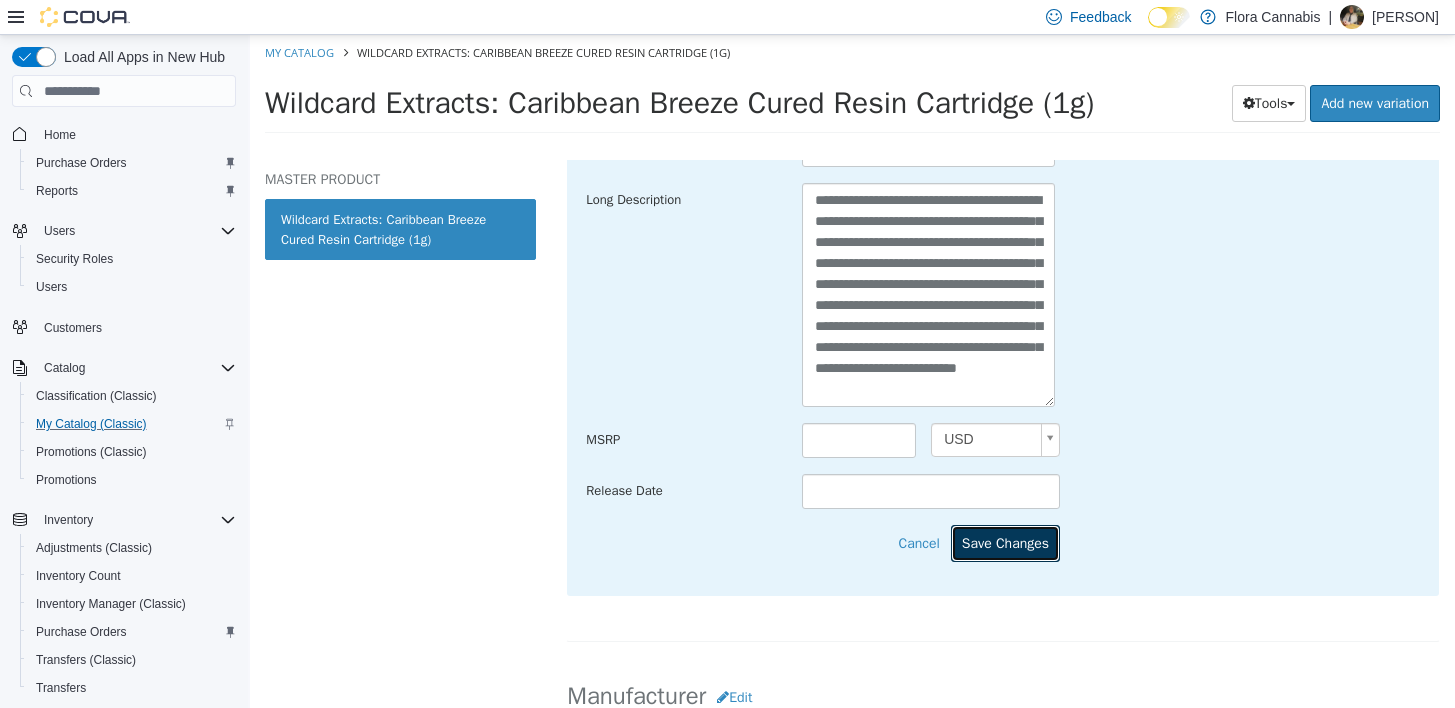 click on "Save Changes" at bounding box center [1005, 543] 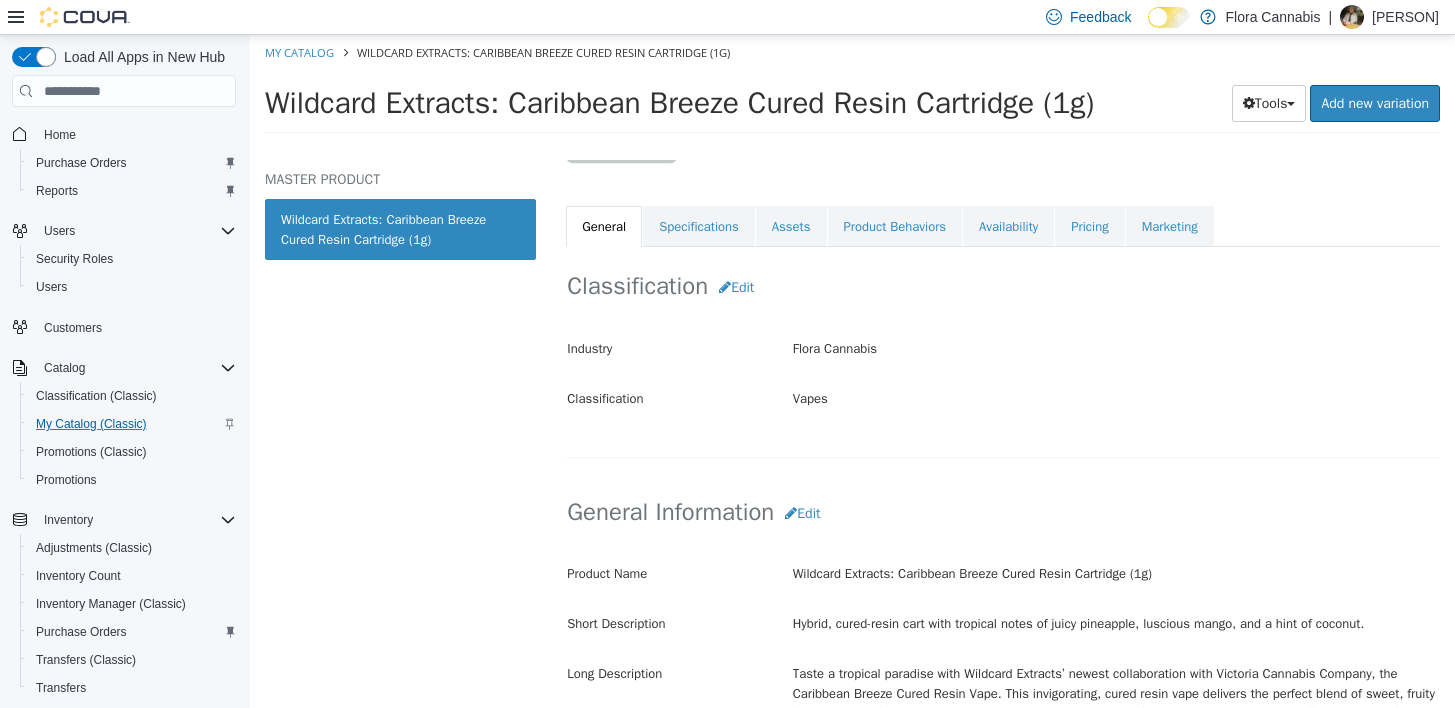 scroll, scrollTop: 238, scrollLeft: 0, axis: vertical 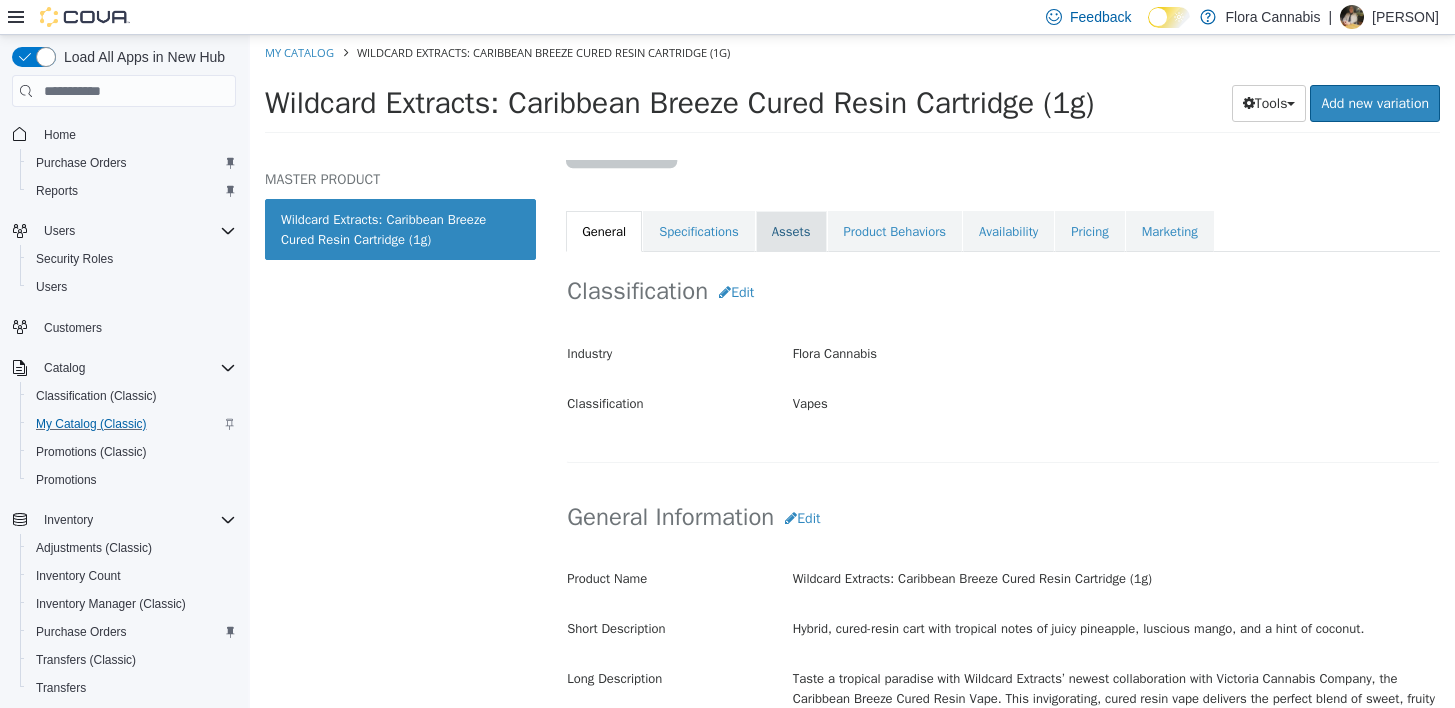 click on "Assets" at bounding box center (791, 232) 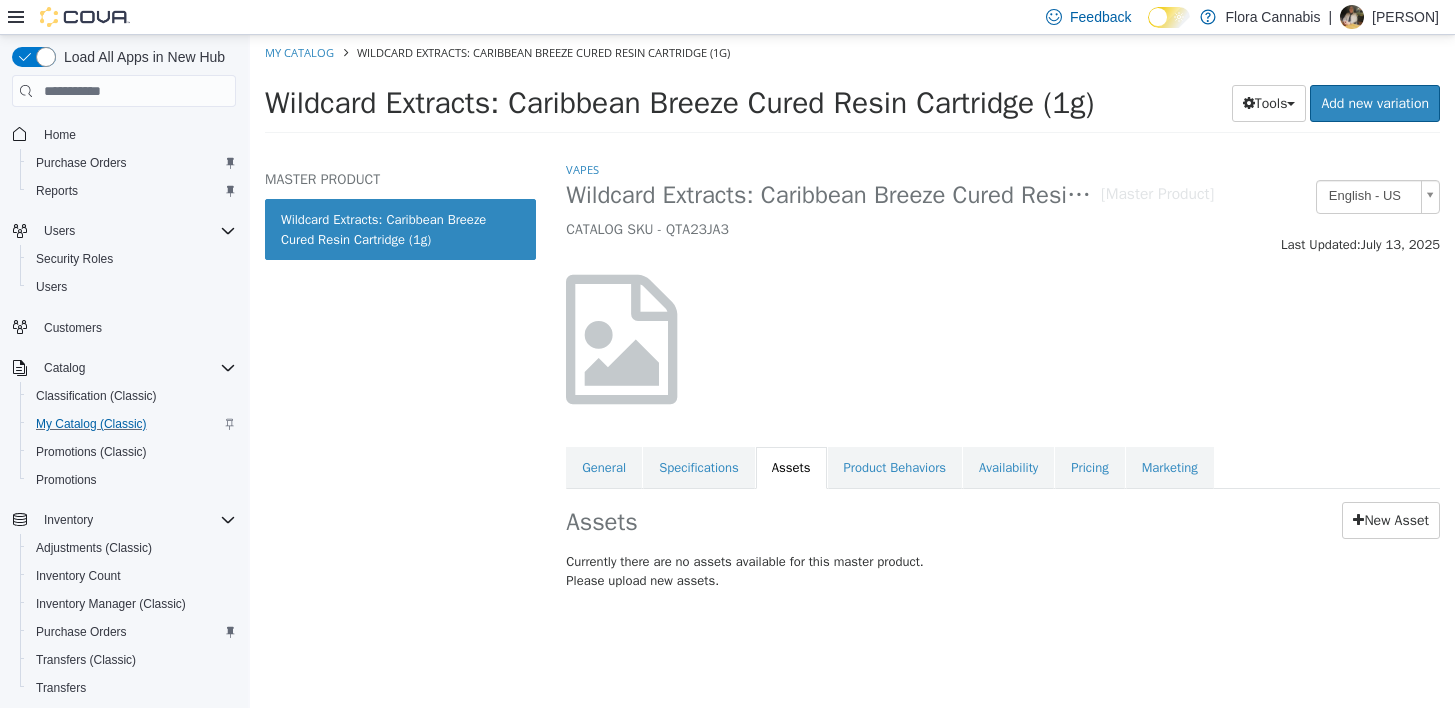 scroll, scrollTop: 0, scrollLeft: 0, axis: both 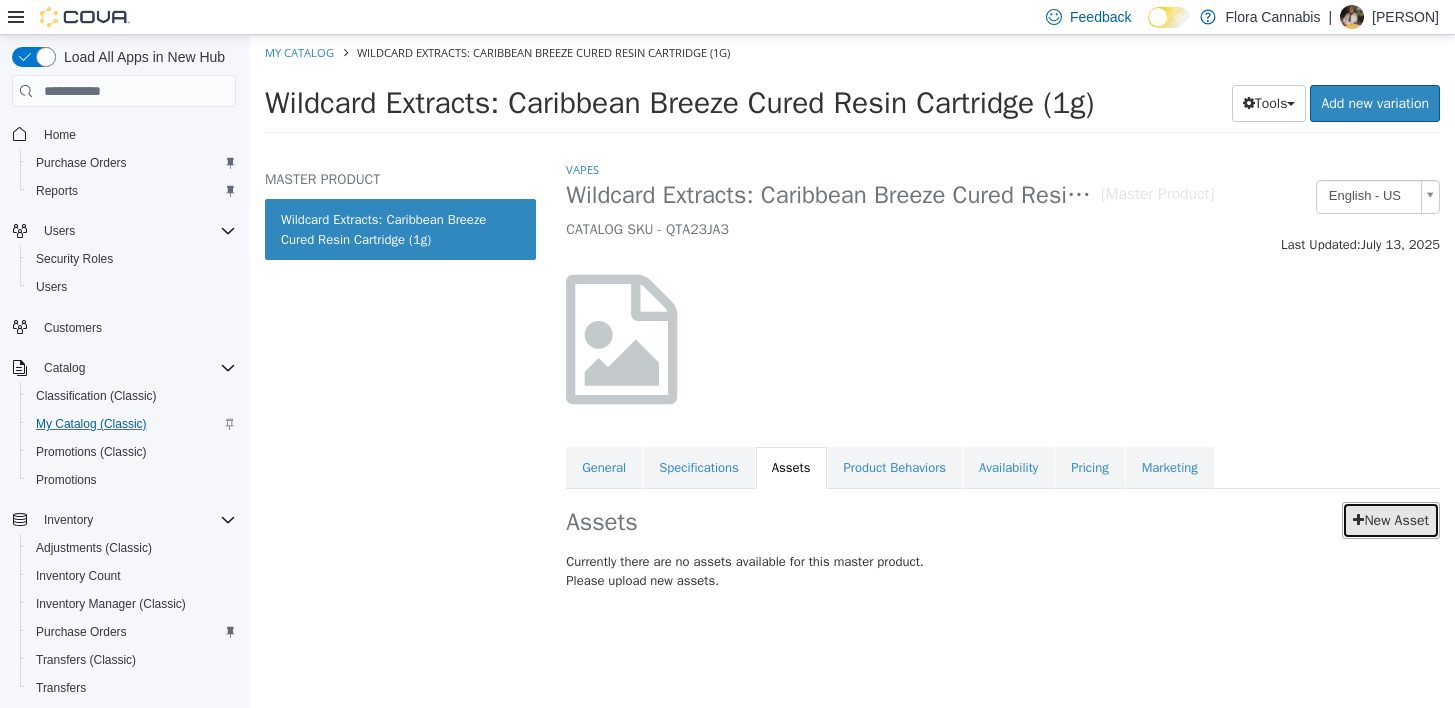click on "New Asset" at bounding box center [1391, 520] 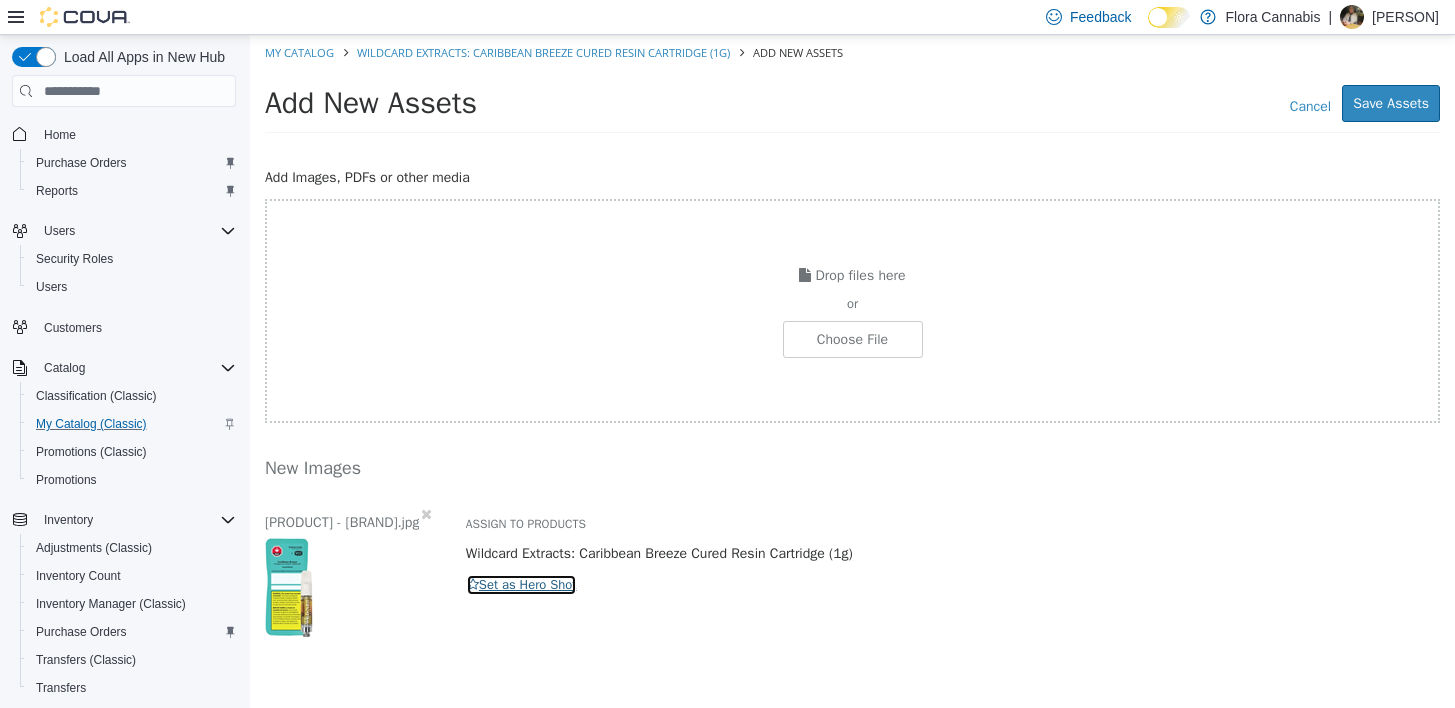 click on "Set as Hero Shot" at bounding box center (522, 585) 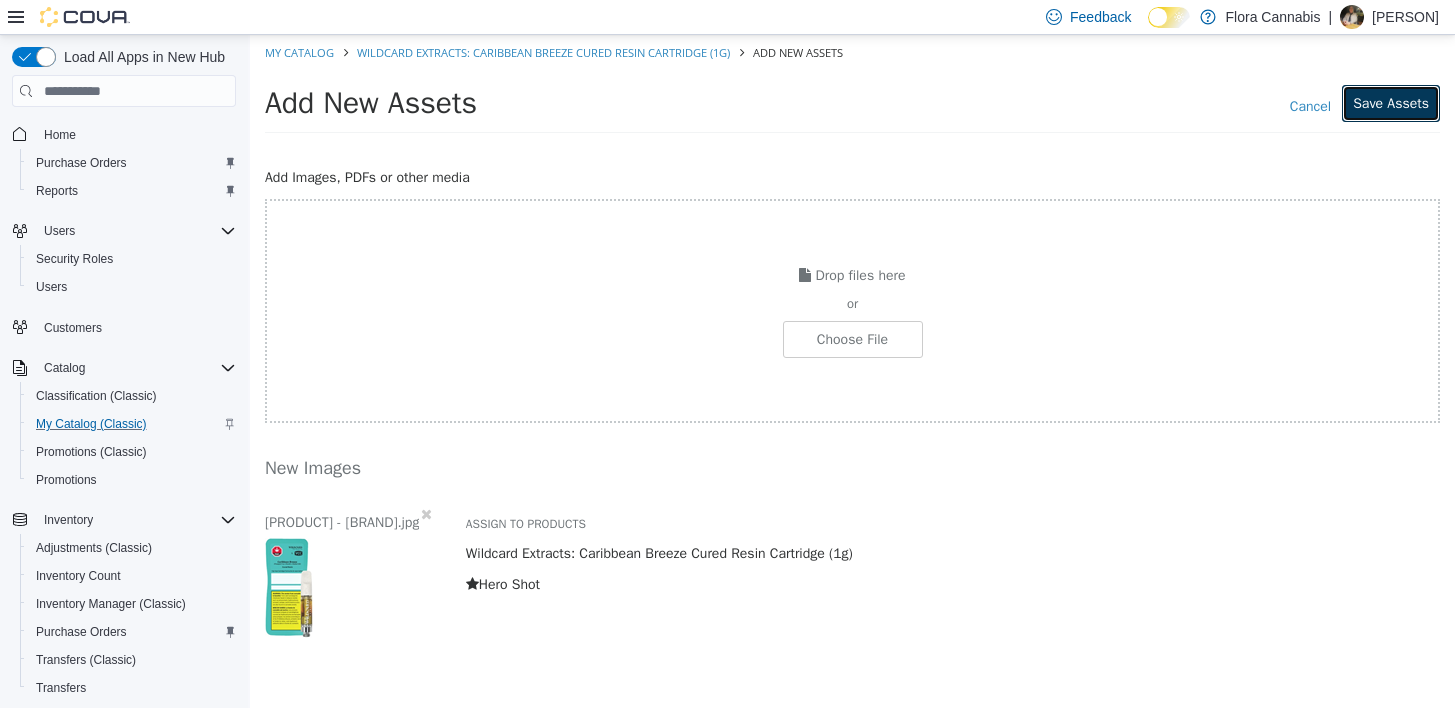 click on "Save Assets" at bounding box center (1391, 103) 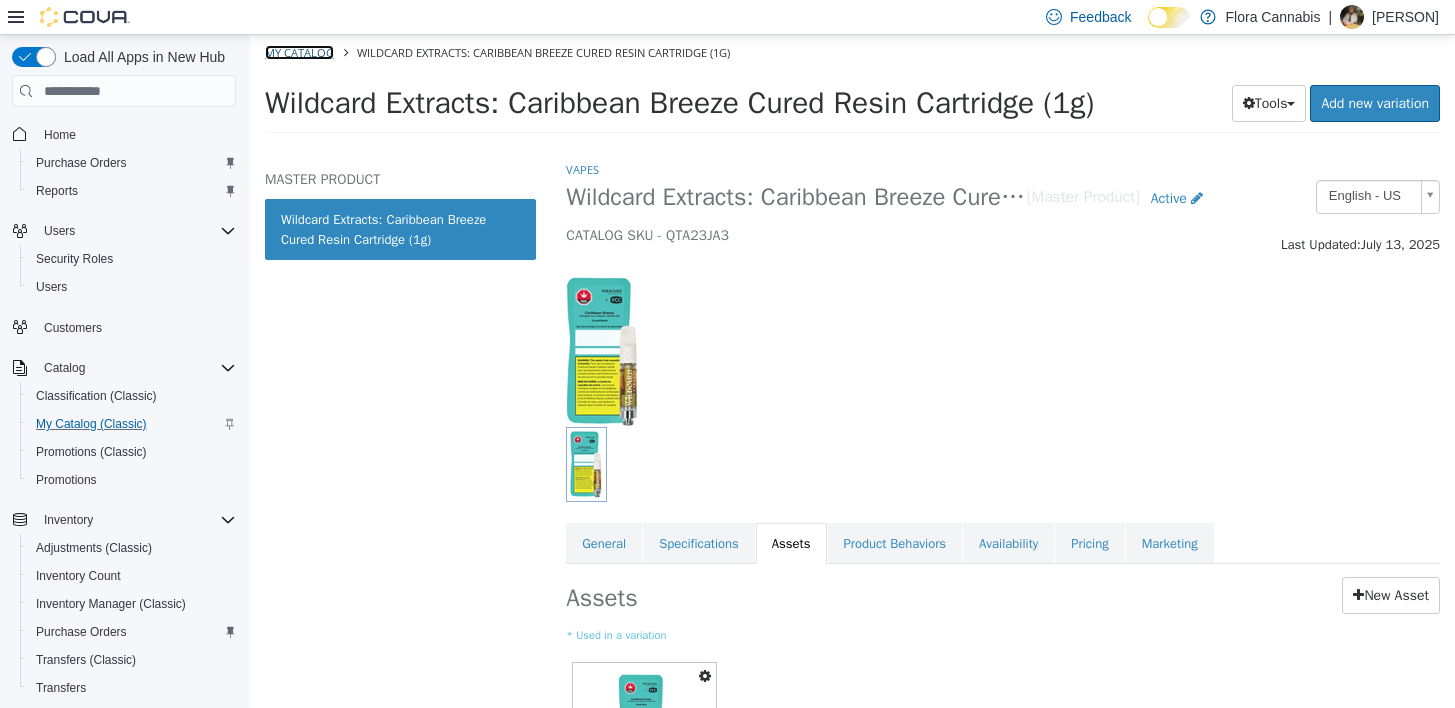 click on "My Catalog" at bounding box center (299, 52) 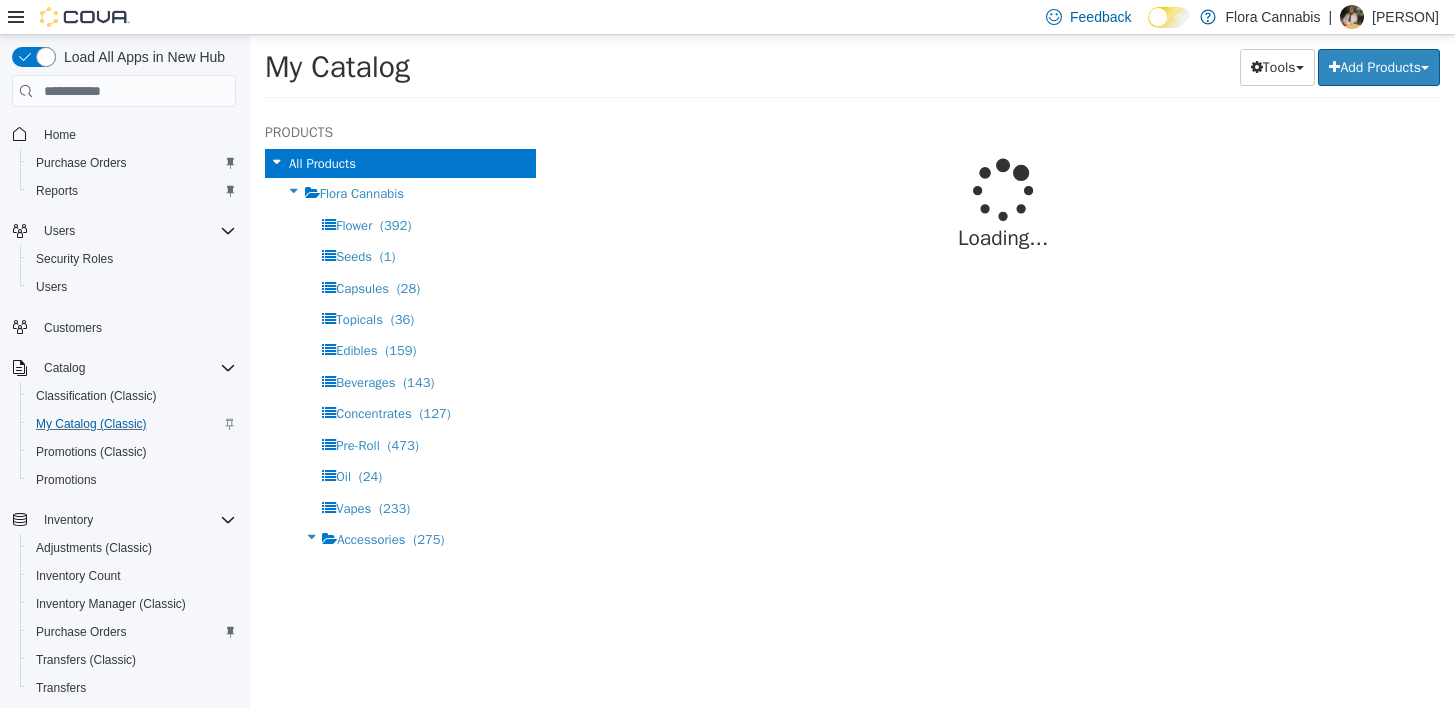 select on "**********" 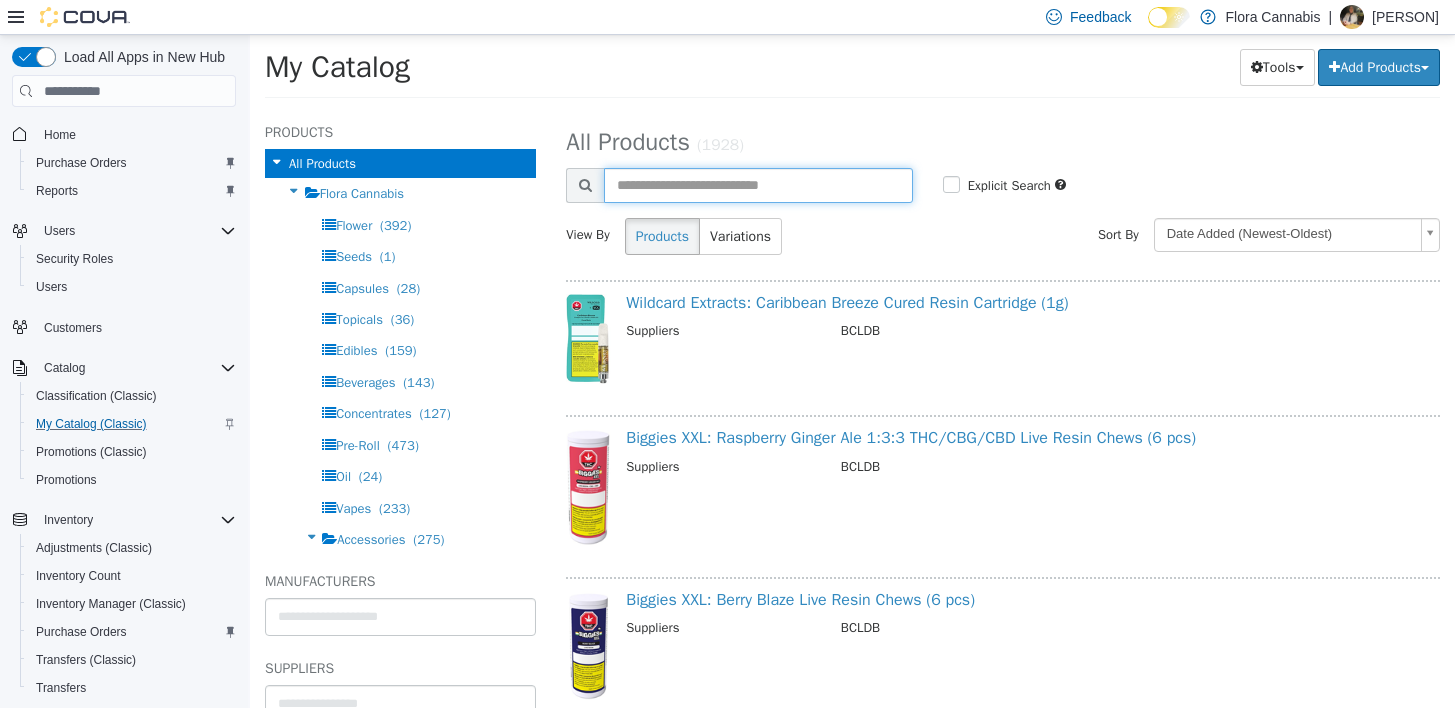 click at bounding box center (758, 185) 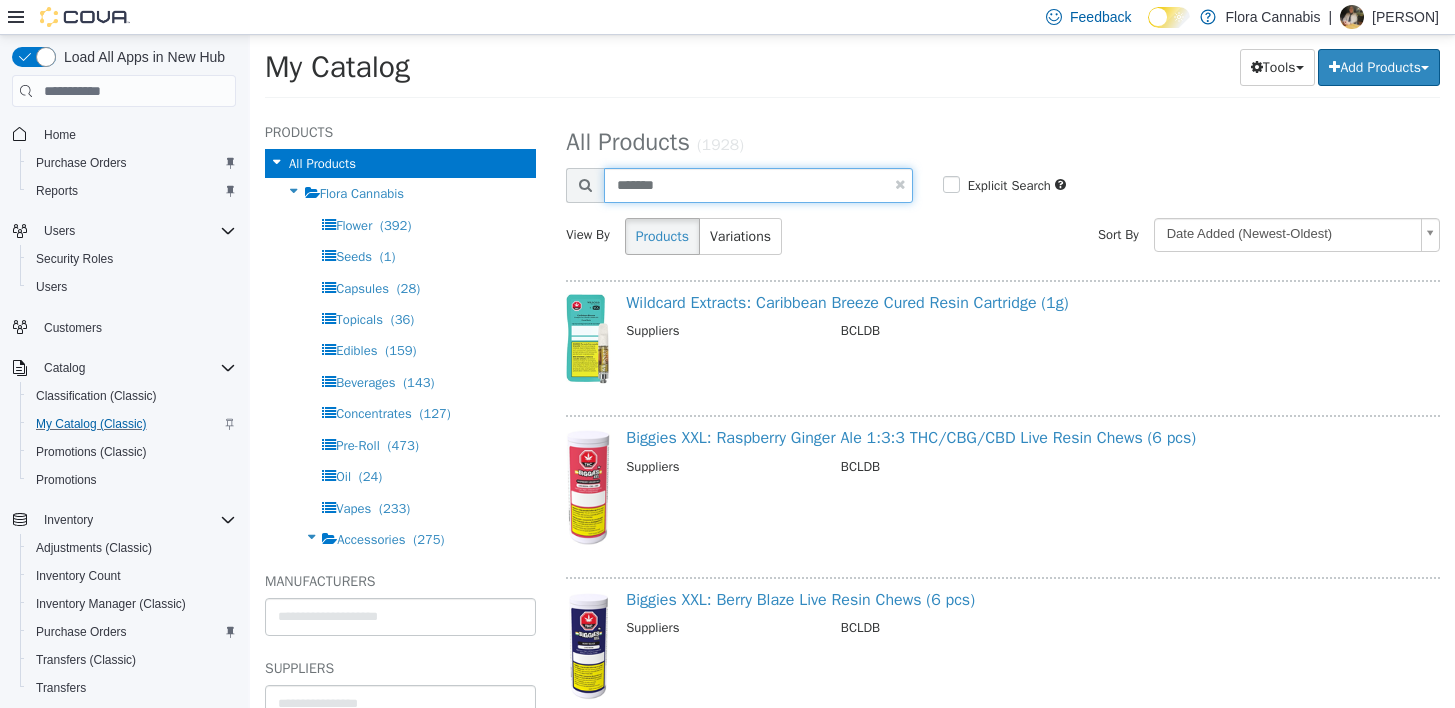 type on "*******" 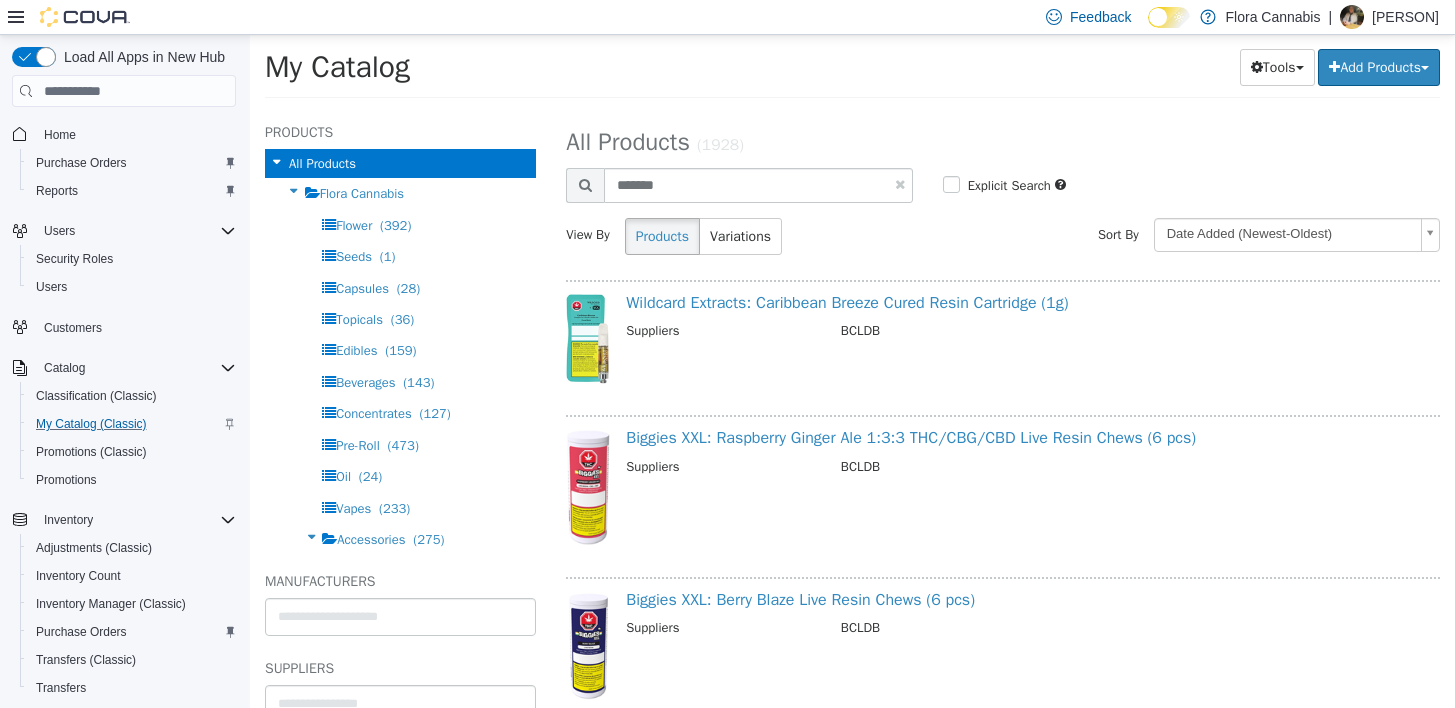 select on "**********" 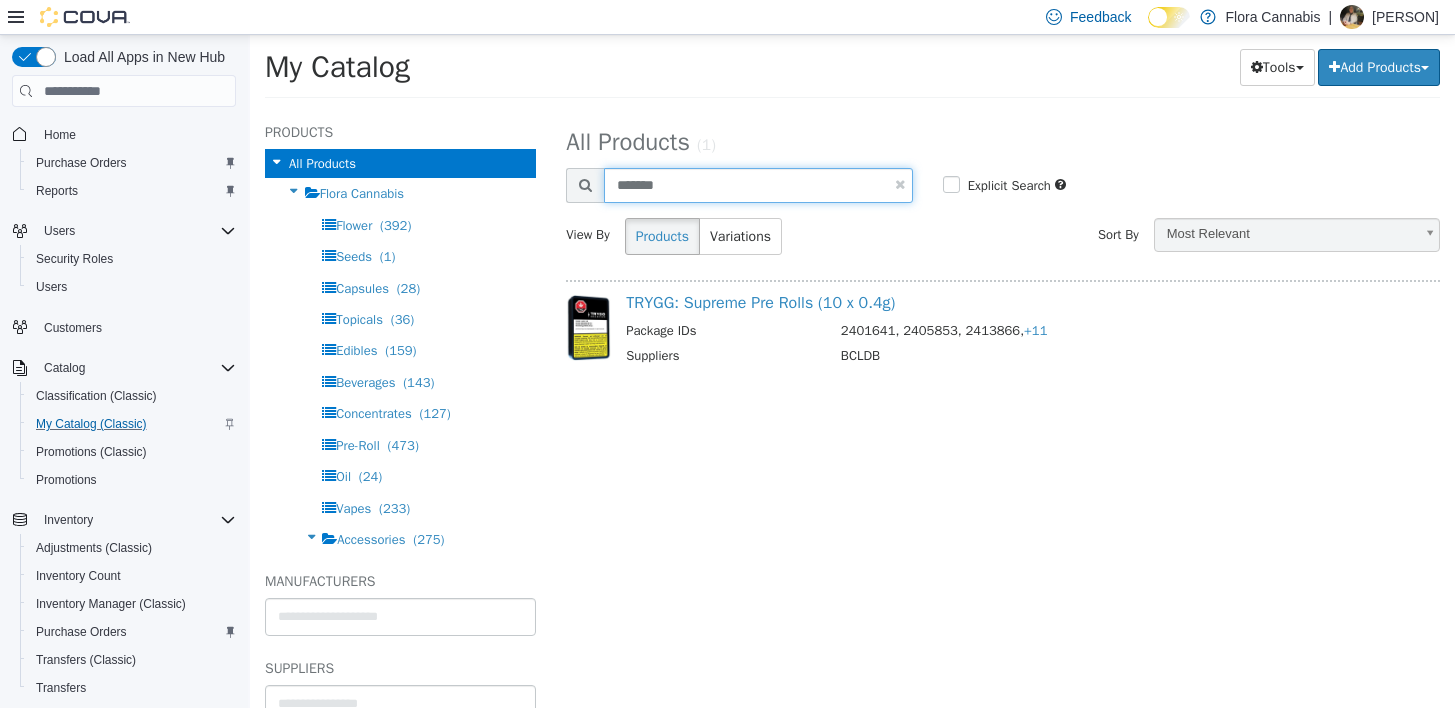 click on "*******" at bounding box center [758, 185] 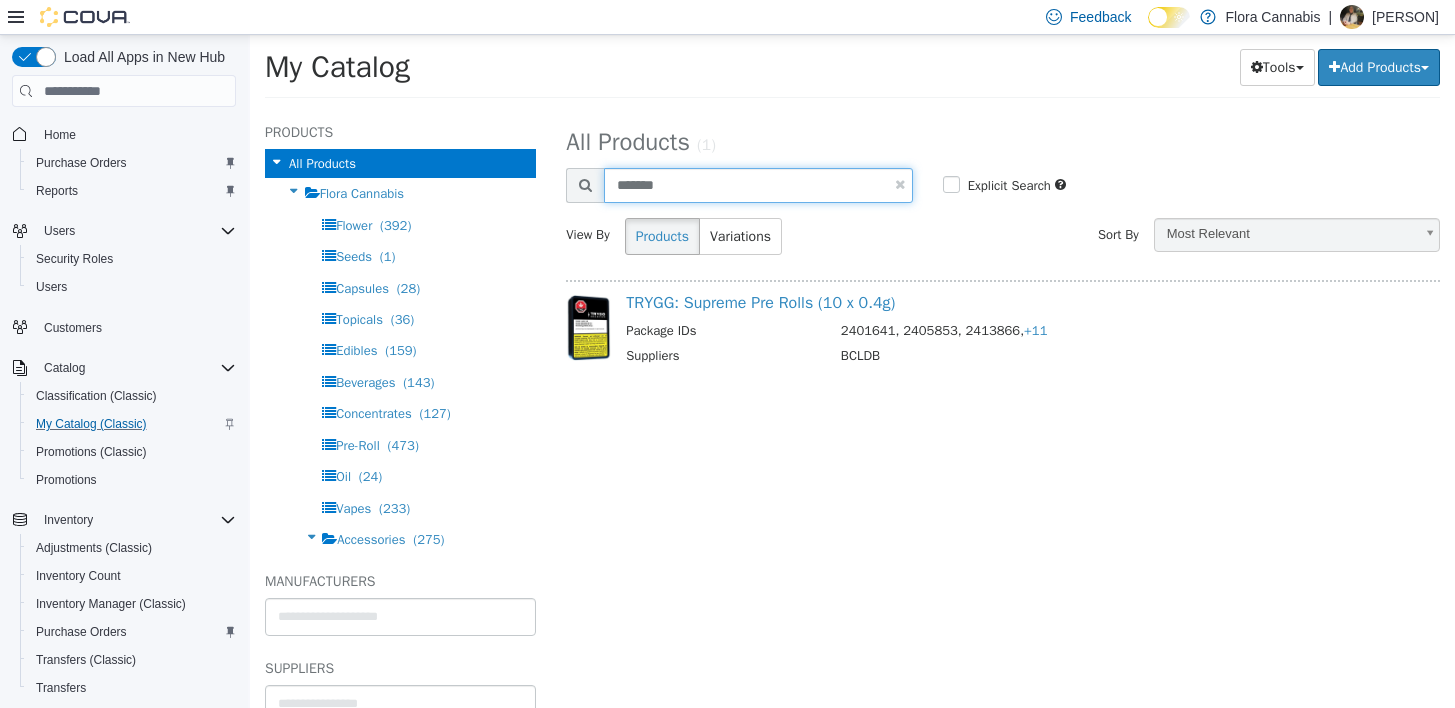 type on "*******" 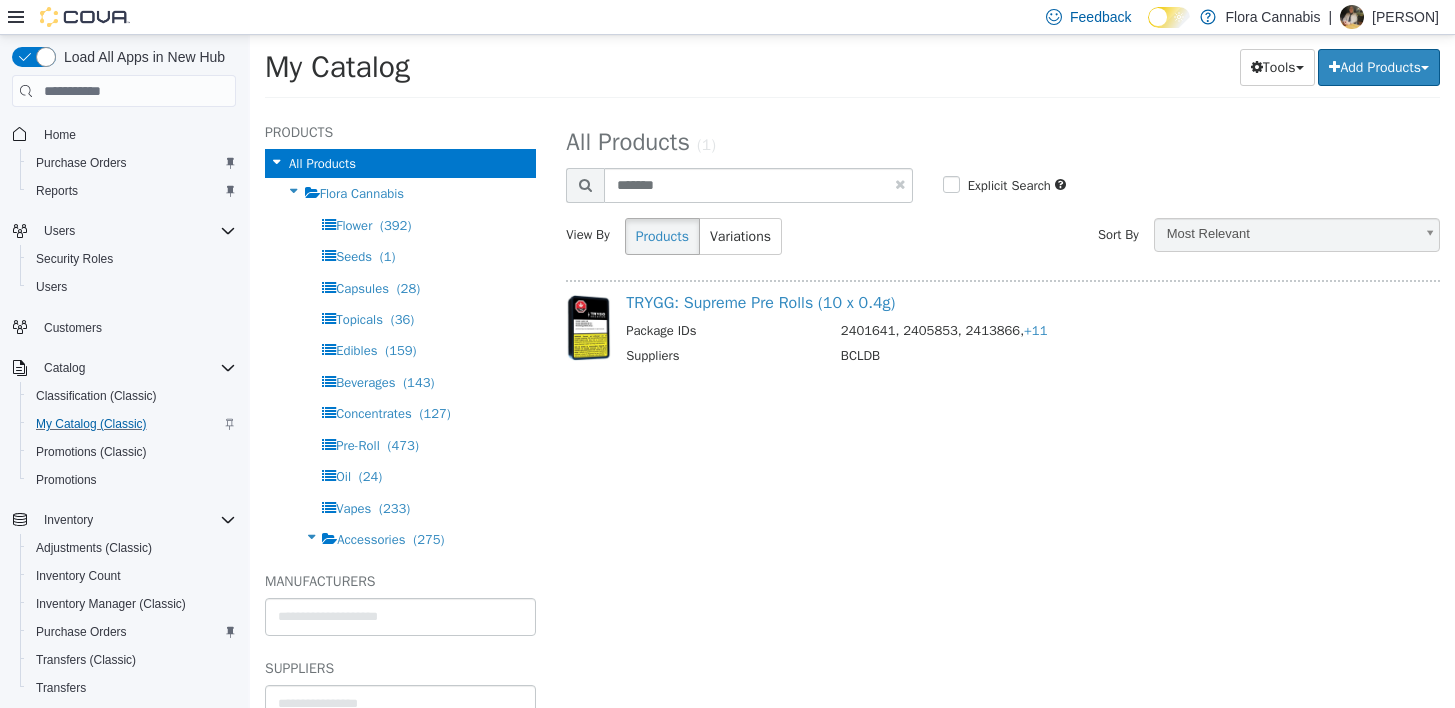 select on "**********" 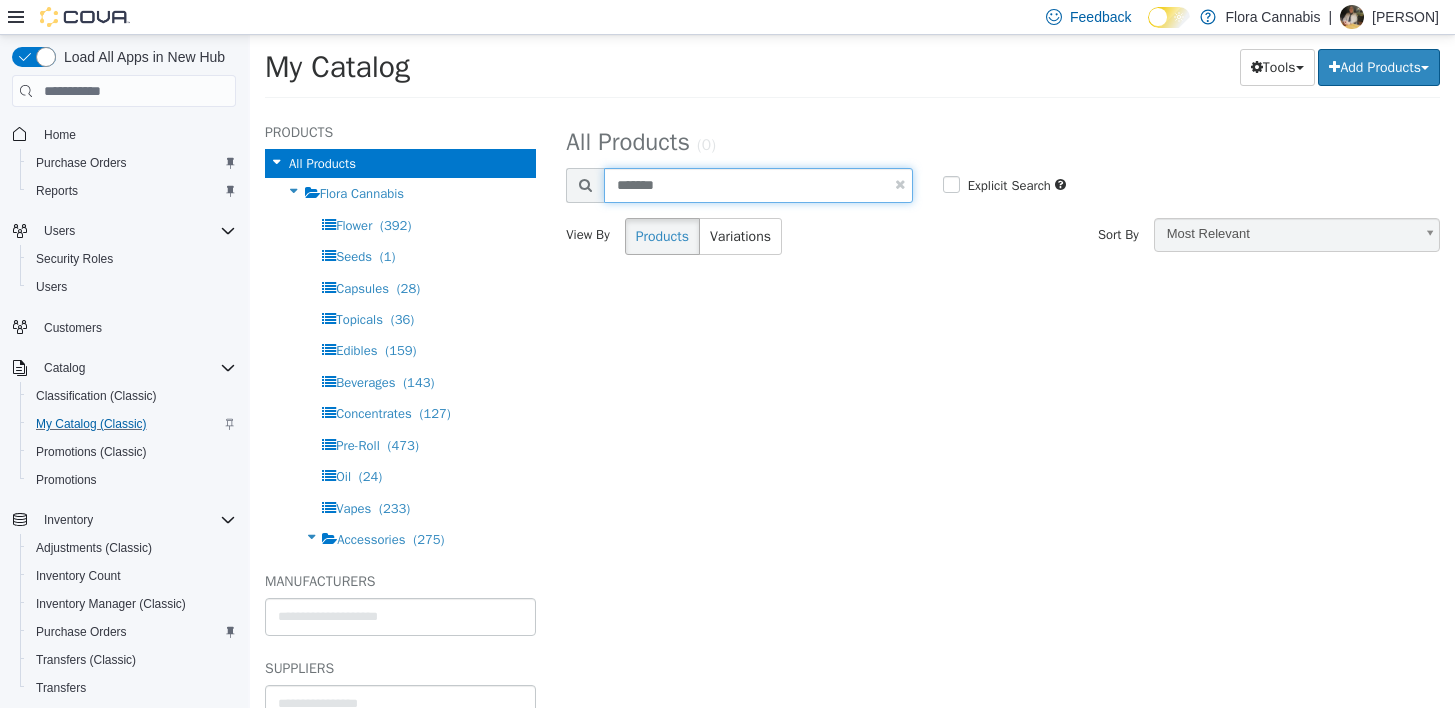 click on "*******" at bounding box center [758, 185] 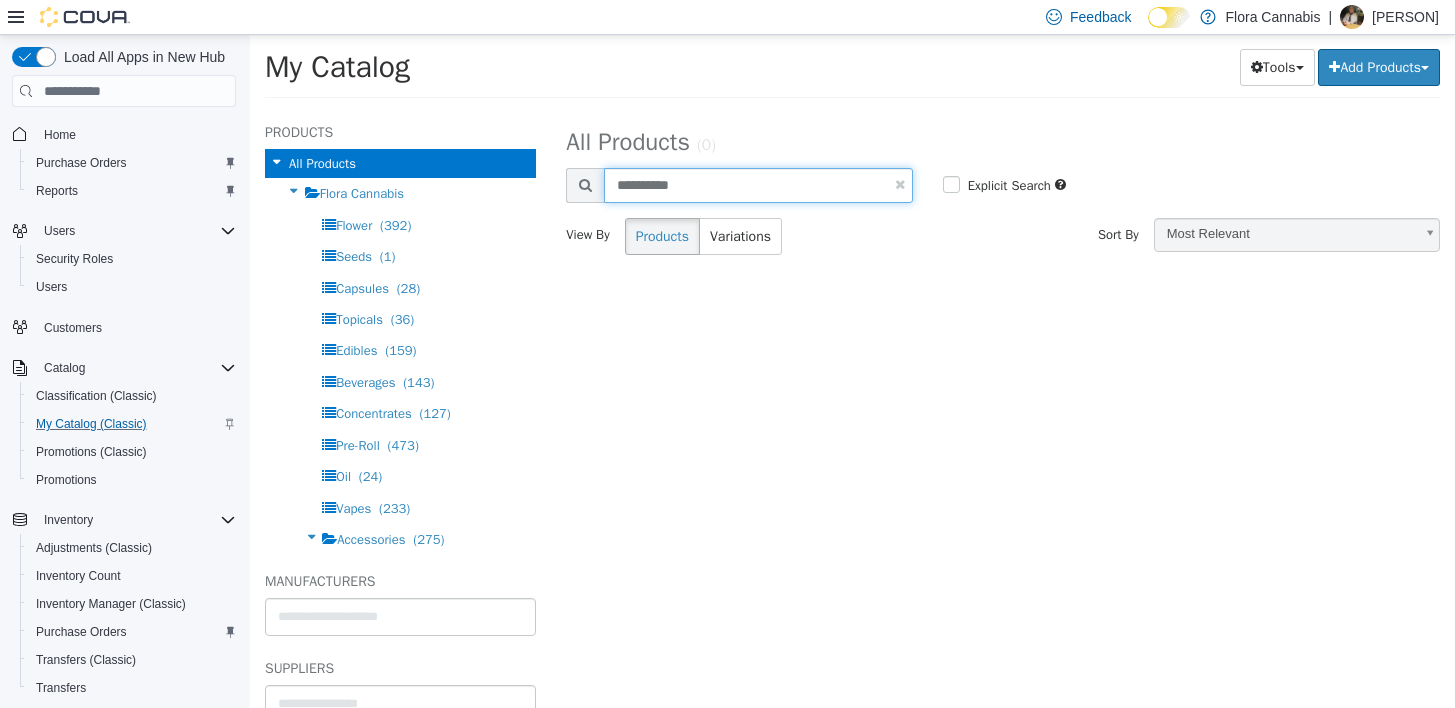 type on "**********" 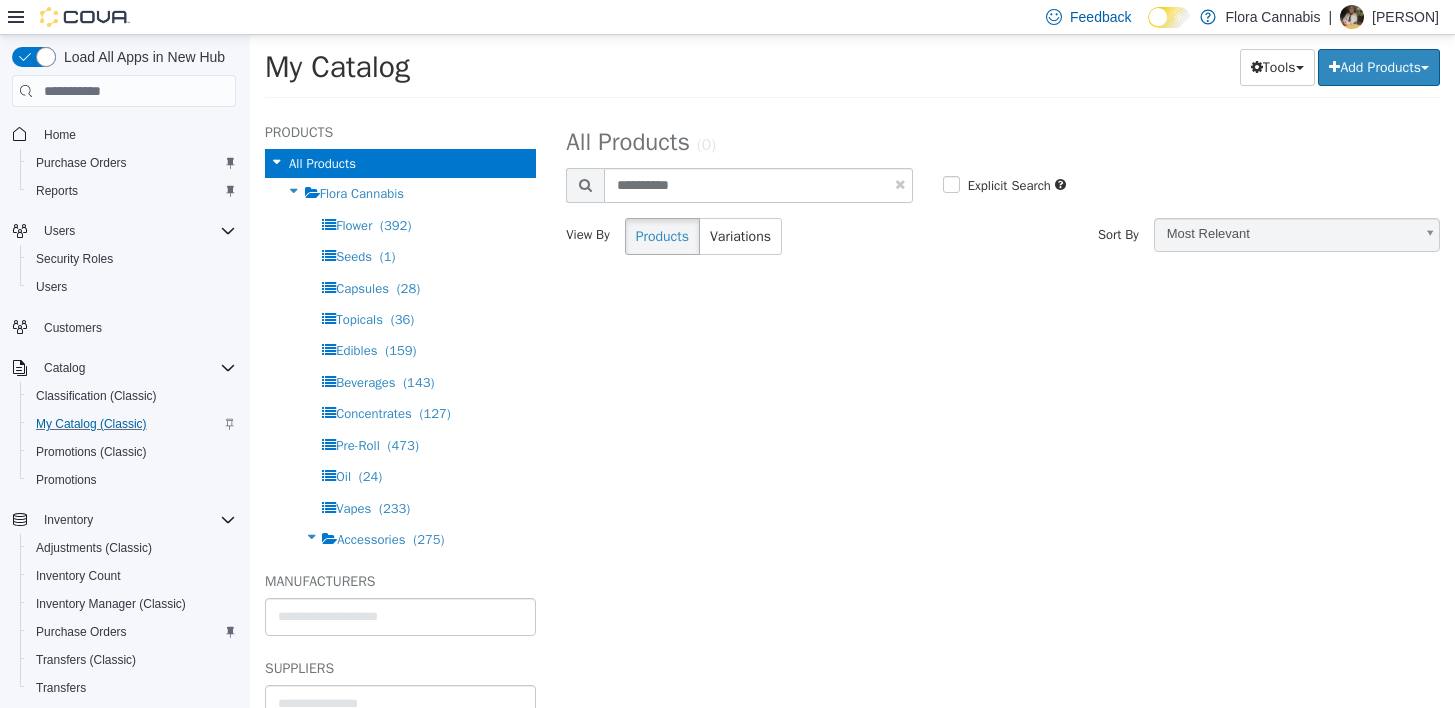 select on "**********" 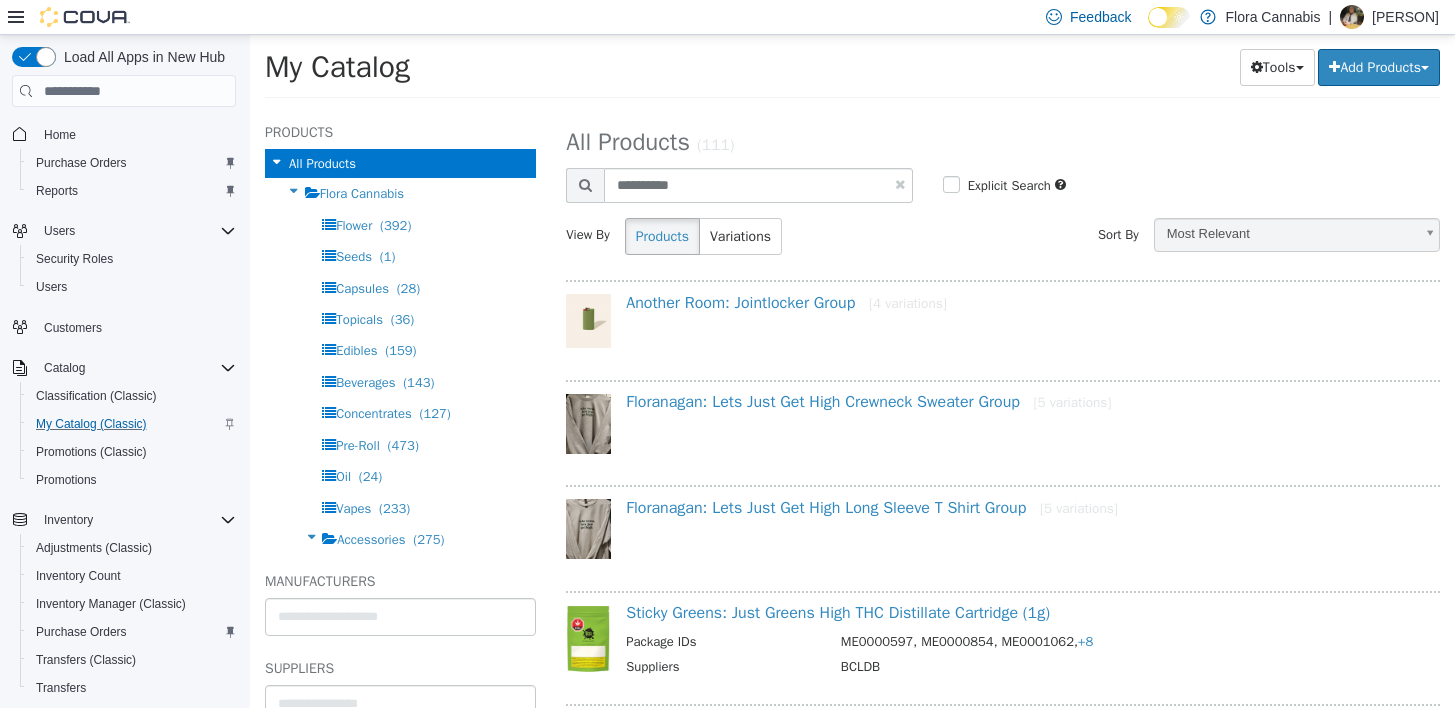 scroll, scrollTop: 100, scrollLeft: 0, axis: vertical 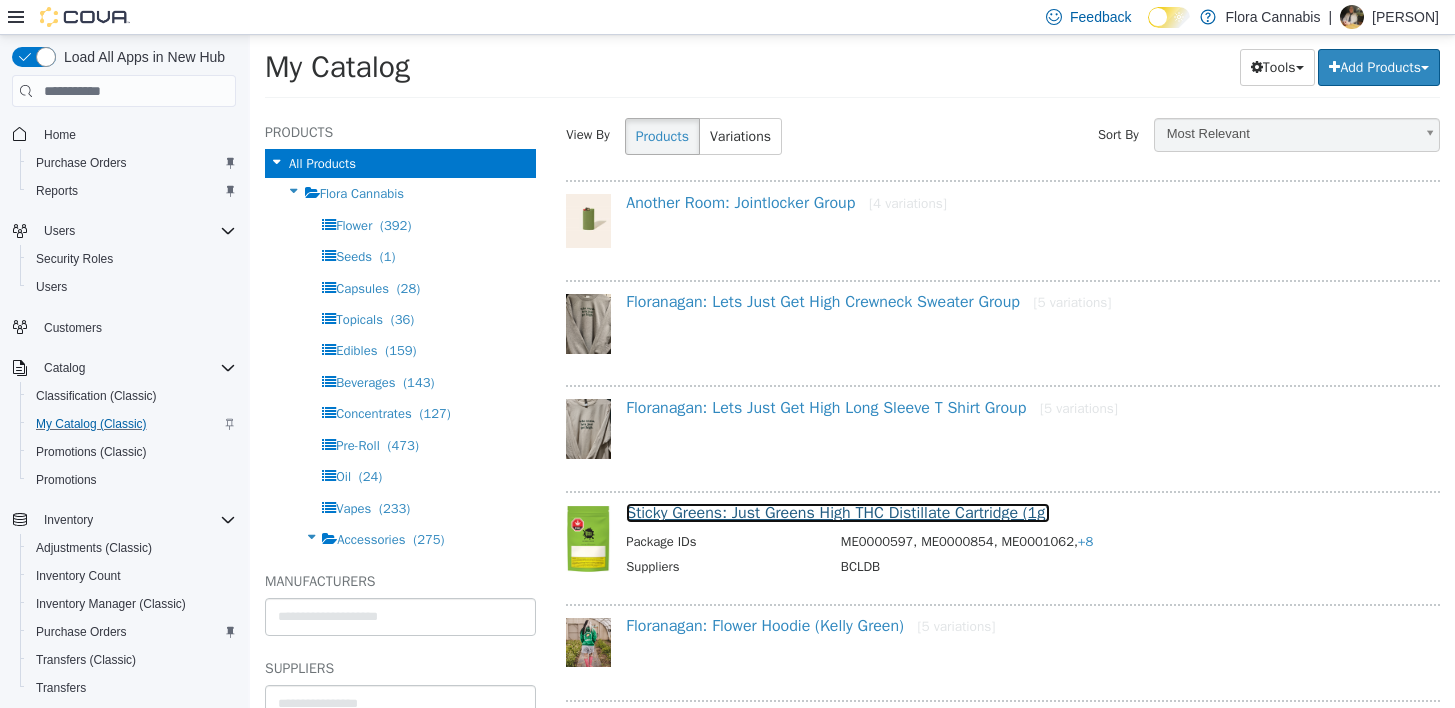 click on "[BRAND]: Just Greens High THC Distillate Cartridge  (1g)" at bounding box center [838, 513] 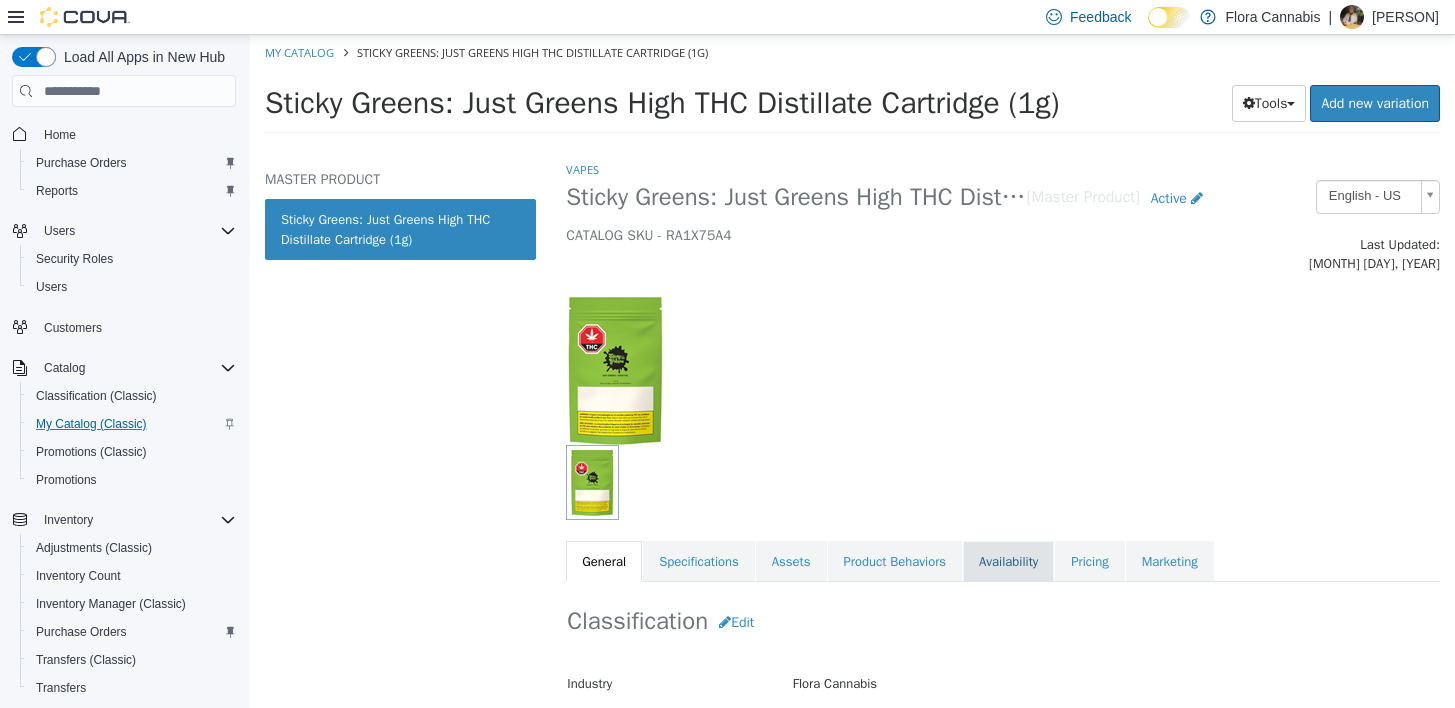 click on "Availability" at bounding box center (1008, 562) 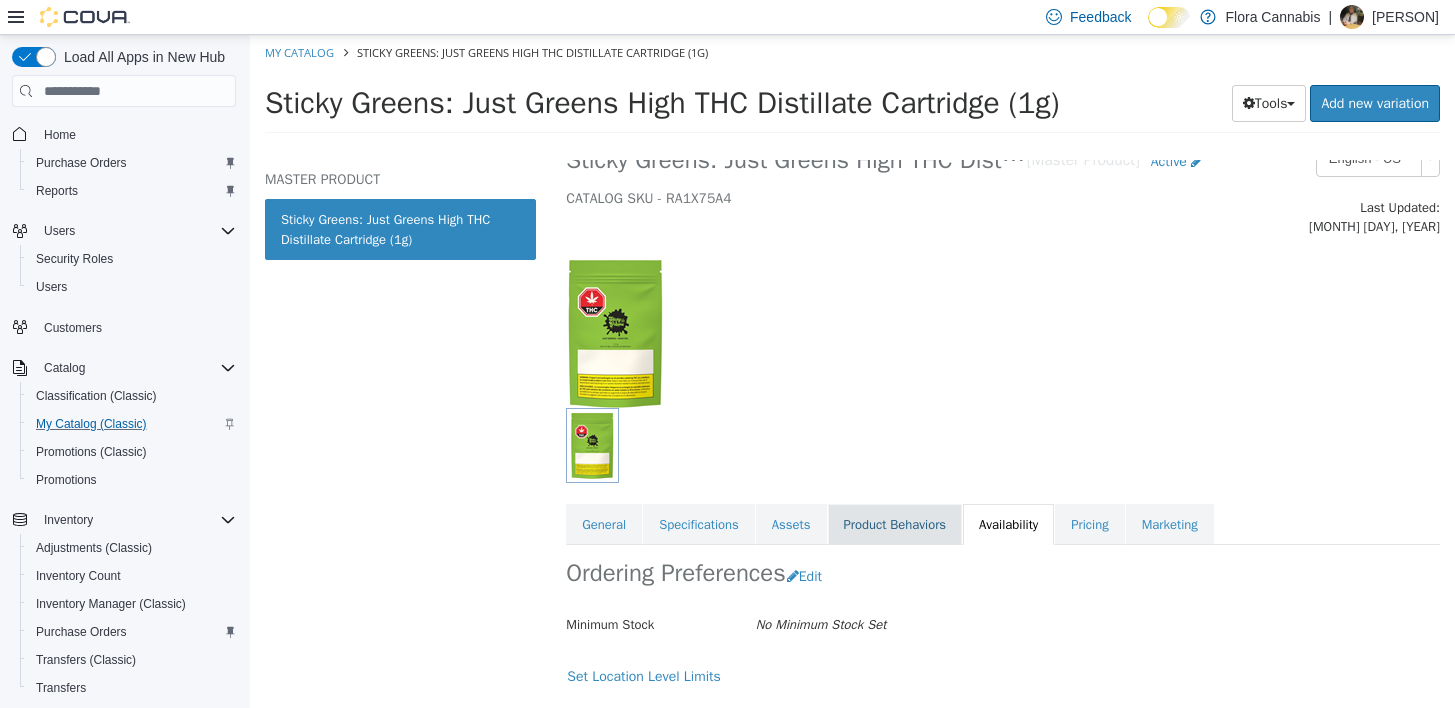 scroll, scrollTop: 0, scrollLeft: 0, axis: both 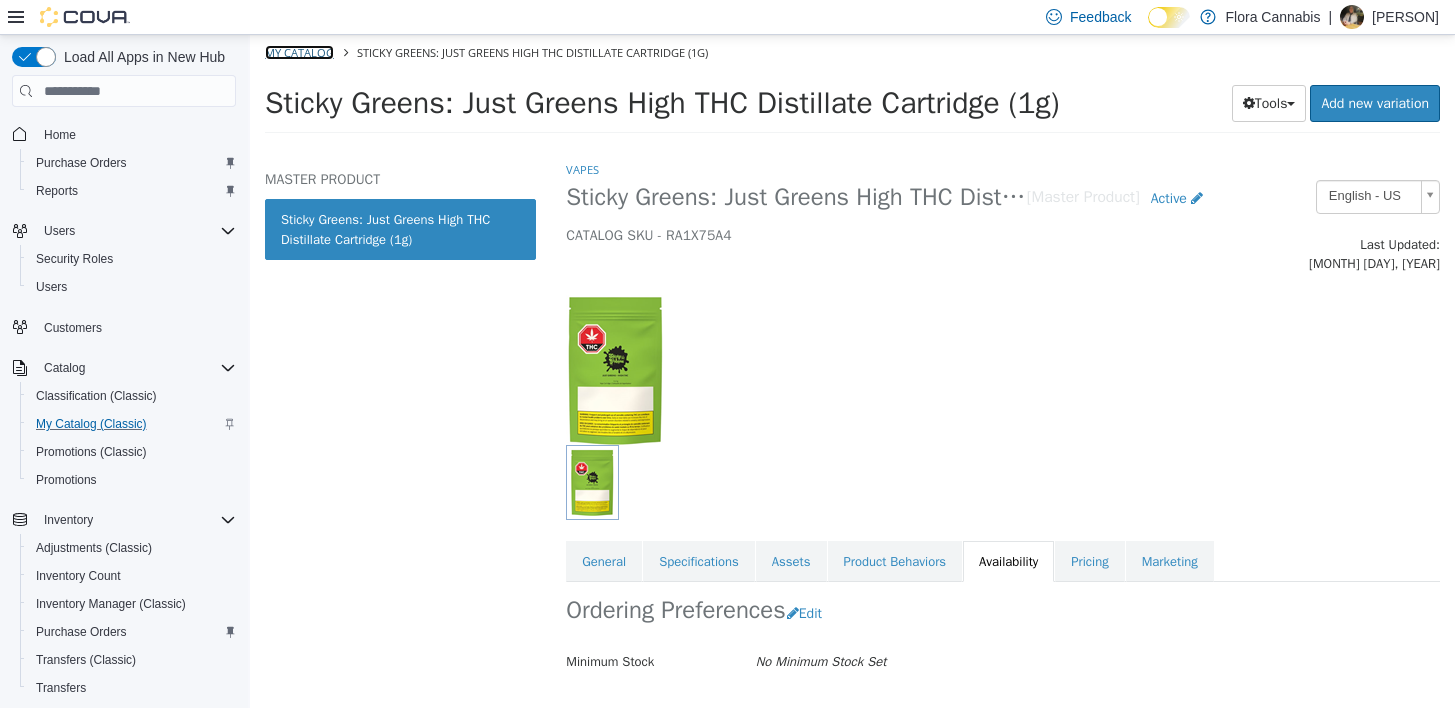 click on "My Catalog" at bounding box center (299, 52) 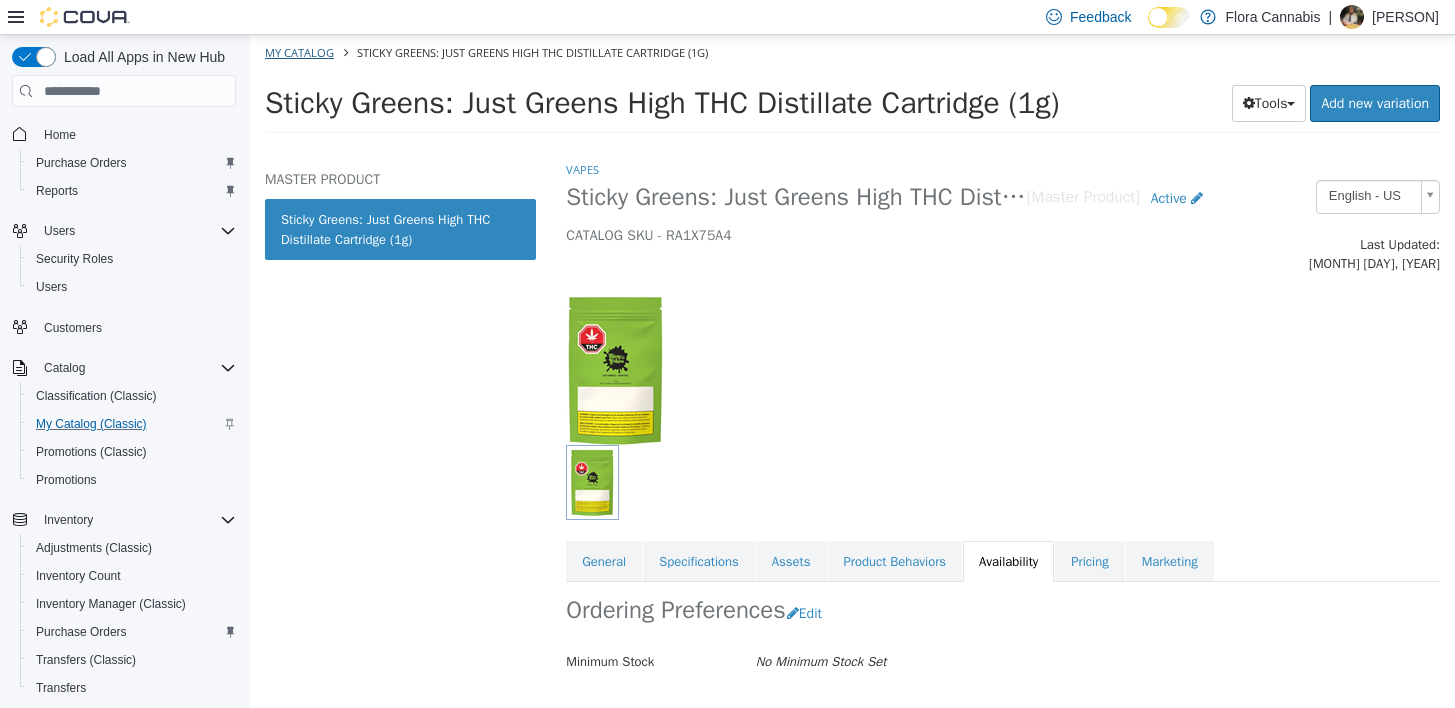 select on "**********" 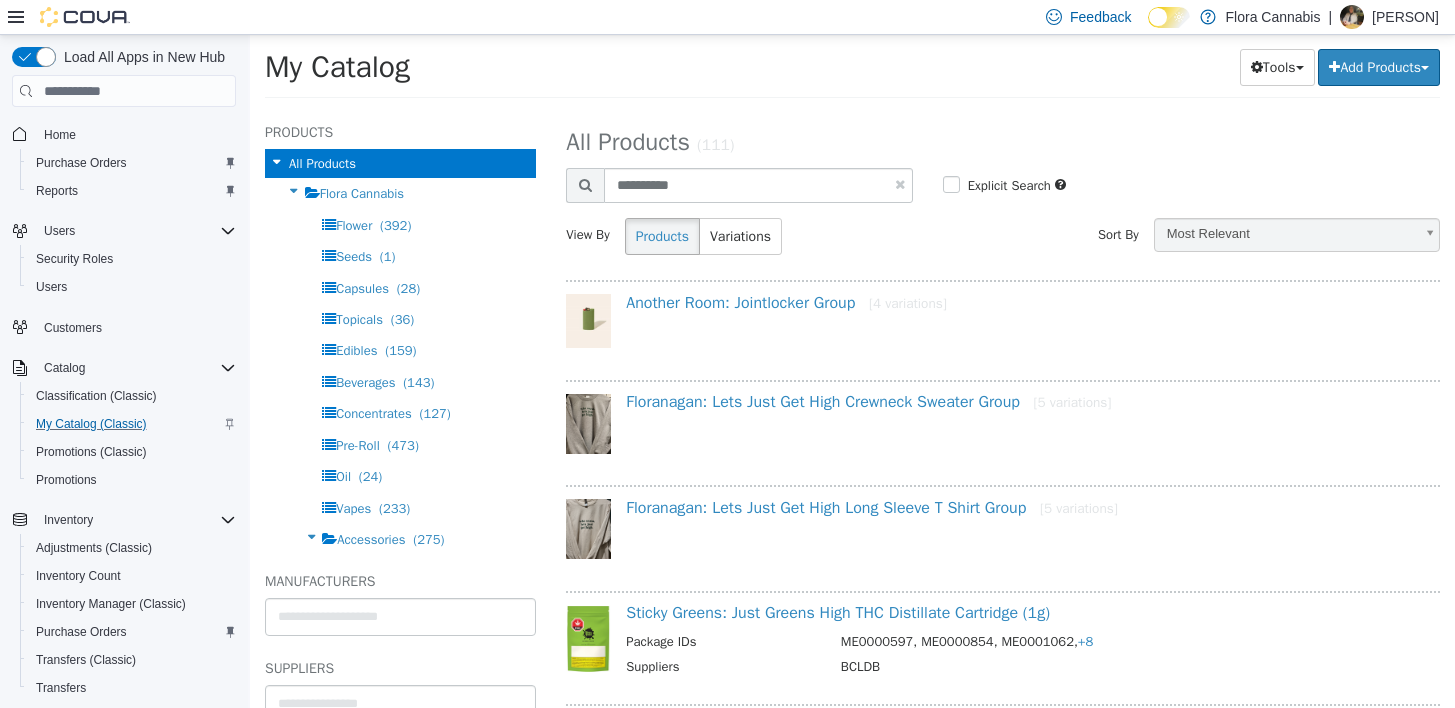 click at bounding box center (900, 184) 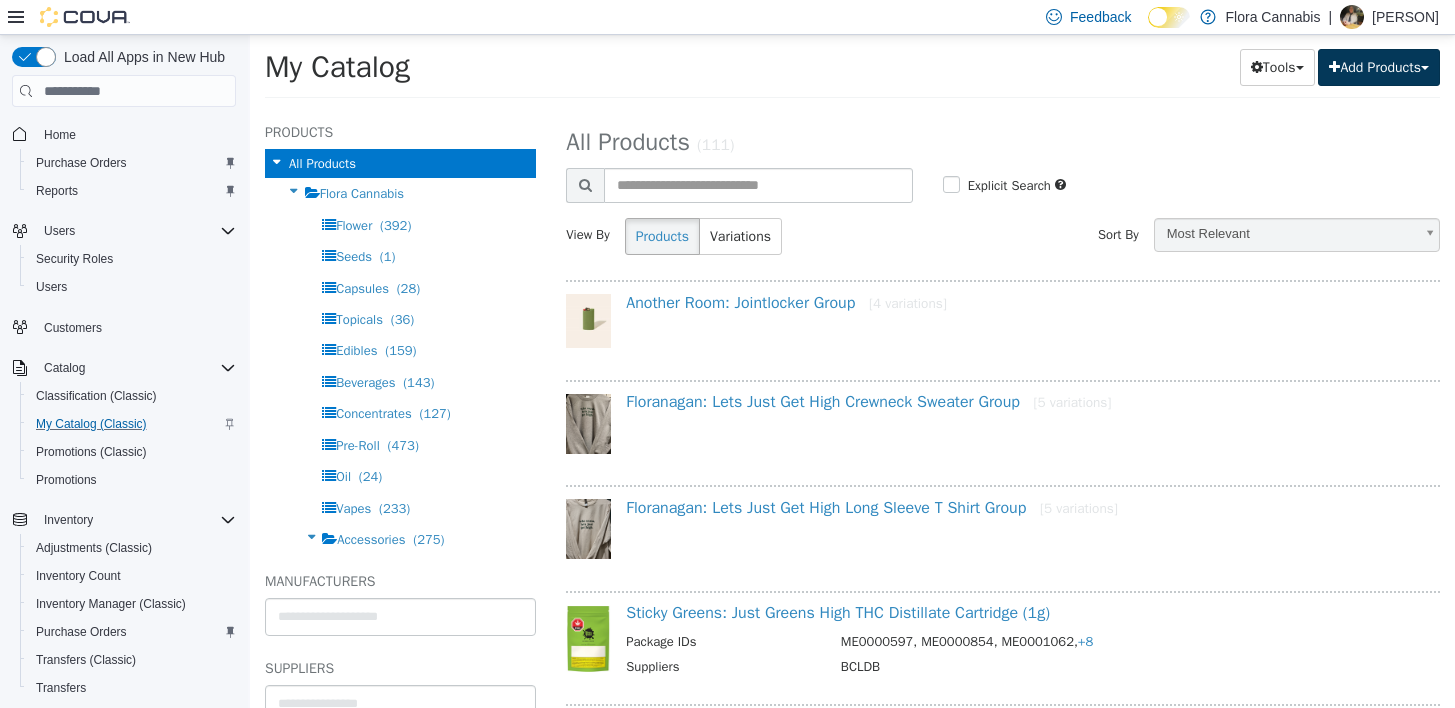 click on "Add Products" at bounding box center (1379, 67) 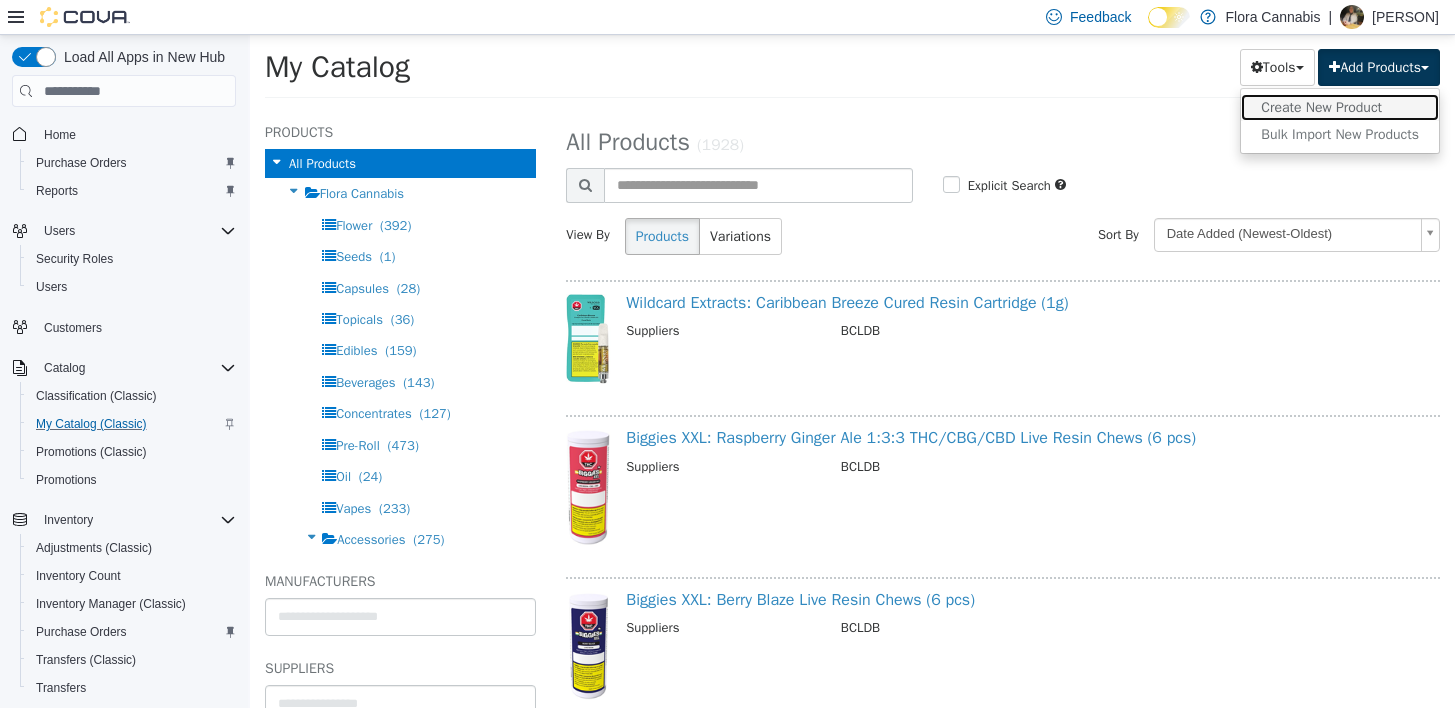 click on "Create New Product" at bounding box center (1340, 107) 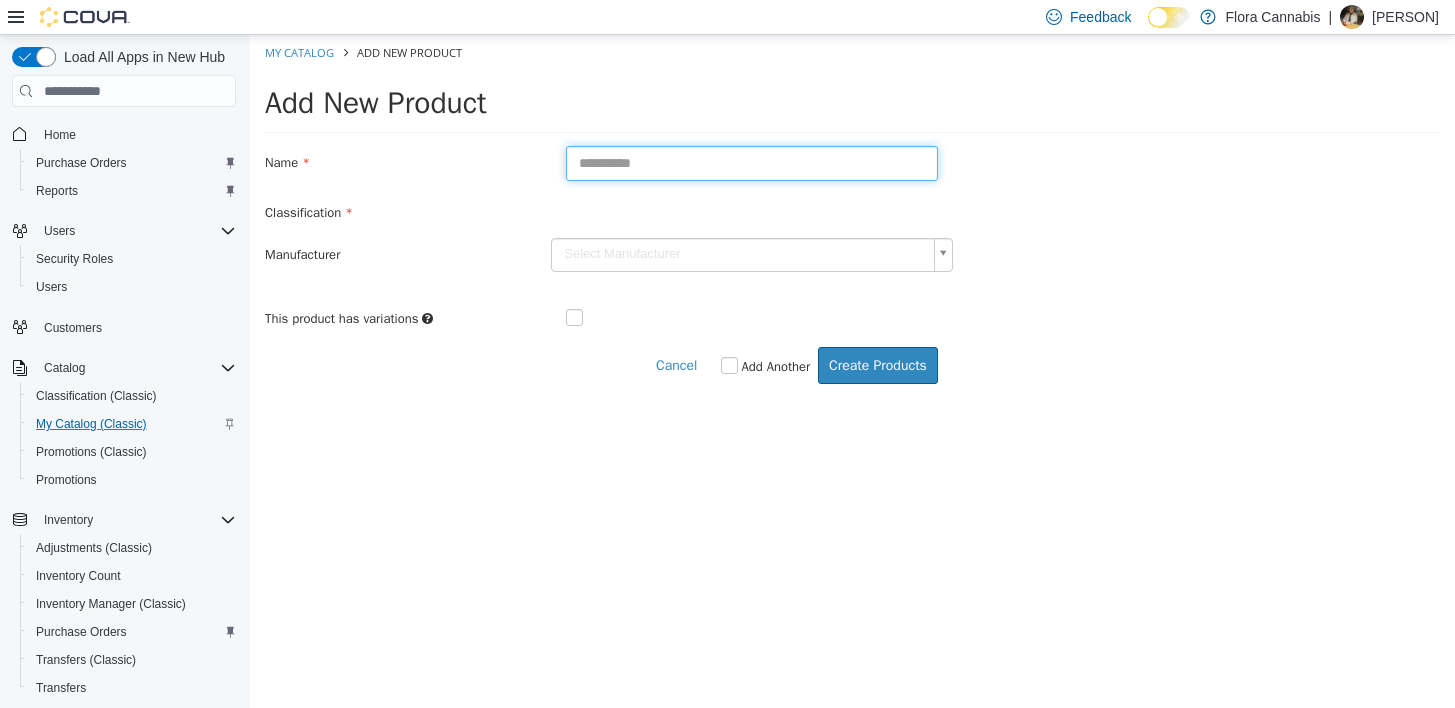 click at bounding box center (752, 163) 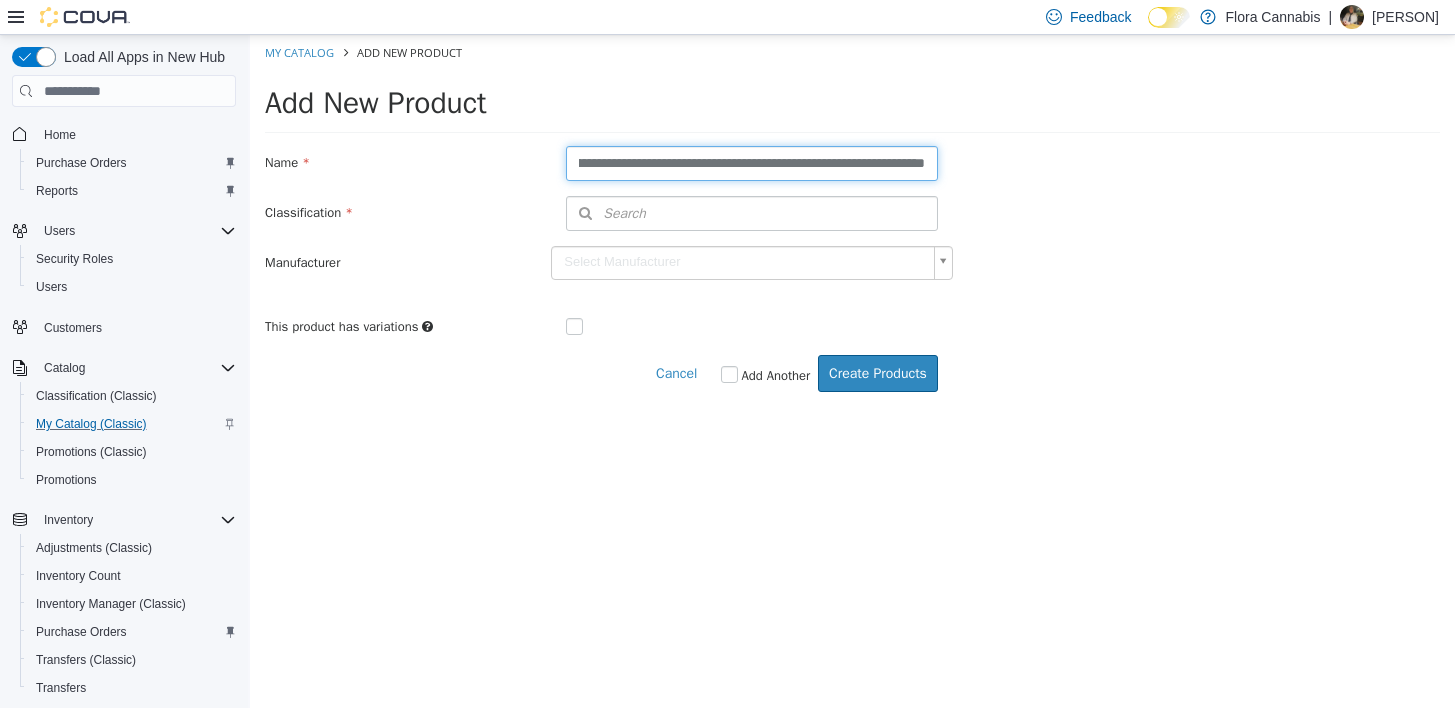 scroll, scrollTop: 0, scrollLeft: 122, axis: horizontal 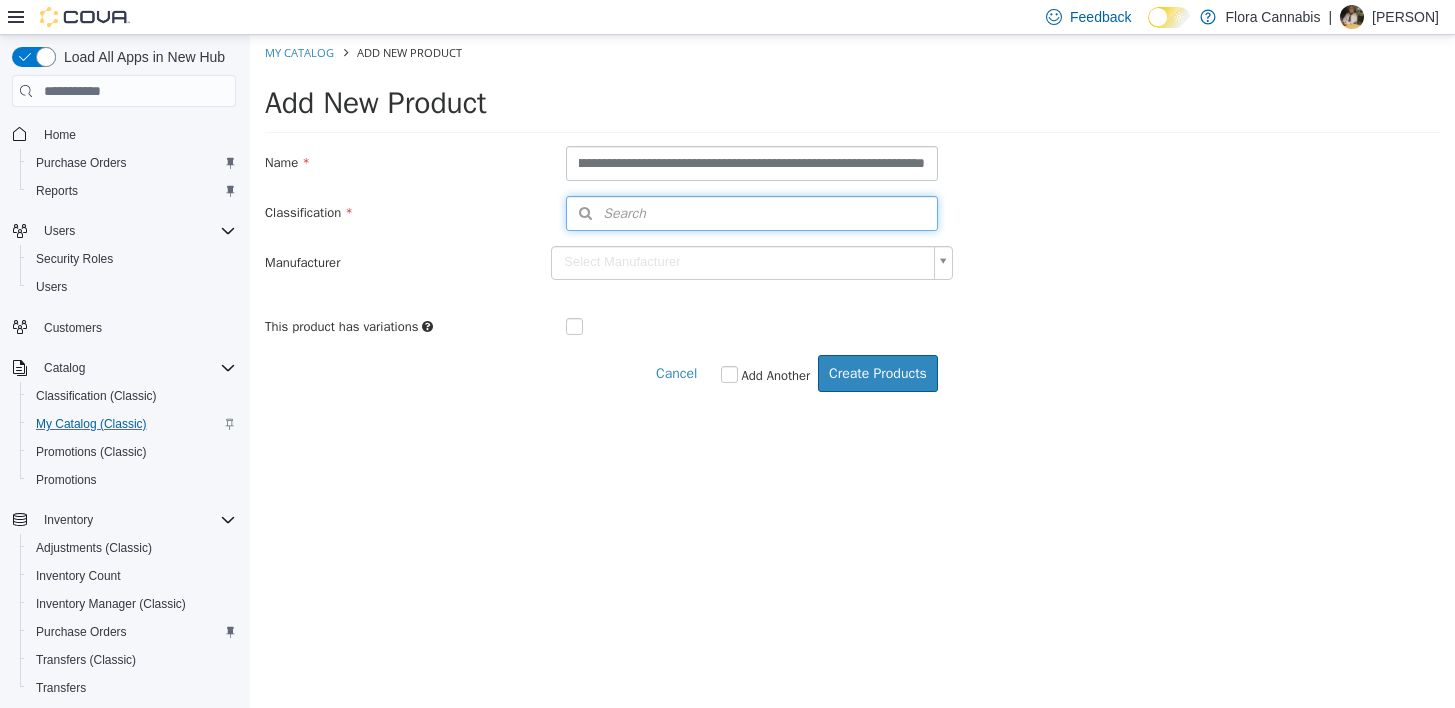 click on "Search" at bounding box center [752, 213] 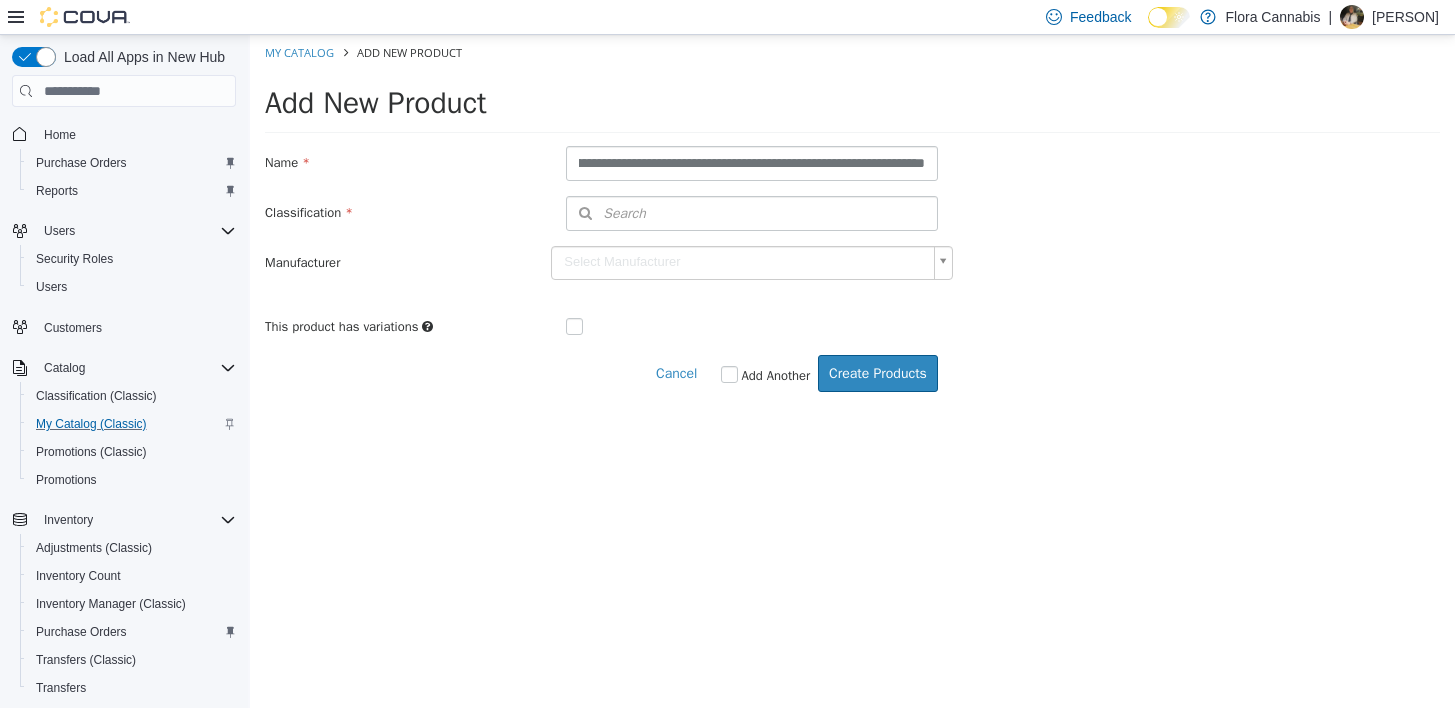 scroll, scrollTop: 0, scrollLeft: 0, axis: both 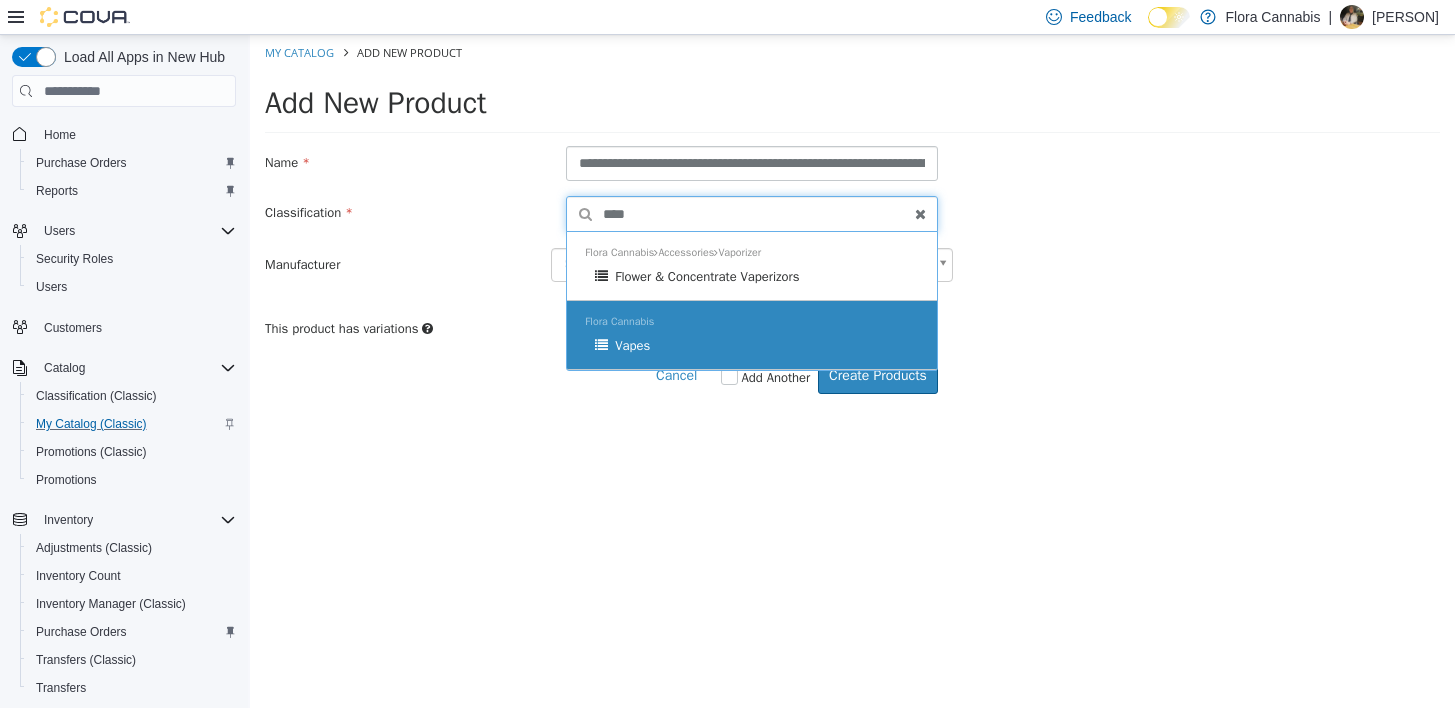 type on "****" 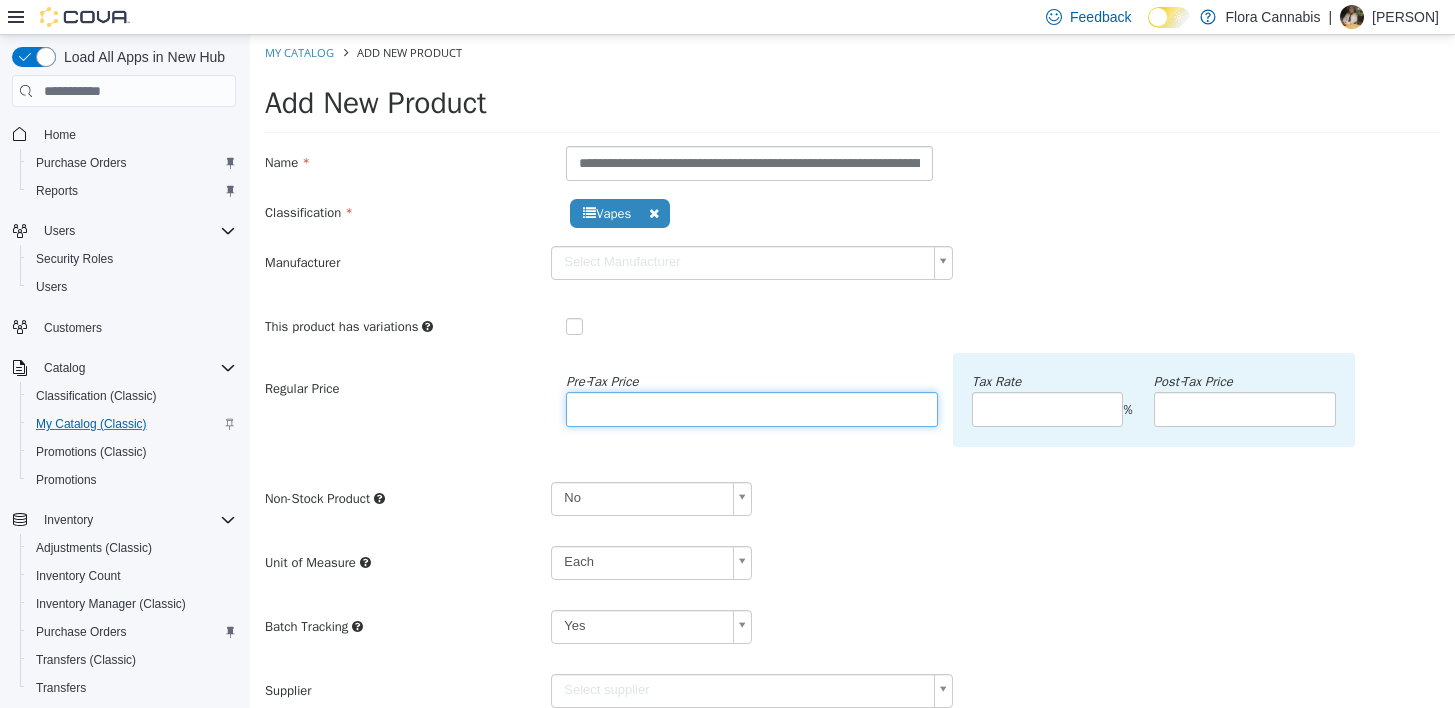 click at bounding box center [752, 409] 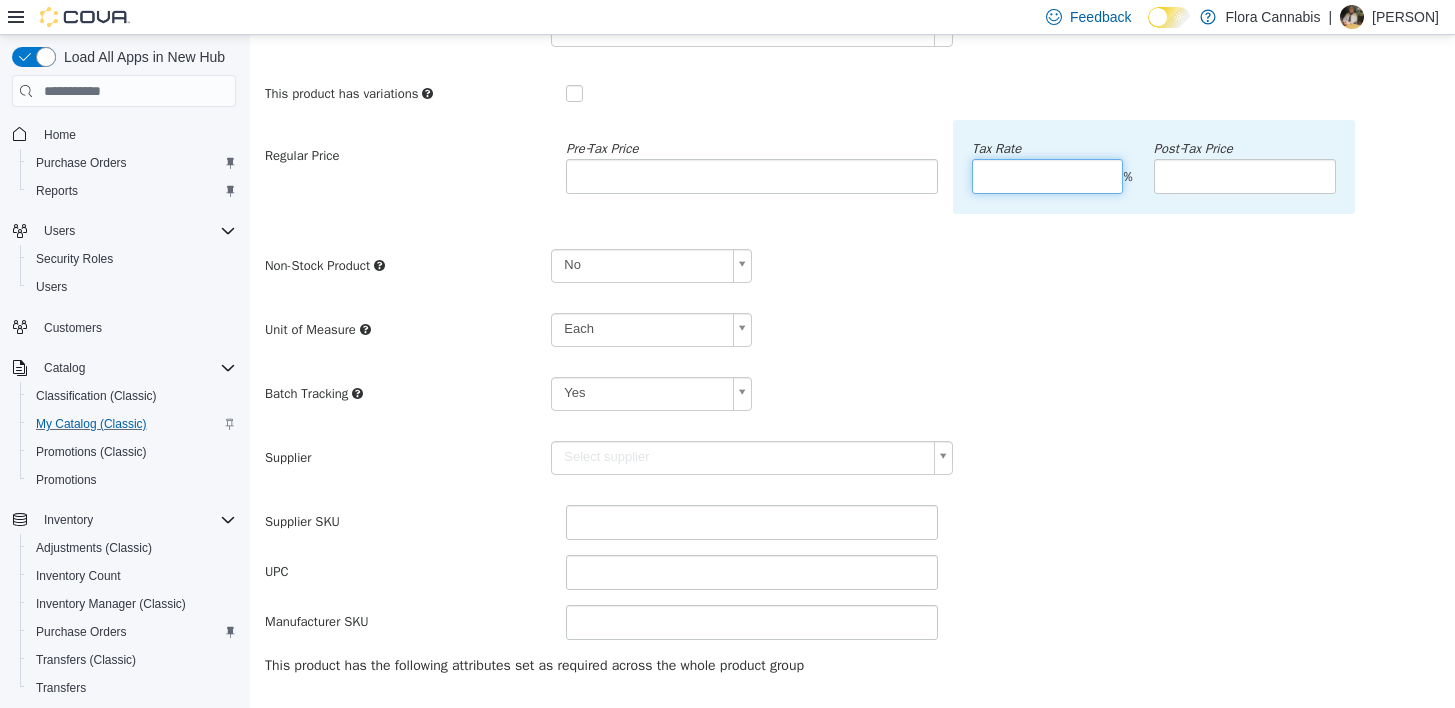 scroll, scrollTop: 300, scrollLeft: 0, axis: vertical 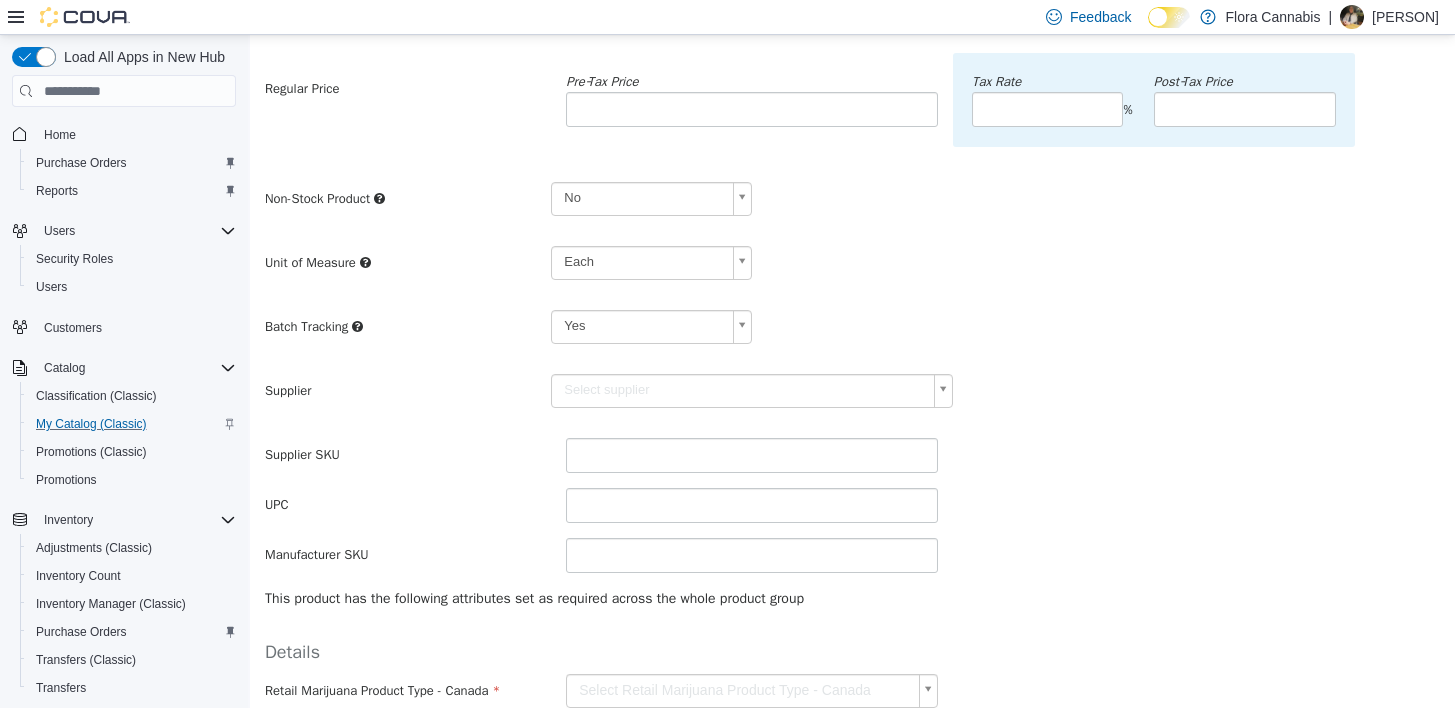 click on "**********" at bounding box center [852, 333] 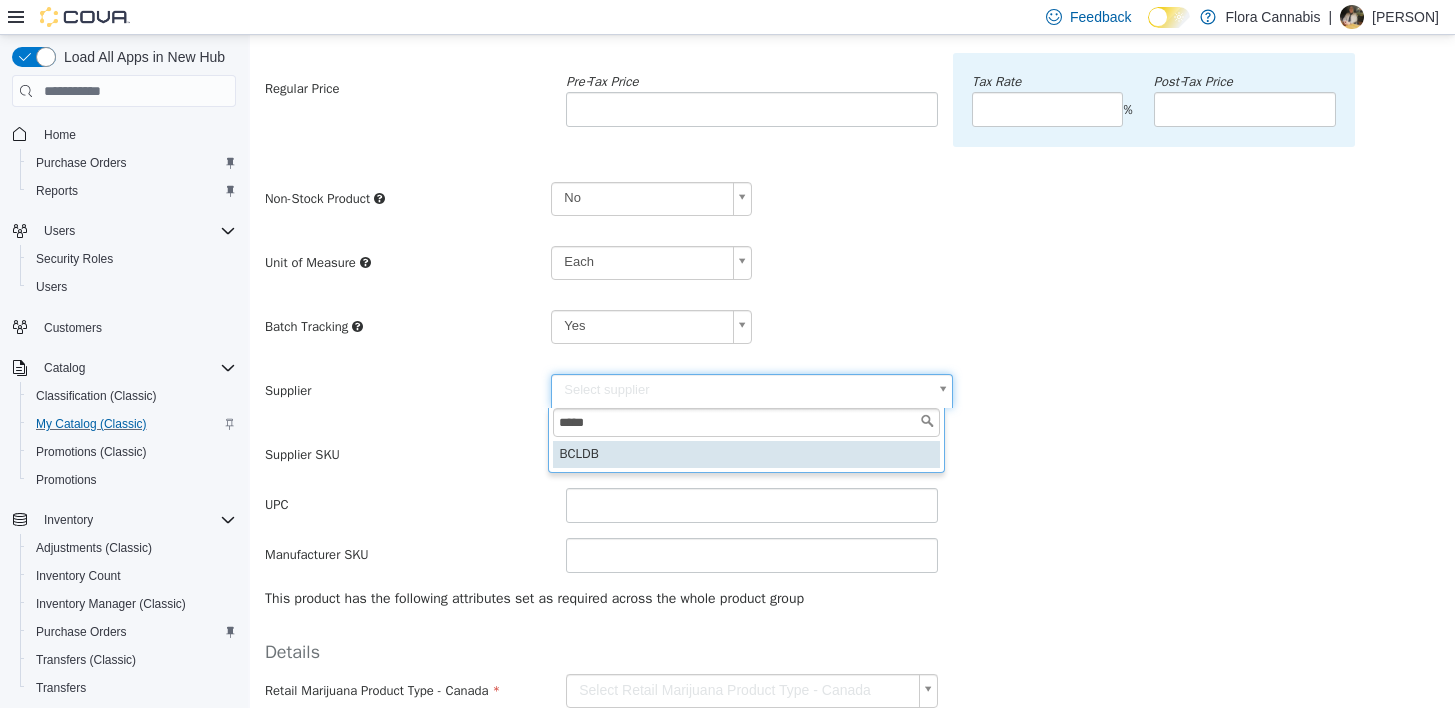 type on "*****" 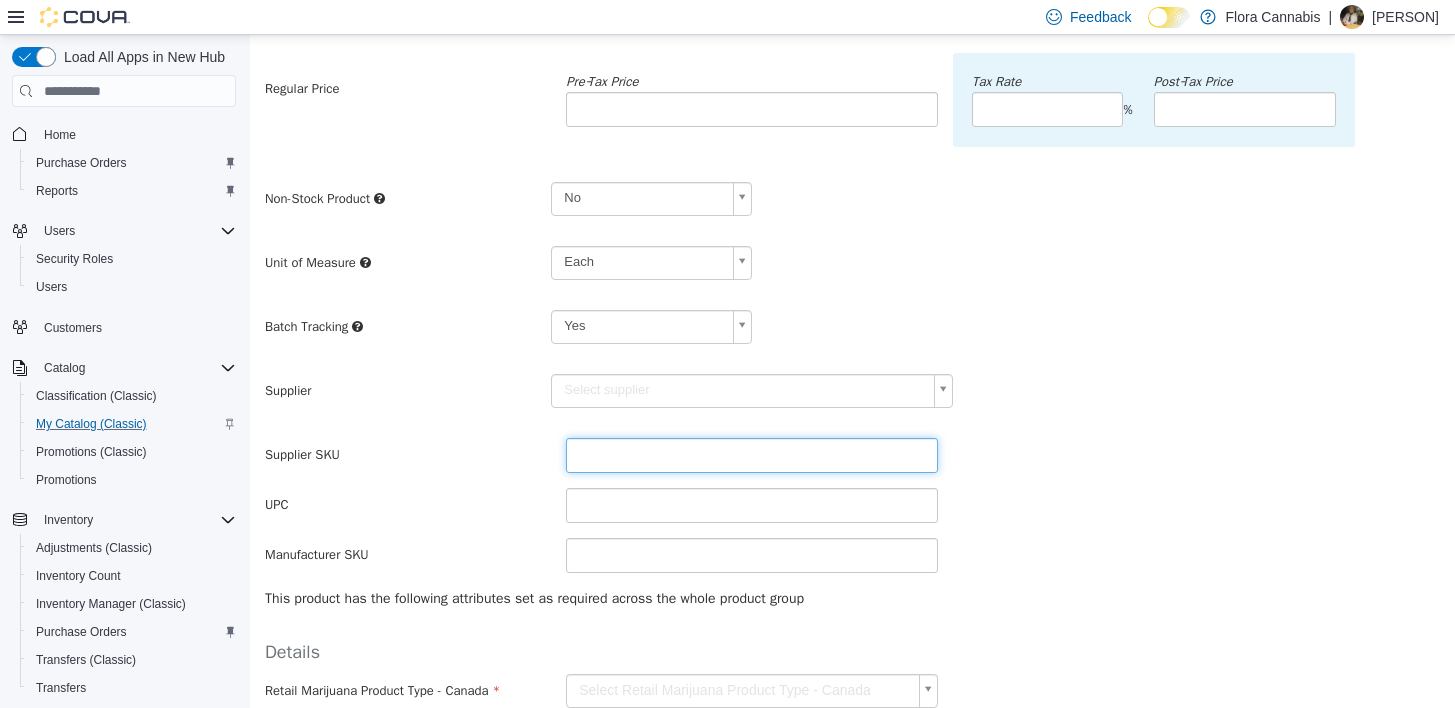 click at bounding box center [752, 455] 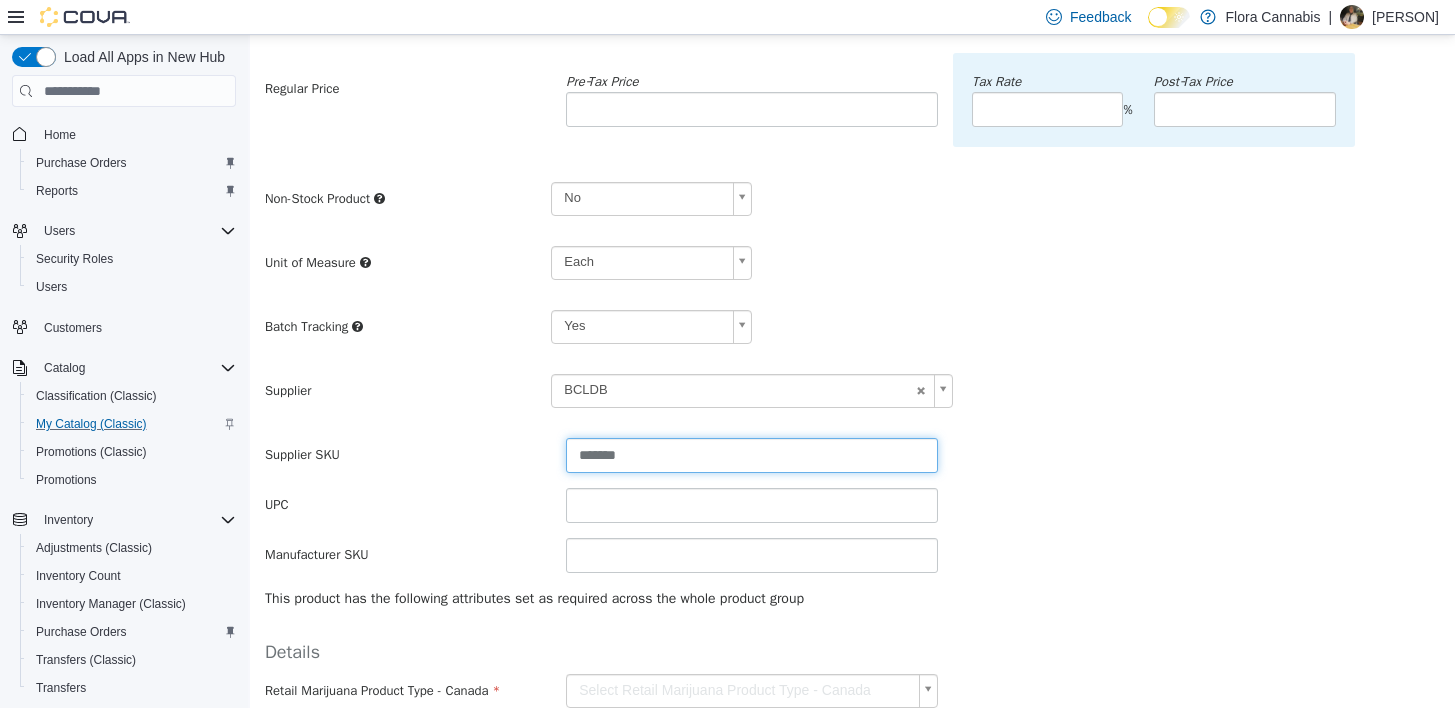 type on "*******" 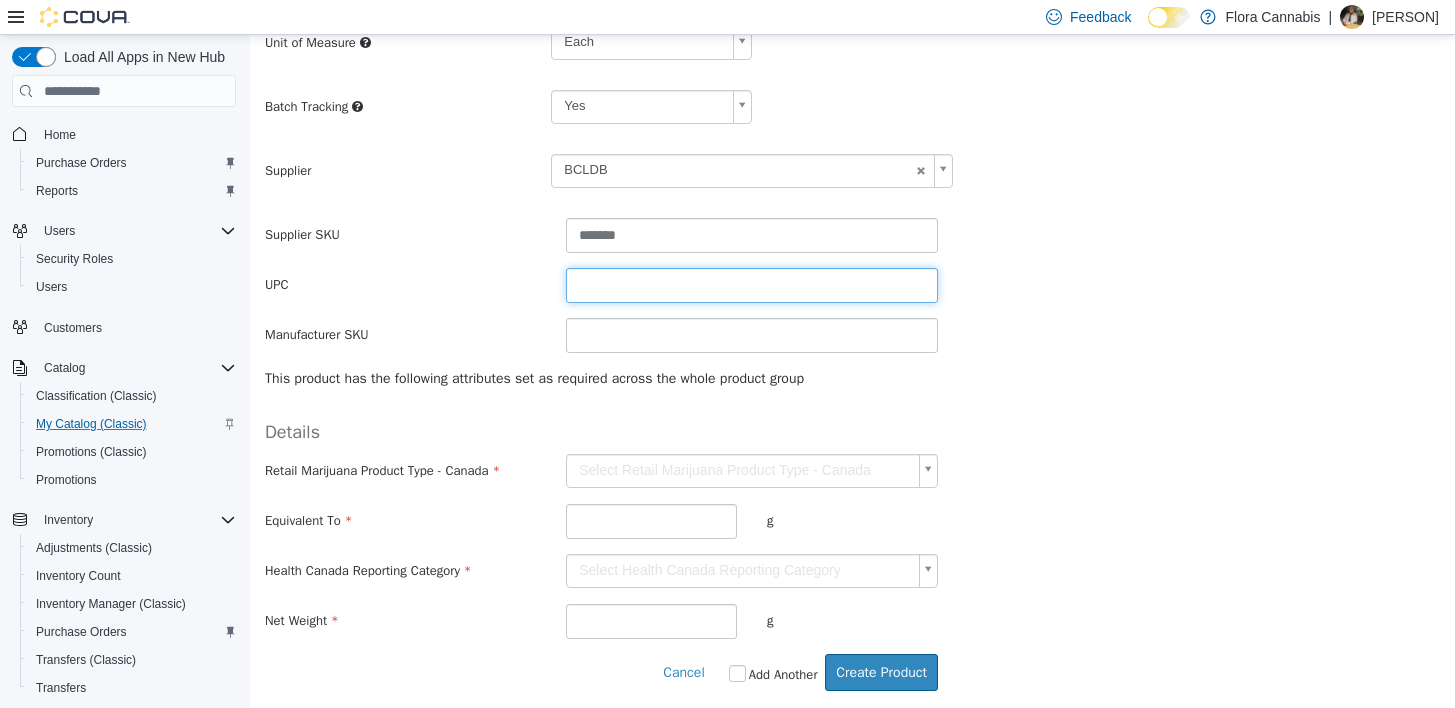 scroll, scrollTop: 525, scrollLeft: 0, axis: vertical 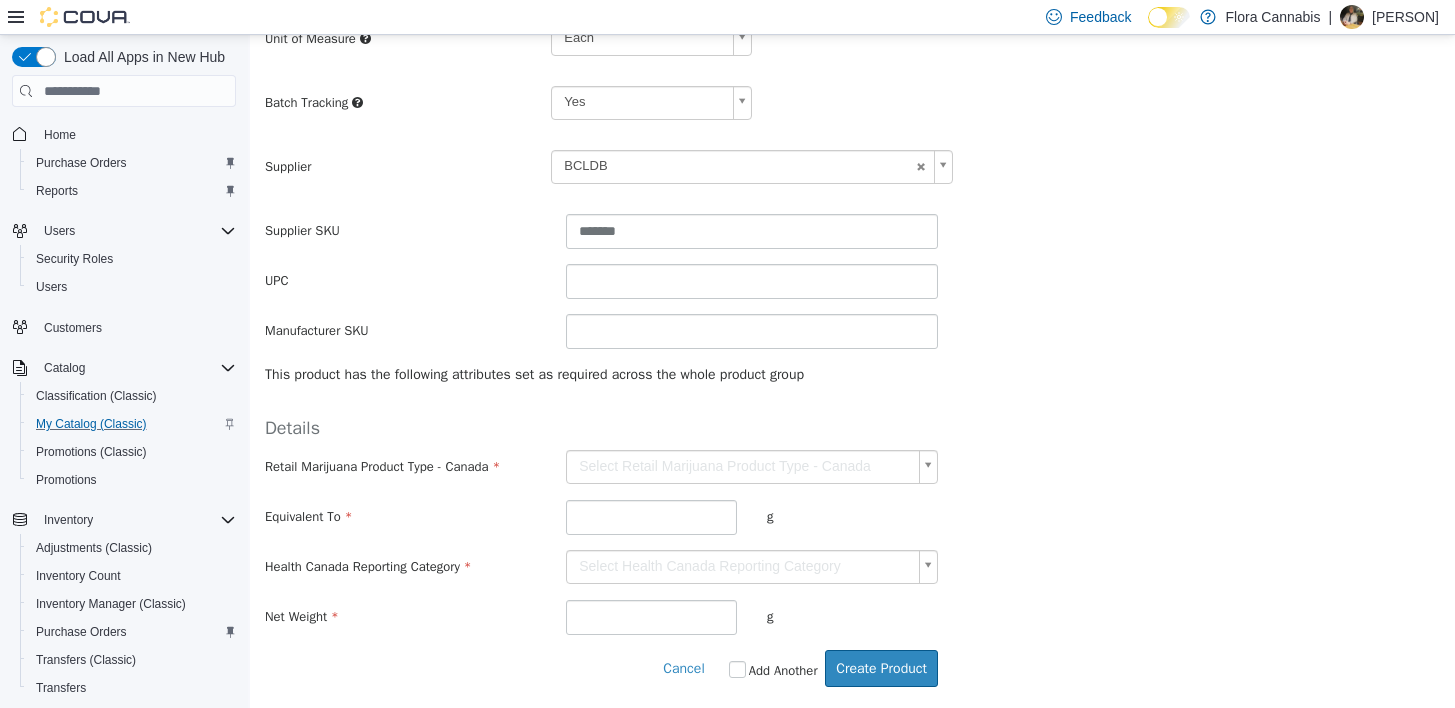 click on "**********" at bounding box center (852, 109) 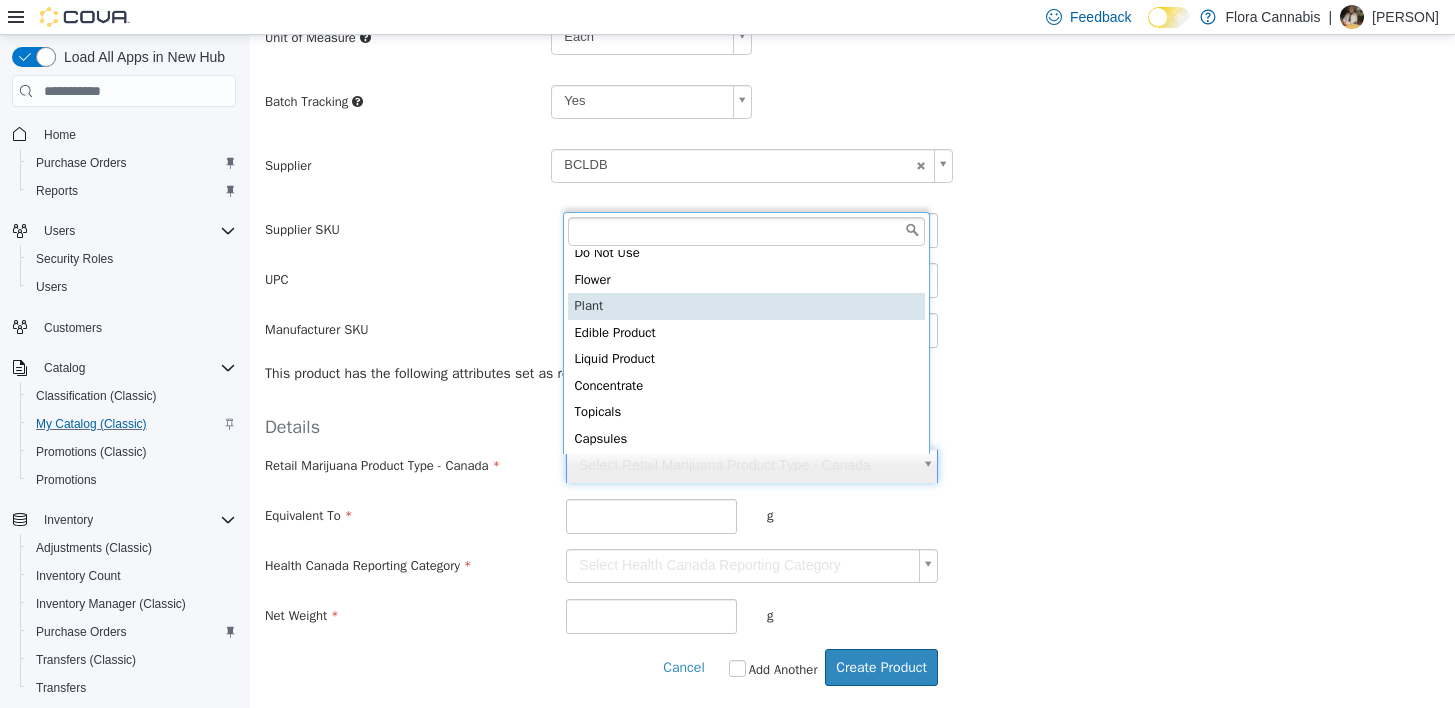 scroll, scrollTop: 65, scrollLeft: 0, axis: vertical 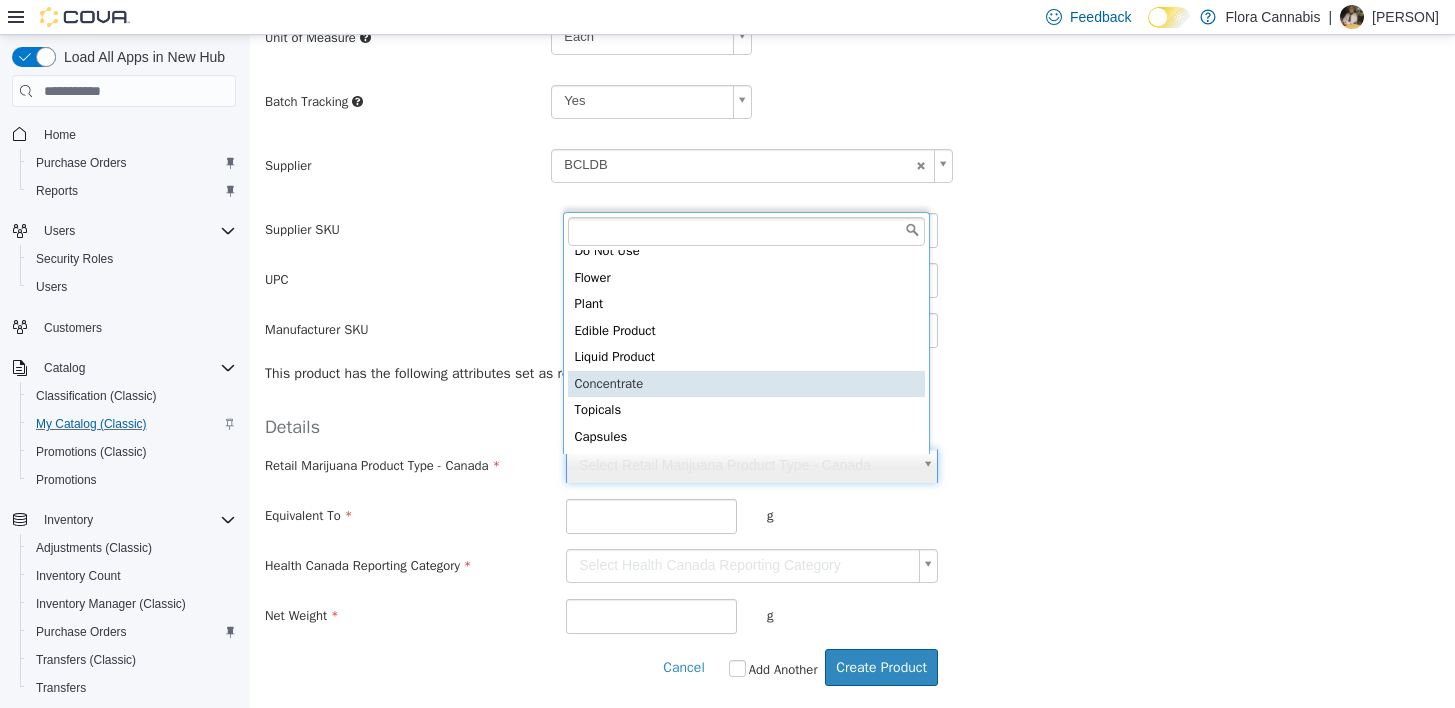 type on "**********" 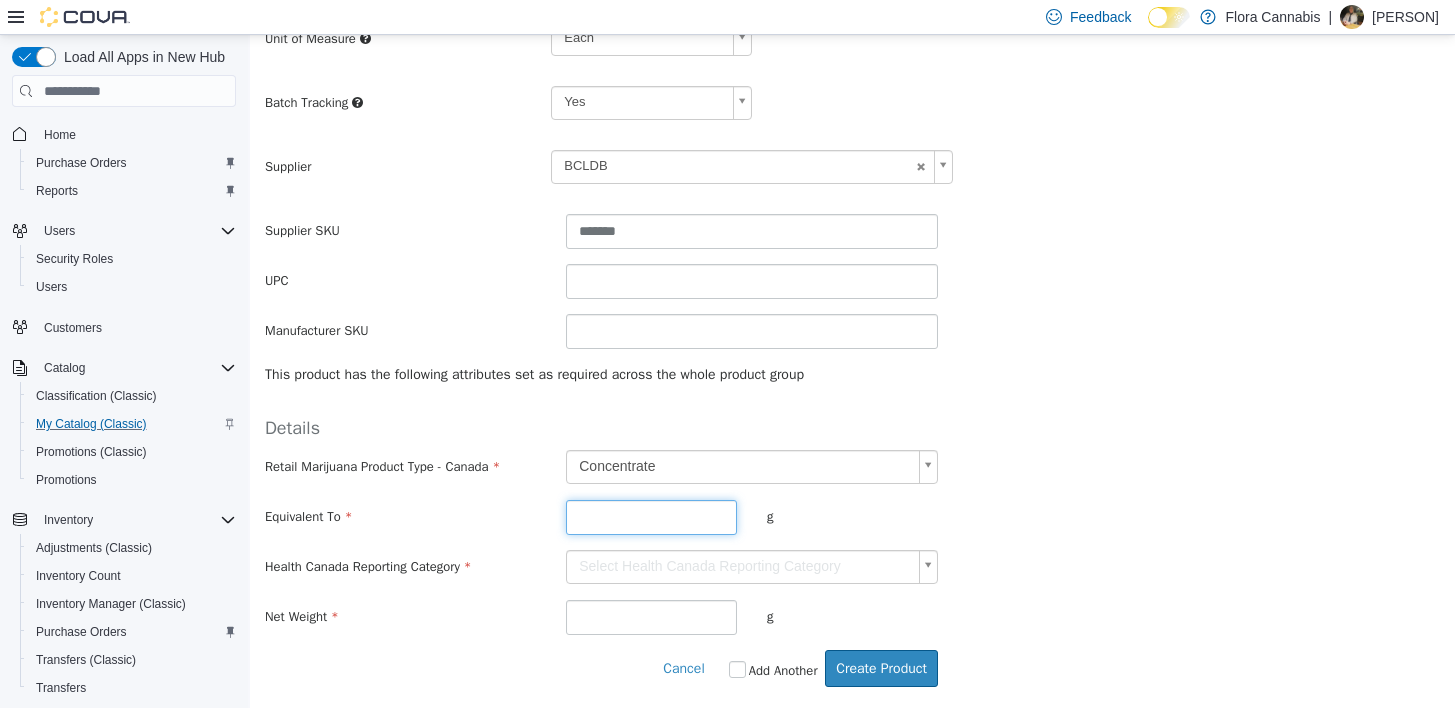 click at bounding box center (651, 517) 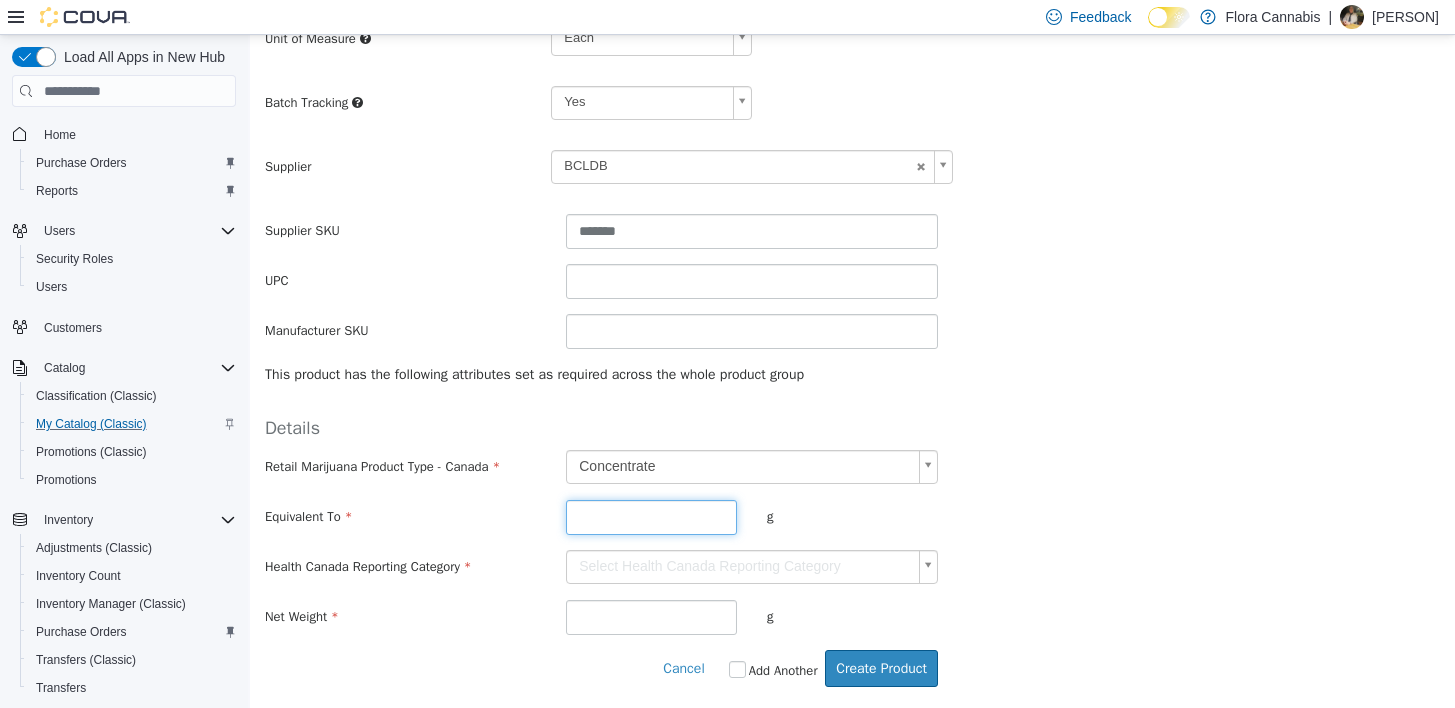 type on "*" 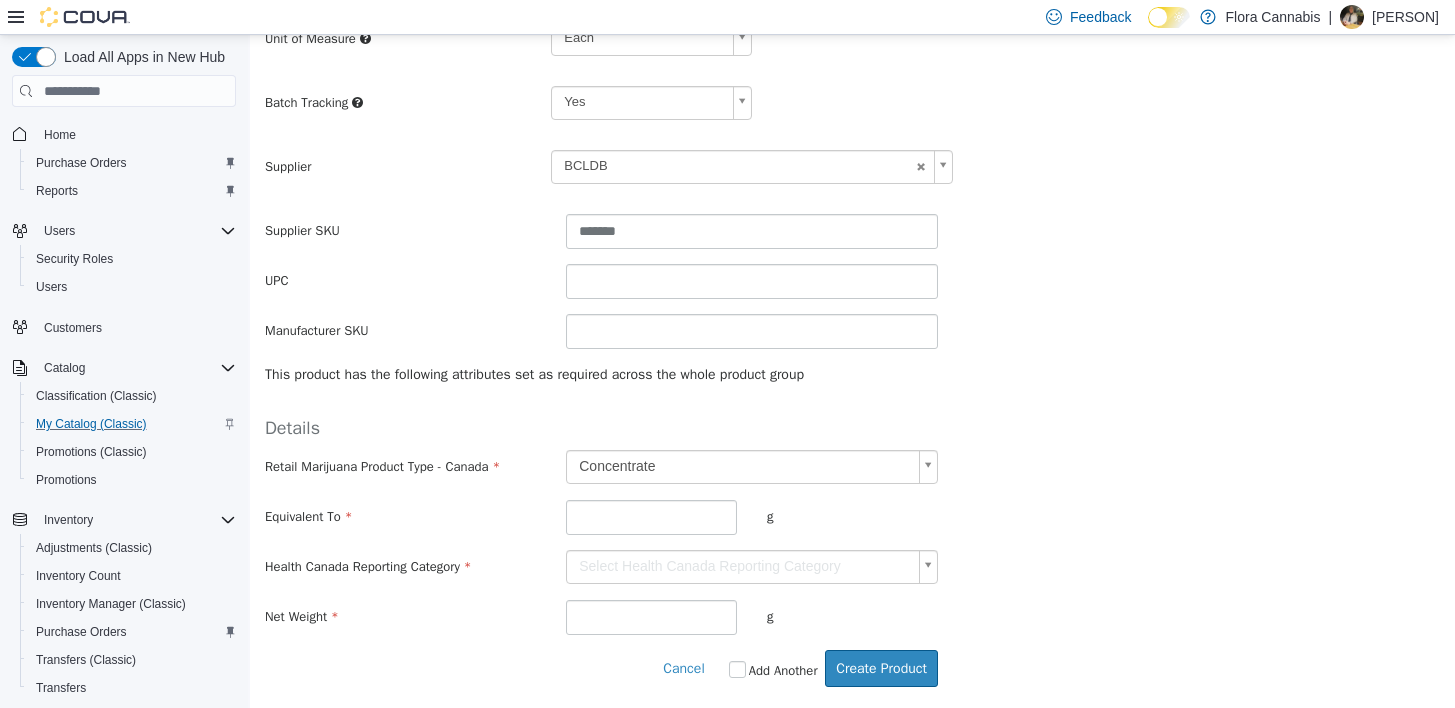 click on "**********" at bounding box center (852, 109) 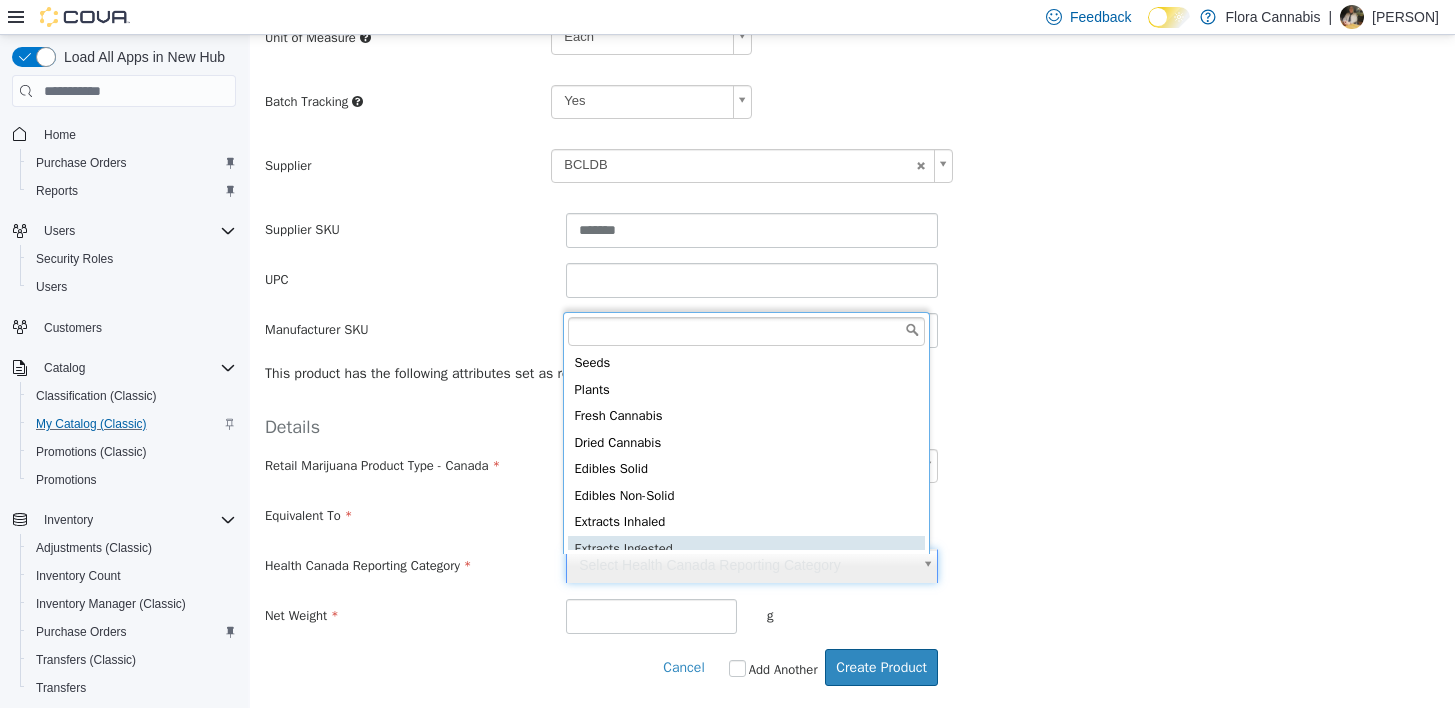 scroll, scrollTop: 5, scrollLeft: 0, axis: vertical 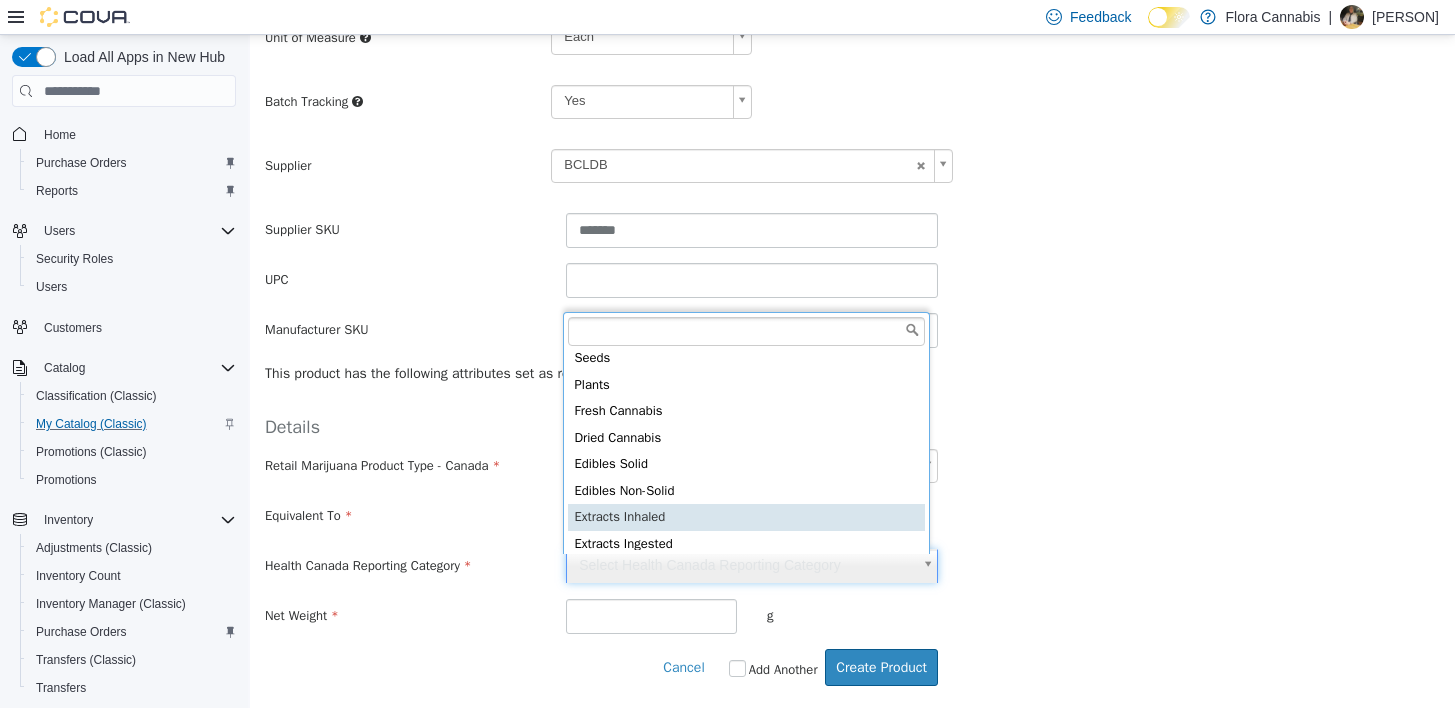 type on "**********" 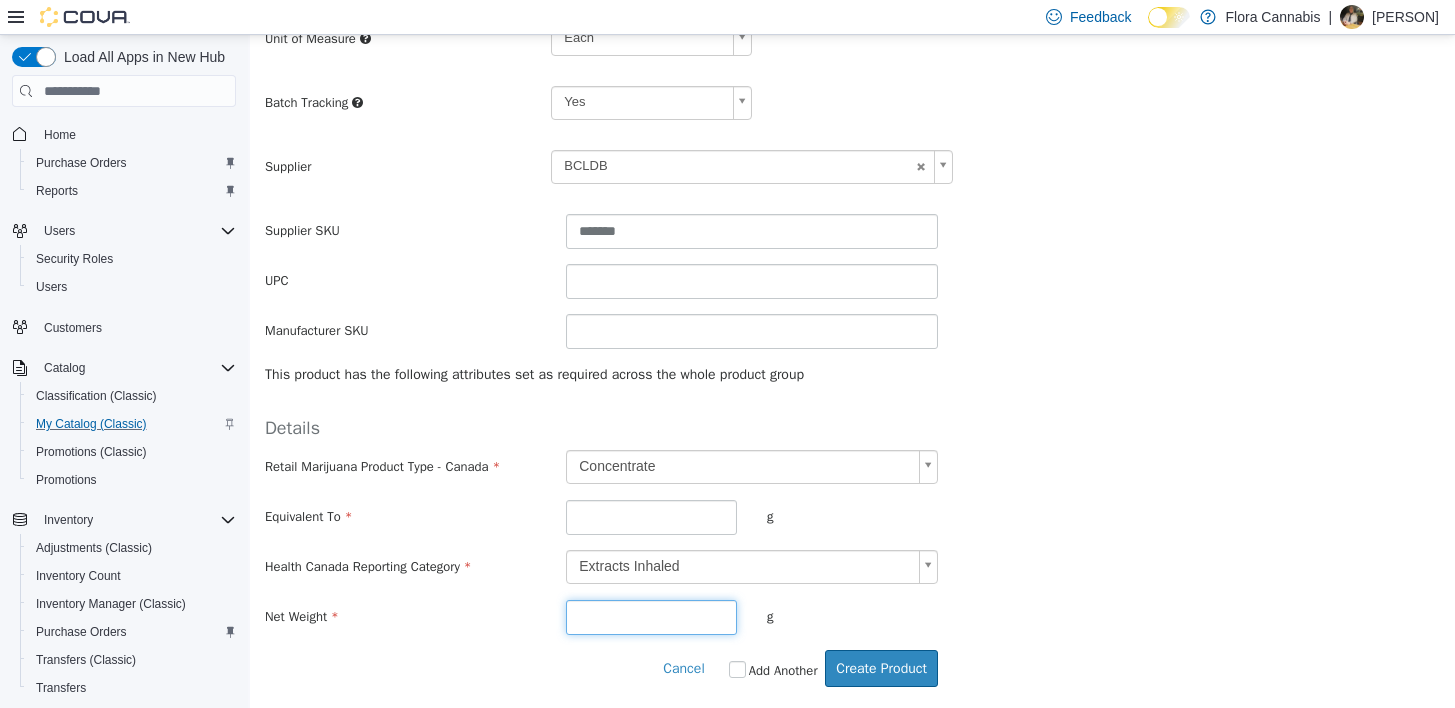 click at bounding box center [651, 617] 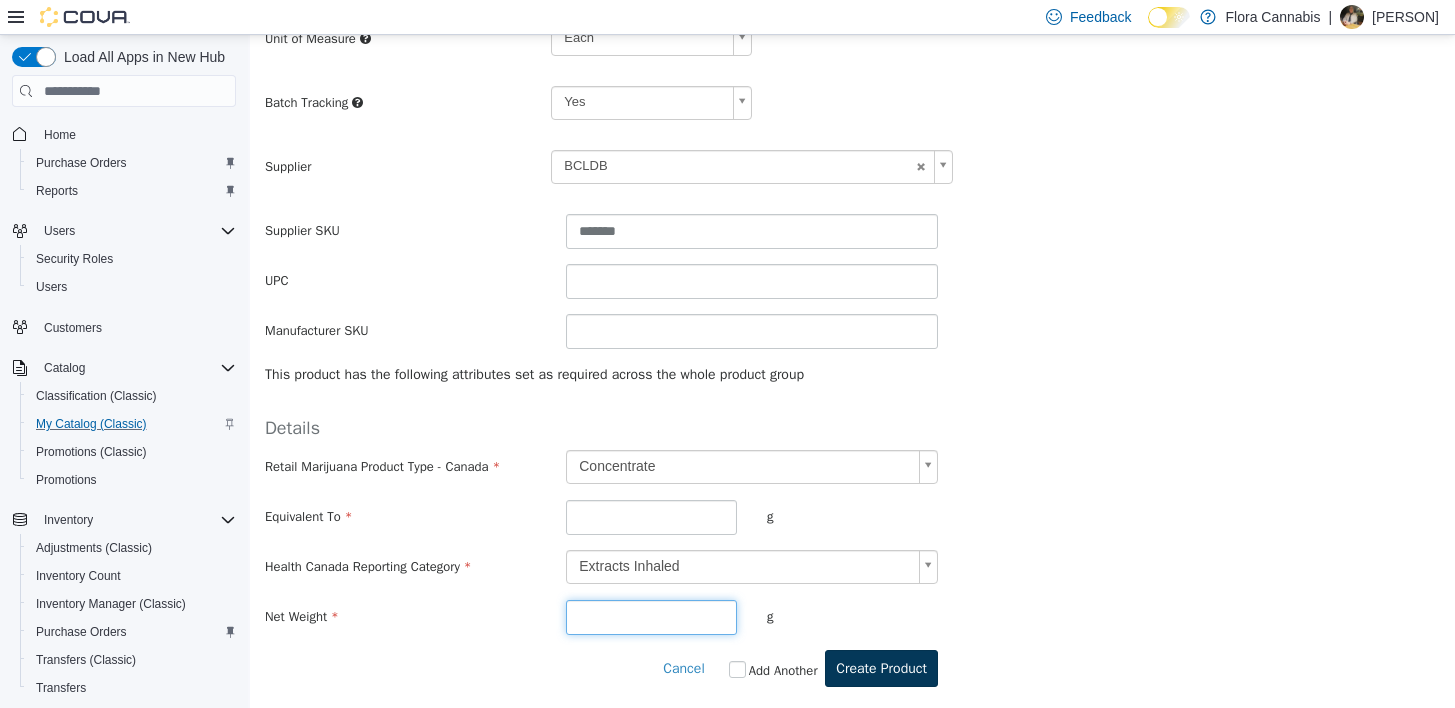 type on "*" 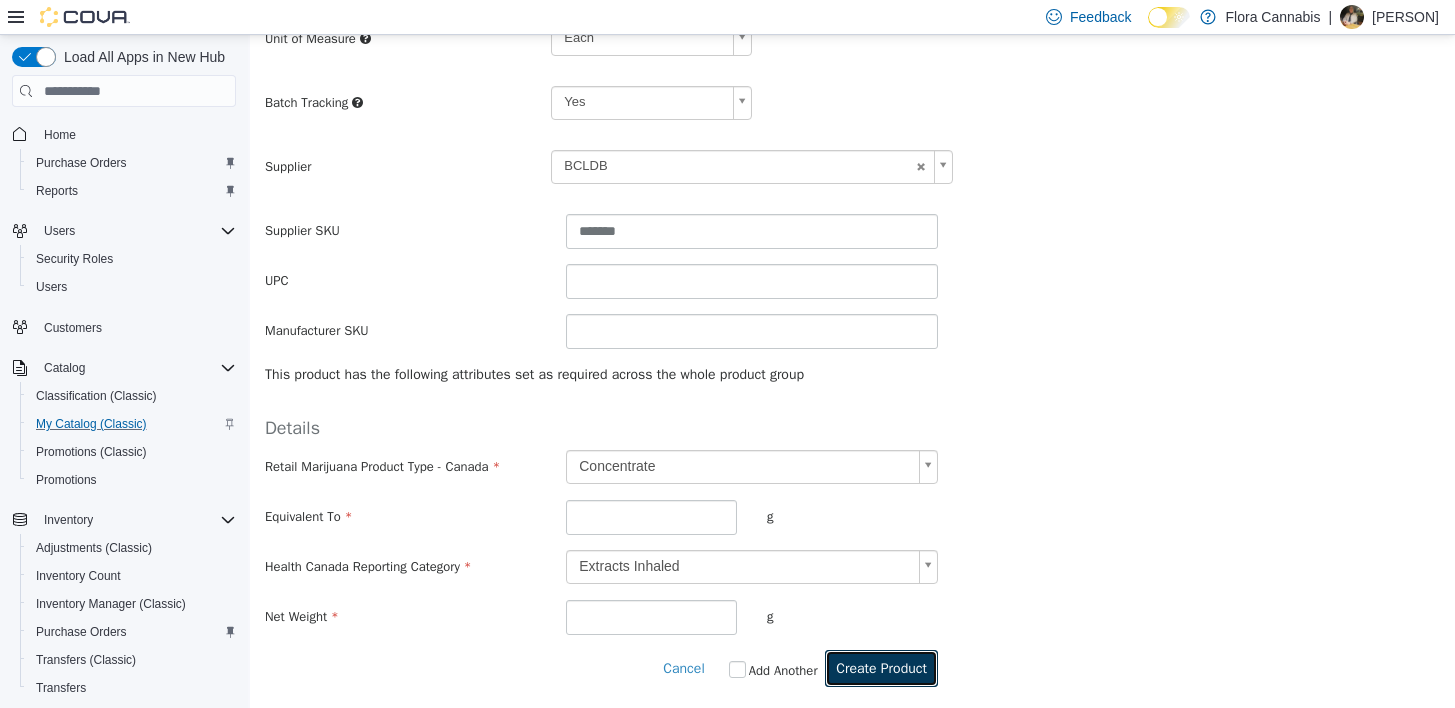 click on "Create Product" at bounding box center [881, 668] 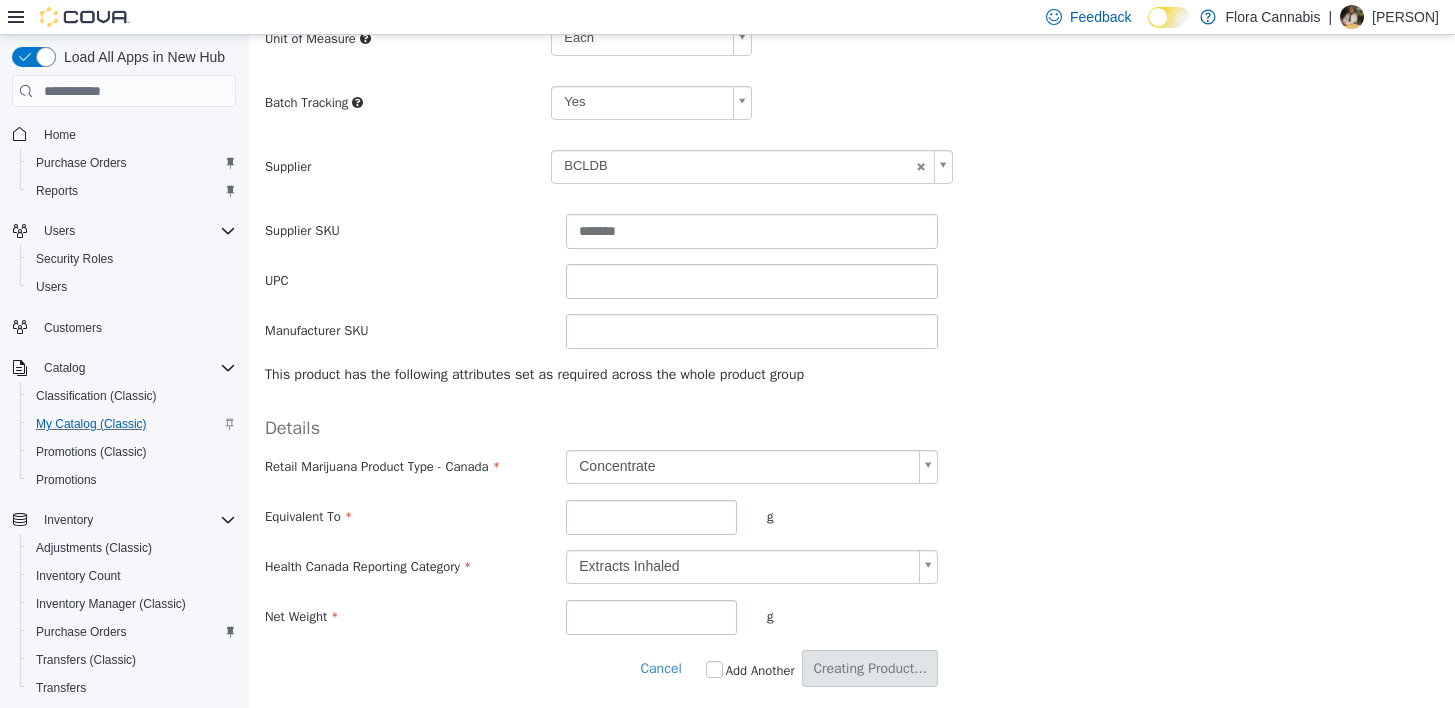 scroll, scrollTop: 0, scrollLeft: 0, axis: both 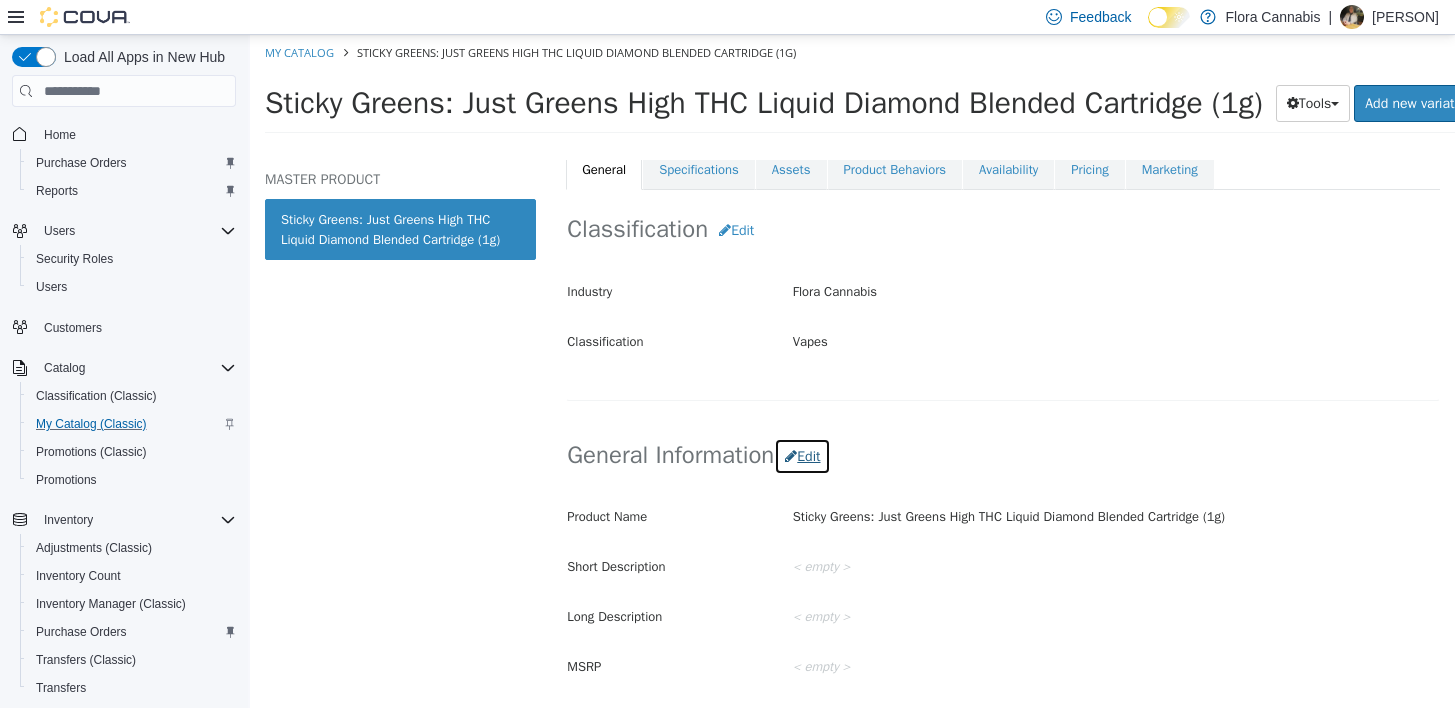 click on "Edit" at bounding box center (802, 456) 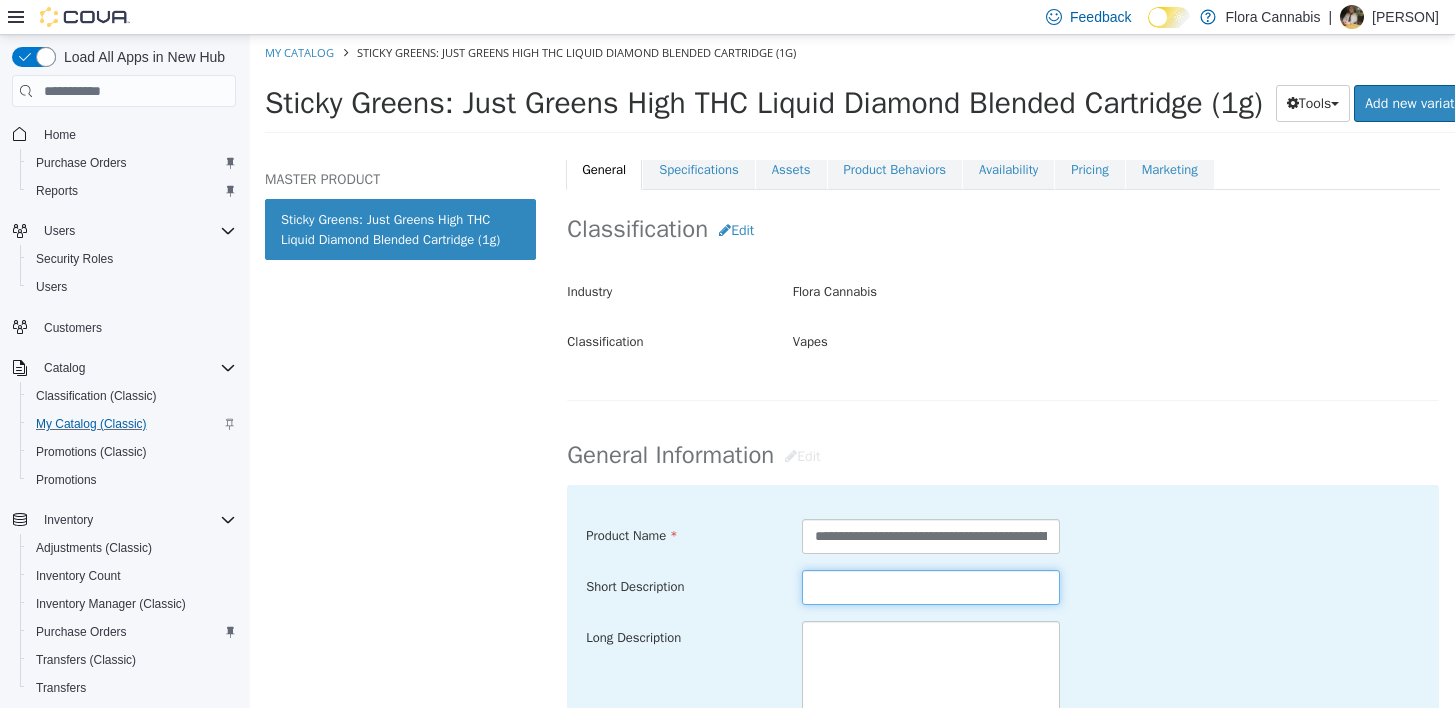paste on "**********" 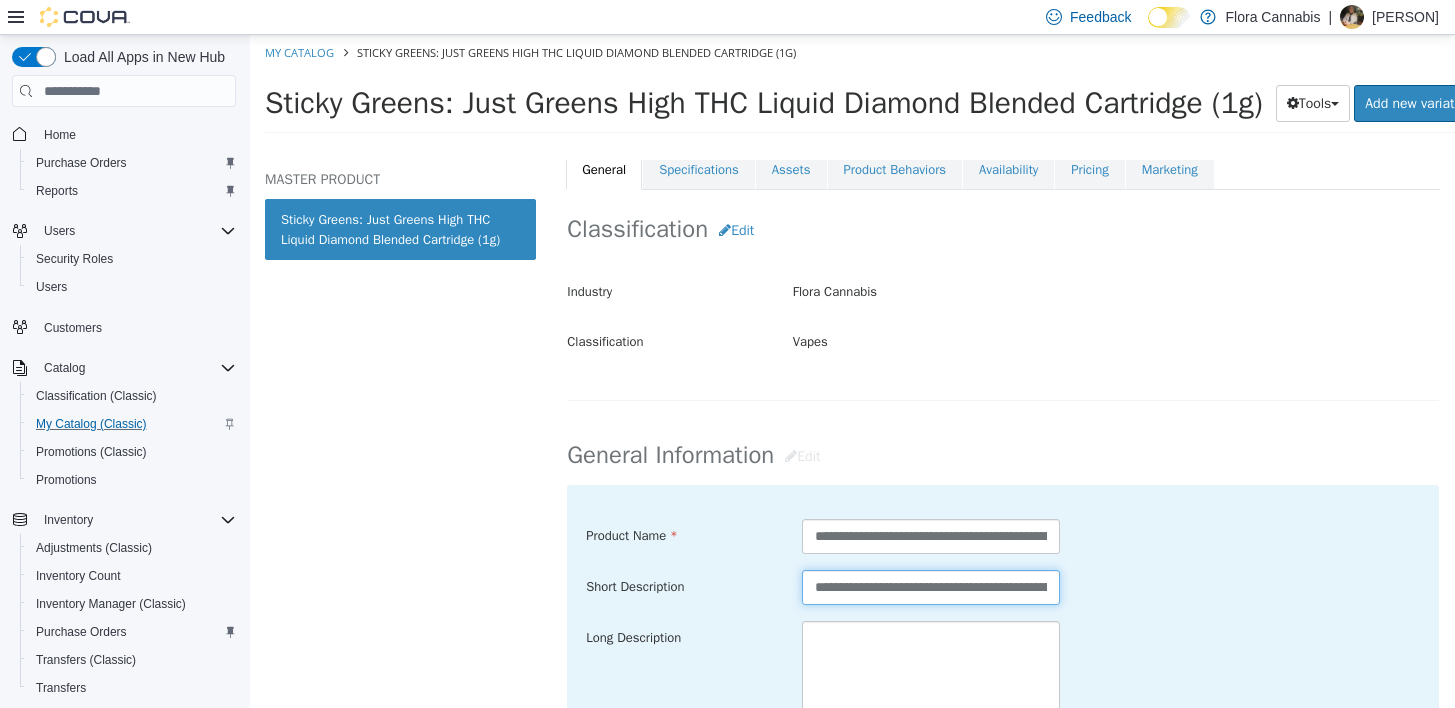 scroll, scrollTop: 0, scrollLeft: 208, axis: horizontal 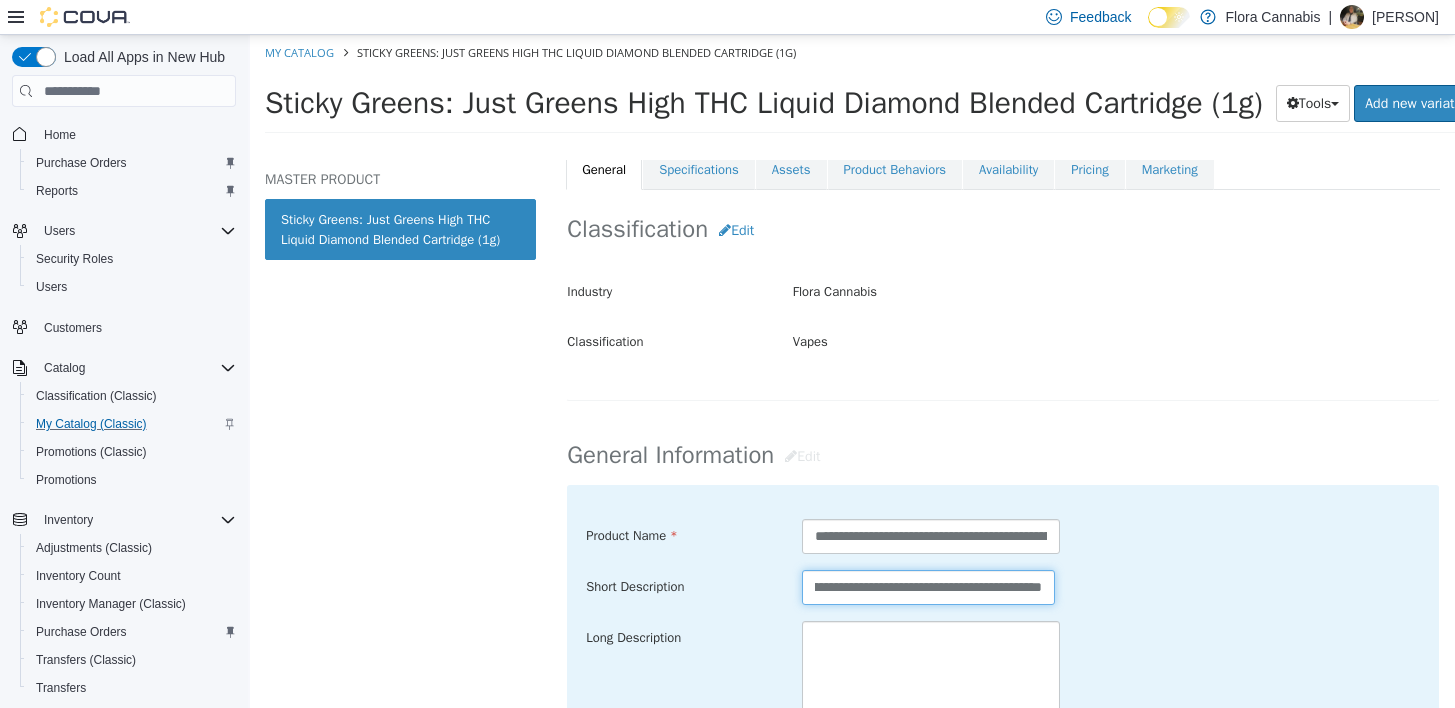 type on "**********" 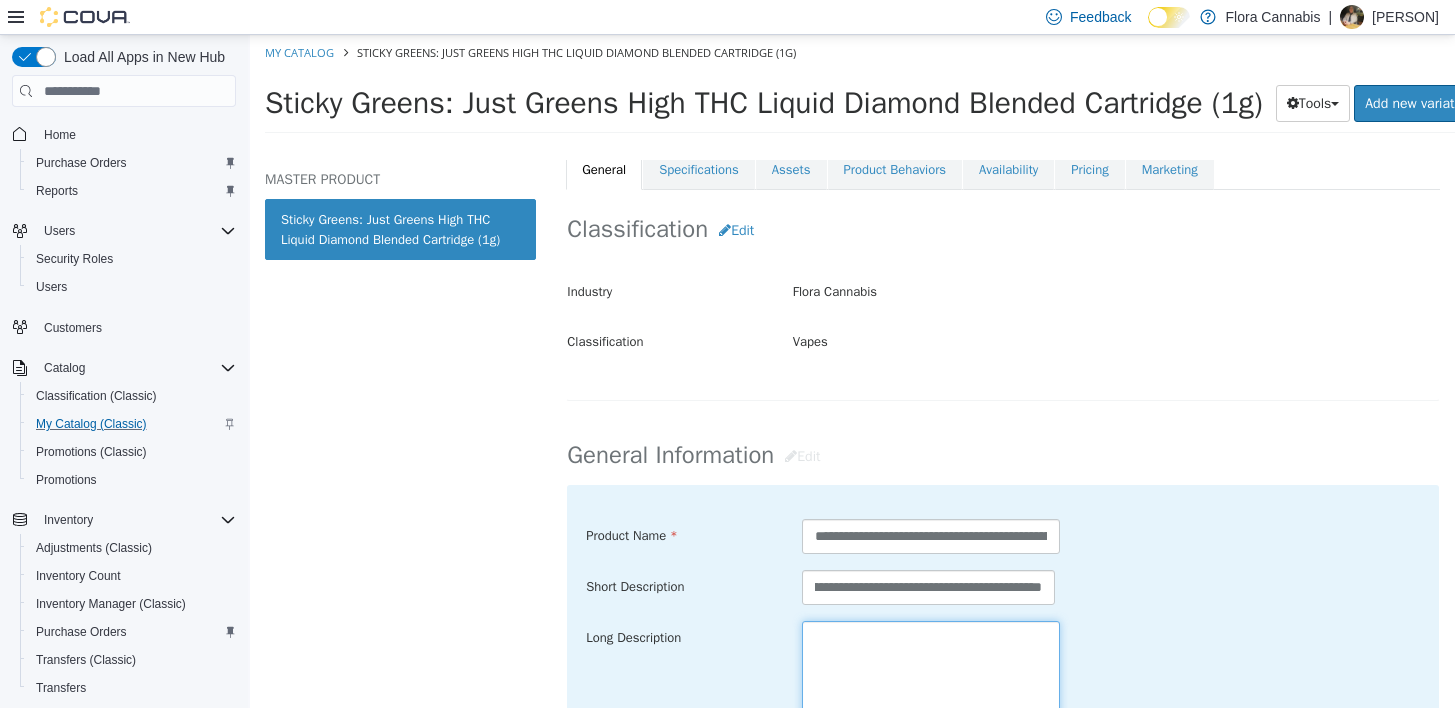 click at bounding box center (931, 733) 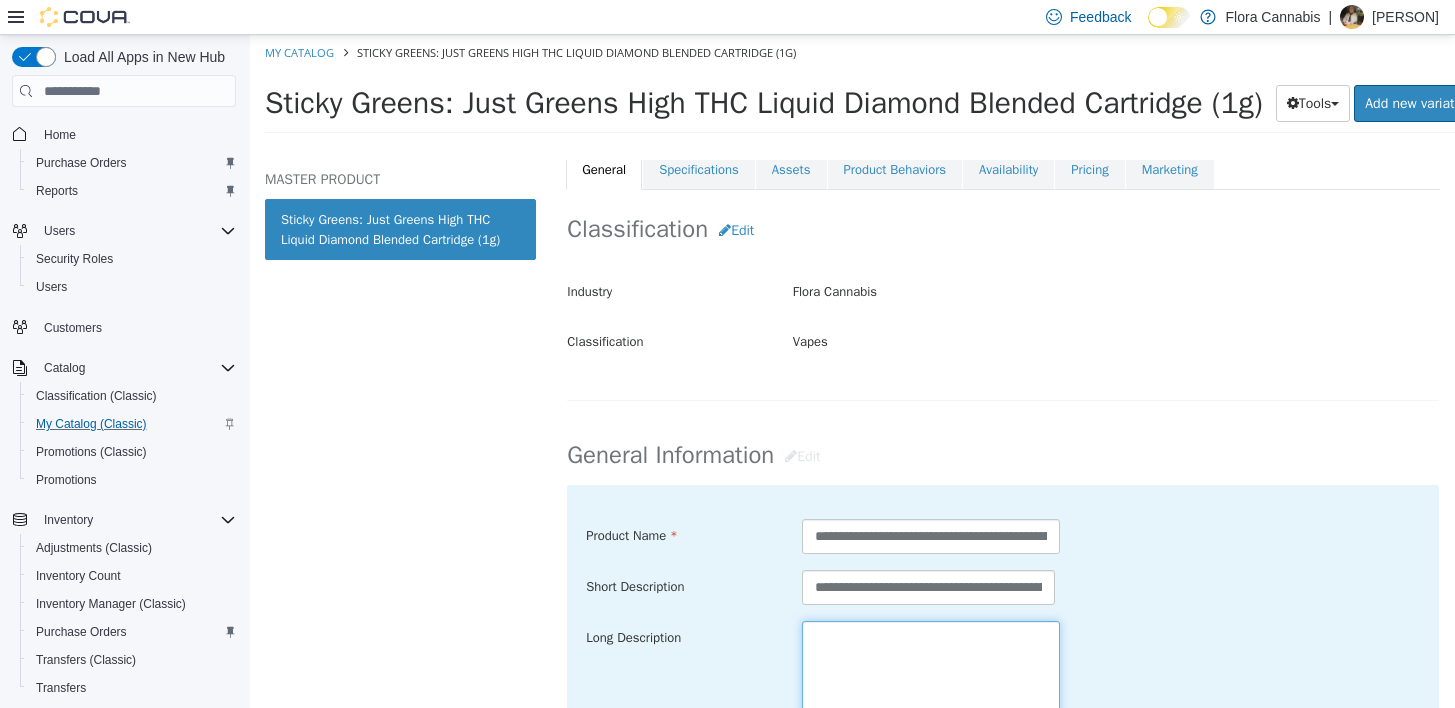 paste on "**********" 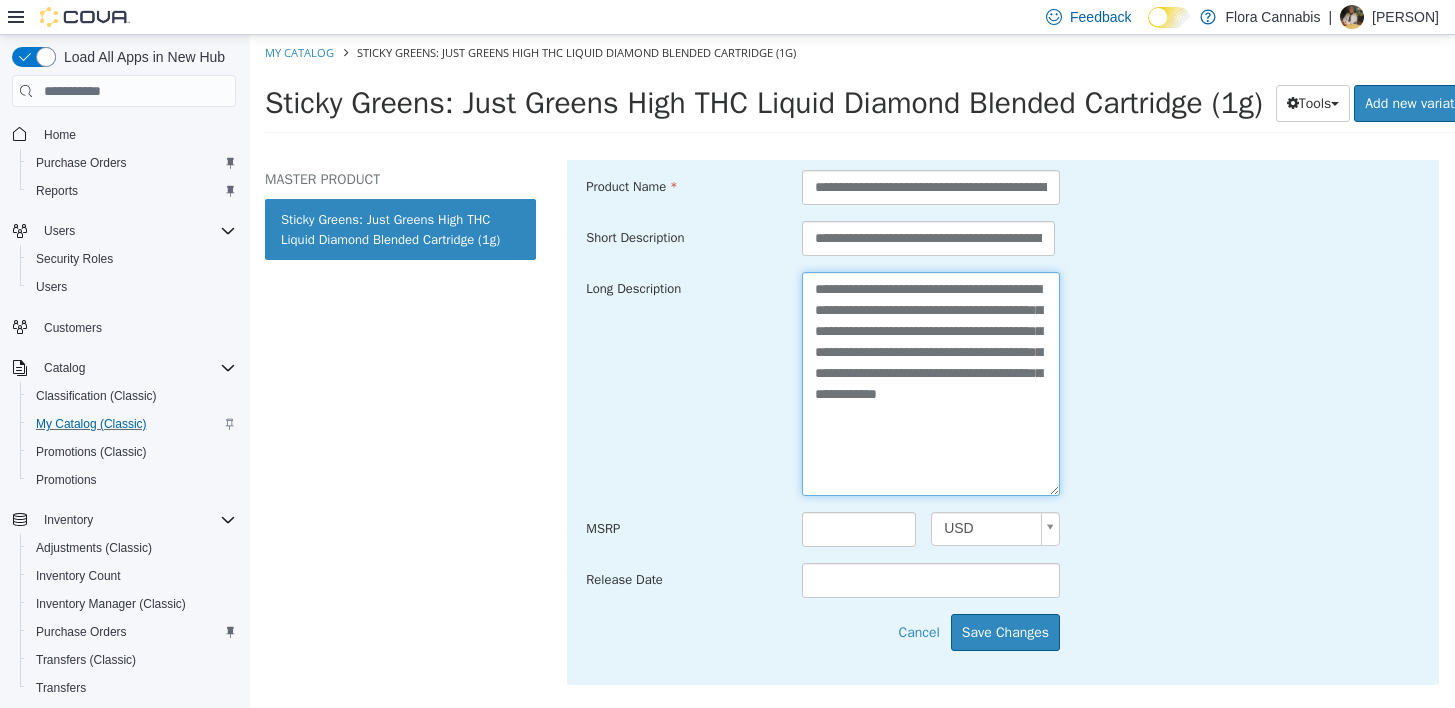 scroll, scrollTop: 804, scrollLeft: 0, axis: vertical 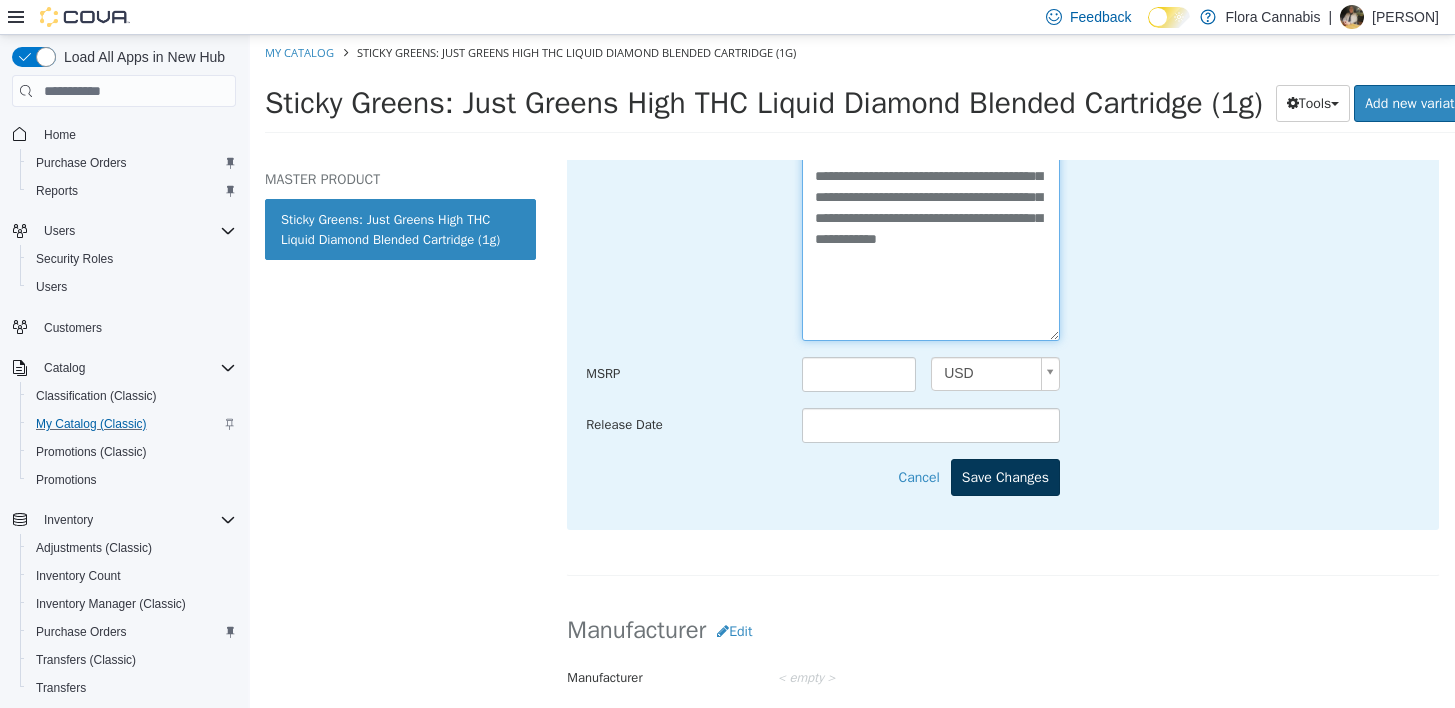 type on "**********" 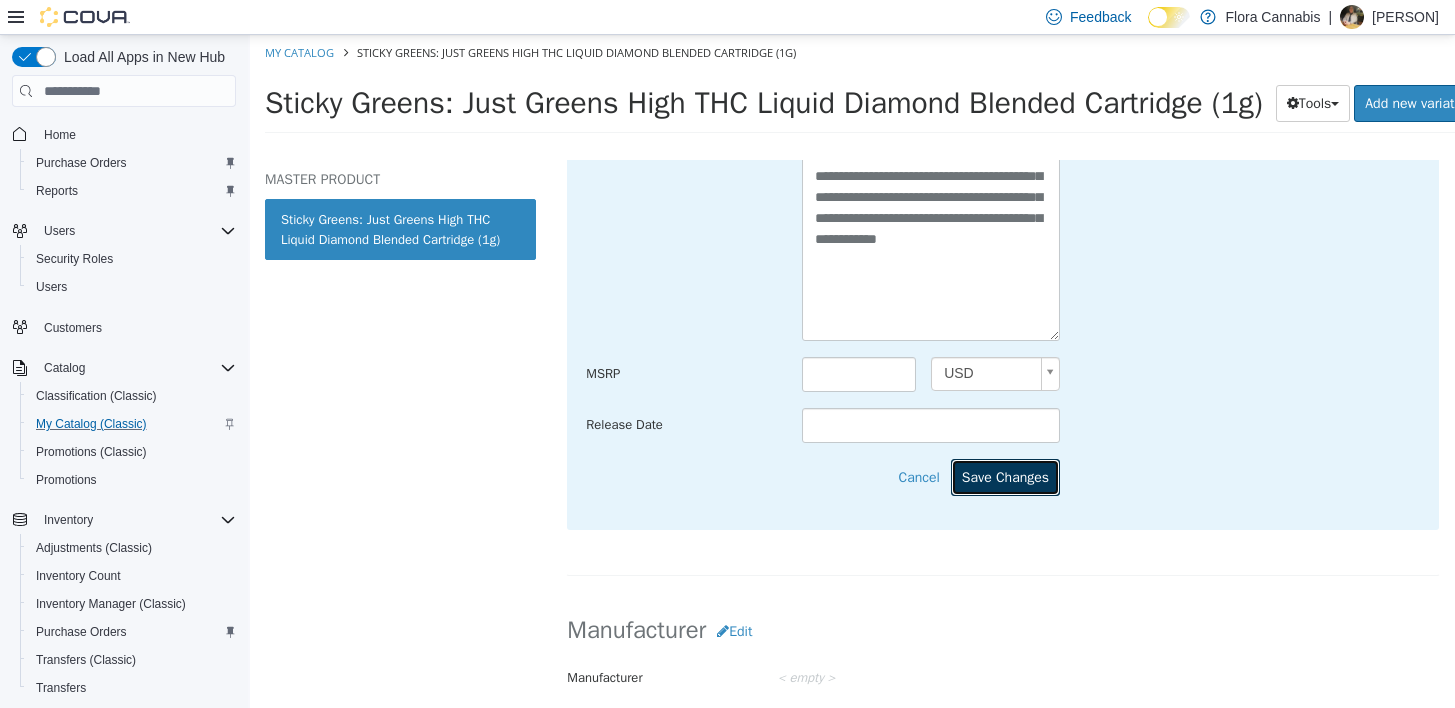click on "Save Changes" at bounding box center (1005, 477) 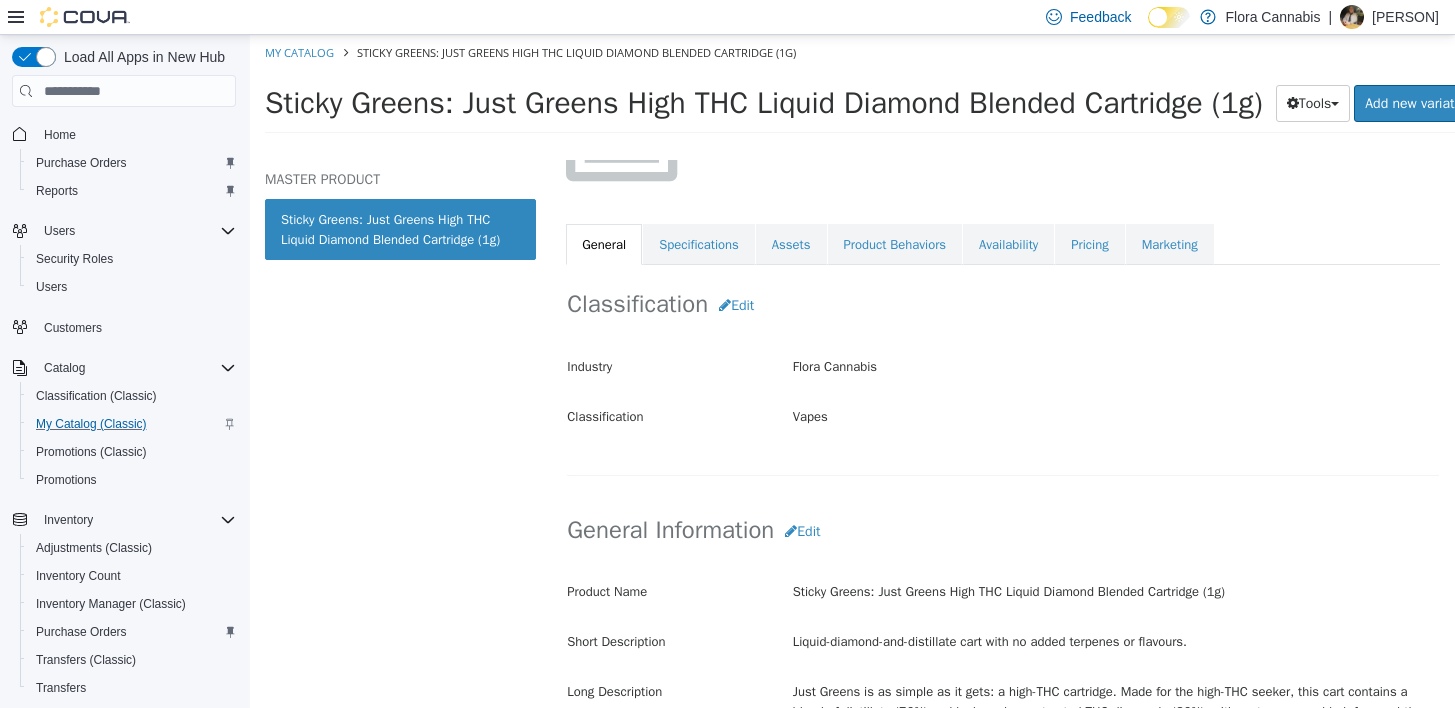 scroll, scrollTop: 204, scrollLeft: 0, axis: vertical 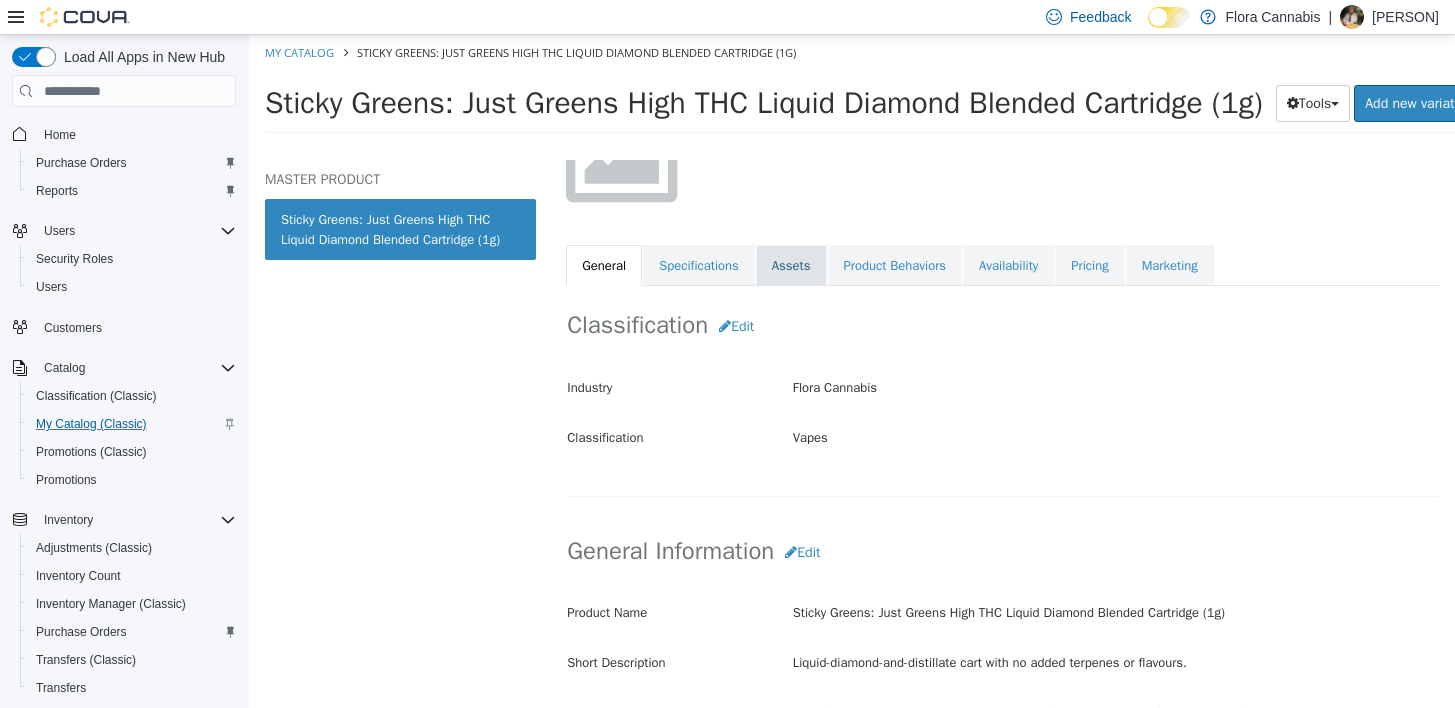 click on "Assets" at bounding box center (791, 266) 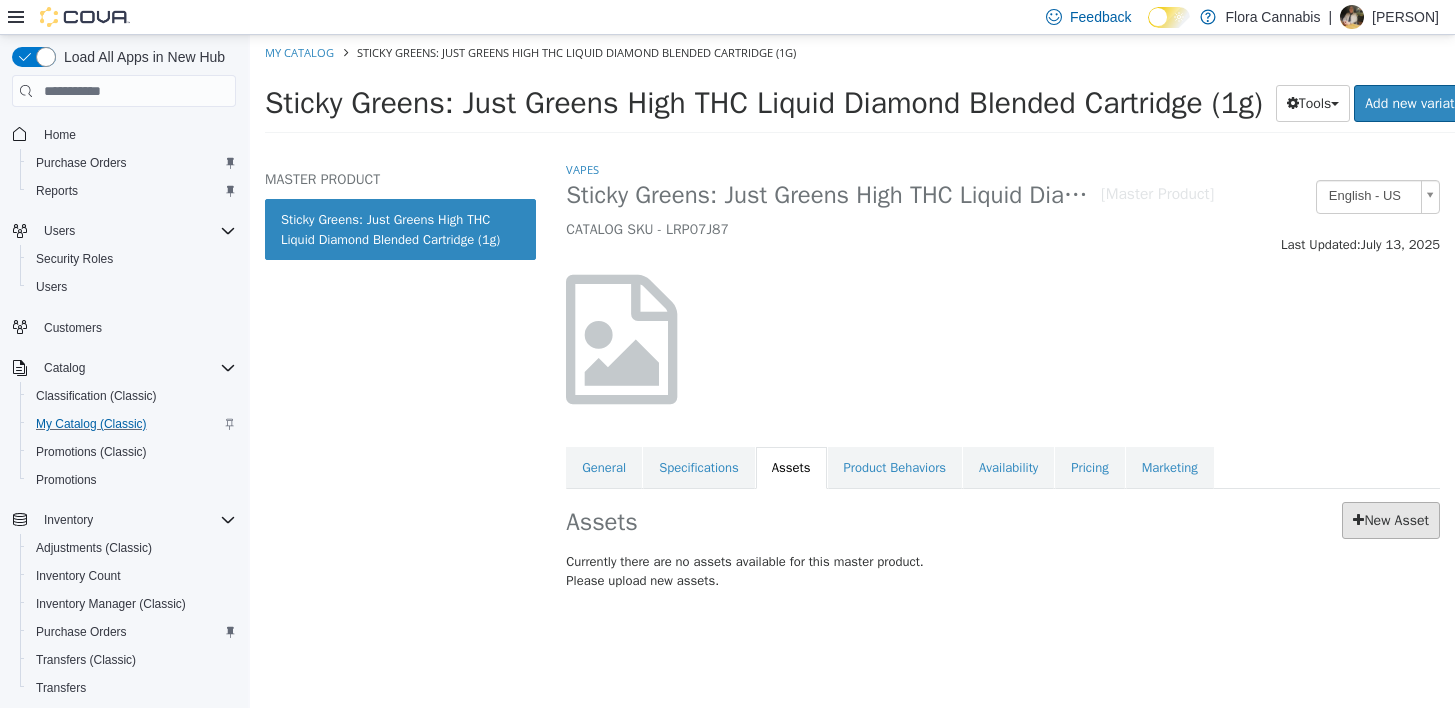 scroll, scrollTop: 0, scrollLeft: 0, axis: both 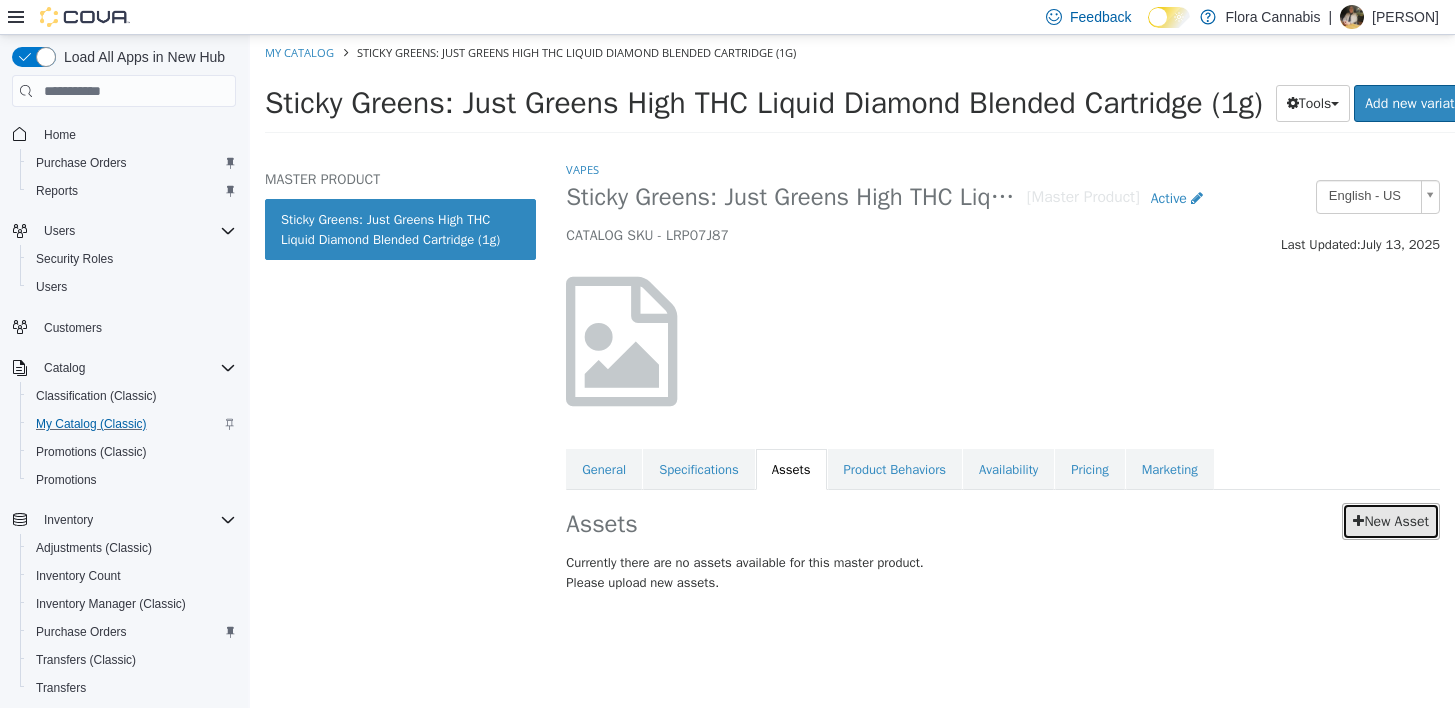click on "New Asset" at bounding box center (1391, 521) 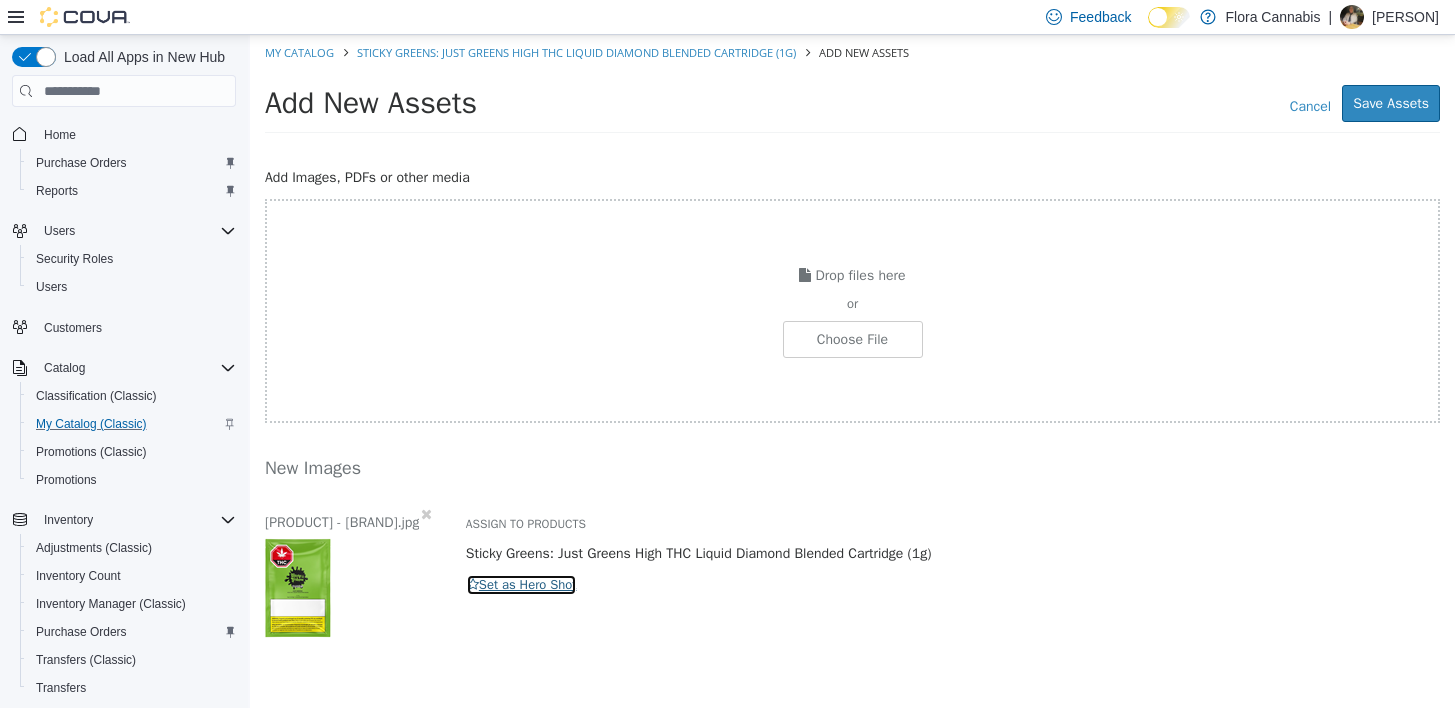 click on "Set as Hero Shot" at bounding box center (522, 585) 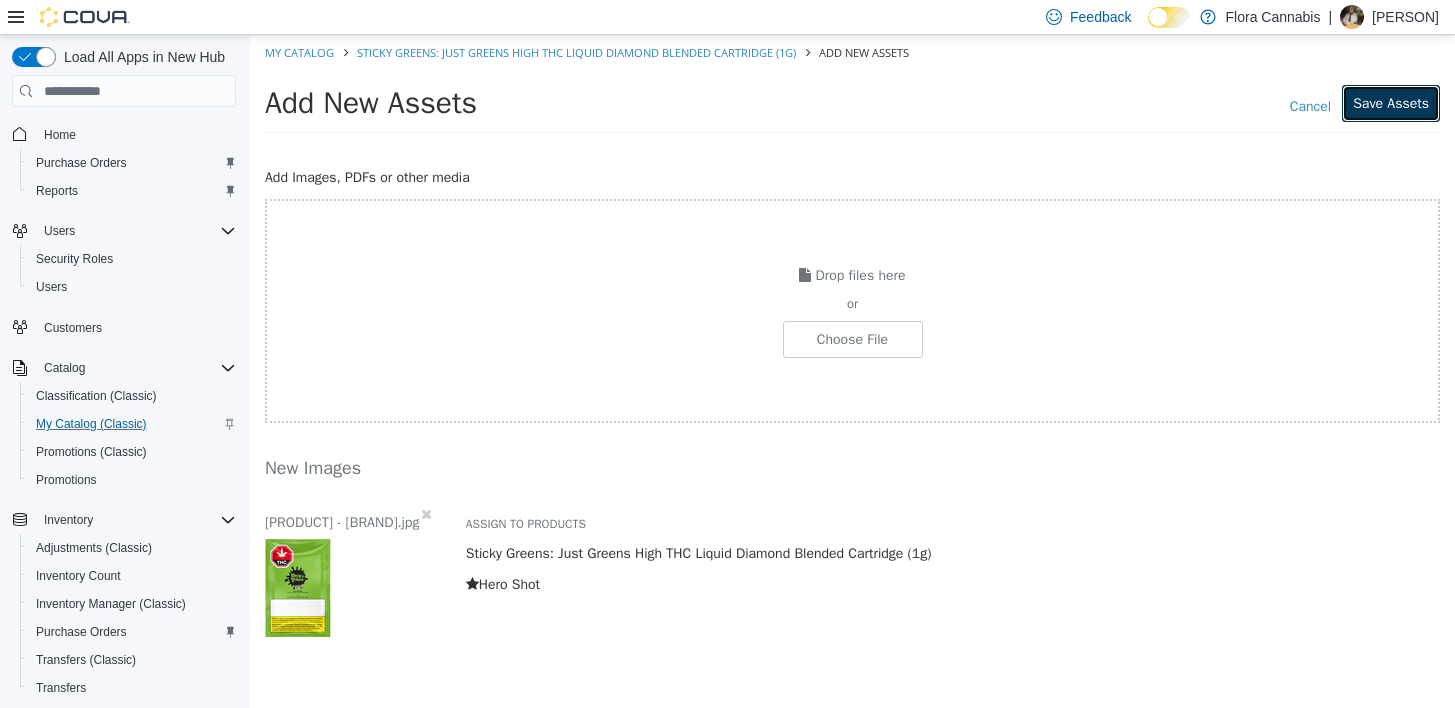 click on "Save Assets" at bounding box center (1391, 103) 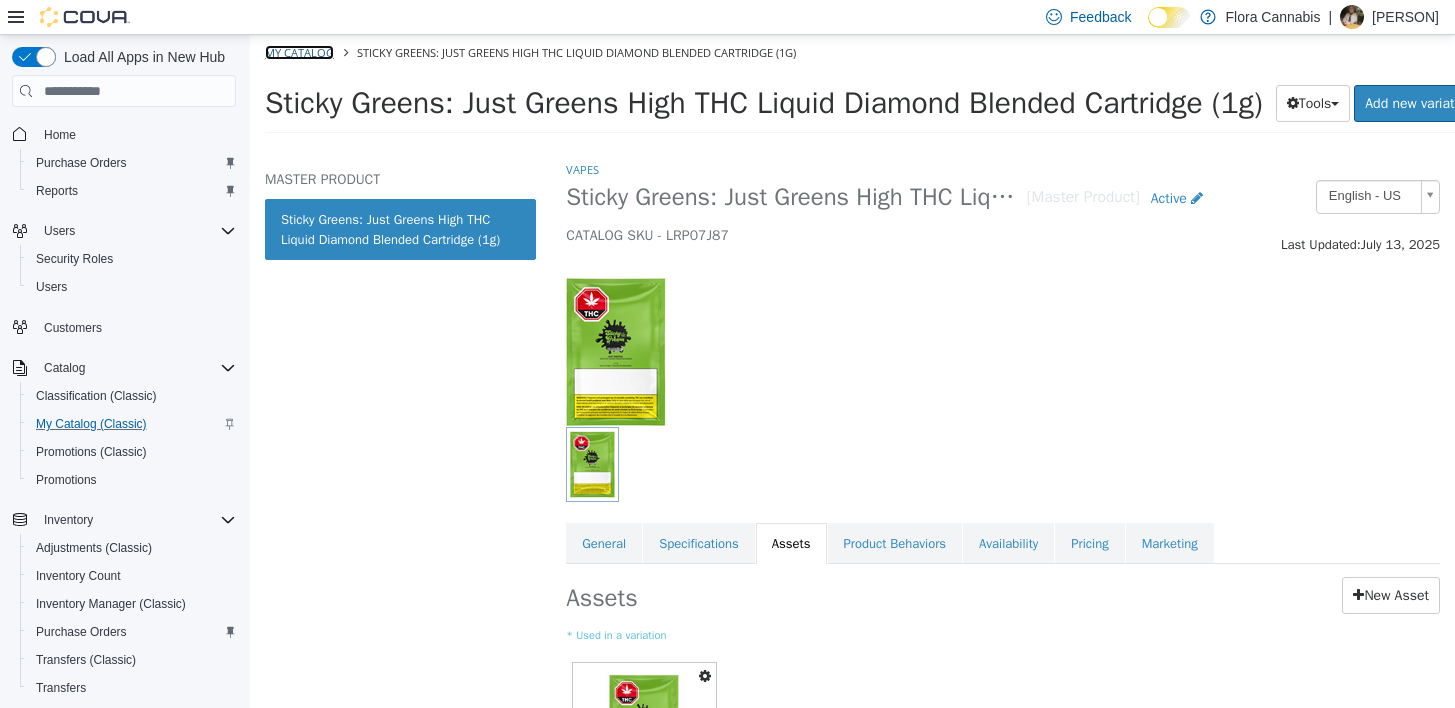 click on "My Catalog" at bounding box center [299, 52] 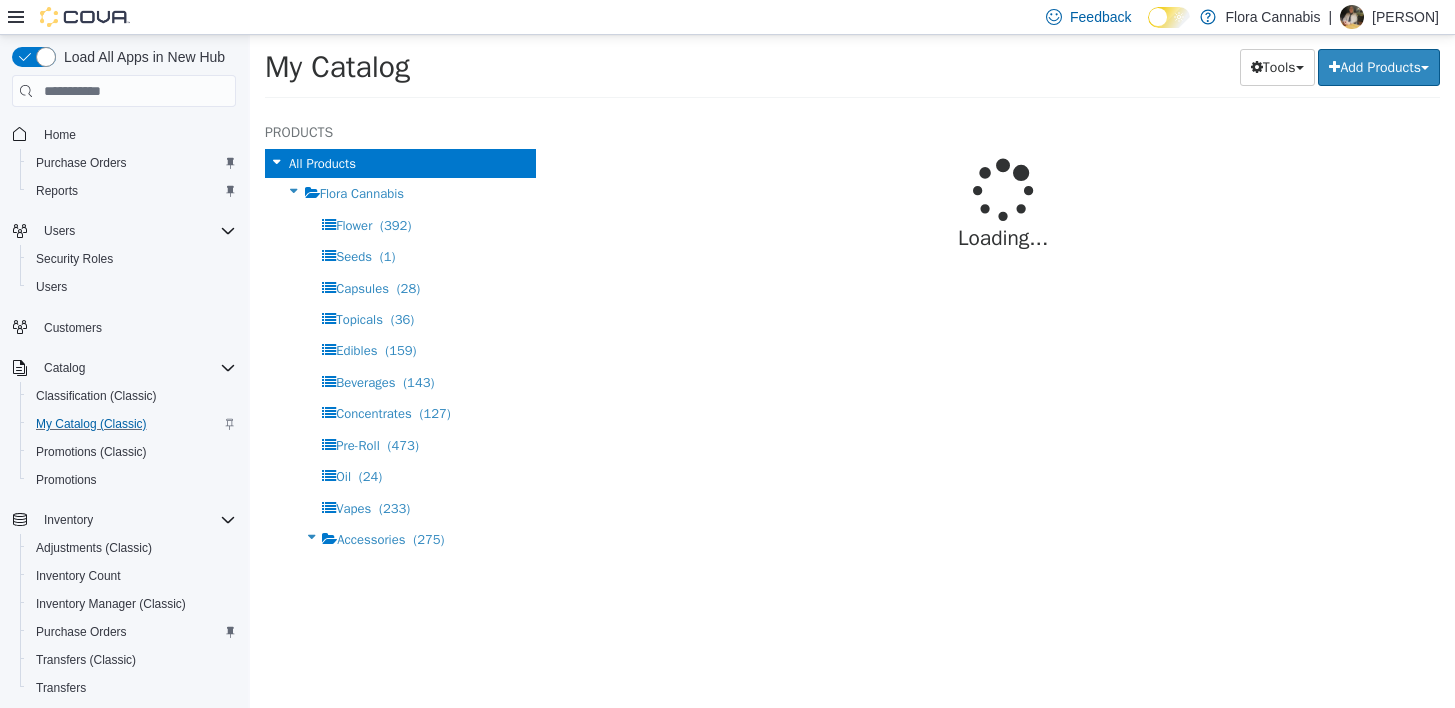 select on "**********" 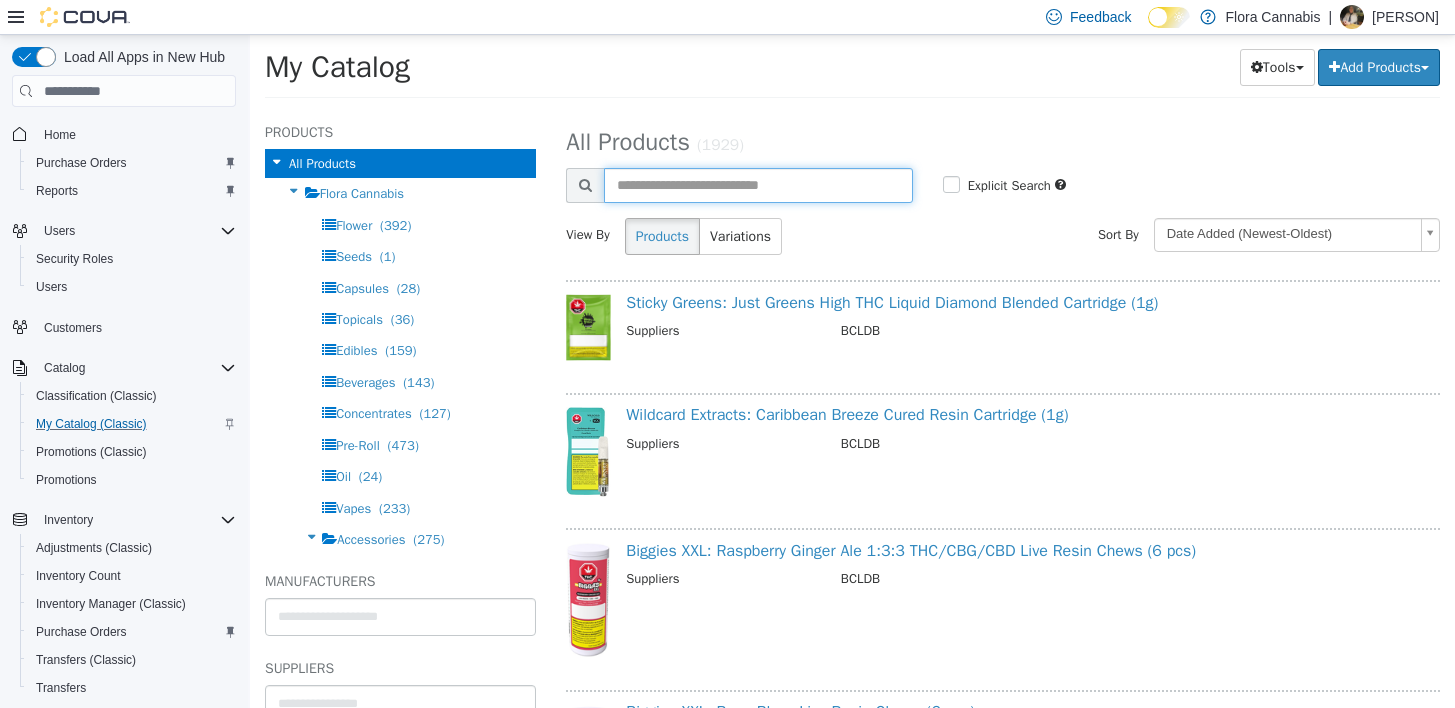 click at bounding box center (758, 185) 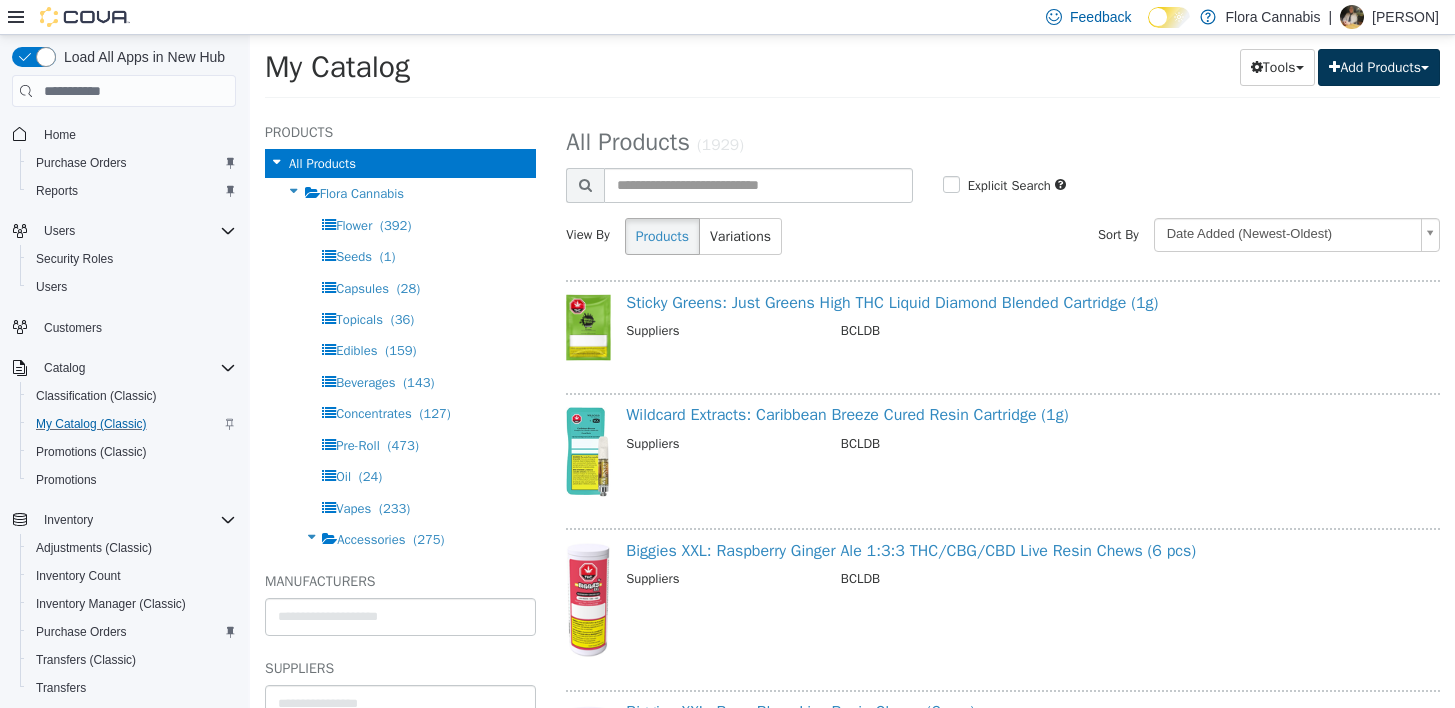 click on "Add Products" at bounding box center (1379, 67) 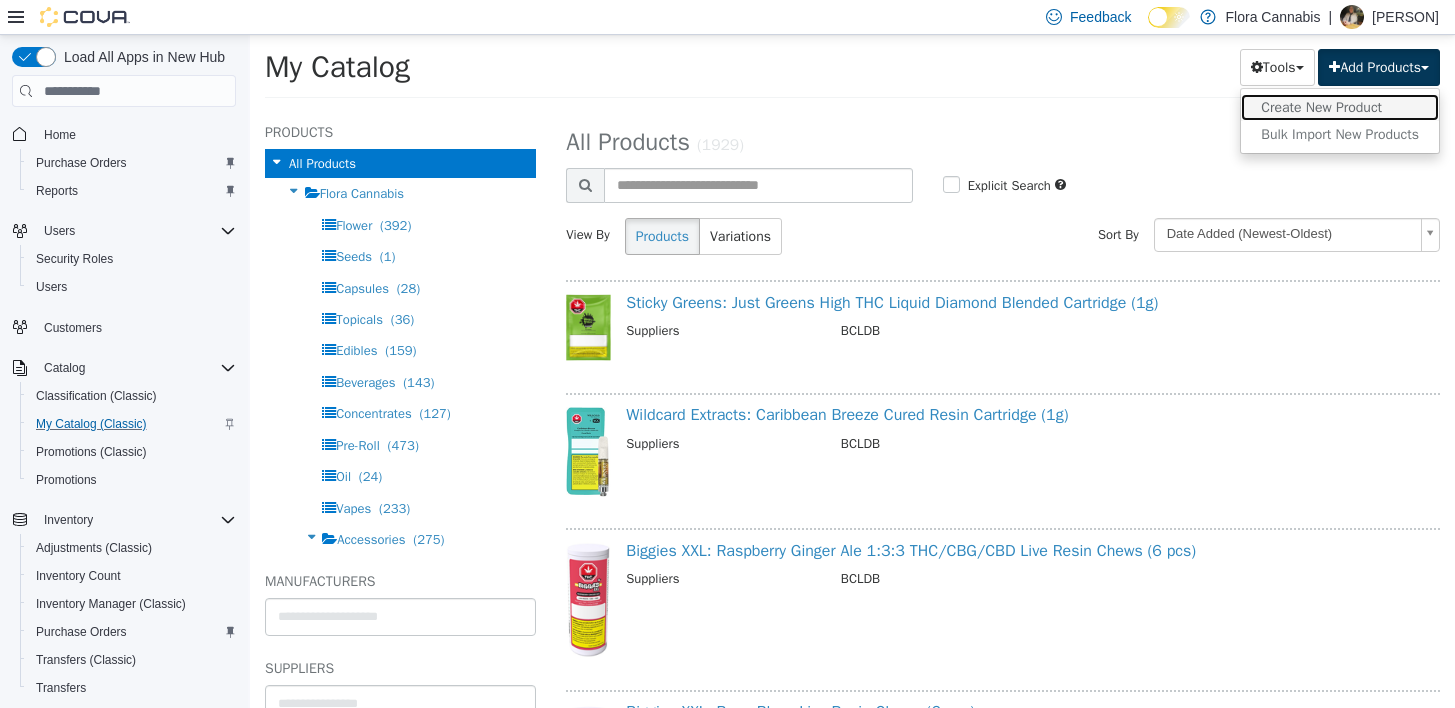 click on "Create New Product" at bounding box center (1340, 107) 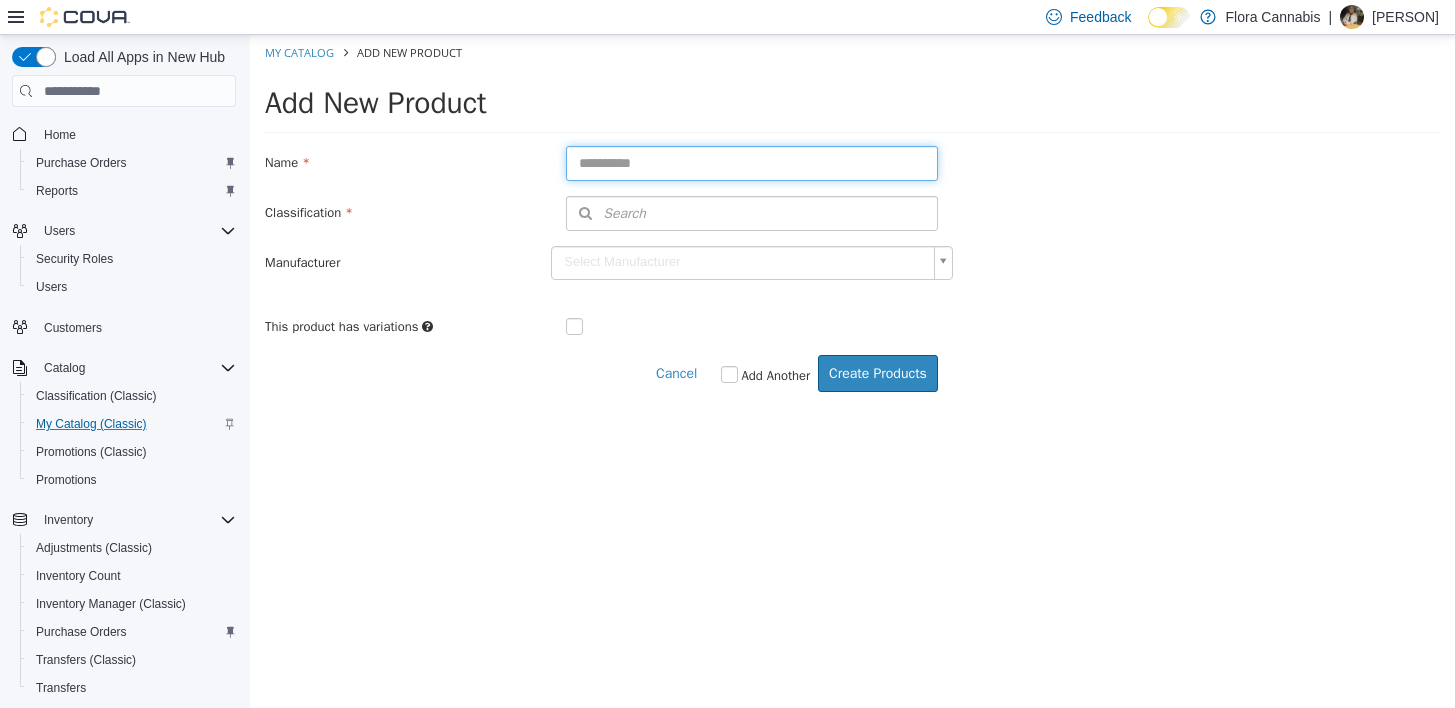 click at bounding box center [752, 163] 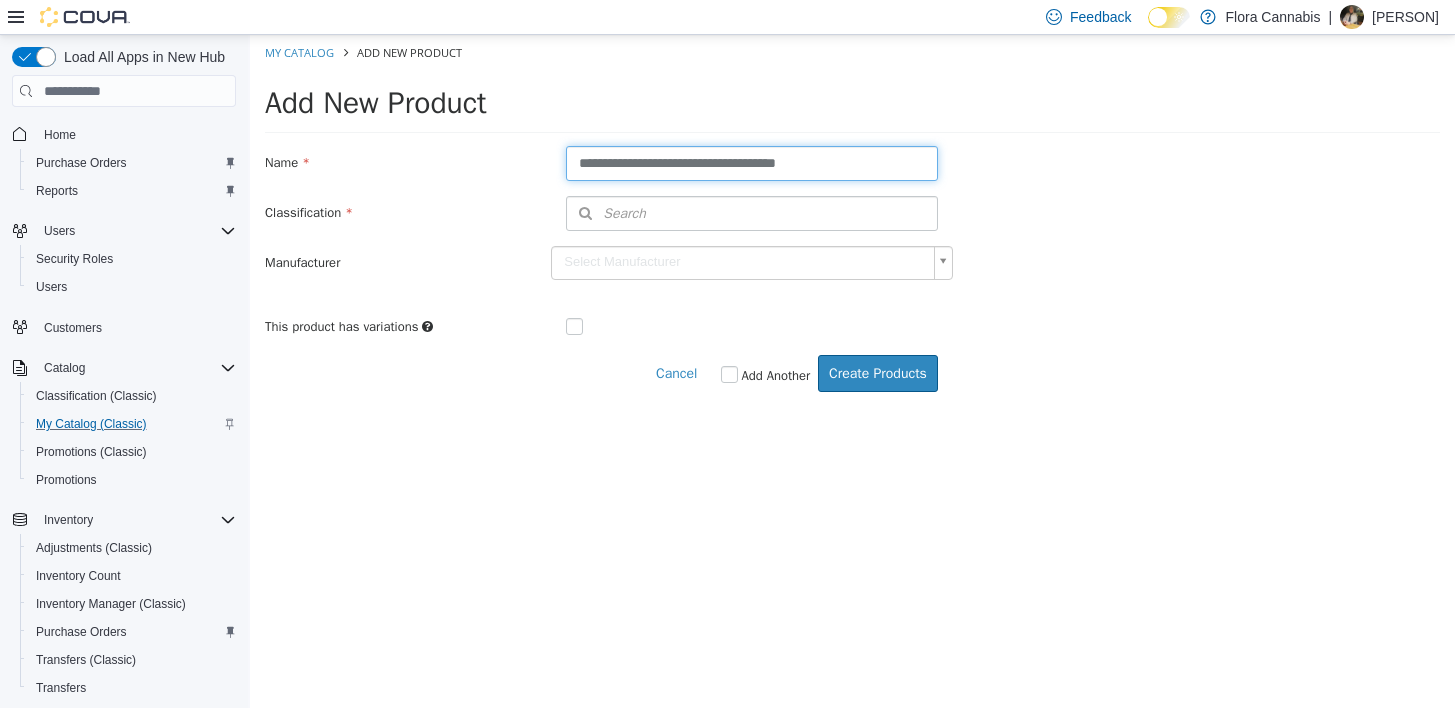 type on "**********" 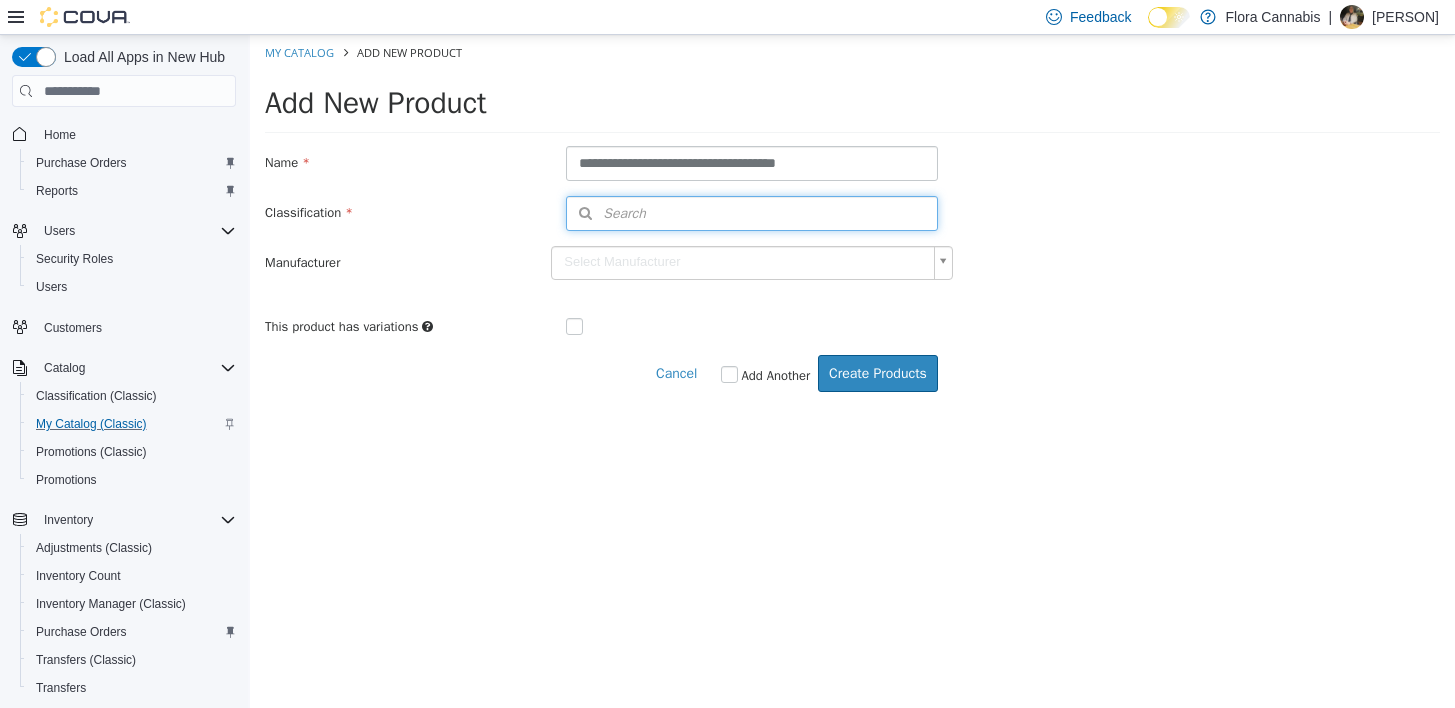 click on "Search" at bounding box center (752, 213) 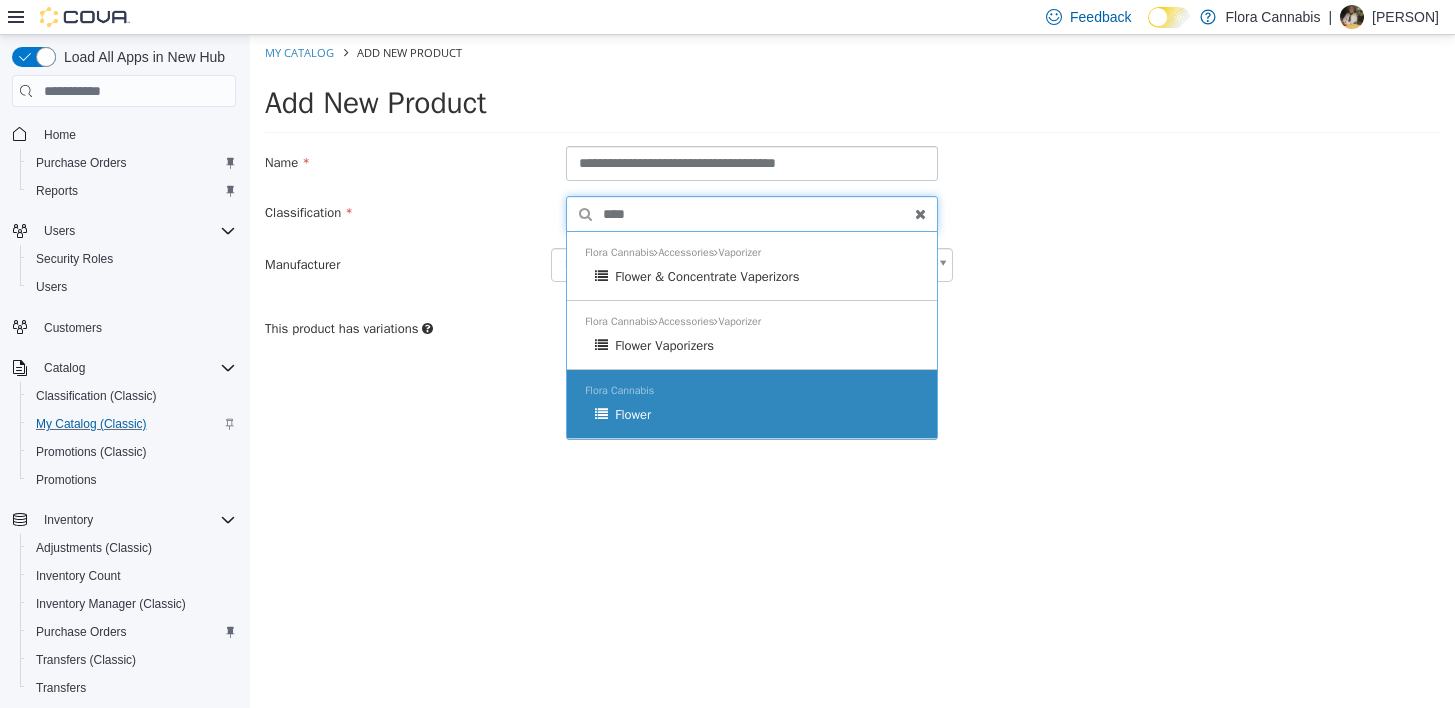 type on "****" 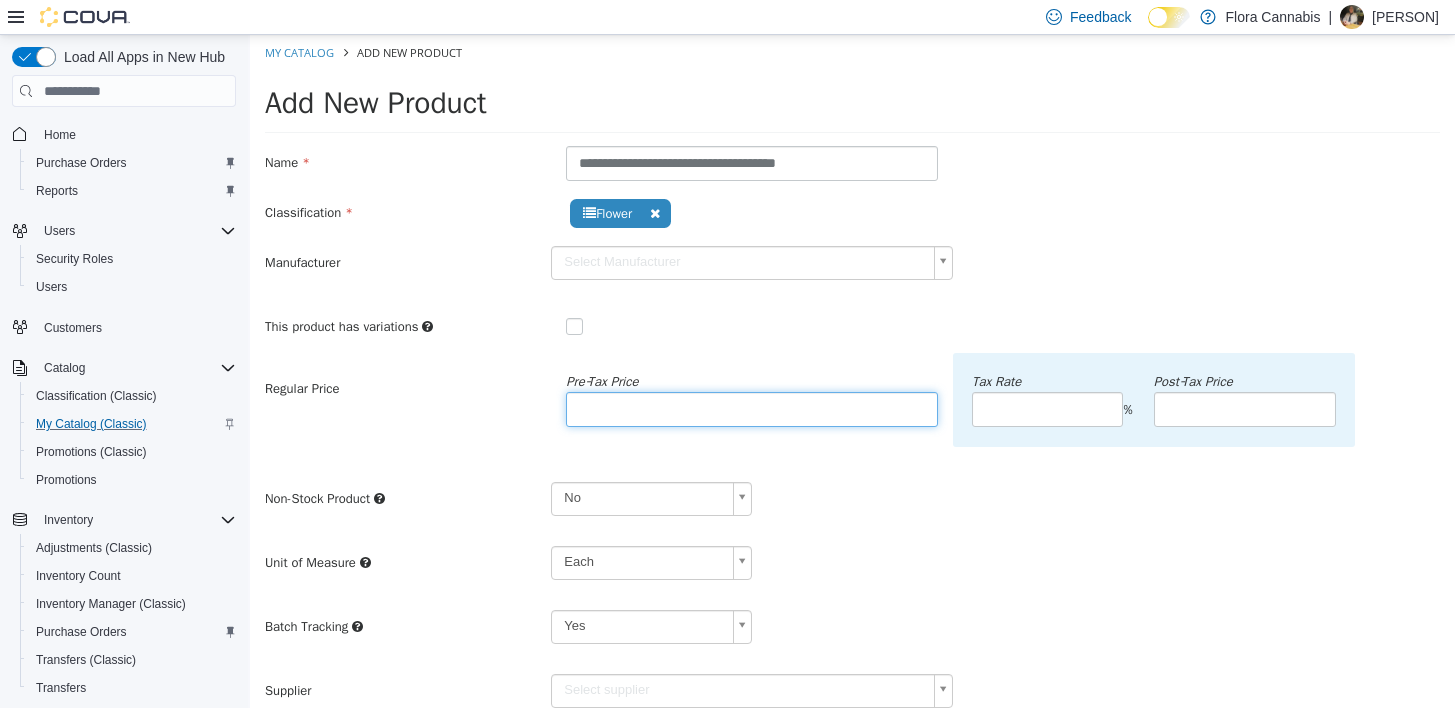 click at bounding box center [752, 409] 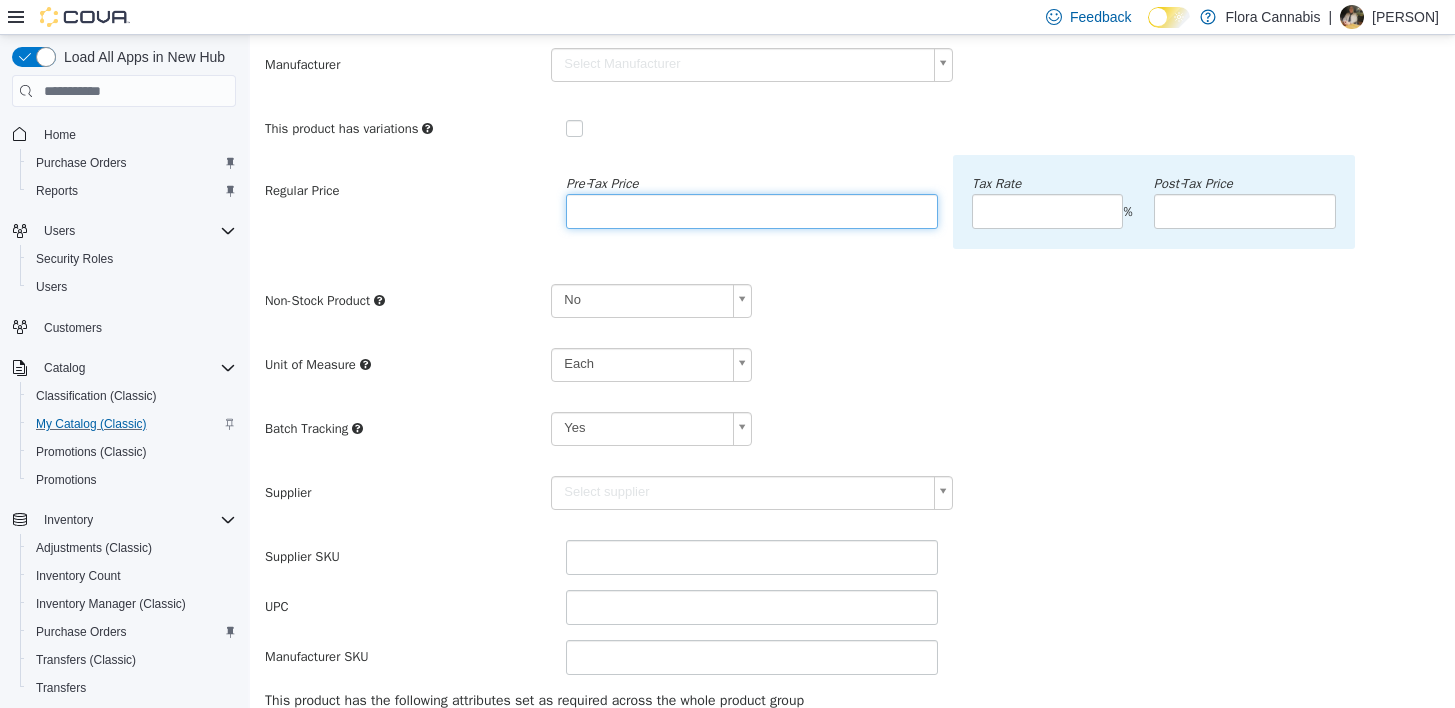 scroll, scrollTop: 200, scrollLeft: 0, axis: vertical 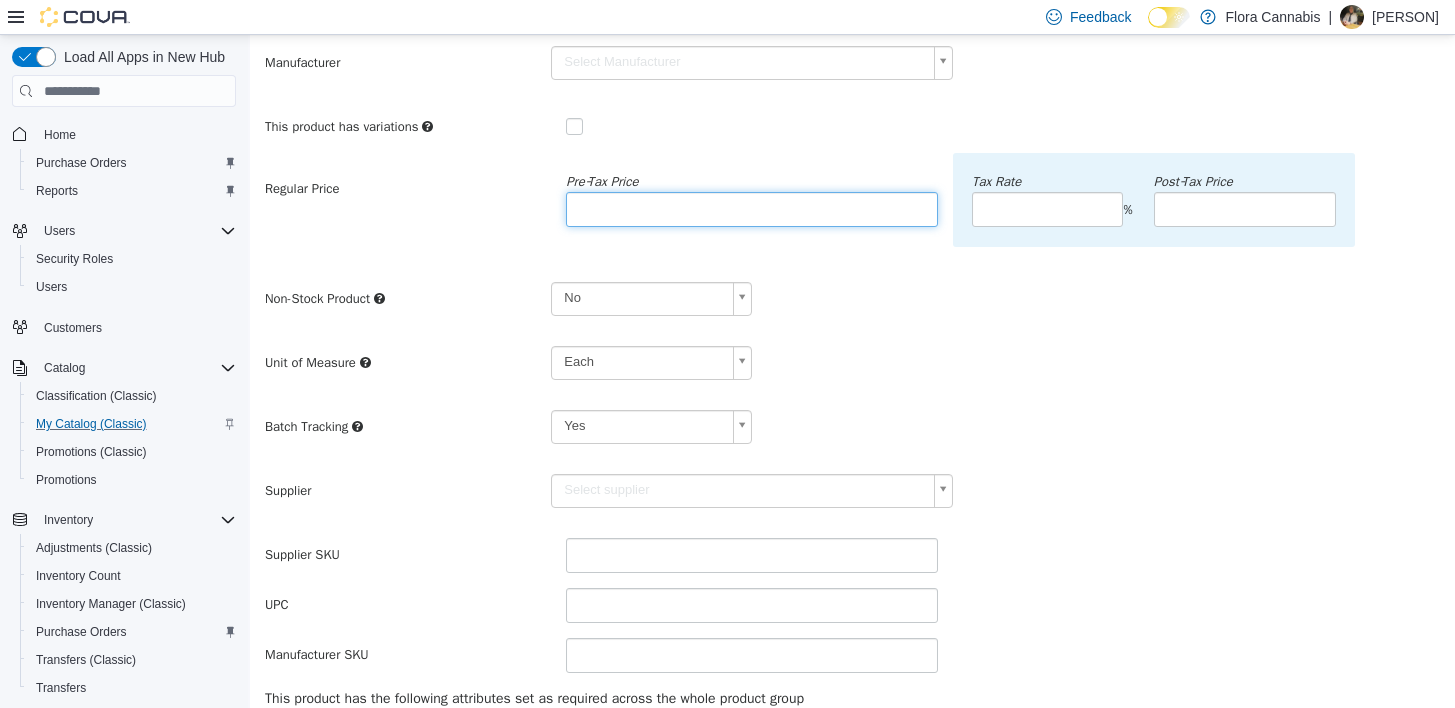 type on "*****" 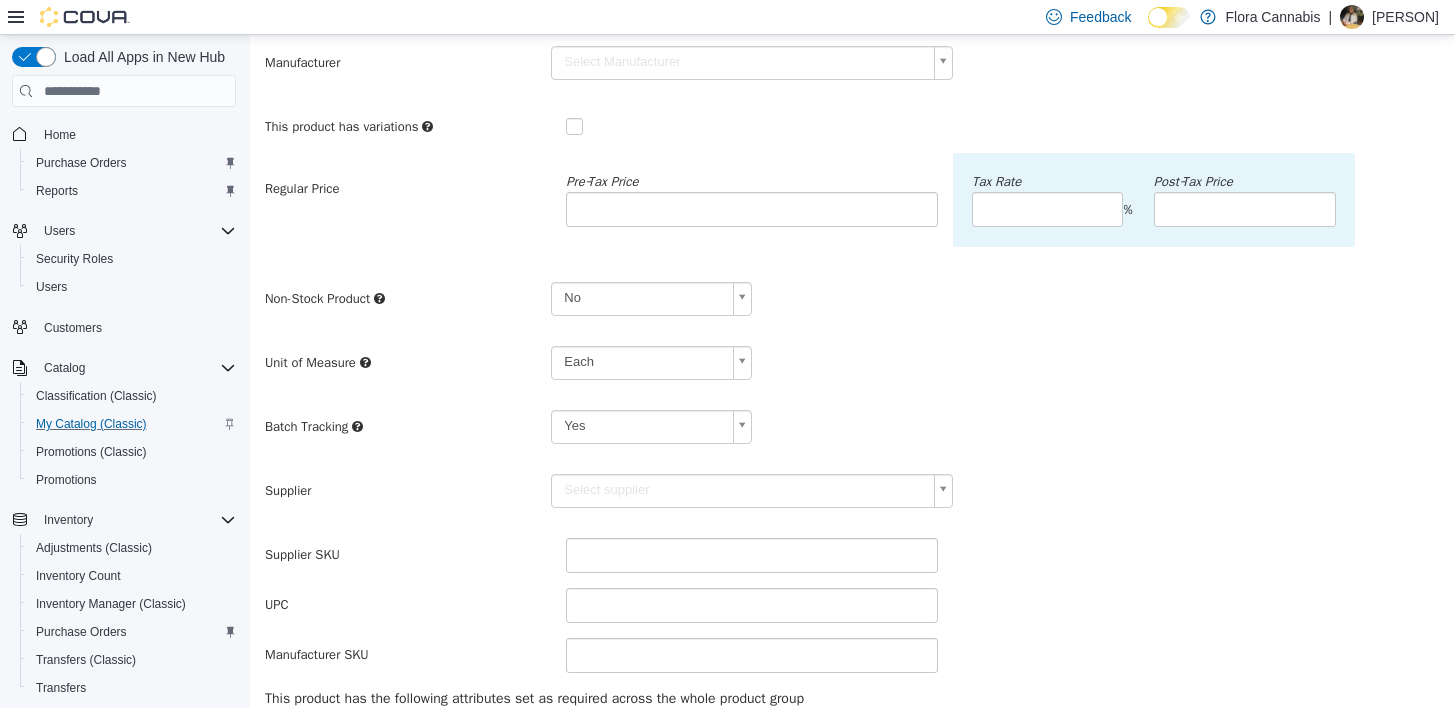 click on "**********" at bounding box center [852, 413] 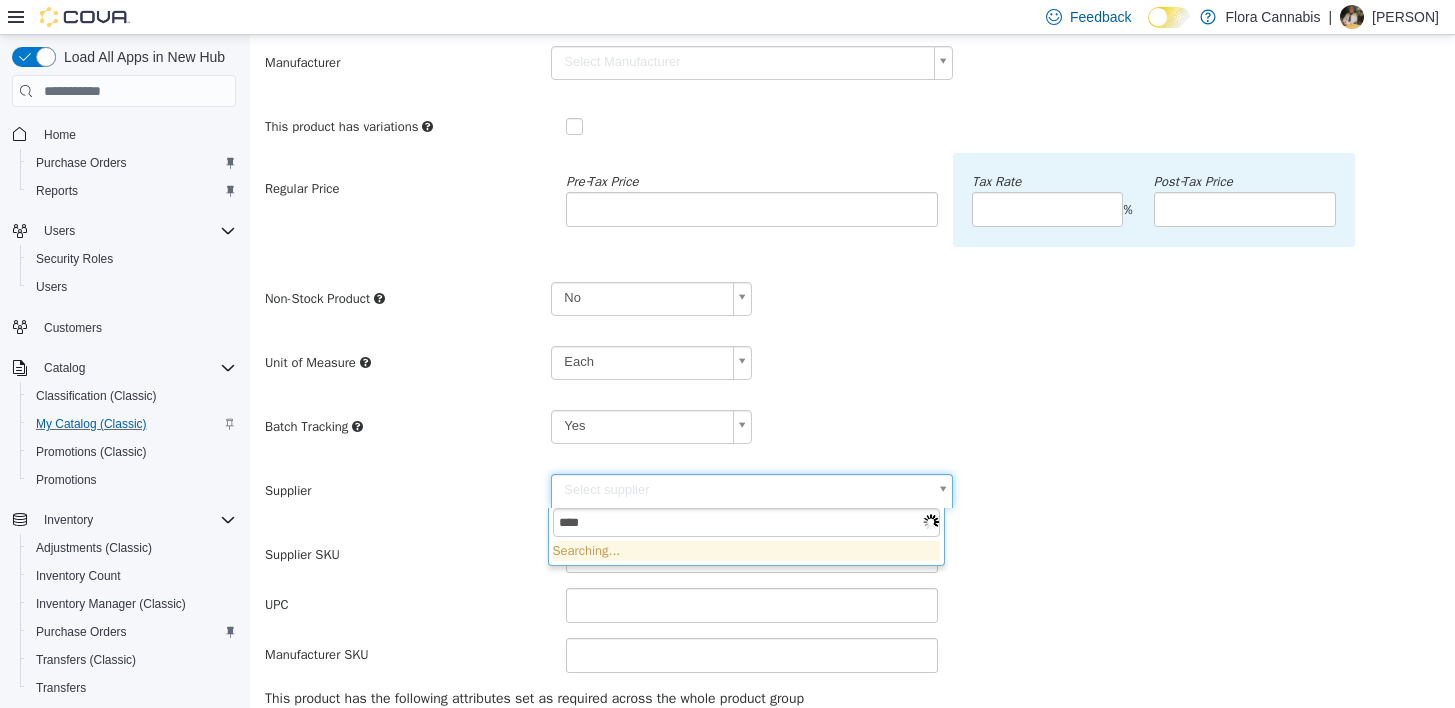 type on "*****" 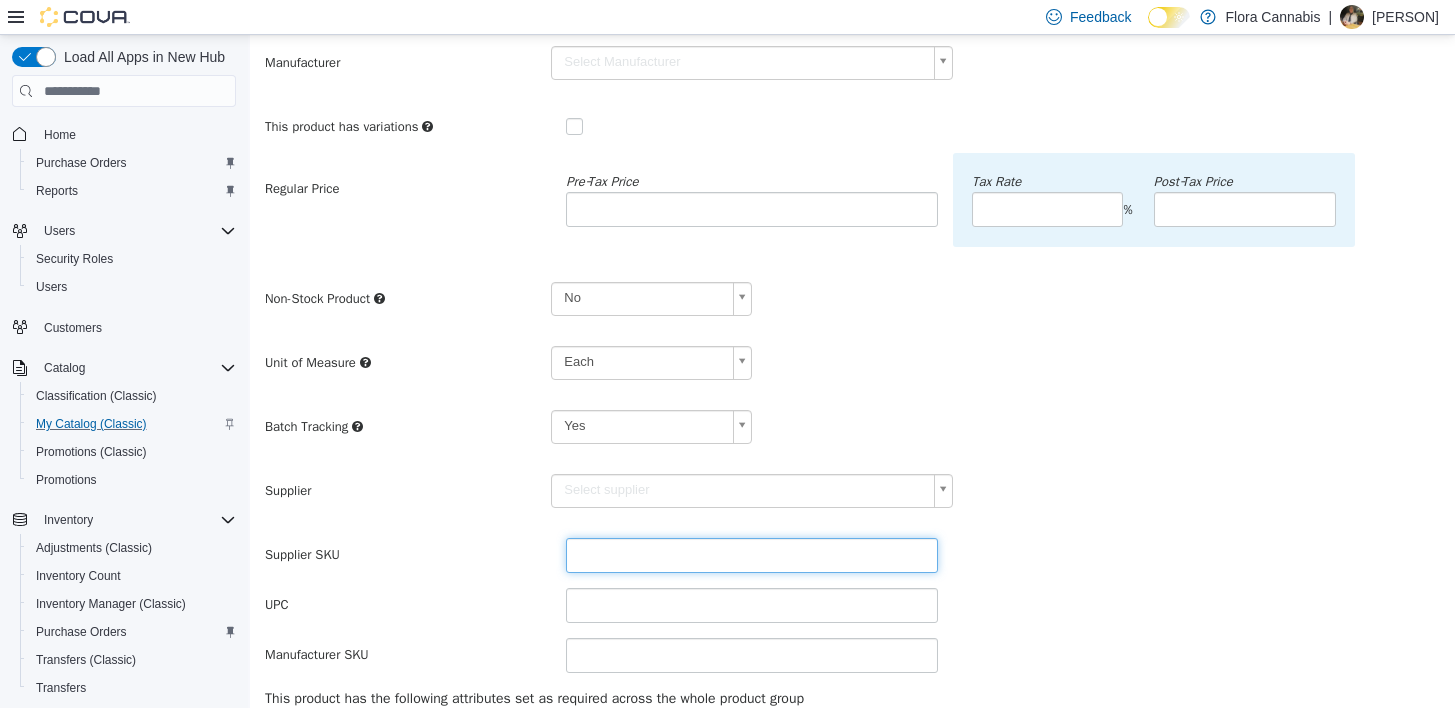 click at bounding box center [752, 555] 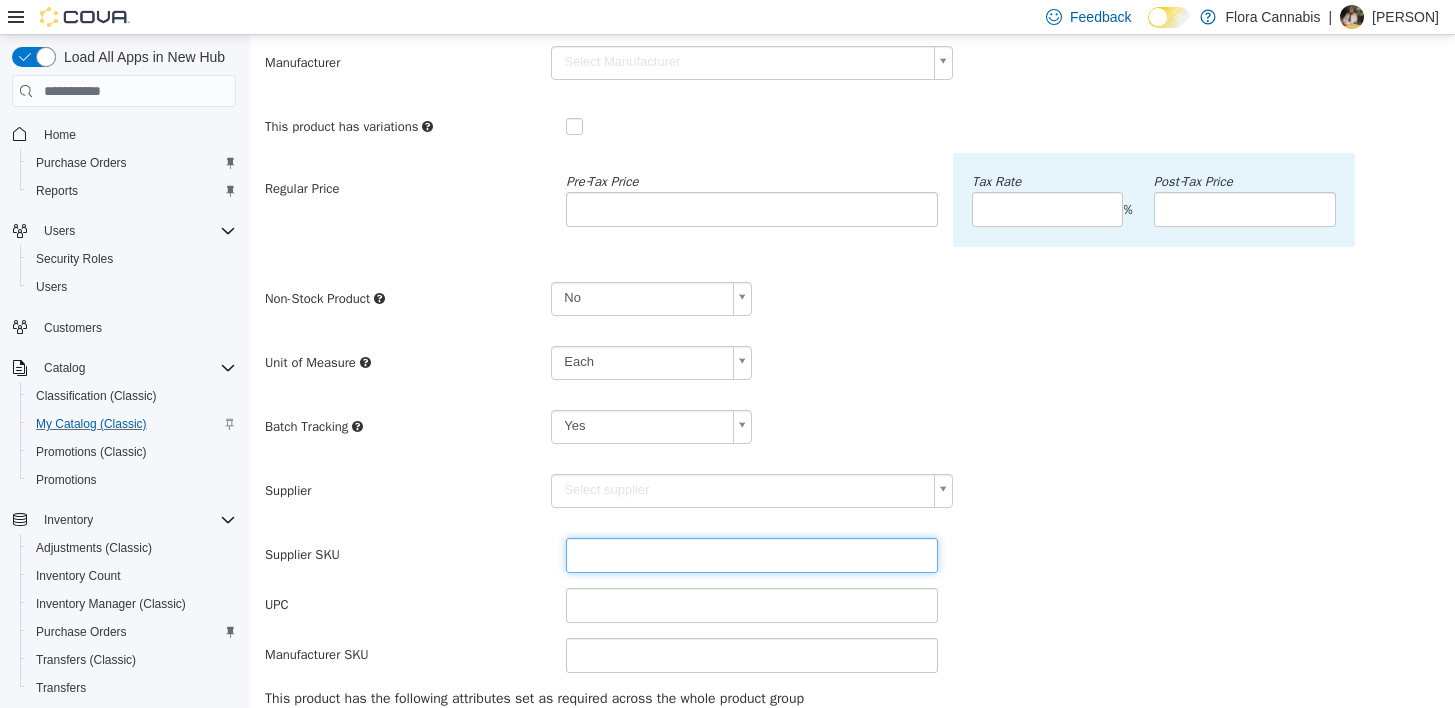 type on "******" 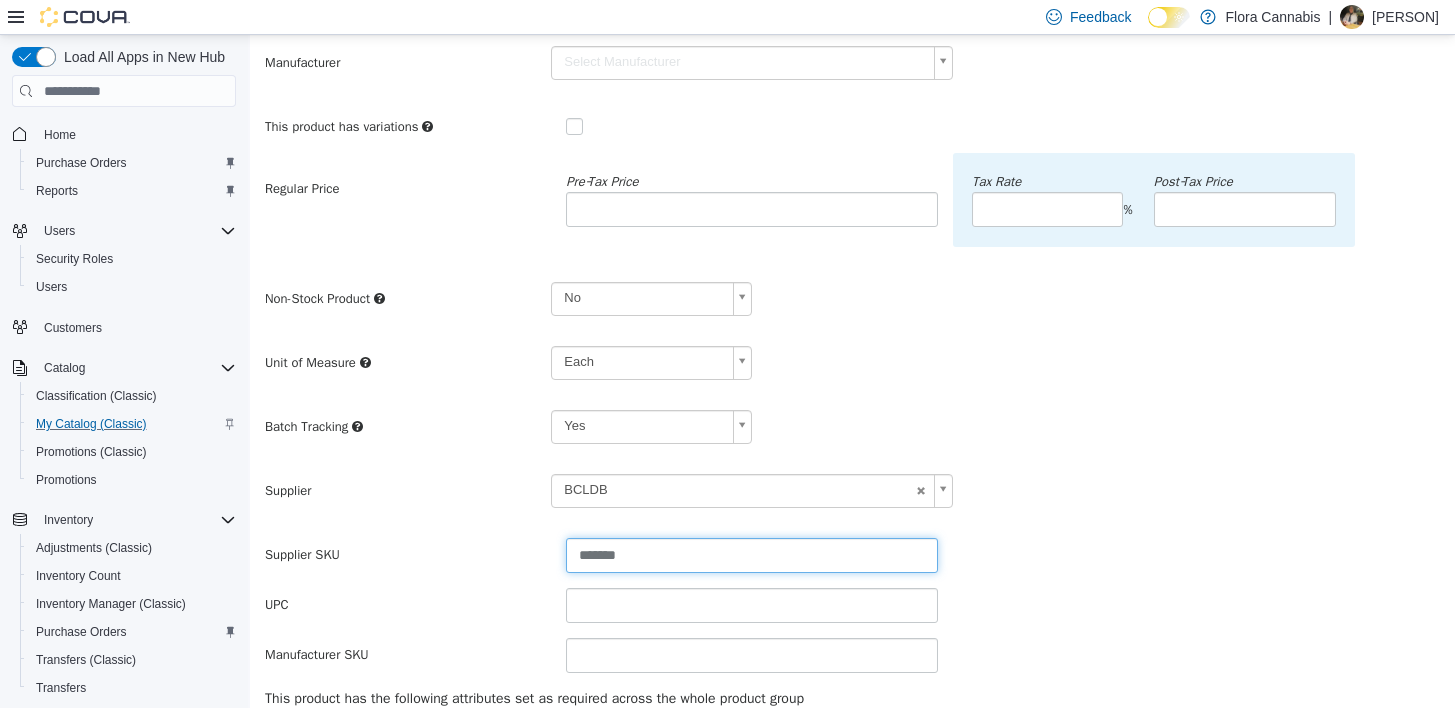 type on "*******" 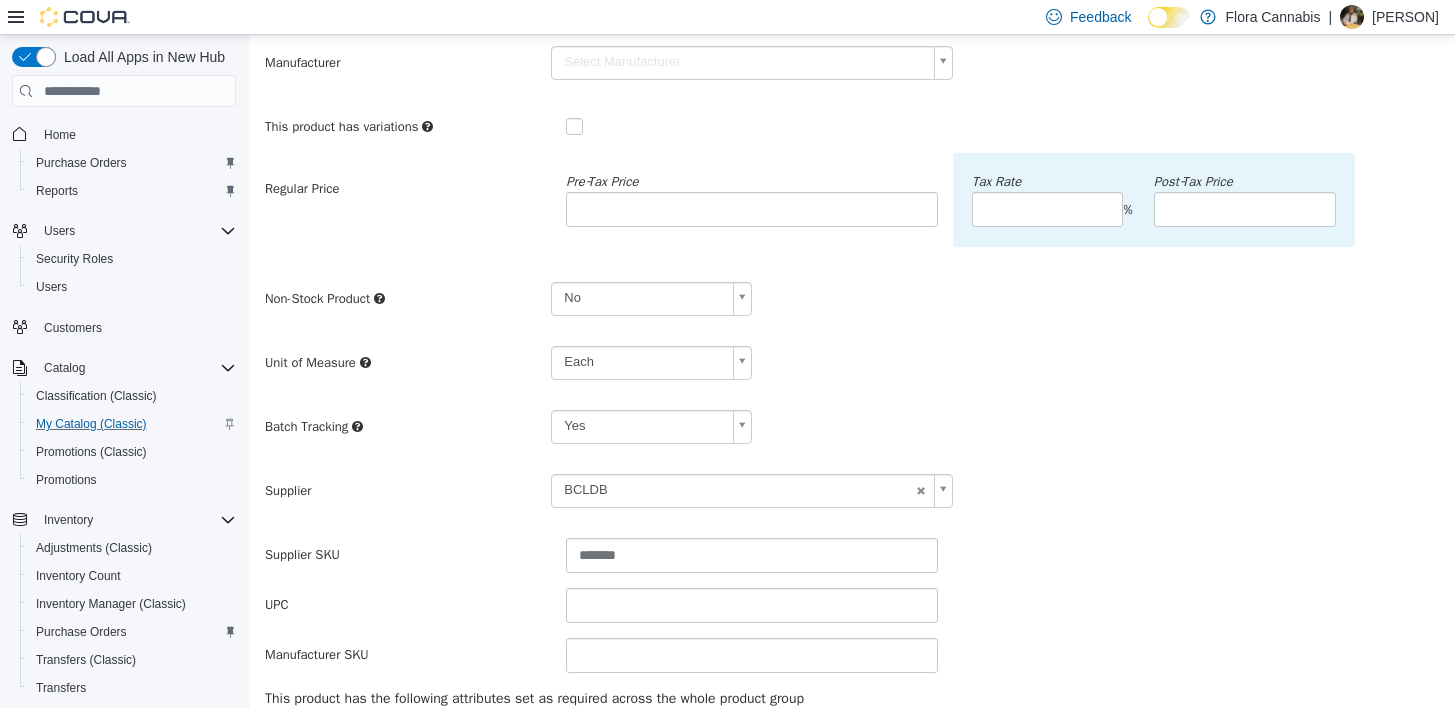 click on "Supplier     BCLDB                             ******" at bounding box center (852, 498) 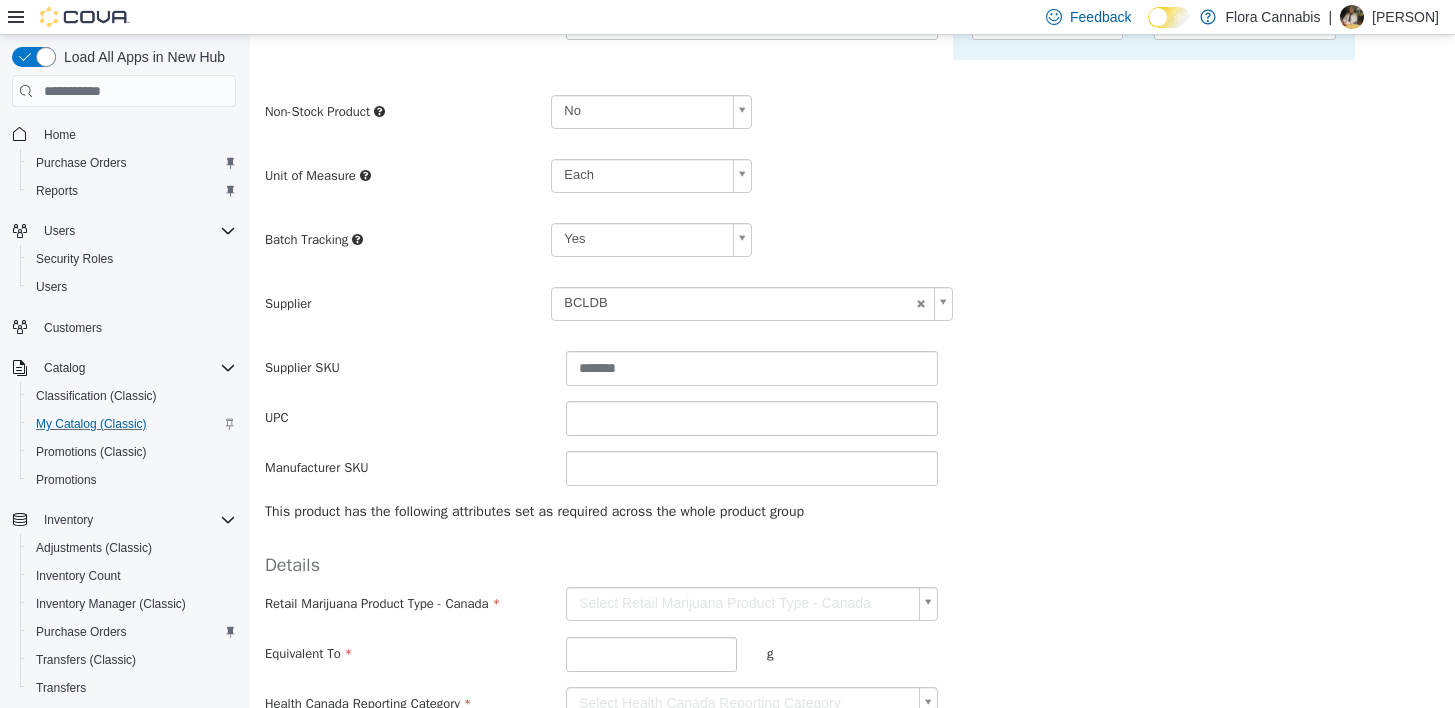scroll, scrollTop: 400, scrollLeft: 0, axis: vertical 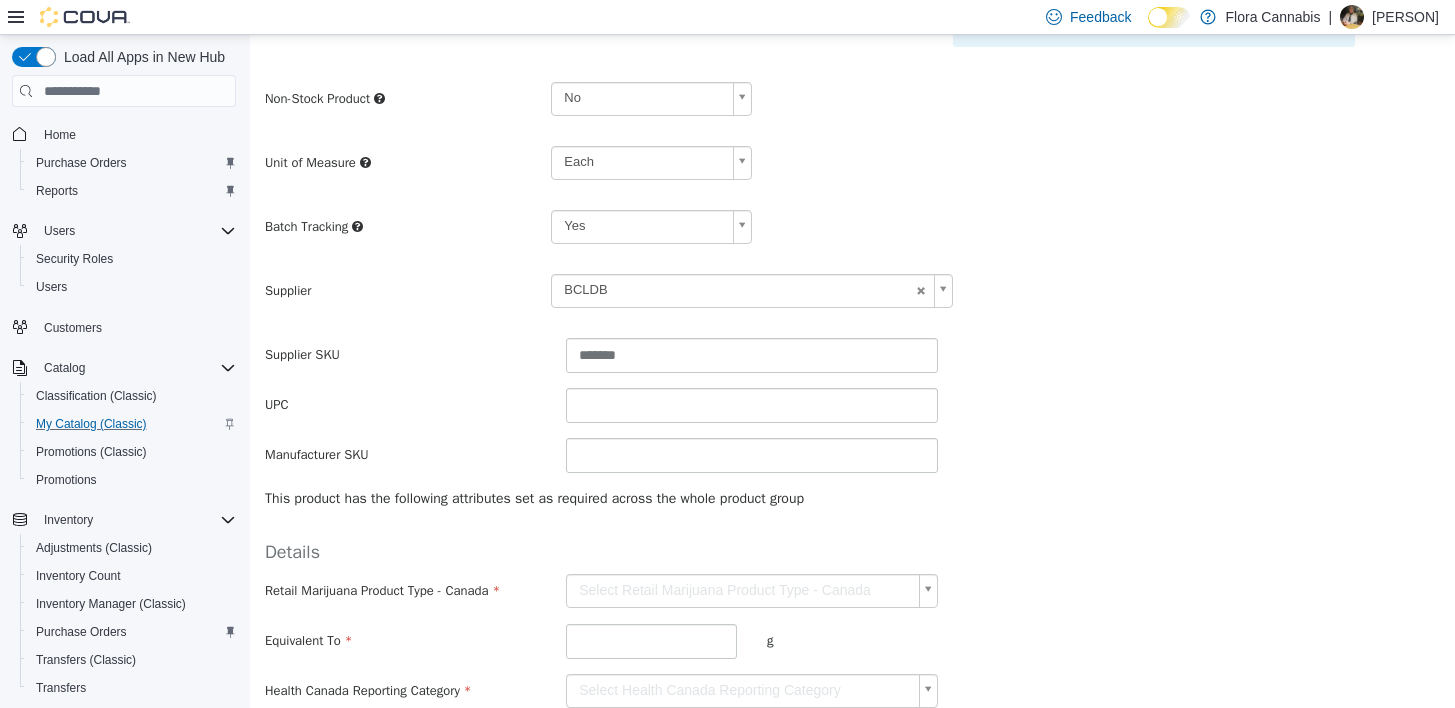 click on "**********" at bounding box center [852, 233] 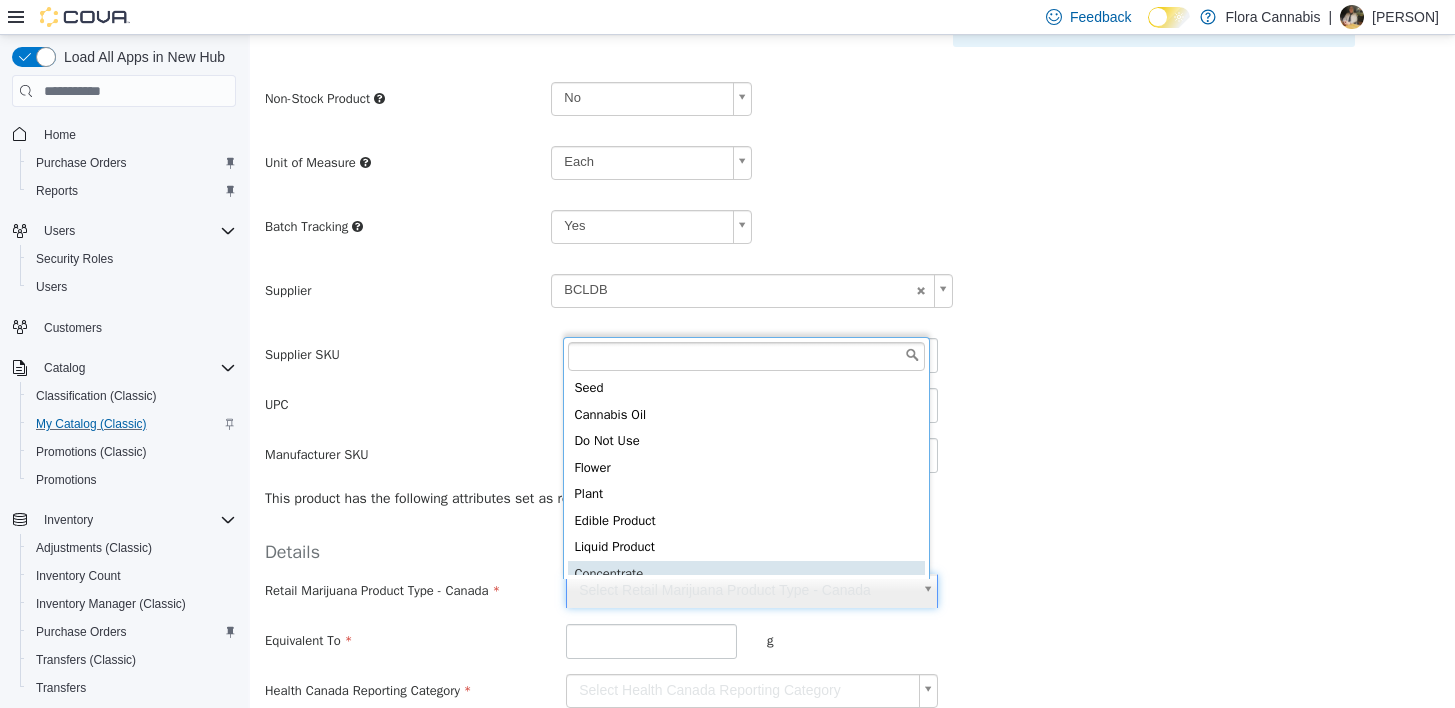 scroll, scrollTop: 5, scrollLeft: 0, axis: vertical 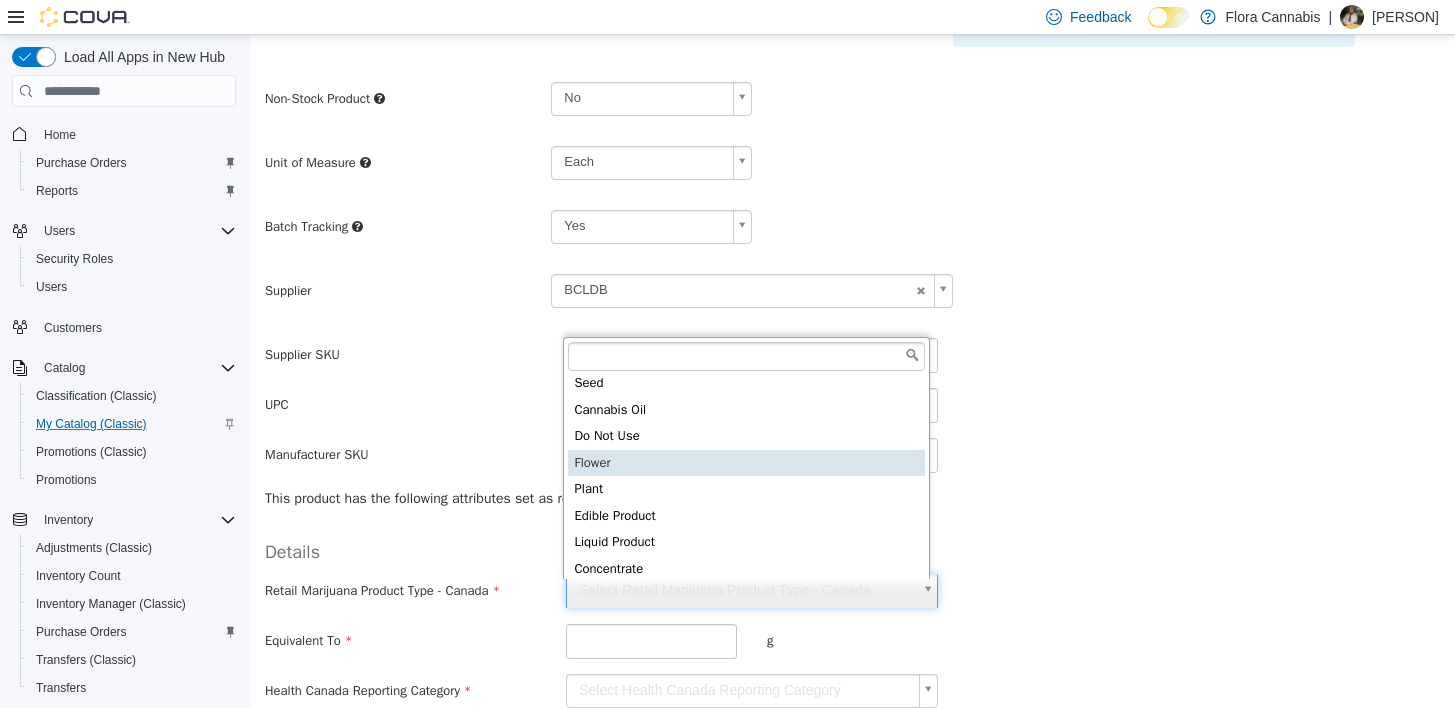 type on "******" 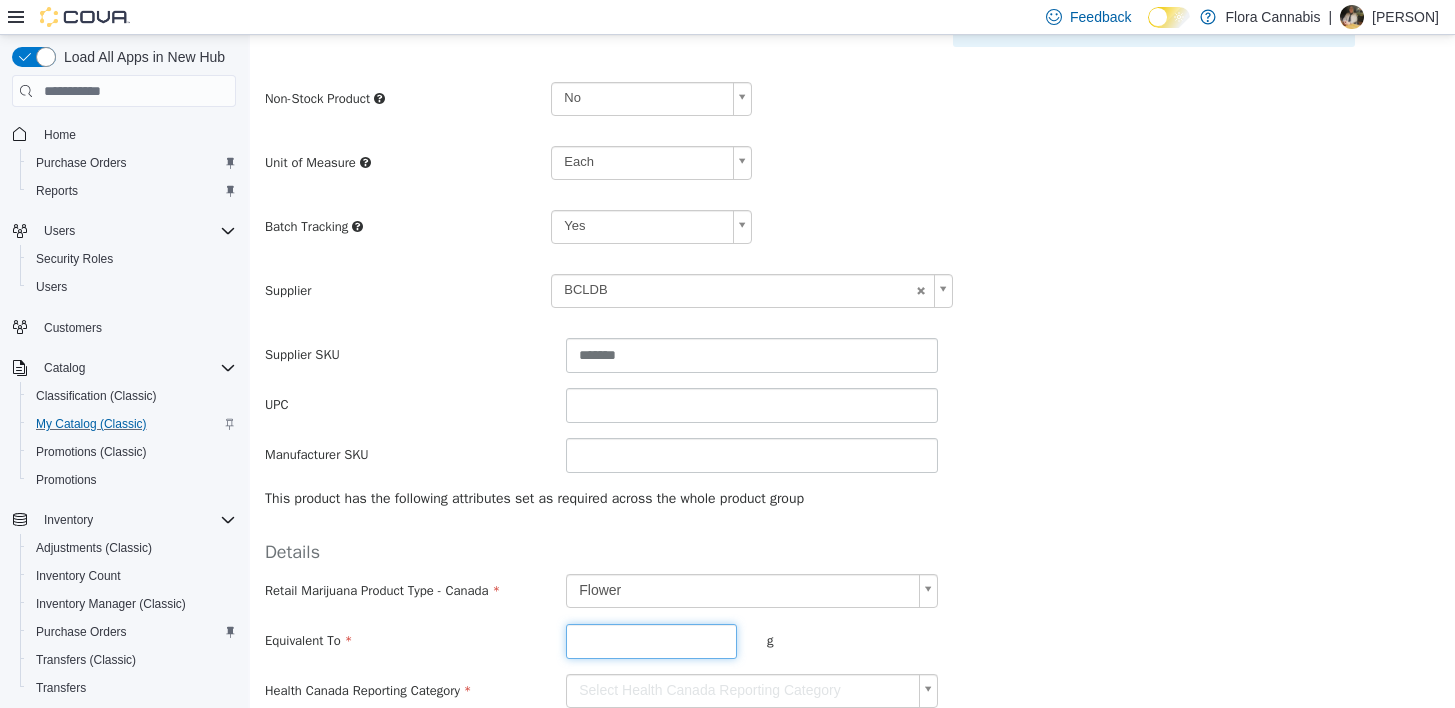 click at bounding box center [651, 641] 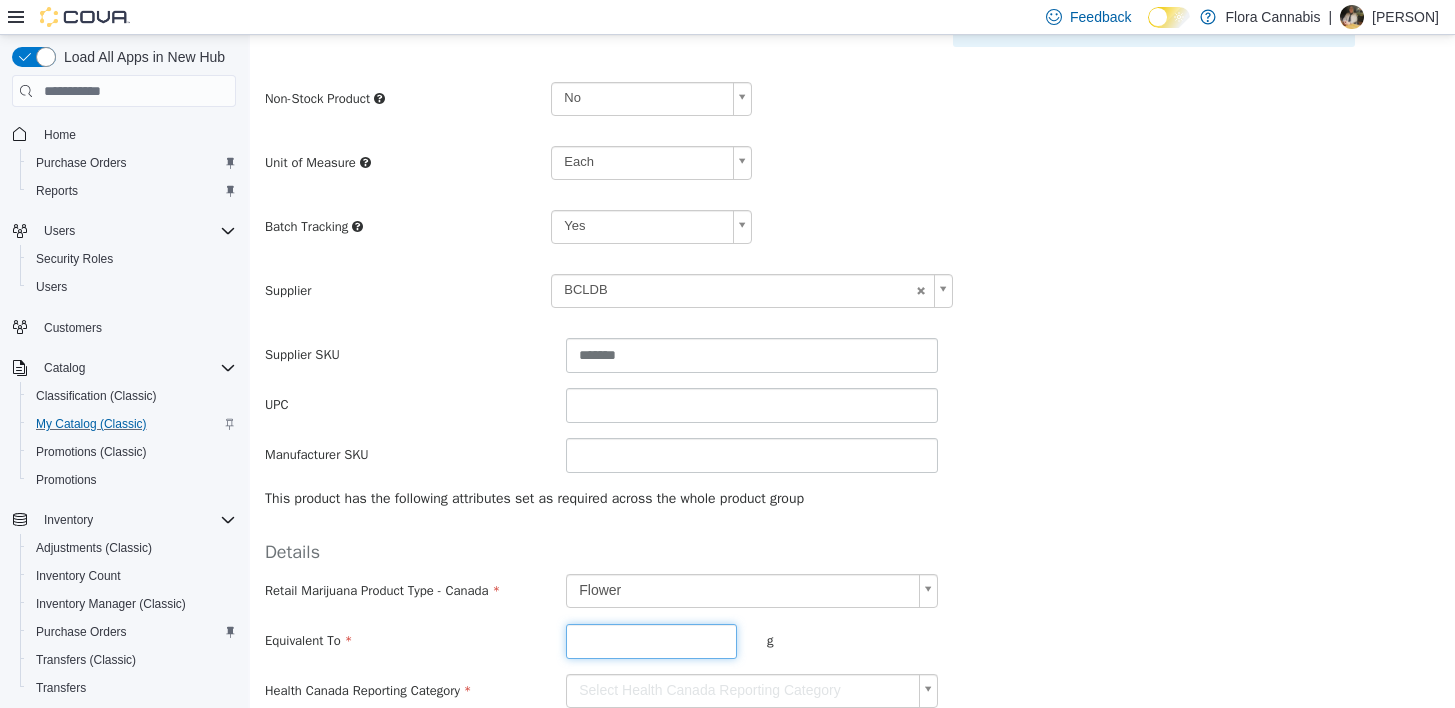 type on "***" 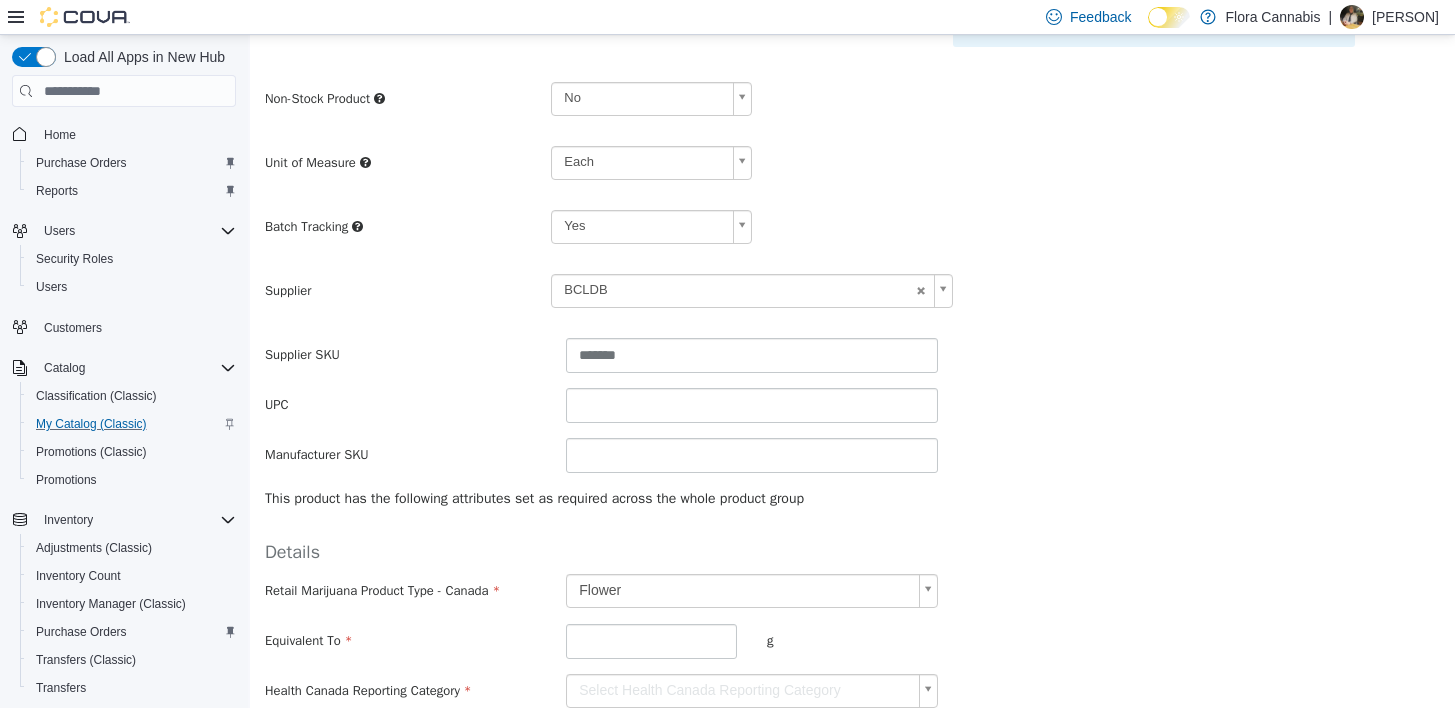click on "**********" at bounding box center [852, 233] 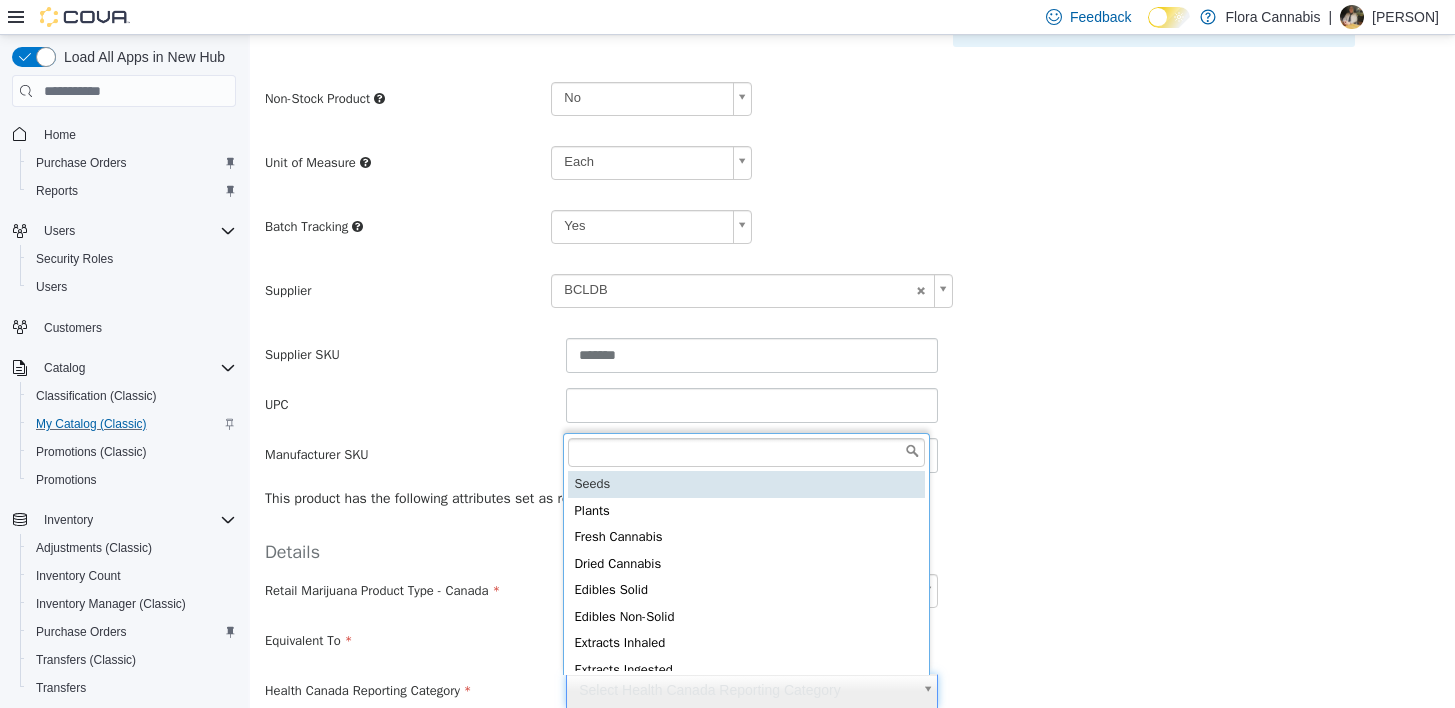 scroll, scrollTop: 5, scrollLeft: 0, axis: vertical 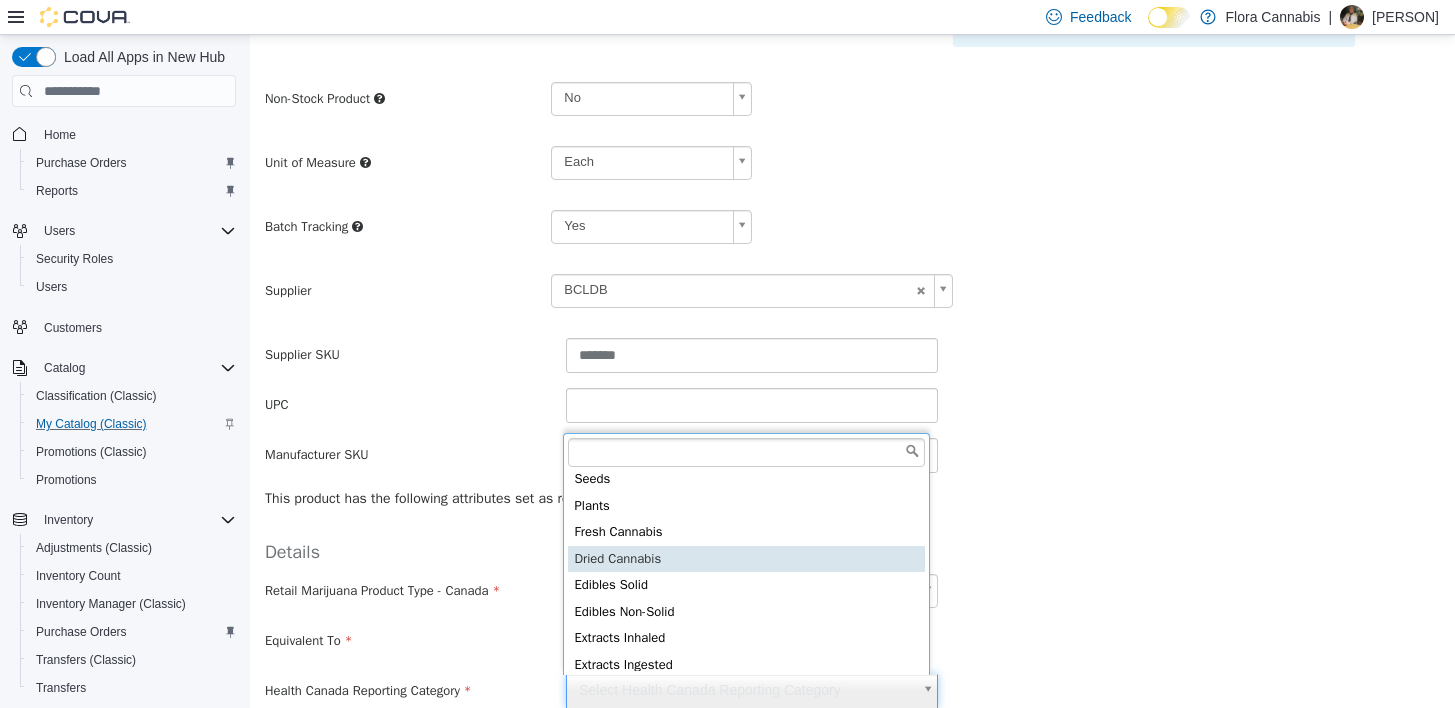 type on "**********" 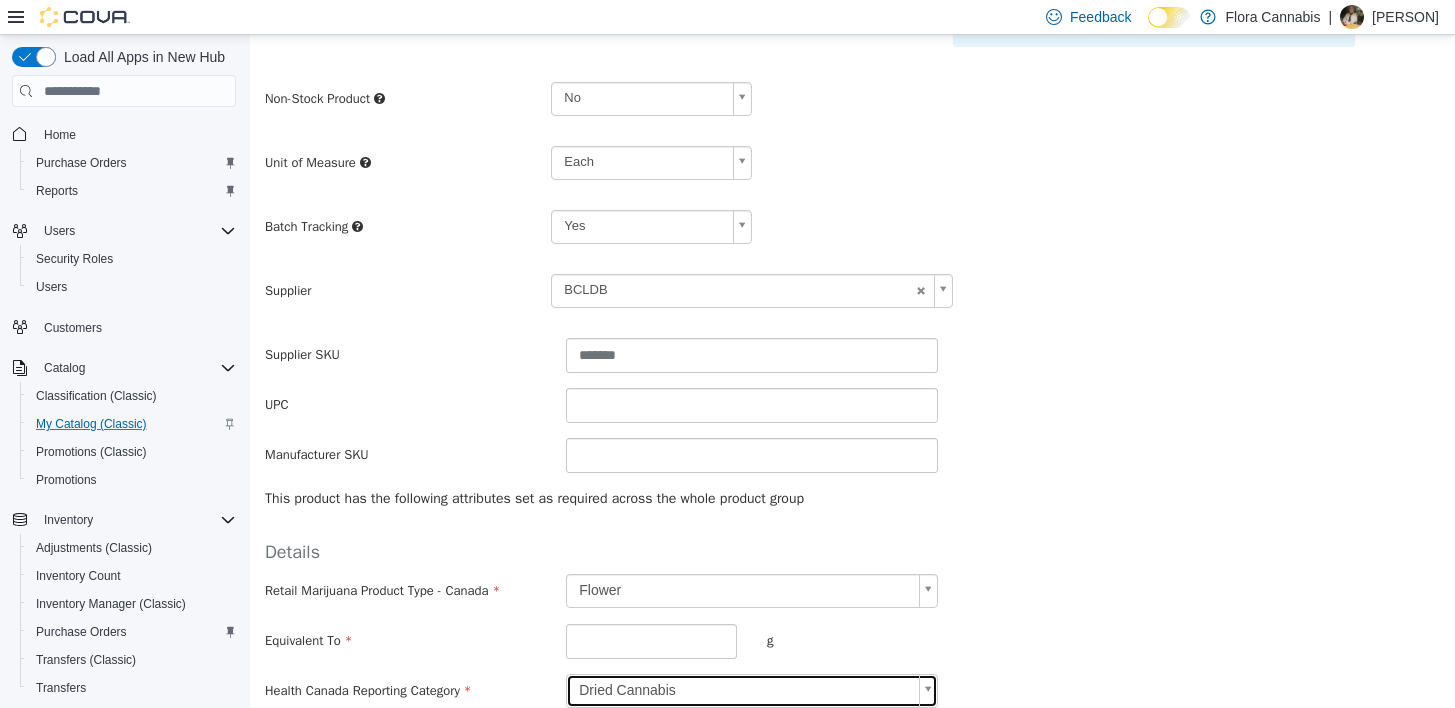 scroll, scrollTop: 525, scrollLeft: 0, axis: vertical 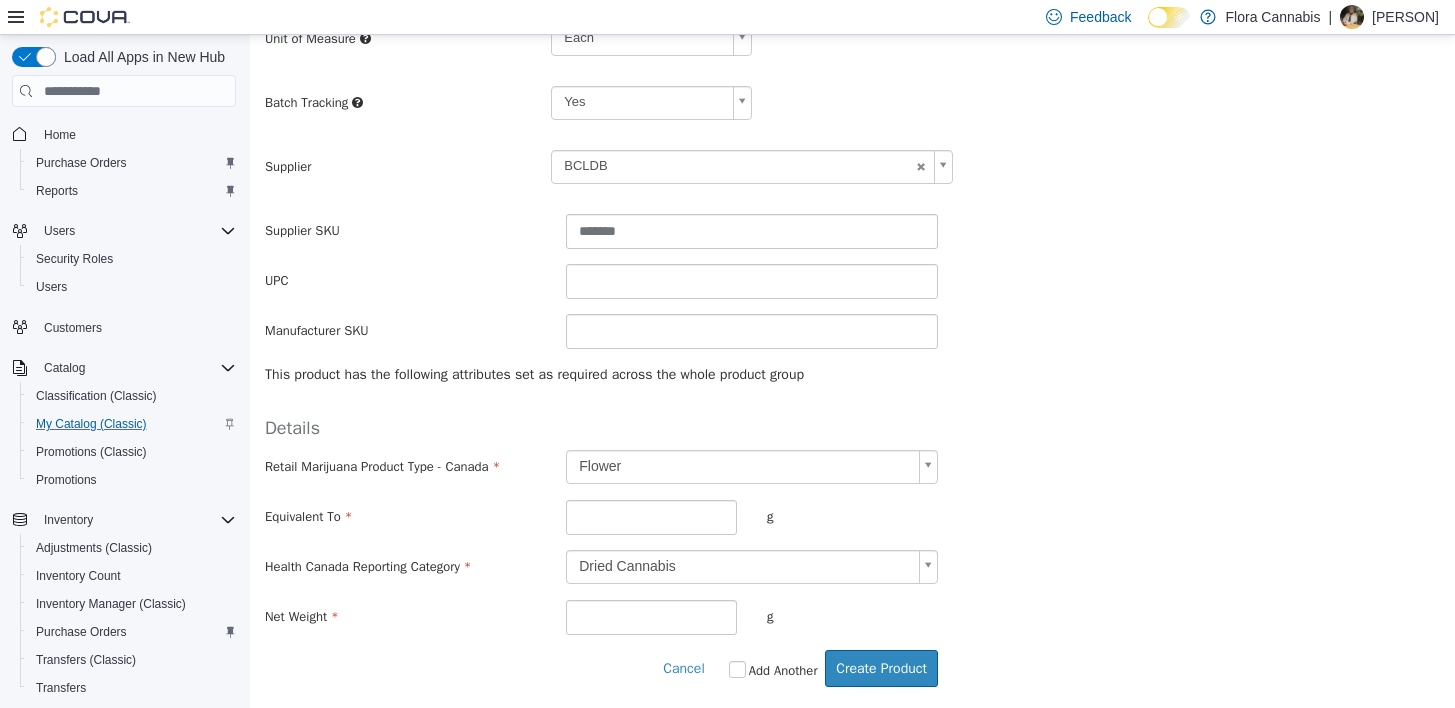 click on "Equivalent To             ***
g" at bounding box center [852, 517] 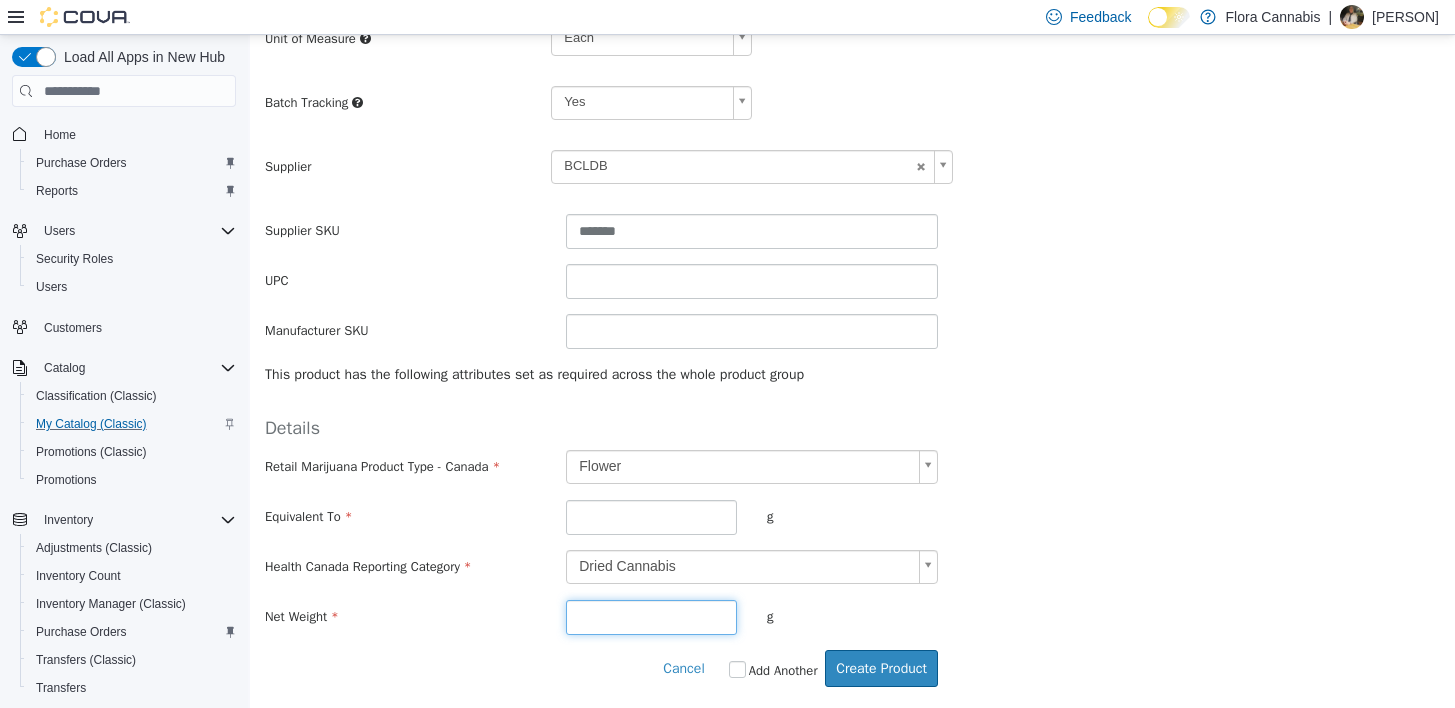 click at bounding box center [651, 617] 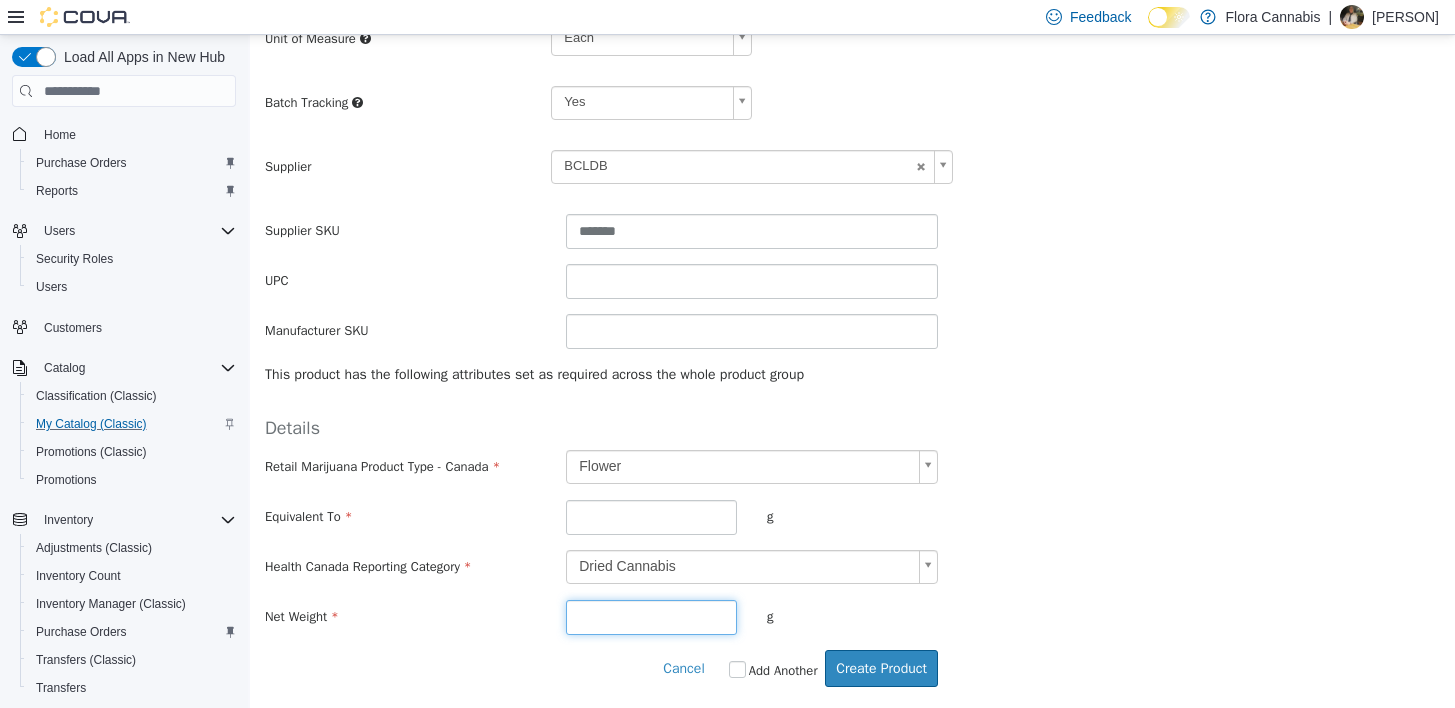 type on "***" 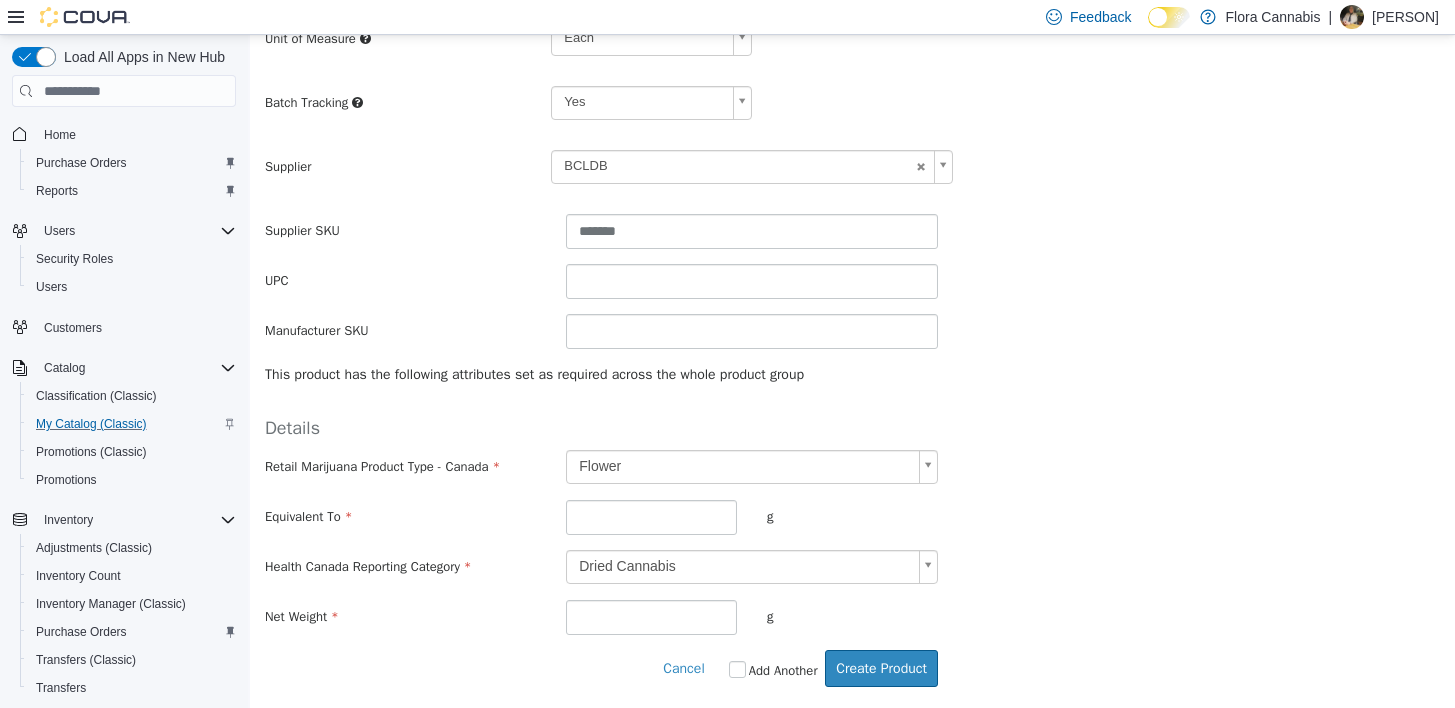 click on "**********" at bounding box center (852, 542) 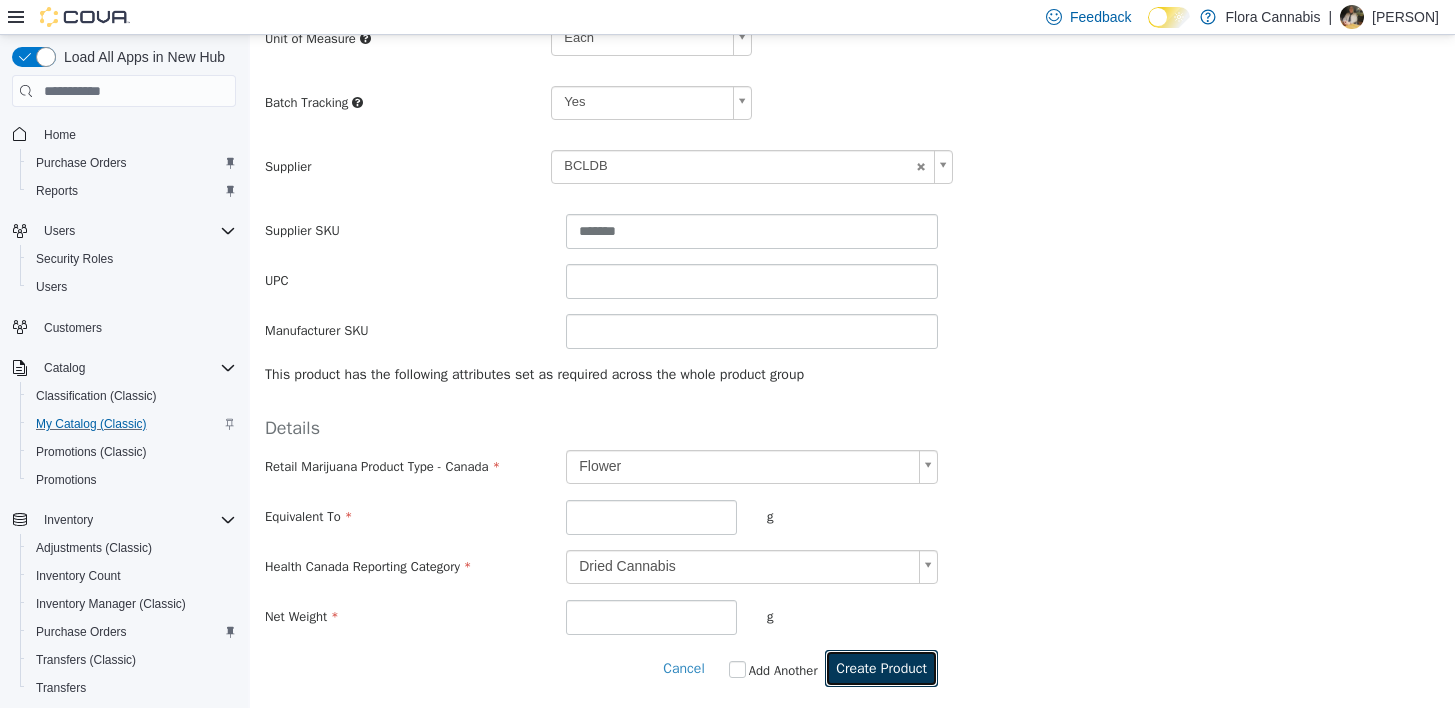 click on "Create Product" at bounding box center [881, 668] 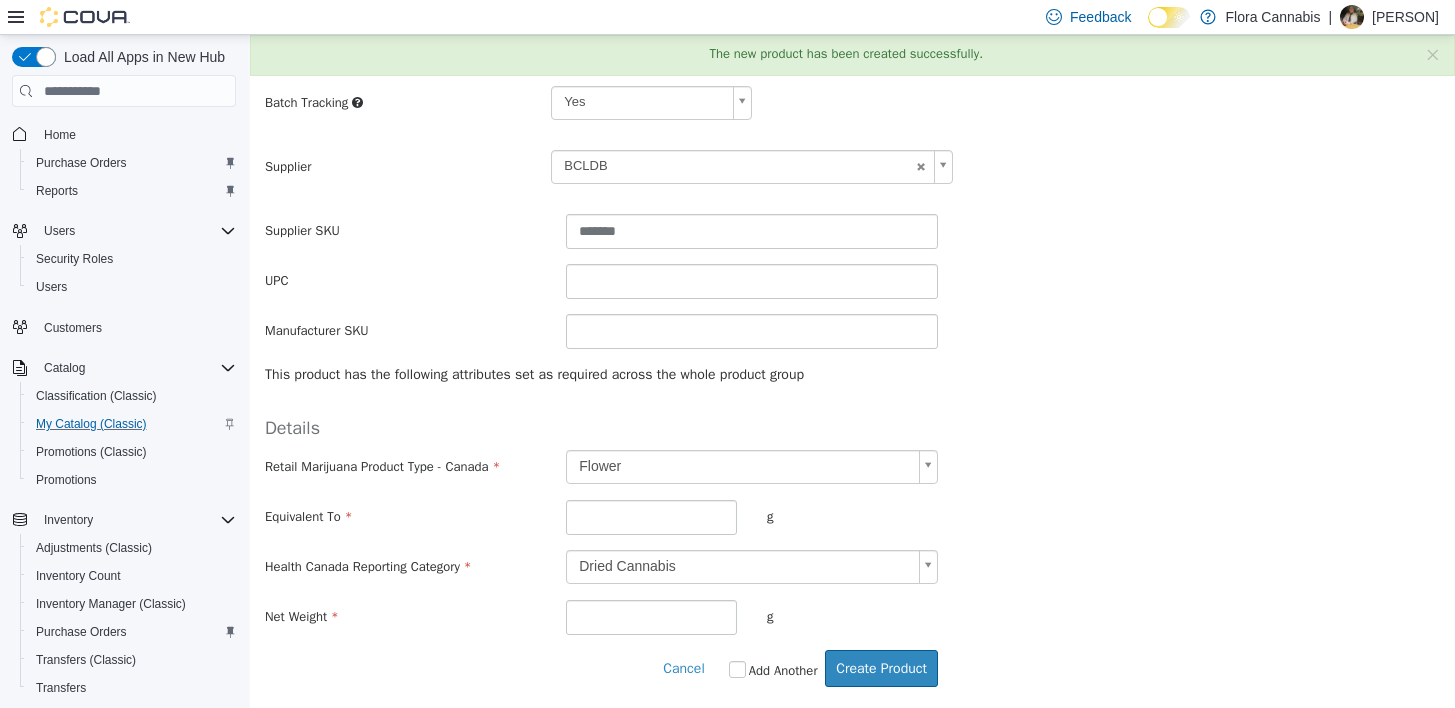 scroll, scrollTop: 0, scrollLeft: 0, axis: both 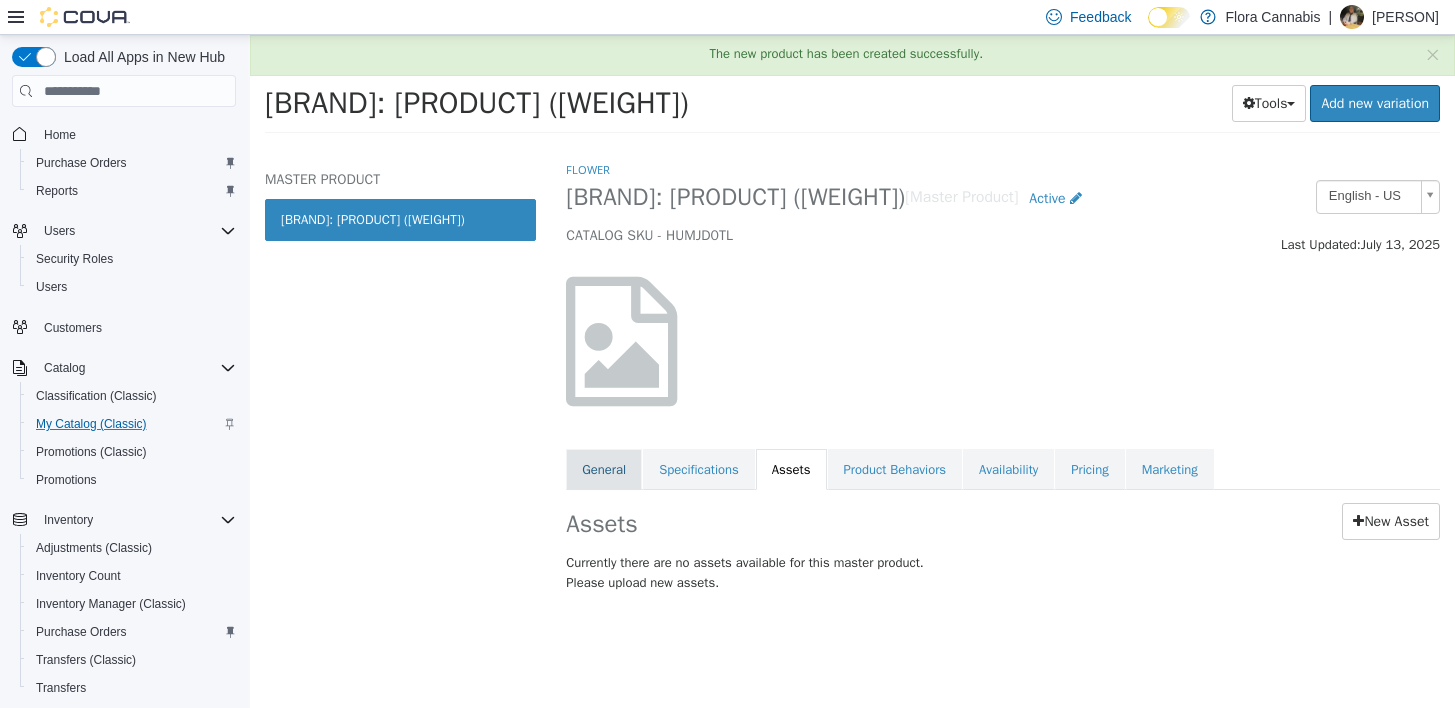 click on "General" at bounding box center [604, 470] 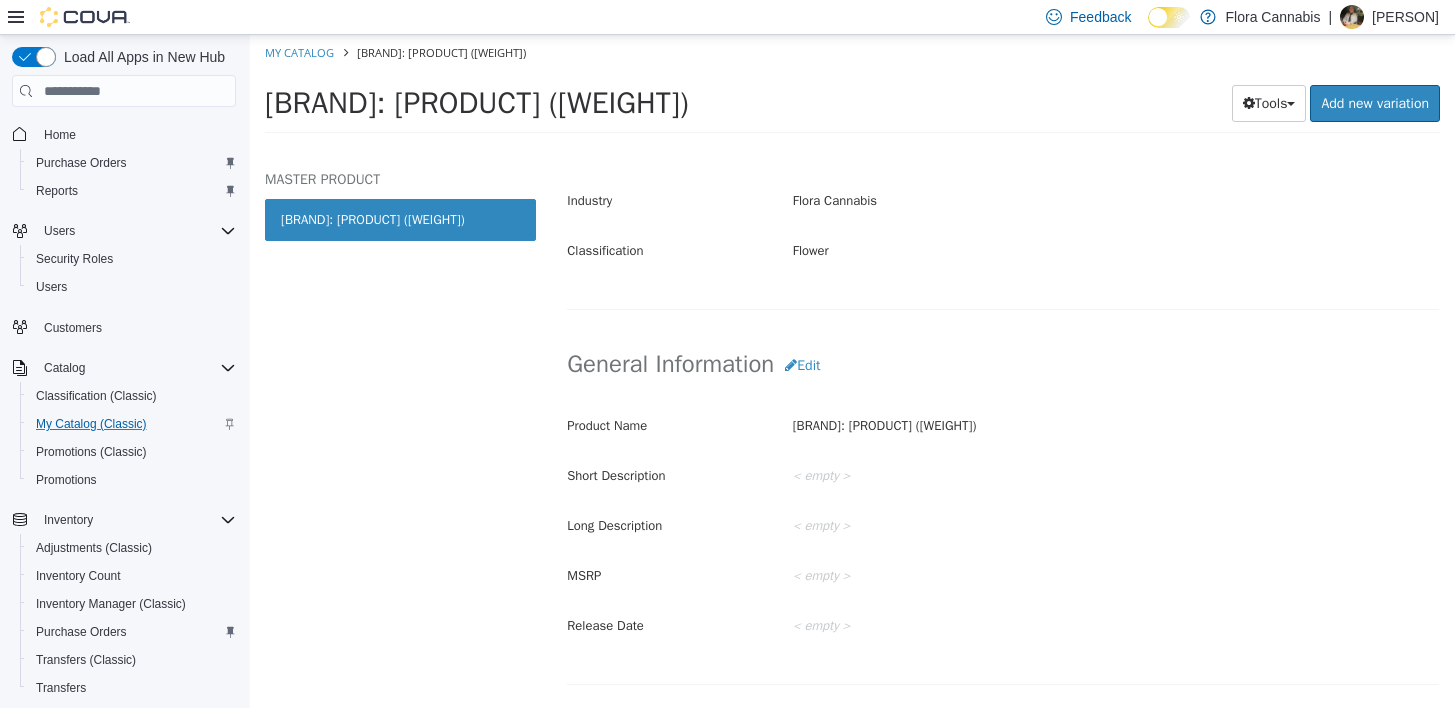 scroll, scrollTop: 400, scrollLeft: 0, axis: vertical 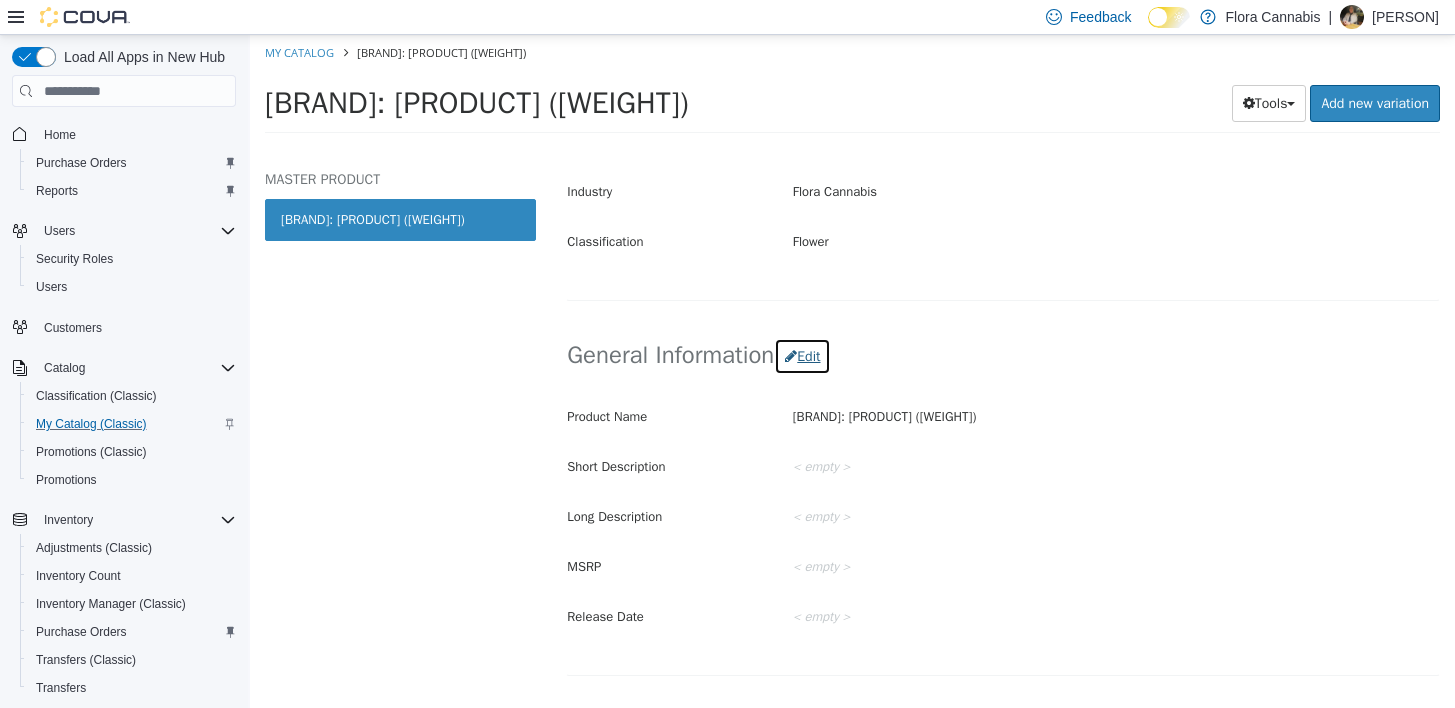 click on "Edit" at bounding box center (802, 356) 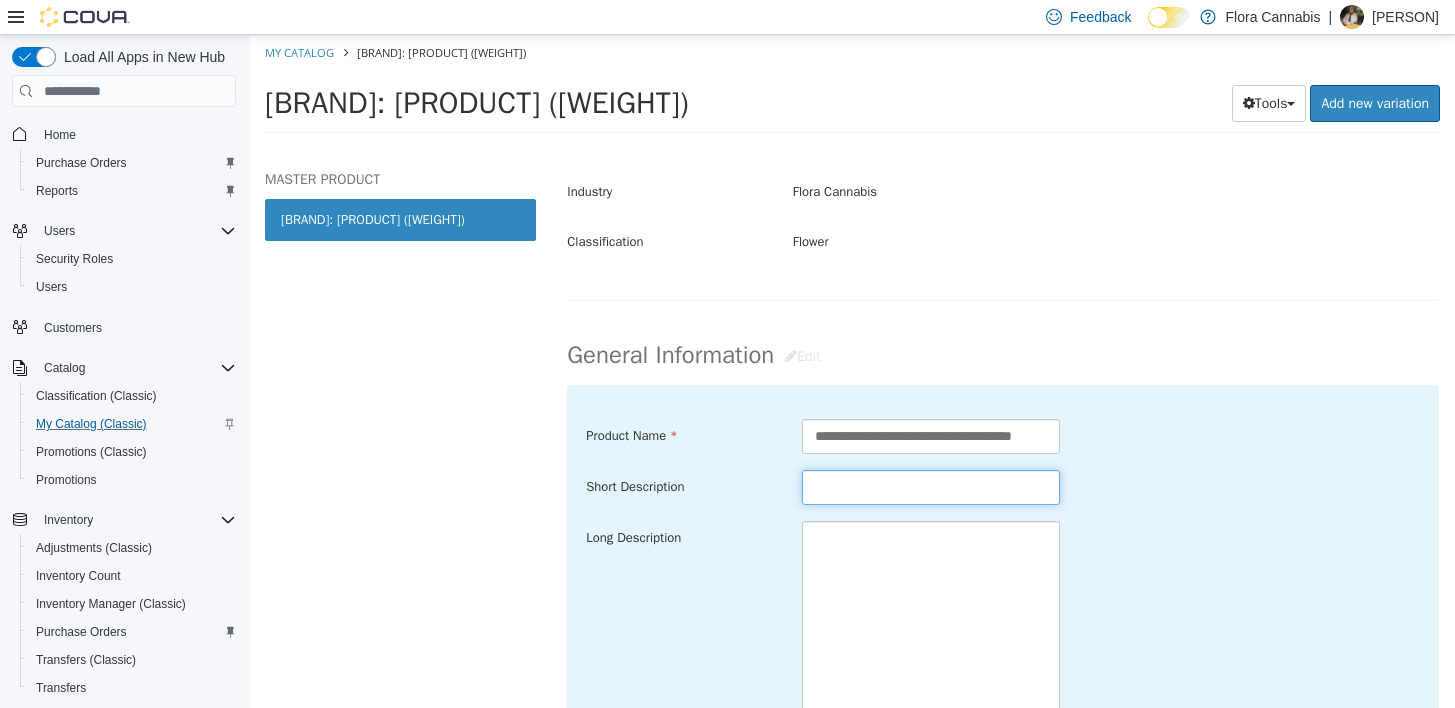 paste on "**********" 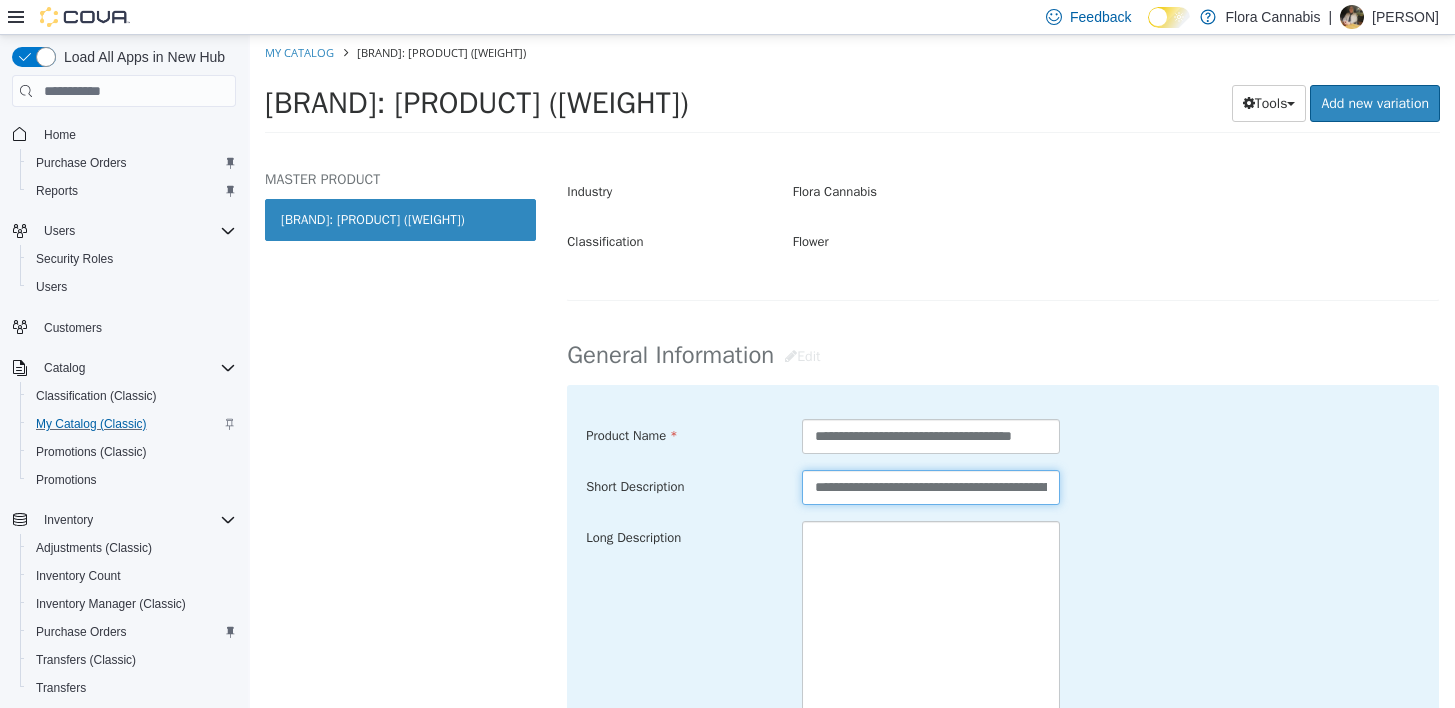 scroll, scrollTop: 0, scrollLeft: 547, axis: horizontal 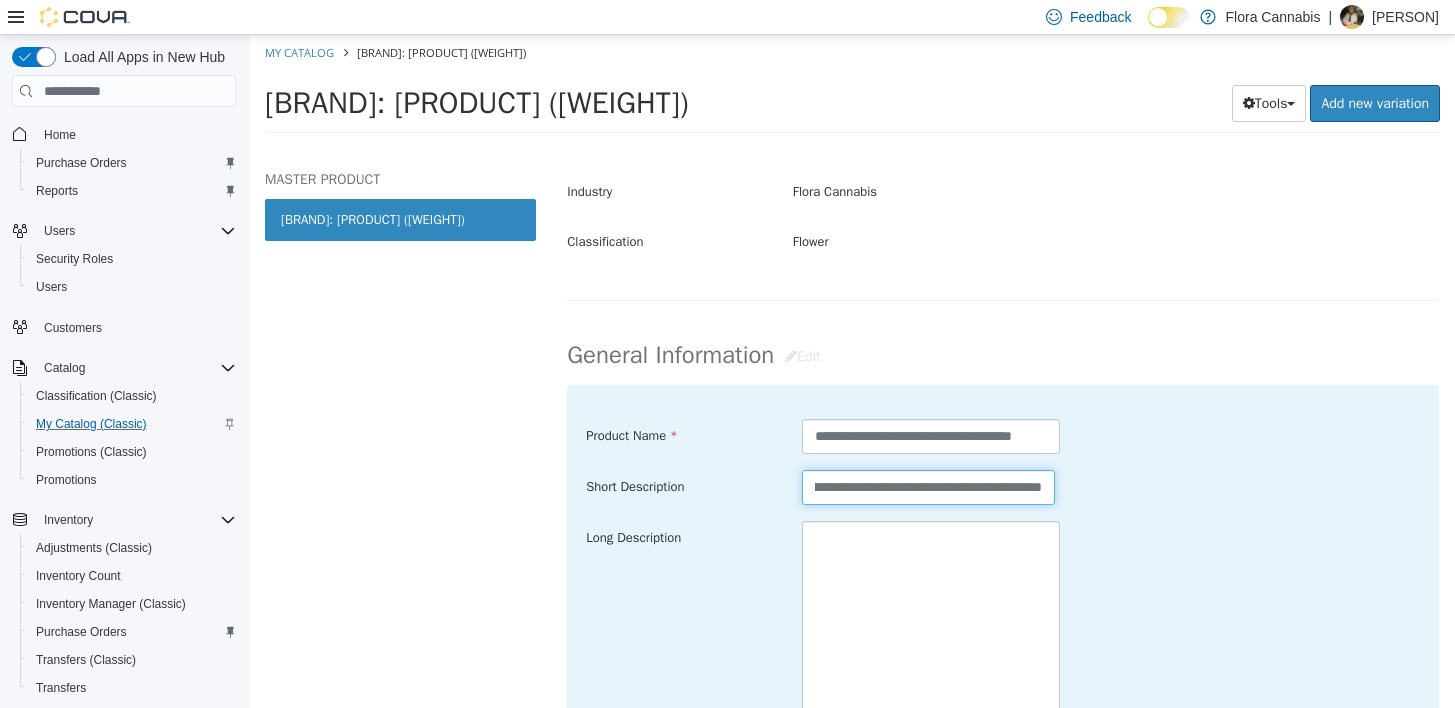 type on "**********" 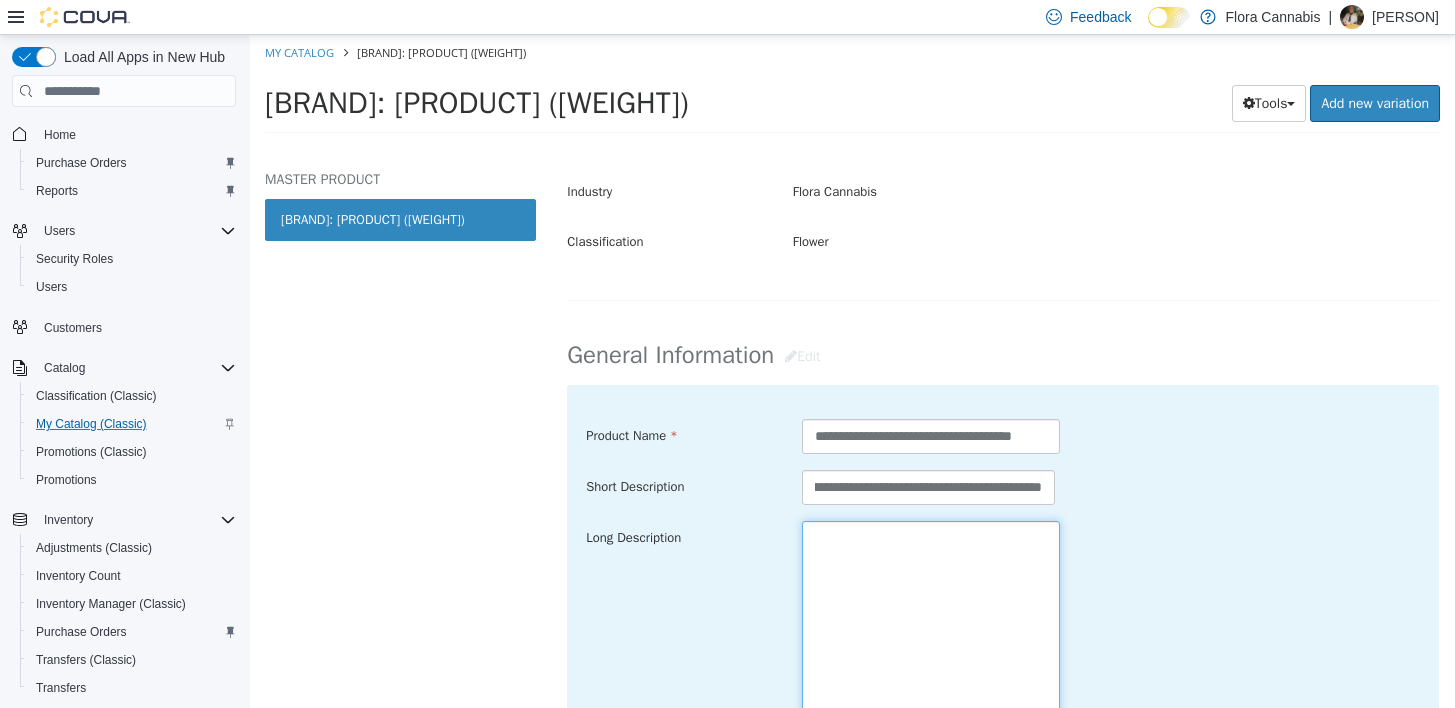click at bounding box center (931, 633) 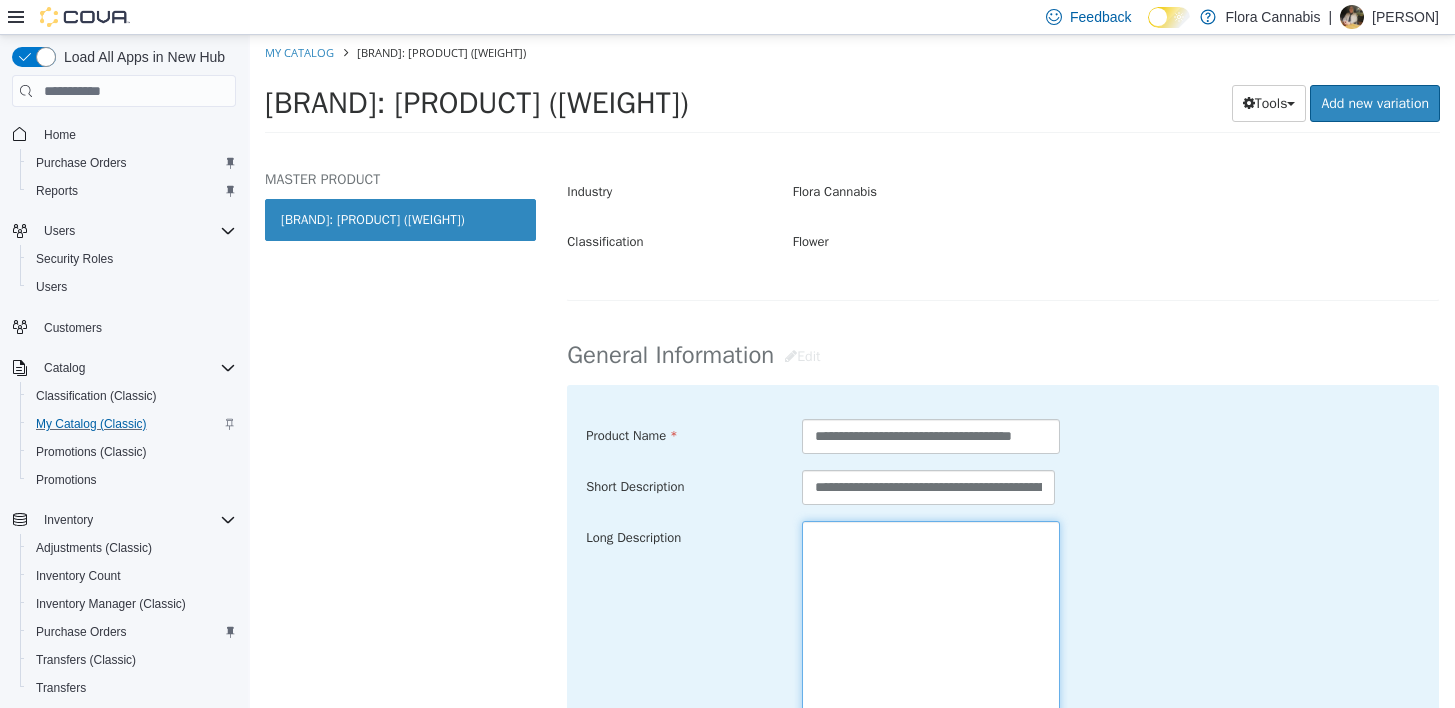 paste on "**********" 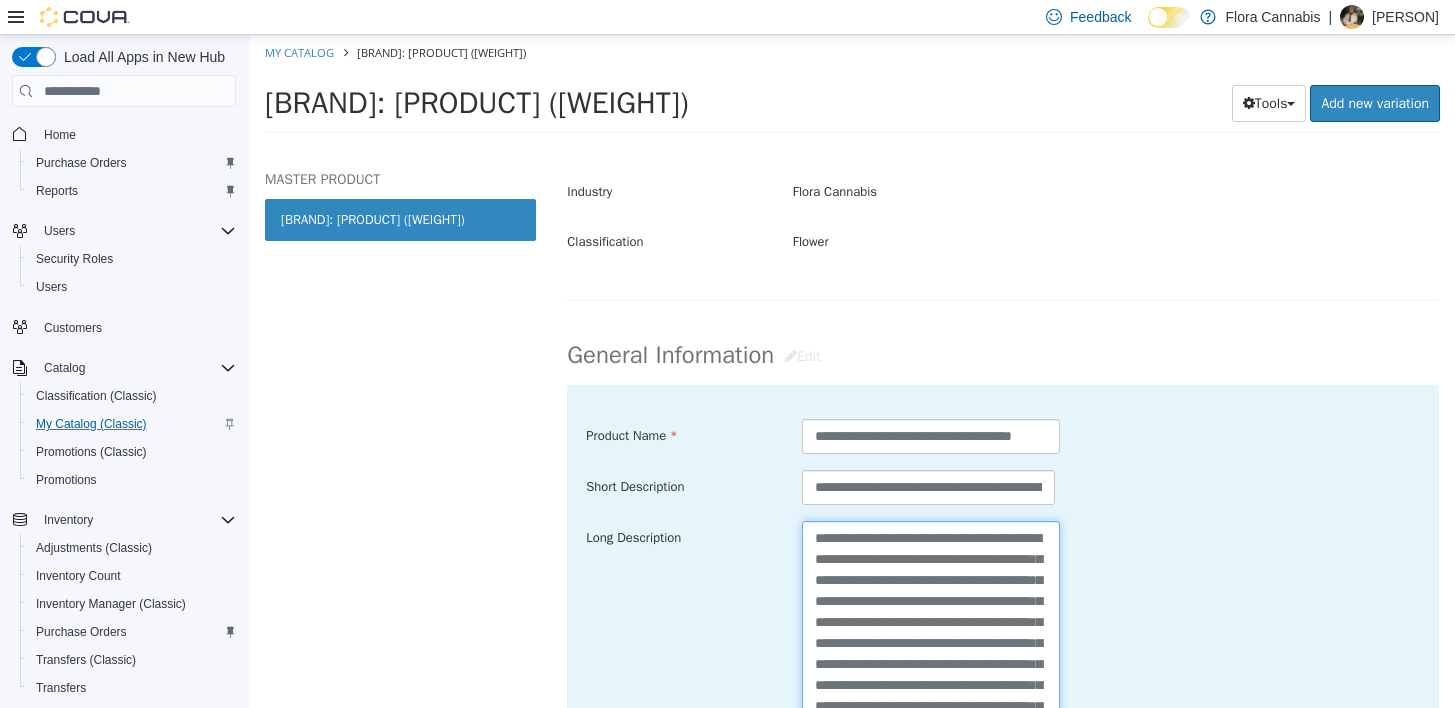 scroll, scrollTop: 98, scrollLeft: 0, axis: vertical 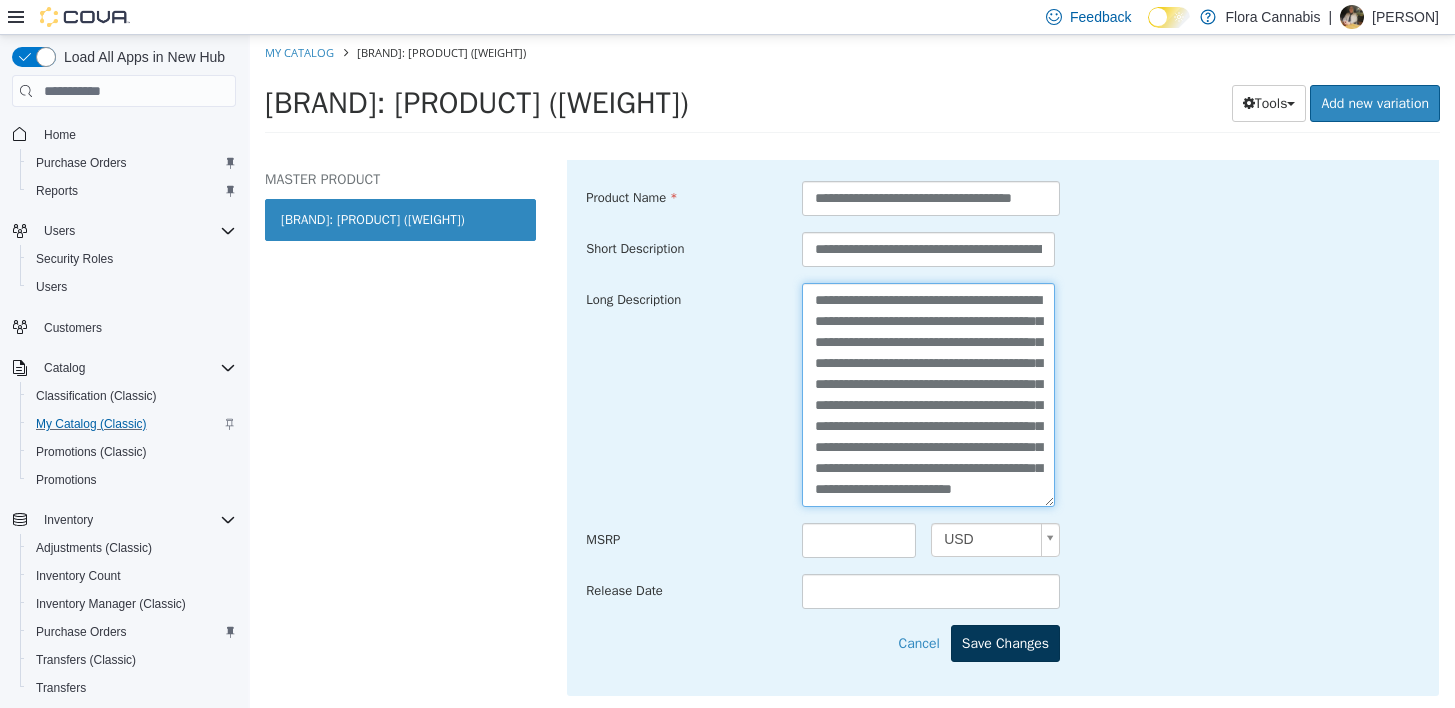 type on "**********" 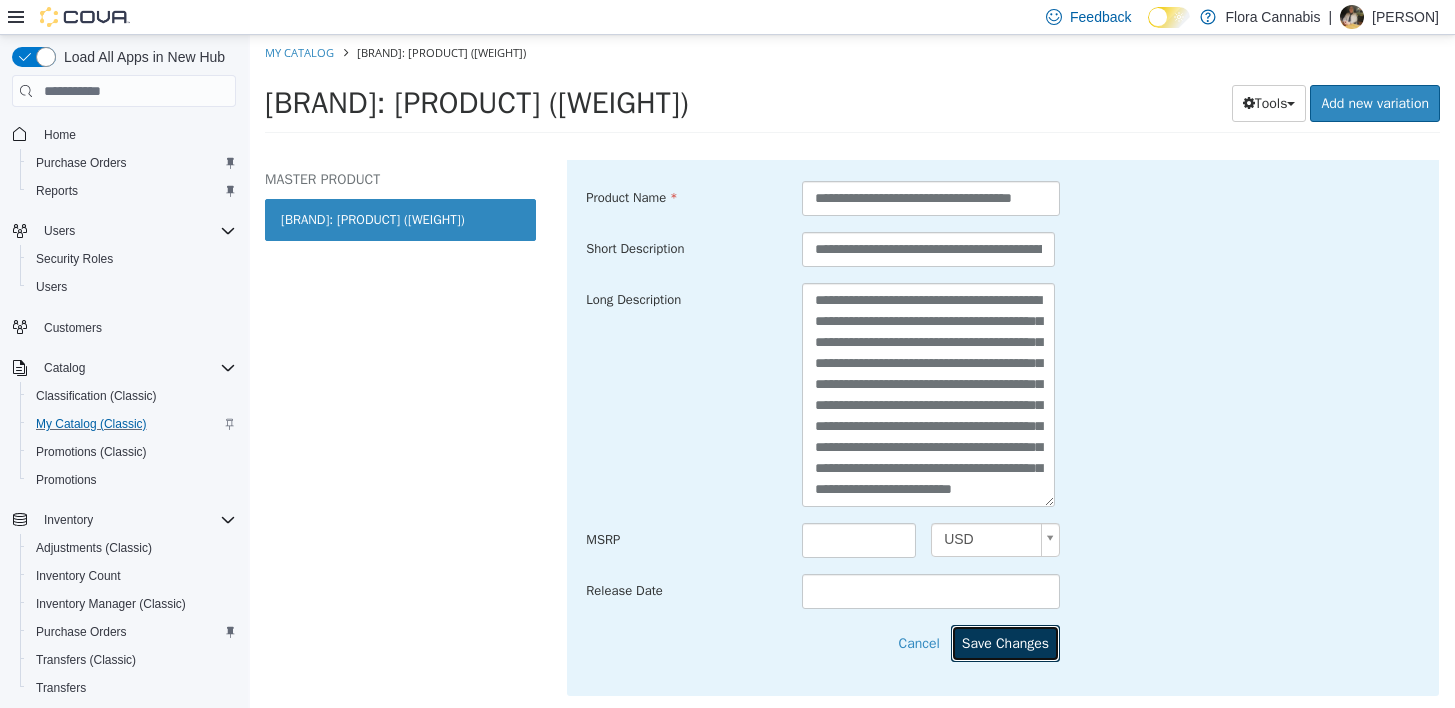 click on "Save Changes" at bounding box center (1005, 643) 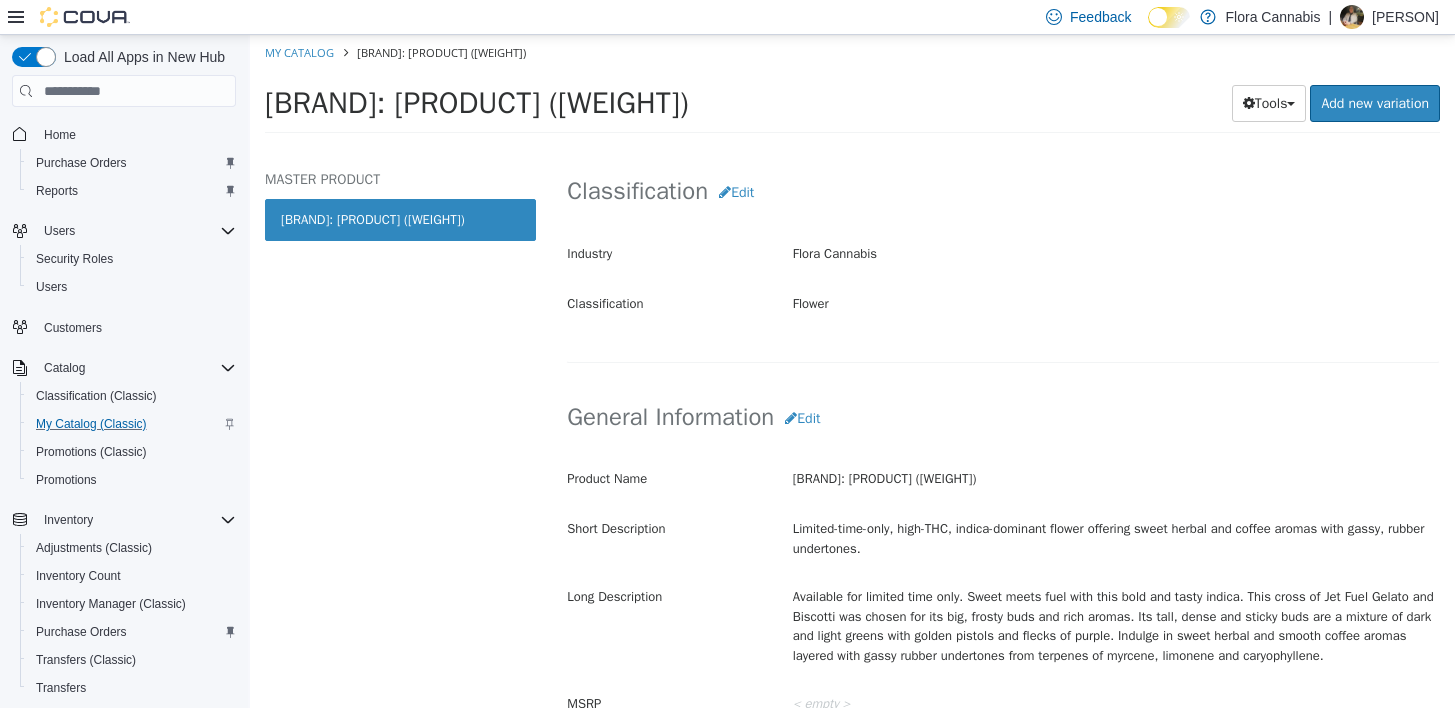 scroll, scrollTop: 138, scrollLeft: 0, axis: vertical 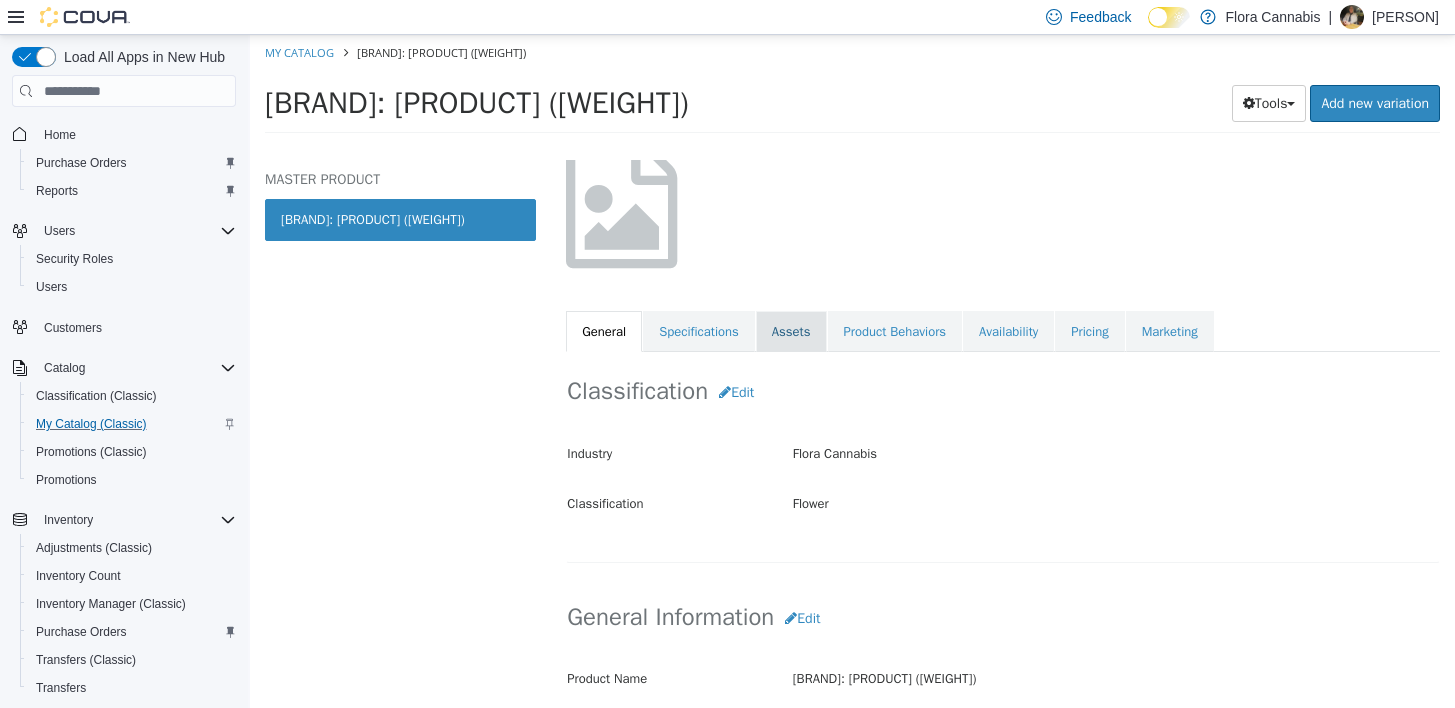 click on "Assets" at bounding box center [791, 332] 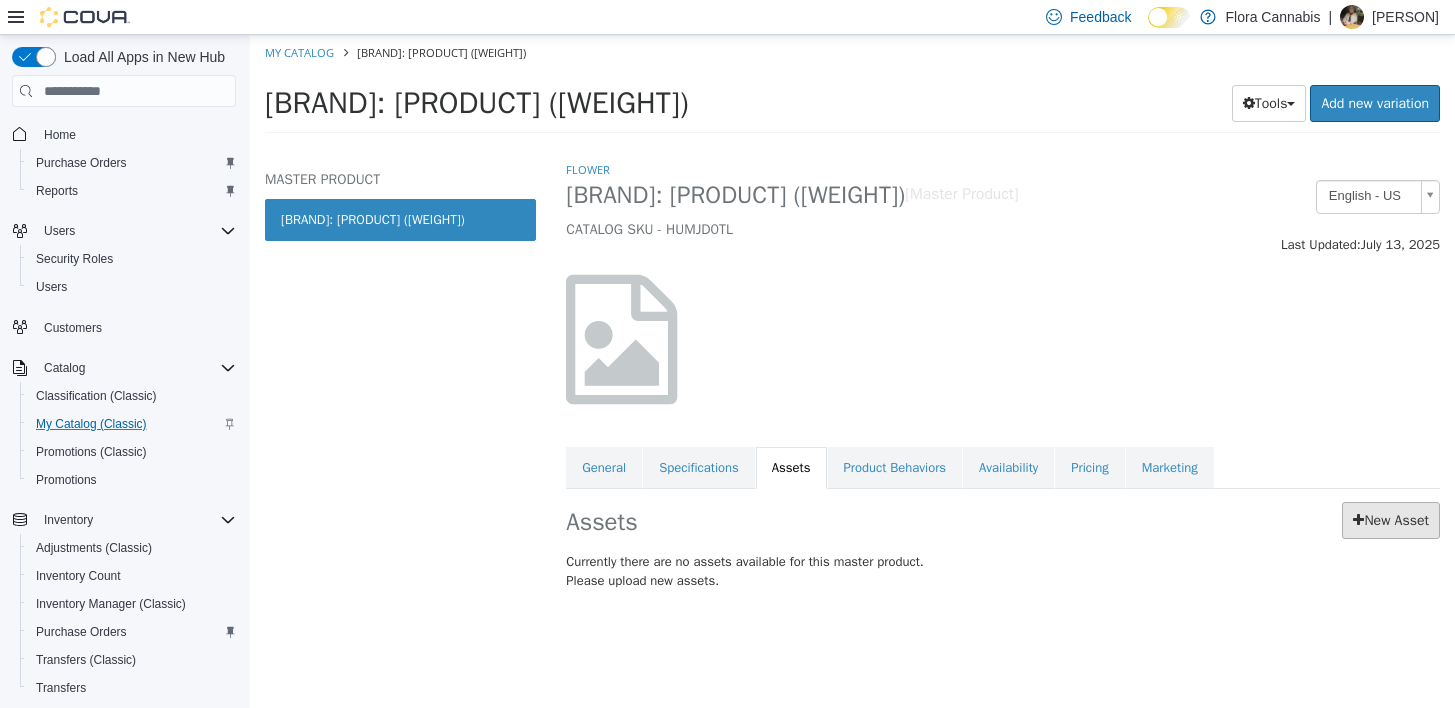 scroll, scrollTop: 0, scrollLeft: 0, axis: both 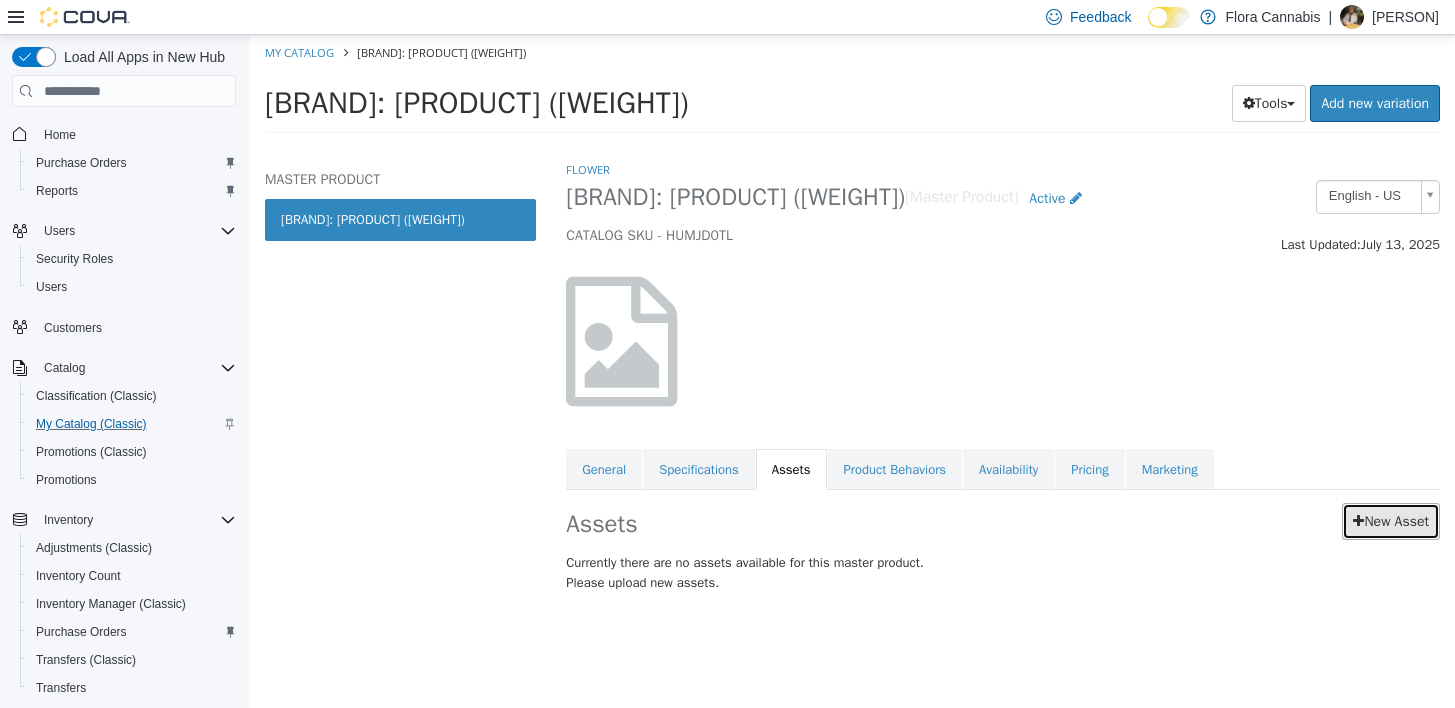 click at bounding box center [1358, 521] 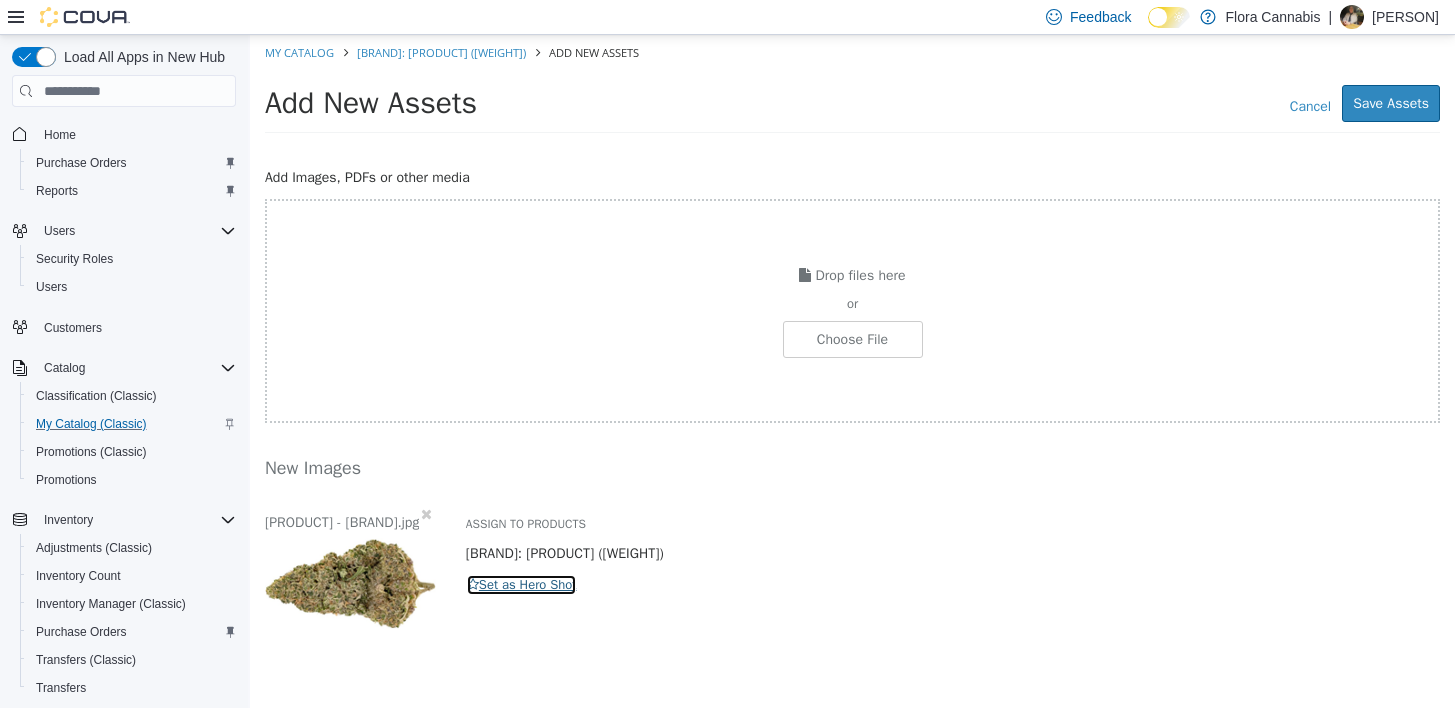 click on "Set as Hero Shot" at bounding box center [522, 585] 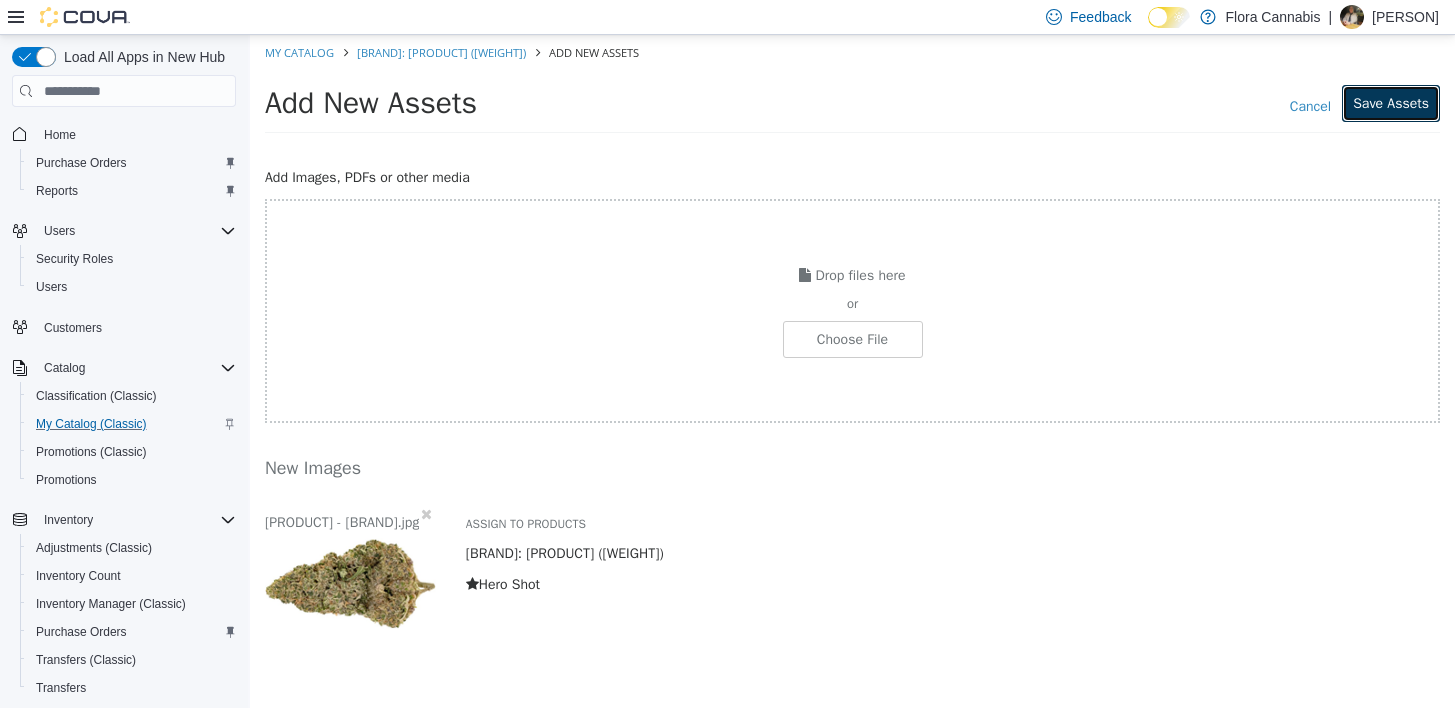 click on "Save Assets" at bounding box center (1391, 103) 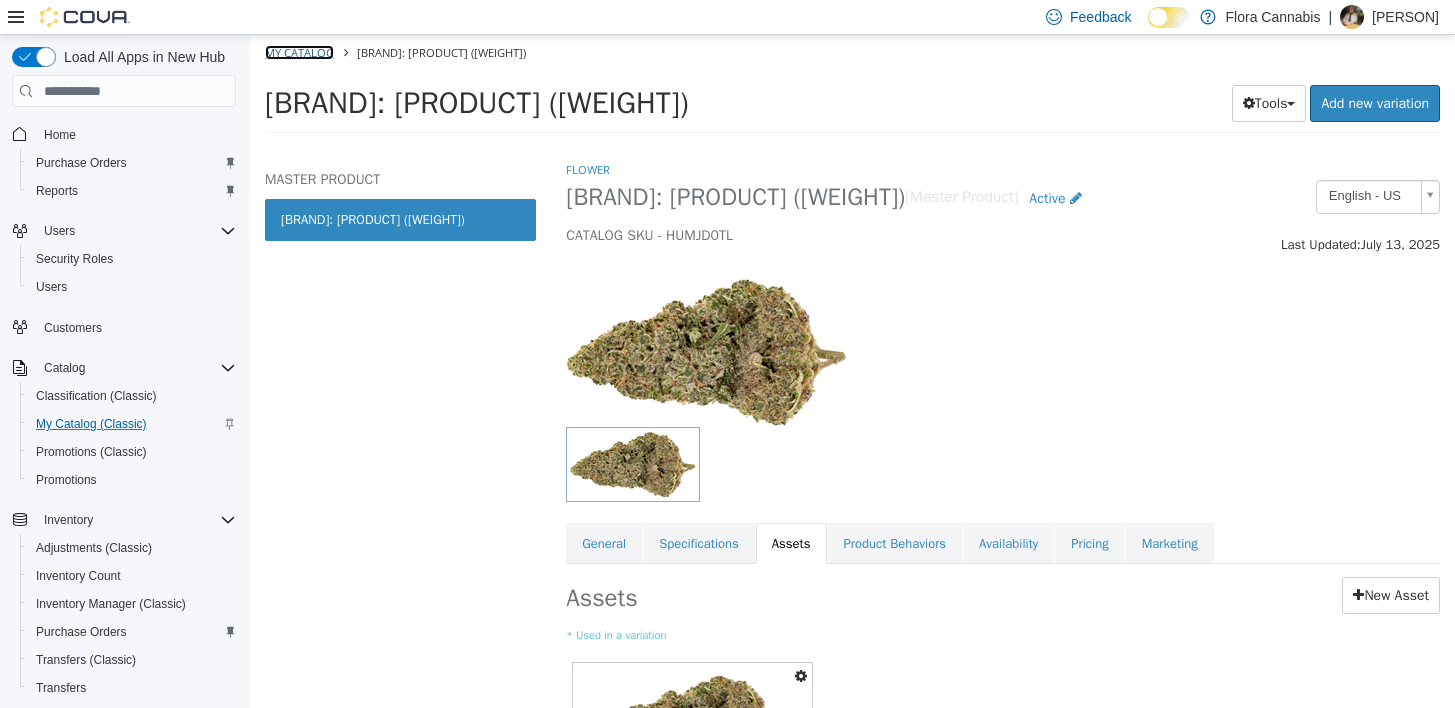 click on "My Catalog" at bounding box center (299, 52) 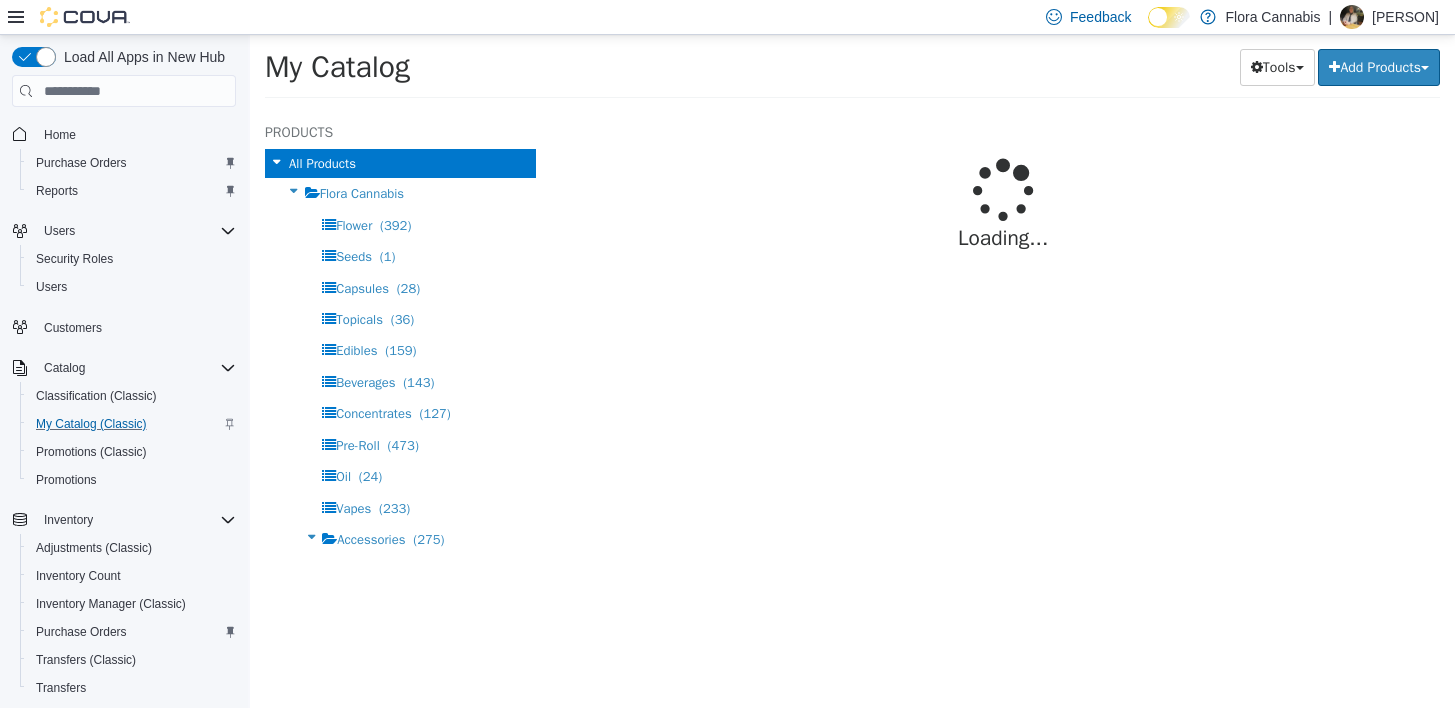 select on "**********" 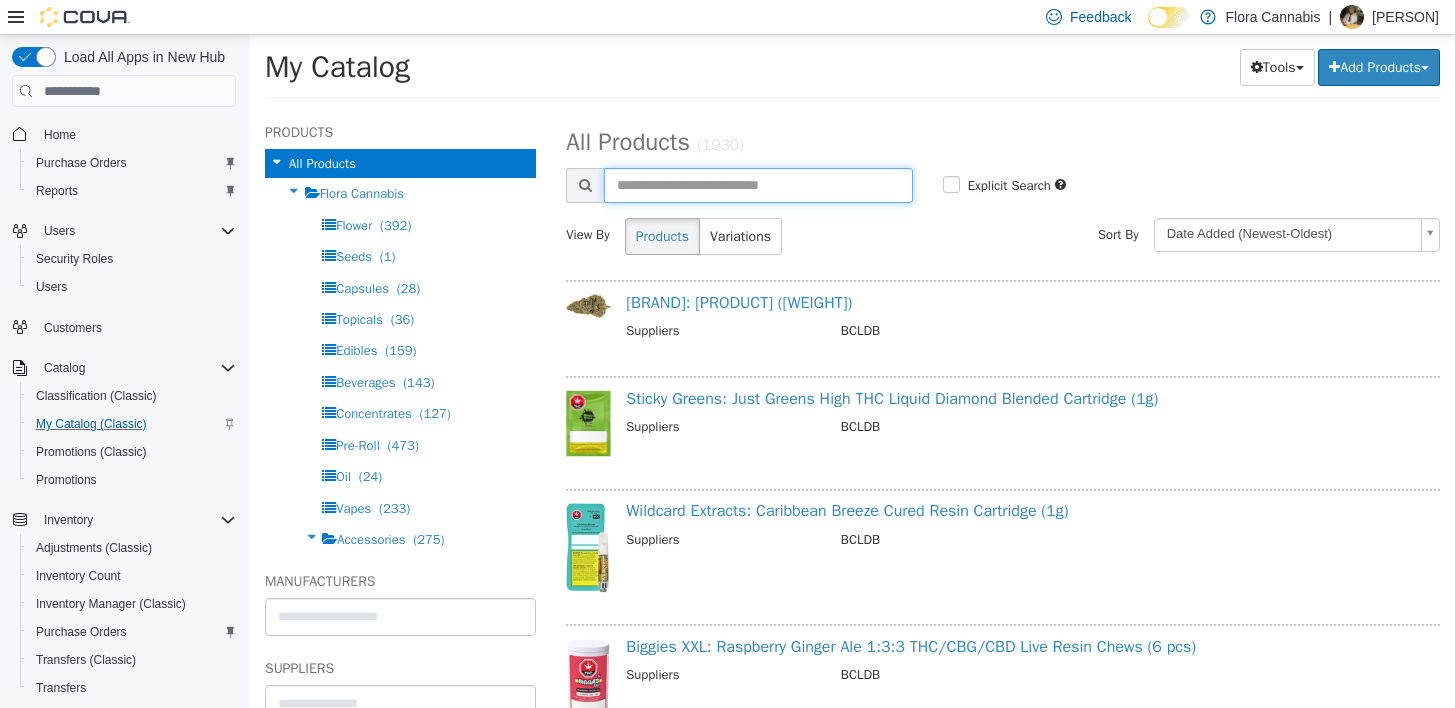 click at bounding box center [758, 185] 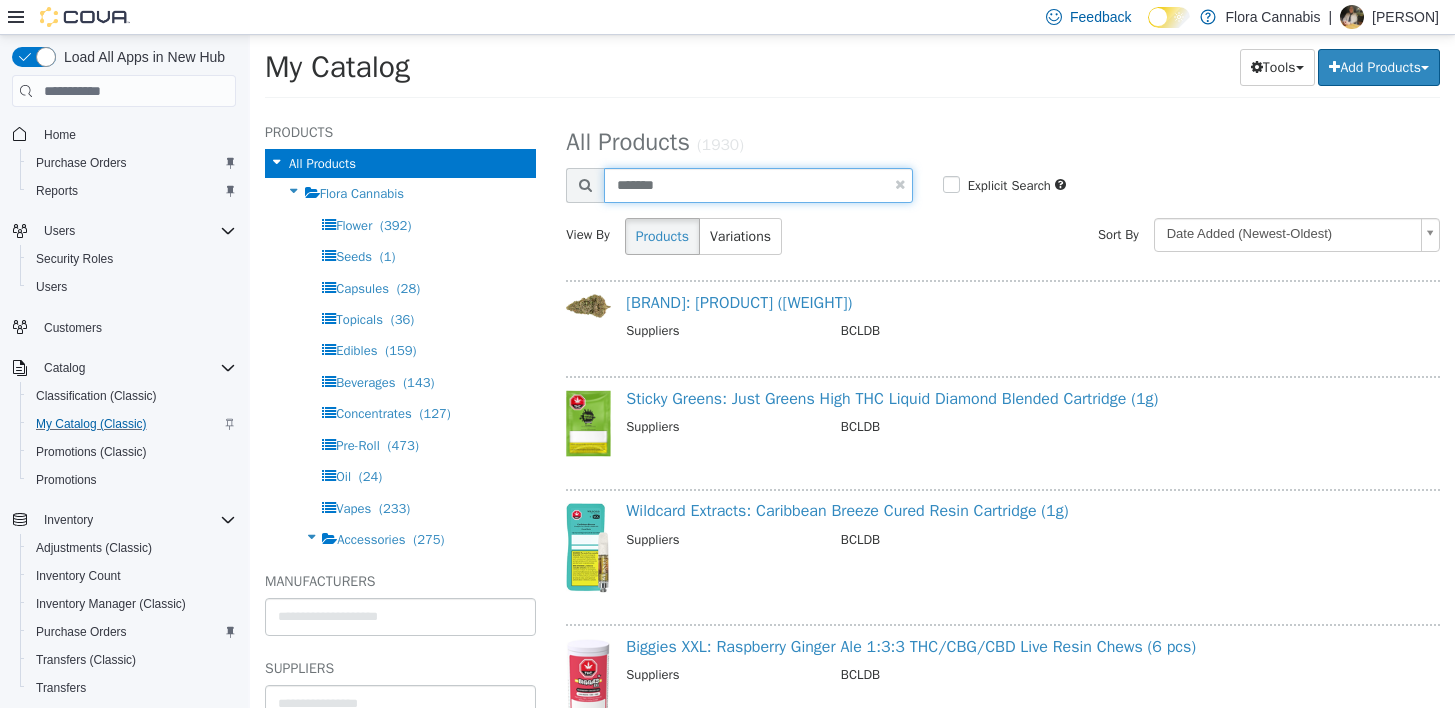 type on "*******" 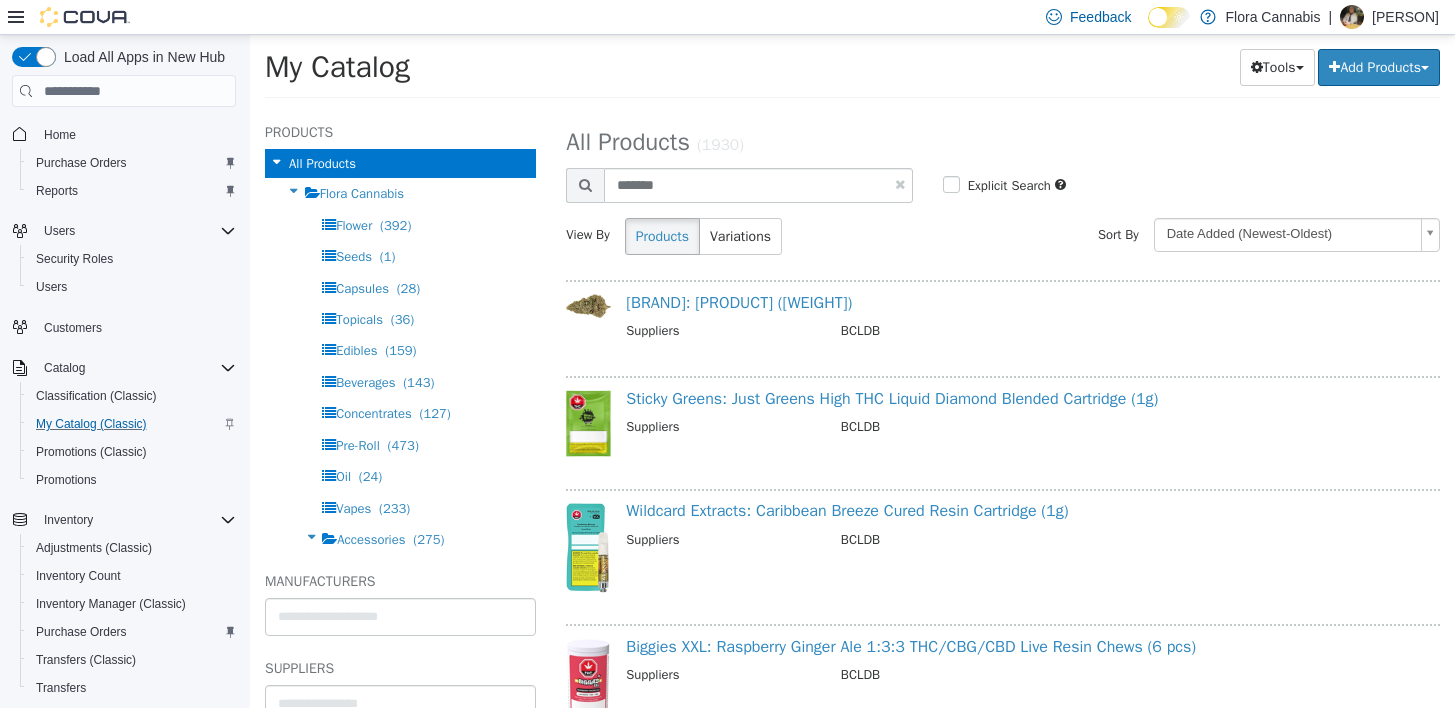 select on "**********" 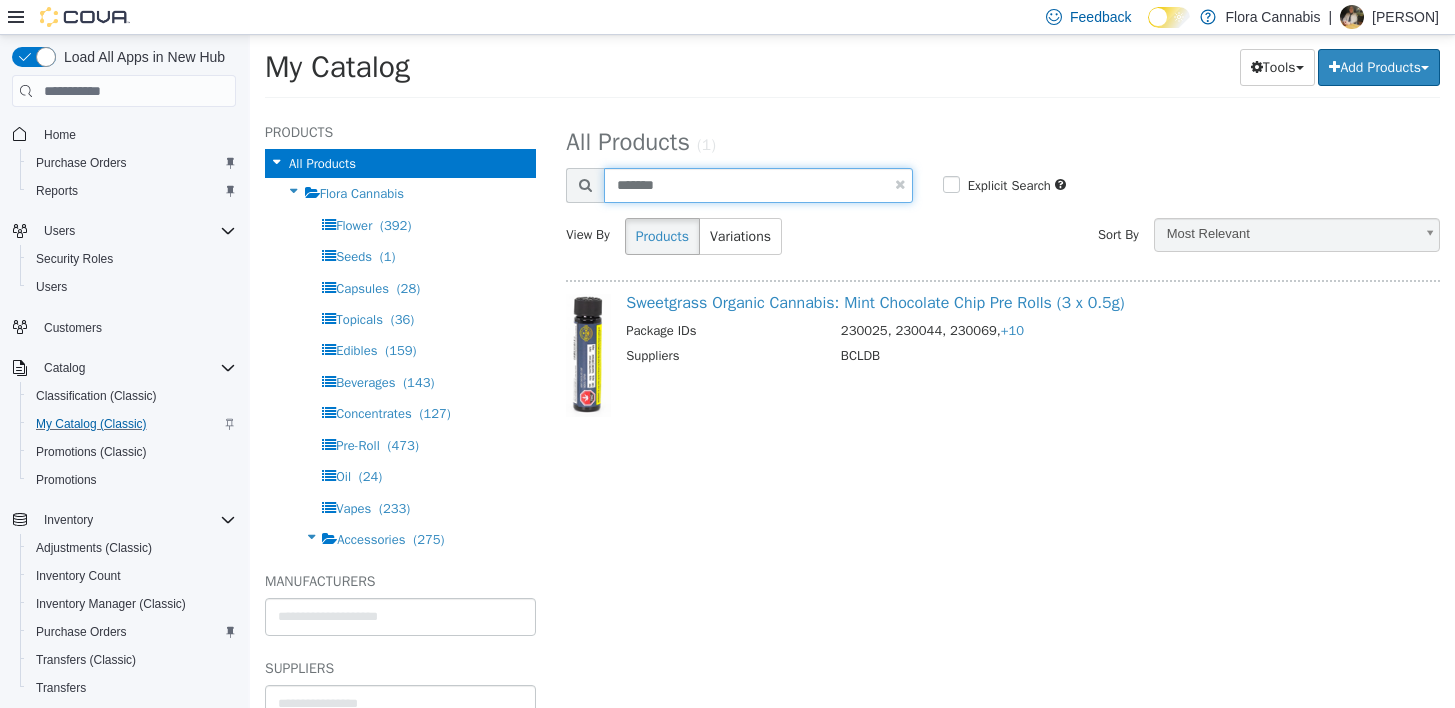 click on "*******" at bounding box center (758, 185) 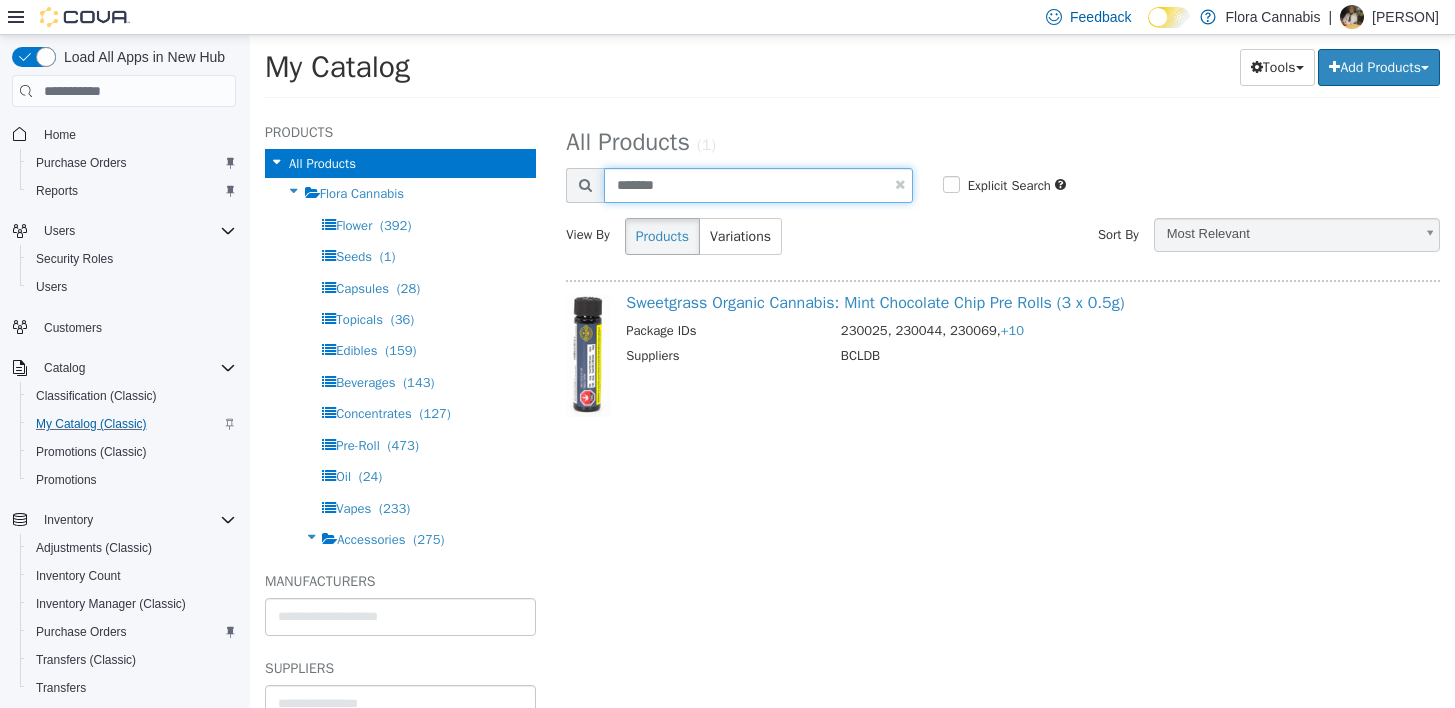 type on "*******" 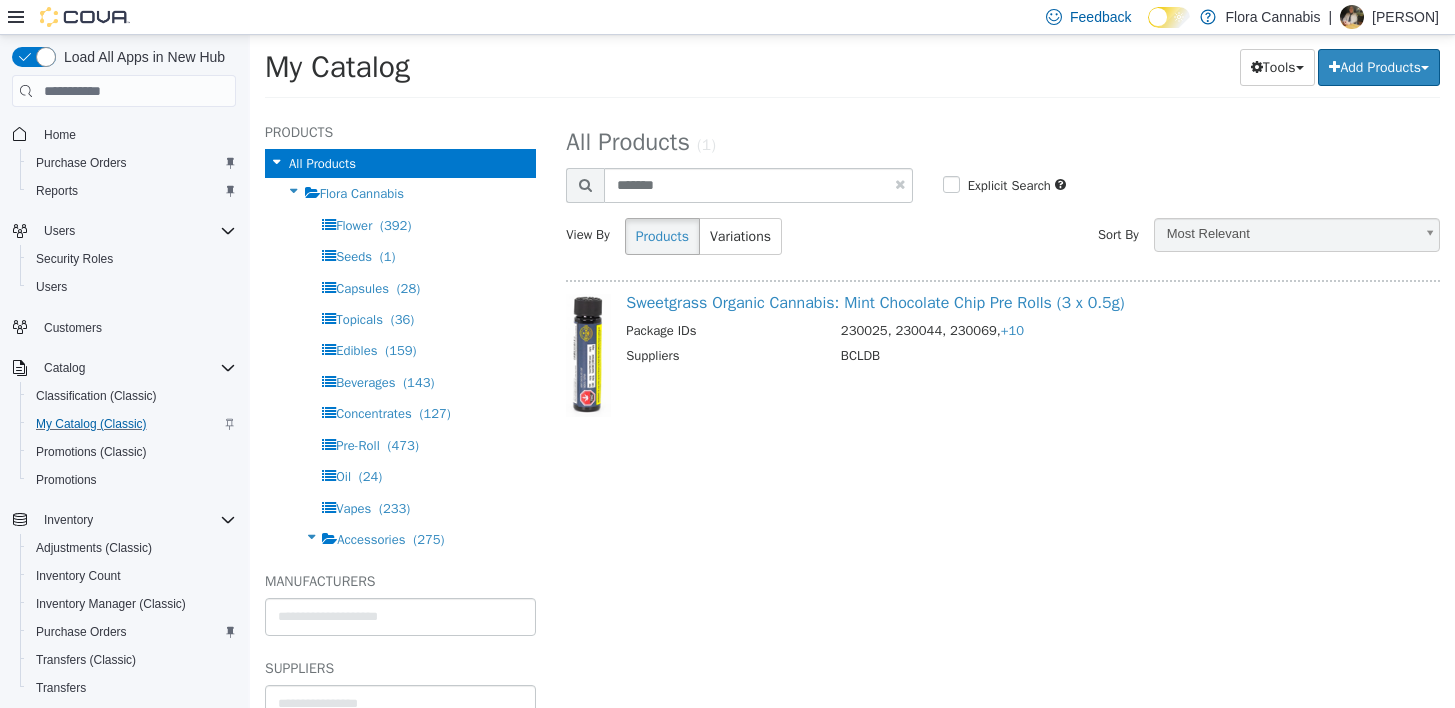 select on "**********" 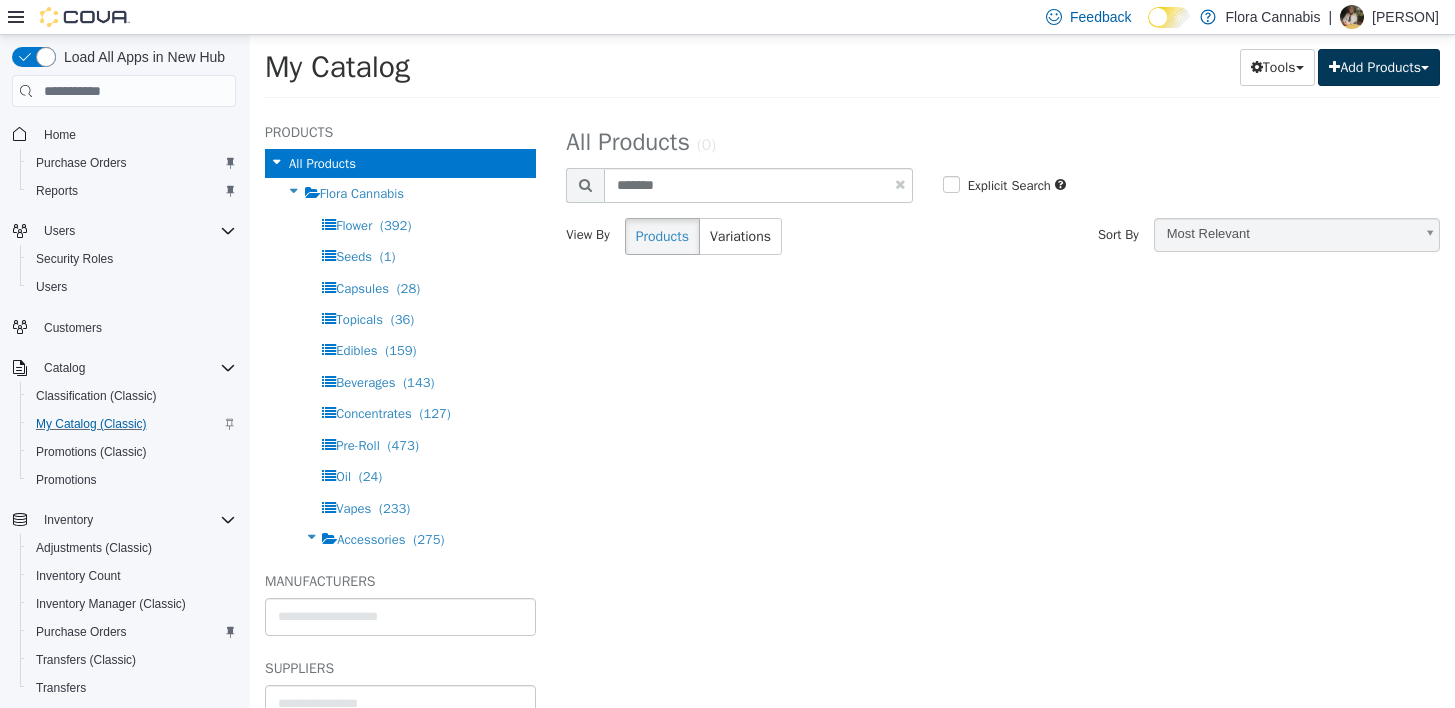 click on "Add Products" at bounding box center [1379, 67] 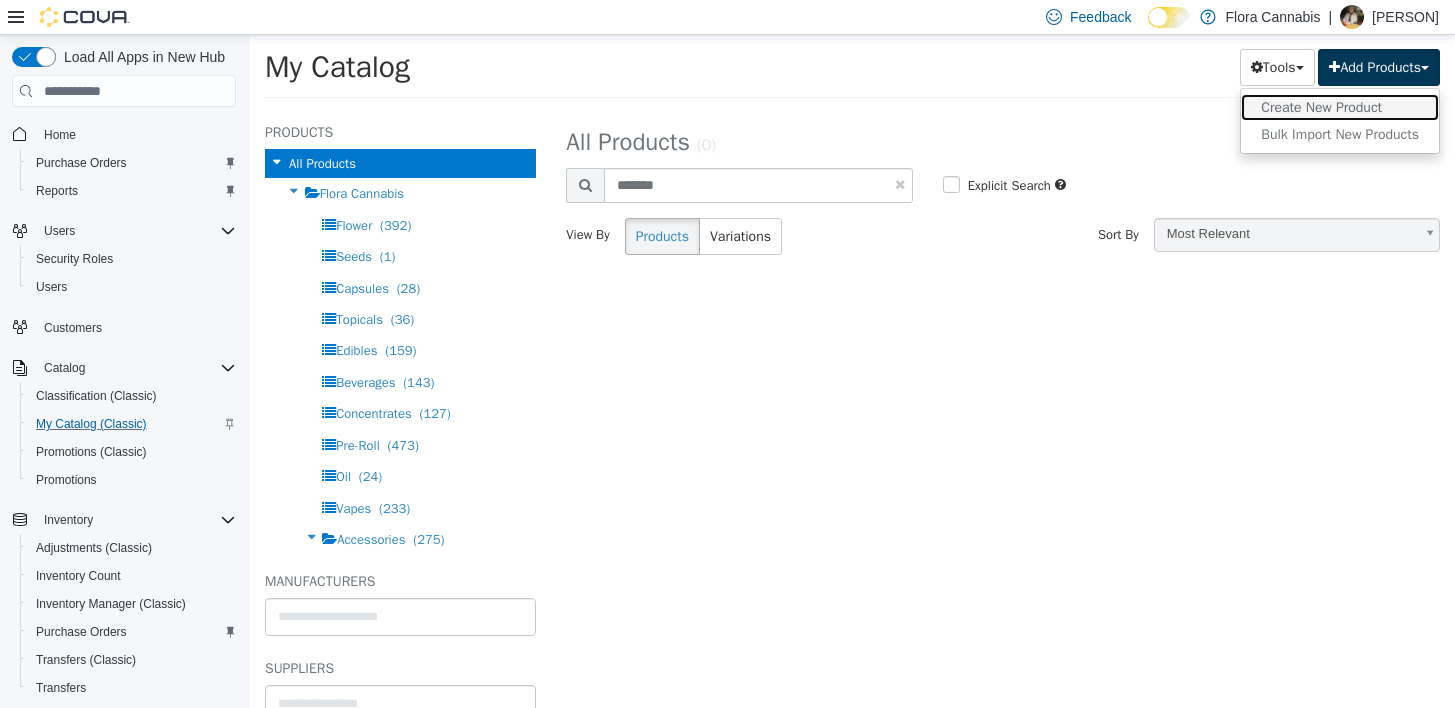 click on "Create New Product" at bounding box center [1340, 107] 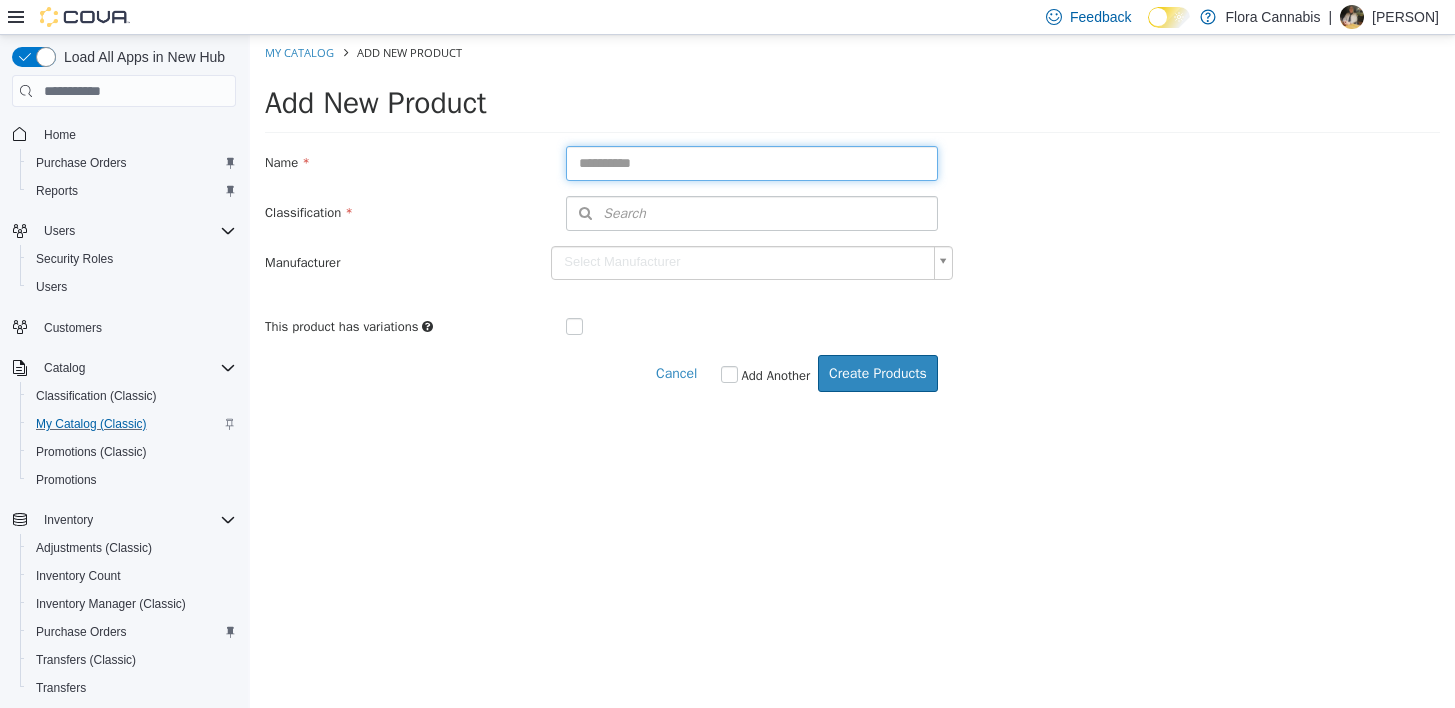 click at bounding box center [752, 163] 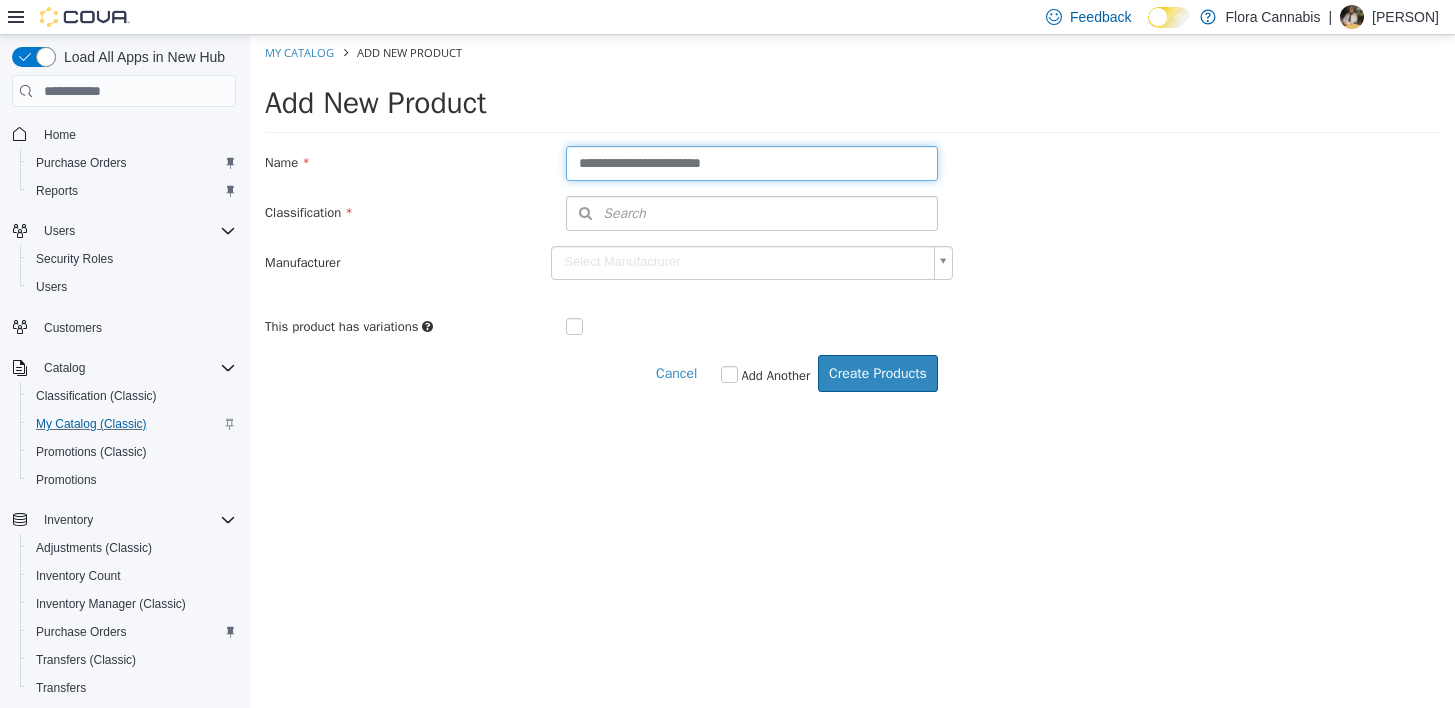 type on "**********" 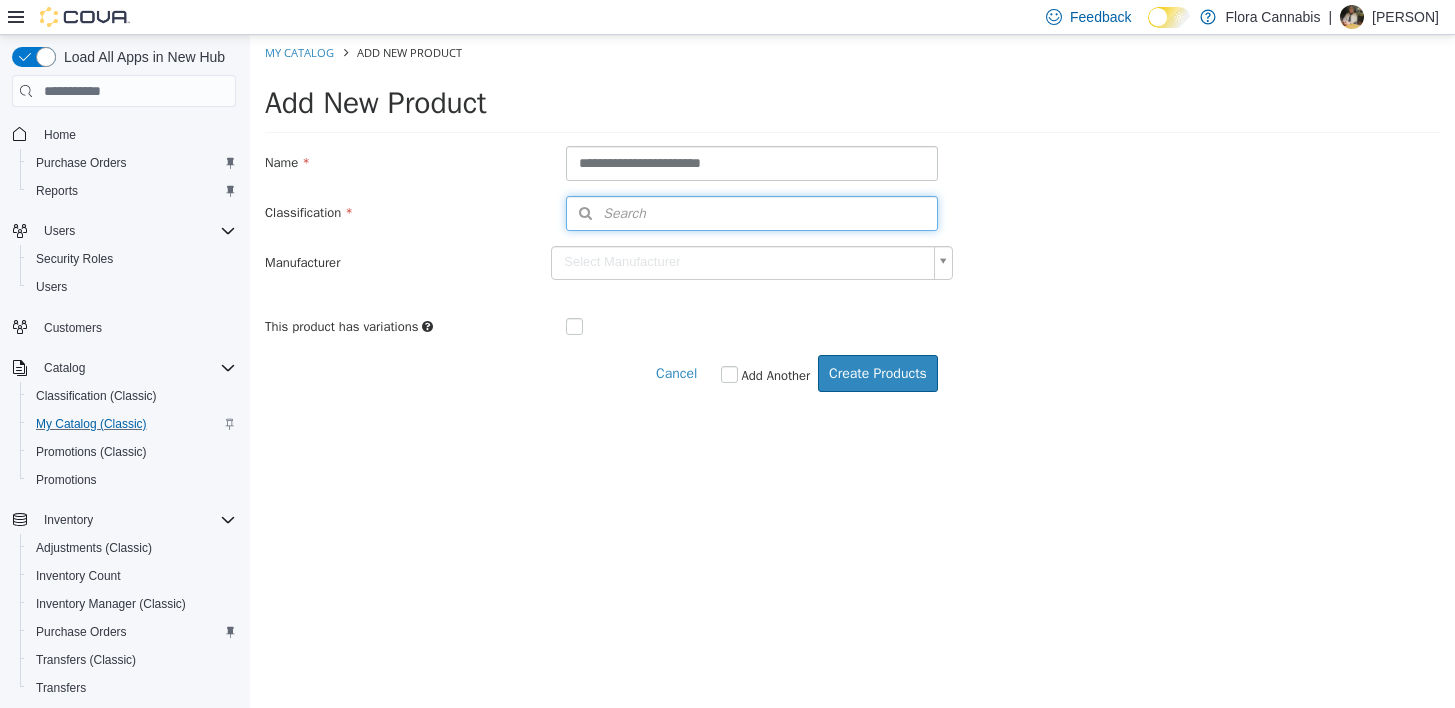click on "Search" at bounding box center (752, 213) 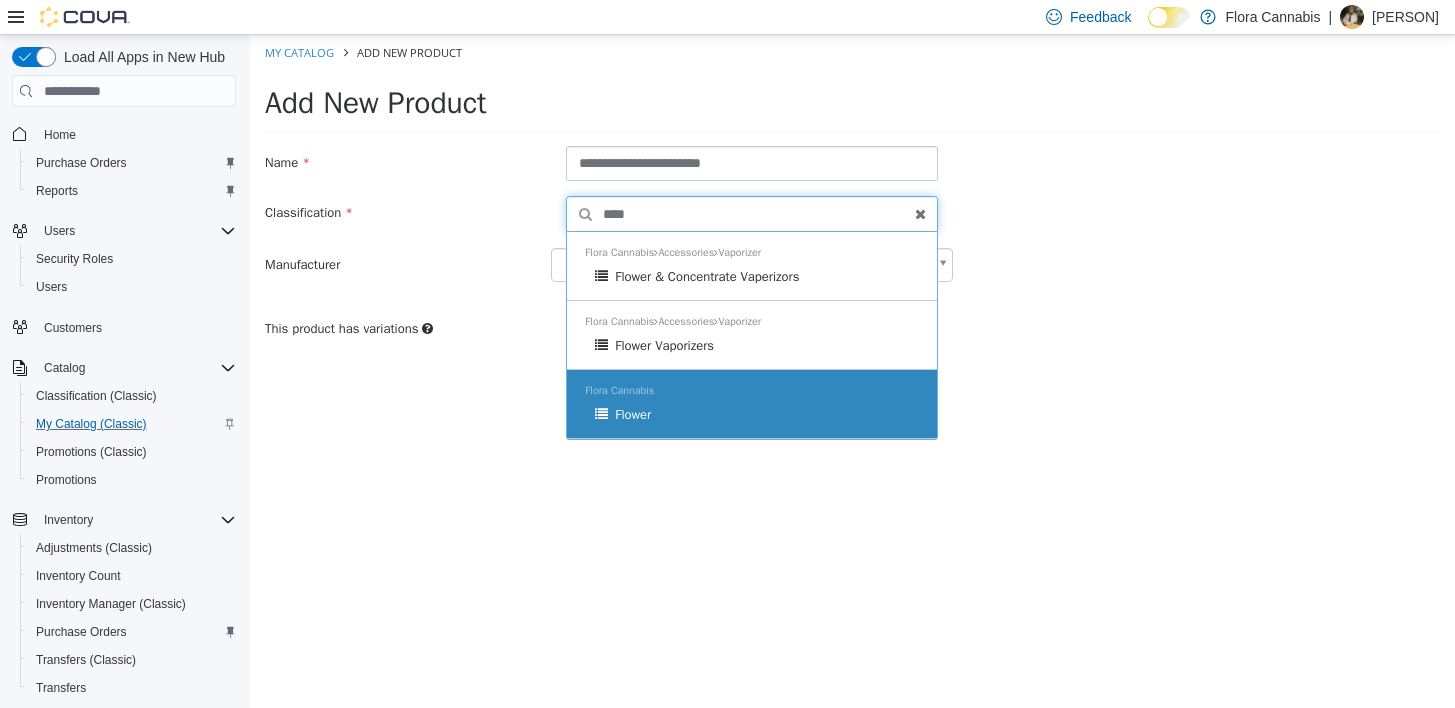 type on "****" 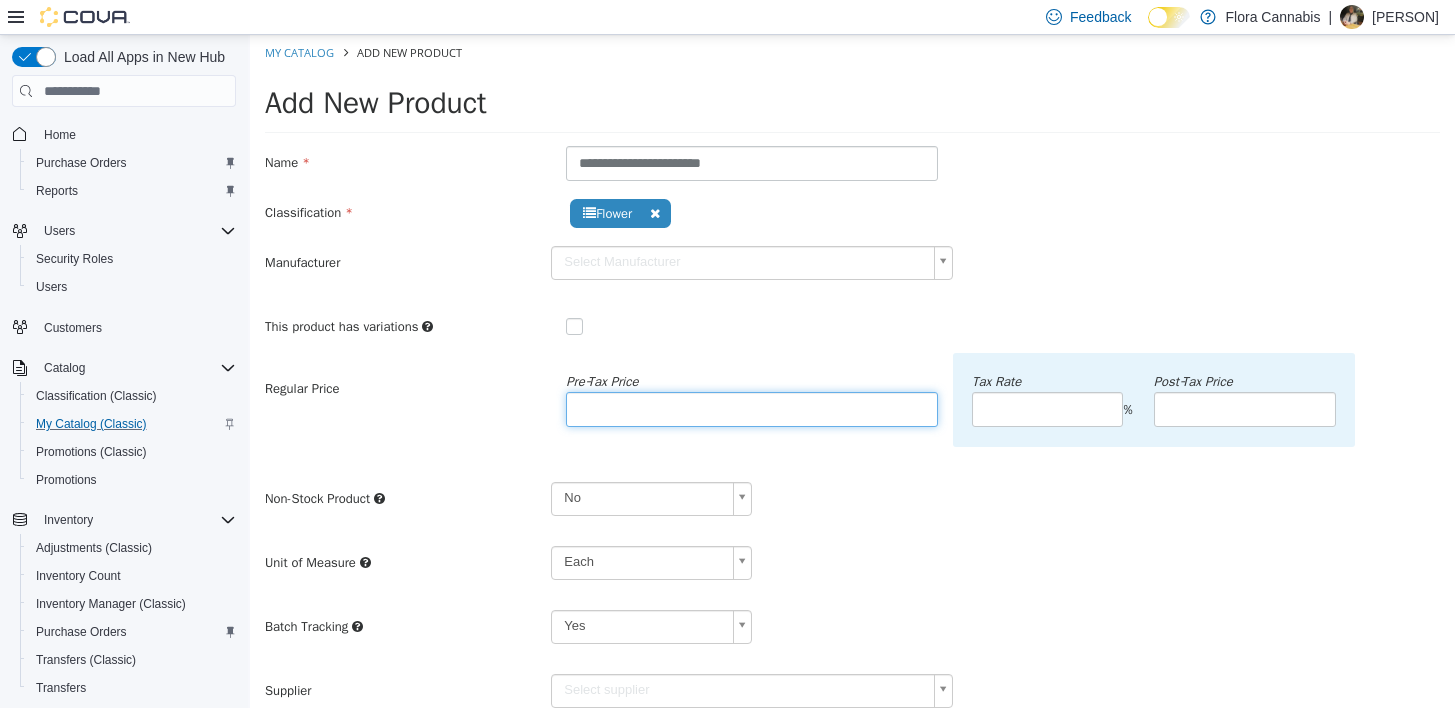 click at bounding box center [752, 409] 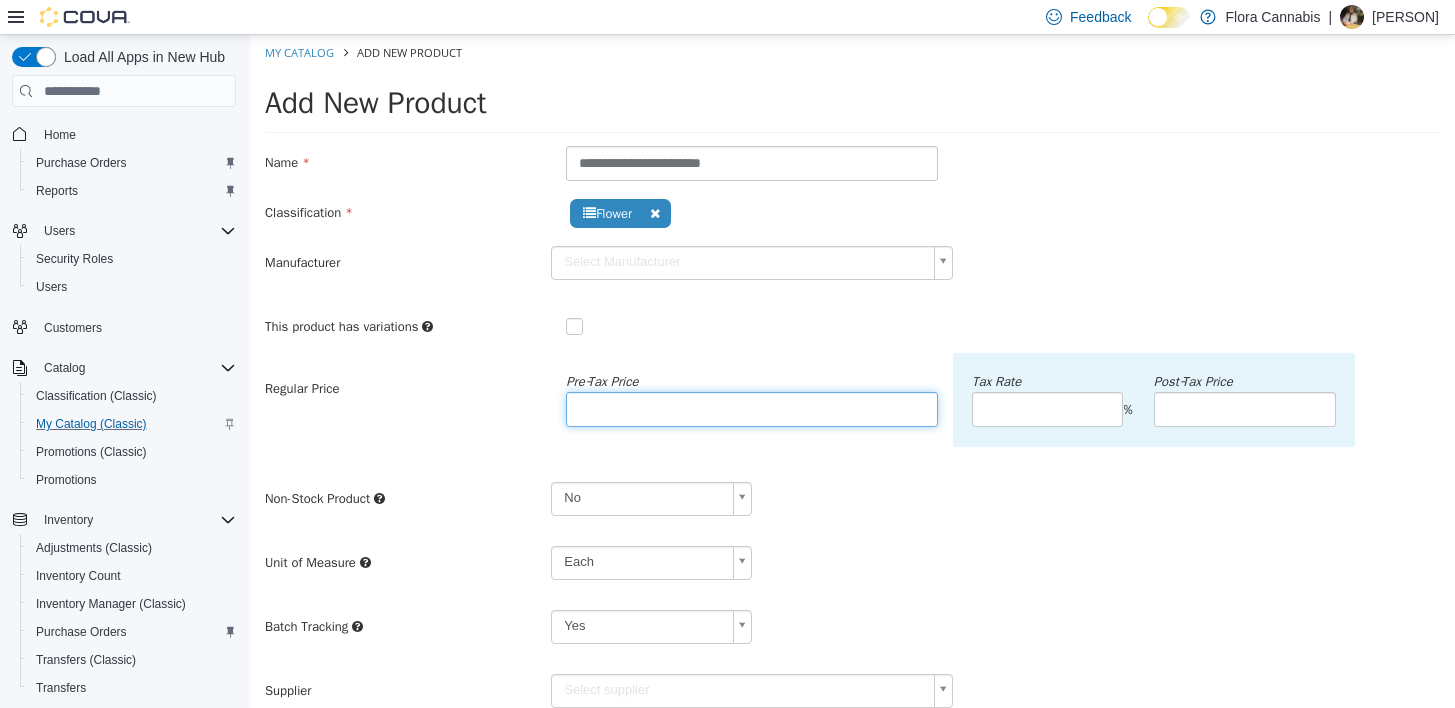 type on "******" 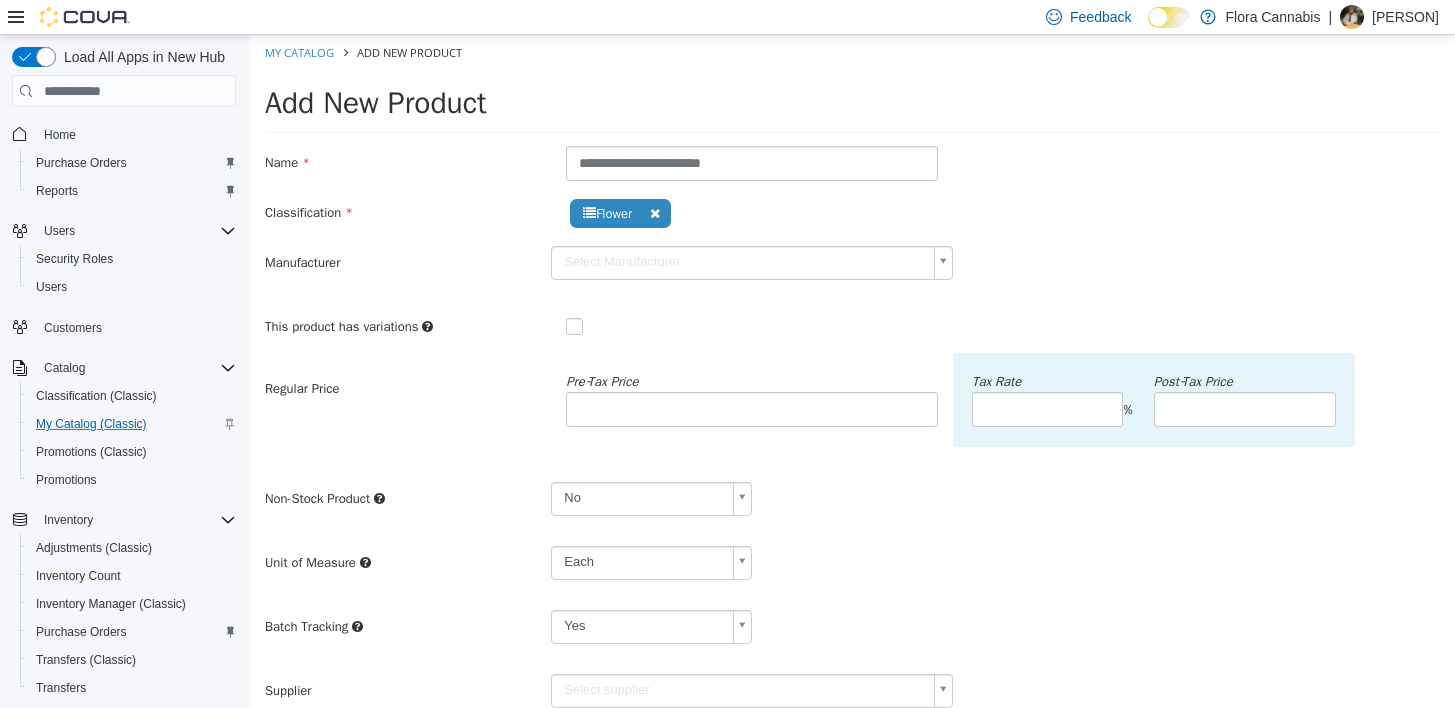 click on "Non-Stock Product       No                             **" at bounding box center (852, 506) 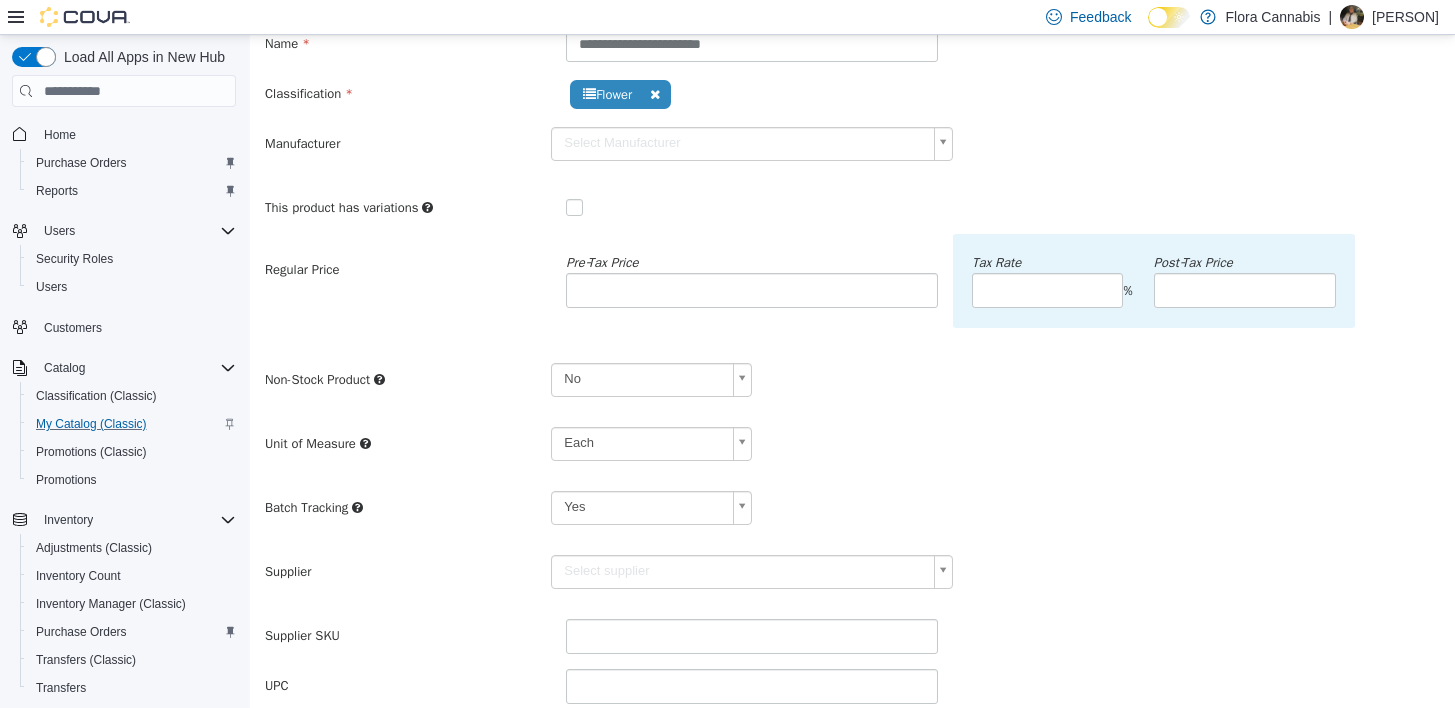 scroll, scrollTop: 300, scrollLeft: 0, axis: vertical 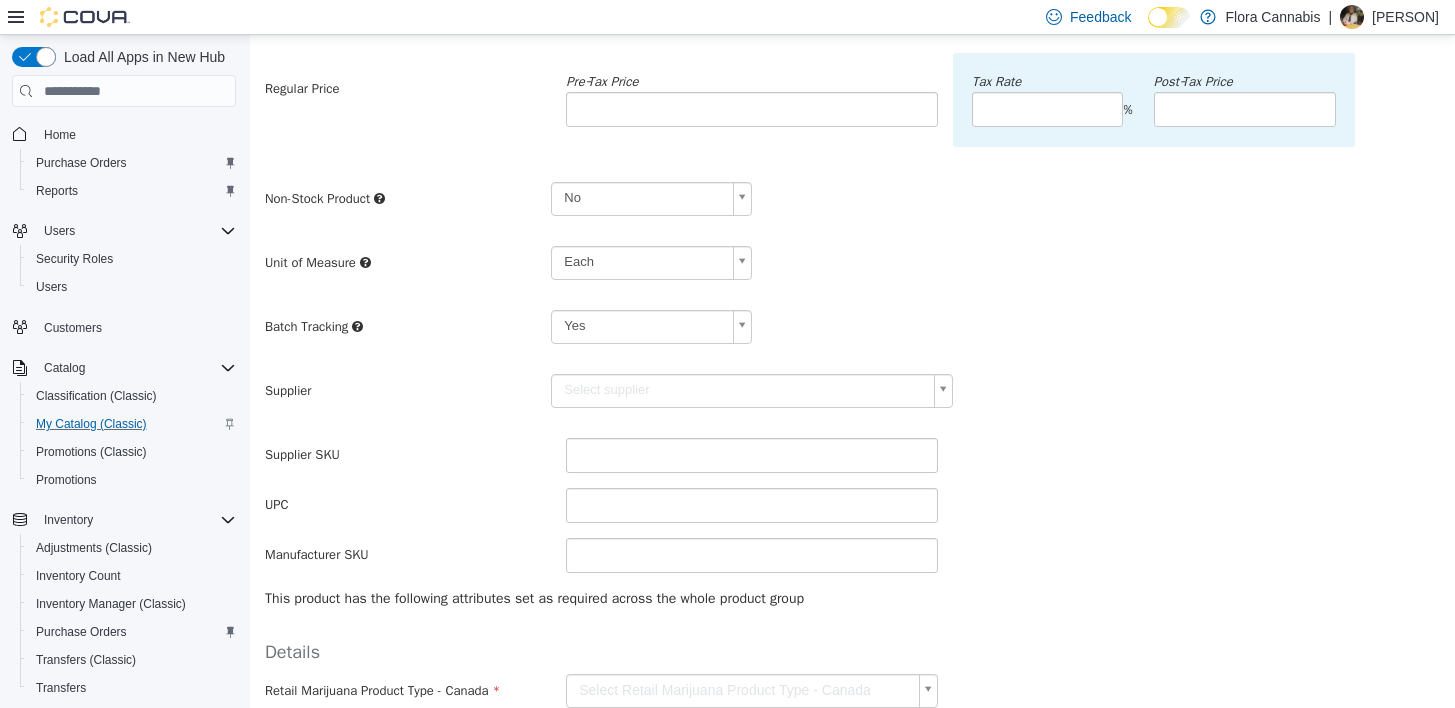 click on "**********" at bounding box center (852, 333) 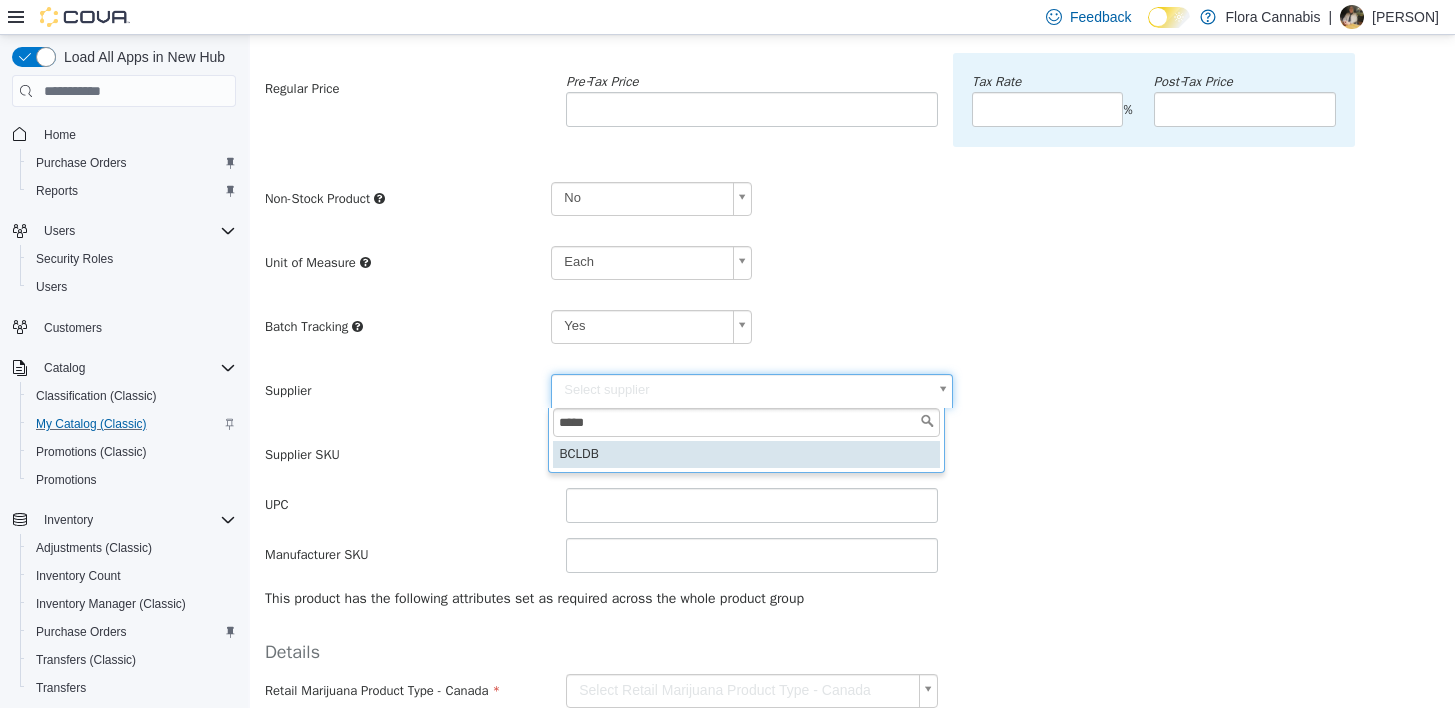 type on "*****" 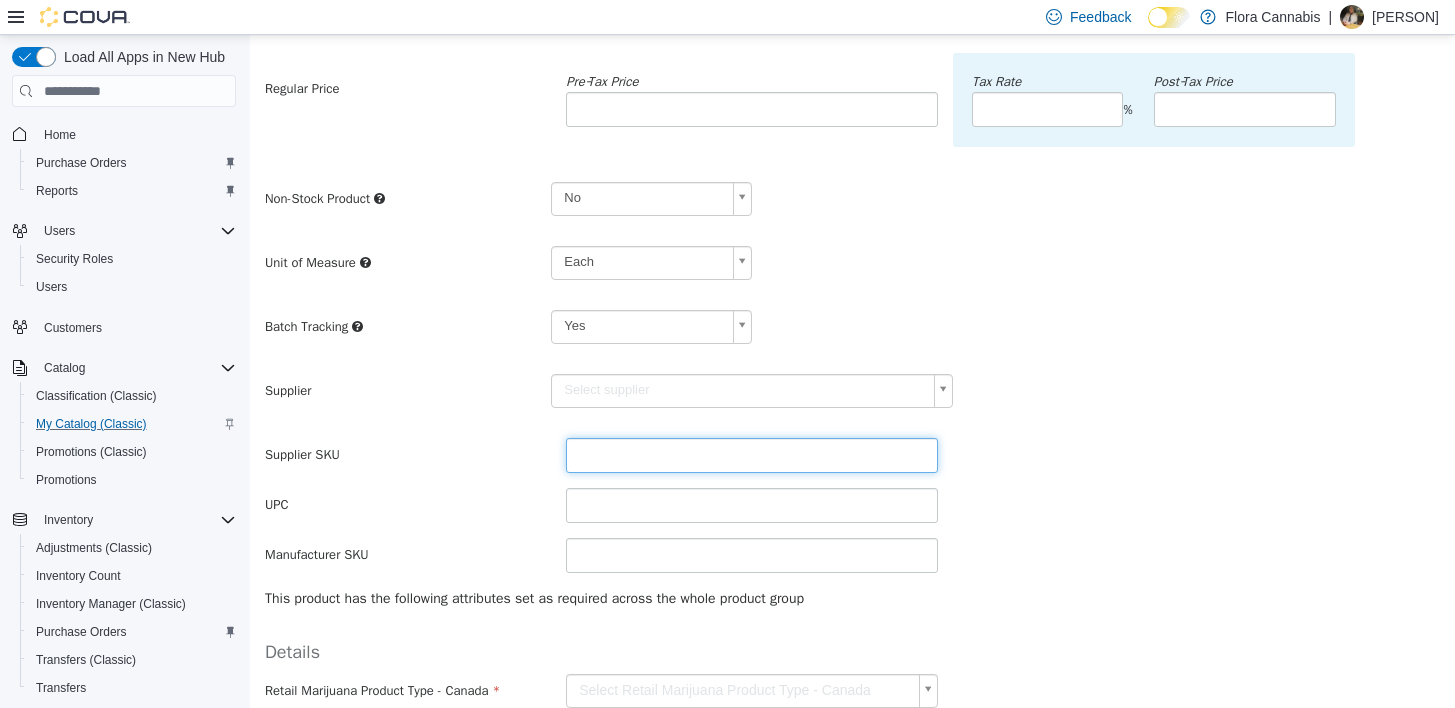click at bounding box center [752, 455] 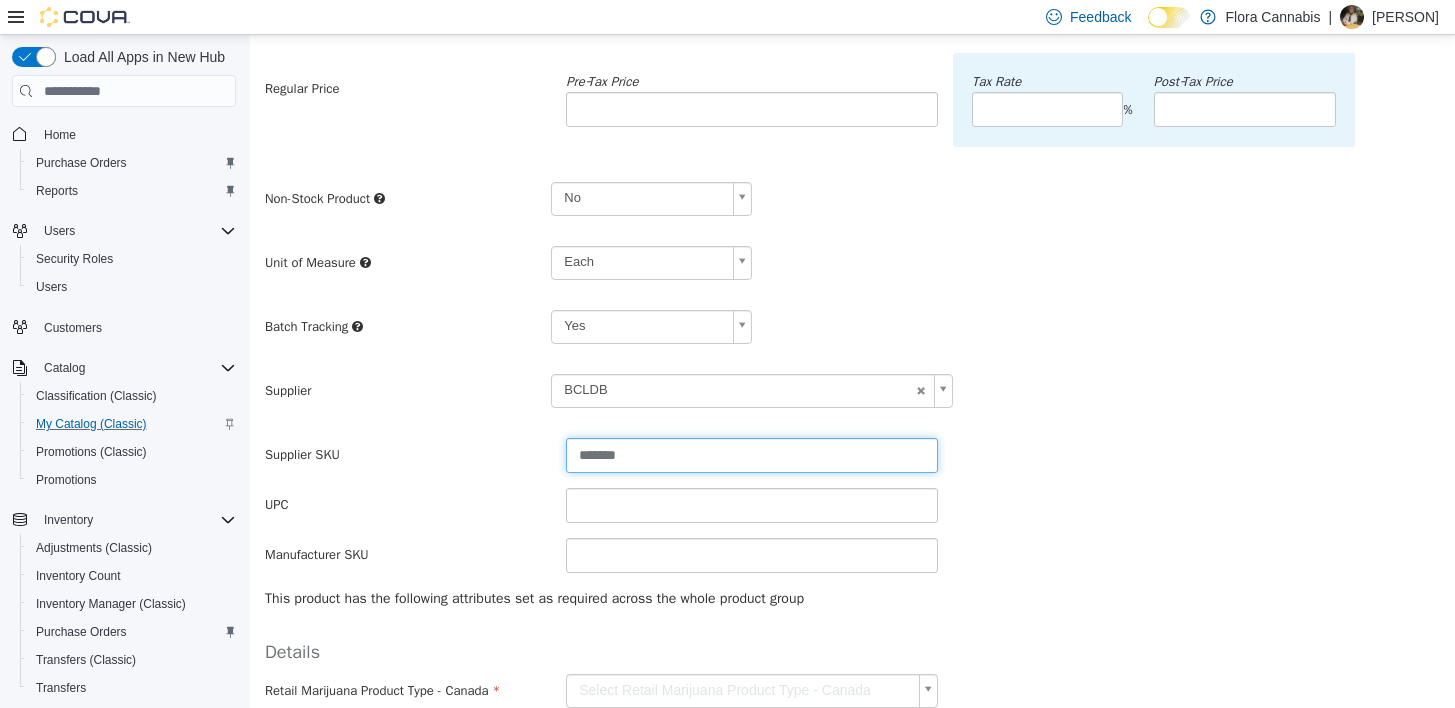 type on "*******" 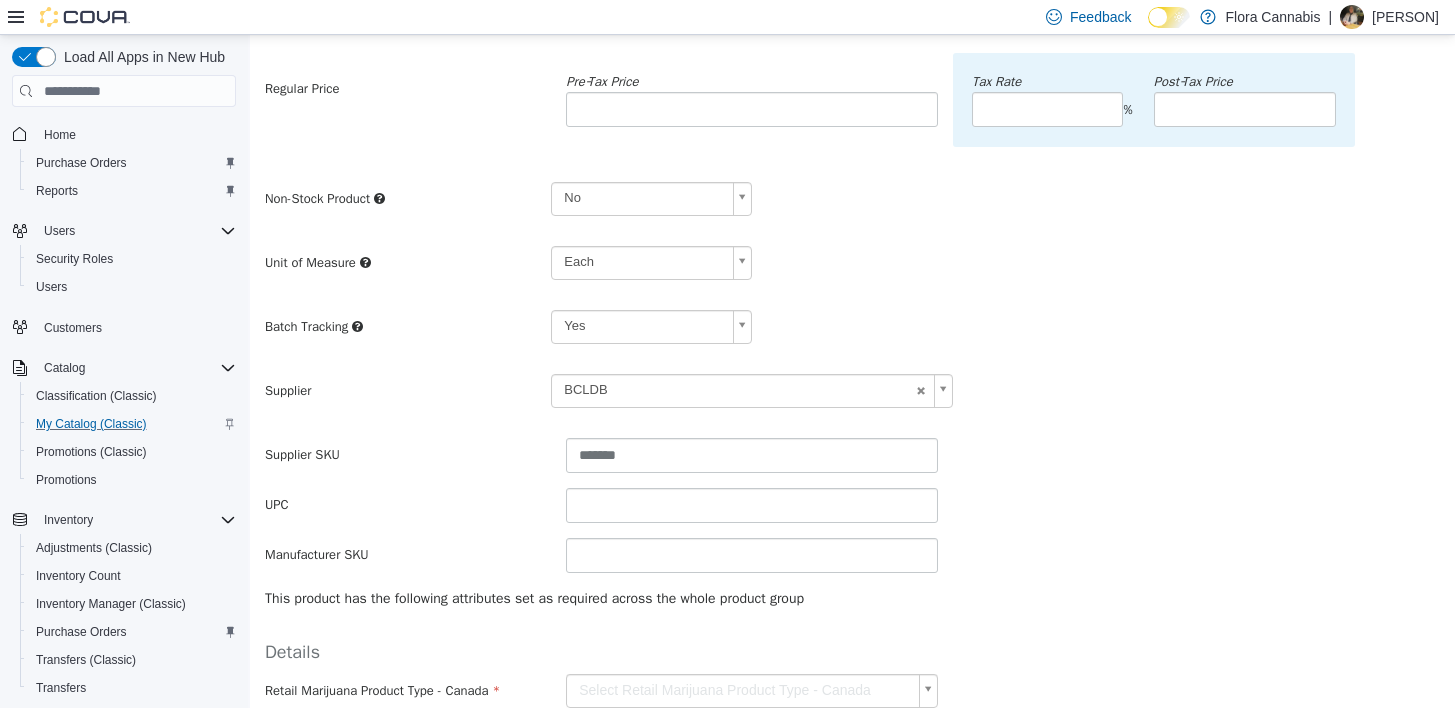 drag, startPoint x: 1075, startPoint y: 457, endPoint x: 1065, endPoint y: 446, distance: 14.866069 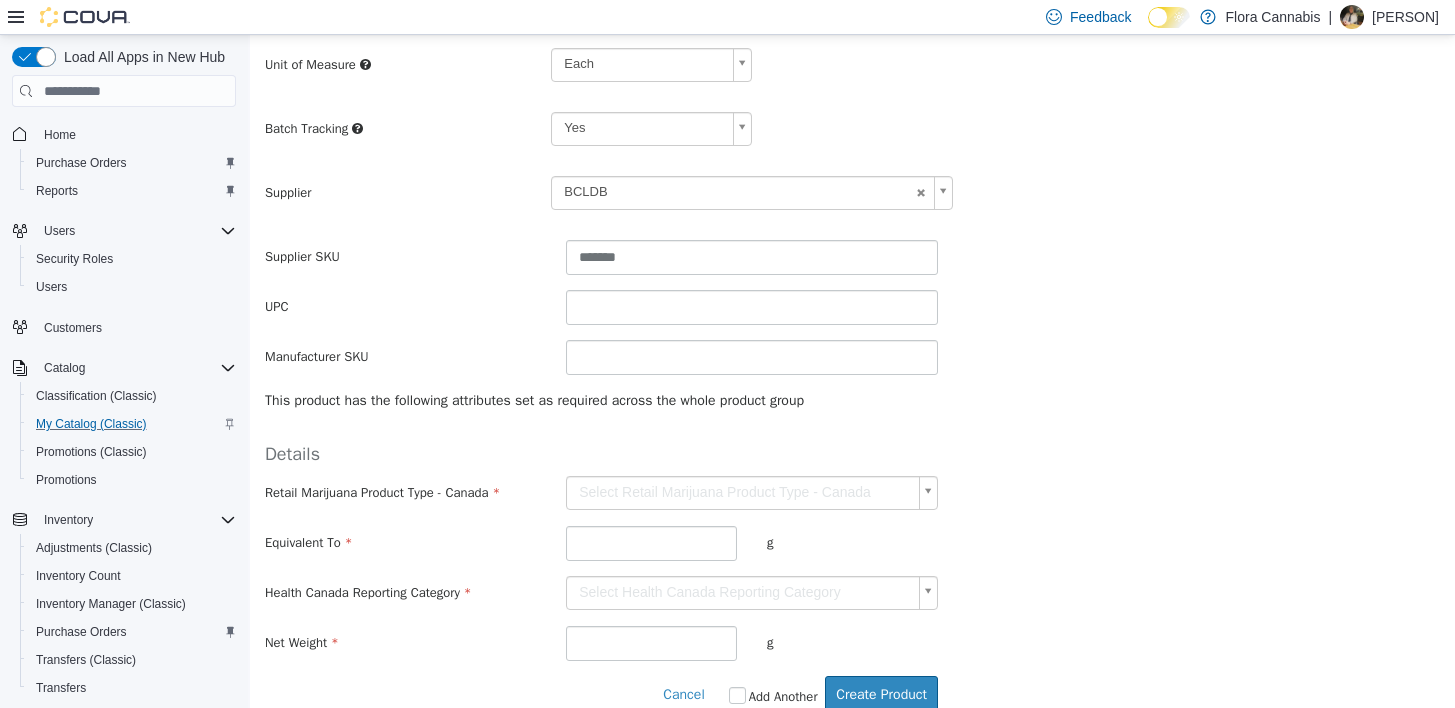 scroll, scrollTop: 525, scrollLeft: 0, axis: vertical 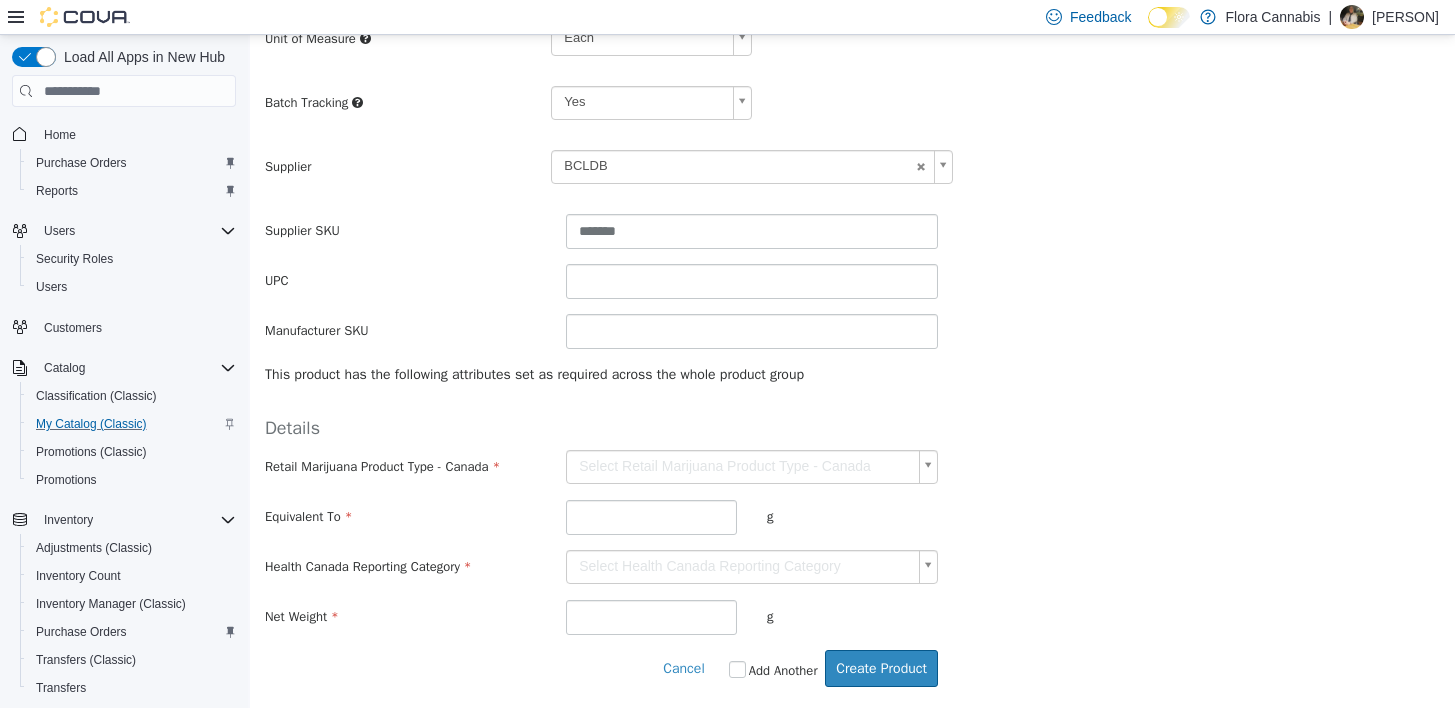 click on "Details    Retail Marijuana Product Type - Canada                 Select Retail Marijuana Product Type - Canada
Equivalent To
g
Health Canada Reporting Category                 Select Health Canada Reporting Category
Net Weight
g" at bounding box center (852, 526) 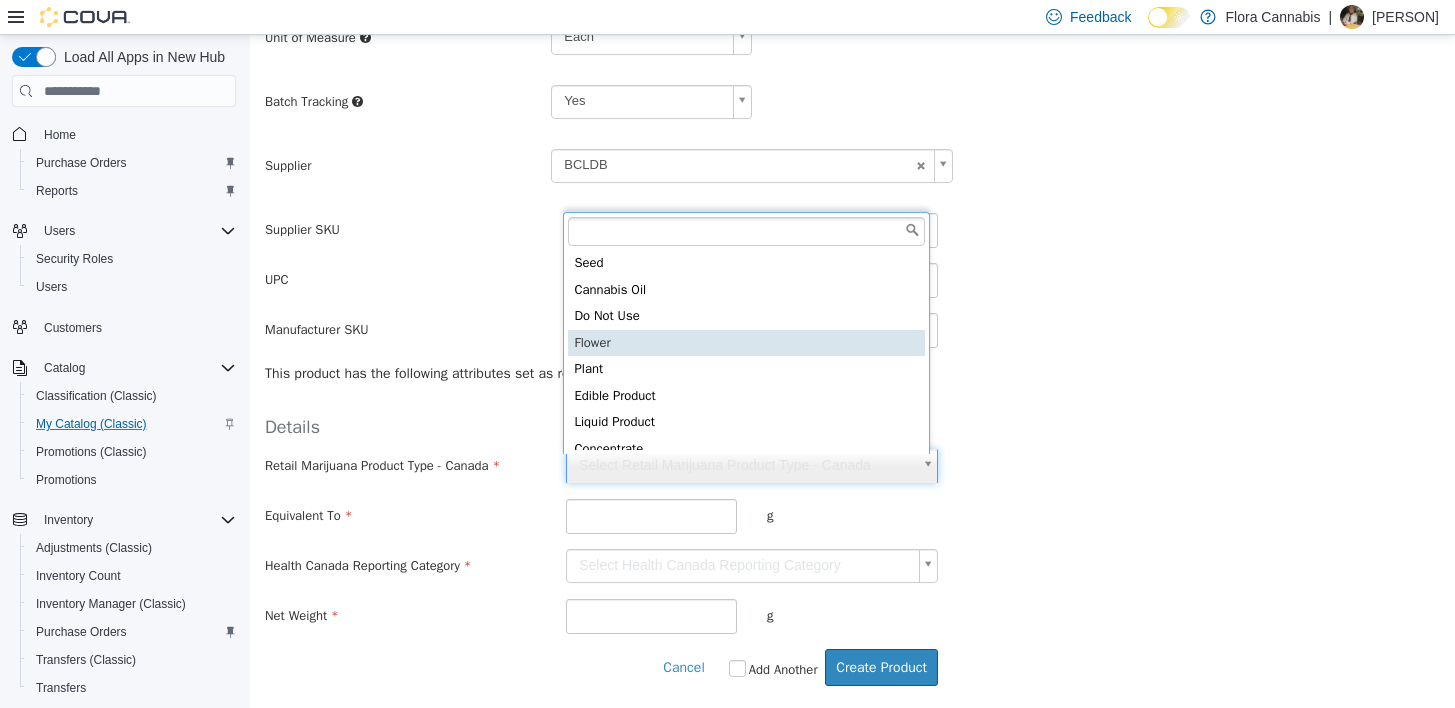 type on "******" 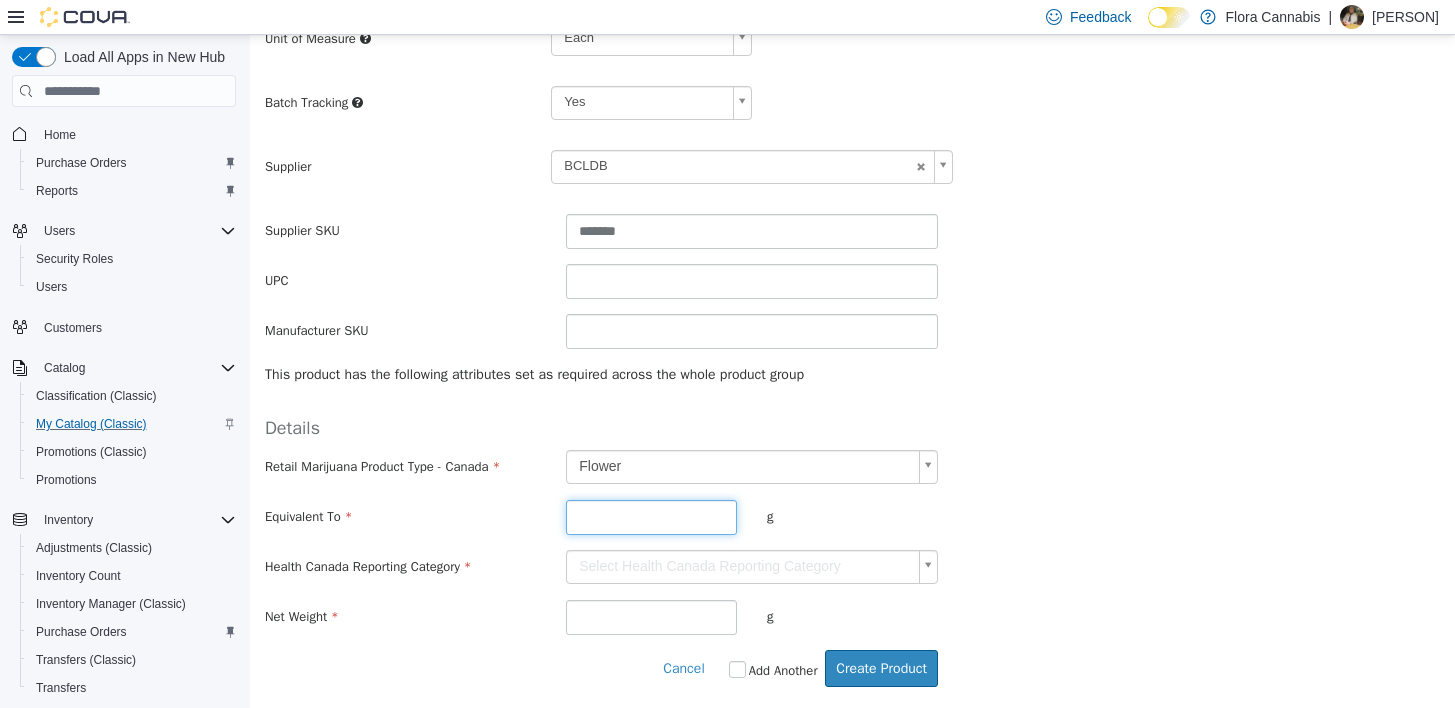 click at bounding box center (651, 517) 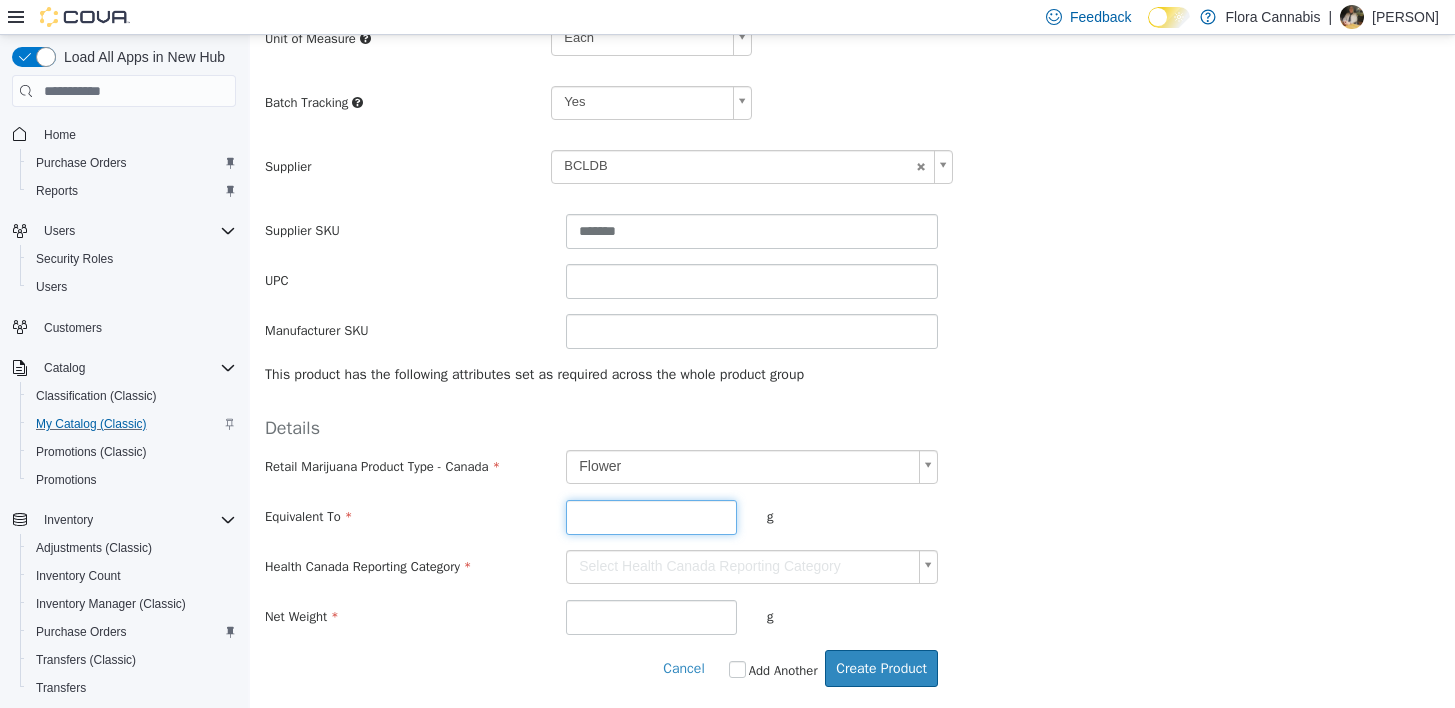 type on "**" 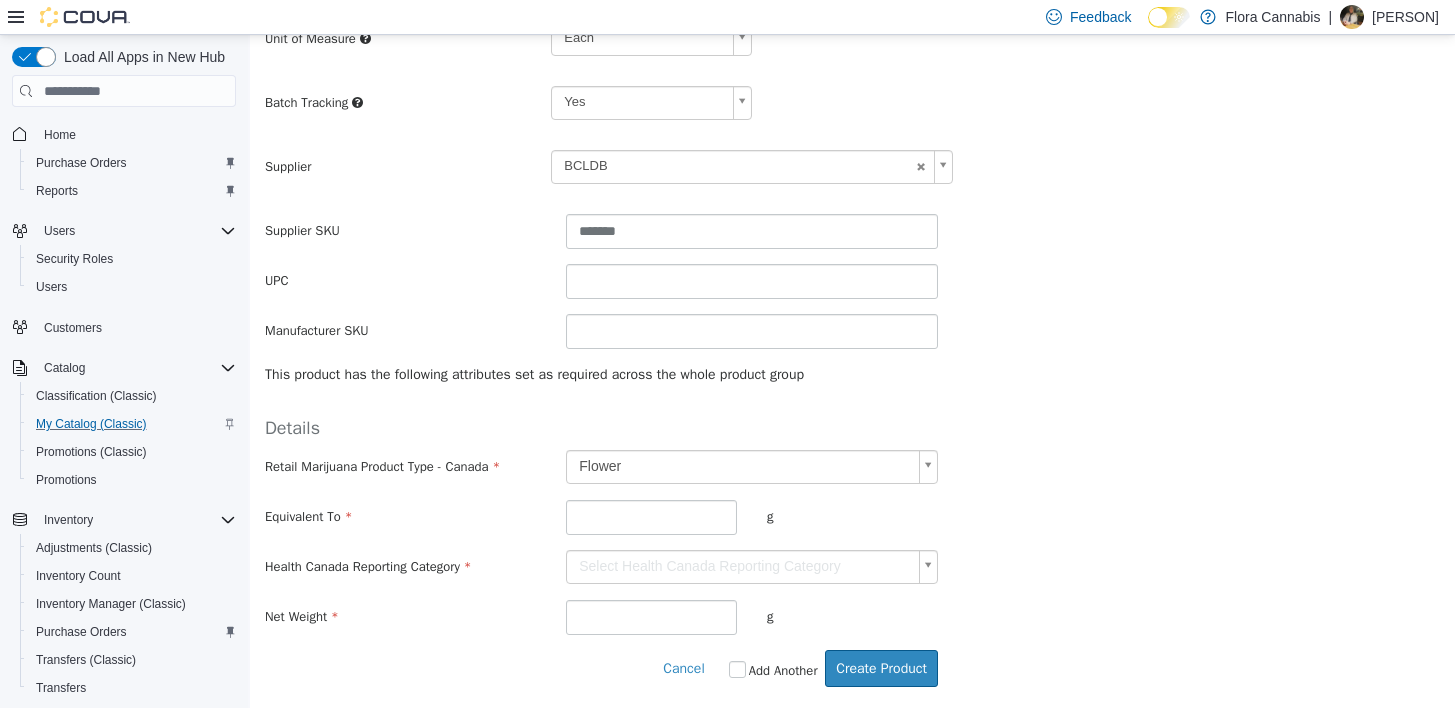 click on "**********" at bounding box center (852, 109) 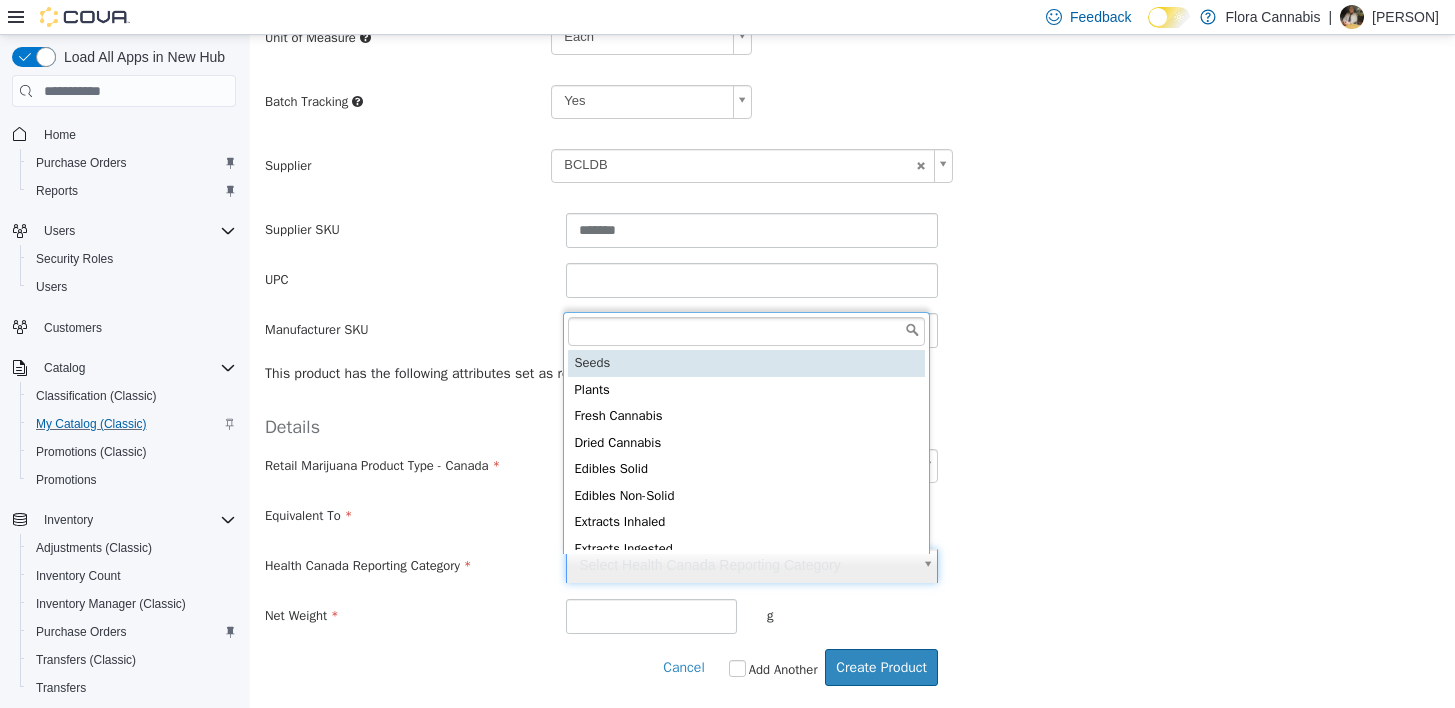 scroll, scrollTop: 5, scrollLeft: 0, axis: vertical 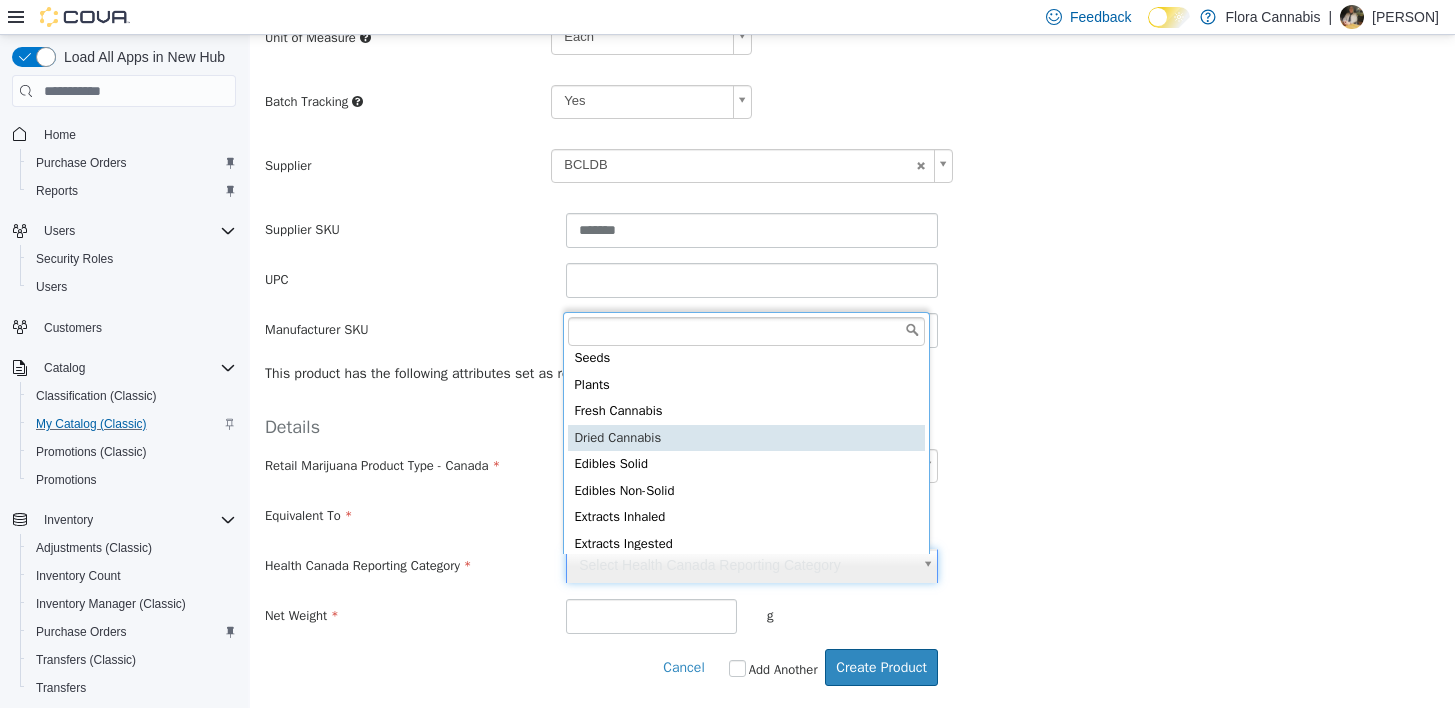 type on "**********" 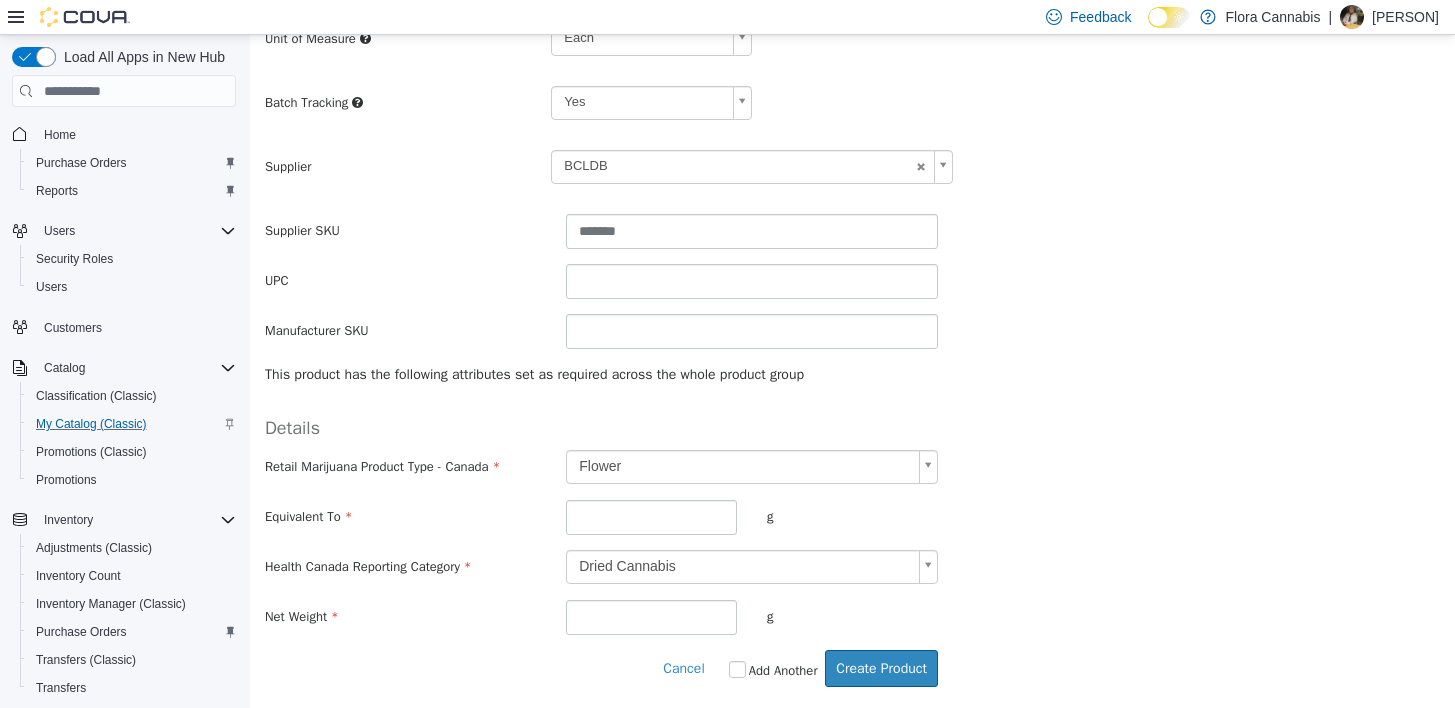 click on "**********" at bounding box center [852, 542] 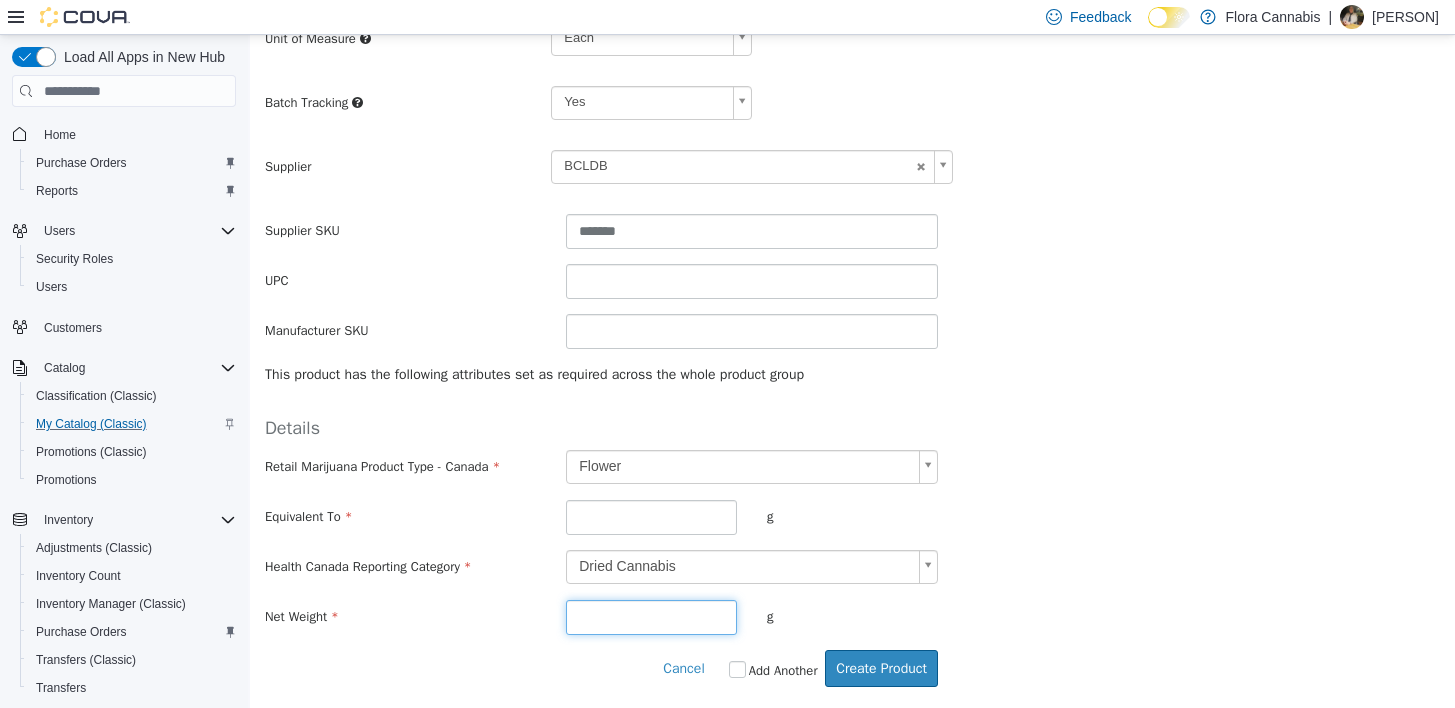 click at bounding box center (651, 617) 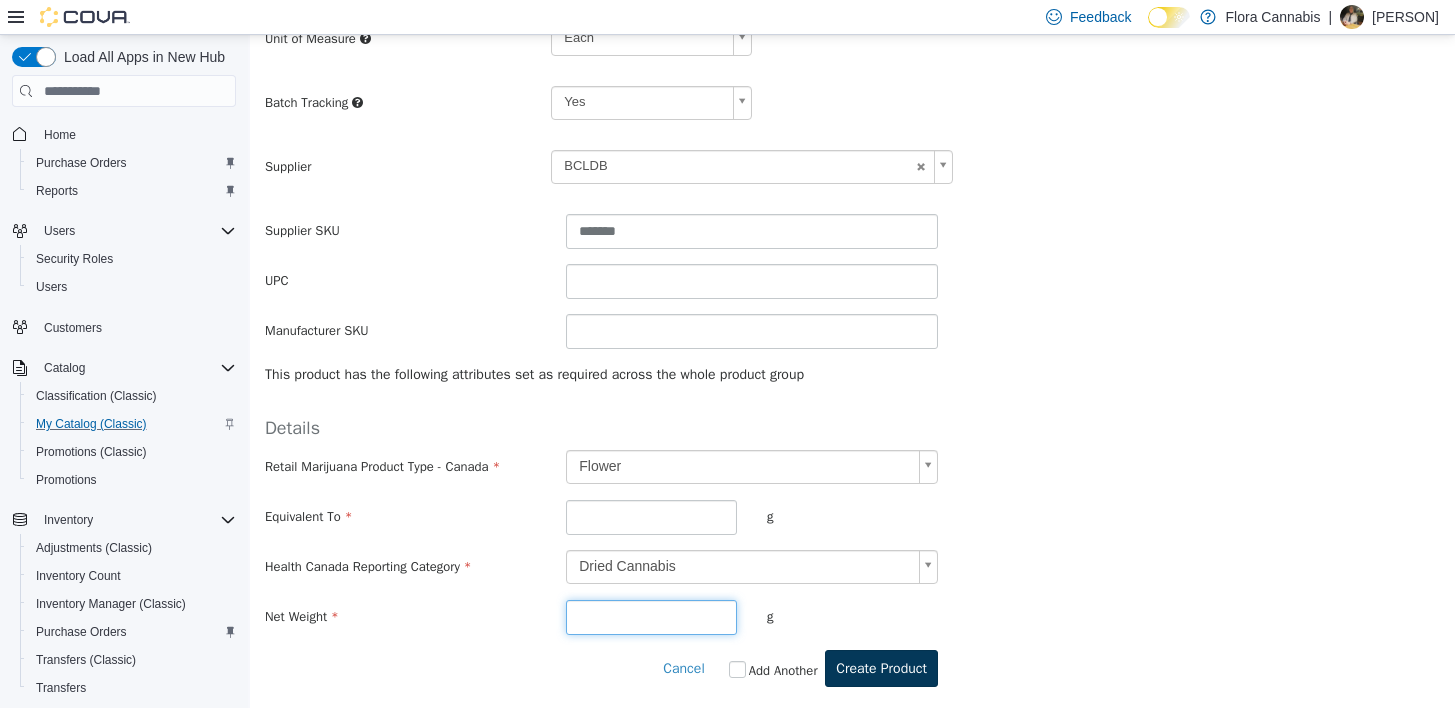 type on "**" 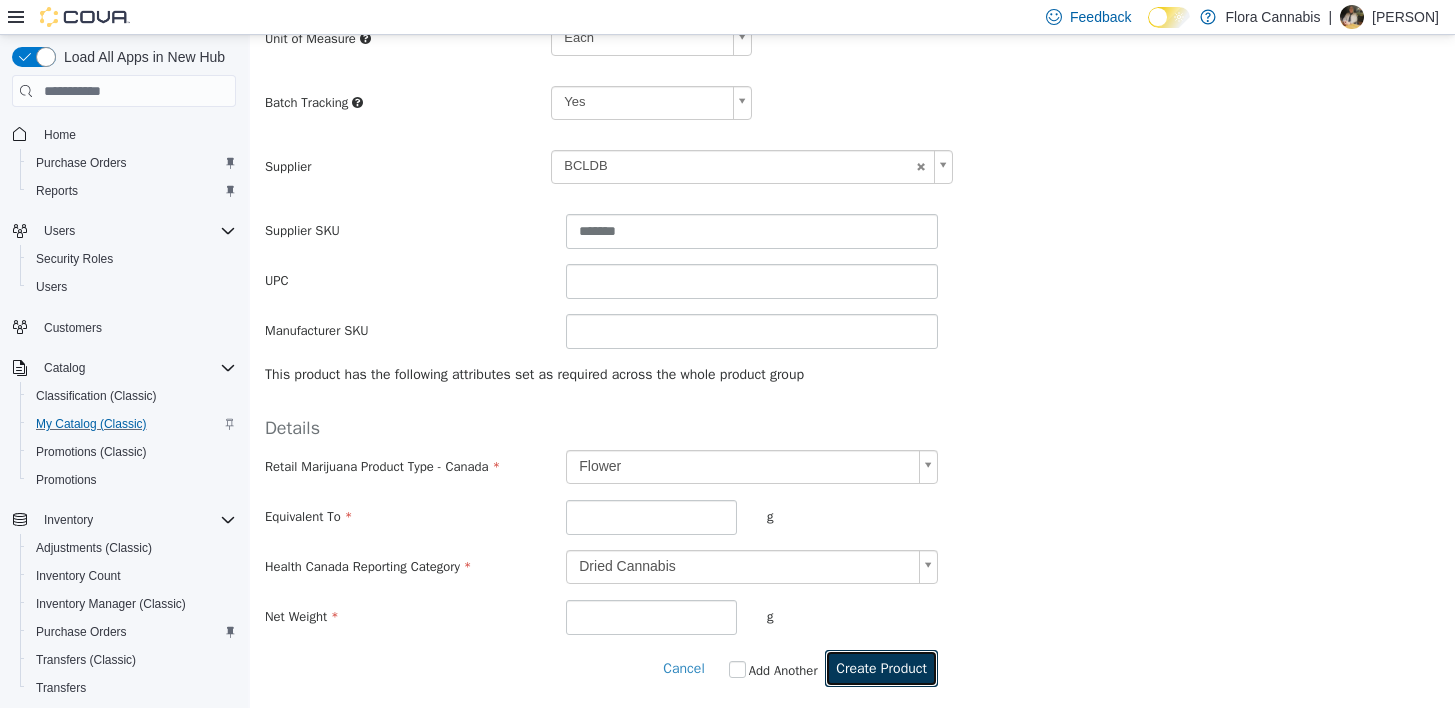 click on "Create Product" at bounding box center [881, 668] 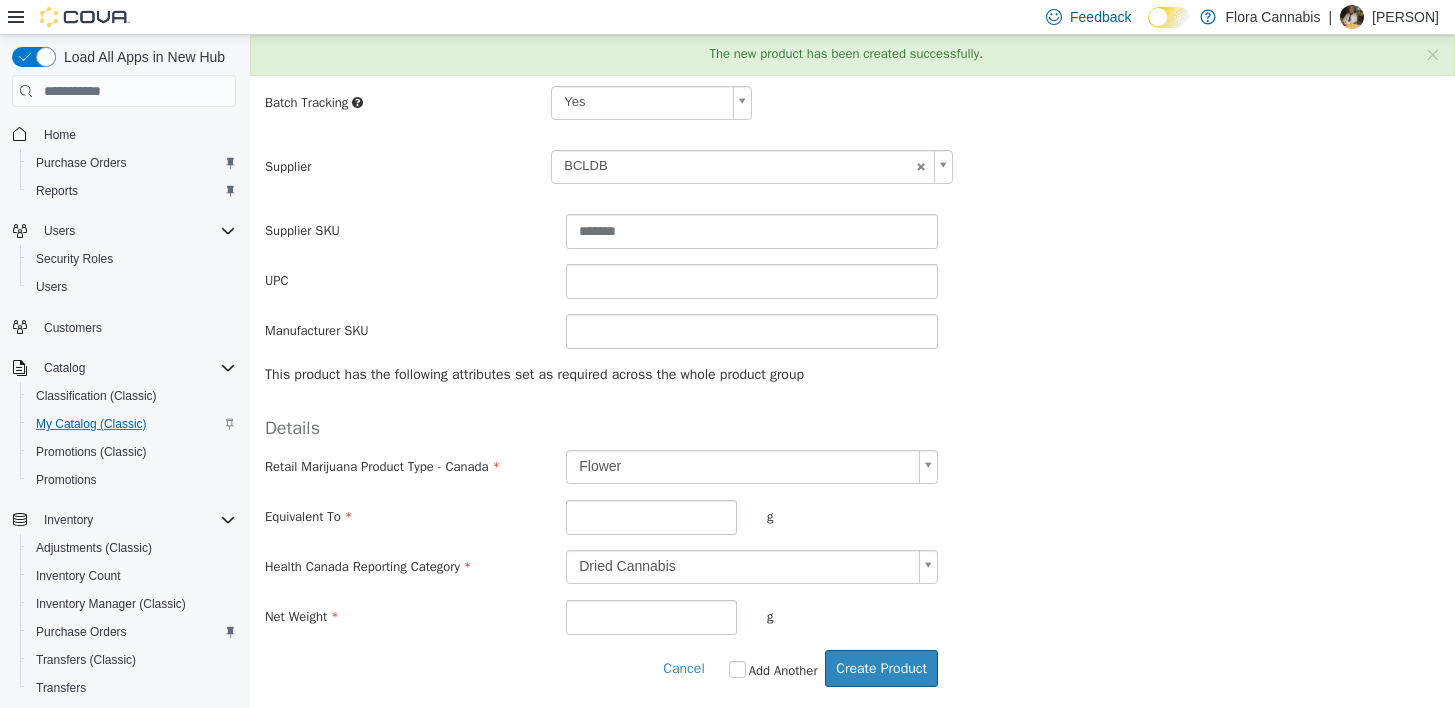 scroll, scrollTop: 0, scrollLeft: 0, axis: both 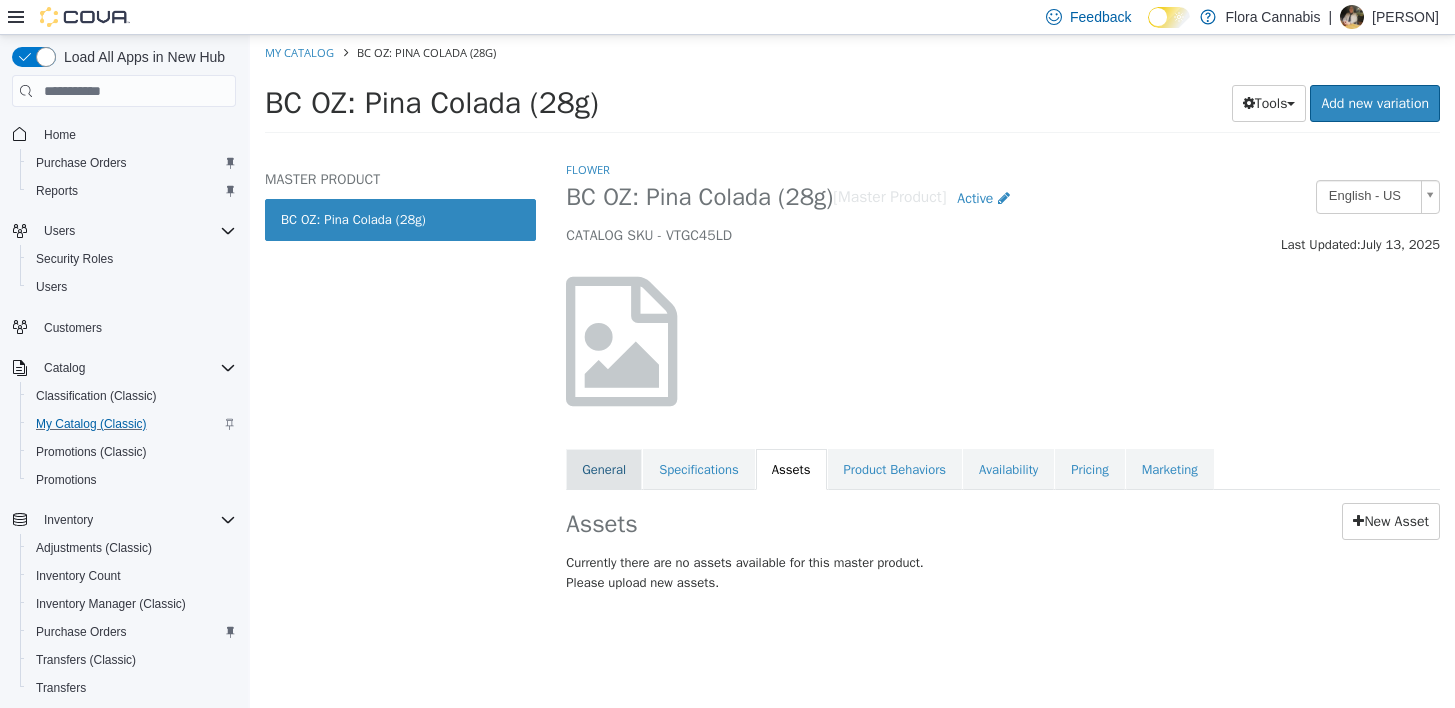 click on "General" at bounding box center (604, 470) 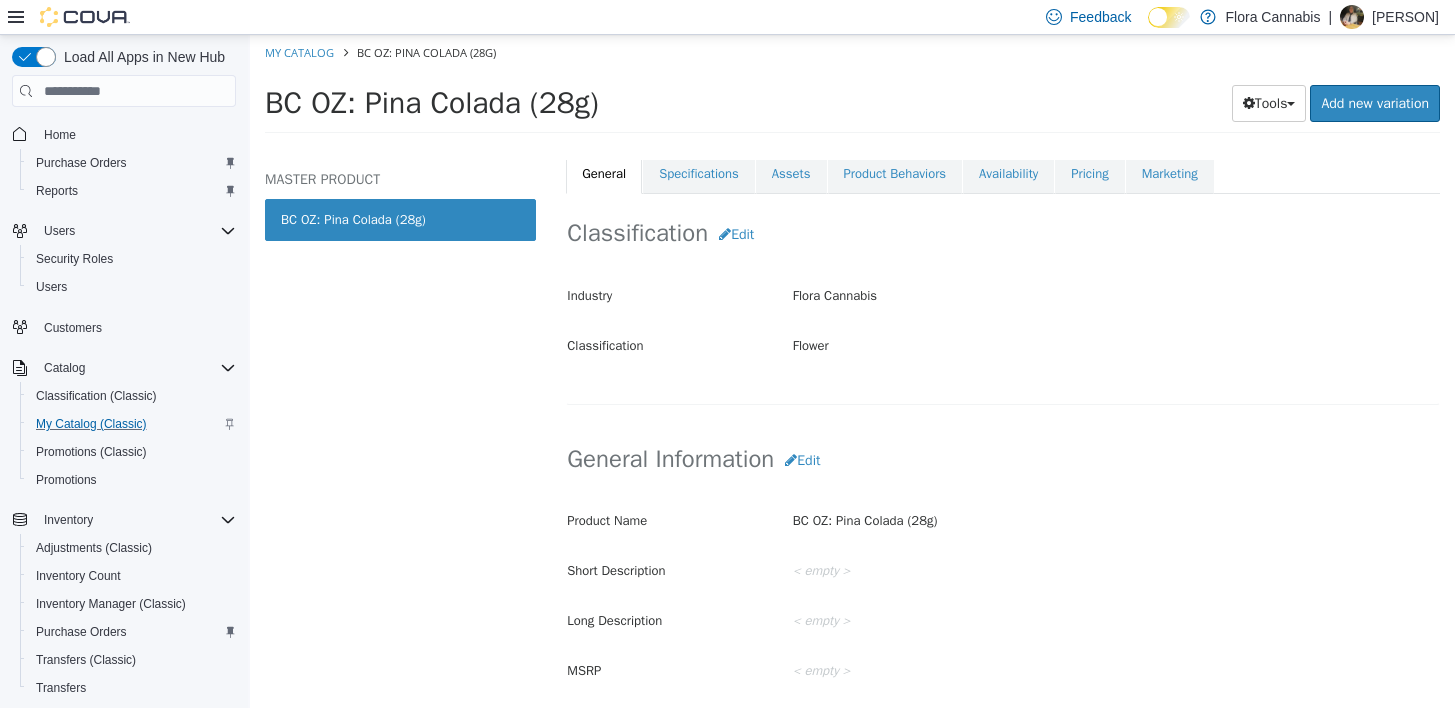 scroll, scrollTop: 300, scrollLeft: 0, axis: vertical 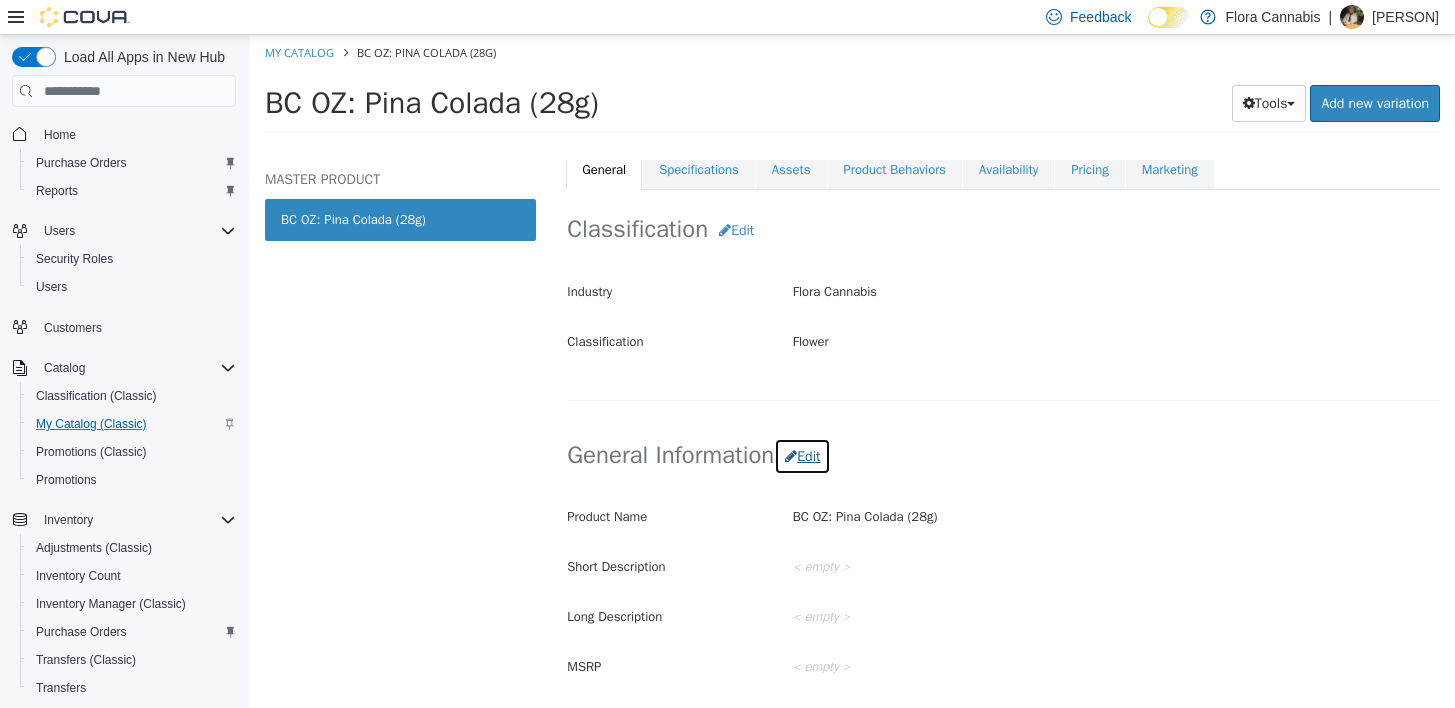 click on "Edit" at bounding box center (802, 456) 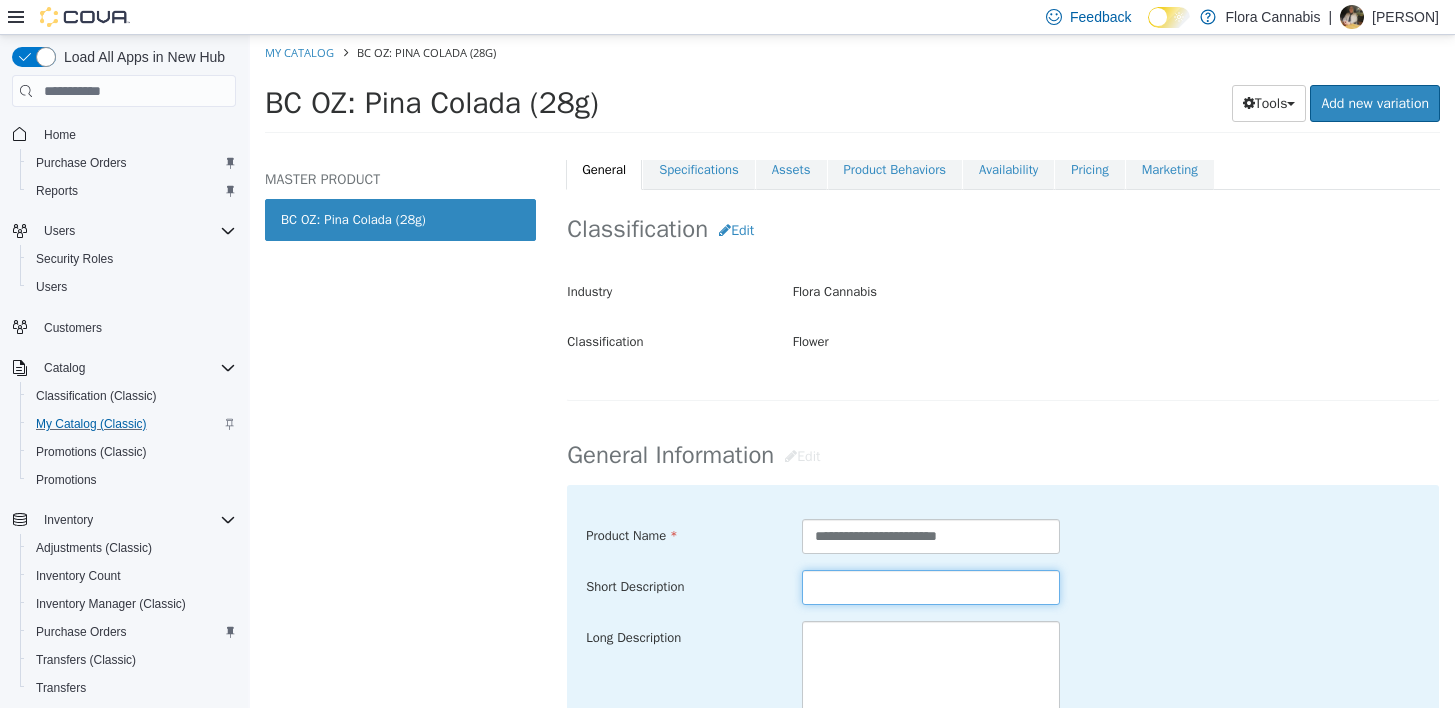 paste on "**********" 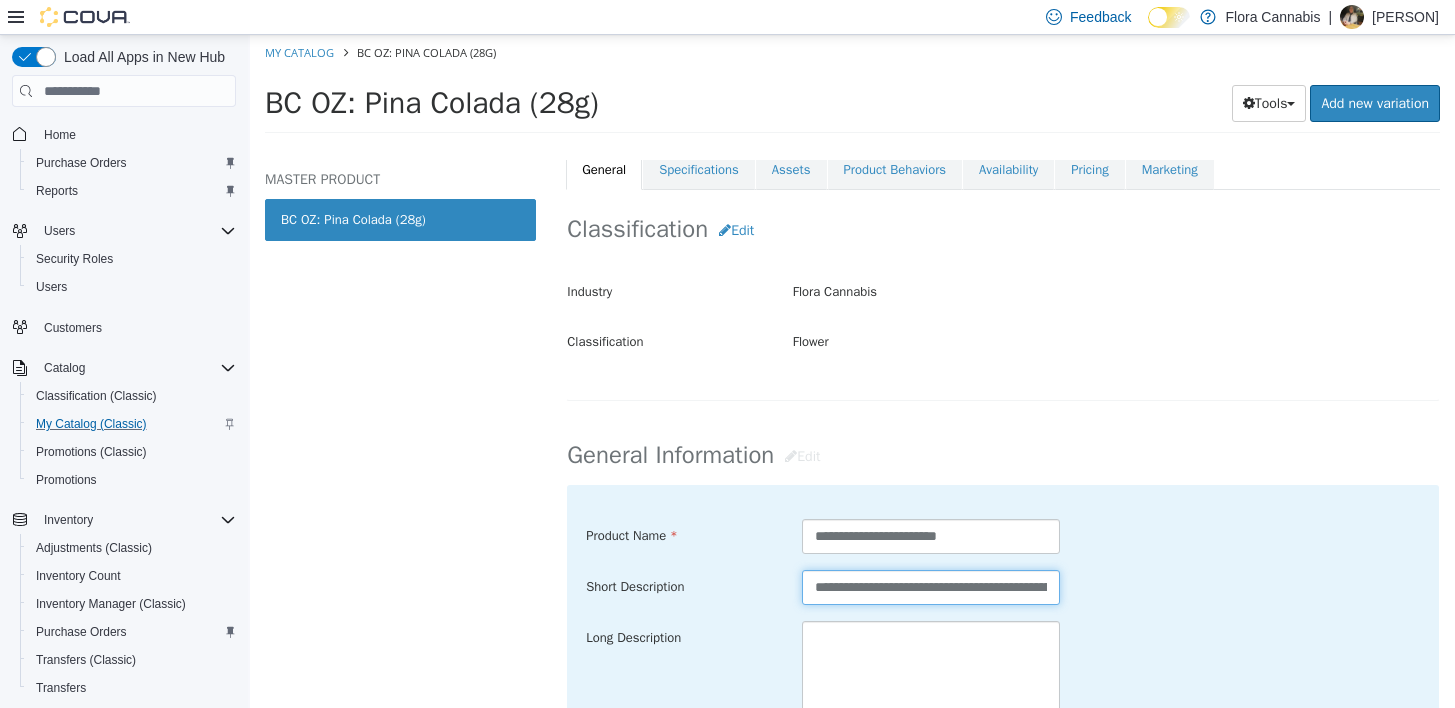 scroll, scrollTop: 0, scrollLeft: 263, axis: horizontal 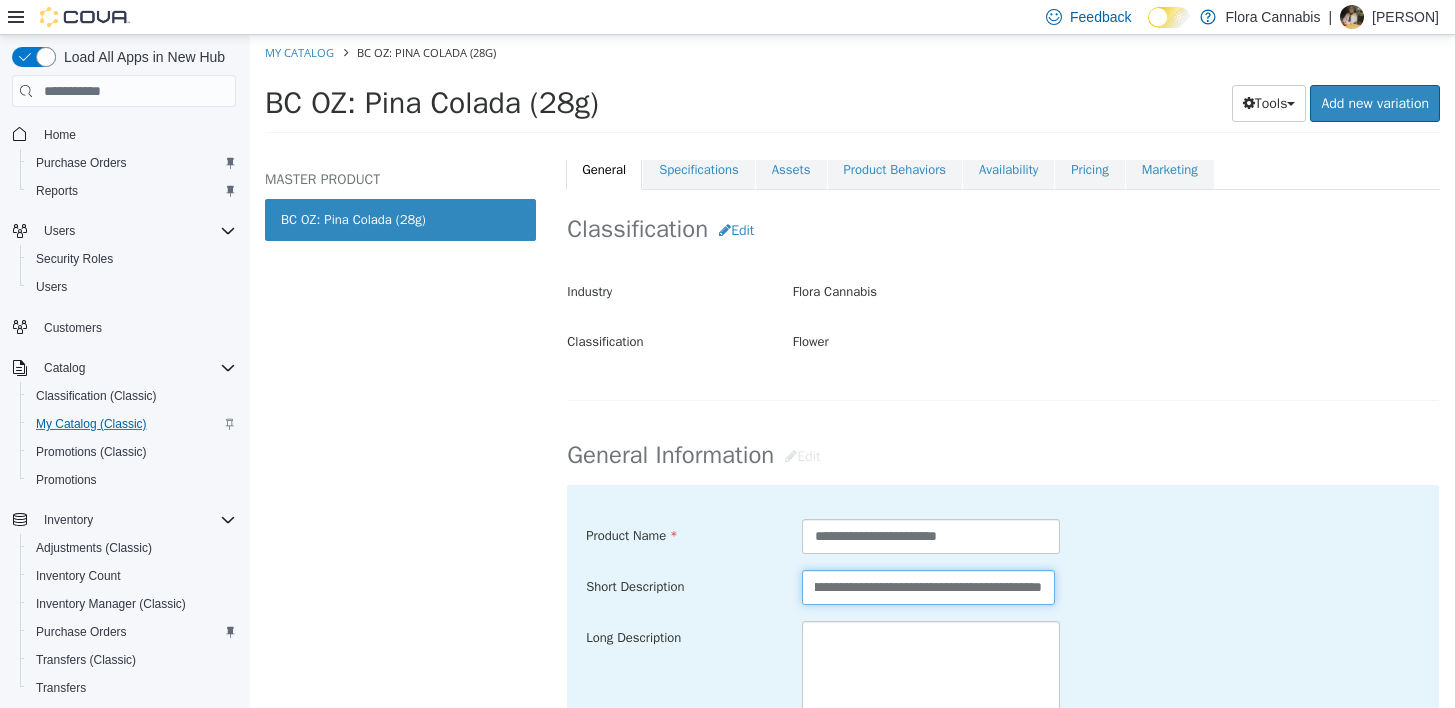 type on "**********" 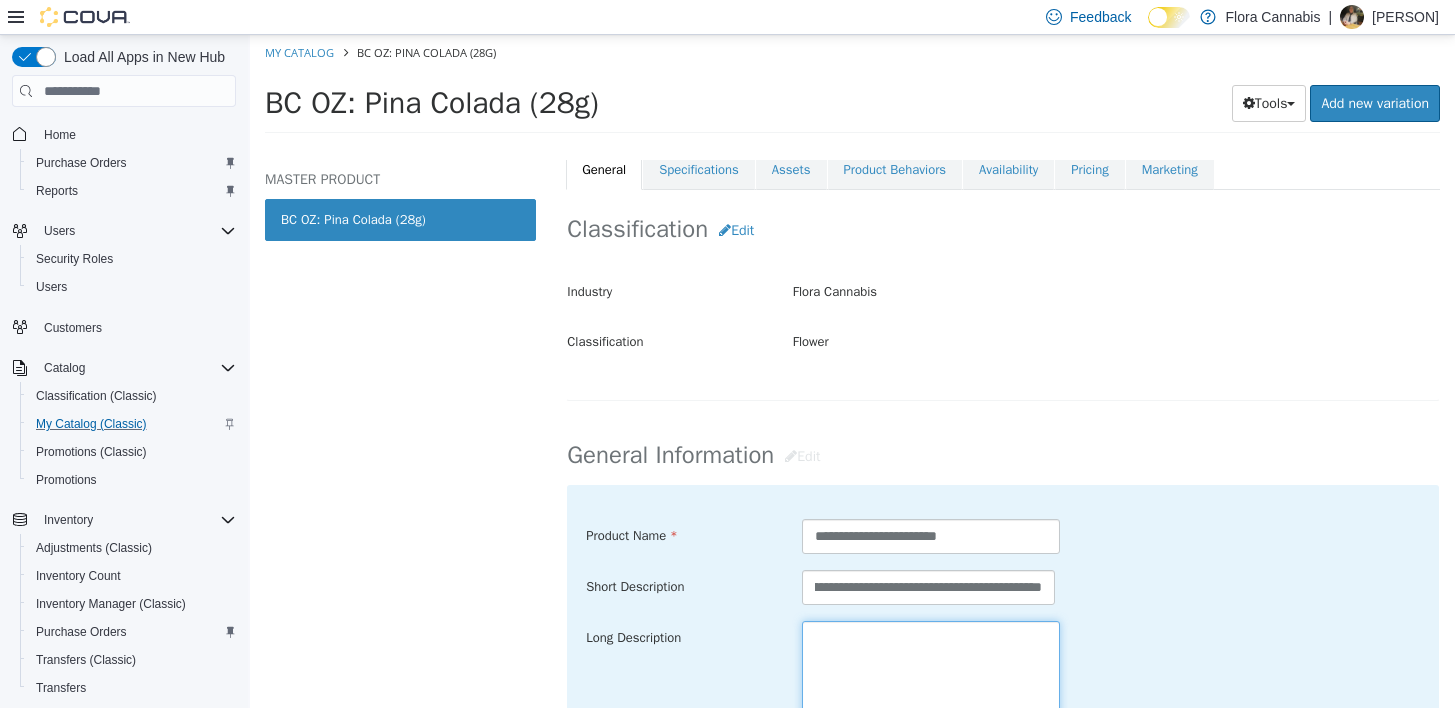 click at bounding box center [931, 733] 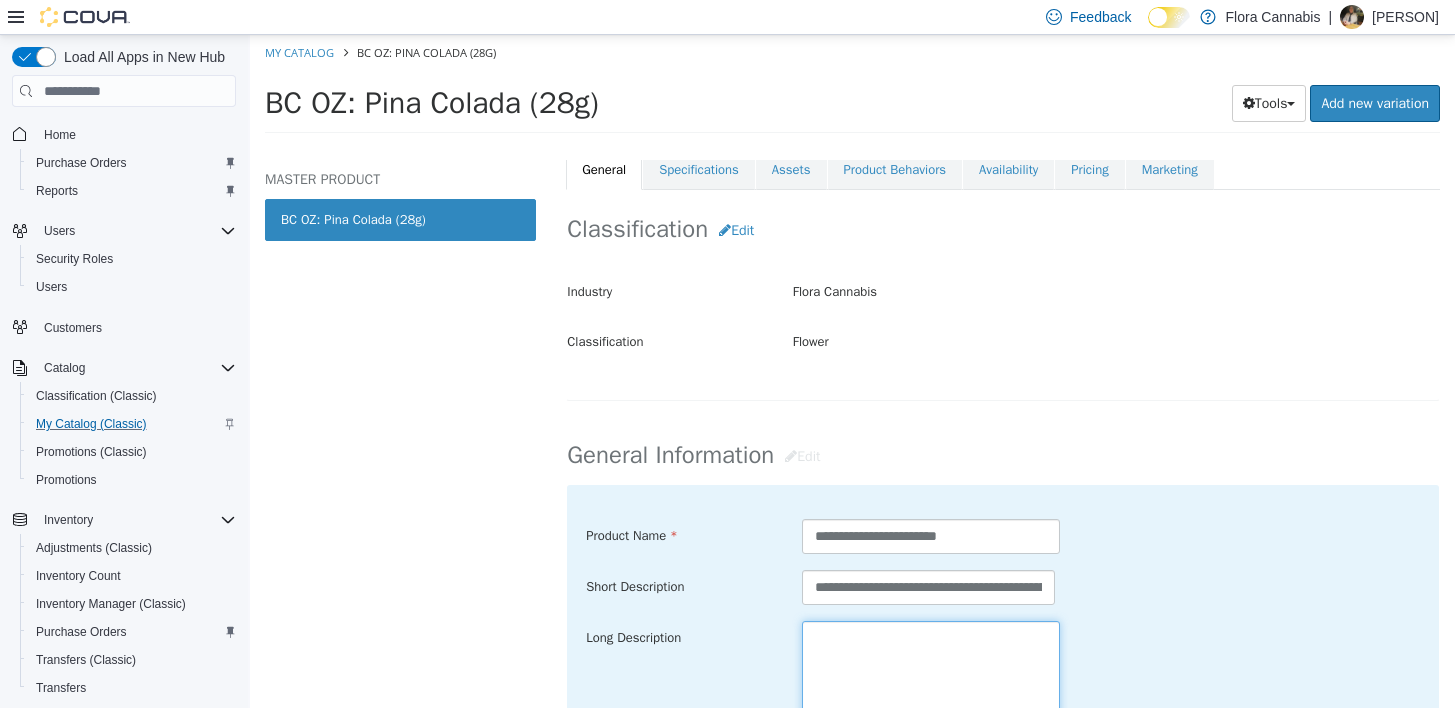 paste on "**********" 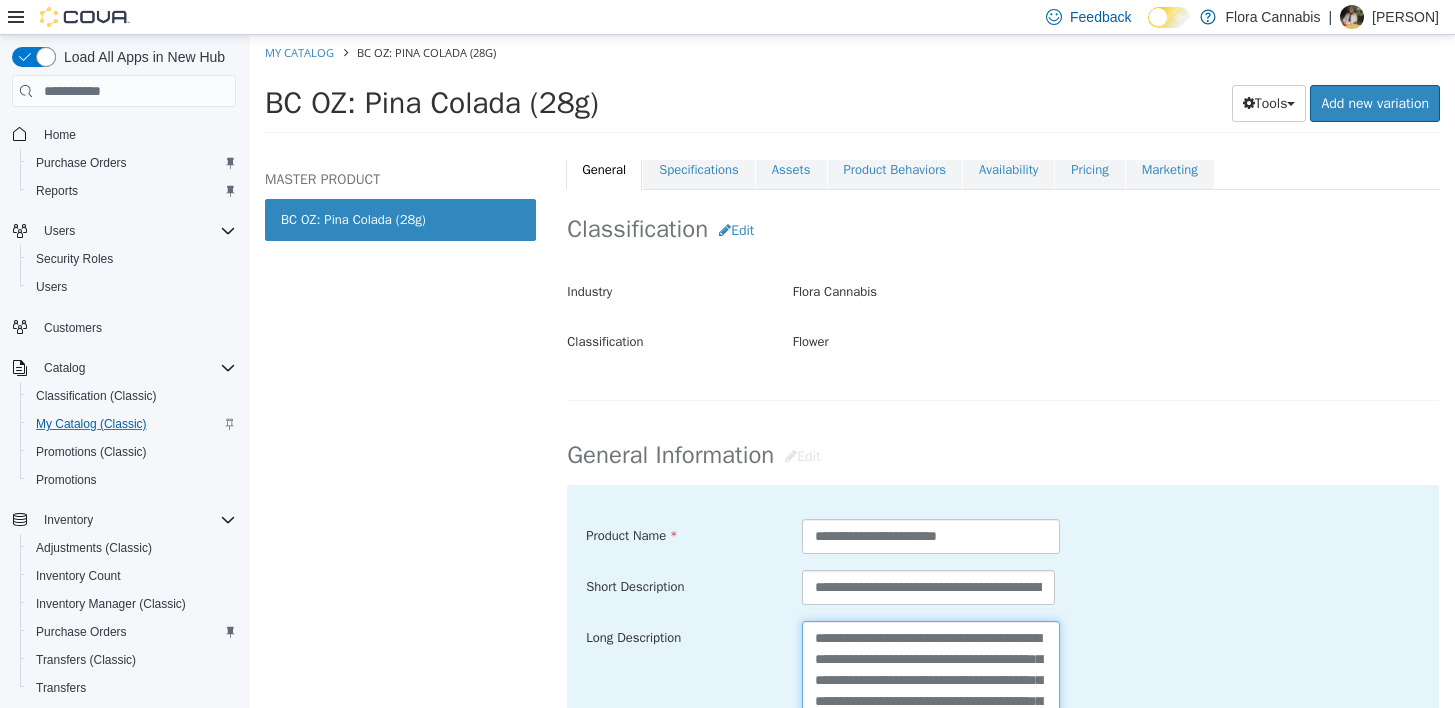 scroll, scrollTop: 98, scrollLeft: 0, axis: vertical 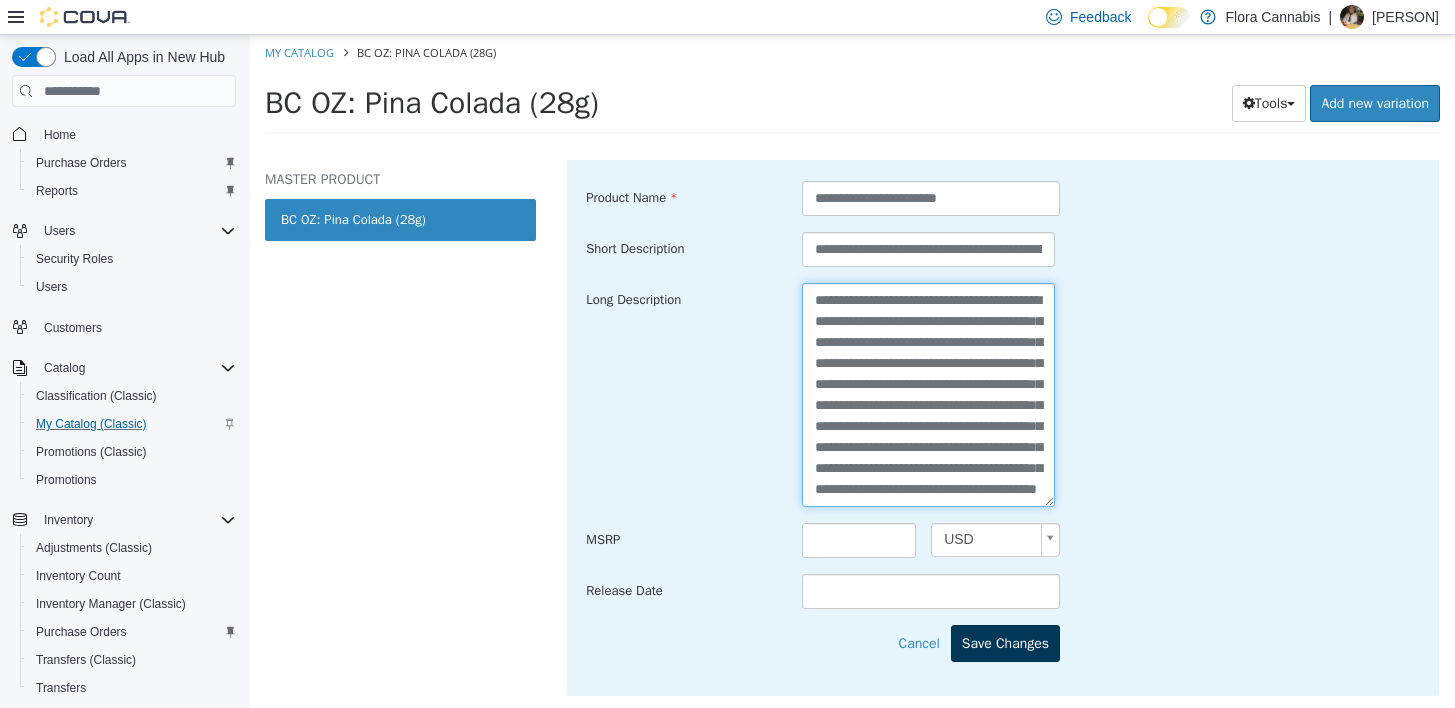 type on "**********" 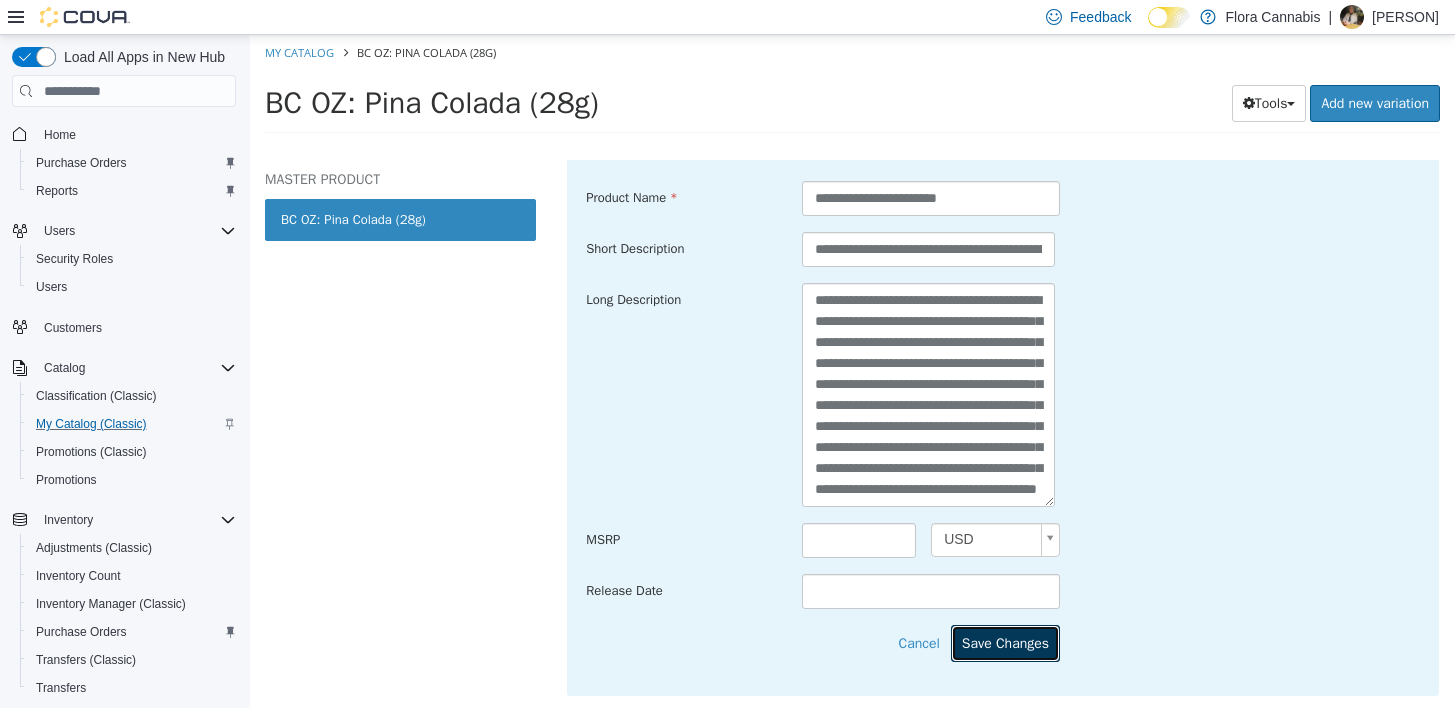 click on "Save Changes" at bounding box center [1005, 643] 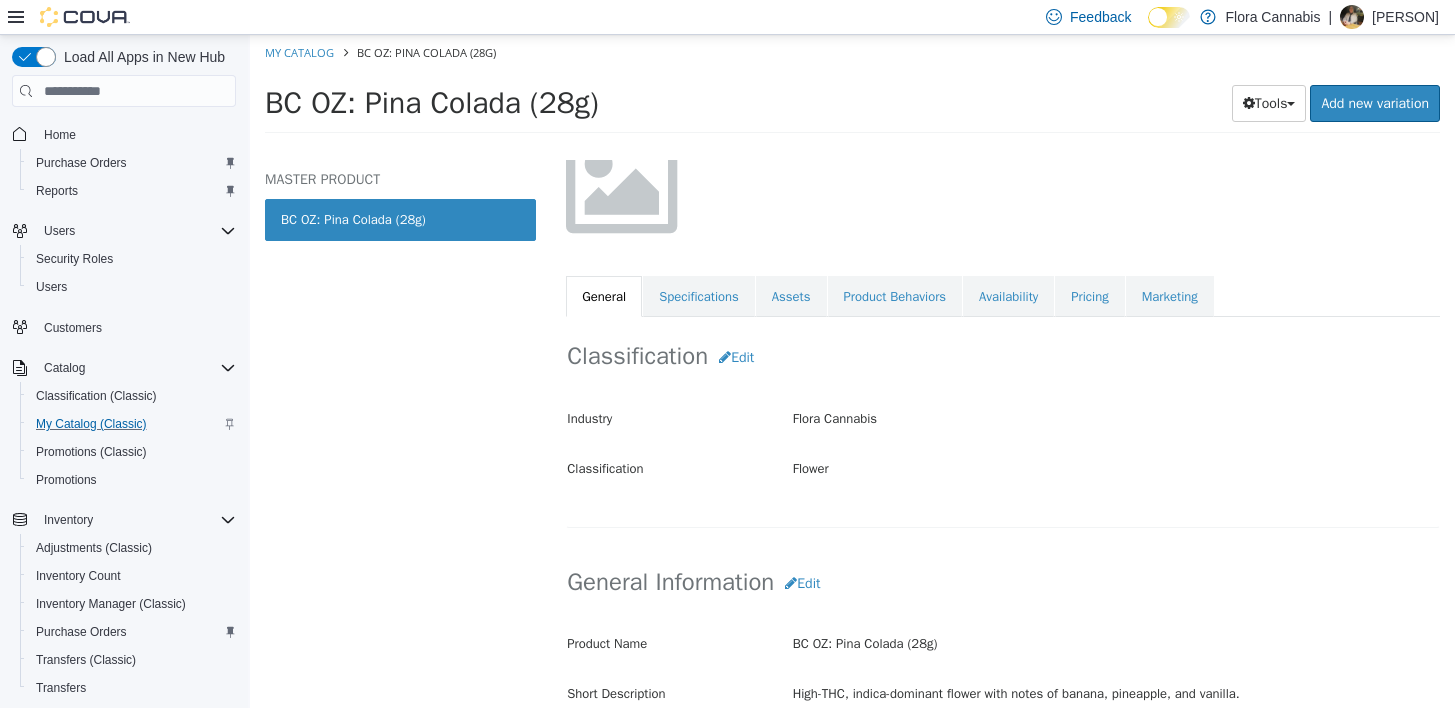 scroll, scrollTop: 138, scrollLeft: 0, axis: vertical 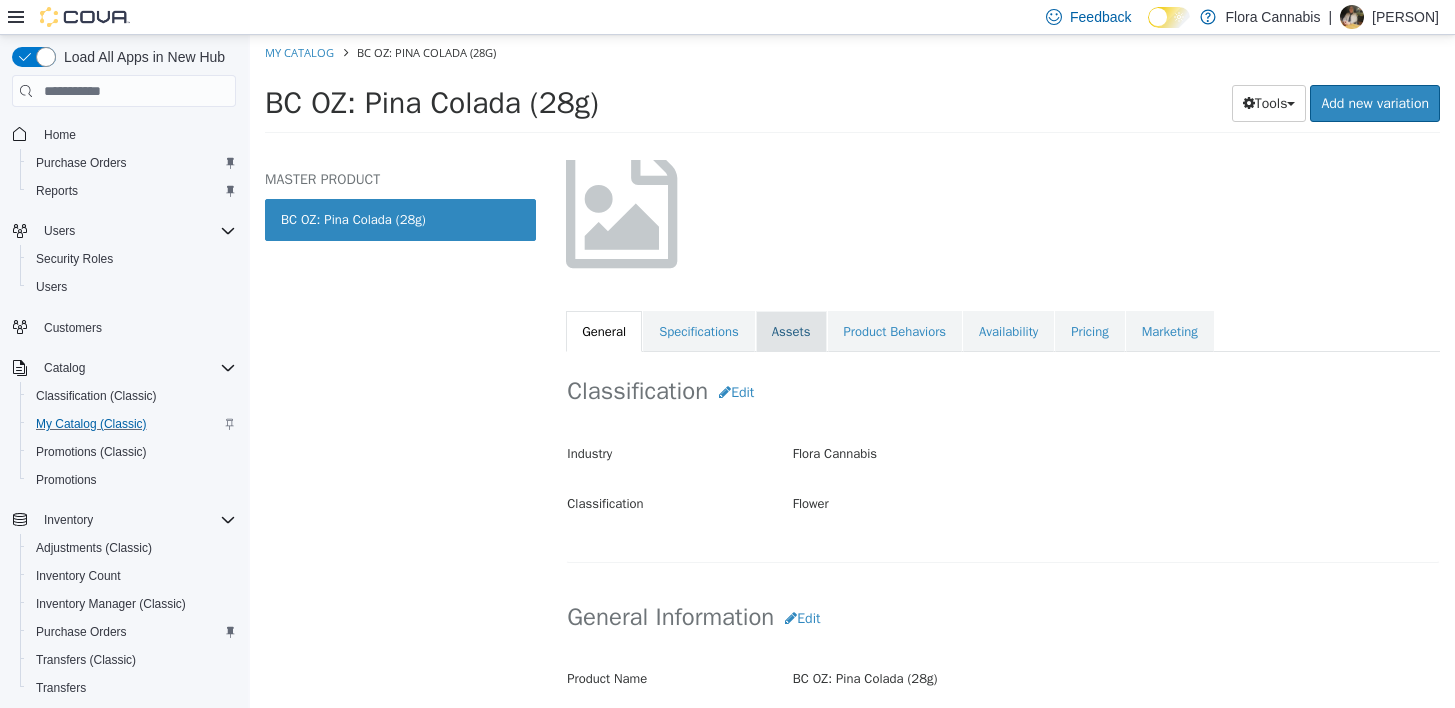 click on "Assets" at bounding box center (791, 332) 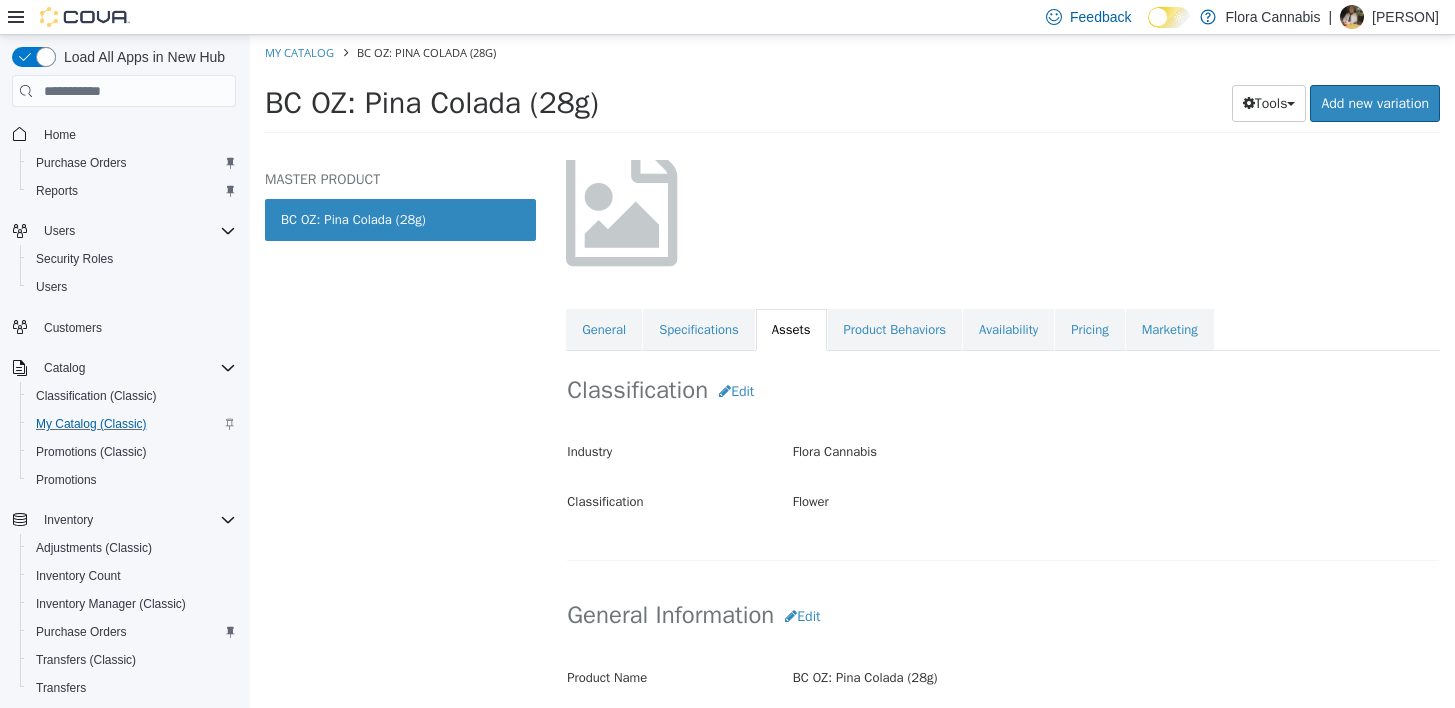 scroll, scrollTop: 0, scrollLeft: 0, axis: both 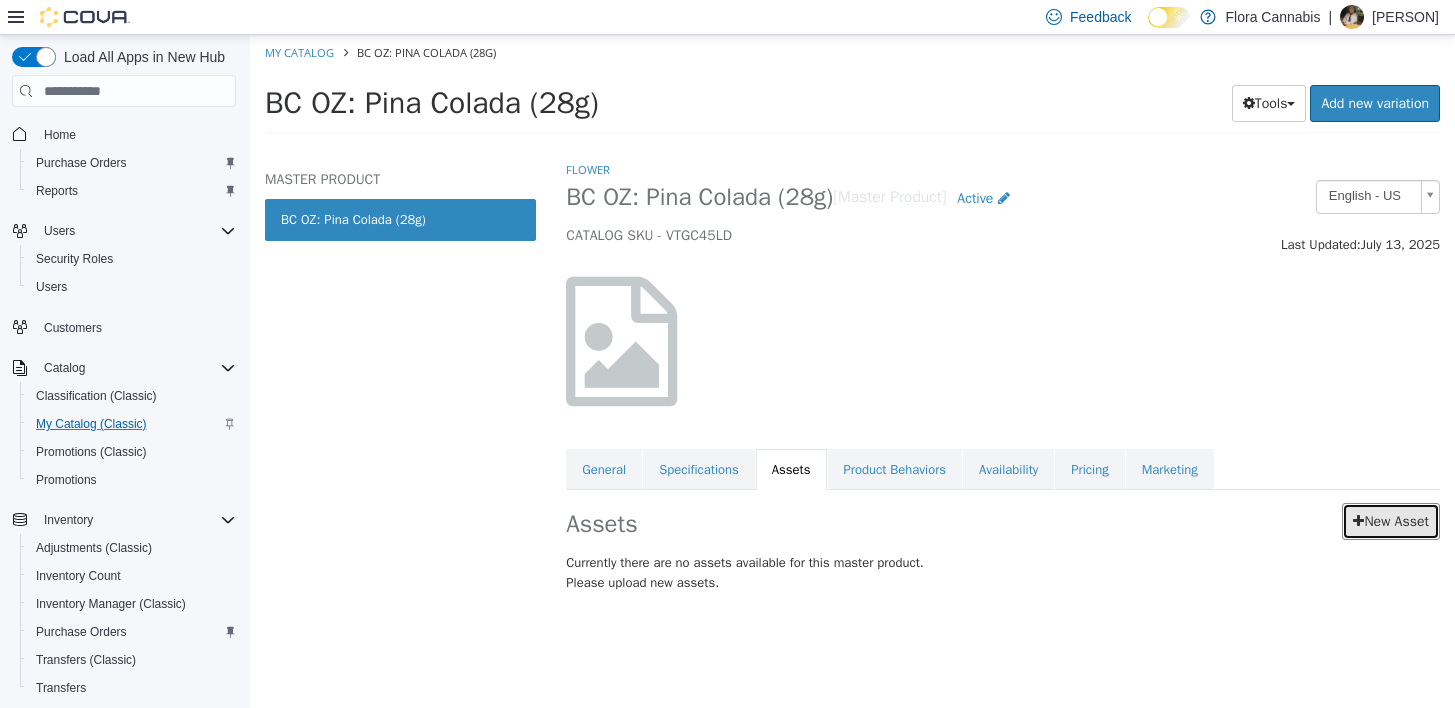 click at bounding box center (1358, 521) 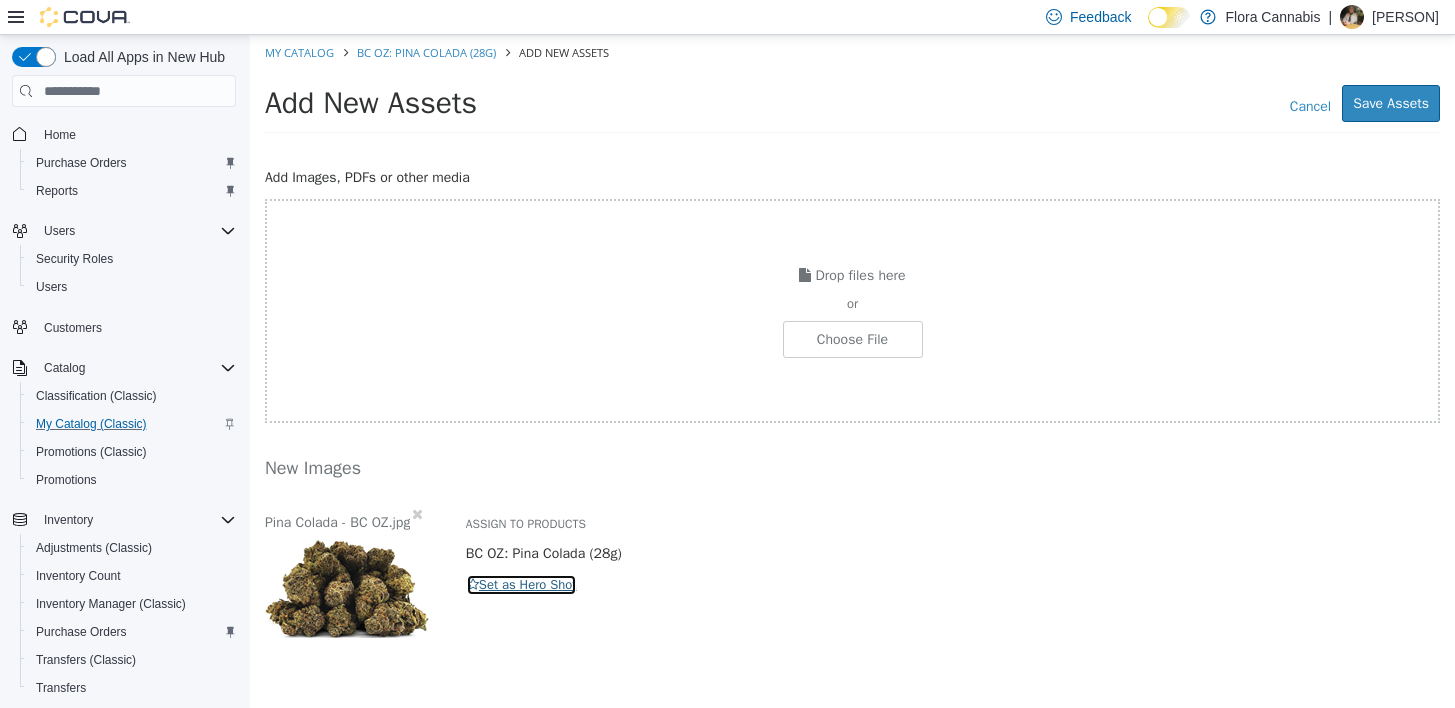 click on "Set as Hero Shot" at bounding box center [522, 585] 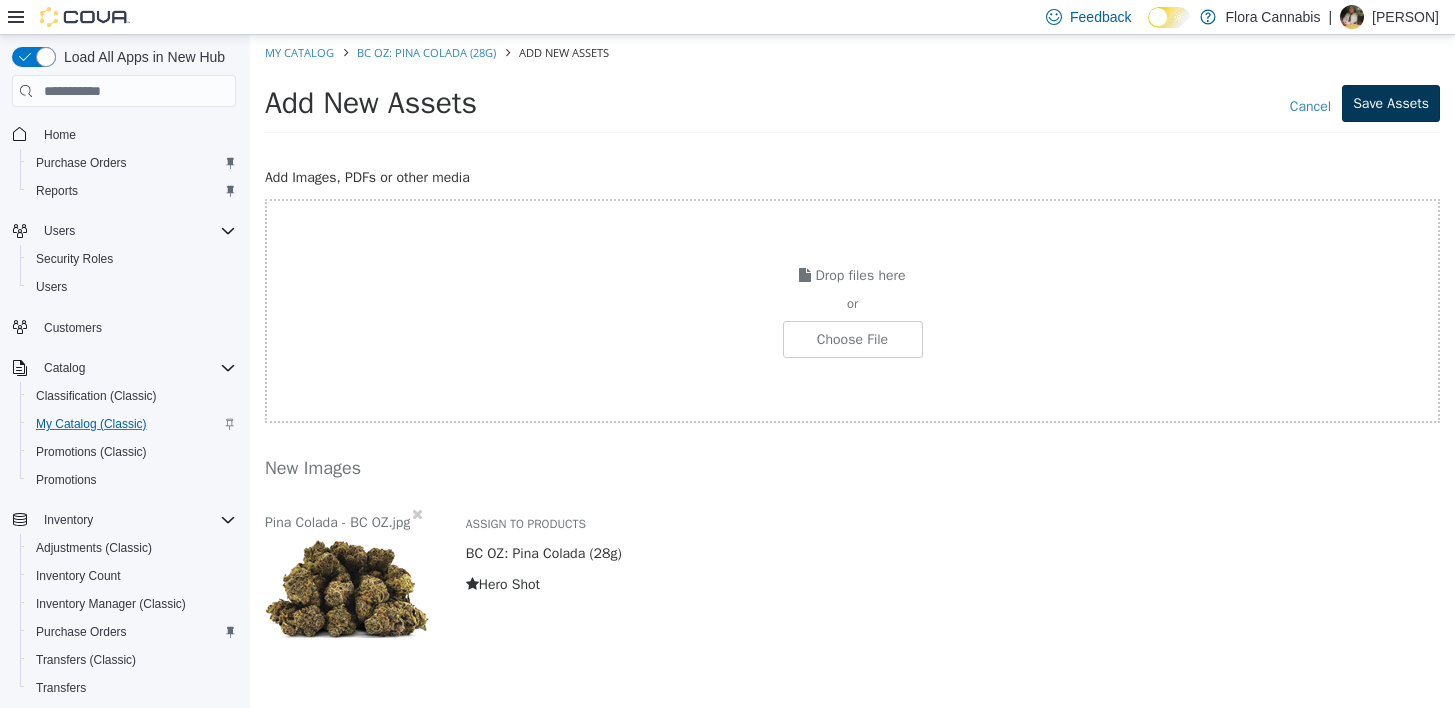 click on "Cancel Save Assets" at bounding box center [1175, 103] 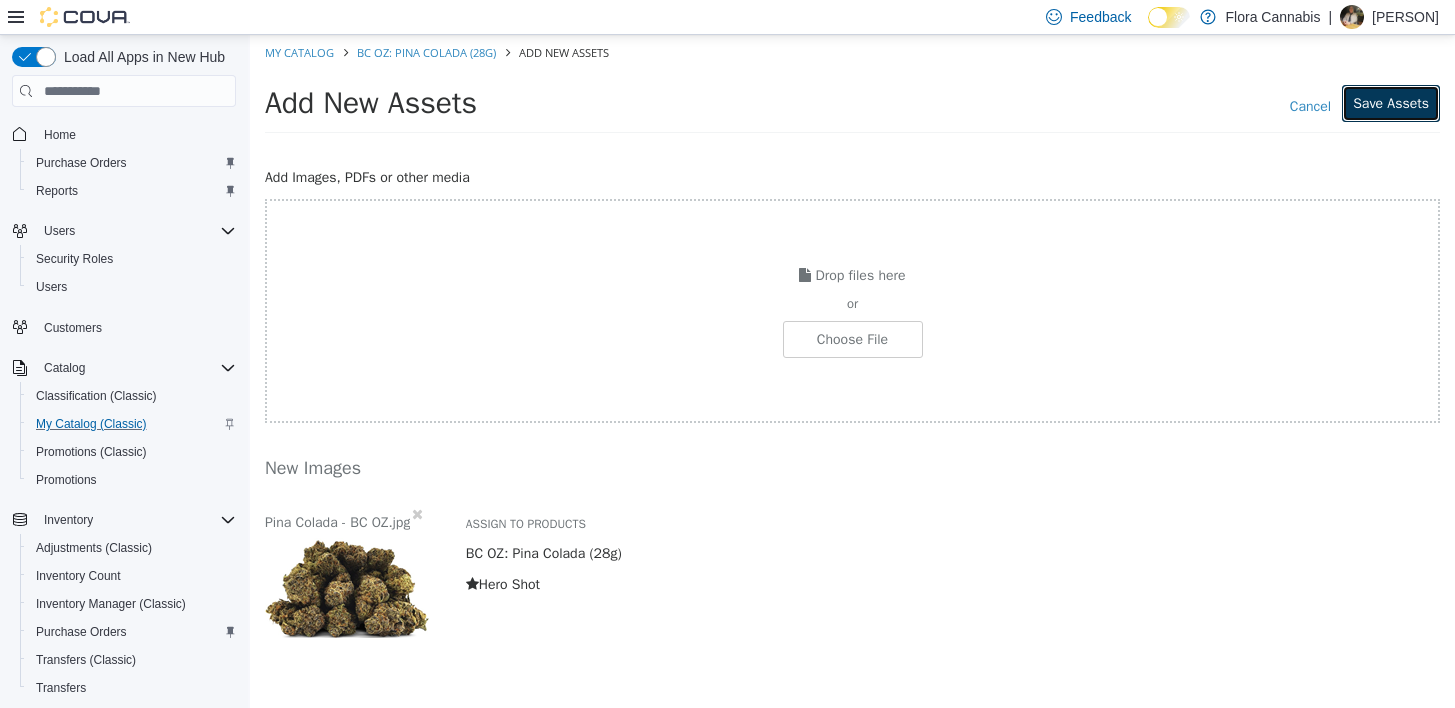 click on "Save Assets" at bounding box center (1391, 103) 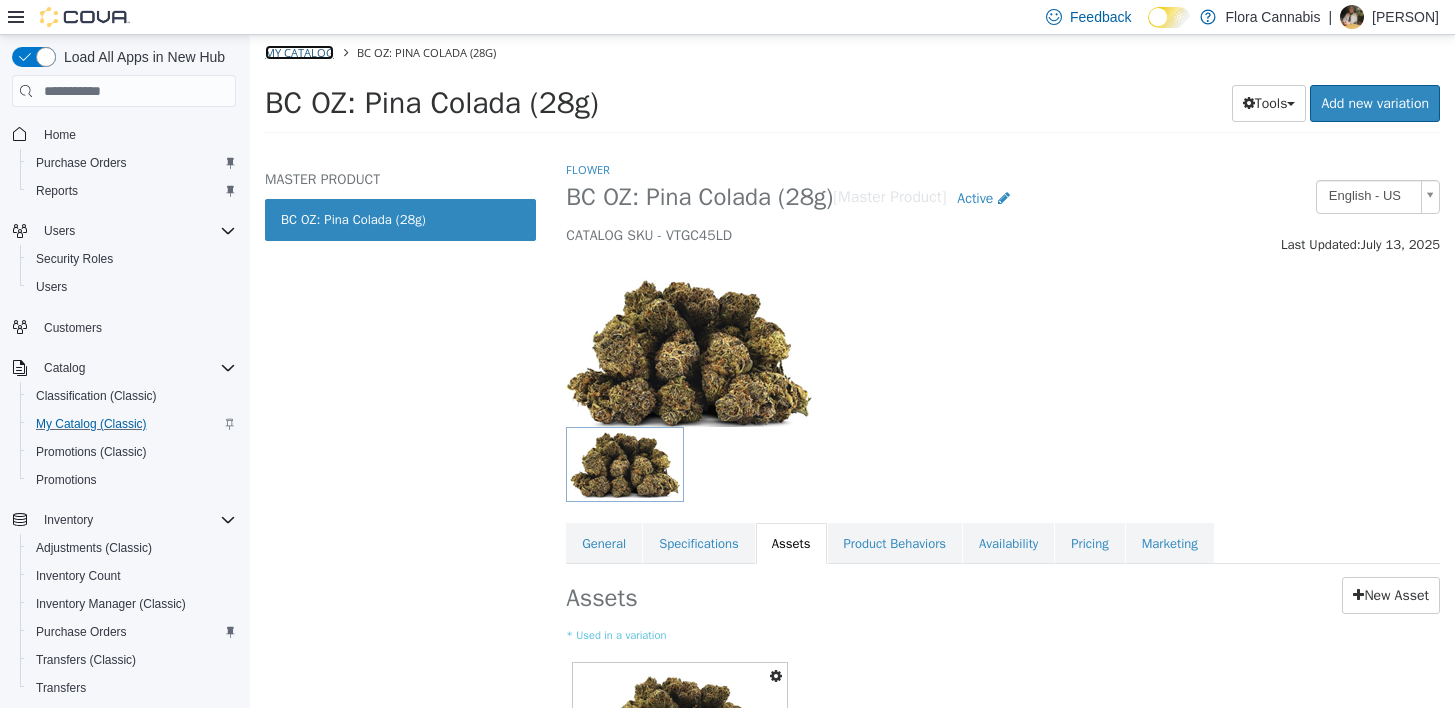 click on "My Catalog" at bounding box center [299, 52] 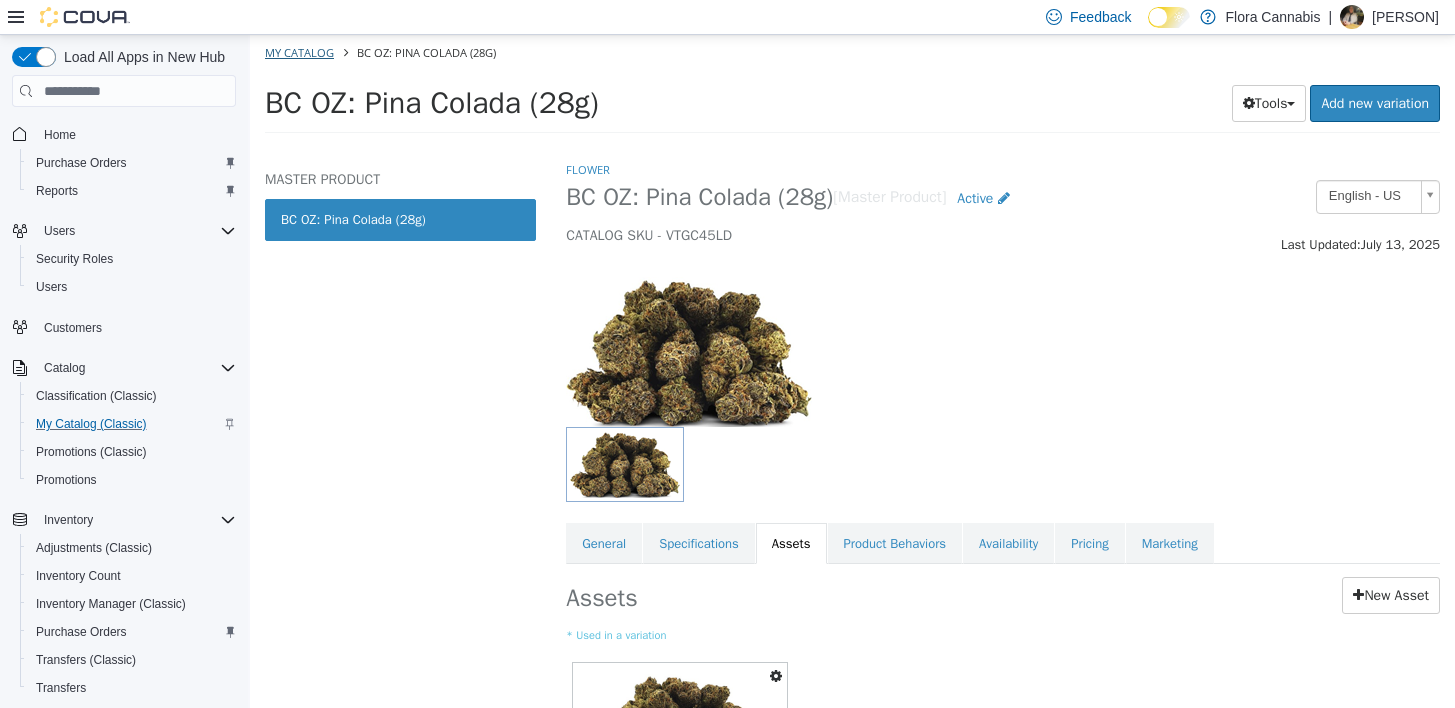select on "**********" 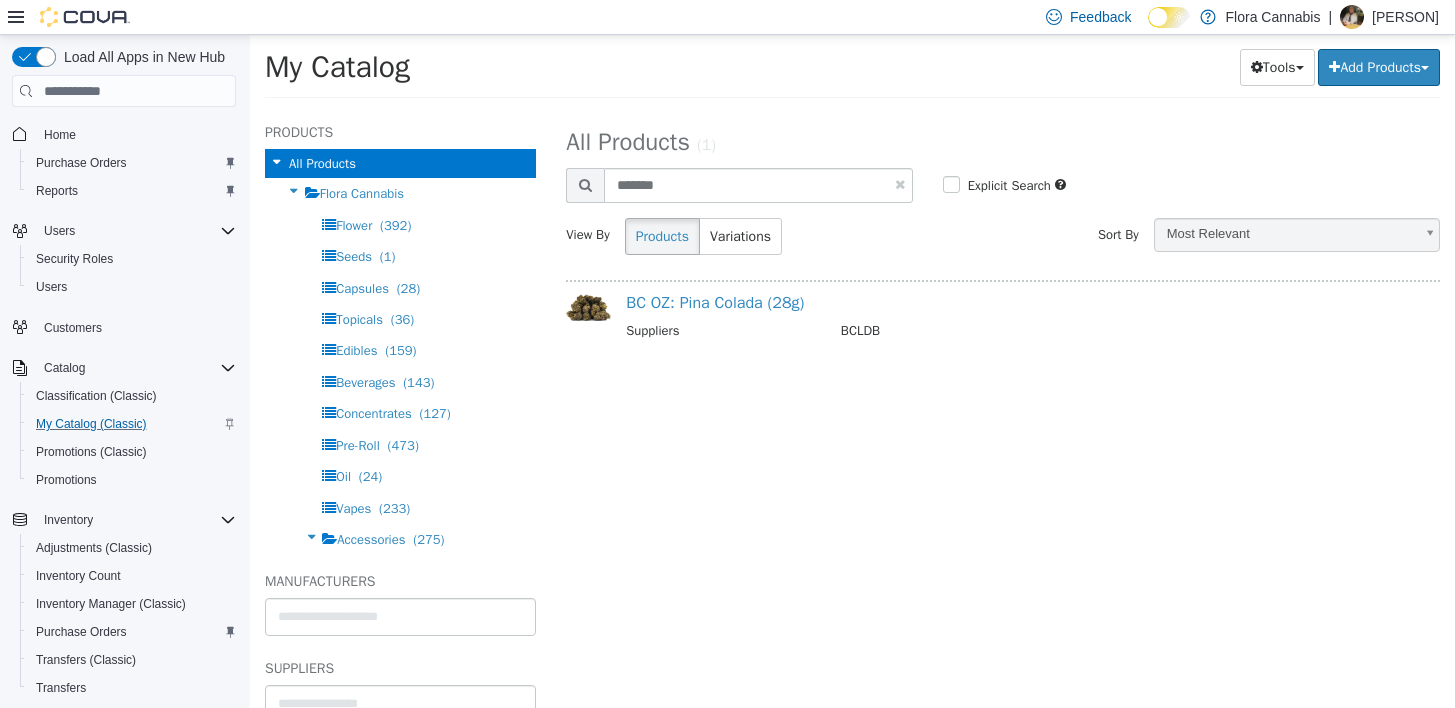 click at bounding box center [900, 184] 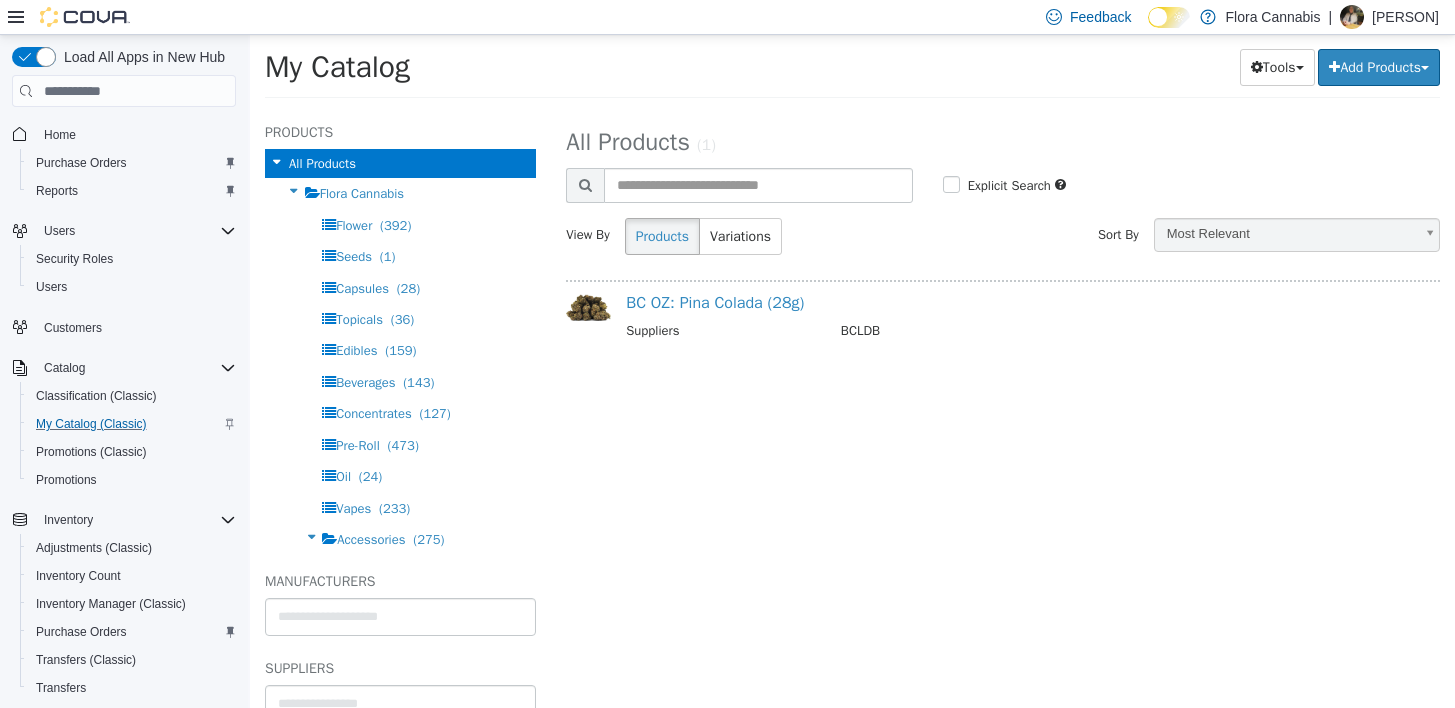 select on "**********" 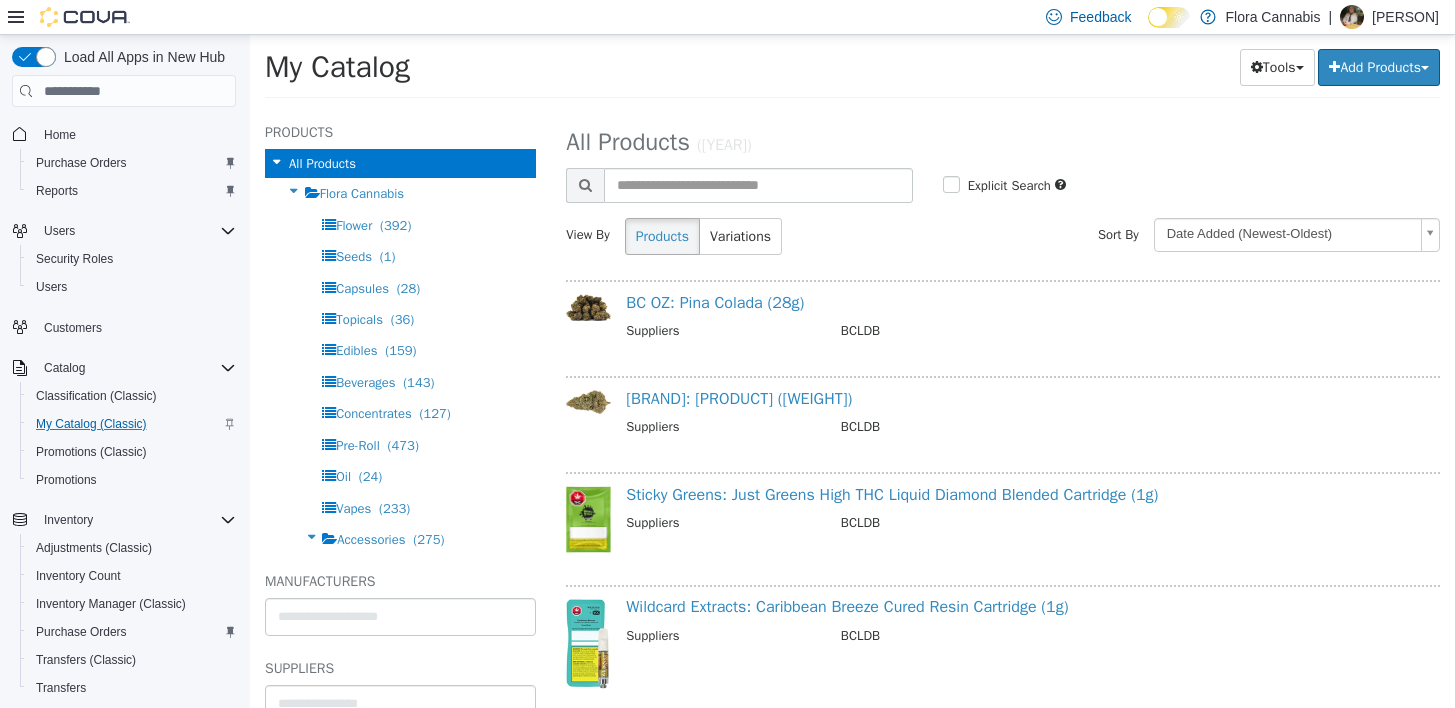 drag, startPoint x: 796, startPoint y: 204, endPoint x: 797, endPoint y: 188, distance: 16.03122 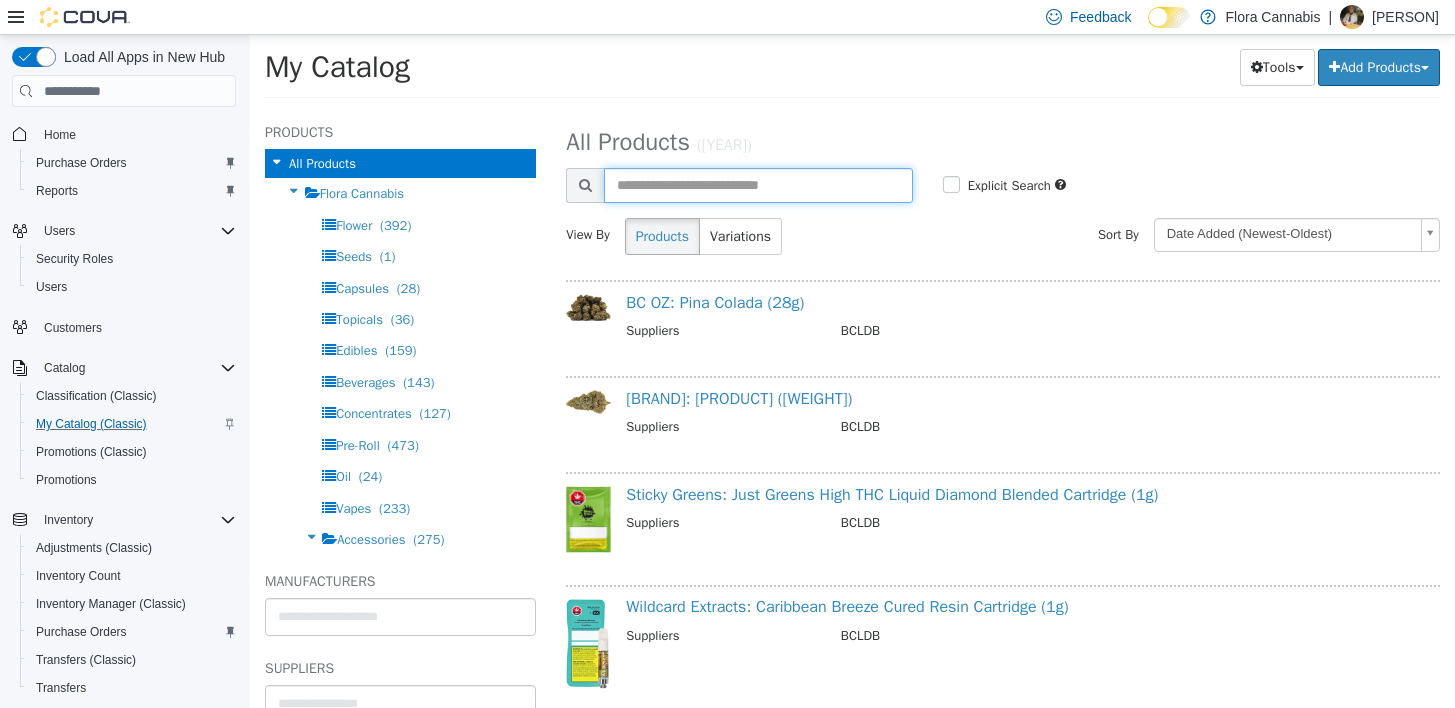 click at bounding box center (758, 185) 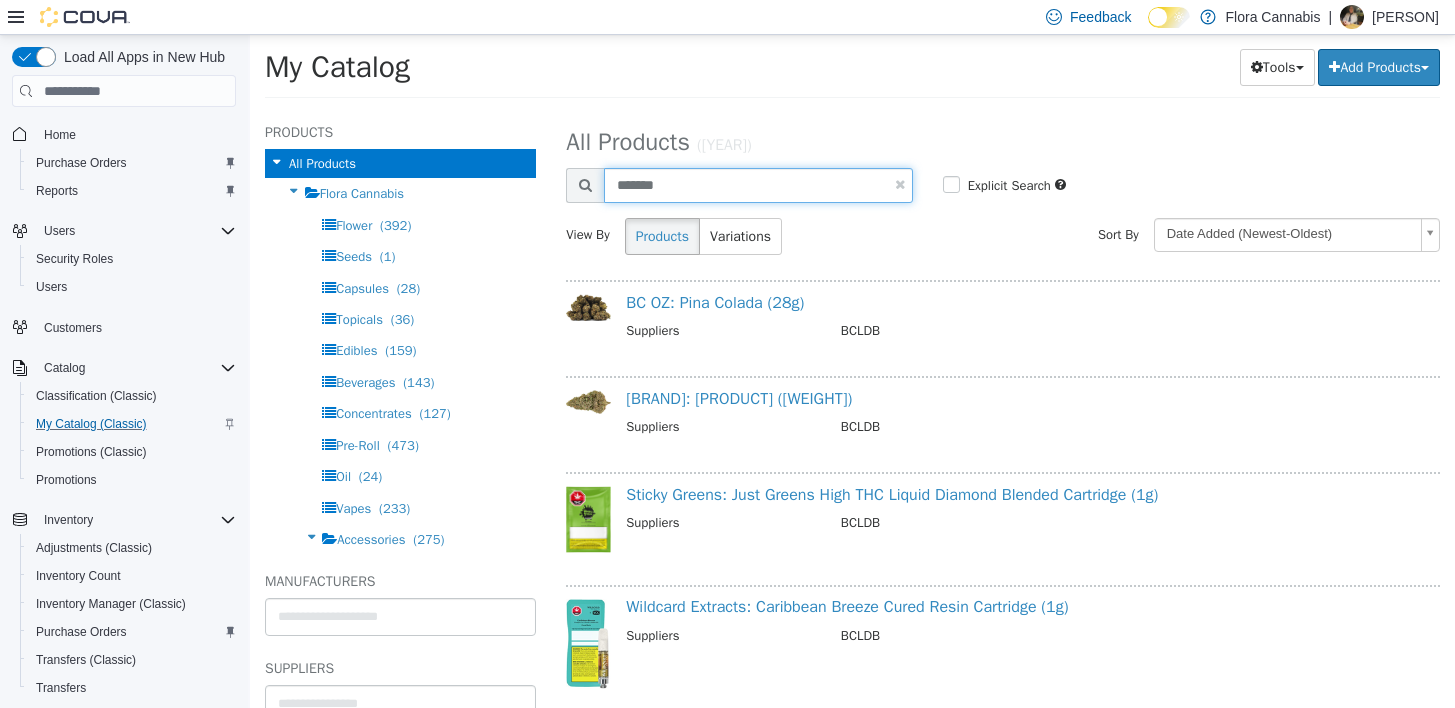 type on "*******" 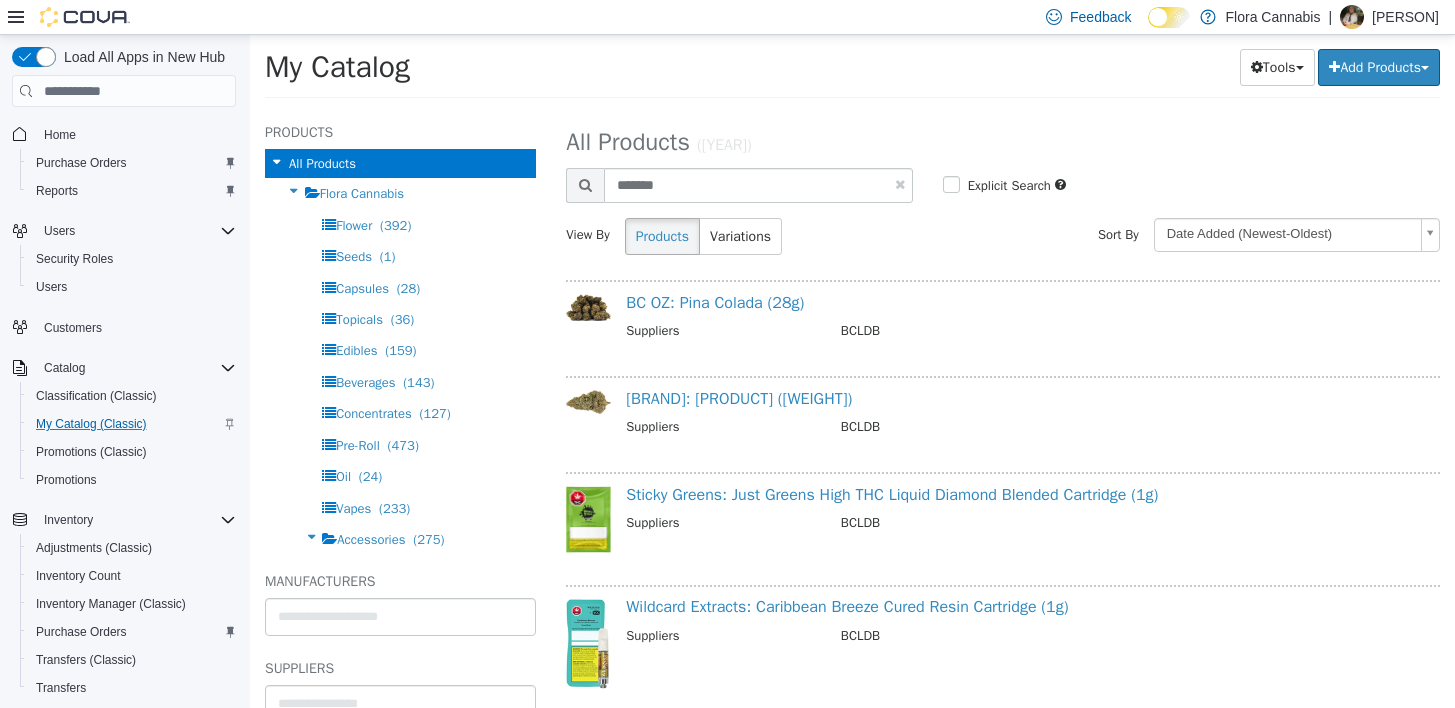 select on "**********" 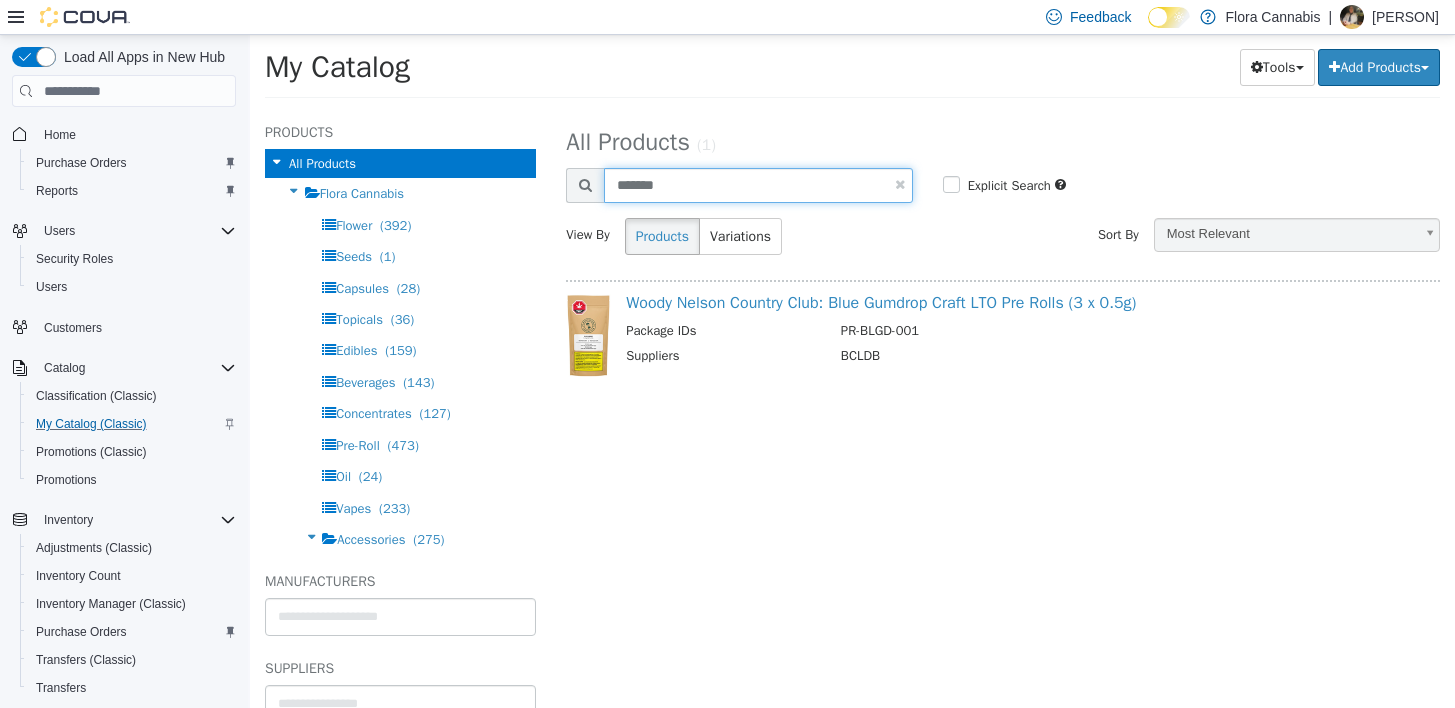 click on "*******" at bounding box center [758, 185] 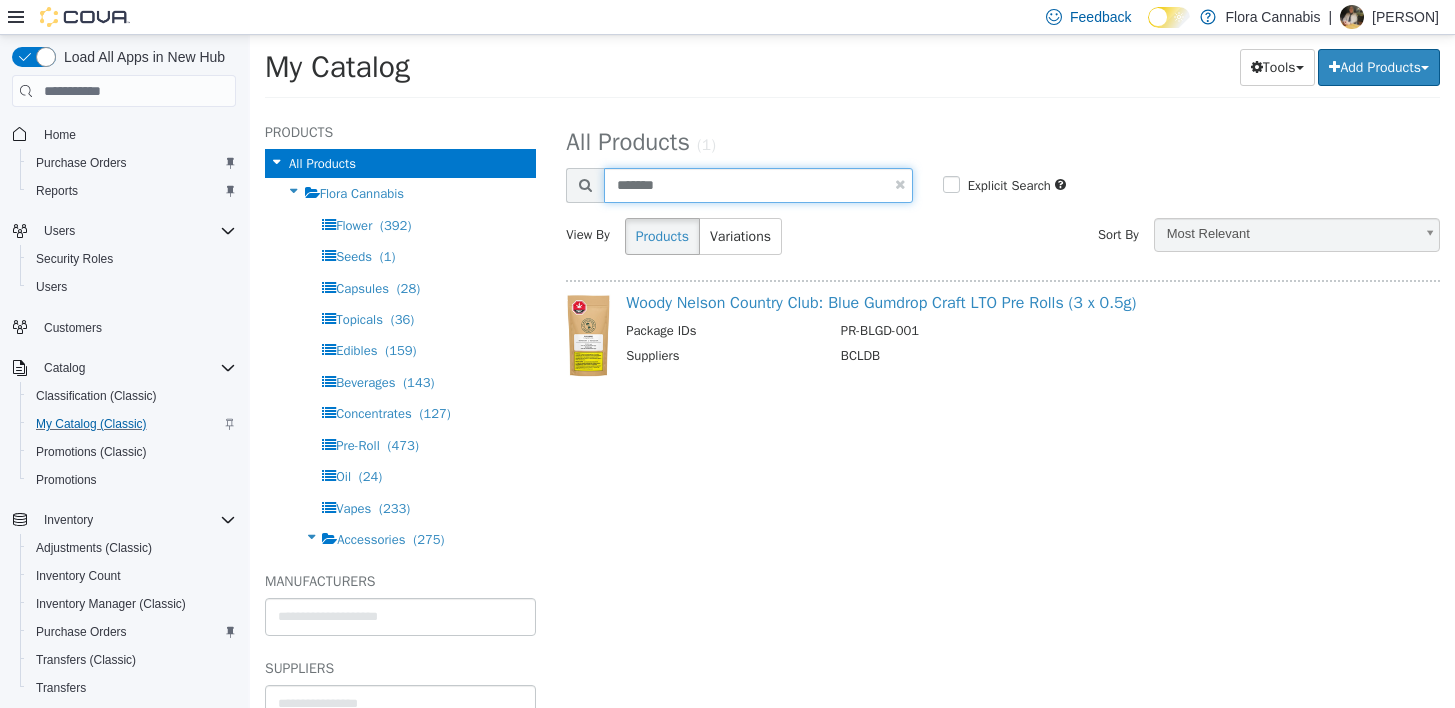 type on "*******" 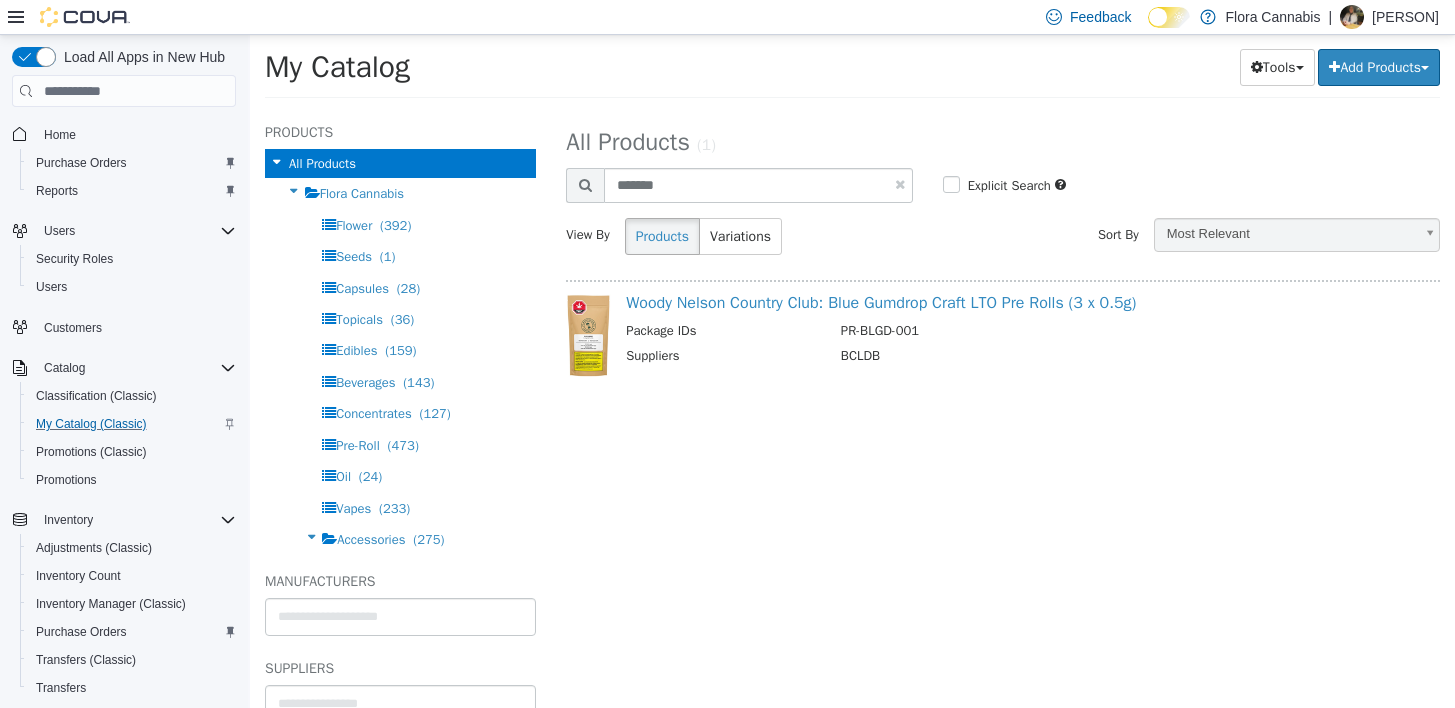 select on "**********" 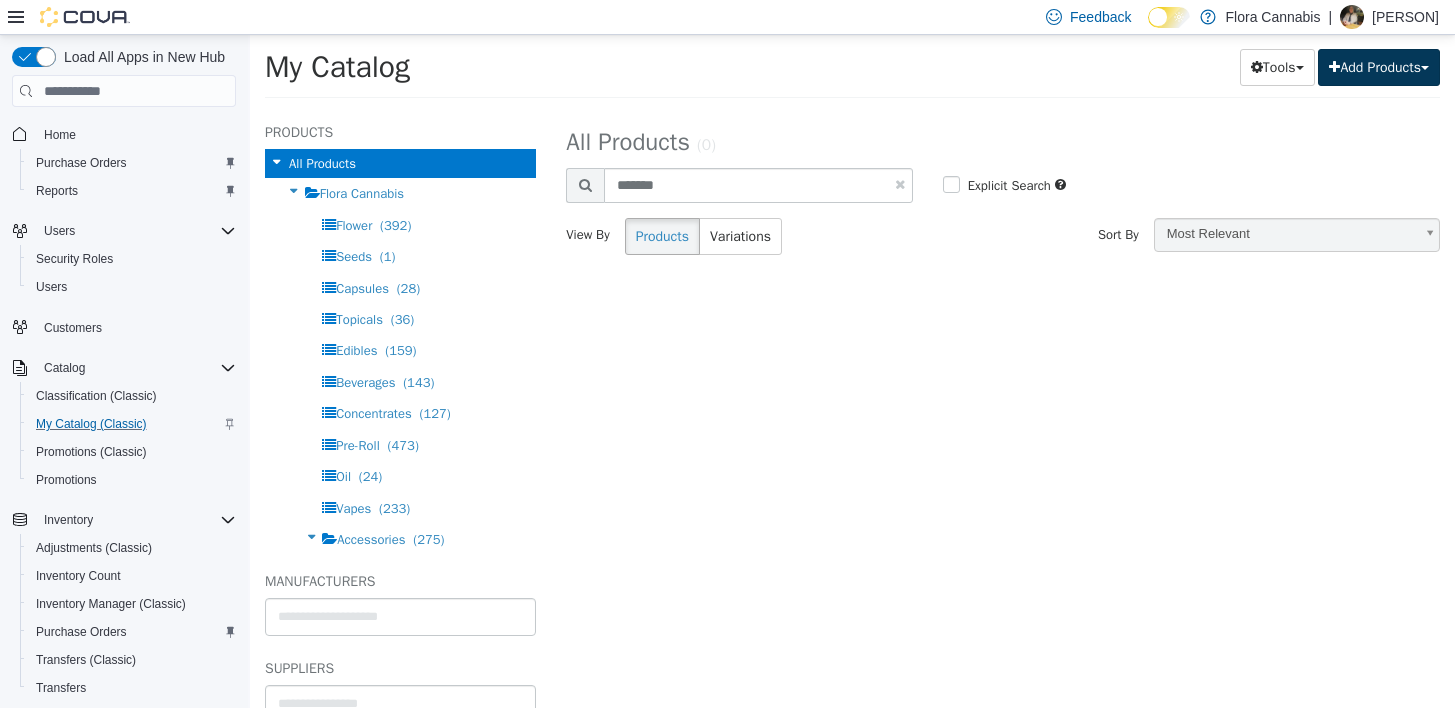 click on "Add Products" at bounding box center [1379, 67] 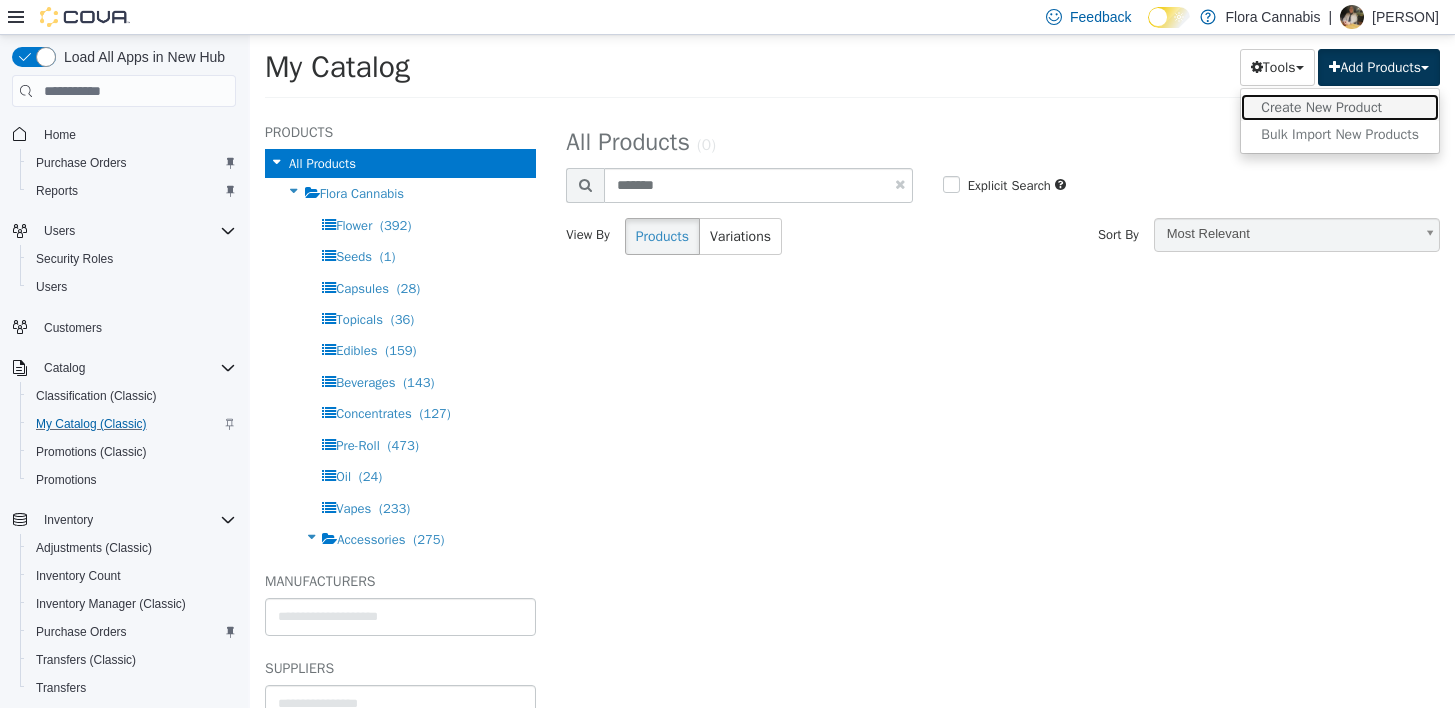 click on "Create New Product" at bounding box center [1340, 107] 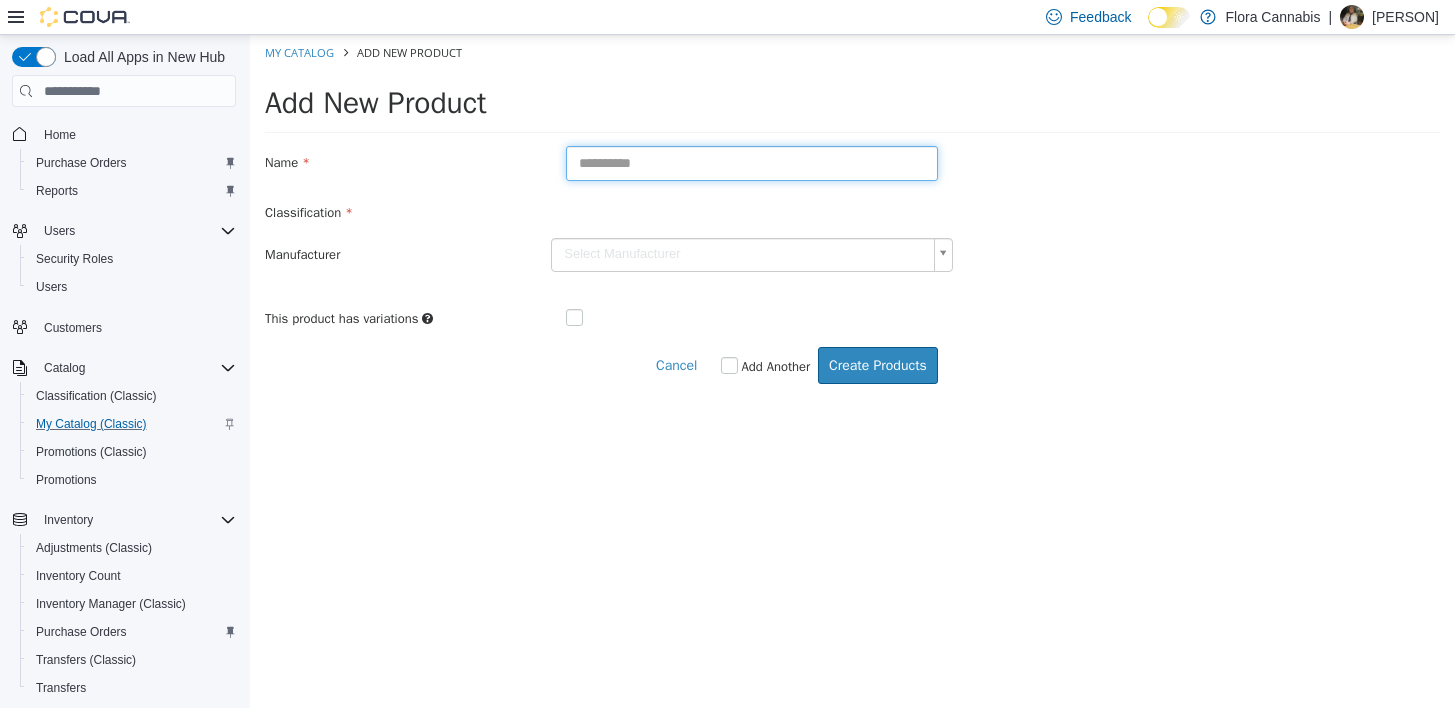 click at bounding box center [752, 163] 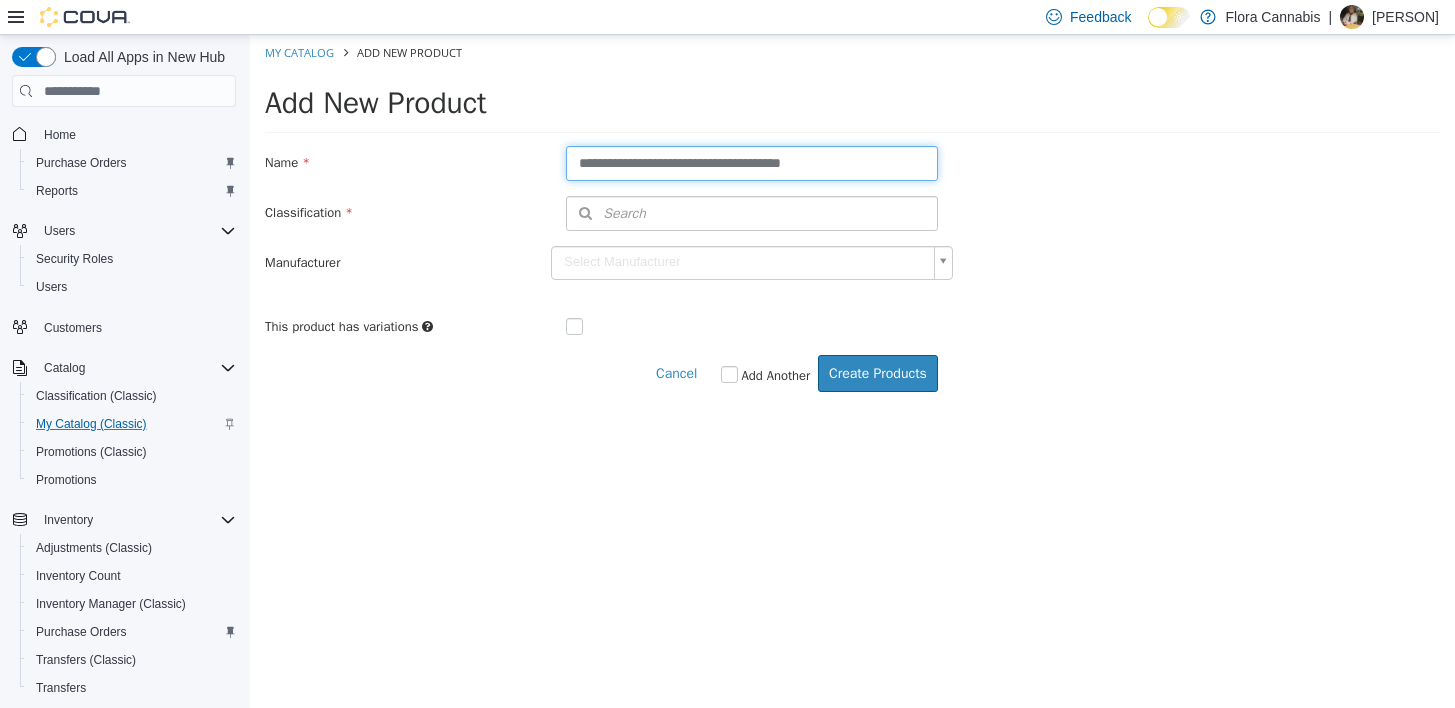 type on "**********" 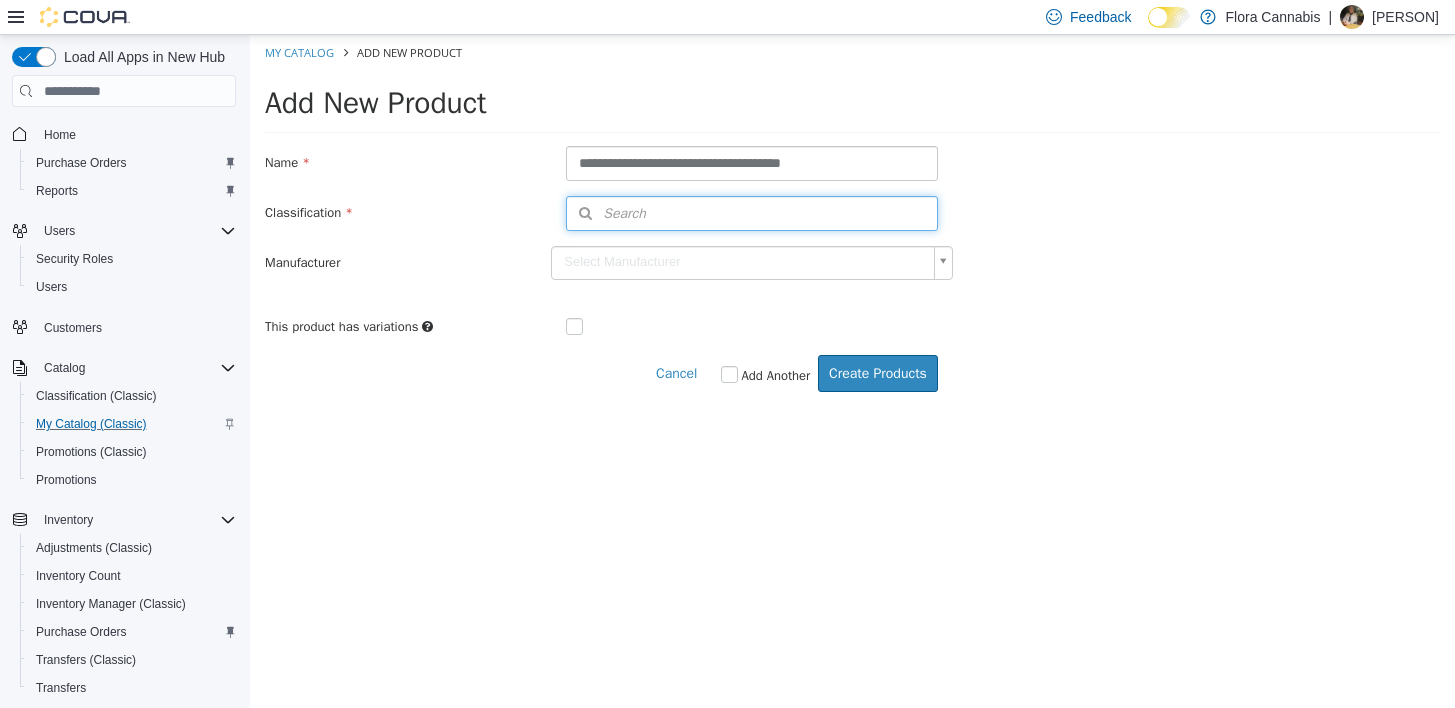 click on "Search" at bounding box center [606, 213] 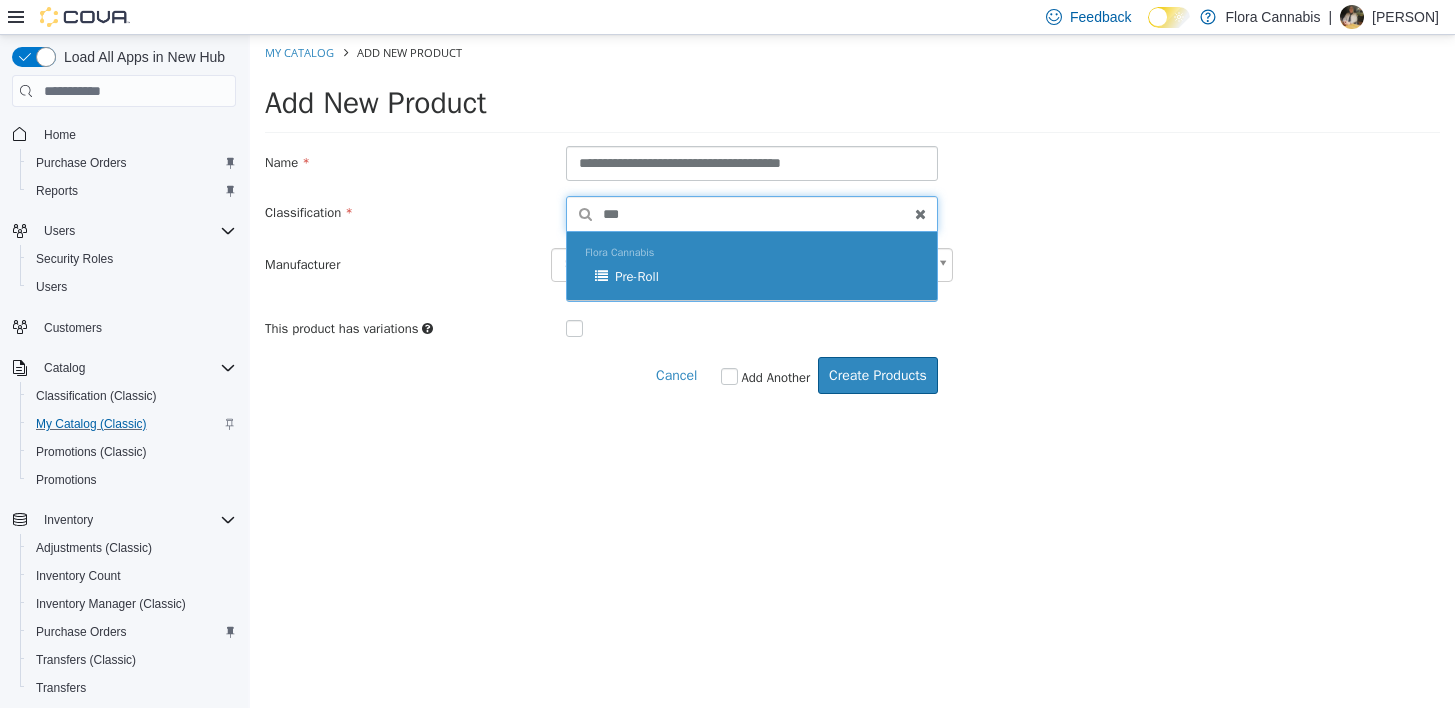 type on "***" 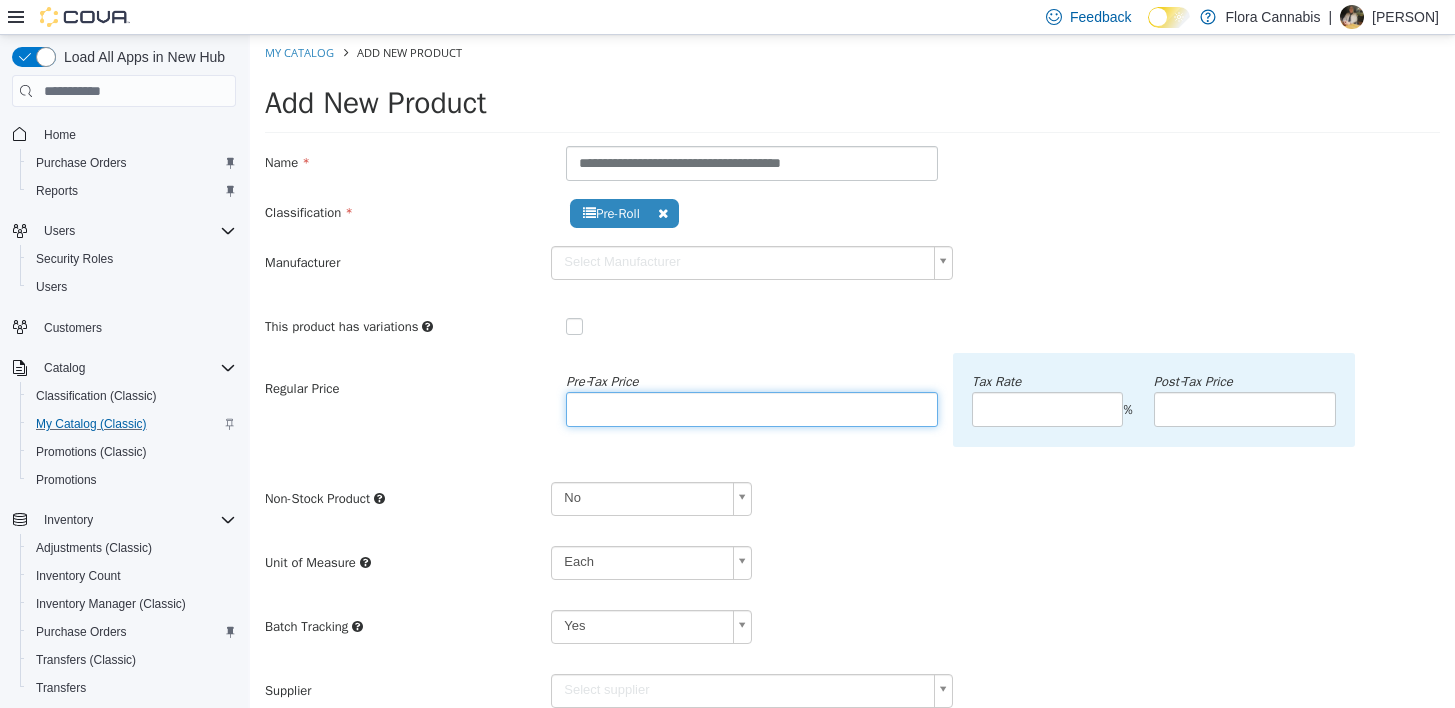 click at bounding box center (752, 409) 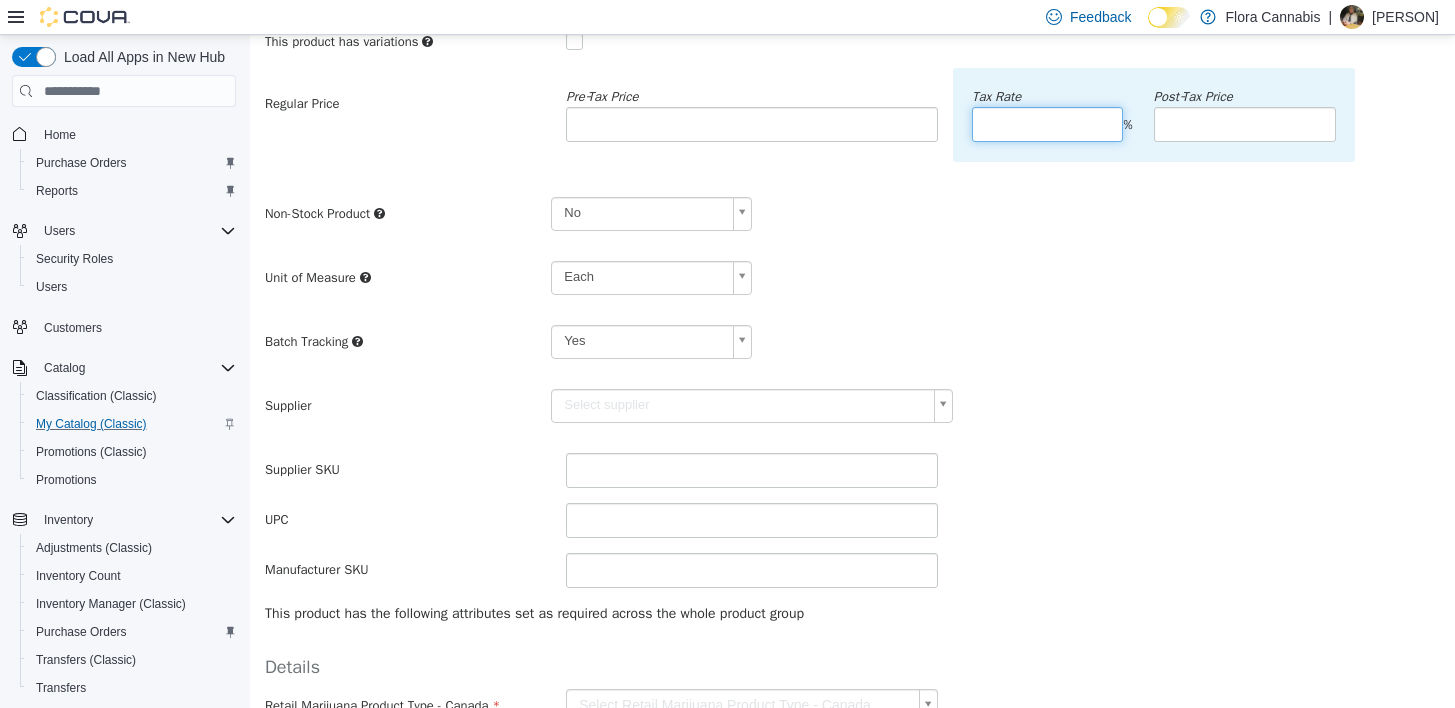 scroll, scrollTop: 300, scrollLeft: 0, axis: vertical 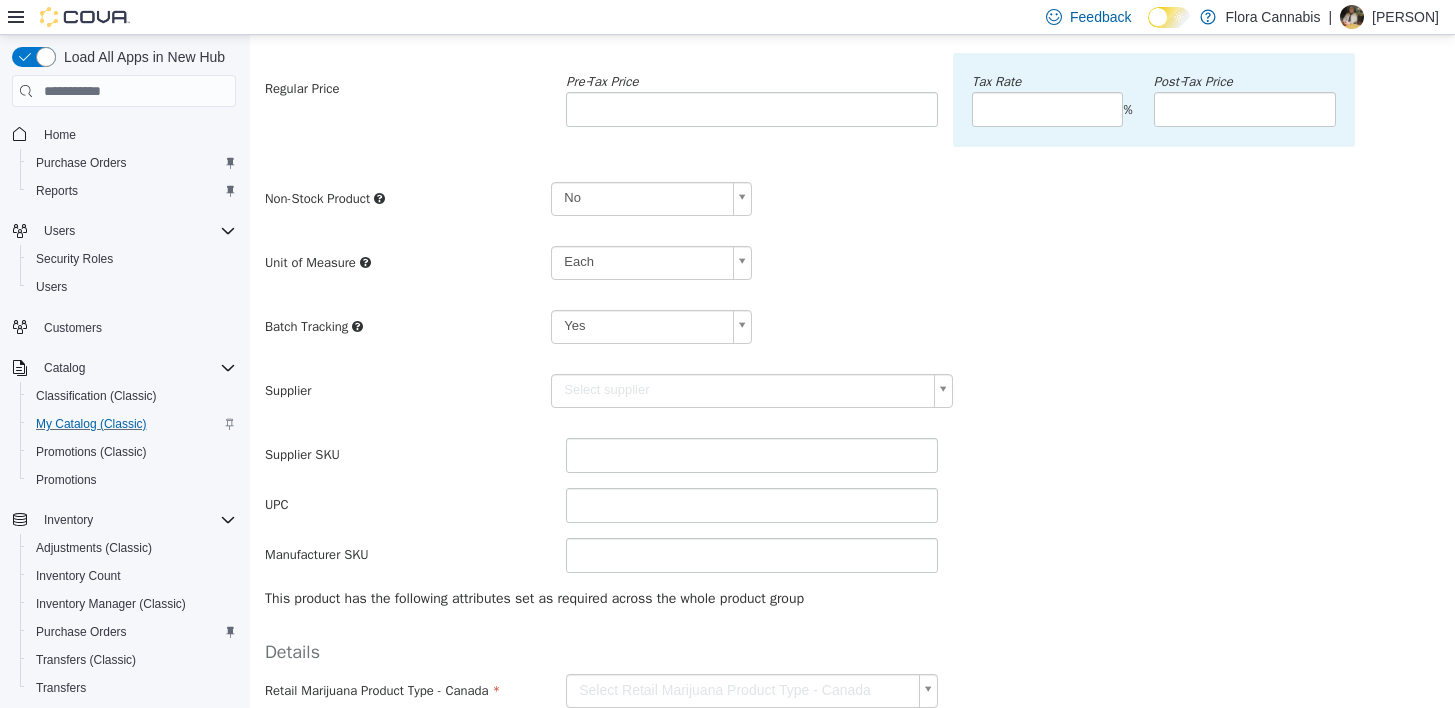 click on "**********" at bounding box center [852, 333] 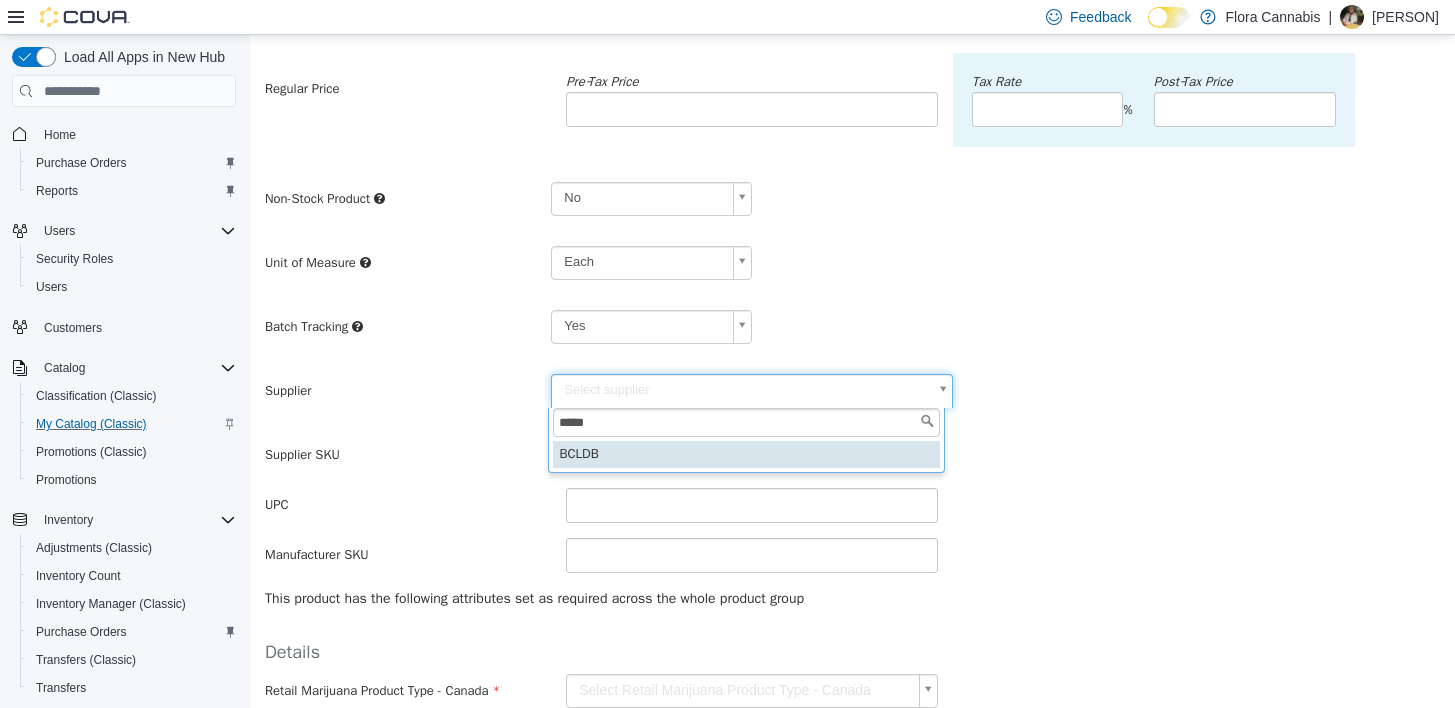type on "*****" 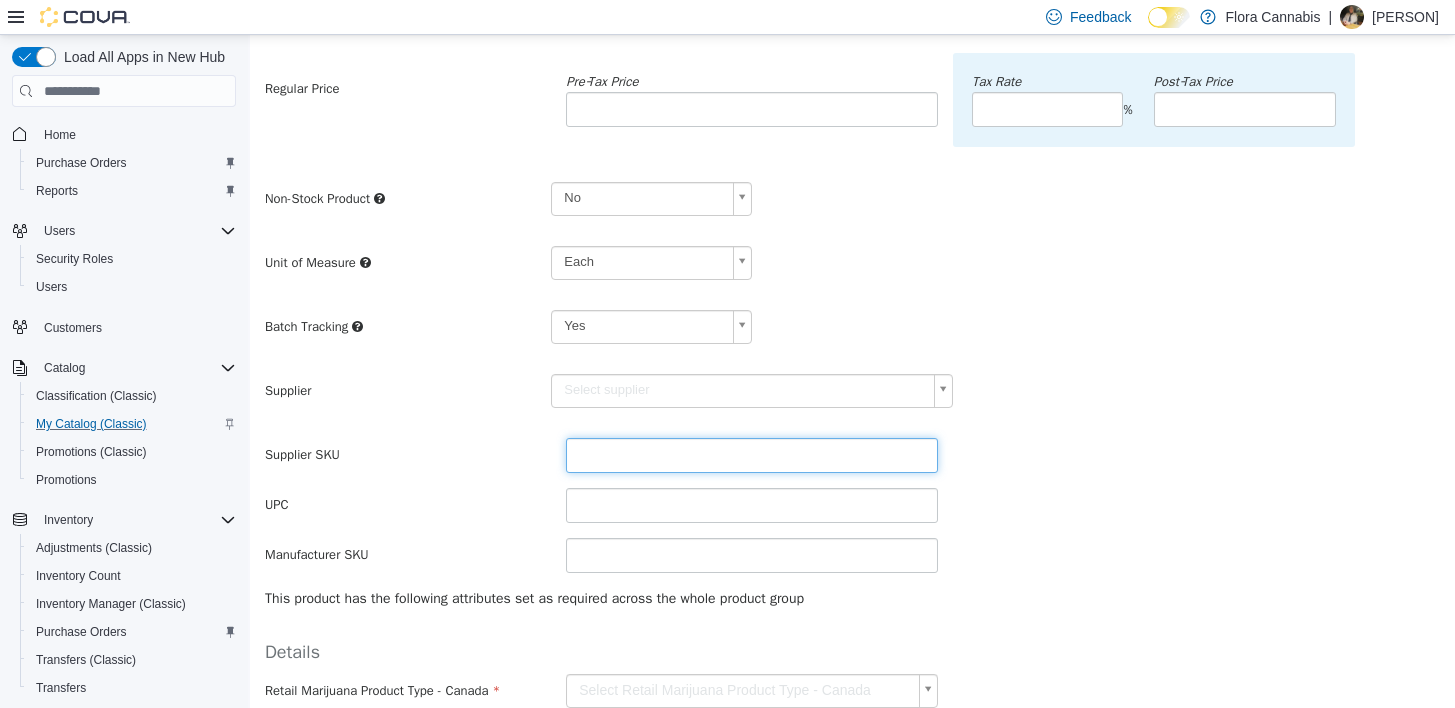 click at bounding box center (752, 455) 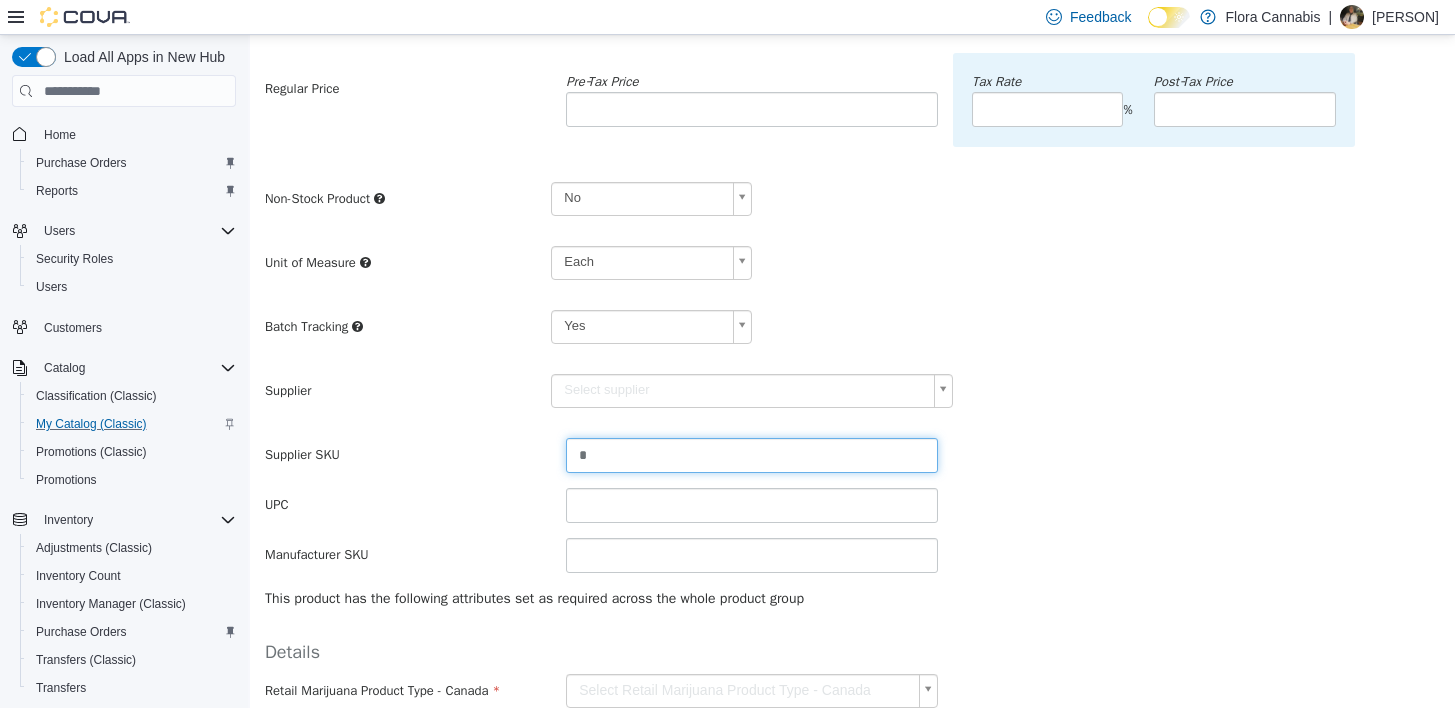 type on "**" 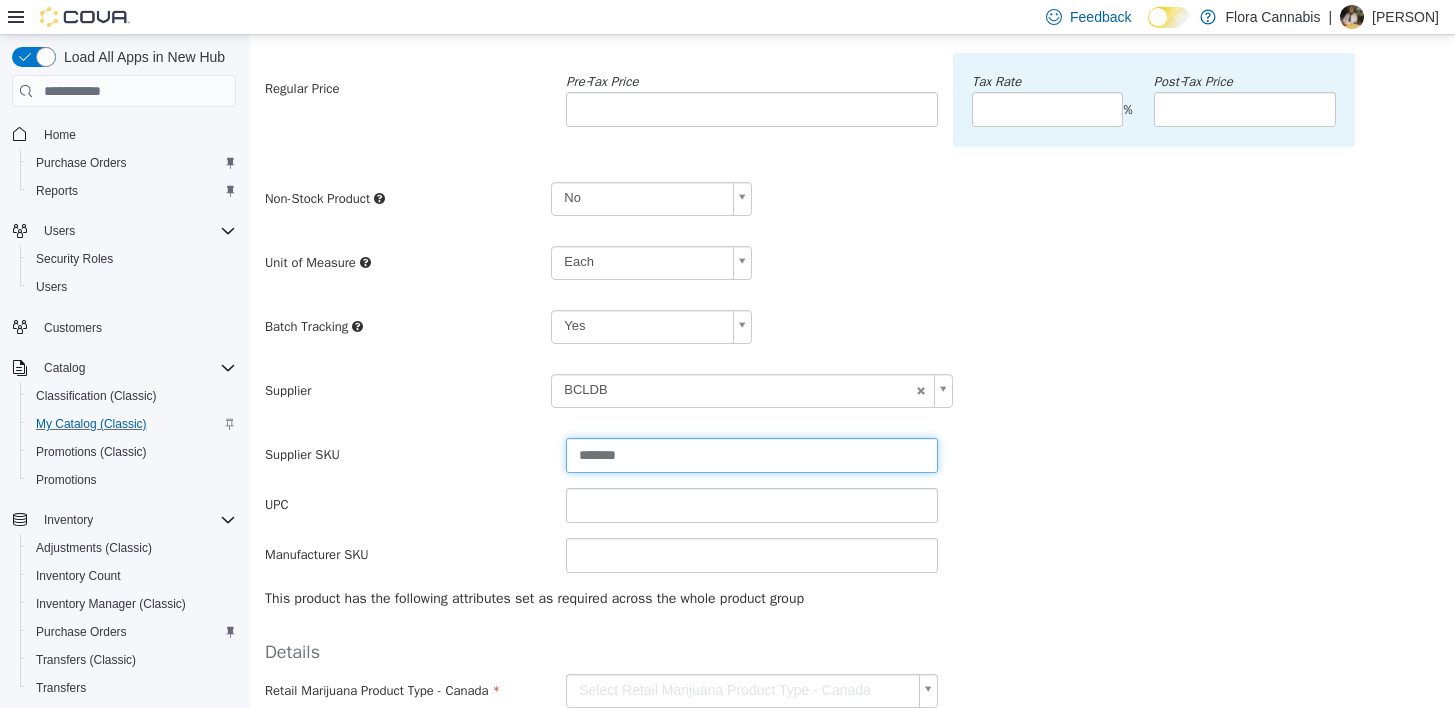 type on "*******" 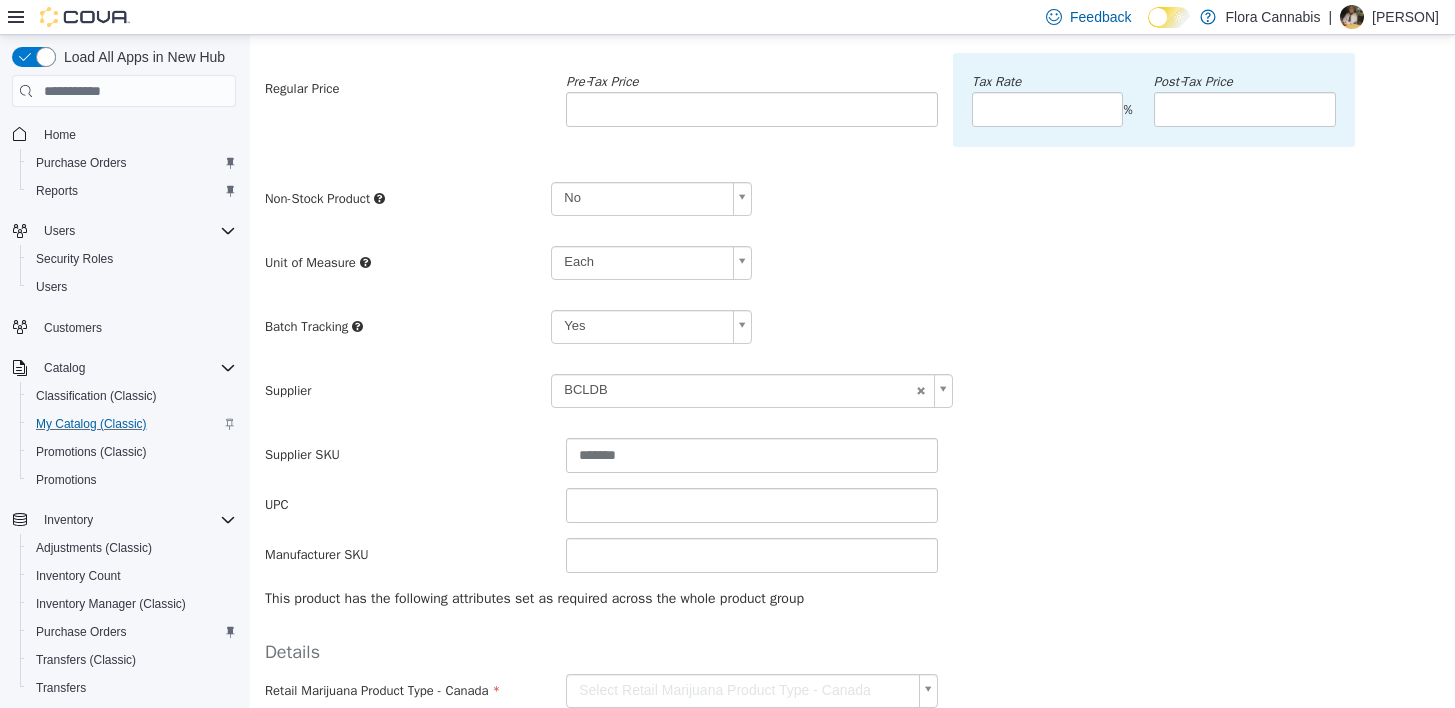 click on "Supplier SKU *******" at bounding box center (852, 455) 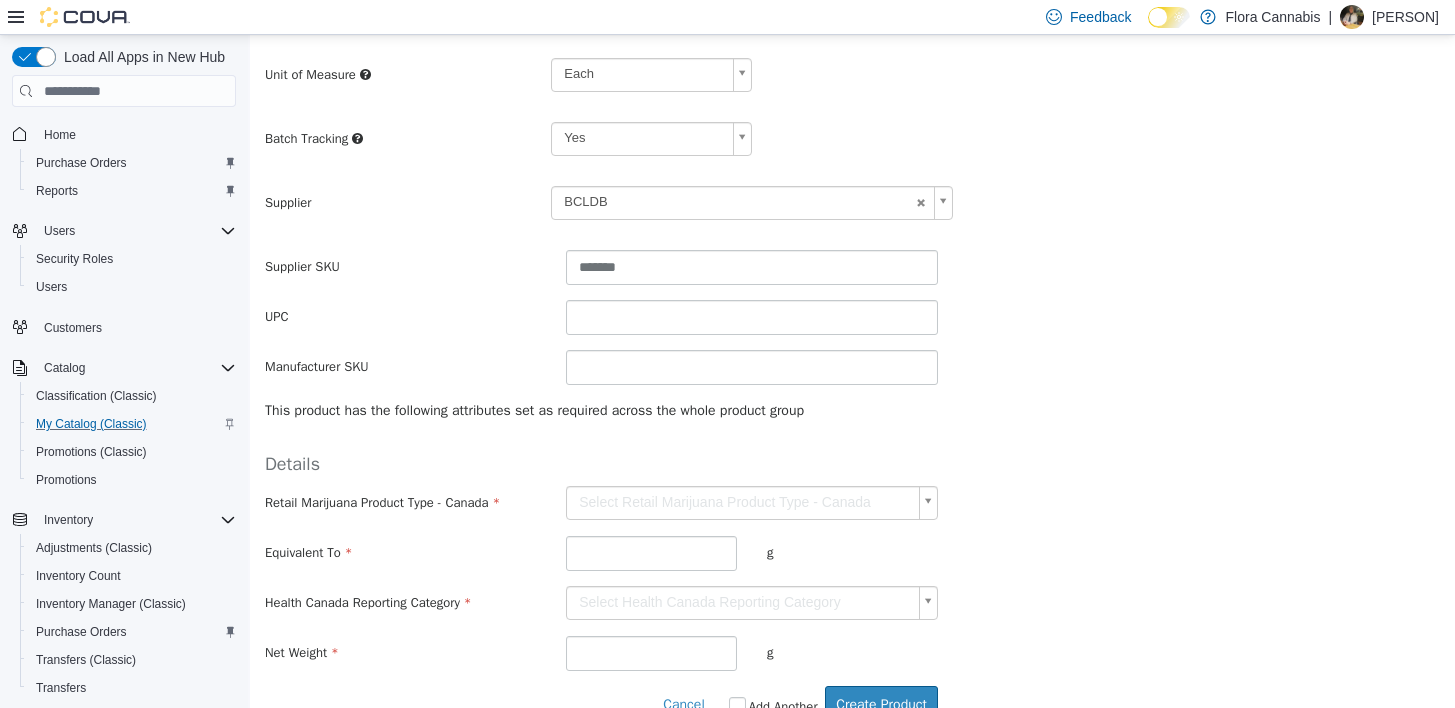 scroll, scrollTop: 525, scrollLeft: 0, axis: vertical 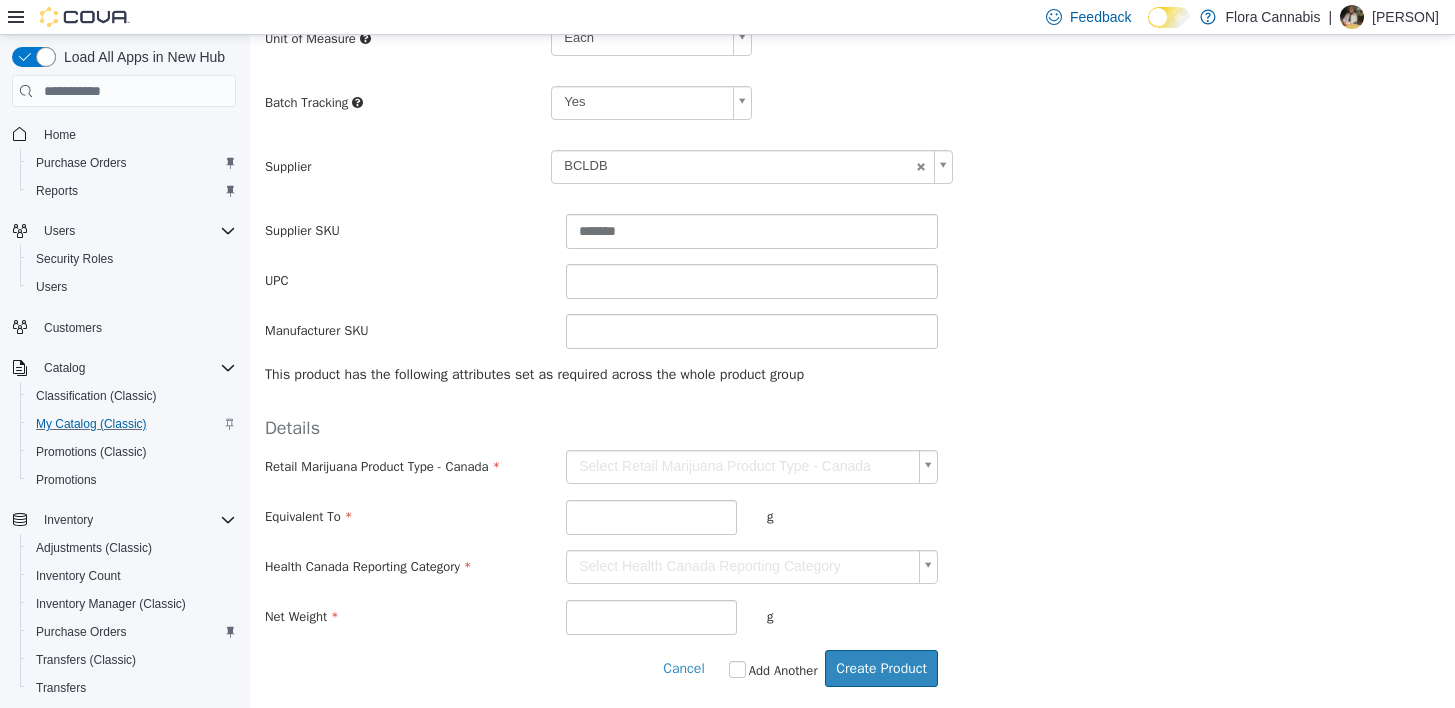click on "**********" at bounding box center [852, 109] 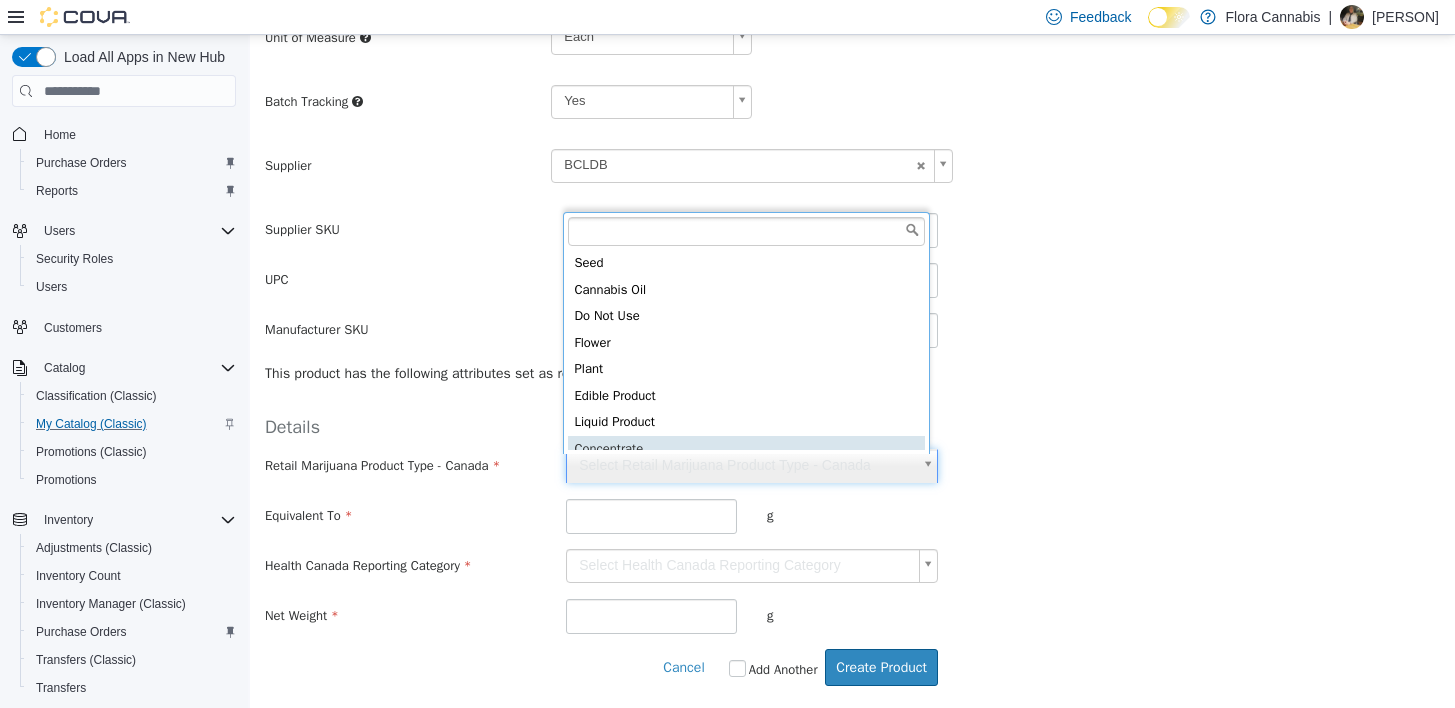 scroll, scrollTop: 5, scrollLeft: 0, axis: vertical 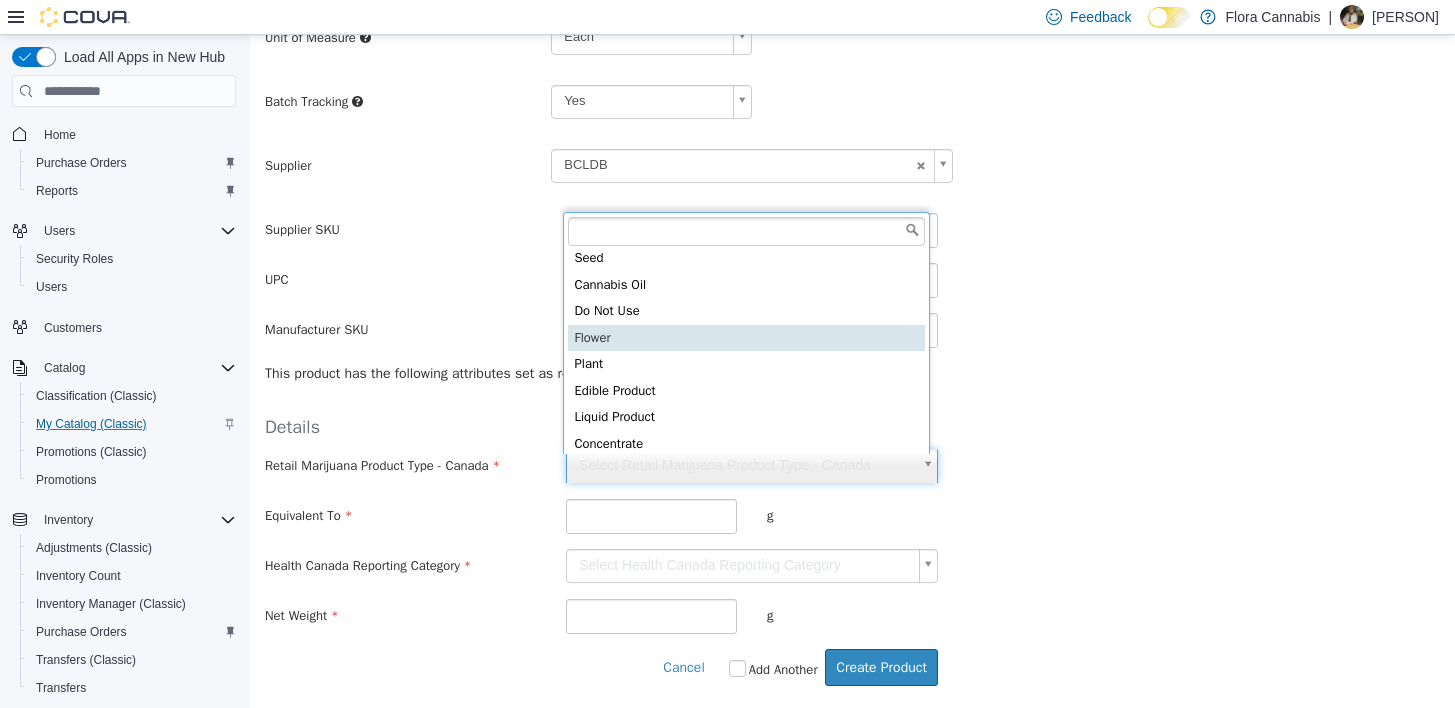 type on "******" 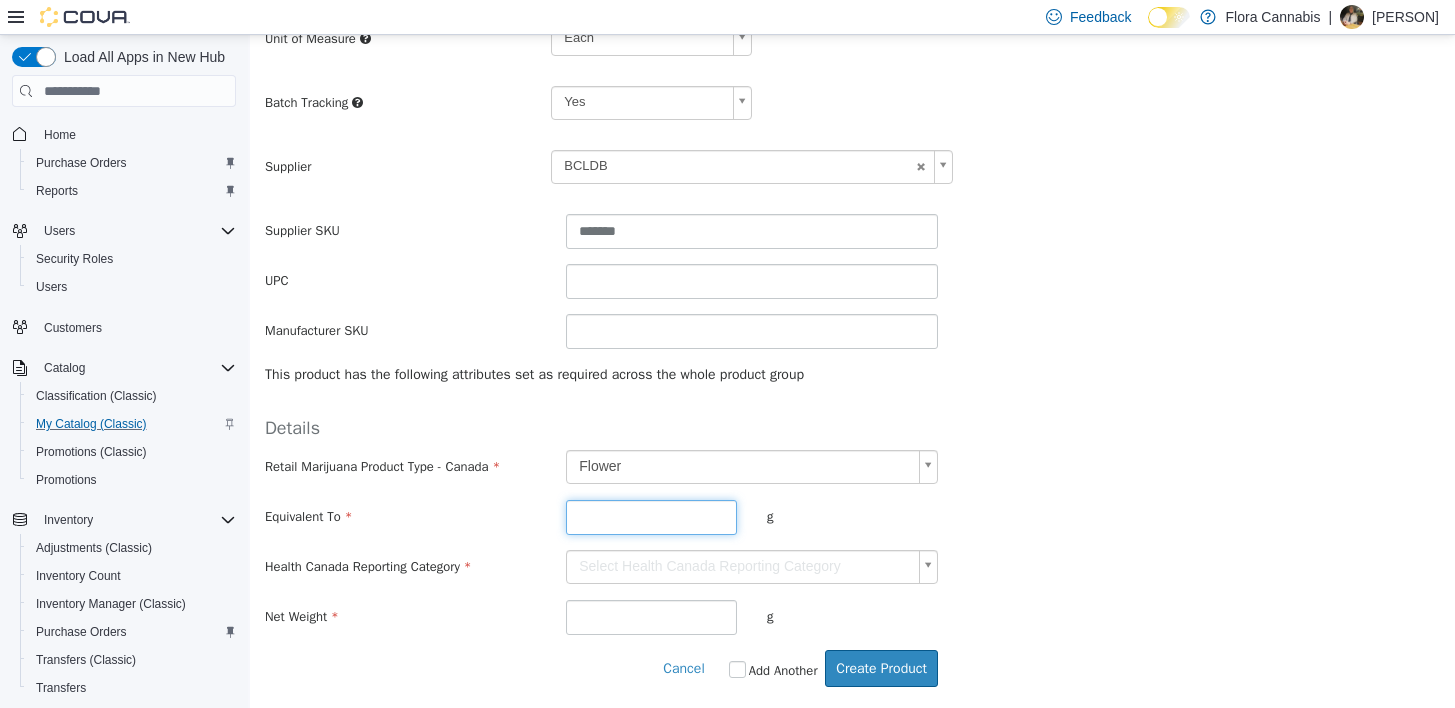 click at bounding box center (651, 517) 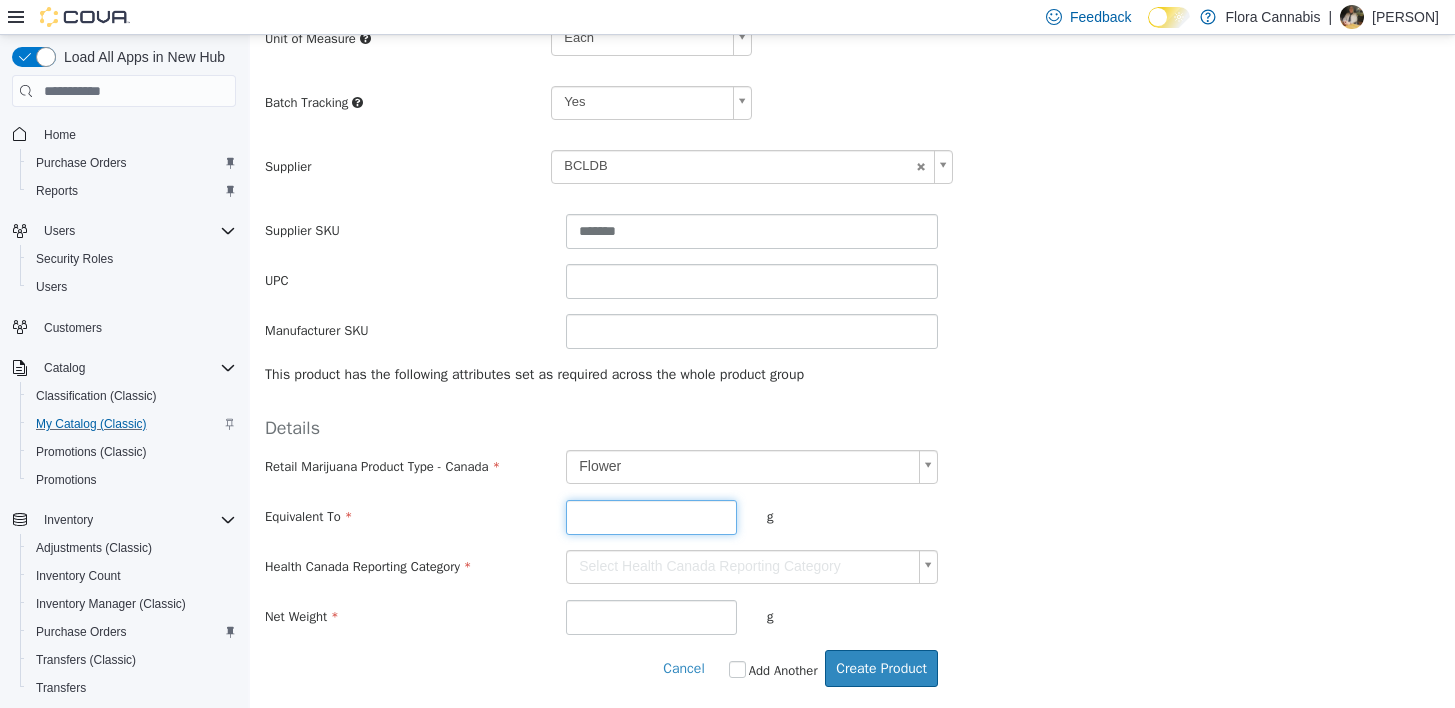 type on "***" 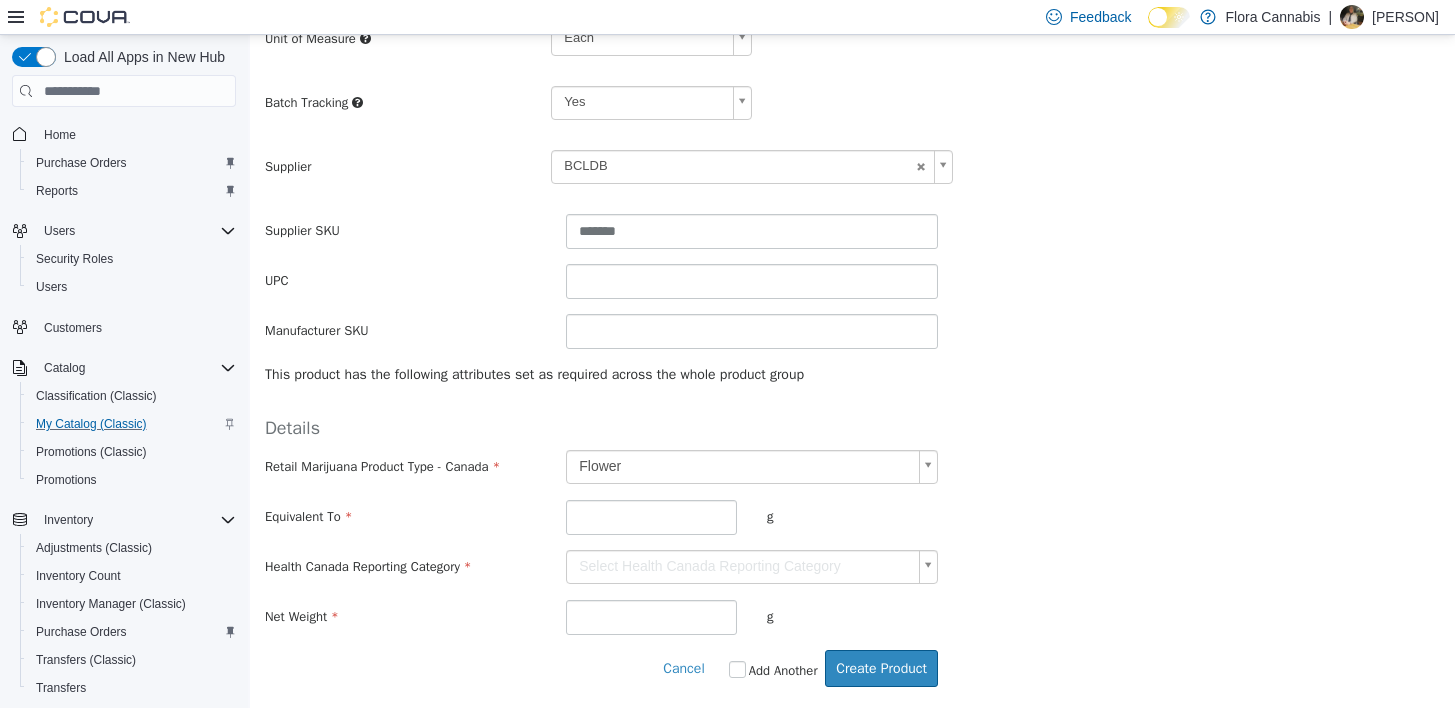 click on "Retail Marijuana Product Type - Canada                 Flower     ******
Equivalent To             ***
g
Health Canada Reporting Category                 Select Health Canada Reporting Category
Net Weight
g" at bounding box center (852, 542) 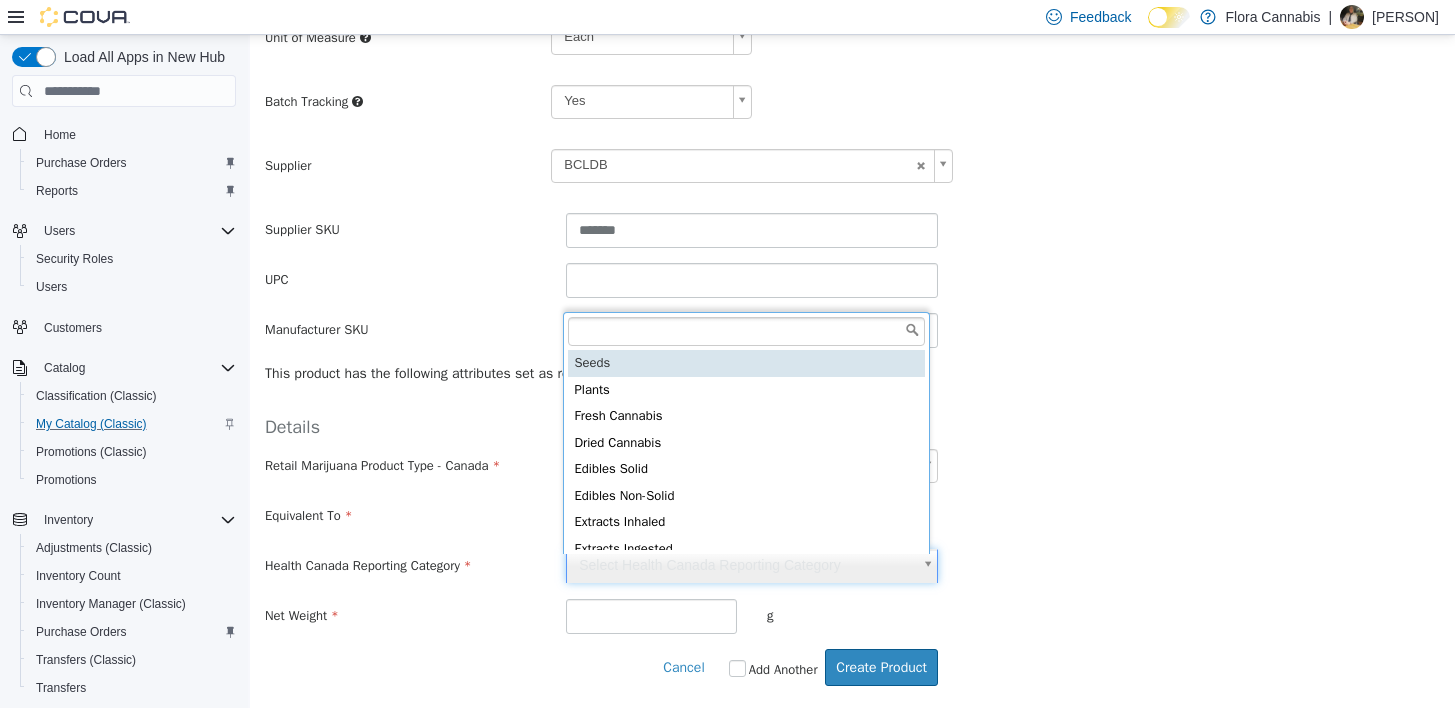click on "**********" at bounding box center (852, 108) 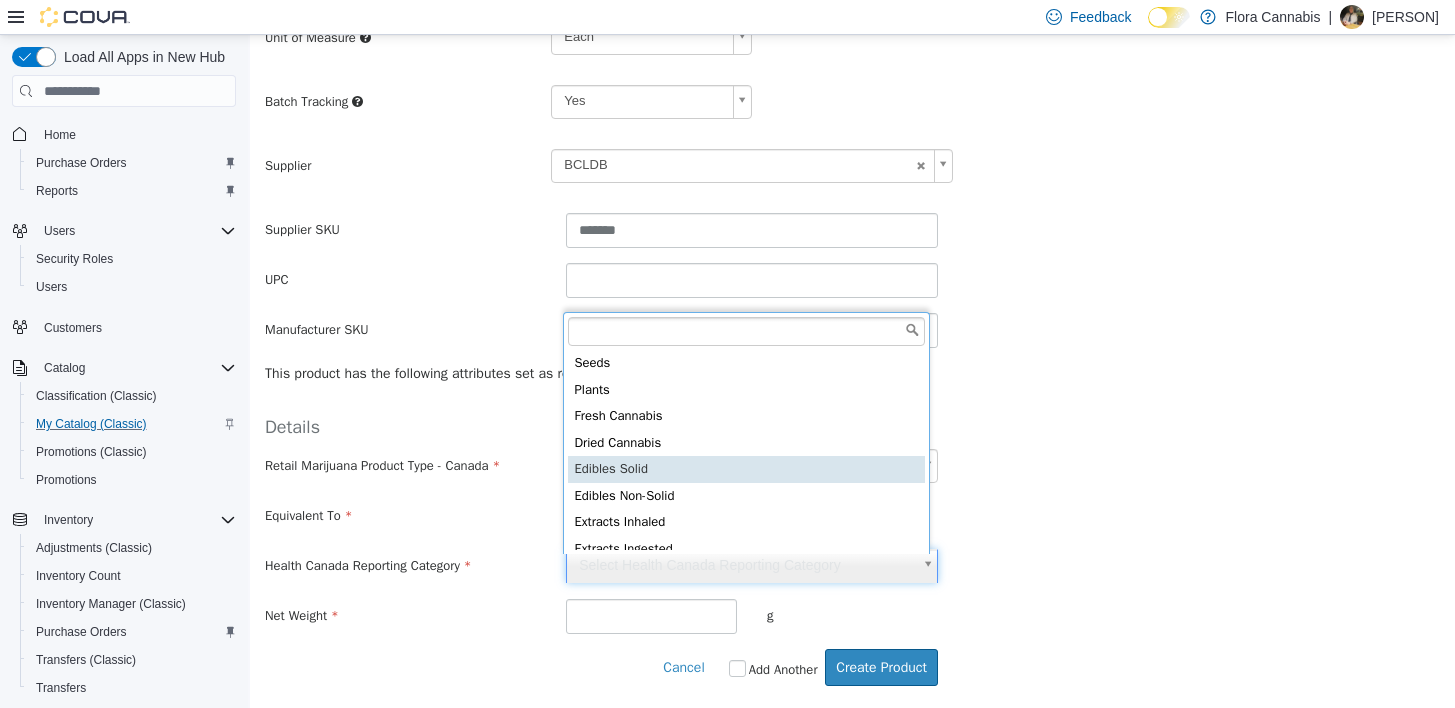 scroll, scrollTop: 5, scrollLeft: 0, axis: vertical 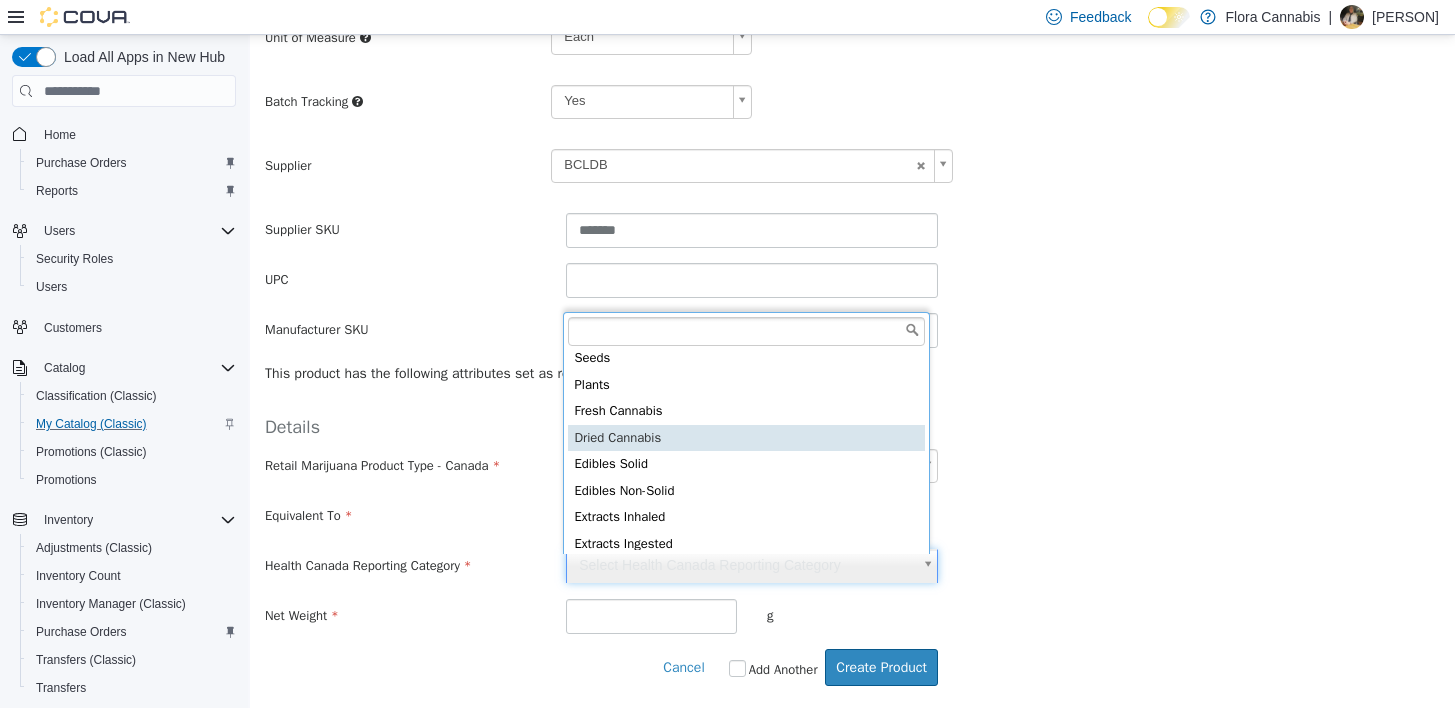 type on "**********" 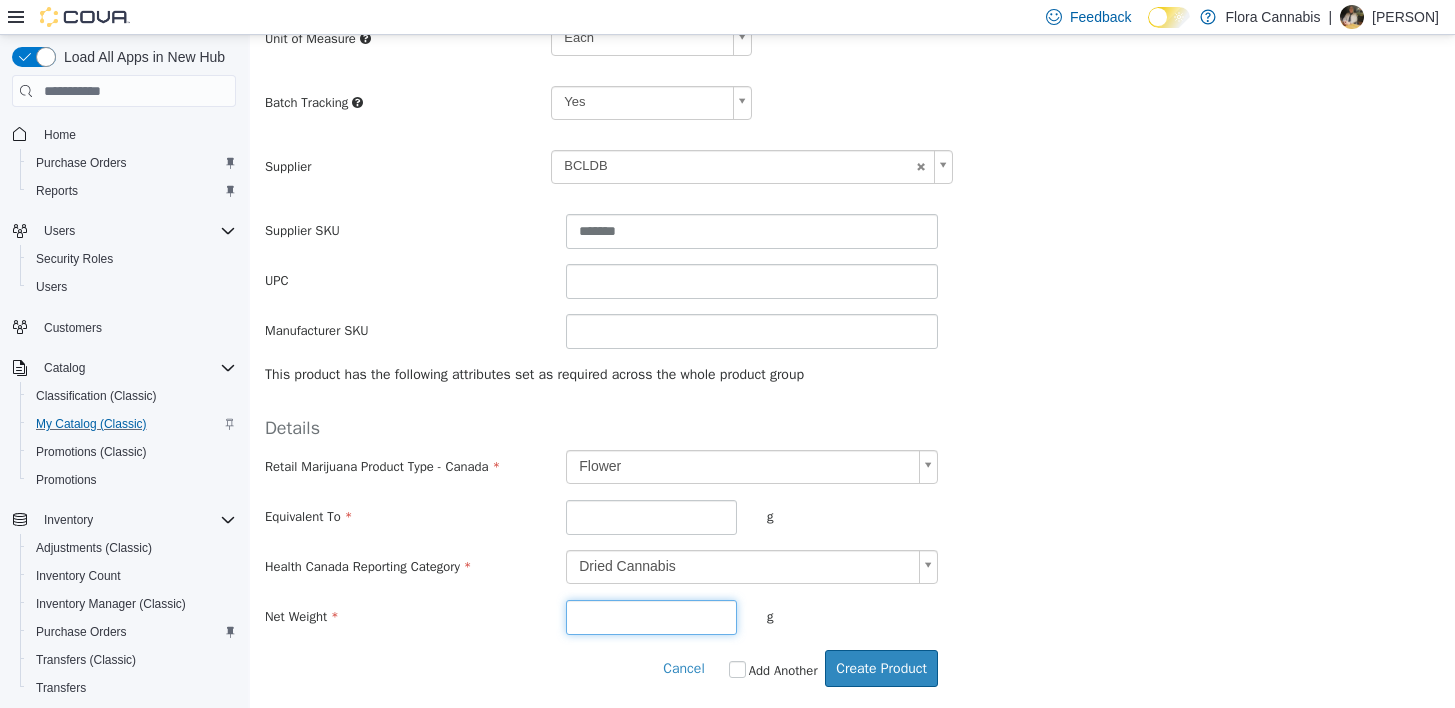 click at bounding box center (651, 617) 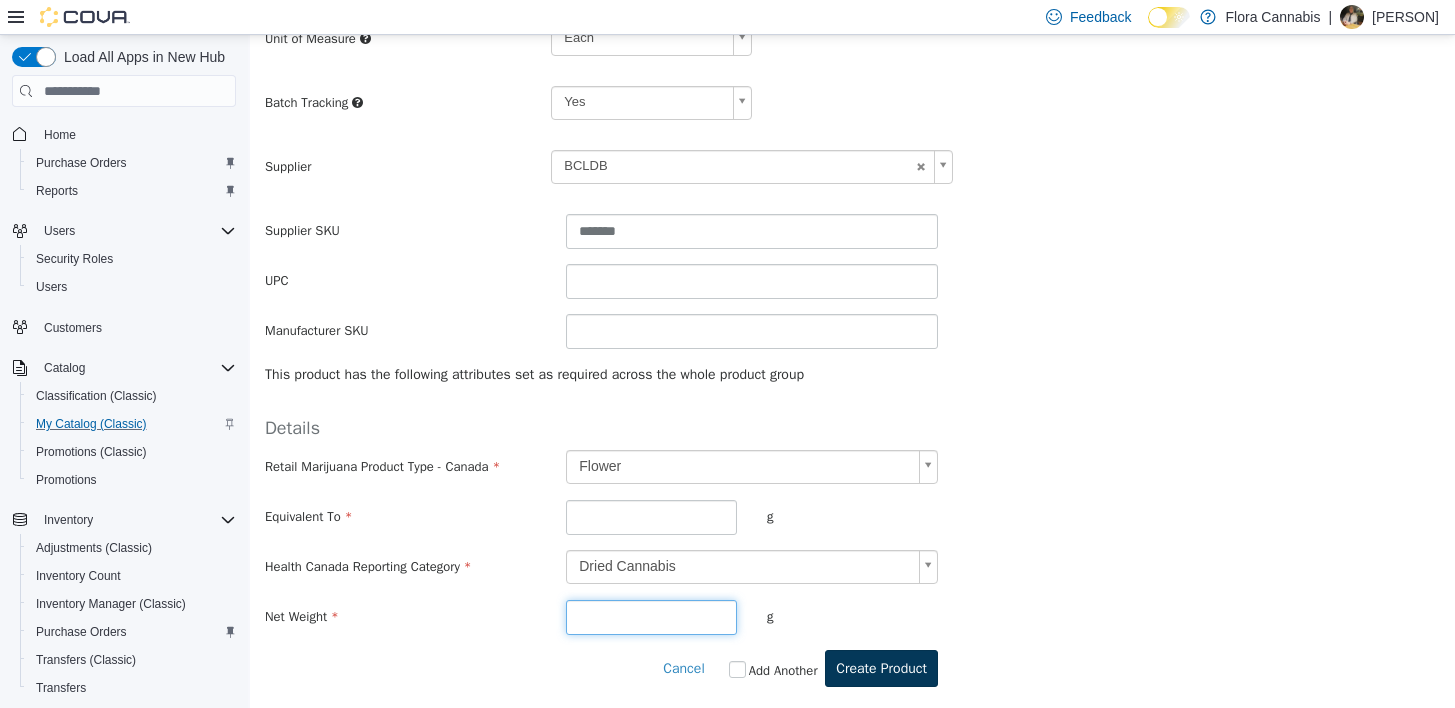type on "***" 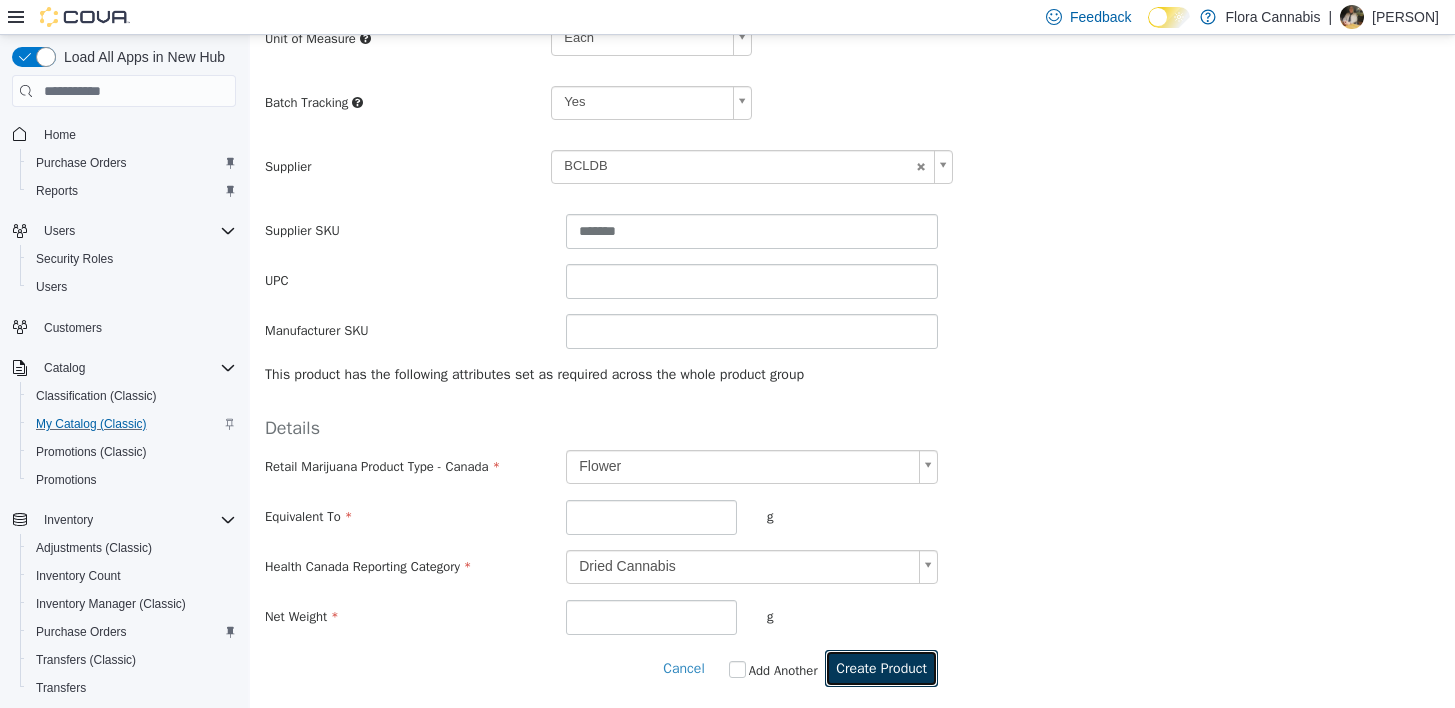 click on "Create Product" at bounding box center (881, 668) 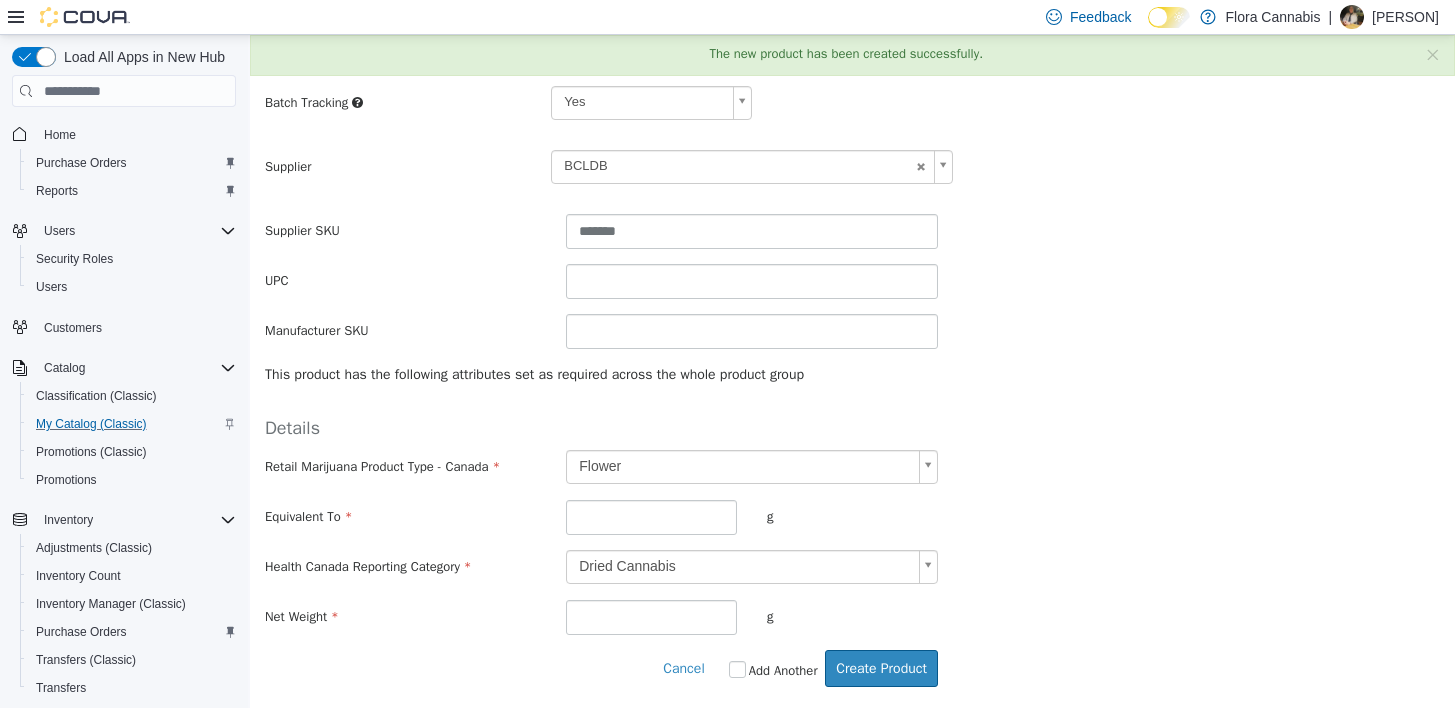 scroll, scrollTop: 0, scrollLeft: 0, axis: both 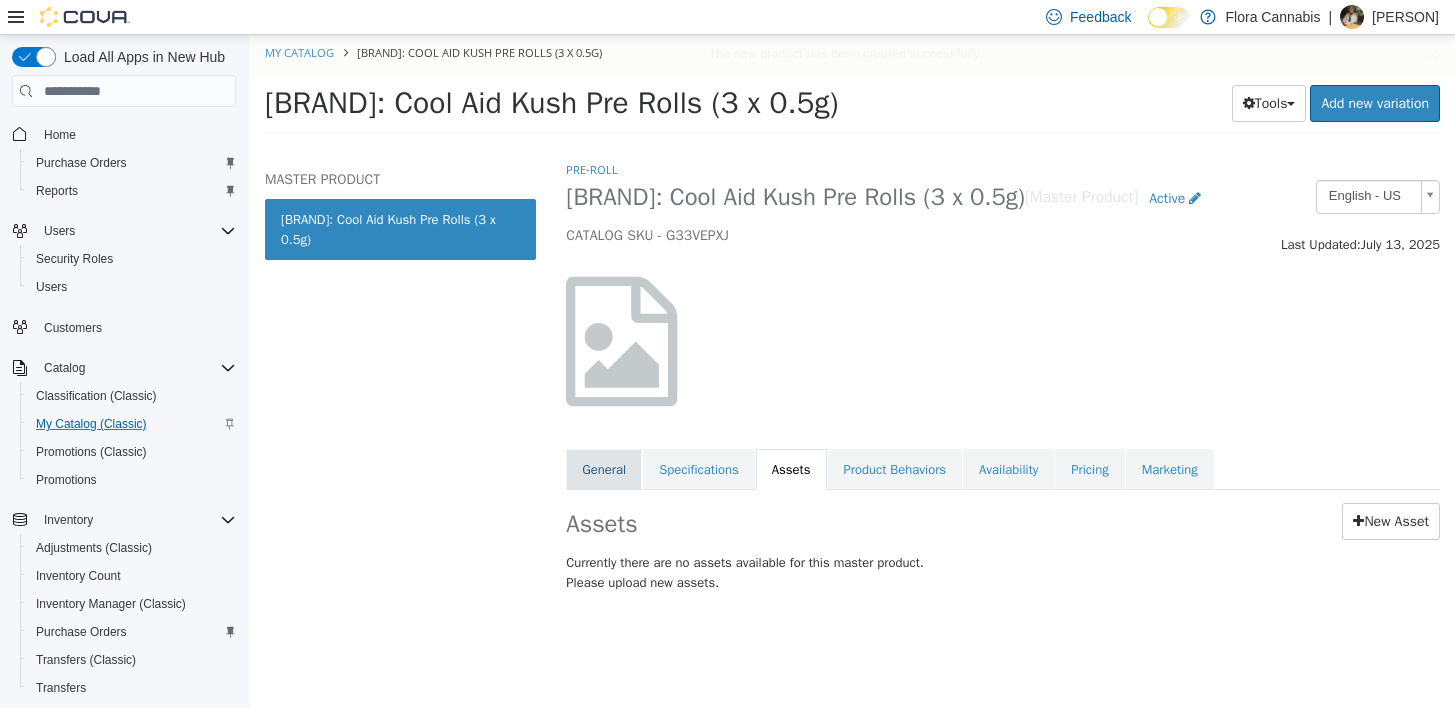 click on "General" at bounding box center (604, 470) 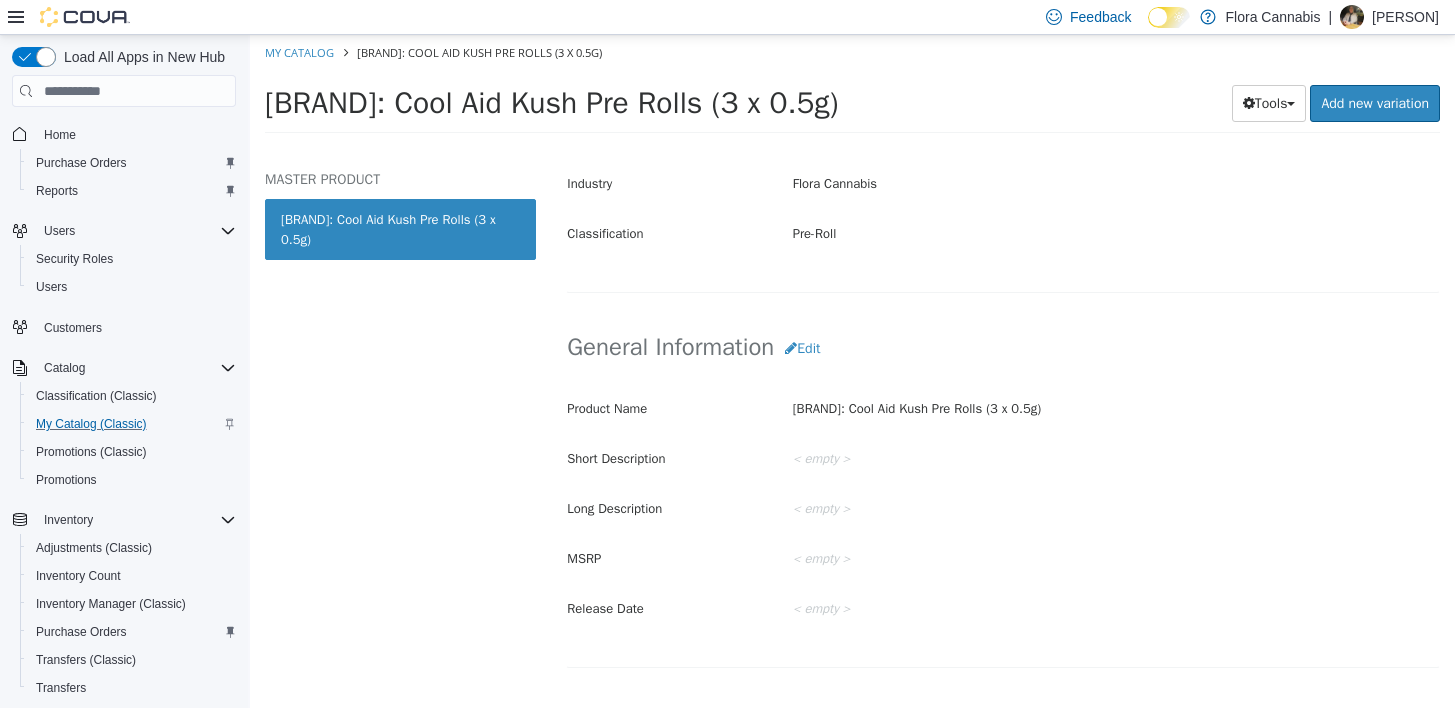 scroll, scrollTop: 500, scrollLeft: 0, axis: vertical 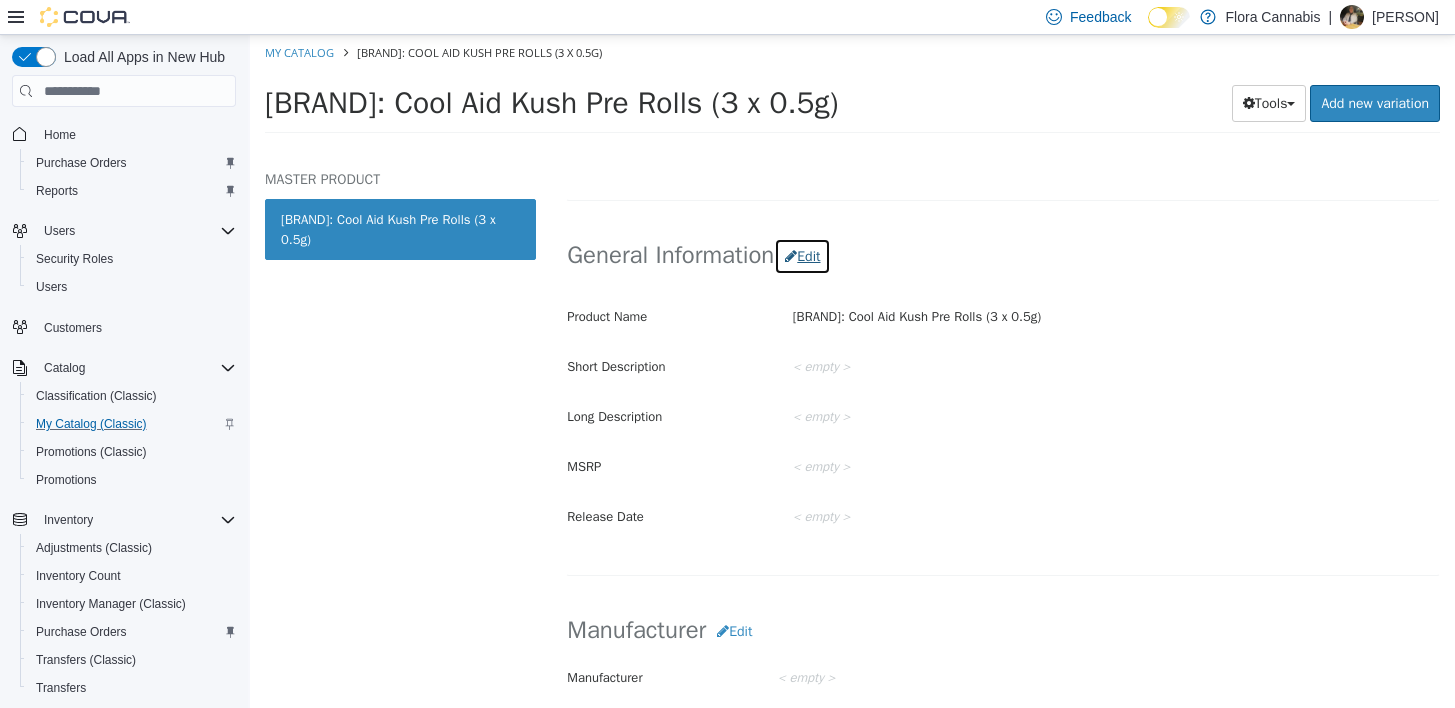 click on "Edit" at bounding box center [802, 256] 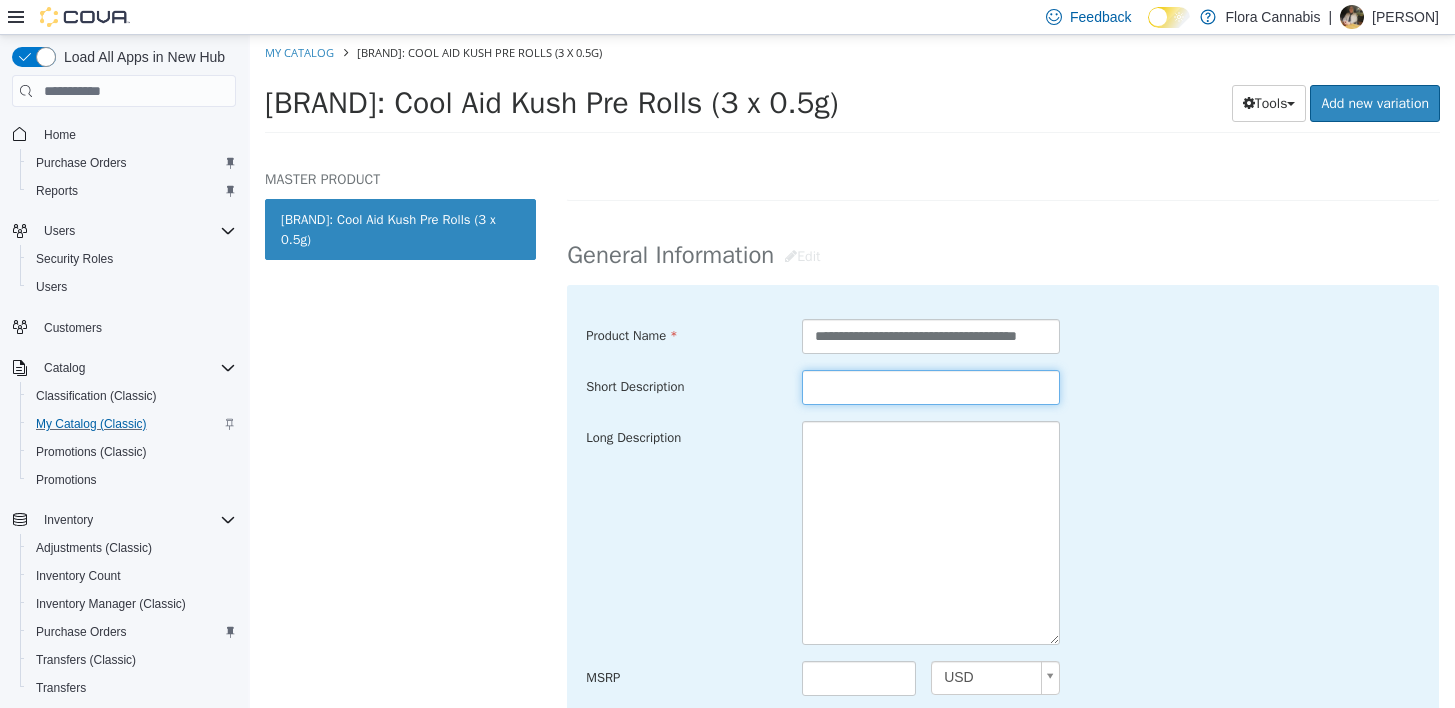 paste on "**********" 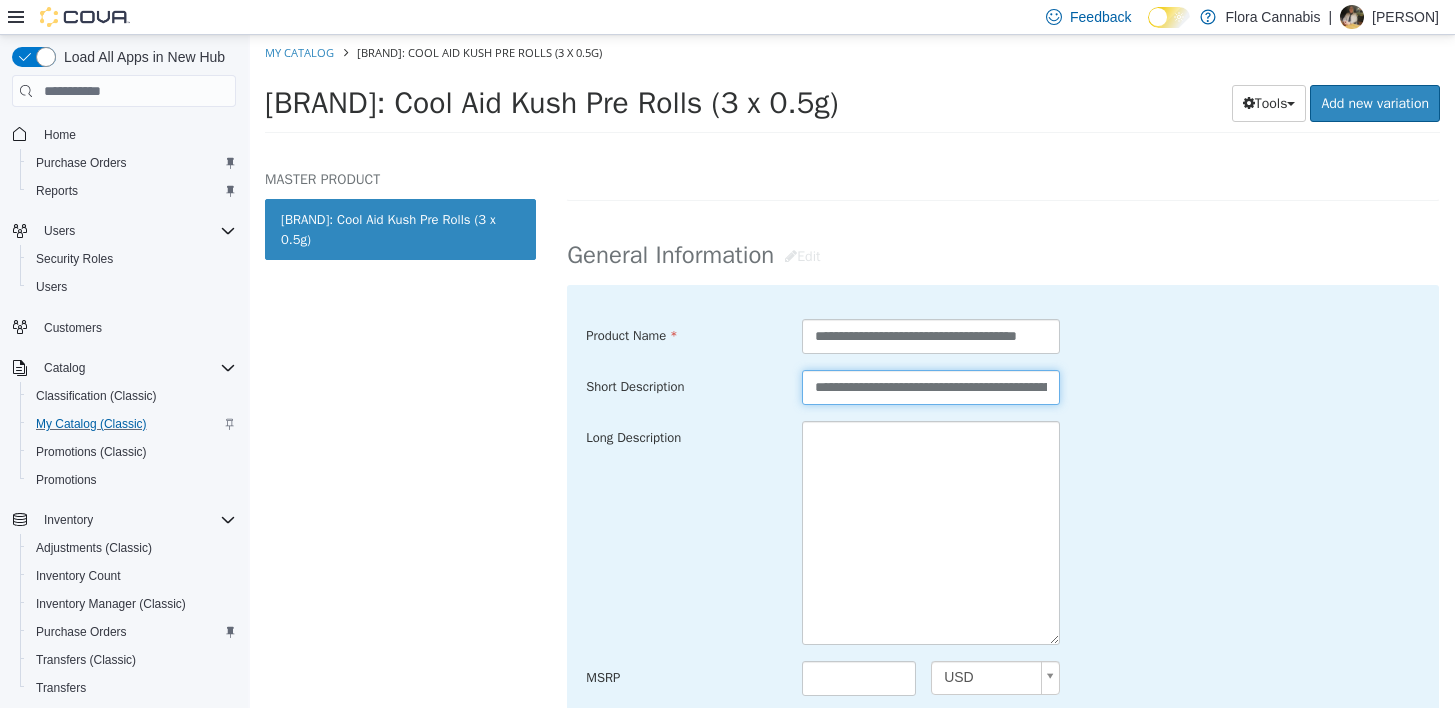 scroll, scrollTop: 0, scrollLeft: 468, axis: horizontal 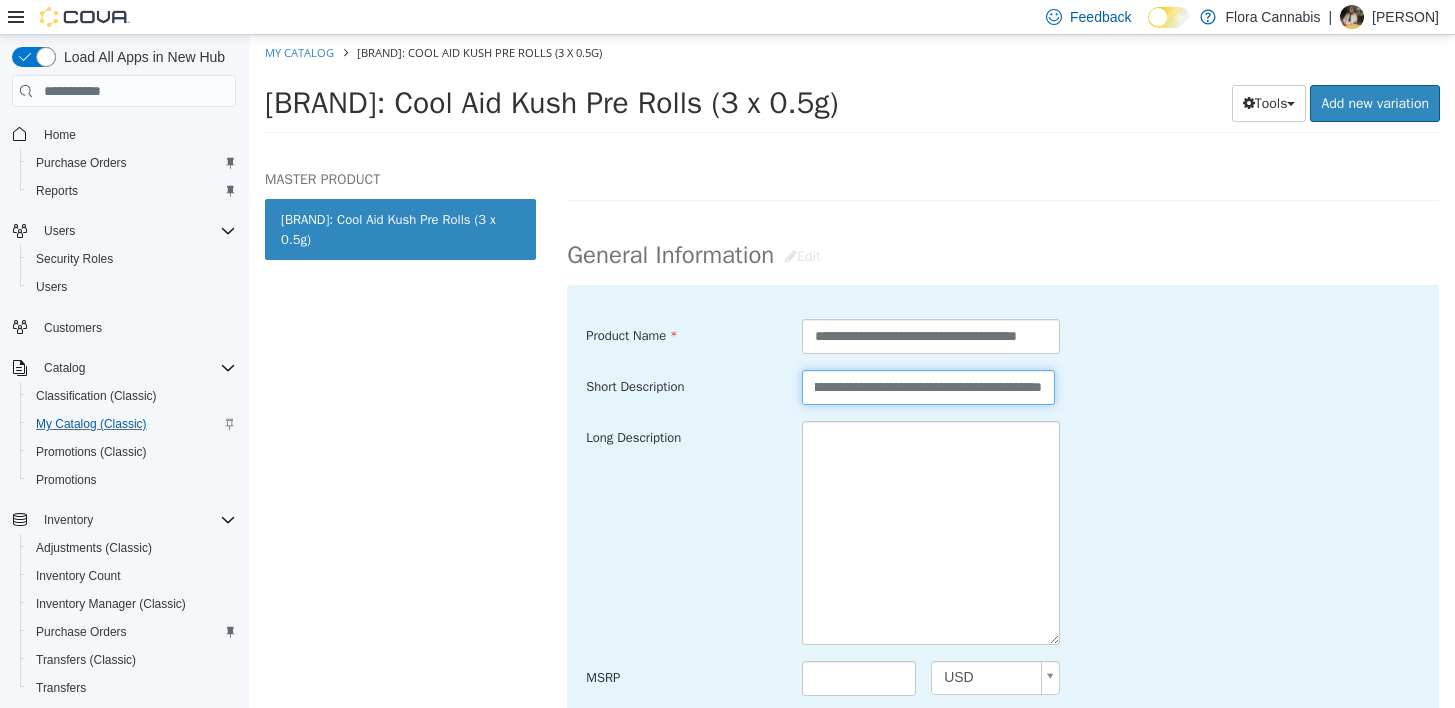 type on "**********" 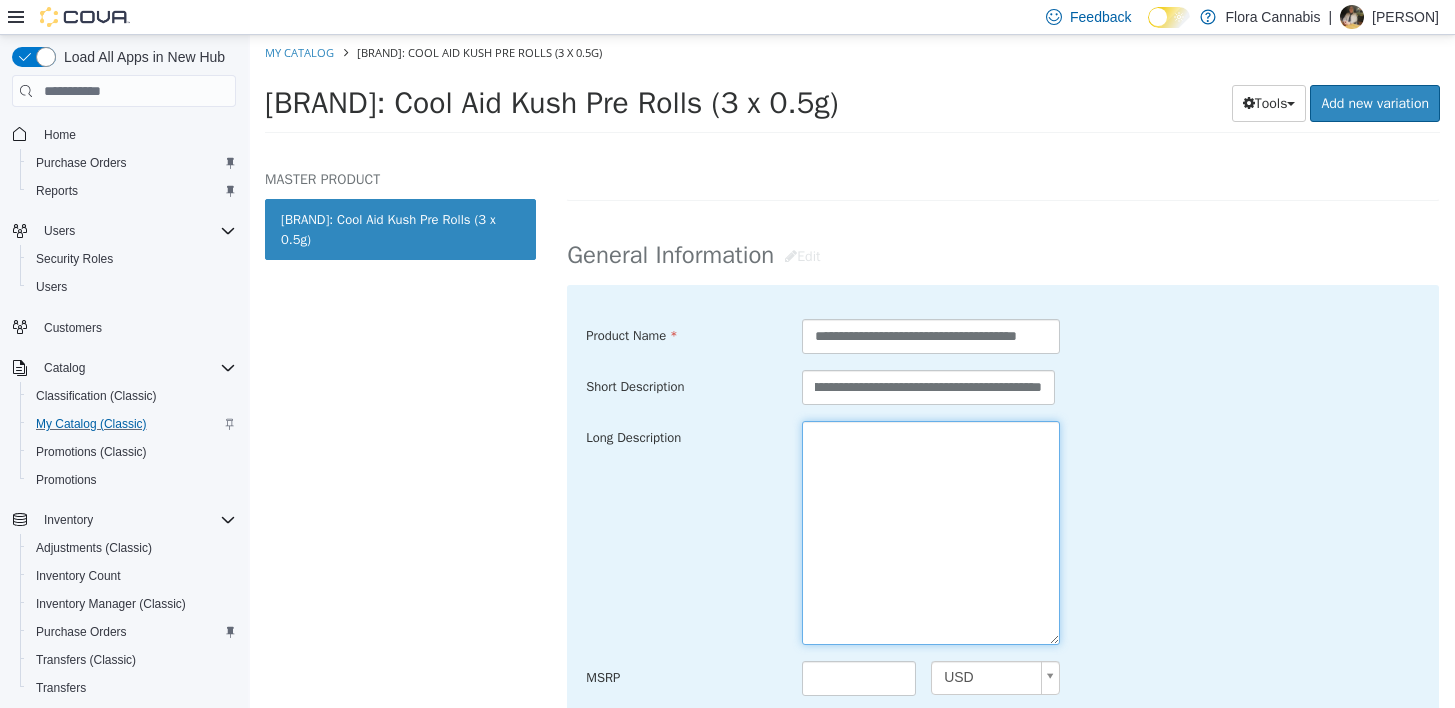 click at bounding box center [931, 533] 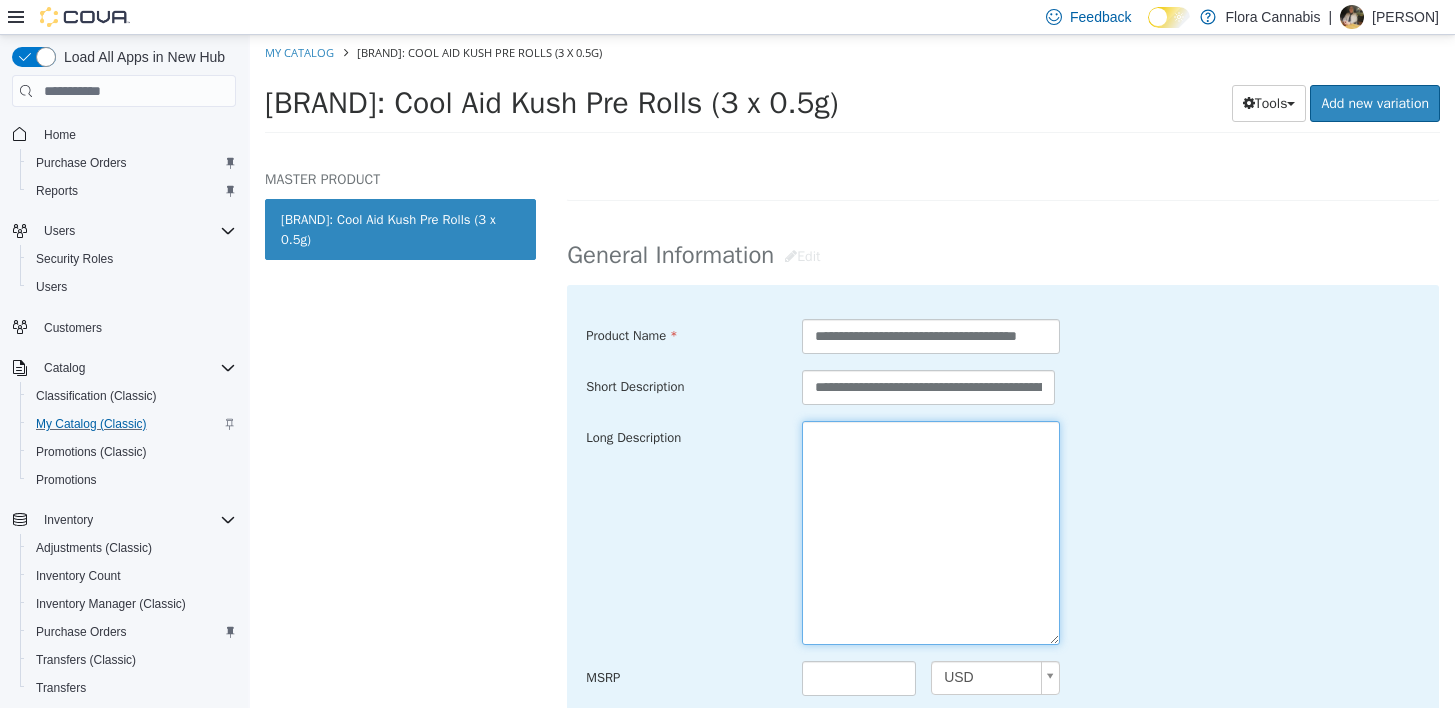 paste on "**********" 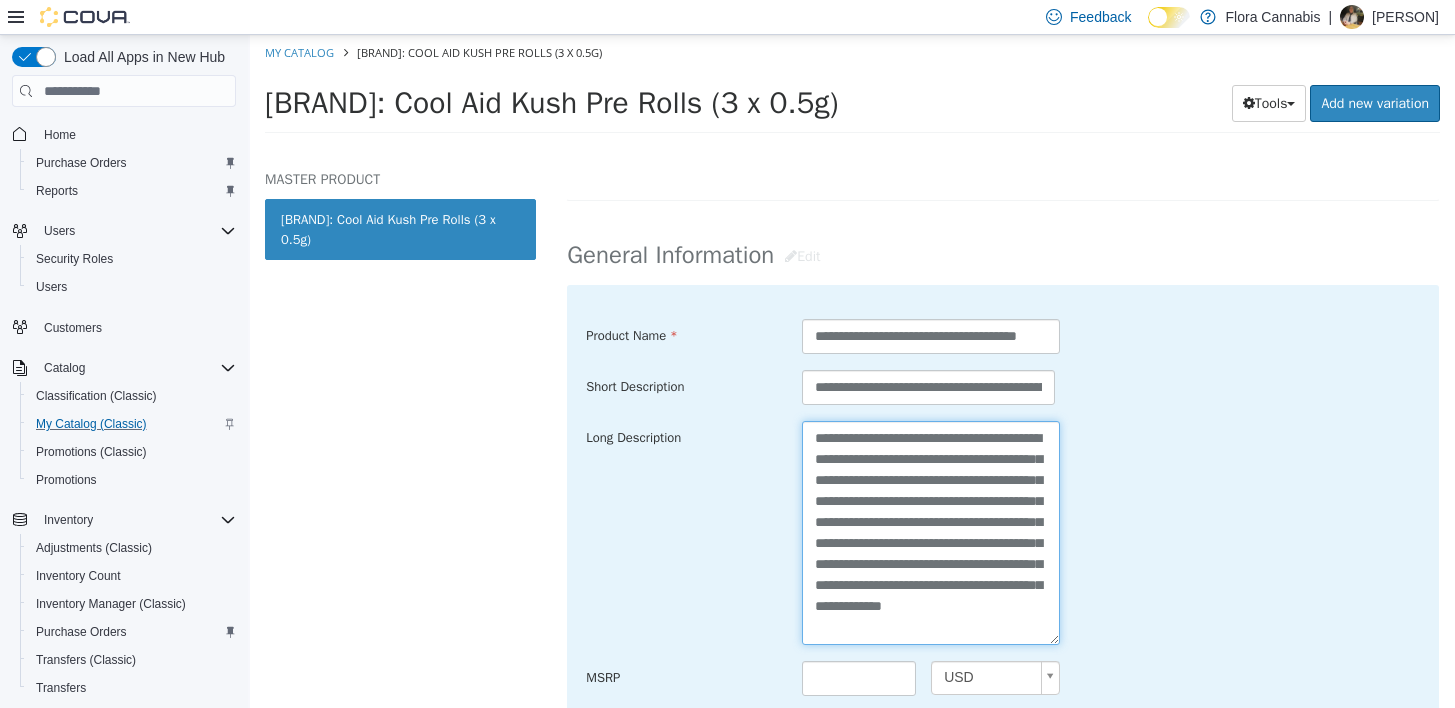 scroll, scrollTop: 56, scrollLeft: 0, axis: vertical 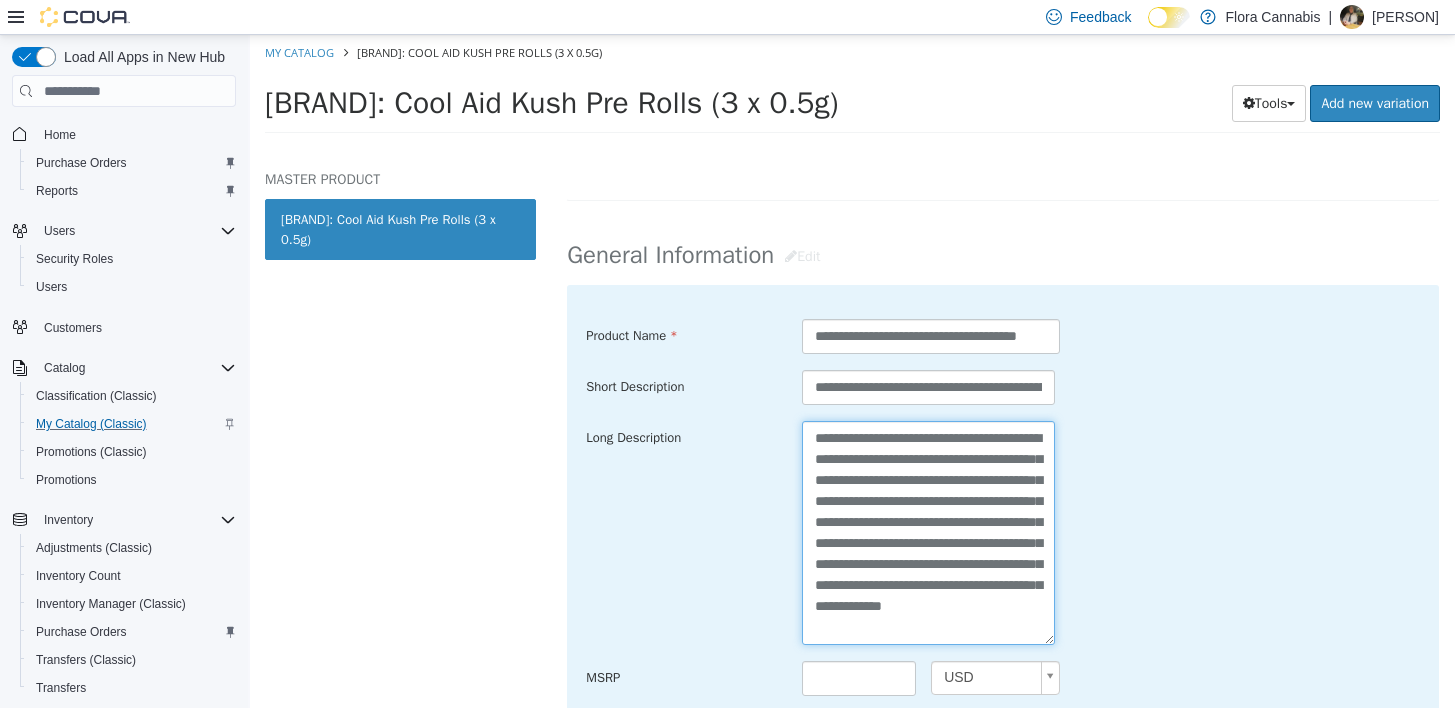 type on "**********" 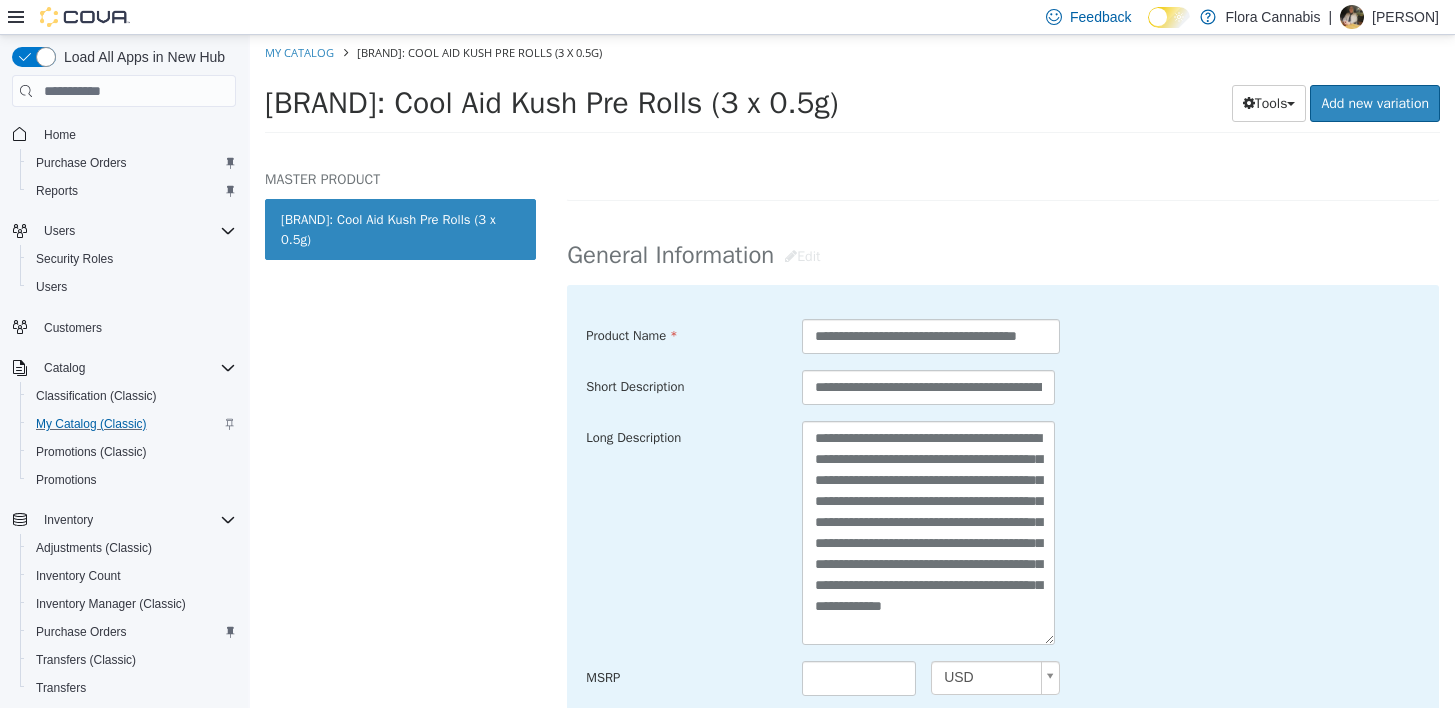 click on "**********" at bounding box center (1003, 388) 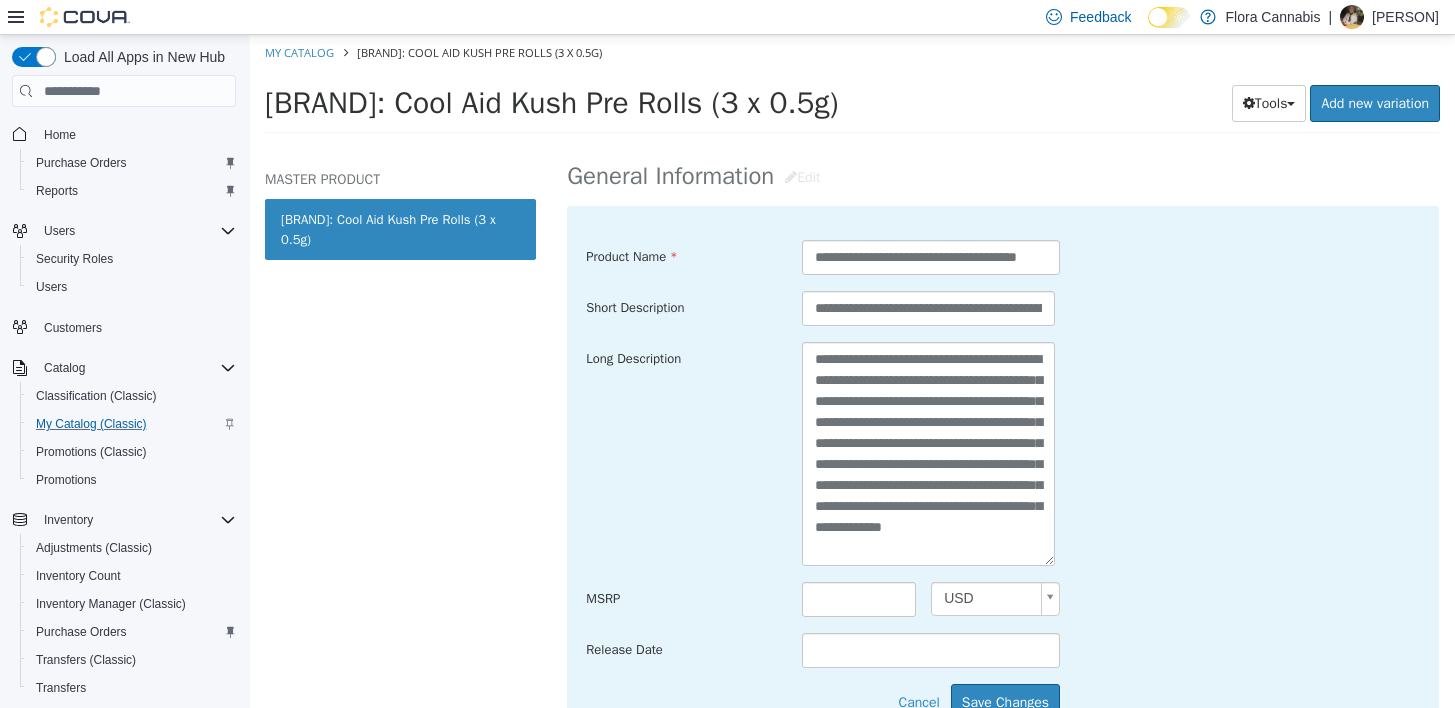 scroll, scrollTop: 700, scrollLeft: 0, axis: vertical 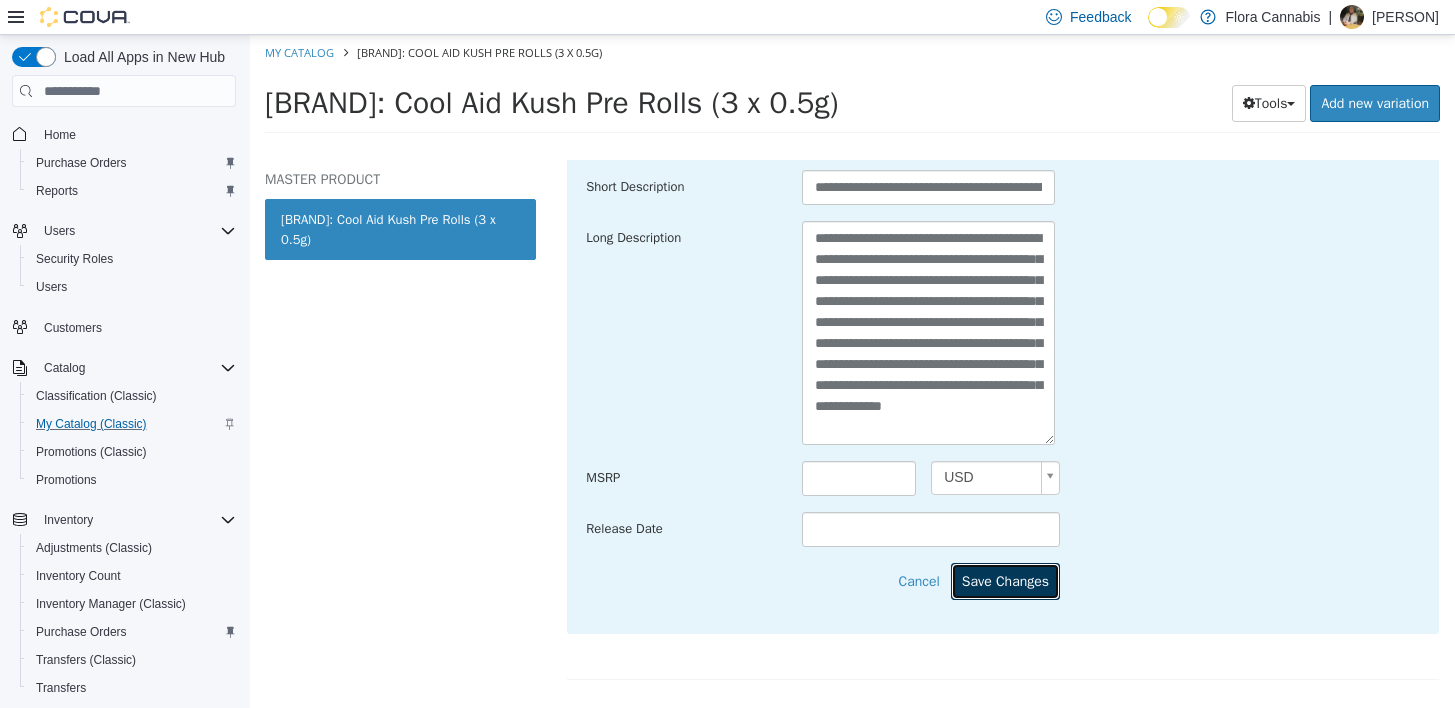click on "Save Changes" at bounding box center (1005, 581) 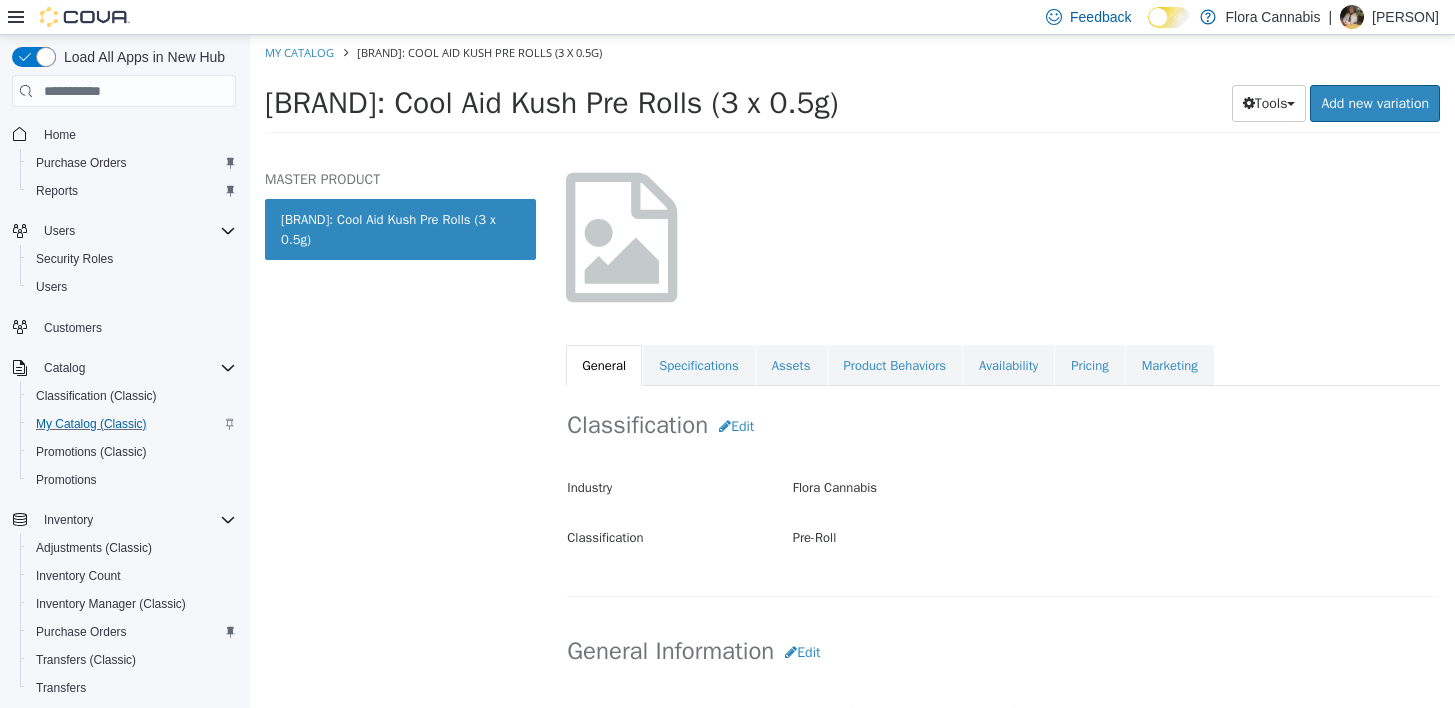scroll, scrollTop: 100, scrollLeft: 0, axis: vertical 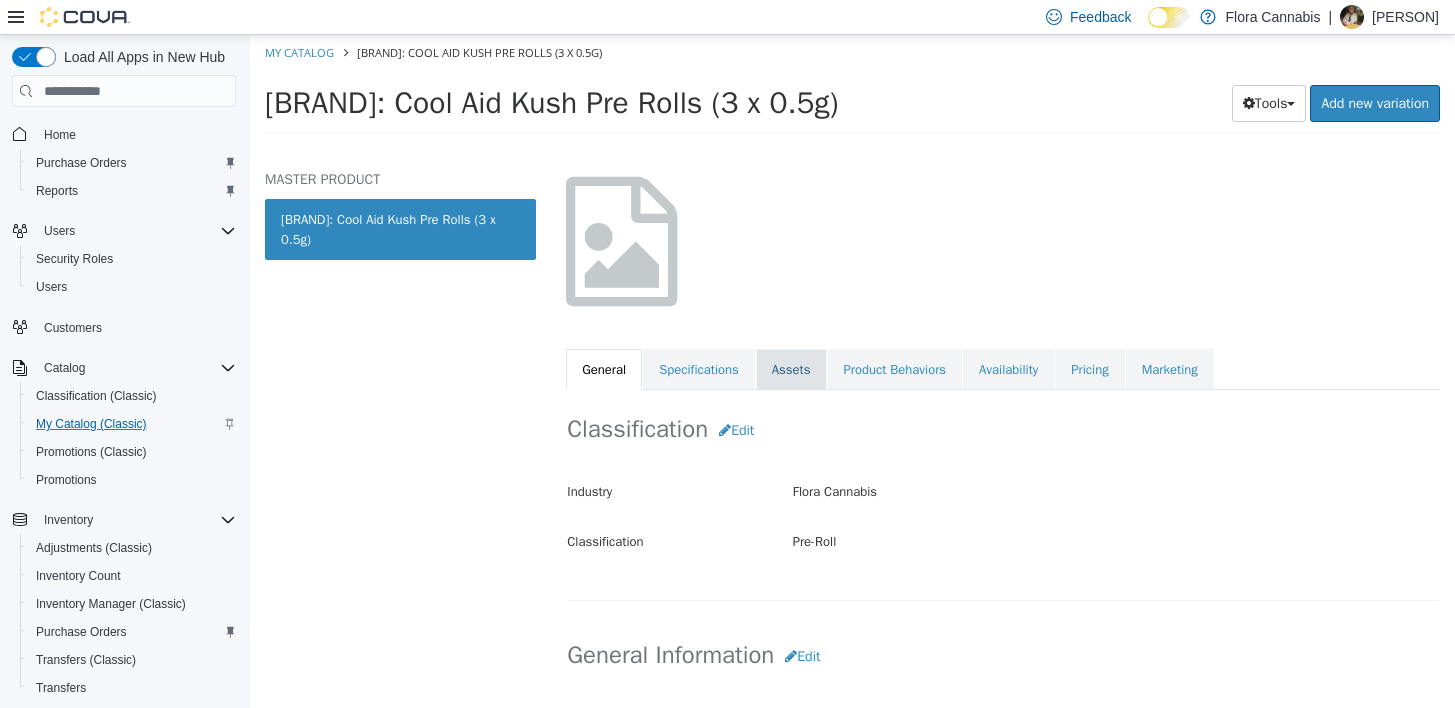click on "Assets" at bounding box center [791, 370] 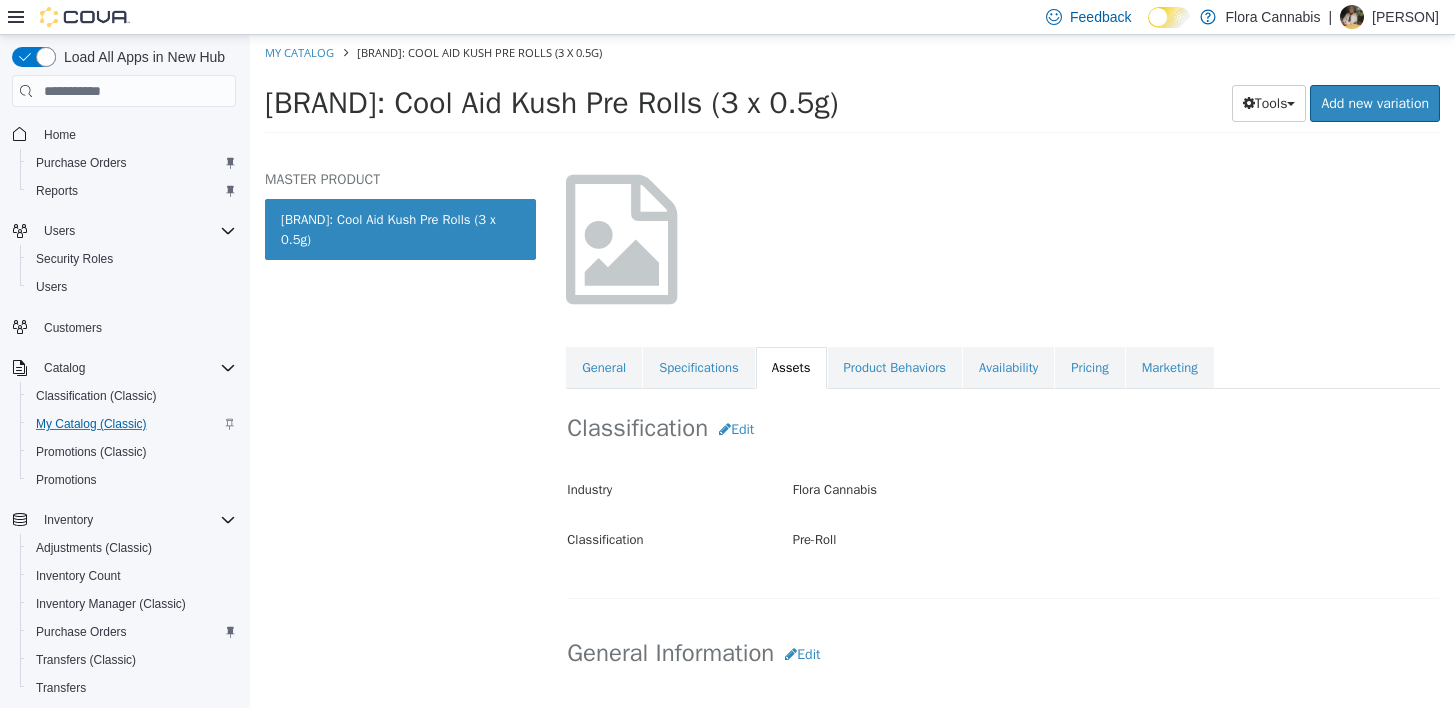 scroll, scrollTop: 0, scrollLeft: 0, axis: both 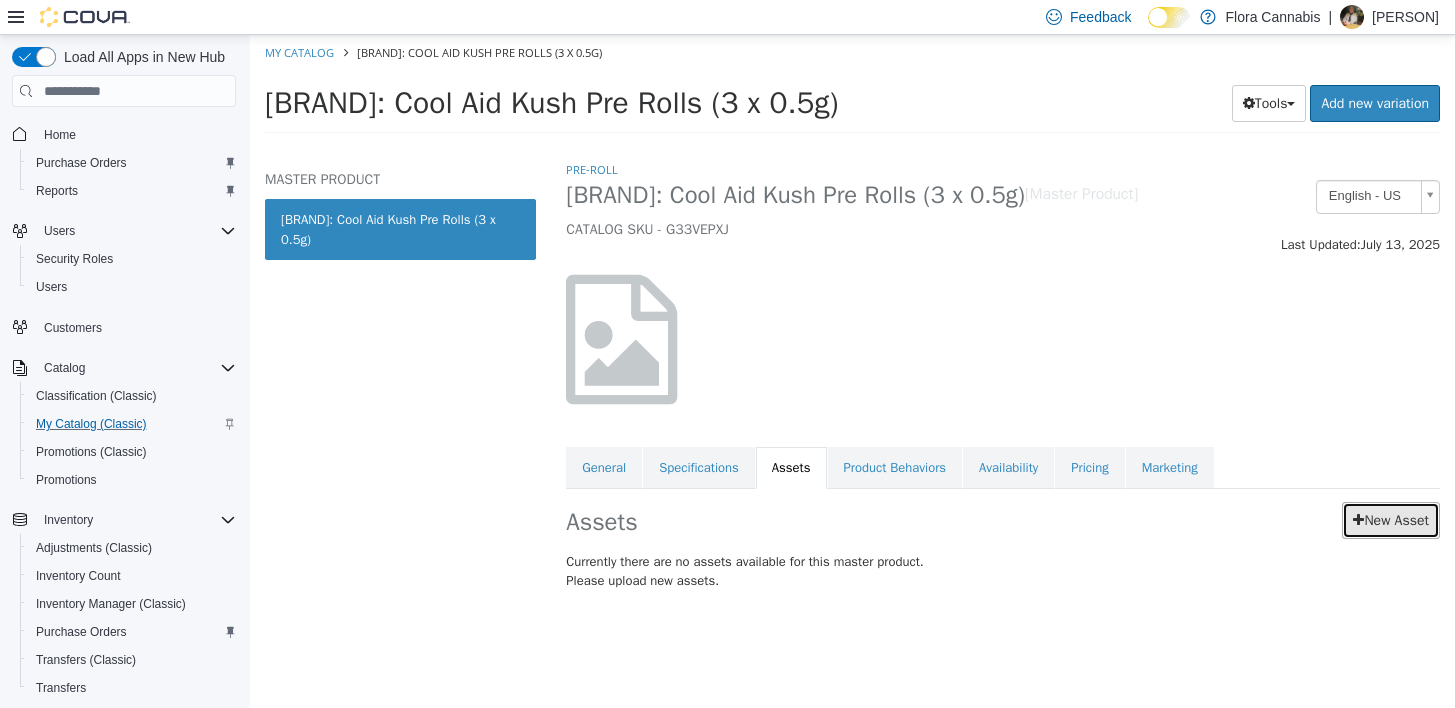 click on "New Asset" at bounding box center (1391, 520) 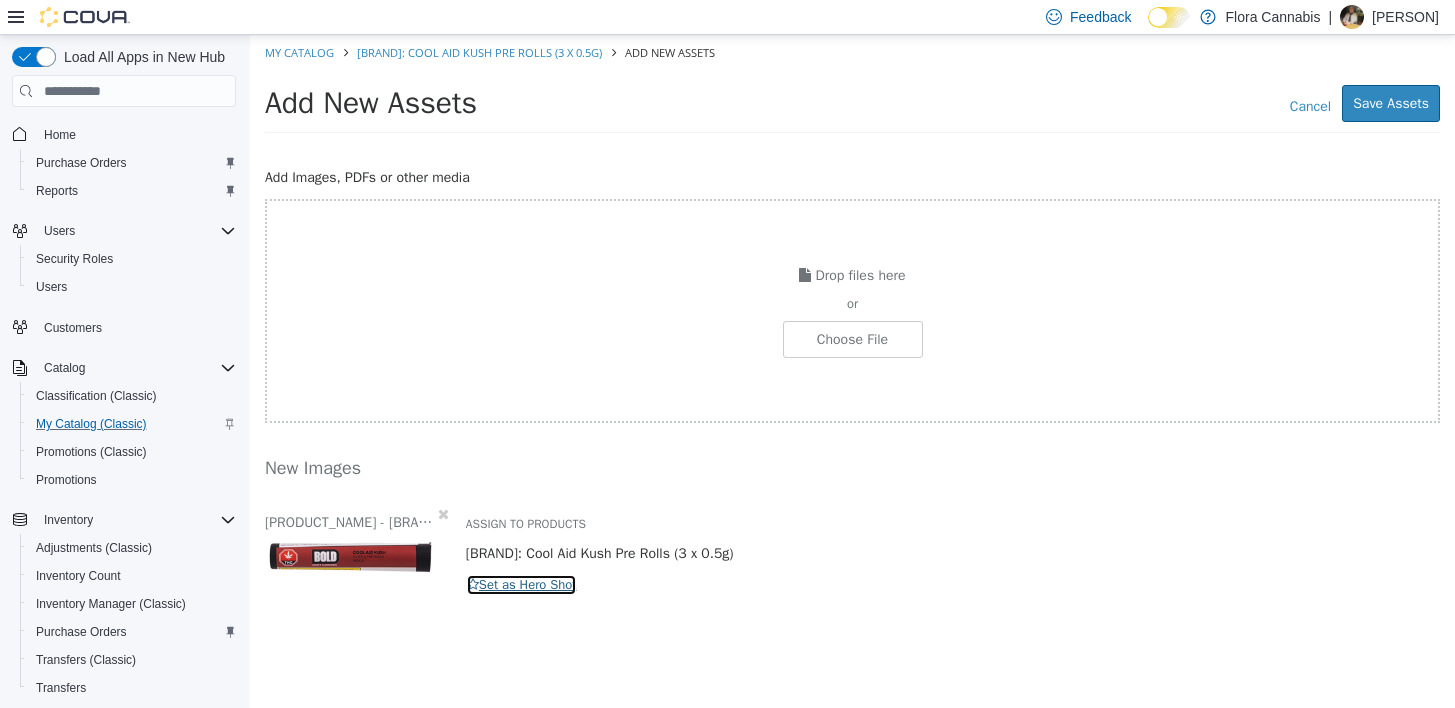 click on "Set as Hero Shot" at bounding box center [522, 585] 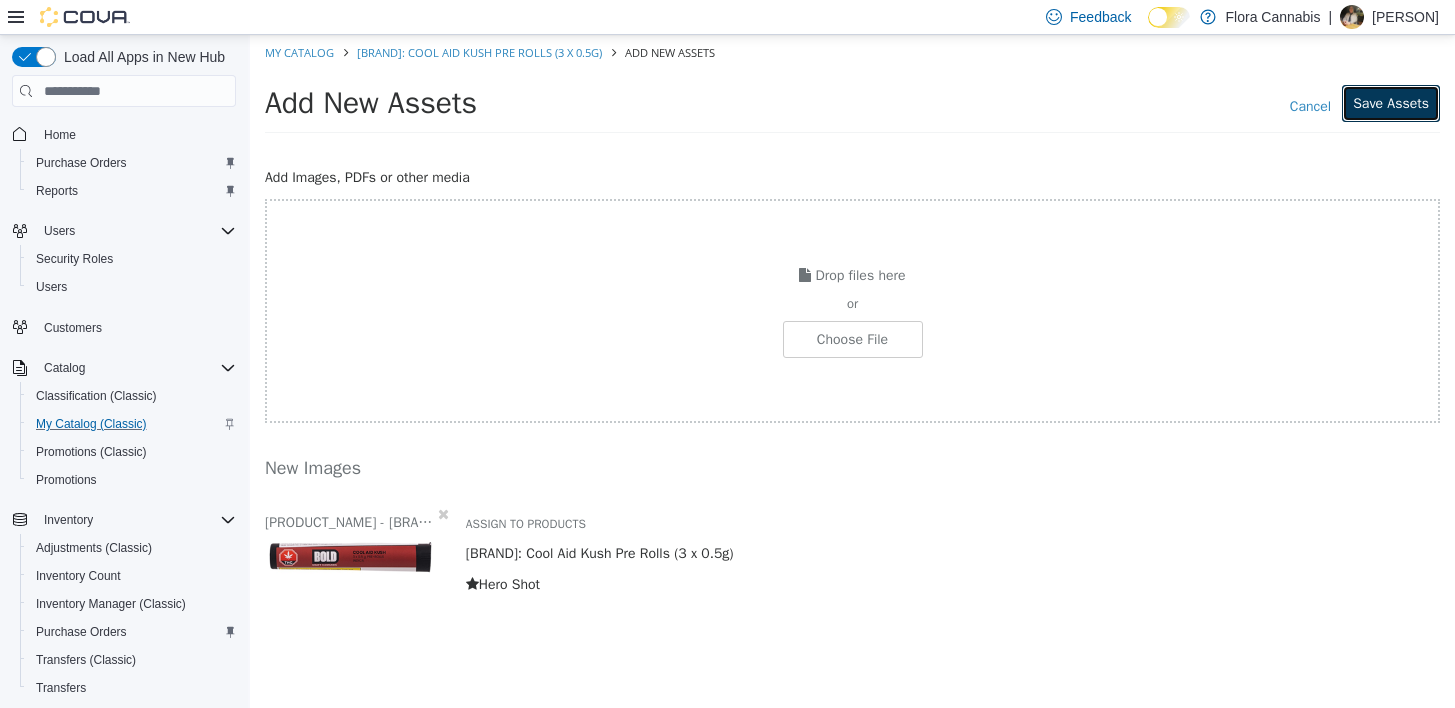 click on "Save Assets" at bounding box center (1391, 103) 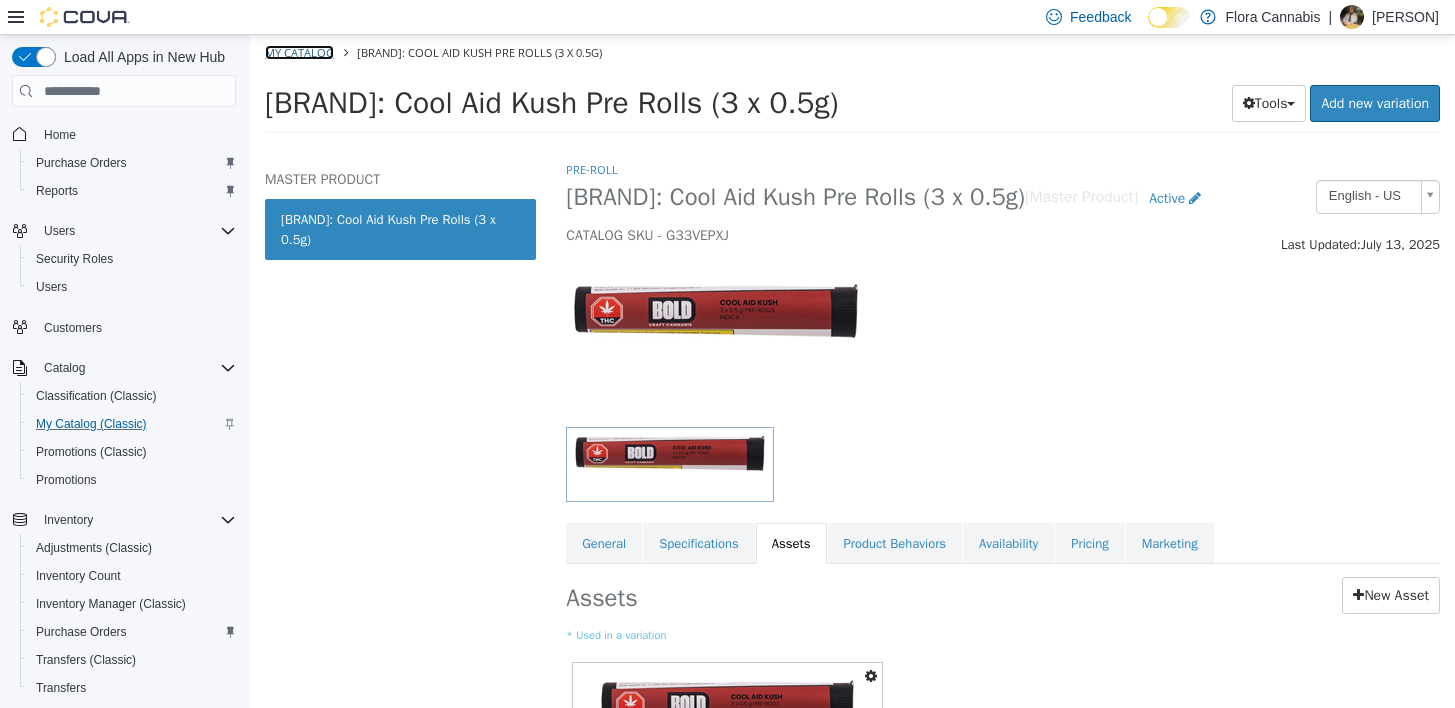 click on "My Catalog" at bounding box center [299, 52] 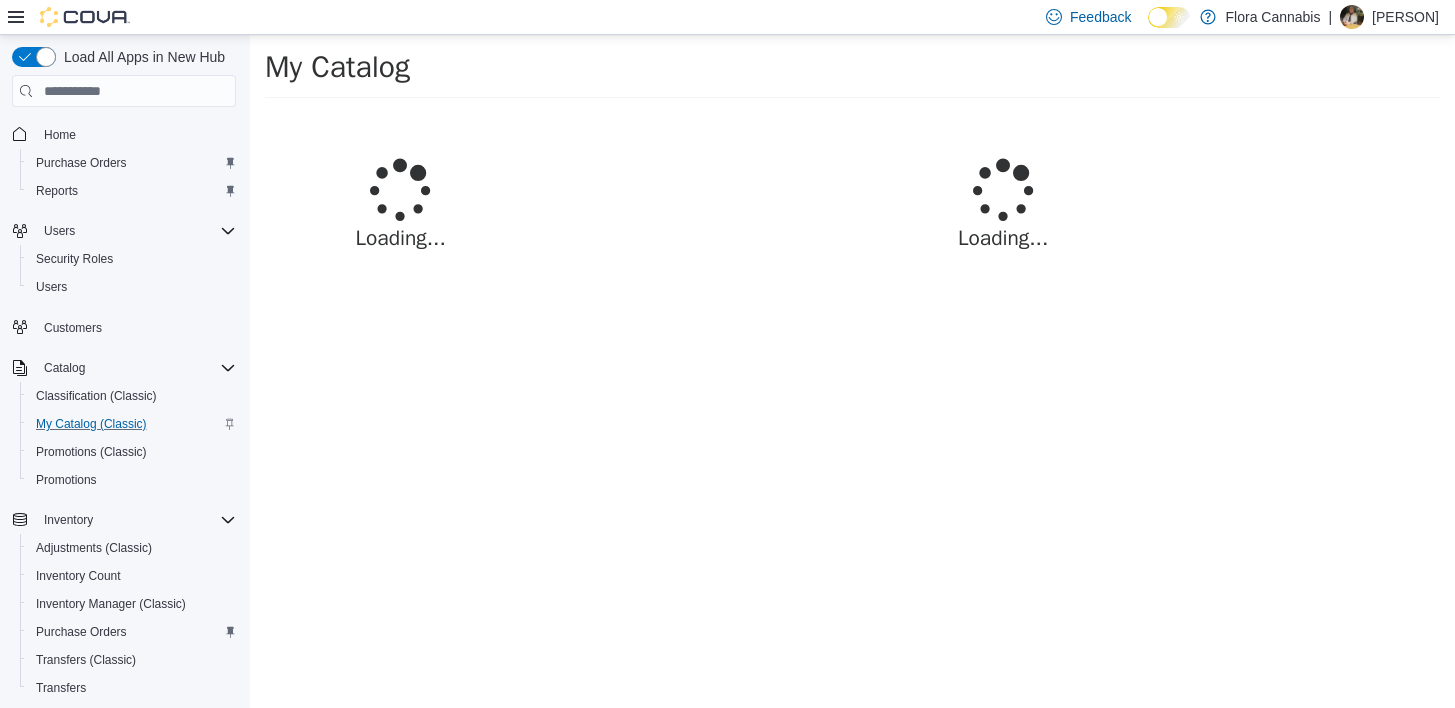 select on "**********" 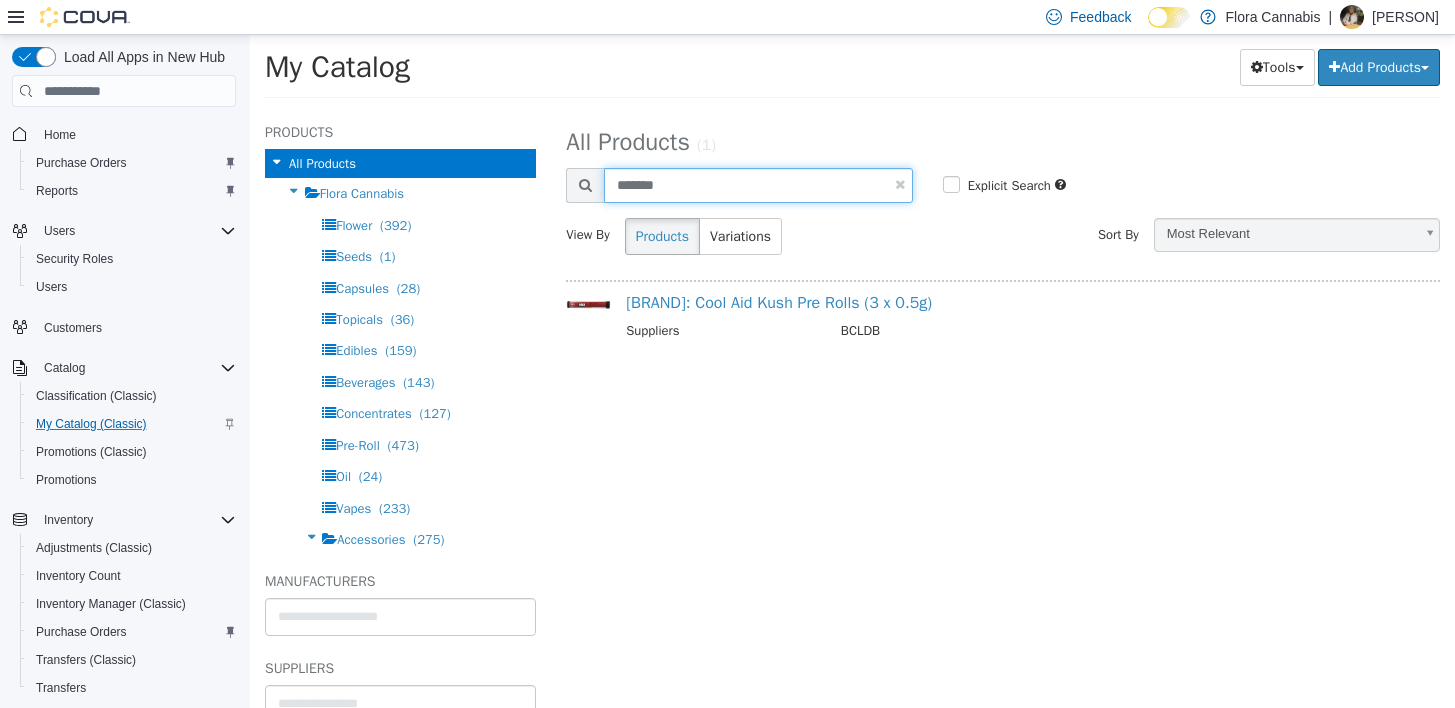 click on "*******" at bounding box center [758, 185] 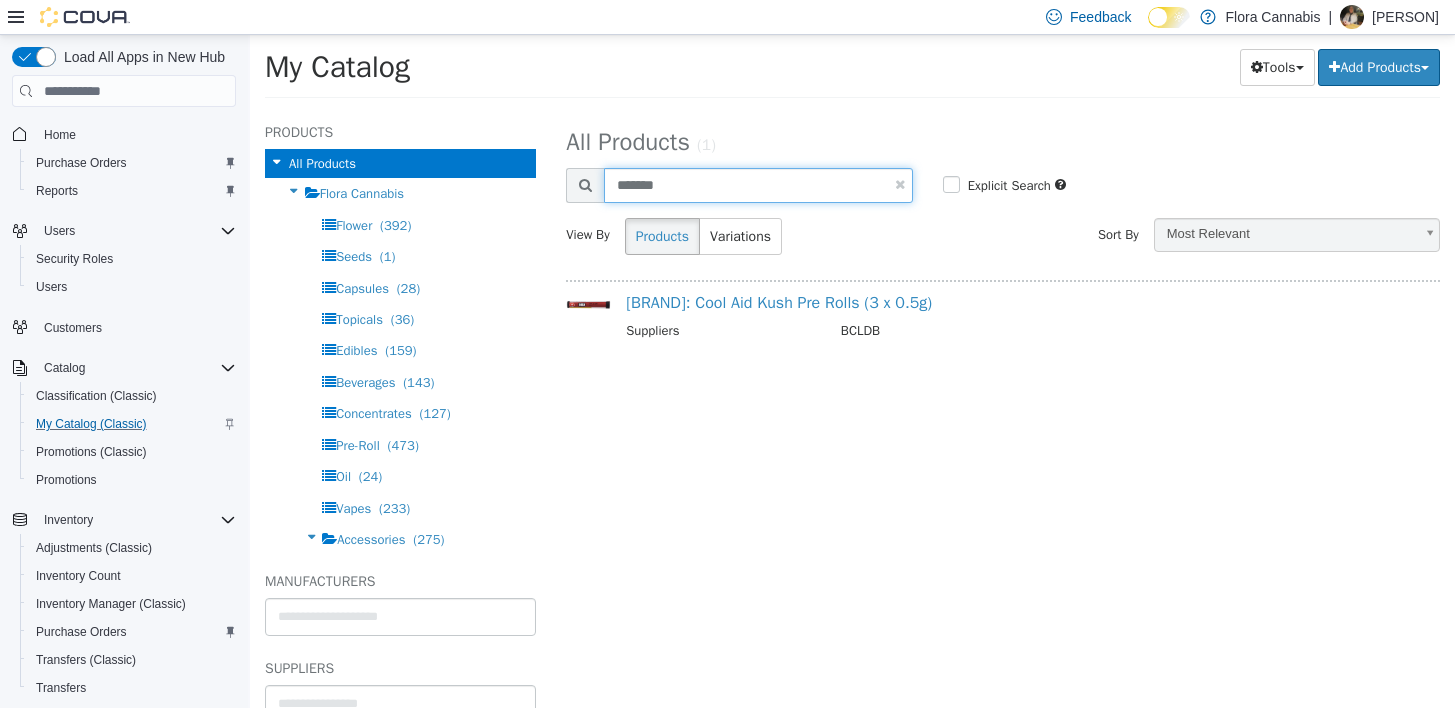 type on "*******" 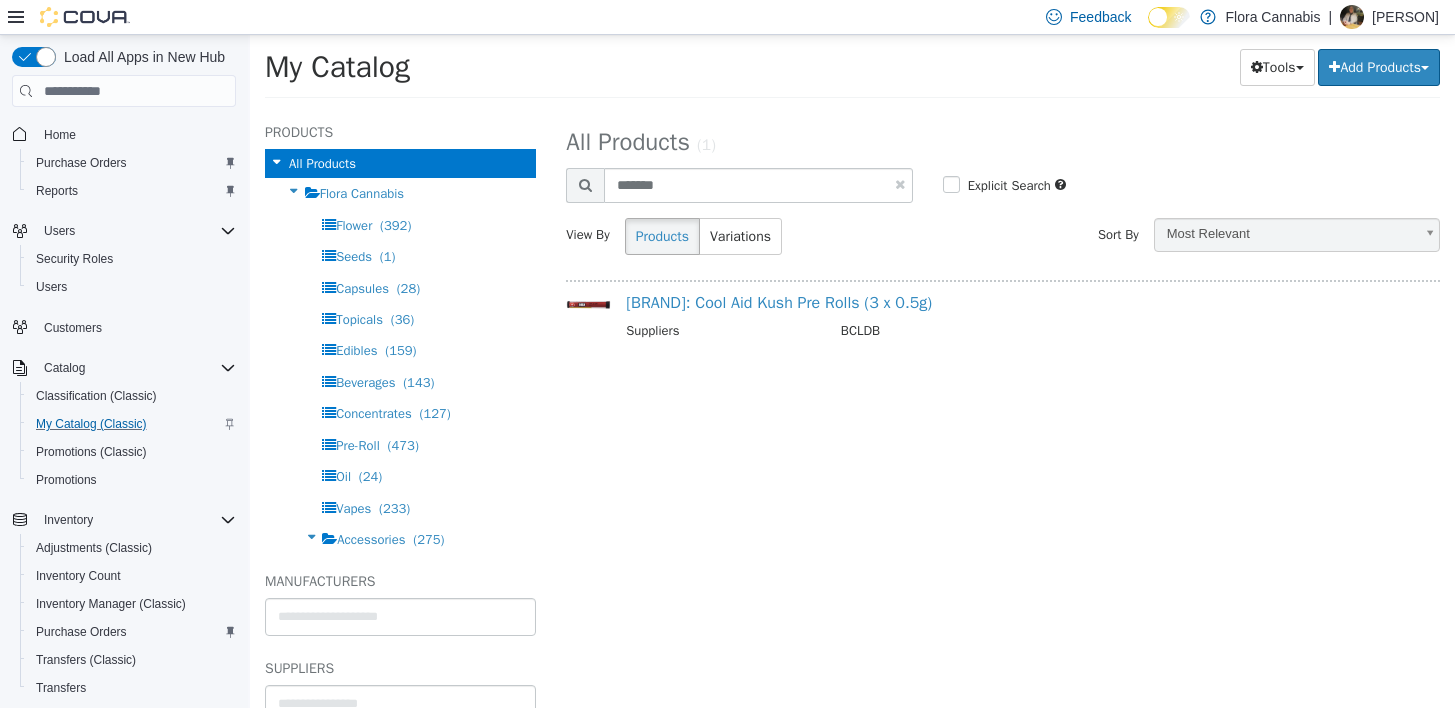 select on "**********" 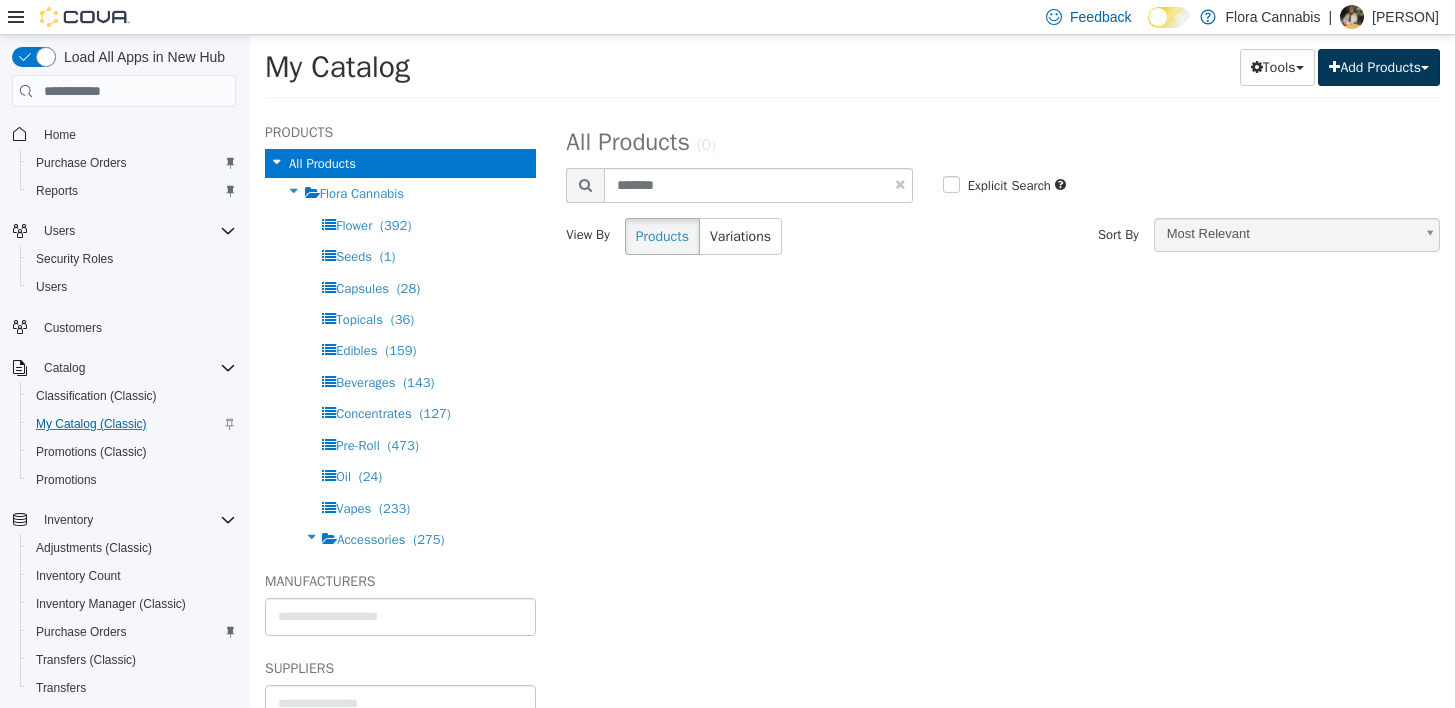 click on "Add Products" at bounding box center (1379, 67) 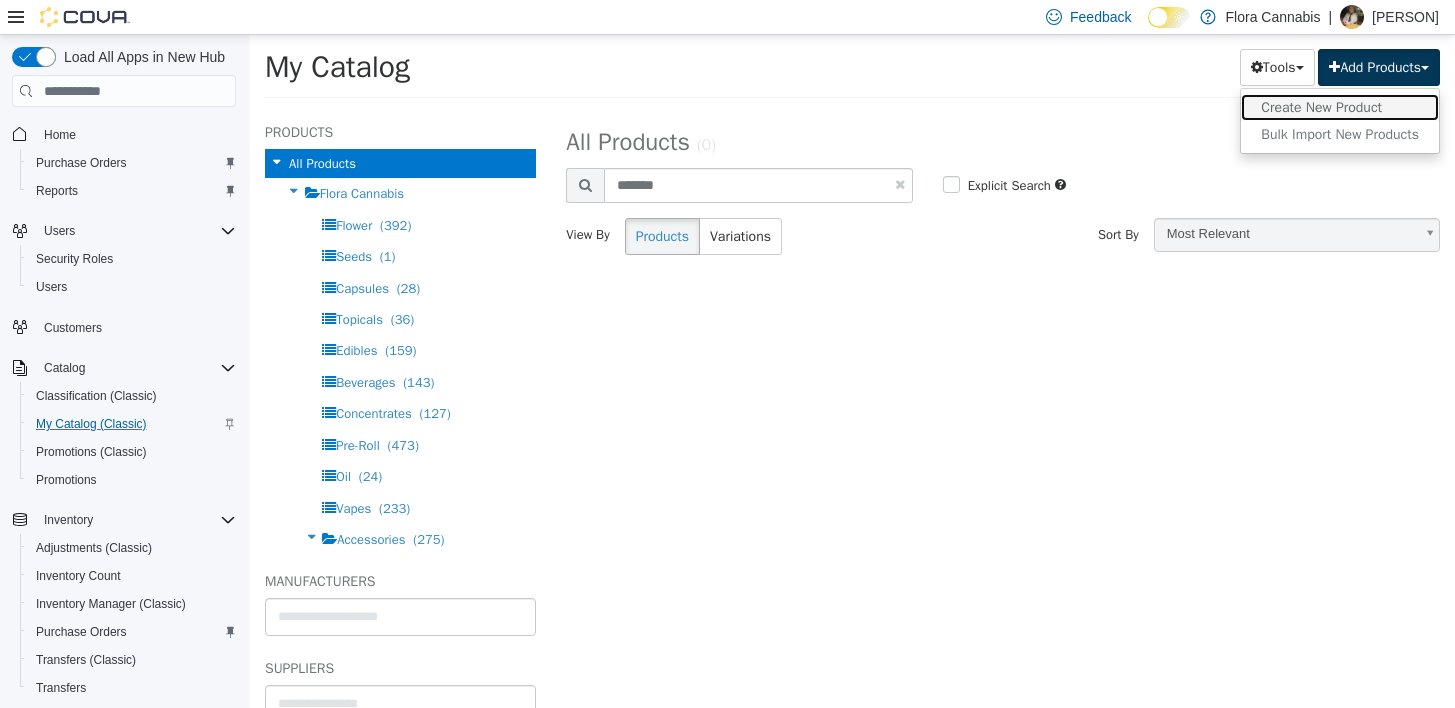 click on "Create New Product" at bounding box center [1340, 107] 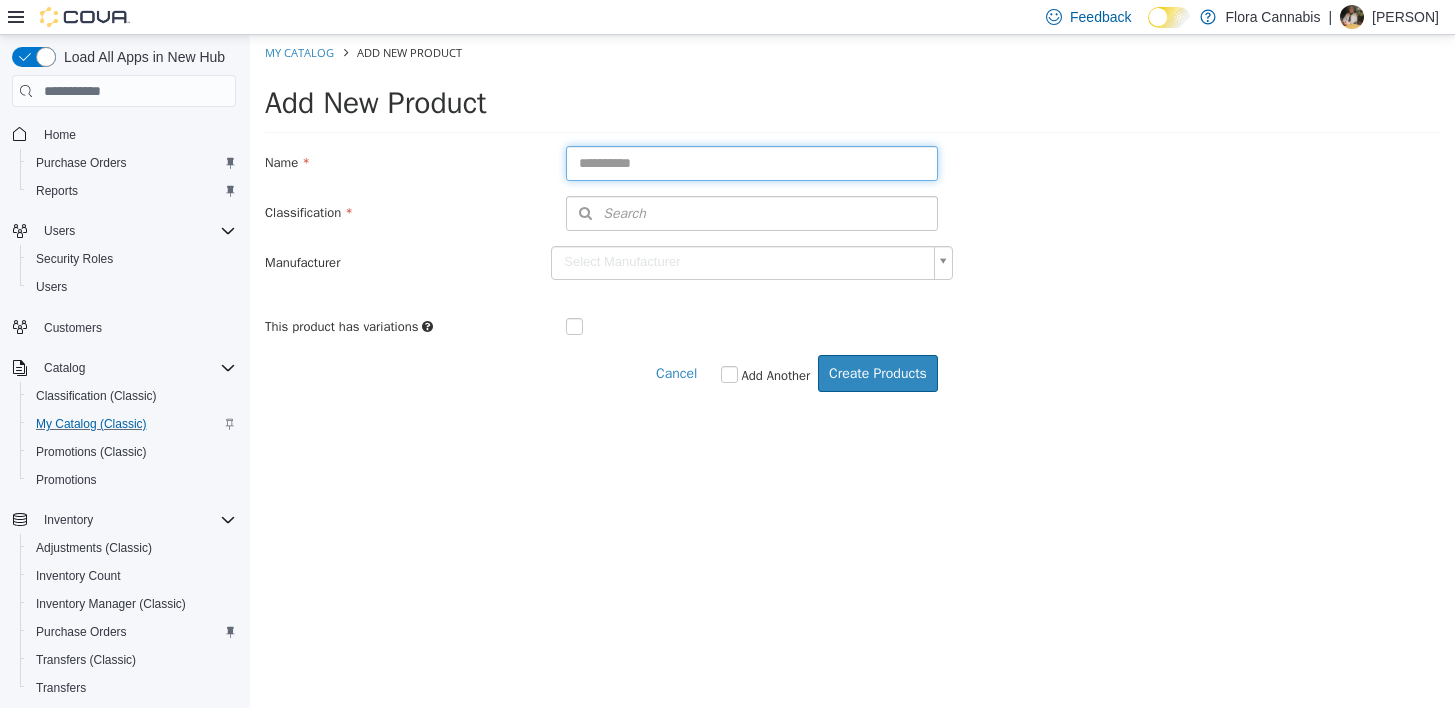click at bounding box center [752, 163] 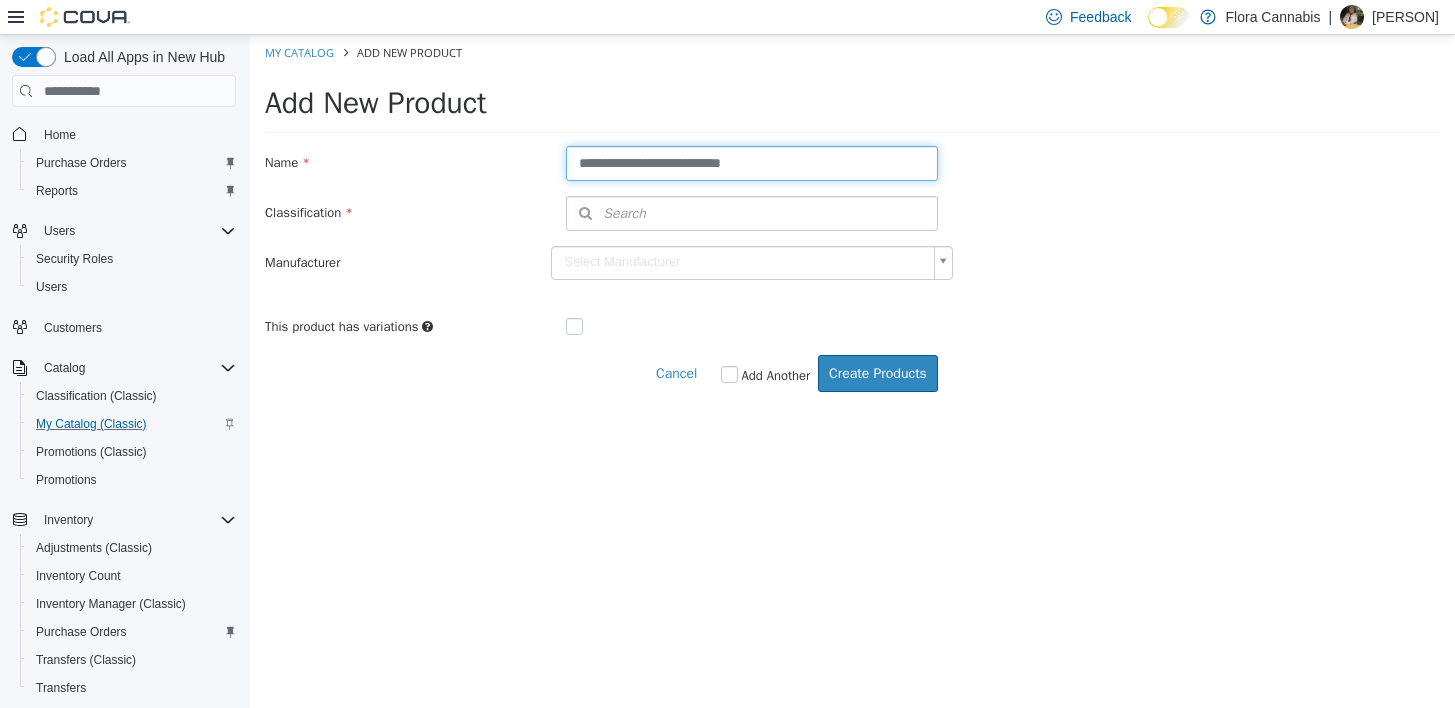 type on "**********" 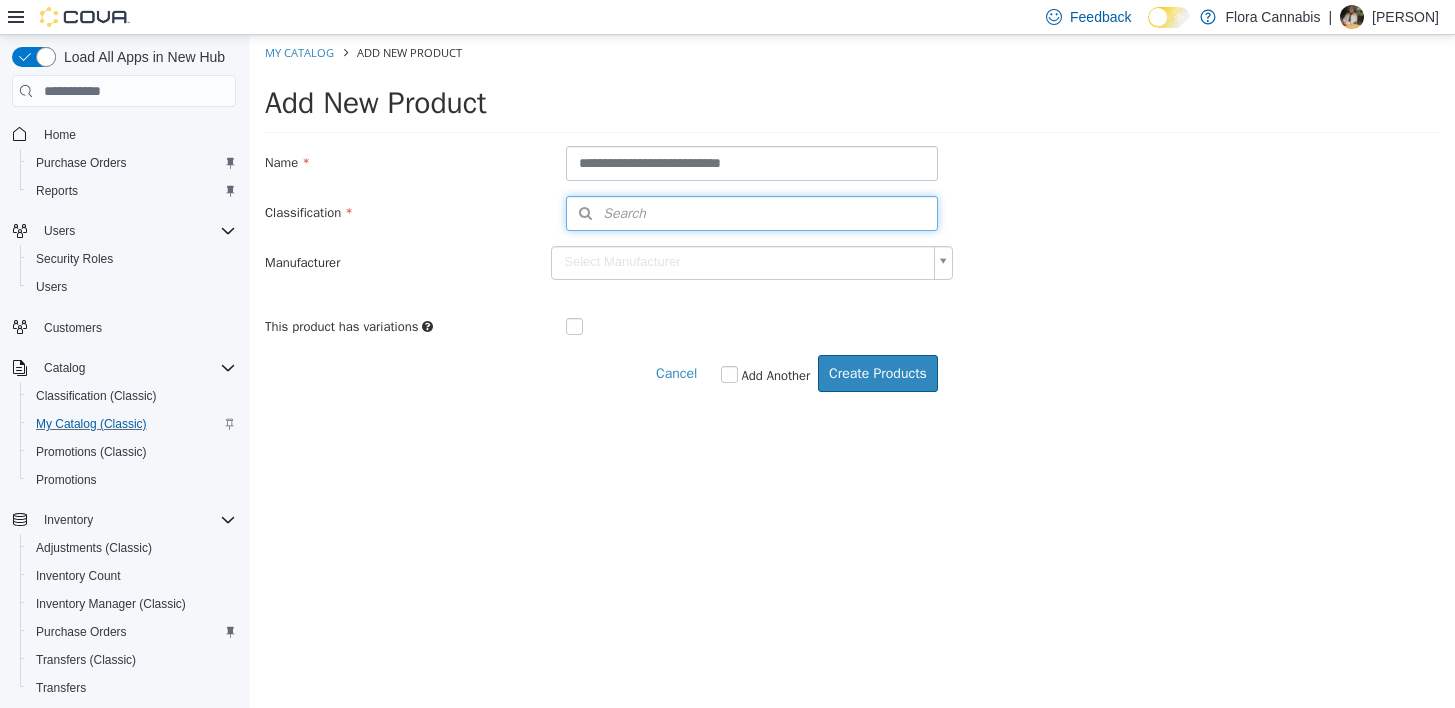 click on "Search" at bounding box center [752, 213] 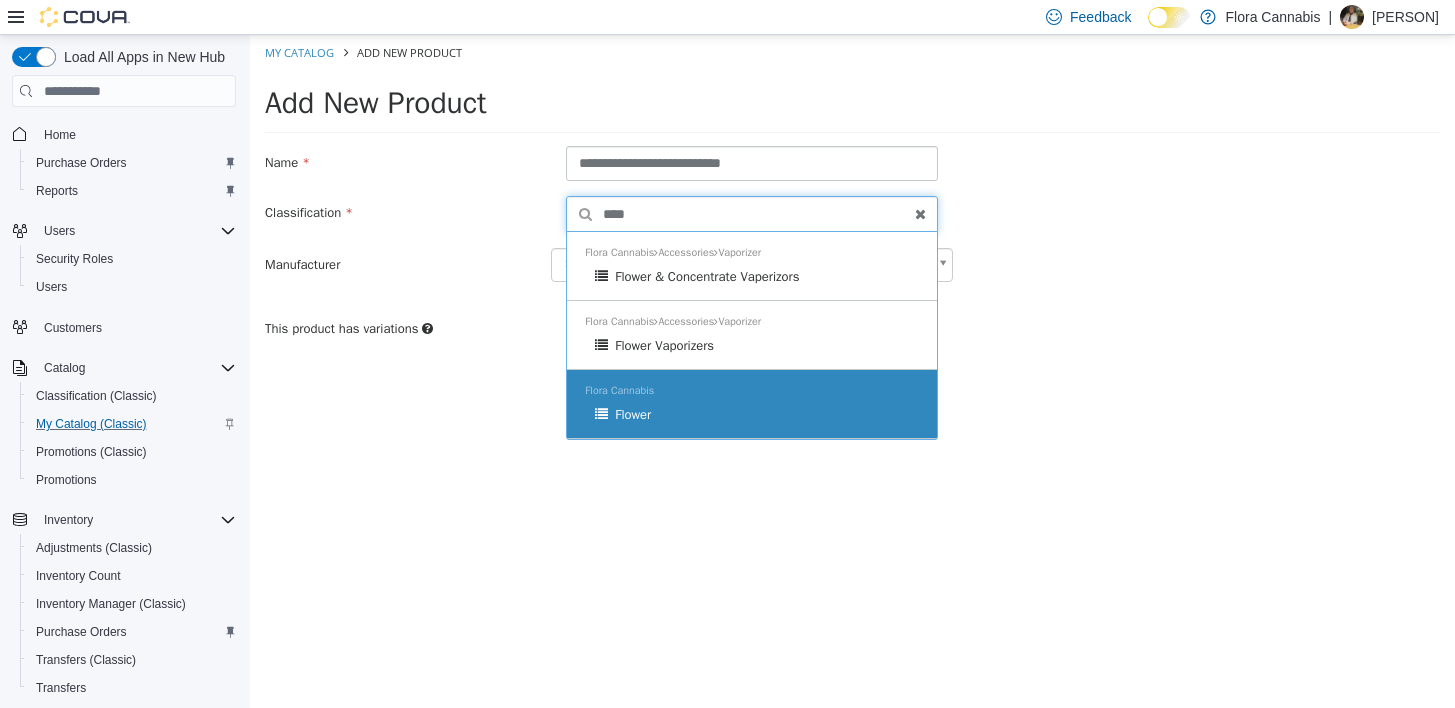 type on "****" 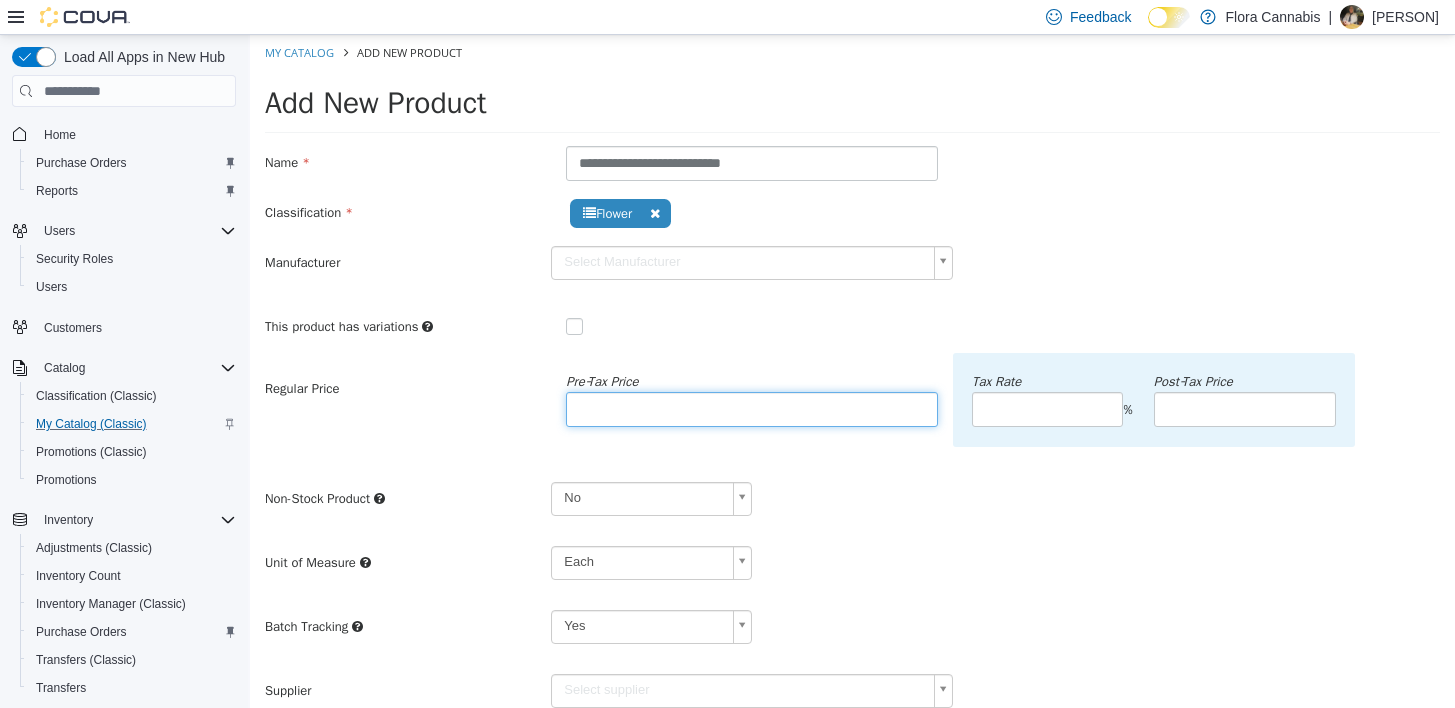 click at bounding box center (752, 409) 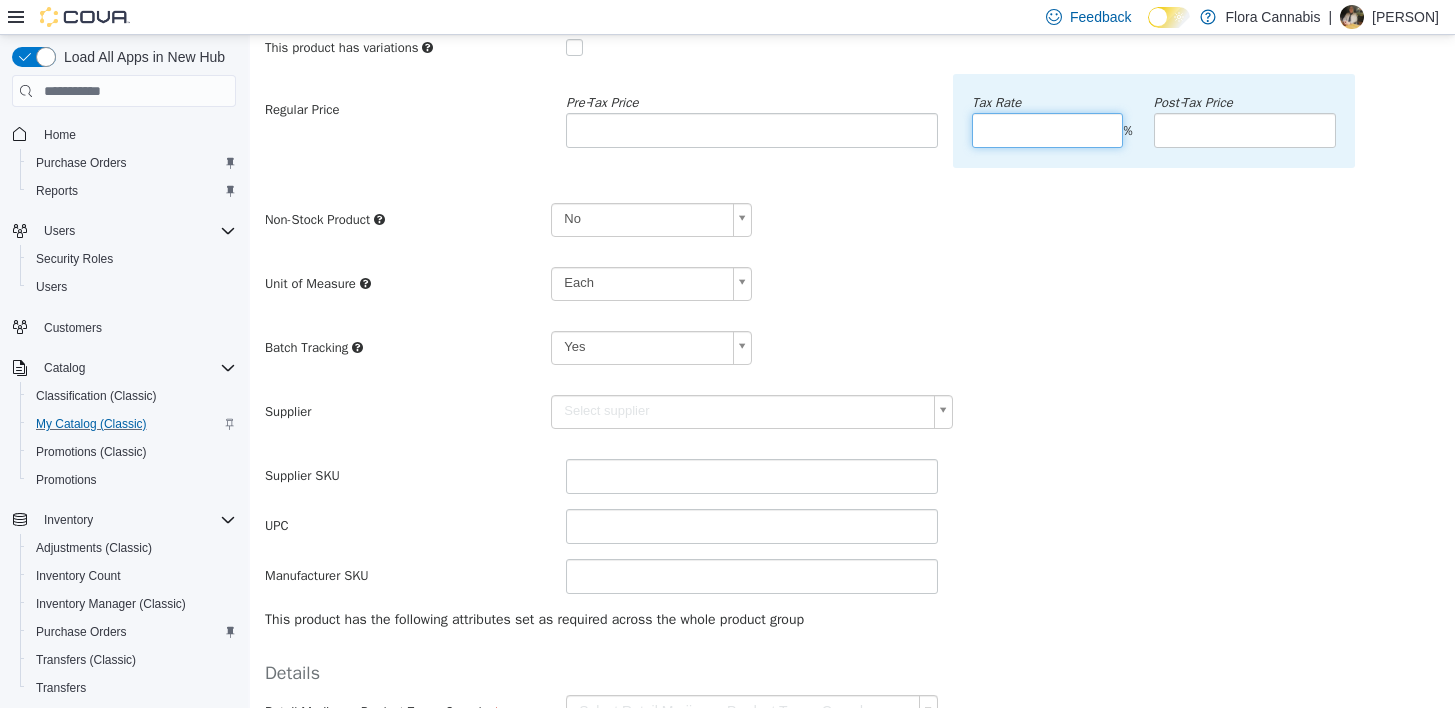 scroll, scrollTop: 300, scrollLeft: 0, axis: vertical 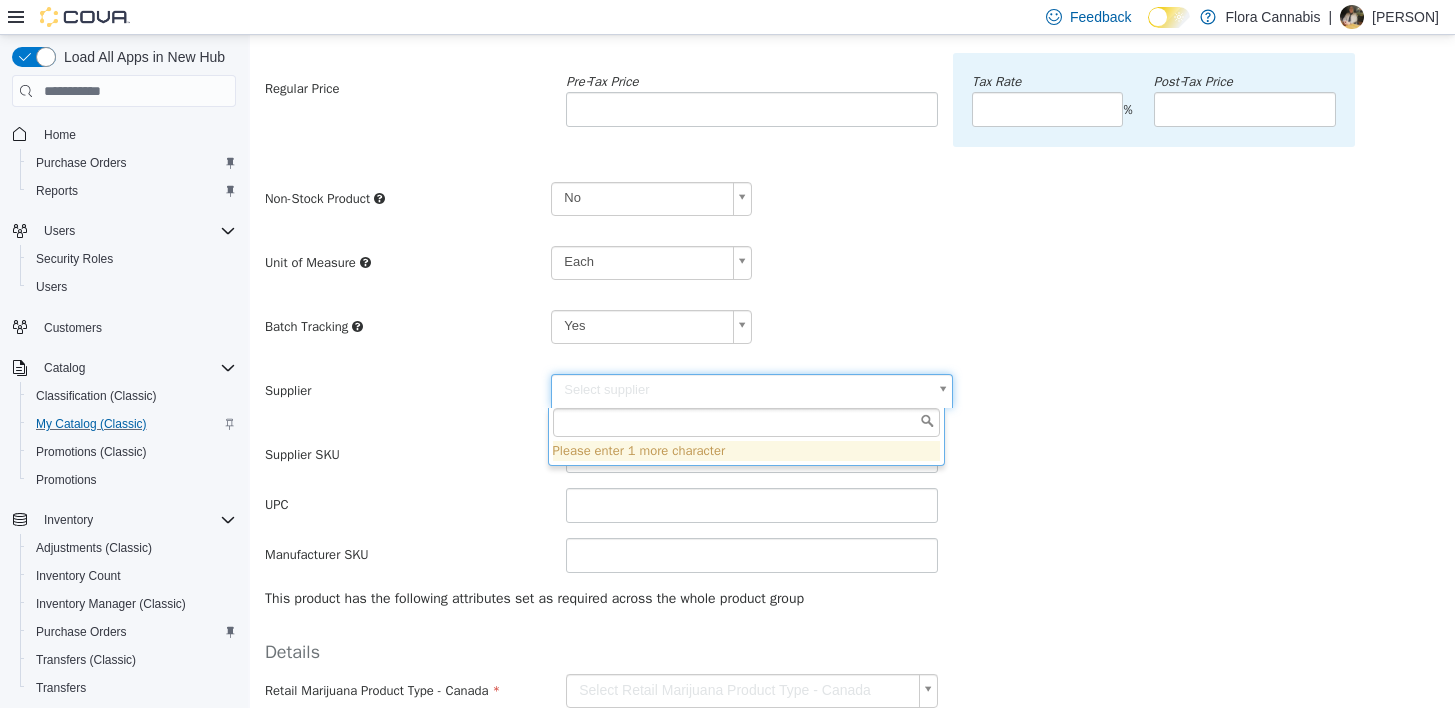 click on "**********" at bounding box center [852, 333] 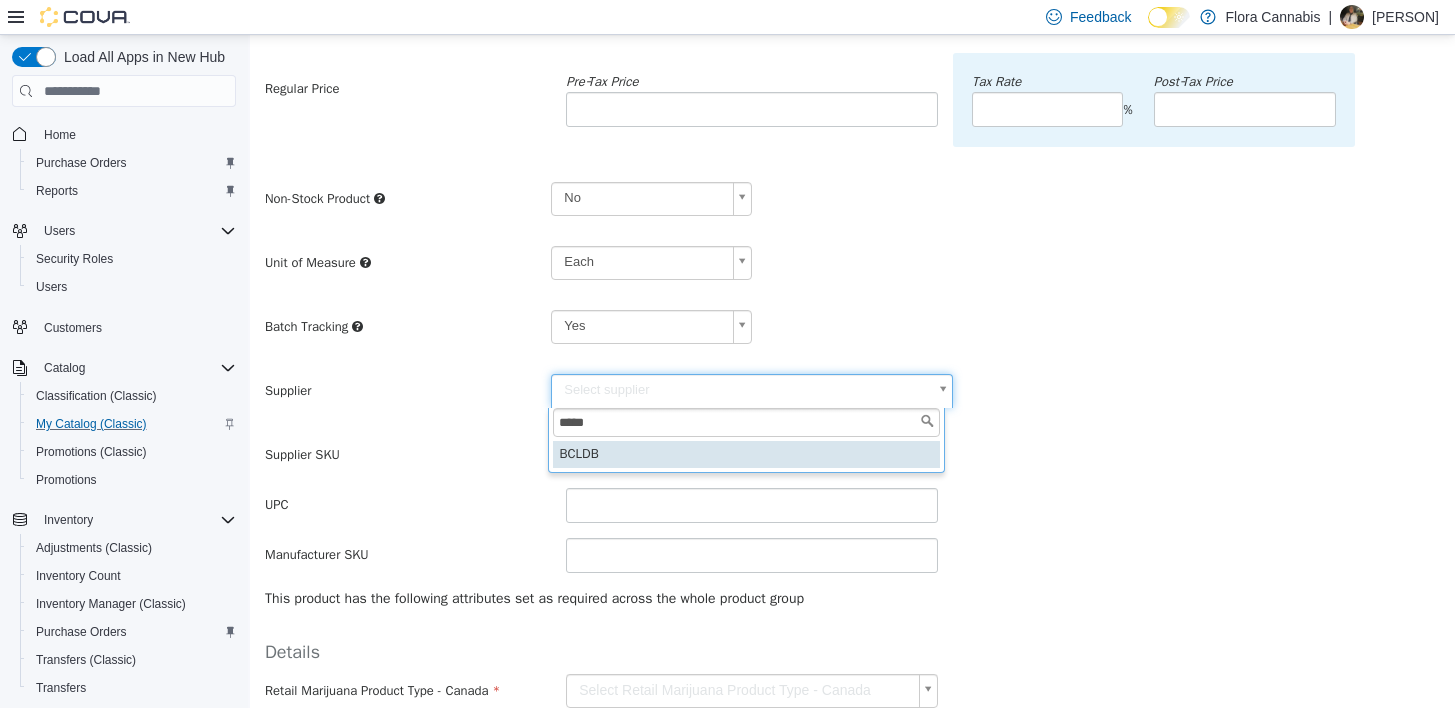 type on "*****" 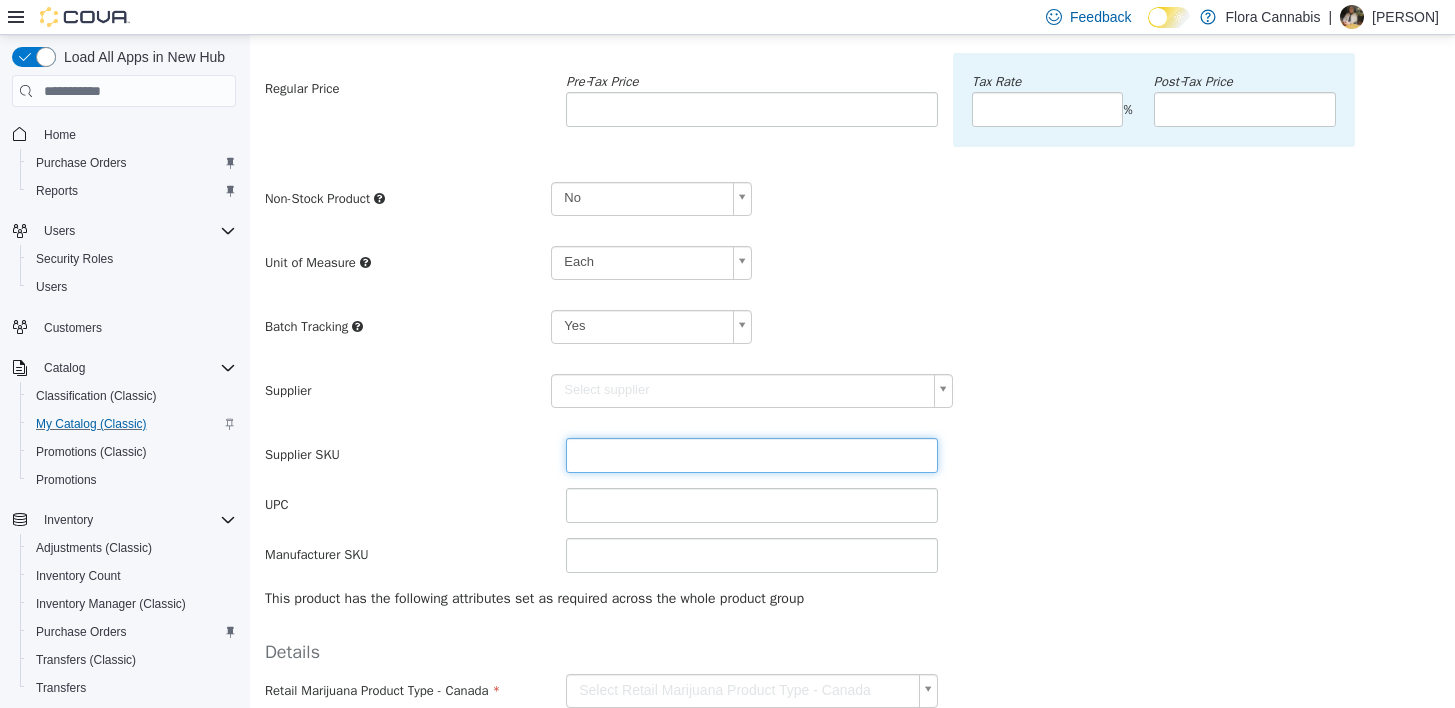 click at bounding box center [752, 455] 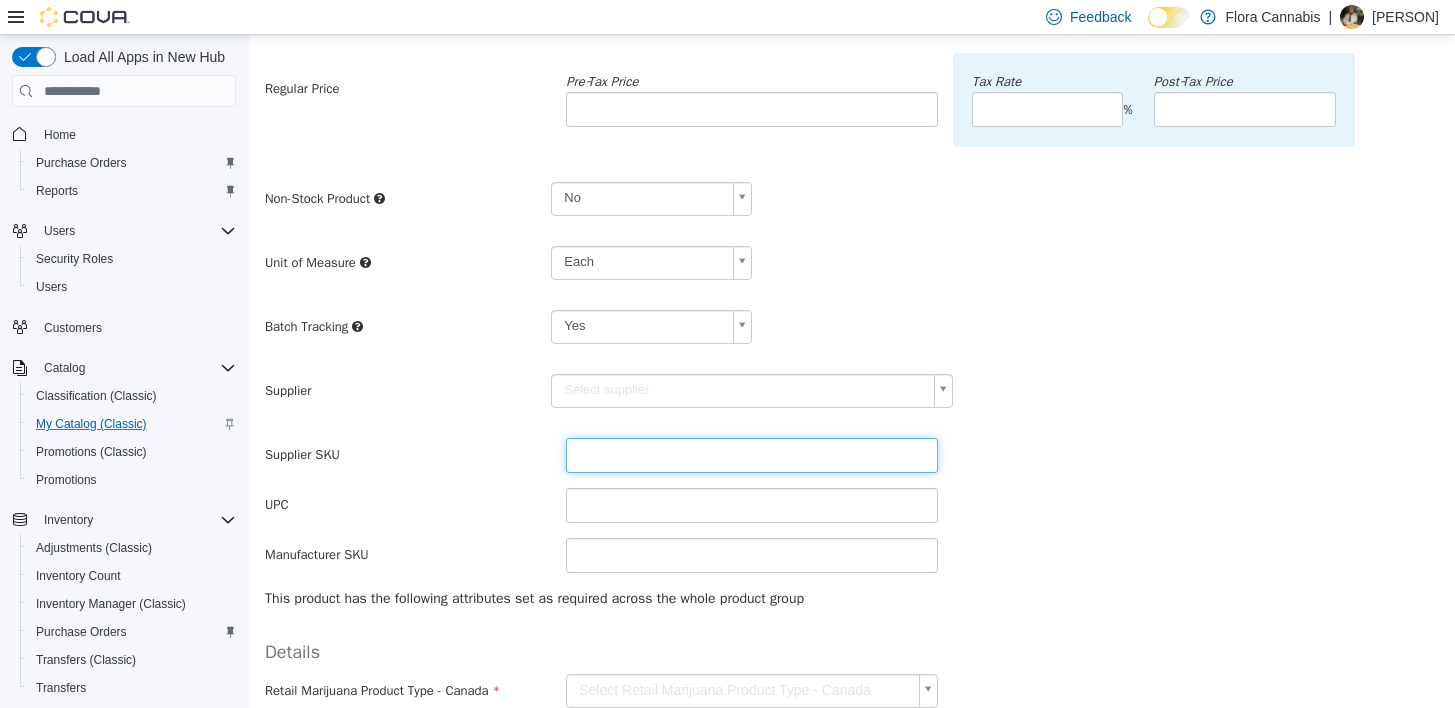 type on "******" 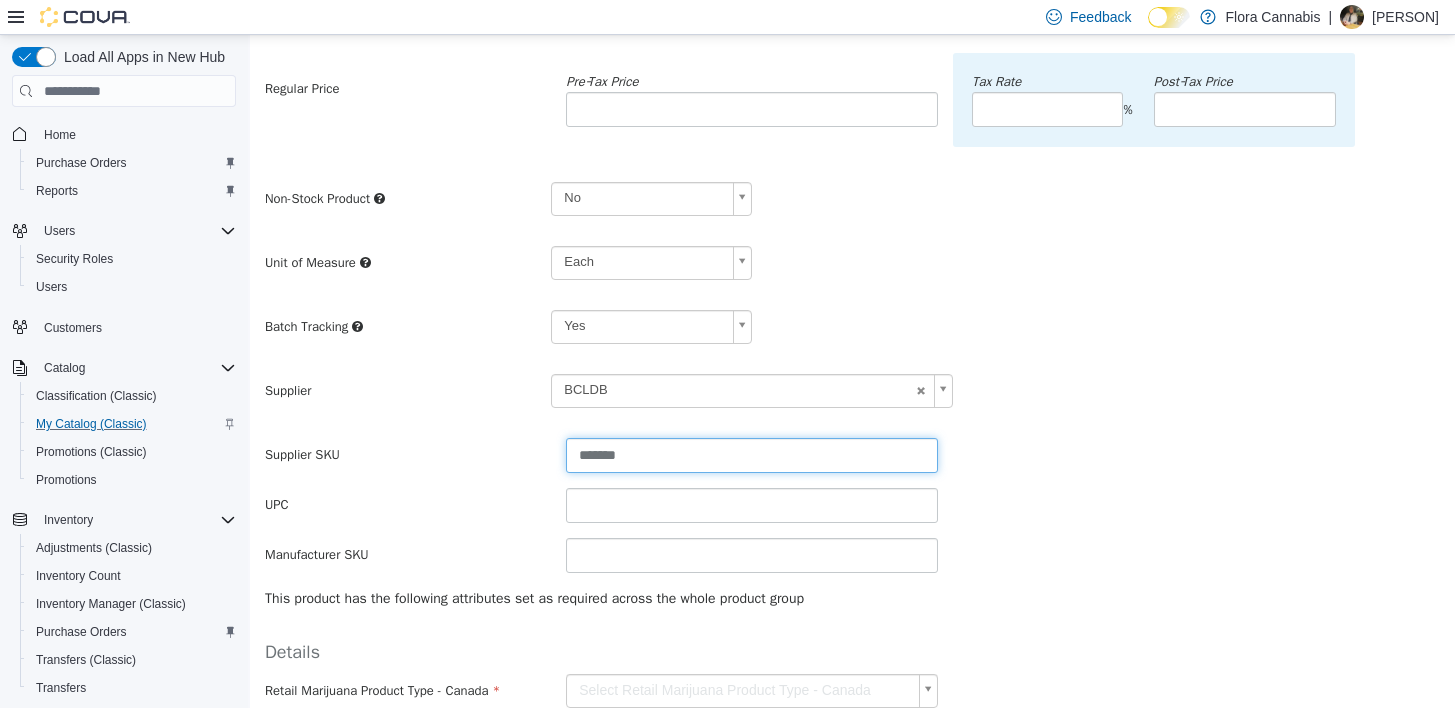 type on "*******" 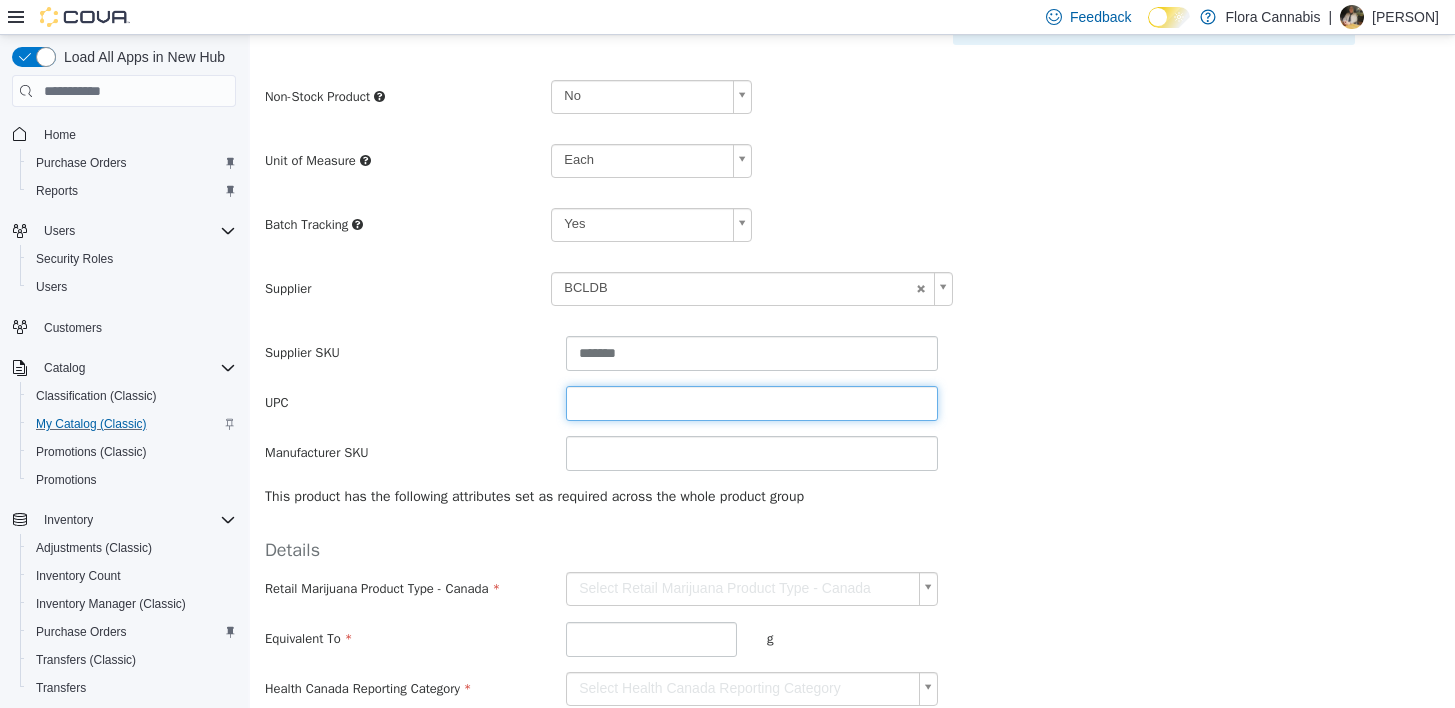 scroll, scrollTop: 500, scrollLeft: 0, axis: vertical 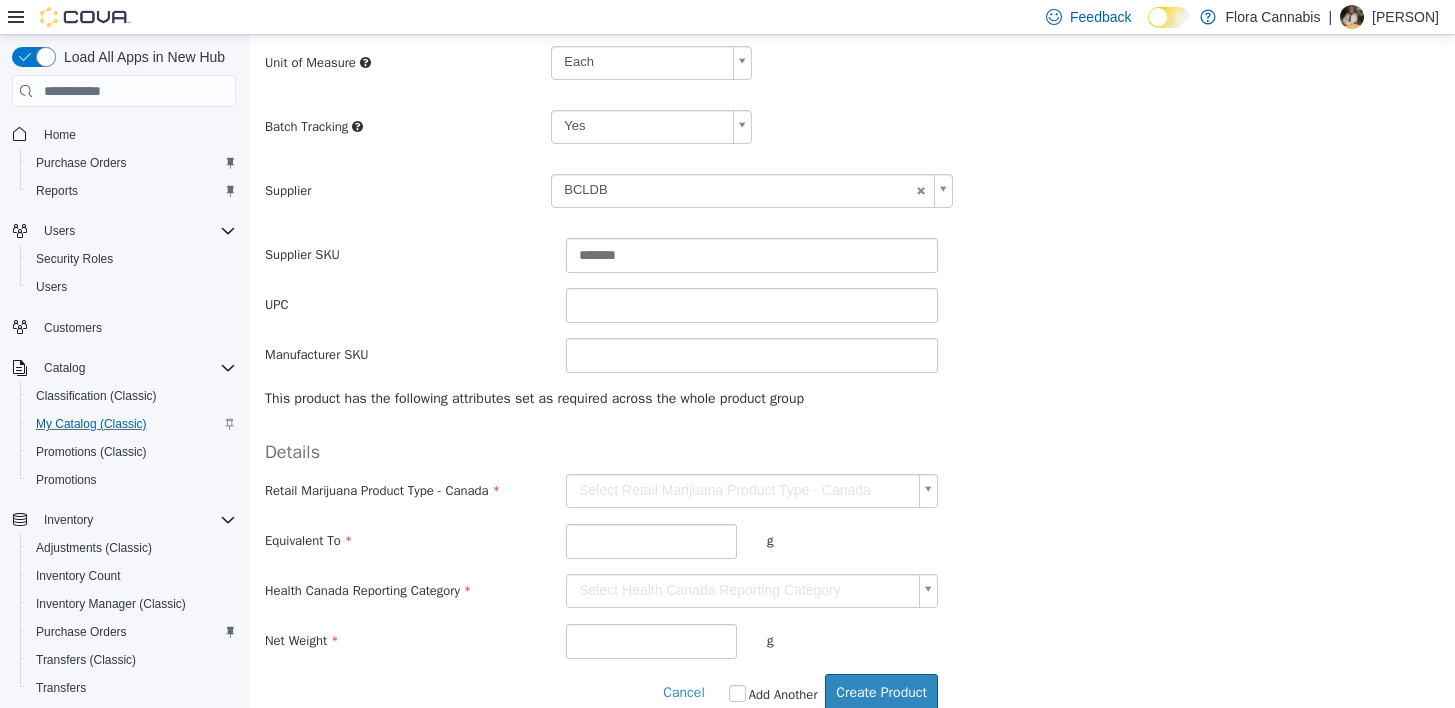 click on "**********" at bounding box center (852, 133) 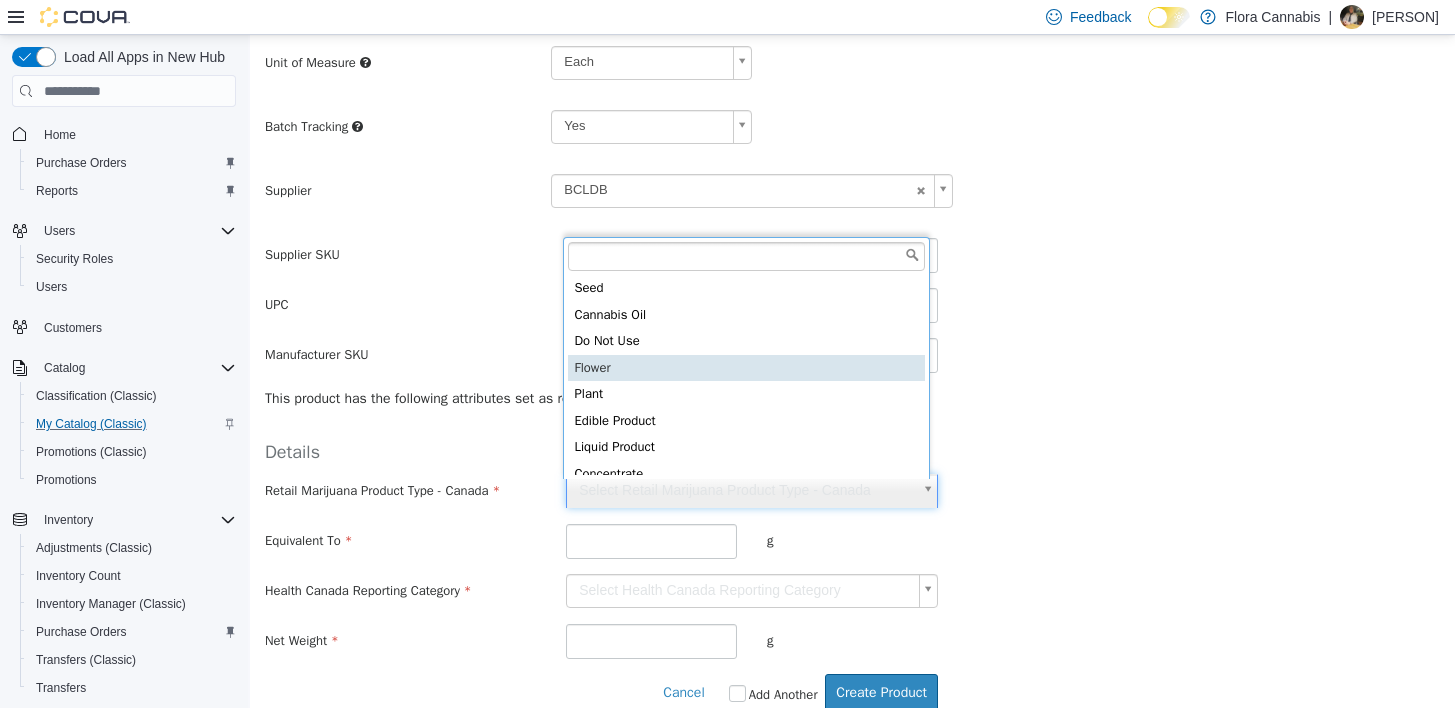 type on "******" 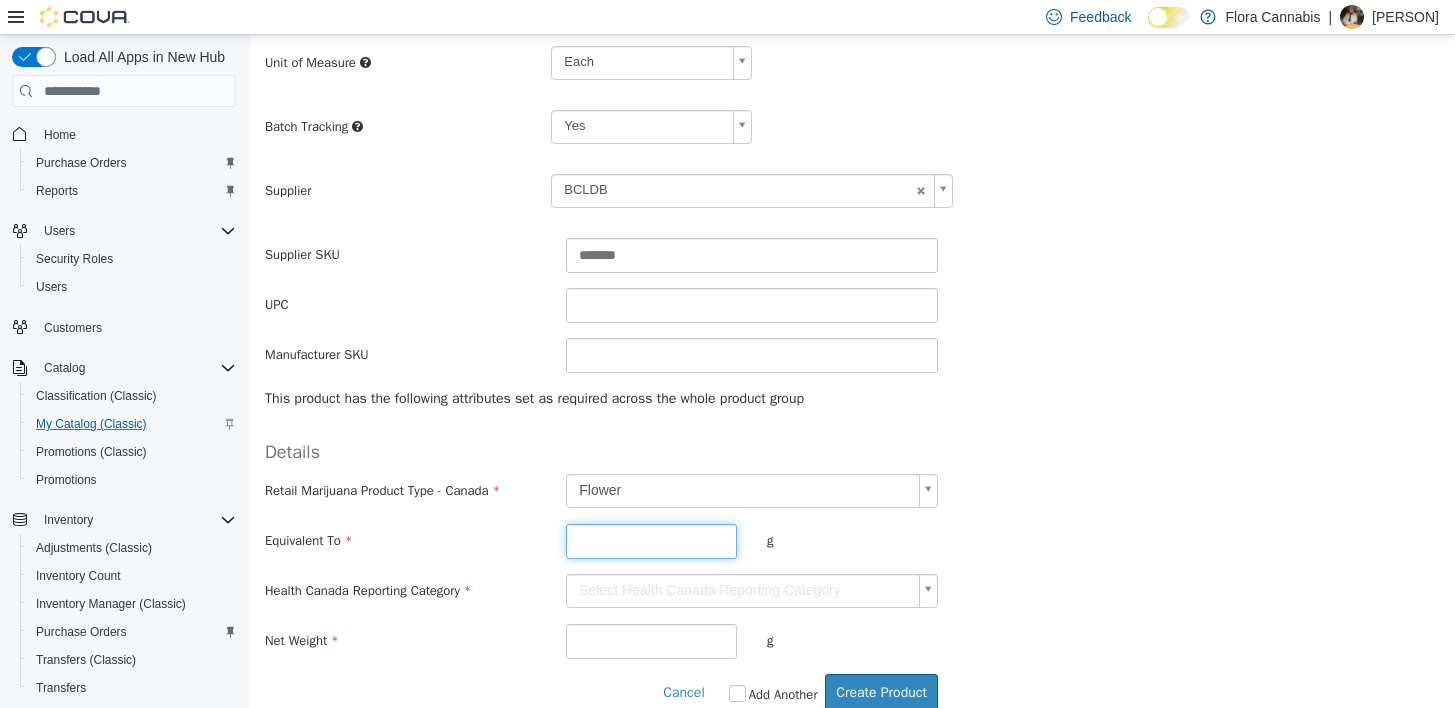 click at bounding box center [651, 541] 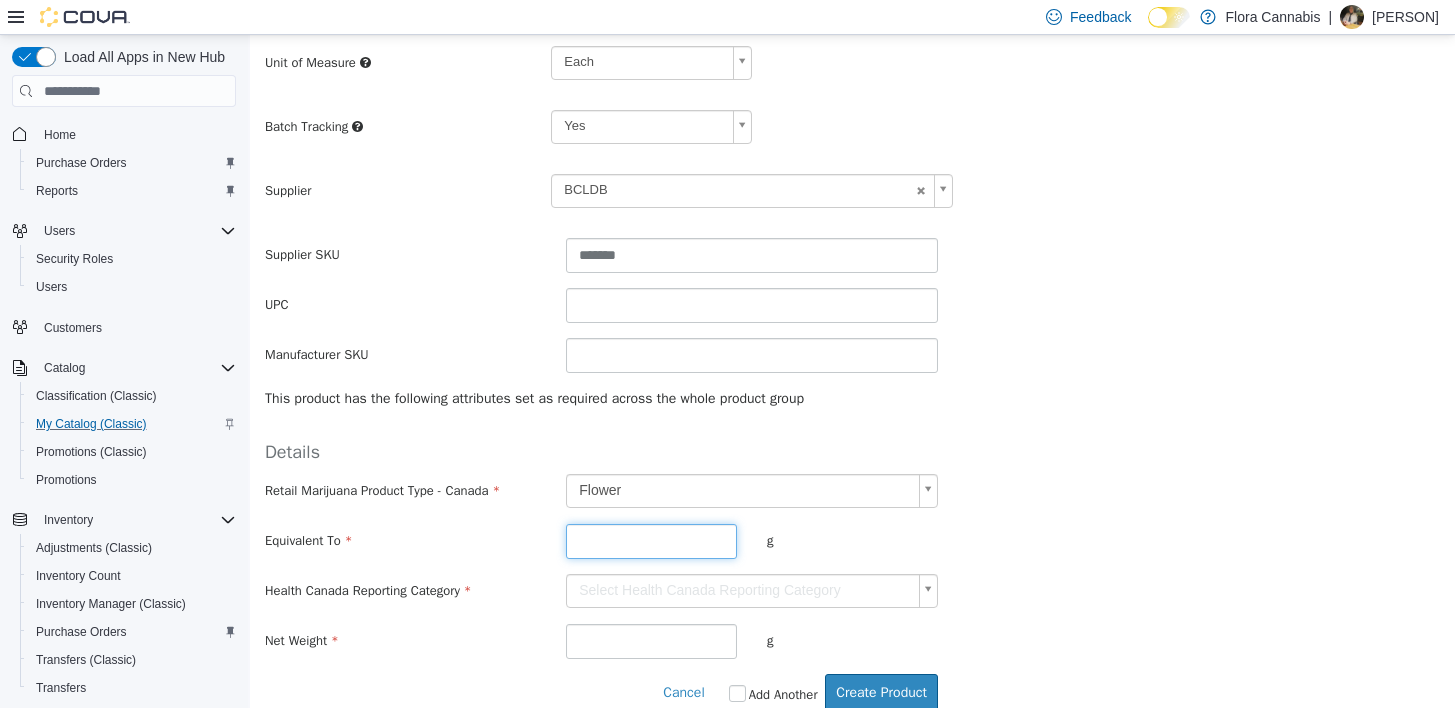 type on "***" 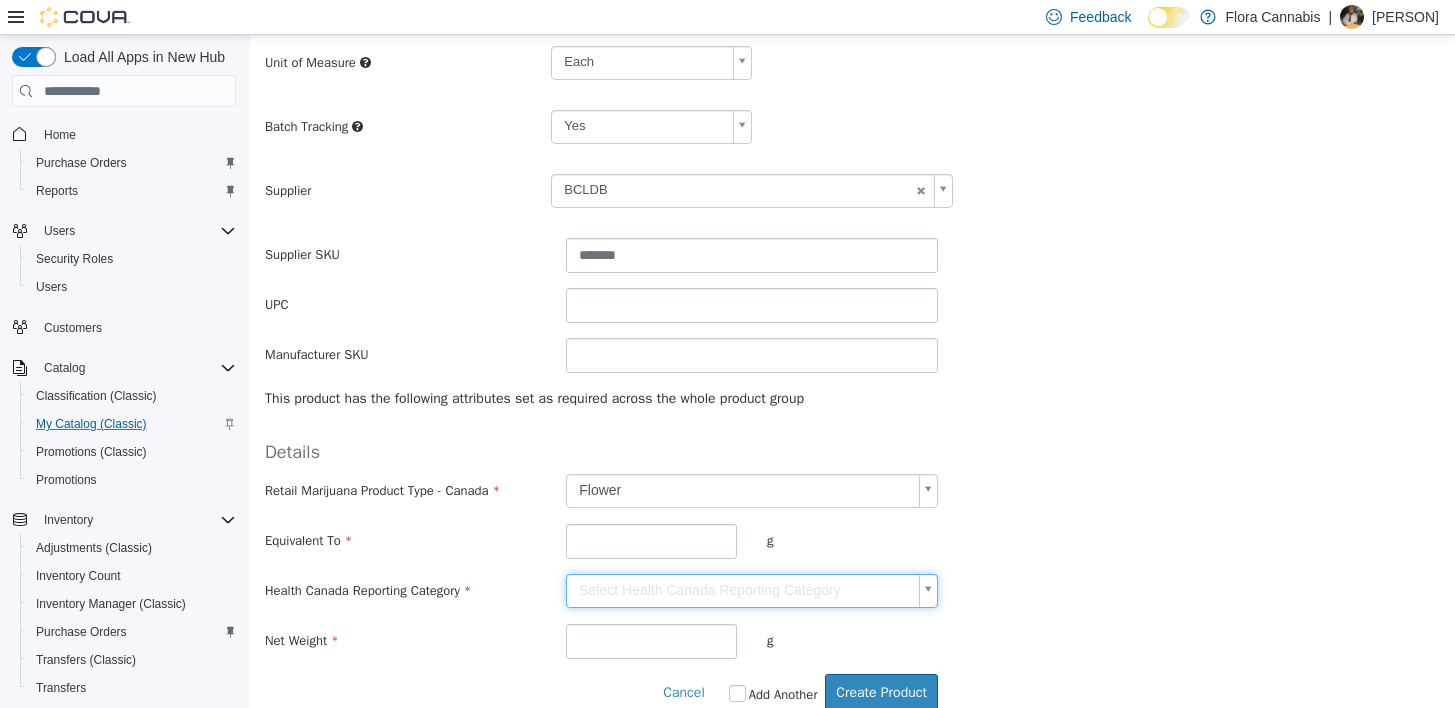 click on "**********" at bounding box center (852, 133) 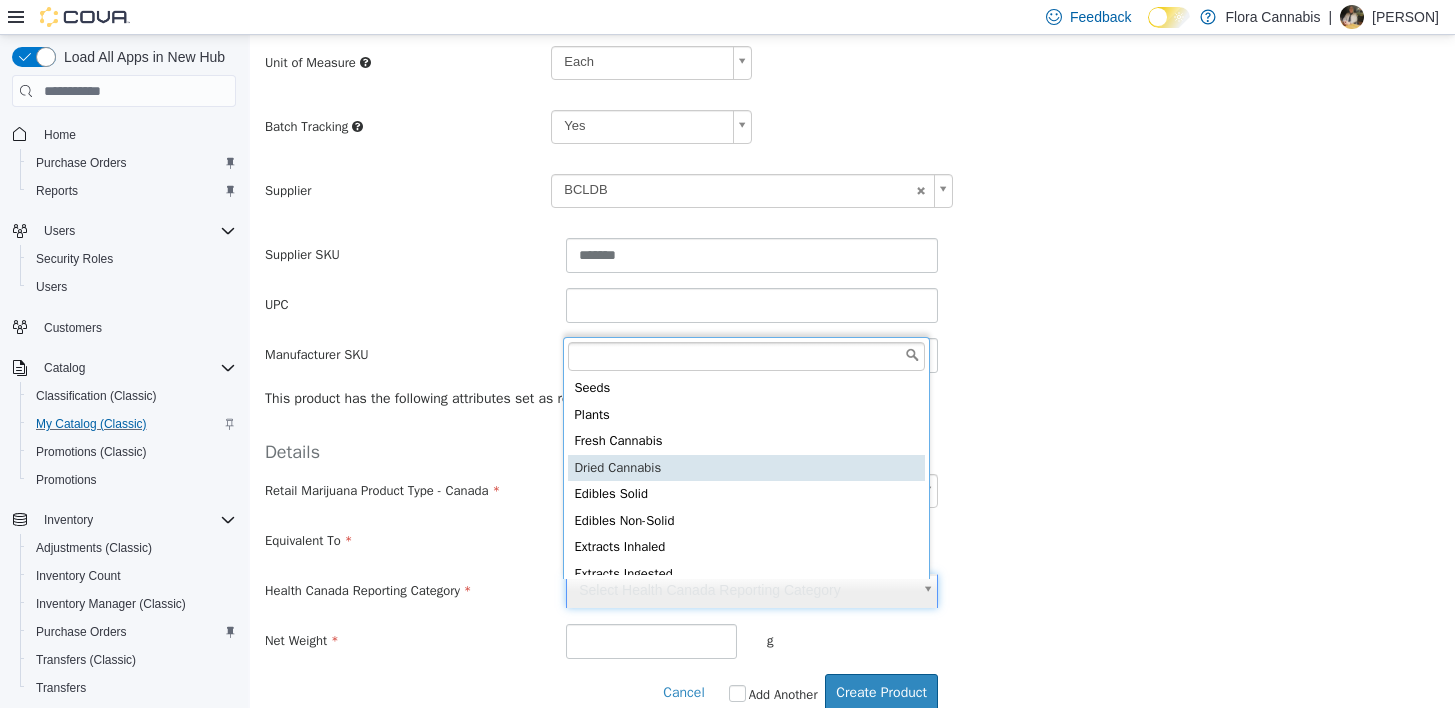 type on "**********" 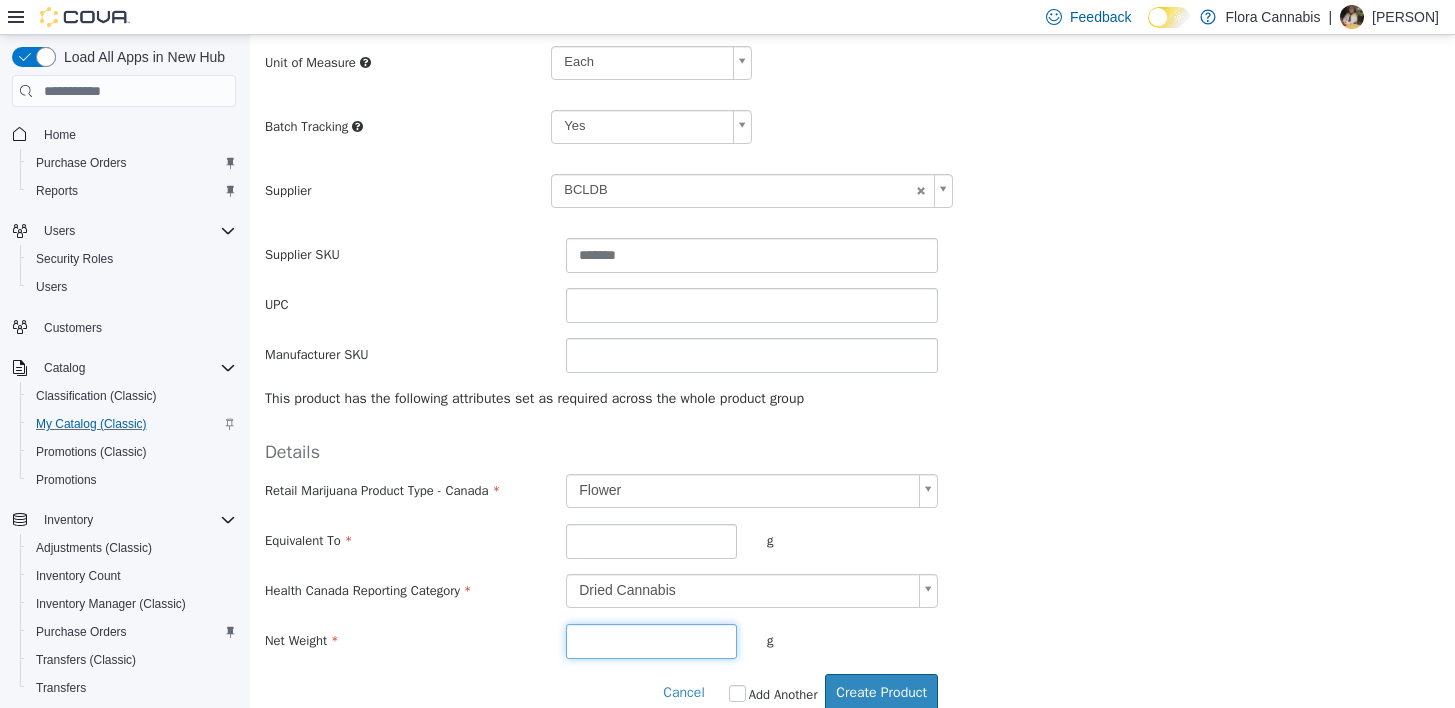 click at bounding box center (651, 641) 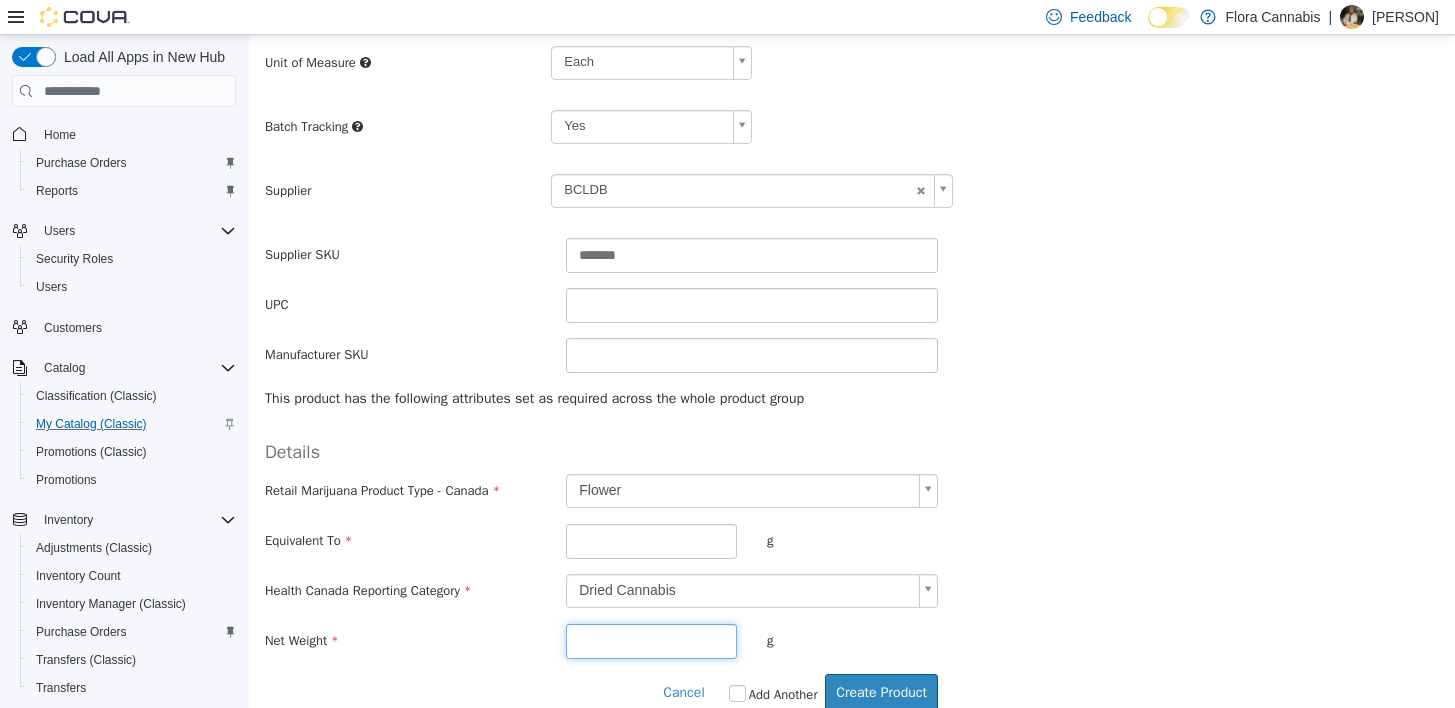type on "***" 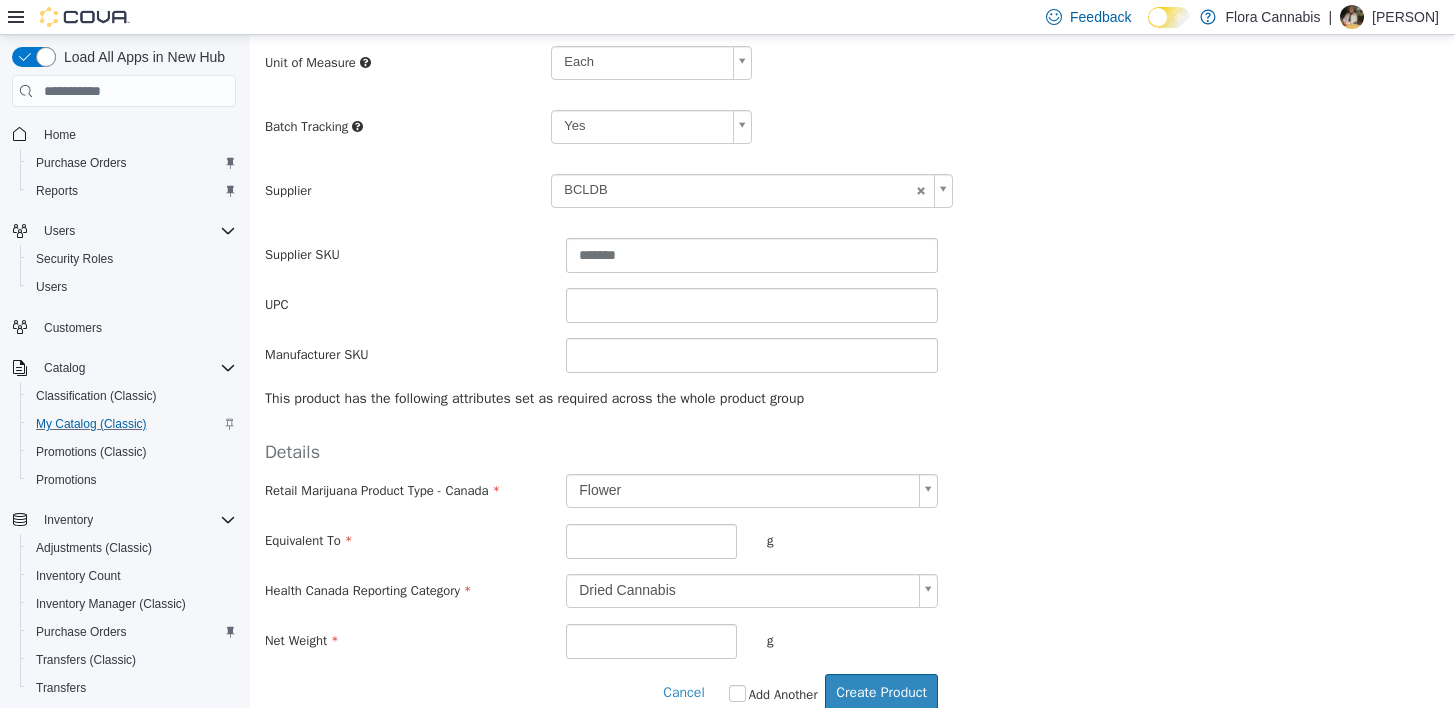 click on "Equivalent To             ***
g" at bounding box center [852, 541] 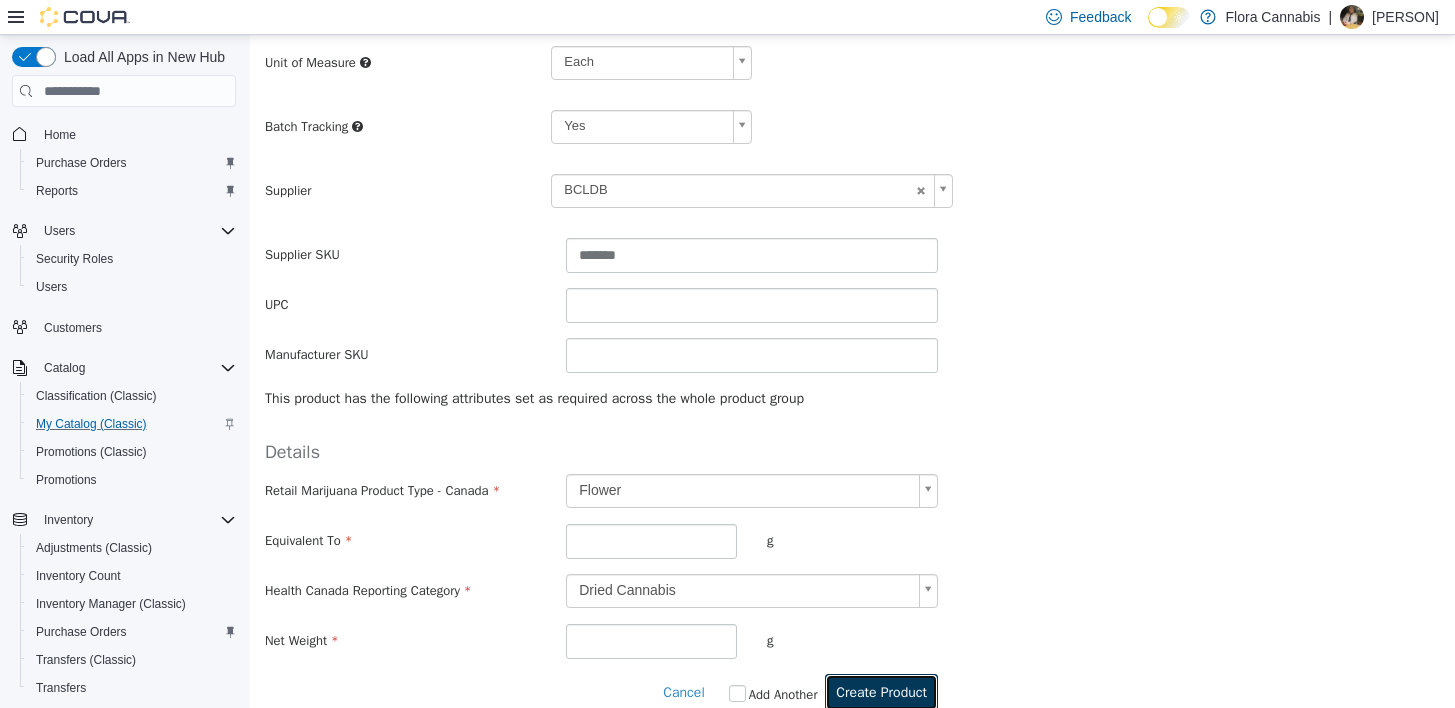 click on "Create Product" at bounding box center [881, 692] 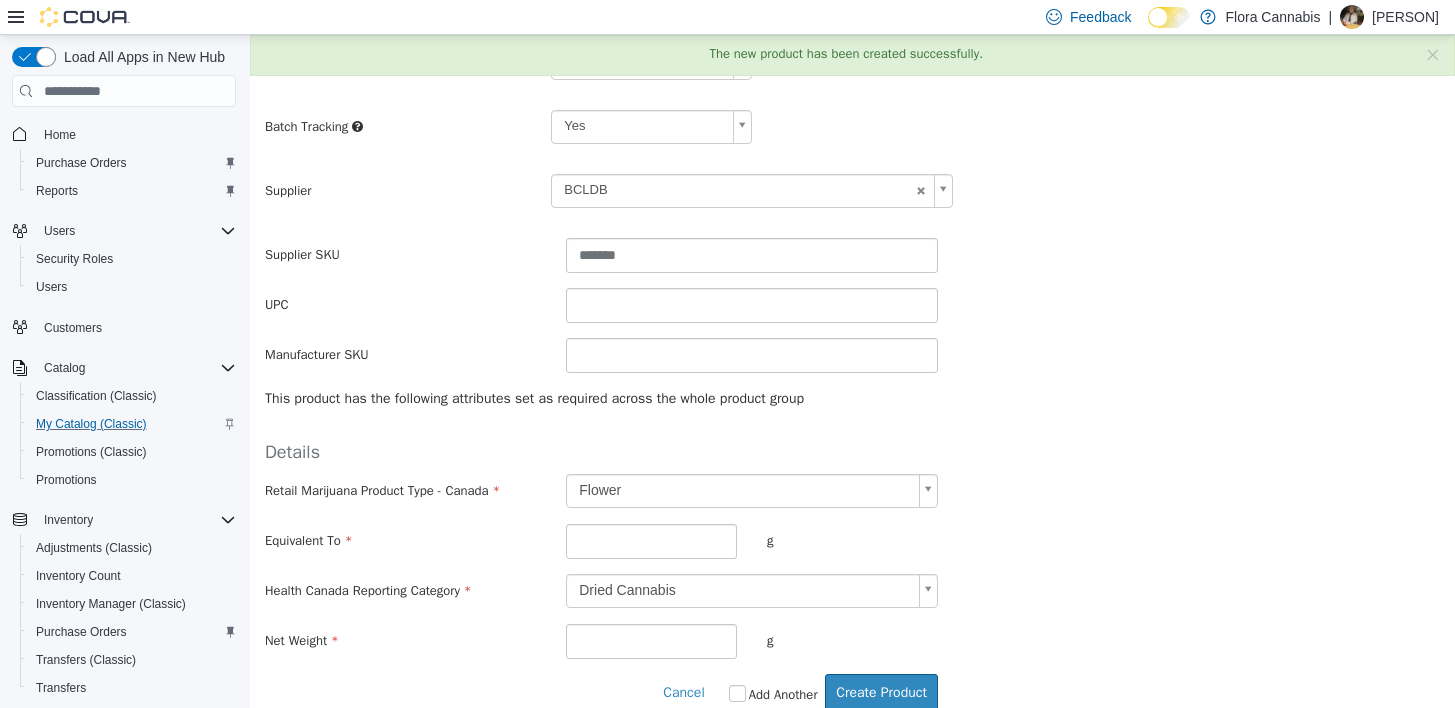 scroll, scrollTop: 0, scrollLeft: 0, axis: both 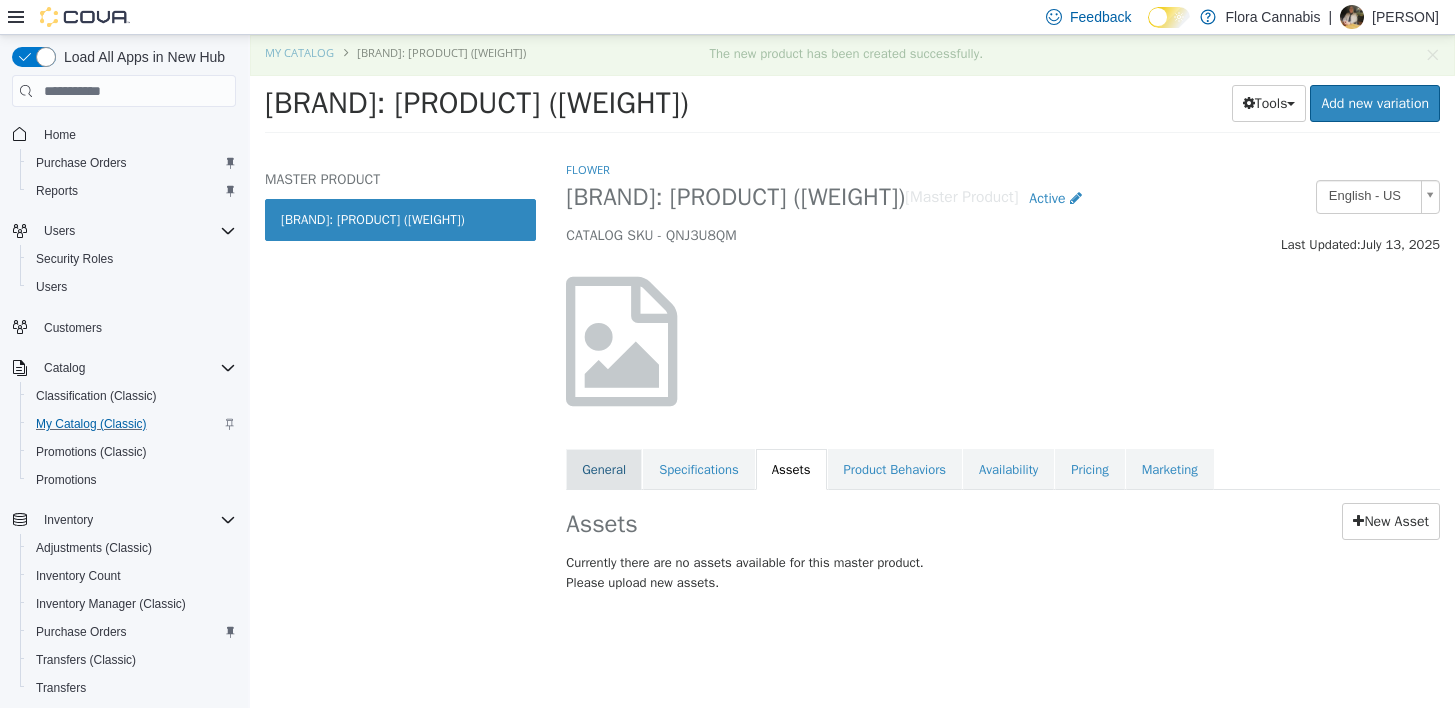 click on "General" at bounding box center [604, 470] 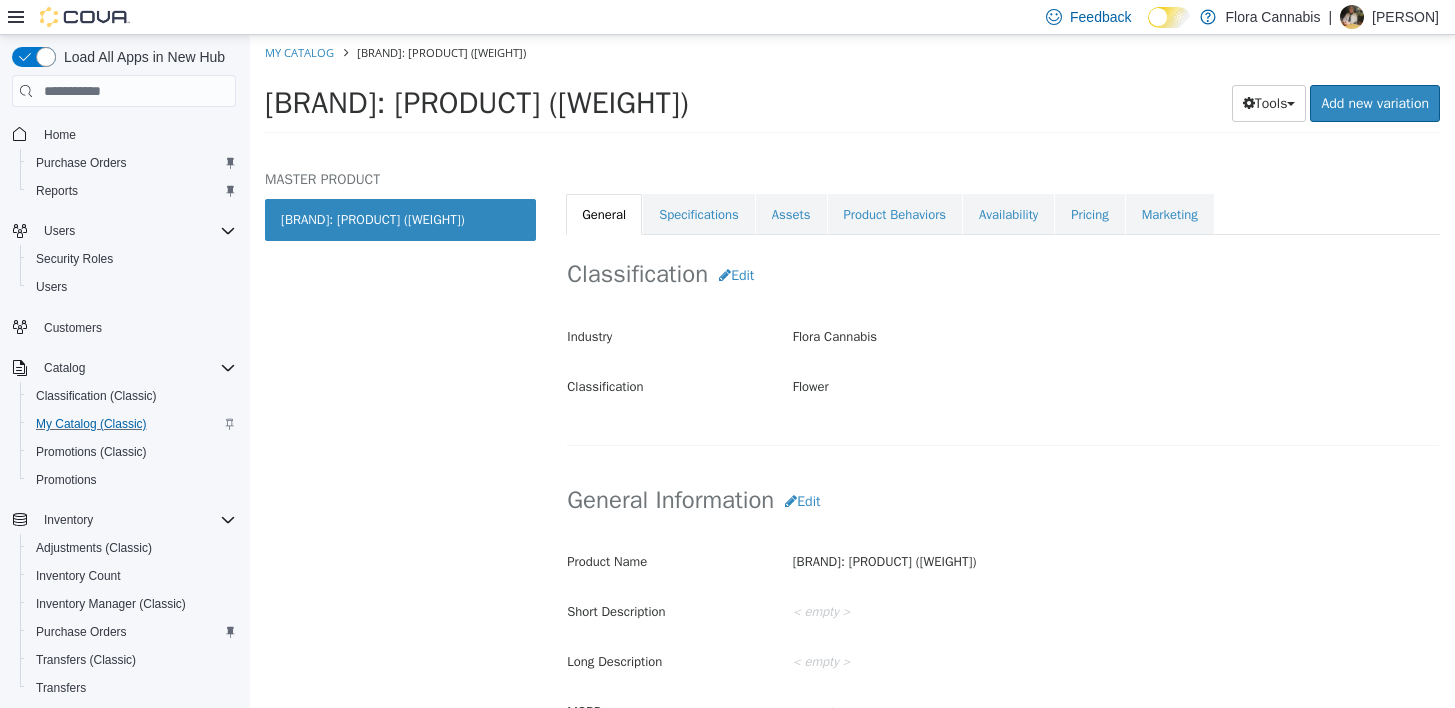 scroll, scrollTop: 400, scrollLeft: 0, axis: vertical 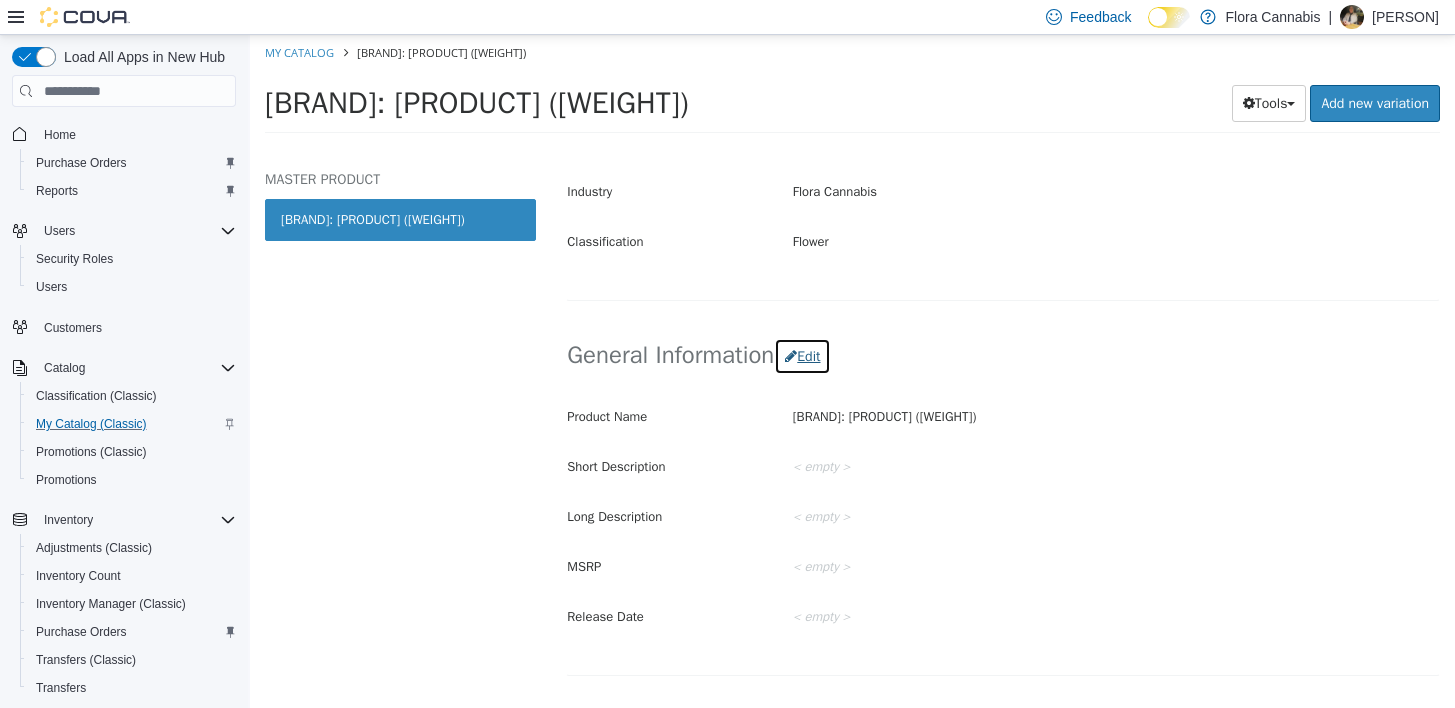click on "Edit" at bounding box center [802, 356] 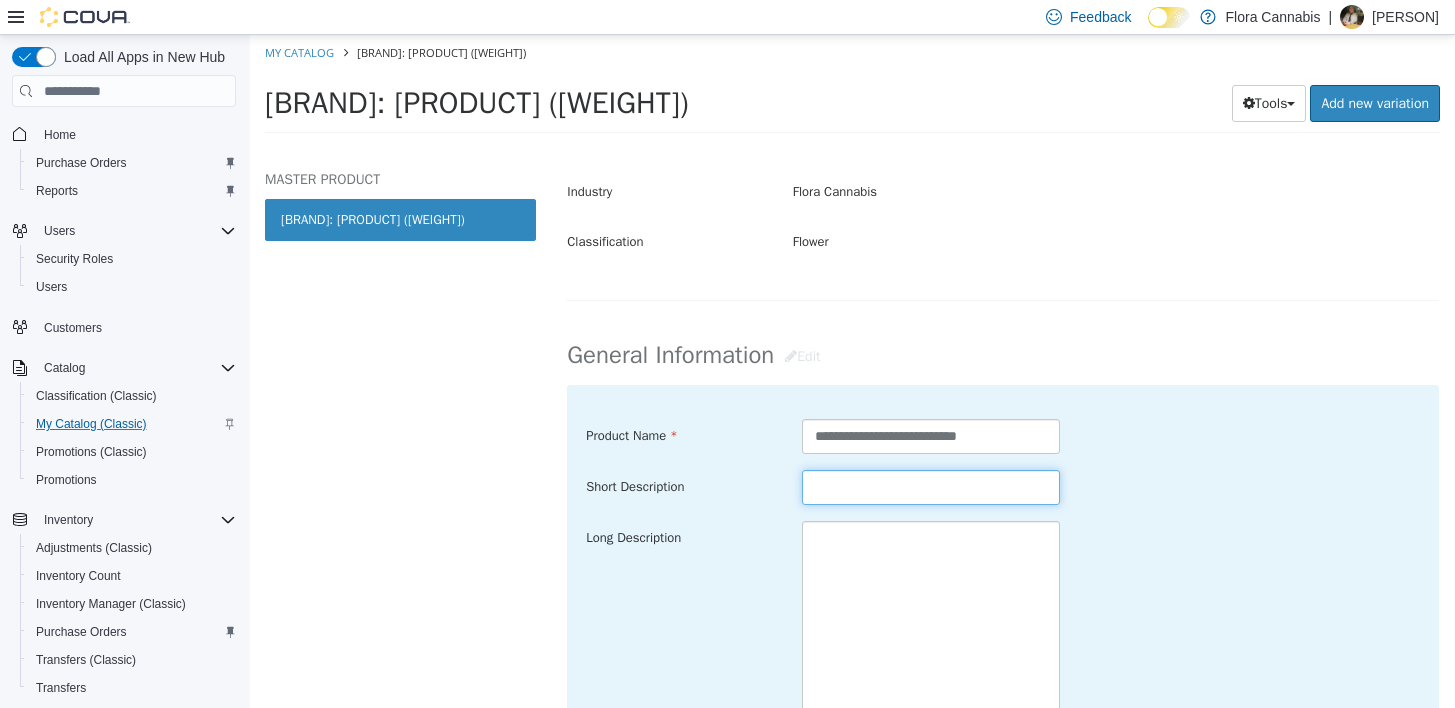 paste on "**********" 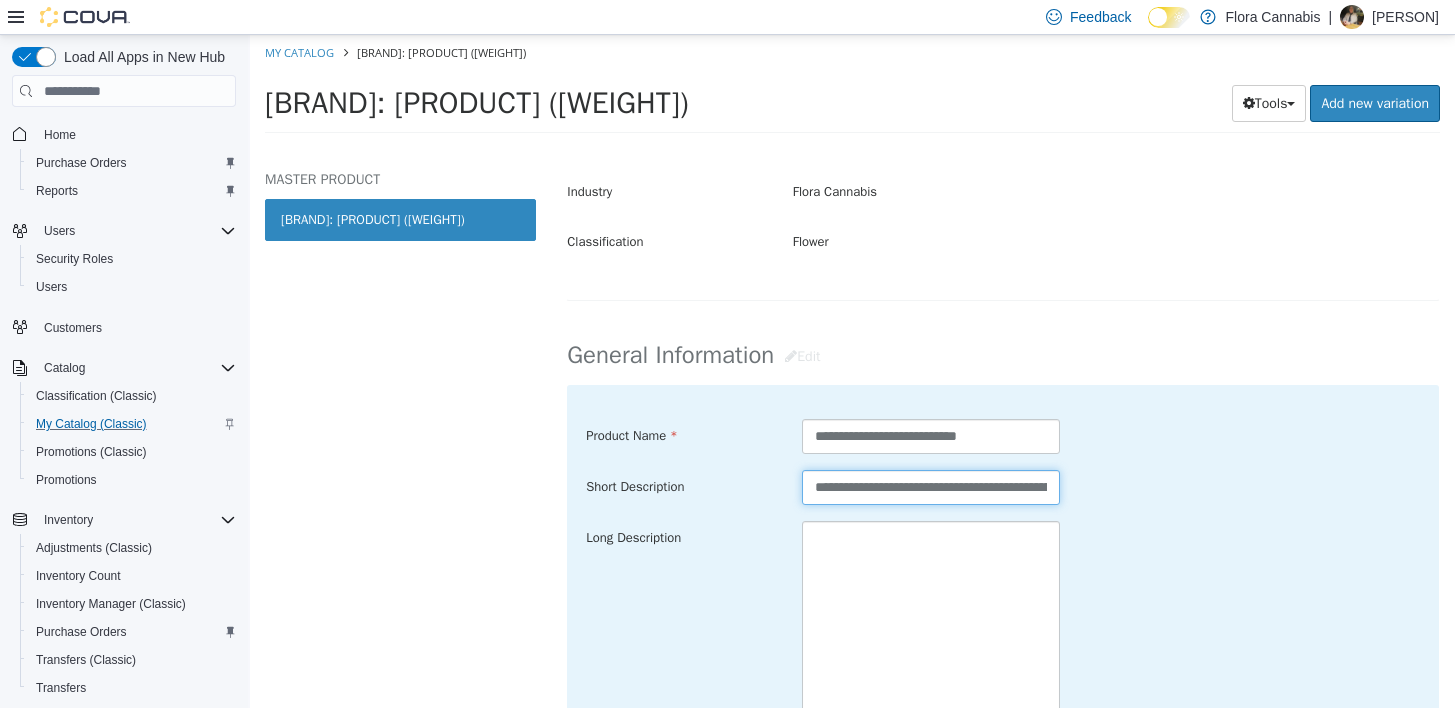 scroll, scrollTop: 0, scrollLeft: 141, axis: horizontal 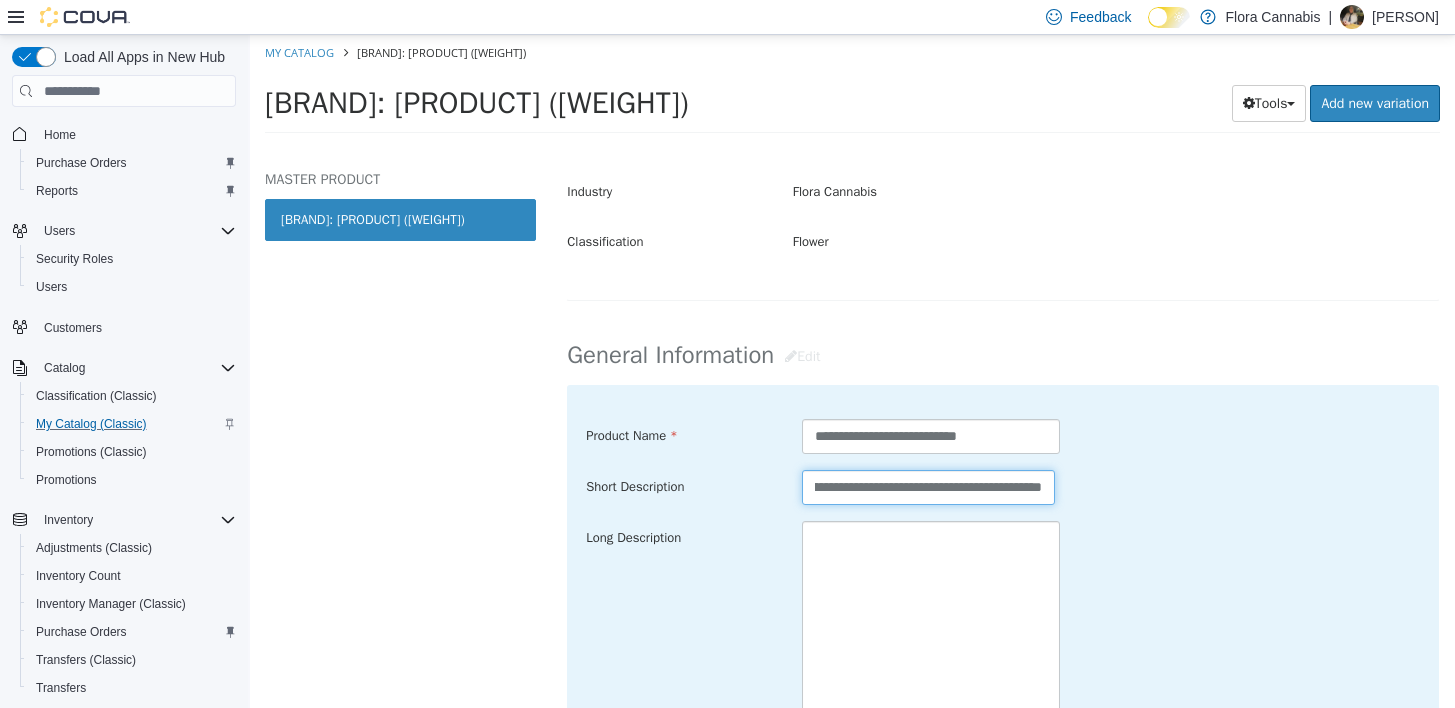type on "**********" 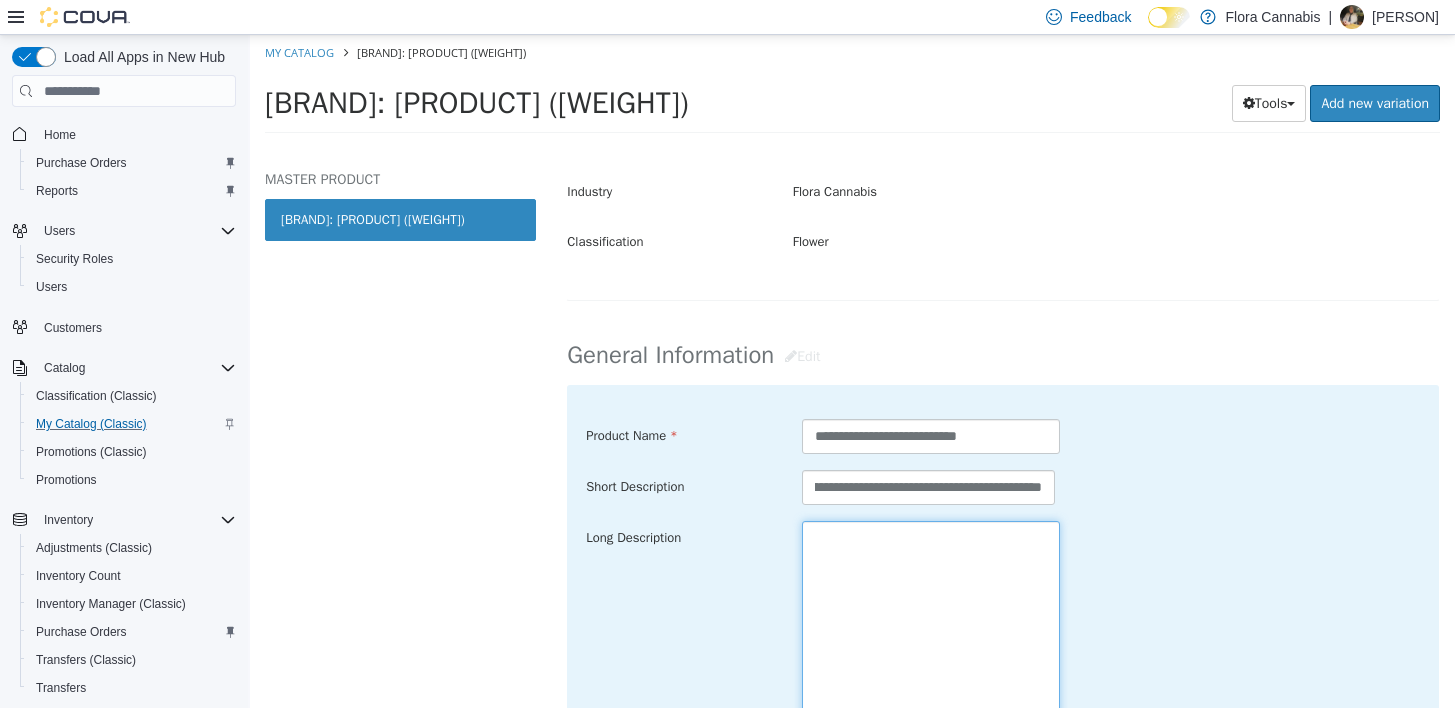 drag, startPoint x: 862, startPoint y: 539, endPoint x: 832, endPoint y: 500, distance: 49.20366 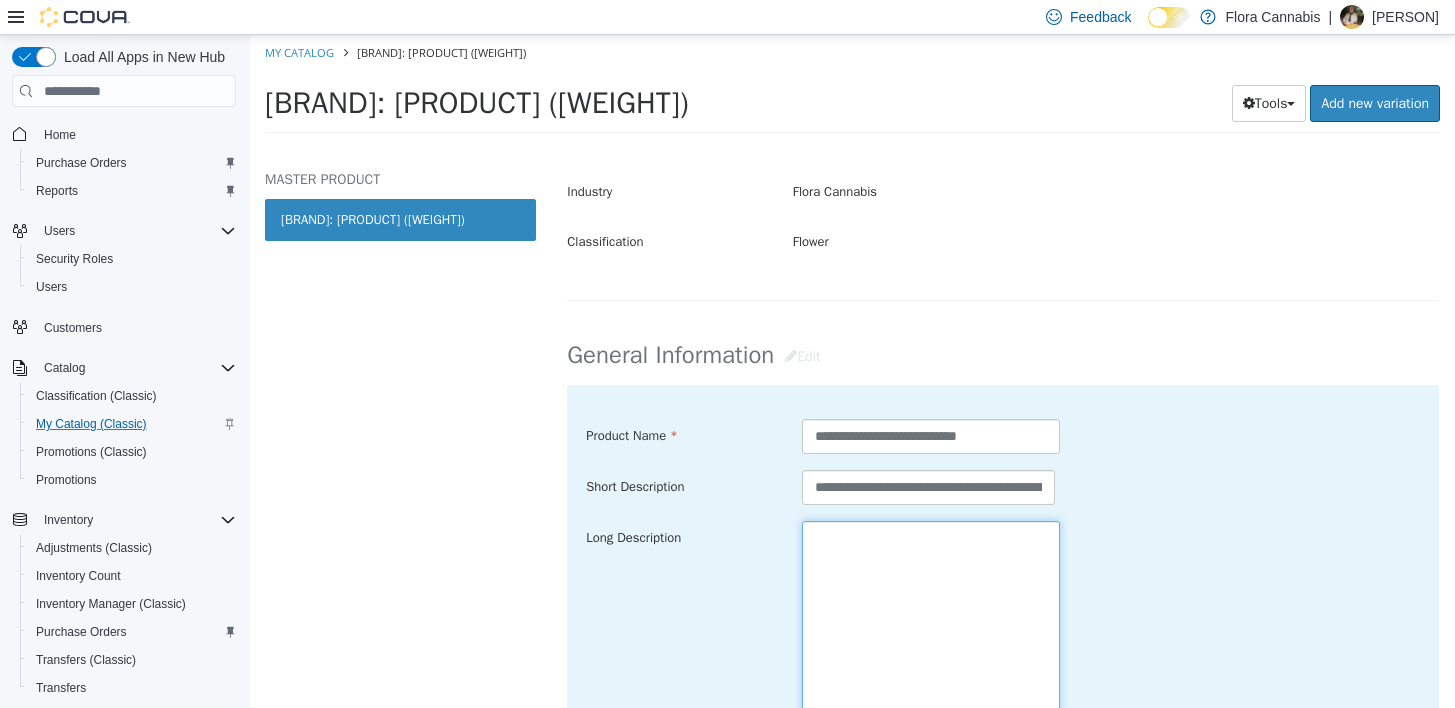 paste on "**********" 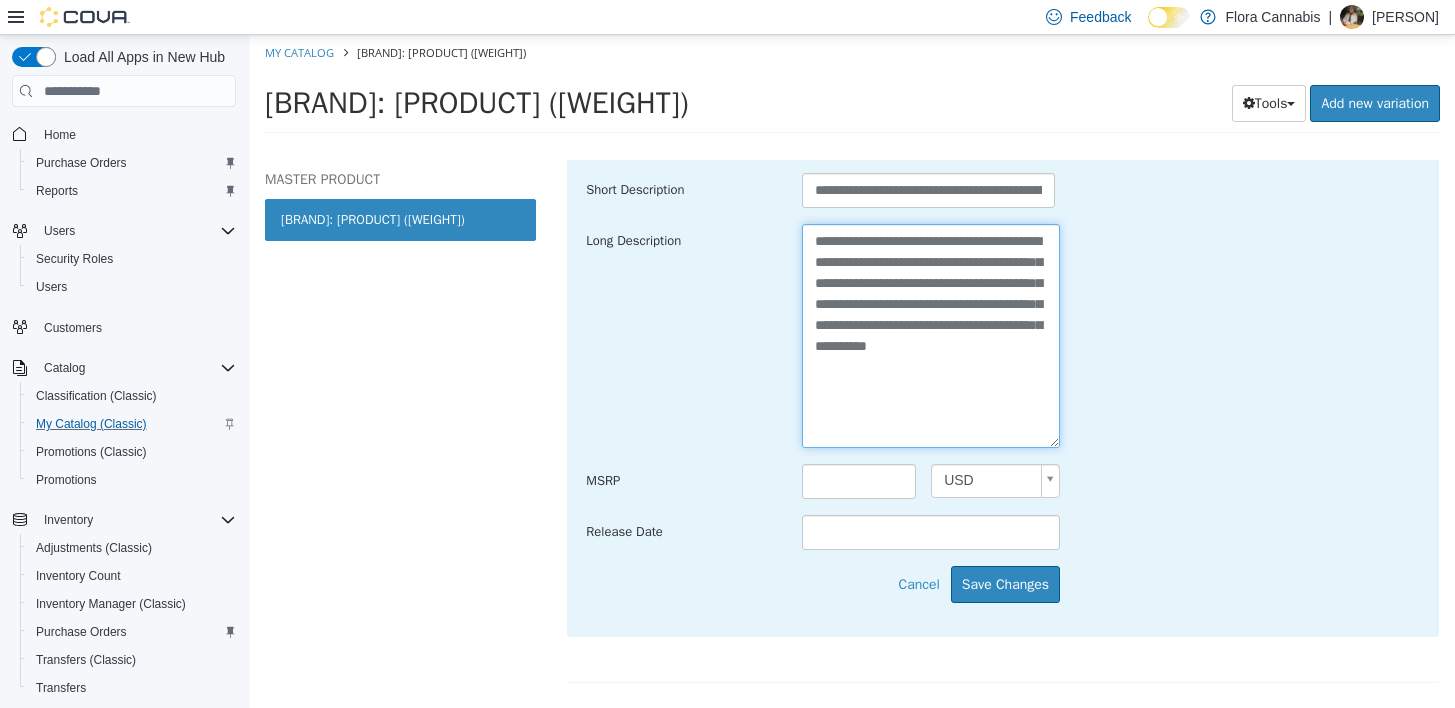 scroll, scrollTop: 700, scrollLeft: 0, axis: vertical 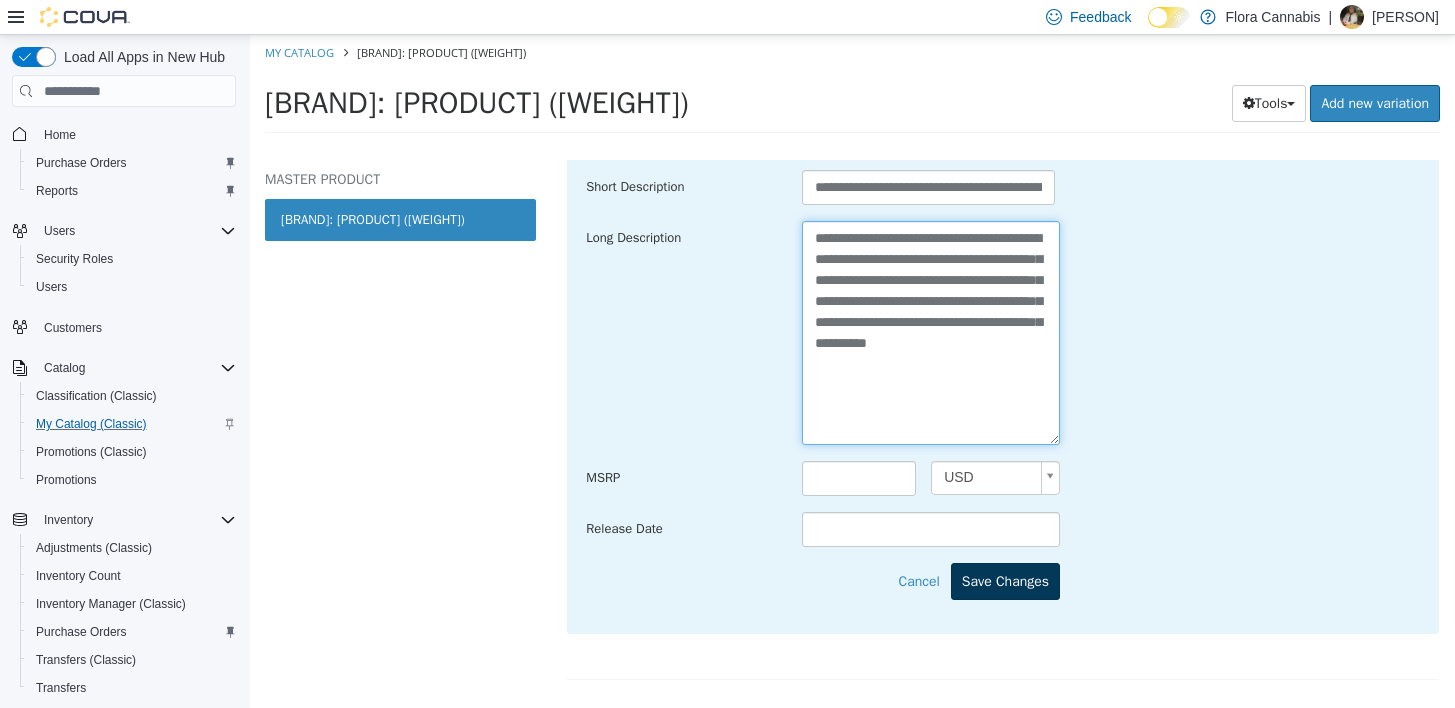 type on "**********" 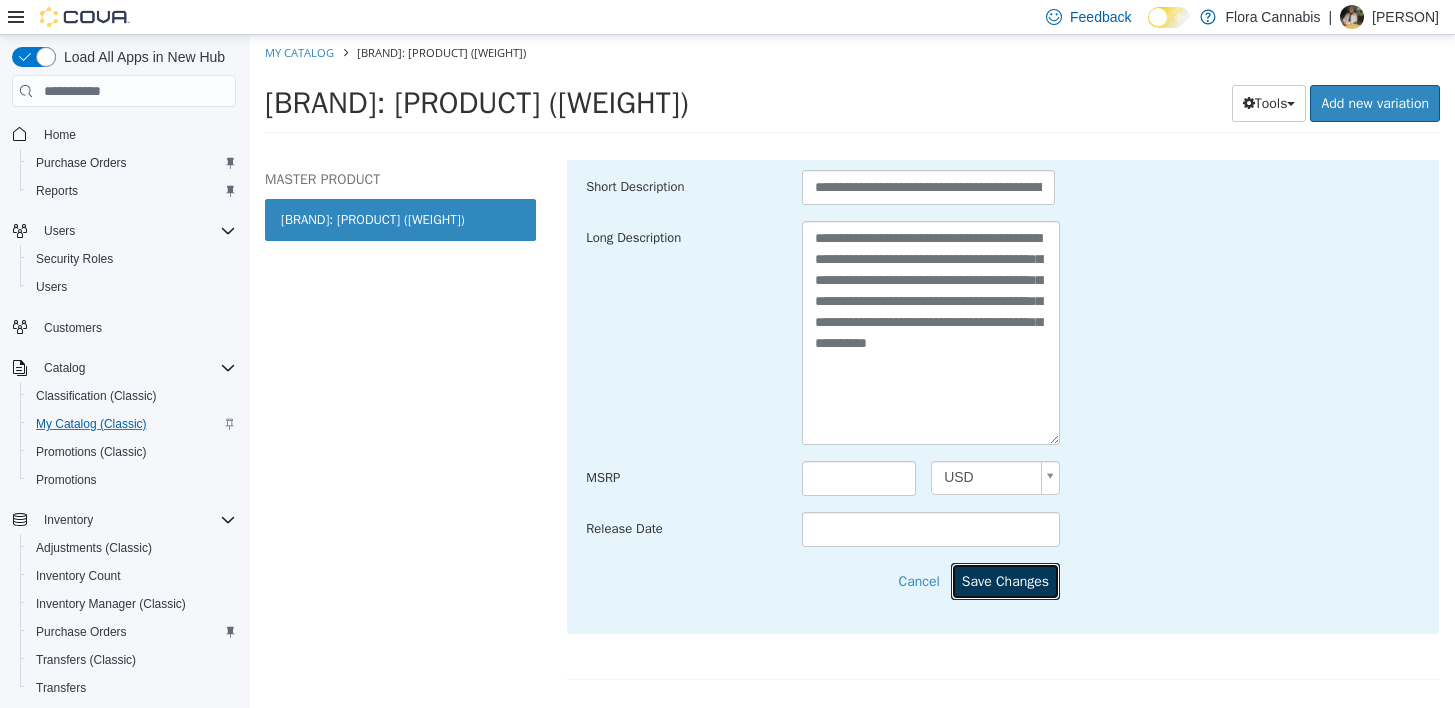 click on "Save Changes" at bounding box center [1005, 581] 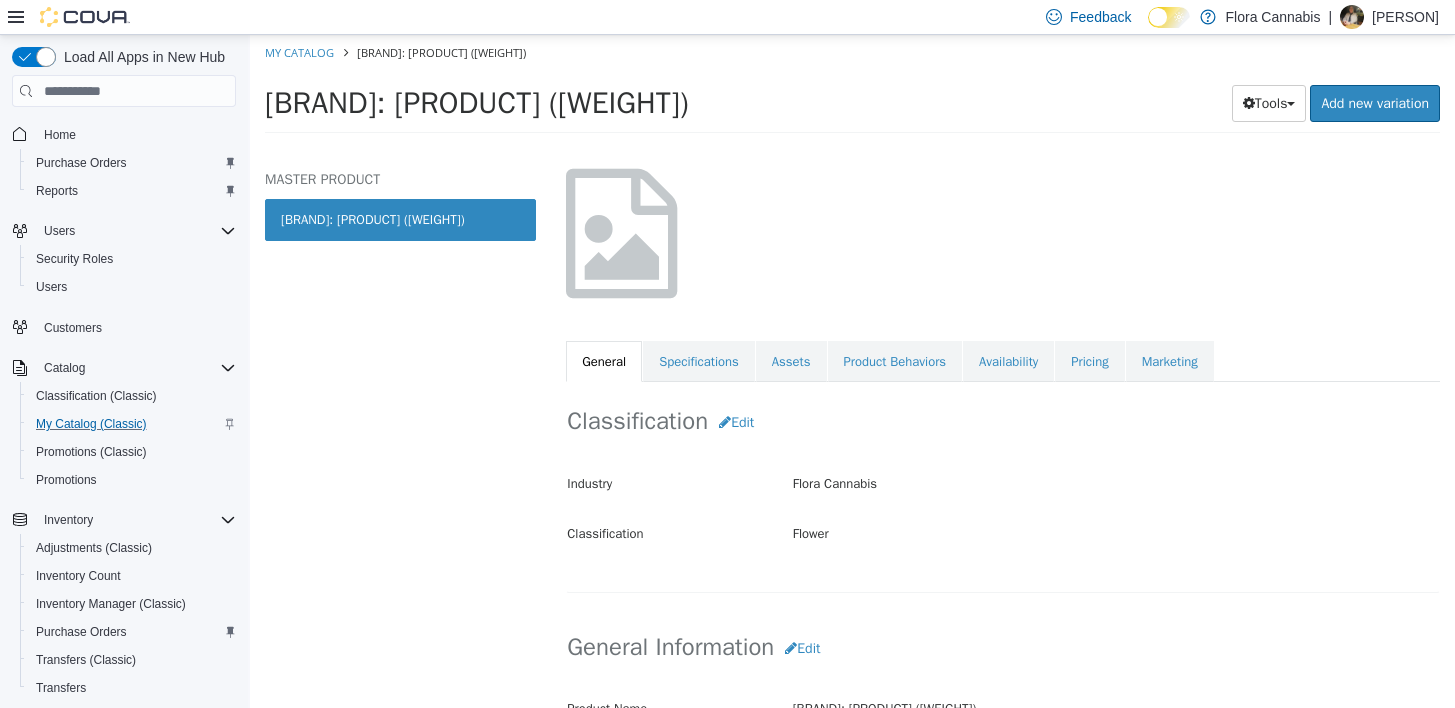 scroll, scrollTop: 100, scrollLeft: 0, axis: vertical 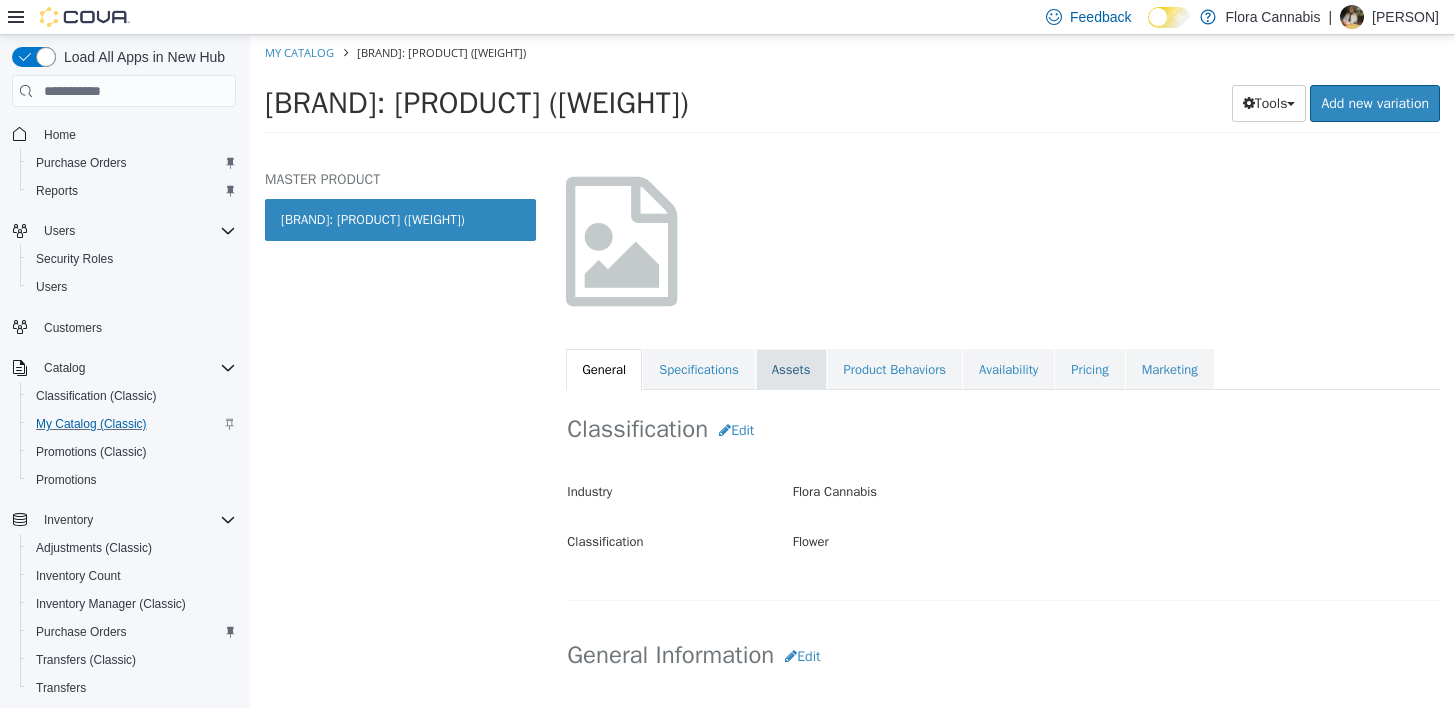 click on "Assets" at bounding box center [791, 370] 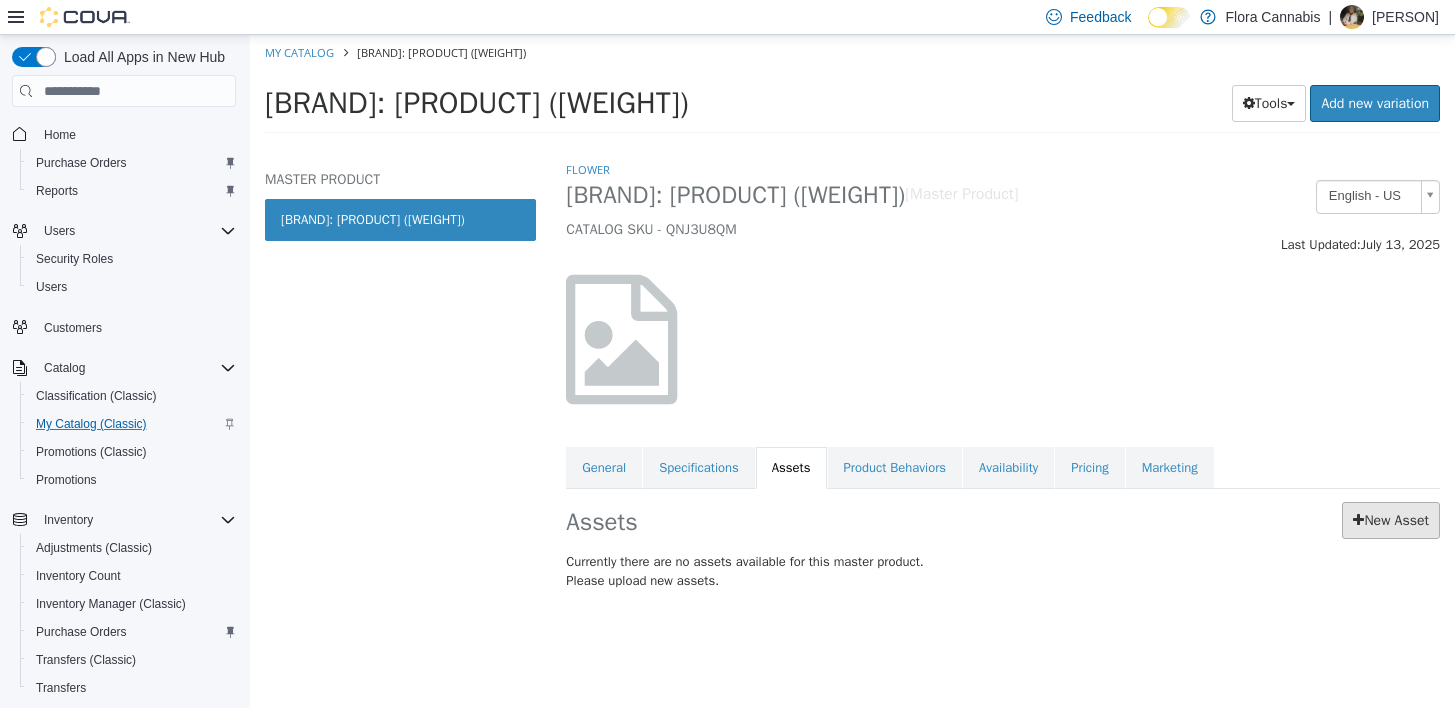 scroll, scrollTop: 0, scrollLeft: 0, axis: both 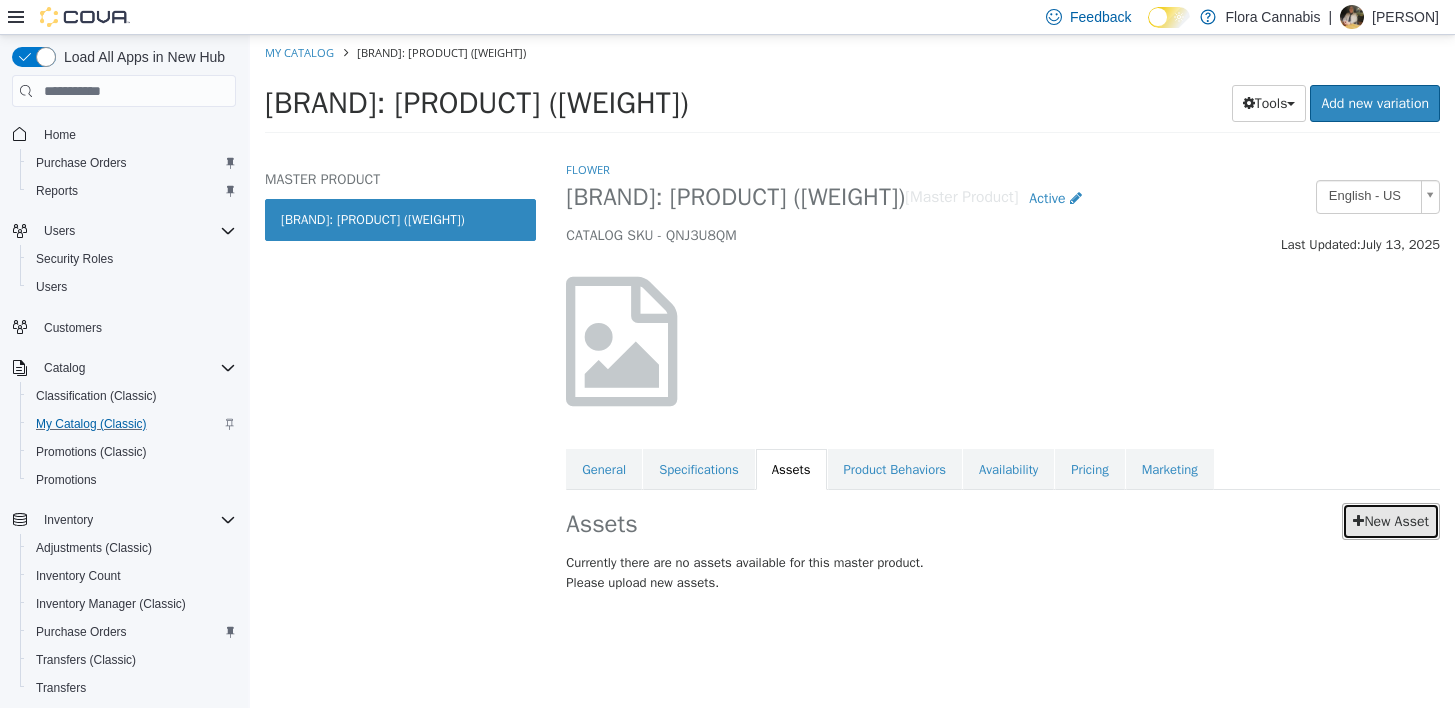 click on "New Asset" at bounding box center [1391, 521] 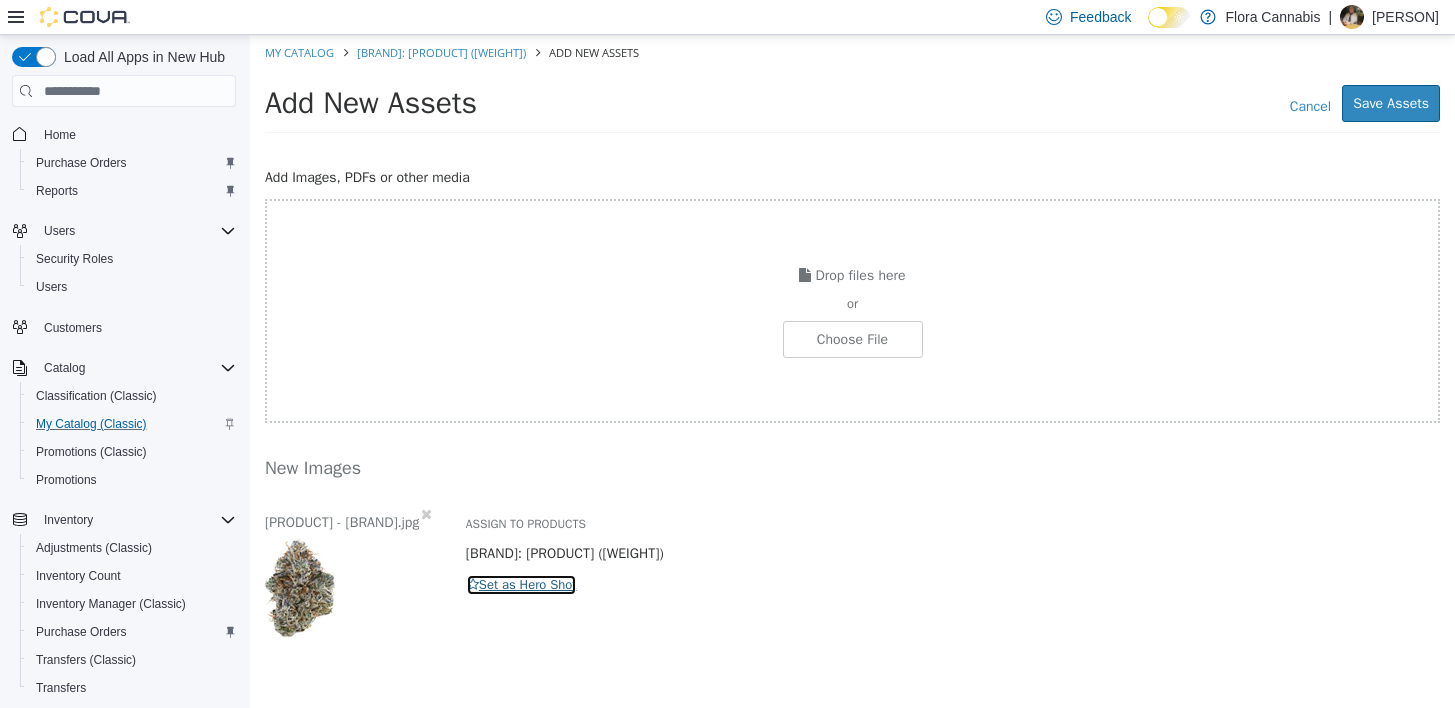 click on "Set as Hero Shot" at bounding box center (522, 585) 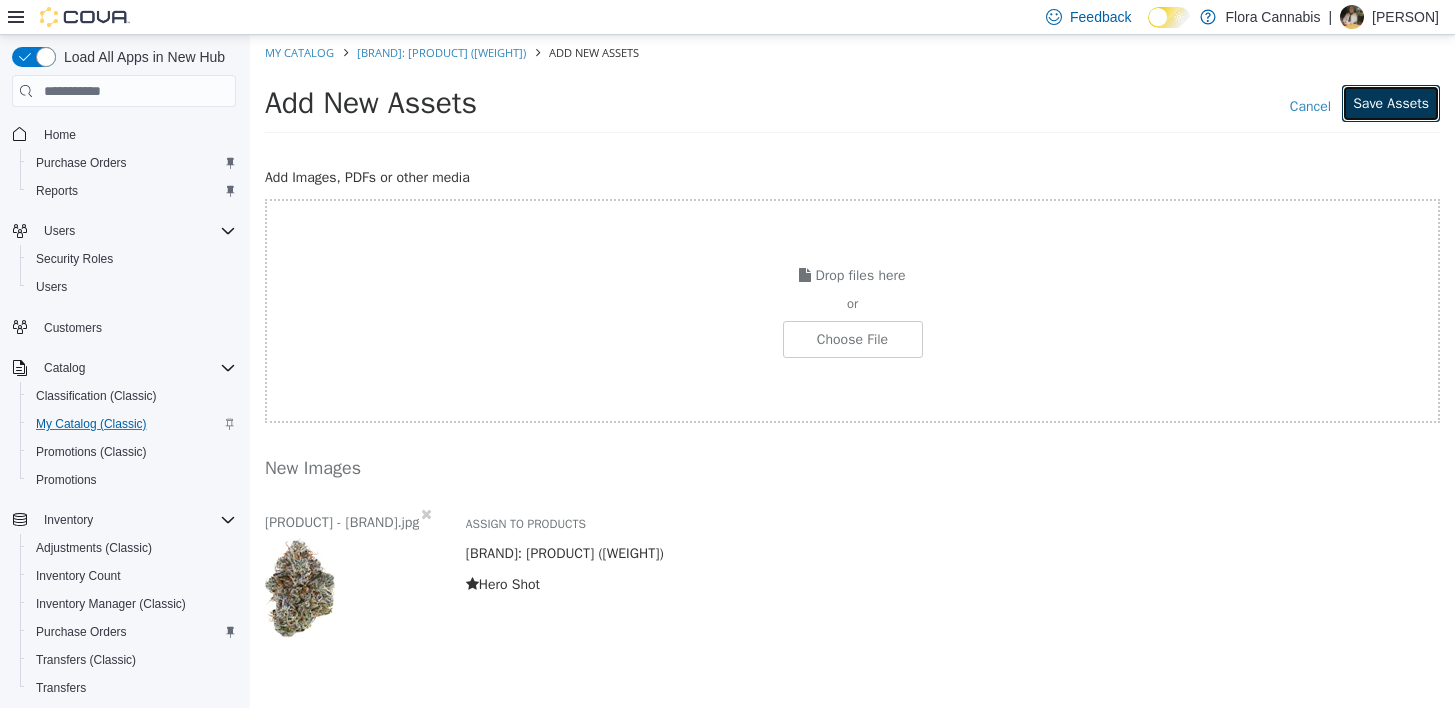 click on "Save Assets" at bounding box center [1391, 103] 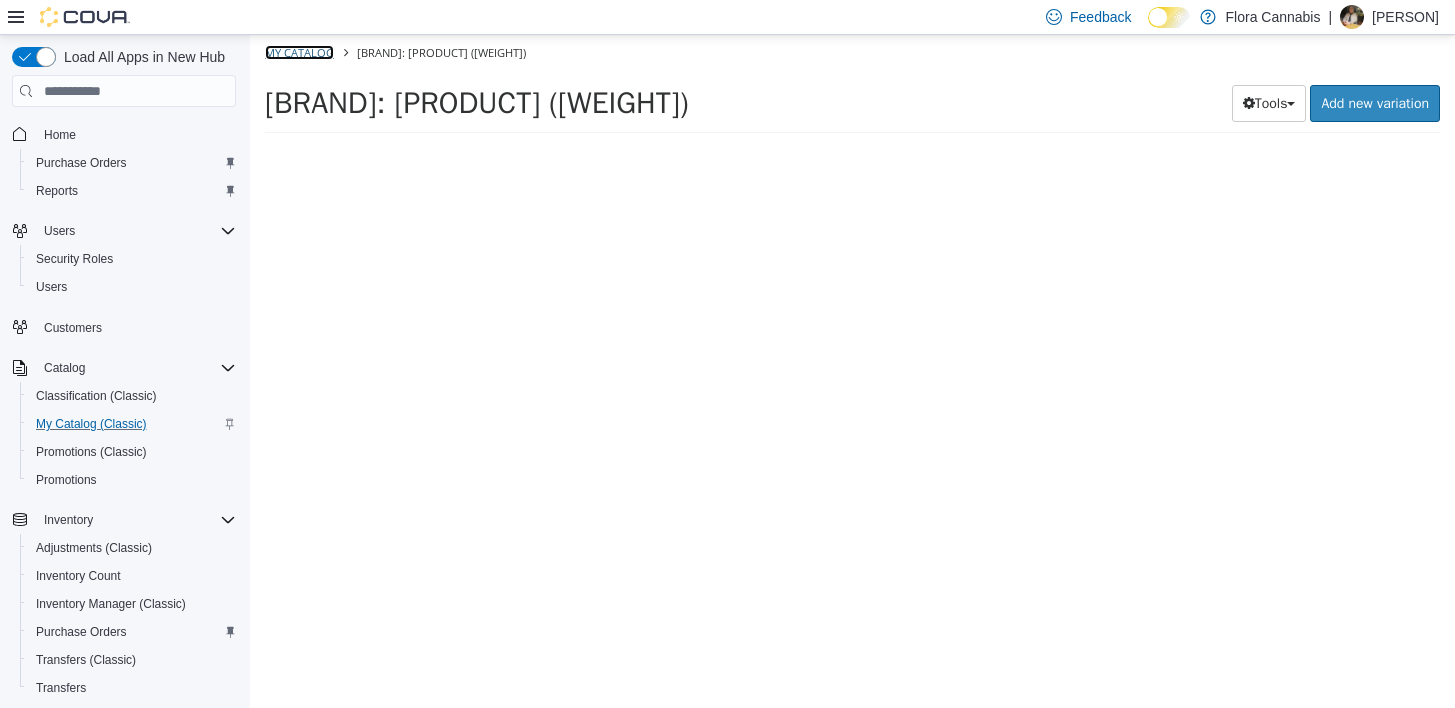 click on "My Catalog" at bounding box center [299, 52] 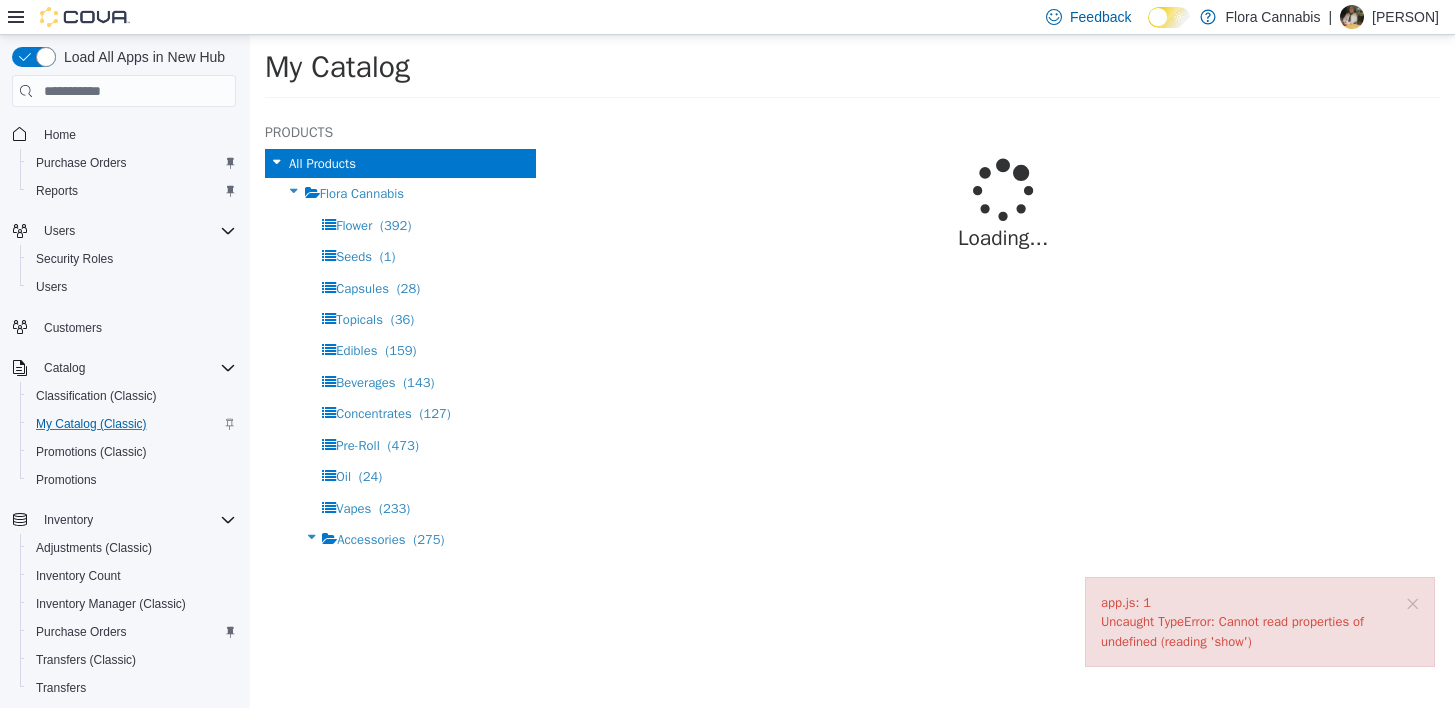 select on "**********" 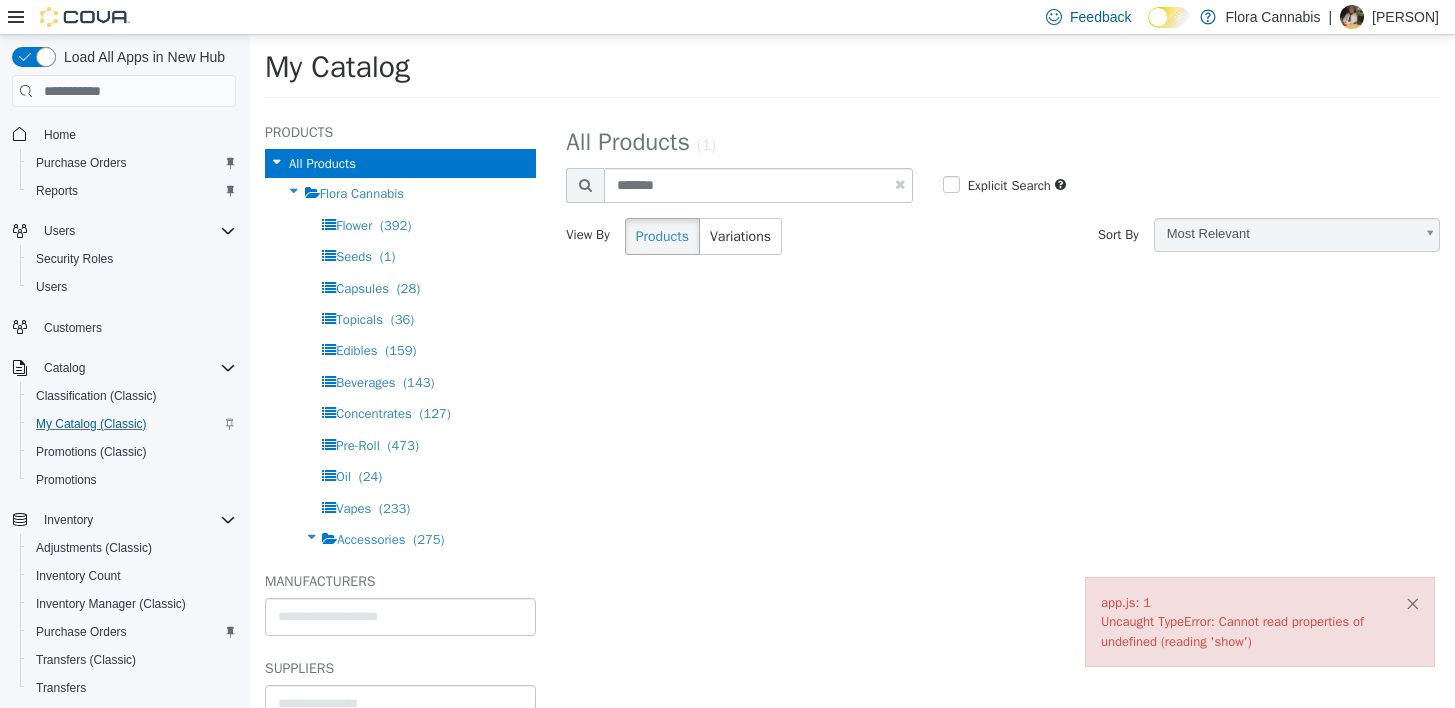 click on "×" at bounding box center [1412, 603] 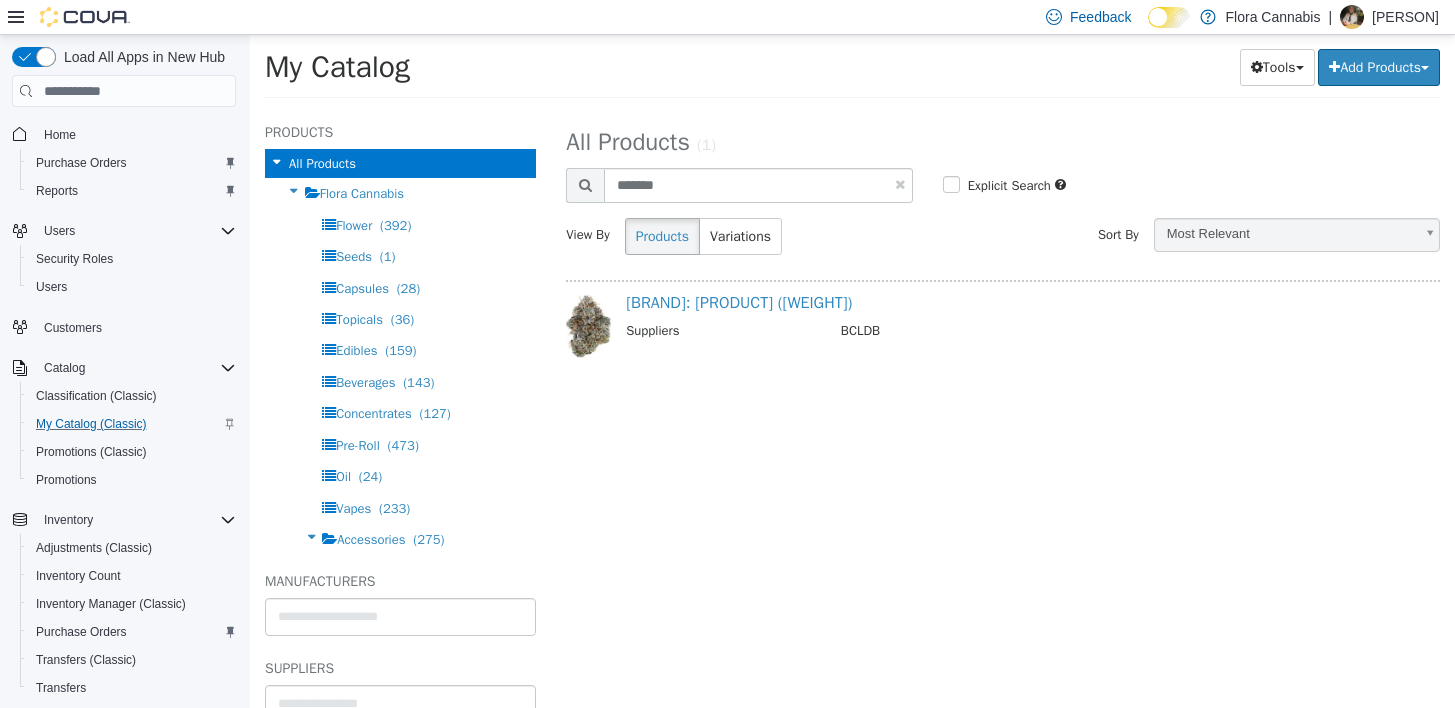 click at bounding box center (900, 184) 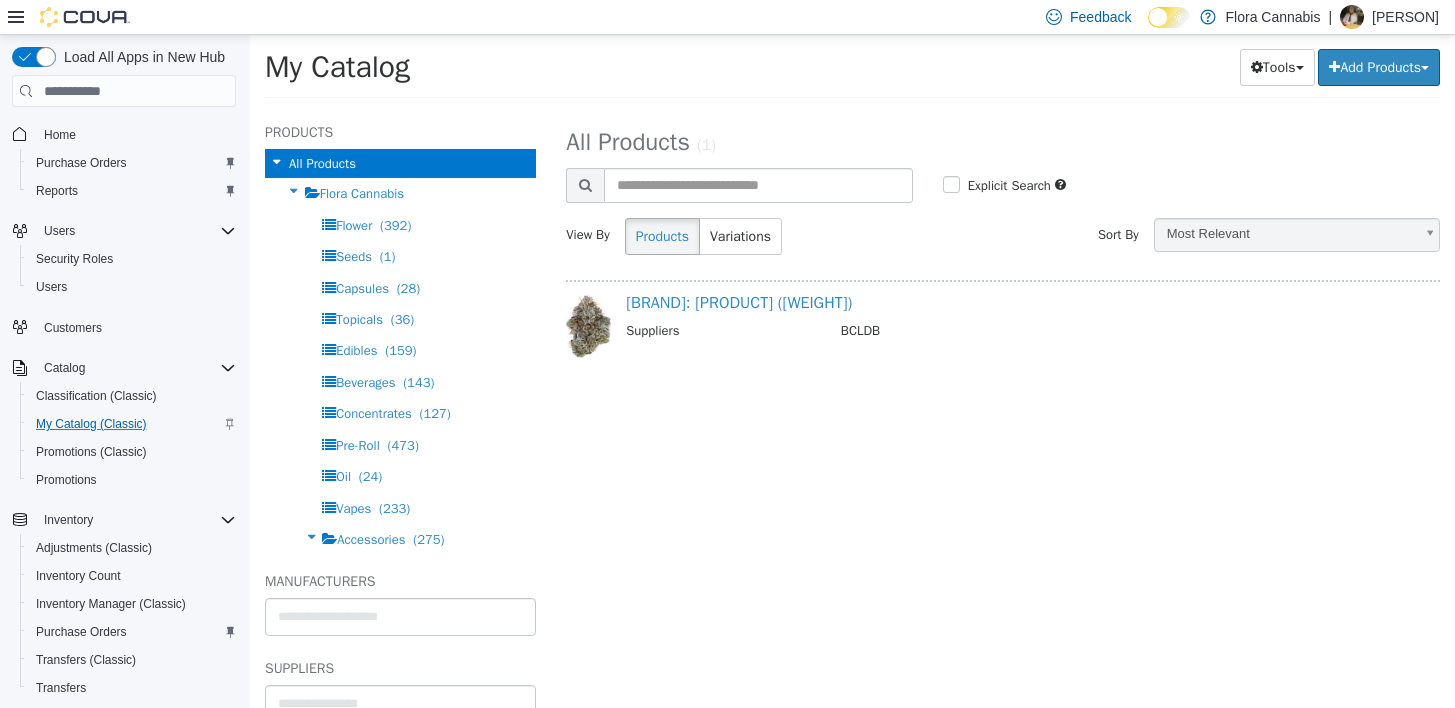 select on "**********" 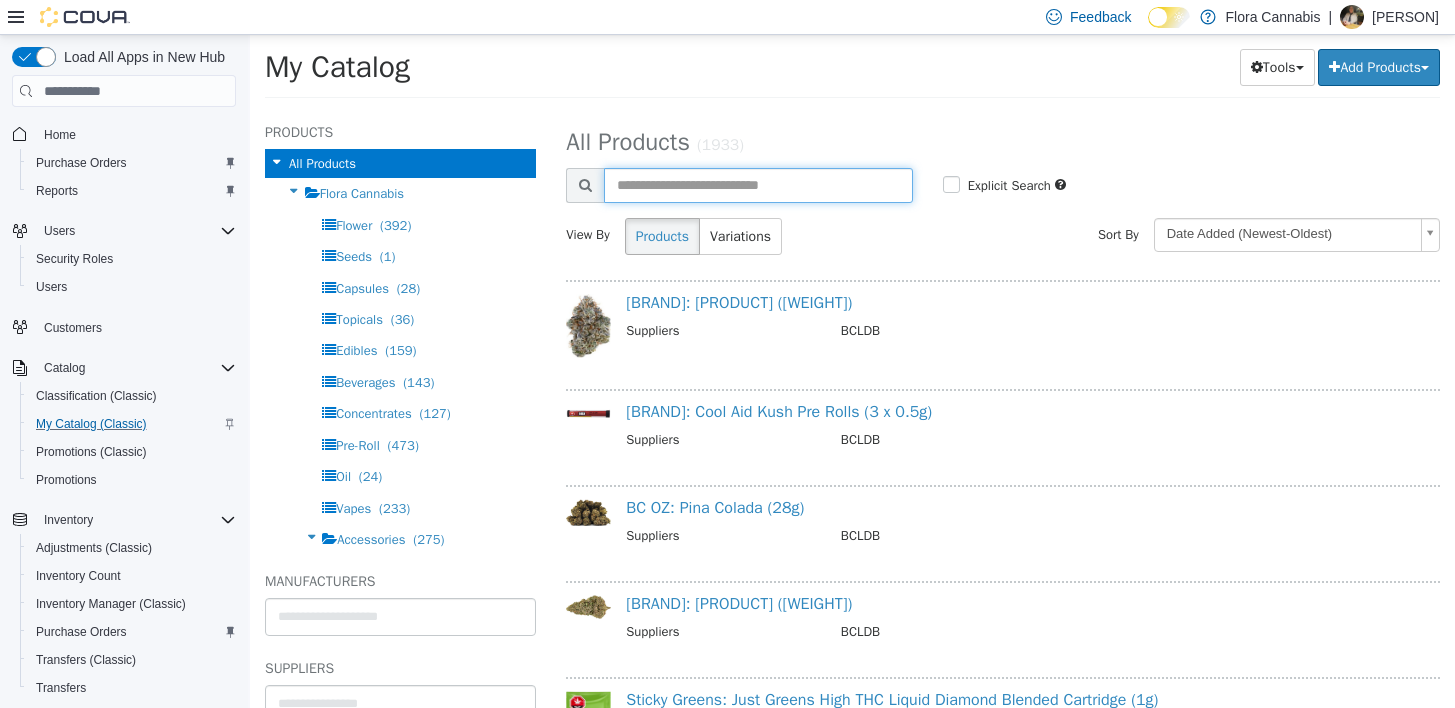 click at bounding box center (758, 185) 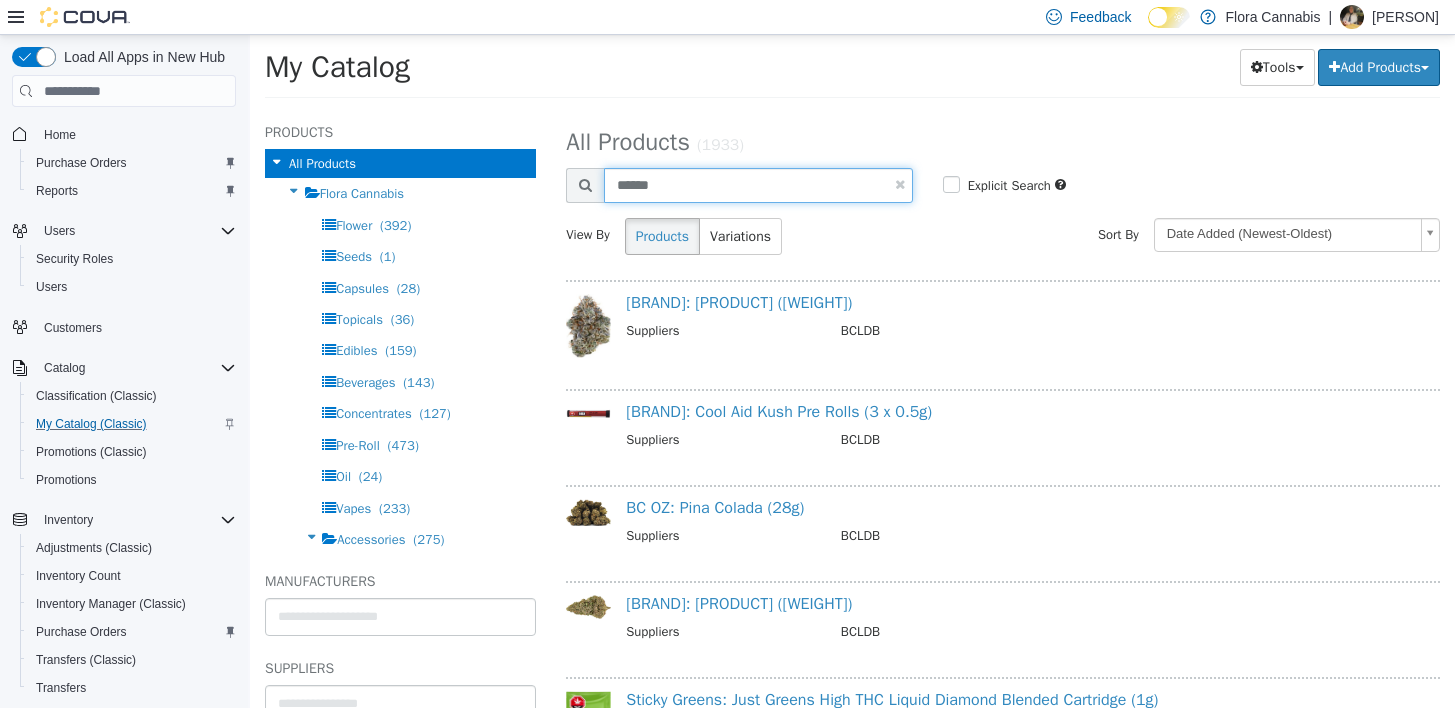 type on "******" 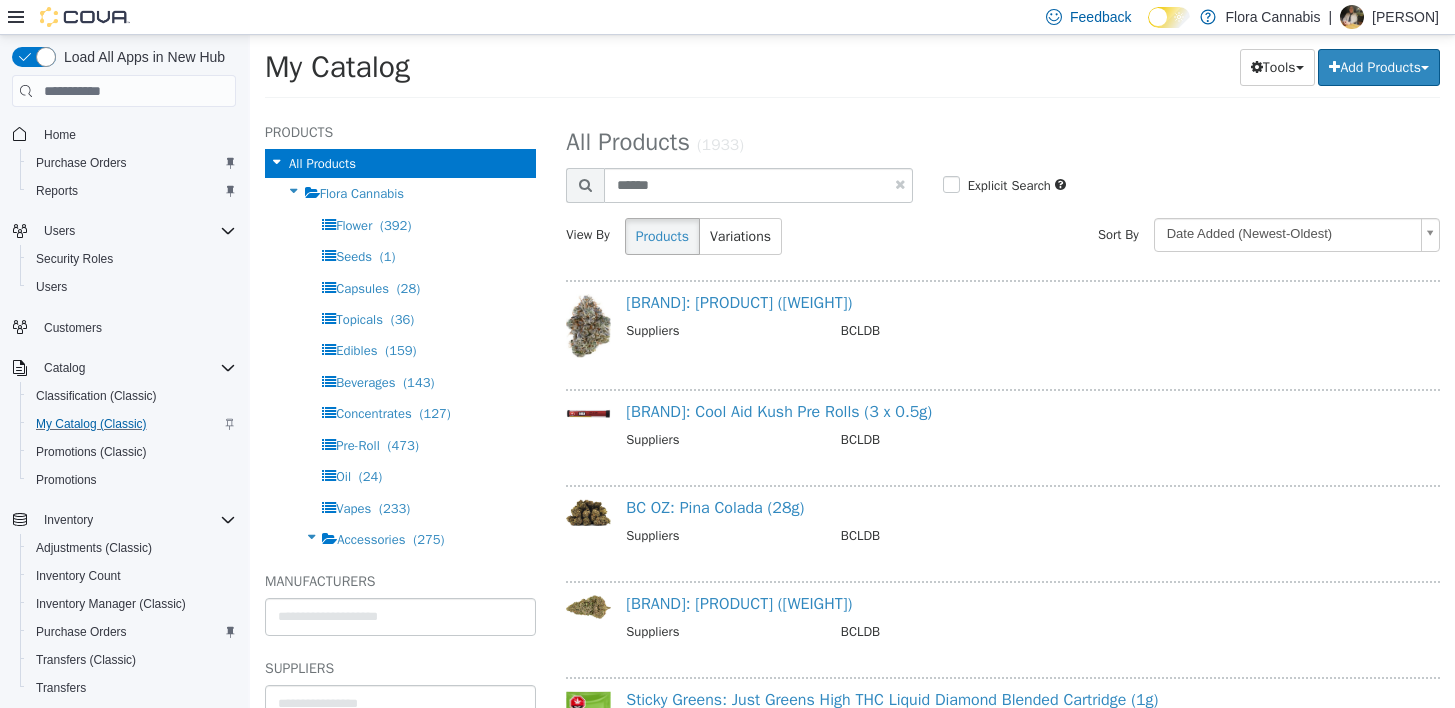 select on "**********" 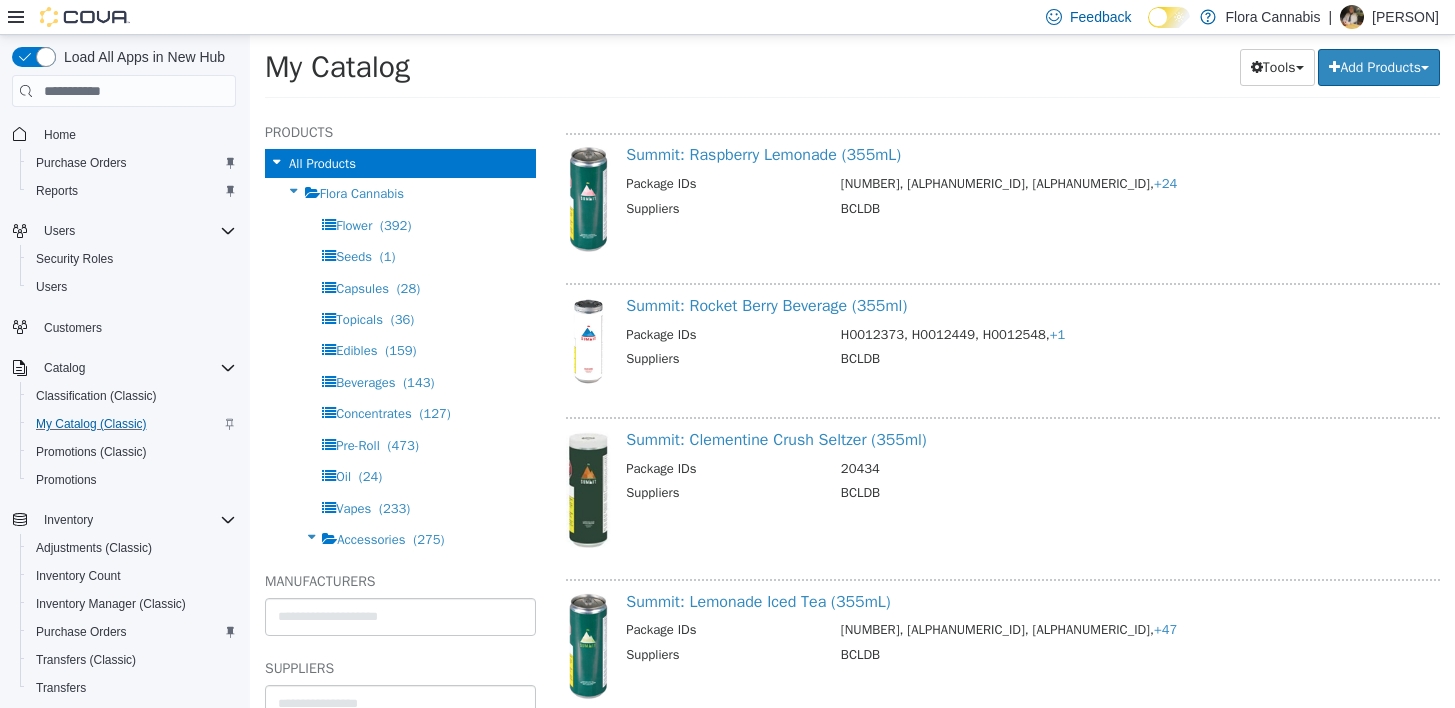 scroll, scrollTop: 400, scrollLeft: 0, axis: vertical 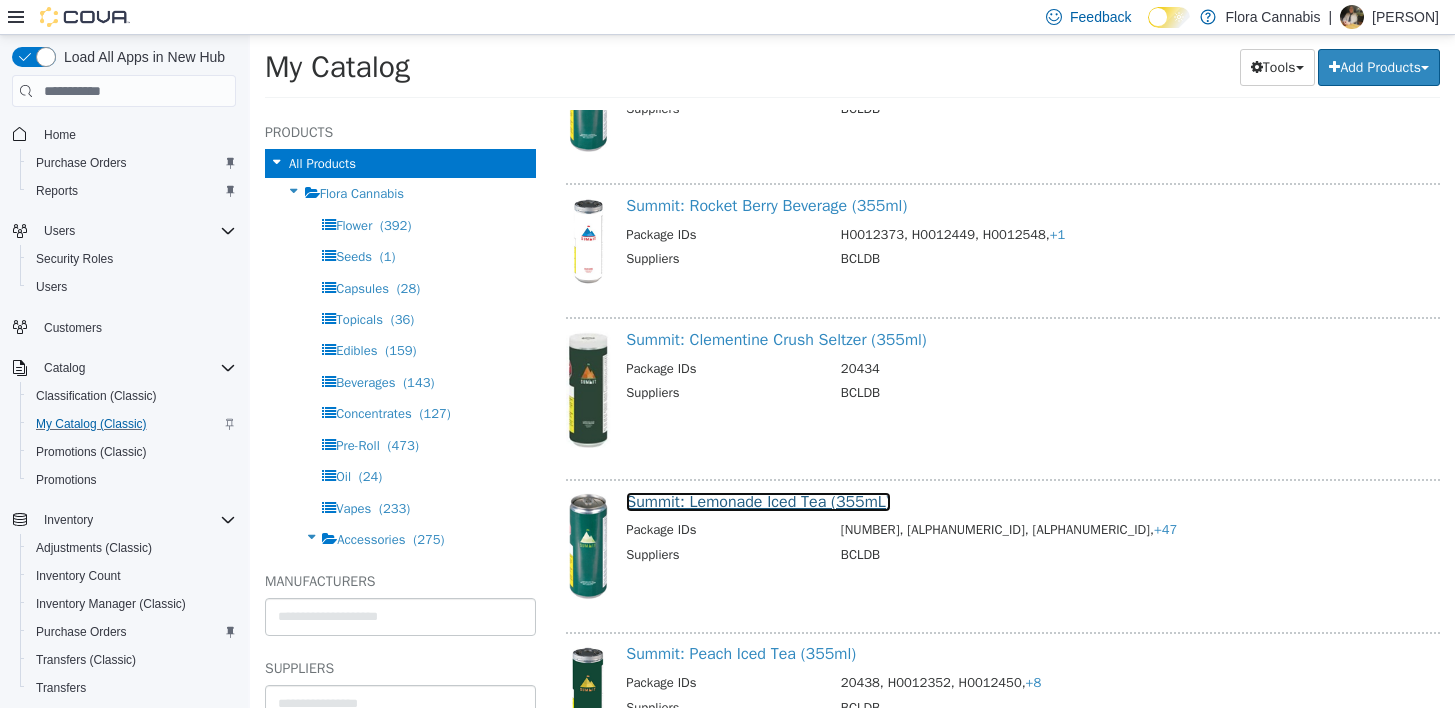 click on "Summit: Lemonade Iced Tea (355mL)" at bounding box center (758, 502) 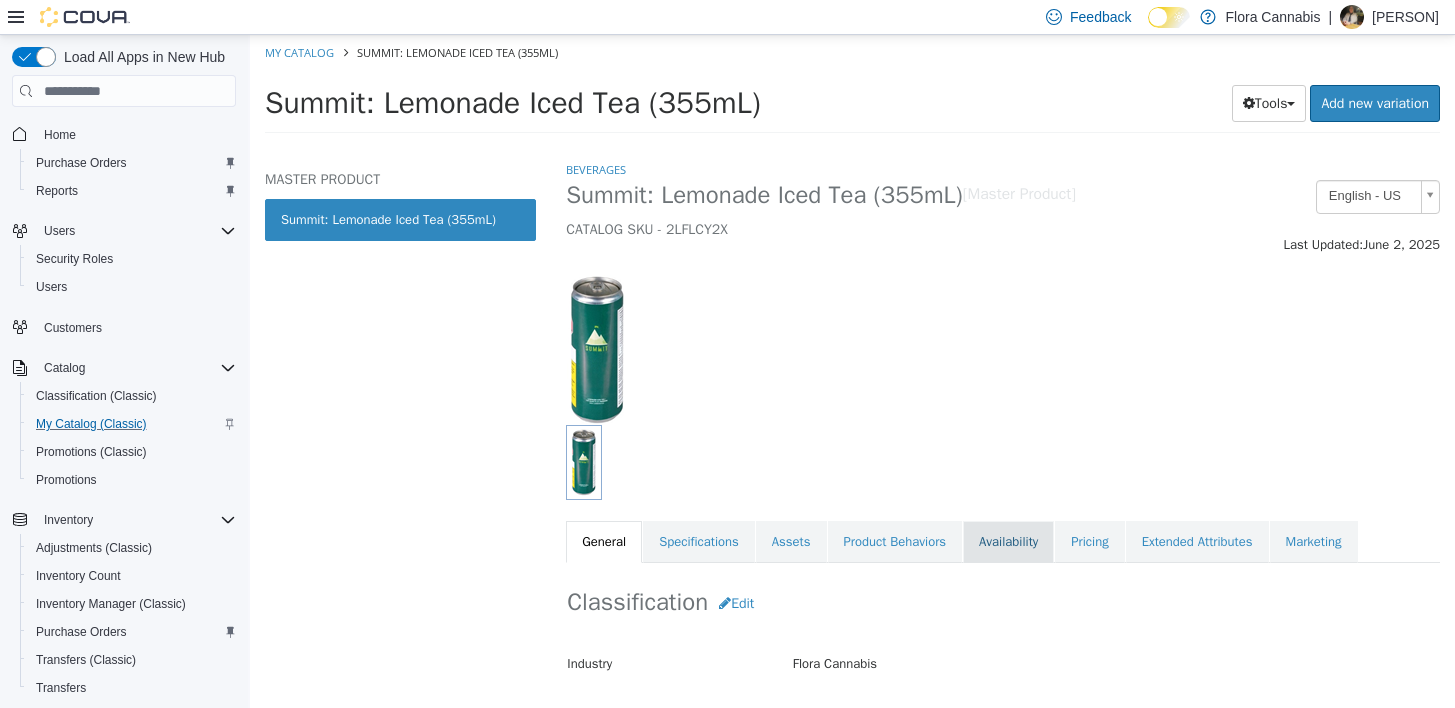 click on "Availability" at bounding box center [1008, 542] 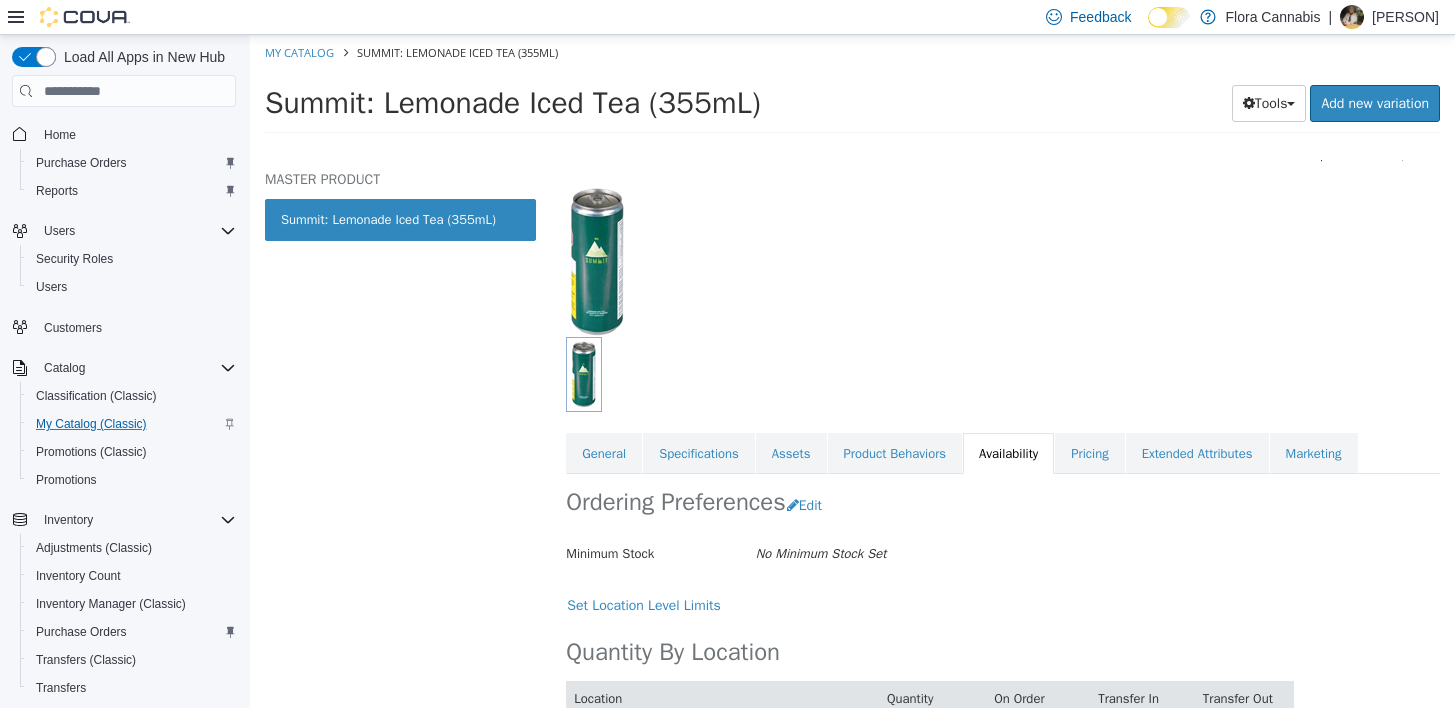 scroll, scrollTop: 0, scrollLeft: 0, axis: both 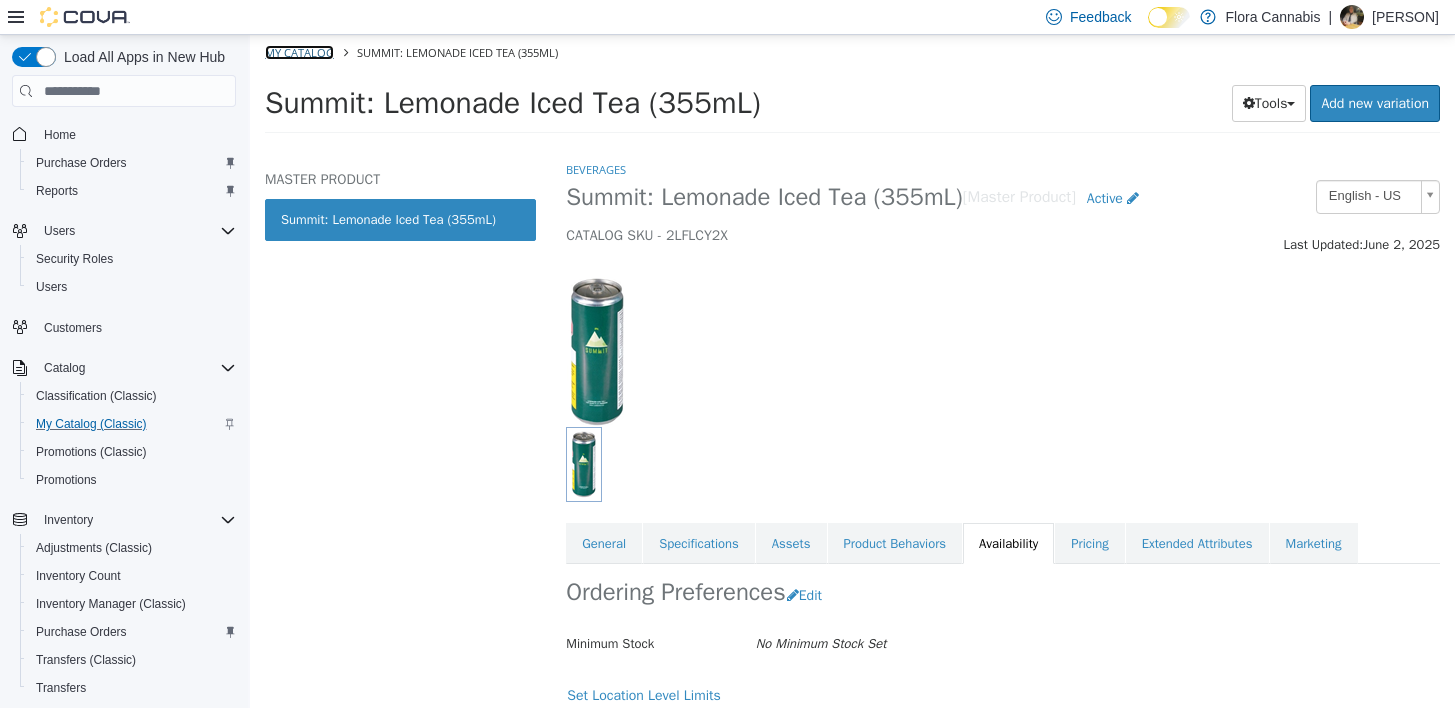 click on "My Catalog" at bounding box center [299, 52] 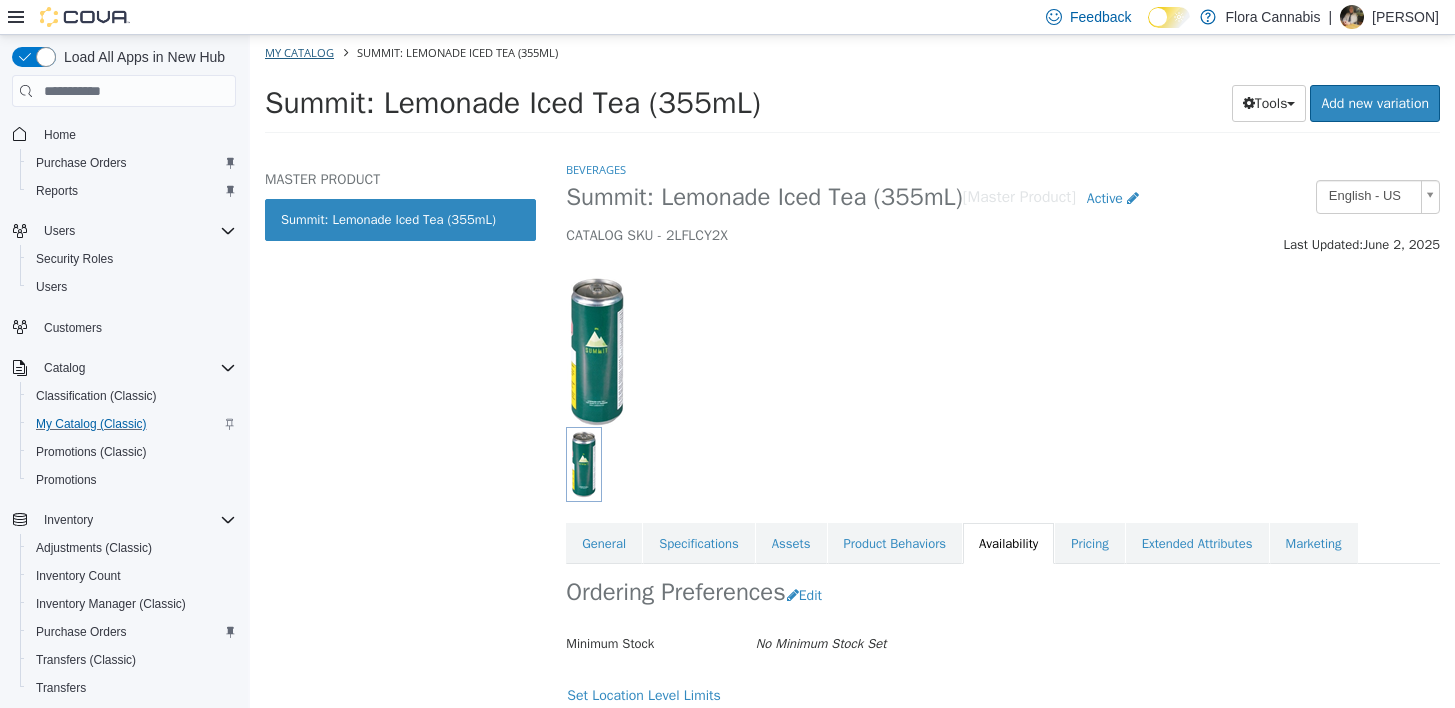 select on "**********" 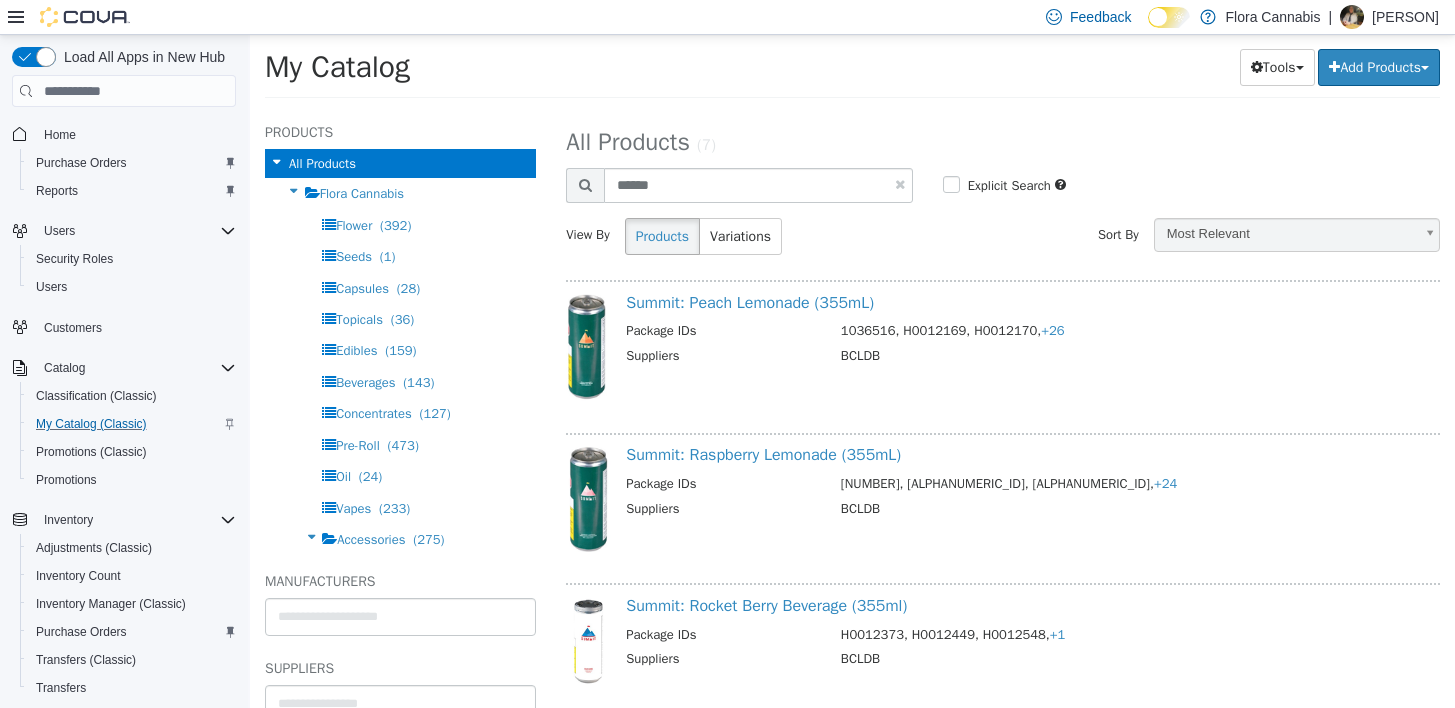 click at bounding box center (900, 184) 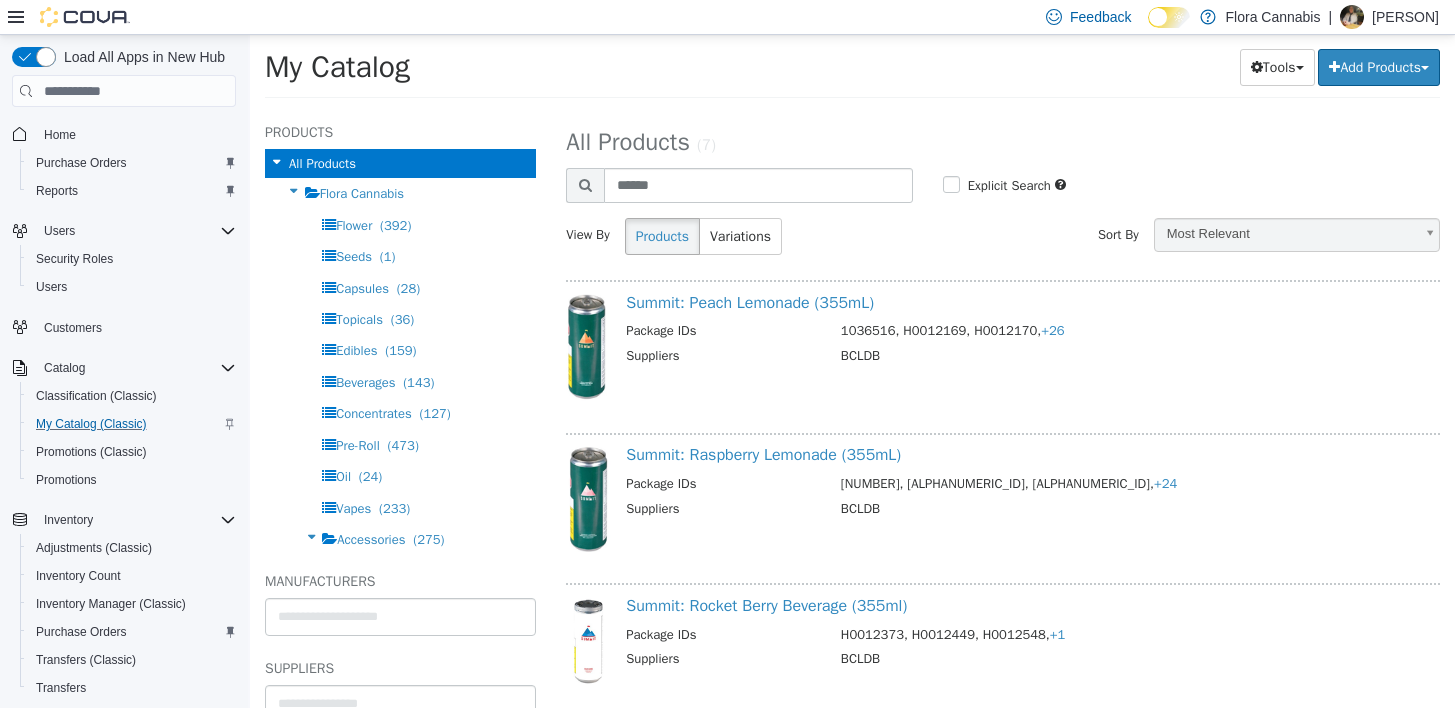 type 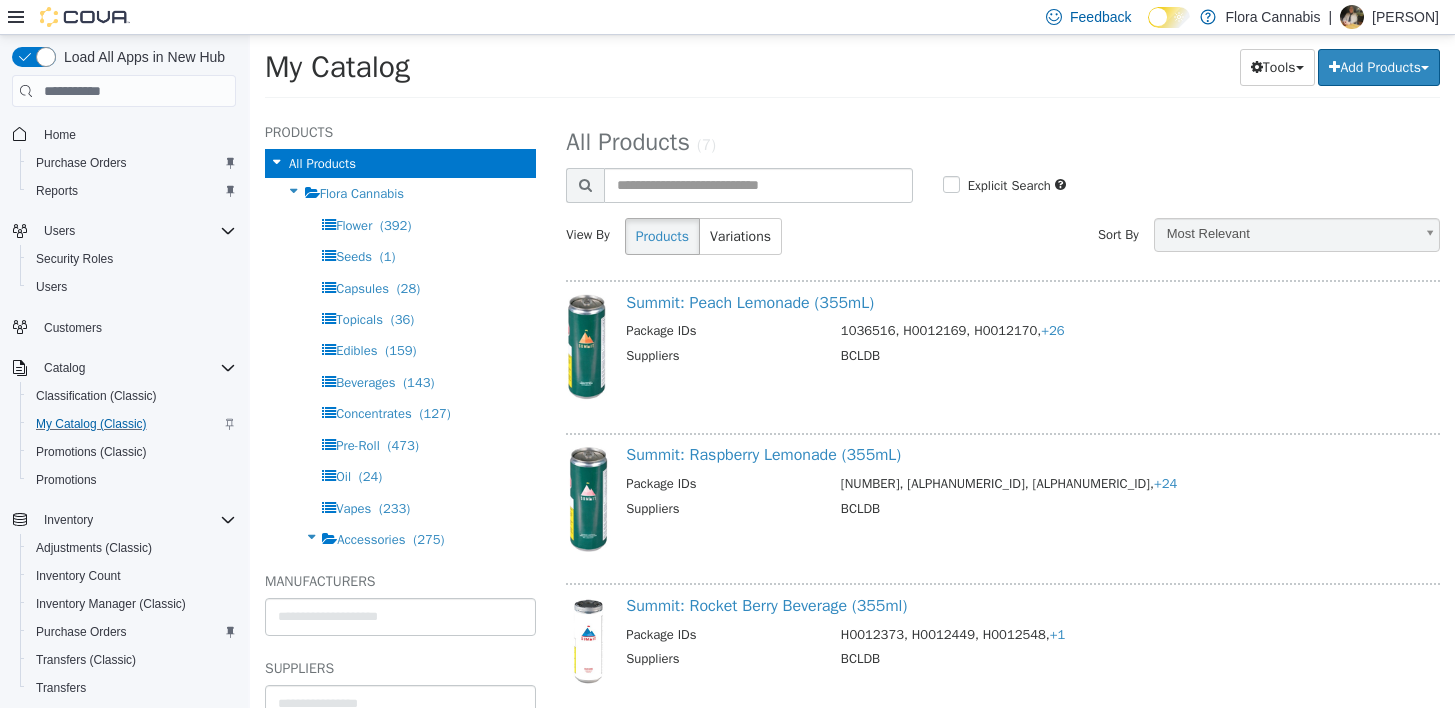 select on "**********" 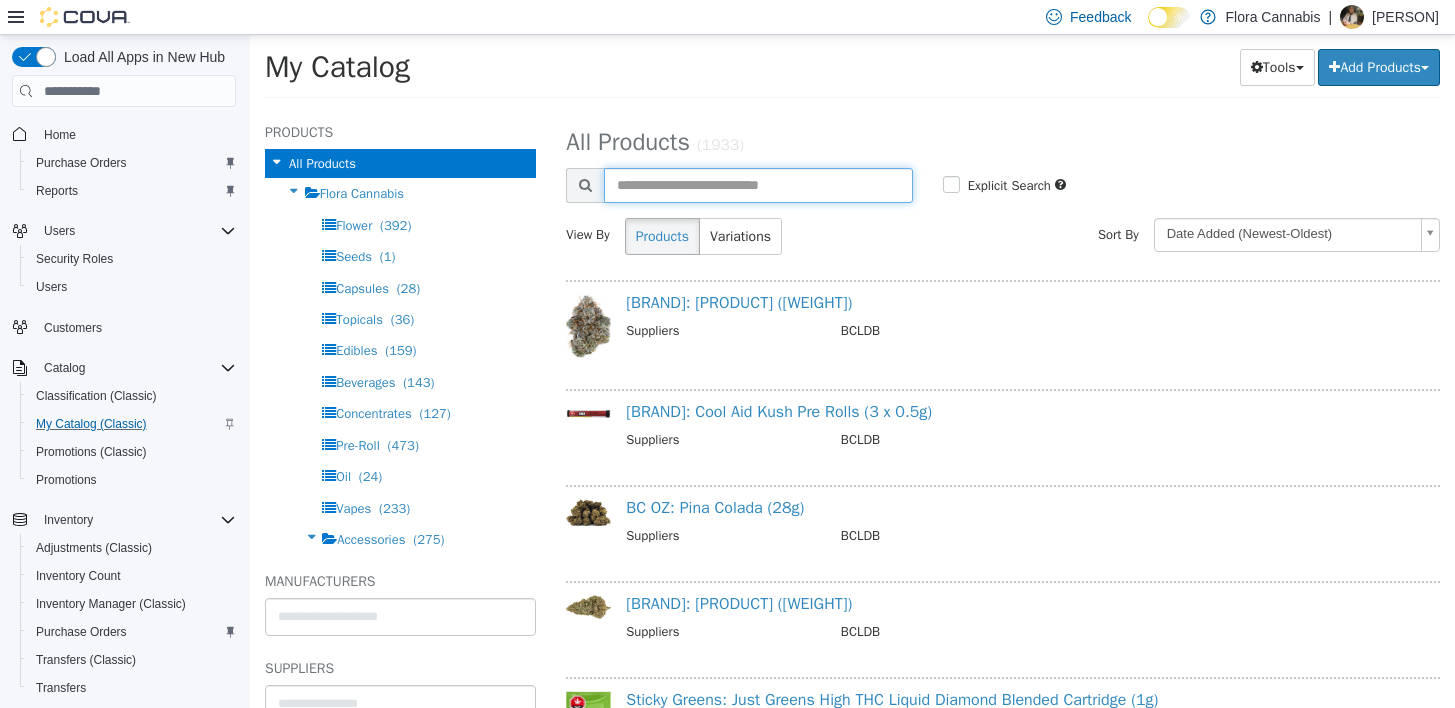 click at bounding box center (758, 185) 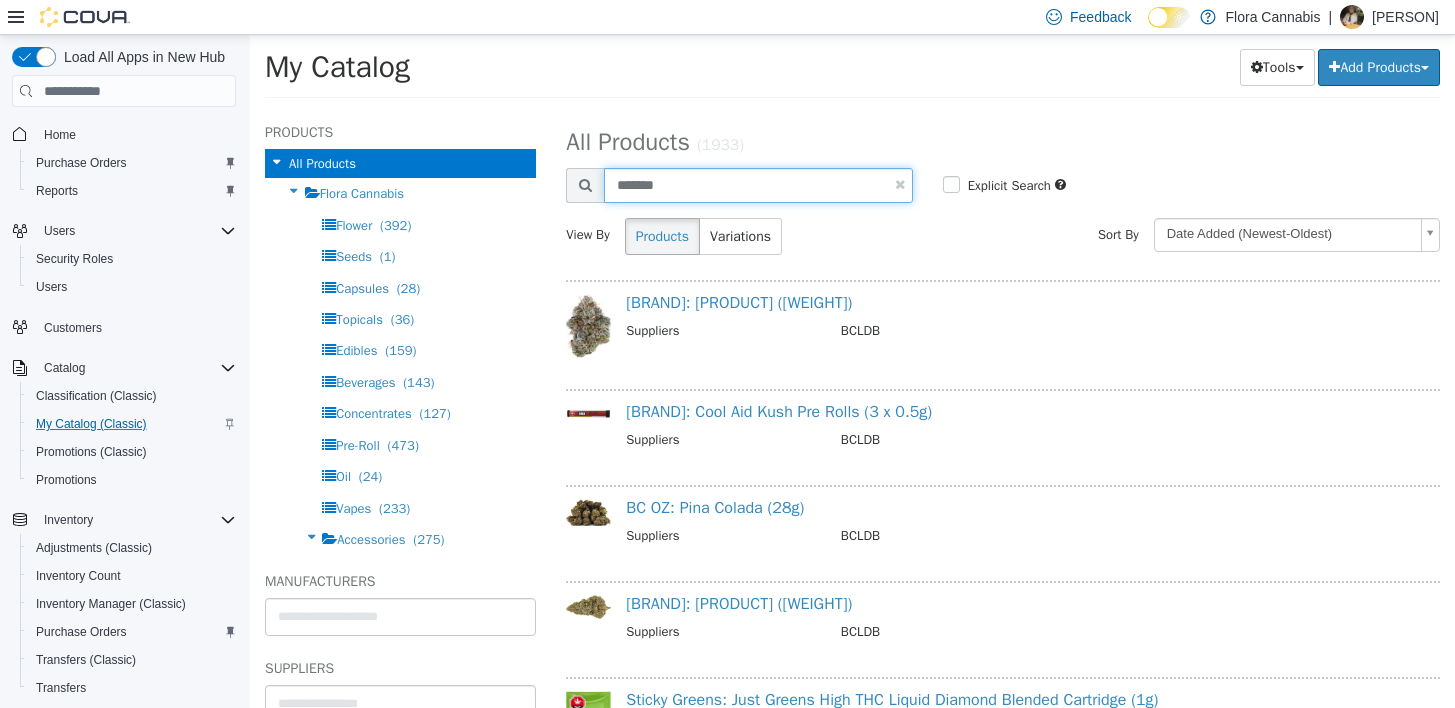 type on "*******" 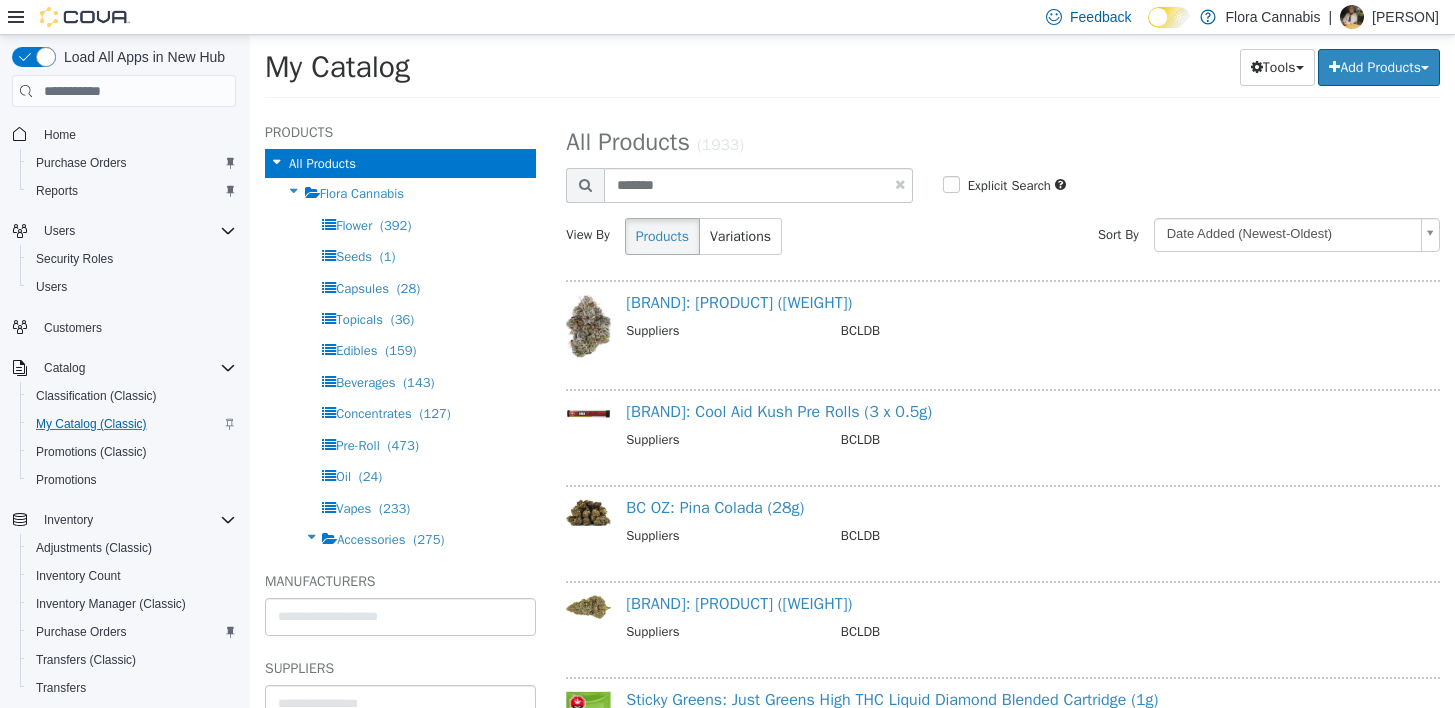 select on "**********" 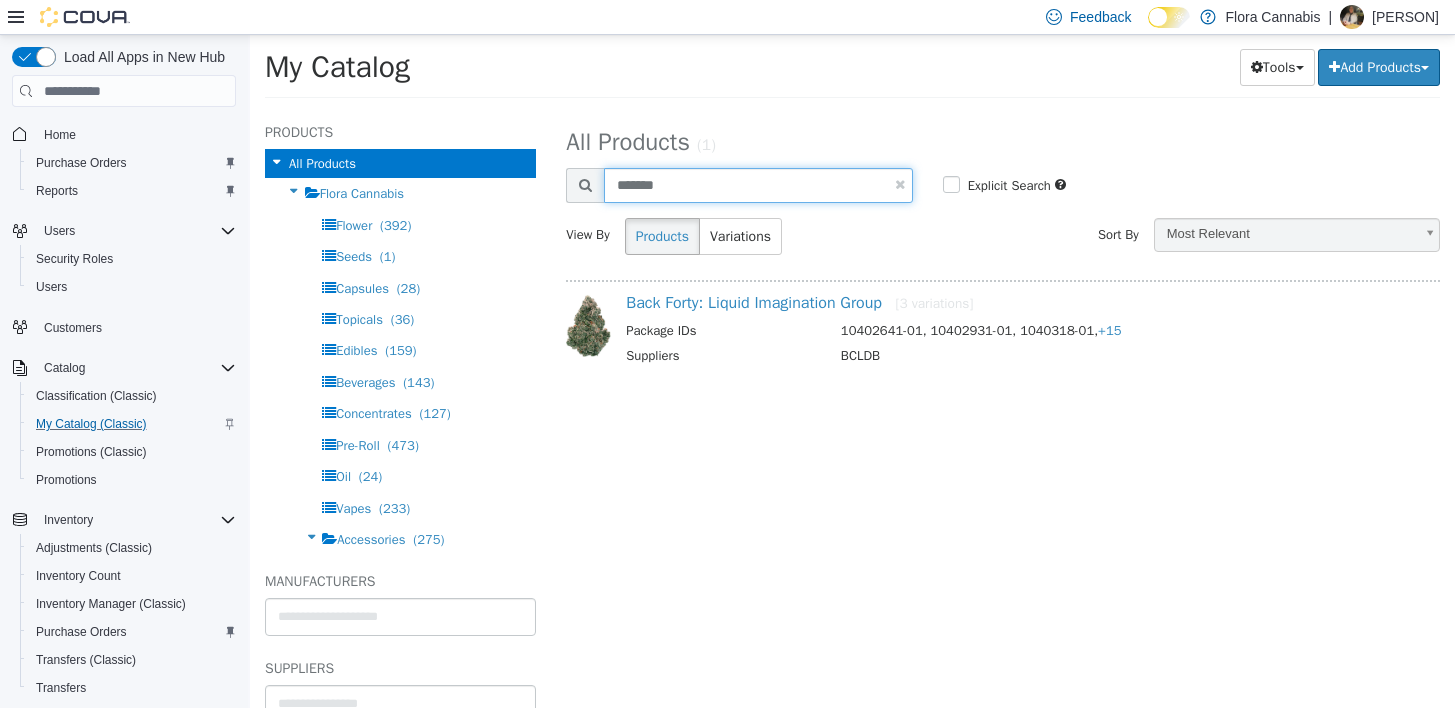 click on "*******" at bounding box center (758, 185) 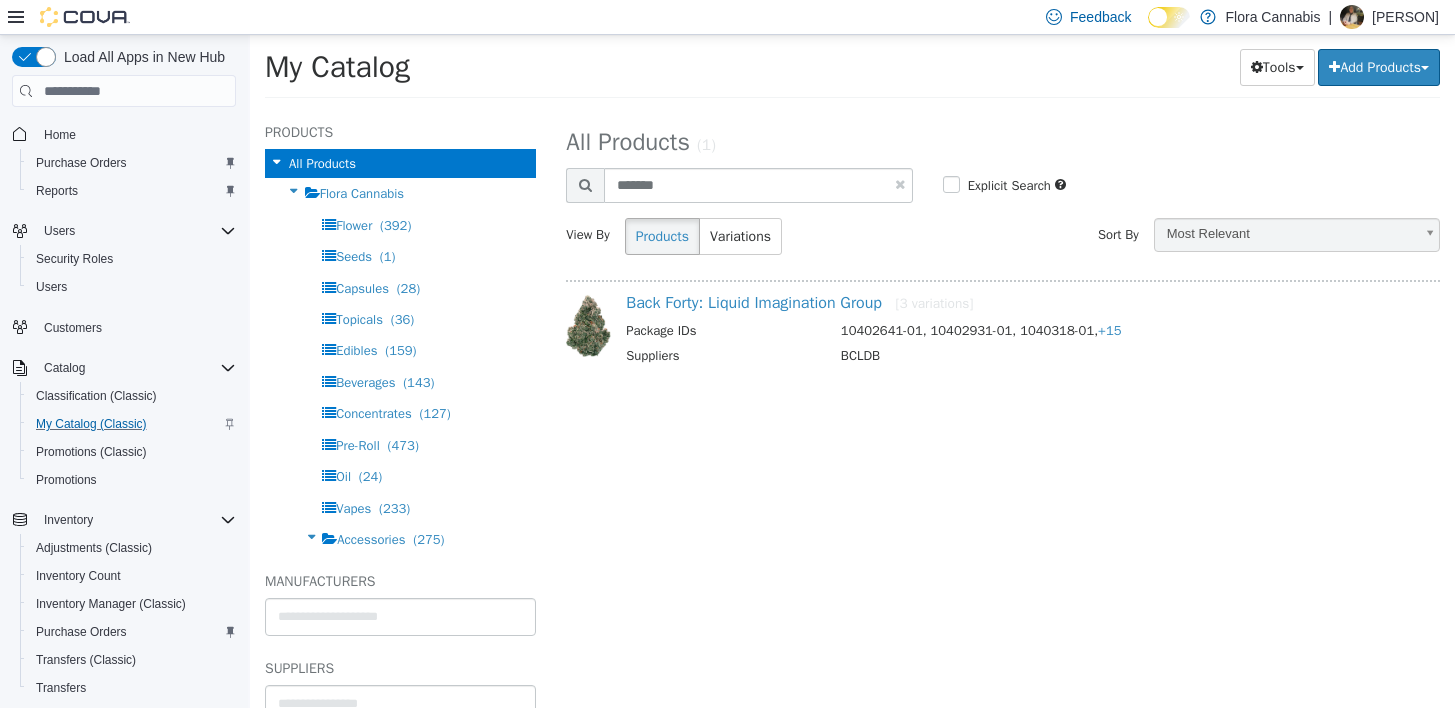 select on "**********" 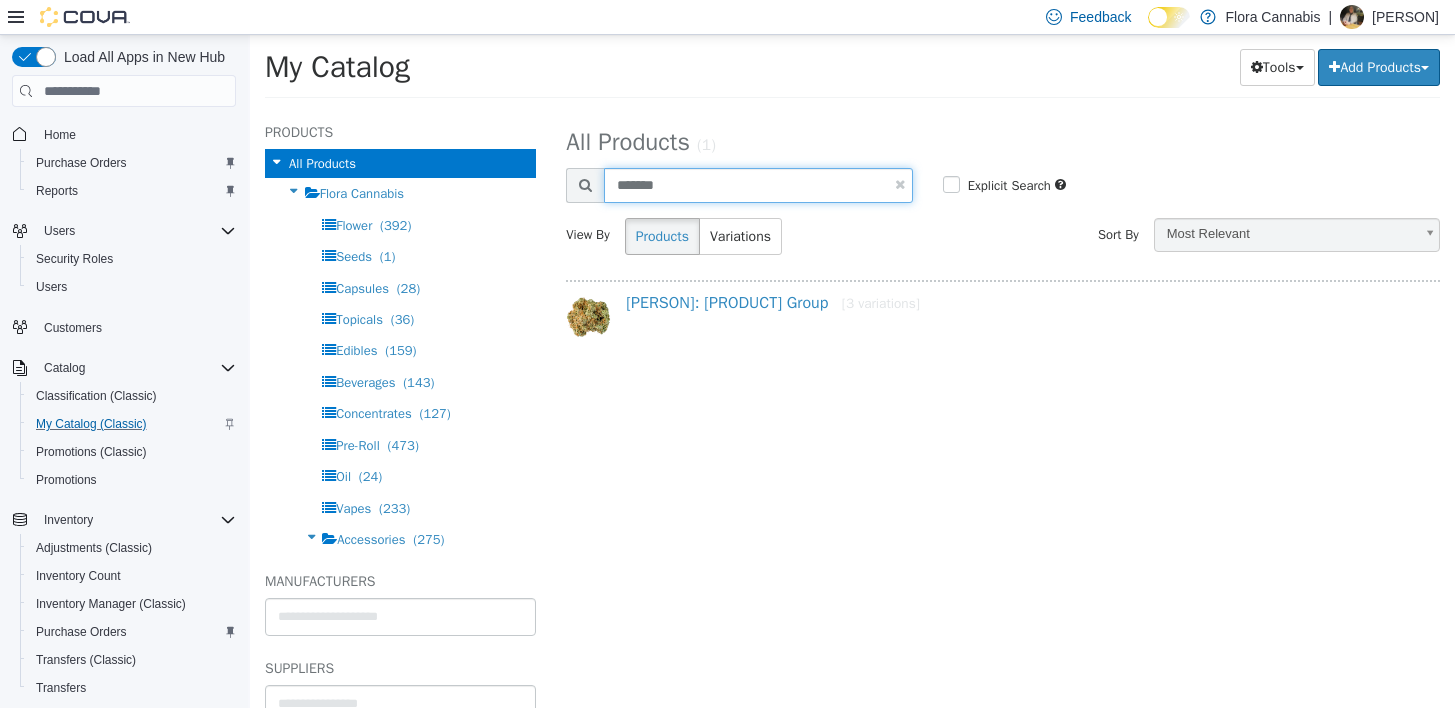 click on "*******" at bounding box center [758, 185] 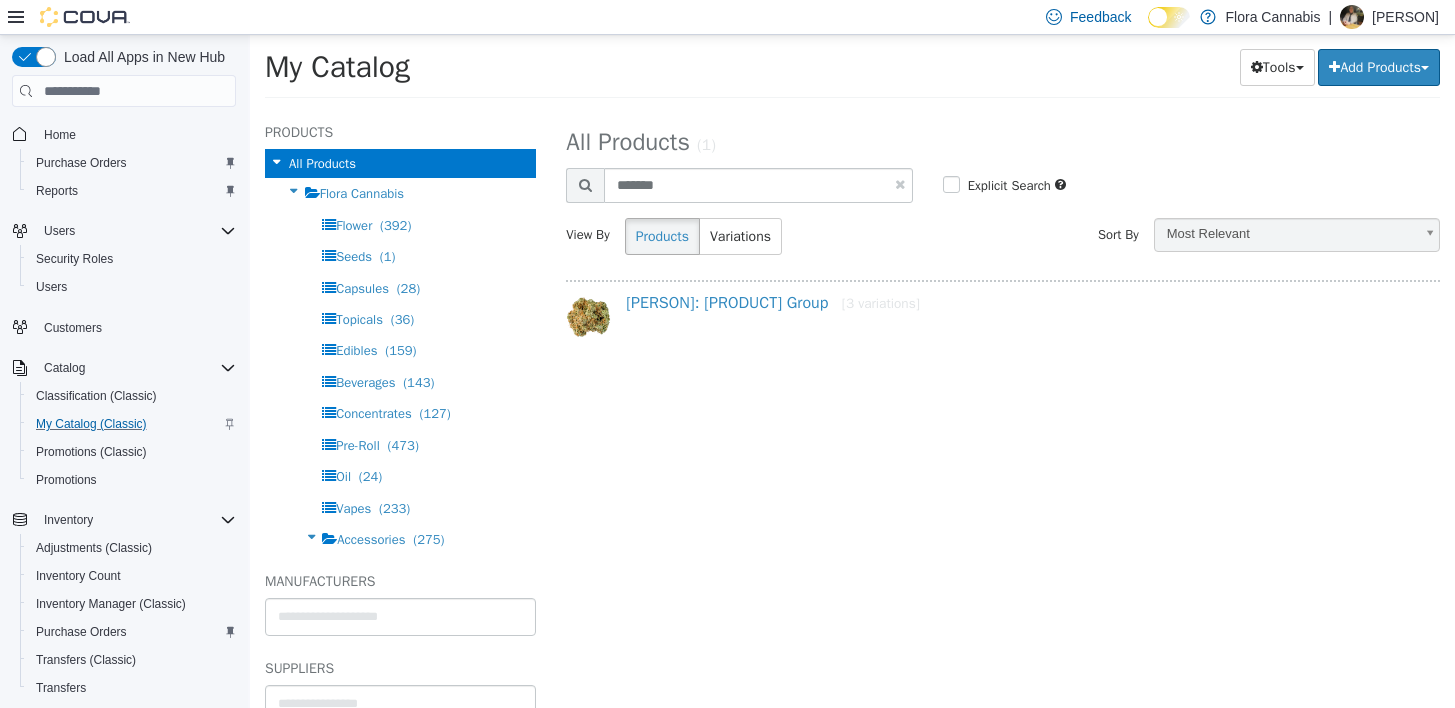 select on "**********" 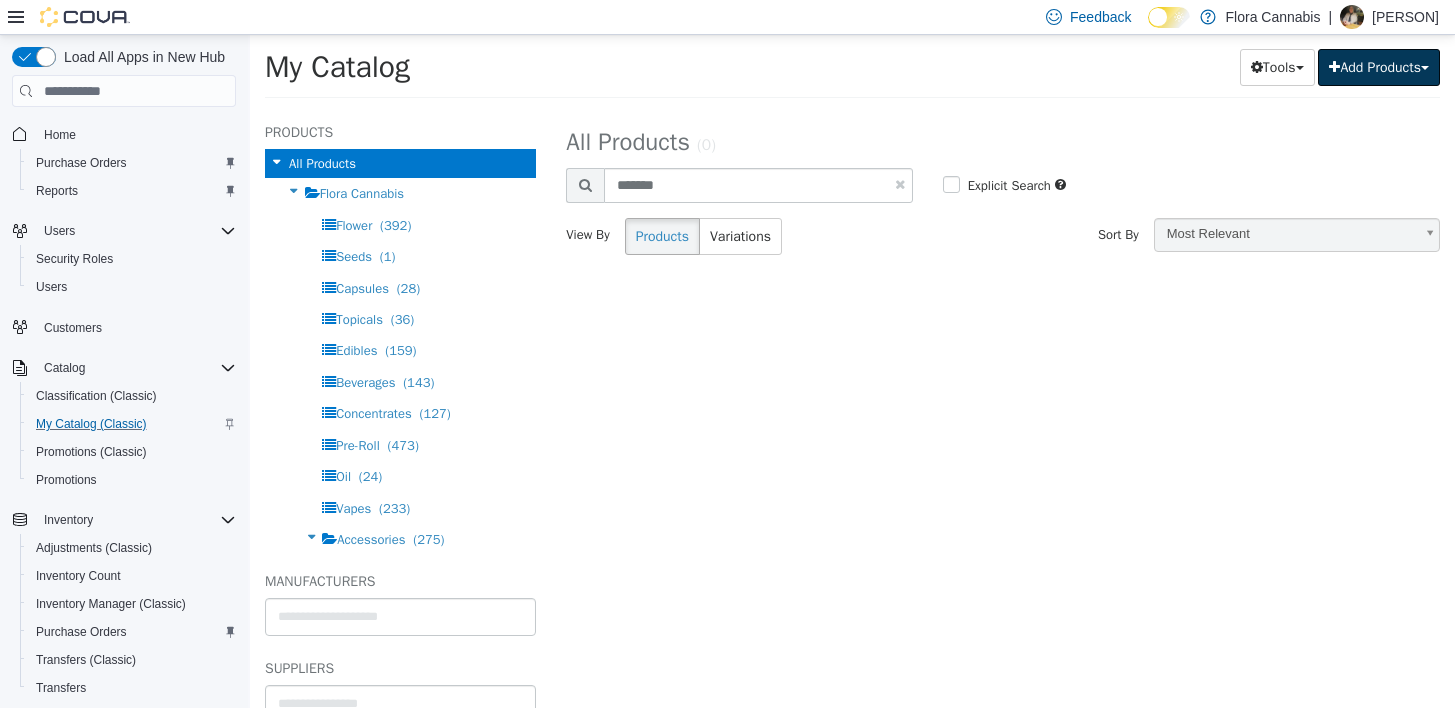 click on "Add Products" at bounding box center [1379, 67] 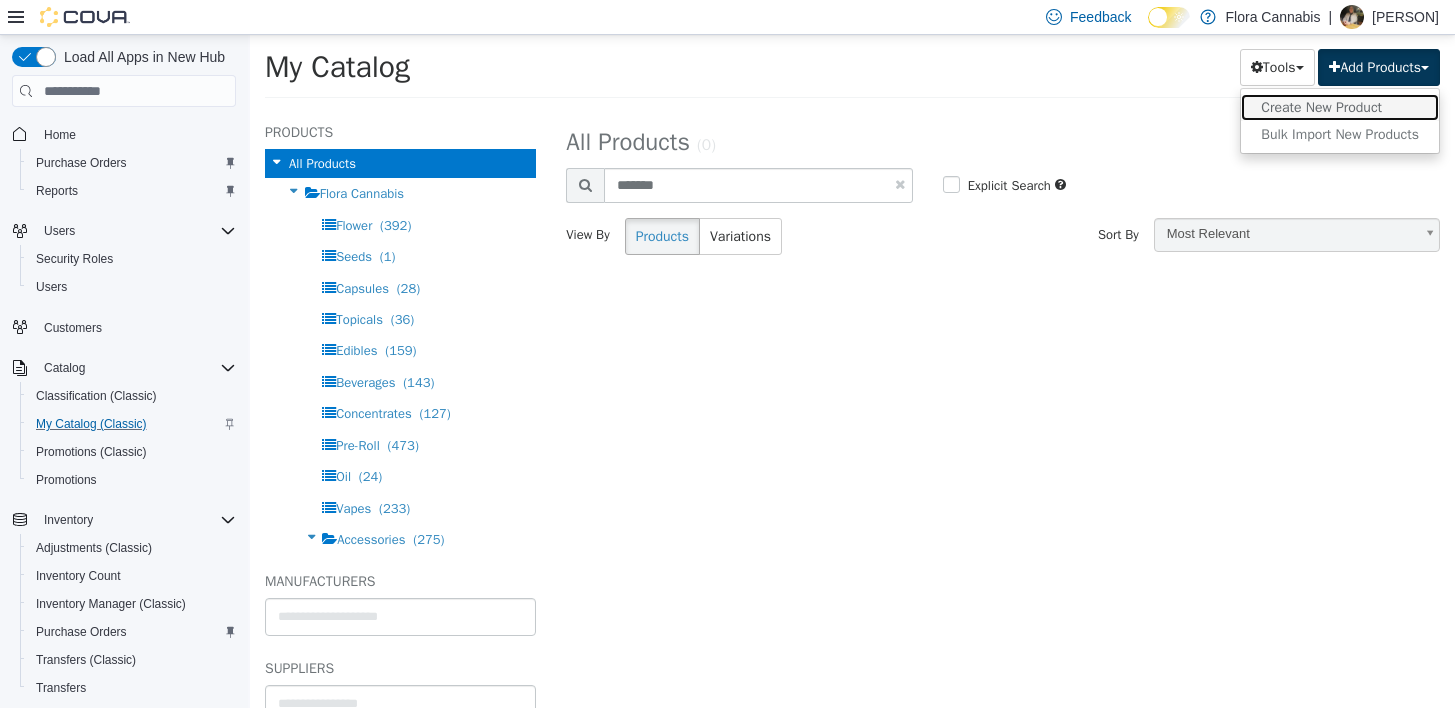 click on "Create New Product" at bounding box center [1340, 107] 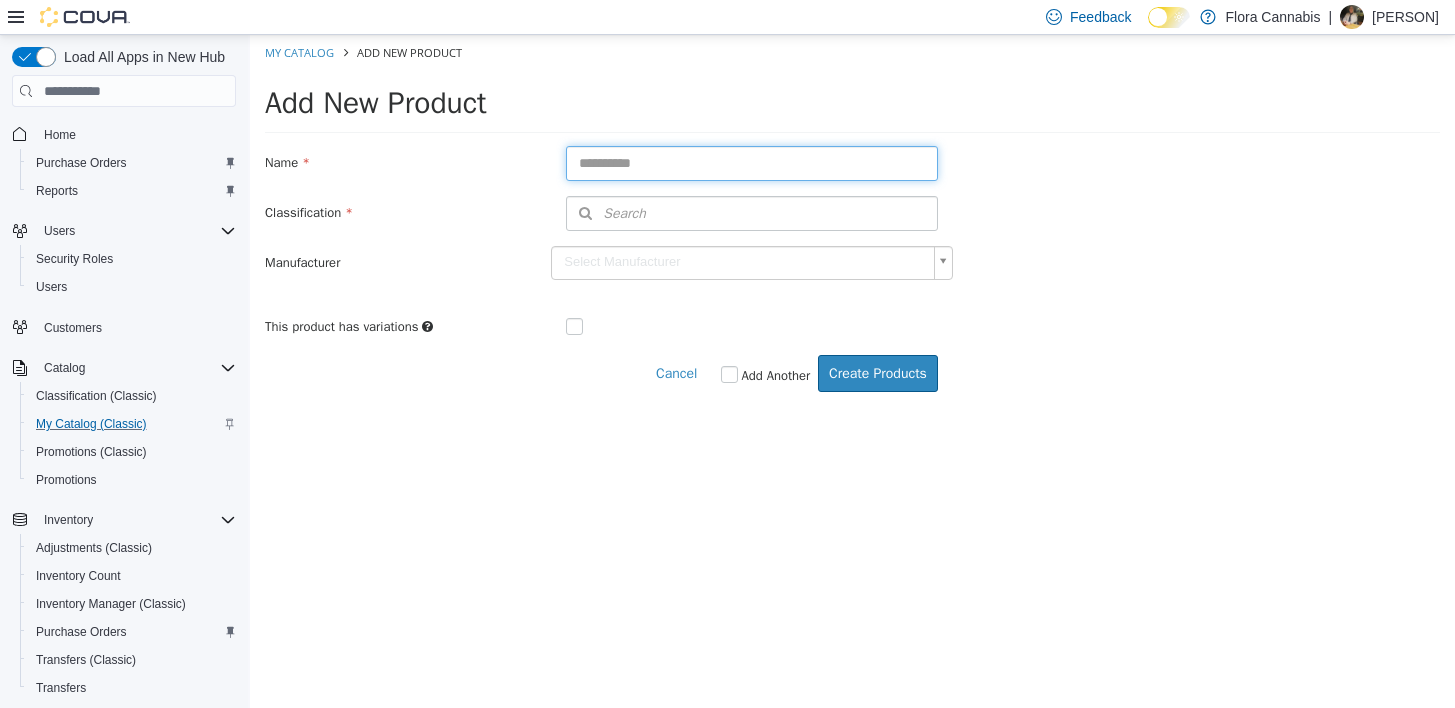 drag, startPoint x: 1117, startPoint y: 126, endPoint x: 649, endPoint y: 169, distance: 469.97128 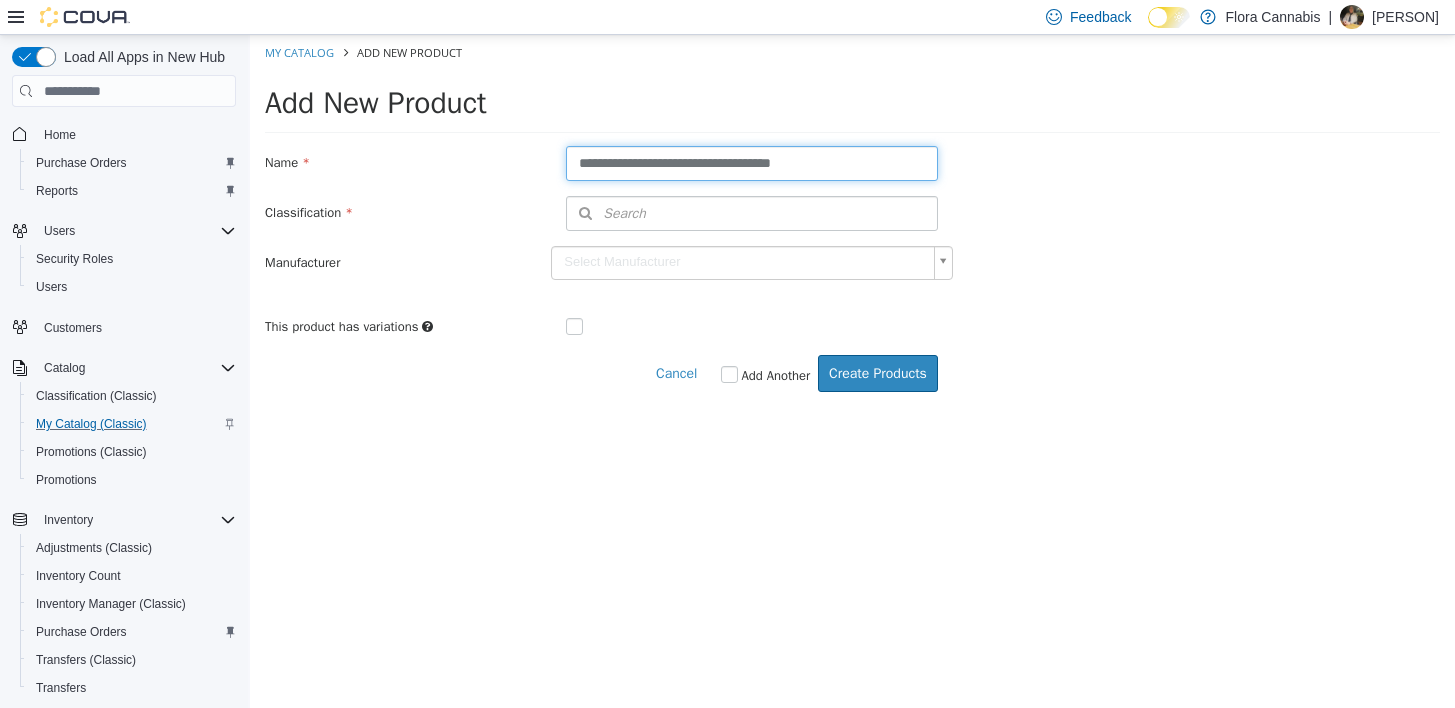 type on "**********" 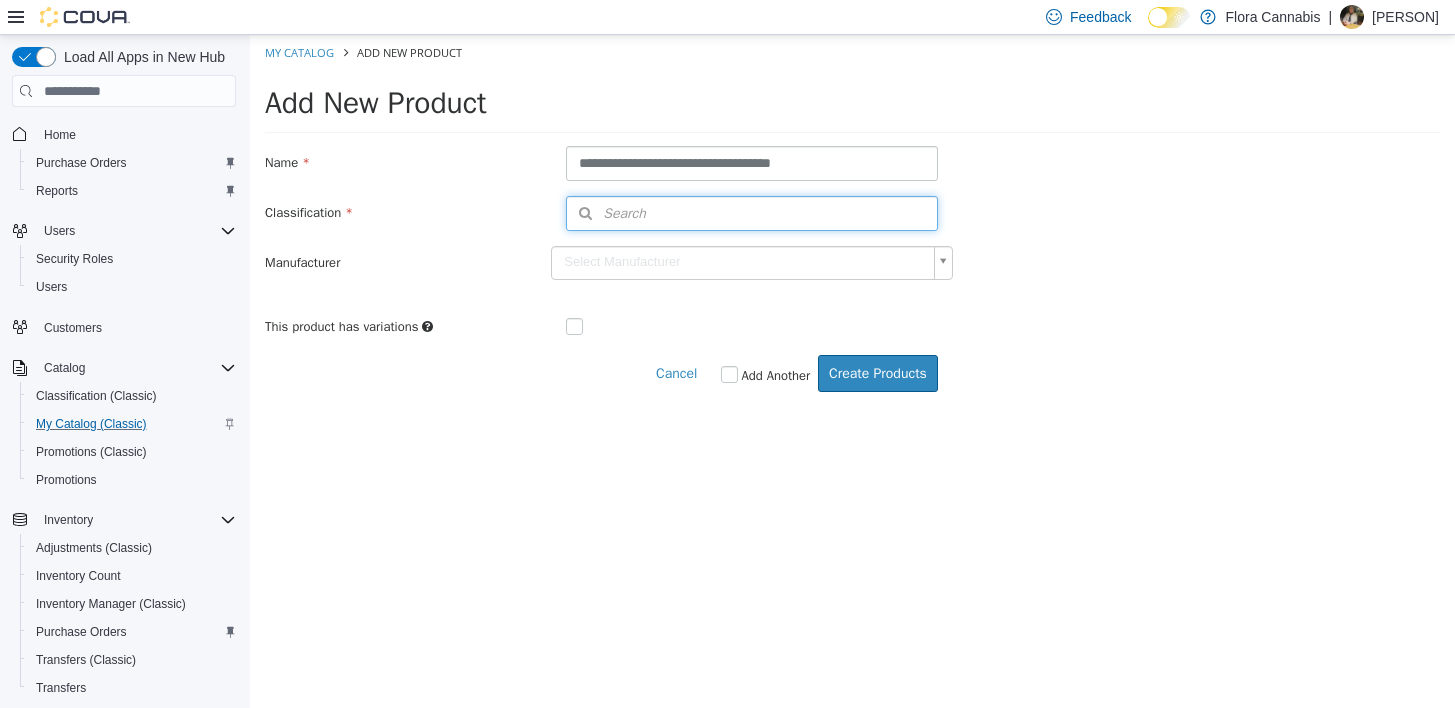 click on "Search" at bounding box center (752, 213) 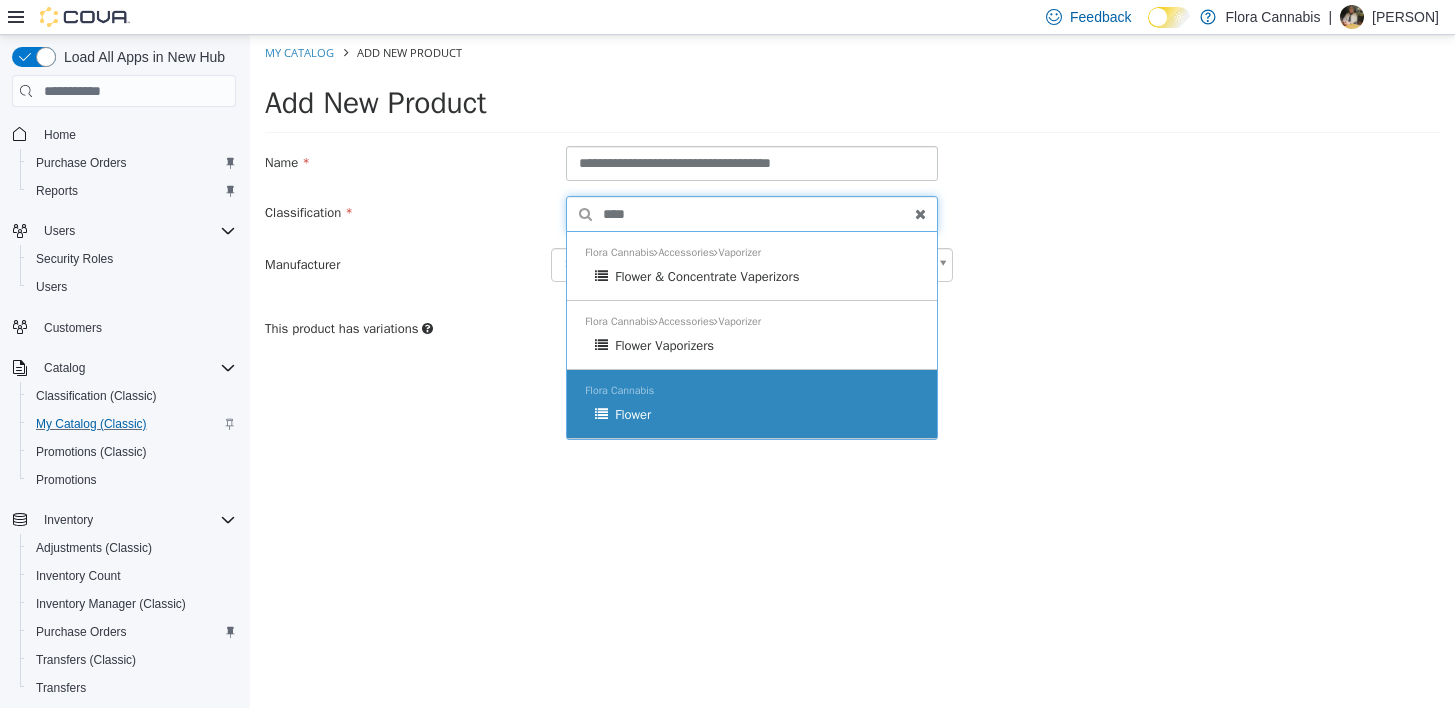 type on "****" 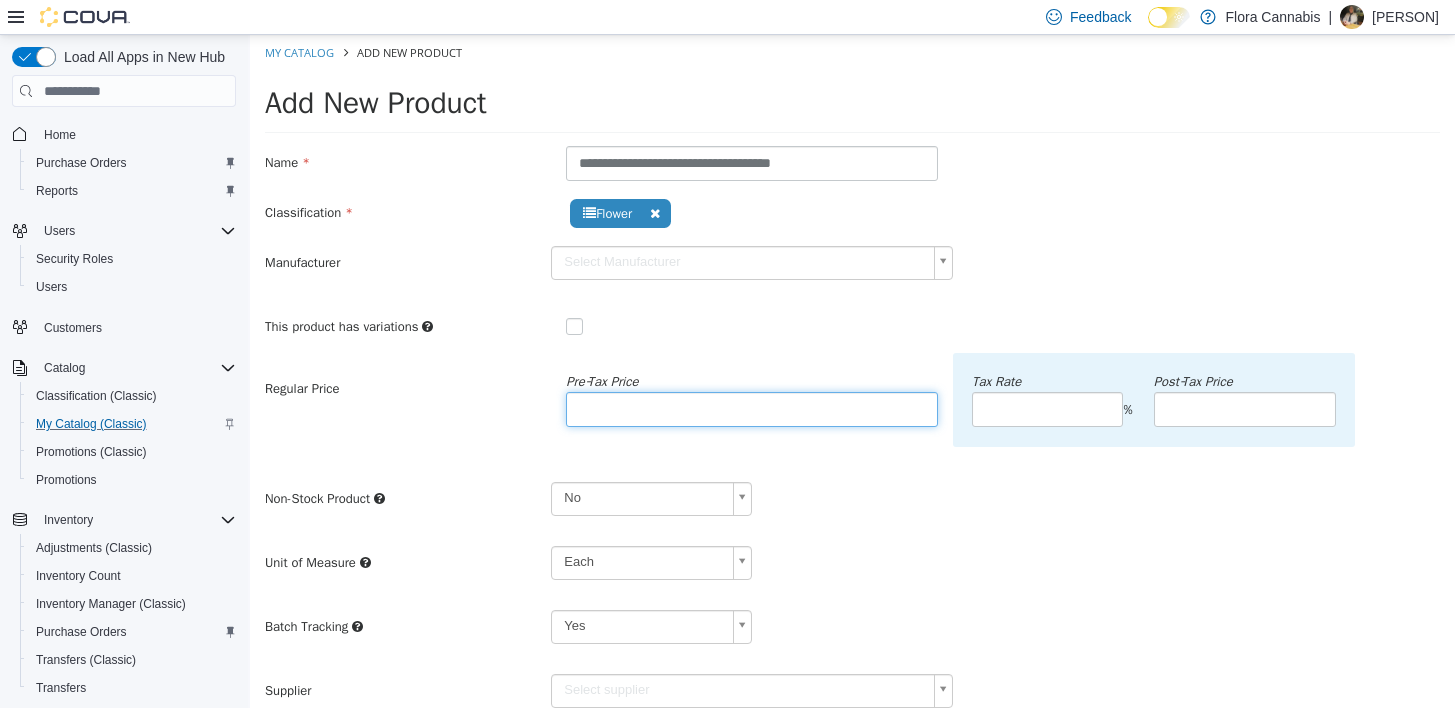 click at bounding box center [752, 409] 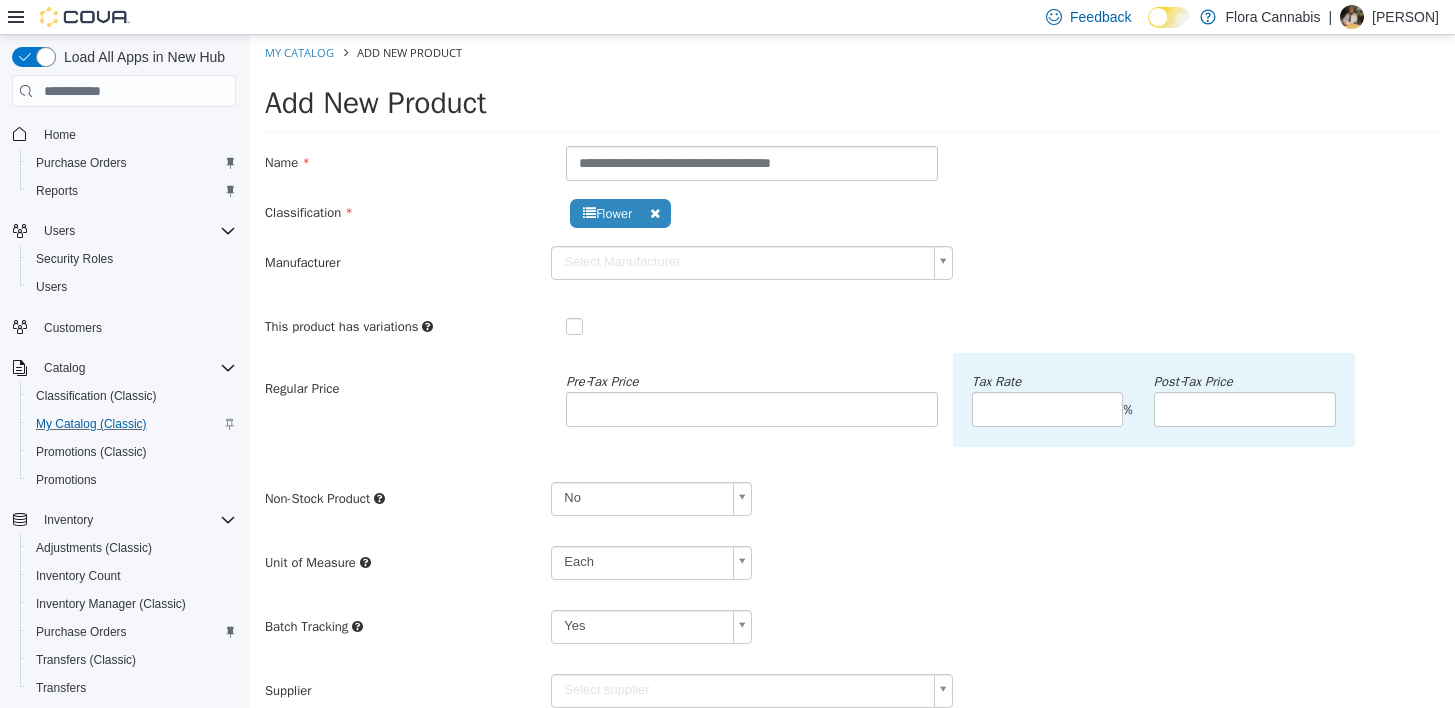 click on "**********" at bounding box center (852, 613) 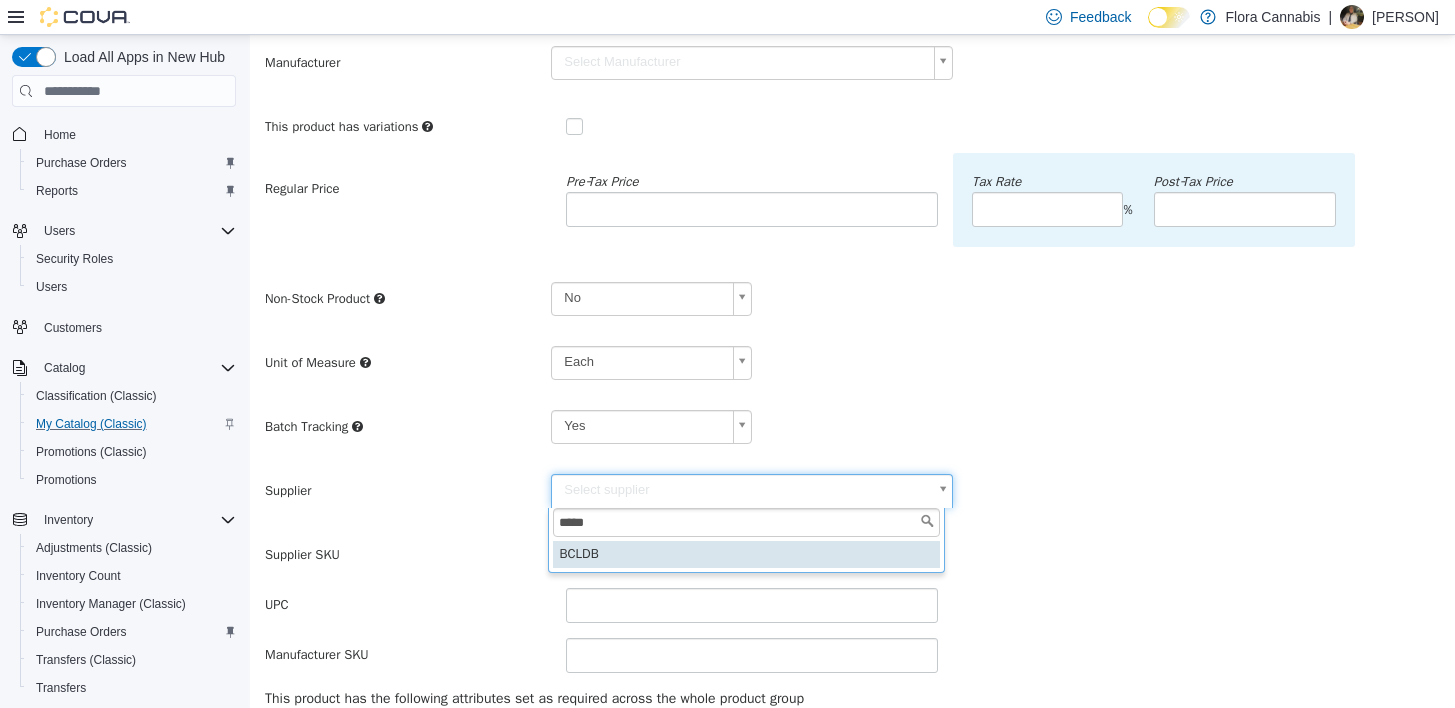 type on "*****" 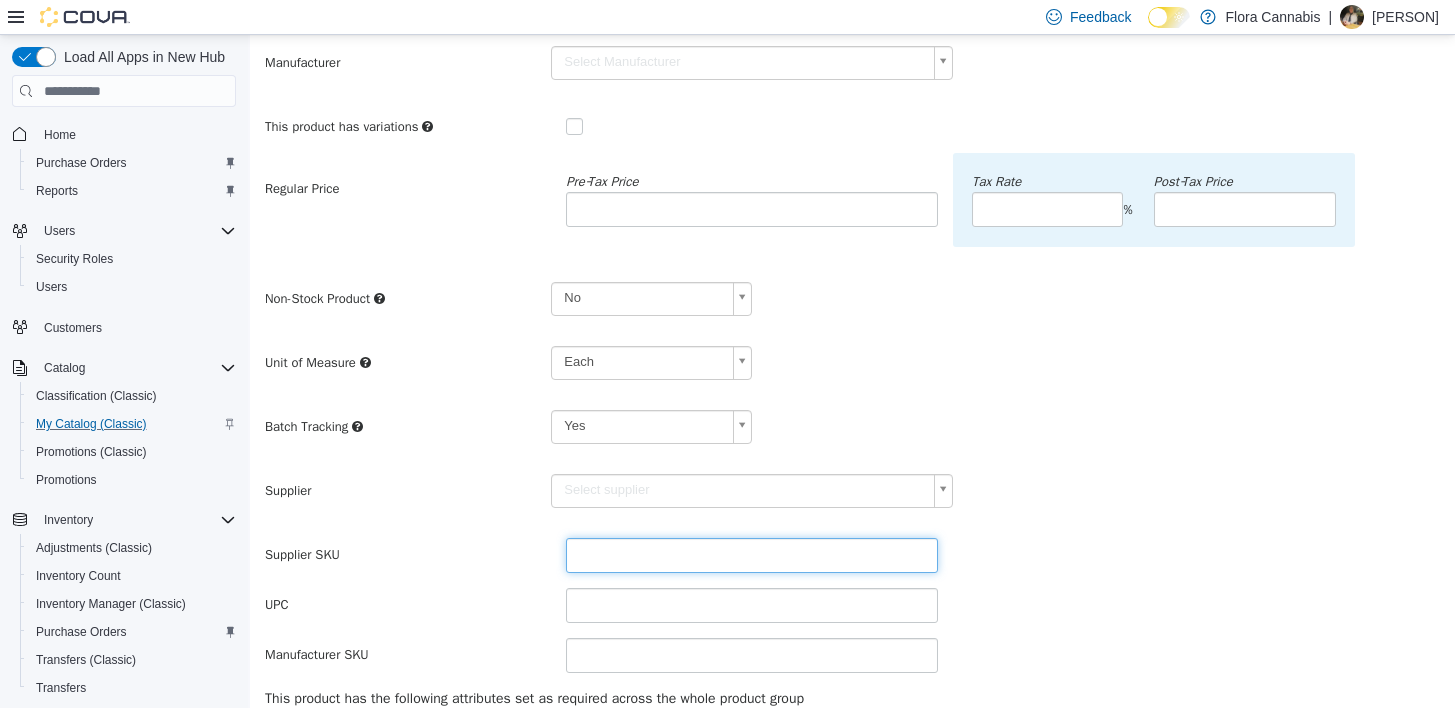 click at bounding box center (752, 555) 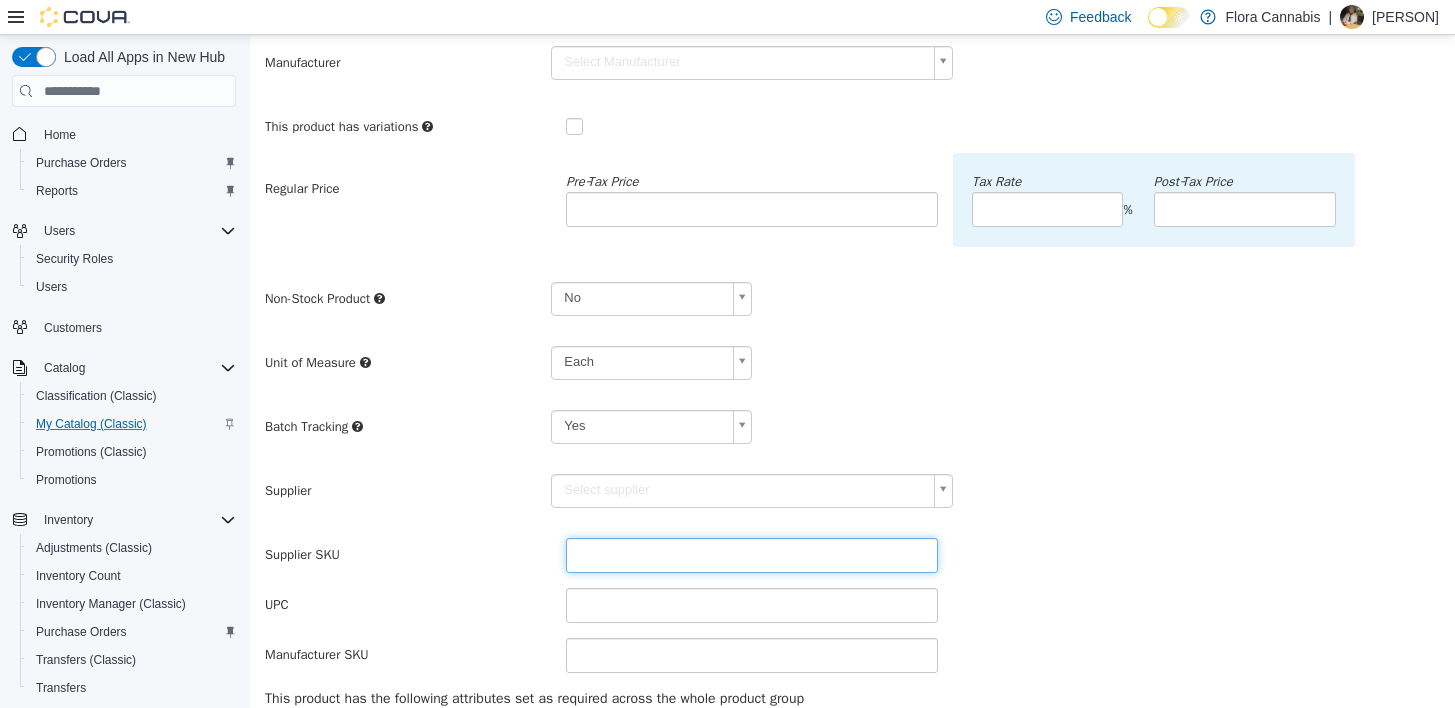 type on "******" 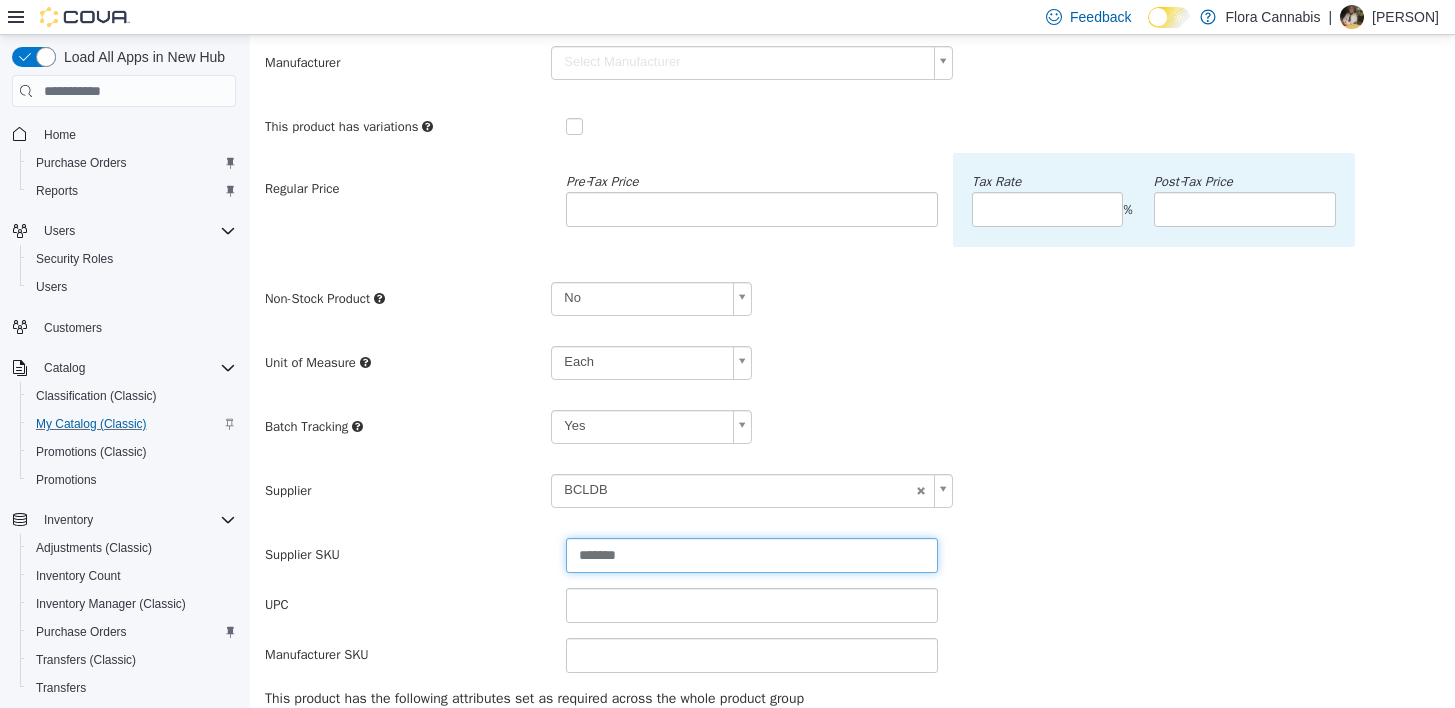 type on "*******" 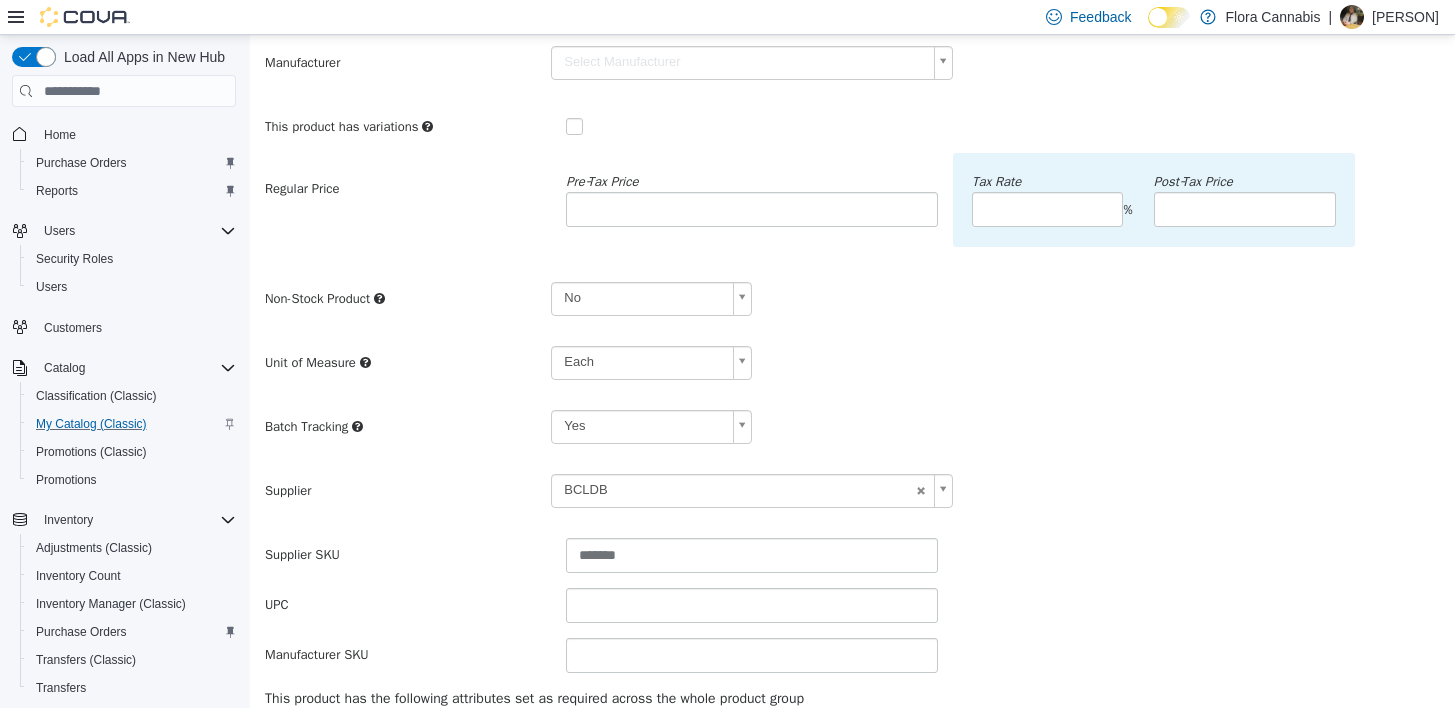 click on "Supplier SKU *******" at bounding box center (852, 555) 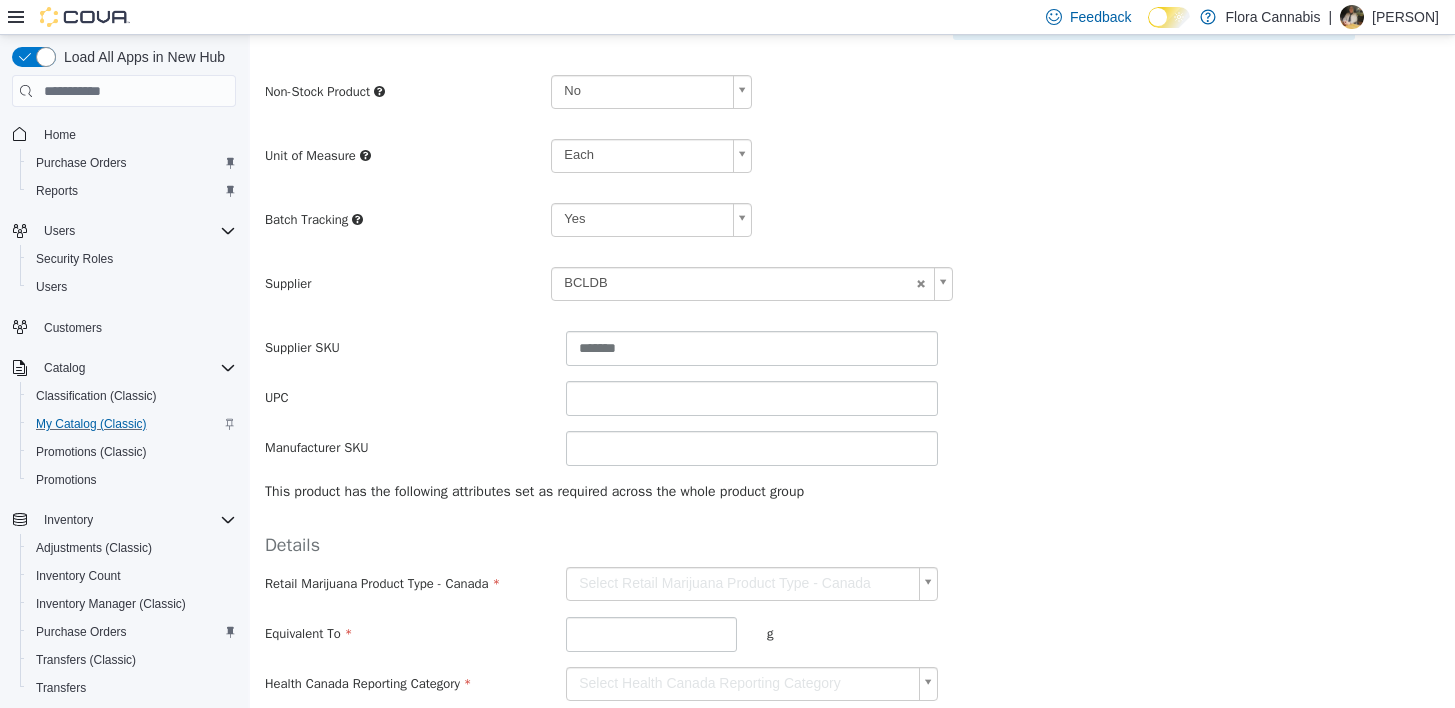scroll, scrollTop: 525, scrollLeft: 0, axis: vertical 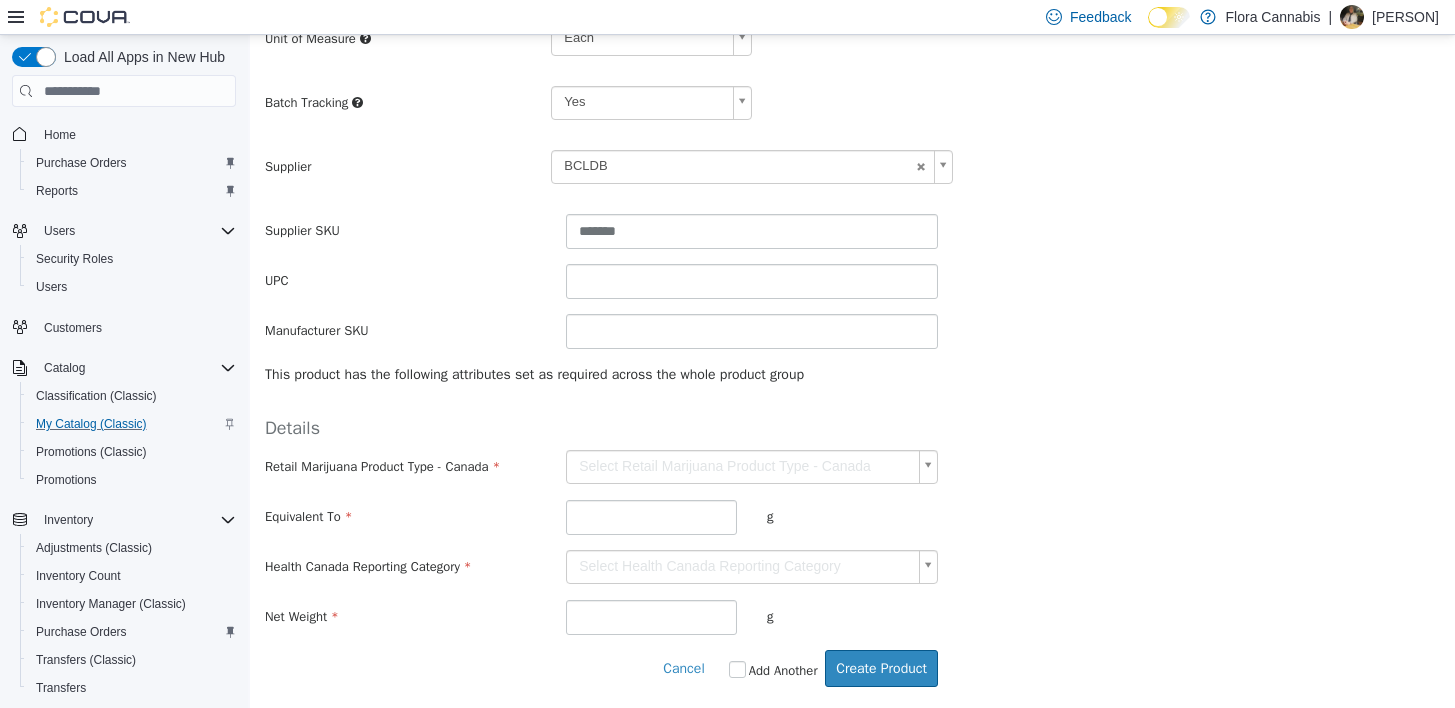 click on "**********" at bounding box center [852, 109] 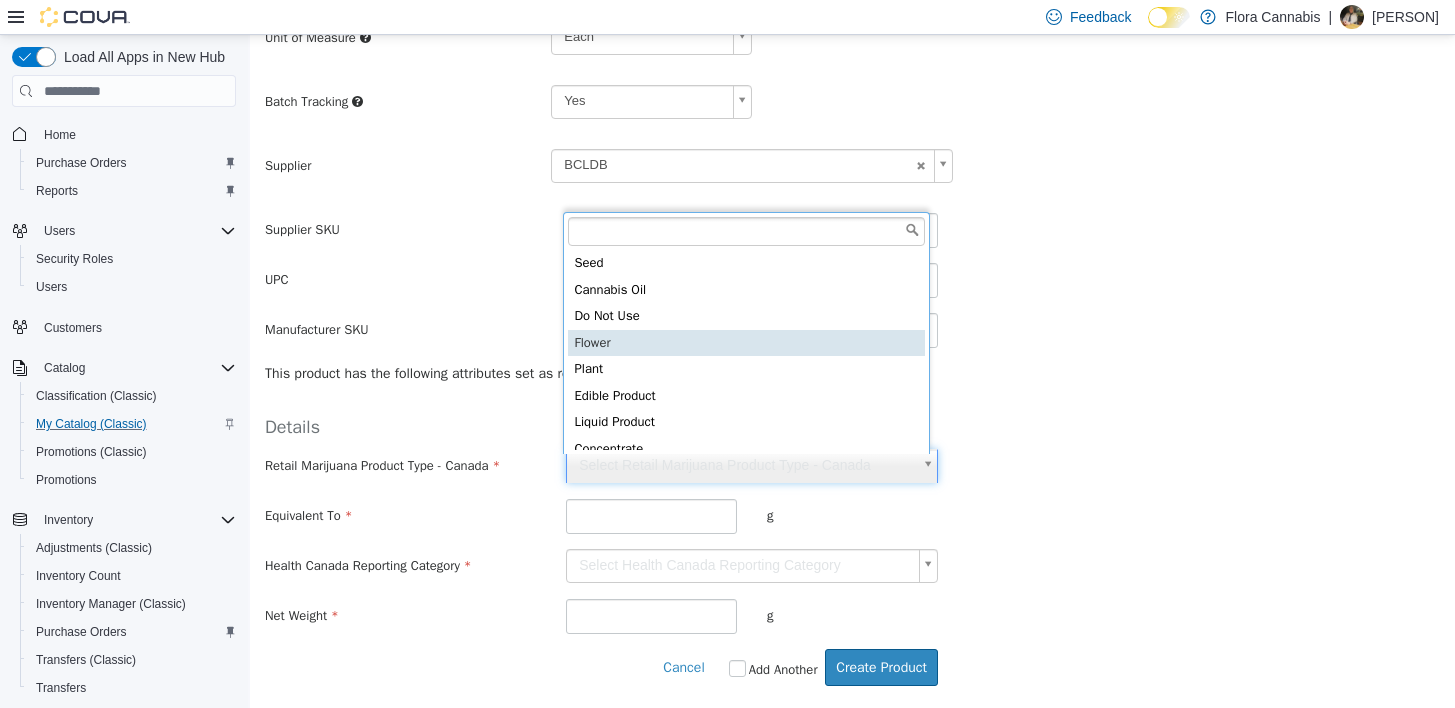 type on "******" 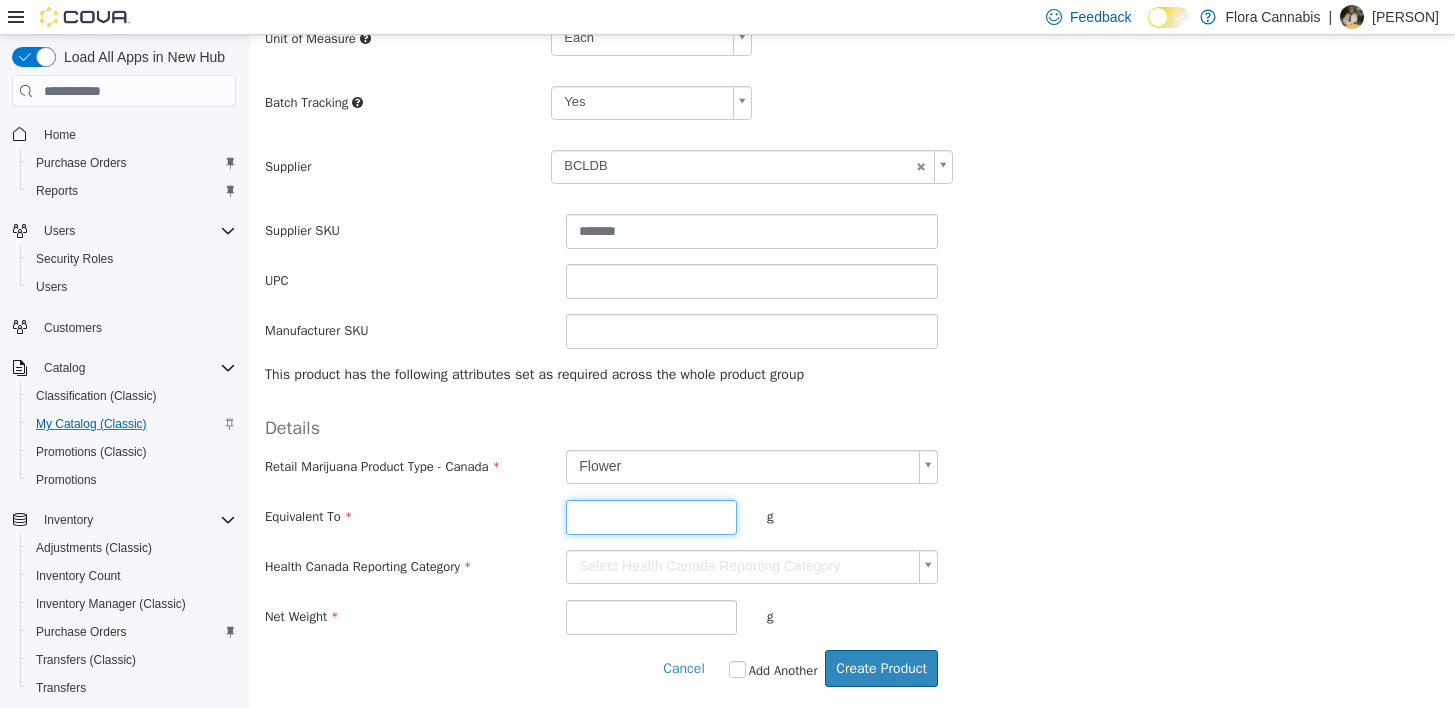 click at bounding box center [651, 517] 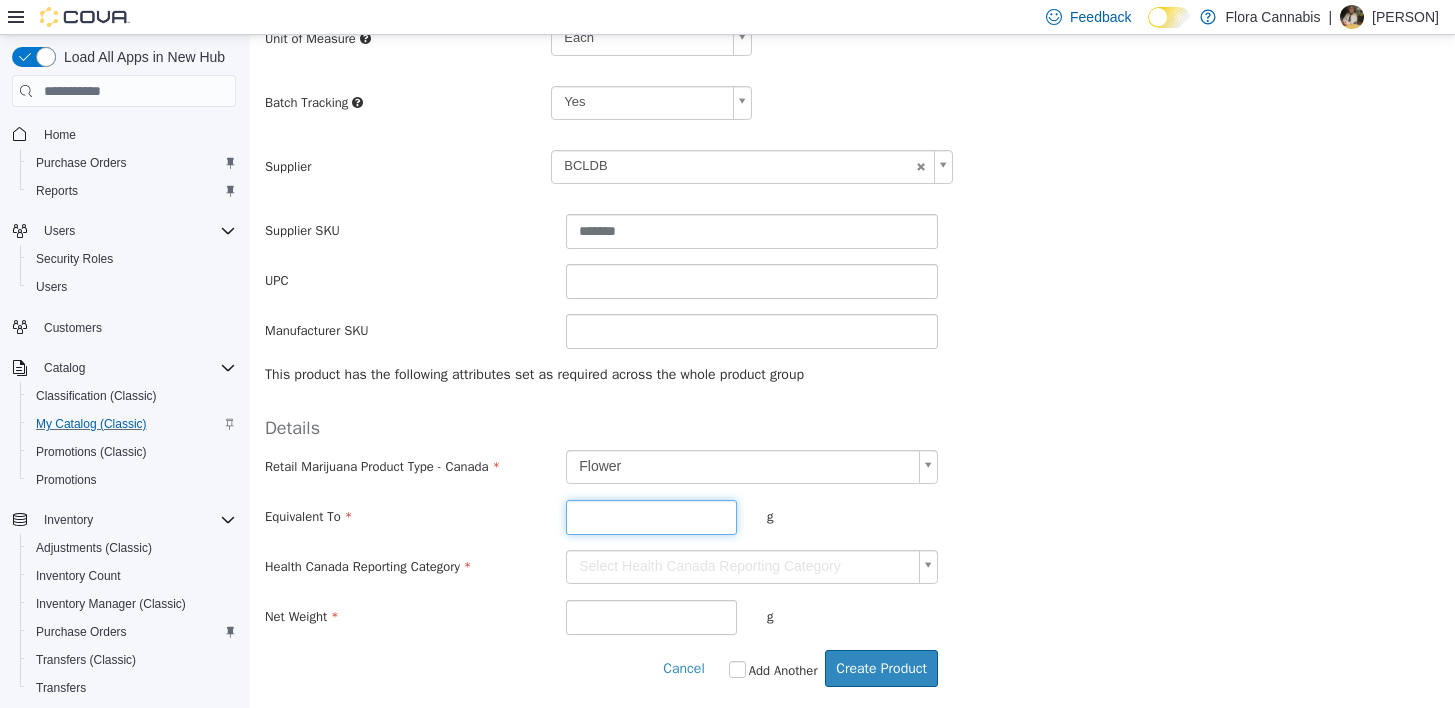 type on "**" 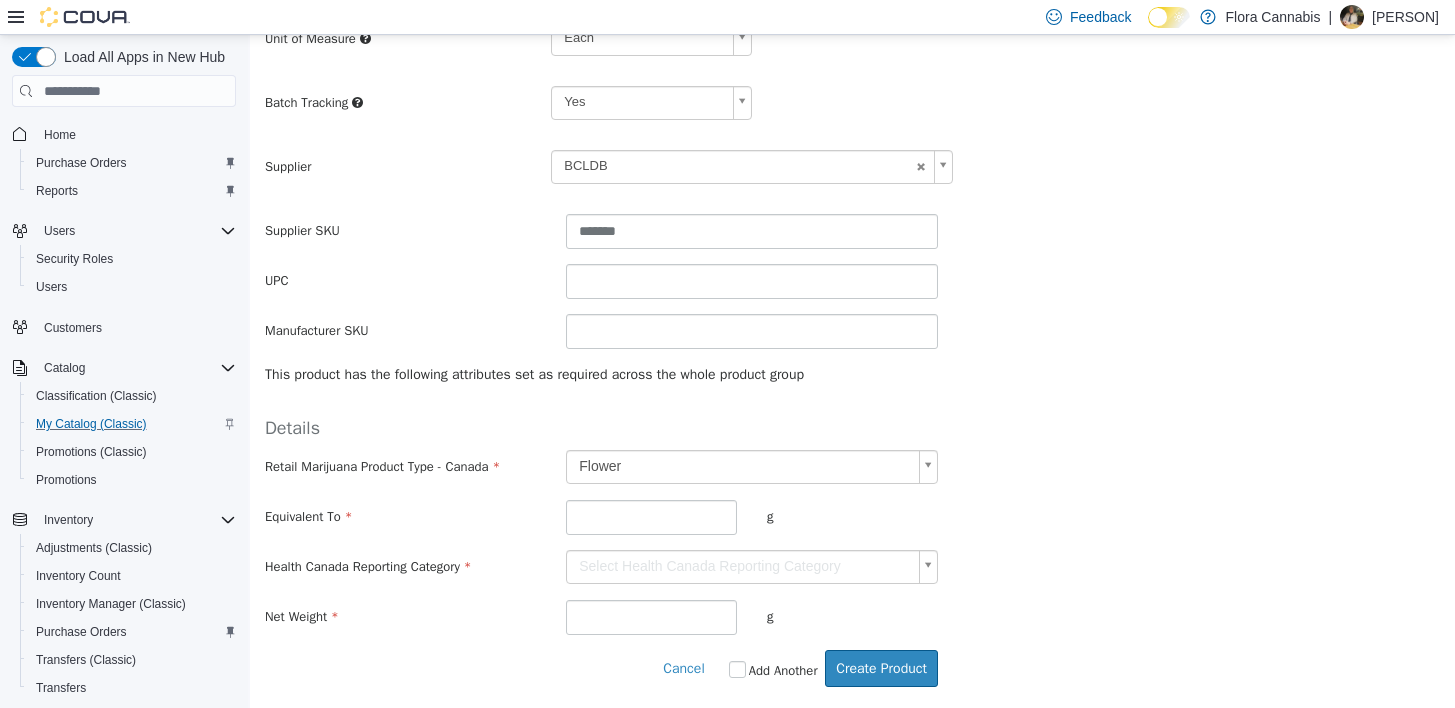 click on "**********" at bounding box center [852, 109] 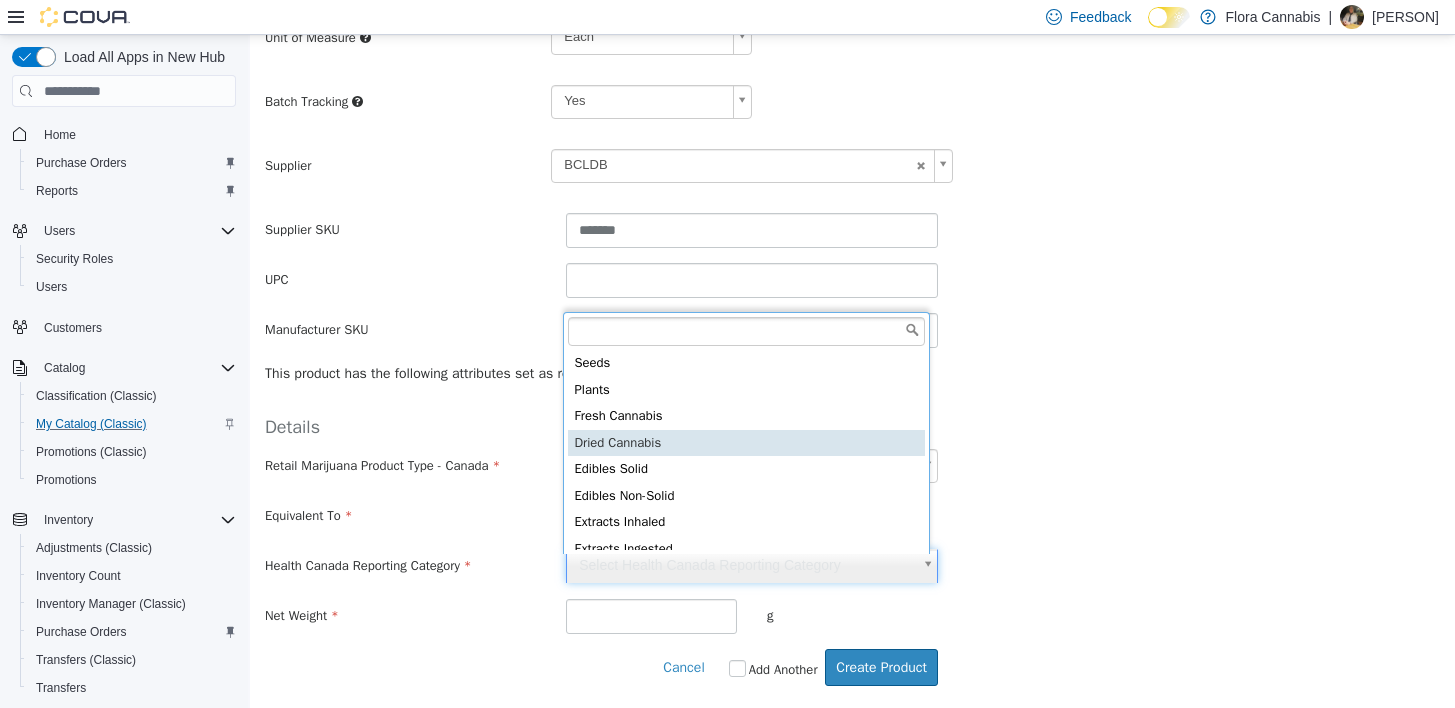 scroll, scrollTop: 5, scrollLeft: 0, axis: vertical 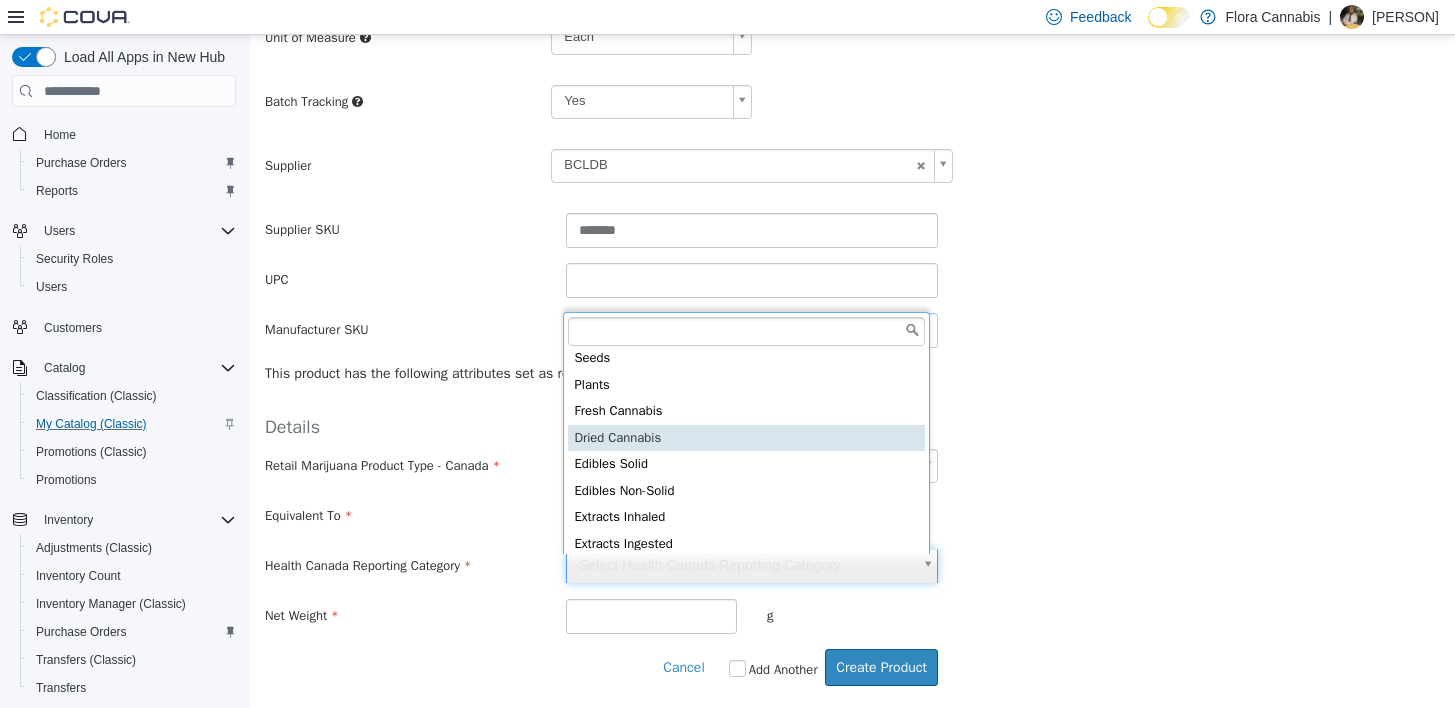 type on "**********" 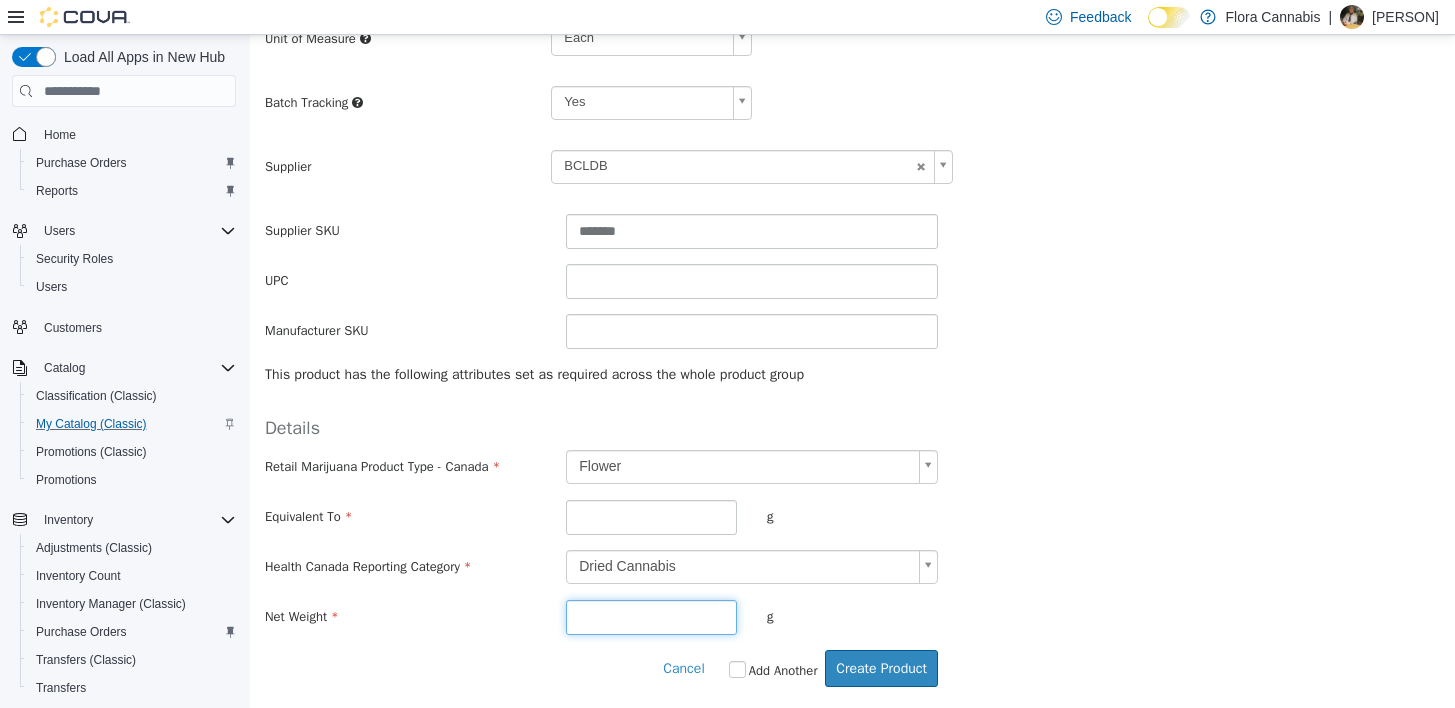 click at bounding box center [651, 617] 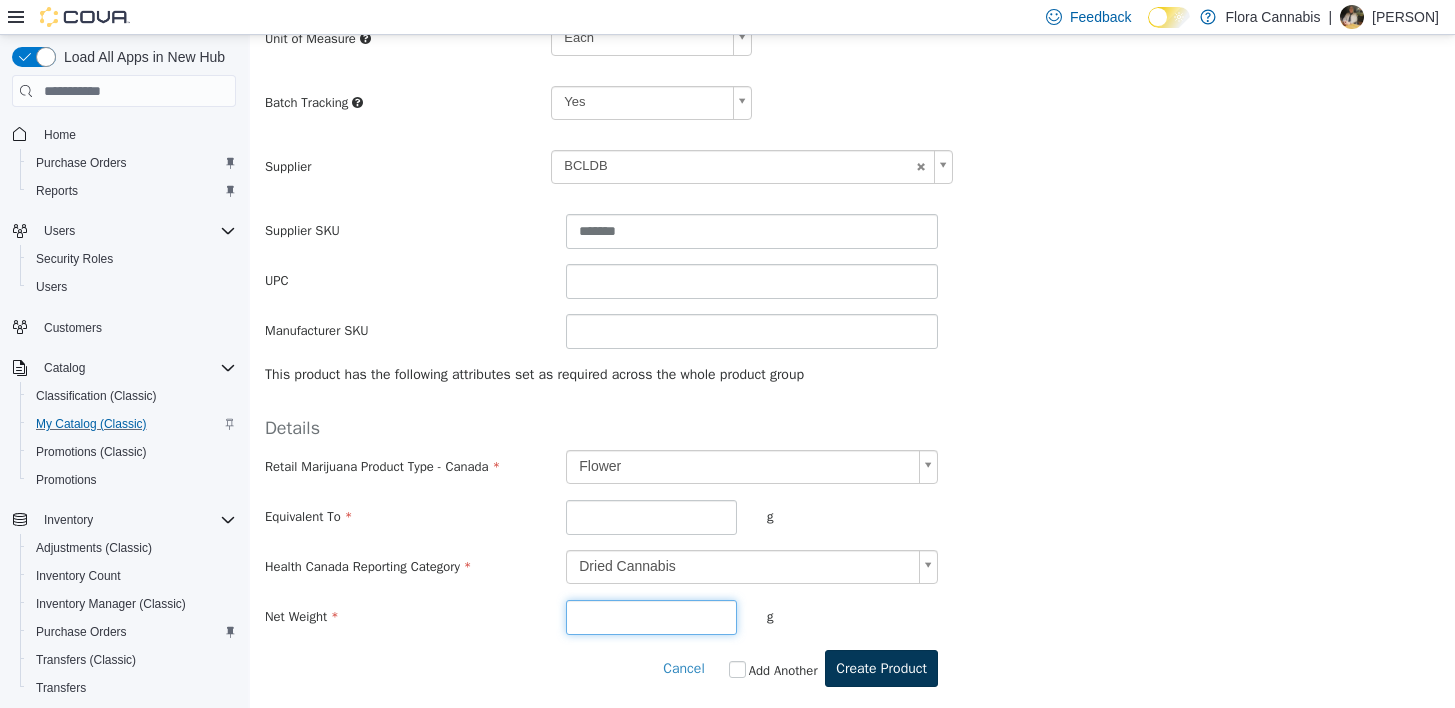 type on "**" 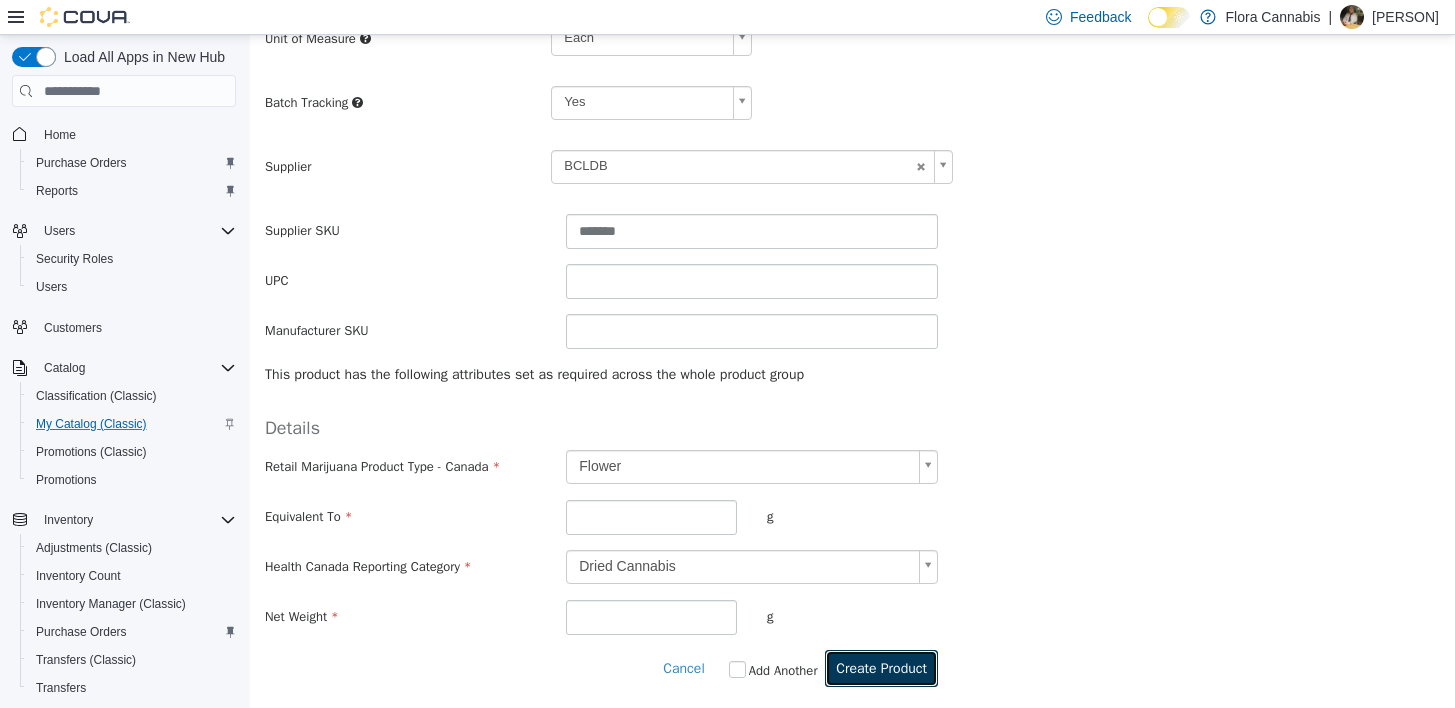 click on "Create Product" at bounding box center [881, 668] 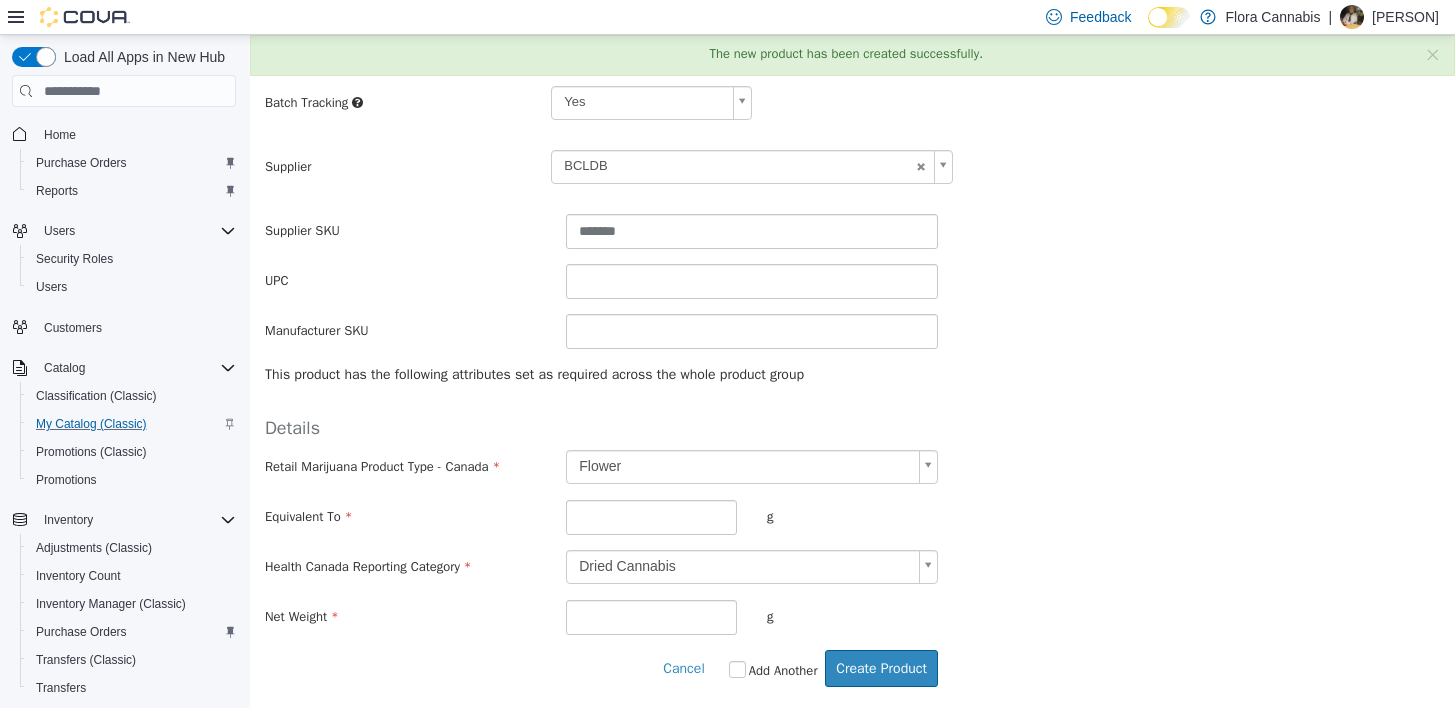 scroll, scrollTop: 0, scrollLeft: 0, axis: both 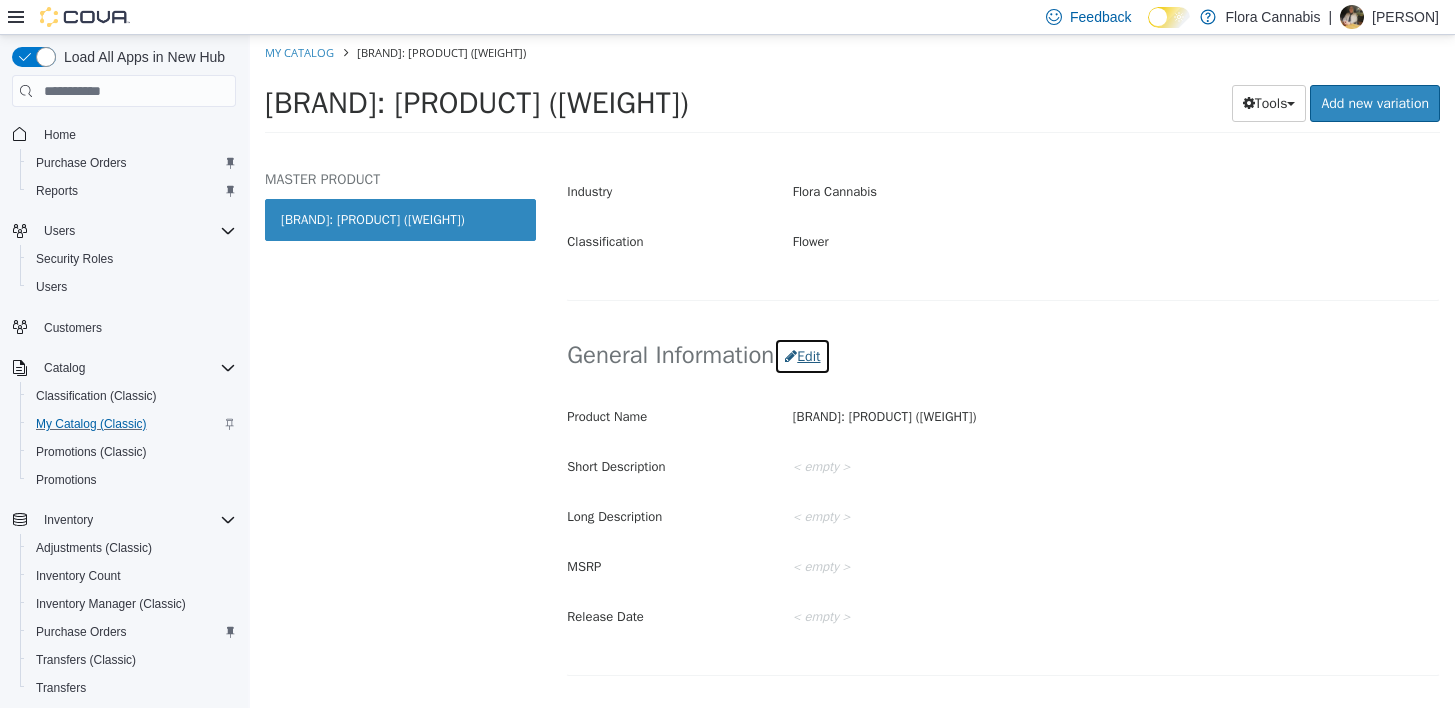 click on "Edit" at bounding box center [802, 356] 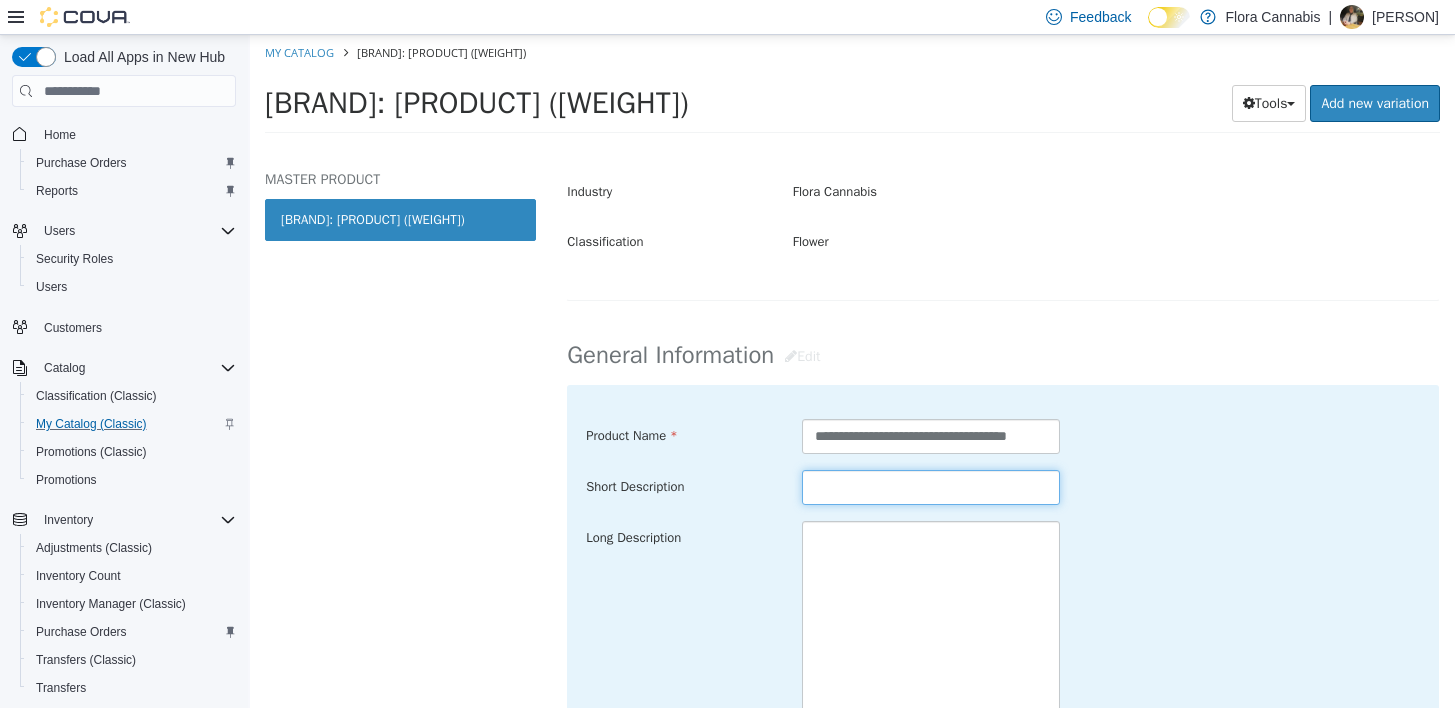 paste on "**********" 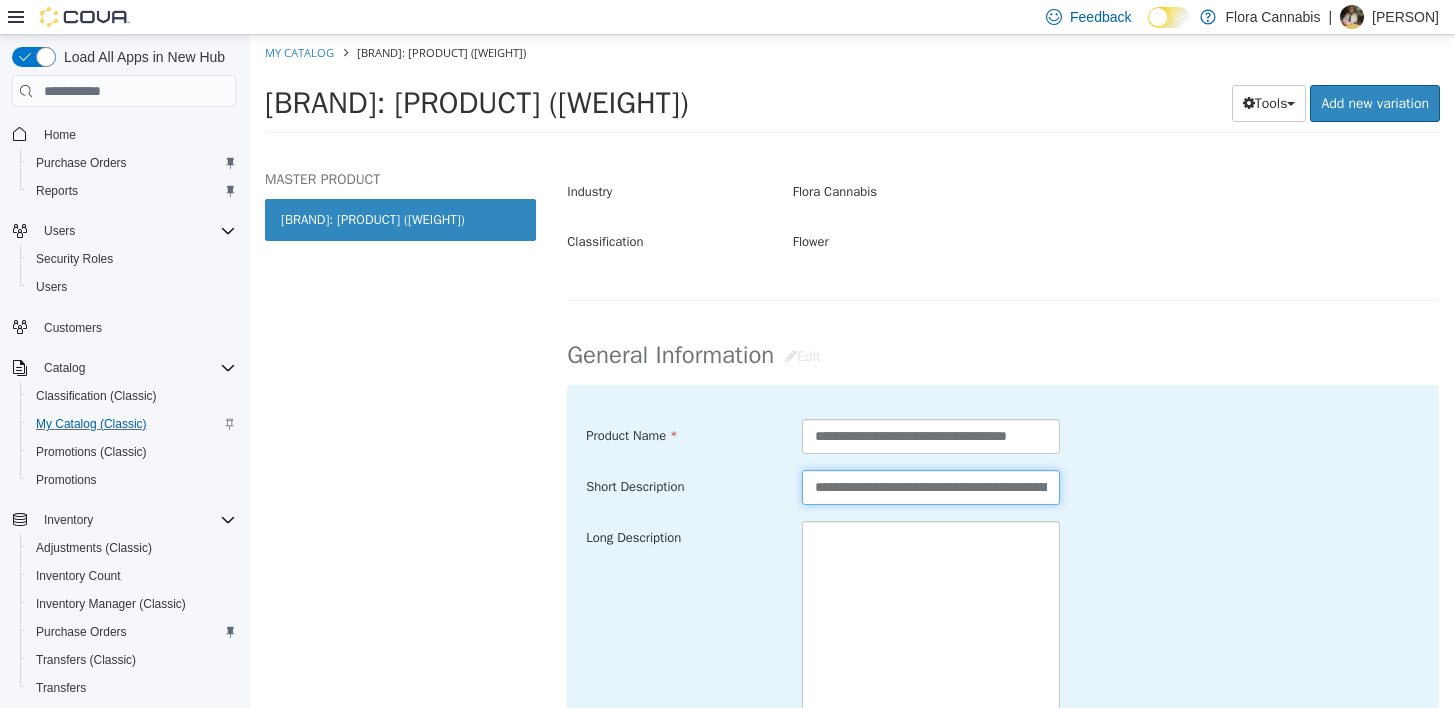 scroll, scrollTop: 0, scrollLeft: 211, axis: horizontal 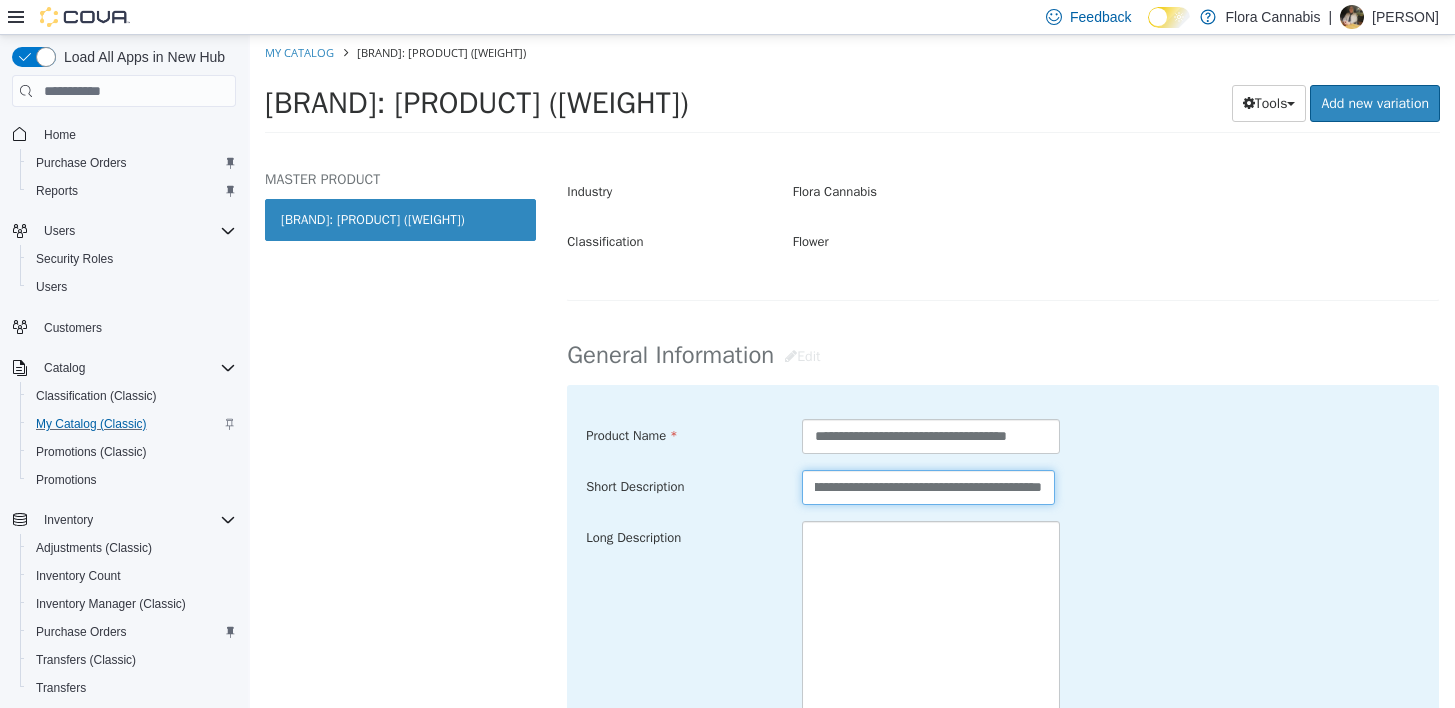 type on "**********" 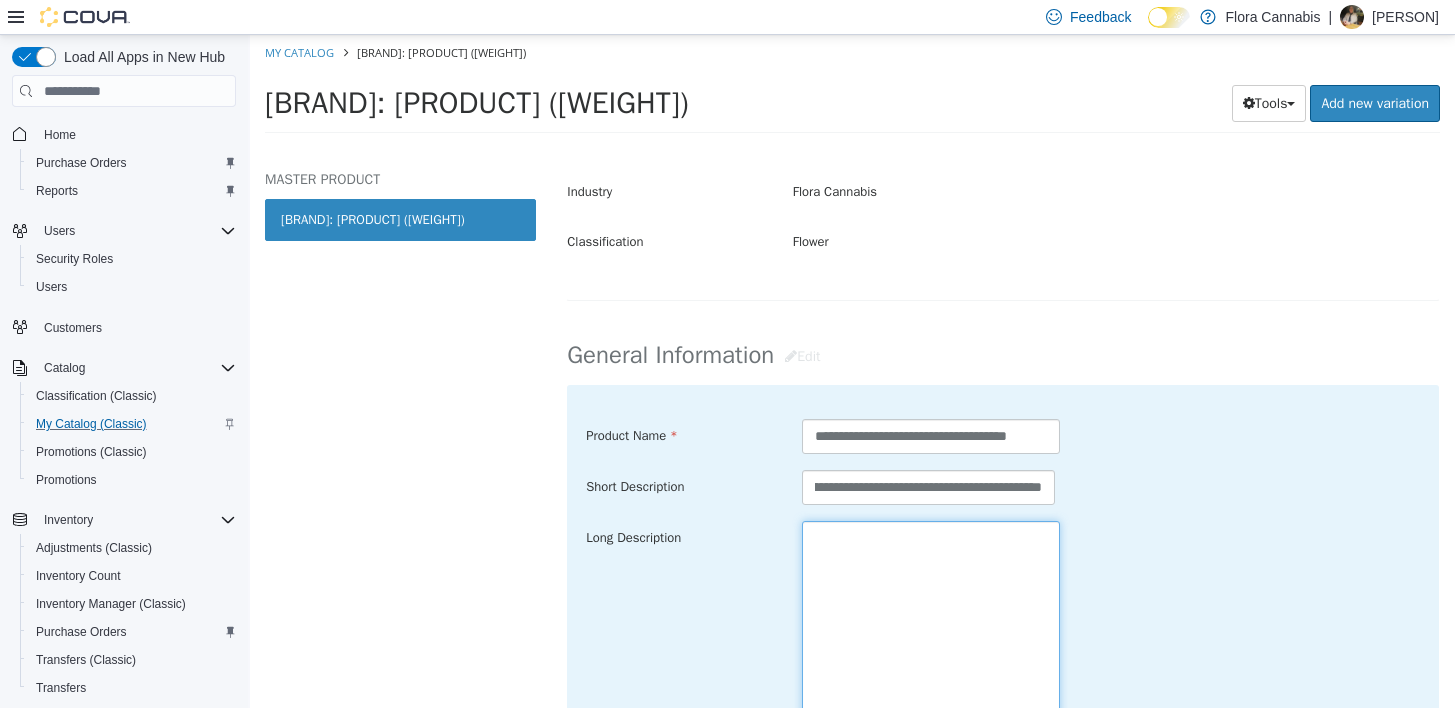 click at bounding box center [931, 633] 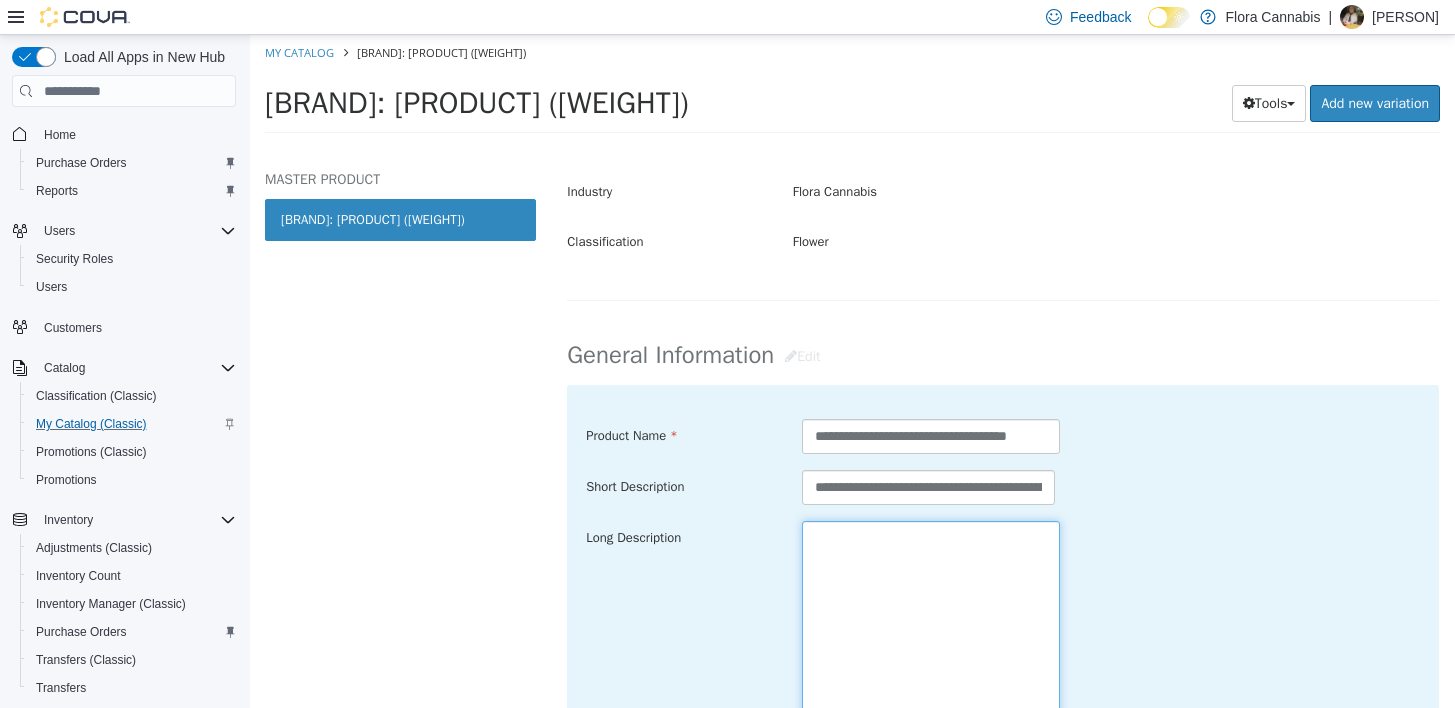 paste on "**********" 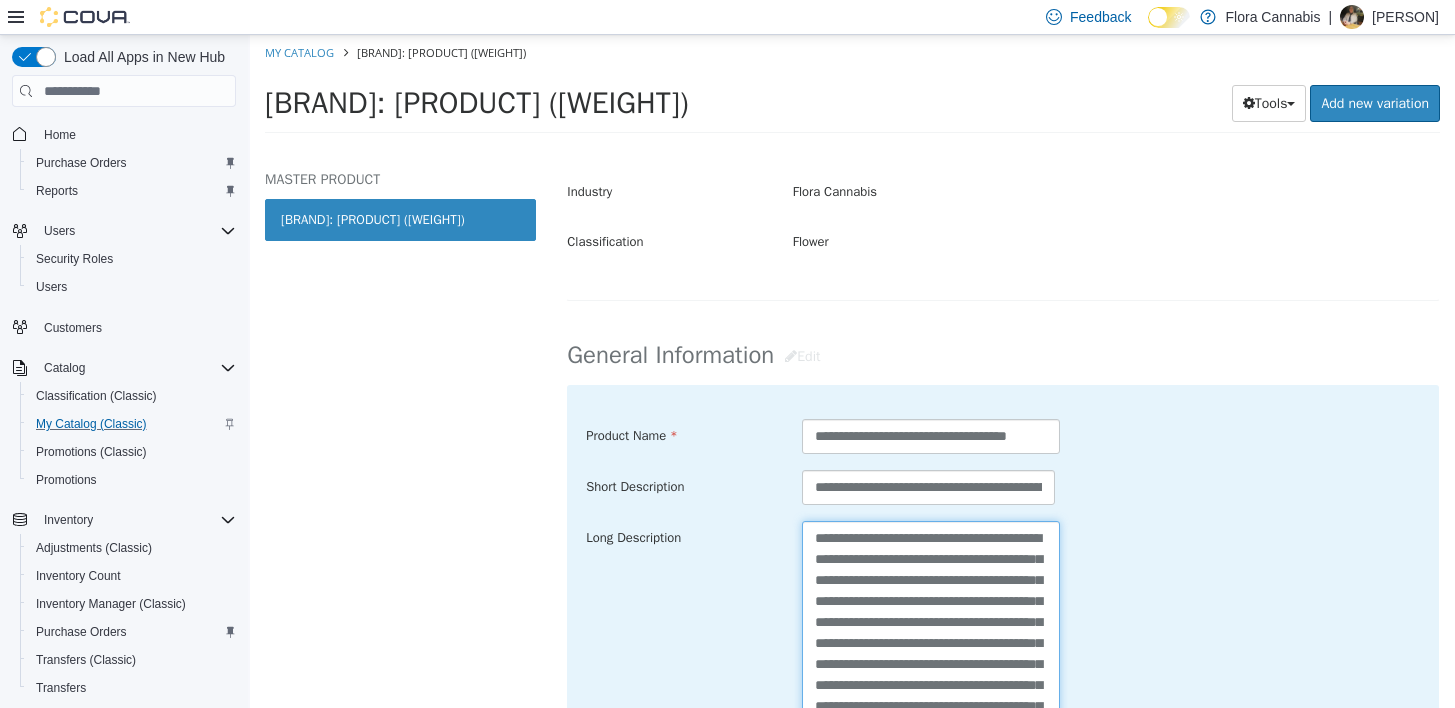 scroll, scrollTop: 161, scrollLeft: 0, axis: vertical 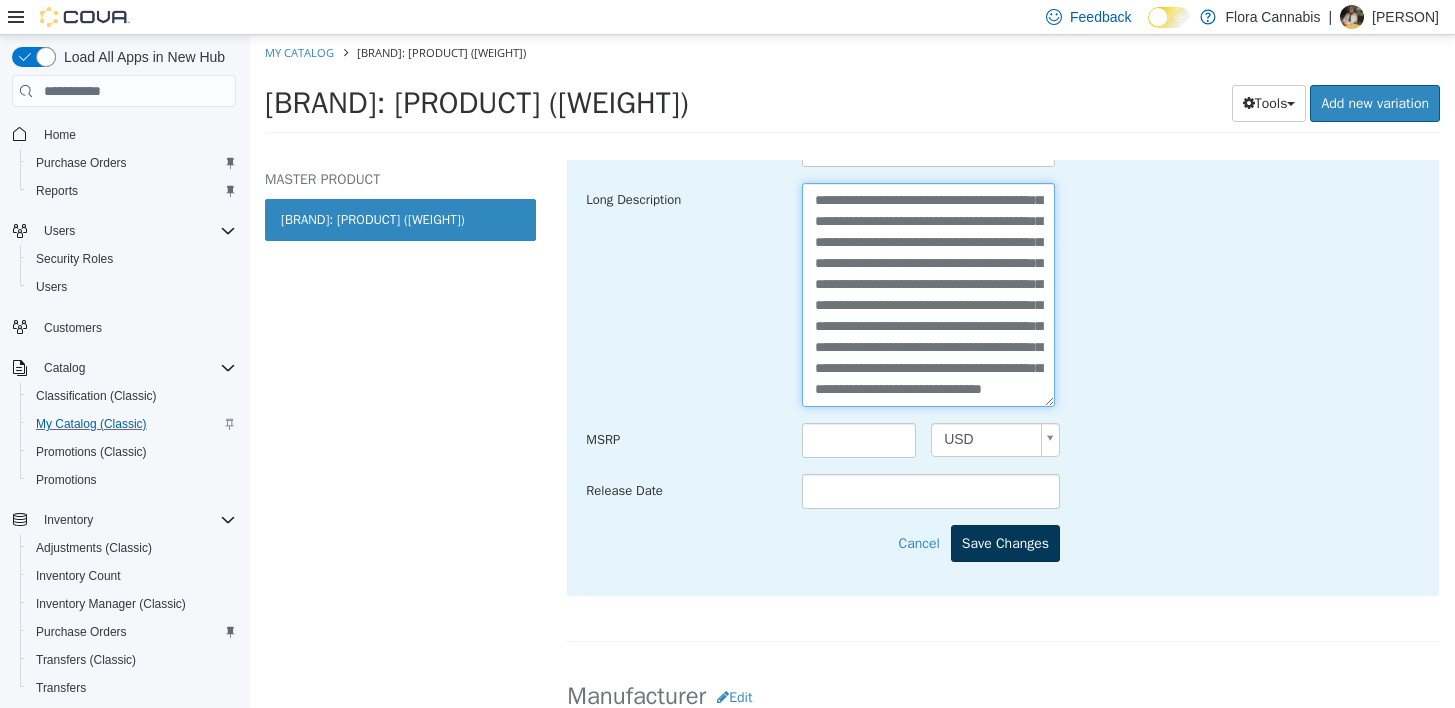 type on "**********" 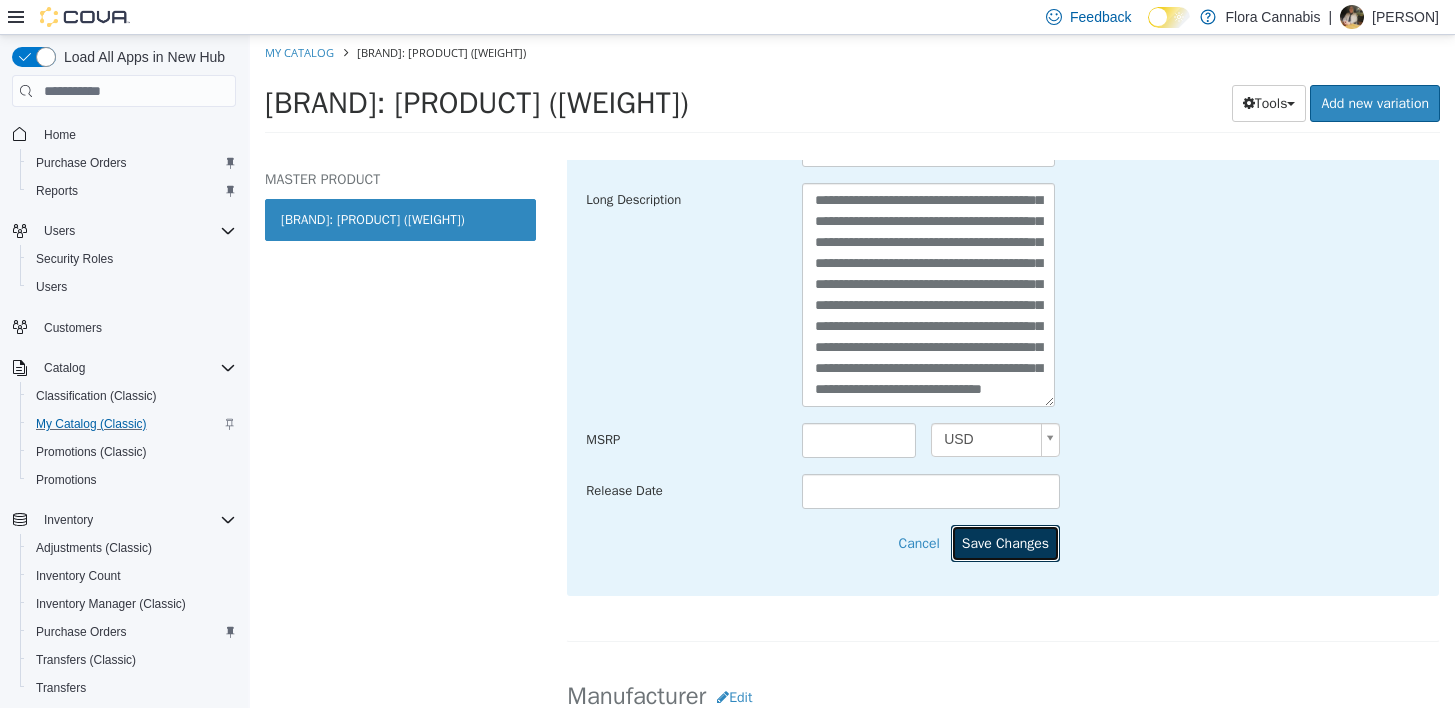 click on "Save Changes" at bounding box center (1005, 543) 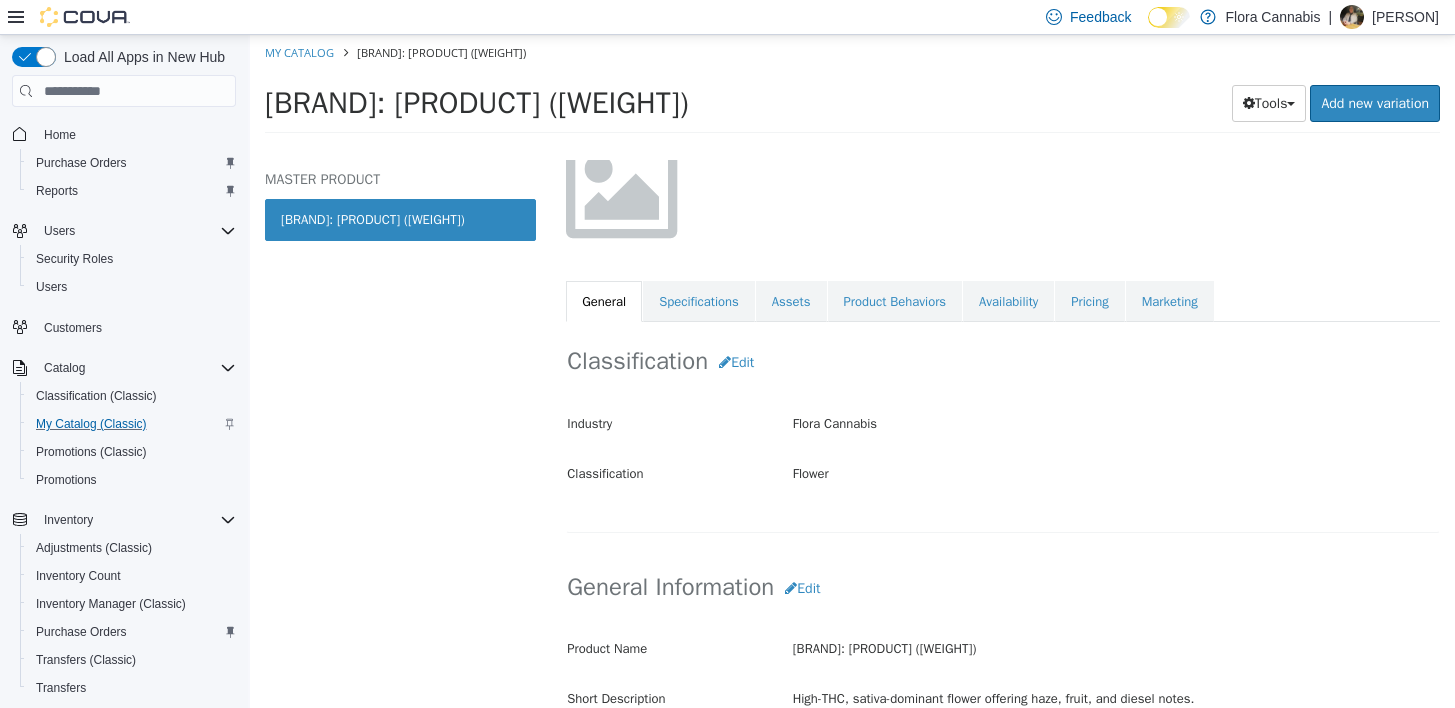scroll, scrollTop: 138, scrollLeft: 0, axis: vertical 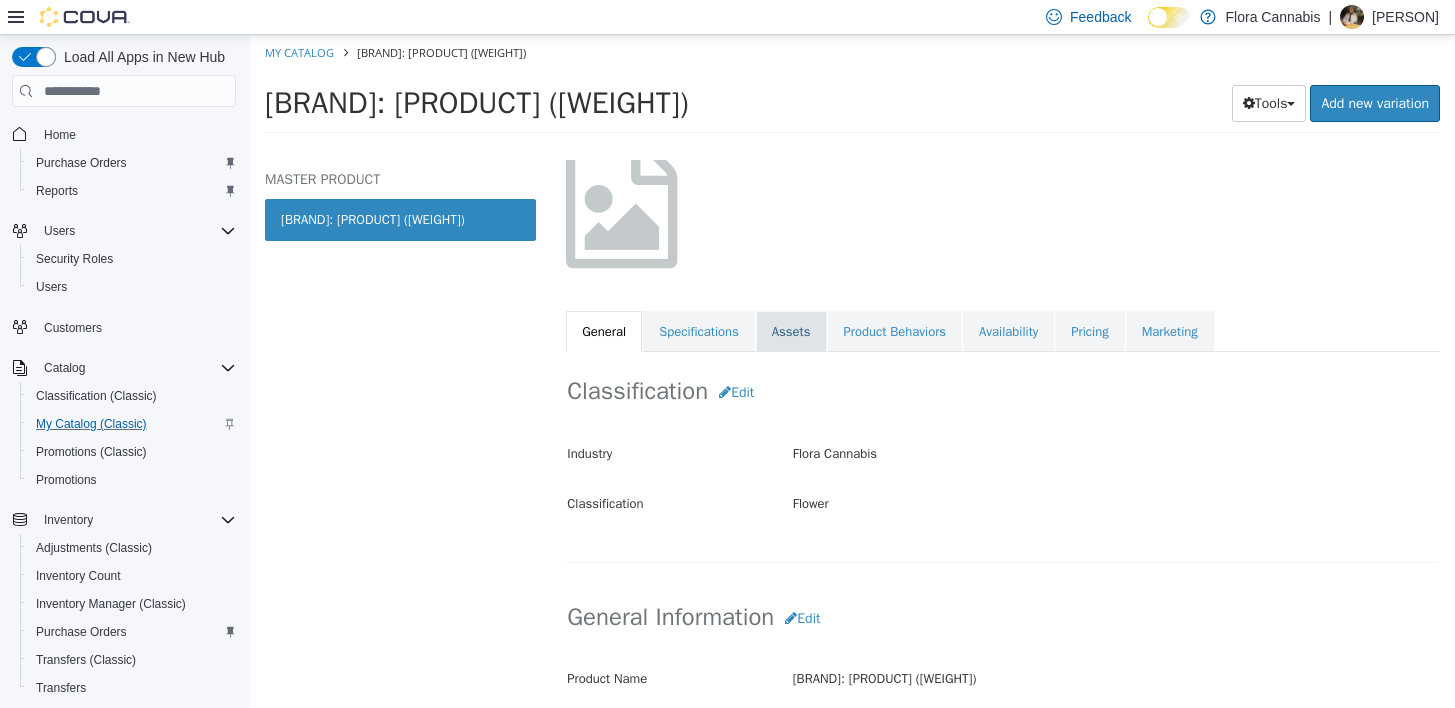 click on "Assets" at bounding box center (791, 332) 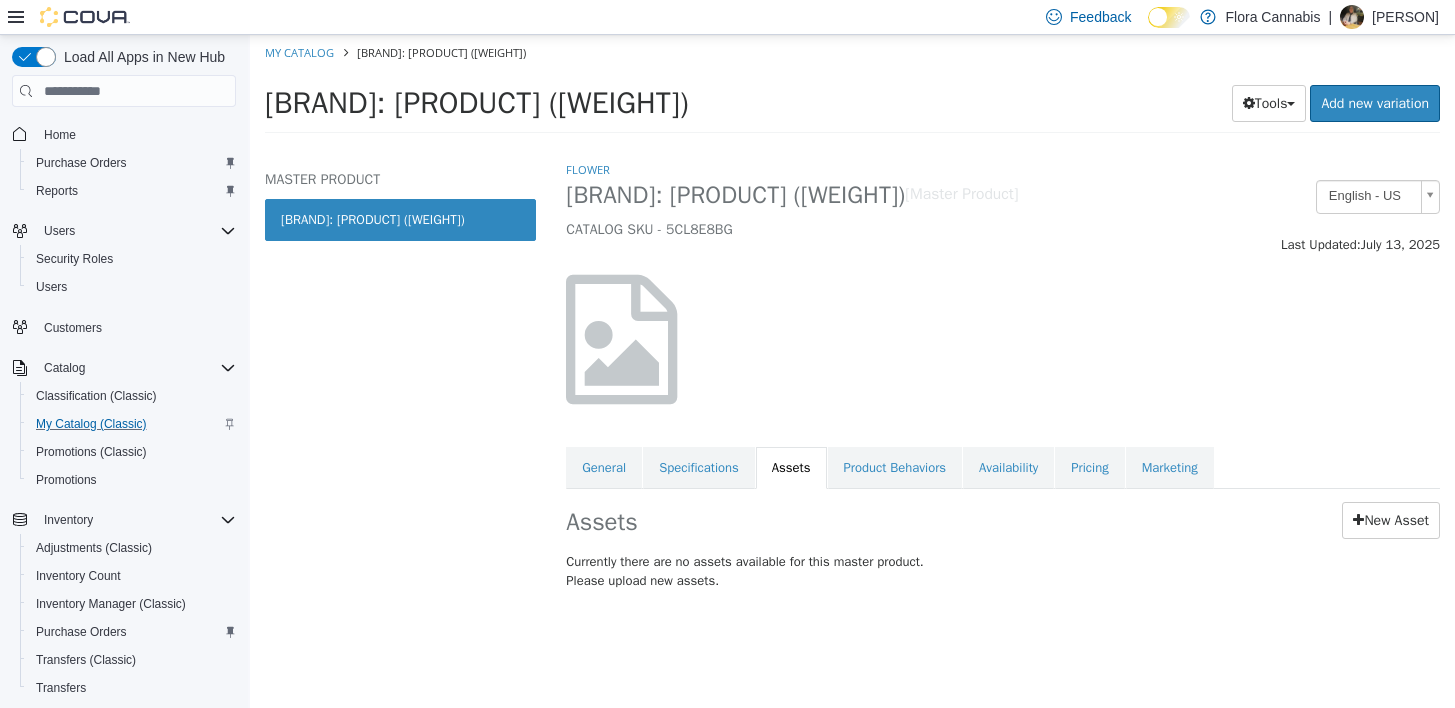 scroll, scrollTop: 0, scrollLeft: 0, axis: both 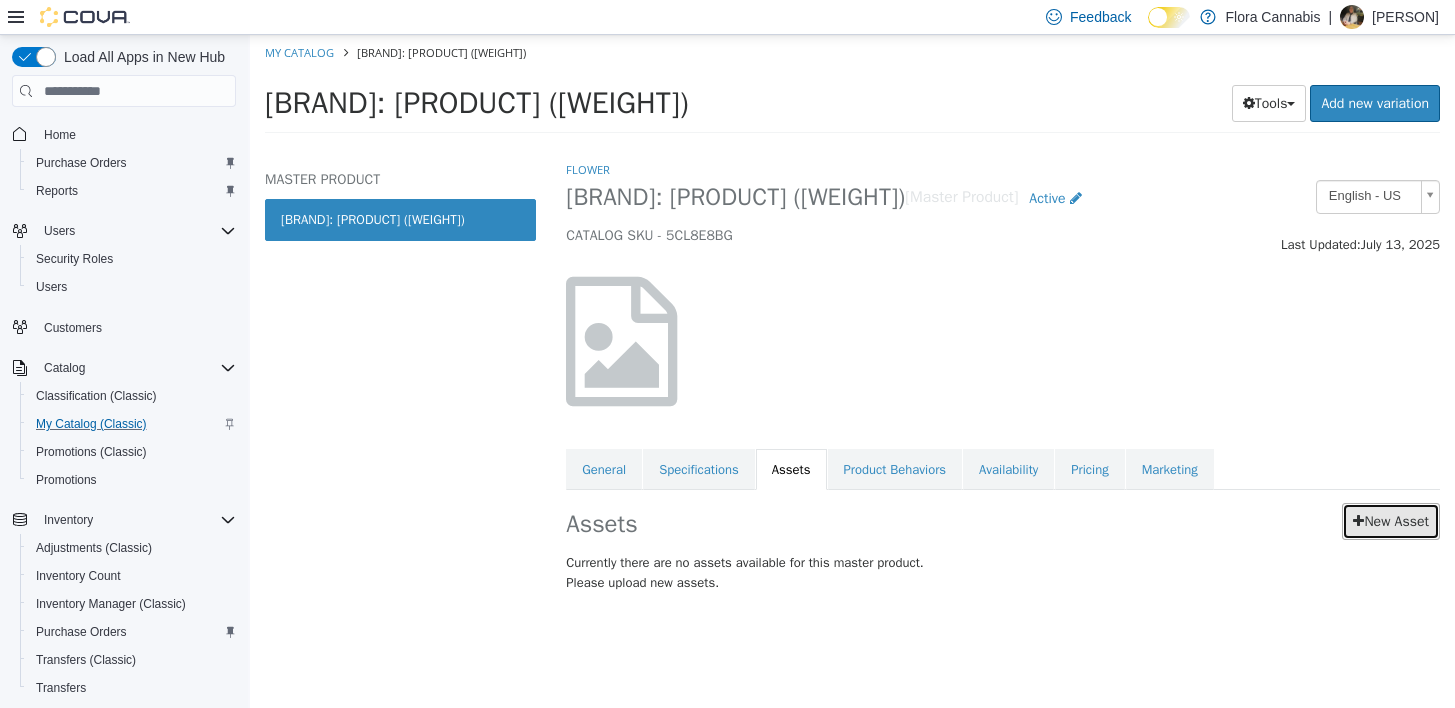 click on "New Asset" at bounding box center (1391, 521) 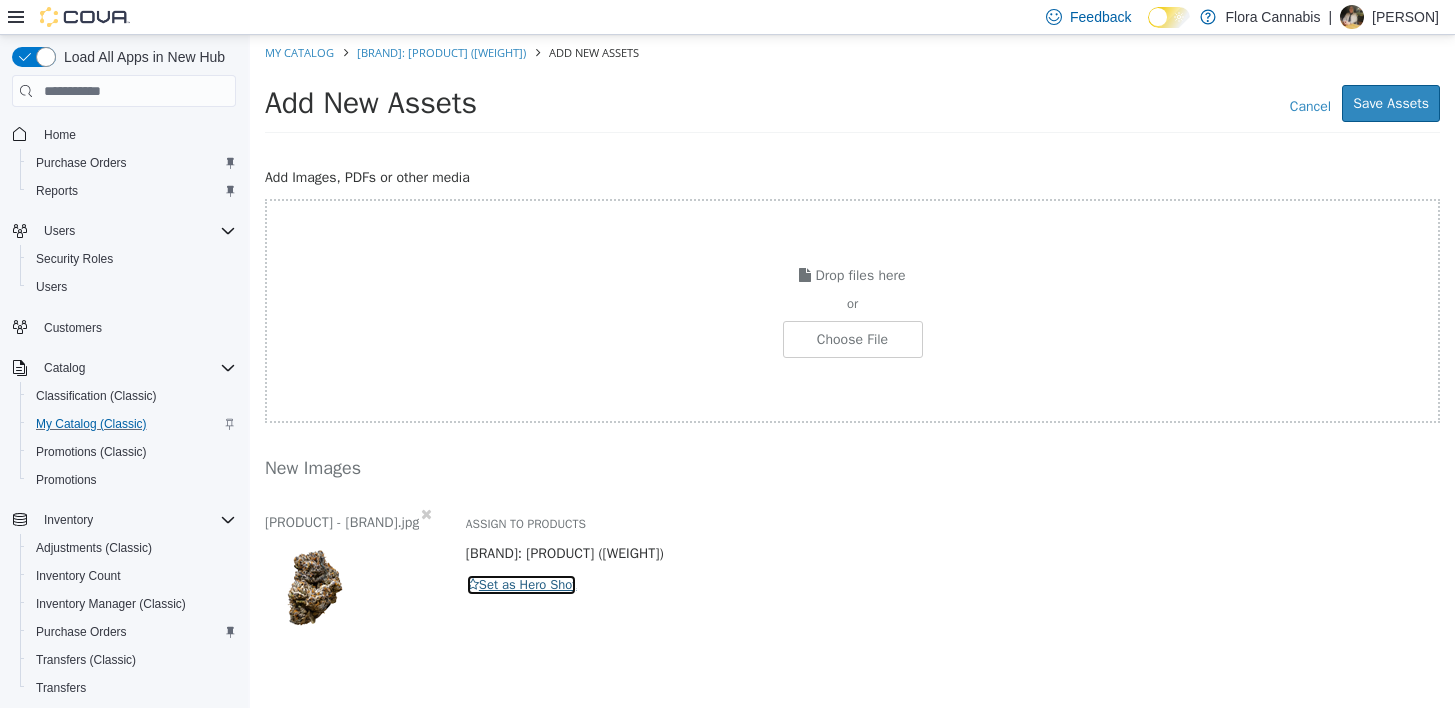 click on "Set as Hero Shot" at bounding box center (522, 585) 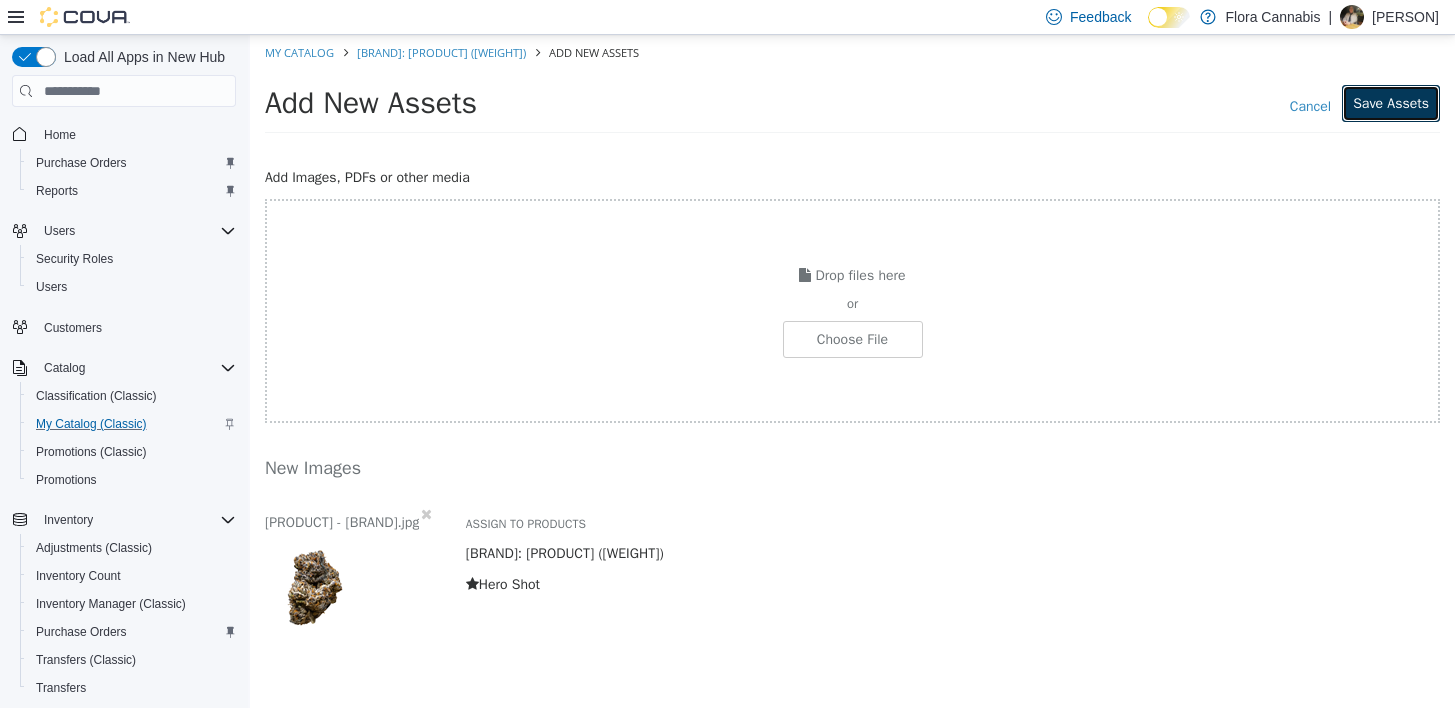 click on "Save Assets" at bounding box center (1391, 103) 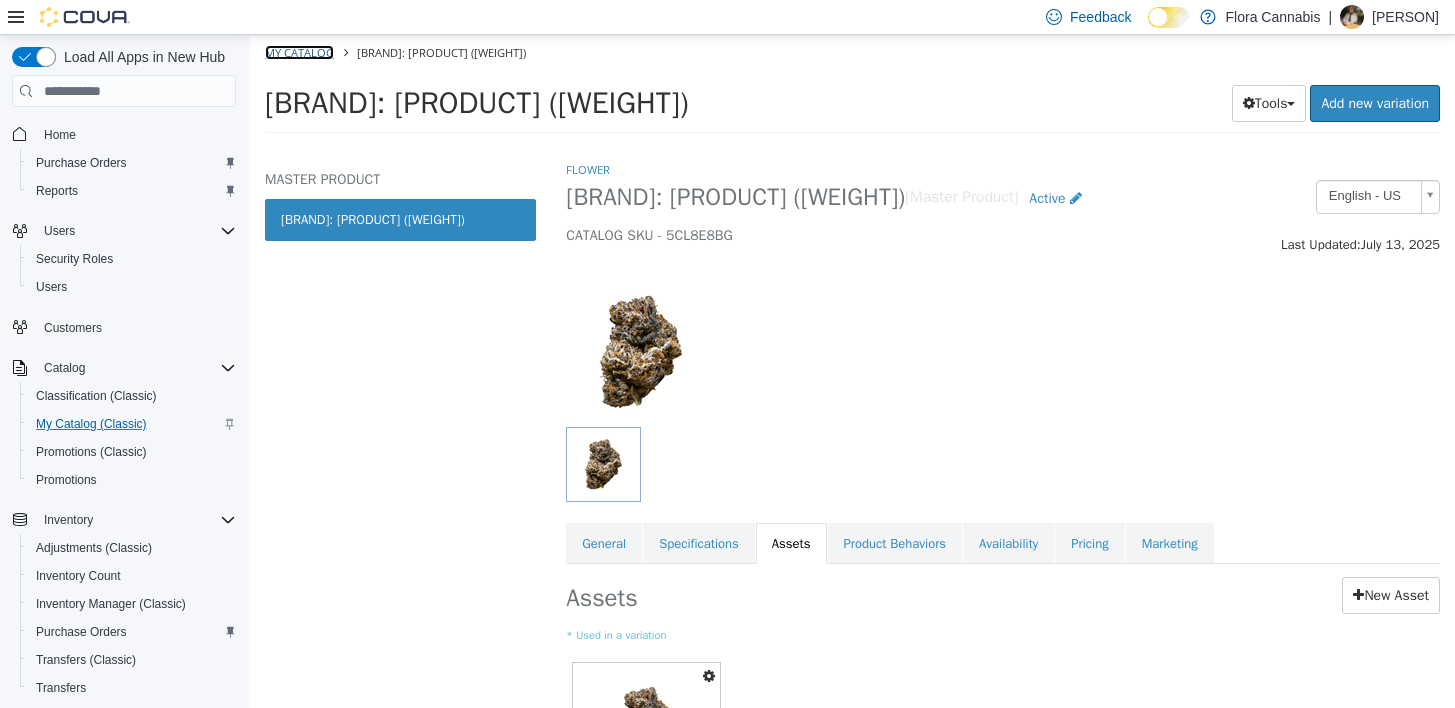 click on "My Catalog" at bounding box center (299, 52) 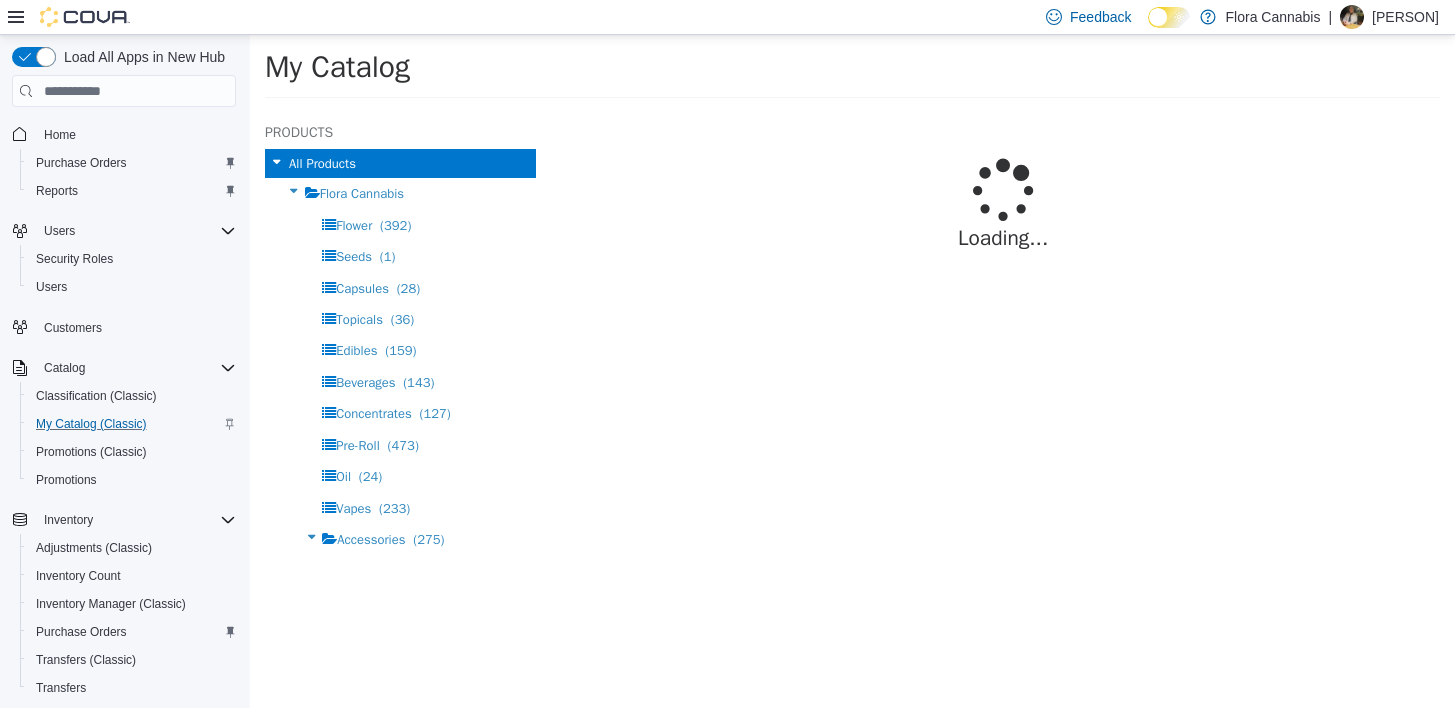 select on "**********" 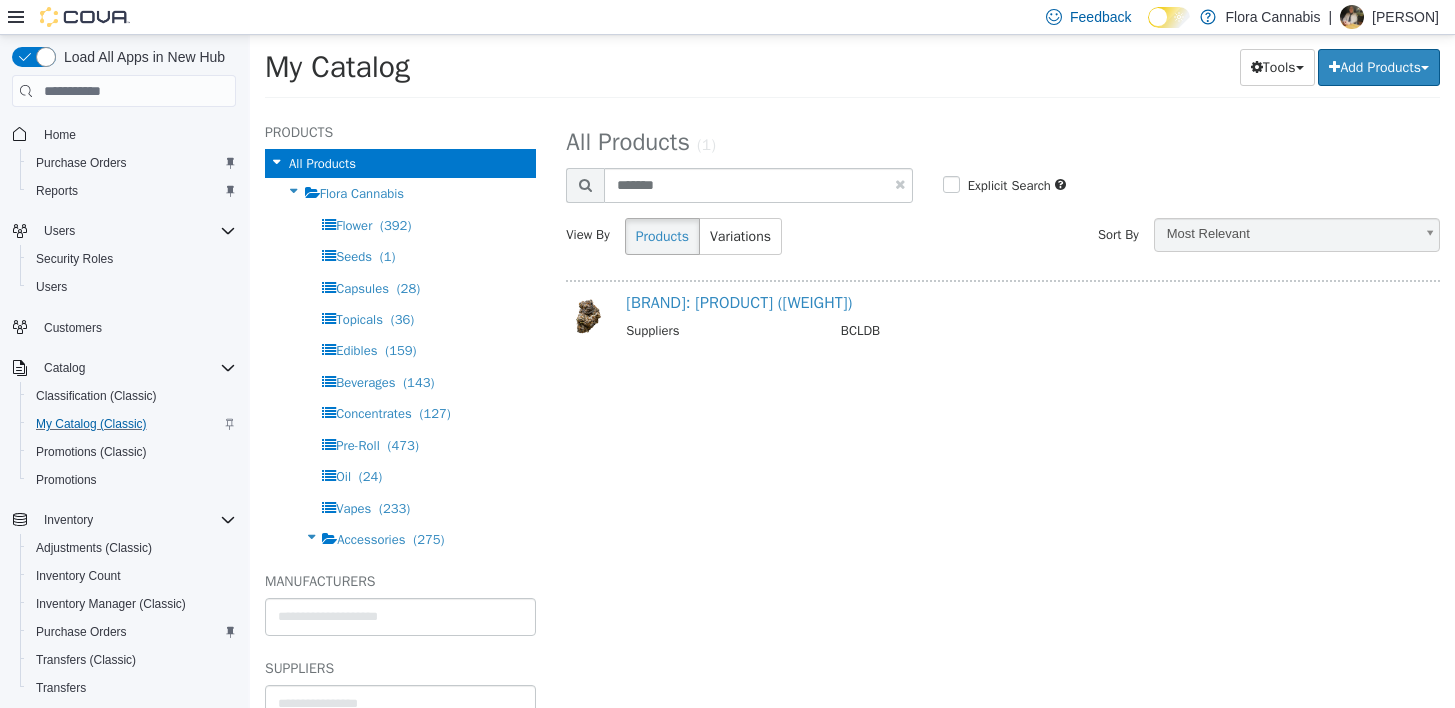 click at bounding box center (900, 184) 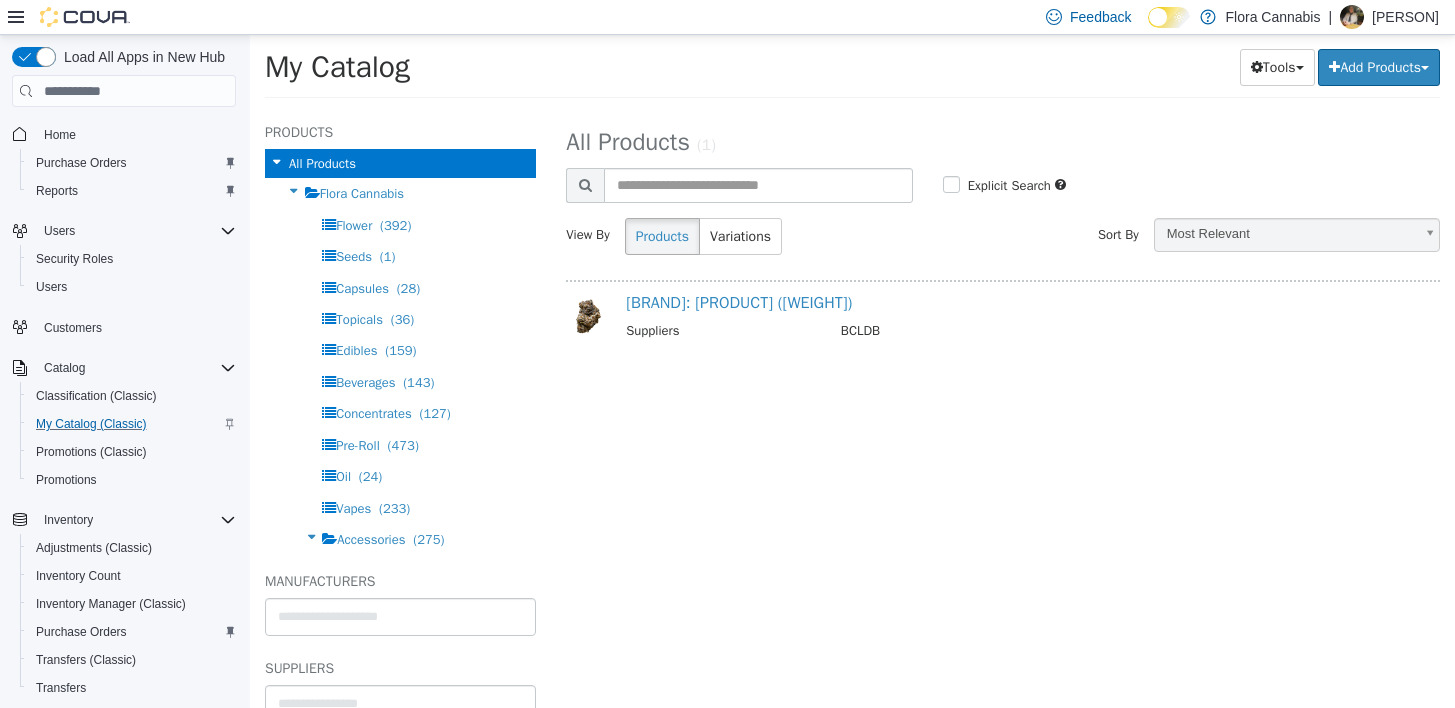 select on "**********" 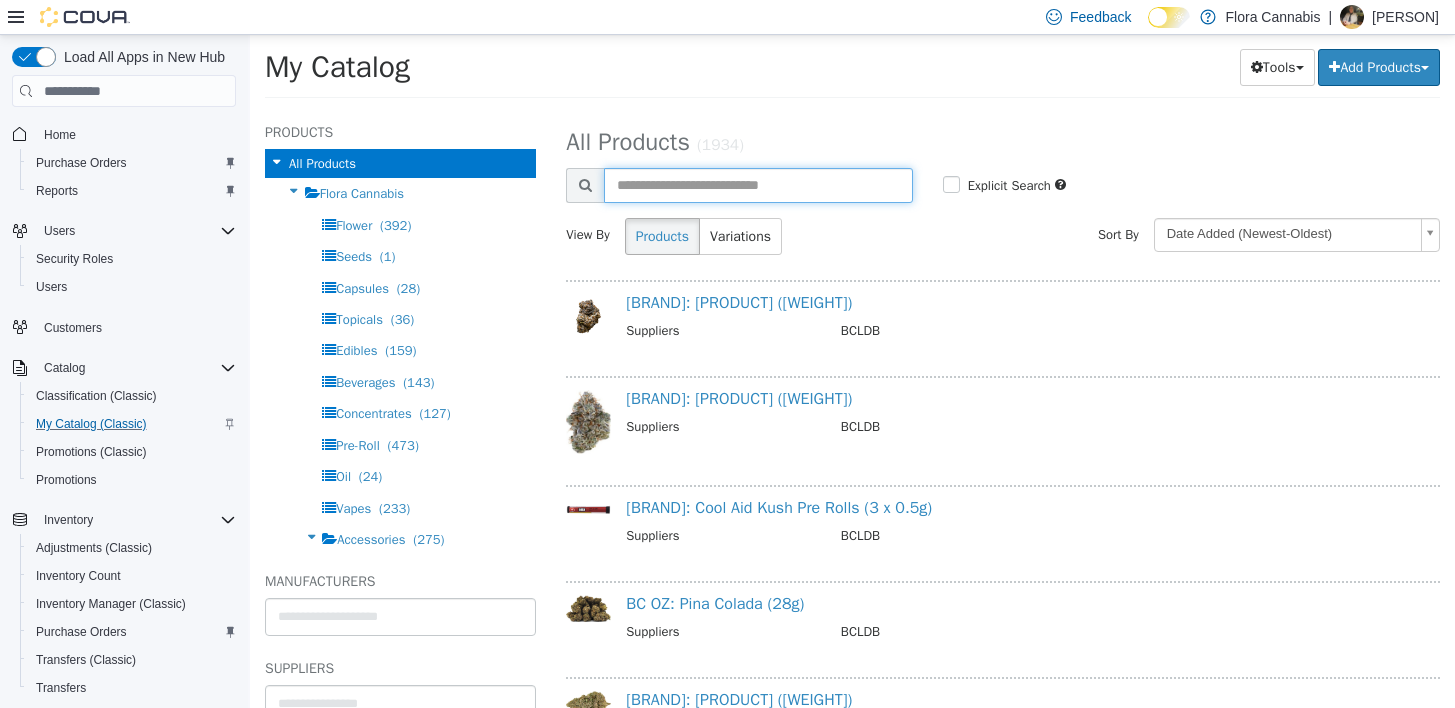 click at bounding box center [758, 185] 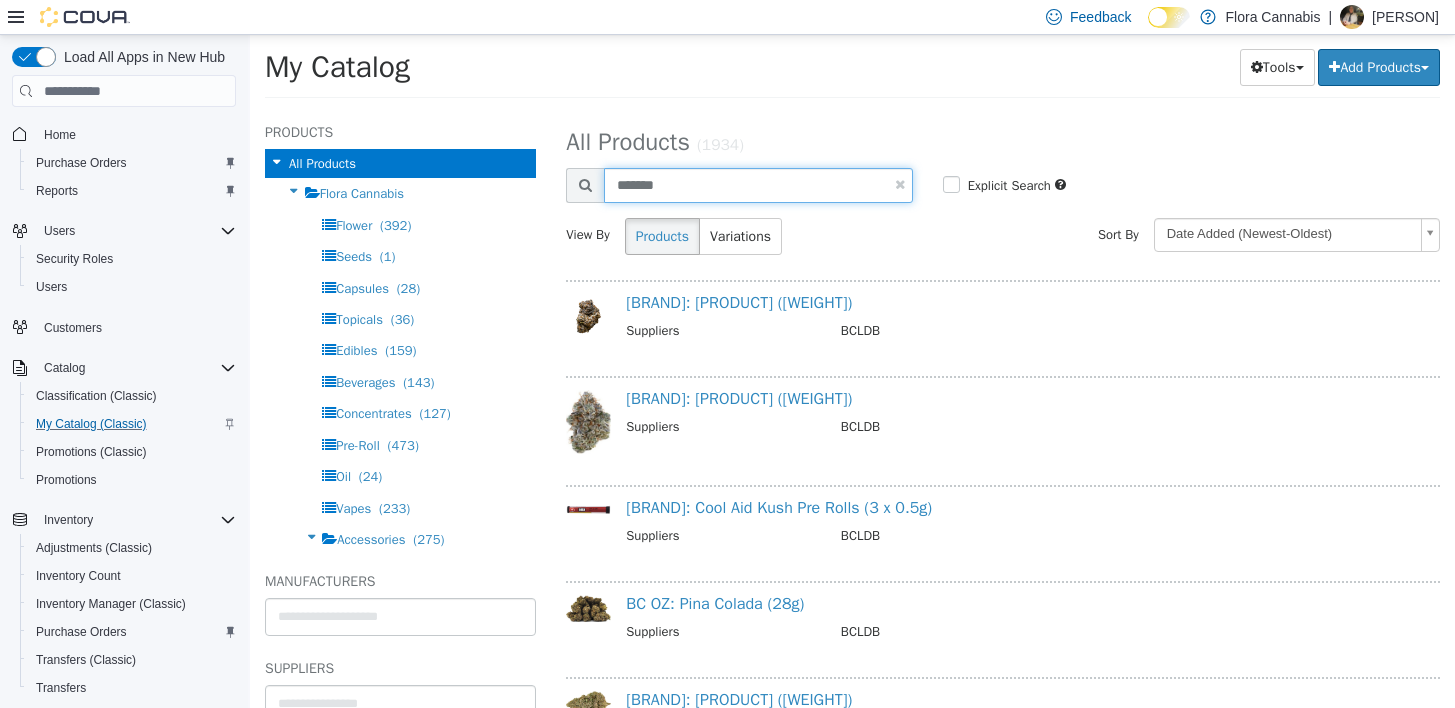 type on "*******" 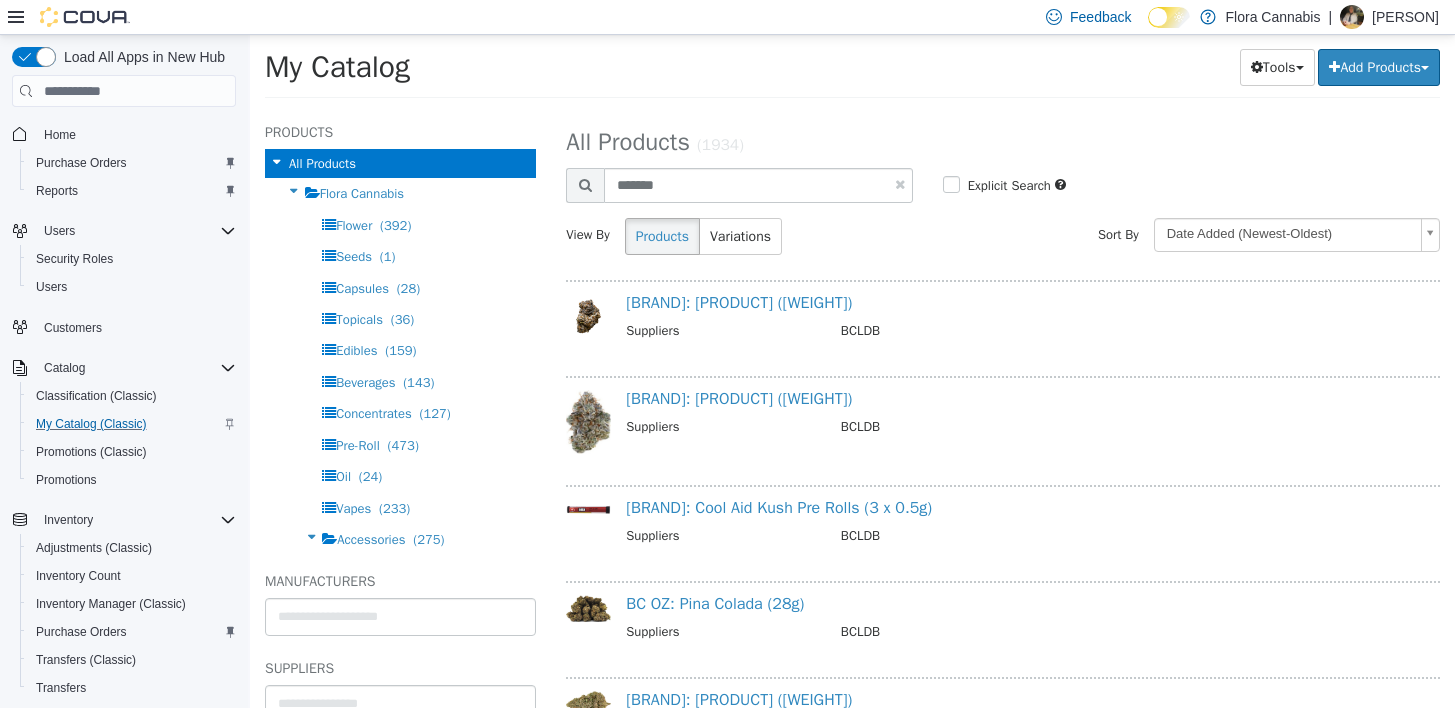 select on "**********" 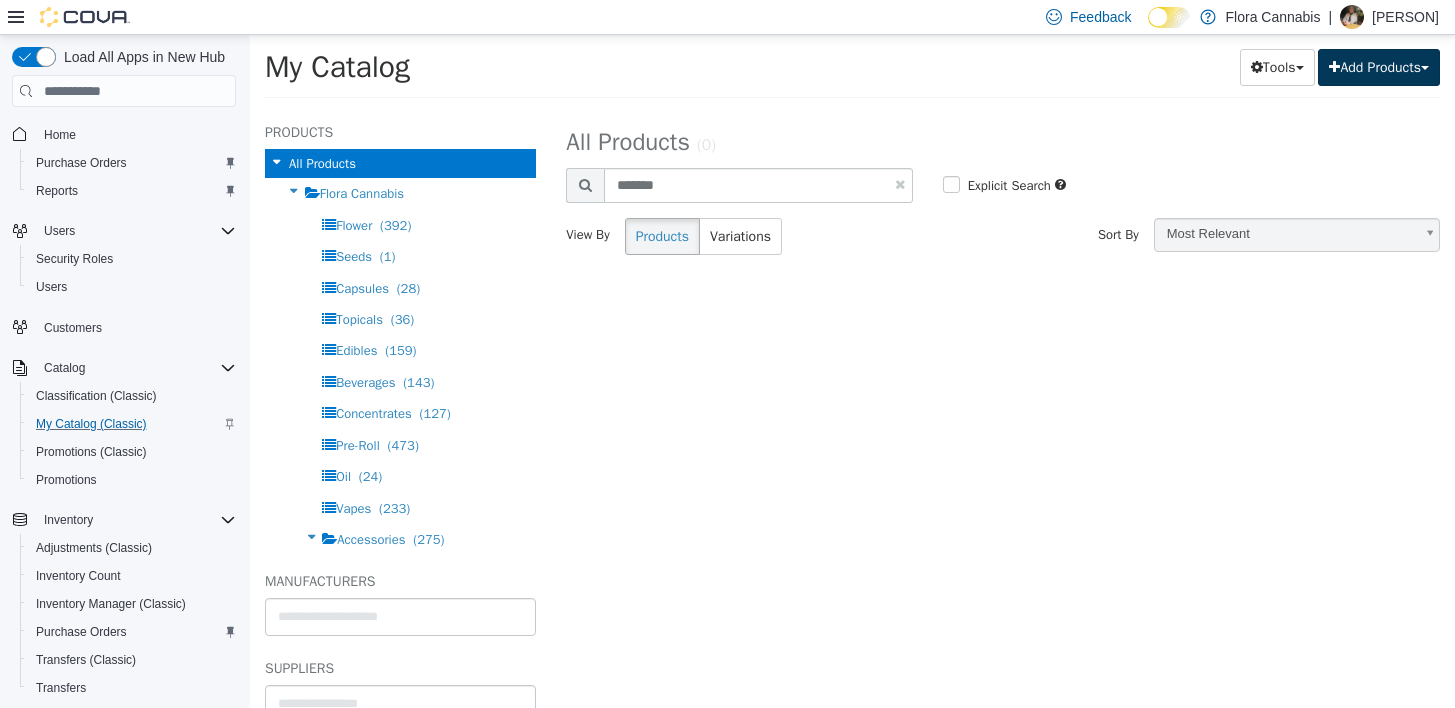 click on "Add Products" at bounding box center [1379, 67] 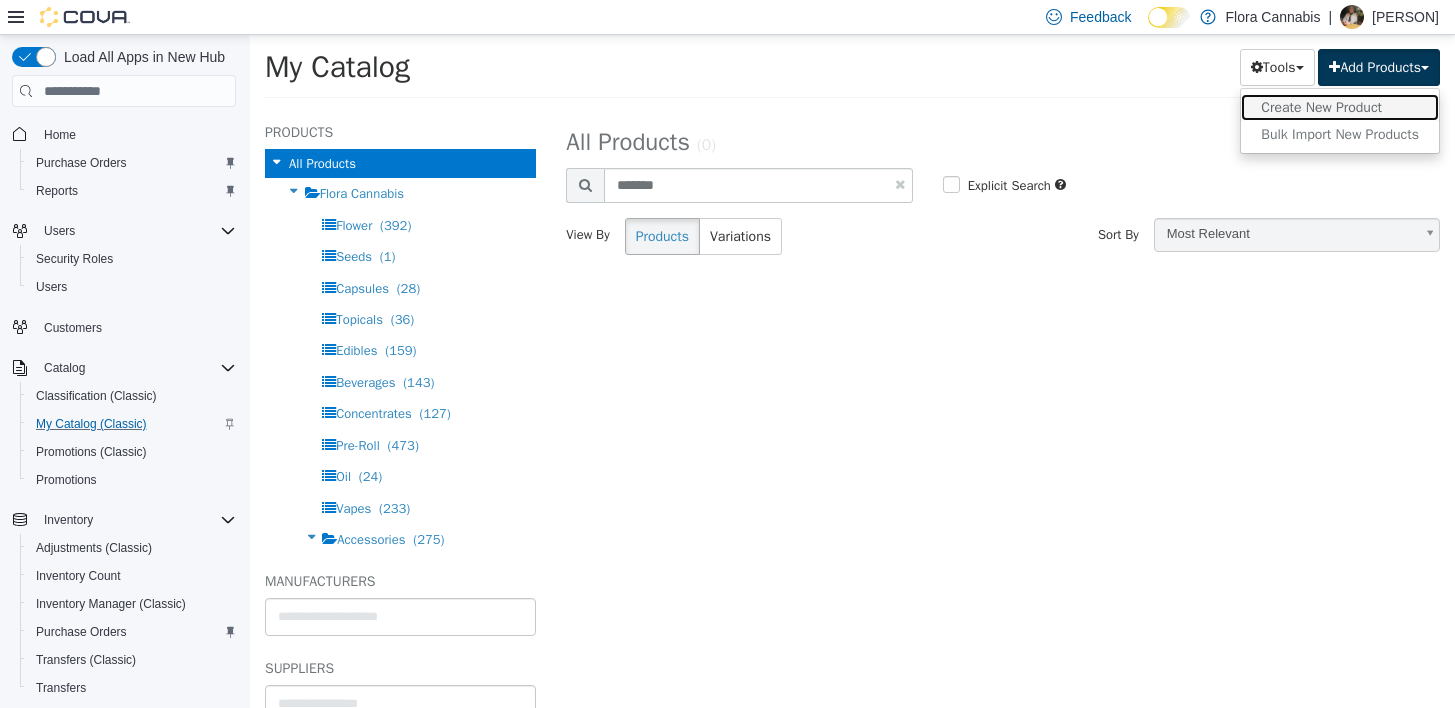 click on "Create New Product" at bounding box center (1340, 107) 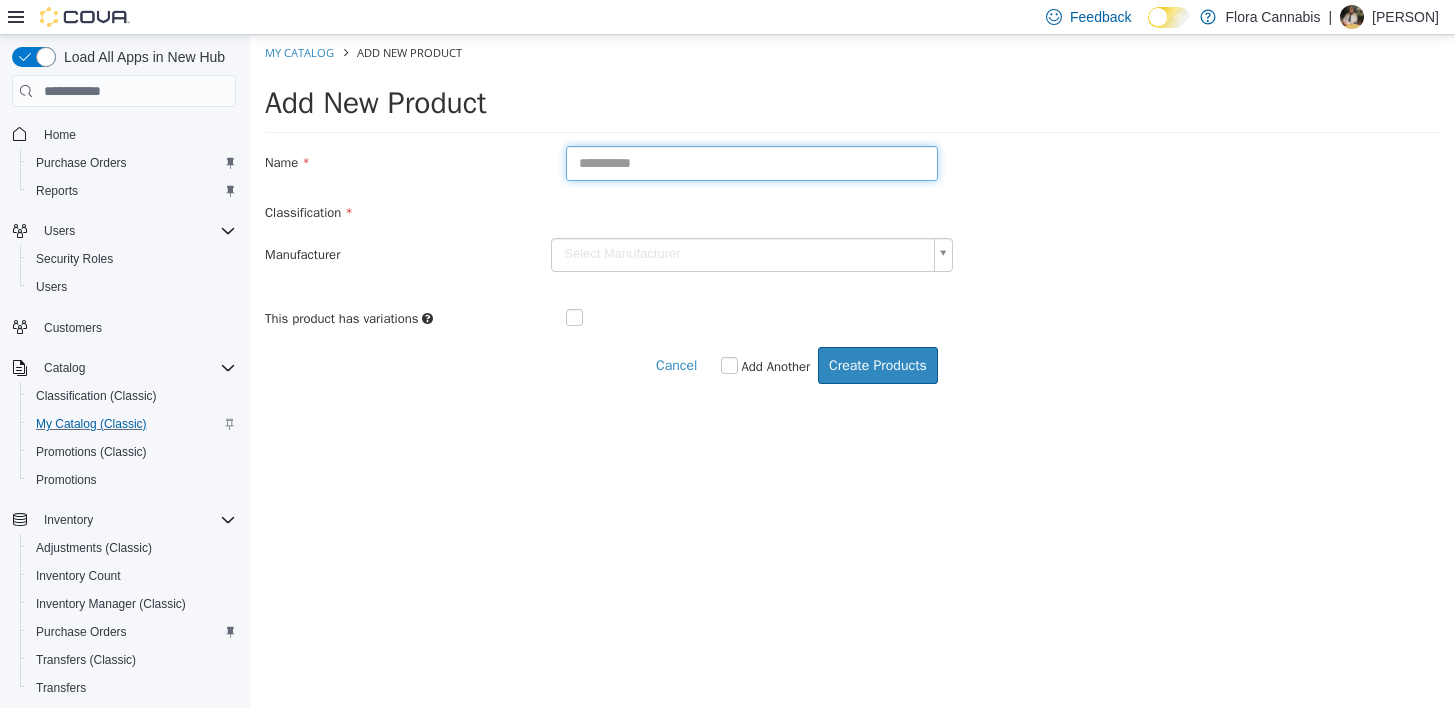 click at bounding box center [752, 163] 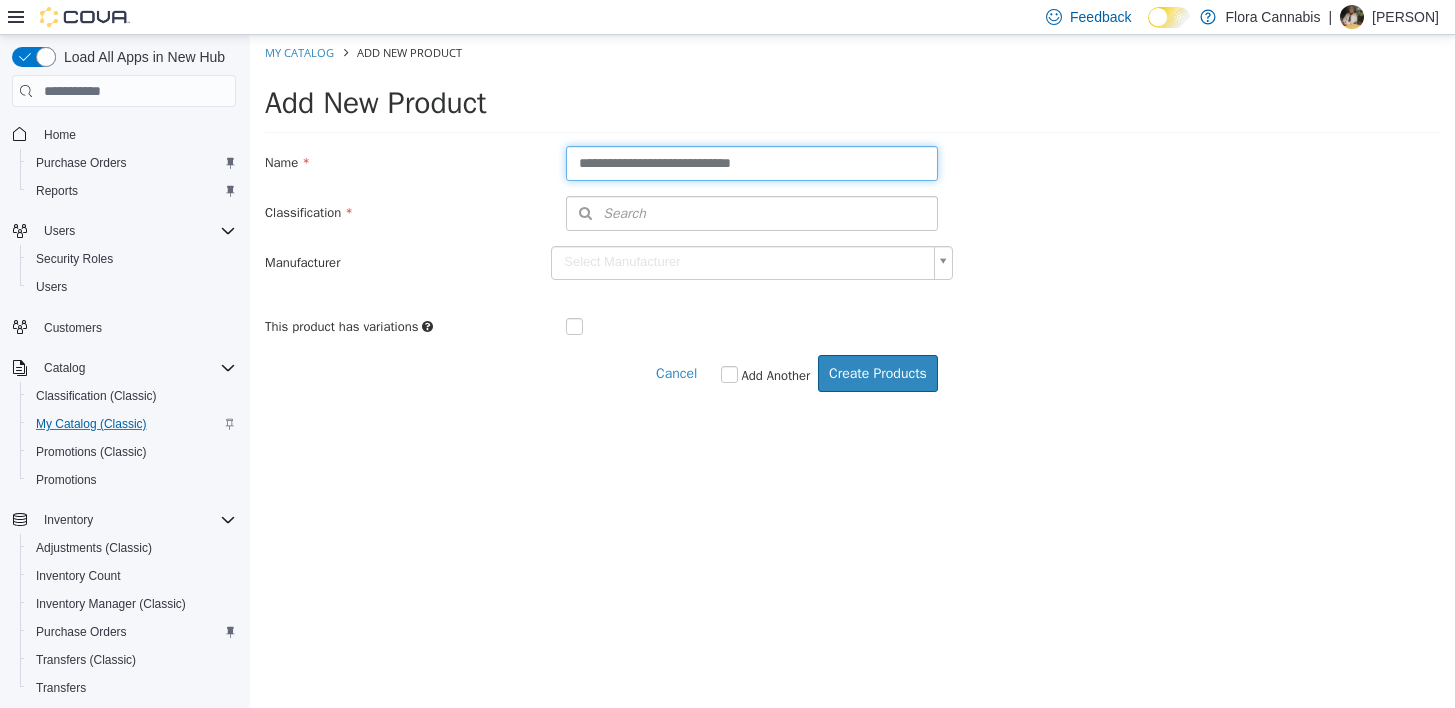 type on "**********" 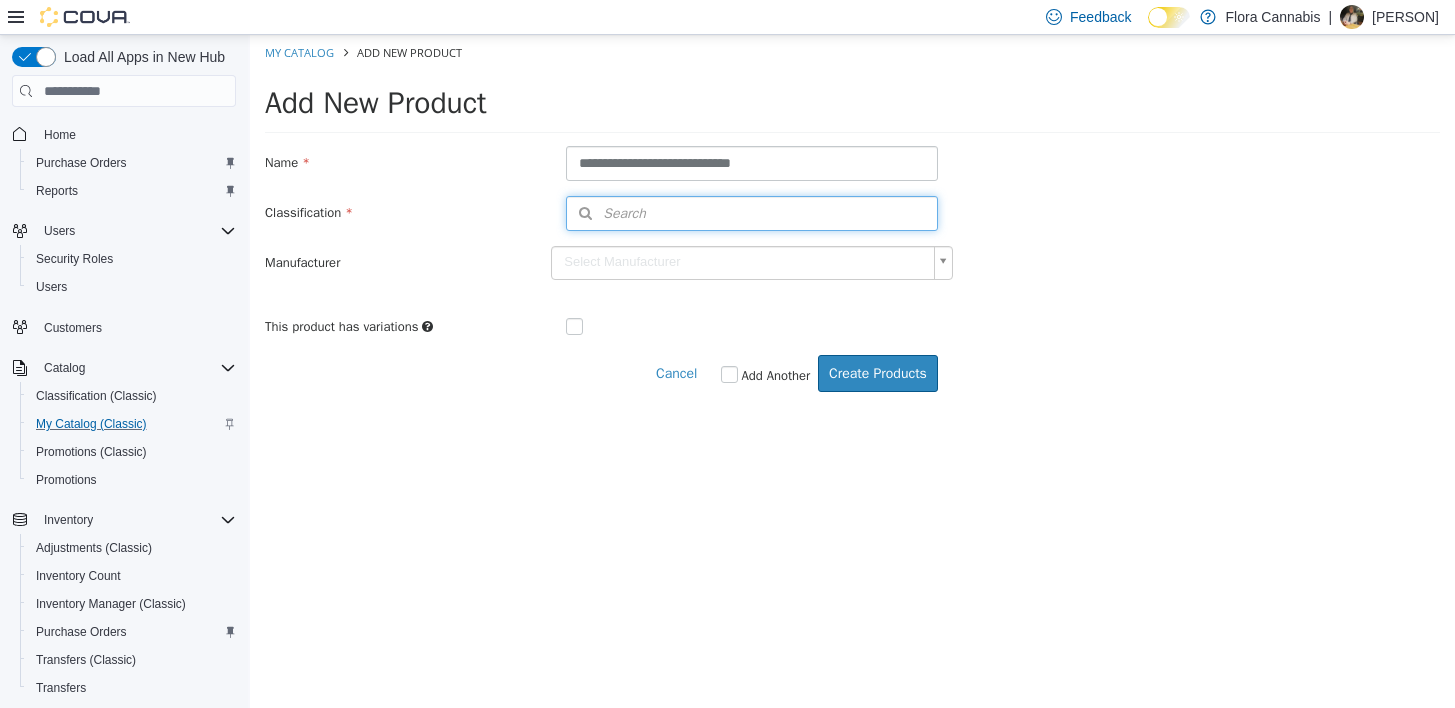 click on "Search" at bounding box center (752, 213) 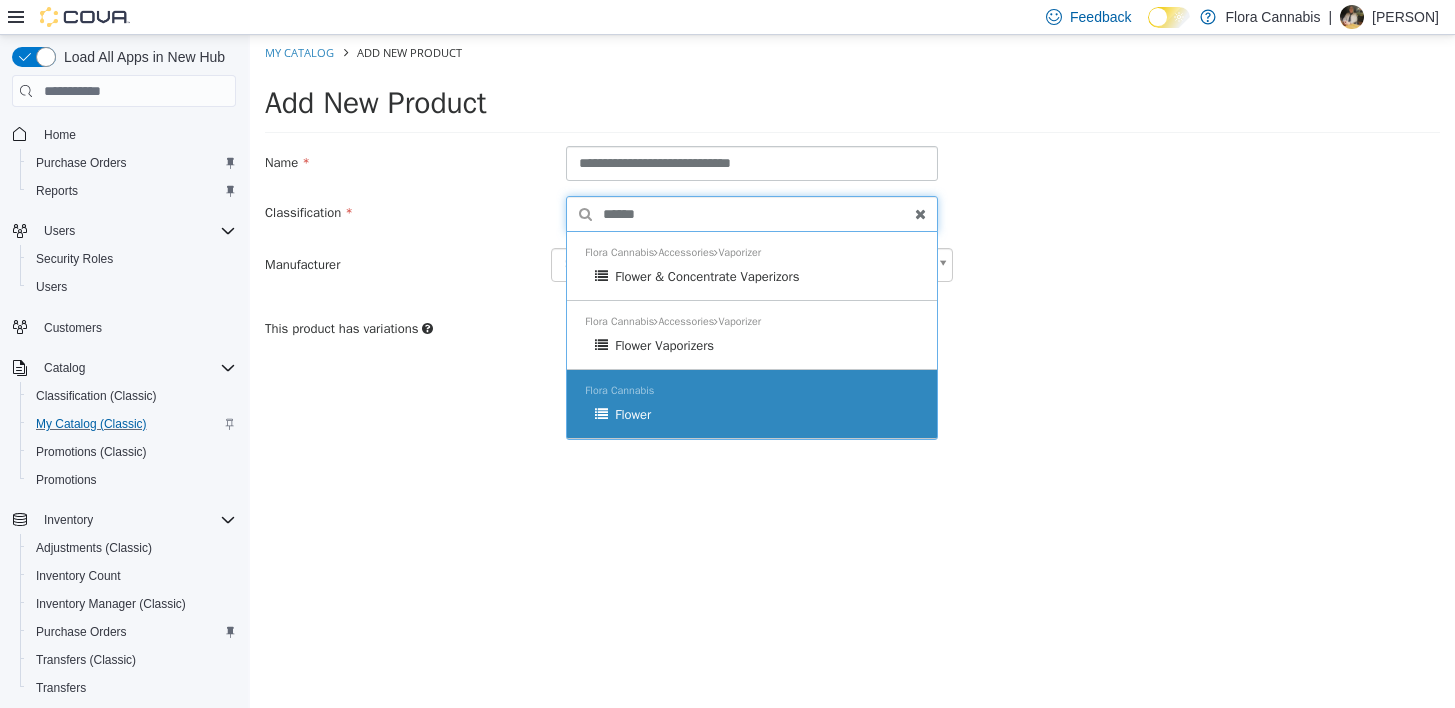 type on "******" 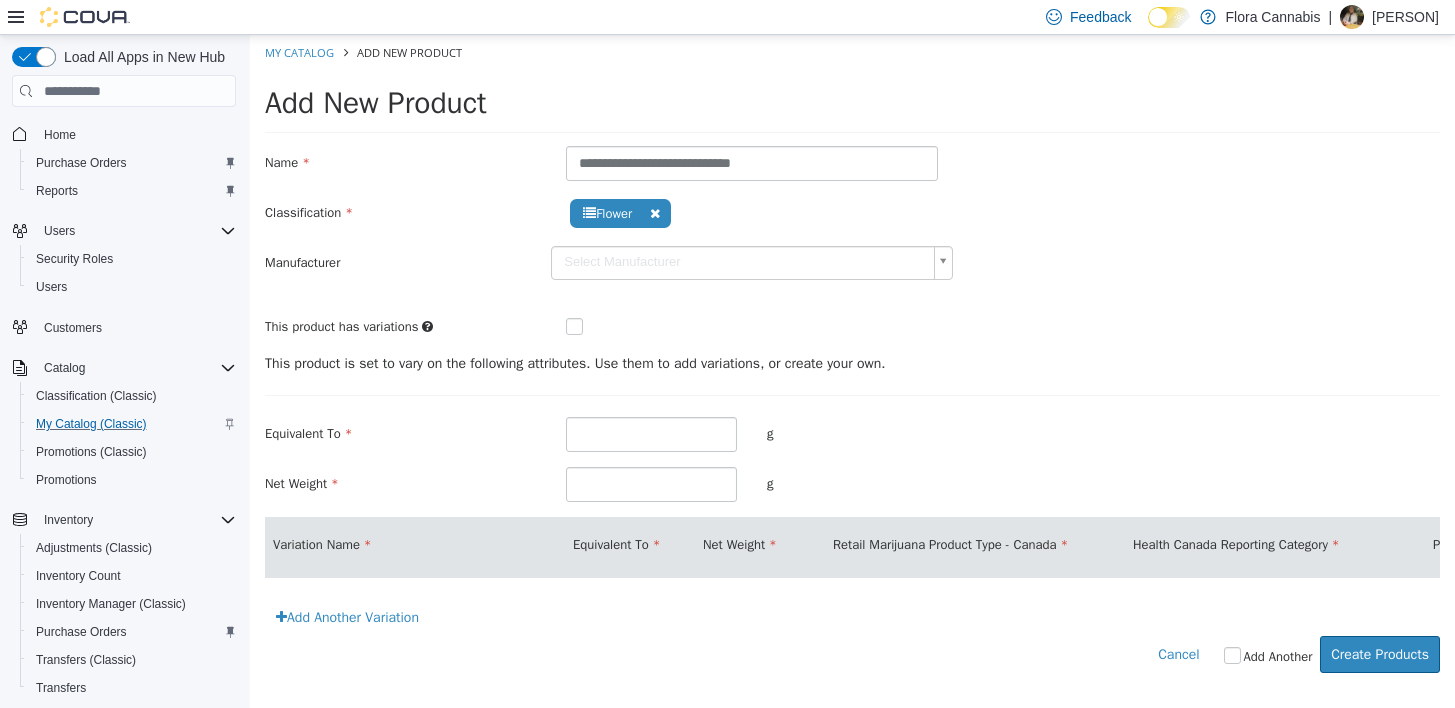 click at bounding box center (651, 324) 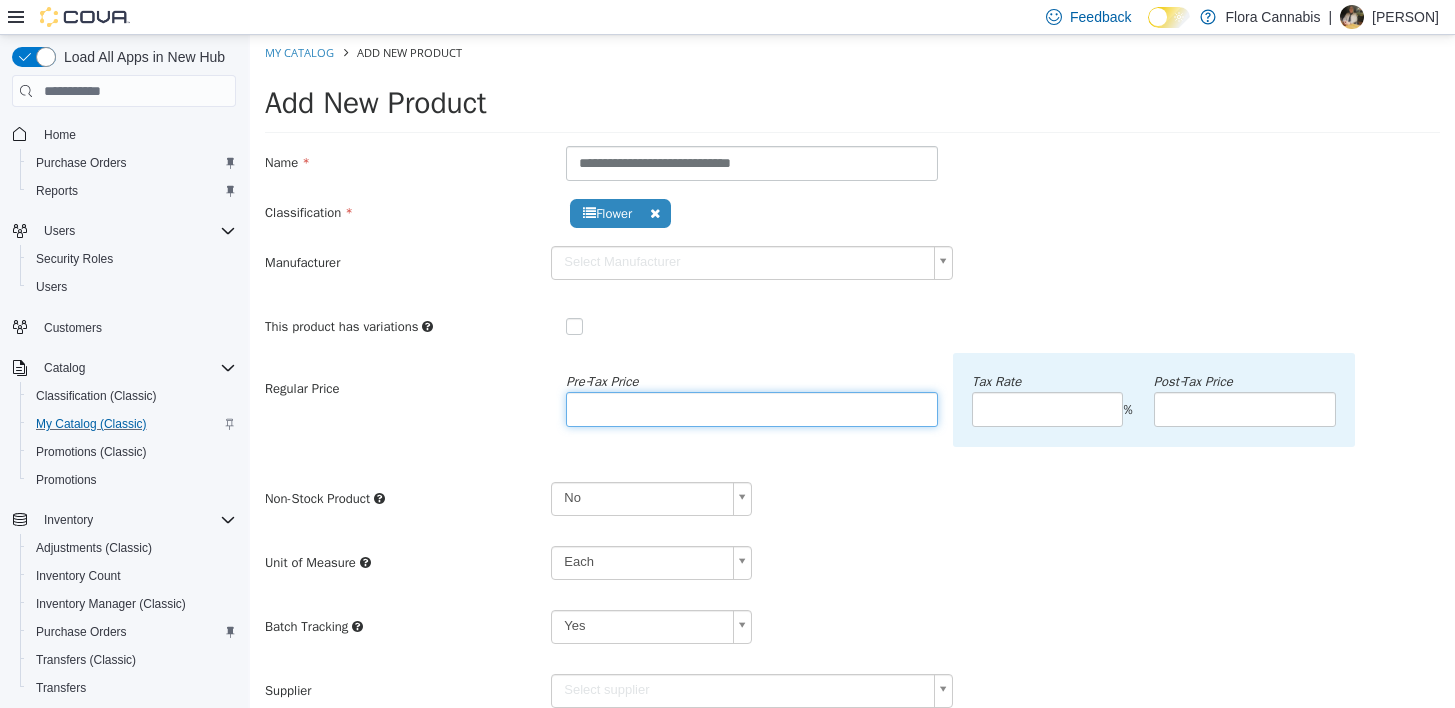 click at bounding box center (752, 409) 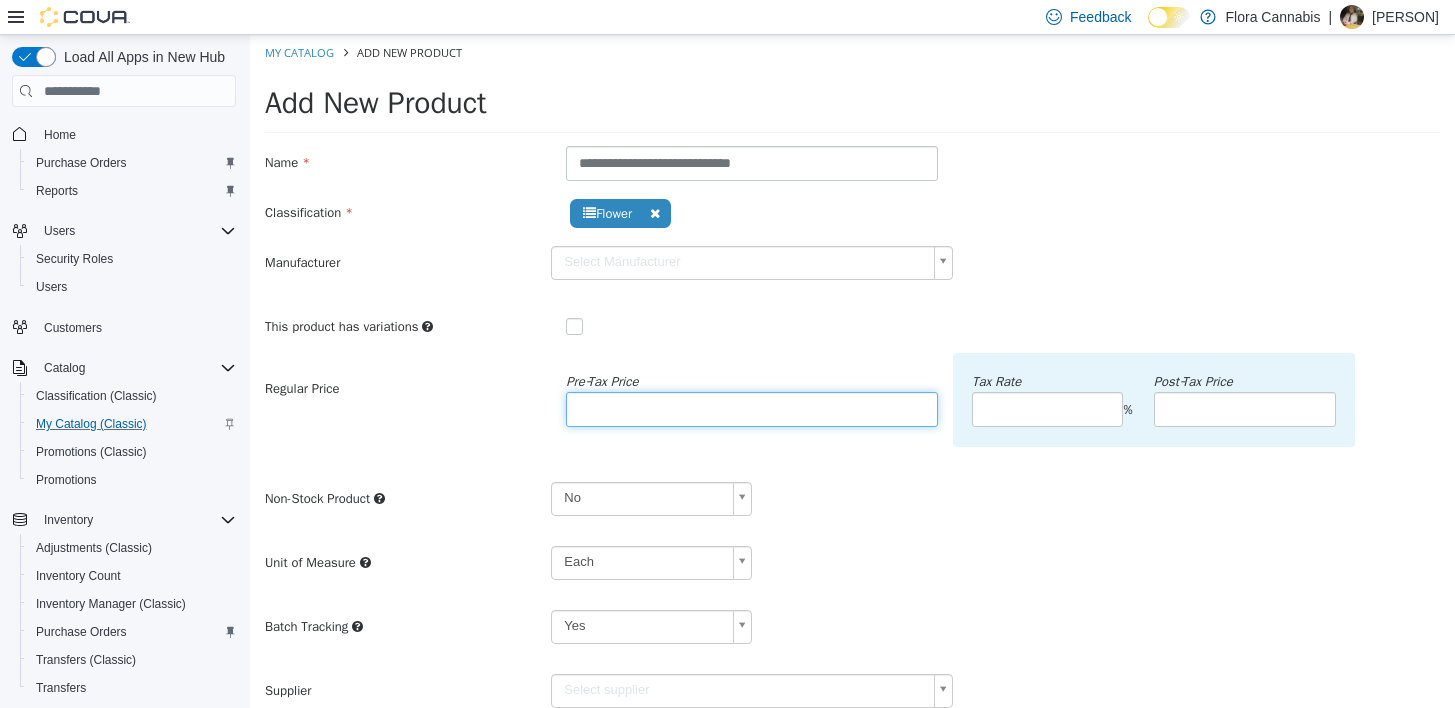type on "*****" 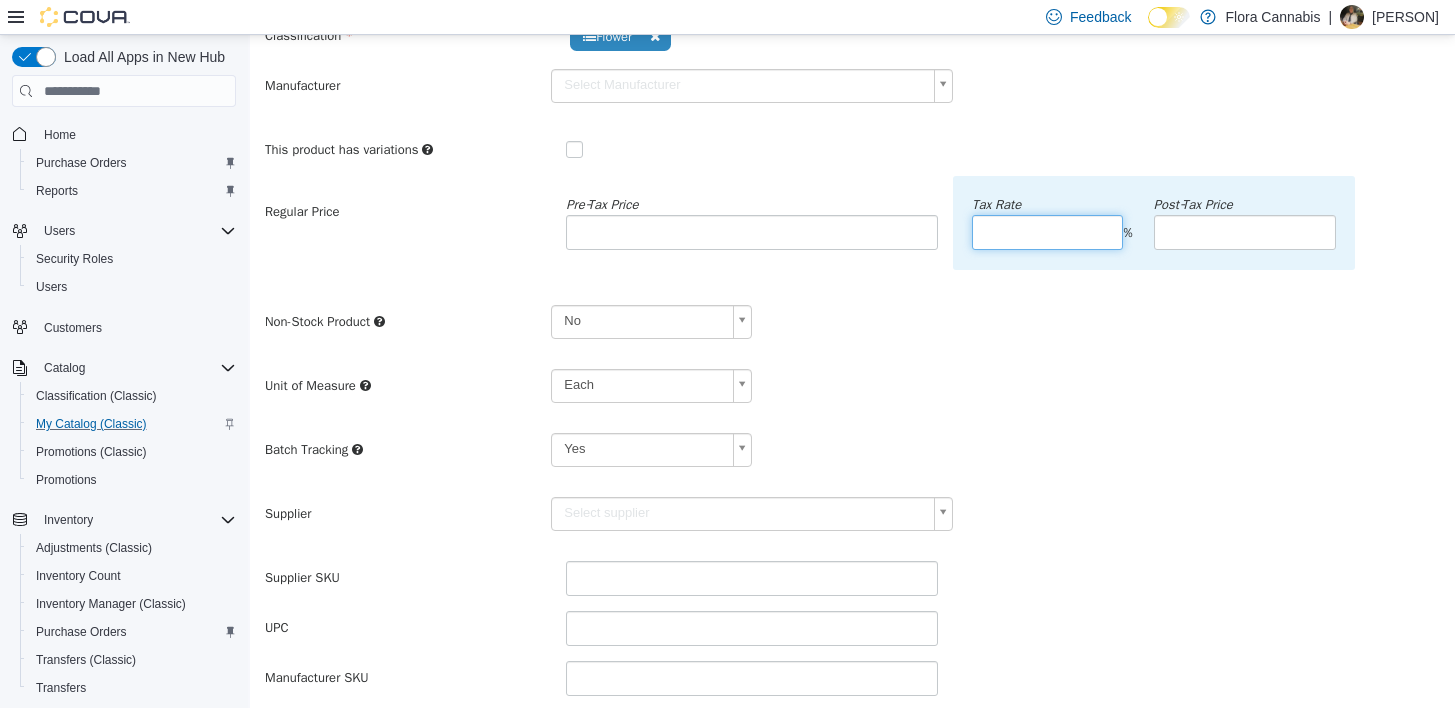 scroll, scrollTop: 300, scrollLeft: 0, axis: vertical 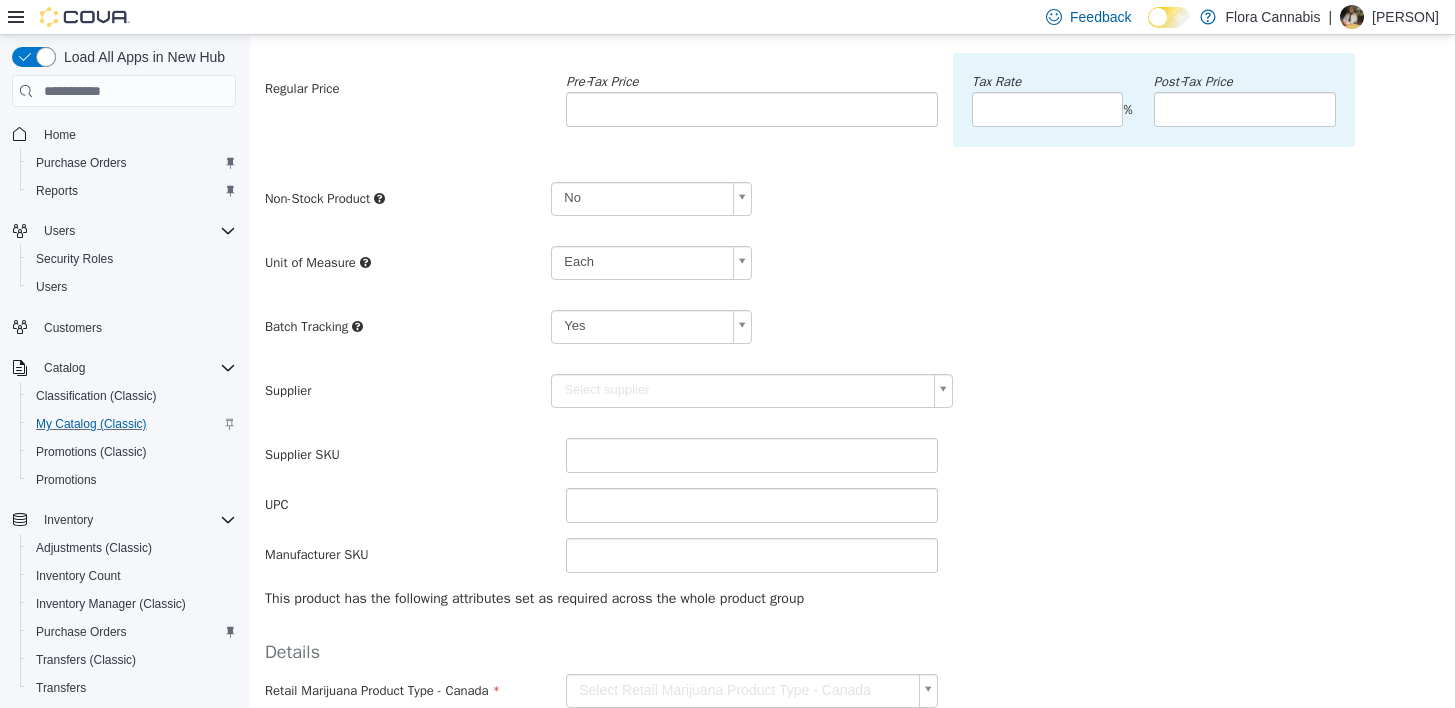 click on "**********" at bounding box center [852, 333] 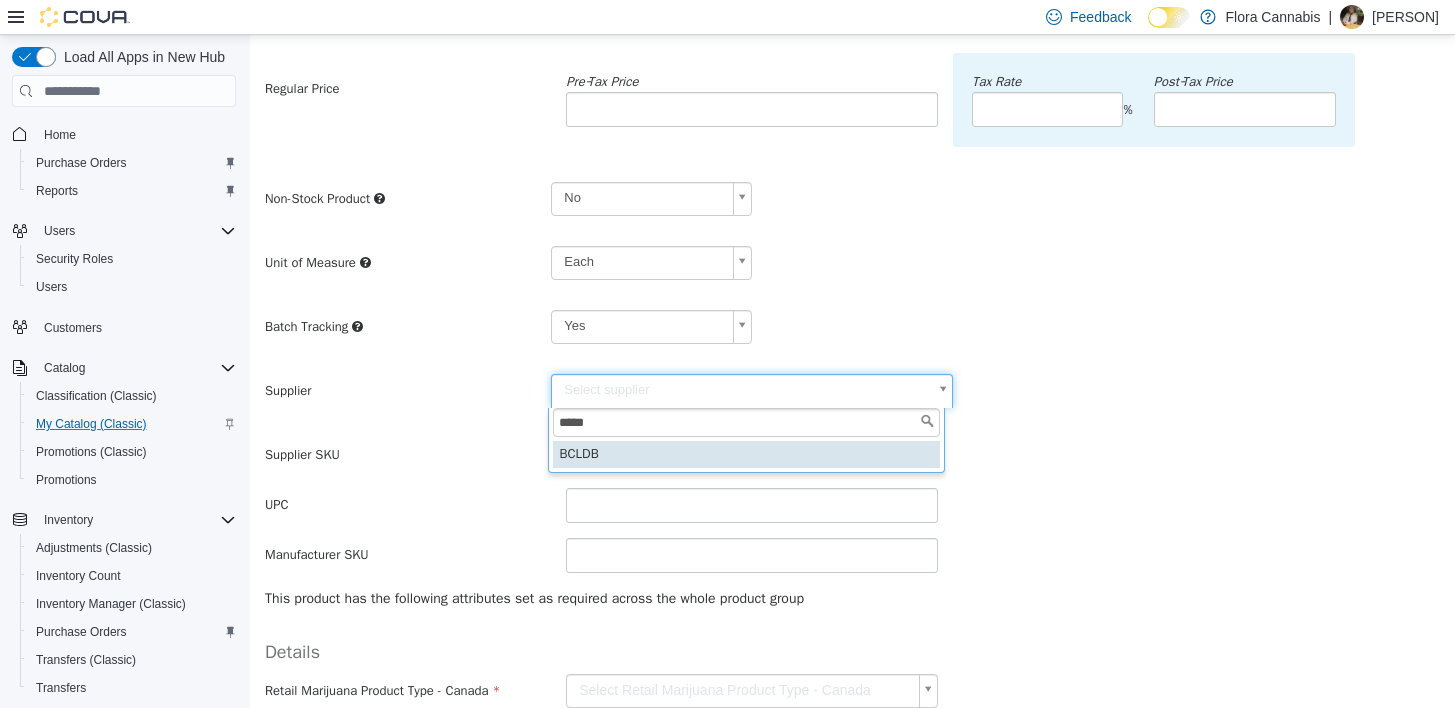 type on "*****" 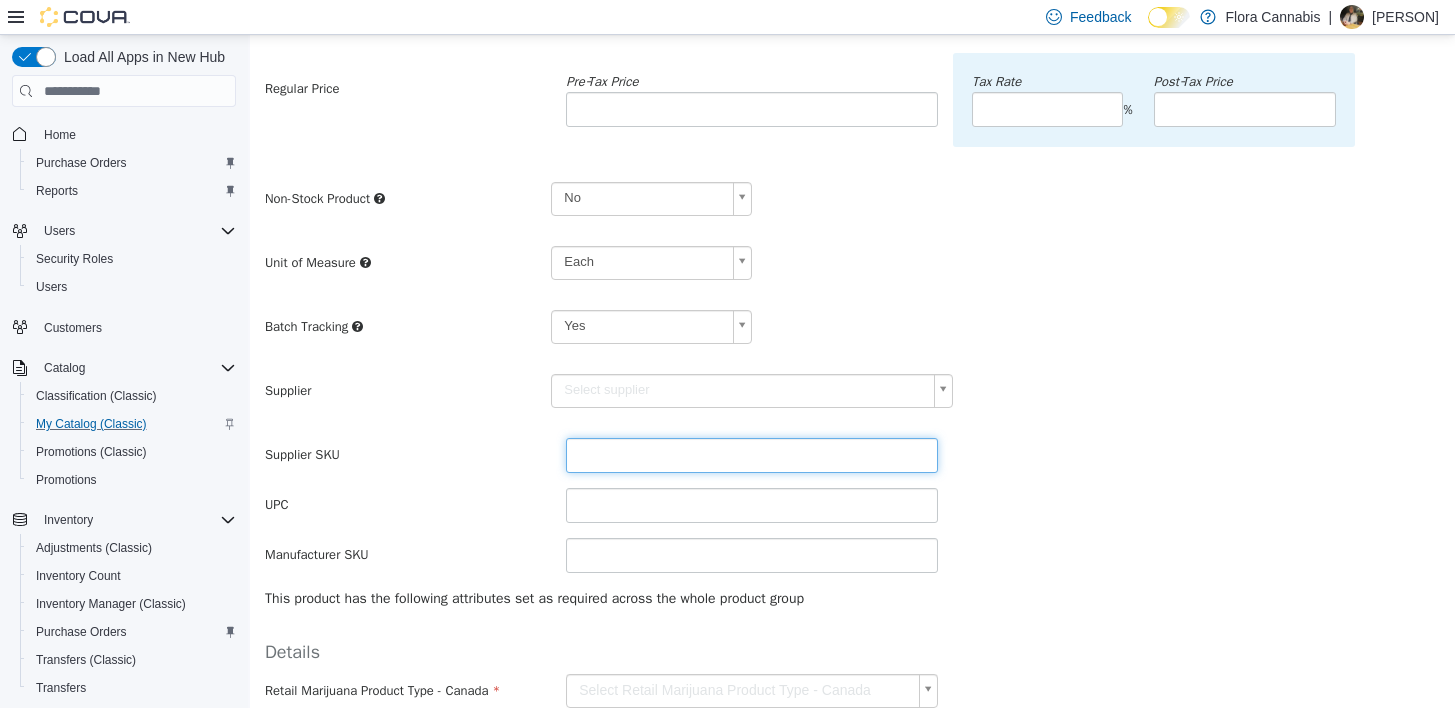 click at bounding box center [752, 455] 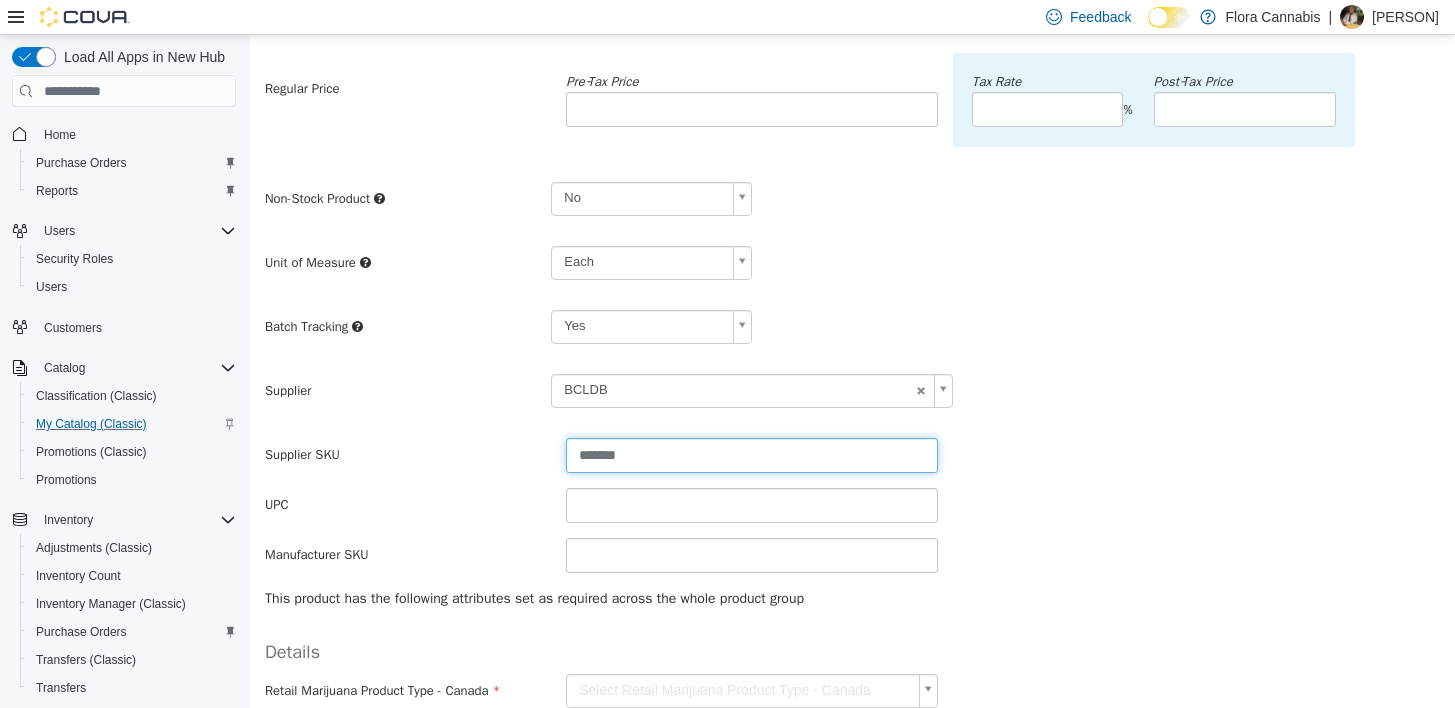 type on "*******" 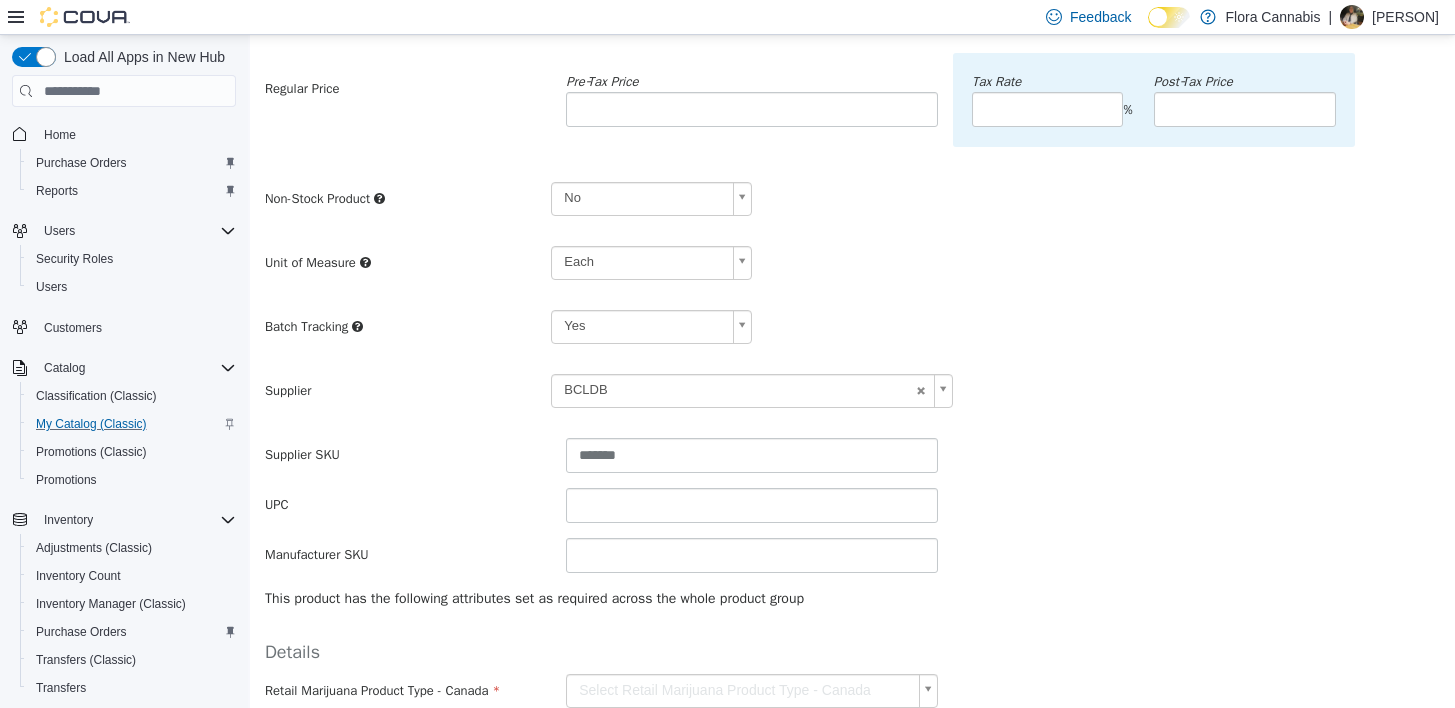 click on "Regular Price Pre‑Tax Price ***** Tax Rate % Post‑Tax Price
Non-Stock Product       No                             **
Unit of Measure       Each                             ****** Supplier     BCLDB                             ****** Supplier SKU ******* UPC Manufacturer SKU" at bounding box center (852, 313) 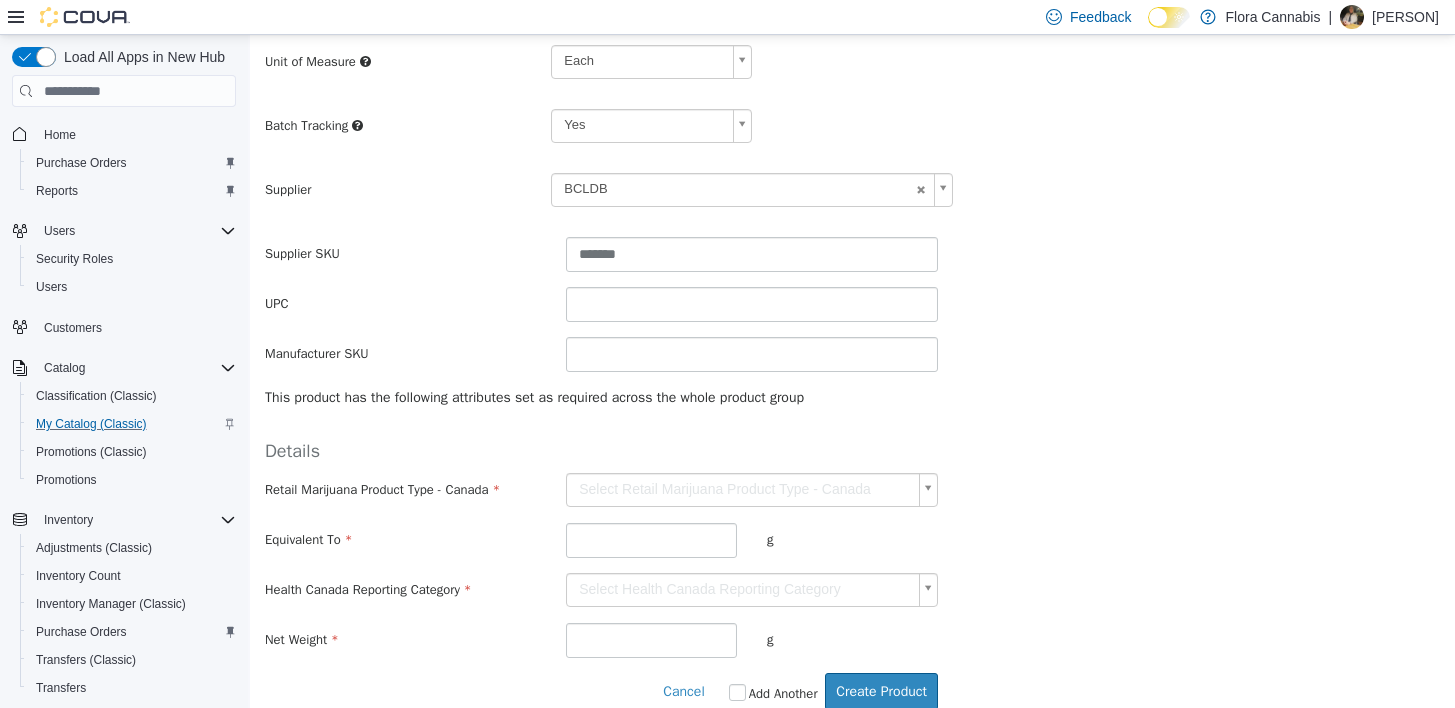 scroll, scrollTop: 525, scrollLeft: 0, axis: vertical 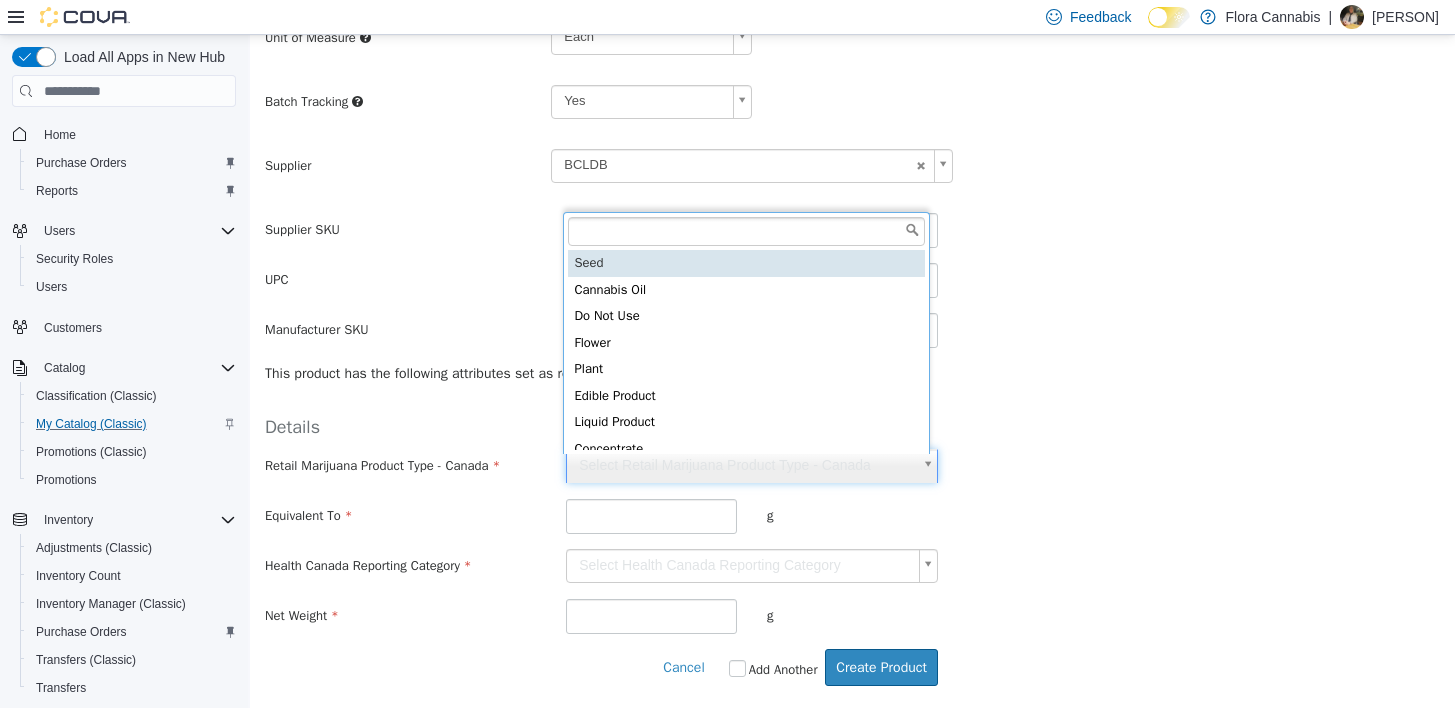 click on "**********" at bounding box center (852, 108) 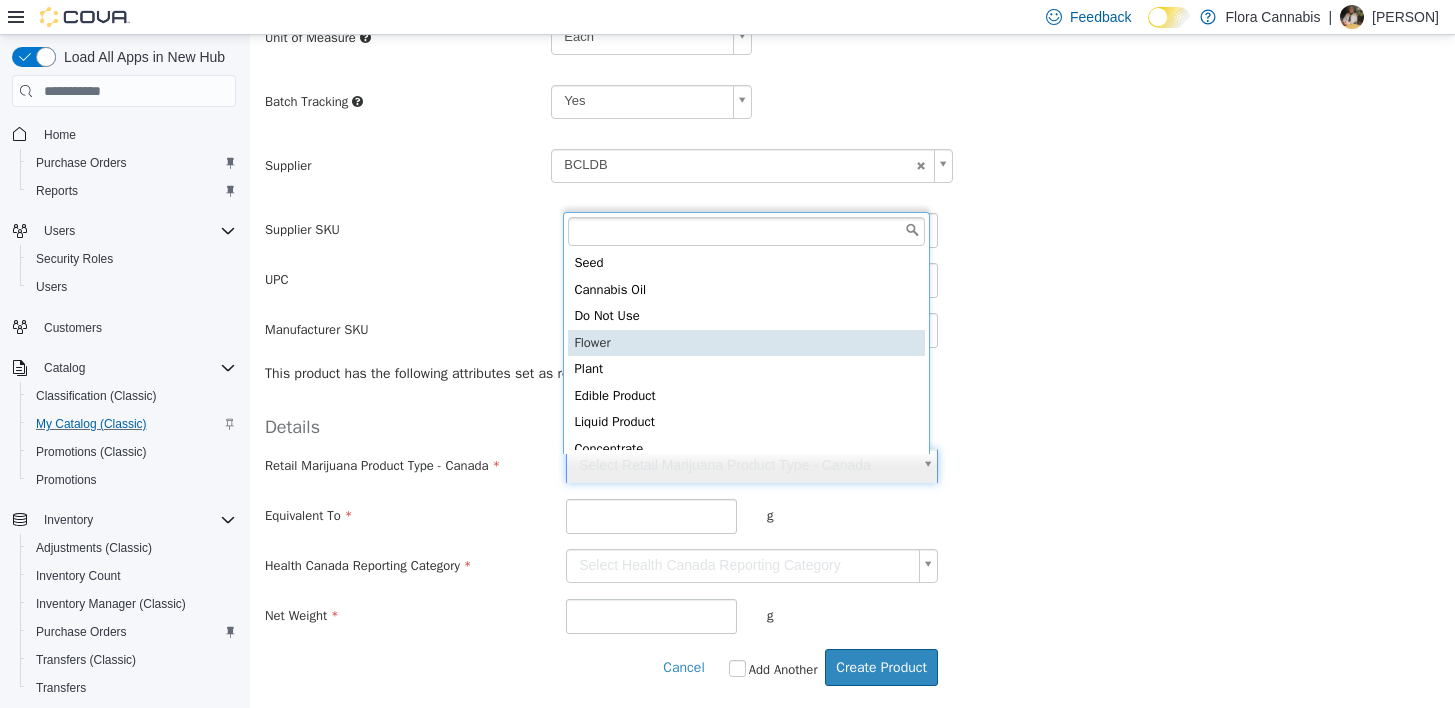 scroll, scrollTop: 5, scrollLeft: 0, axis: vertical 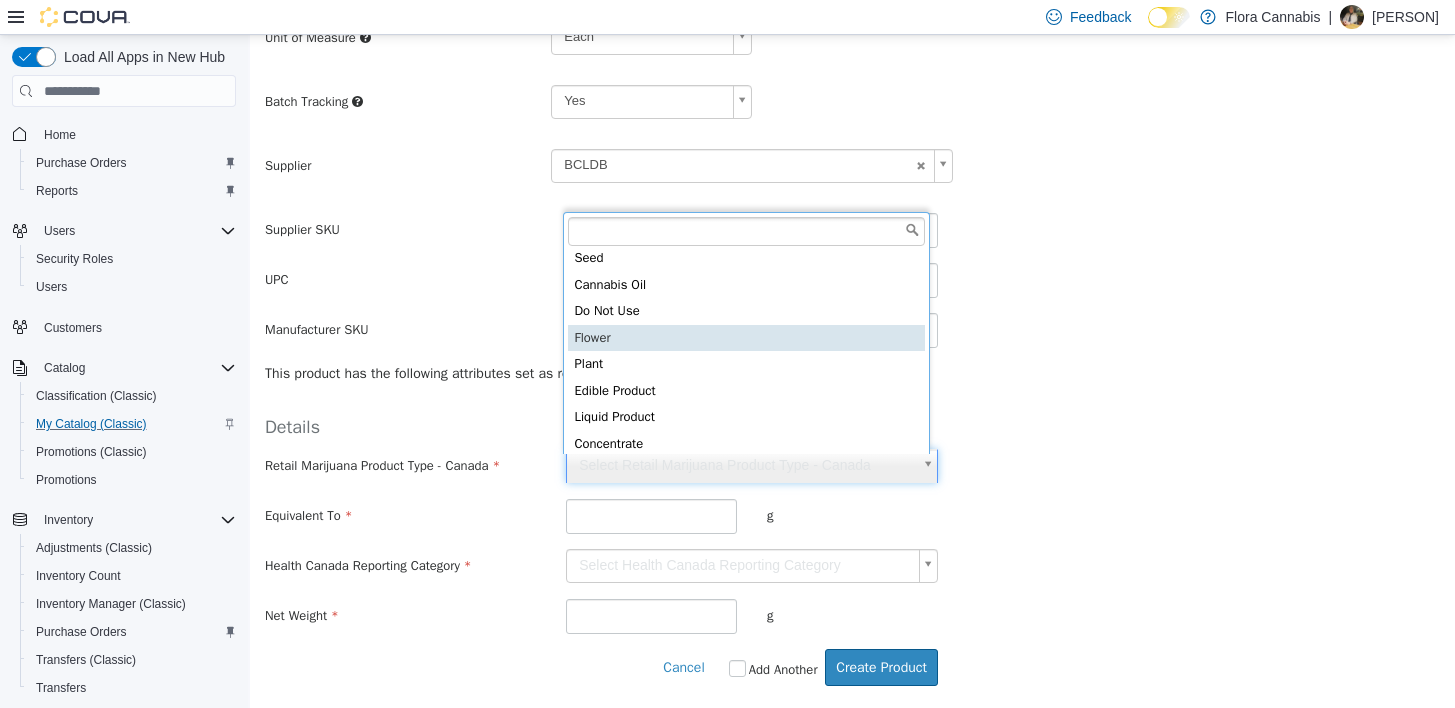 type on "******" 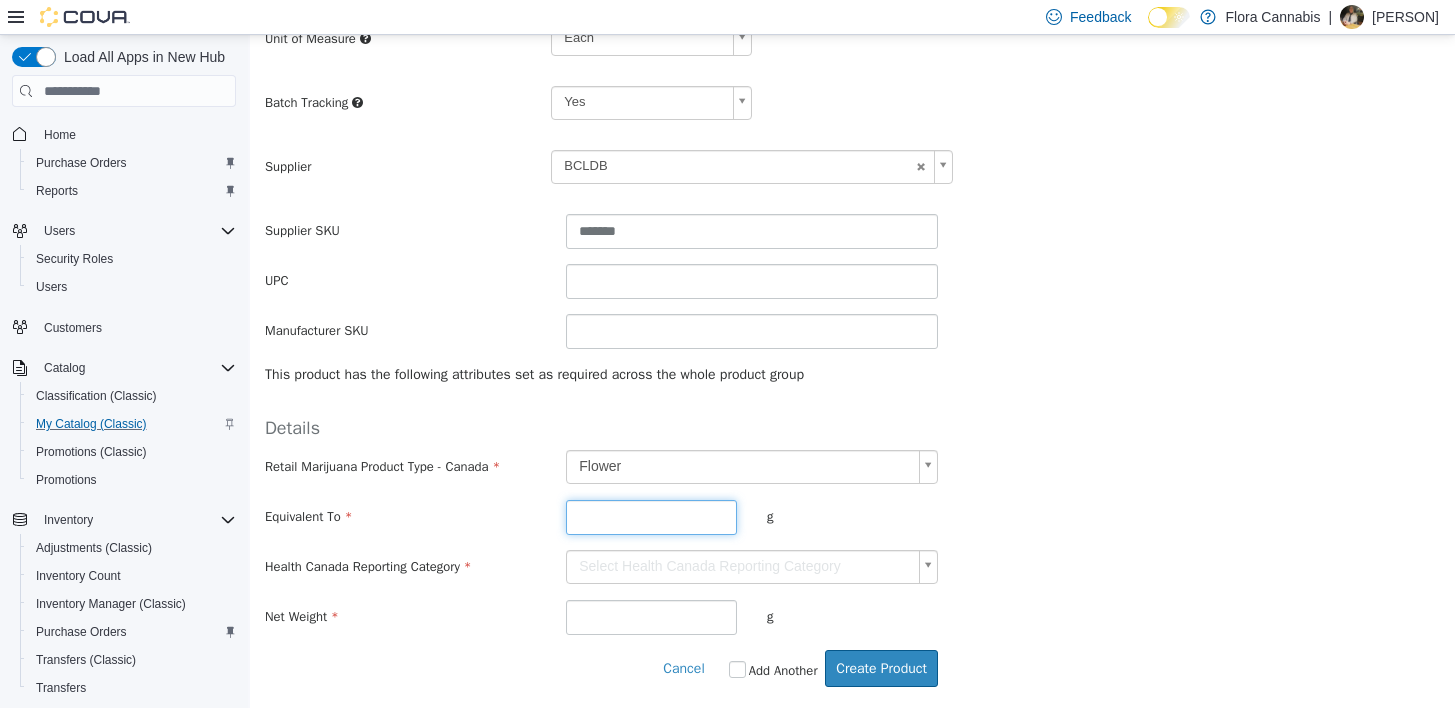 click at bounding box center [651, 517] 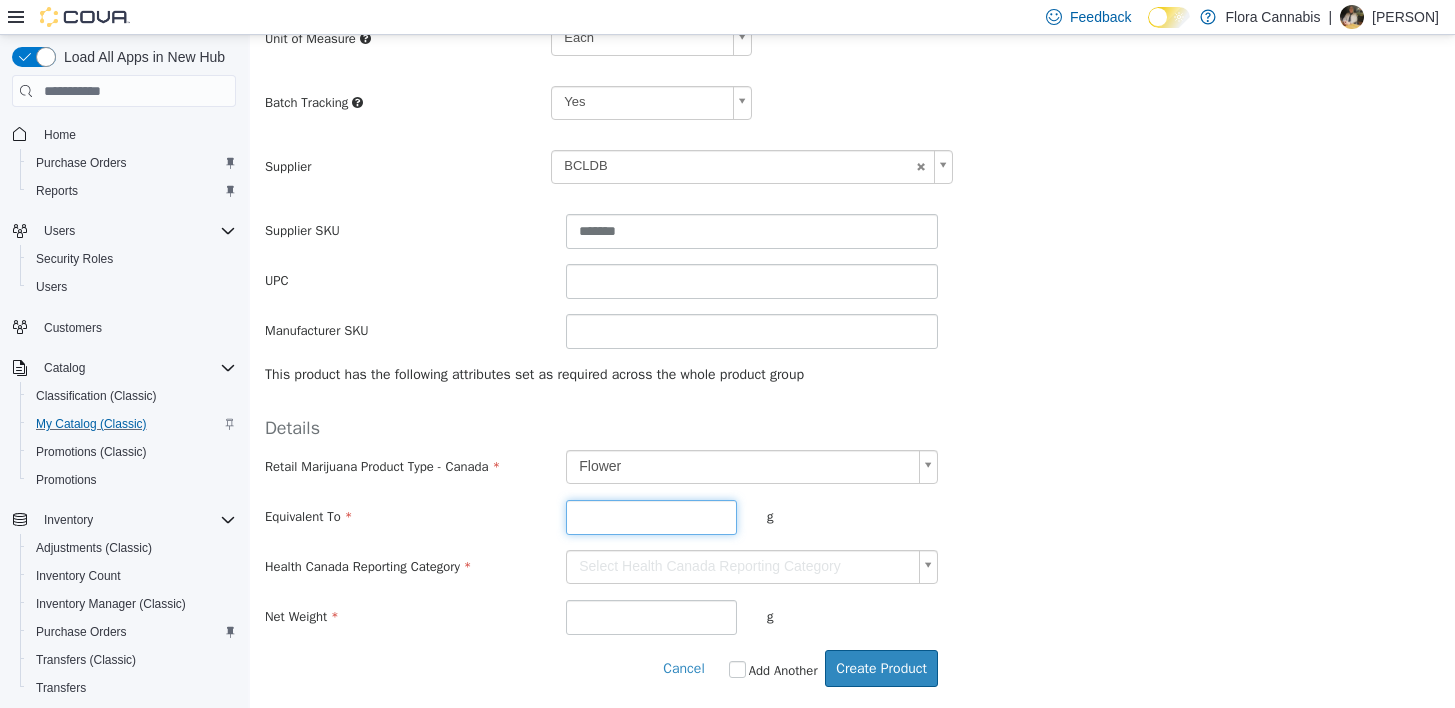 type on "**" 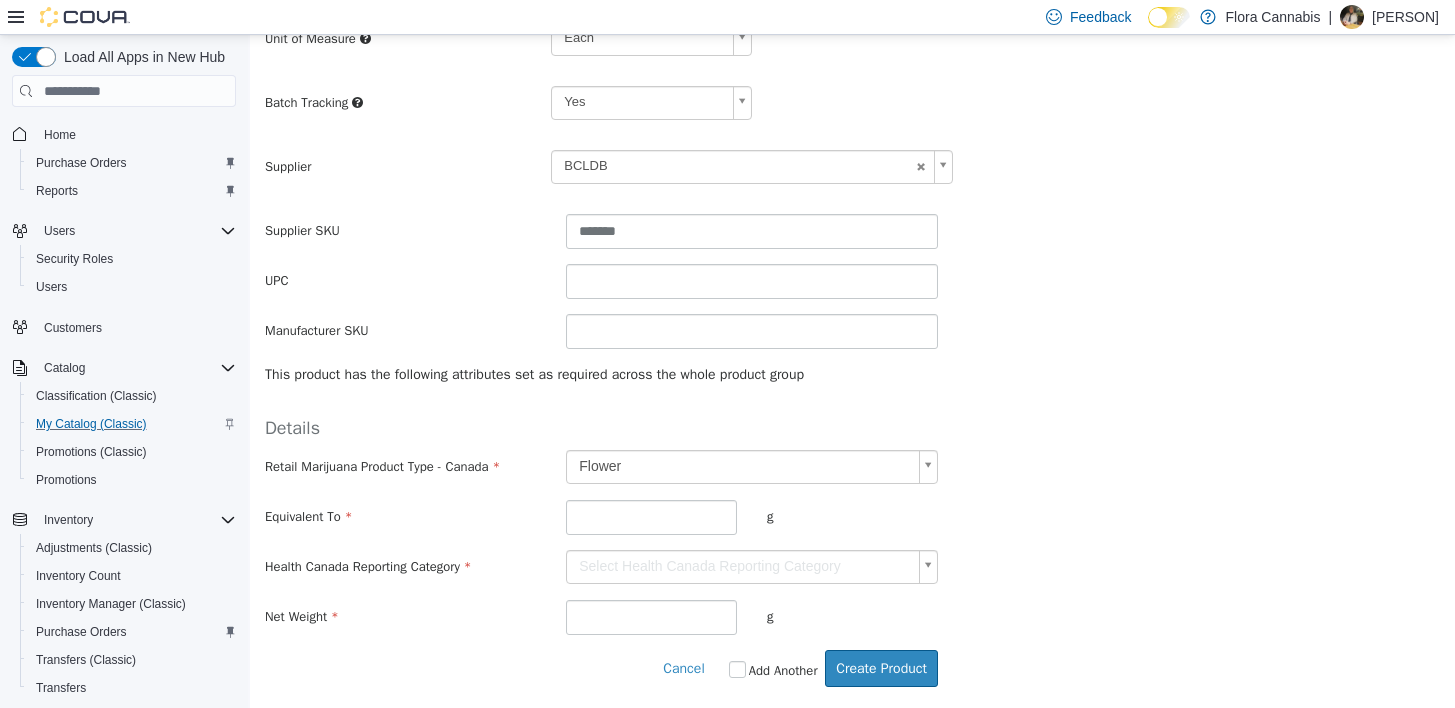 click on "**********" at bounding box center [852, 109] 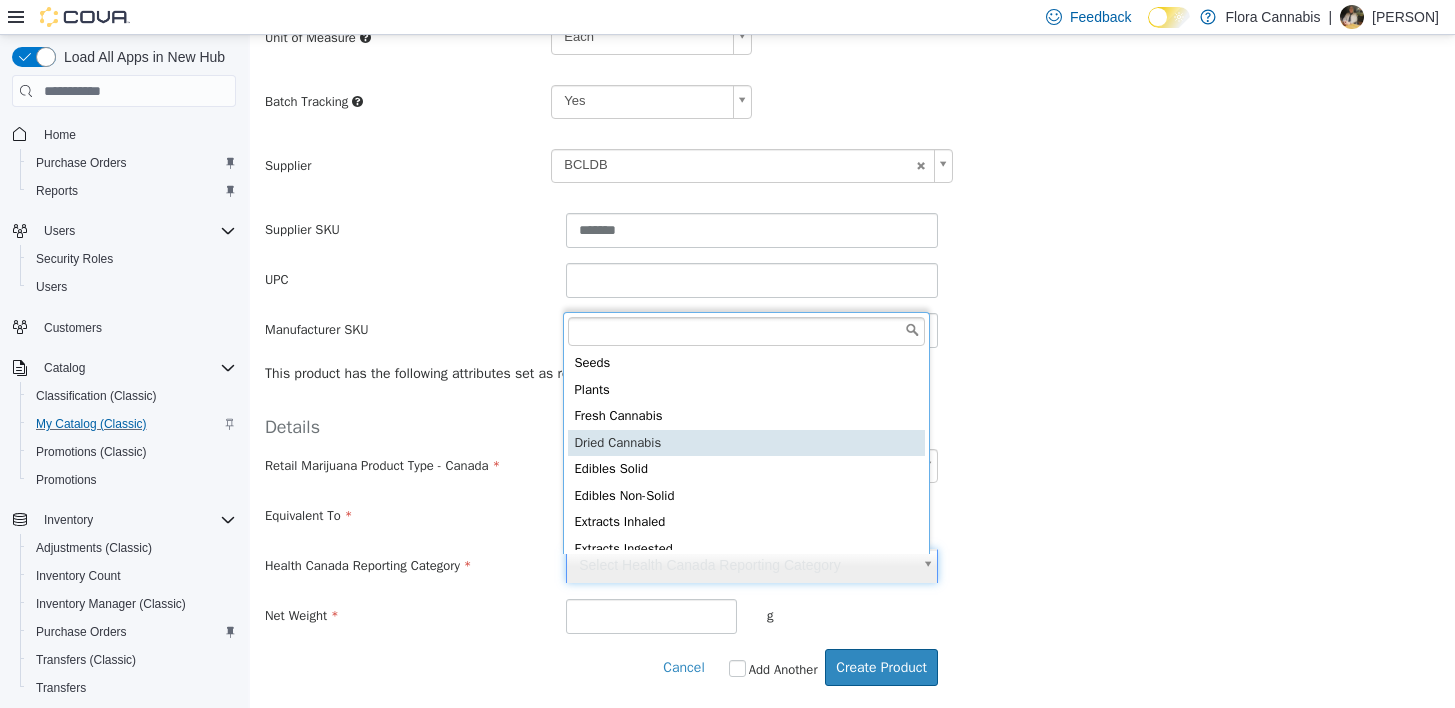 scroll, scrollTop: 5, scrollLeft: 0, axis: vertical 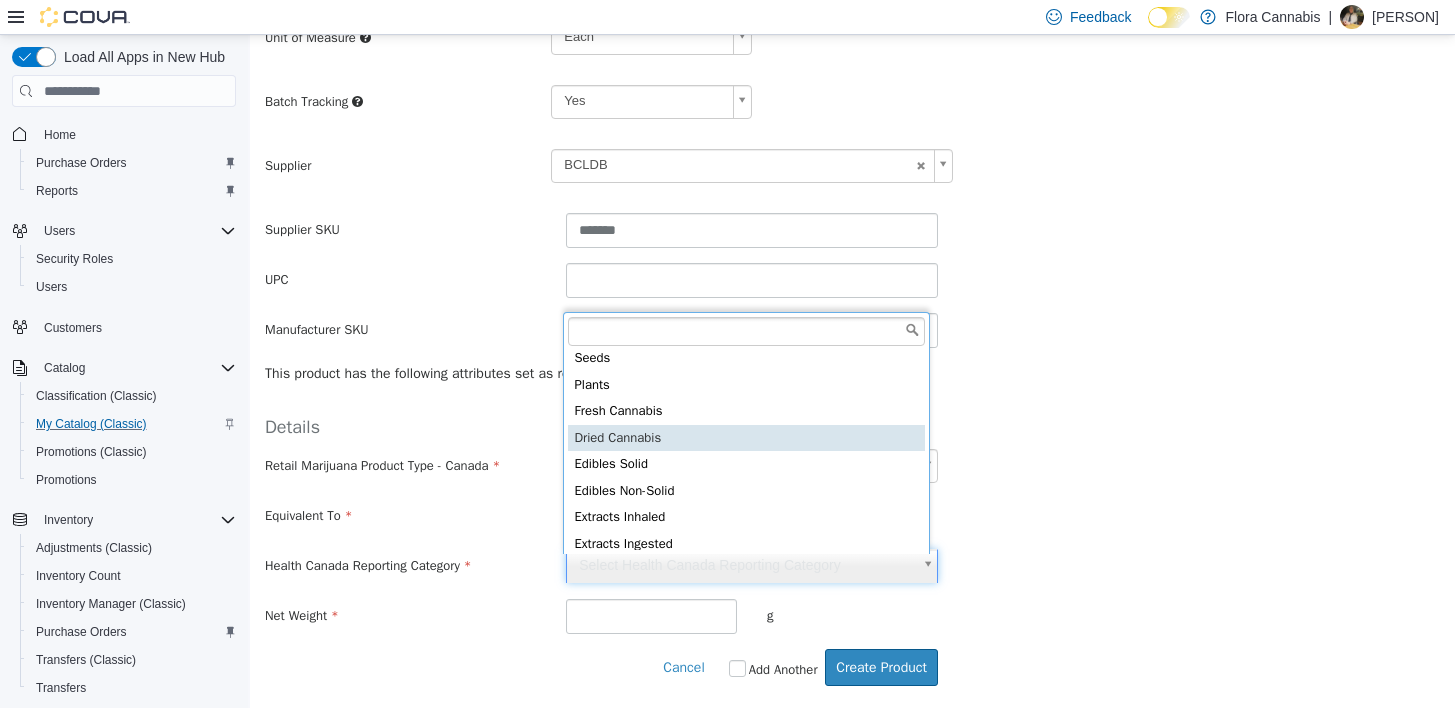 type on "**********" 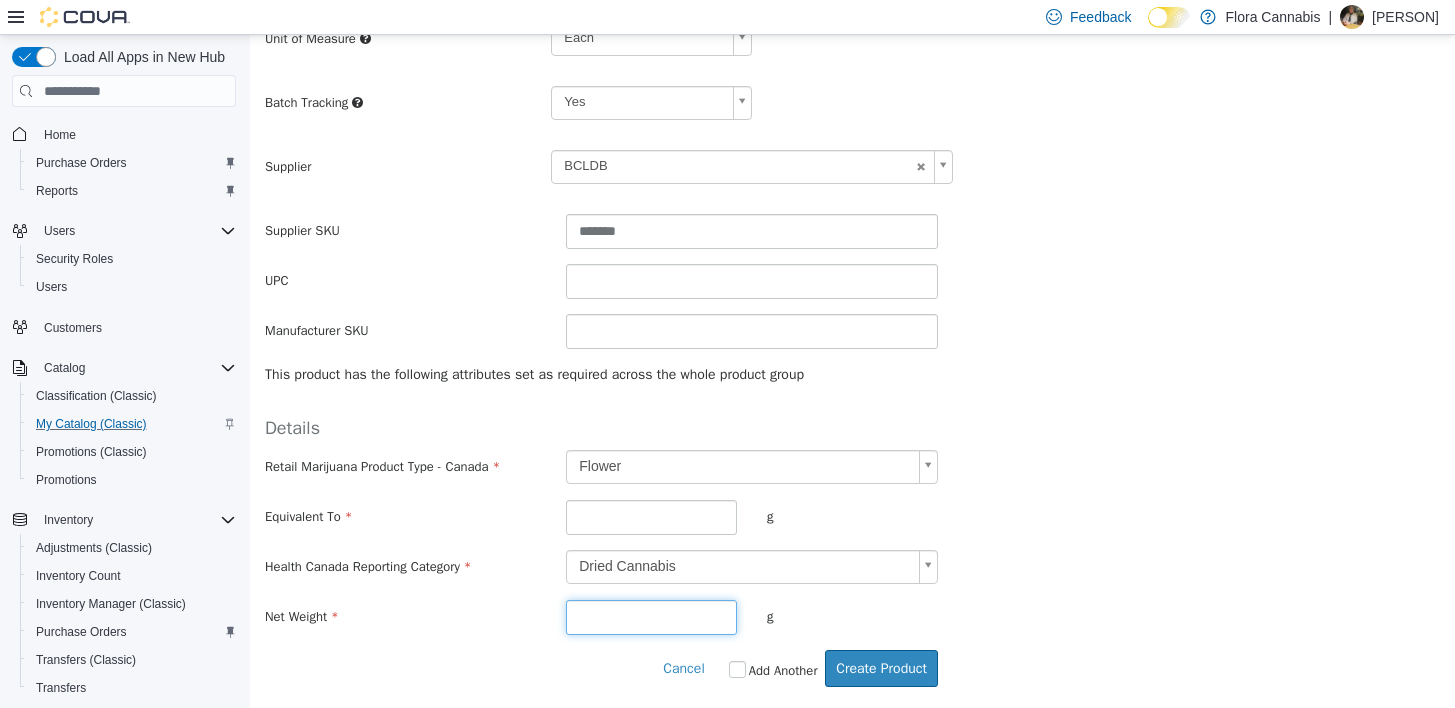 click at bounding box center (651, 617) 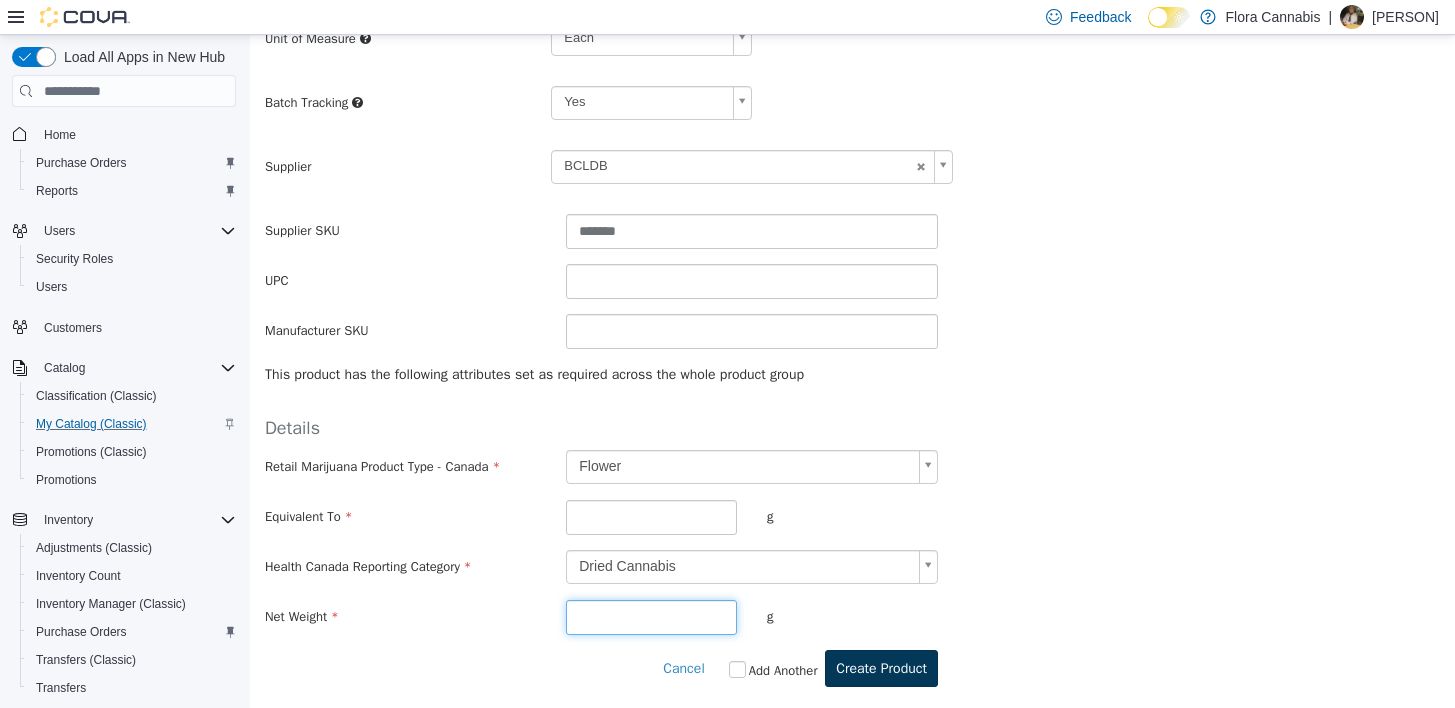 type on "**" 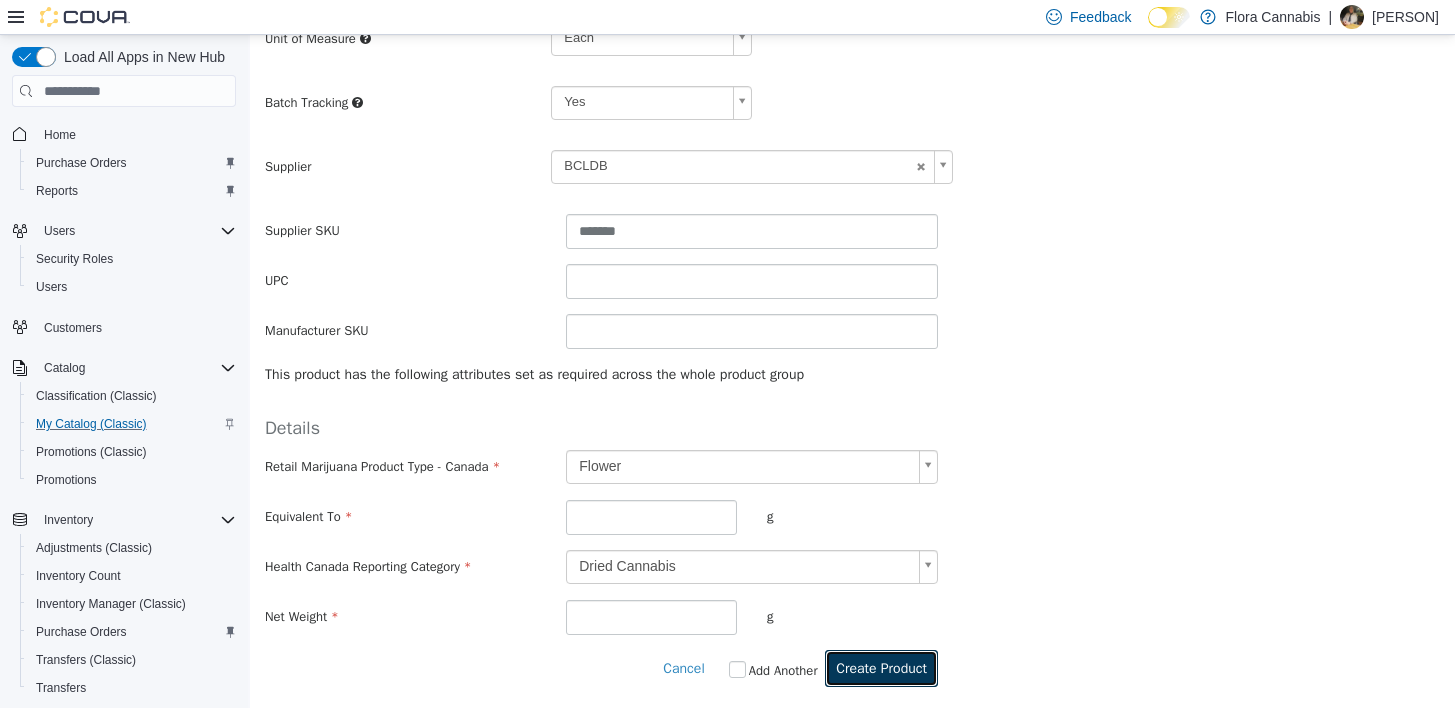 click on "Create Product" at bounding box center [881, 668] 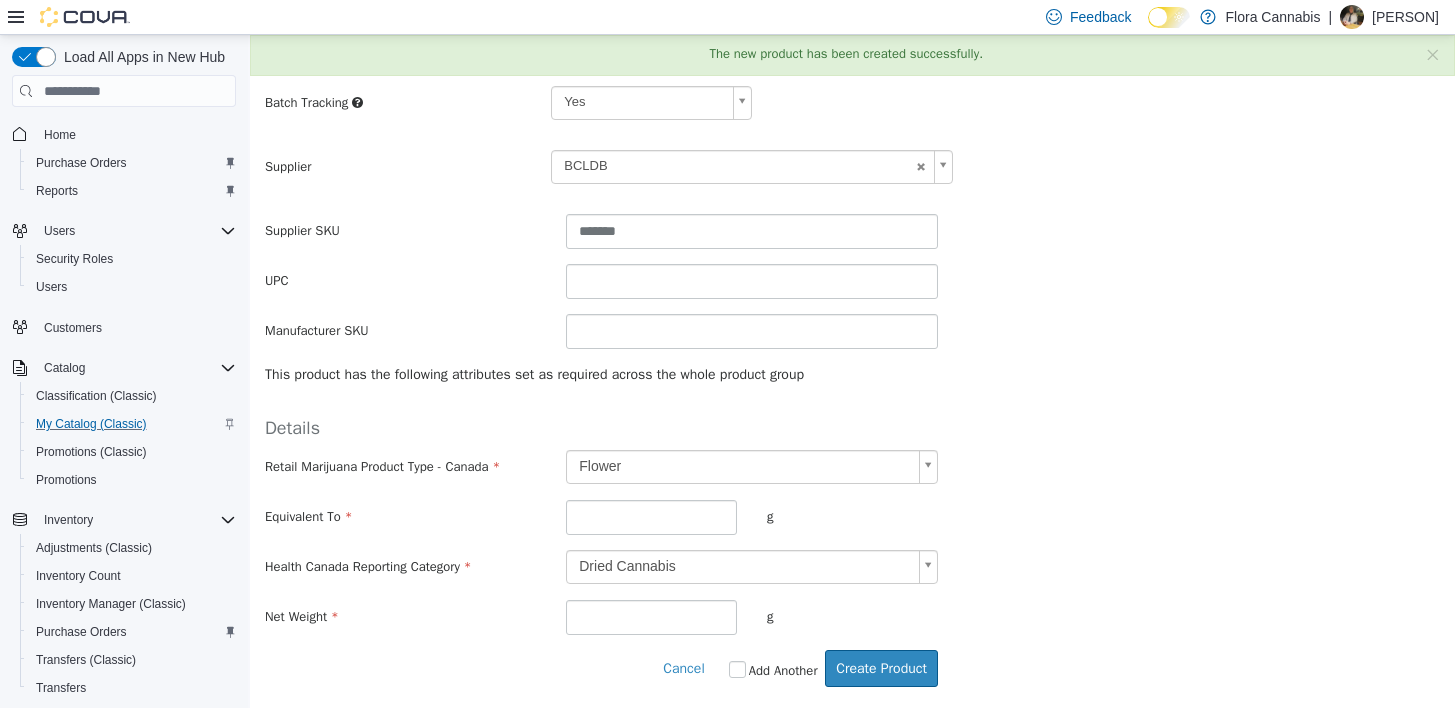 scroll, scrollTop: 0, scrollLeft: 0, axis: both 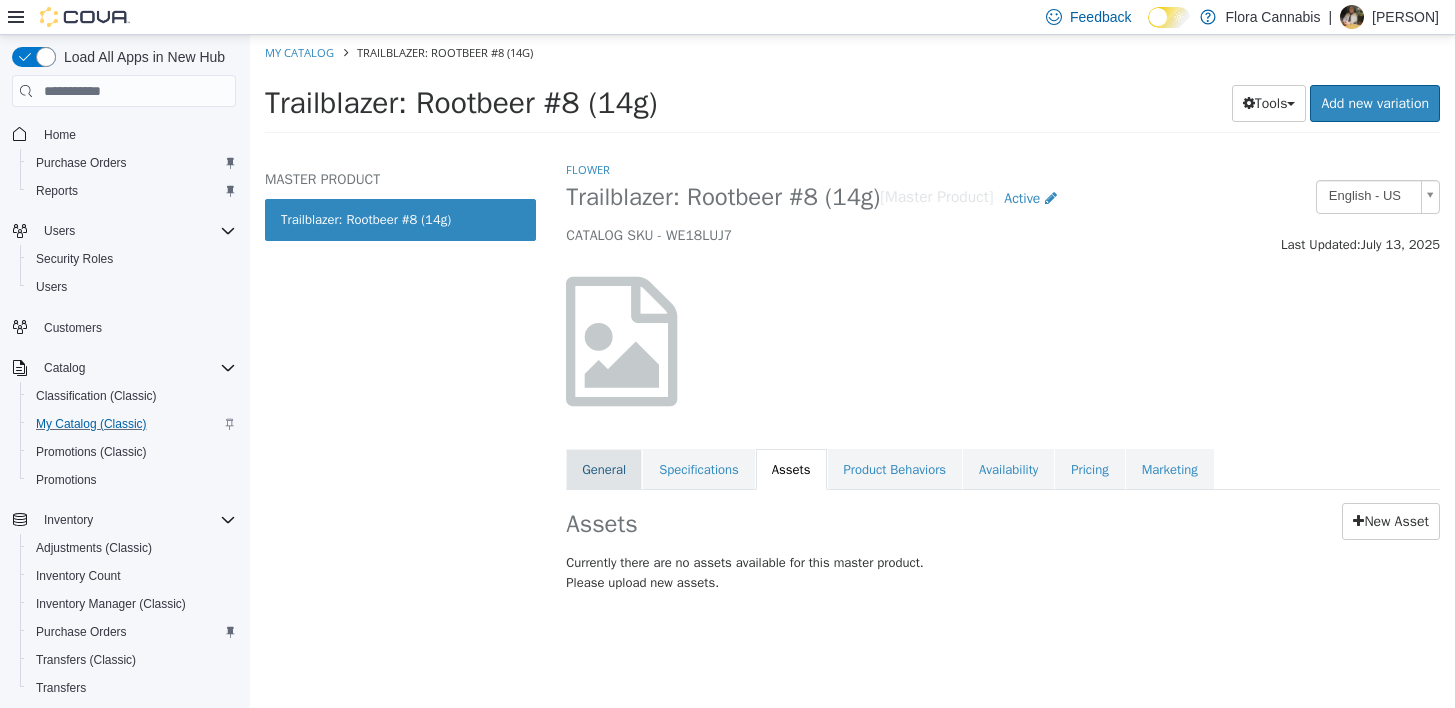 click on "General" at bounding box center [604, 470] 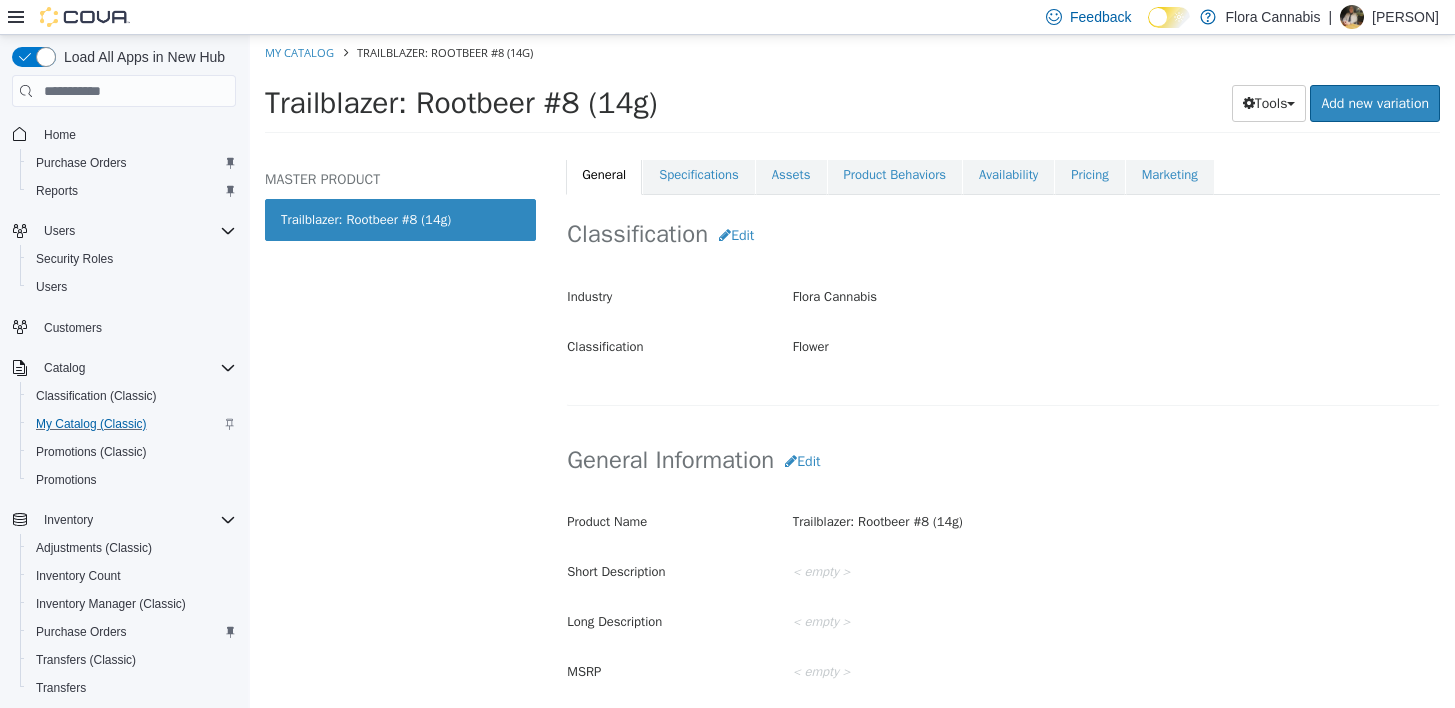 scroll, scrollTop: 400, scrollLeft: 0, axis: vertical 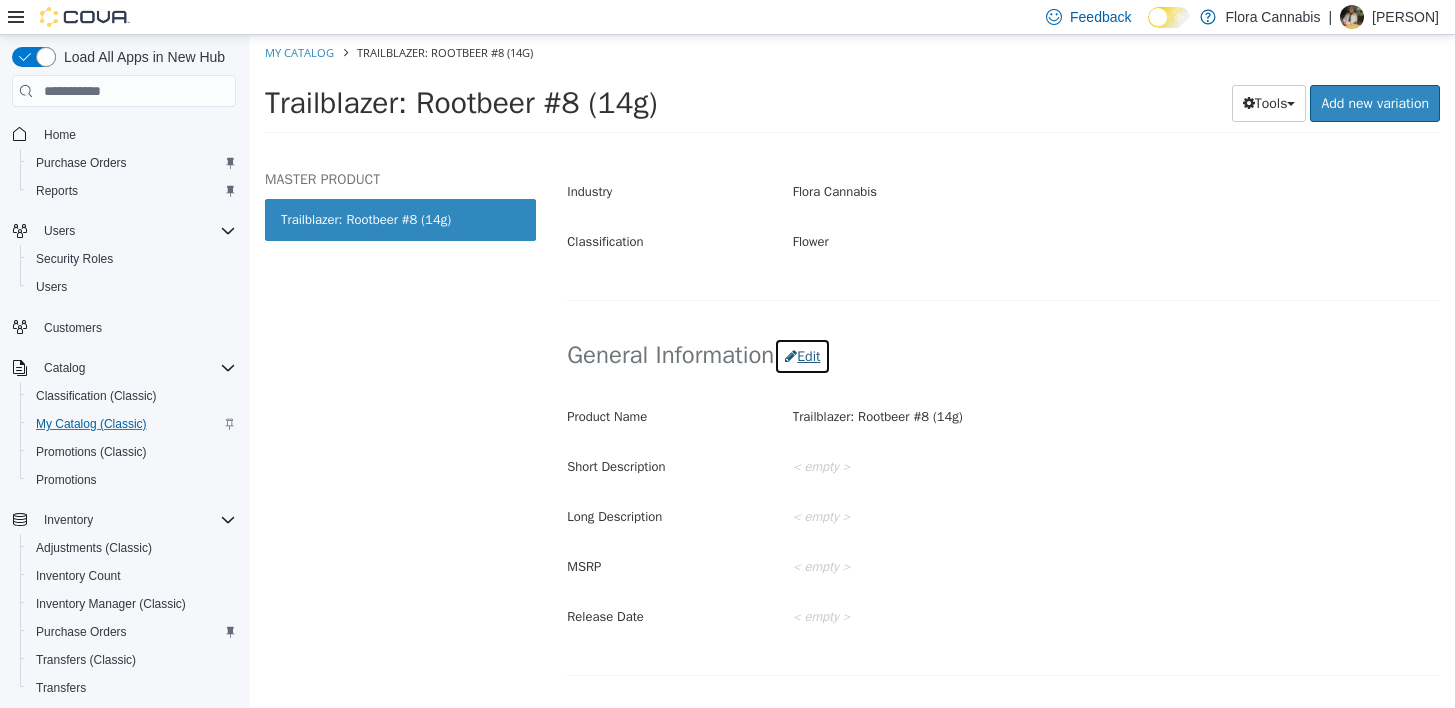 click on "Edit" at bounding box center (802, 356) 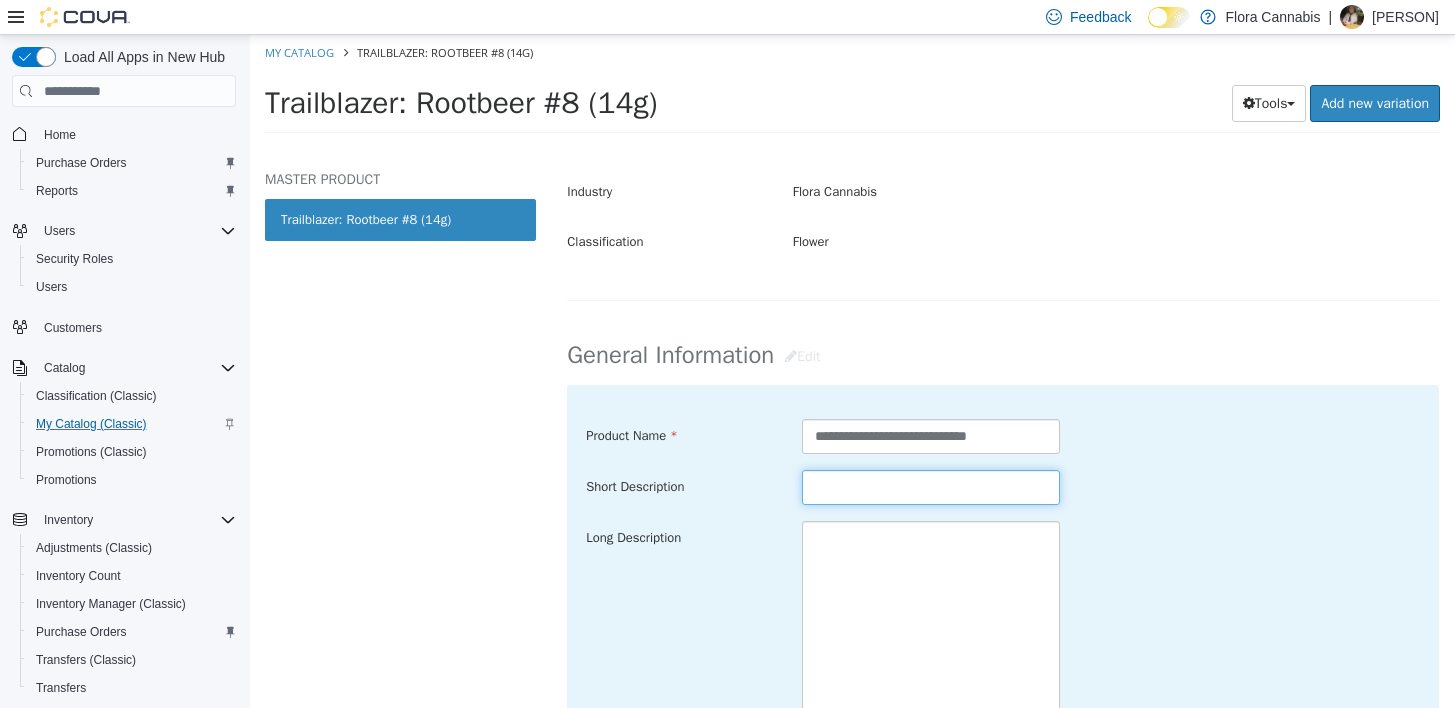 paste on "**********" 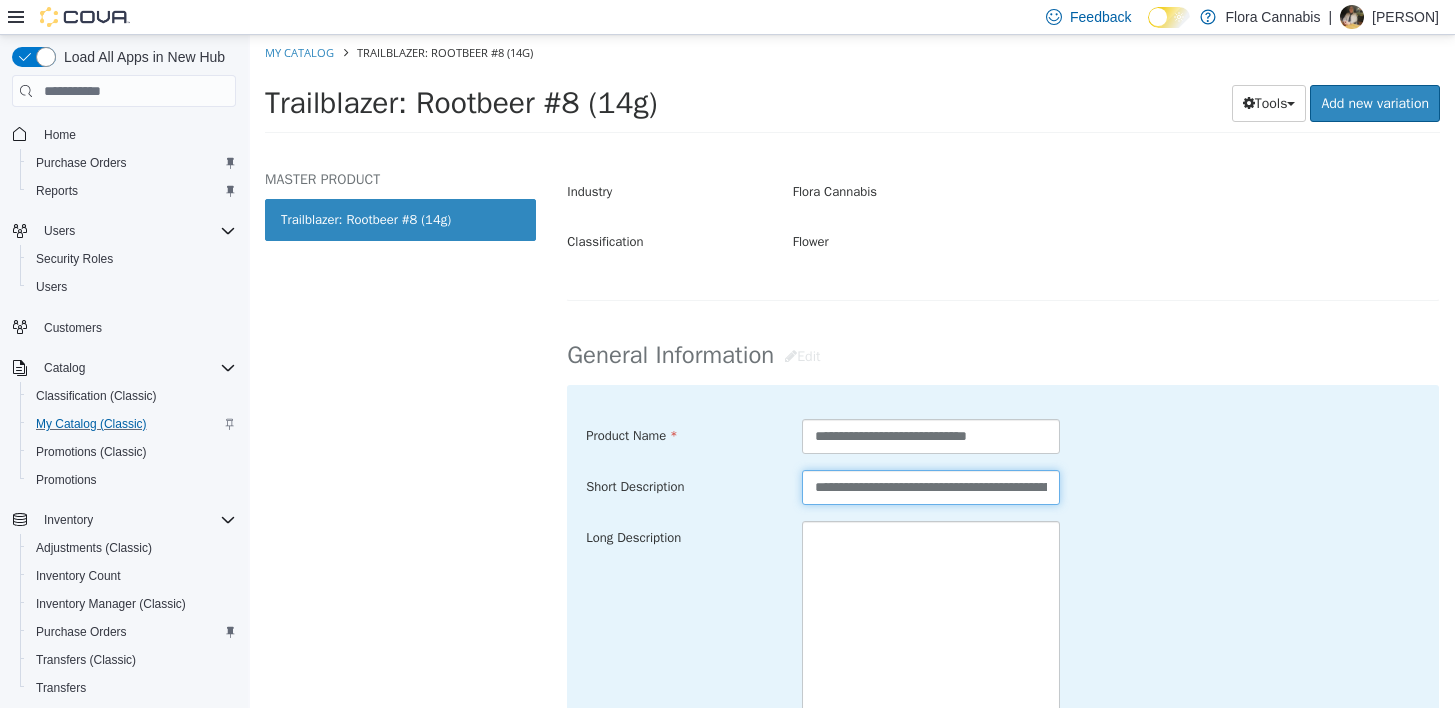 scroll, scrollTop: 0, scrollLeft: 159, axis: horizontal 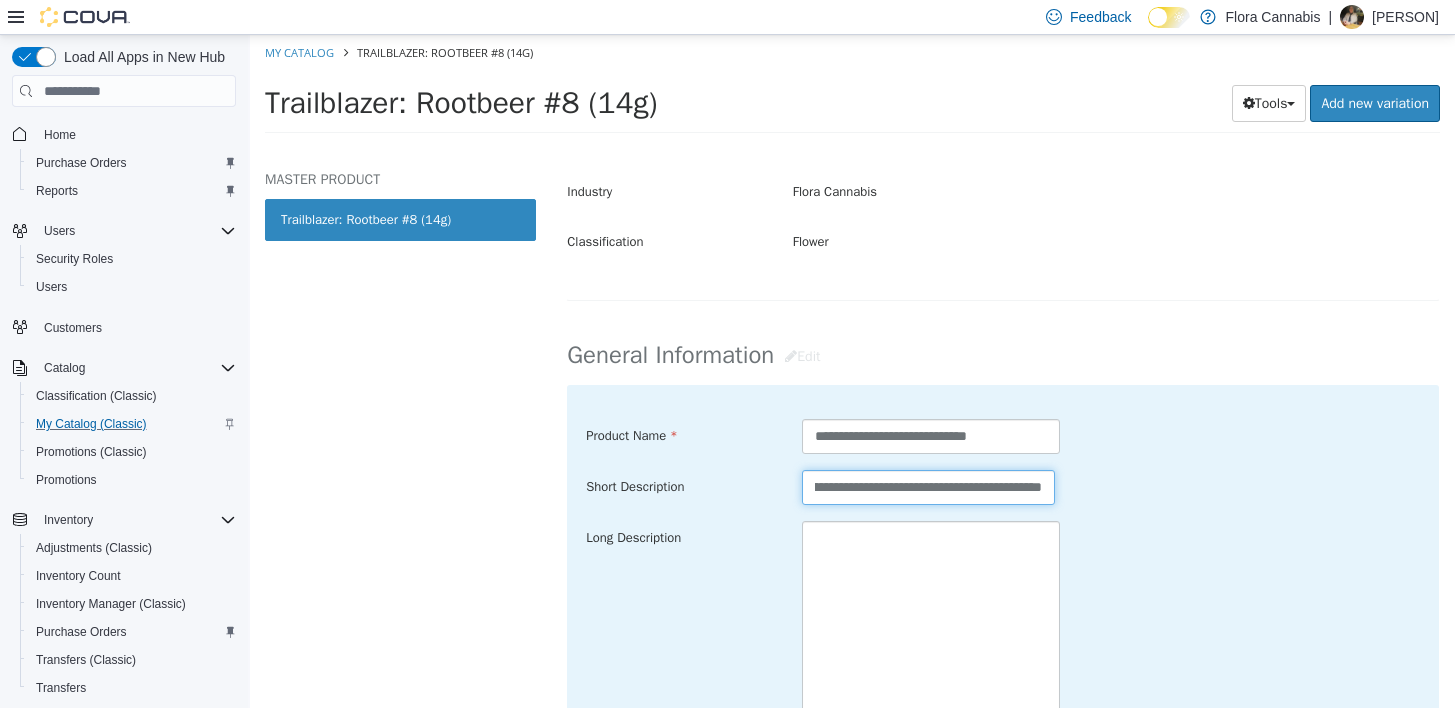 type on "**********" 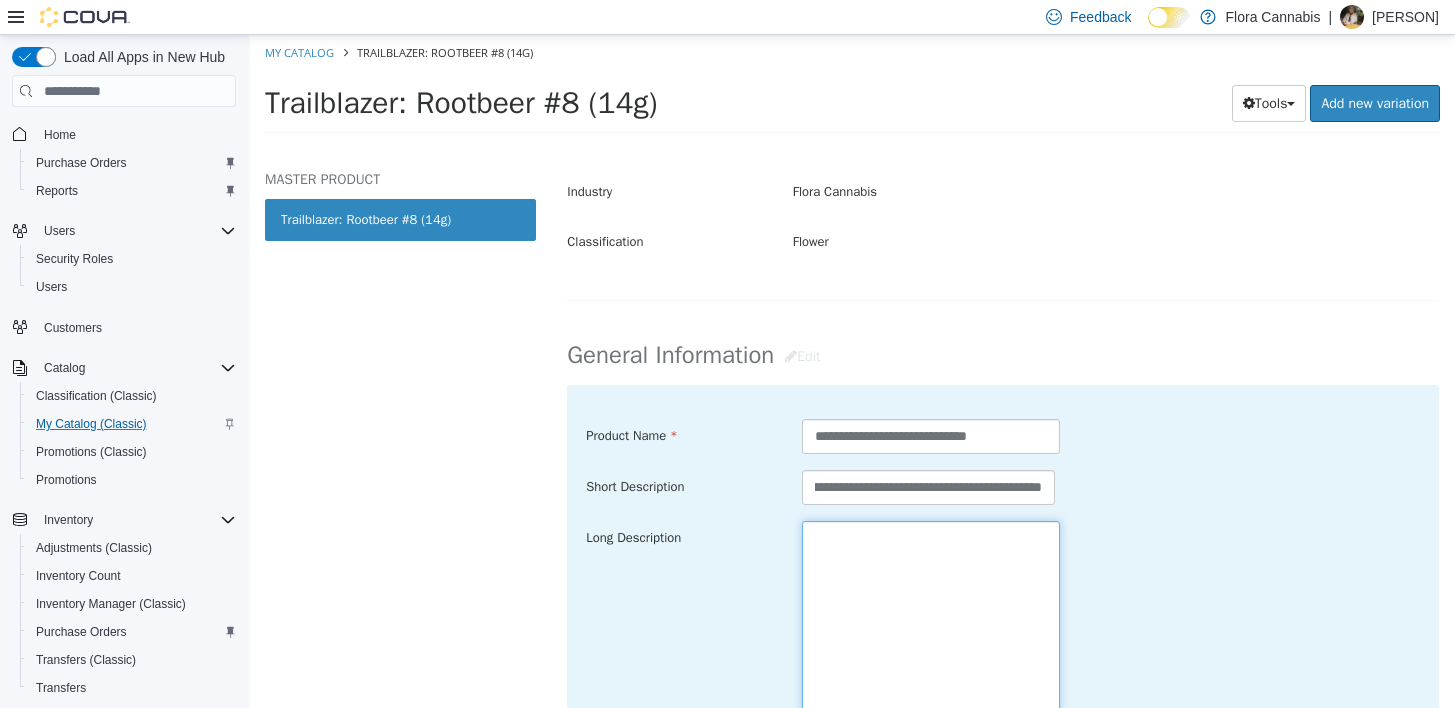 click at bounding box center [931, 633] 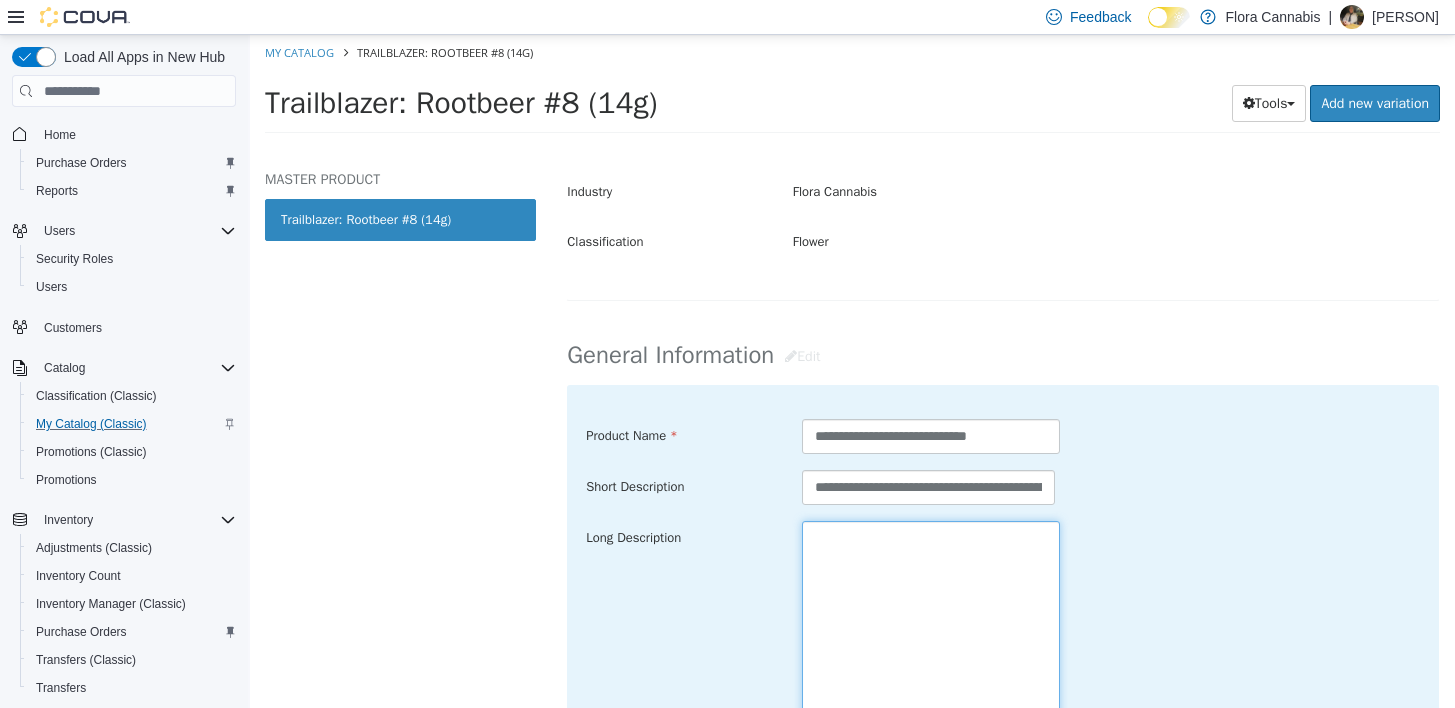 paste on "**********" 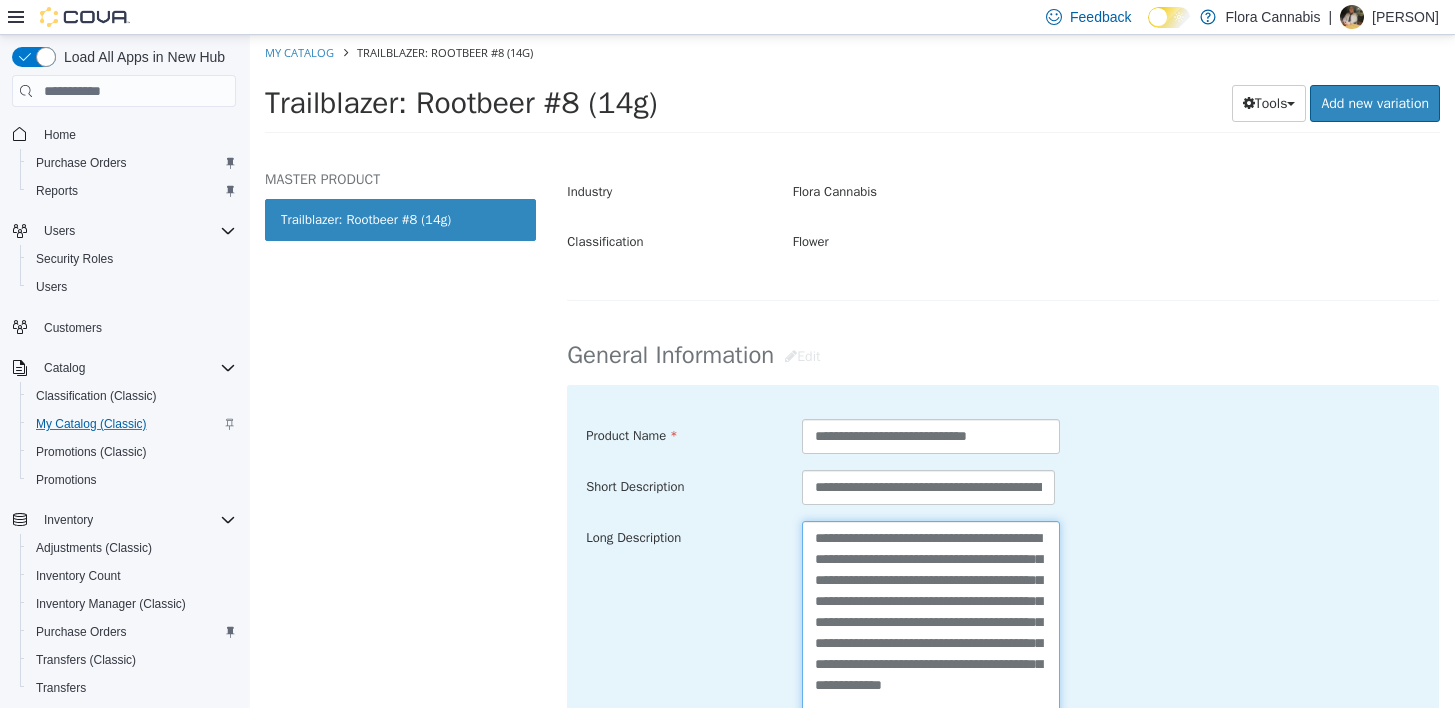 scroll, scrollTop: 35, scrollLeft: 0, axis: vertical 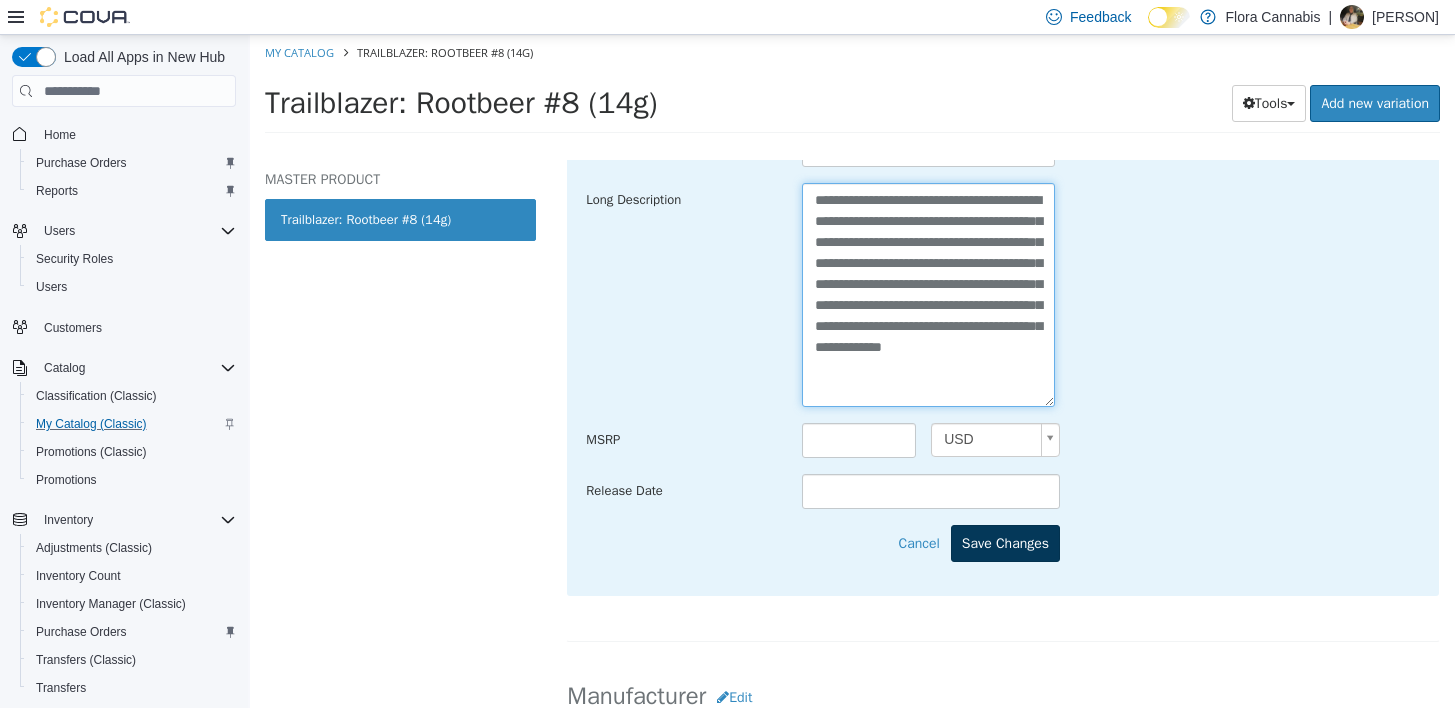 type on "**********" 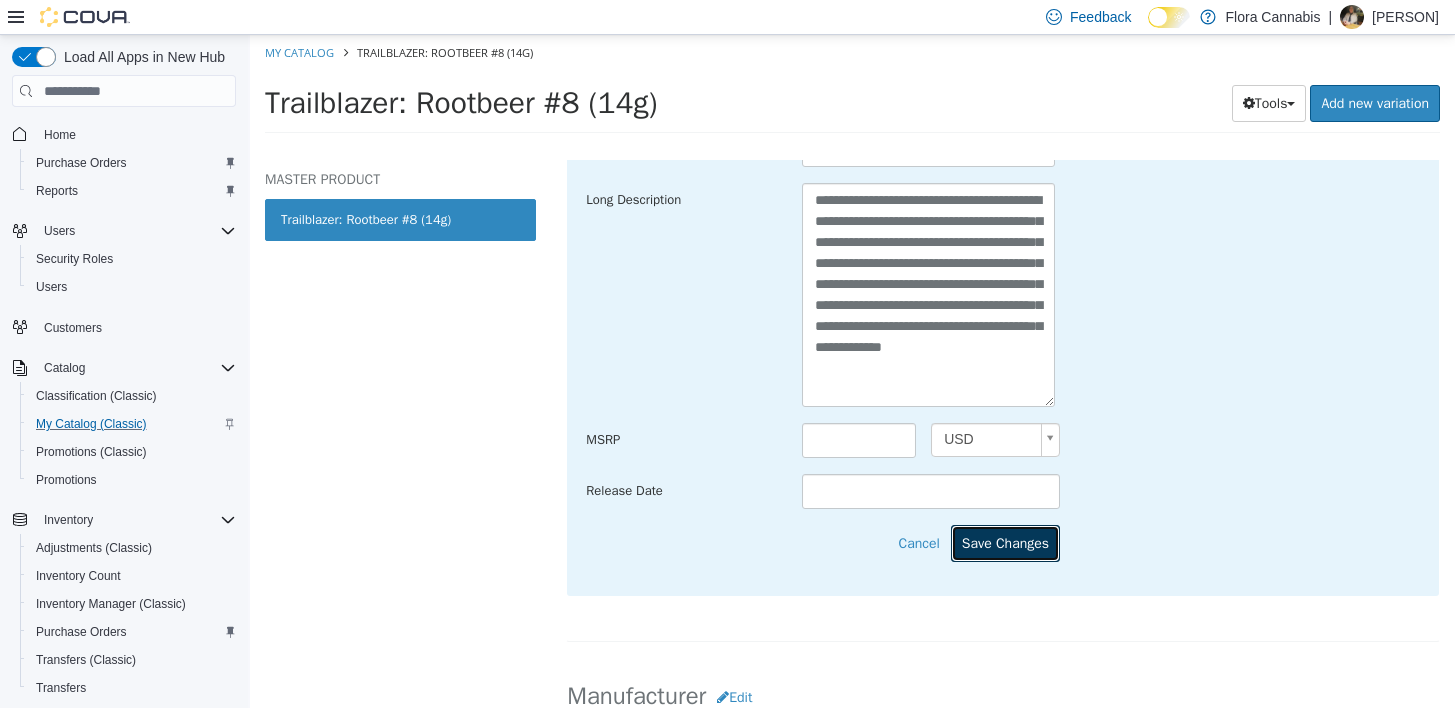 click on "Save Changes" at bounding box center (1005, 543) 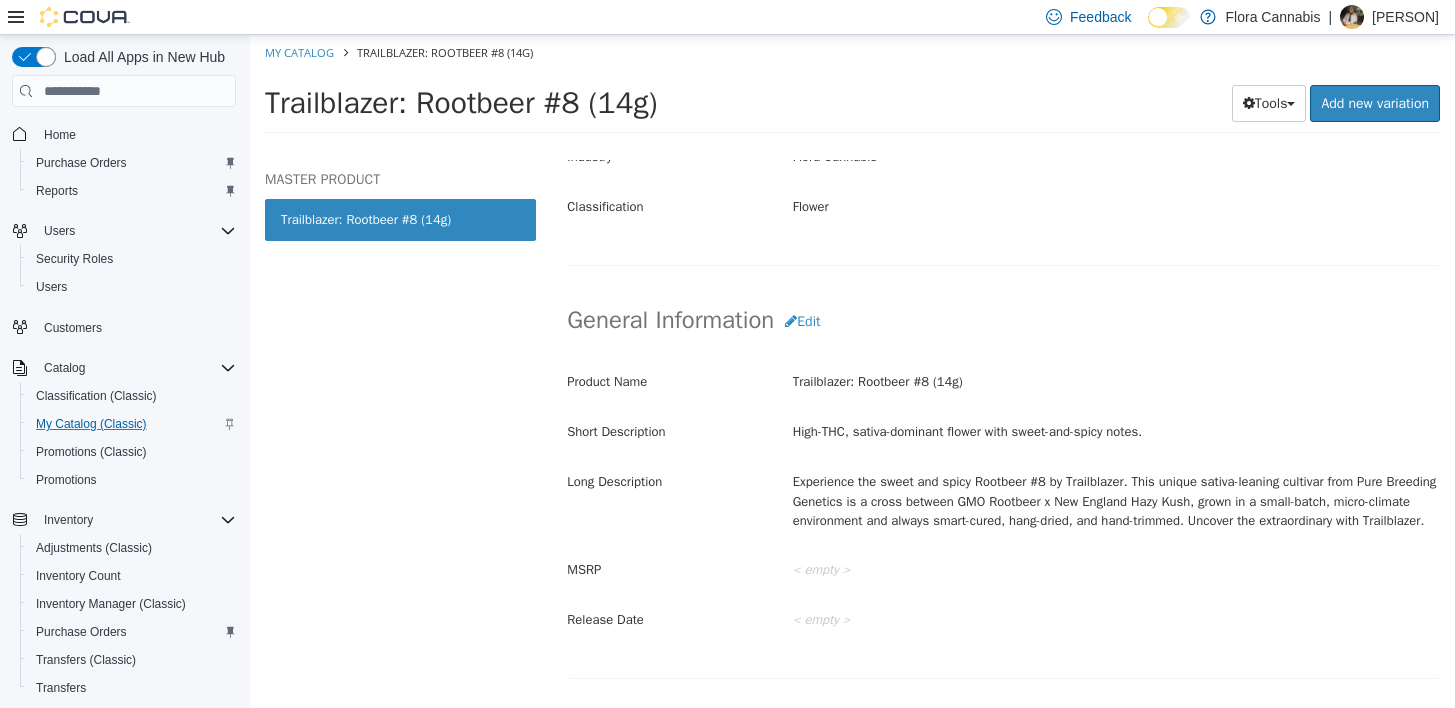 scroll, scrollTop: 138, scrollLeft: 0, axis: vertical 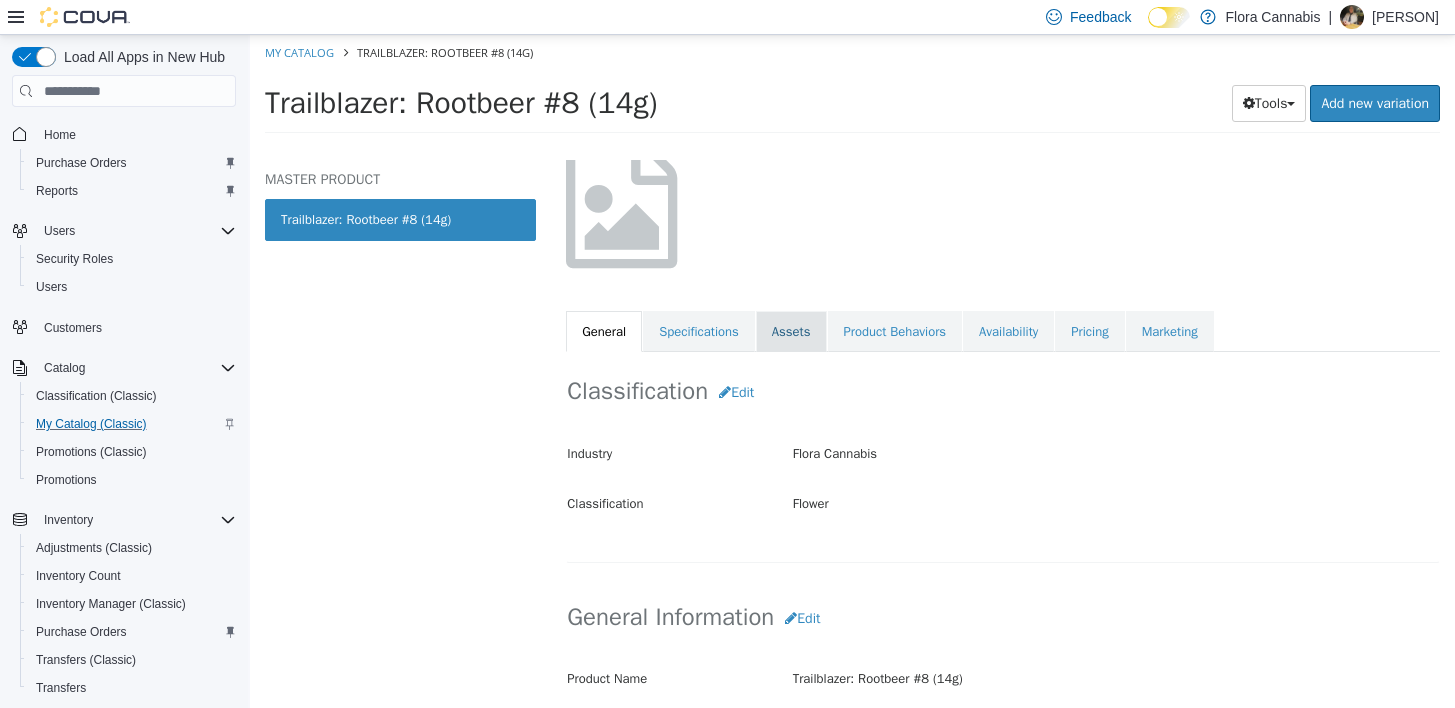 click on "Assets" at bounding box center (791, 332) 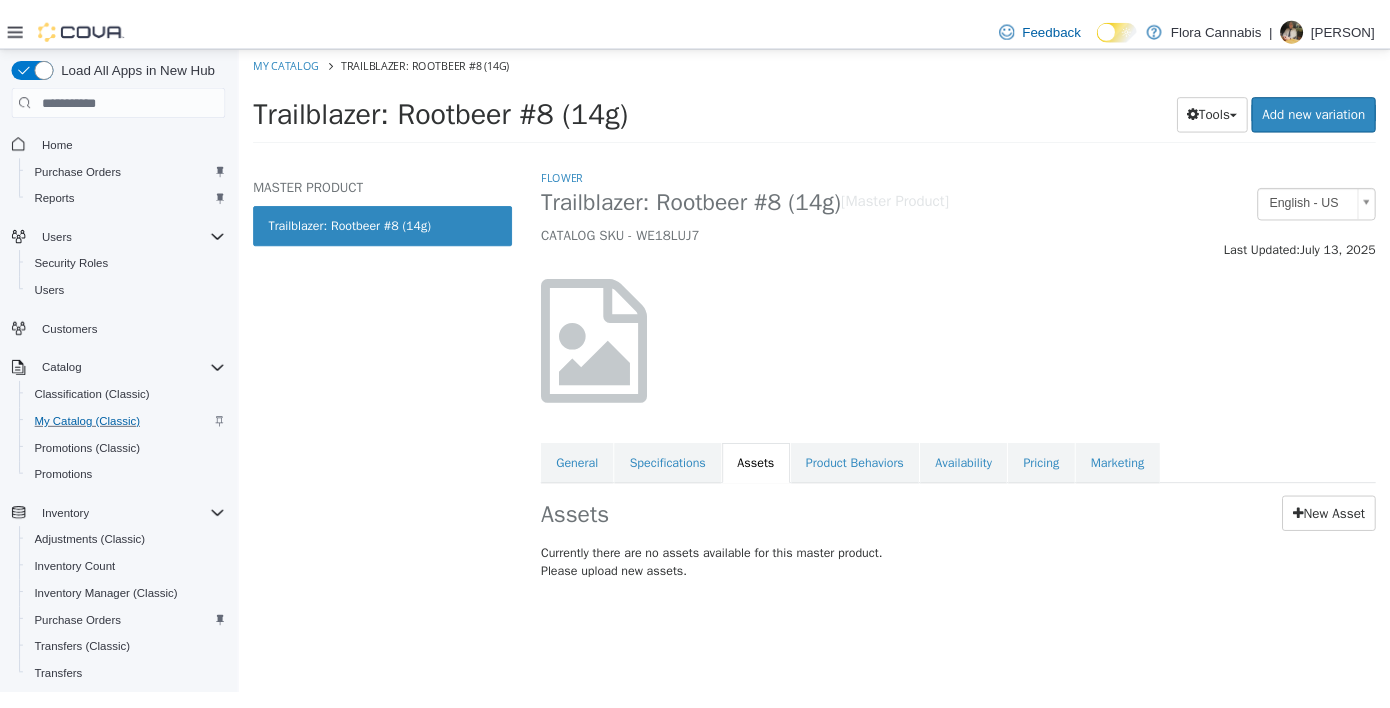 scroll, scrollTop: 0, scrollLeft: 0, axis: both 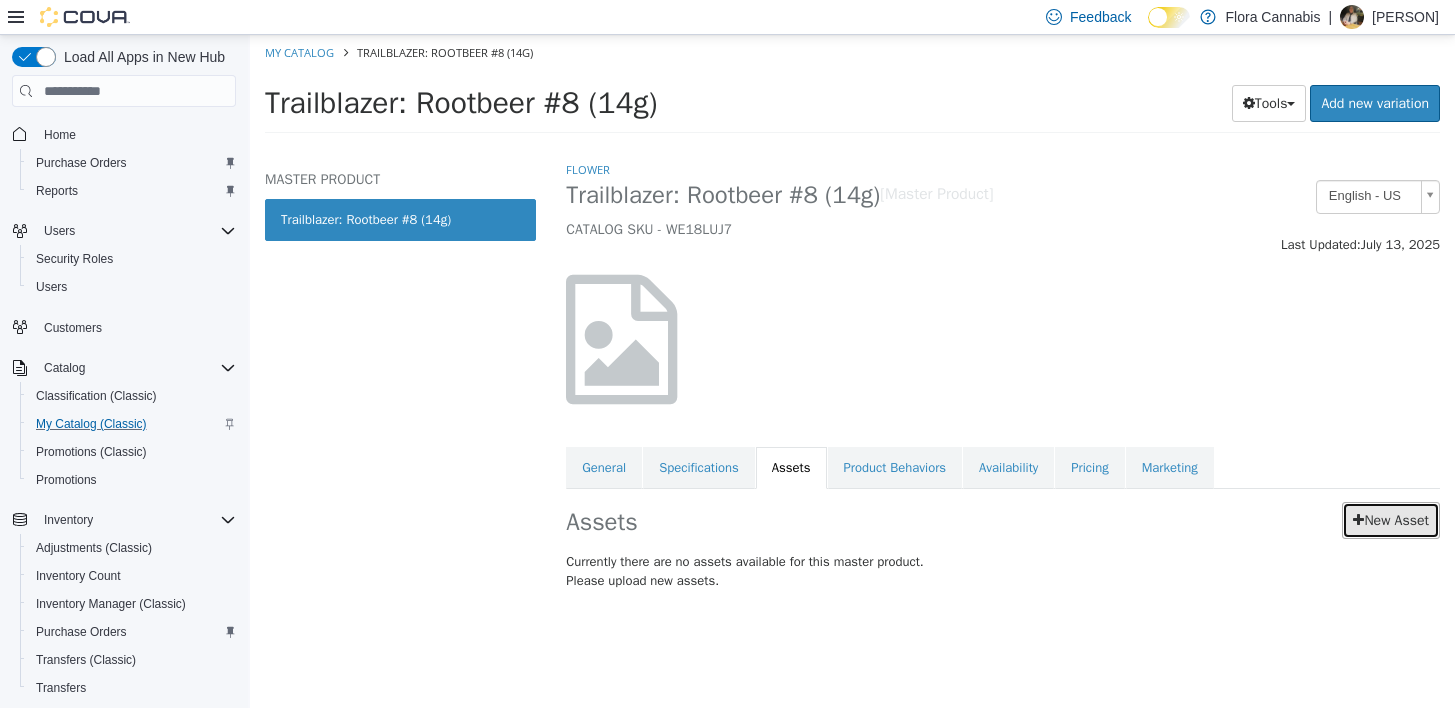 click at bounding box center (1358, 520) 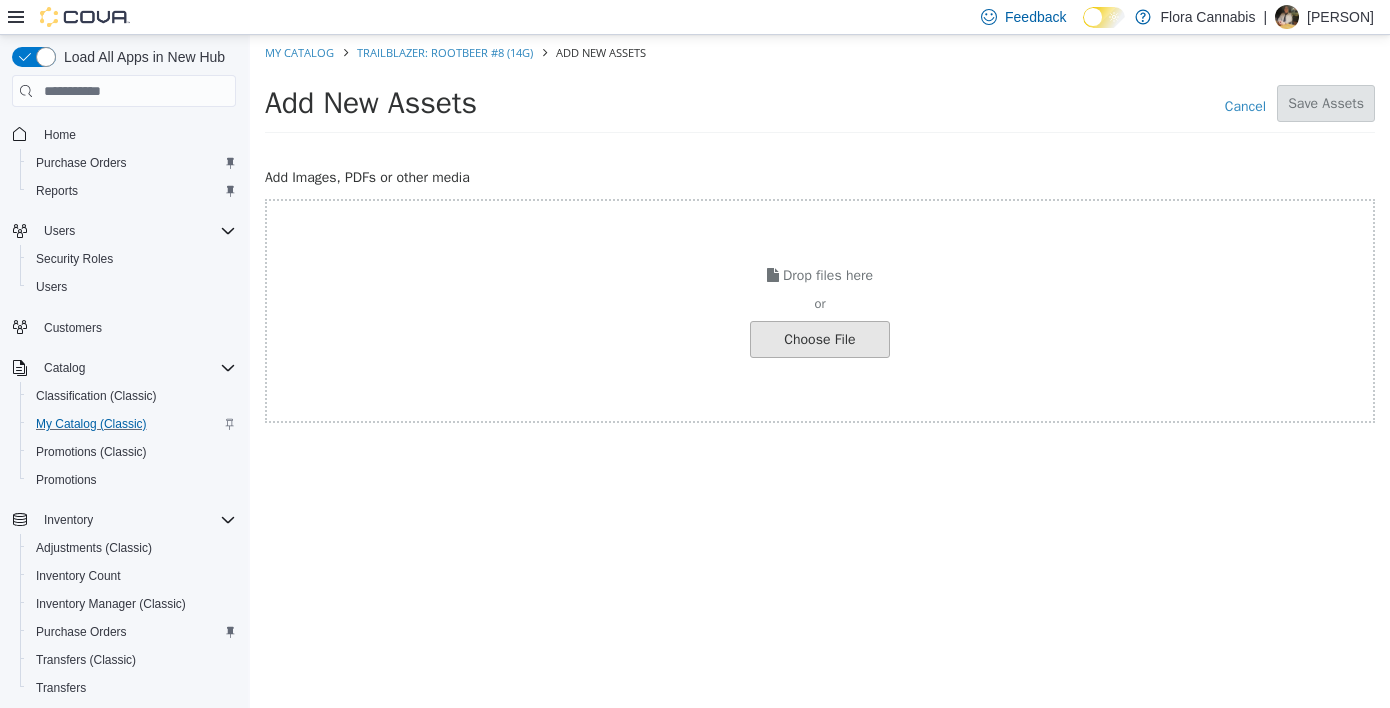 drag, startPoint x: 250, startPoint y: 230, endPoint x: 788, endPoint y: 337, distance: 548.5372 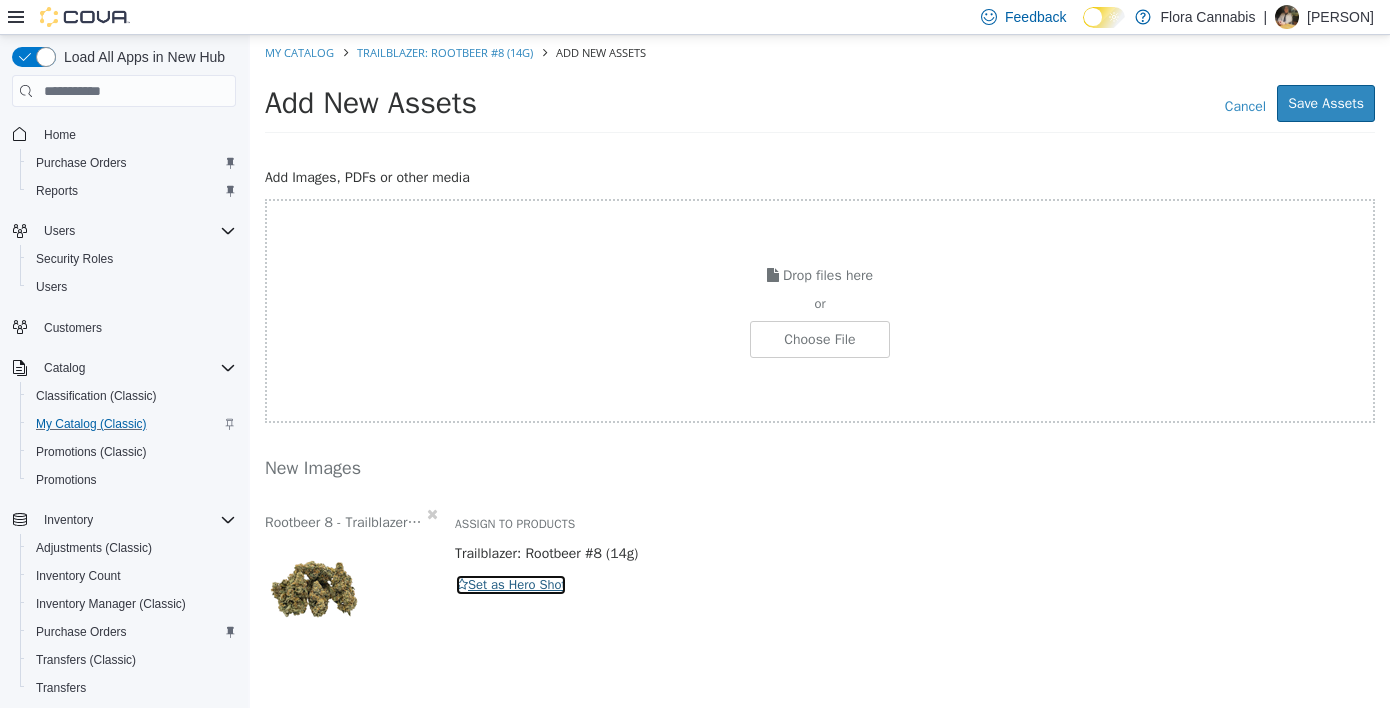 click on "Set as Hero Shot" at bounding box center (511, 585) 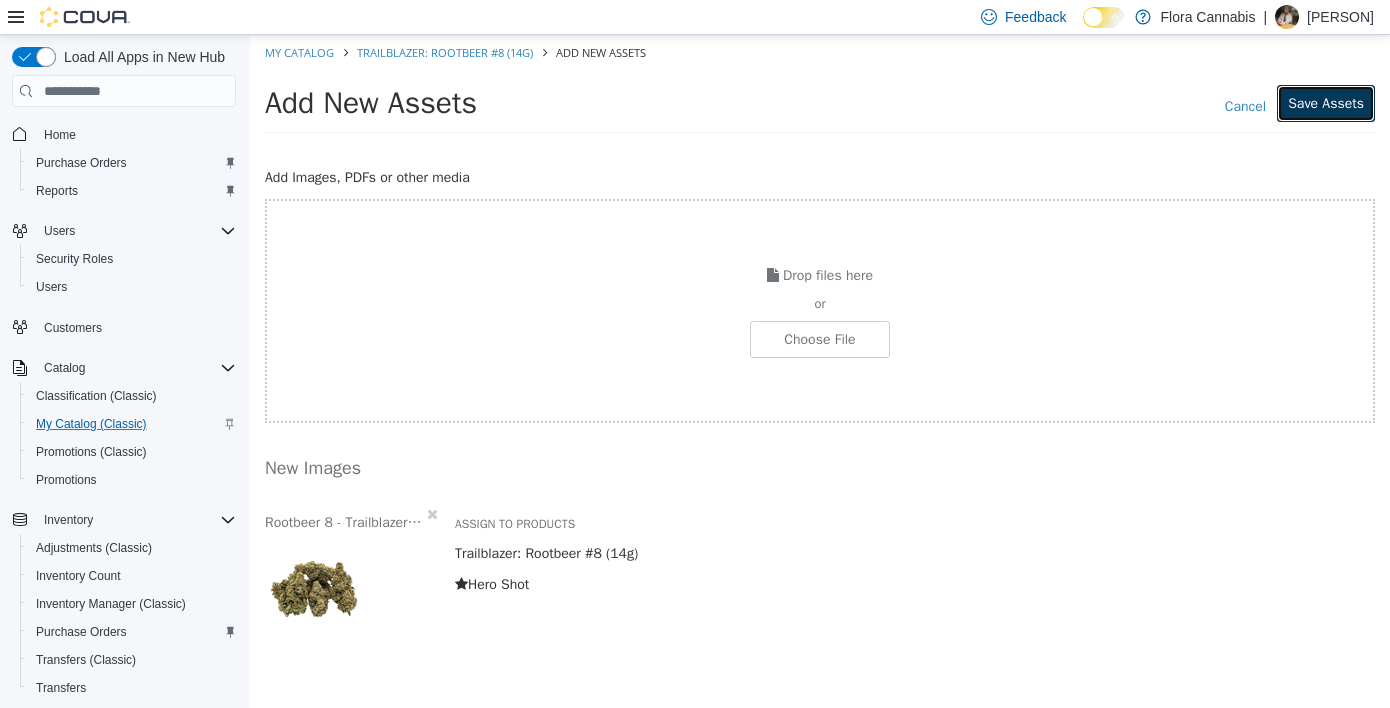 click on "Save Assets" at bounding box center [1326, 103] 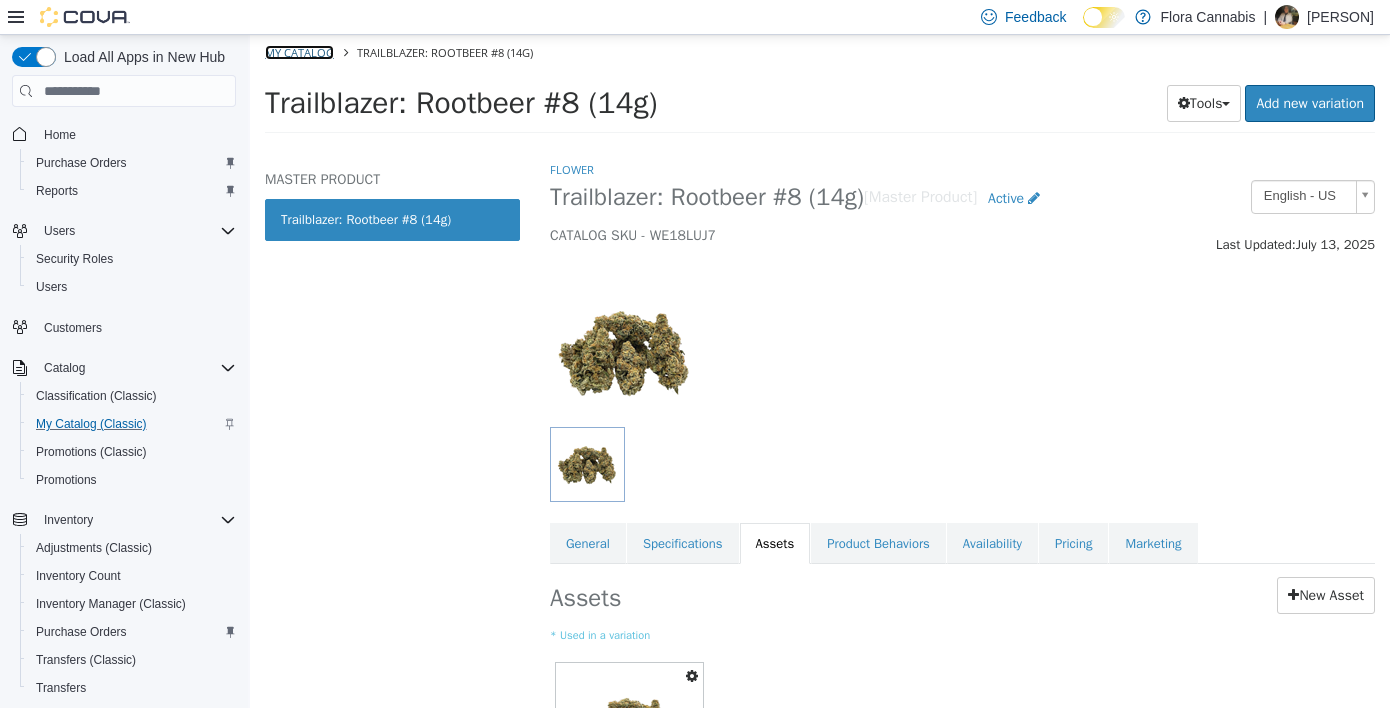 click on "My Catalog" at bounding box center [299, 52] 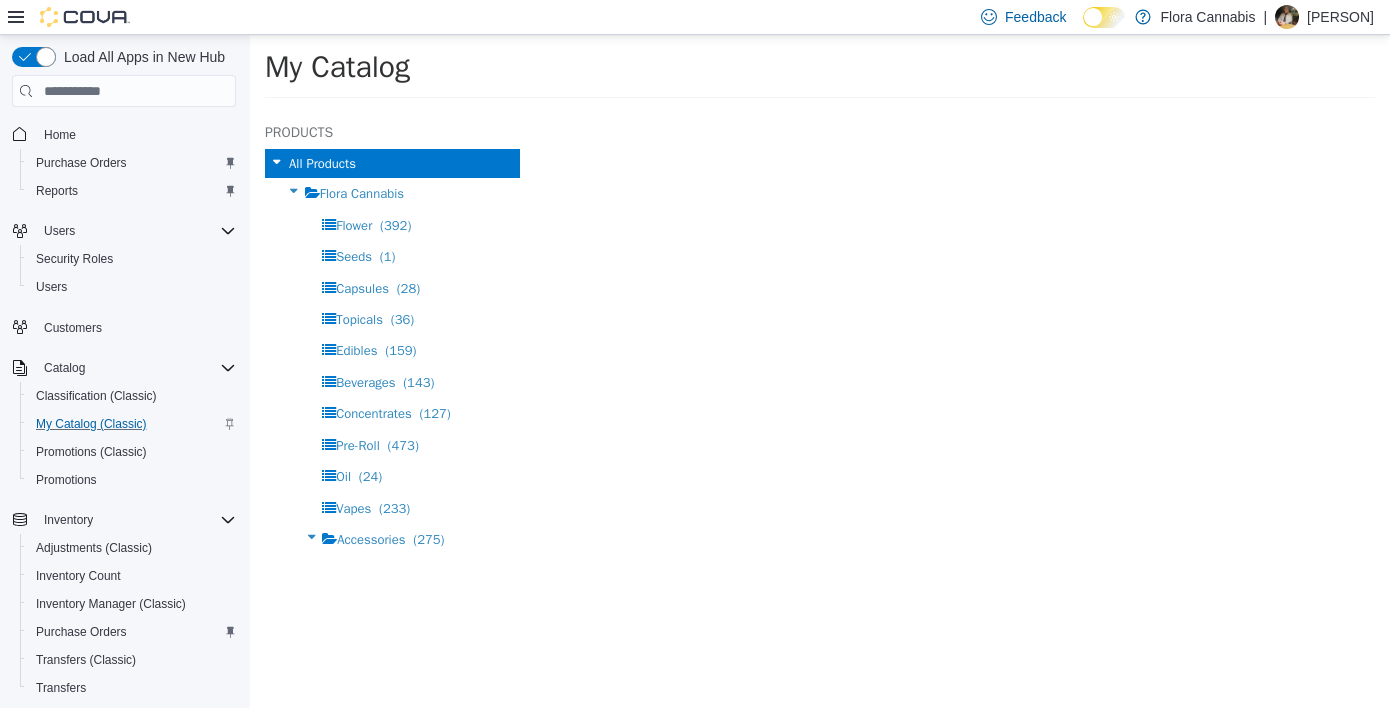 select on "**********" 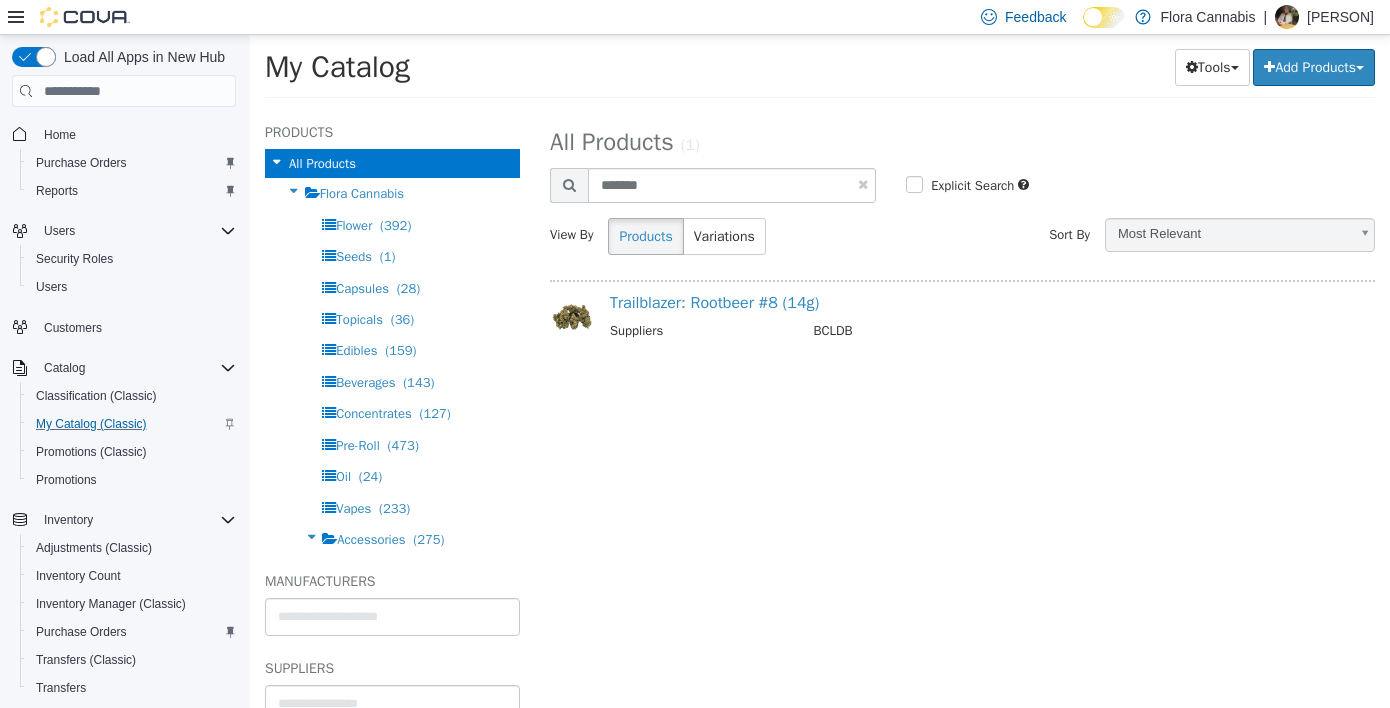click at bounding box center [863, 184] 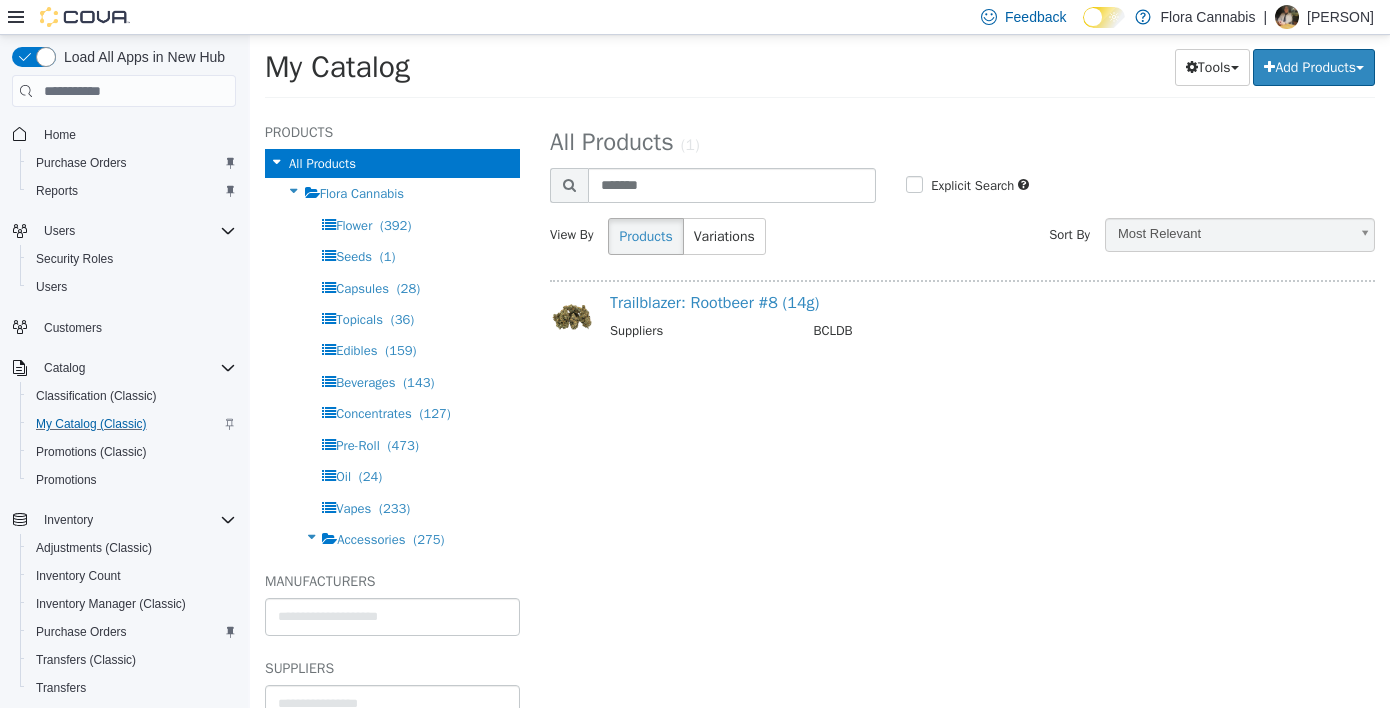 type 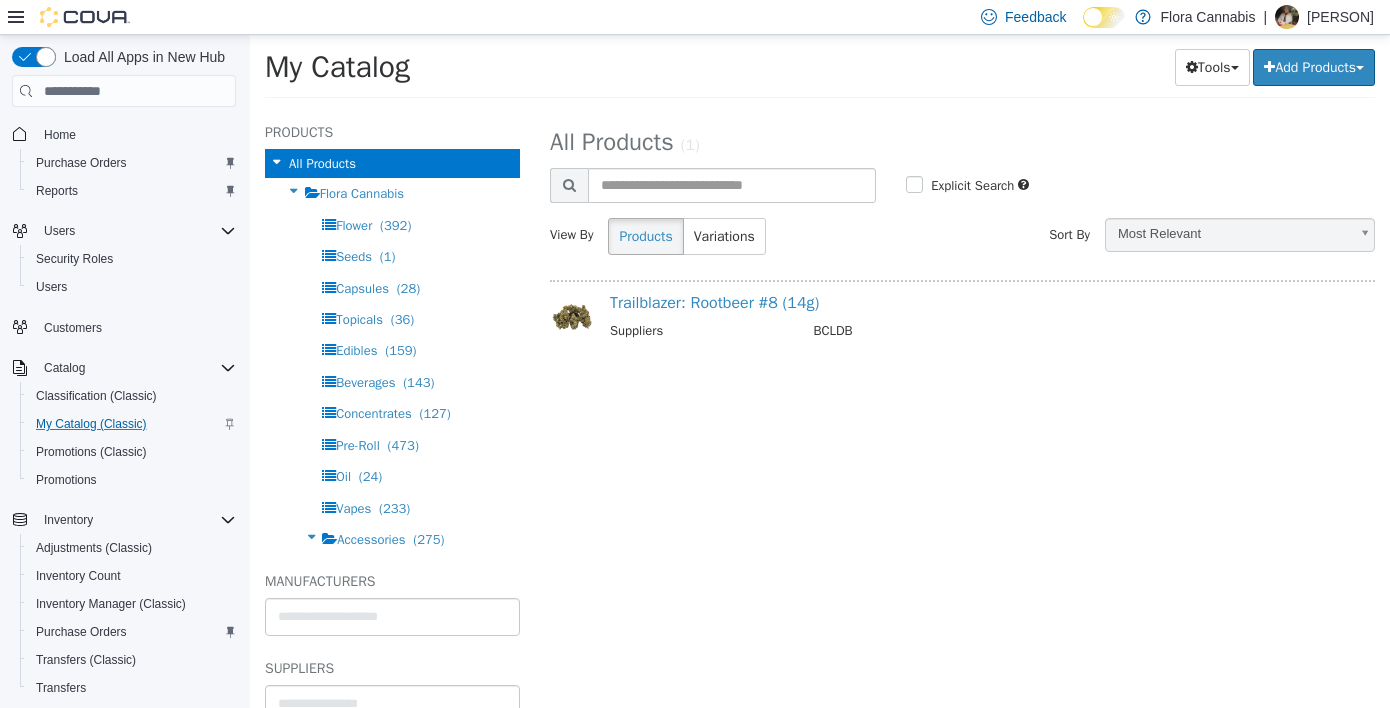 select on "**********" 